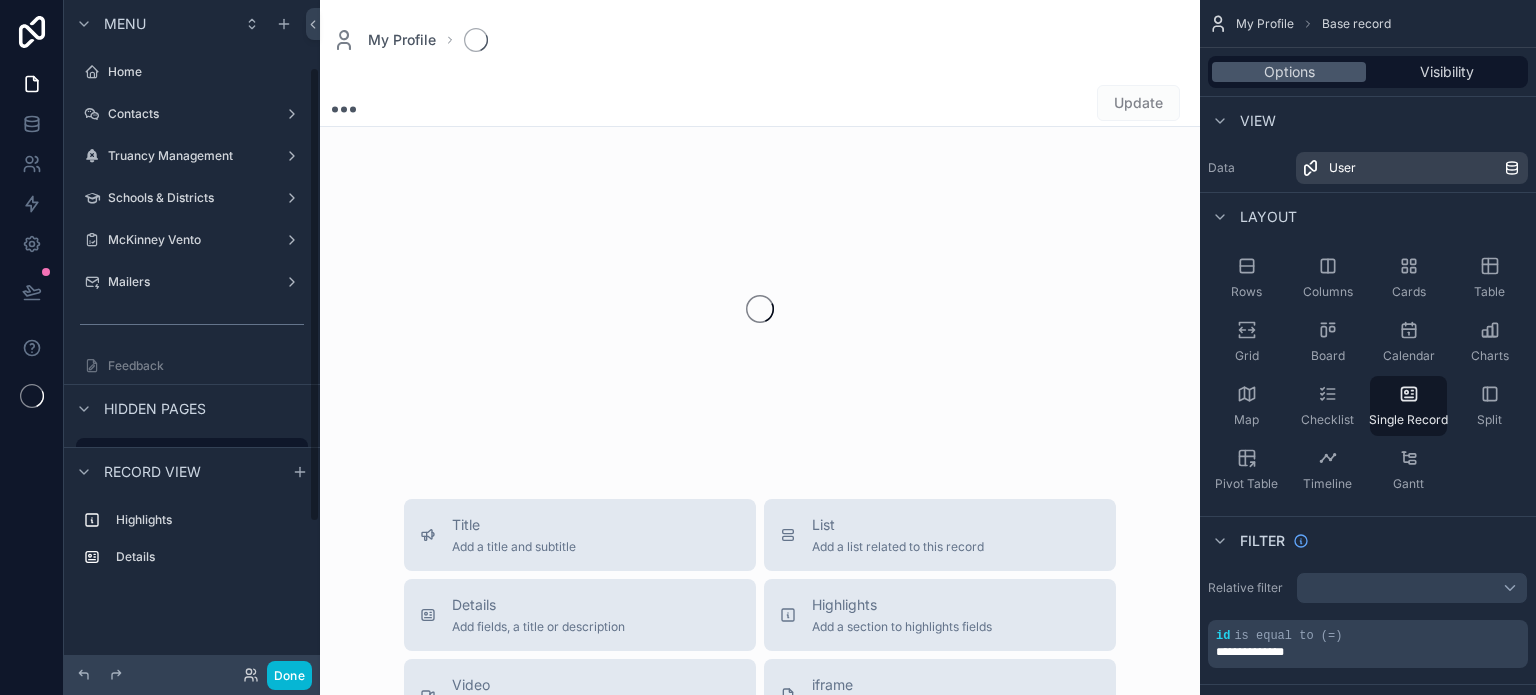 scroll, scrollTop: 0, scrollLeft: 0, axis: both 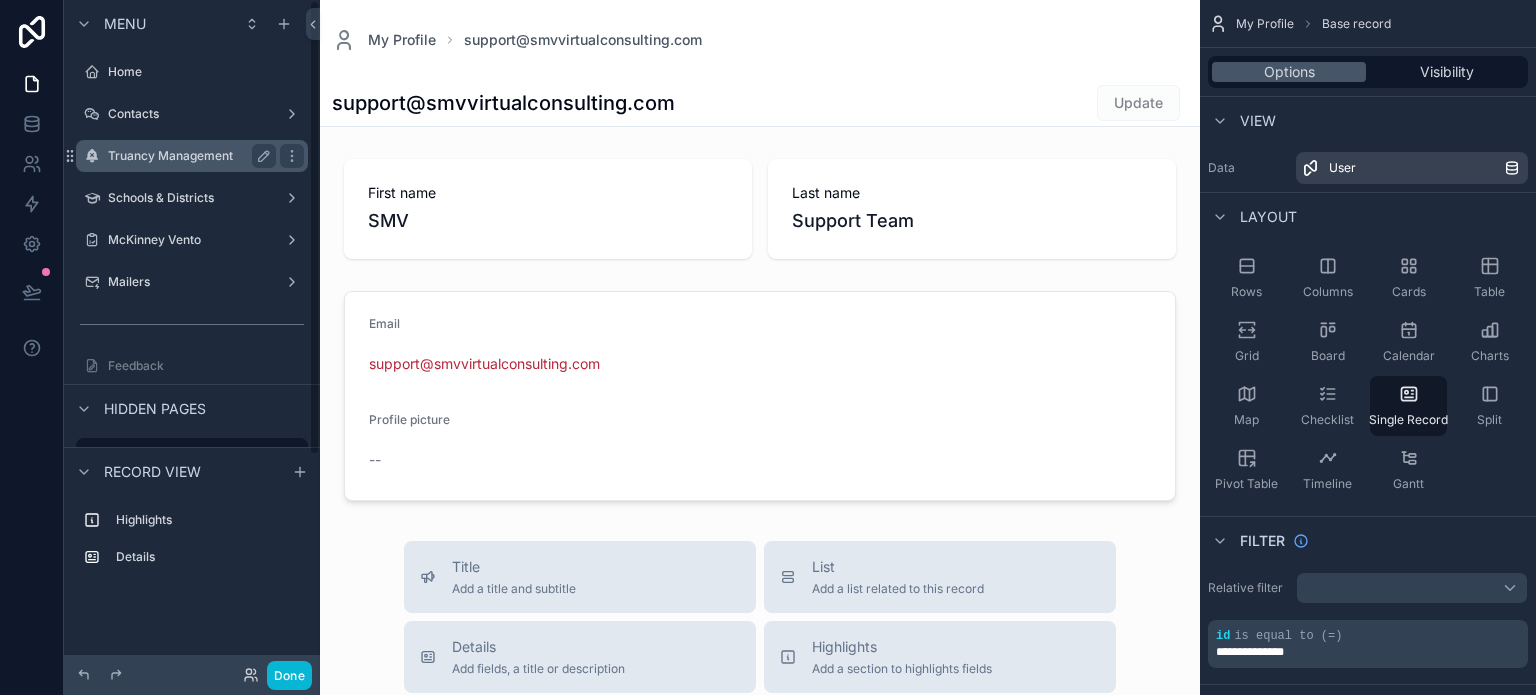 click on "Truancy Management" at bounding box center (192, 156) 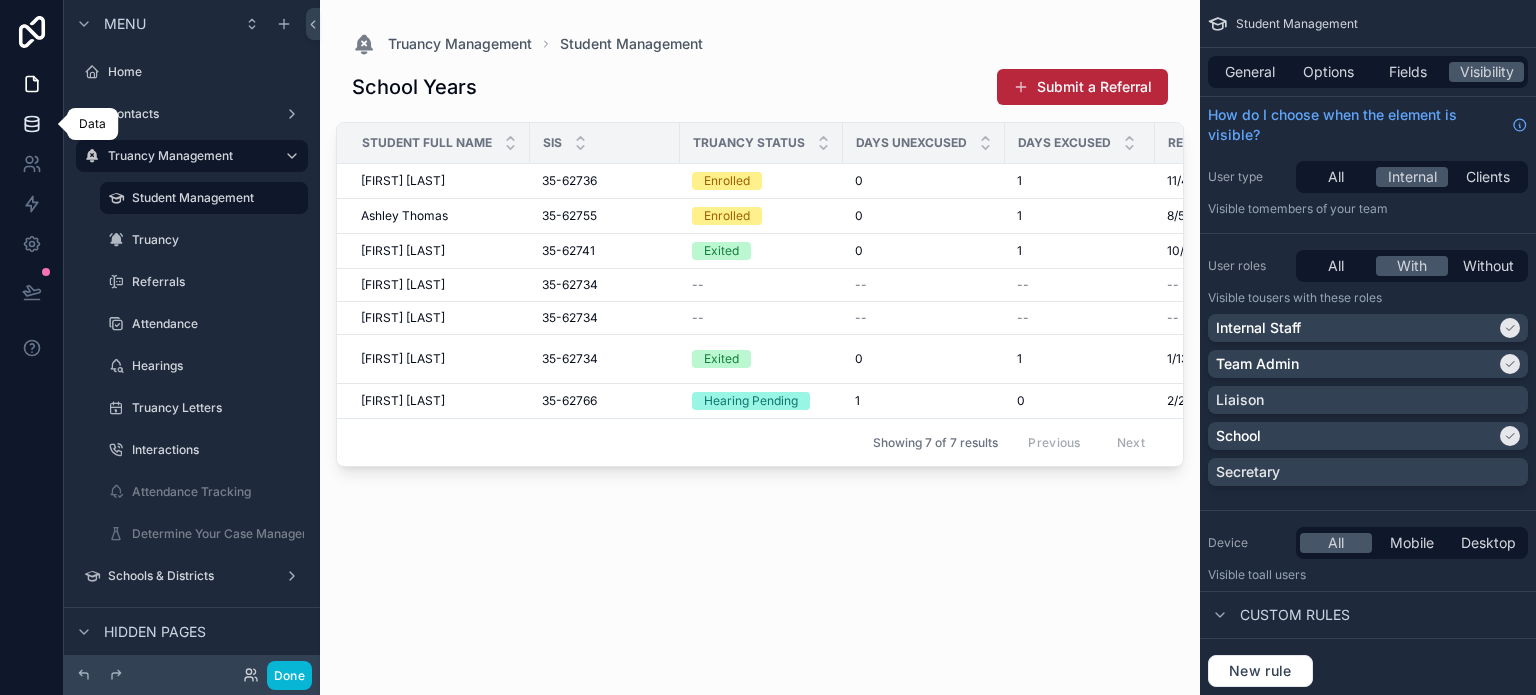 click 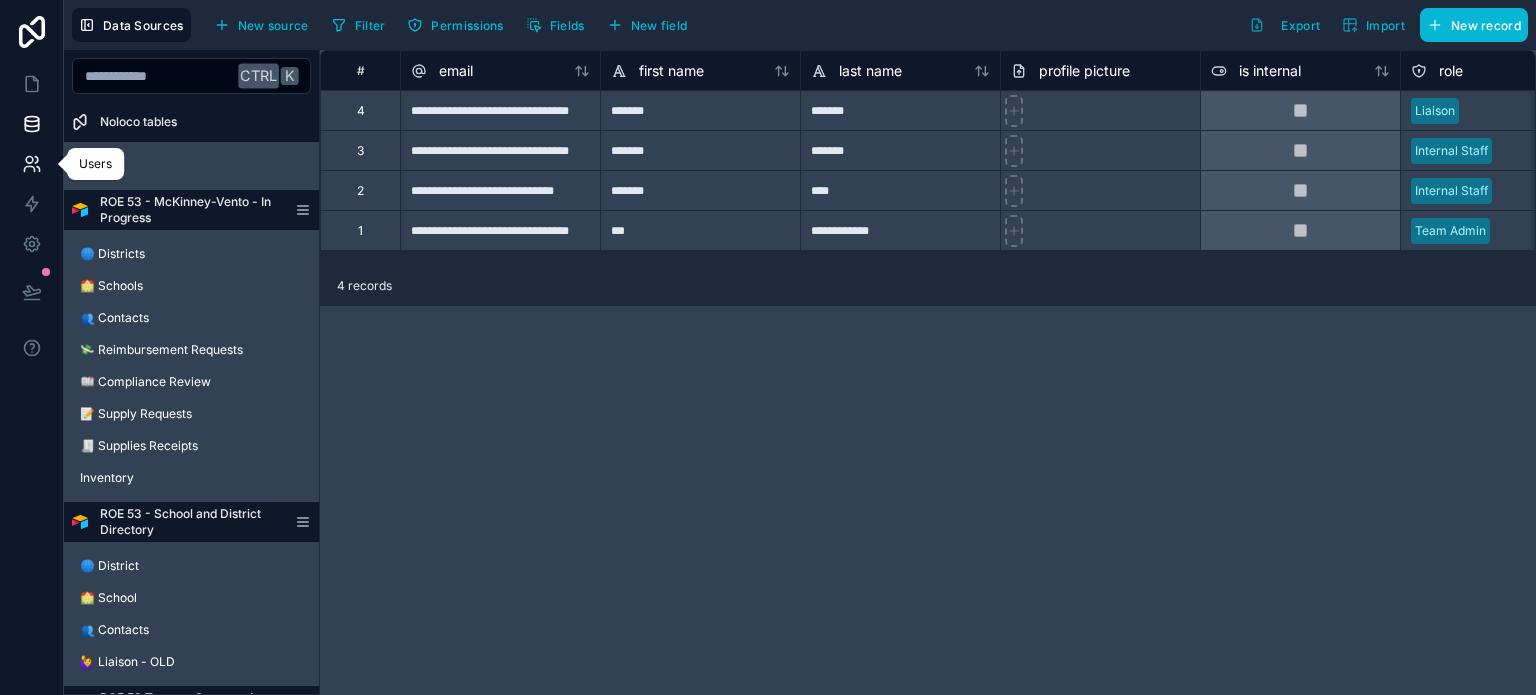 click 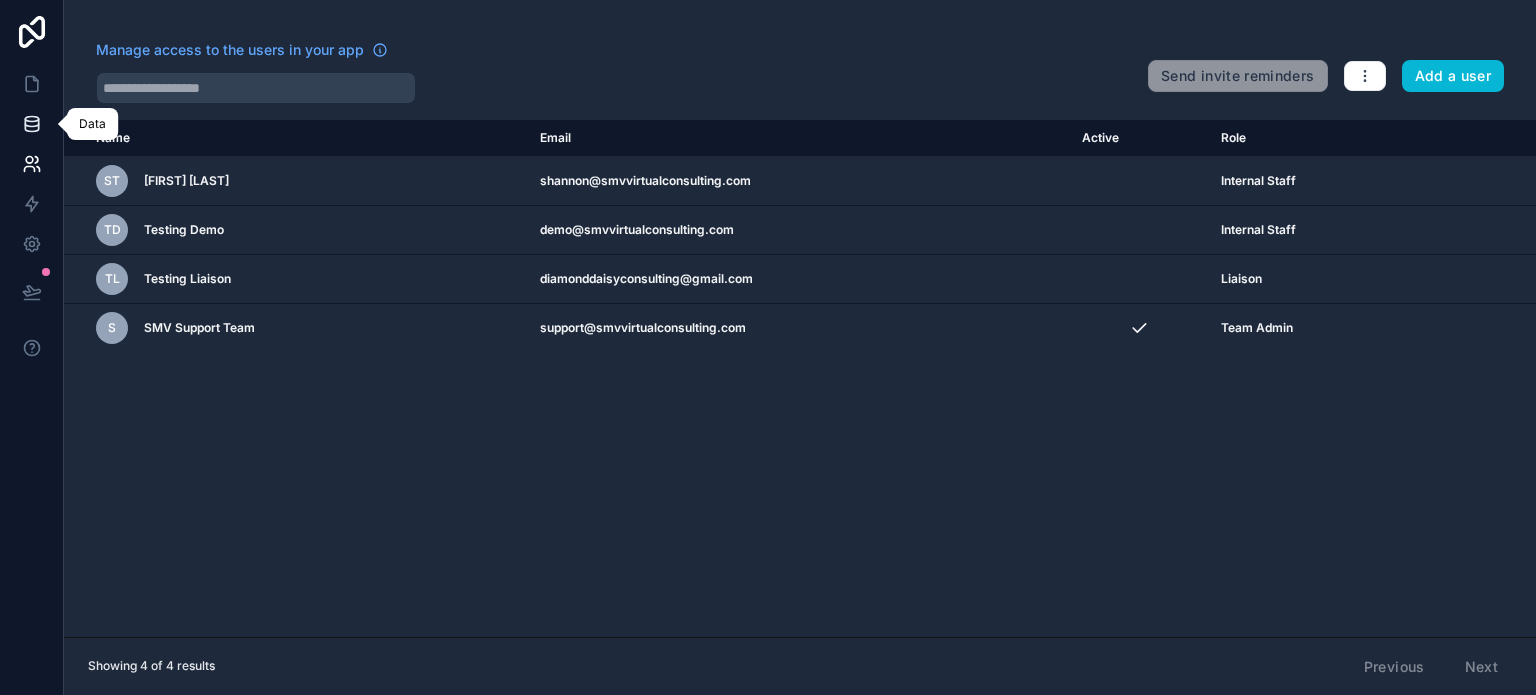 click at bounding box center [31, 124] 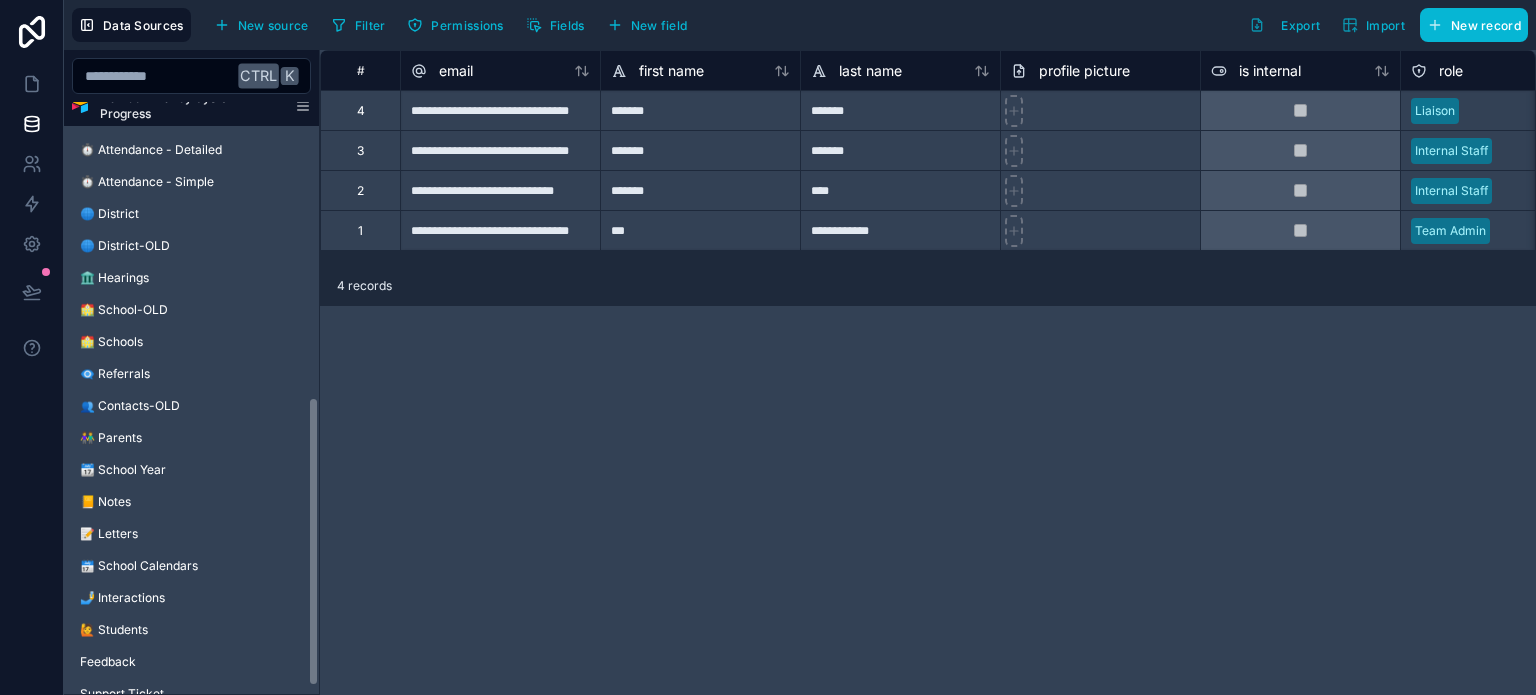 scroll, scrollTop: 623, scrollLeft: 0, axis: vertical 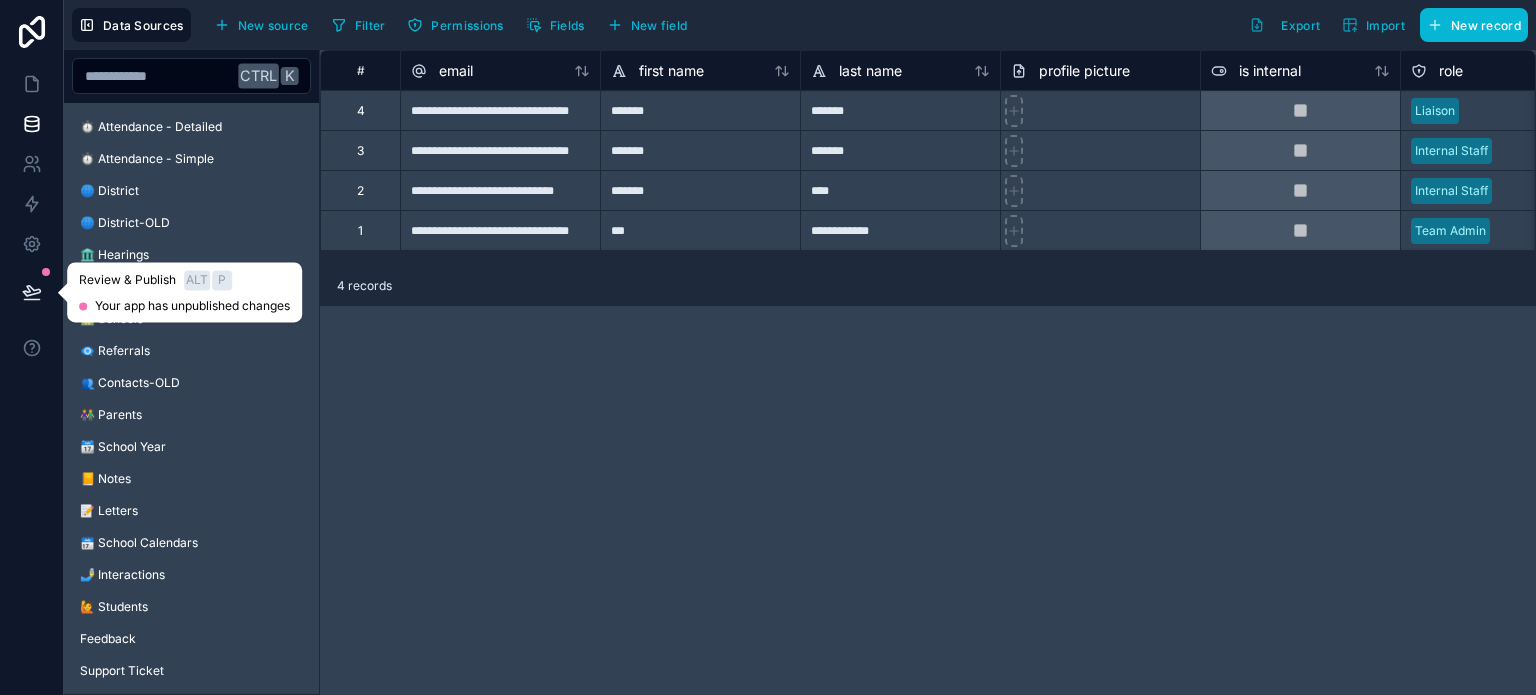 click 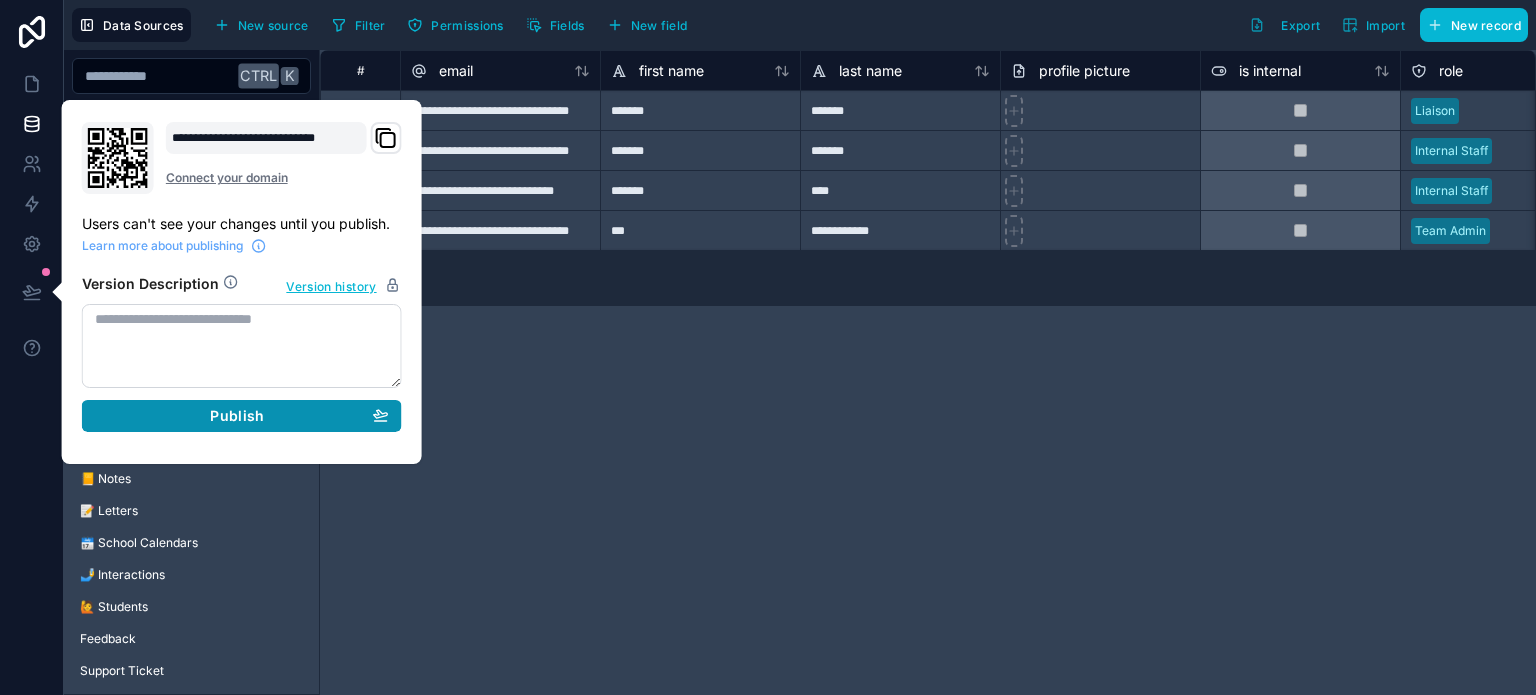 click on "Publish" at bounding box center (237, 416) 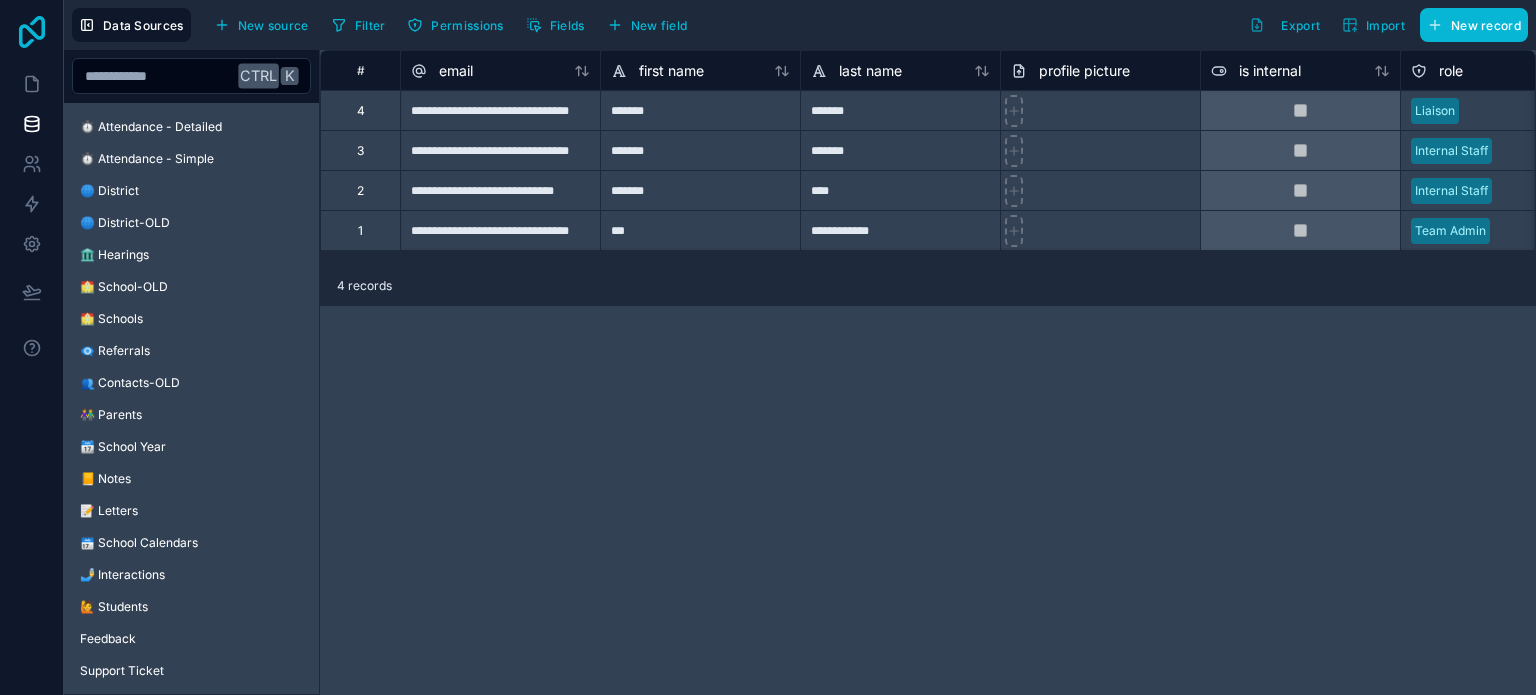 click 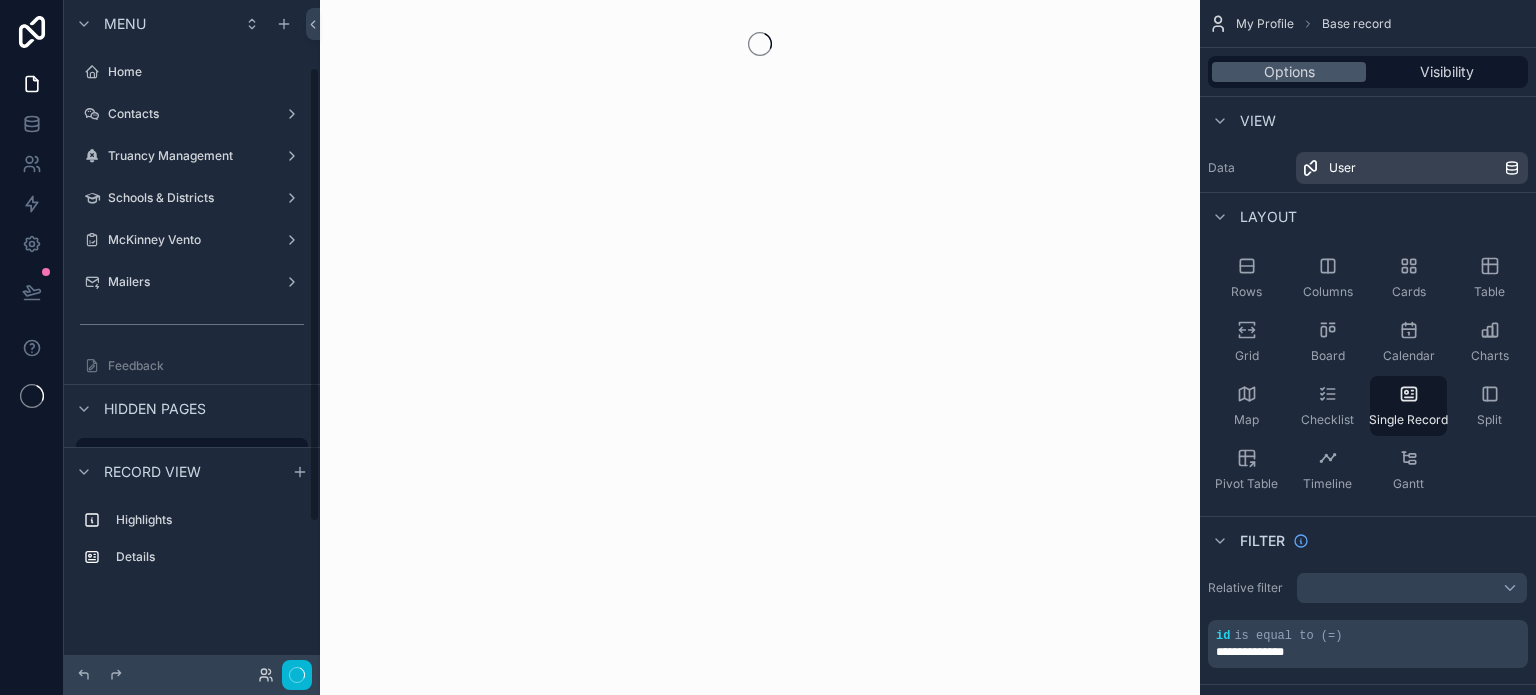 scroll, scrollTop: 0, scrollLeft: 0, axis: both 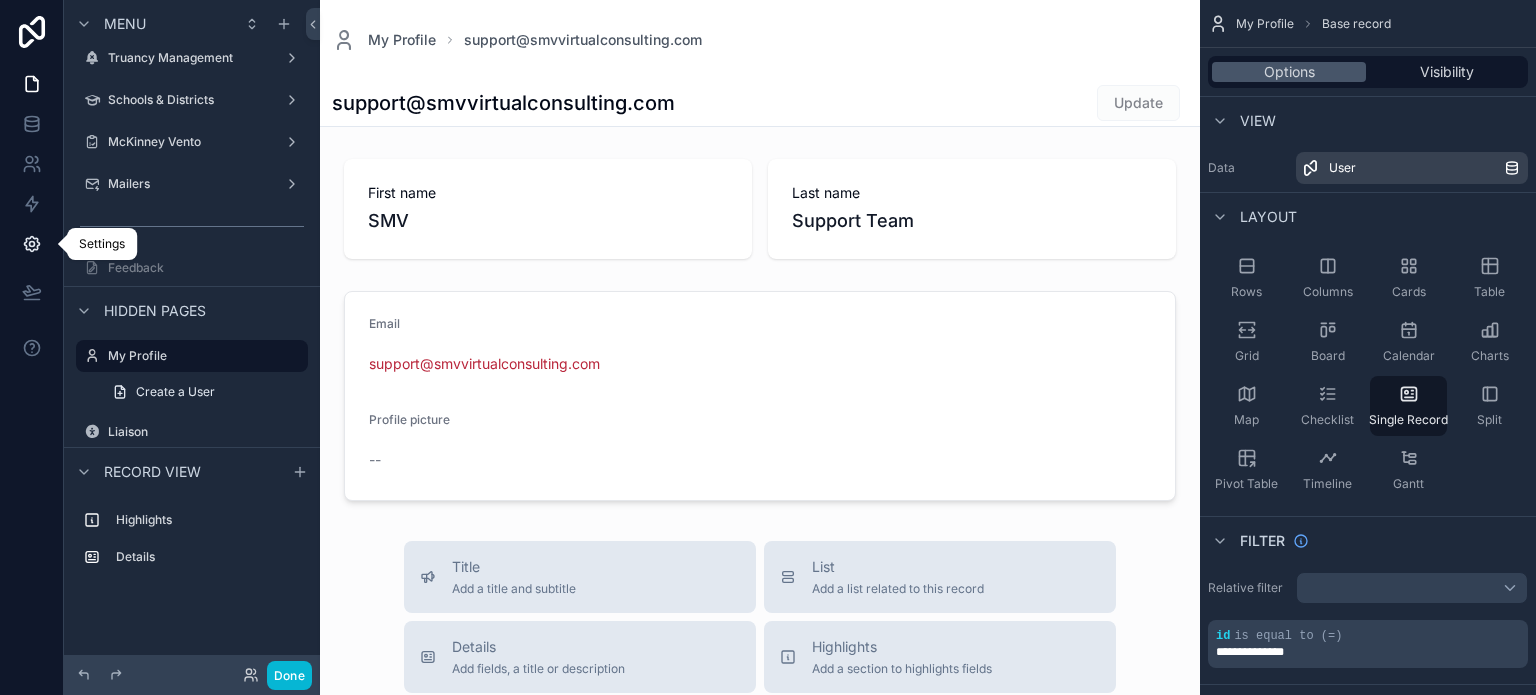click 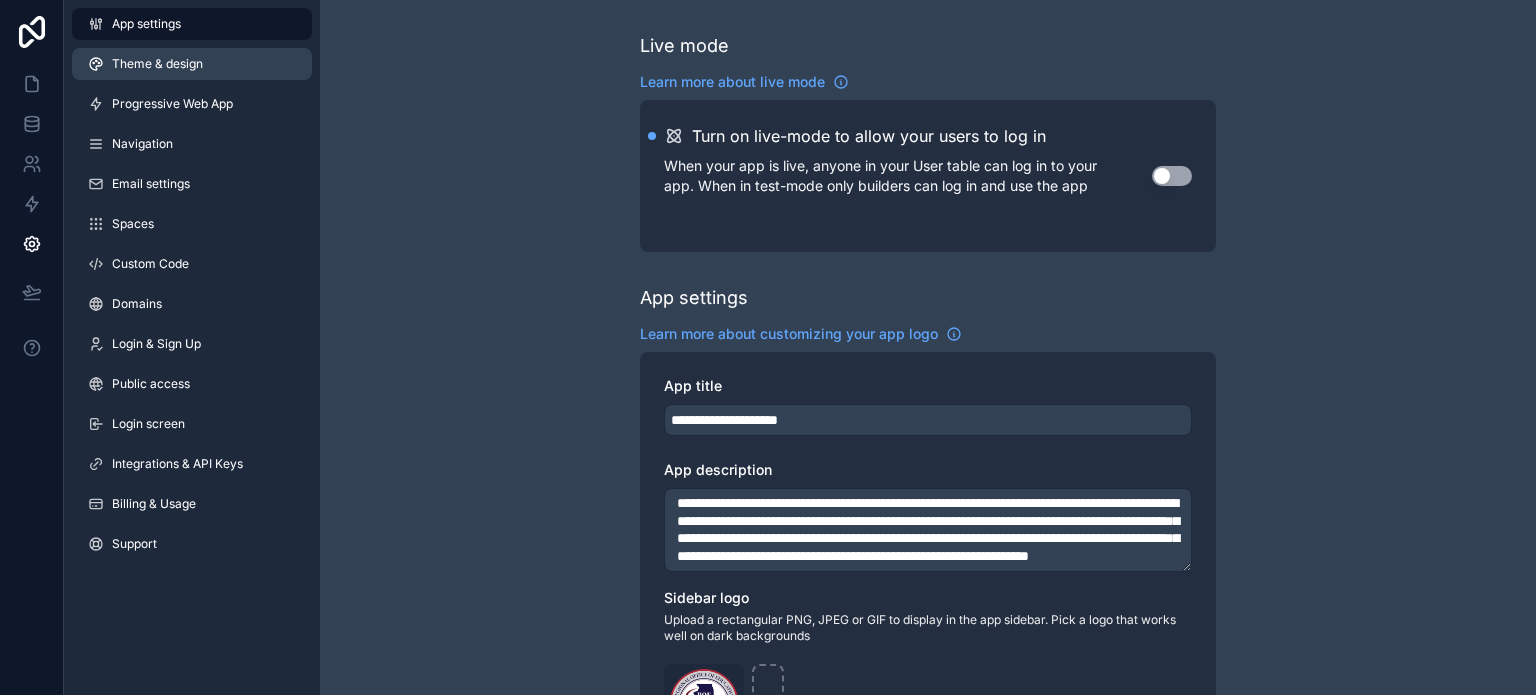 click on "Theme & design" at bounding box center (192, 64) 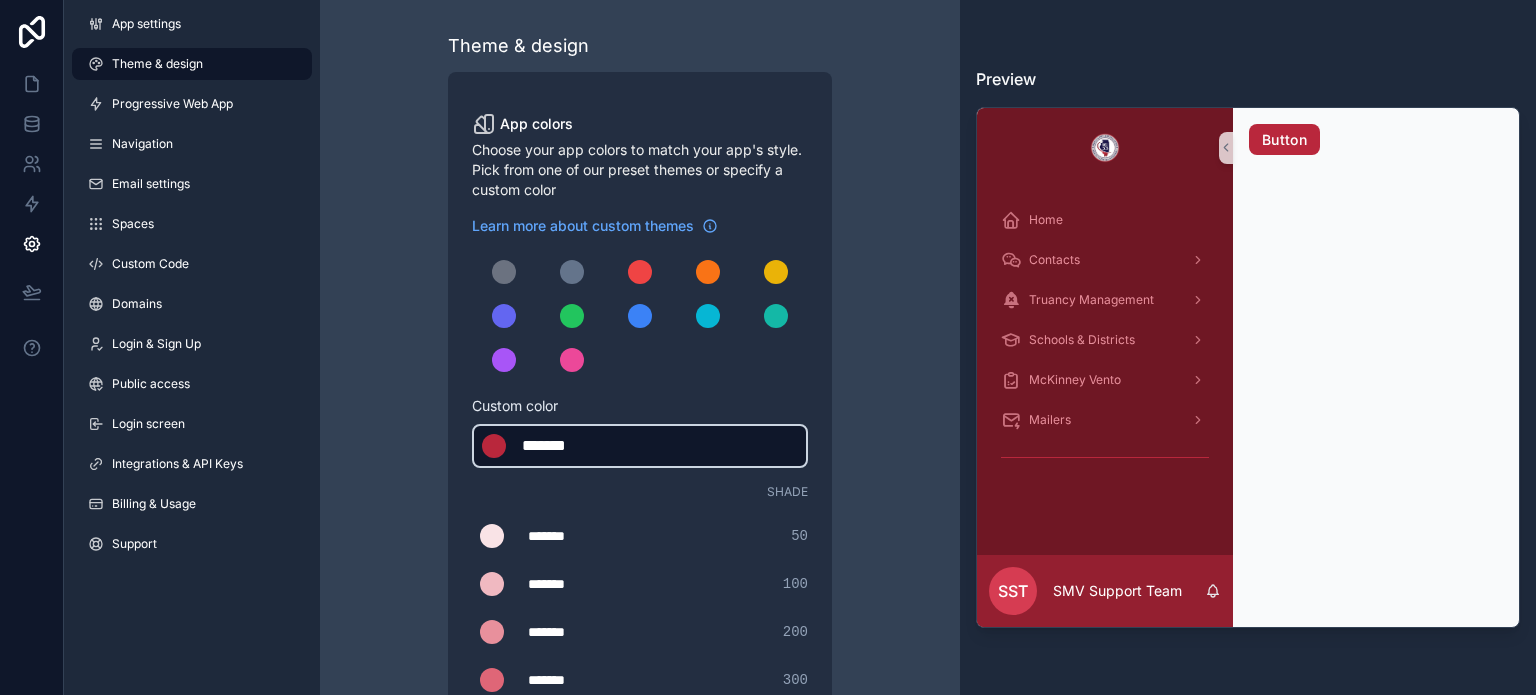 click on "*******" at bounding box center (572, 446) 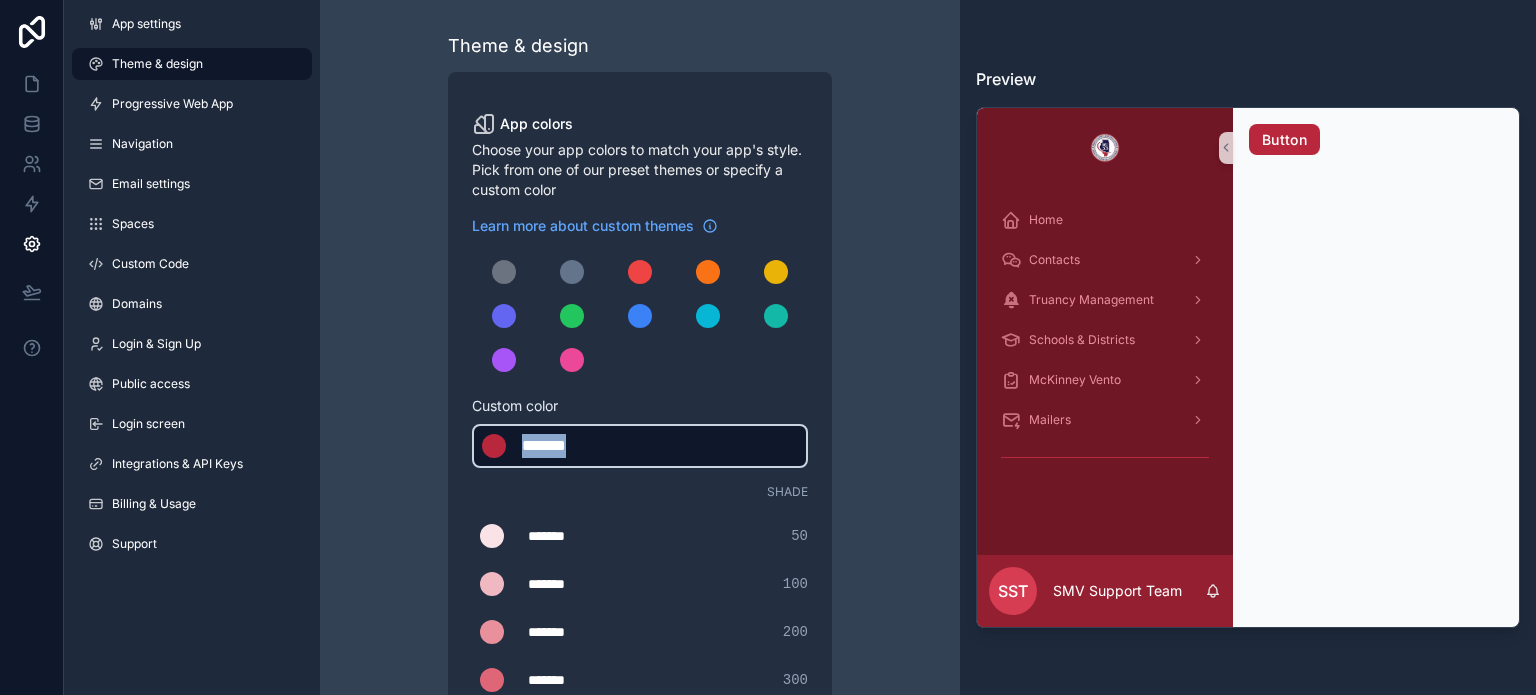 click on "*******" at bounding box center [572, 446] 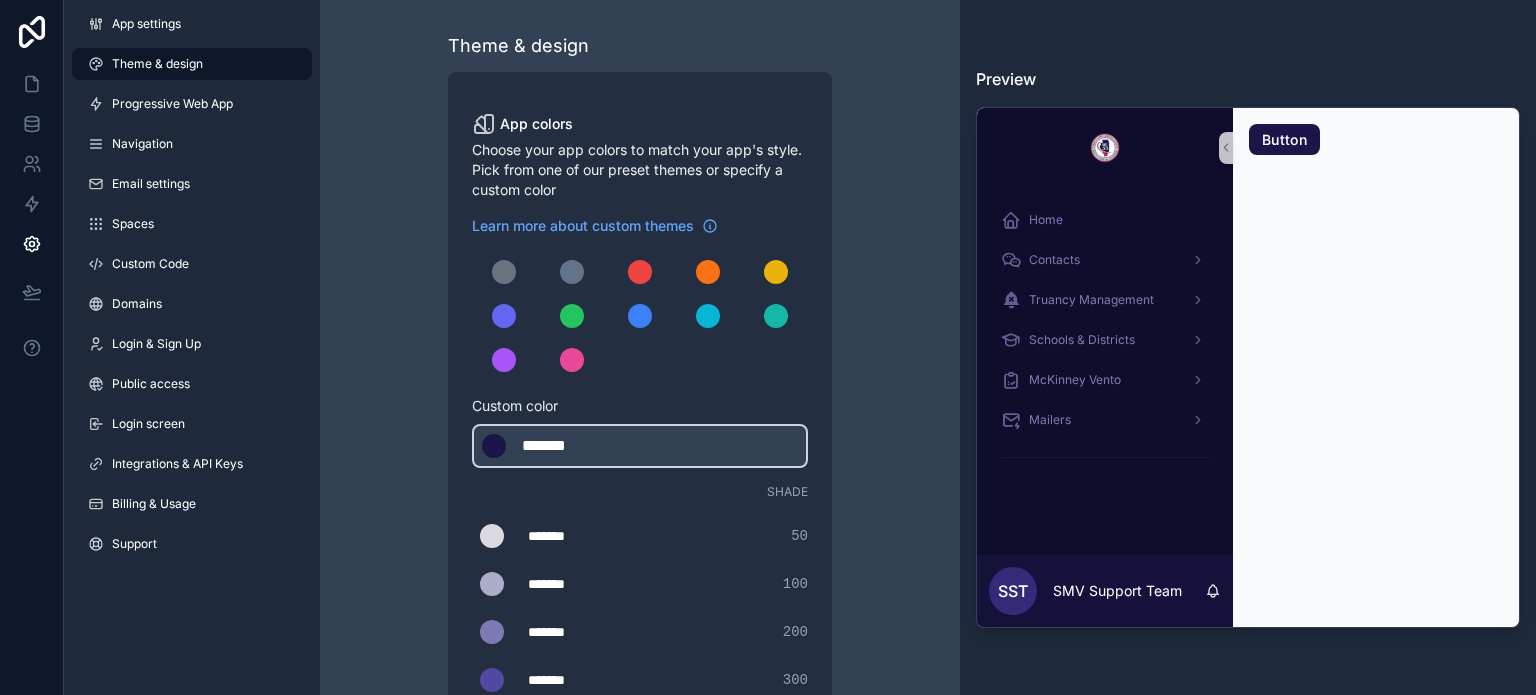 click on "Learn more about custom themes Custom color ******* ******* #1B1549 Shade ******* ******* #dad9e2 50 ******* ******* #afacca 100 ******* ******* #8079b7 200 ******* ******* #5248a2 300 ******* ******* #342b78 400 ******* ******* #1b1549 500 ******* ******* #16113a 600 ******* ******* #100d2c 700 ******* ******* #0b081d 800 ******* ******* #05040f 900" at bounding box center [640, 602] 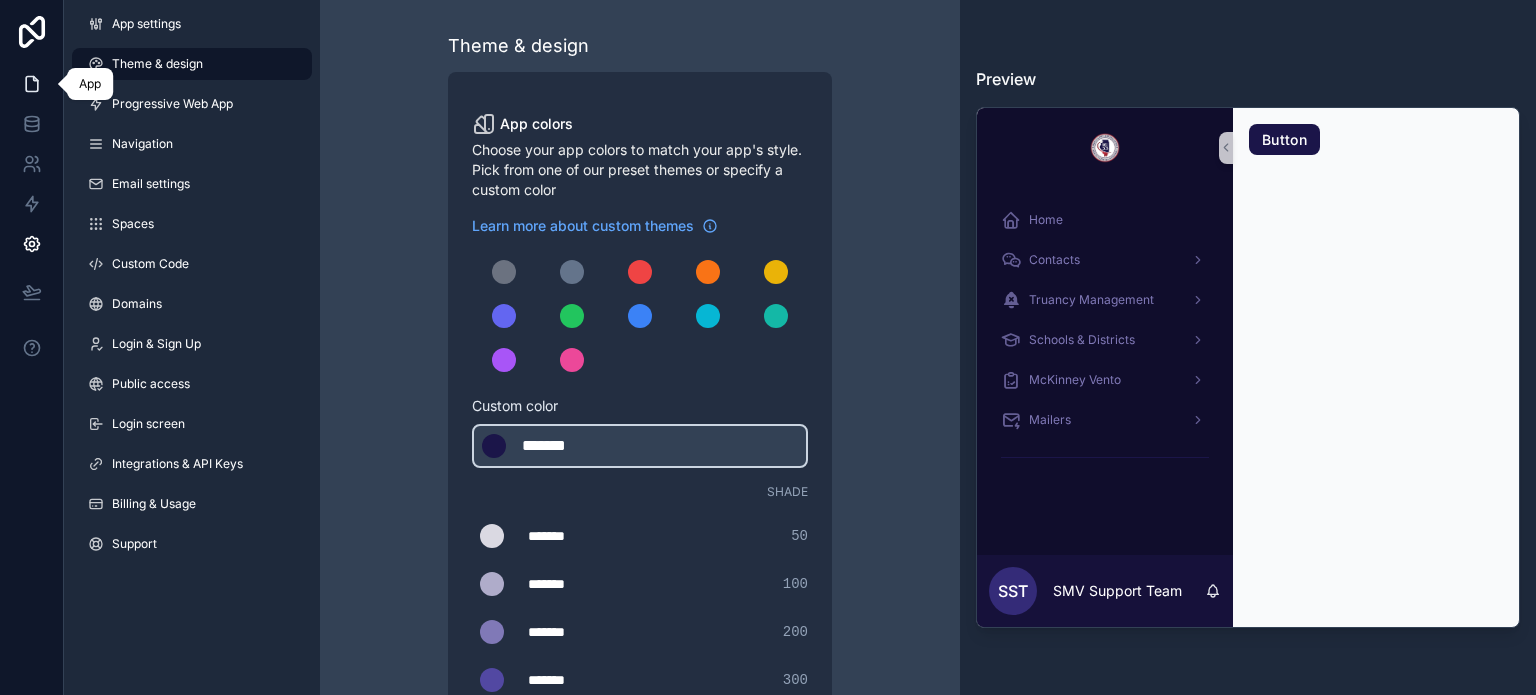click at bounding box center [31, 84] 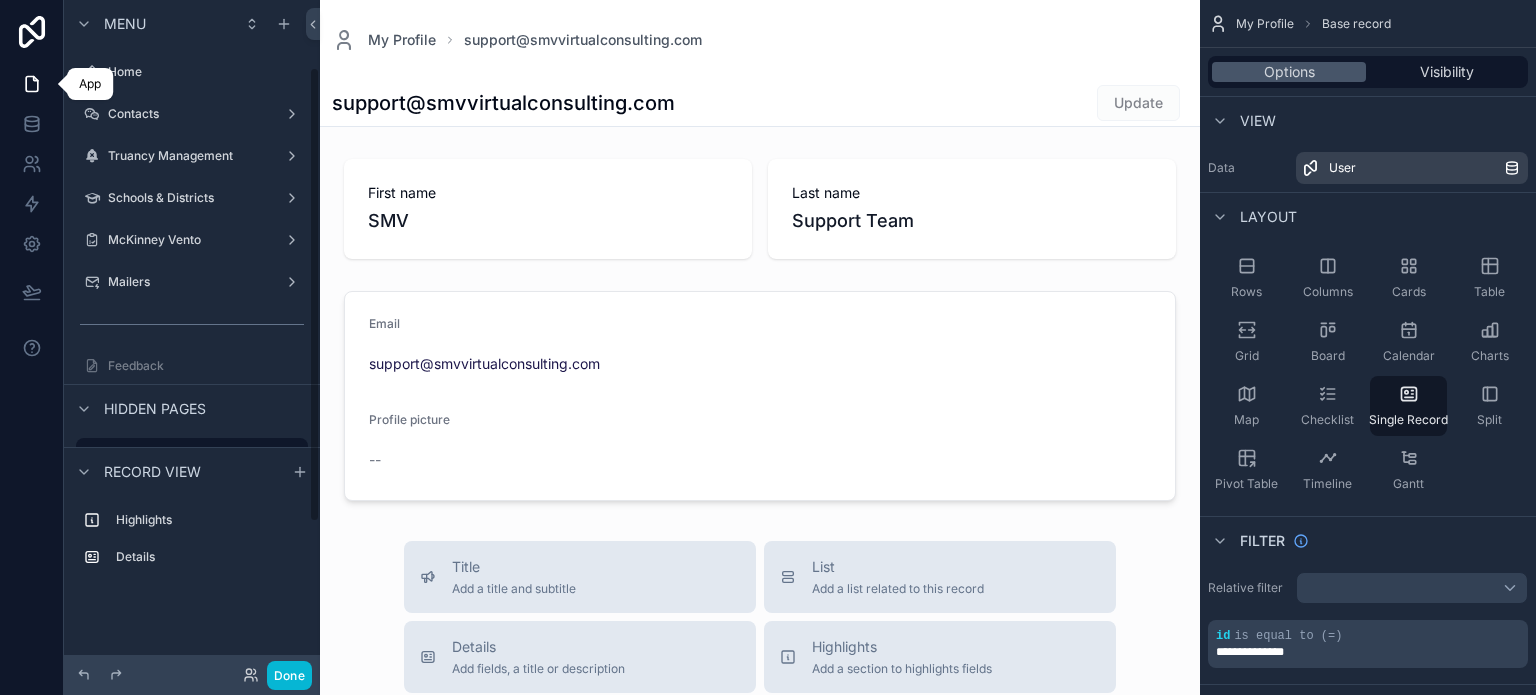 scroll, scrollTop: 98, scrollLeft: 0, axis: vertical 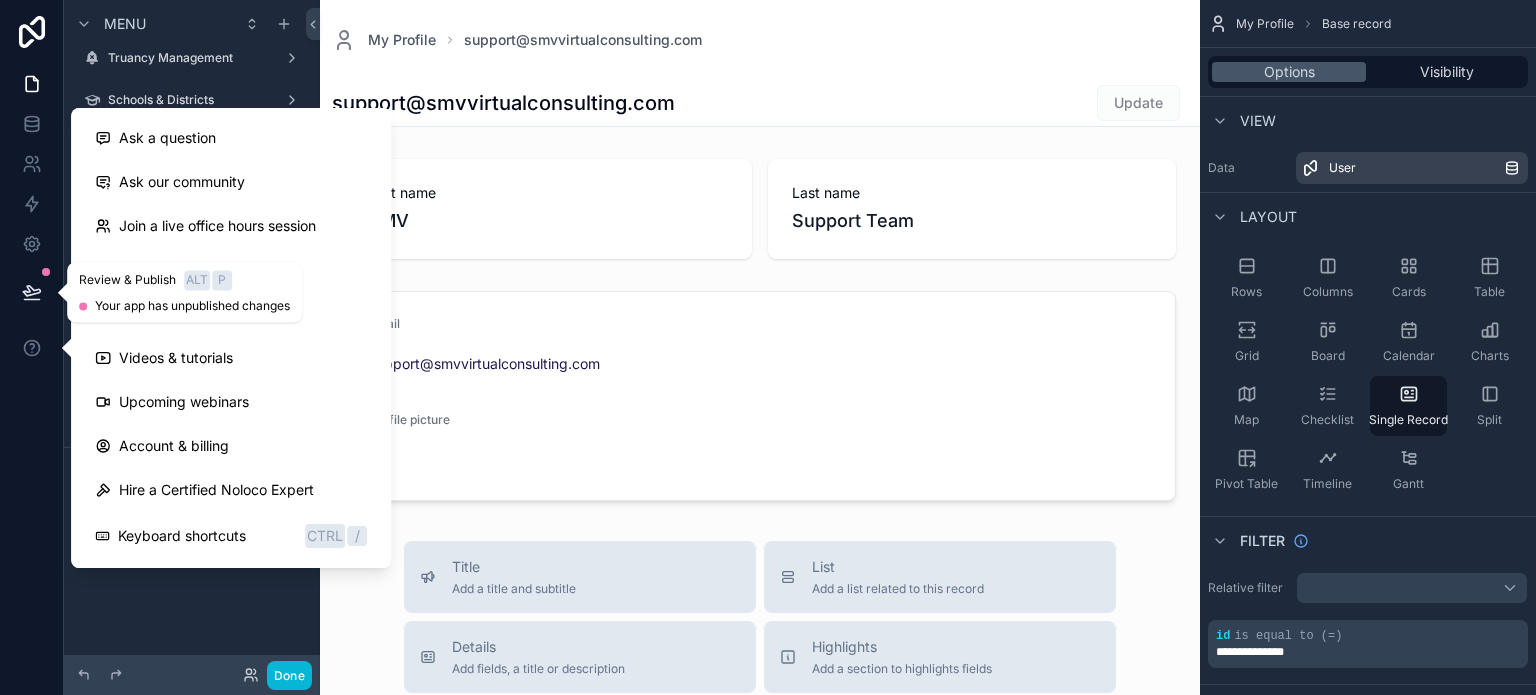 click 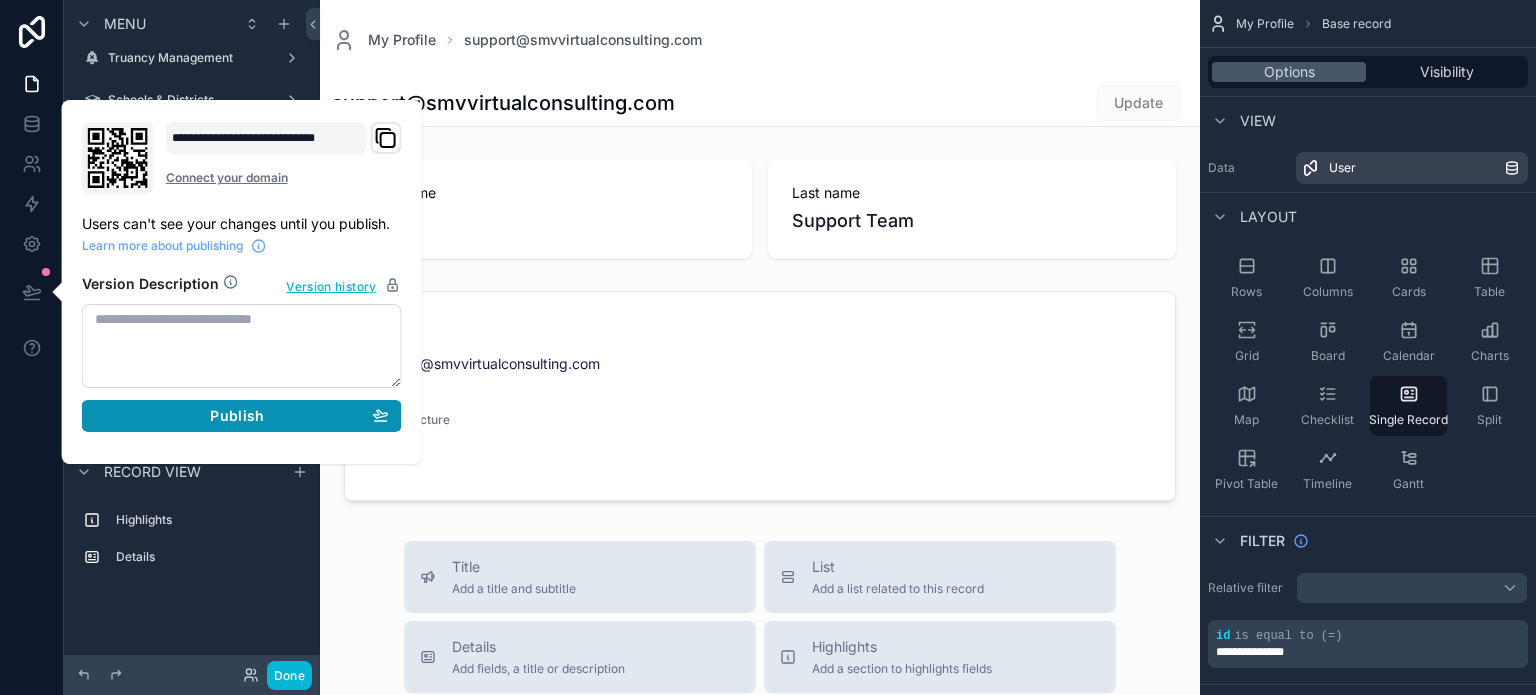 click on "Publish" at bounding box center [237, 416] 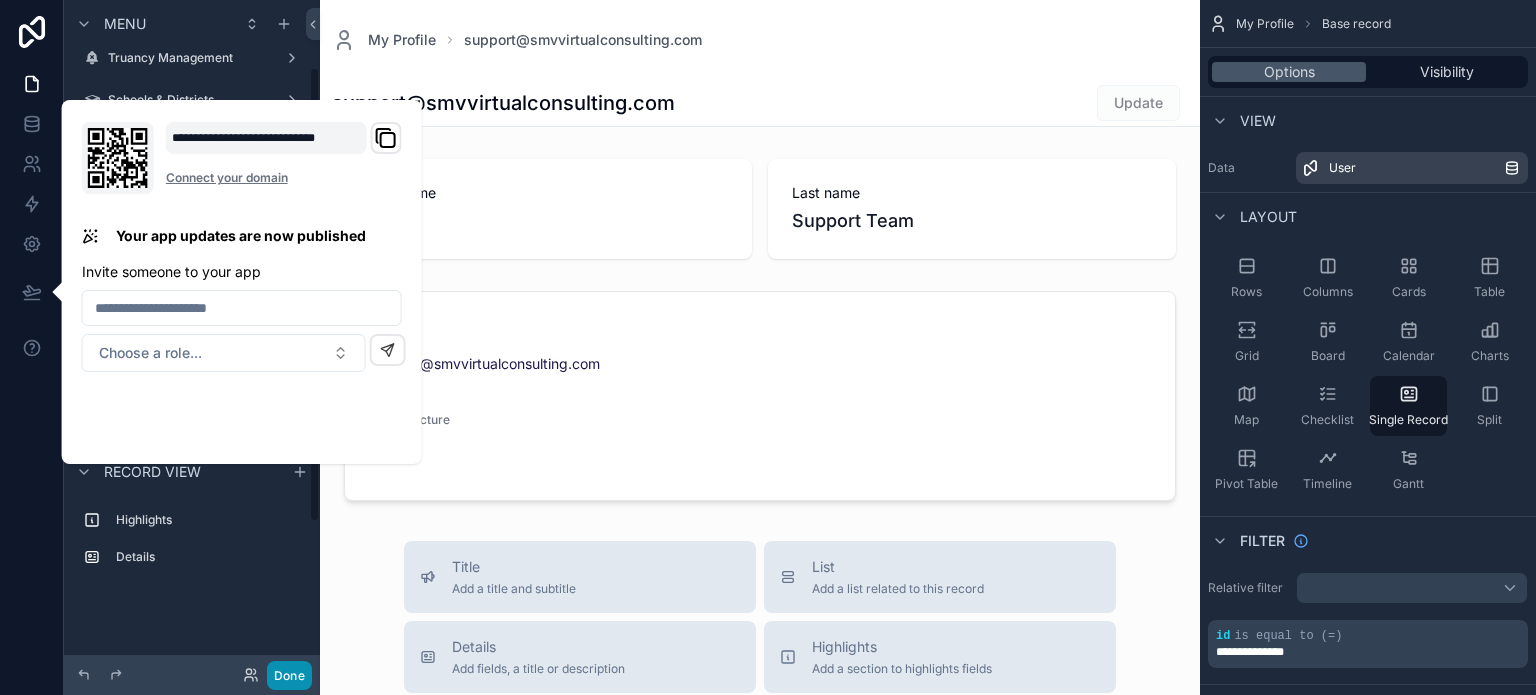click on "Done" at bounding box center (289, 675) 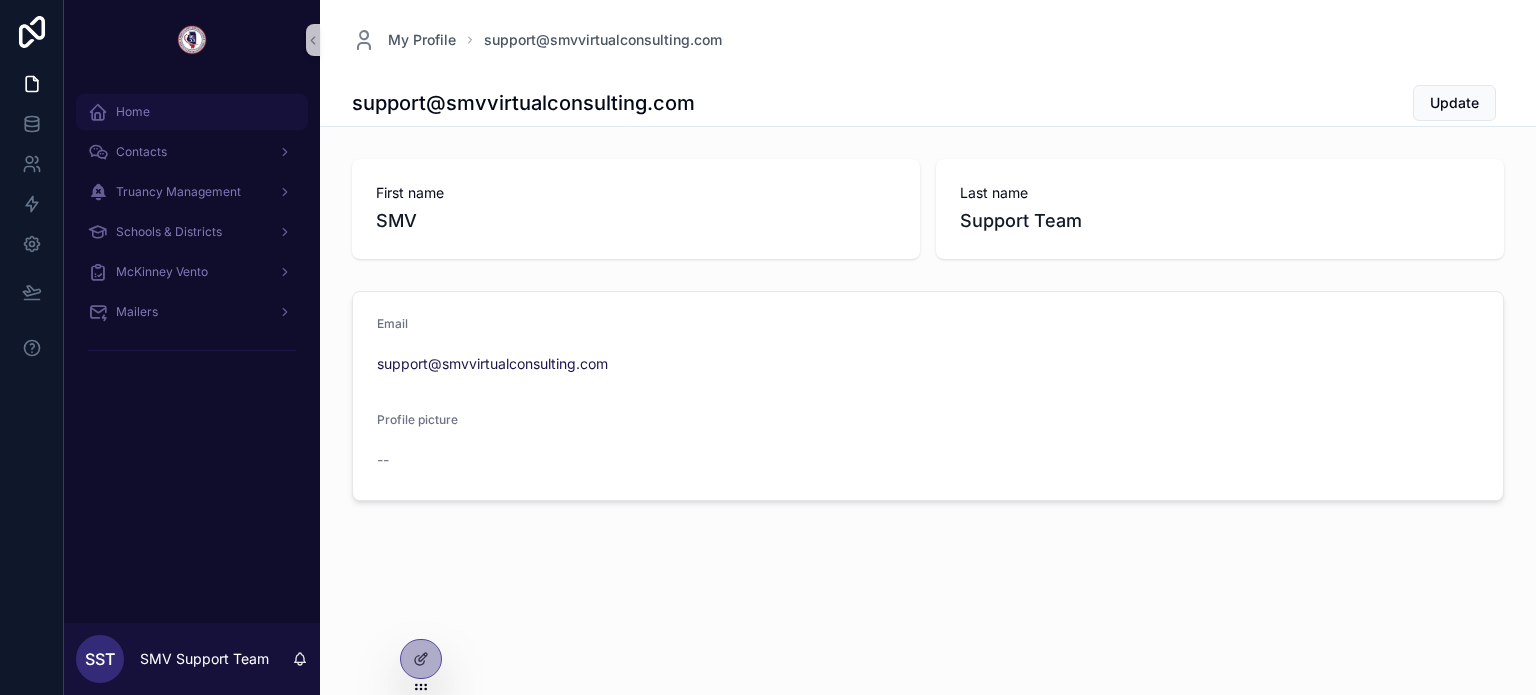 click on "Home" at bounding box center (192, 112) 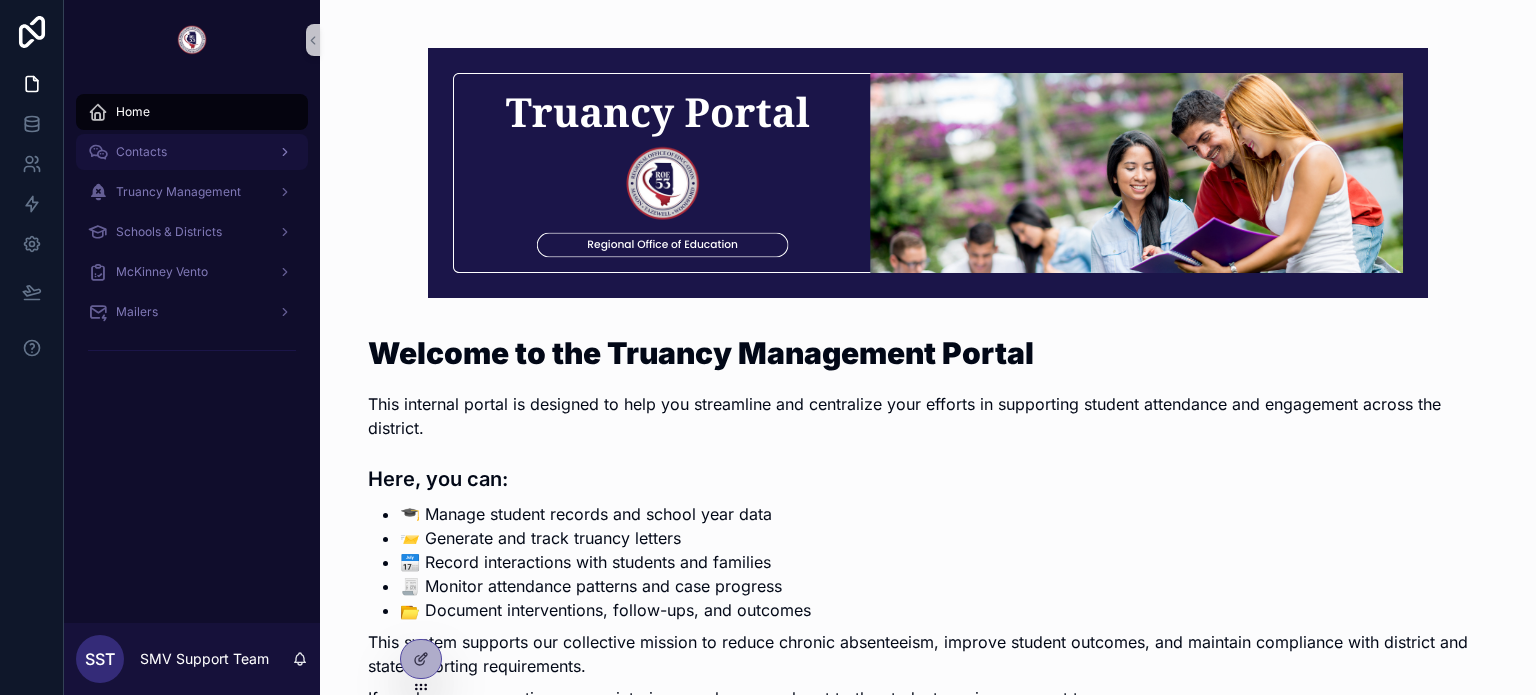 click on "Contacts" at bounding box center [192, 152] 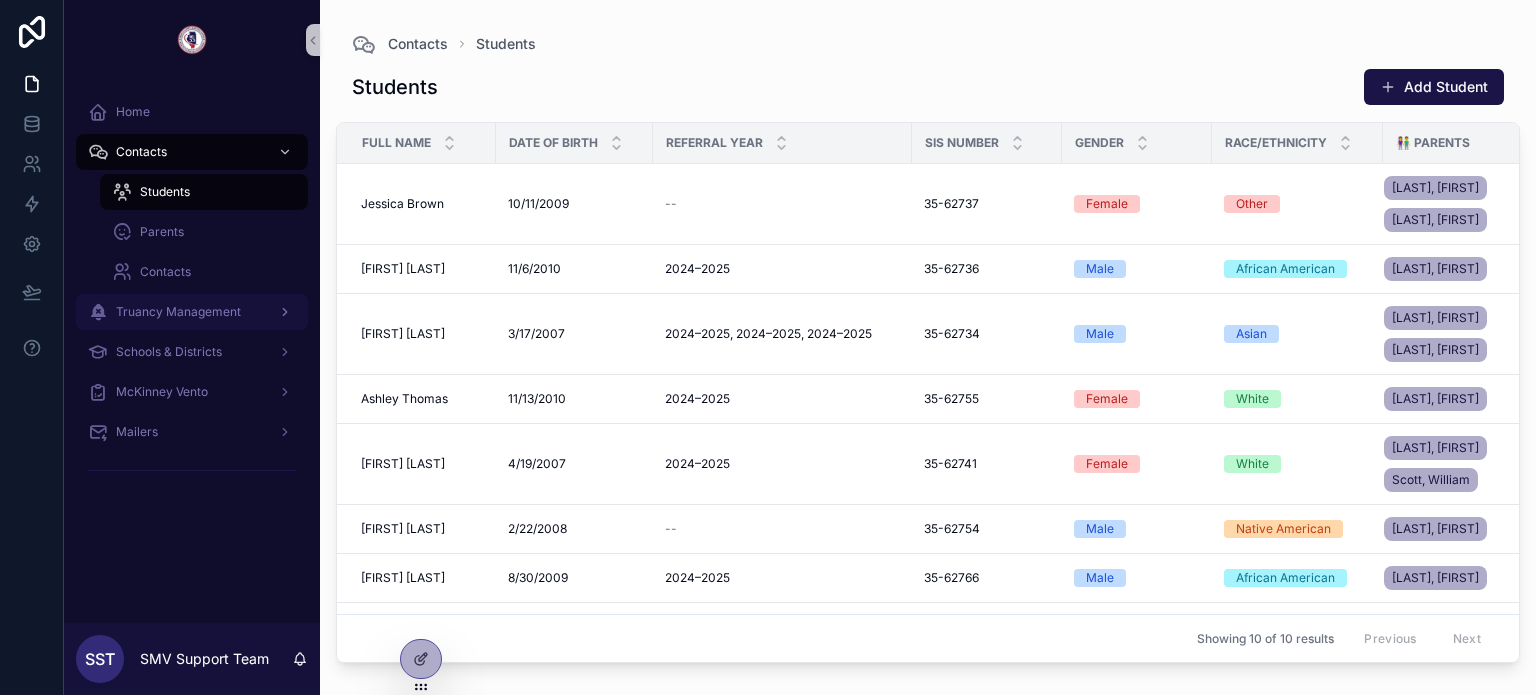 click on "Truancy Management" at bounding box center [192, 312] 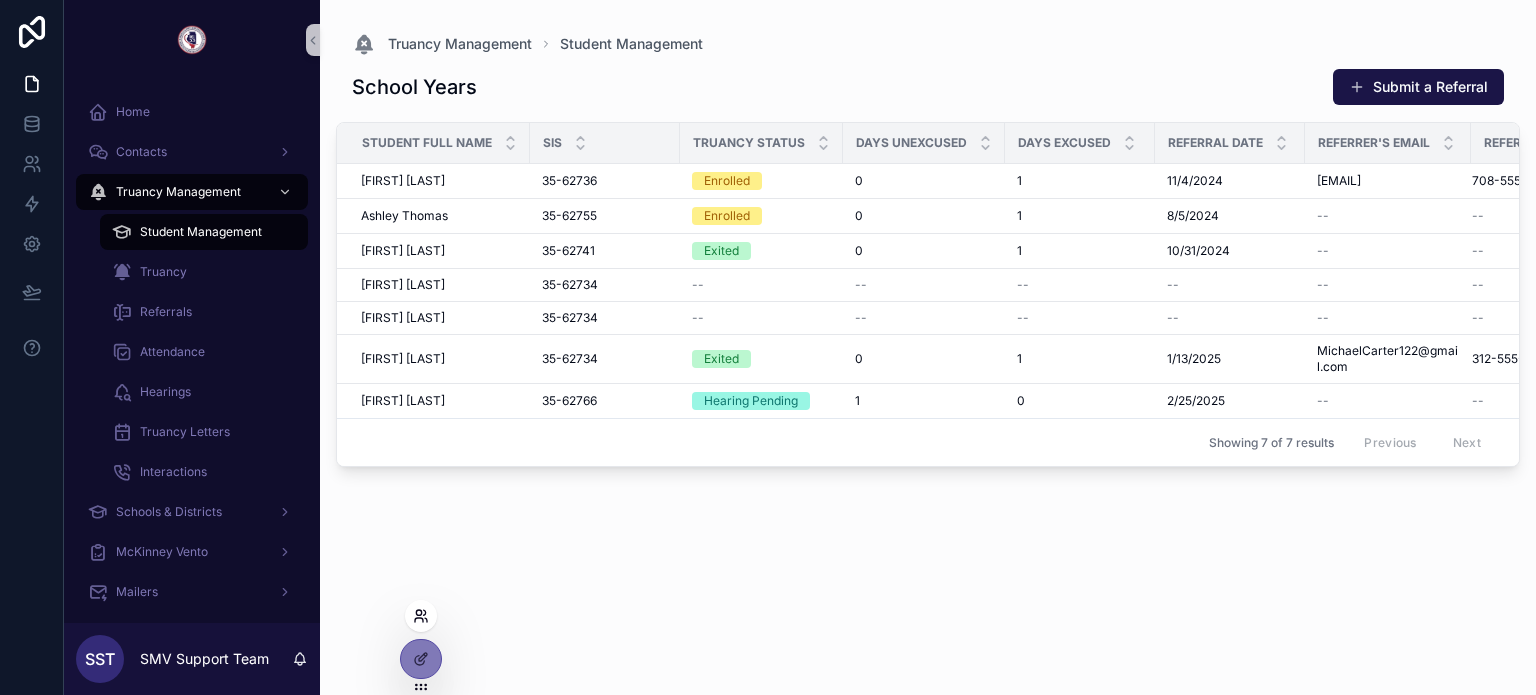 click 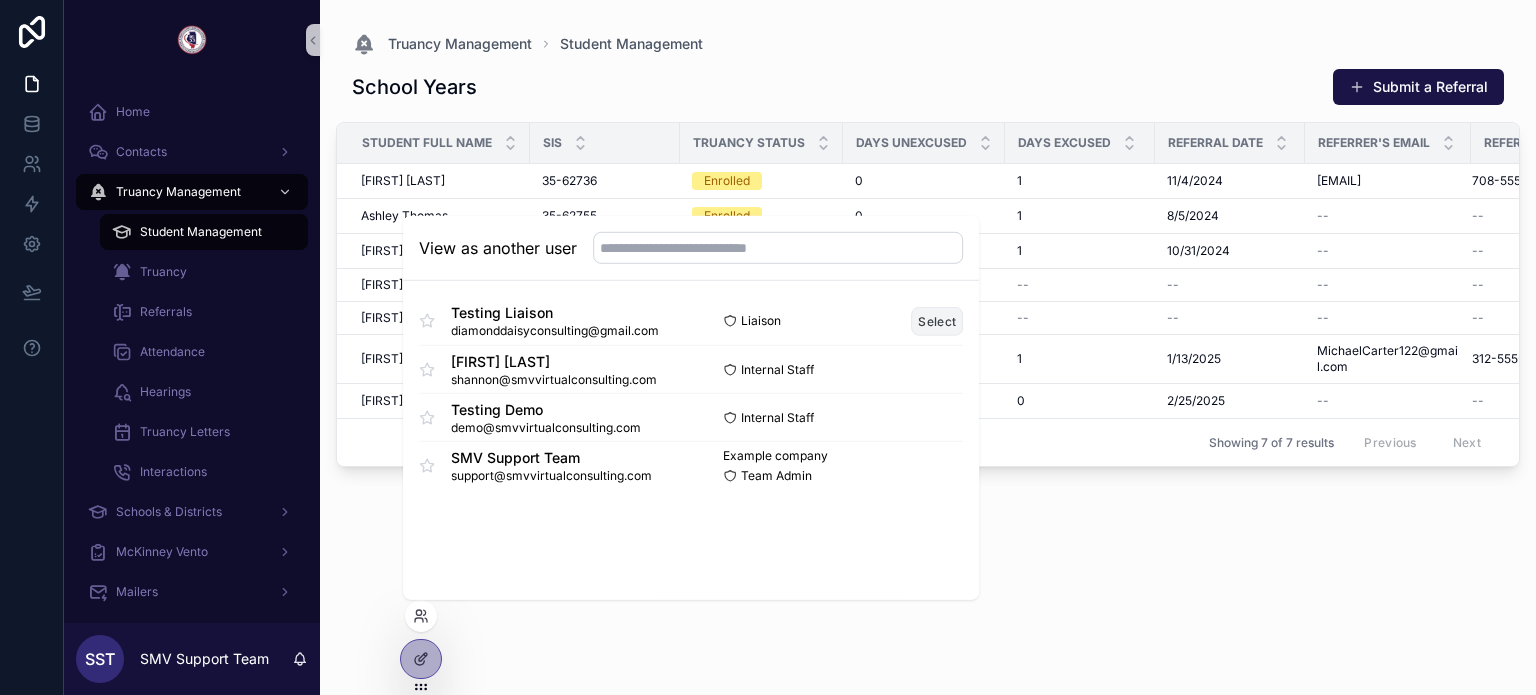 click on "Select" at bounding box center [937, 320] 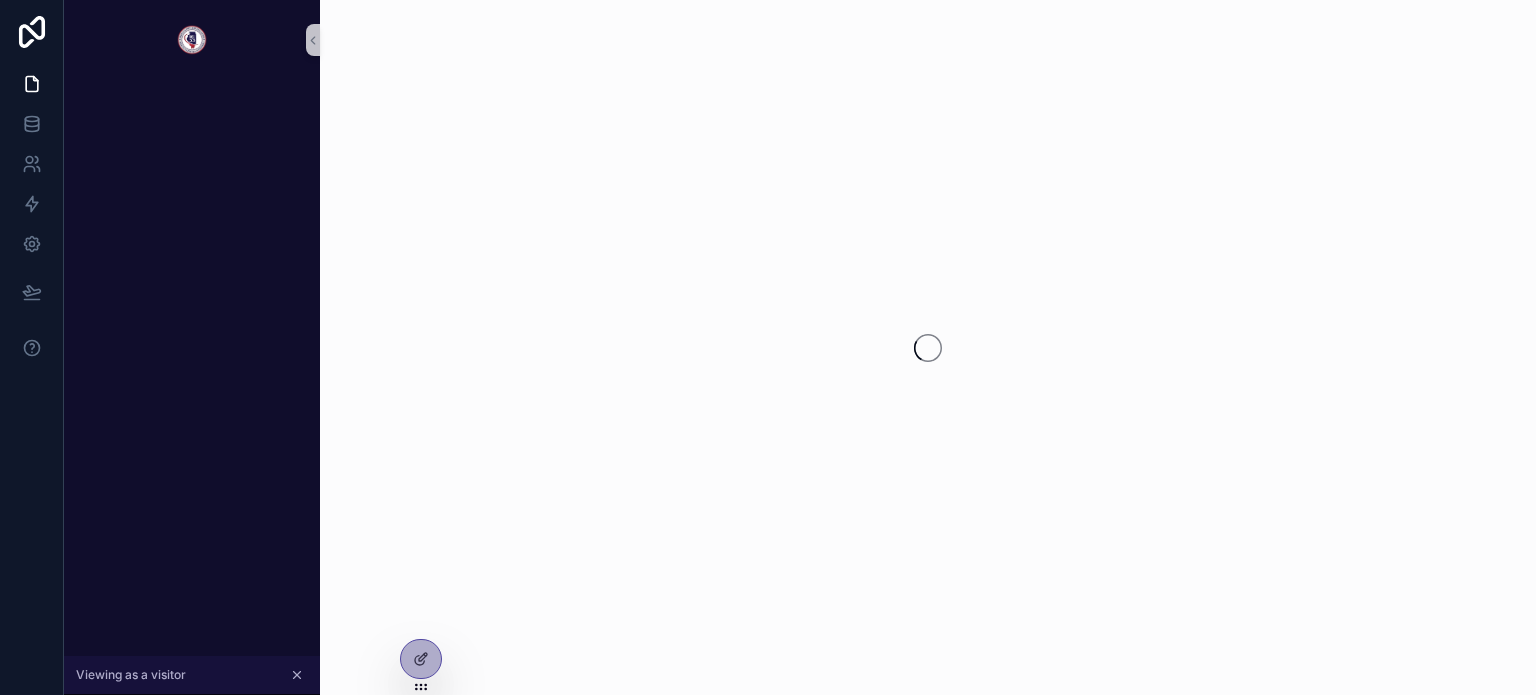 scroll, scrollTop: 0, scrollLeft: 0, axis: both 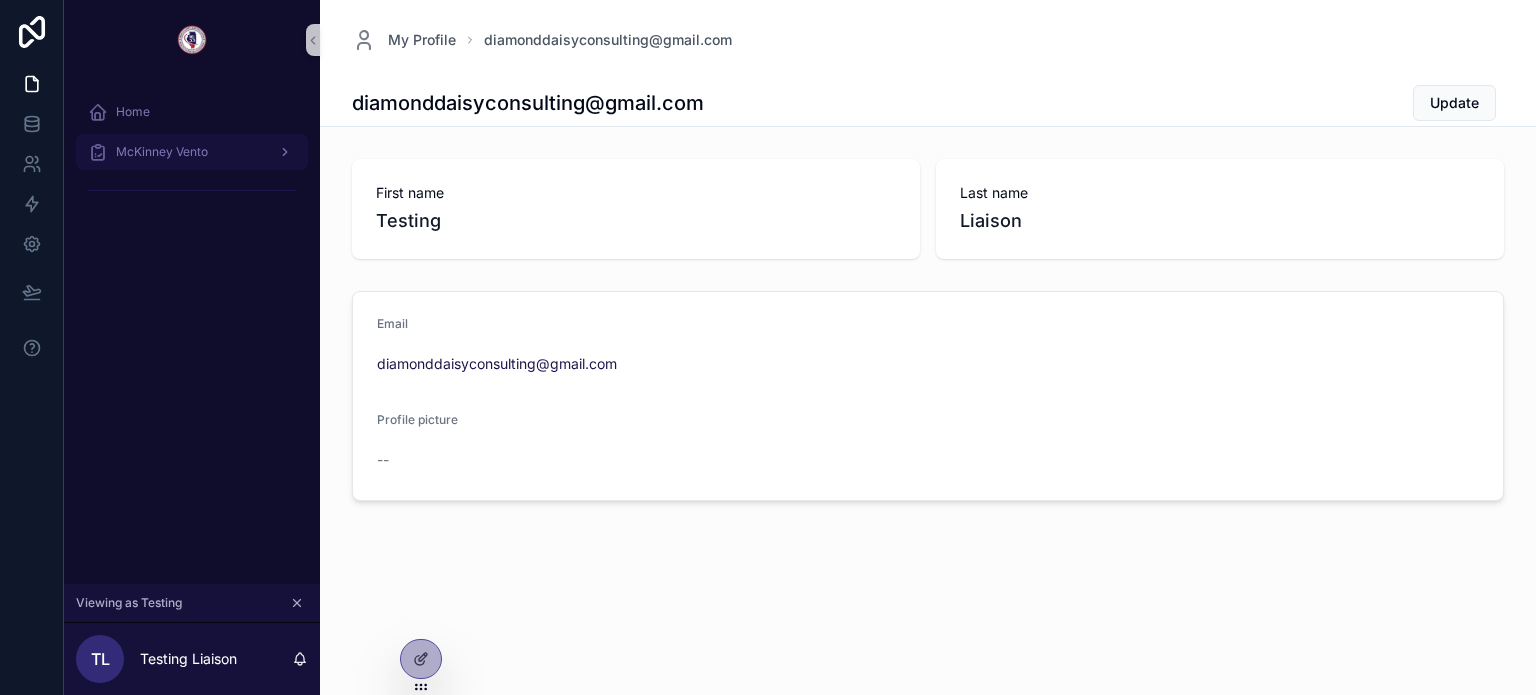 click on "McKinney Vento" at bounding box center [162, 152] 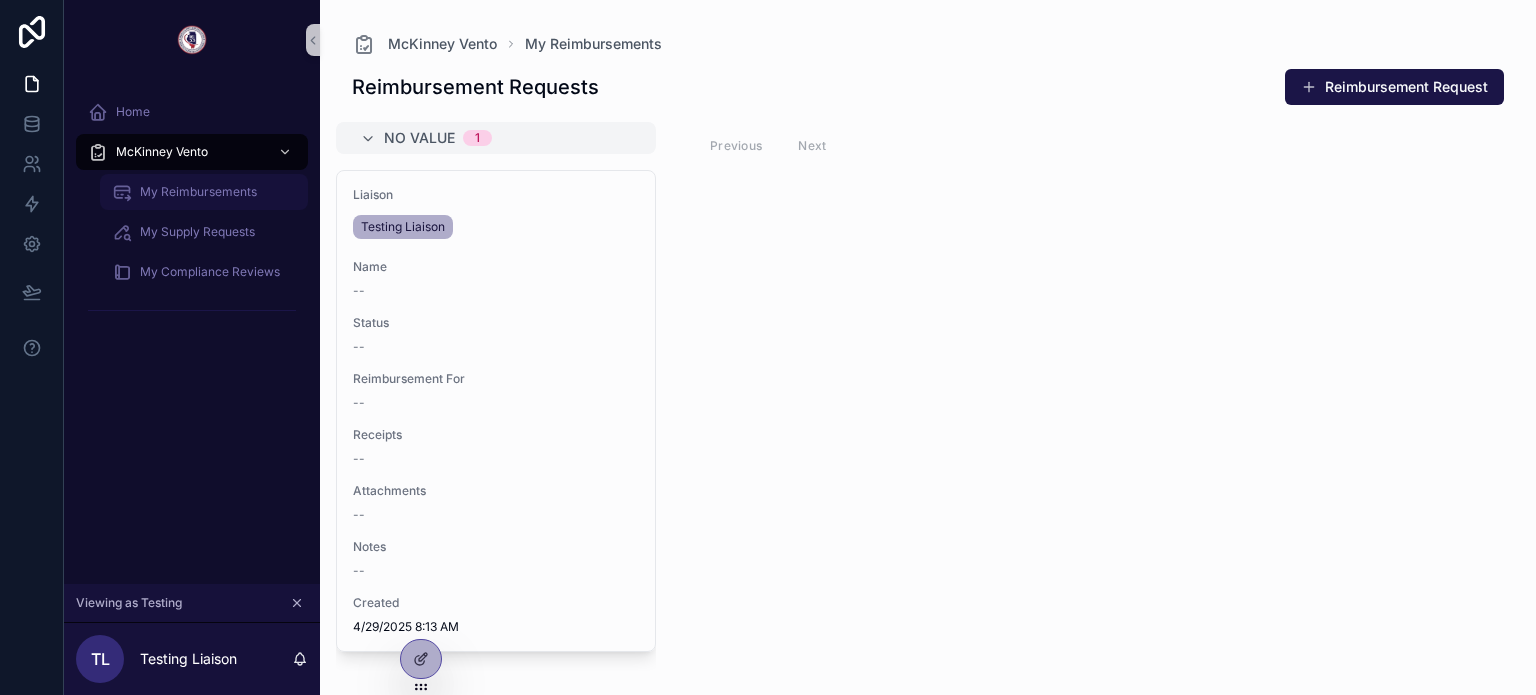 click on "My Reimbursements" at bounding box center [198, 192] 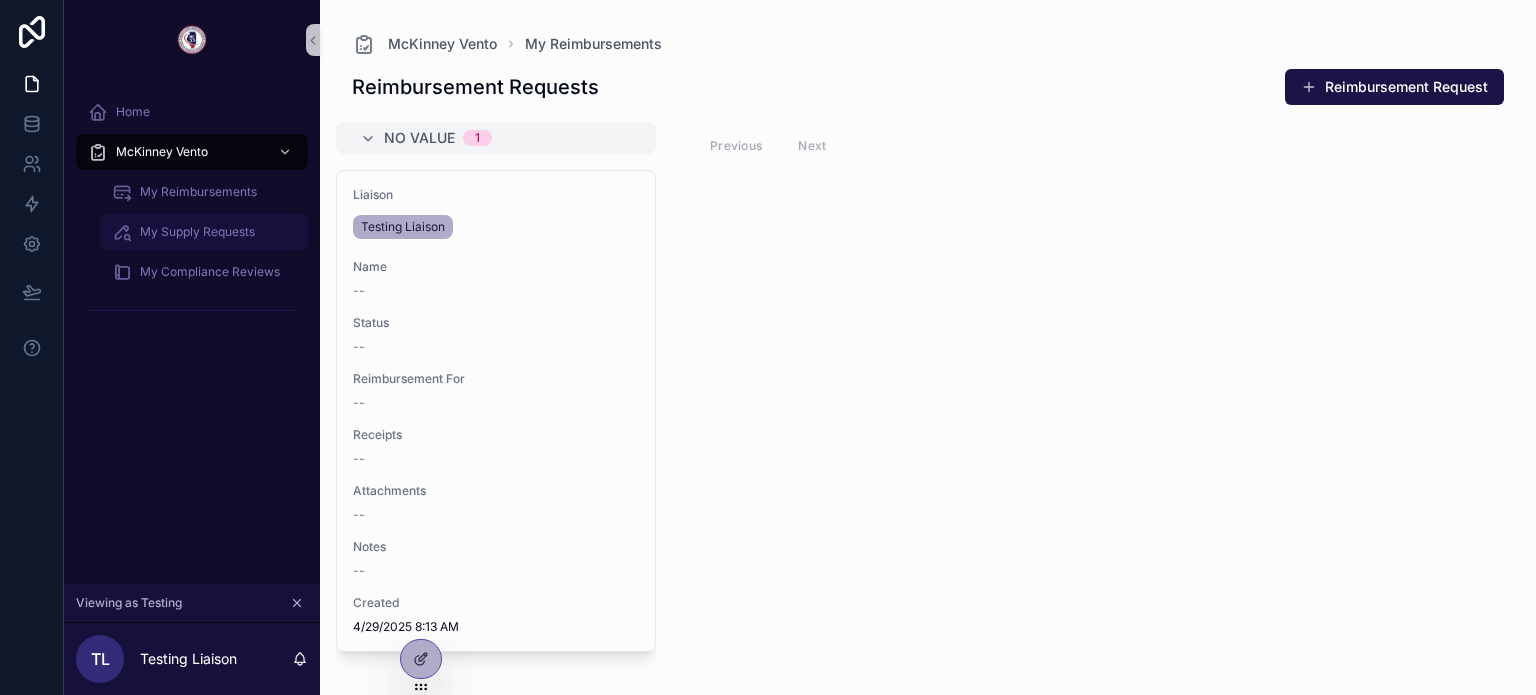 click on "My Supply Requests" at bounding box center (197, 232) 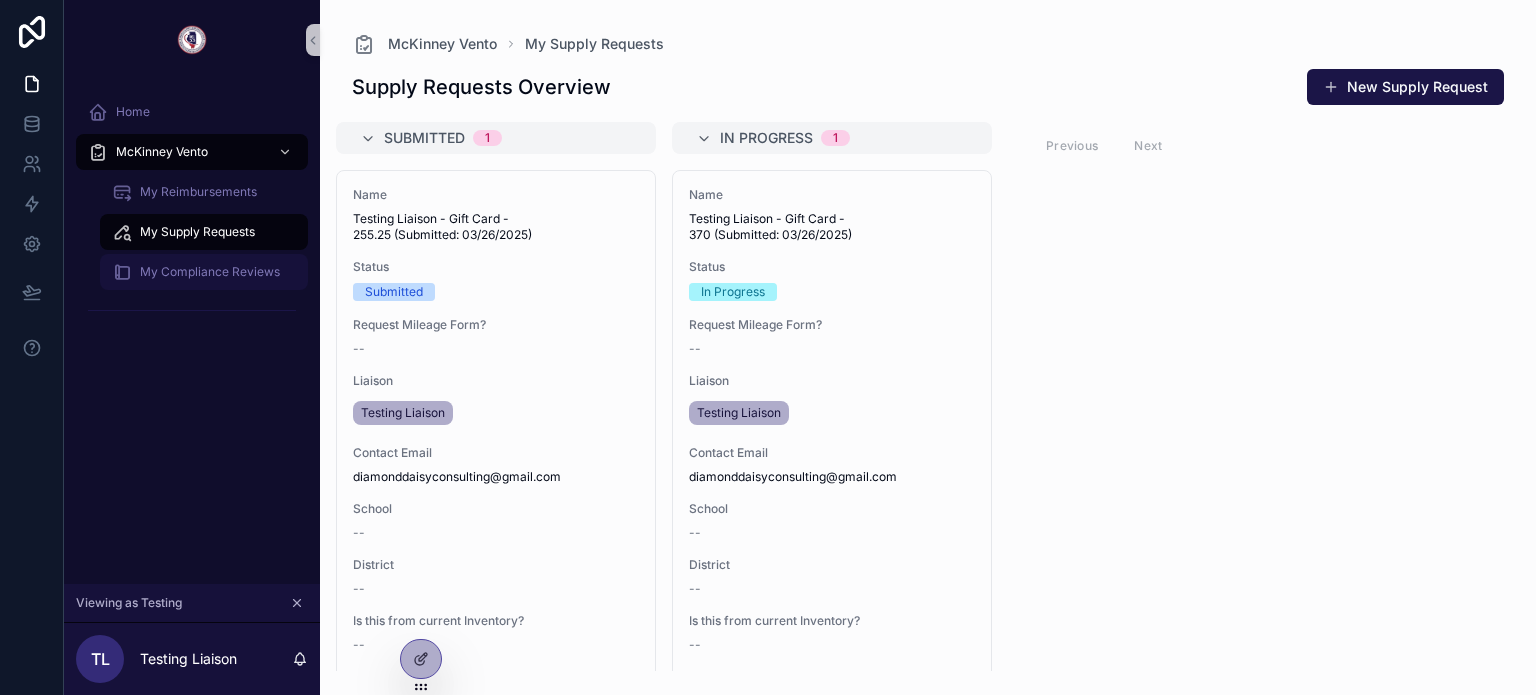 click on "My Compliance Reviews" at bounding box center (210, 272) 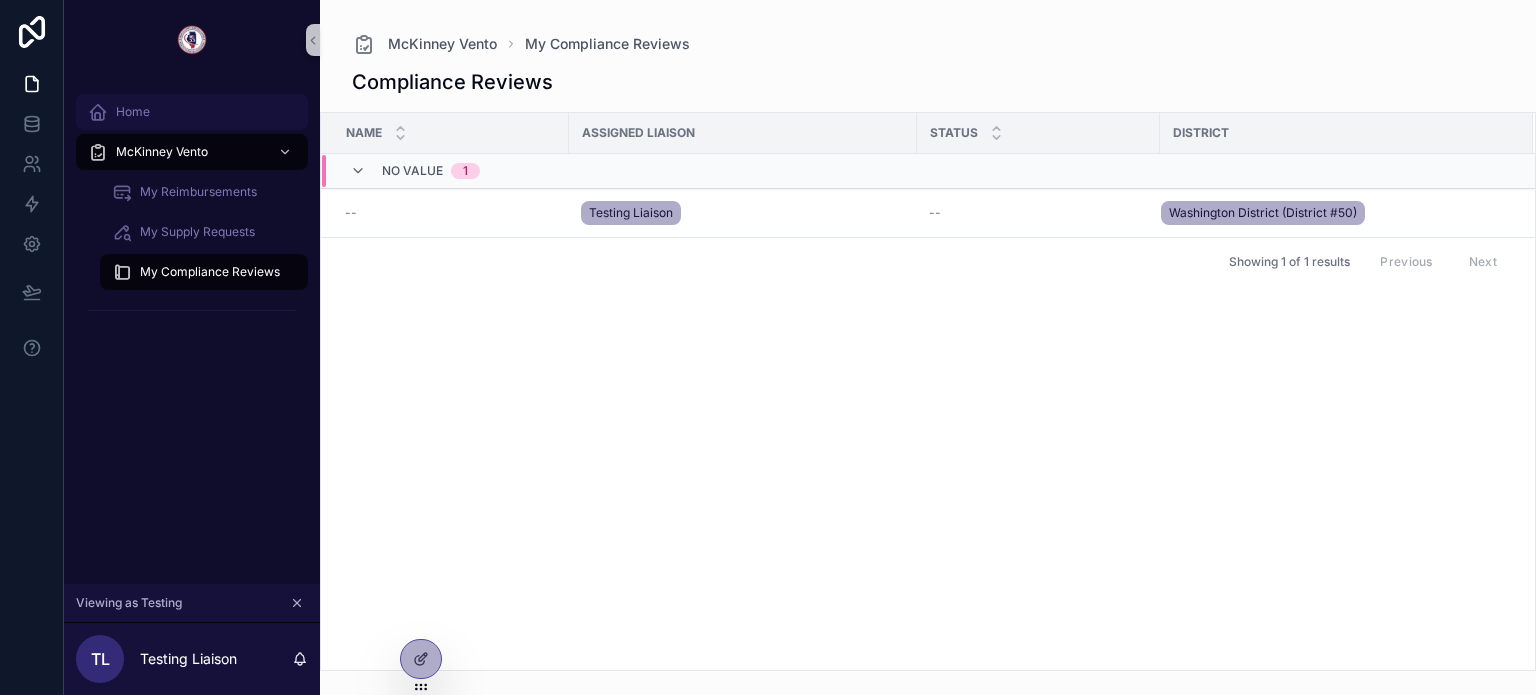 click on "Home" at bounding box center [192, 112] 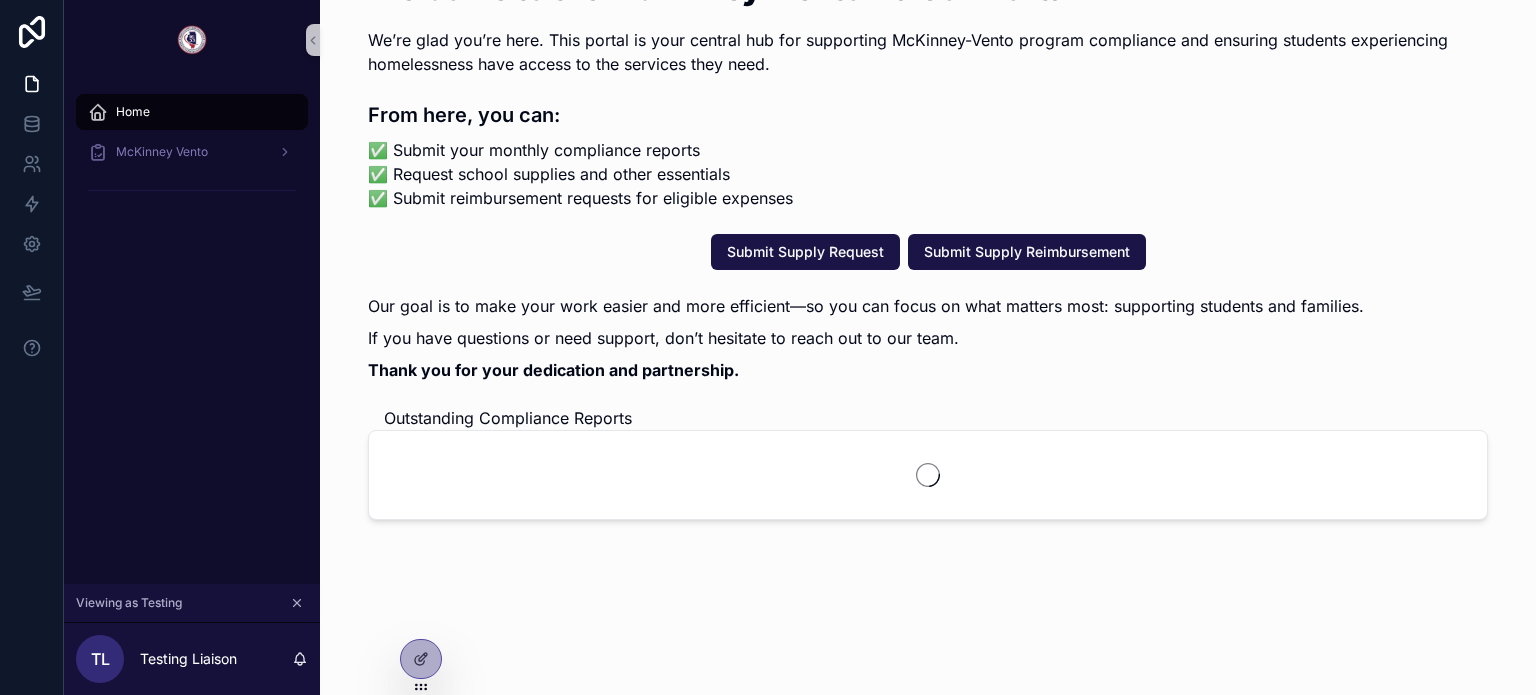 scroll, scrollTop: 243, scrollLeft: 0, axis: vertical 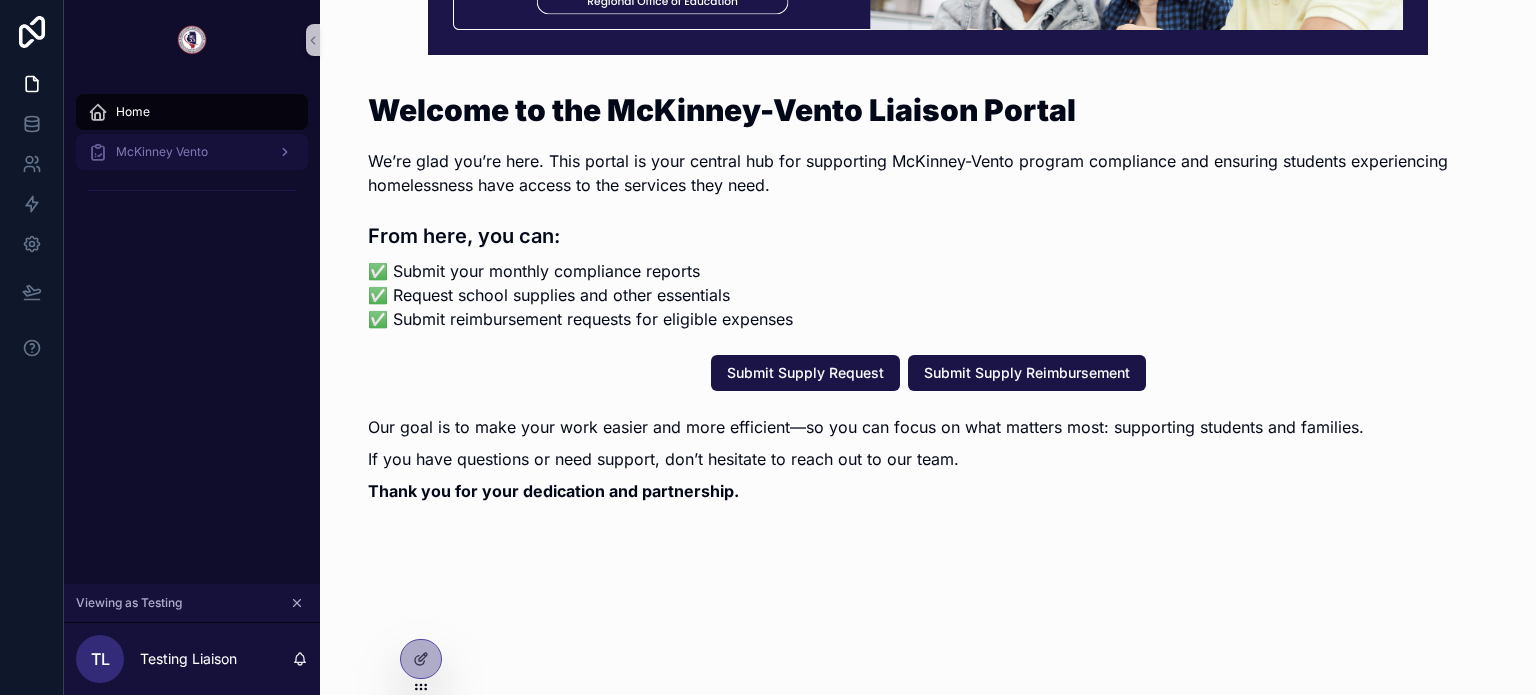 click on "McKinney Vento" at bounding box center [192, 152] 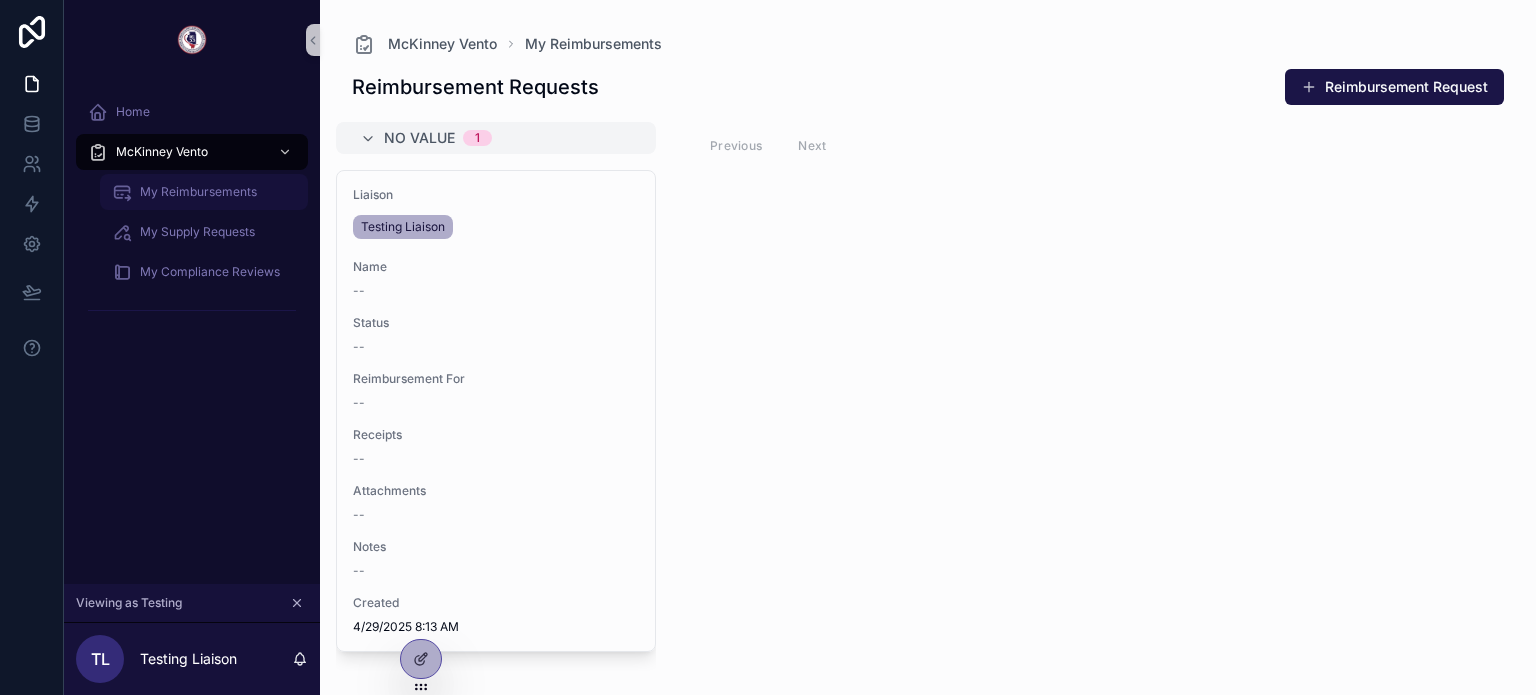 click on "My Reimbursements" at bounding box center (204, 192) 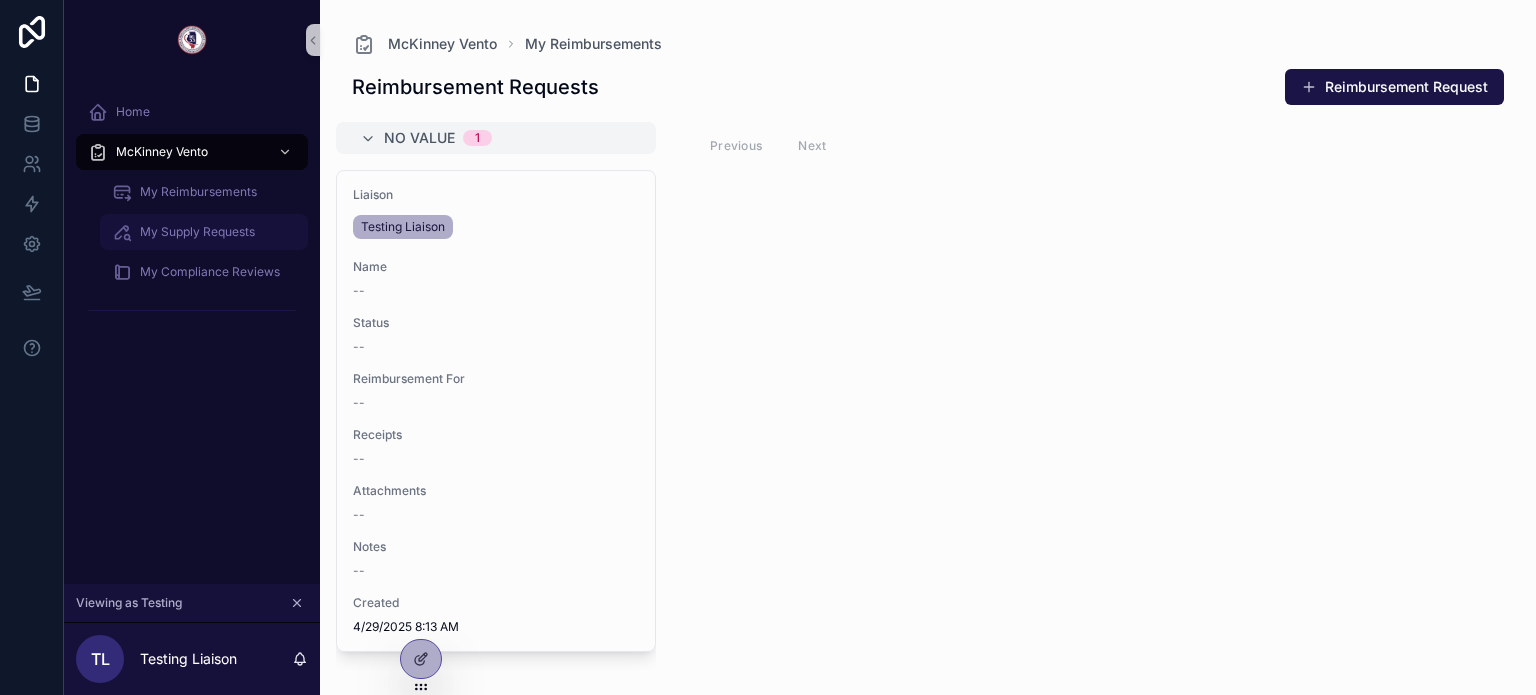 click on "My Supply Requests" at bounding box center (197, 232) 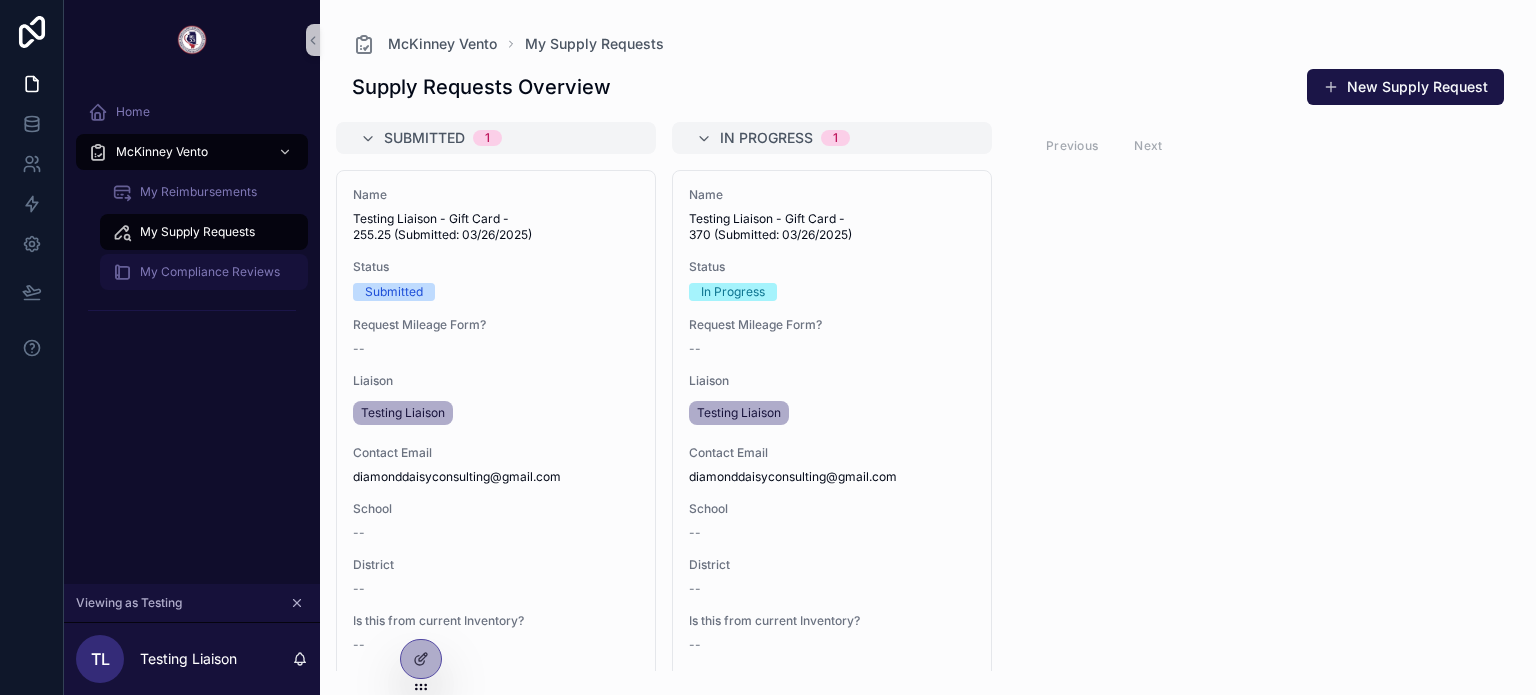 click on "My Compliance Reviews" at bounding box center [210, 272] 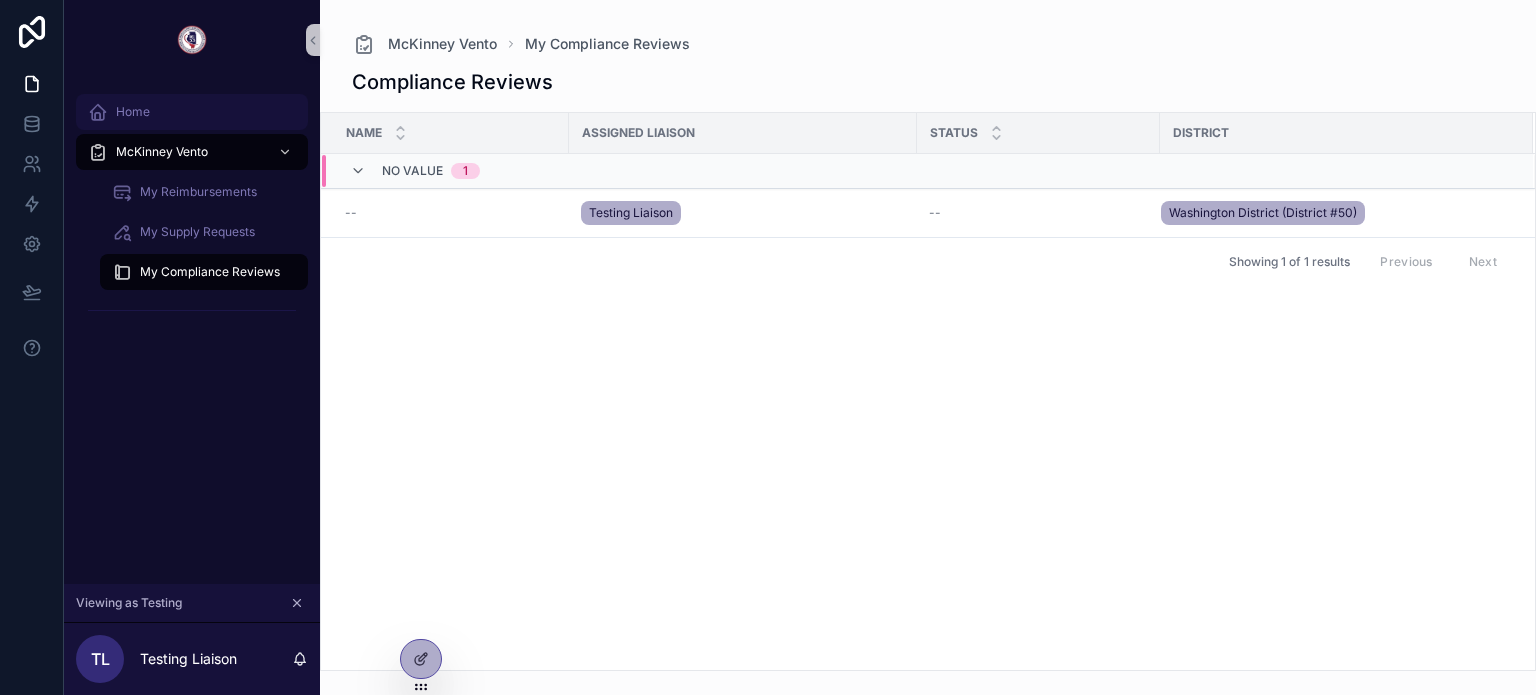 click on "Home" at bounding box center [192, 112] 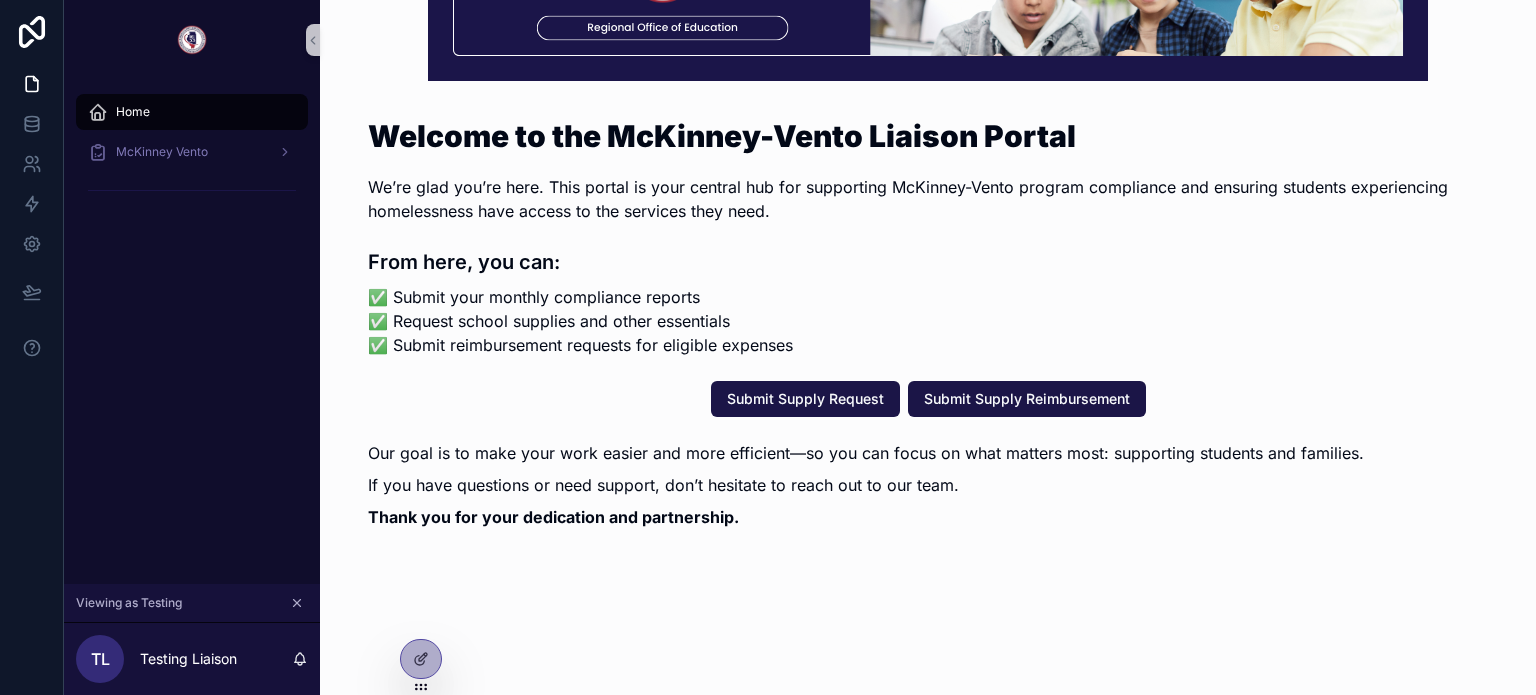 scroll, scrollTop: 243, scrollLeft: 0, axis: vertical 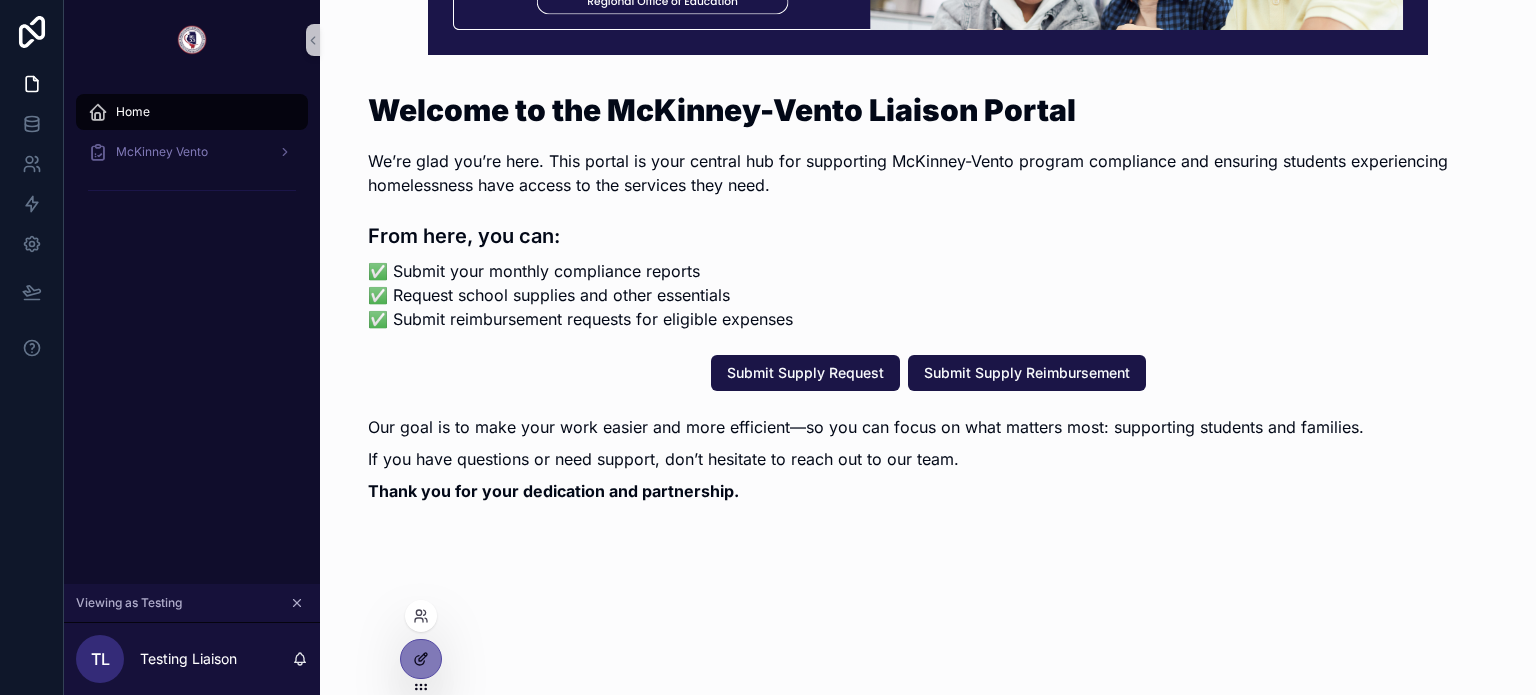 click at bounding box center (421, 659) 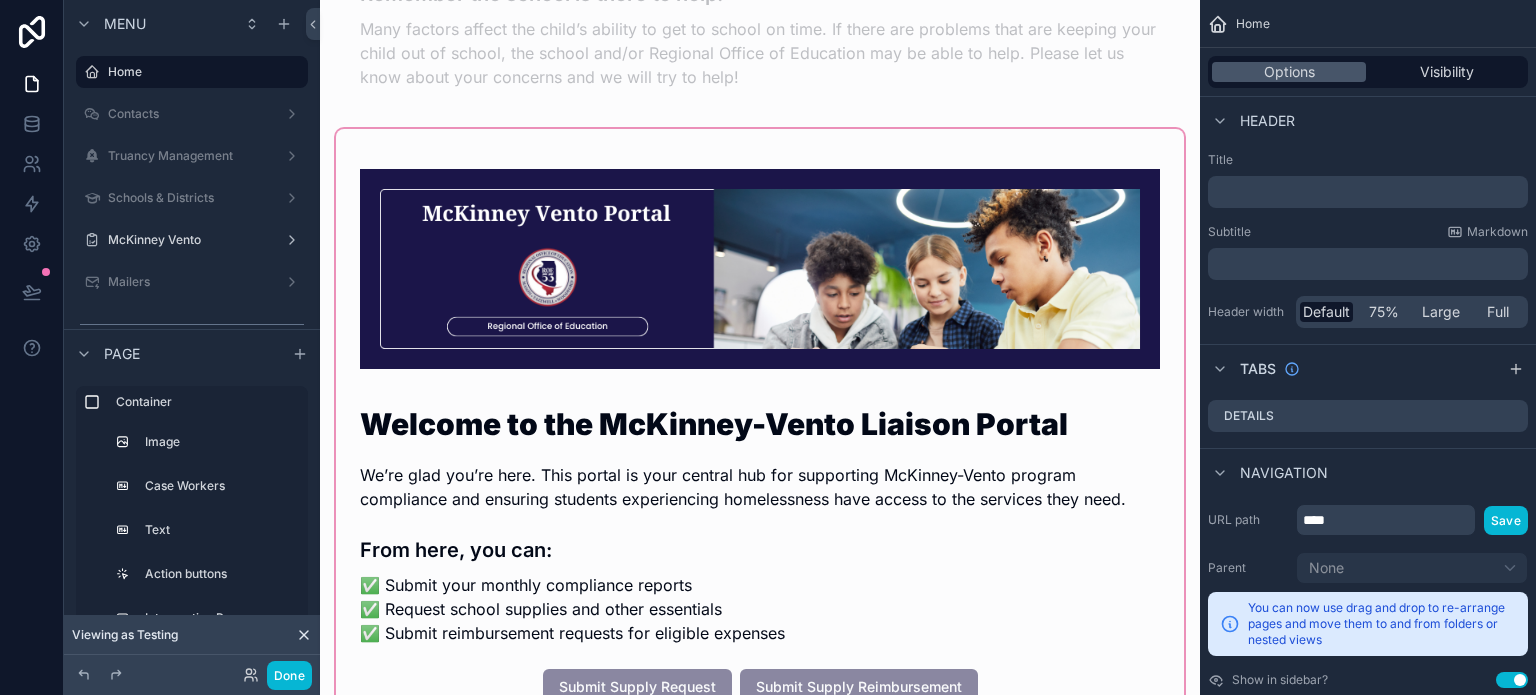 scroll, scrollTop: 2143, scrollLeft: 0, axis: vertical 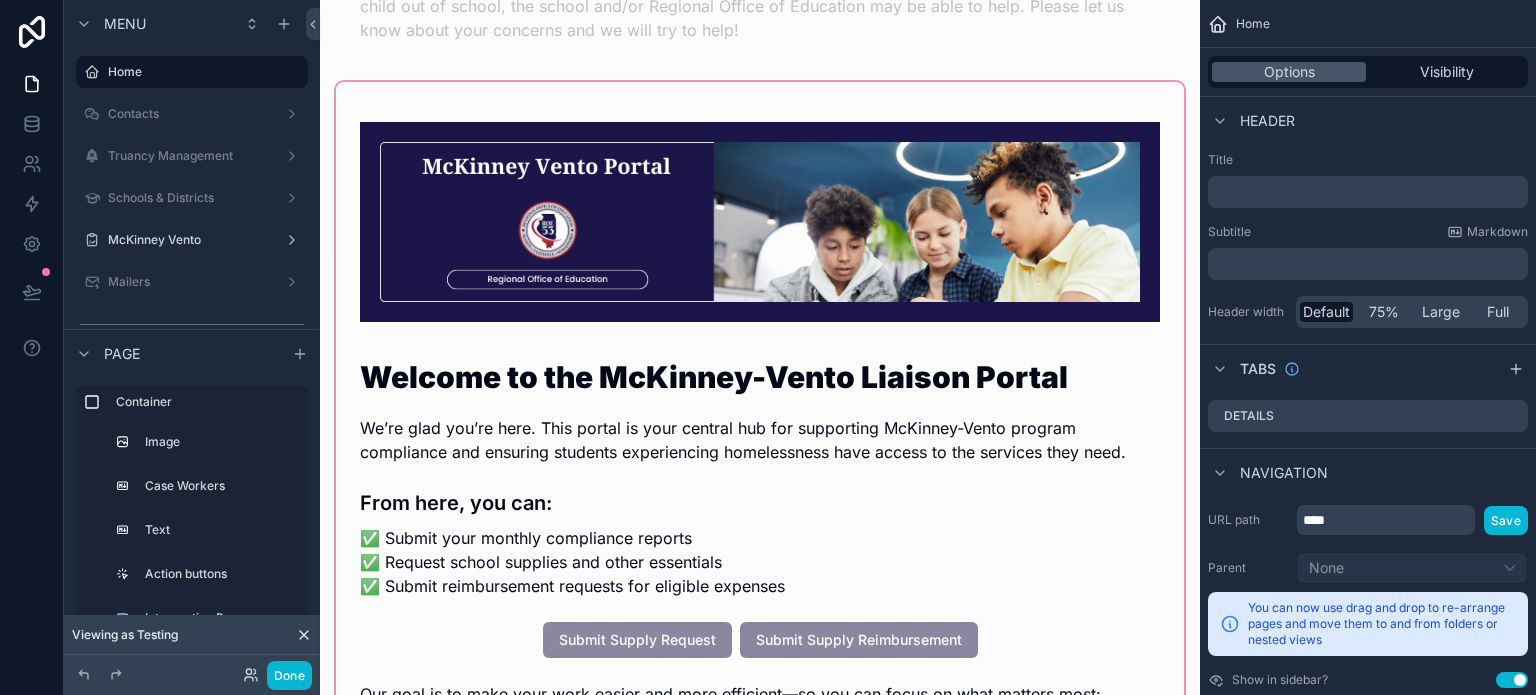 click at bounding box center [760, 551] 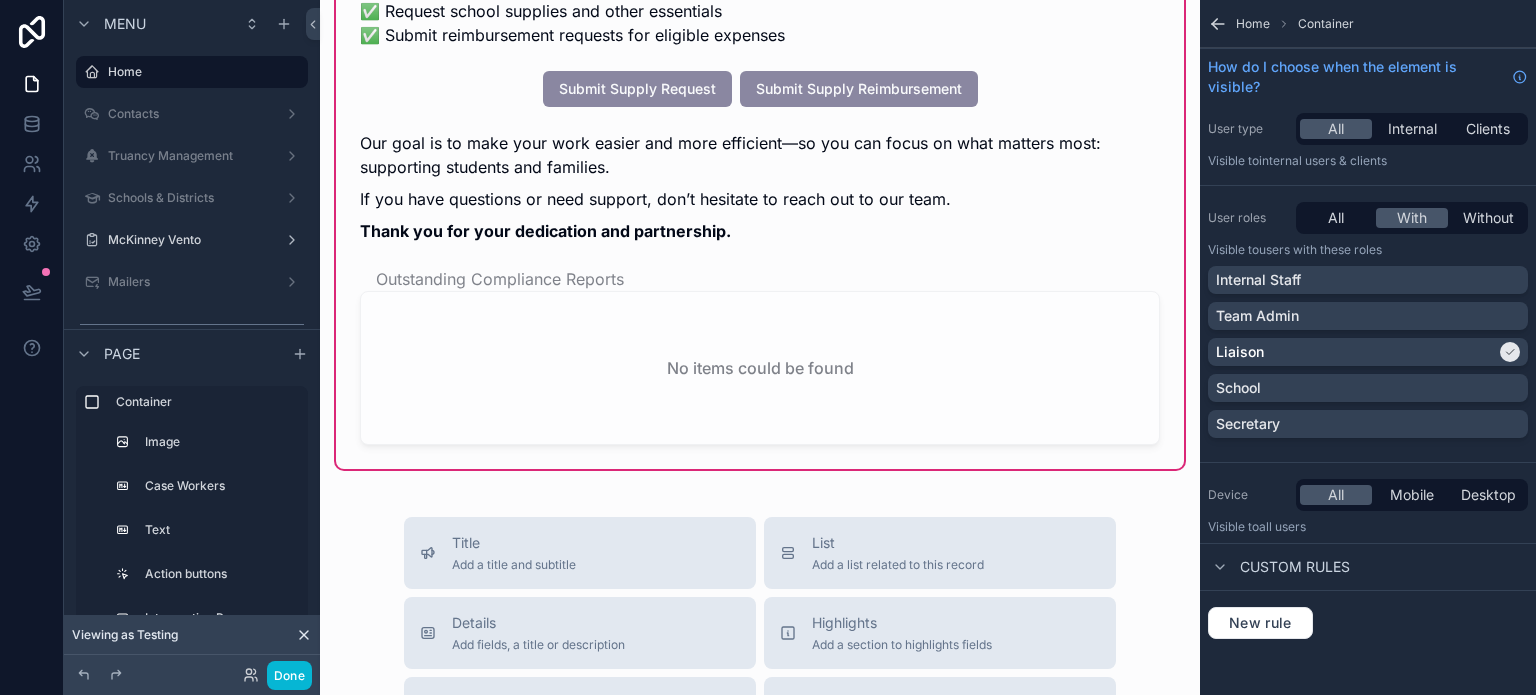 scroll, scrollTop: 2743, scrollLeft: 0, axis: vertical 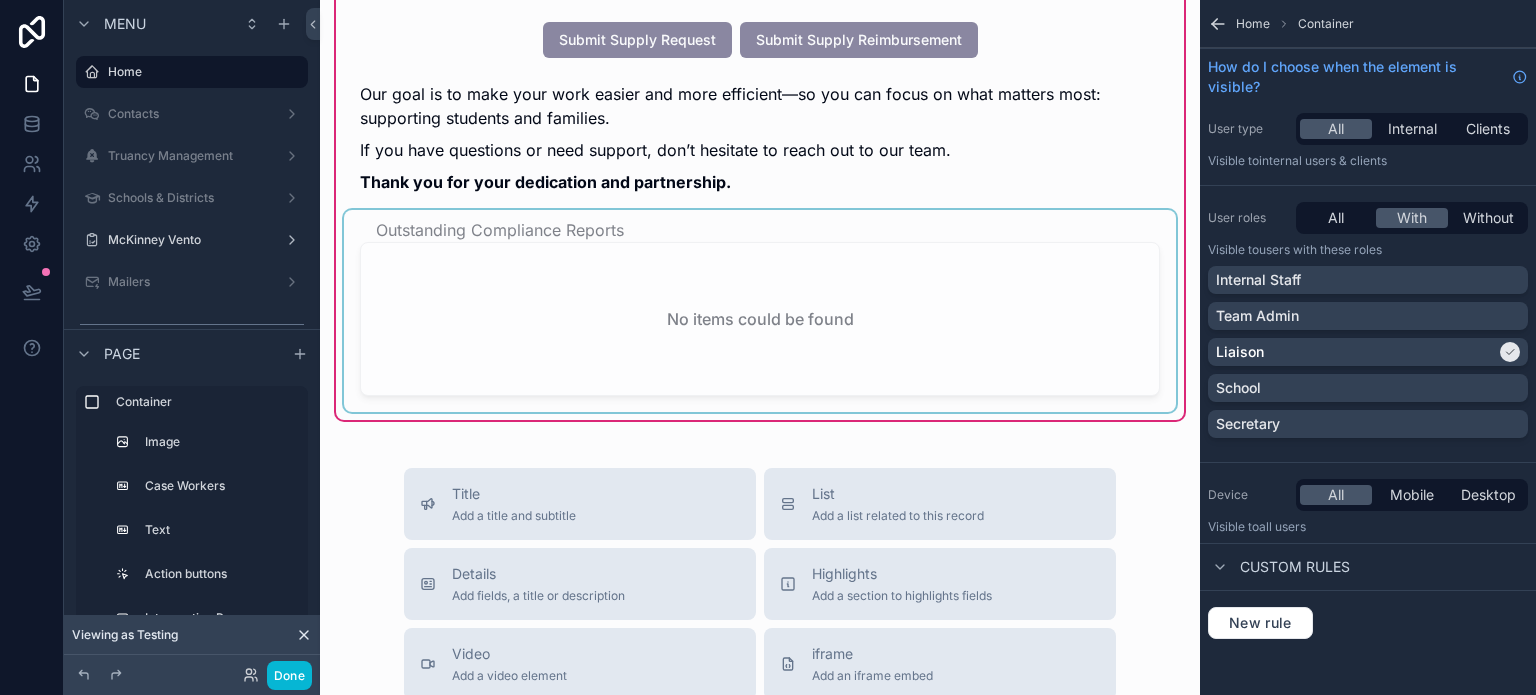 click at bounding box center [760, 311] 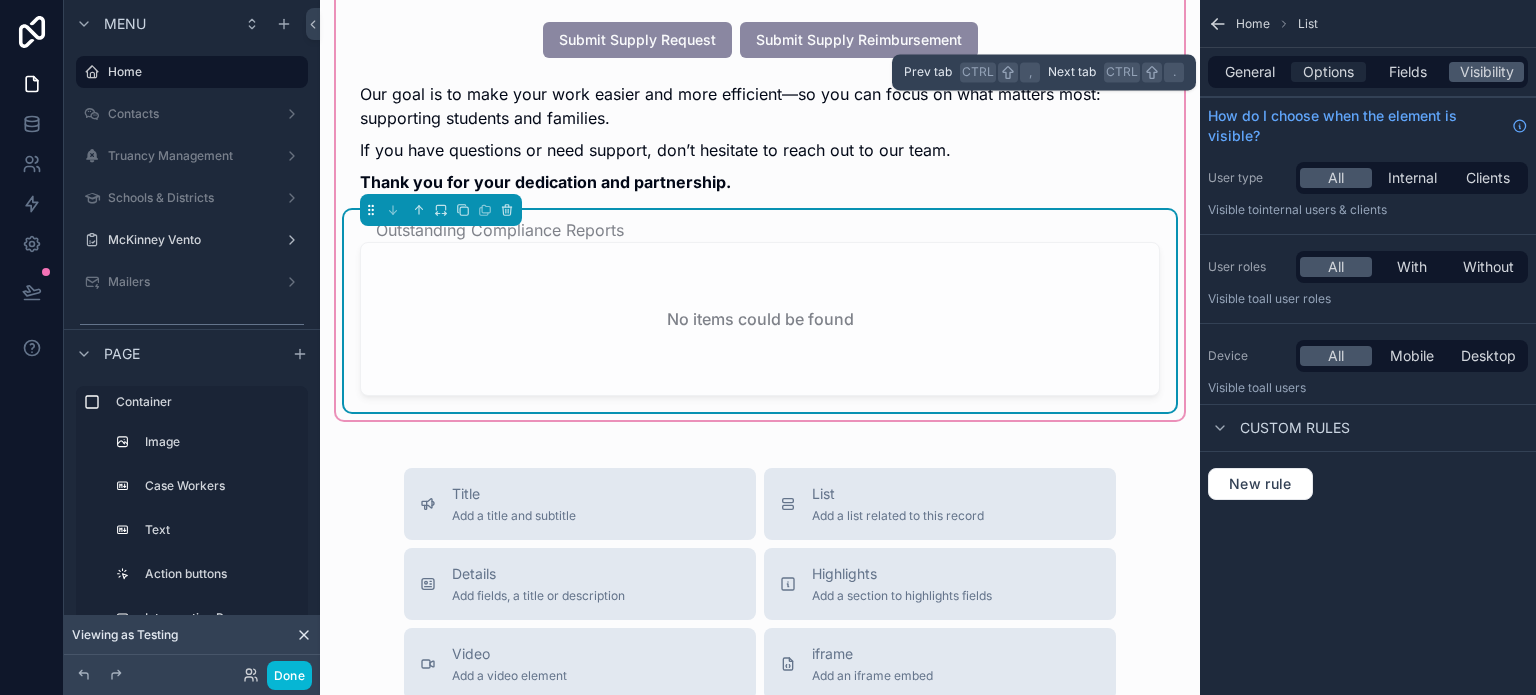 click on "Options" at bounding box center (1328, 72) 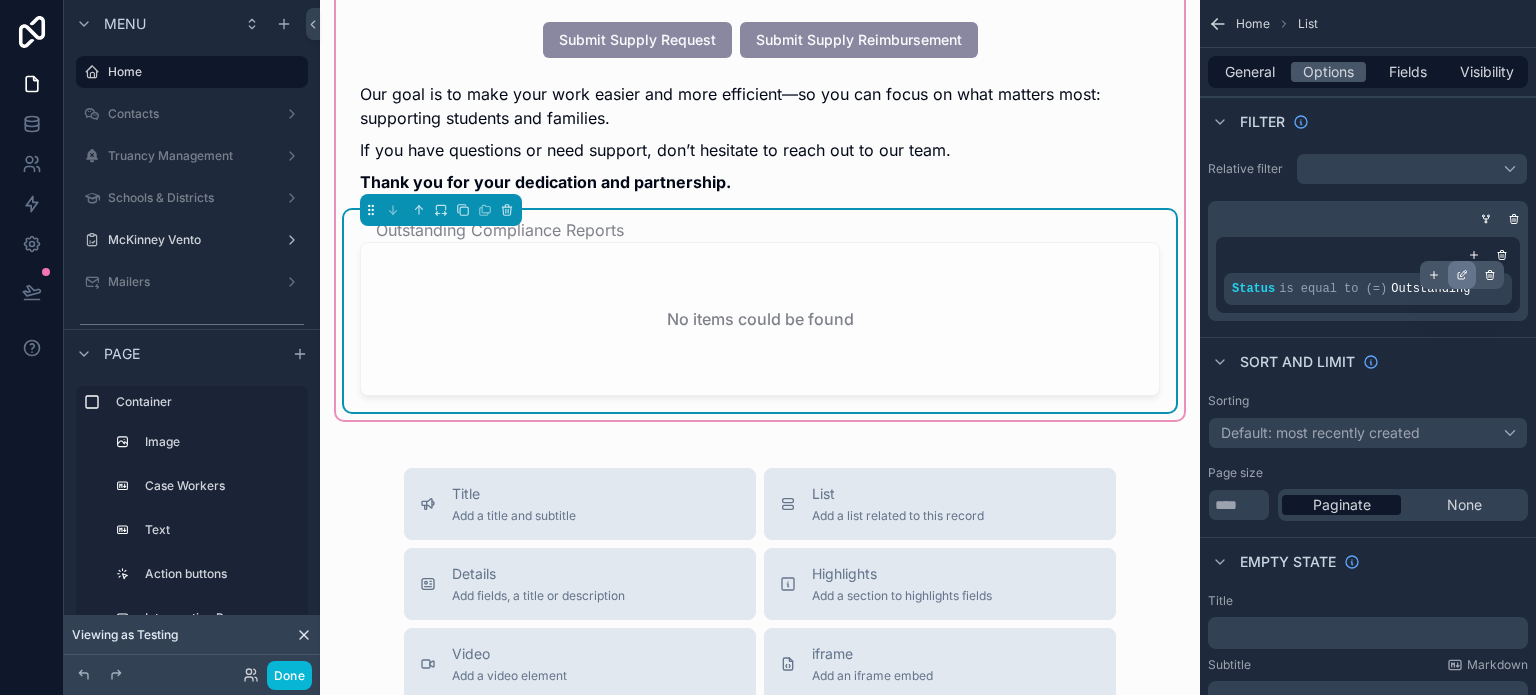 click 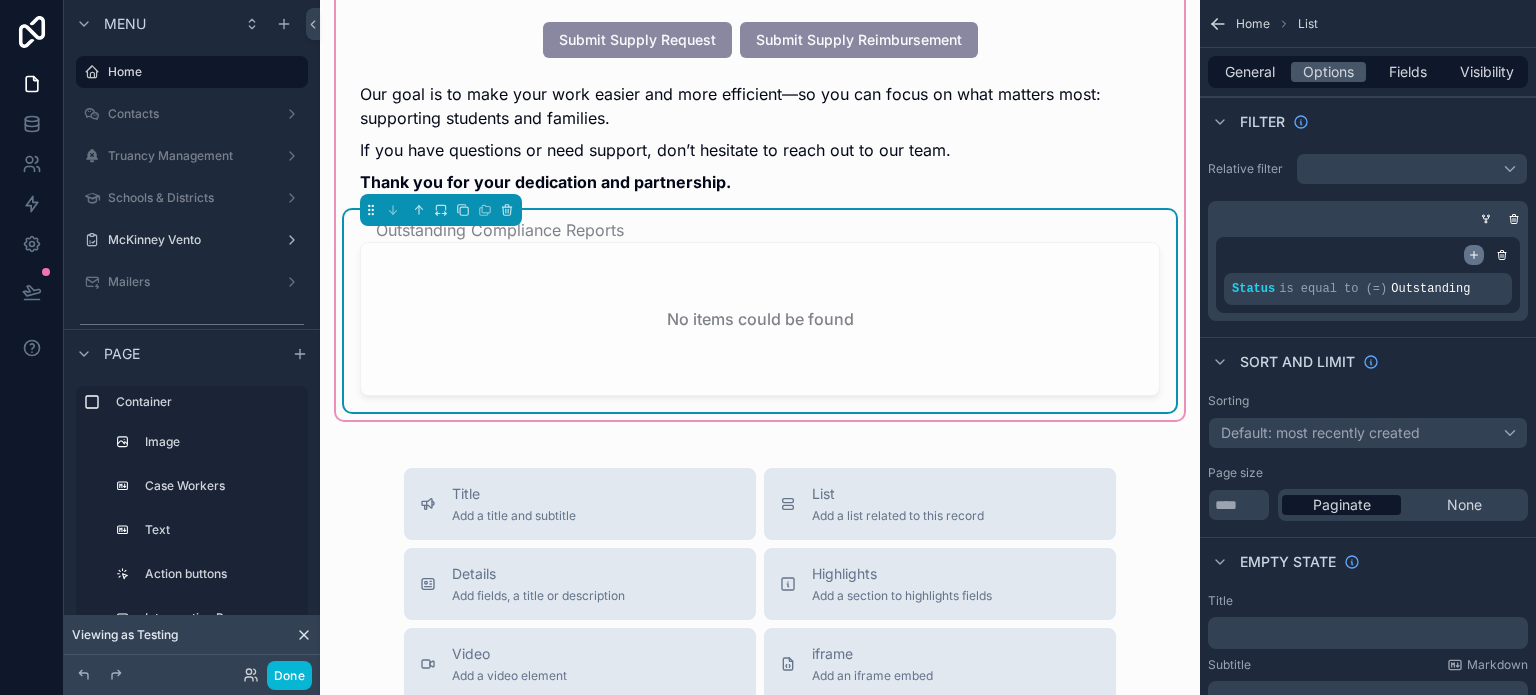 click at bounding box center (1474, 255) 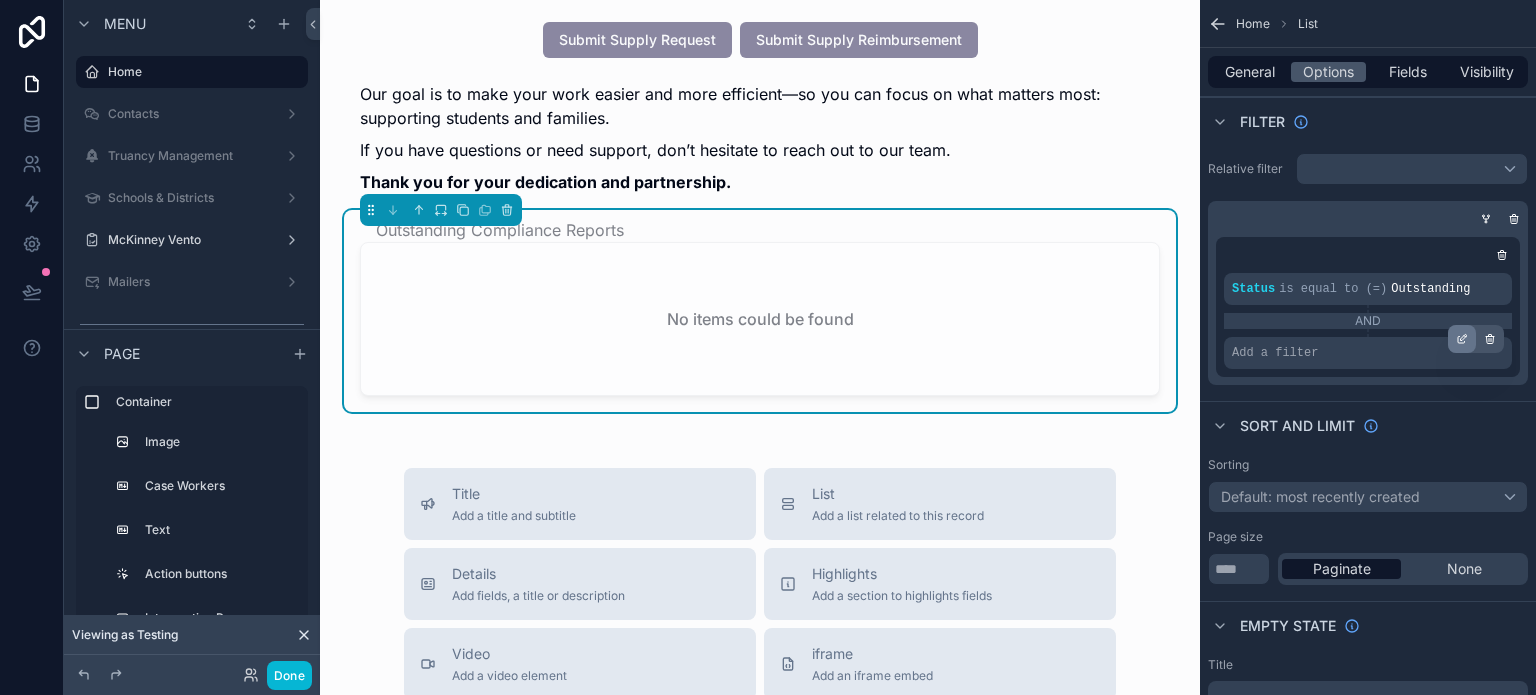 click at bounding box center (1462, 339) 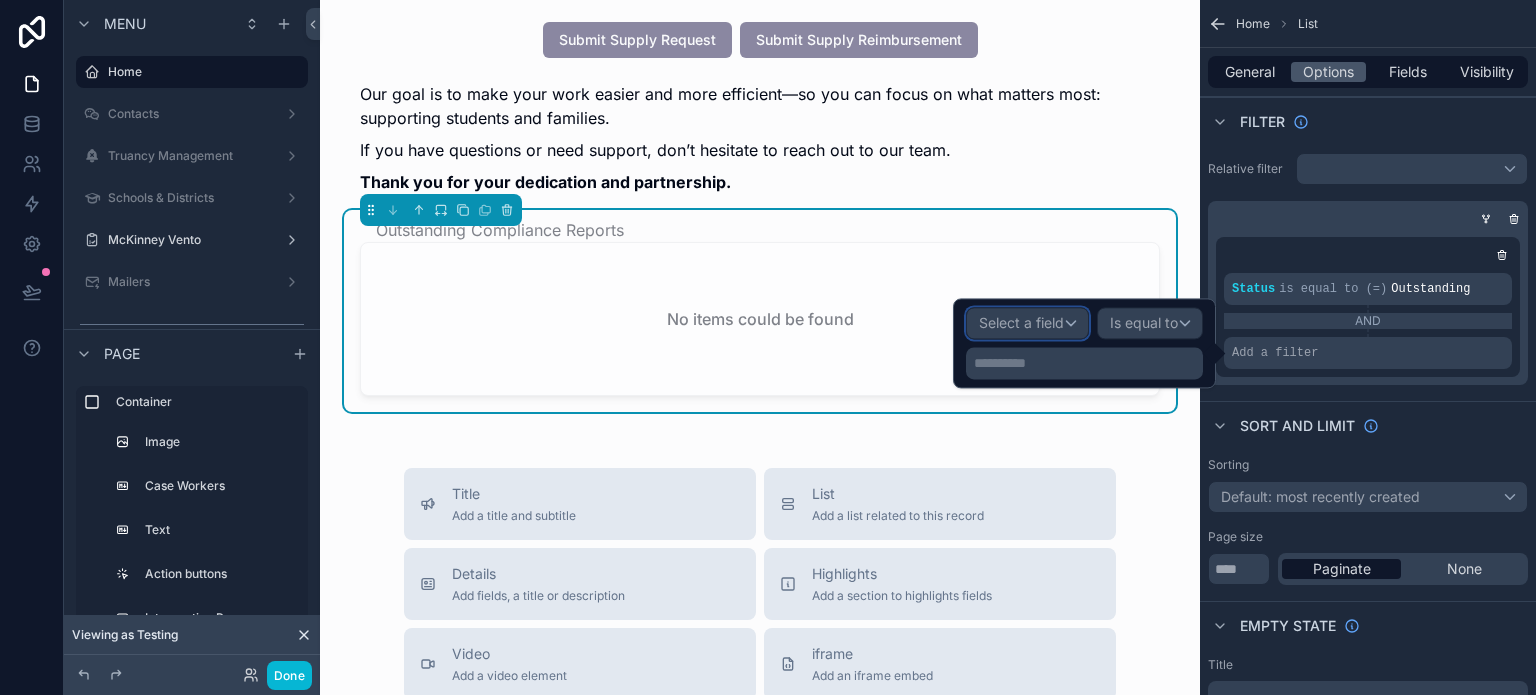 click on "Select a field" at bounding box center (1021, 323) 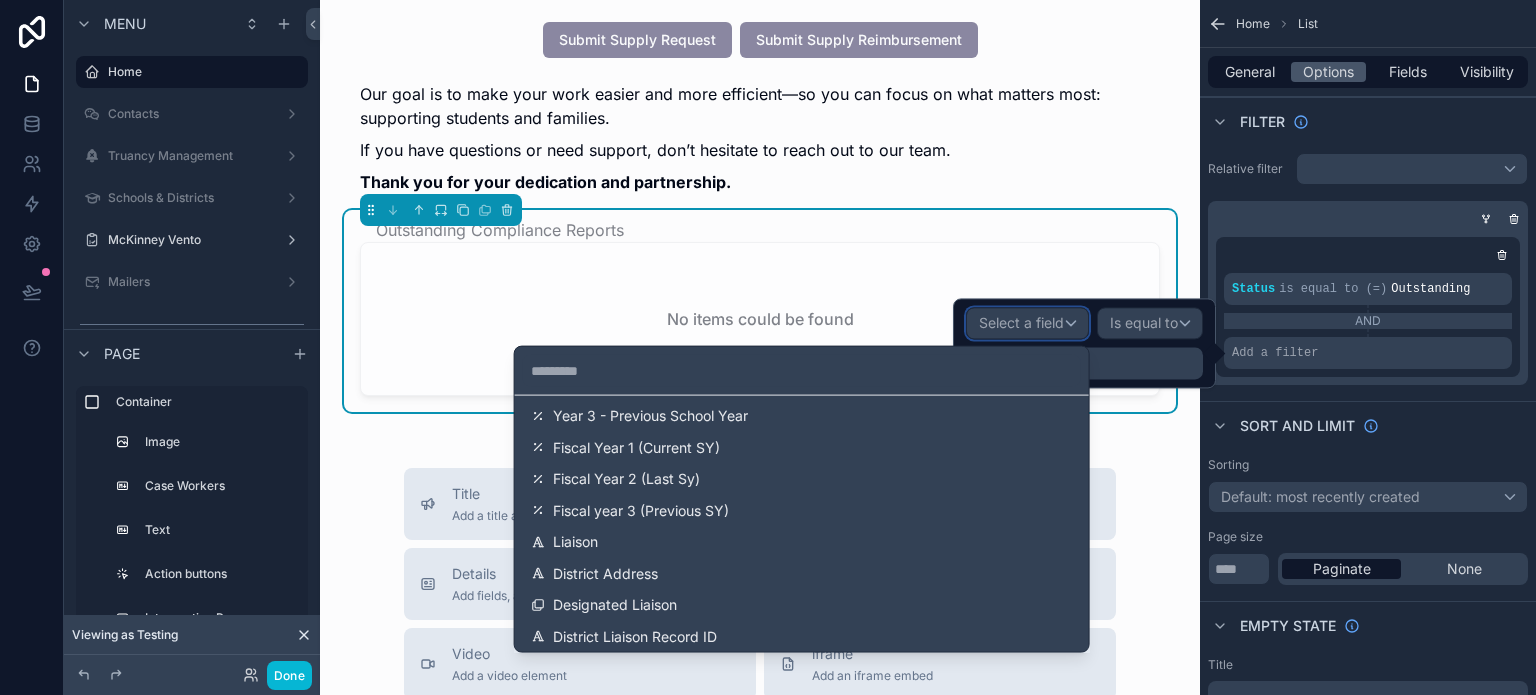 scroll, scrollTop: 3574, scrollLeft: 0, axis: vertical 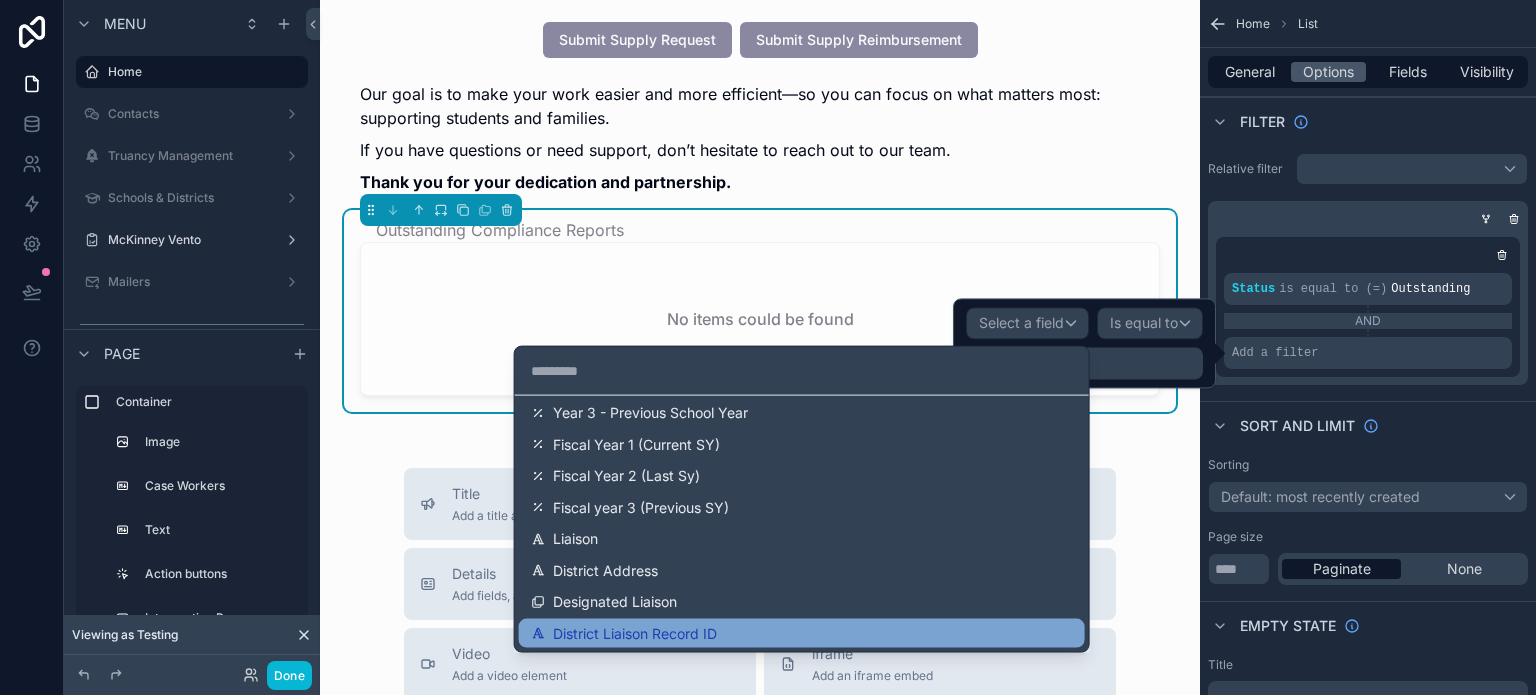 click on "District Liaison Record ID" at bounding box center [802, 633] 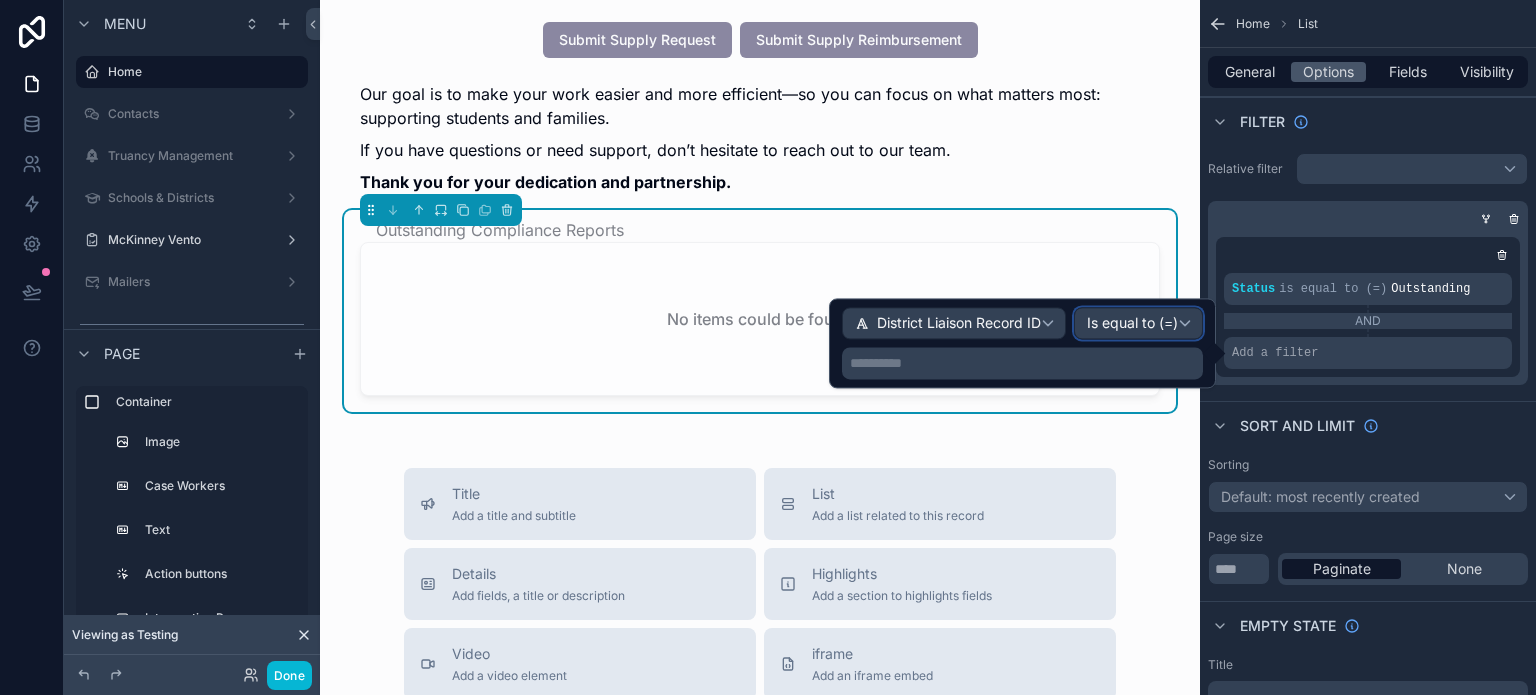 click on "Is equal to (=)" at bounding box center [1132, 324] 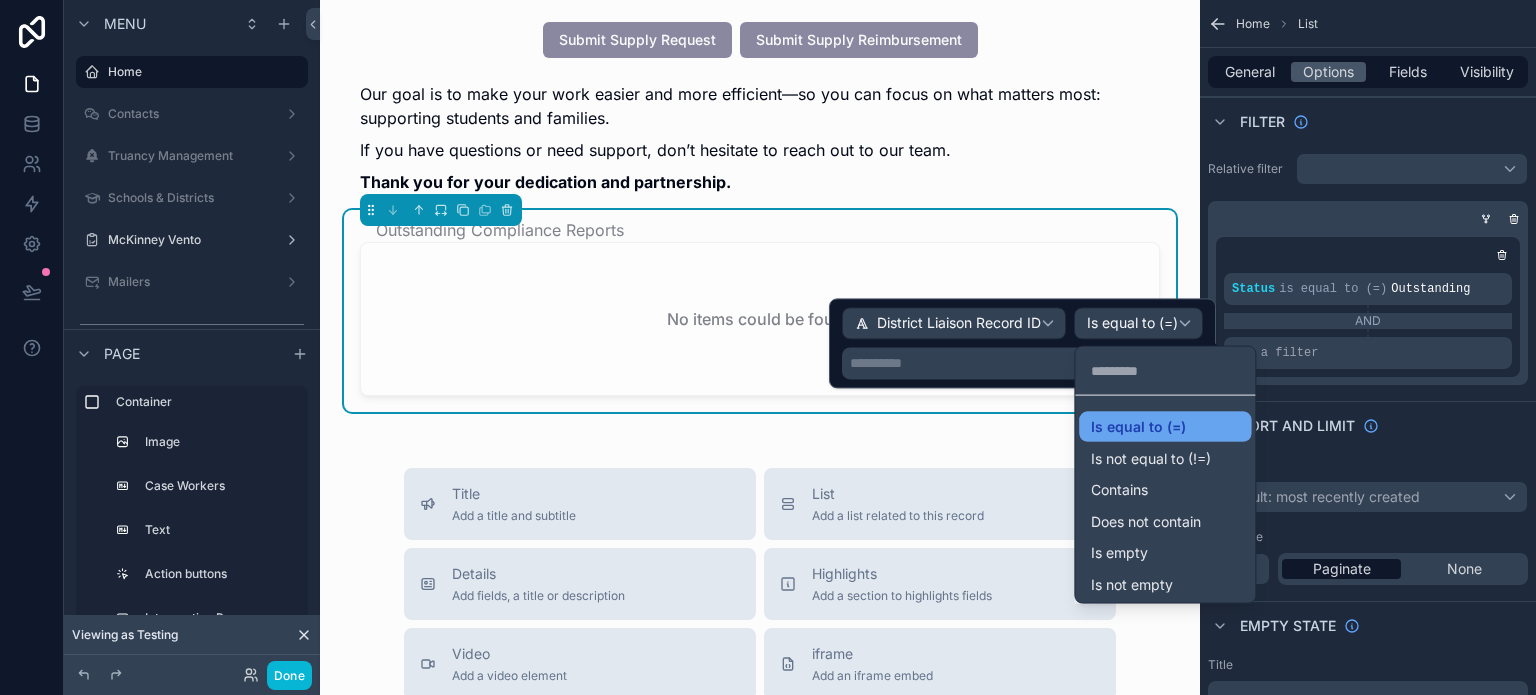 click on "Is equal to (=)" at bounding box center [1138, 427] 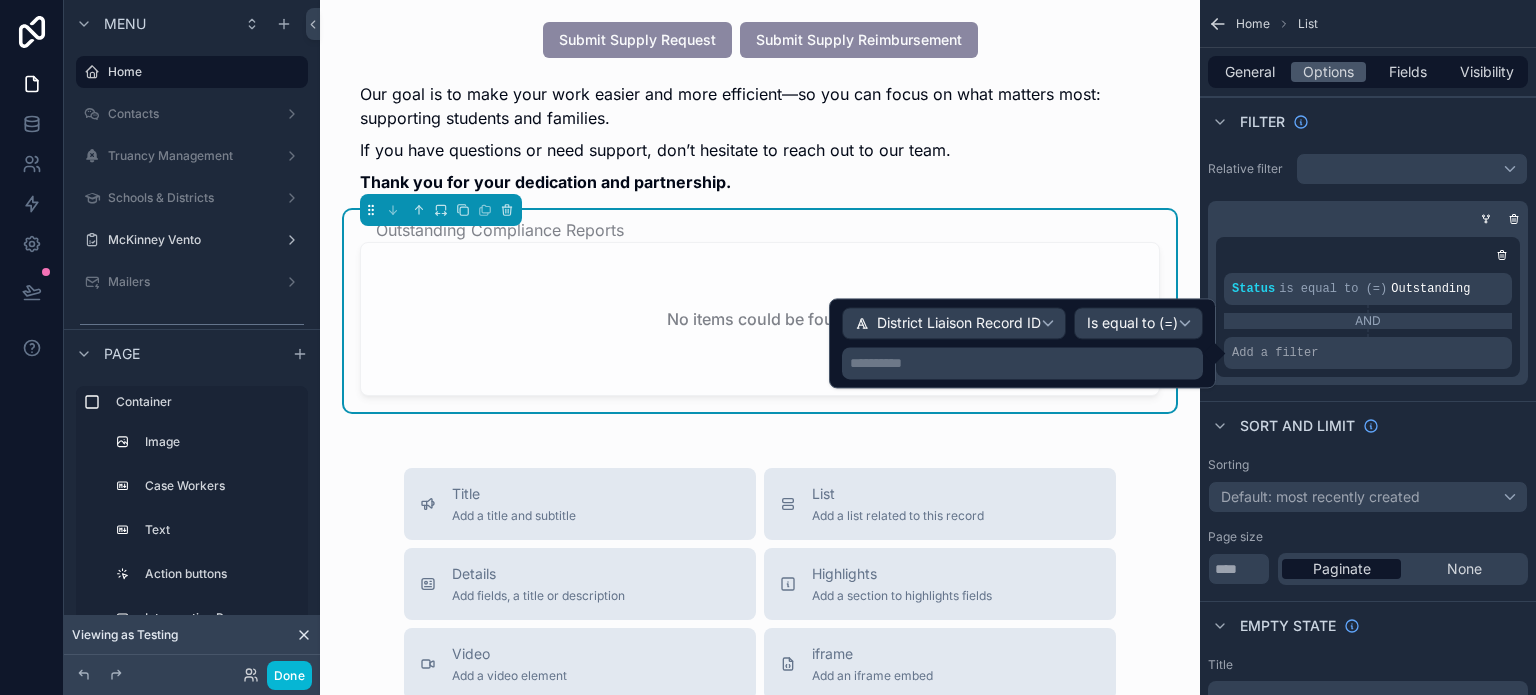 click on "**********" at bounding box center (1024, 363) 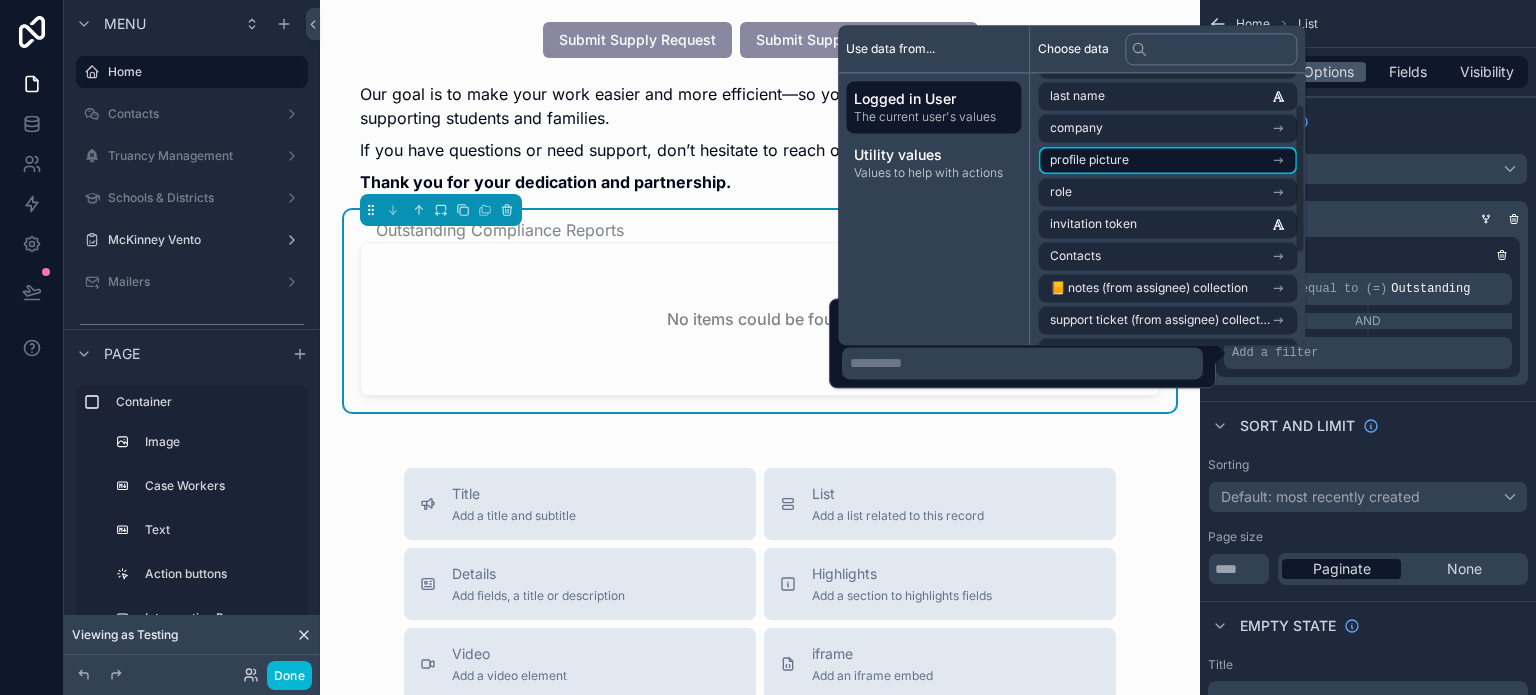 scroll, scrollTop: 100, scrollLeft: 0, axis: vertical 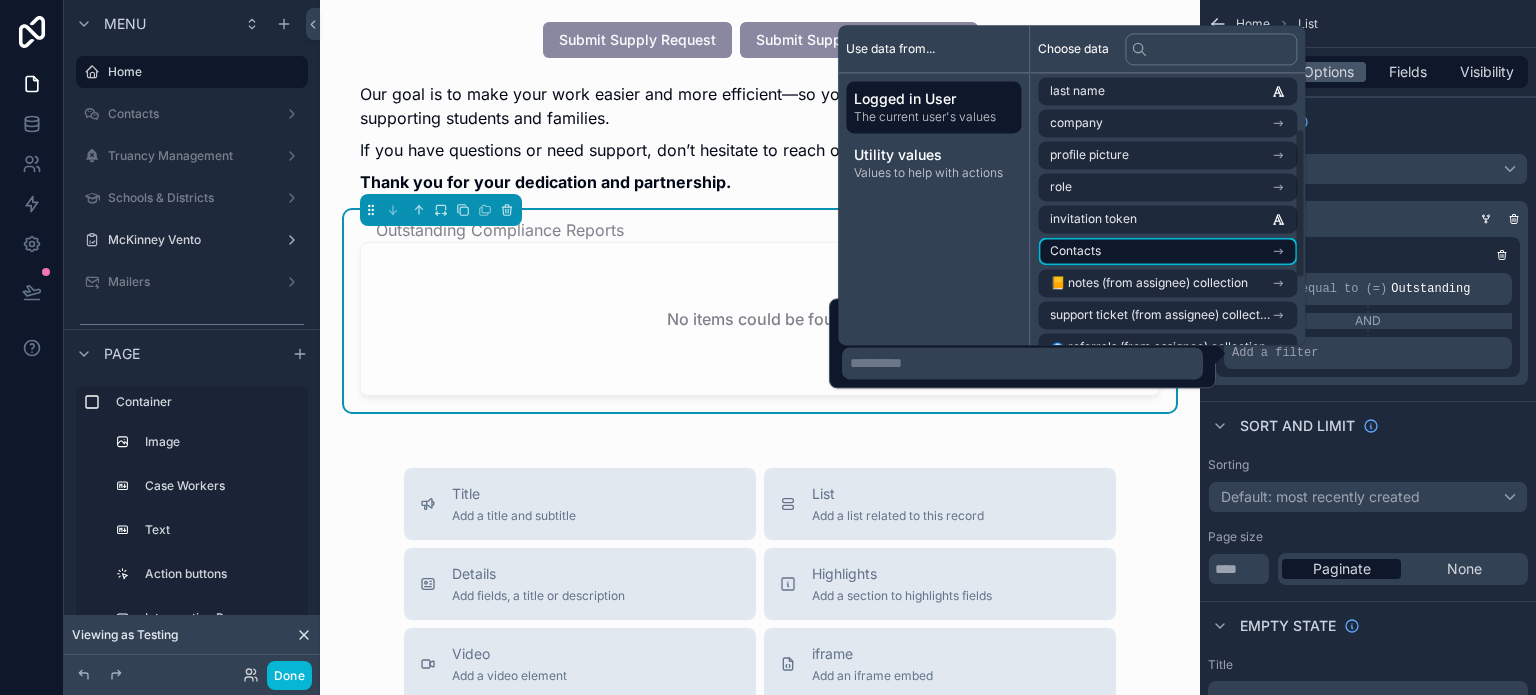 click on "Contacts" at bounding box center (1167, 251) 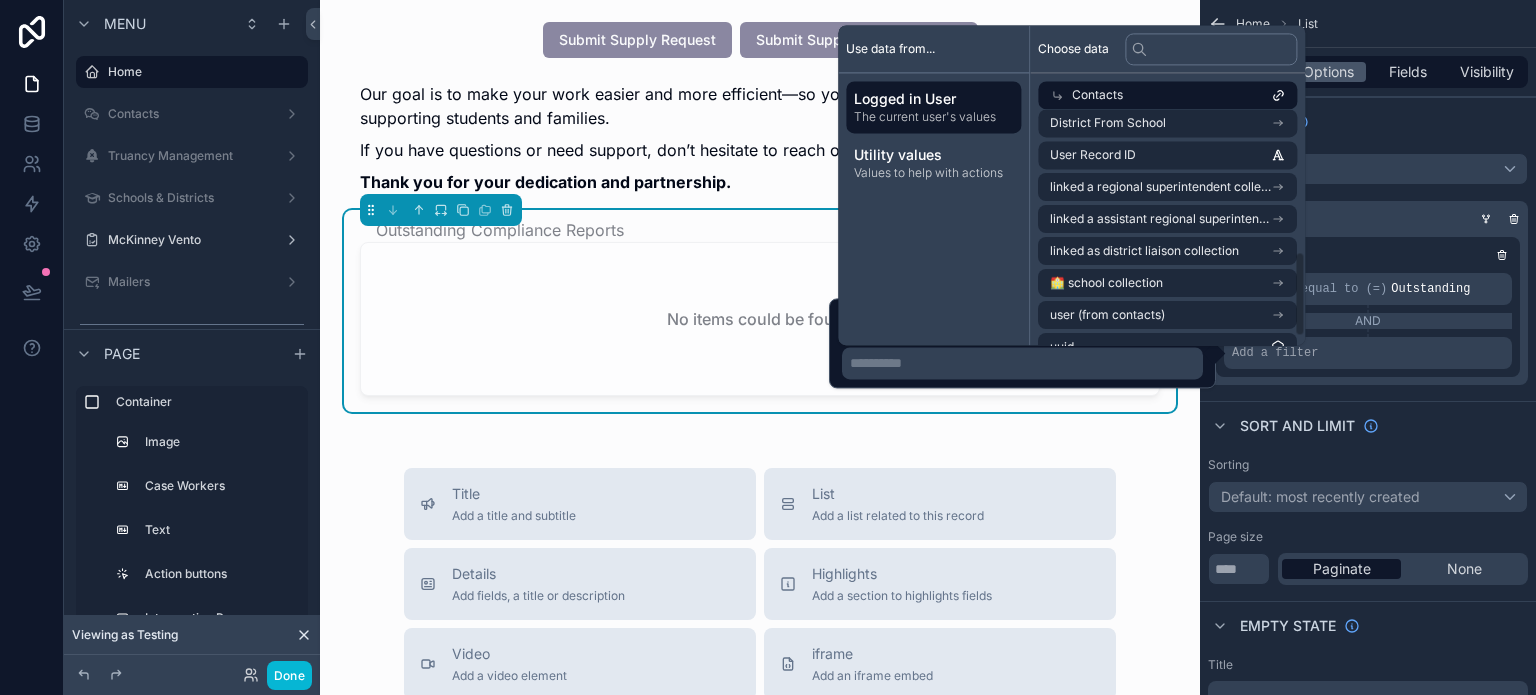 scroll, scrollTop: 416, scrollLeft: 0, axis: vertical 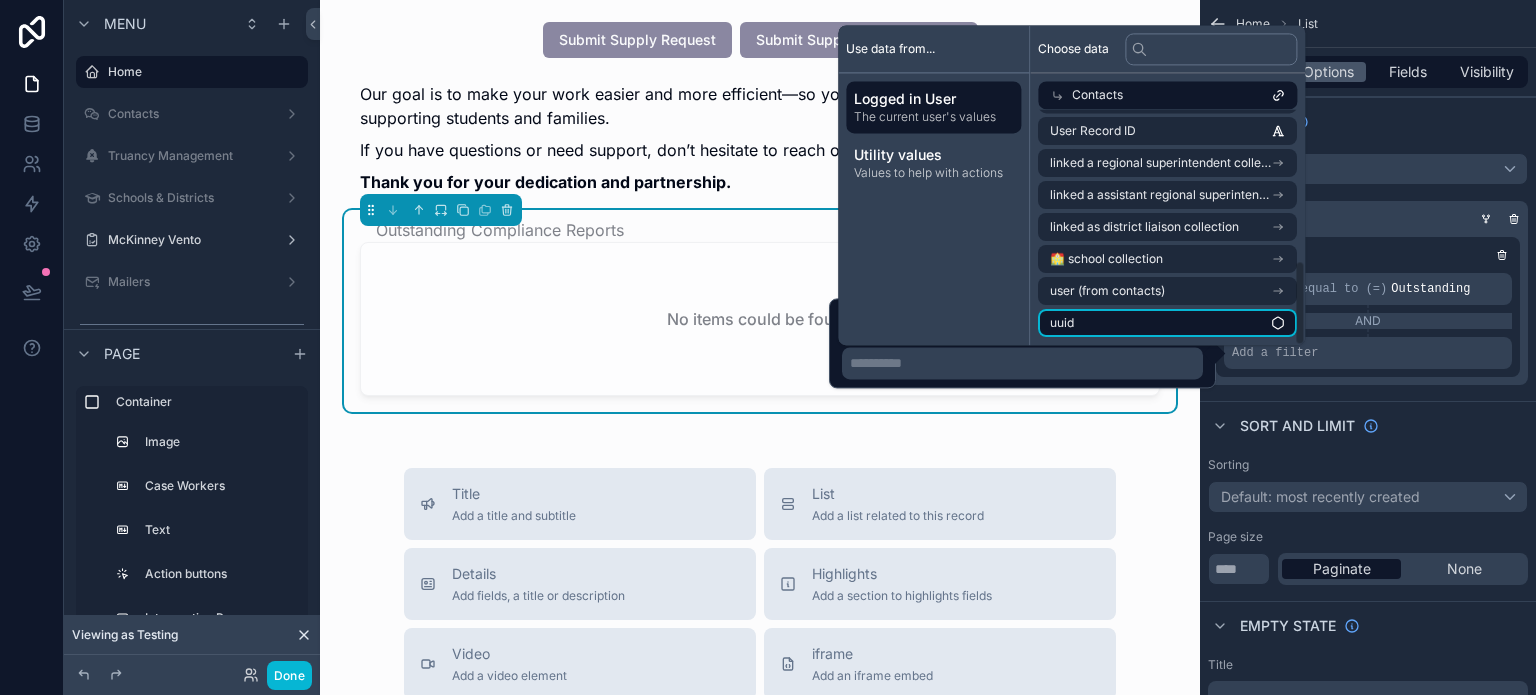 click on "uuid" at bounding box center [1167, 323] 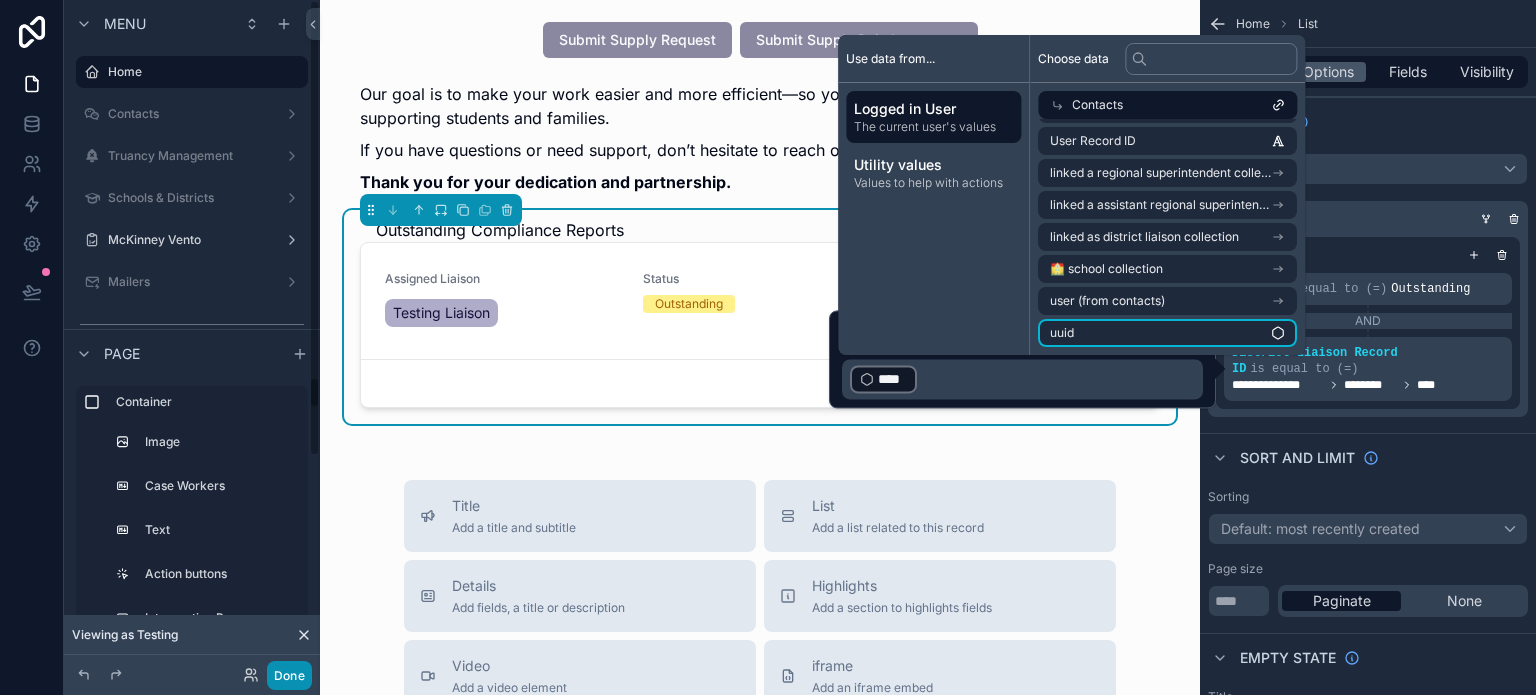click on "Done" at bounding box center [289, 675] 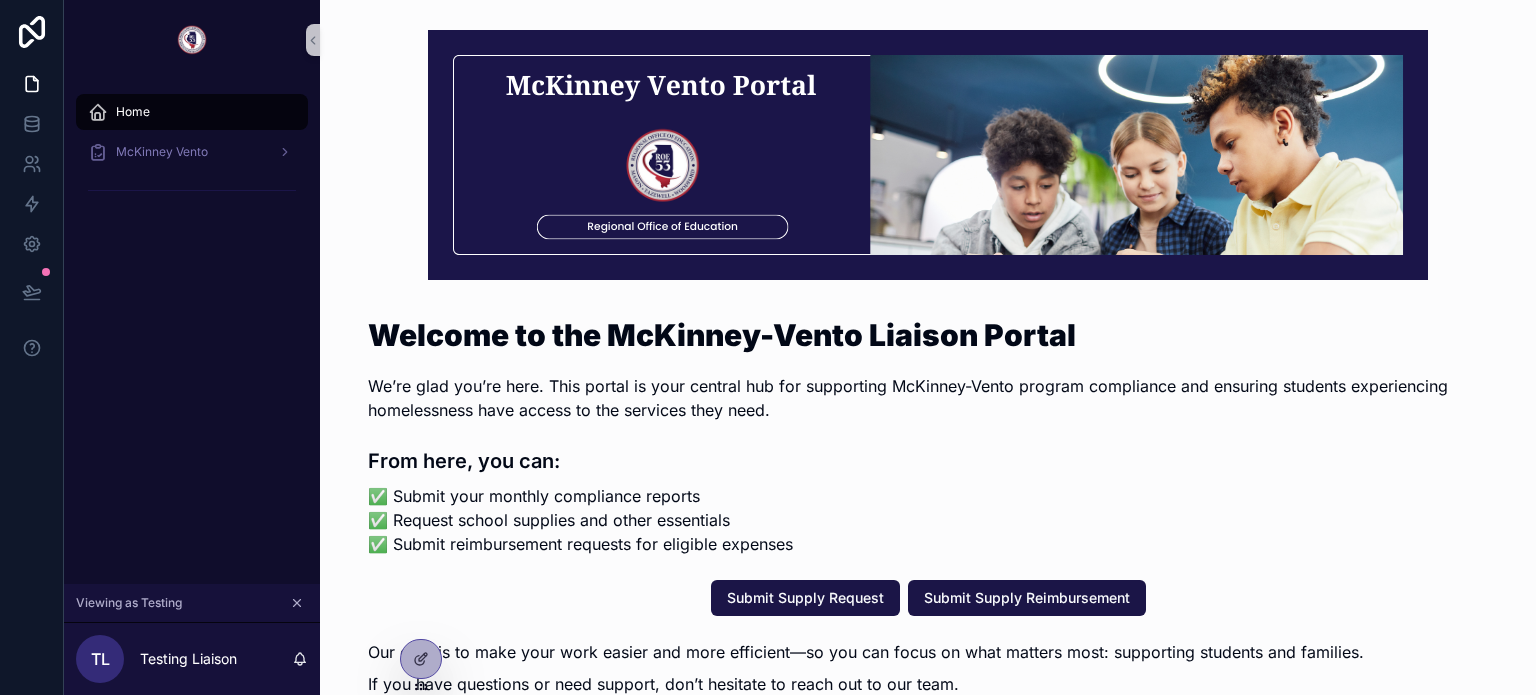 scroll, scrollTop: 0, scrollLeft: 0, axis: both 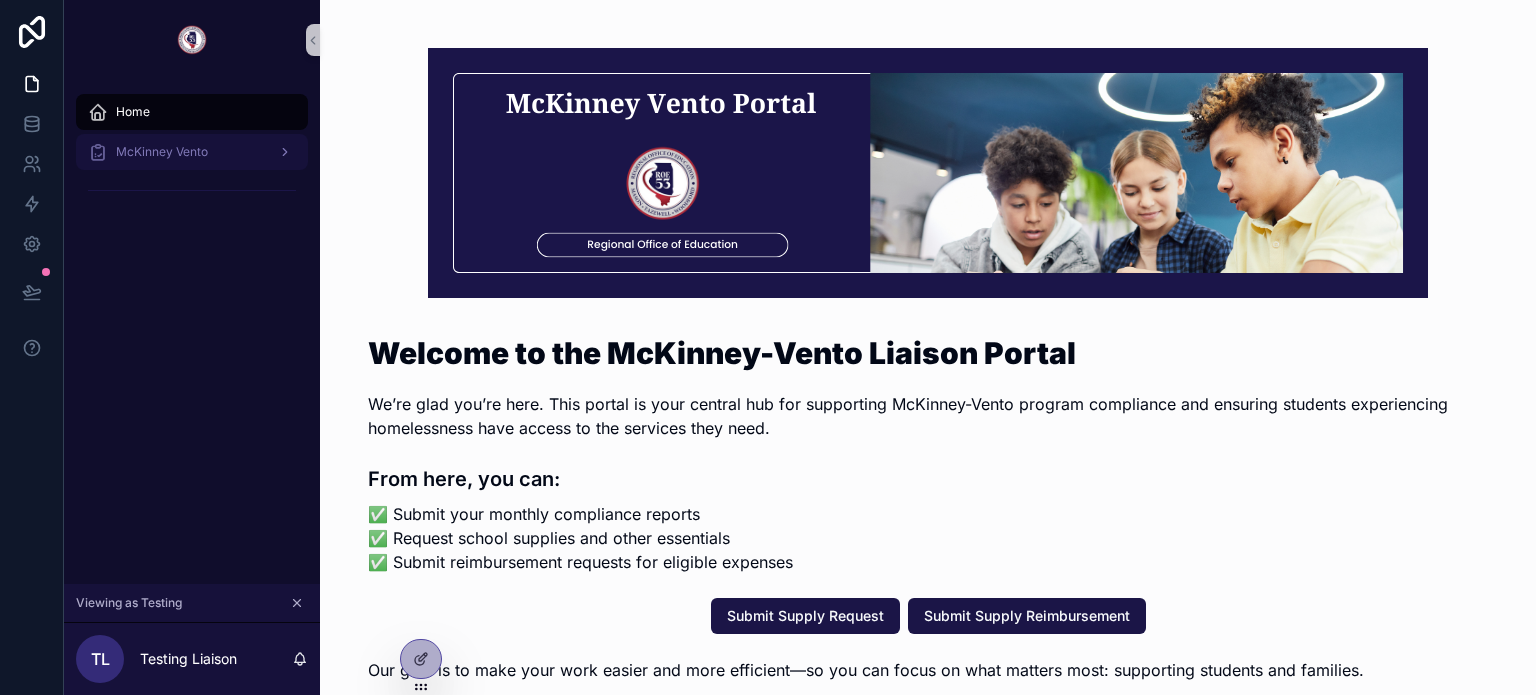 click on "McKinney Vento" at bounding box center (162, 152) 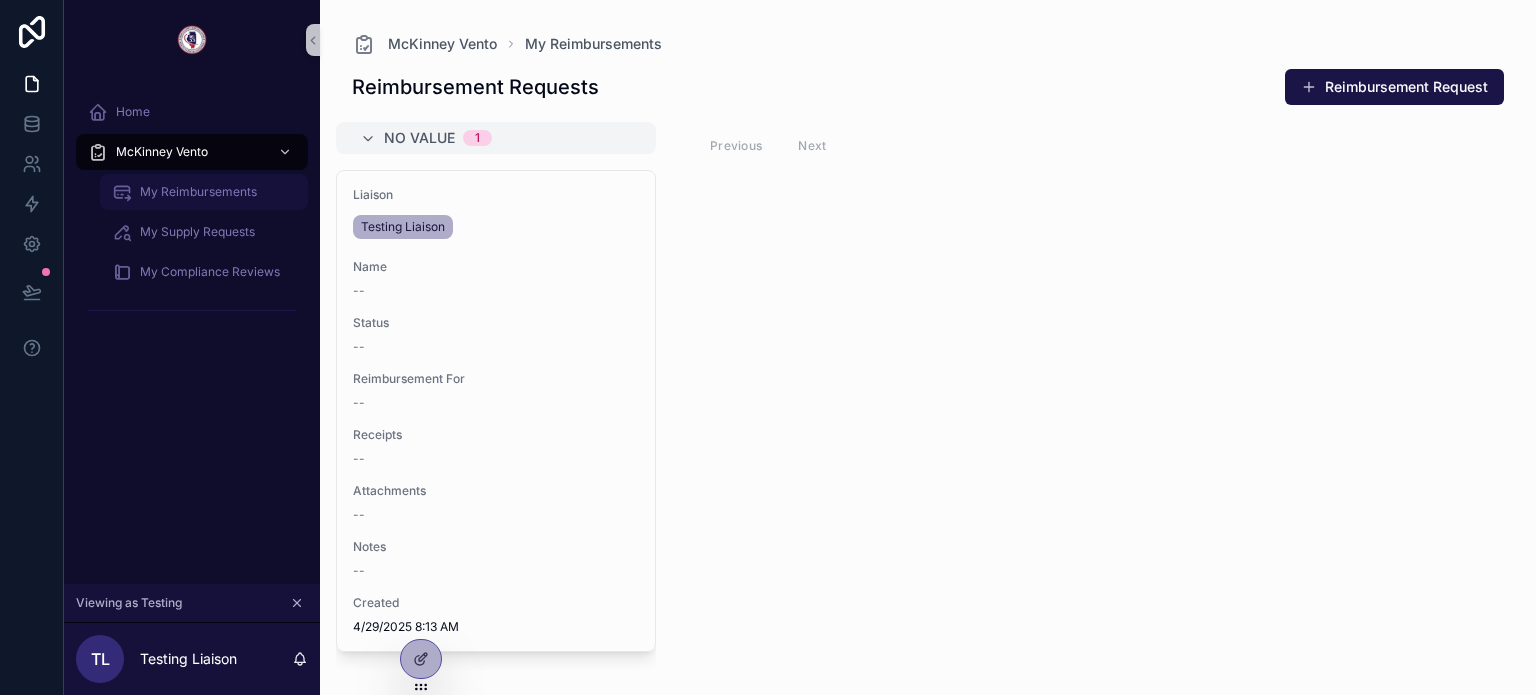 click on "My Reimbursements" at bounding box center (198, 192) 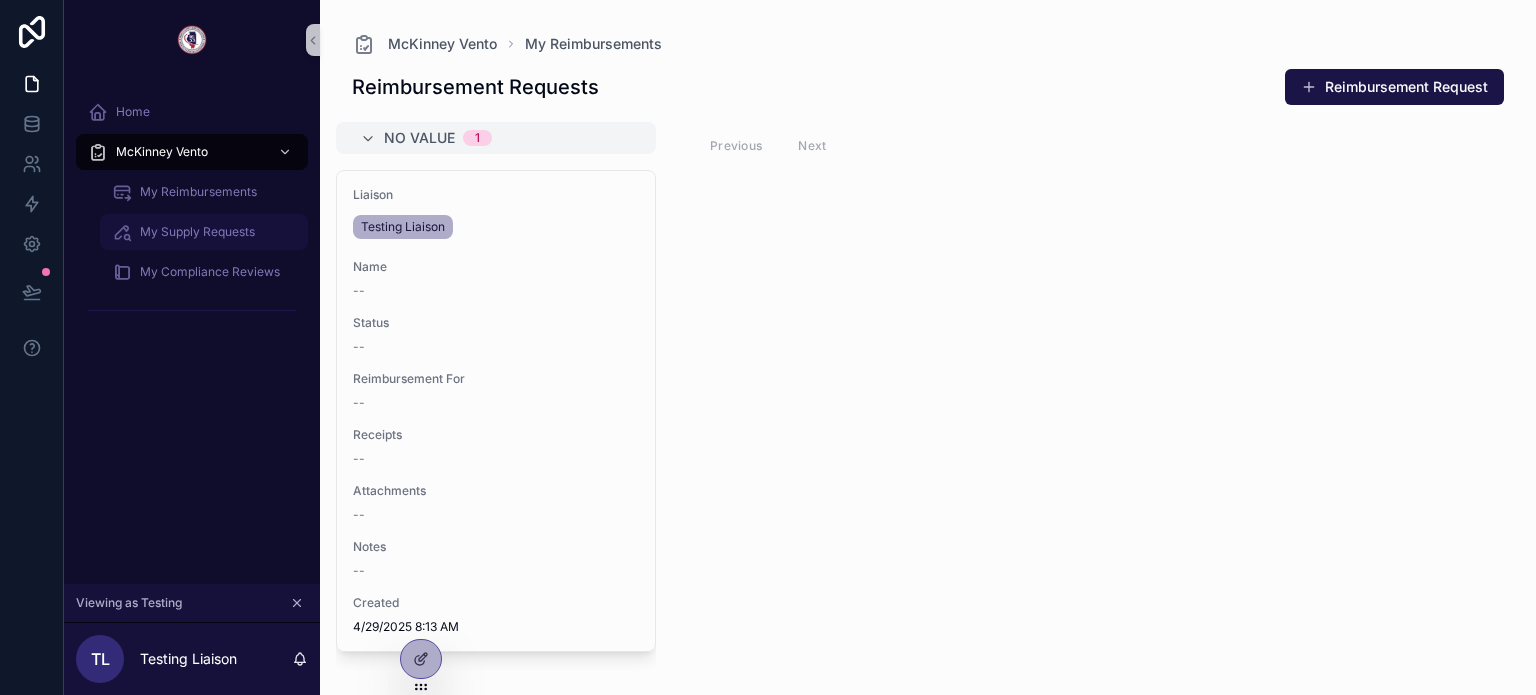 click on "My Supply Requests" at bounding box center (204, 232) 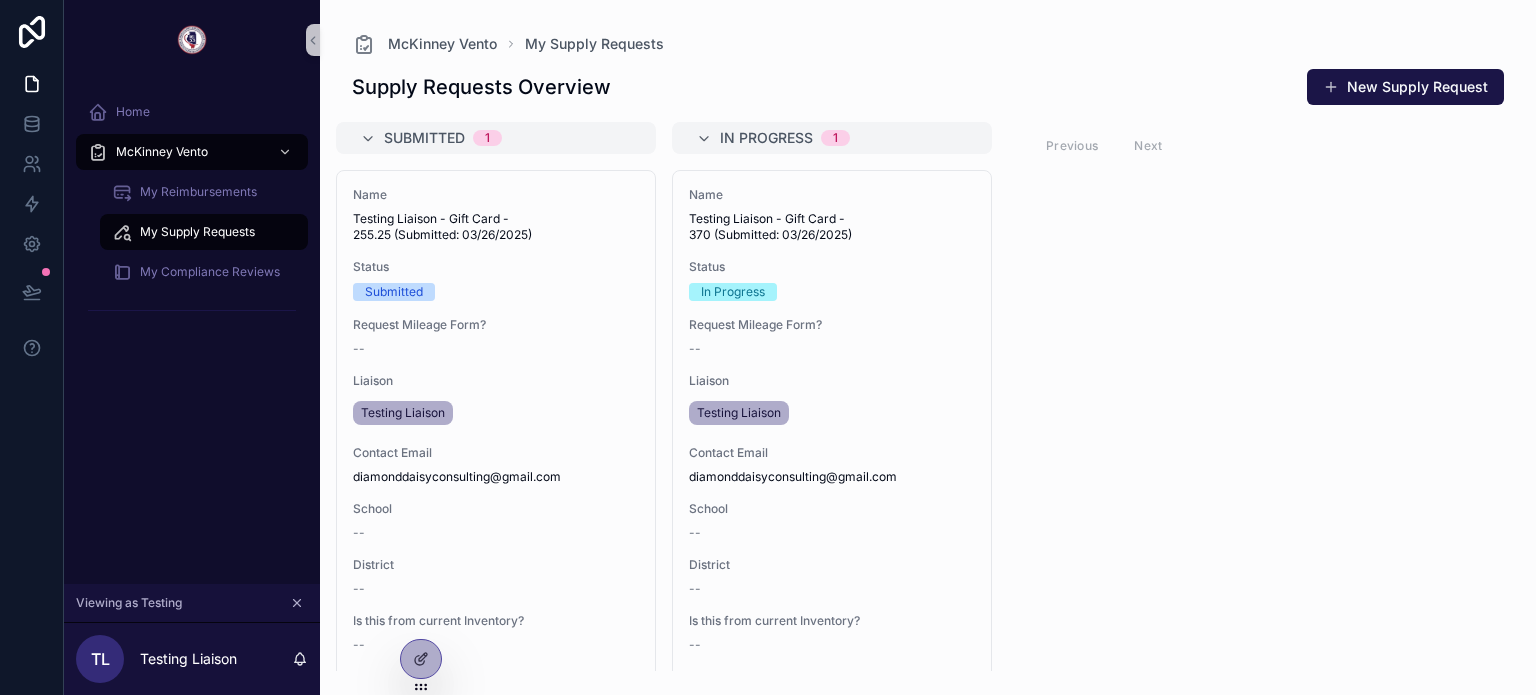 click on "My Compliance Reviews" at bounding box center (204, 272) 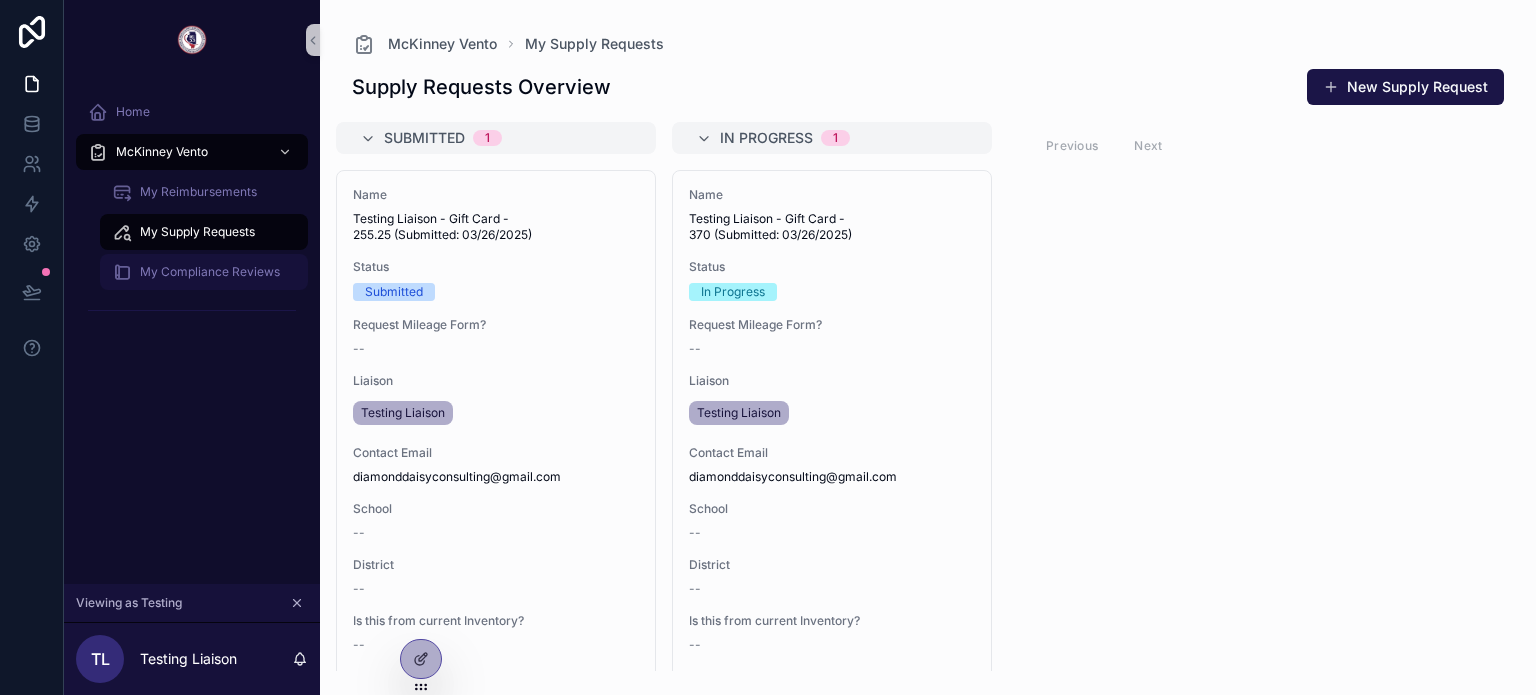 click on "My Compliance Reviews" at bounding box center (204, 272) 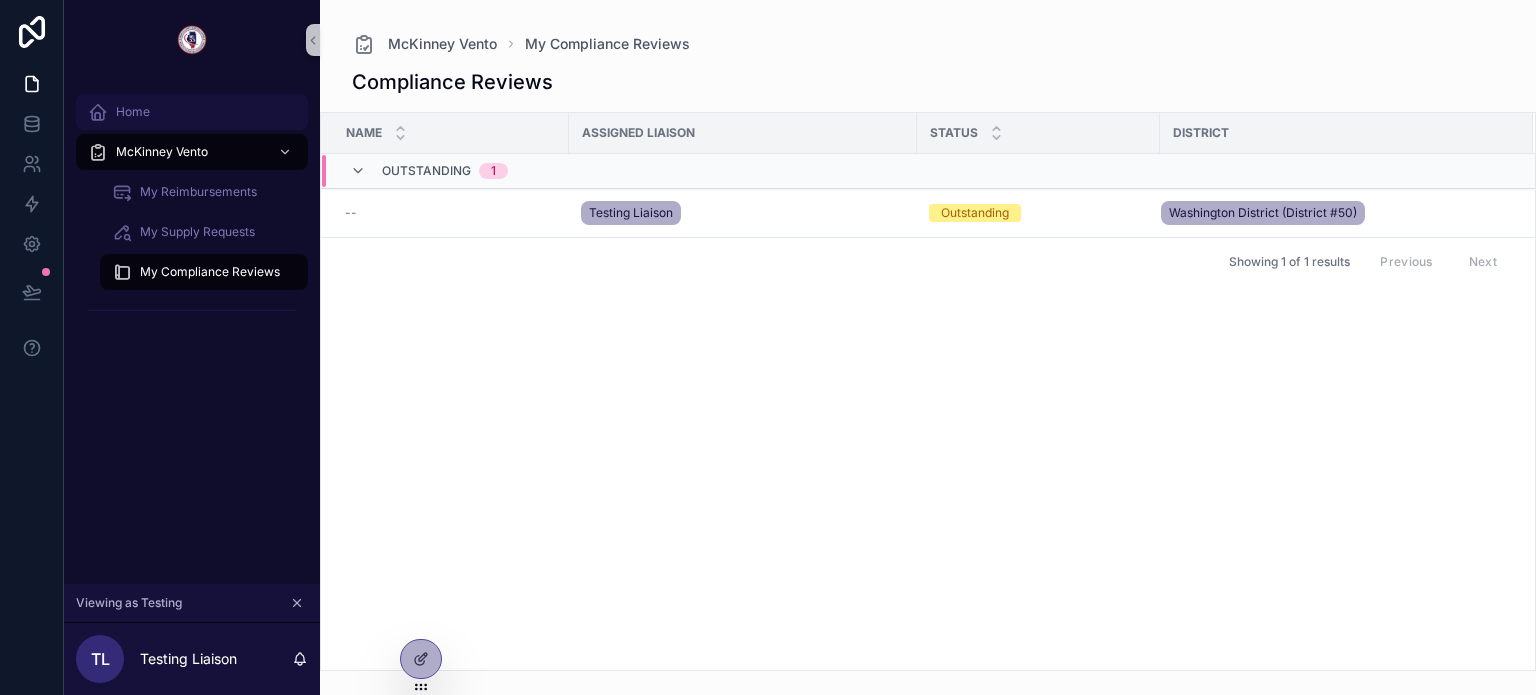 click on "Home" at bounding box center (192, 112) 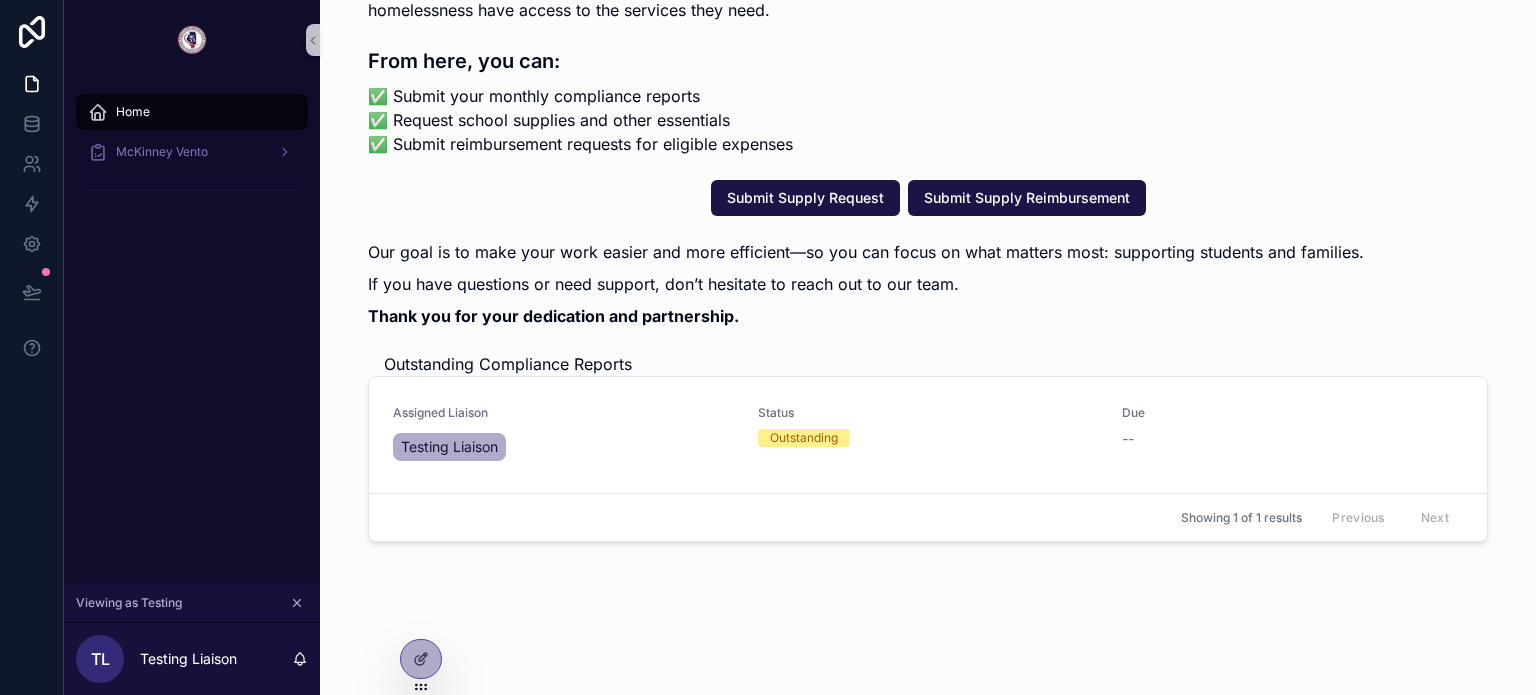 scroll, scrollTop: 439, scrollLeft: 0, axis: vertical 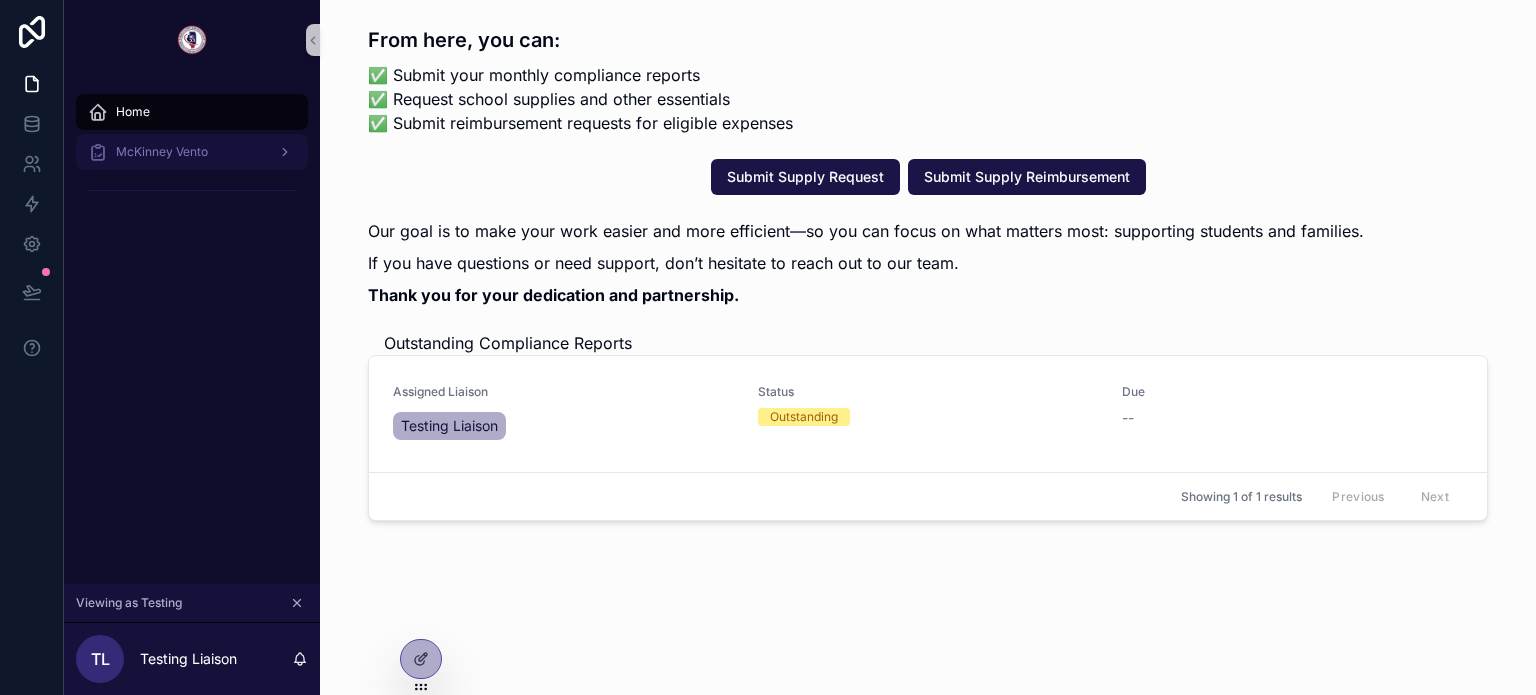 click on "McKinney Vento" at bounding box center [192, 152] 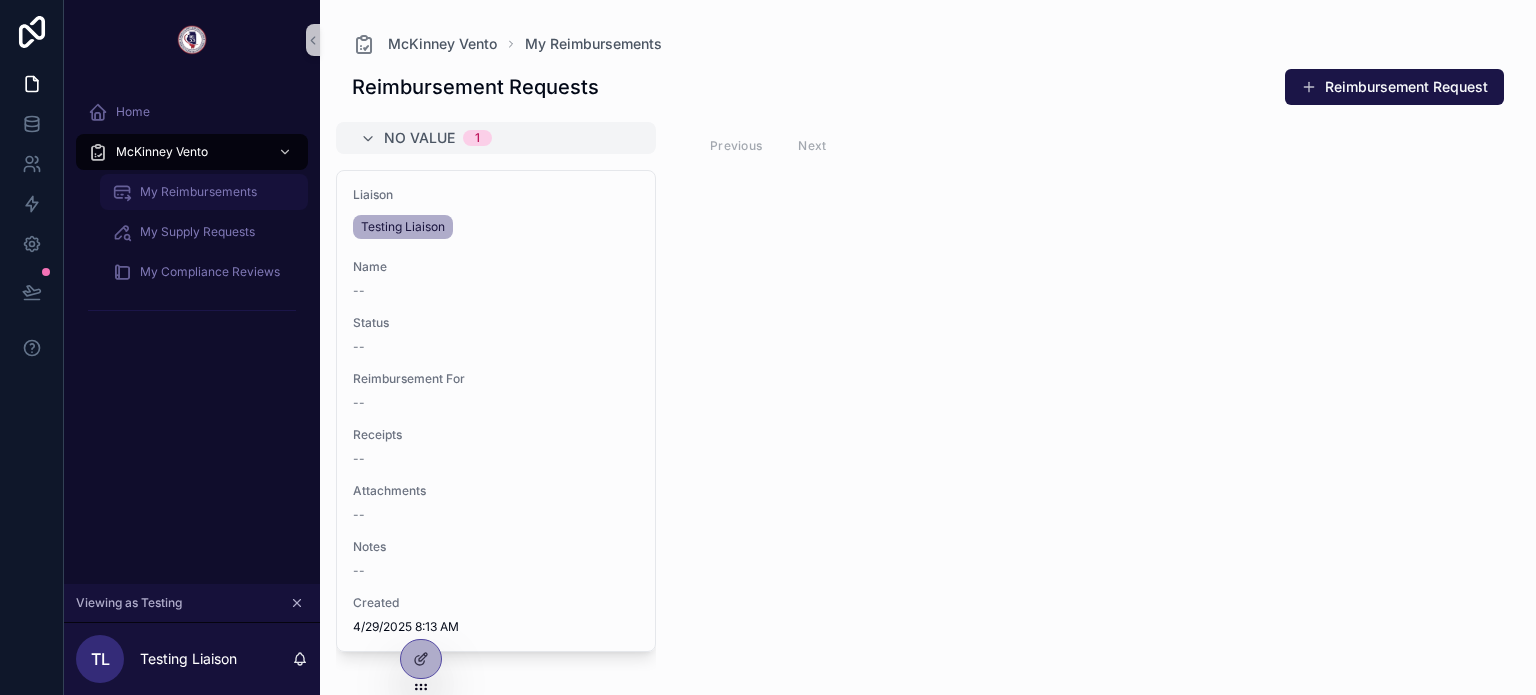 click on "My Reimbursements" at bounding box center [204, 192] 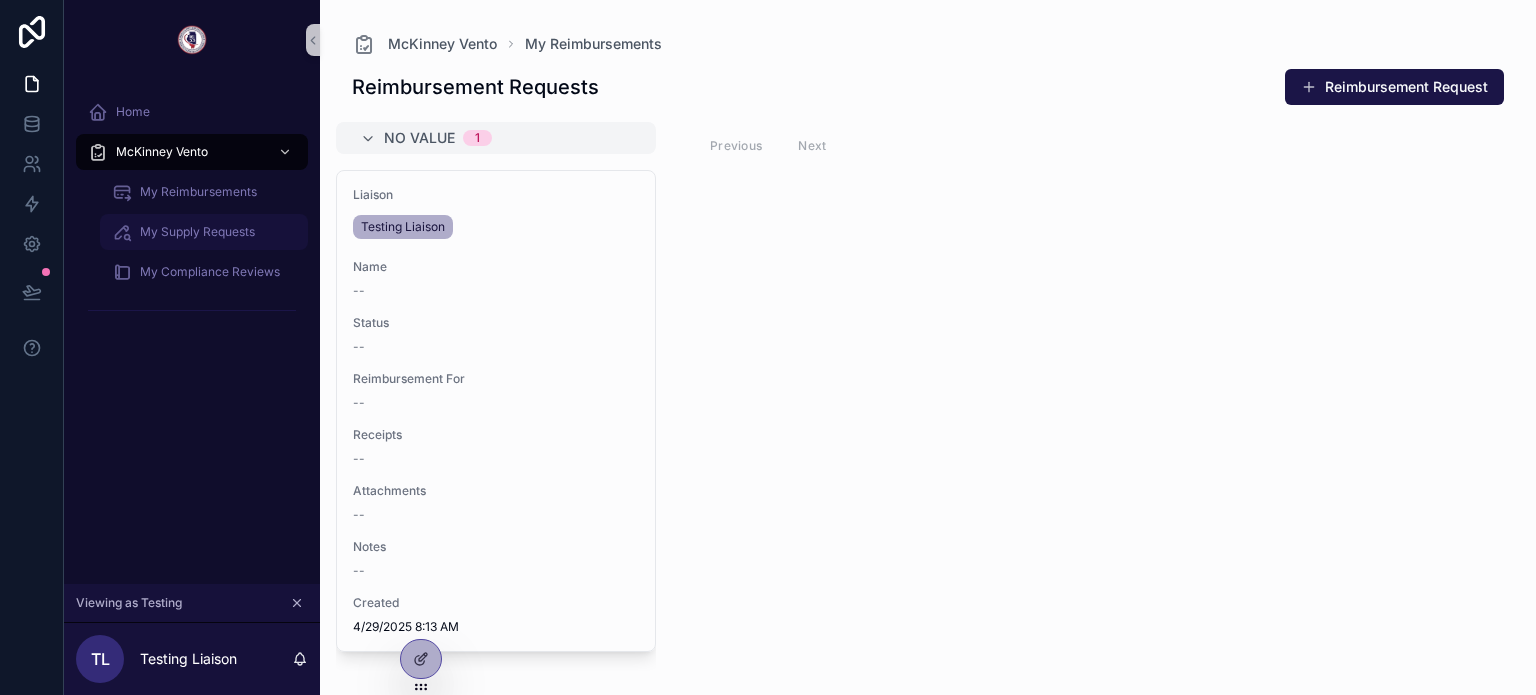 click on "My Supply Requests" at bounding box center [197, 232] 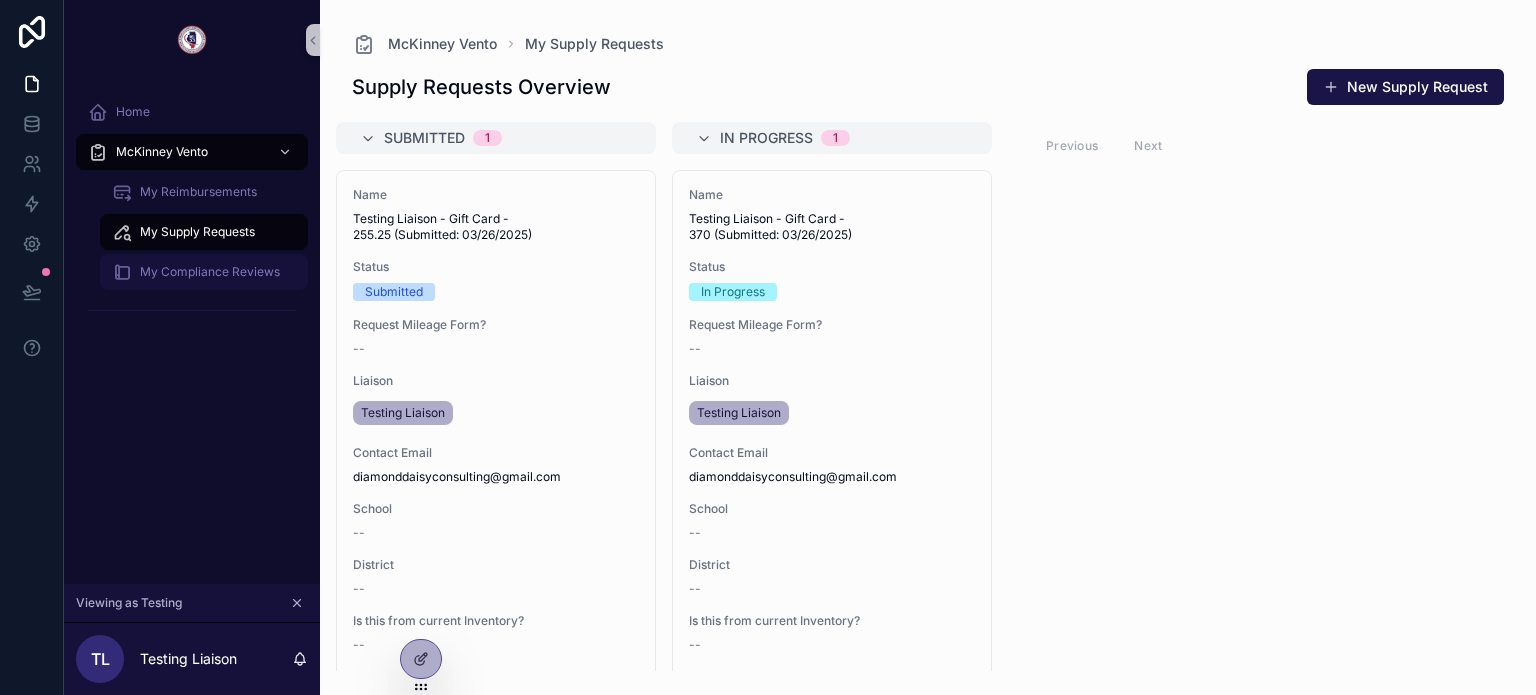 click on "My Compliance Reviews" at bounding box center [210, 272] 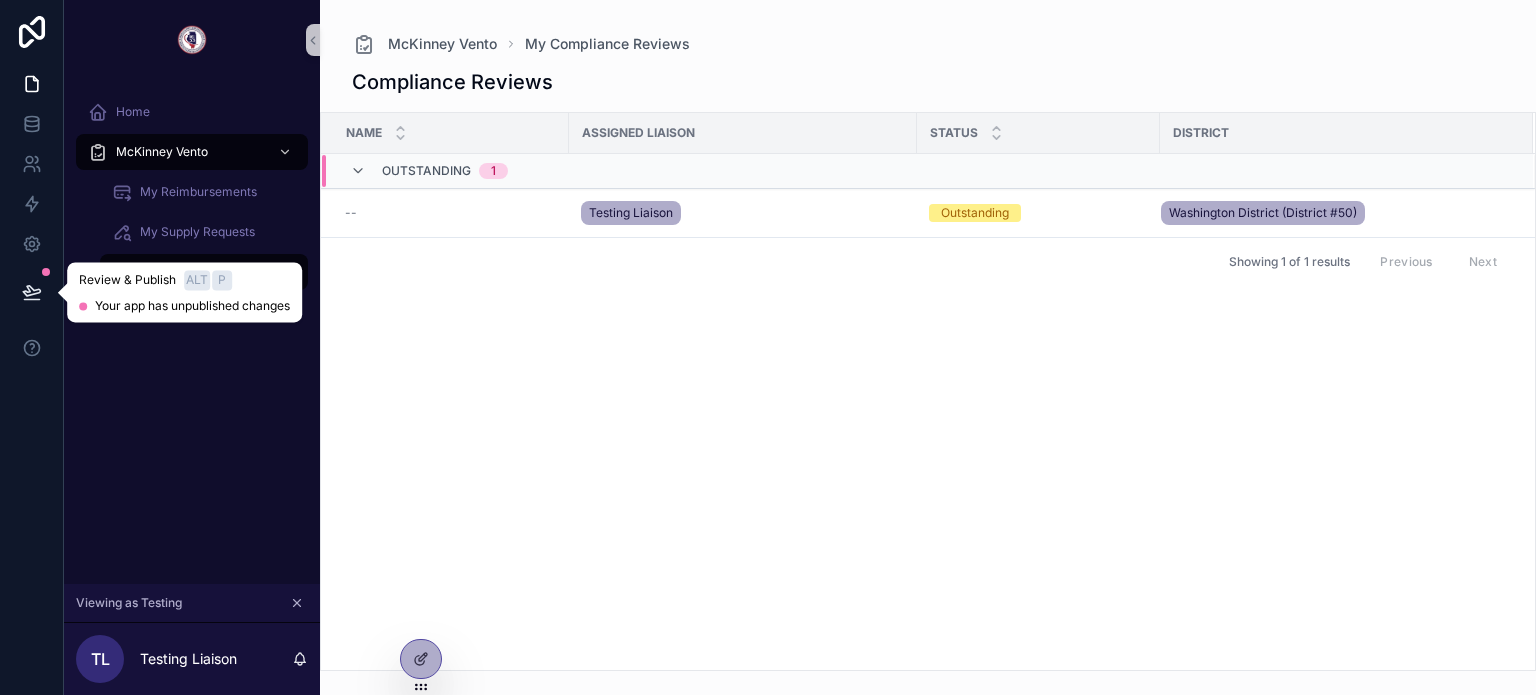 click 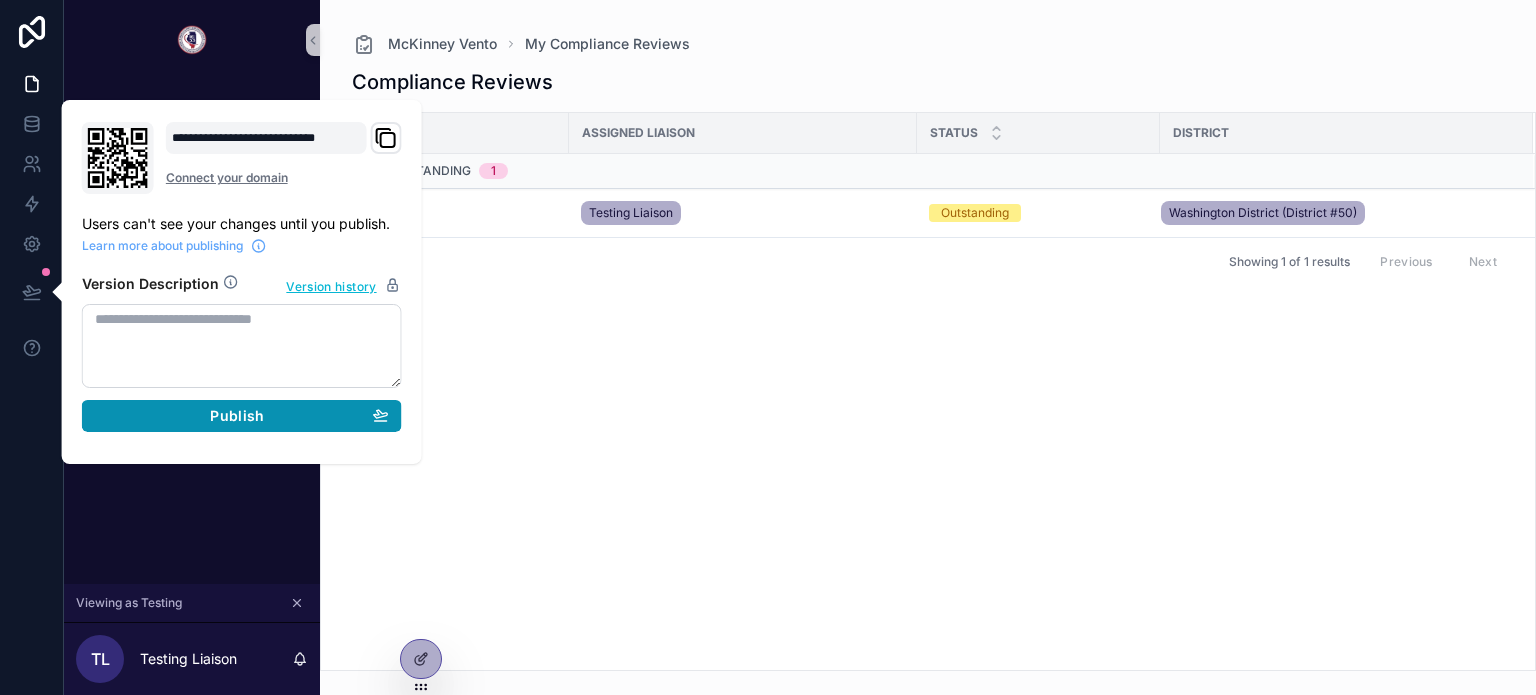 click on "Publish" at bounding box center (237, 416) 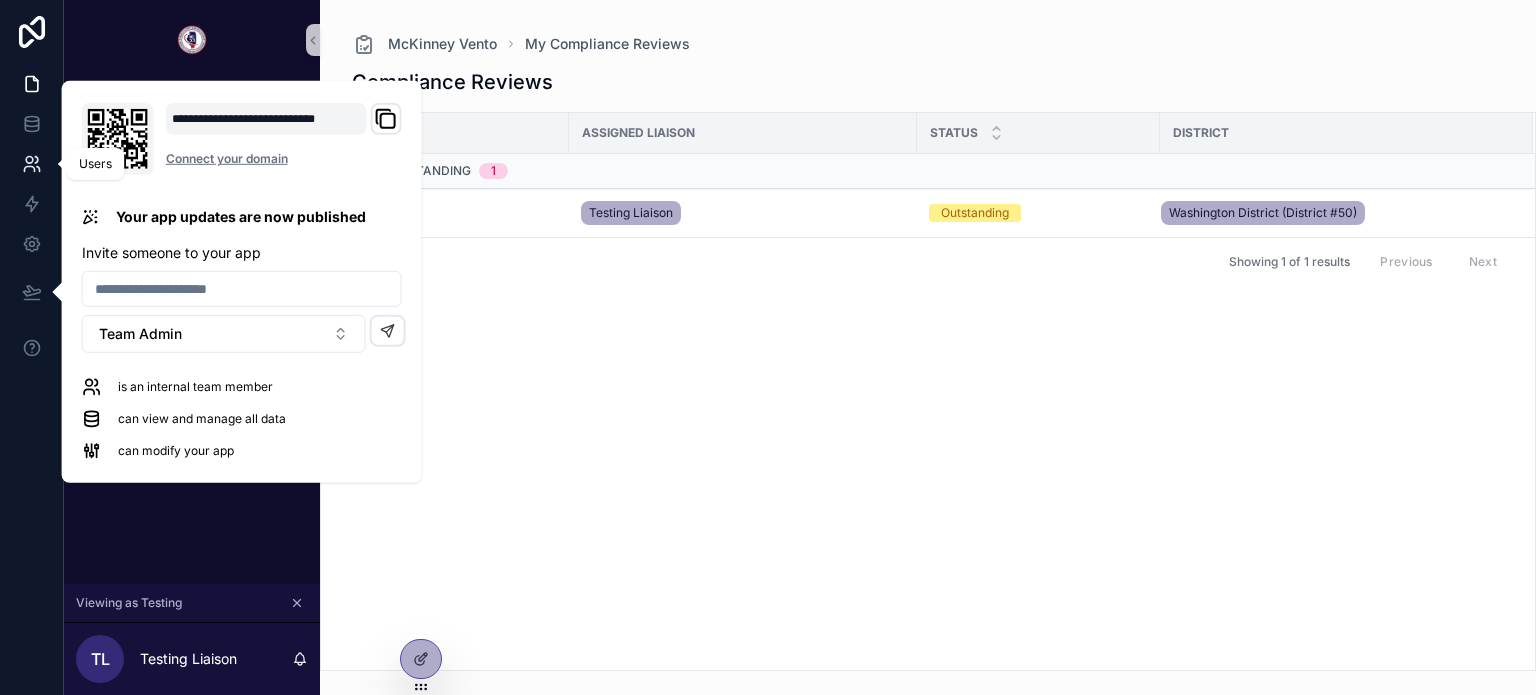 click at bounding box center [31, 164] 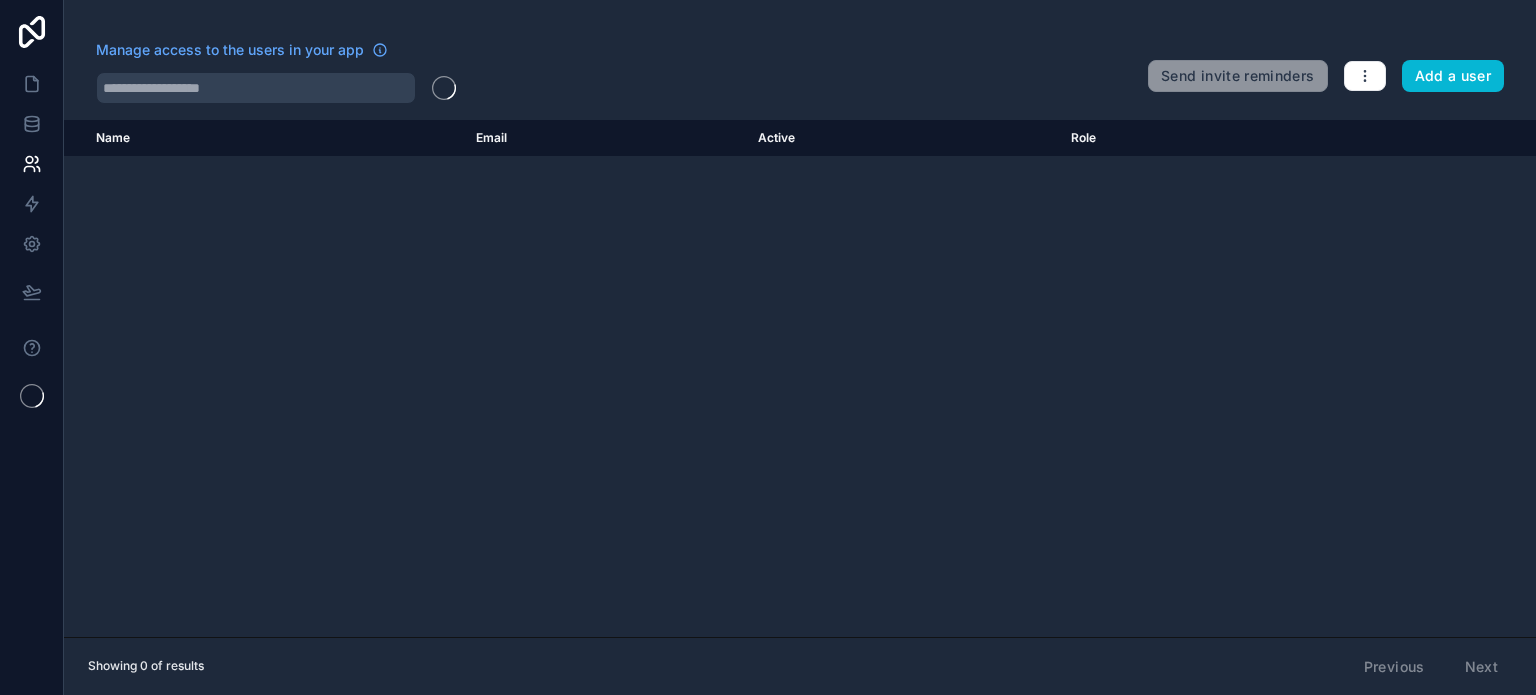 scroll, scrollTop: 0, scrollLeft: 0, axis: both 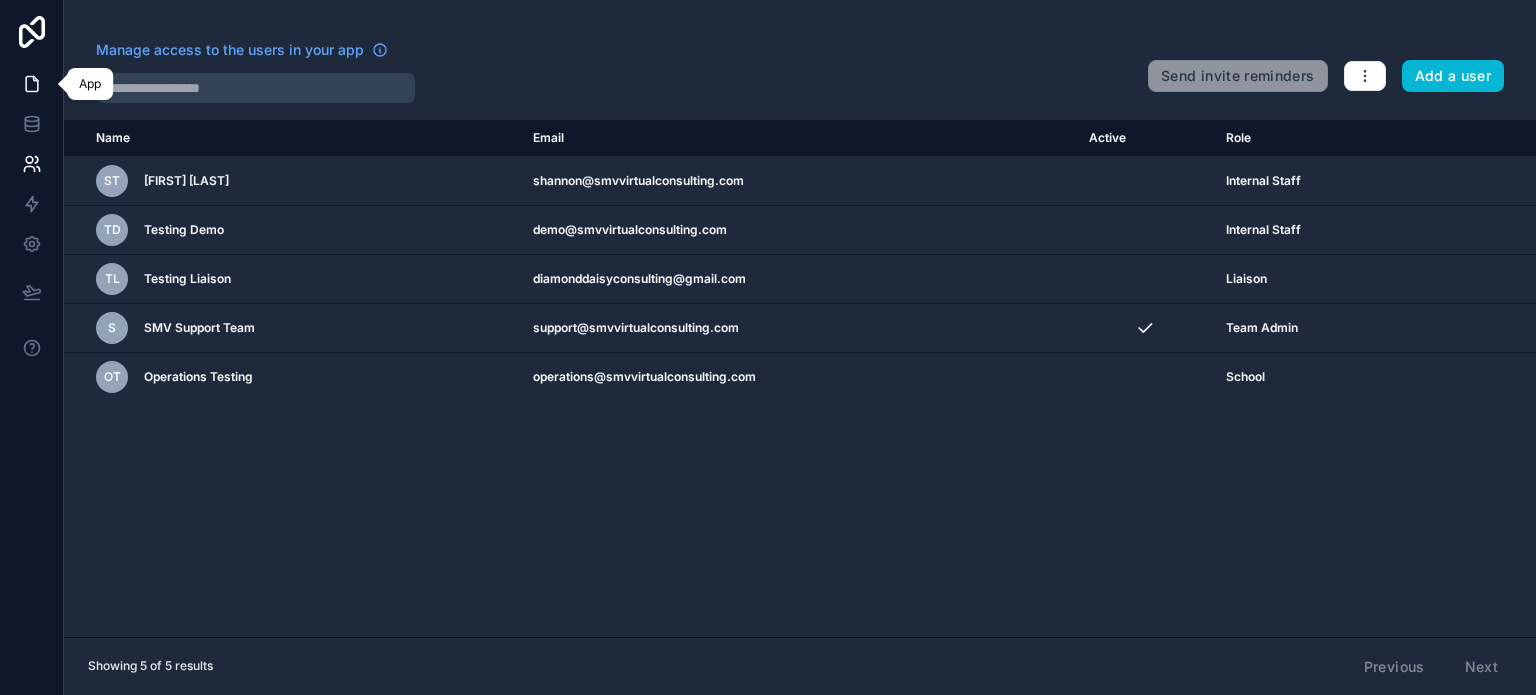 click 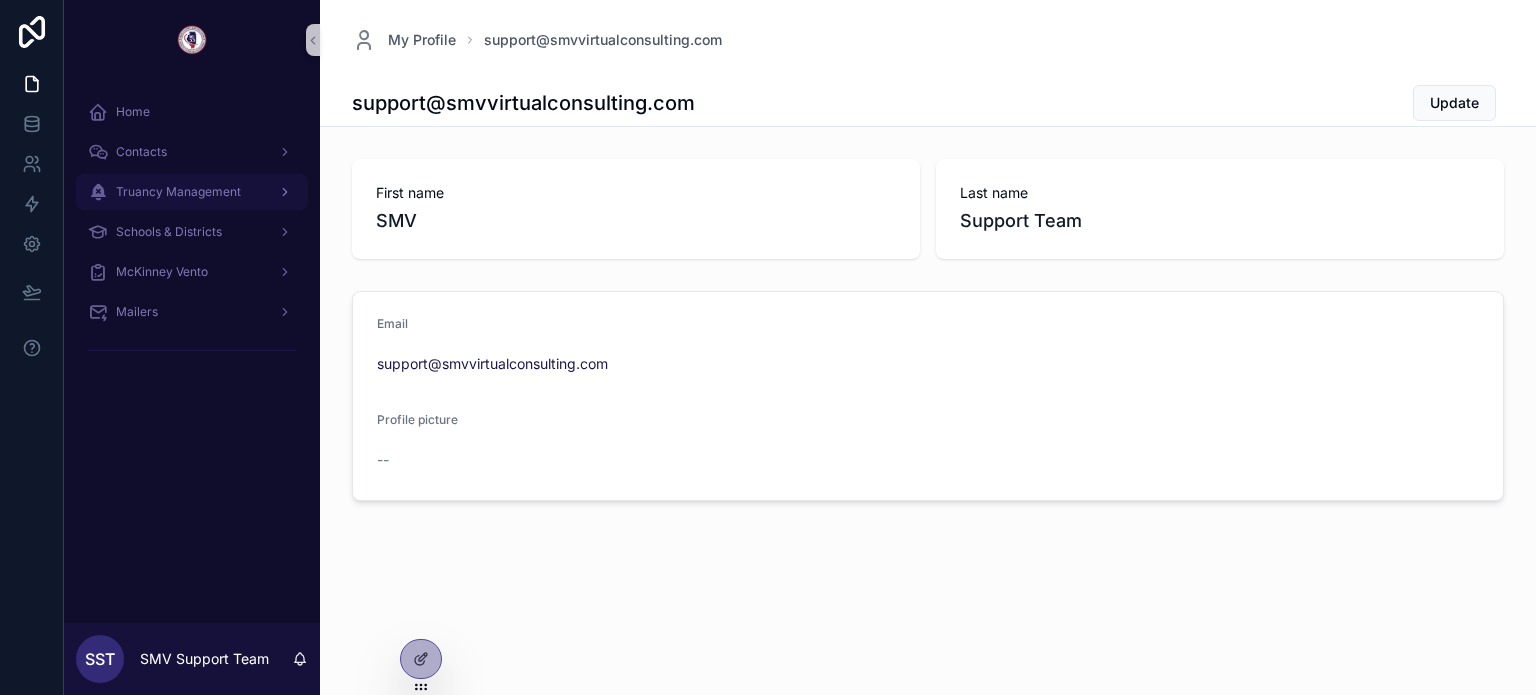 click on "Truancy Management" at bounding box center [192, 192] 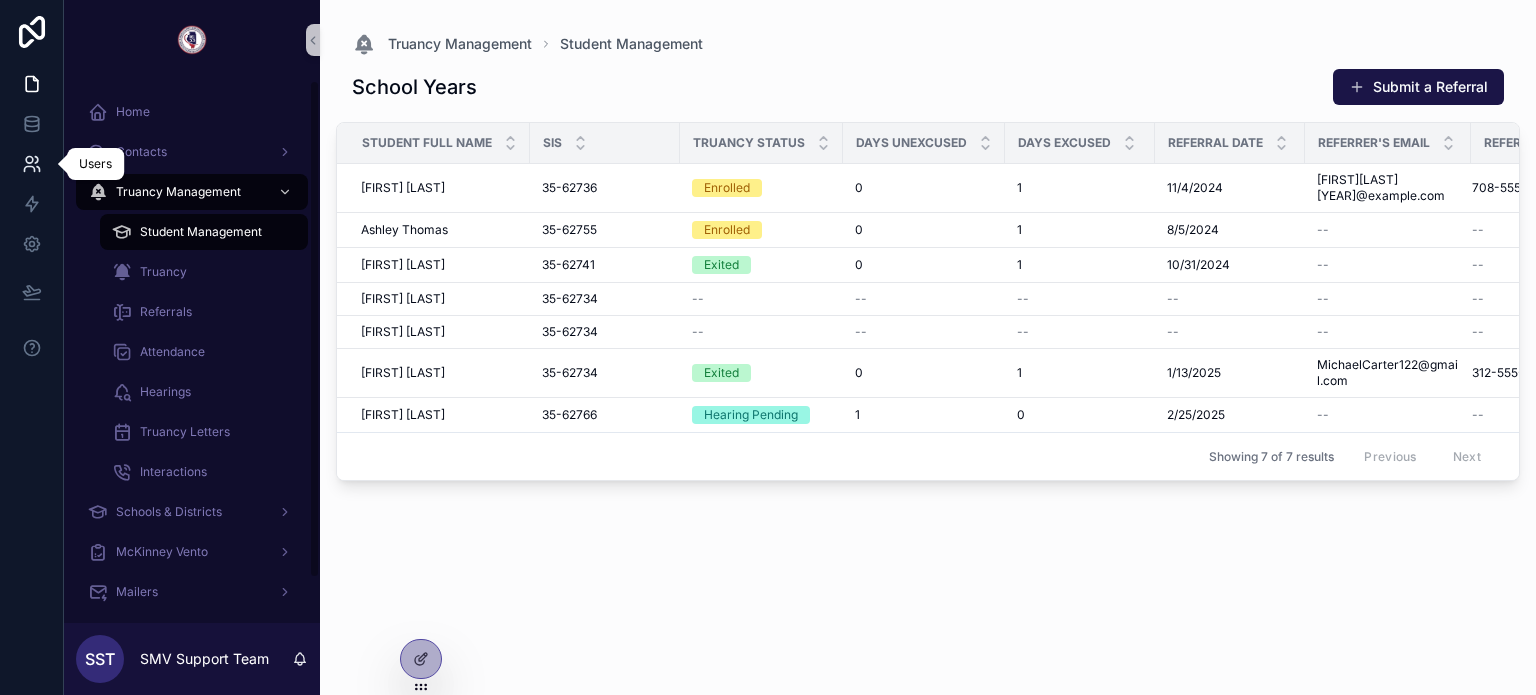 click 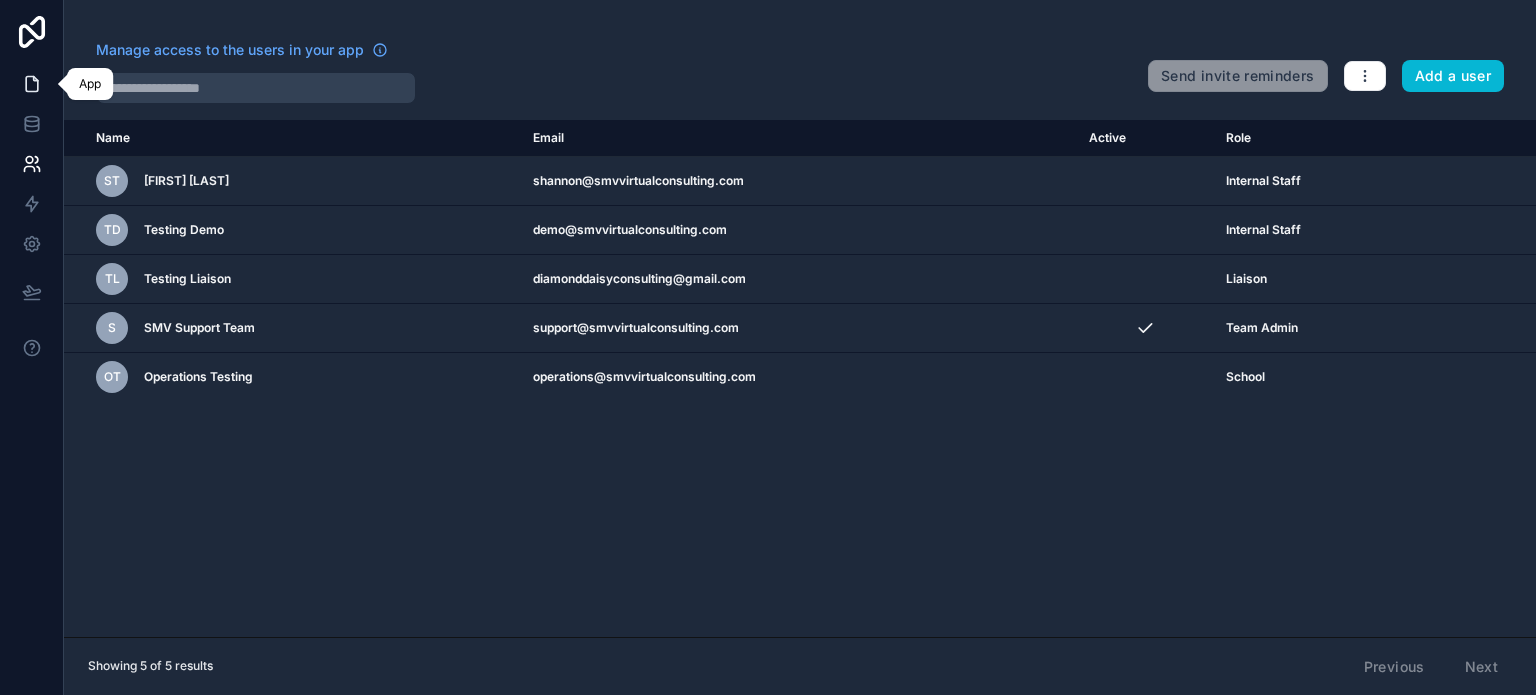 click 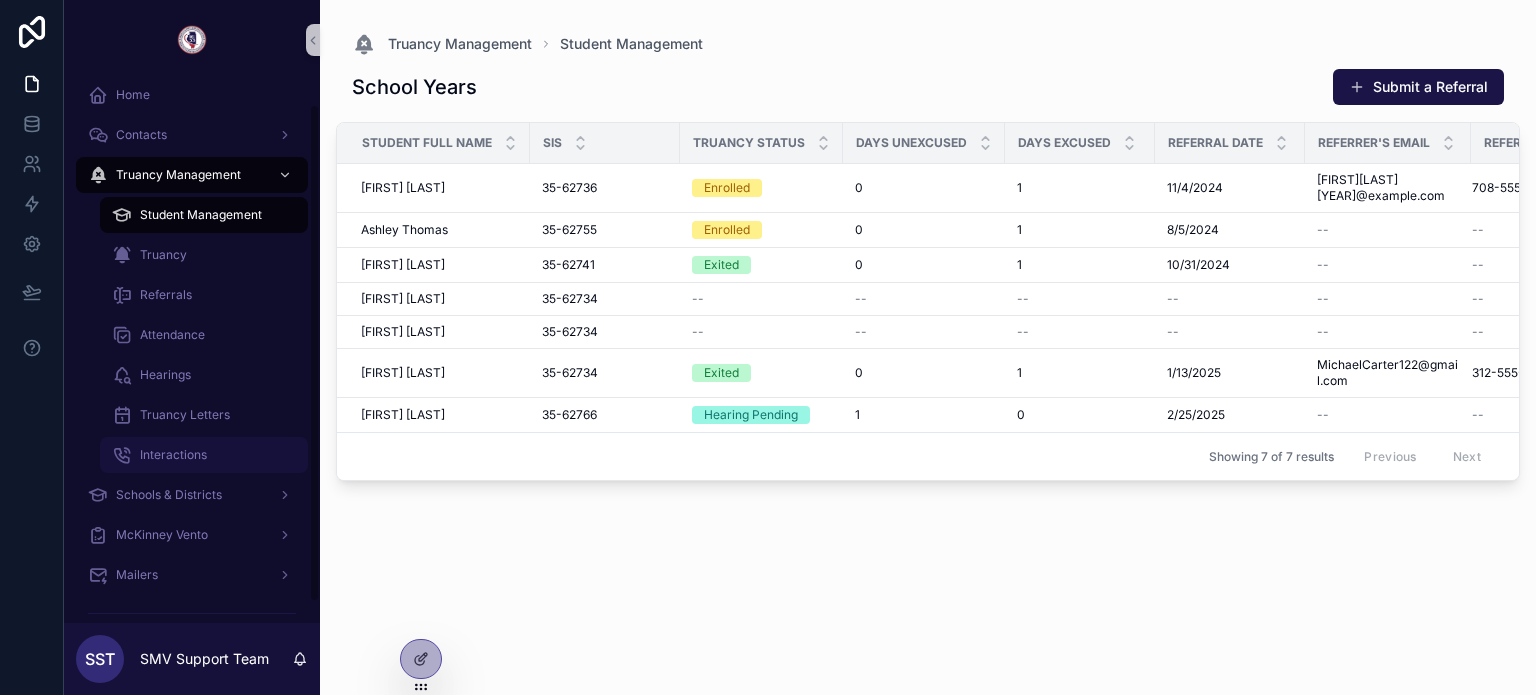 scroll, scrollTop: 48, scrollLeft: 0, axis: vertical 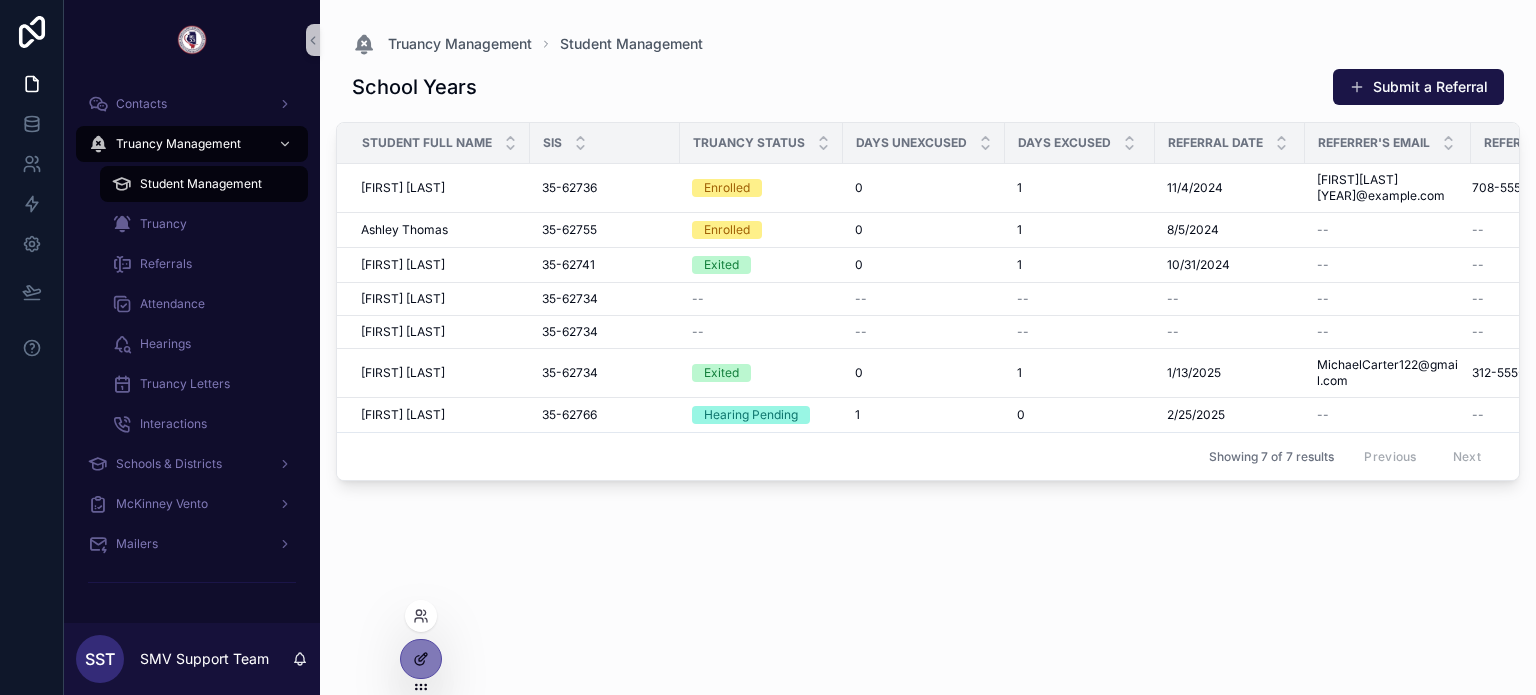 click at bounding box center [421, 659] 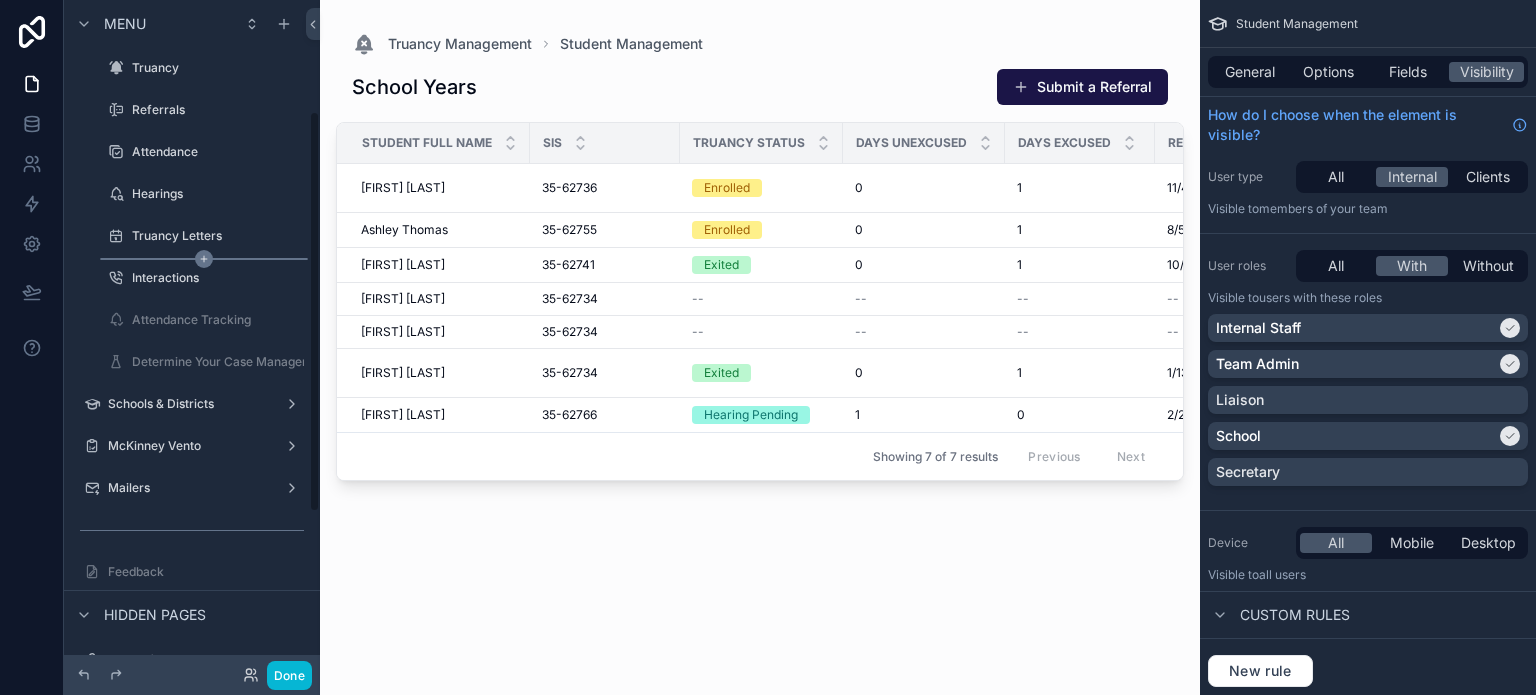 scroll, scrollTop: 200, scrollLeft: 0, axis: vertical 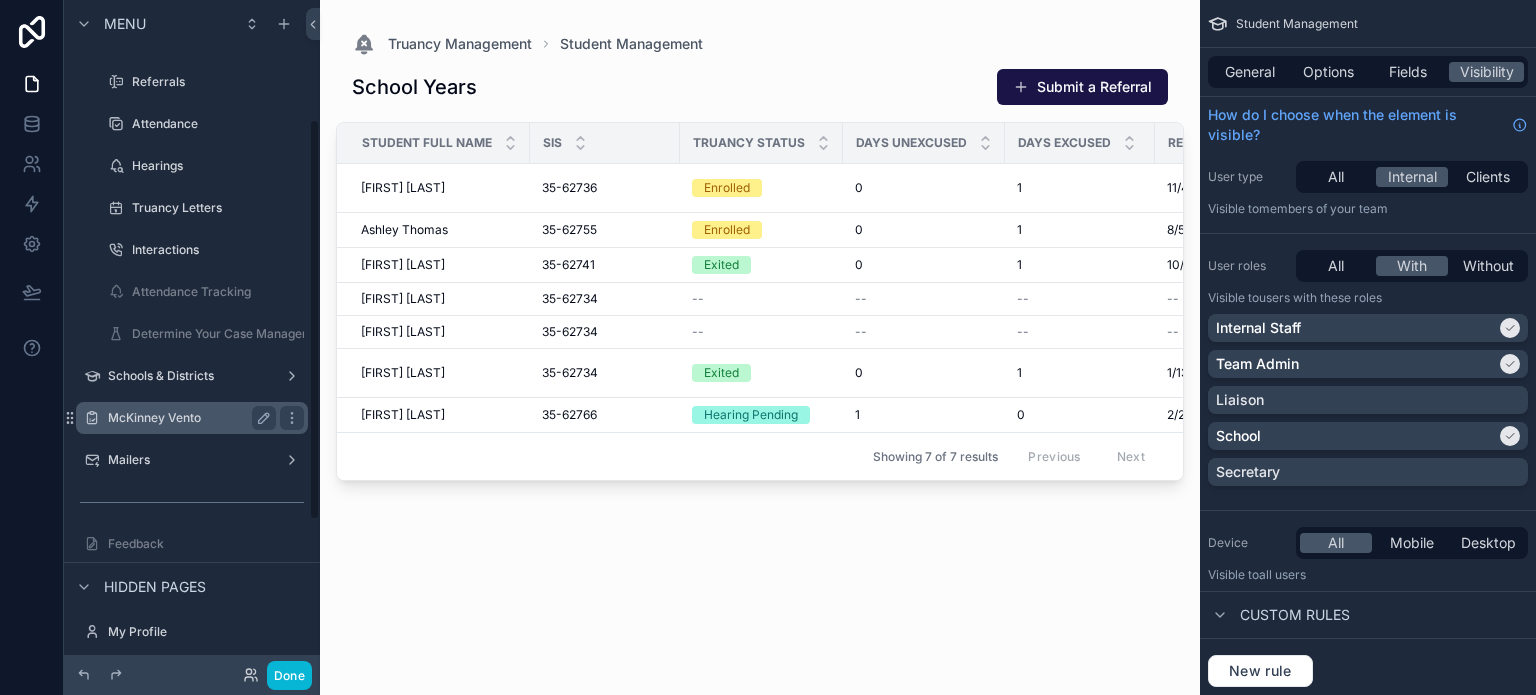 click on "McKinney Vento" at bounding box center [188, 418] 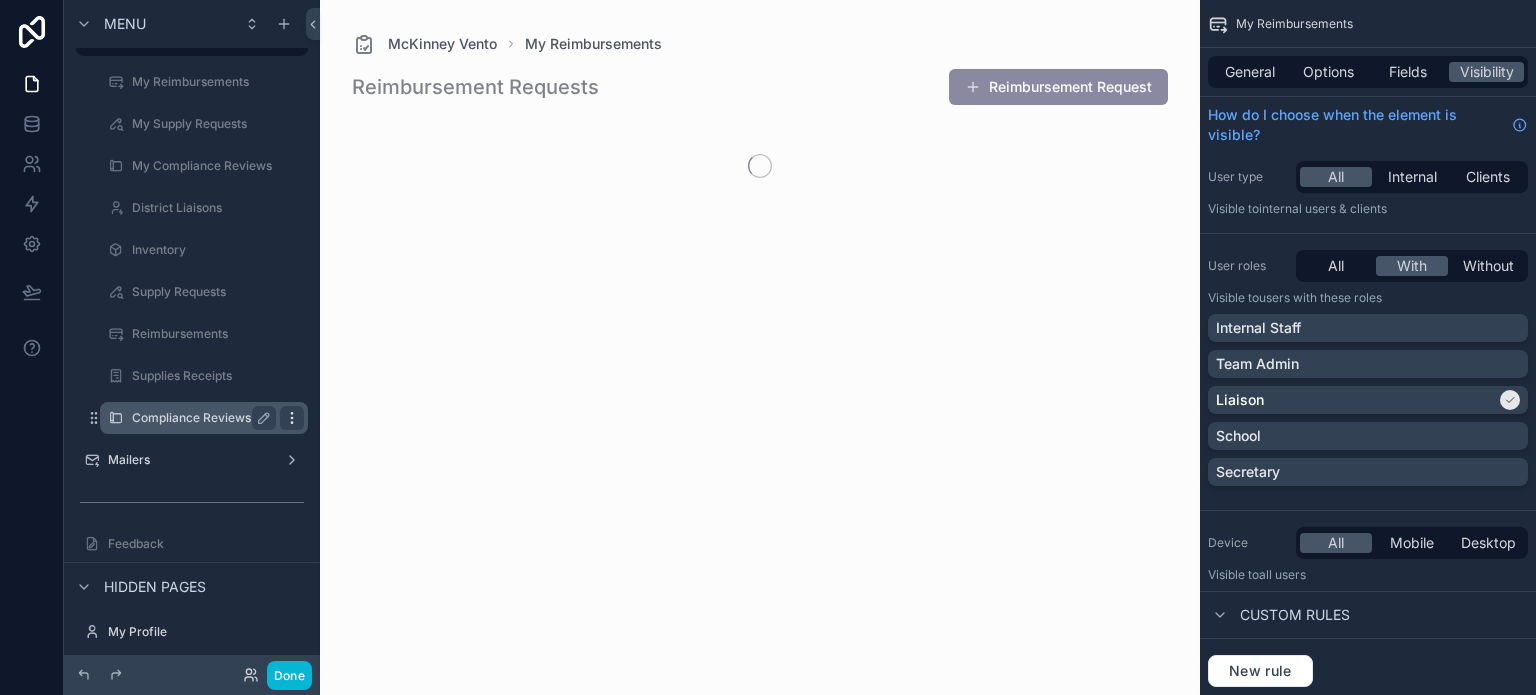 click 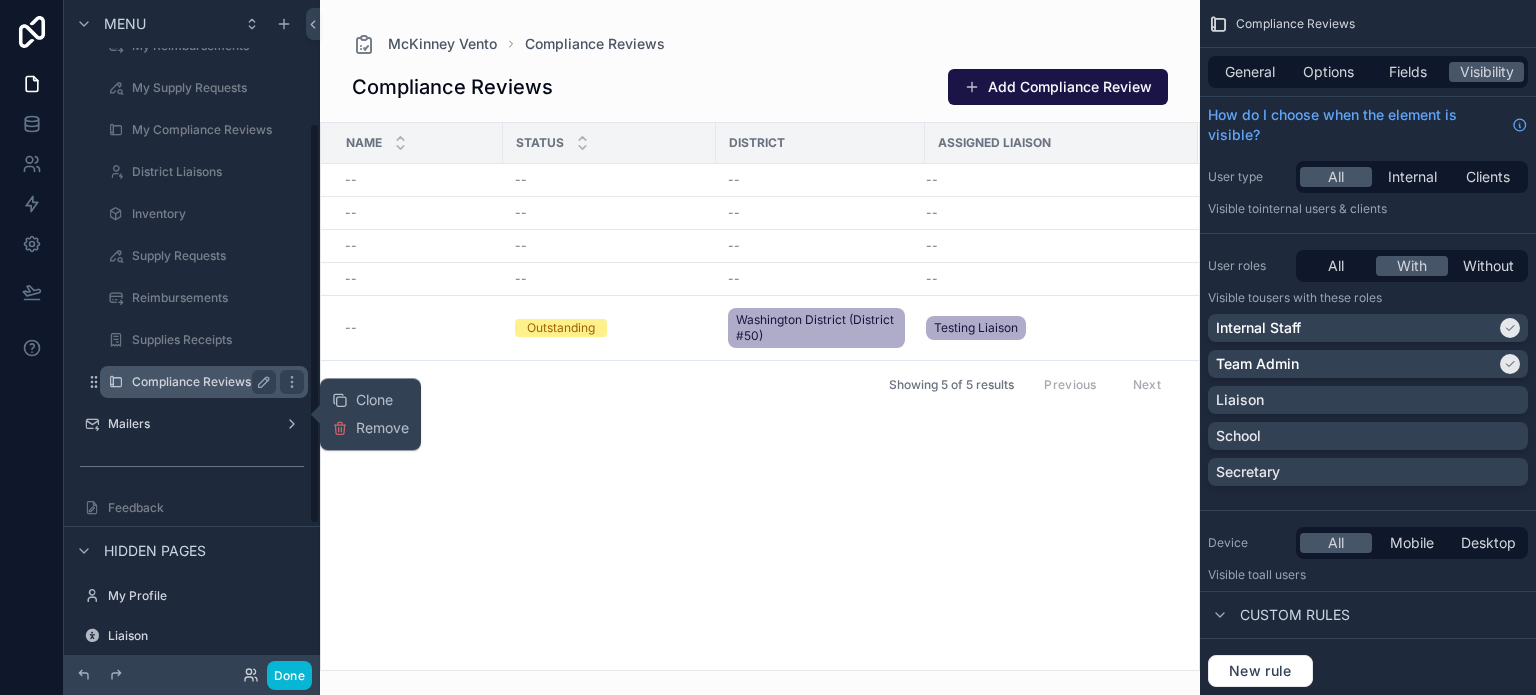 scroll, scrollTop: 300, scrollLeft: 0, axis: vertical 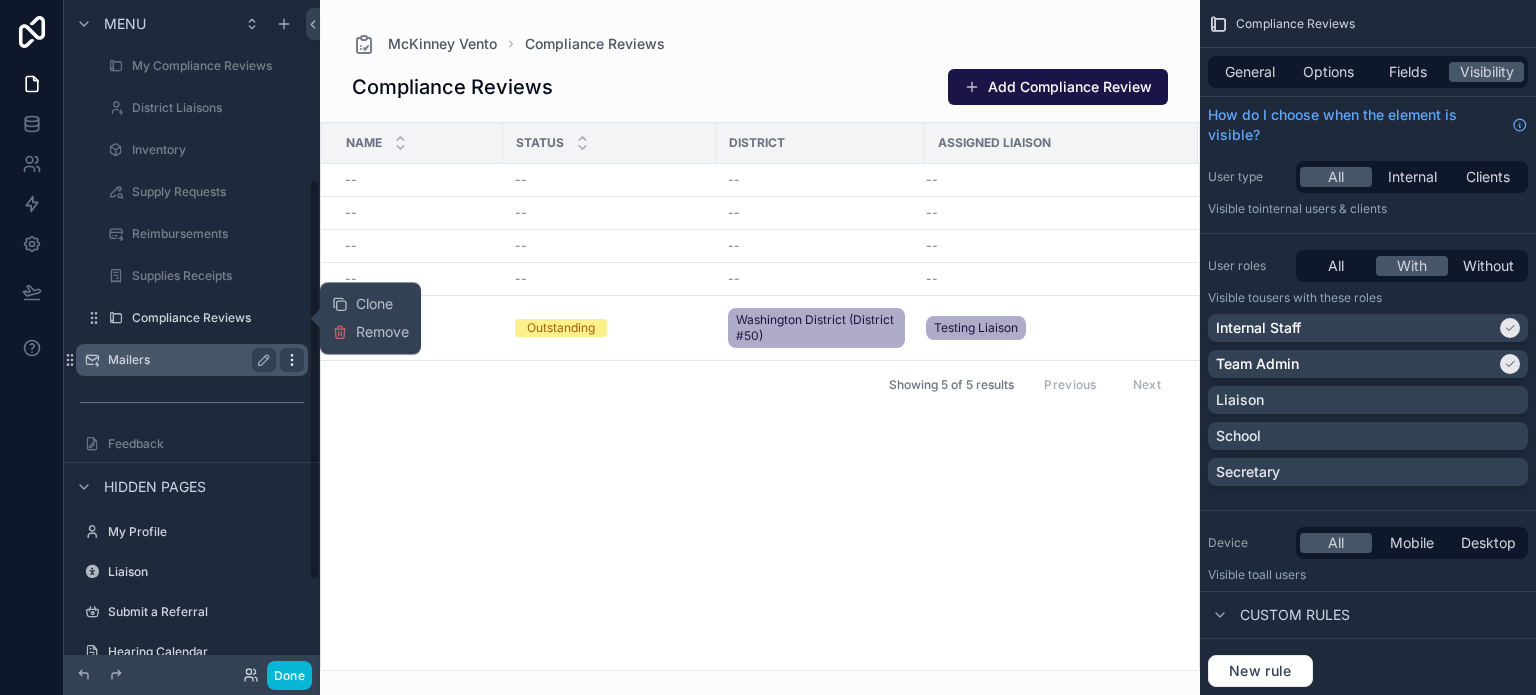 click 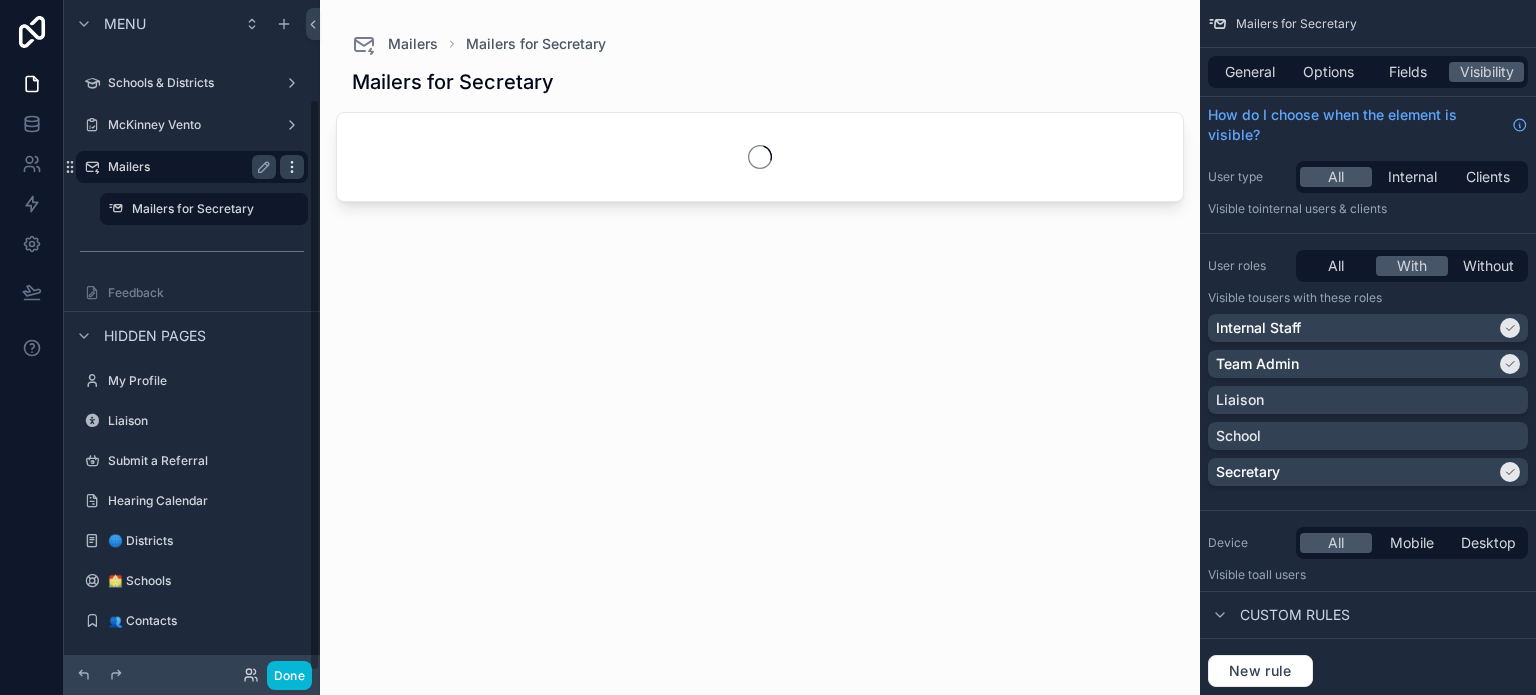 scroll, scrollTop: 115, scrollLeft: 0, axis: vertical 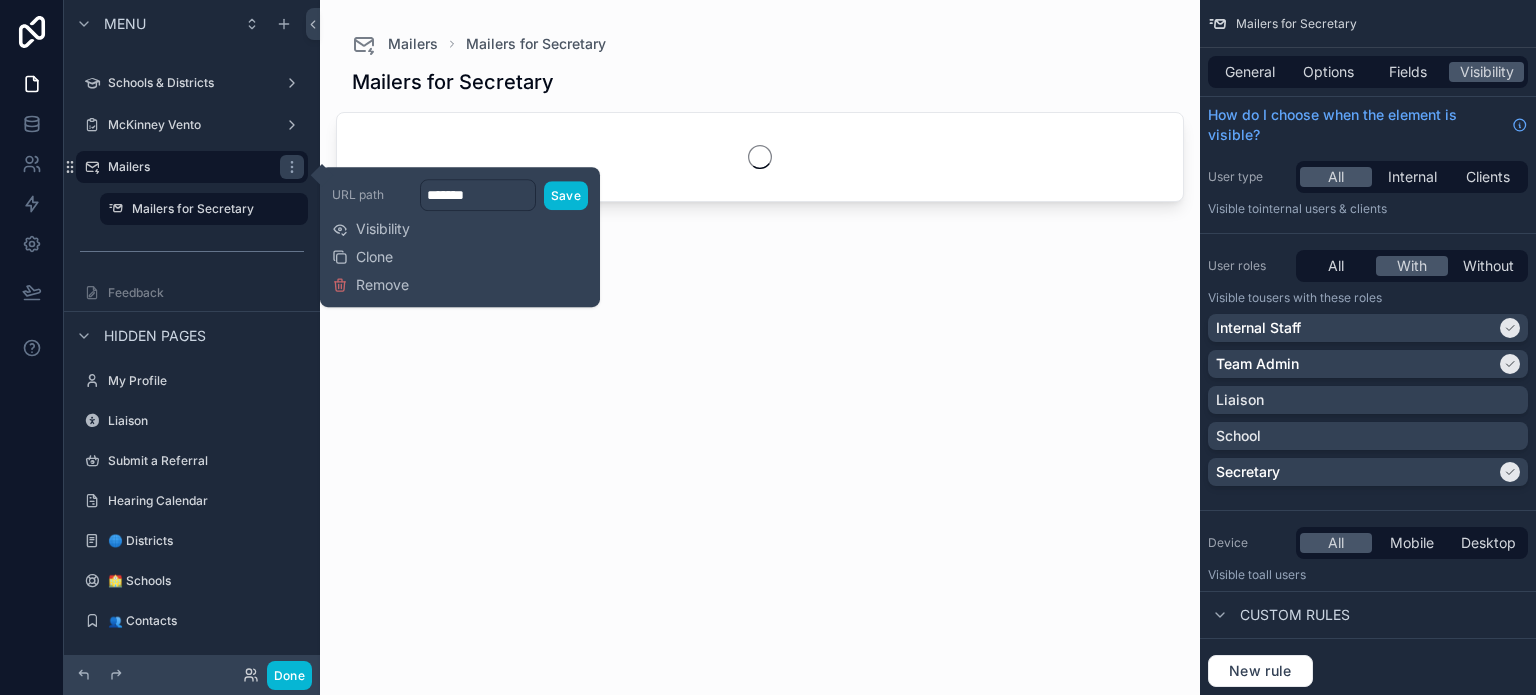 click on "URL path ******* Save Visibility Clone Remove" at bounding box center [460, 237] 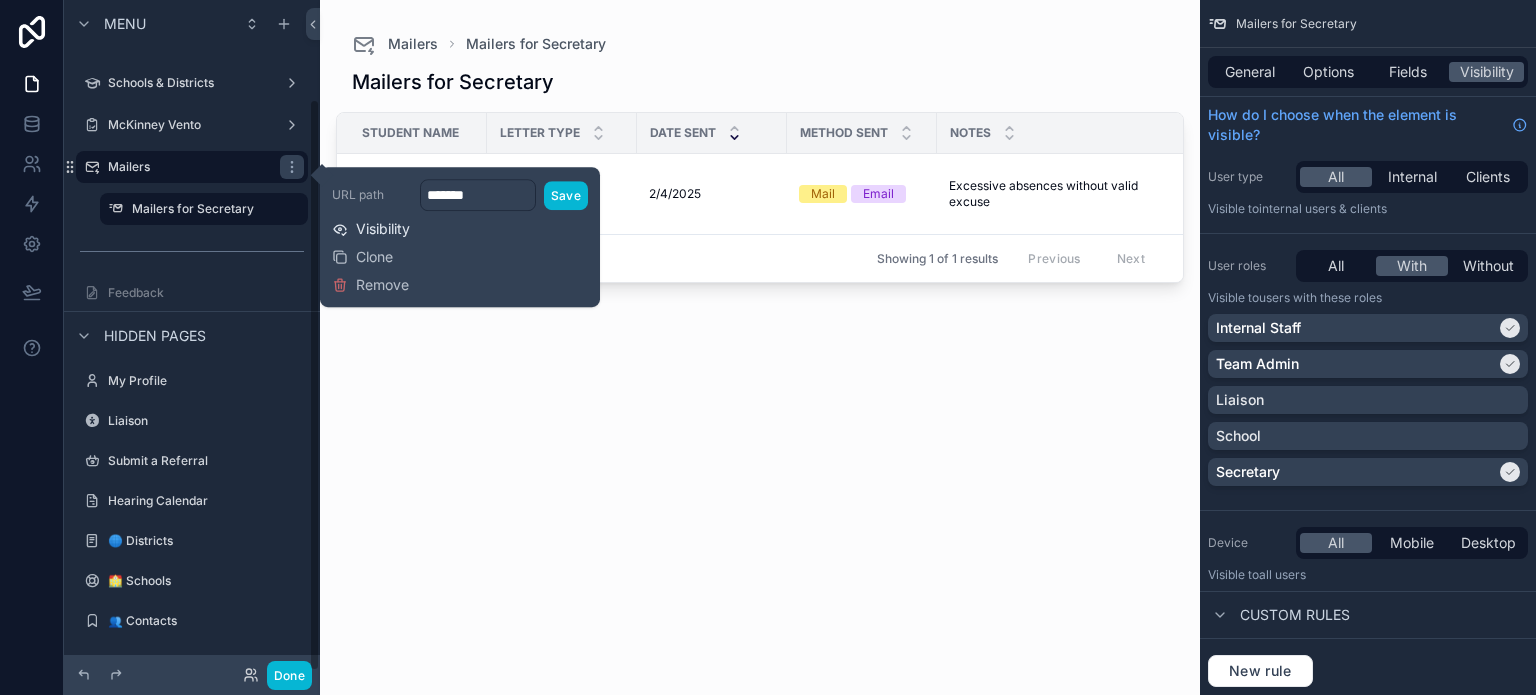 click on "Visibility" at bounding box center [383, 229] 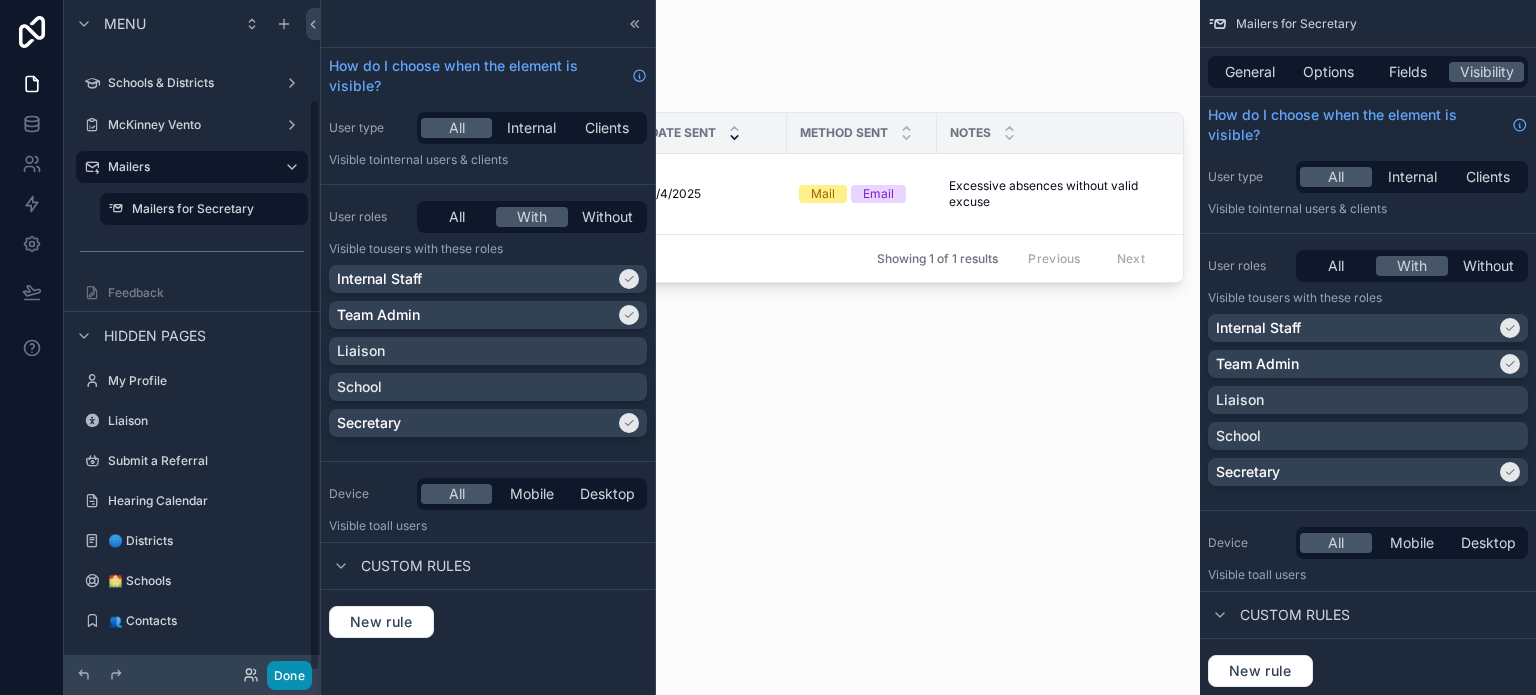 click on "Done" at bounding box center [289, 675] 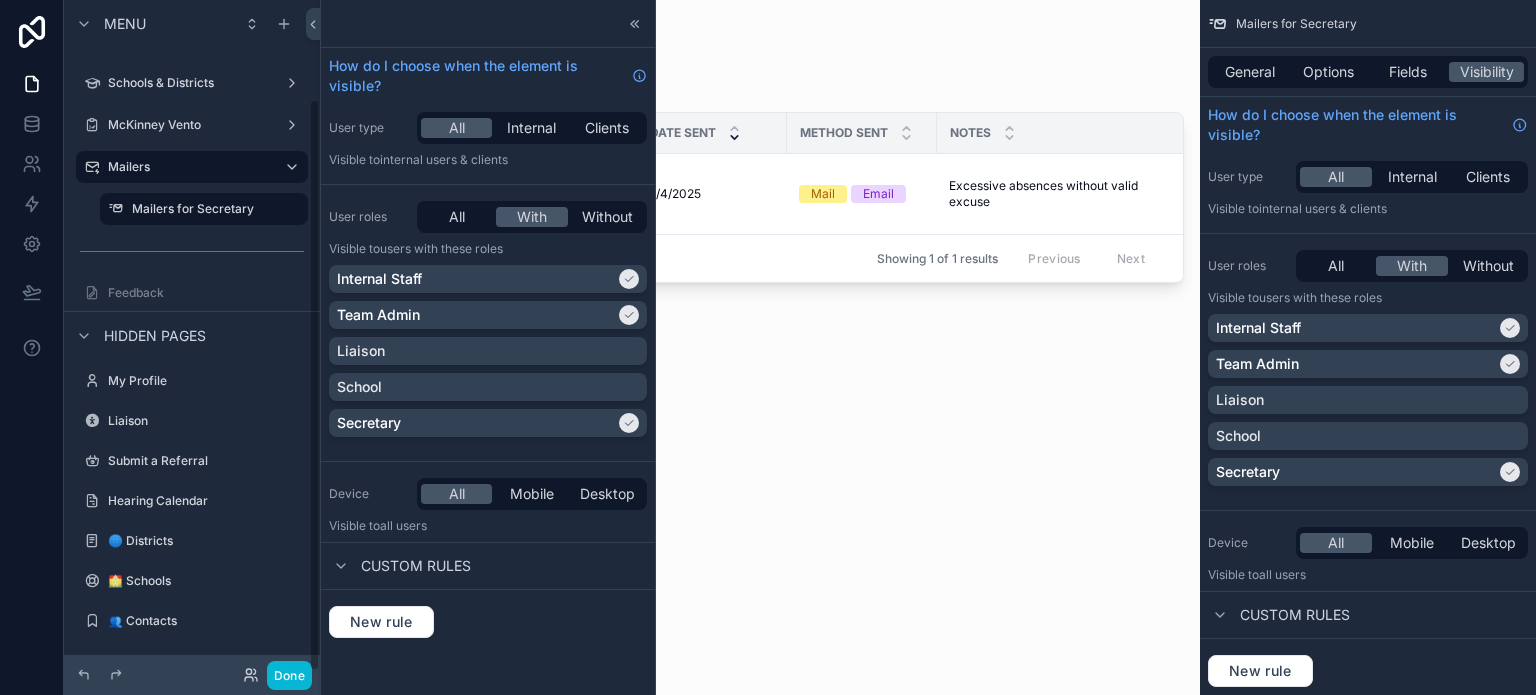scroll, scrollTop: 0, scrollLeft: 0, axis: both 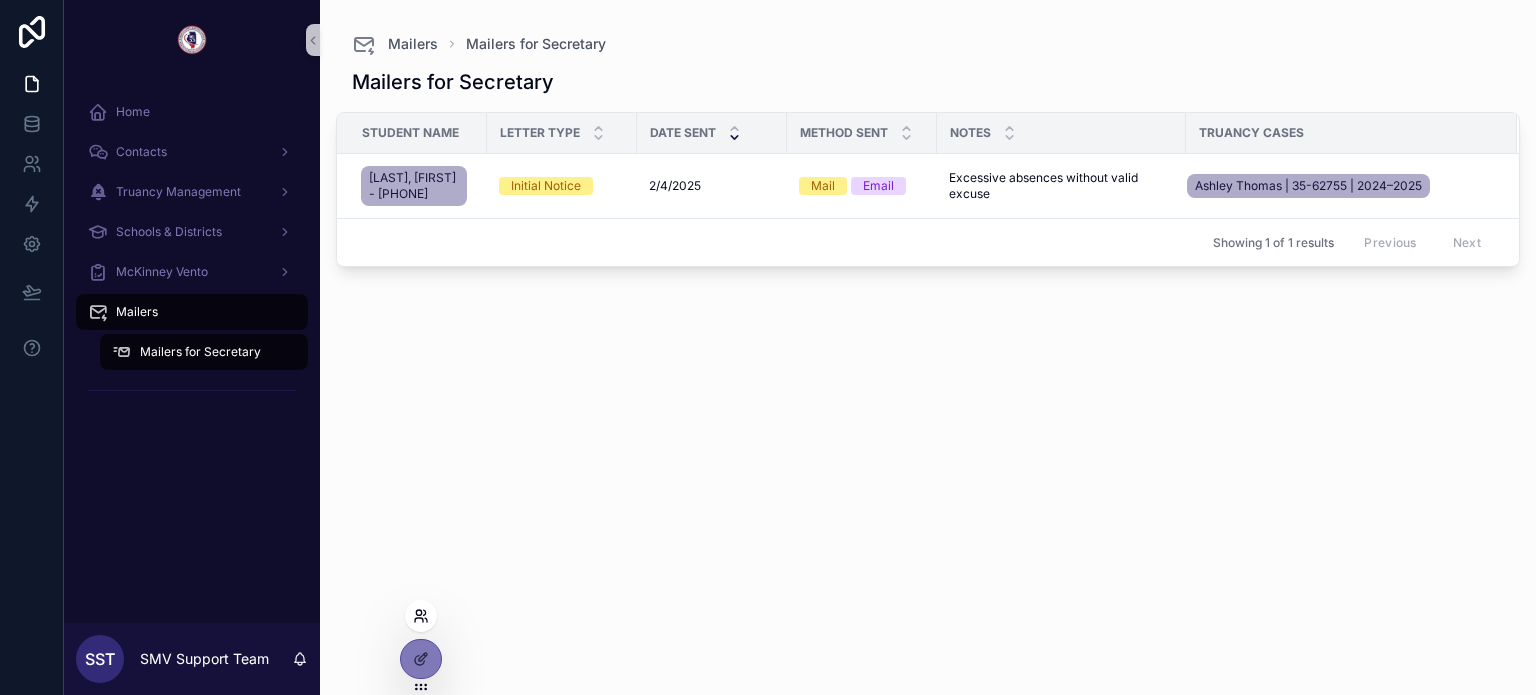 click 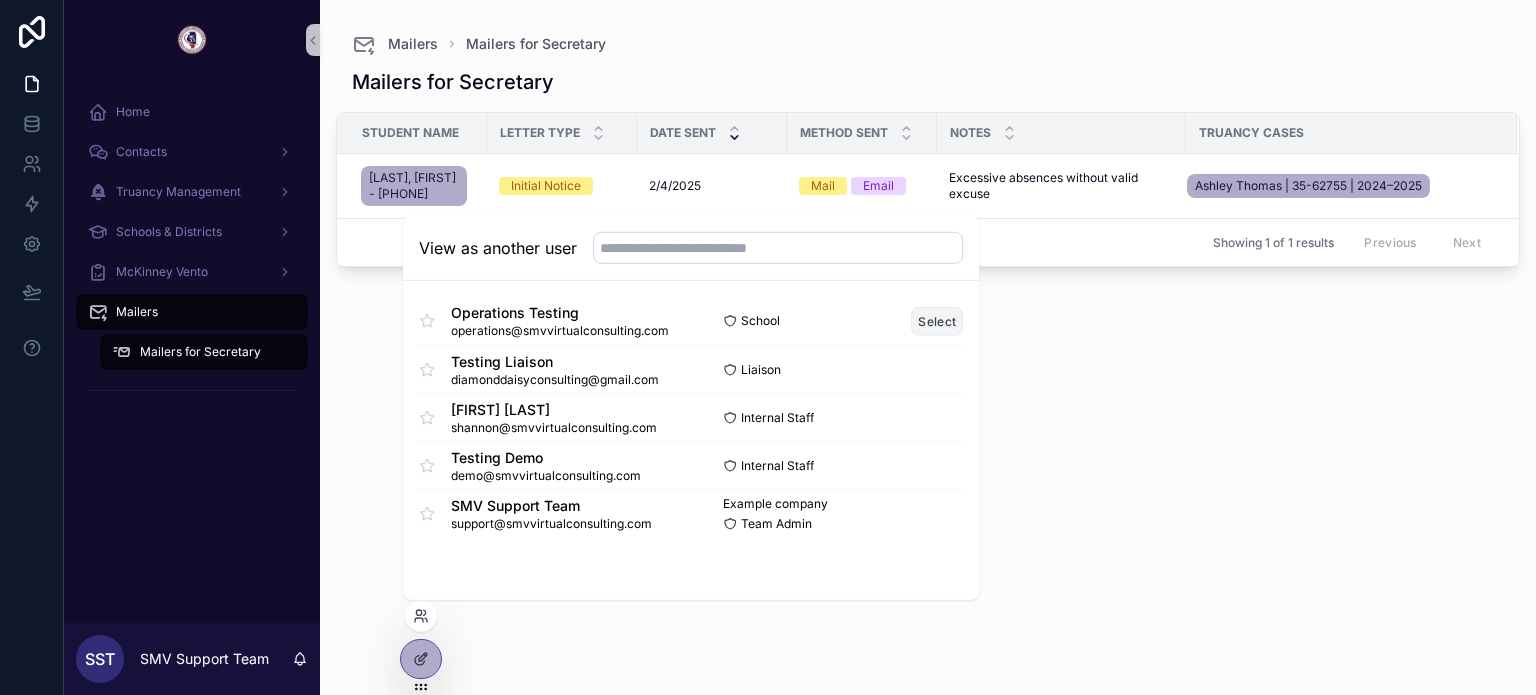 click on "Select" at bounding box center (937, 320) 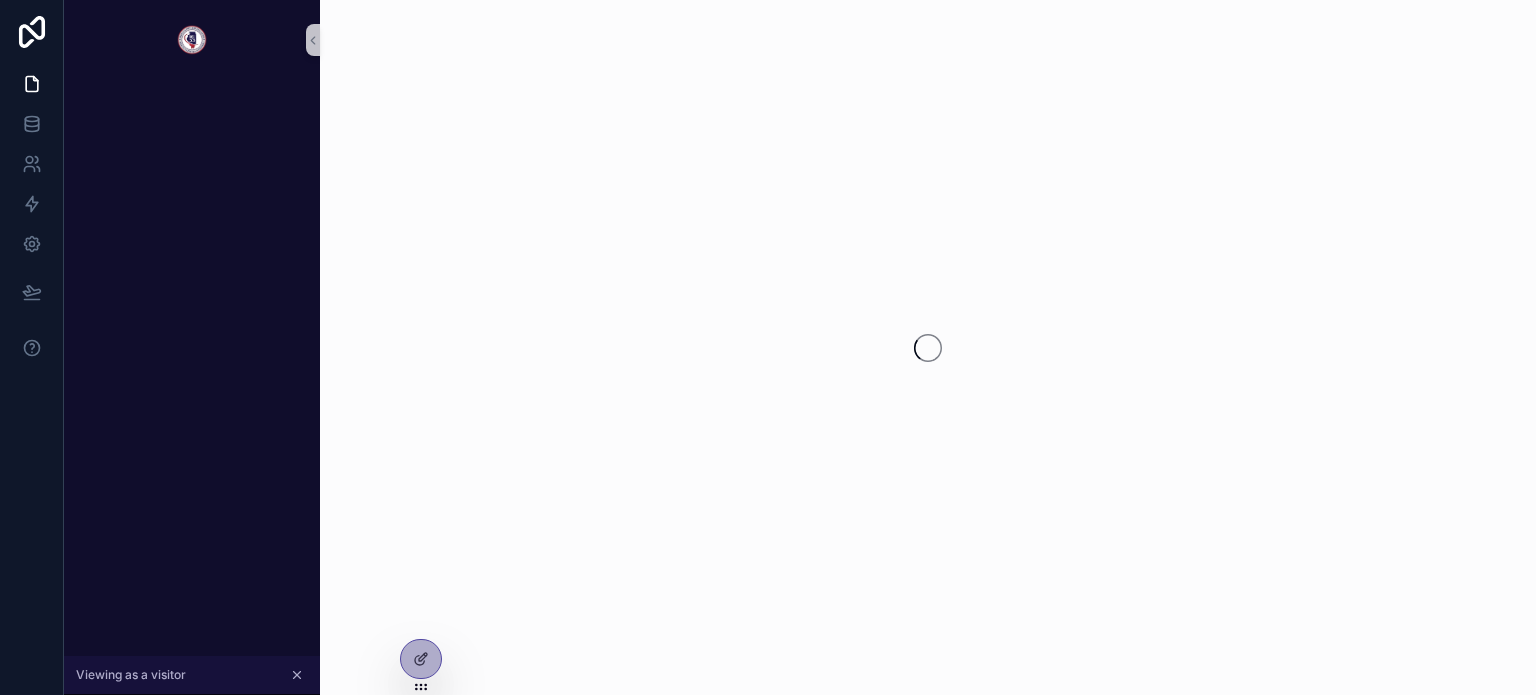 scroll, scrollTop: 0, scrollLeft: 0, axis: both 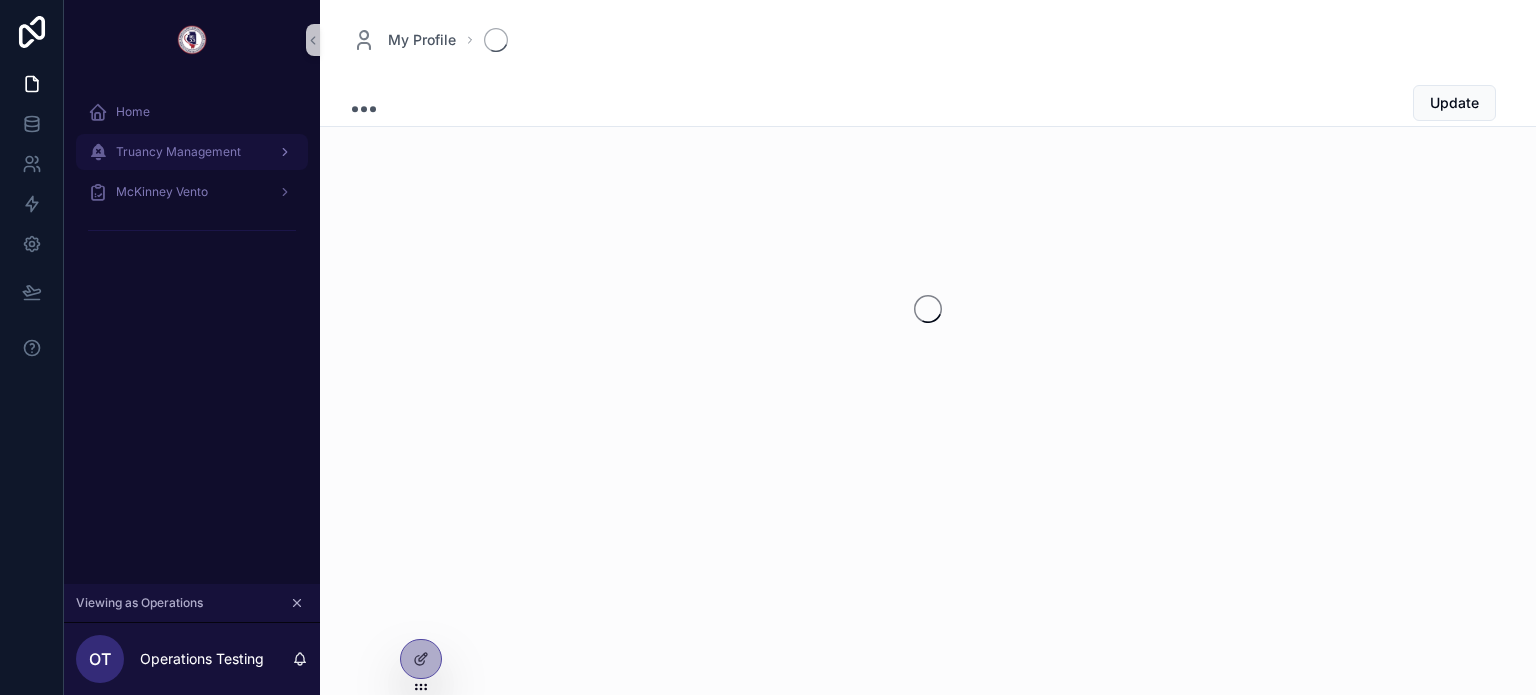 click on "Truancy Management" at bounding box center [178, 152] 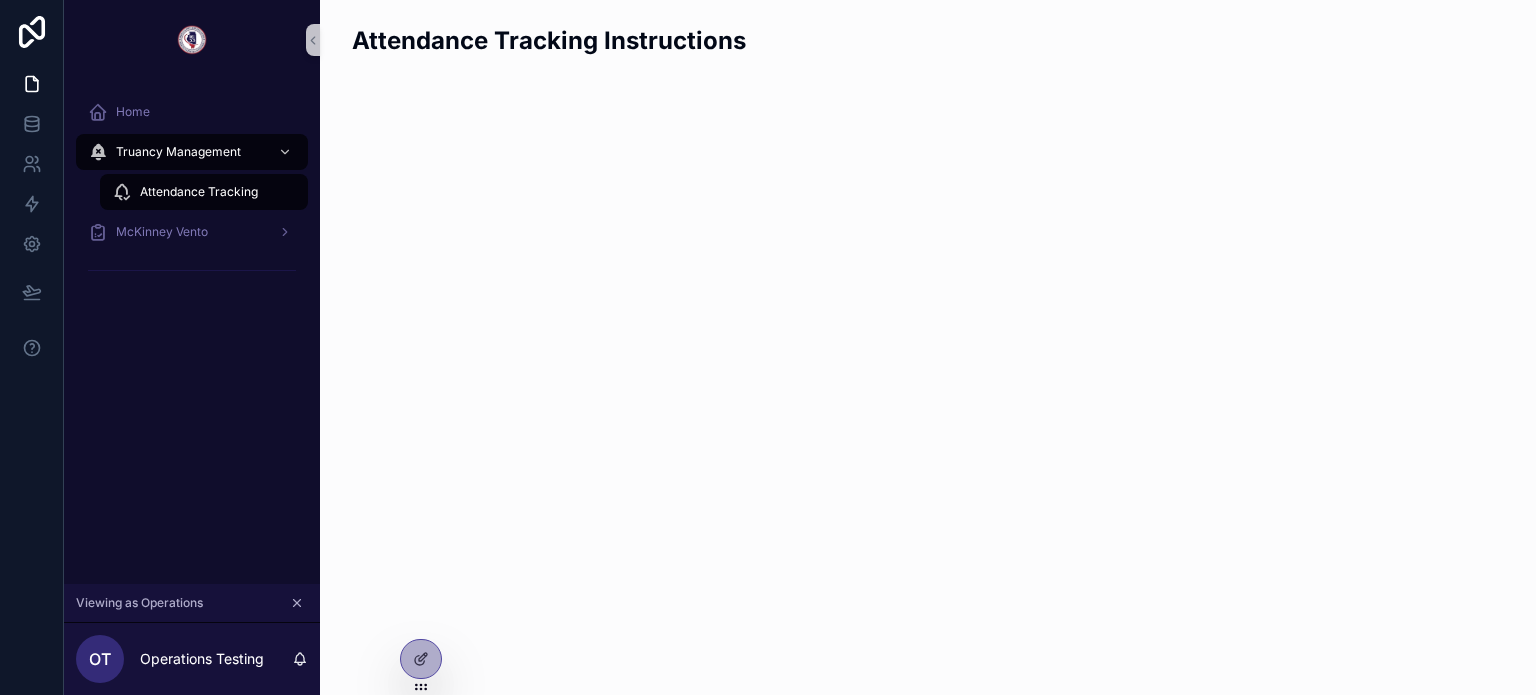 click on "Attendance Tracking" at bounding box center (204, 192) 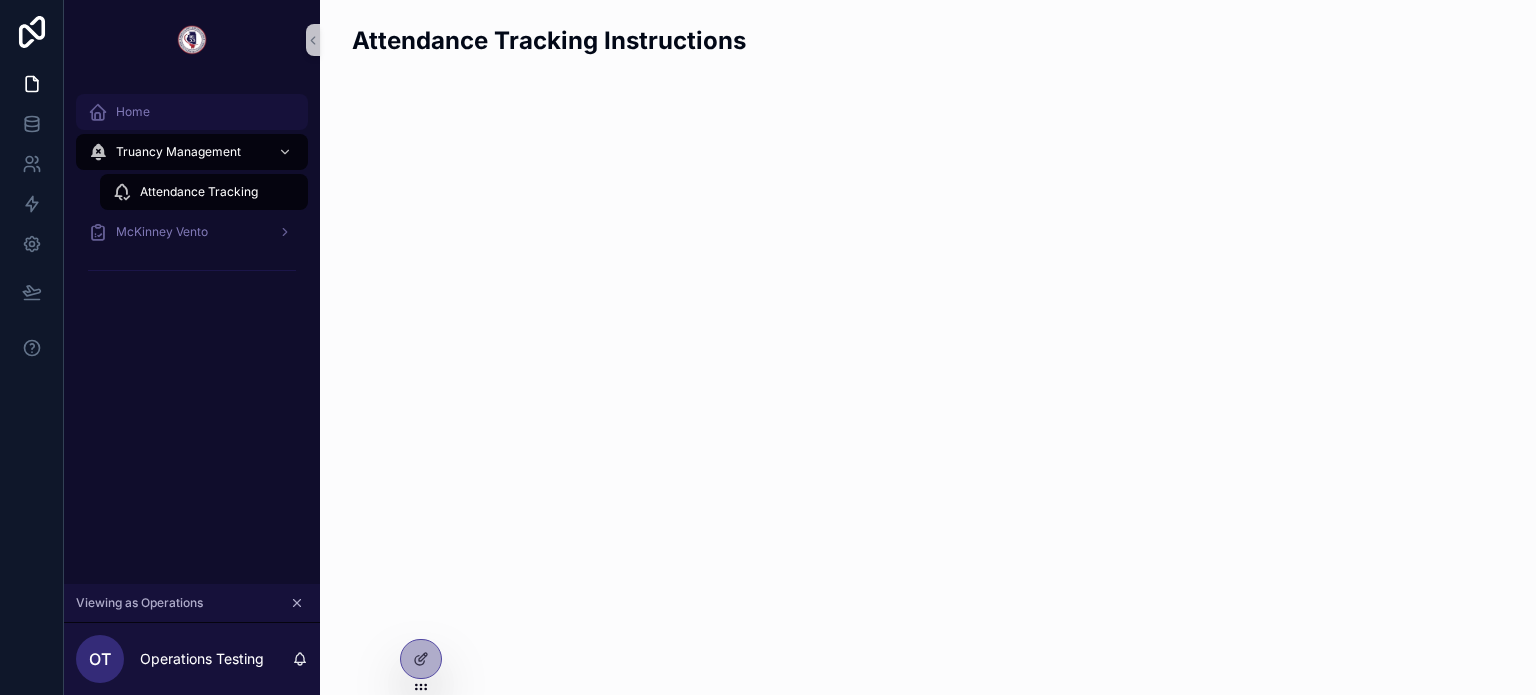 click on "Home" at bounding box center (192, 112) 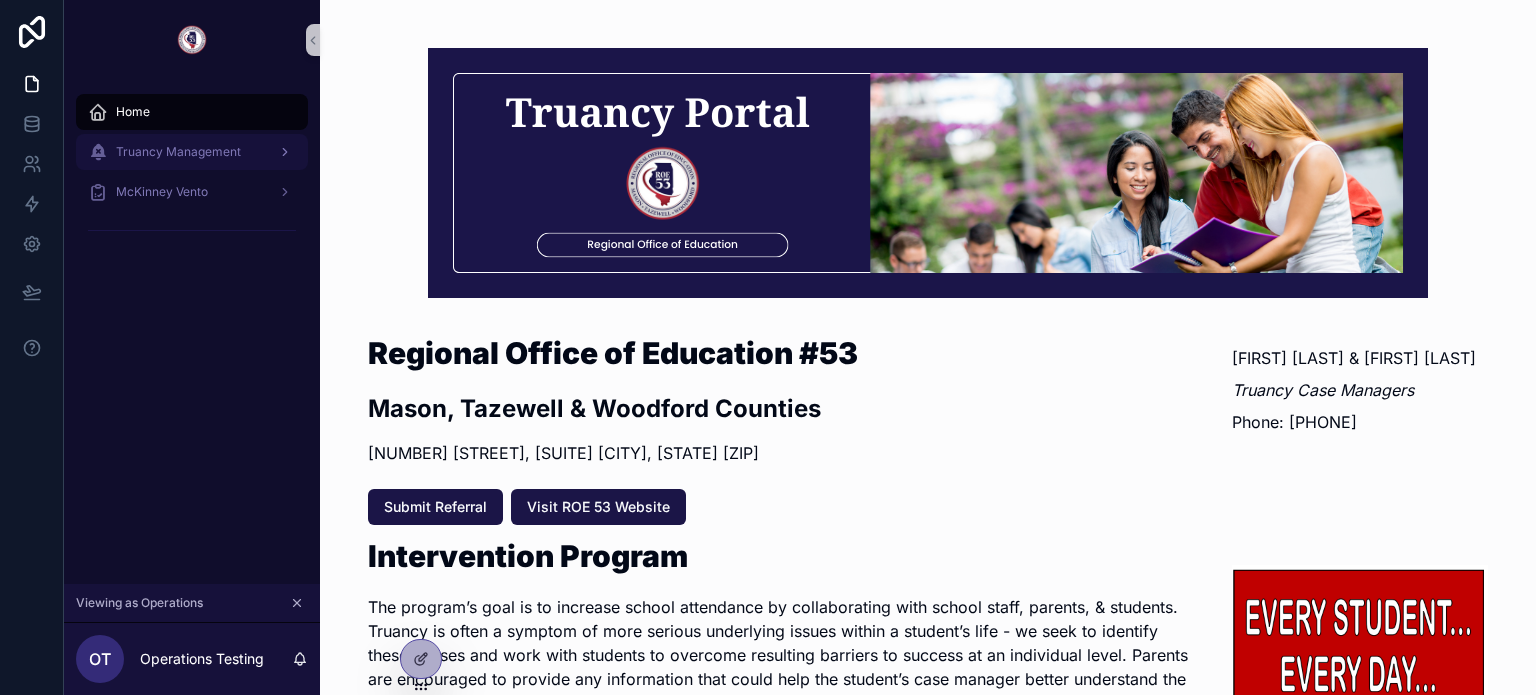 click on "Truancy Management" at bounding box center [178, 152] 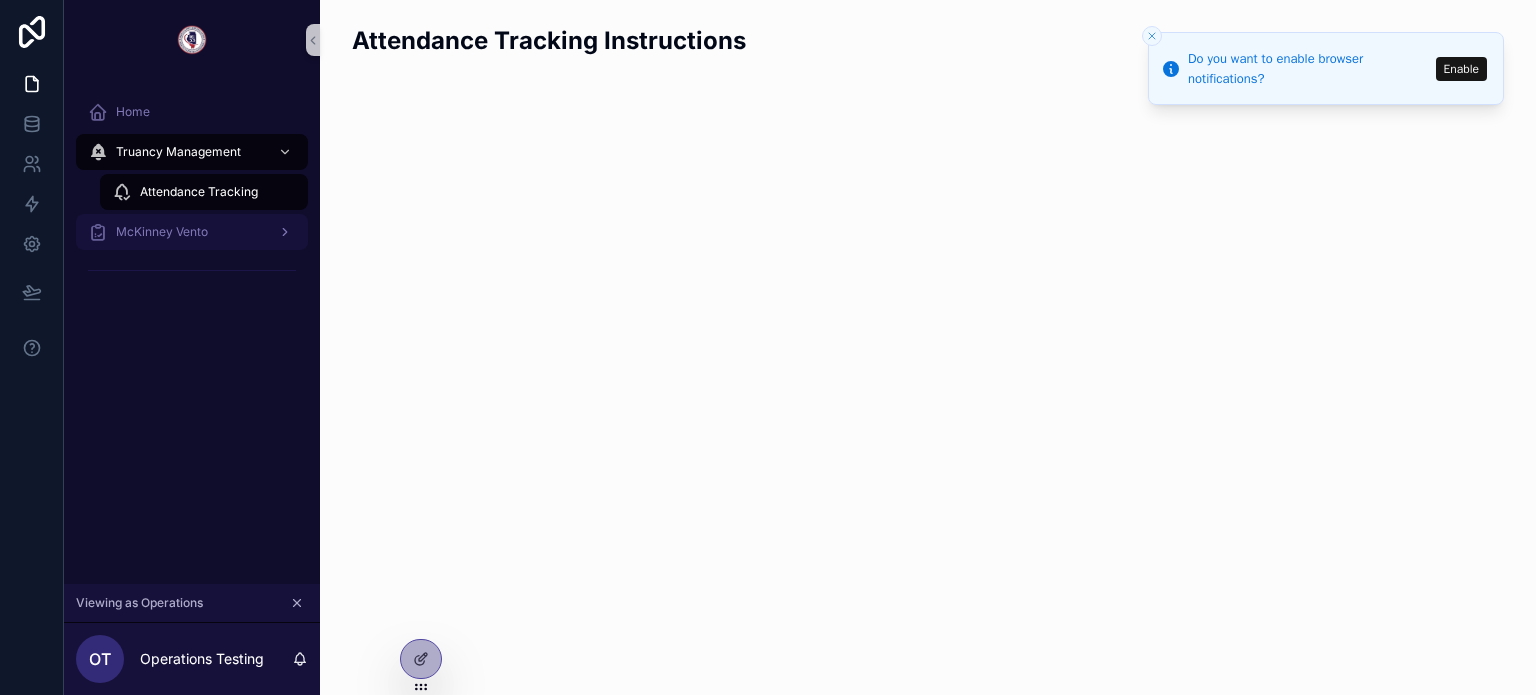 click on "McKinney Vento" at bounding box center [192, 232] 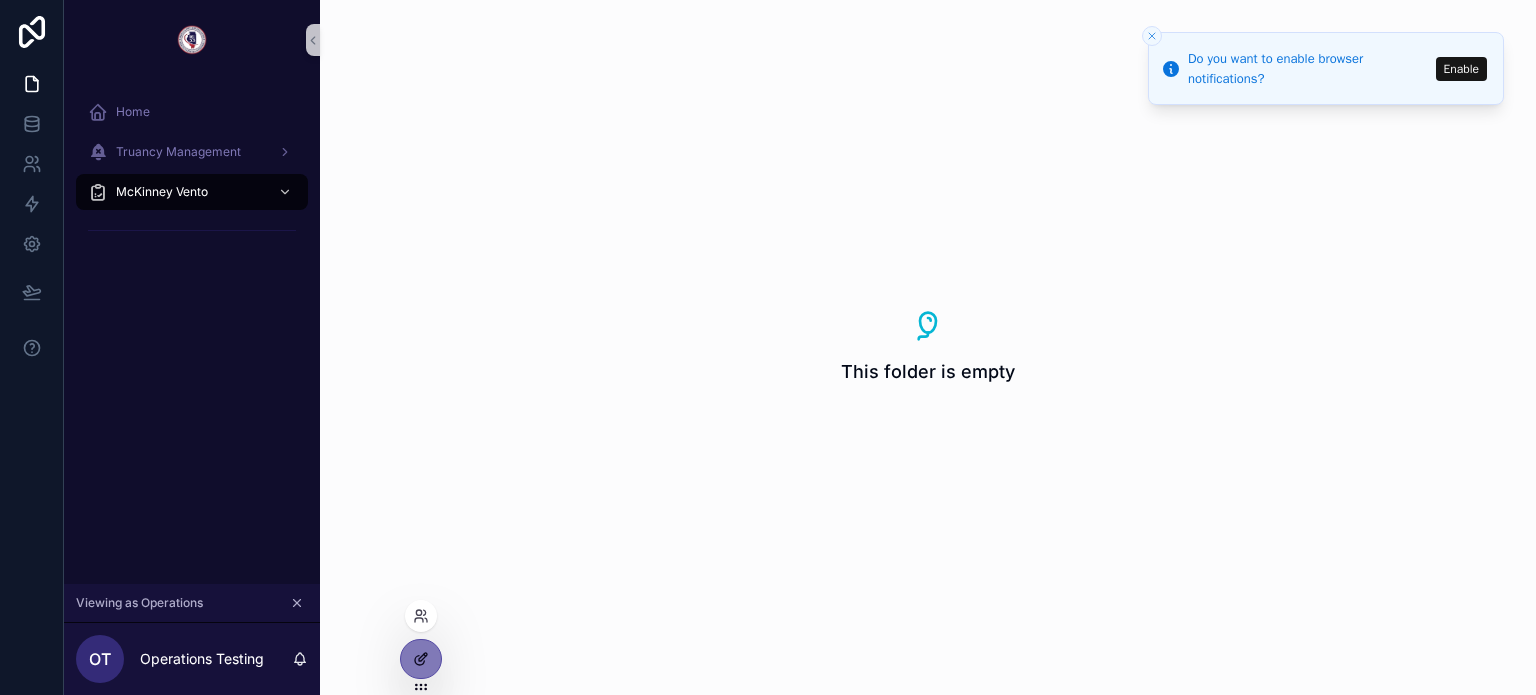 click 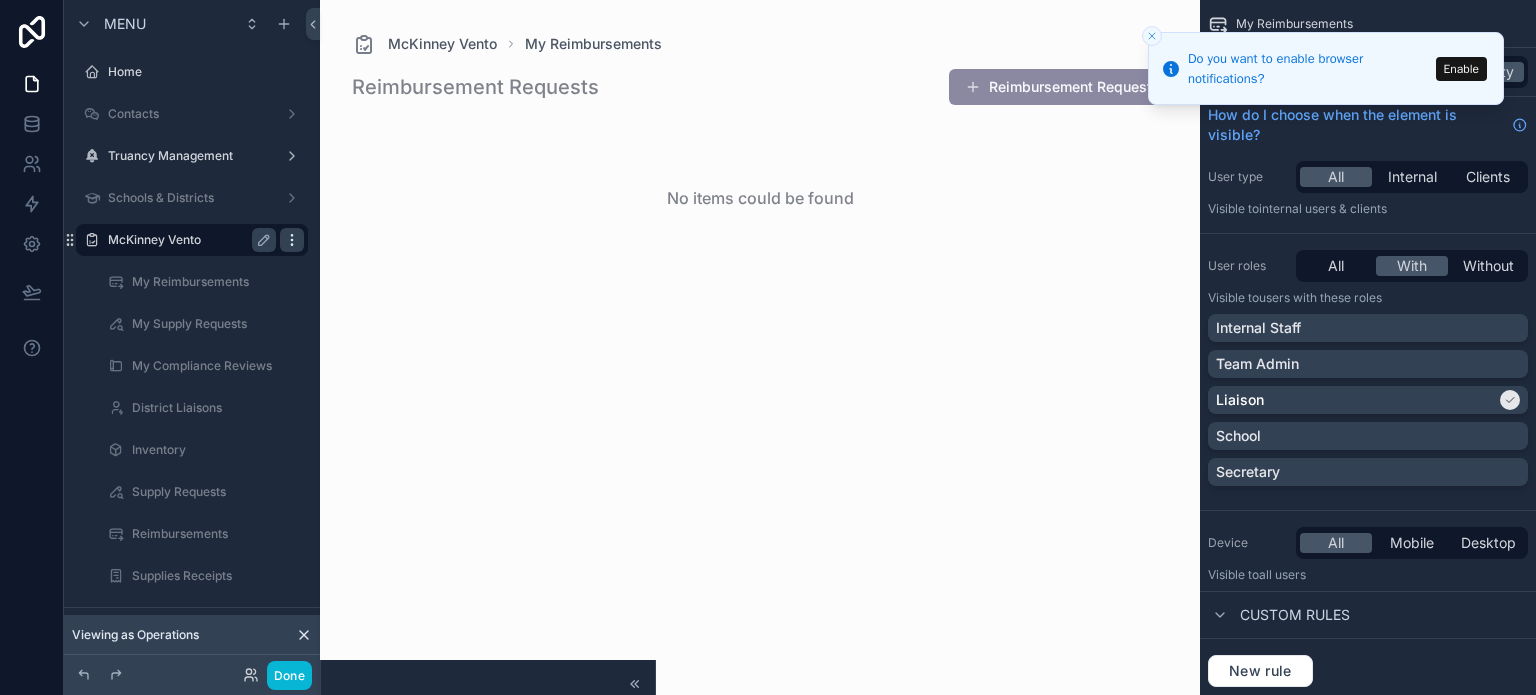 click 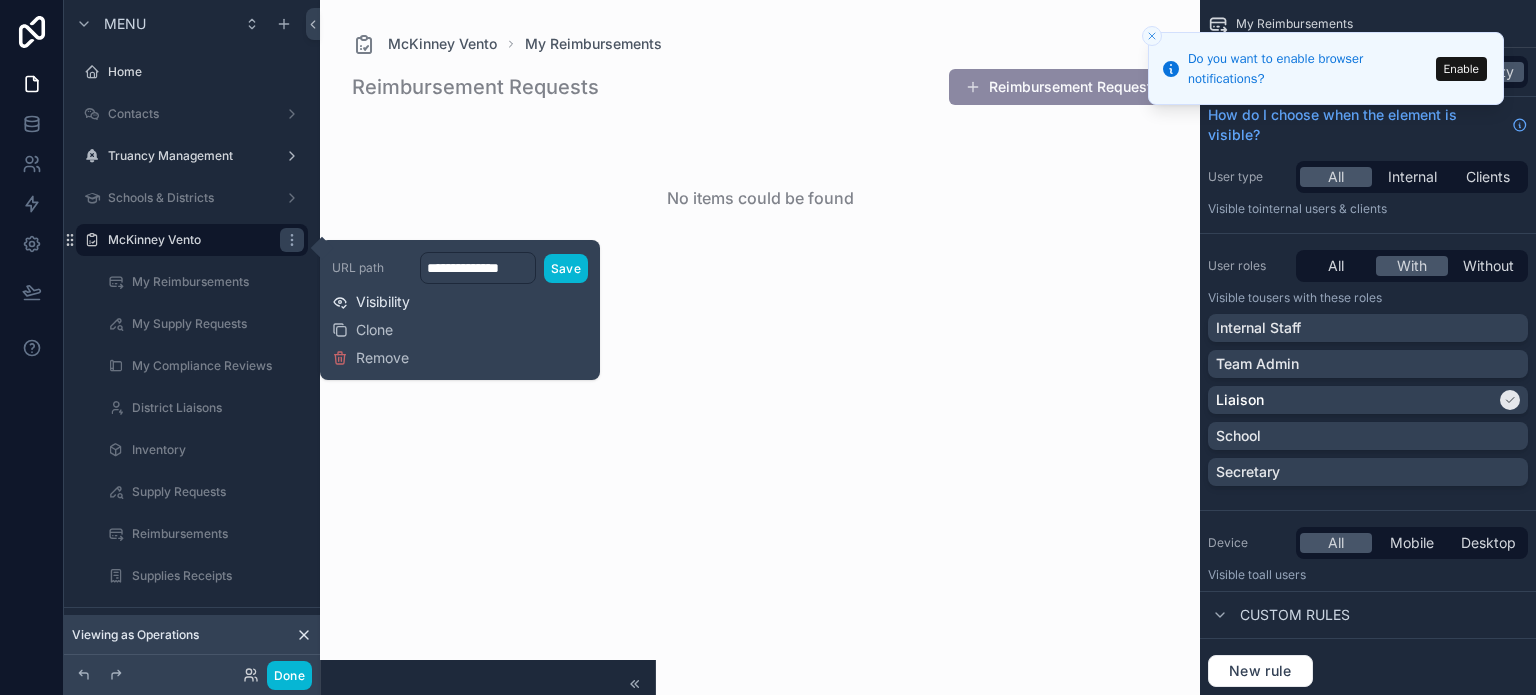 click on "Visibility" at bounding box center (383, 302) 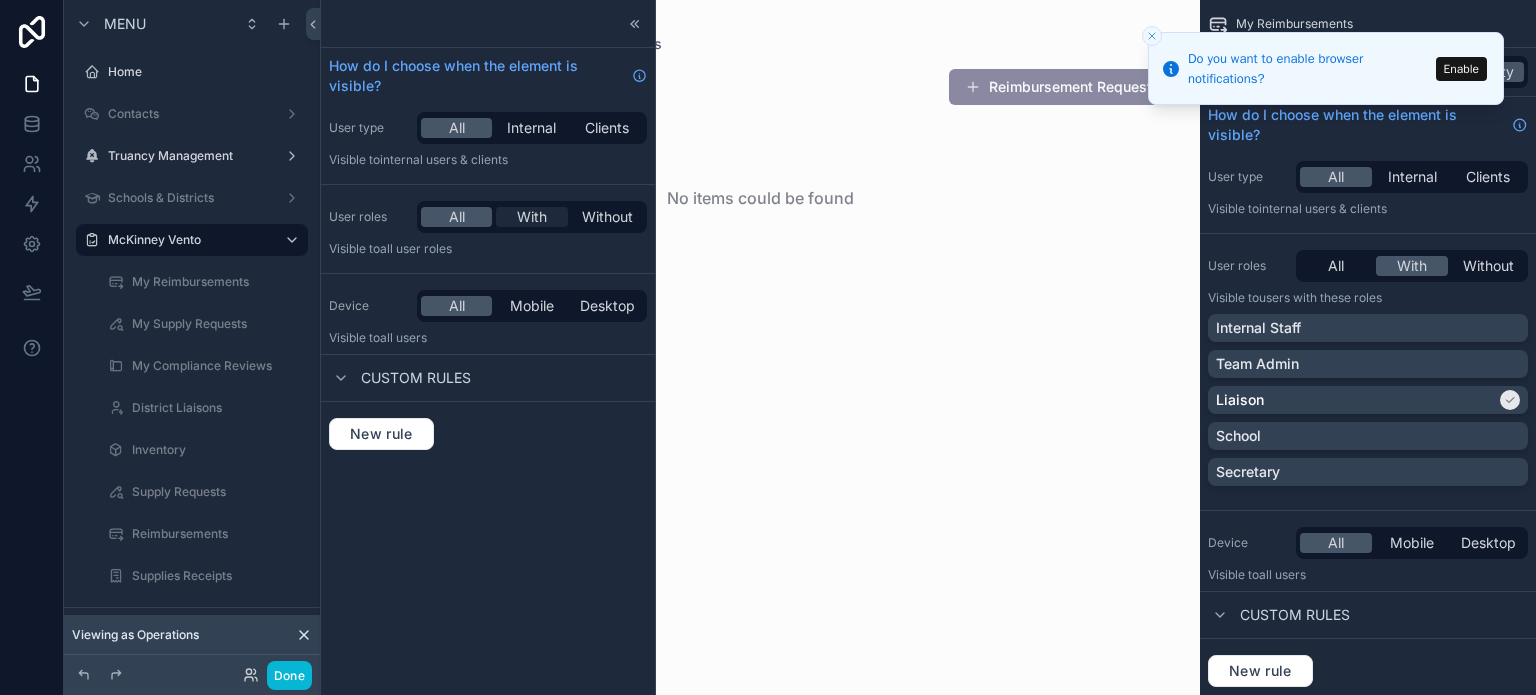 click on "With" at bounding box center [532, 217] 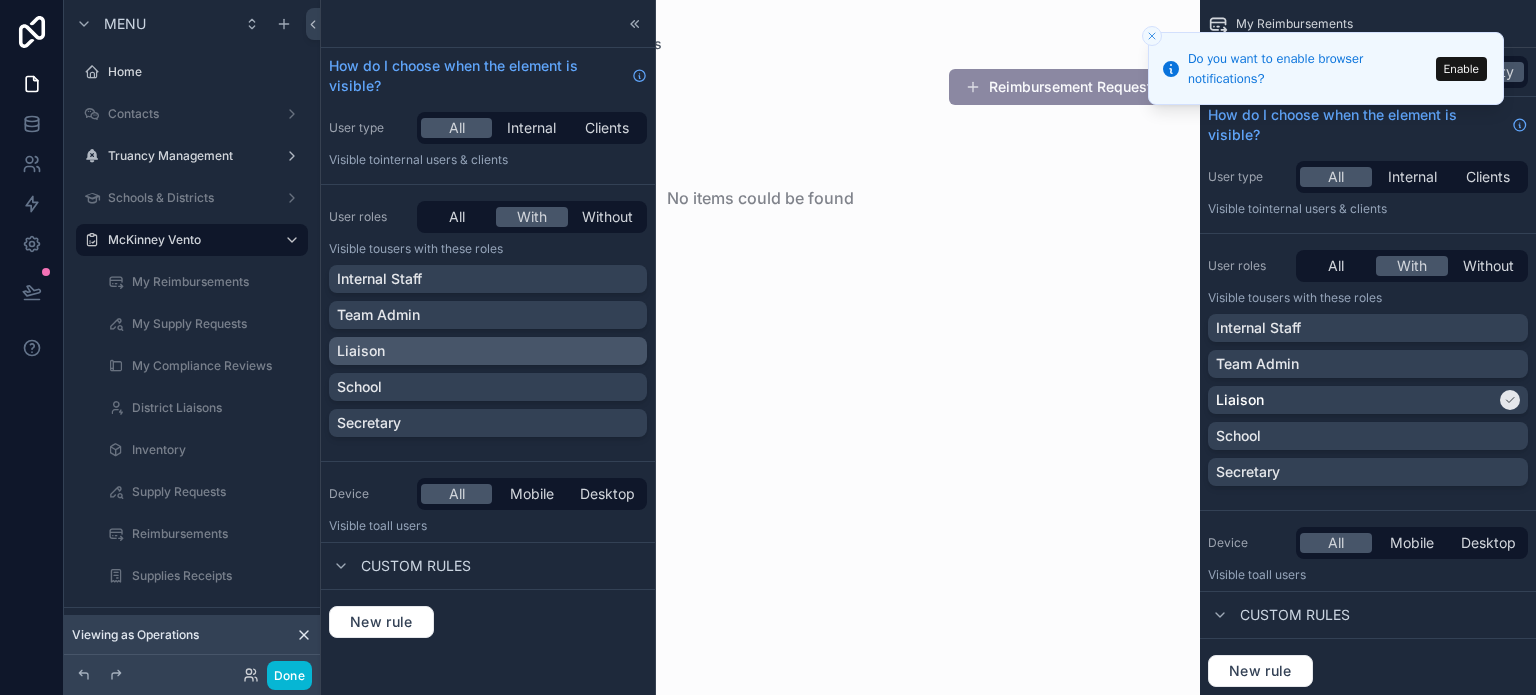 click on "Liaison" at bounding box center (488, 351) 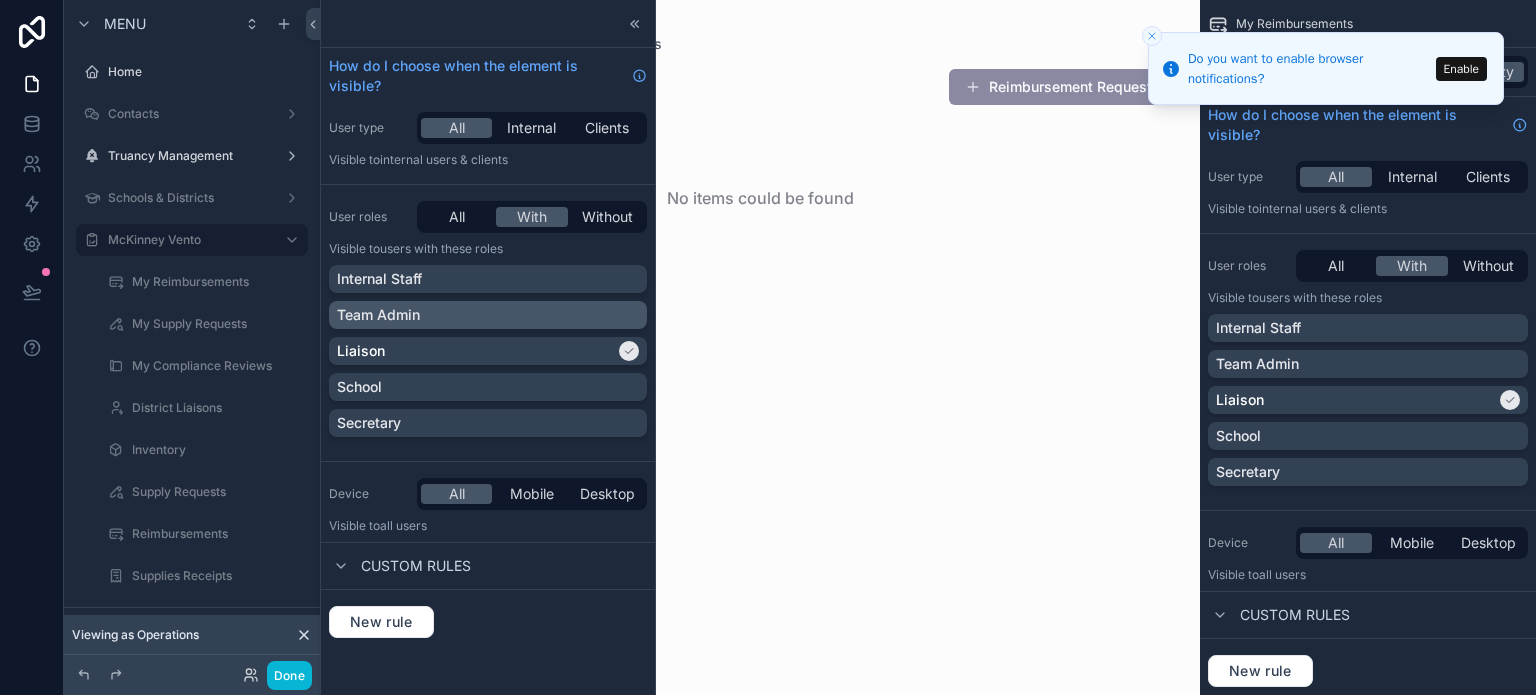 click on "Team Admin" at bounding box center (488, 315) 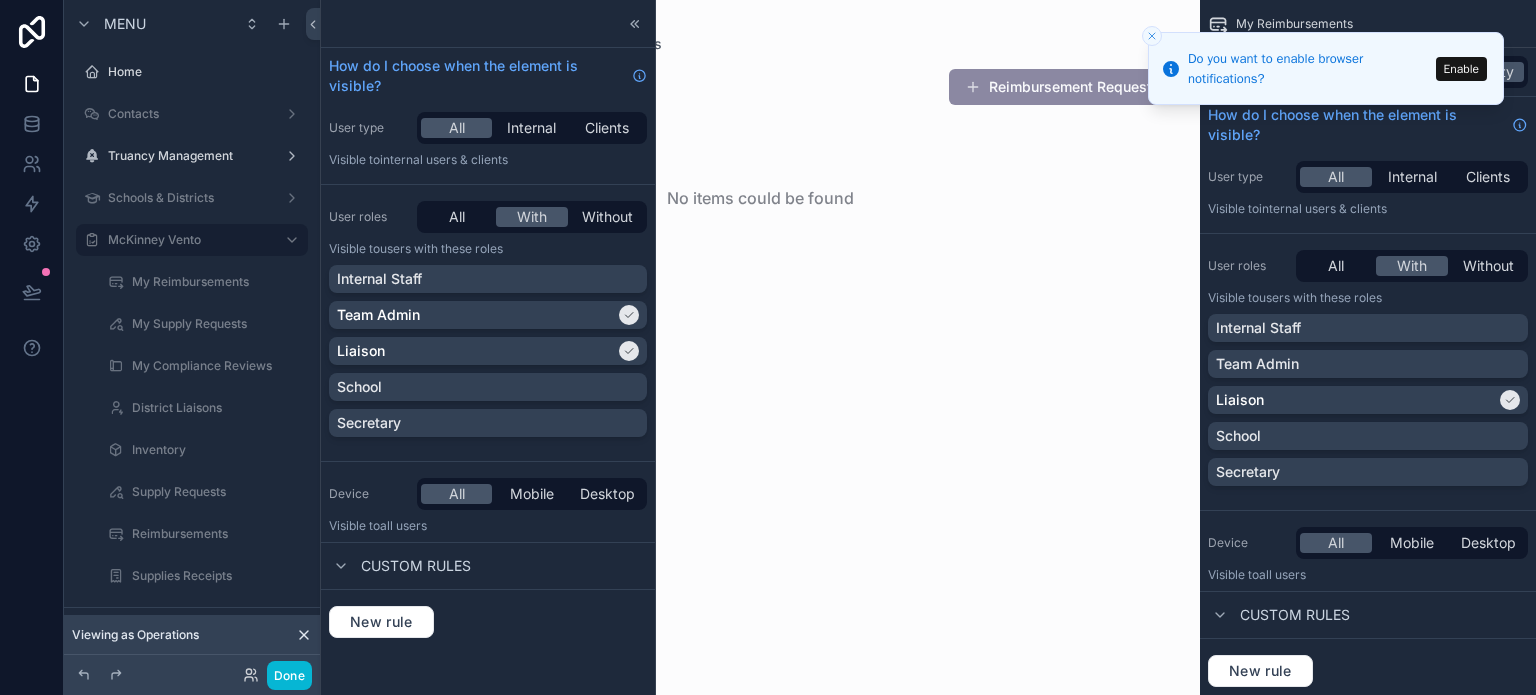 click on "Internal Staff" at bounding box center (488, 279) 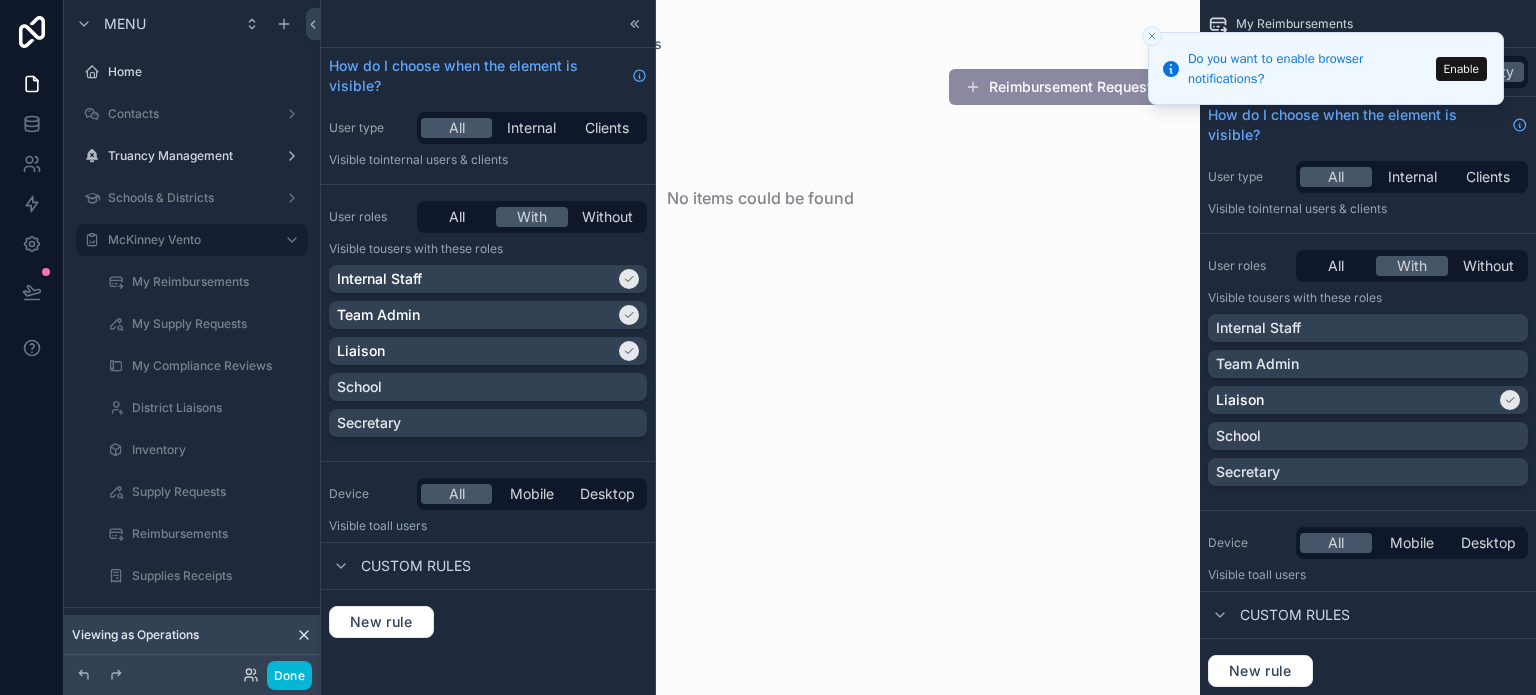click on "Done" at bounding box center [272, 675] 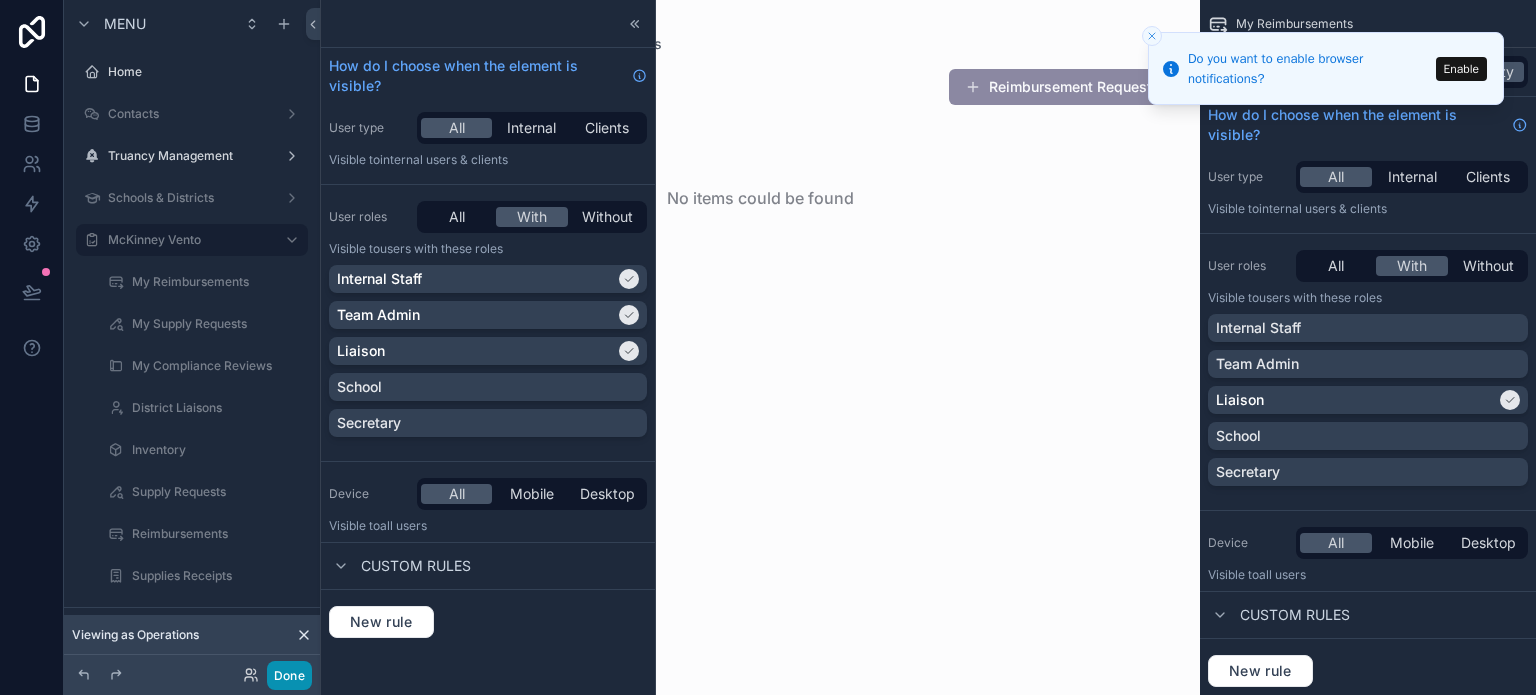 click on "Done" at bounding box center [289, 675] 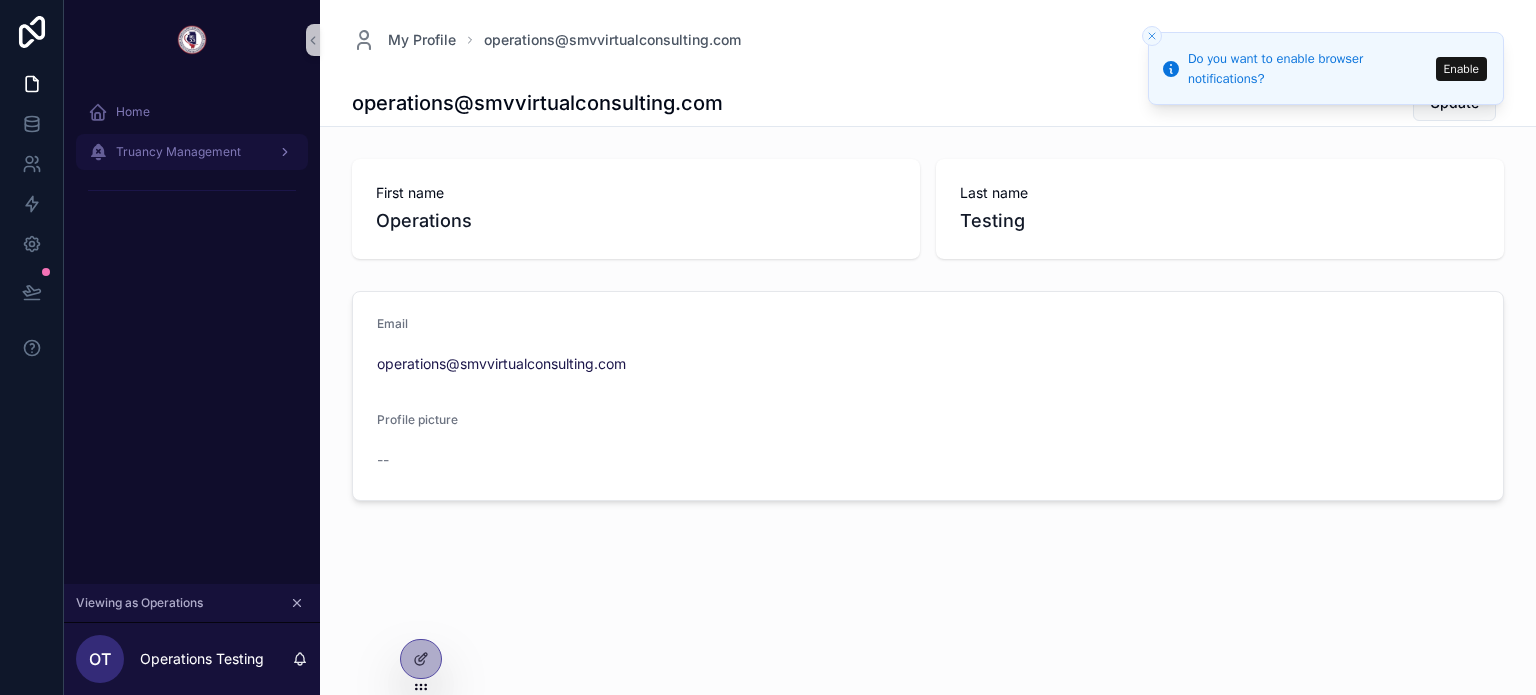 click on "Truancy Management" at bounding box center (178, 152) 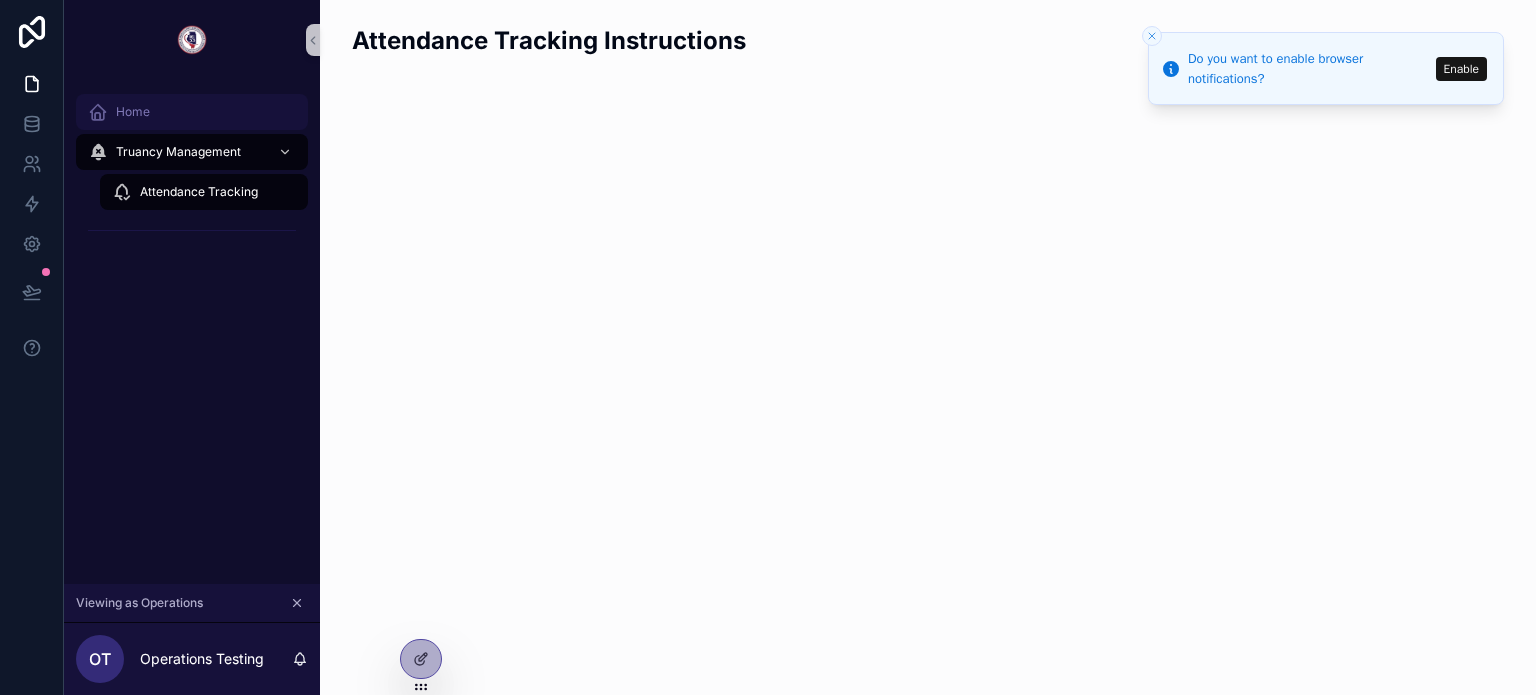 click on "Home" at bounding box center (192, 112) 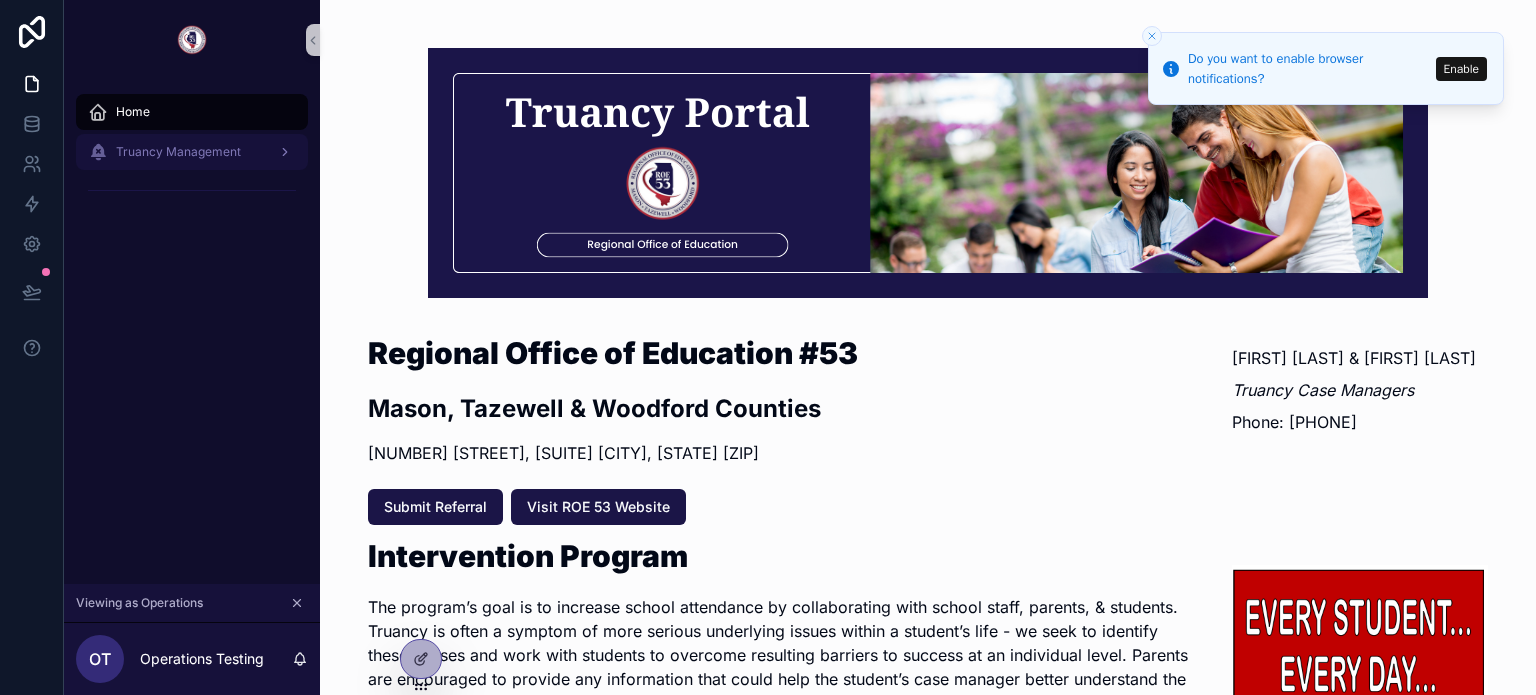 click on "Truancy Management" at bounding box center [178, 152] 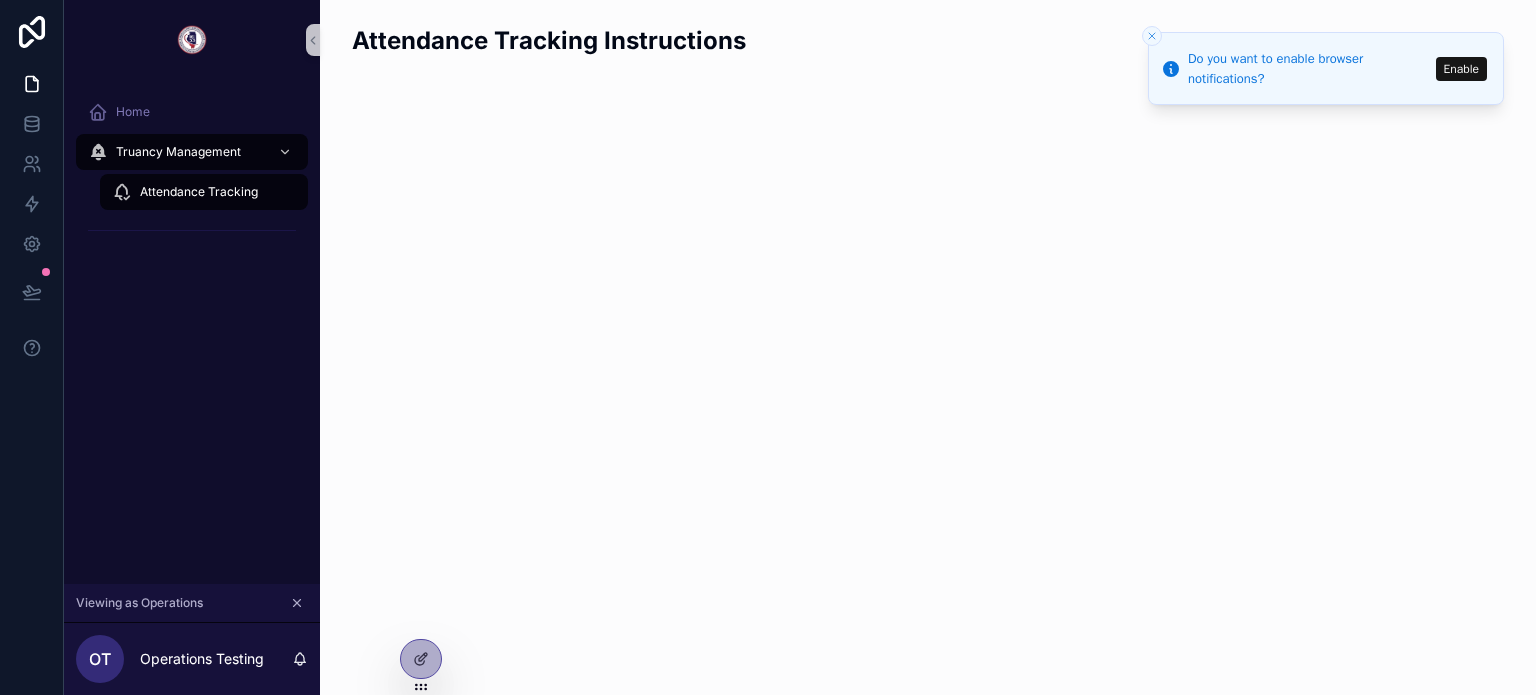 click on "Attendance Tracking" at bounding box center [199, 192] 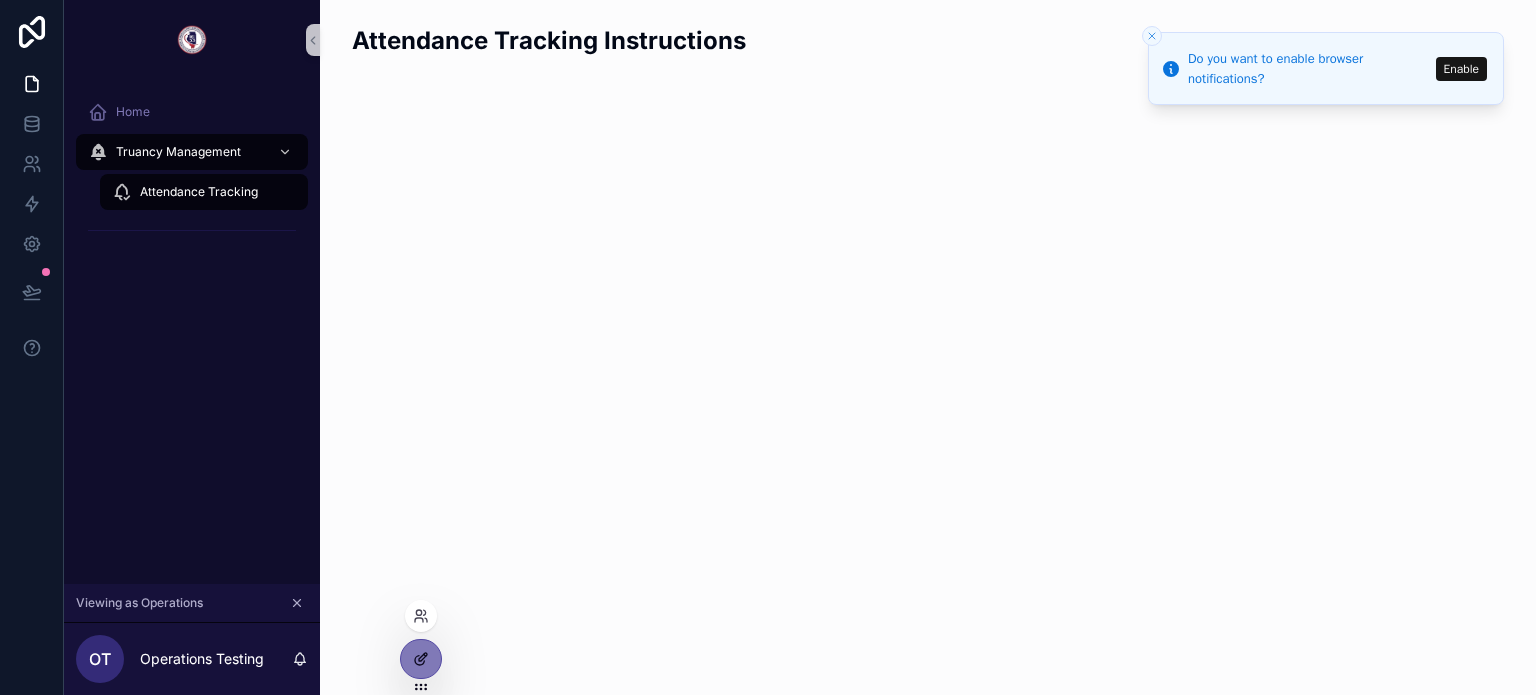 click at bounding box center (421, 659) 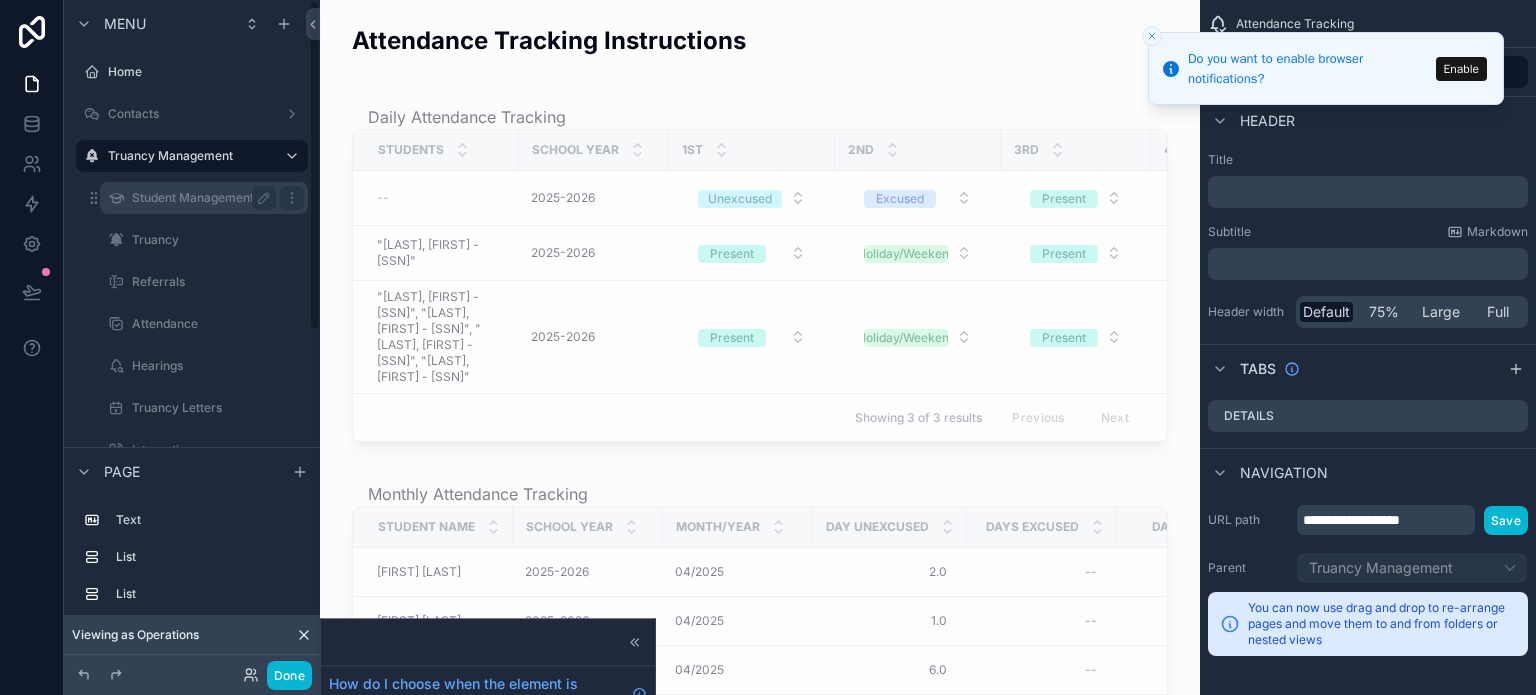 click on "Student Management" at bounding box center (200, 198) 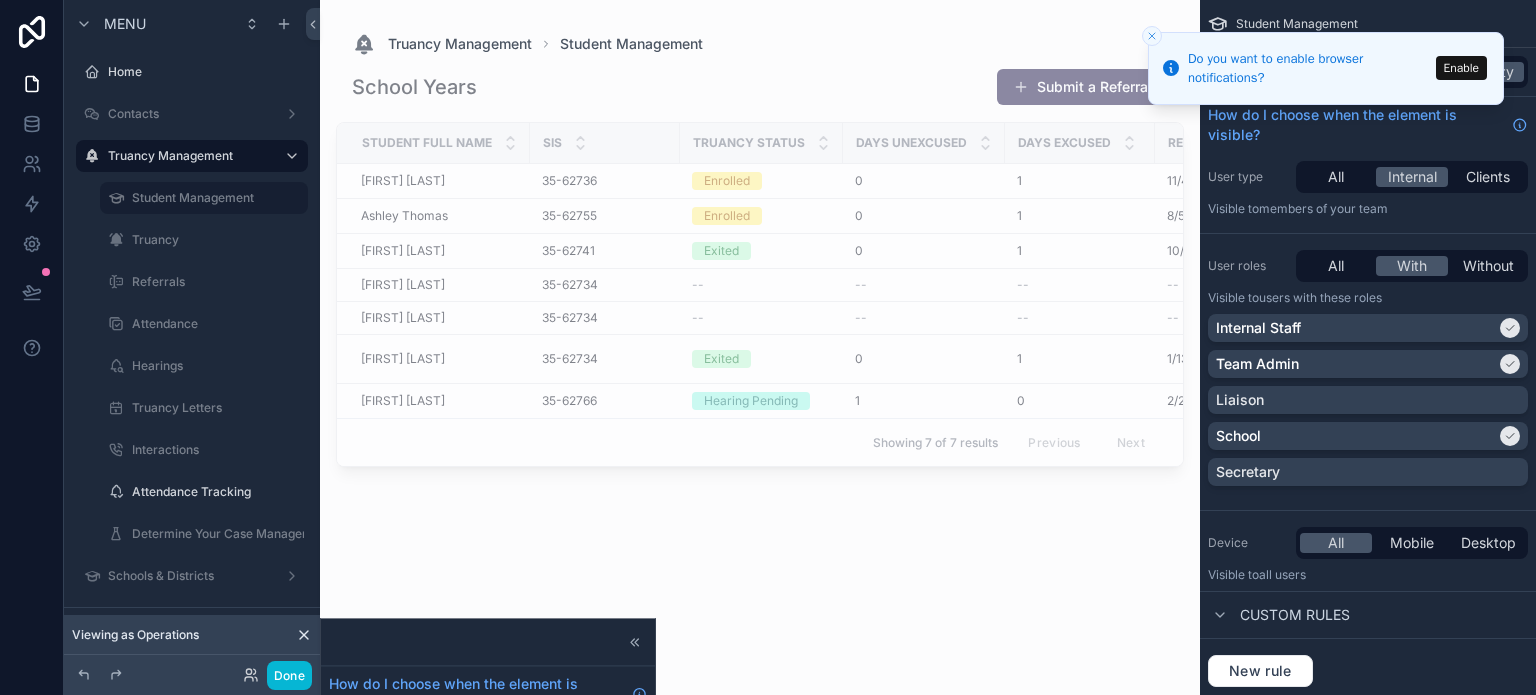 click on "Enable" at bounding box center [1461, 68] 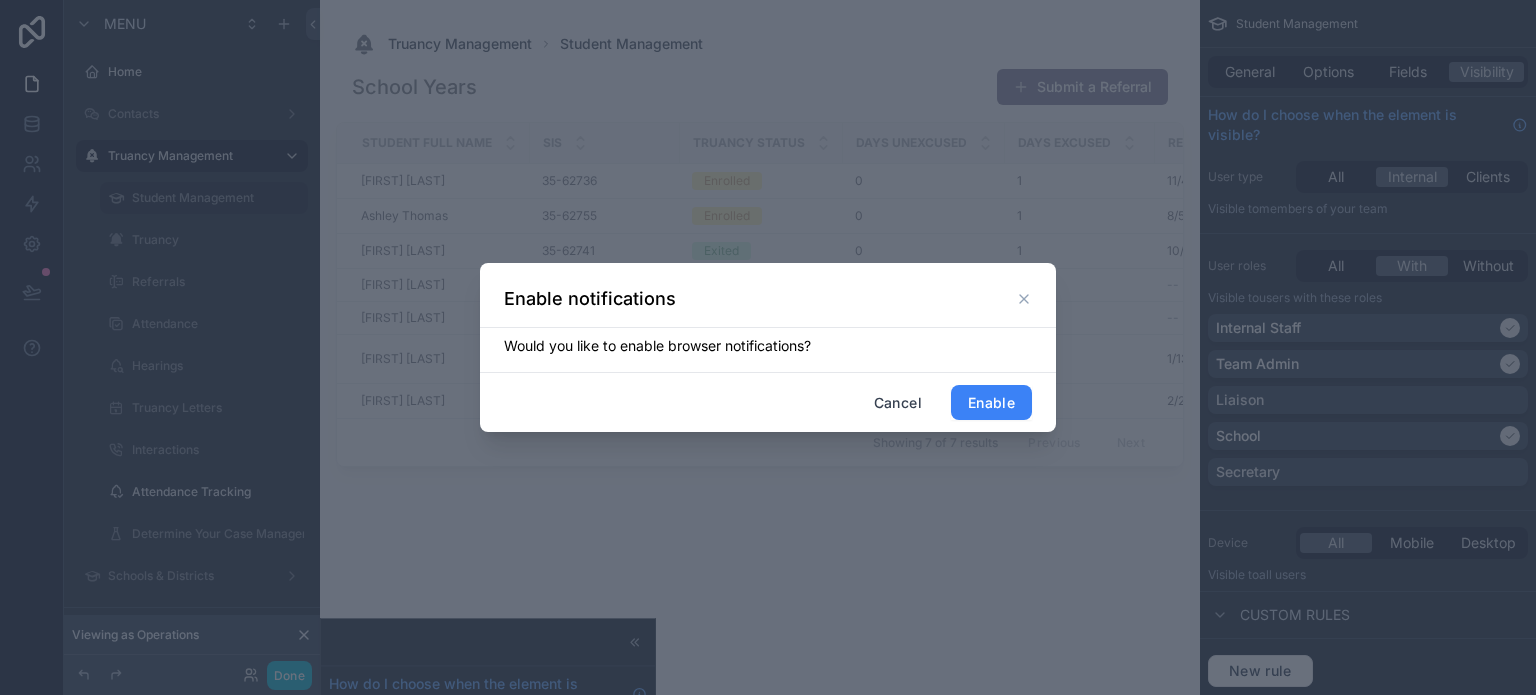 click on "Enable" at bounding box center [991, 403] 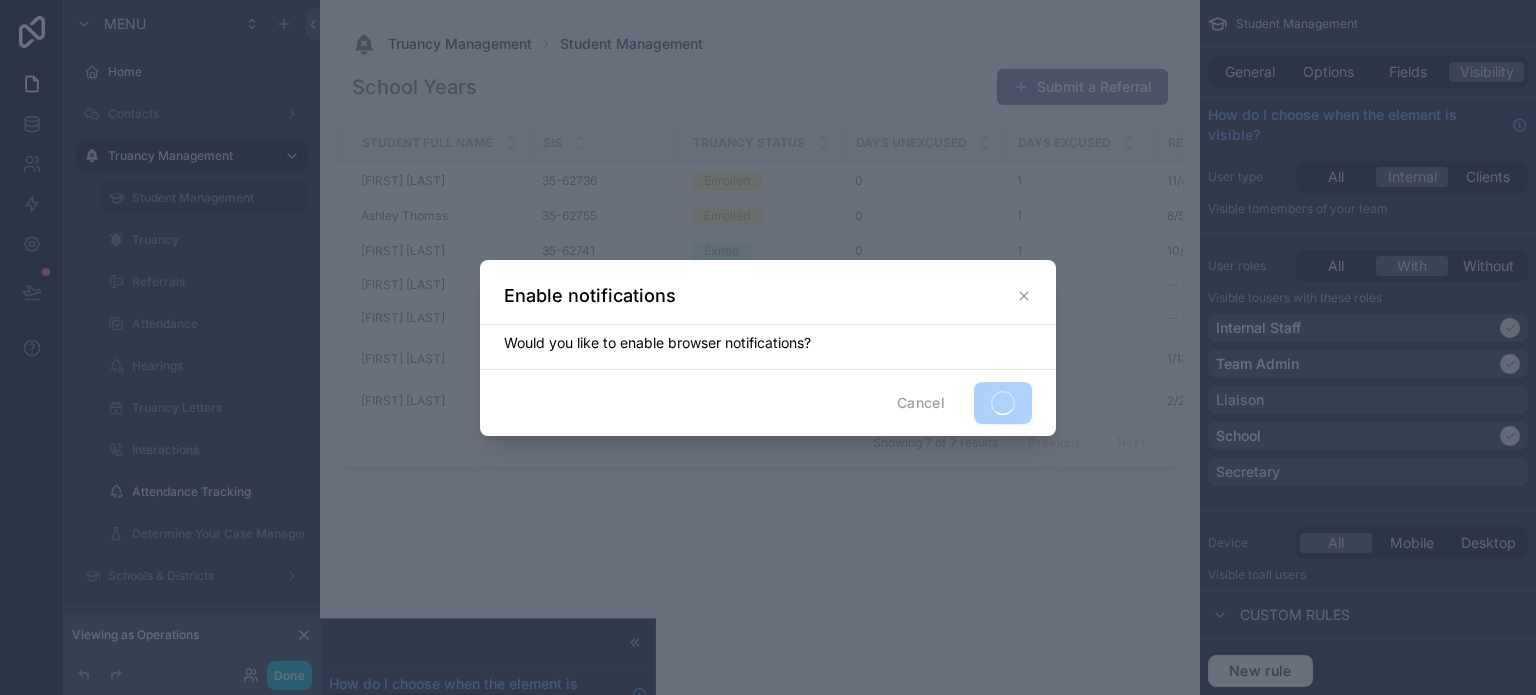 click 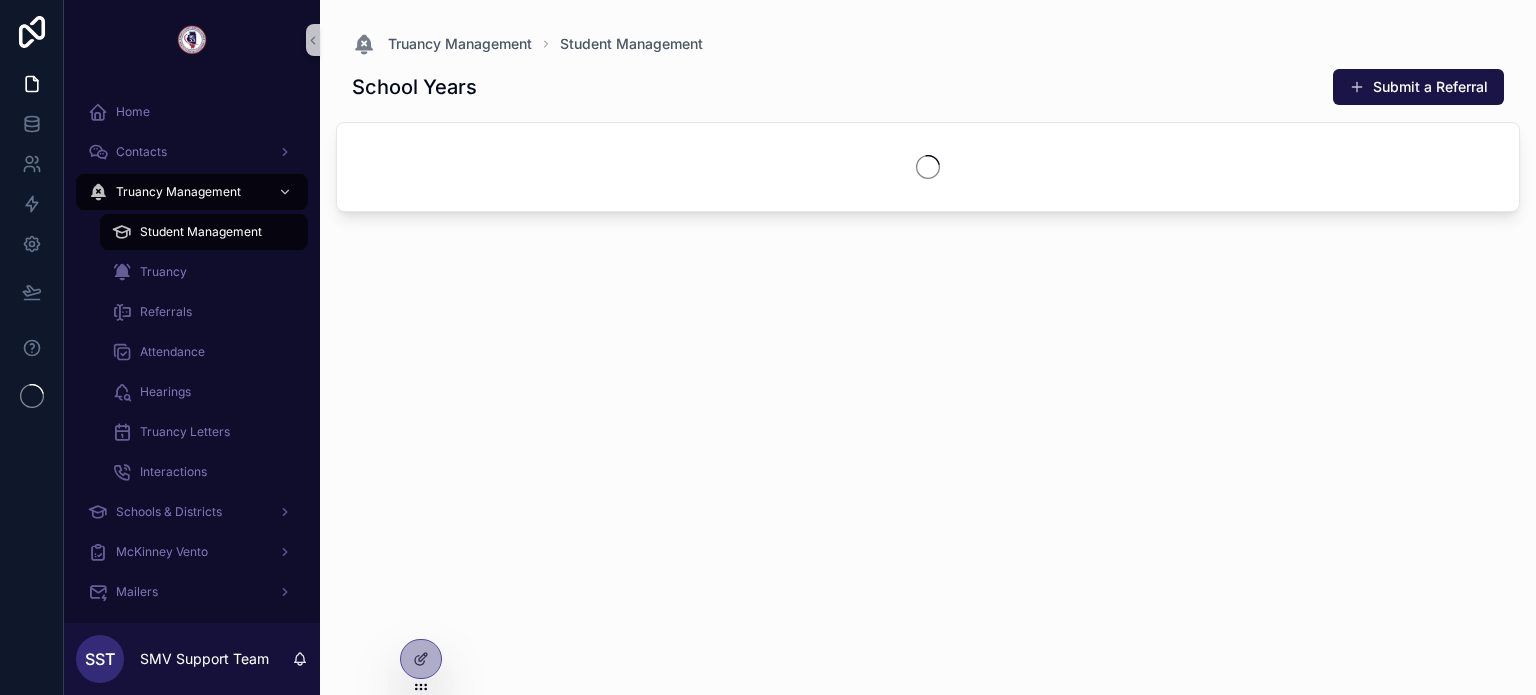 scroll, scrollTop: 0, scrollLeft: 0, axis: both 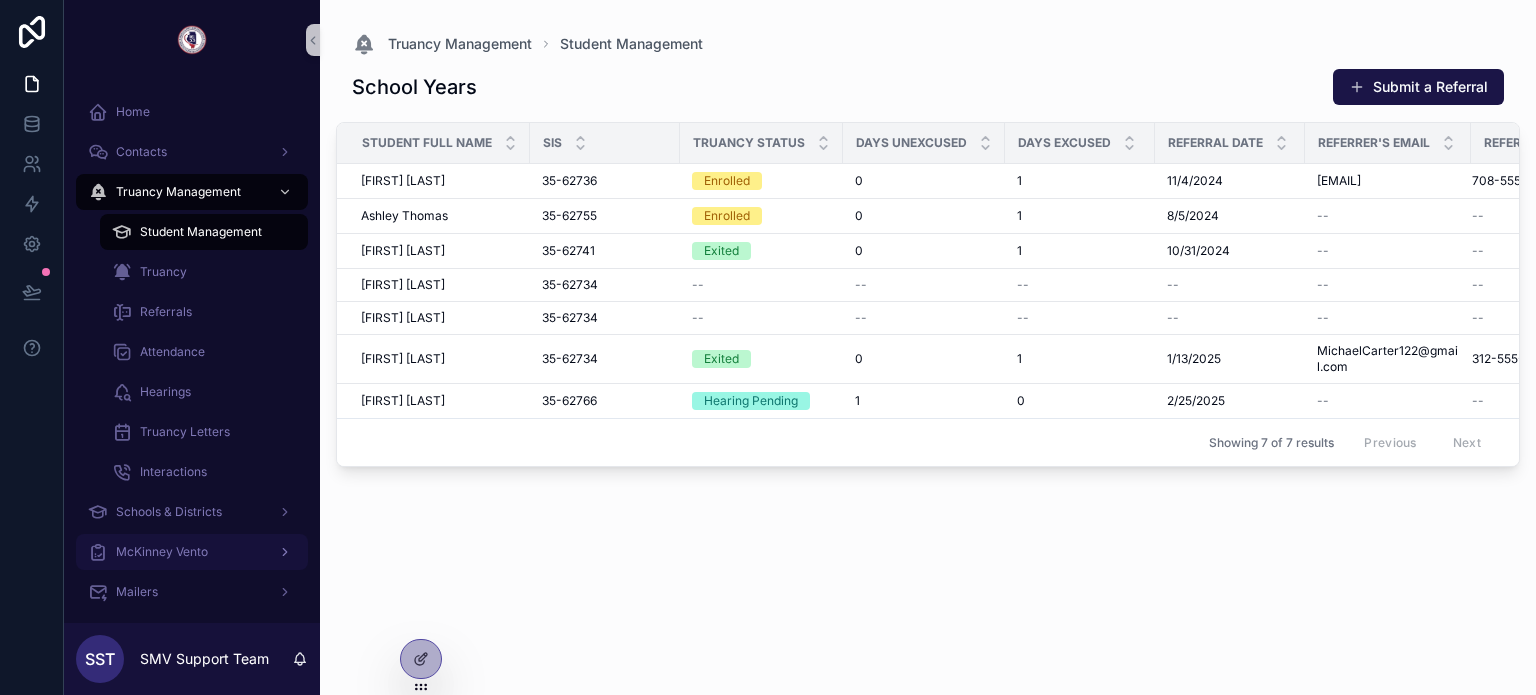 click on "McKinney Vento" at bounding box center [162, 552] 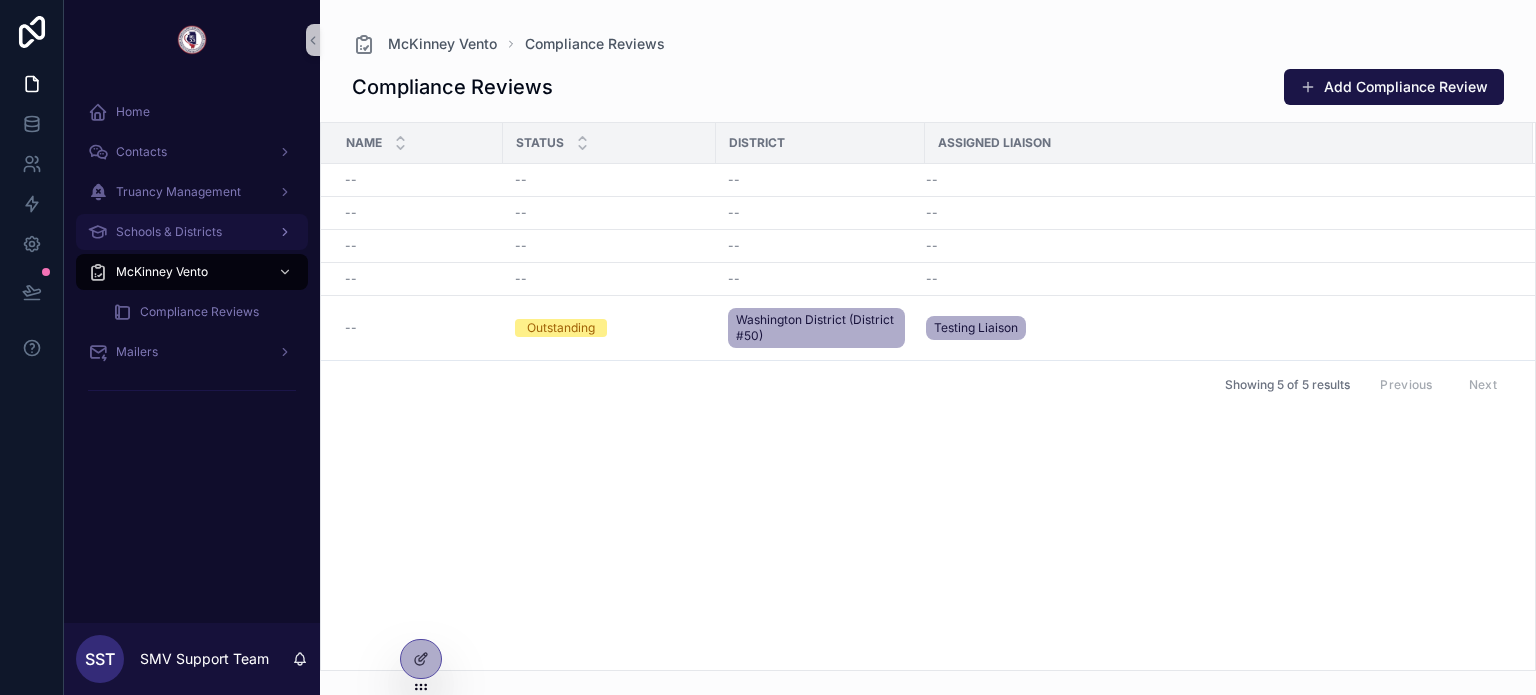 click on "Schools & Districts" at bounding box center [169, 232] 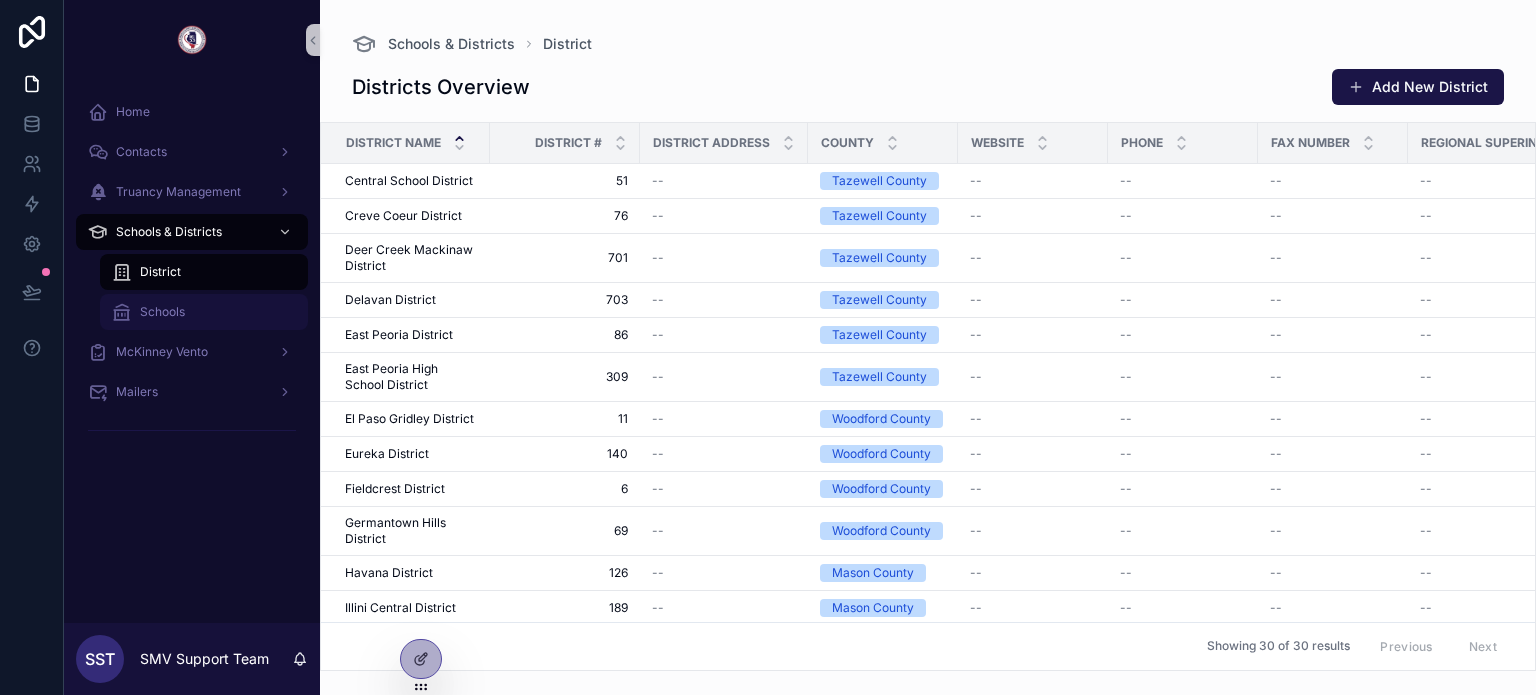 click on "Schools" at bounding box center [204, 312] 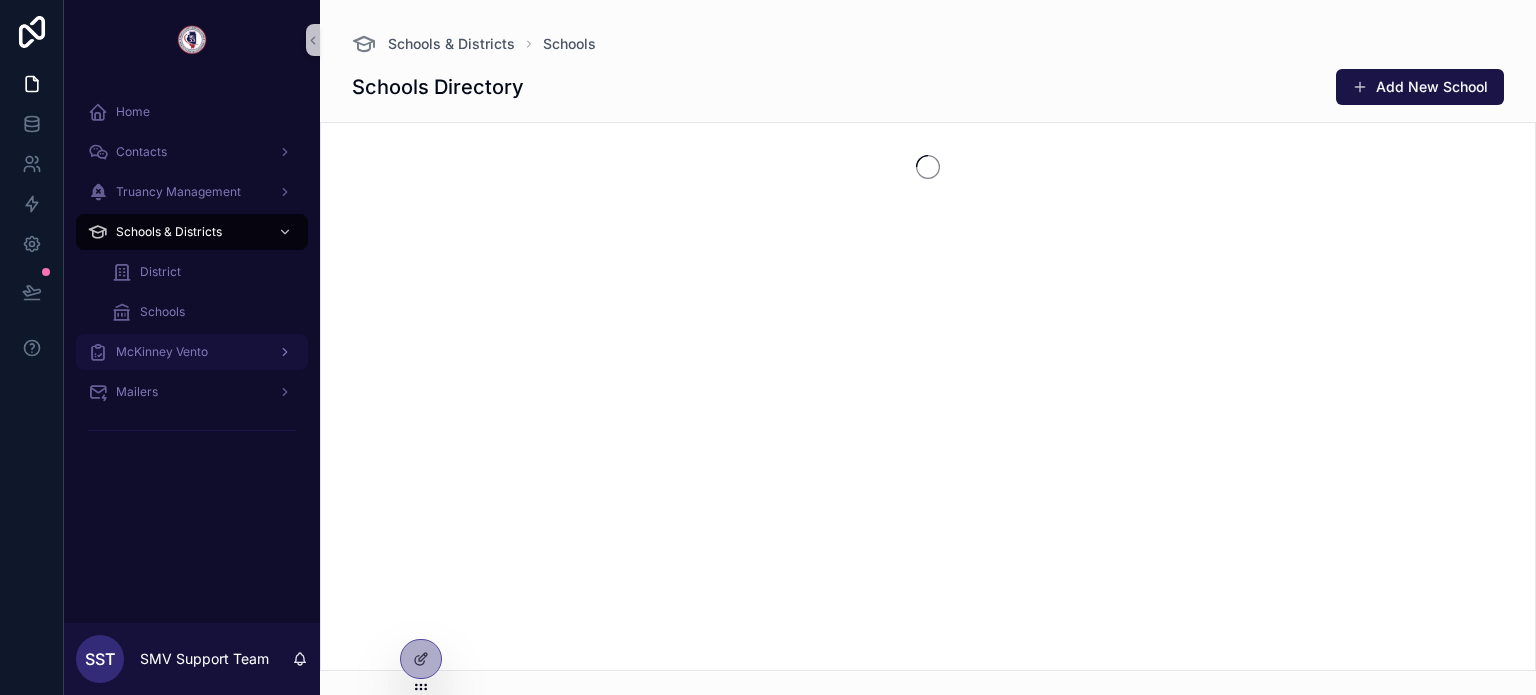 click on "McKinney Vento" at bounding box center [192, 352] 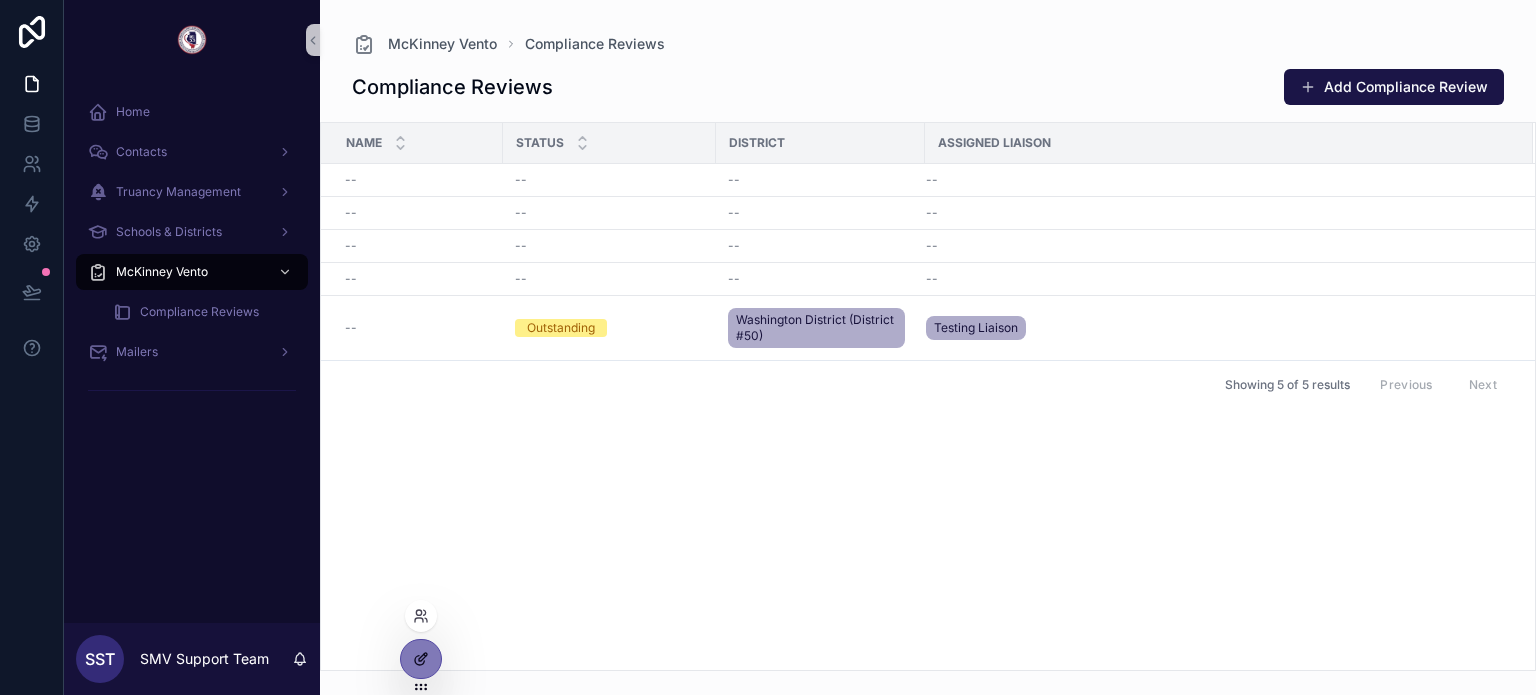 click 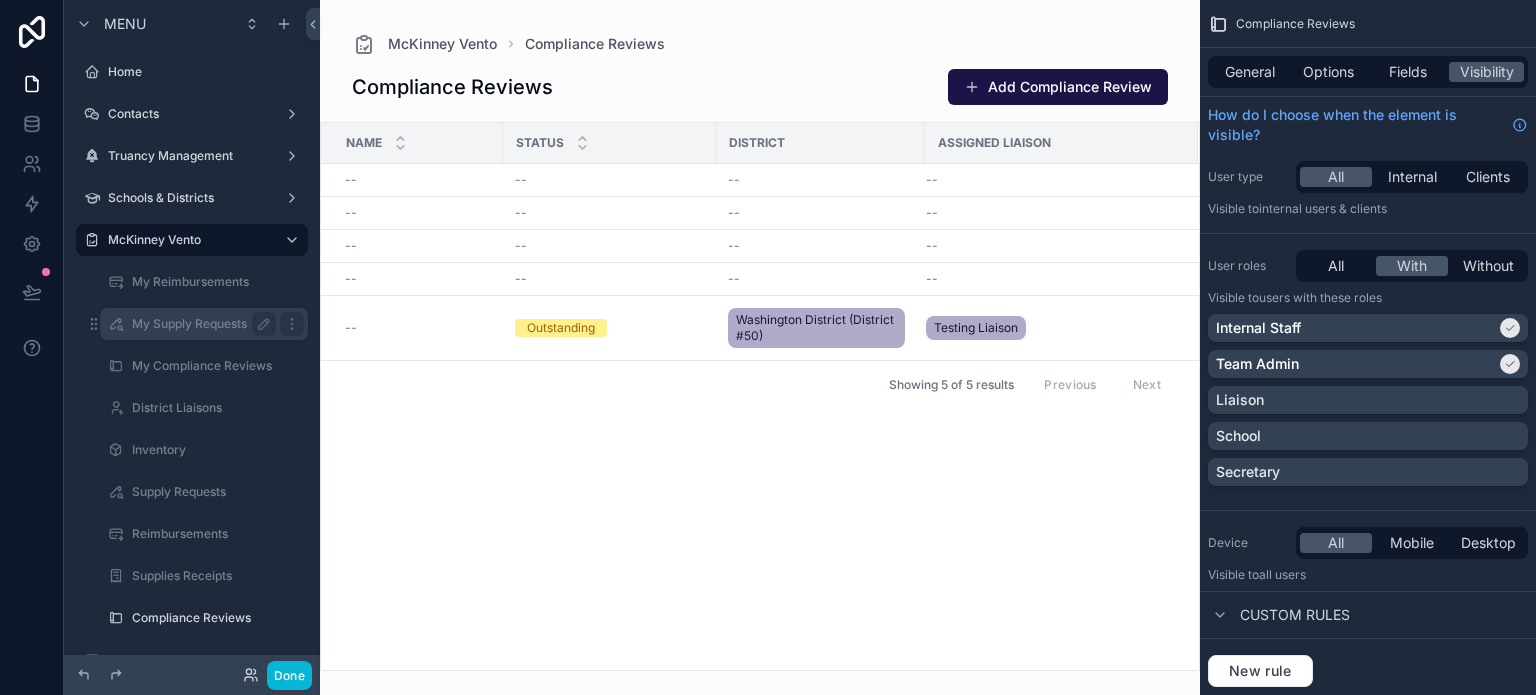 click on "My Supply Requests" at bounding box center (200, 324) 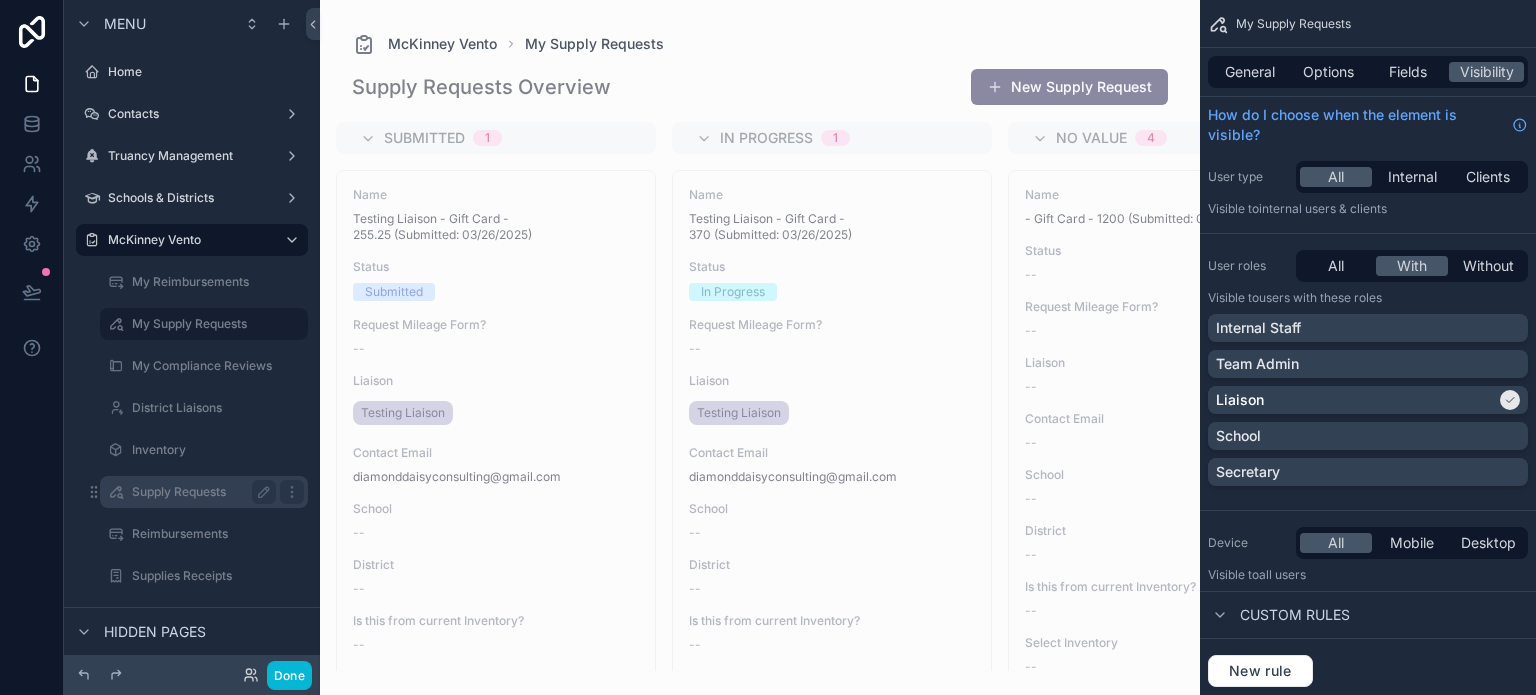 click on "Supply Requests" at bounding box center (204, 492) 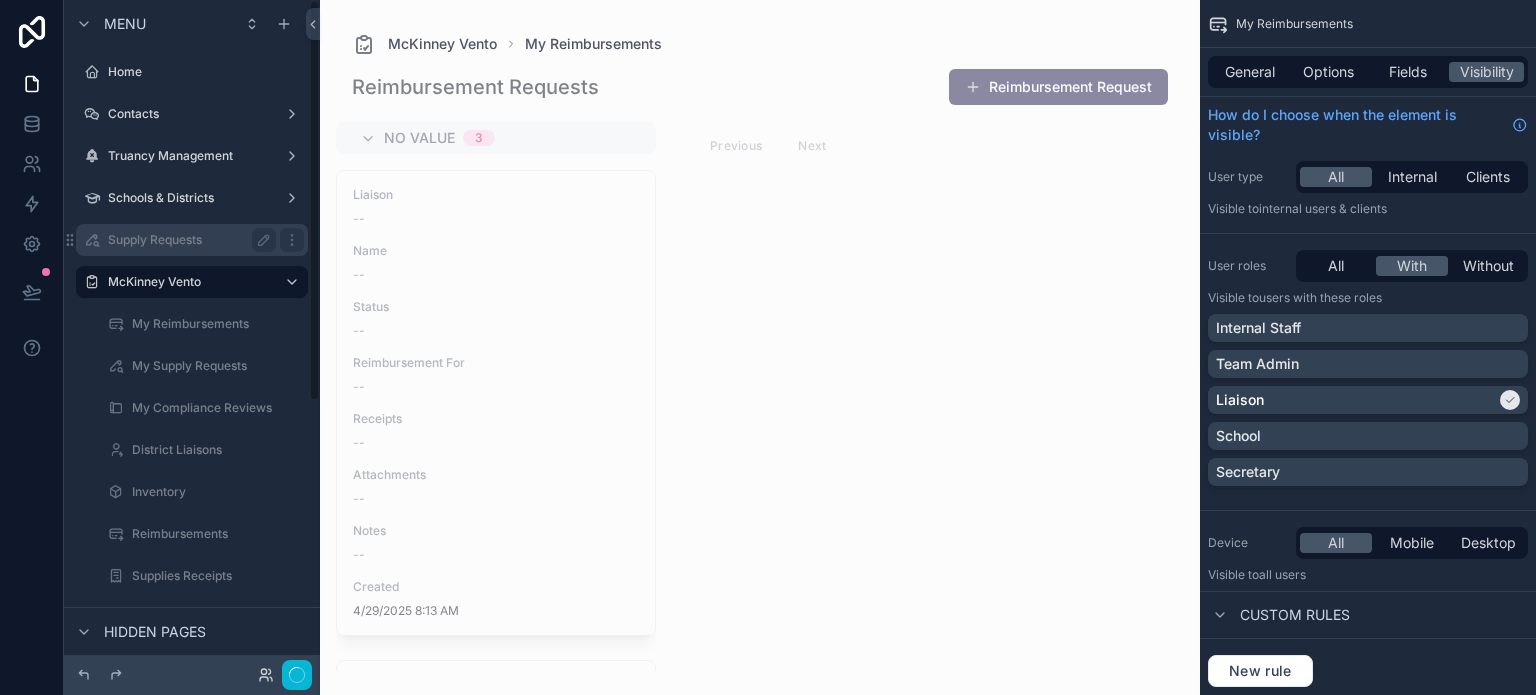 click on "Supply Requests" at bounding box center [188, 240] 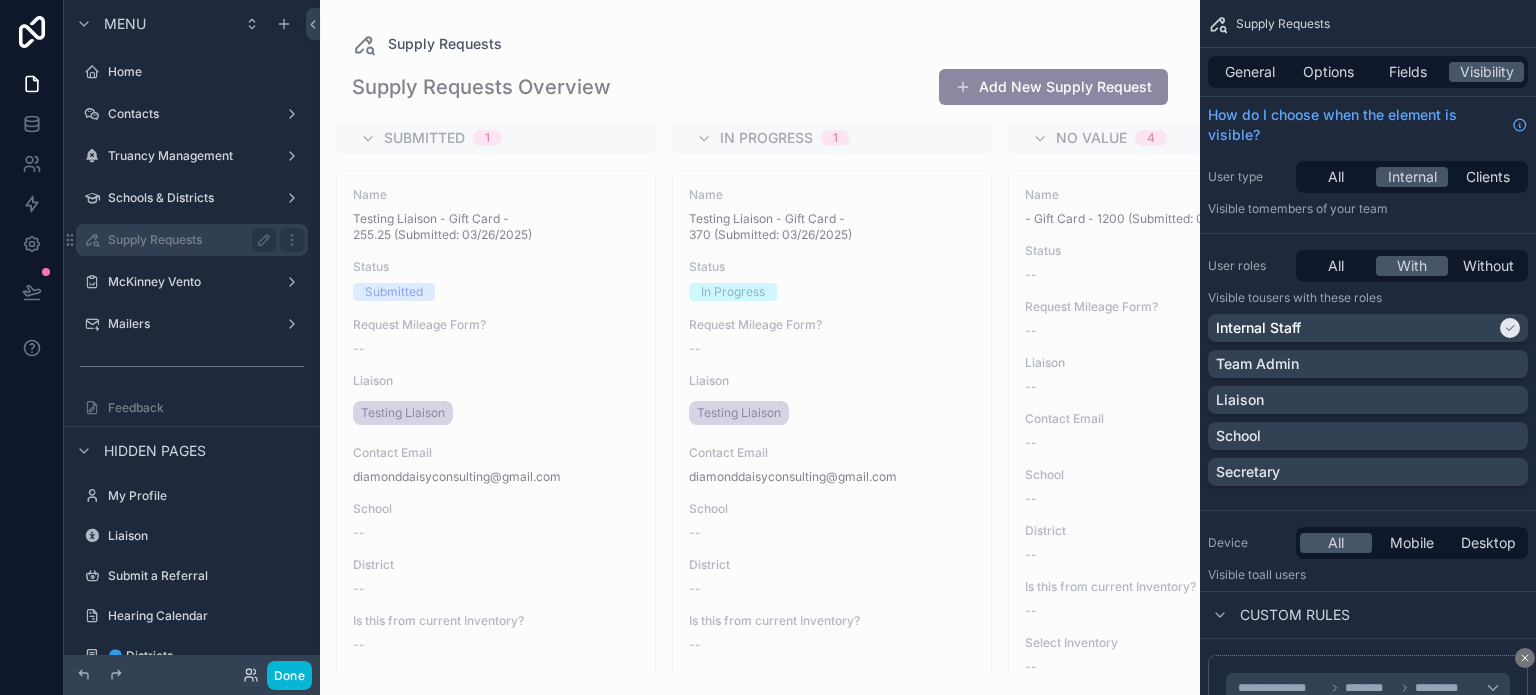 click on "Supply Requests" at bounding box center (188, 240) 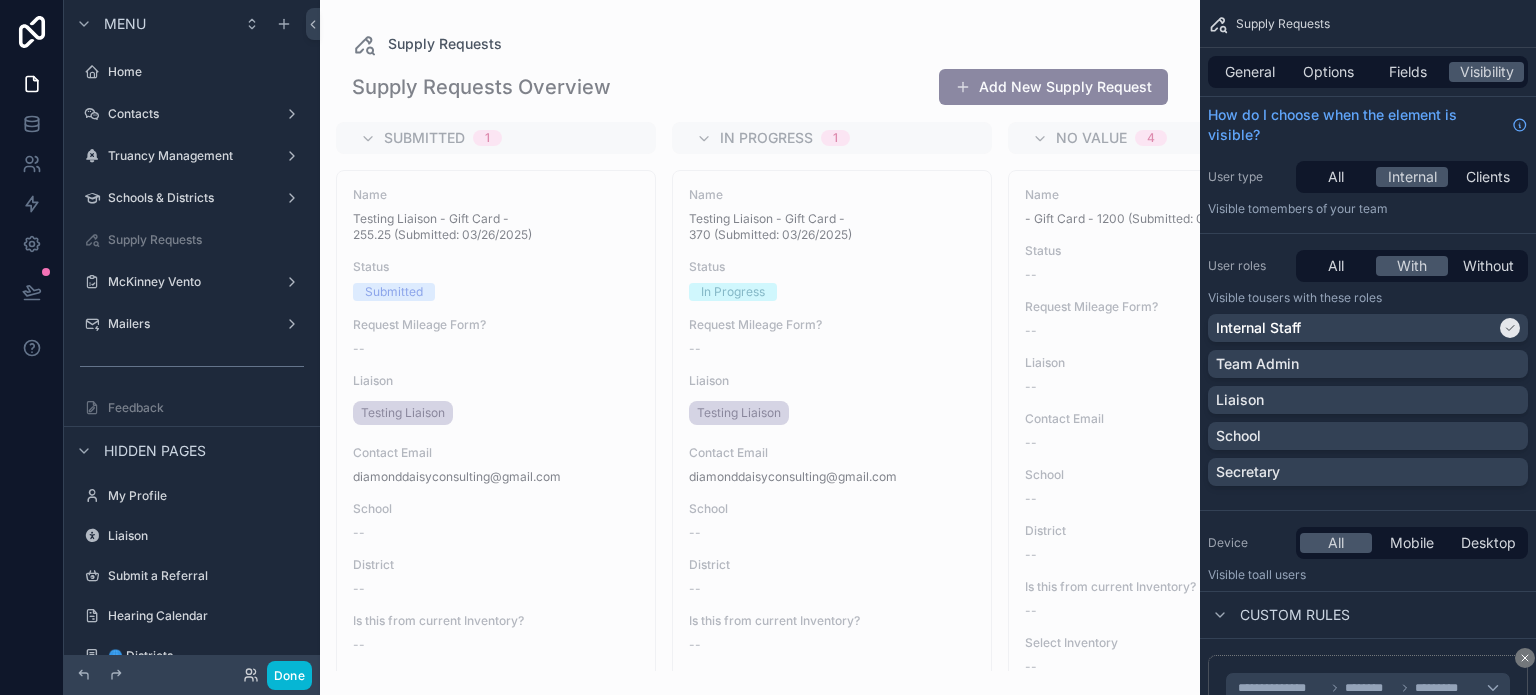 click at bounding box center (760, 347) 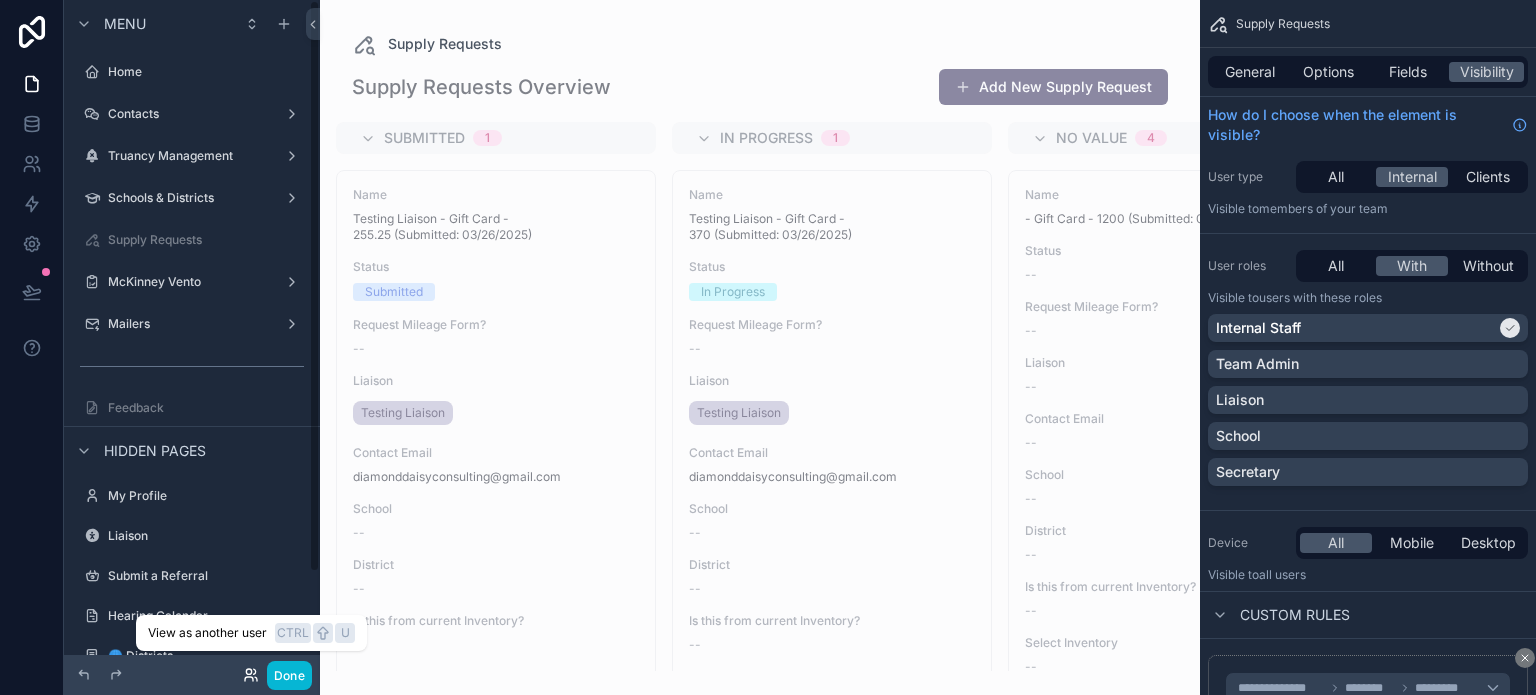 click 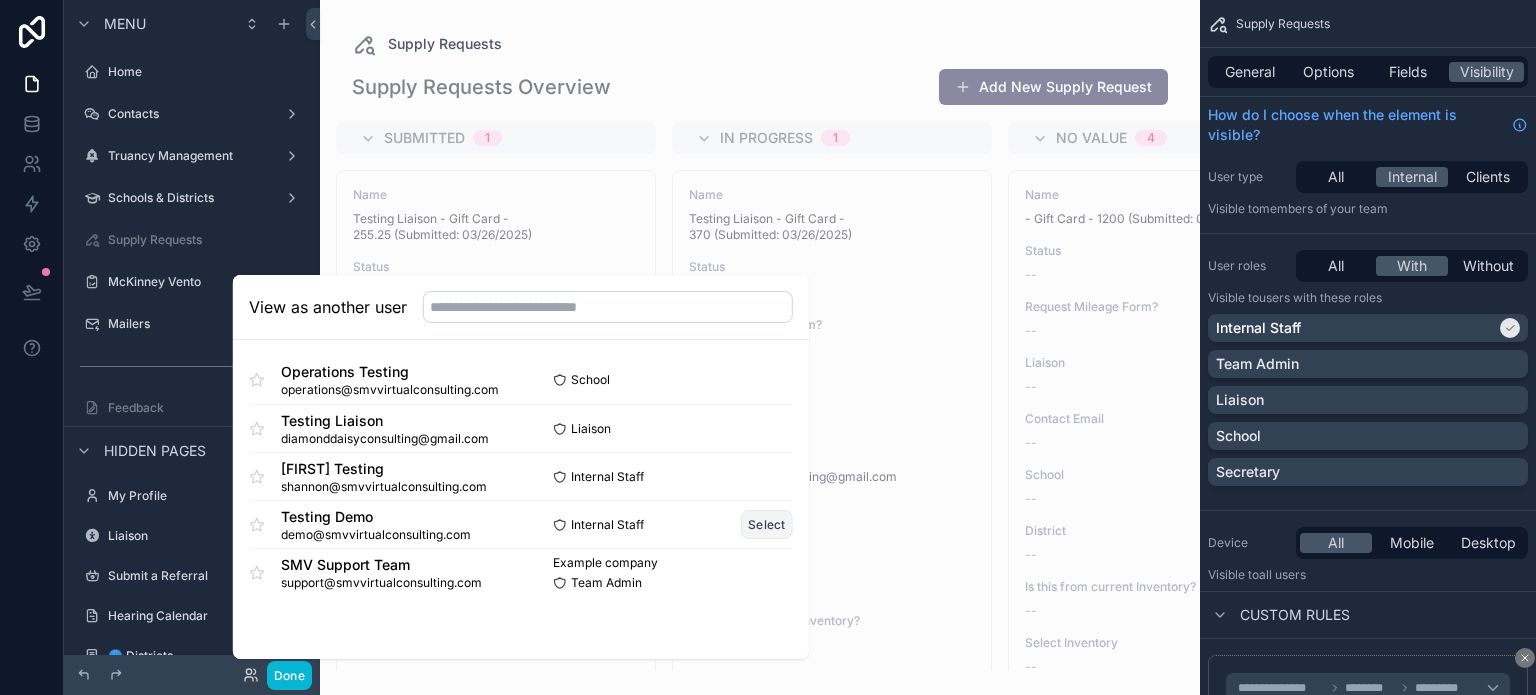 click on "Select" at bounding box center [767, 524] 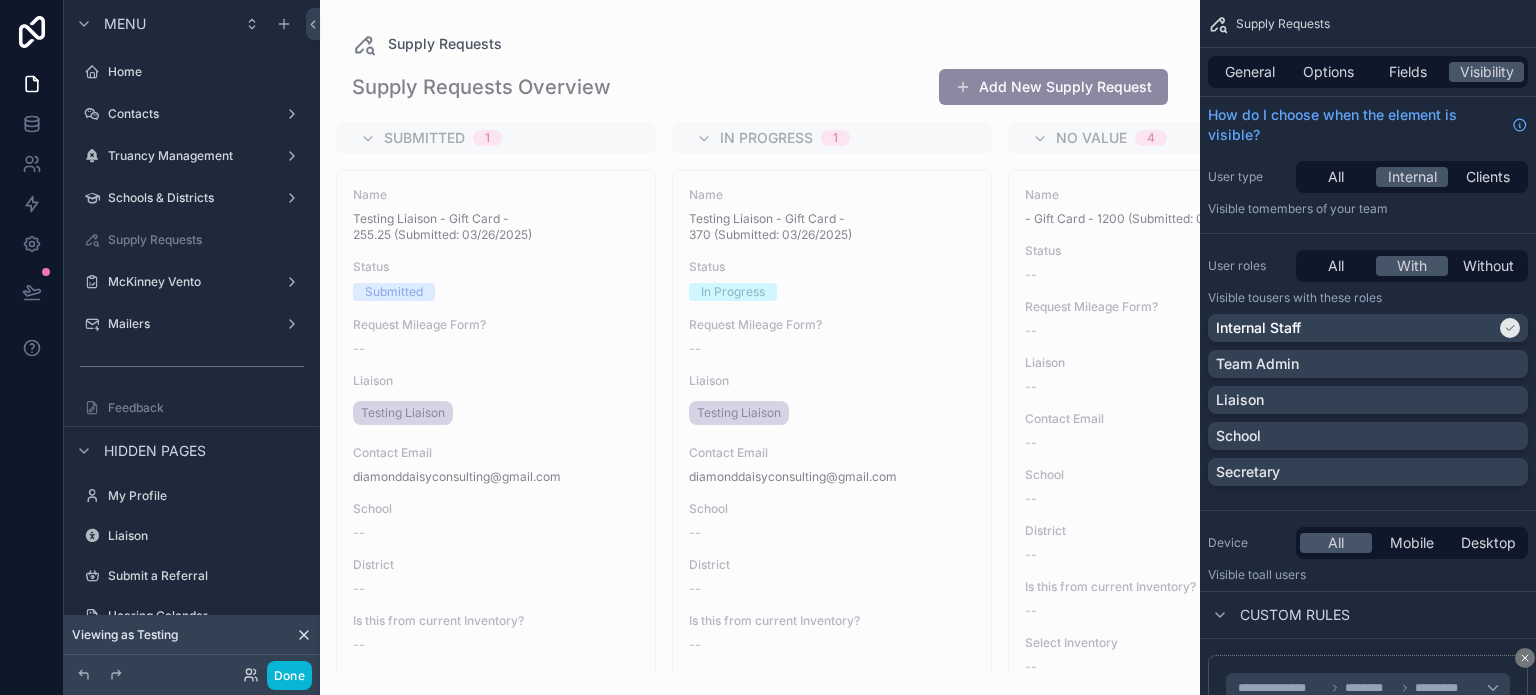 scroll, scrollTop: 0, scrollLeft: 0, axis: both 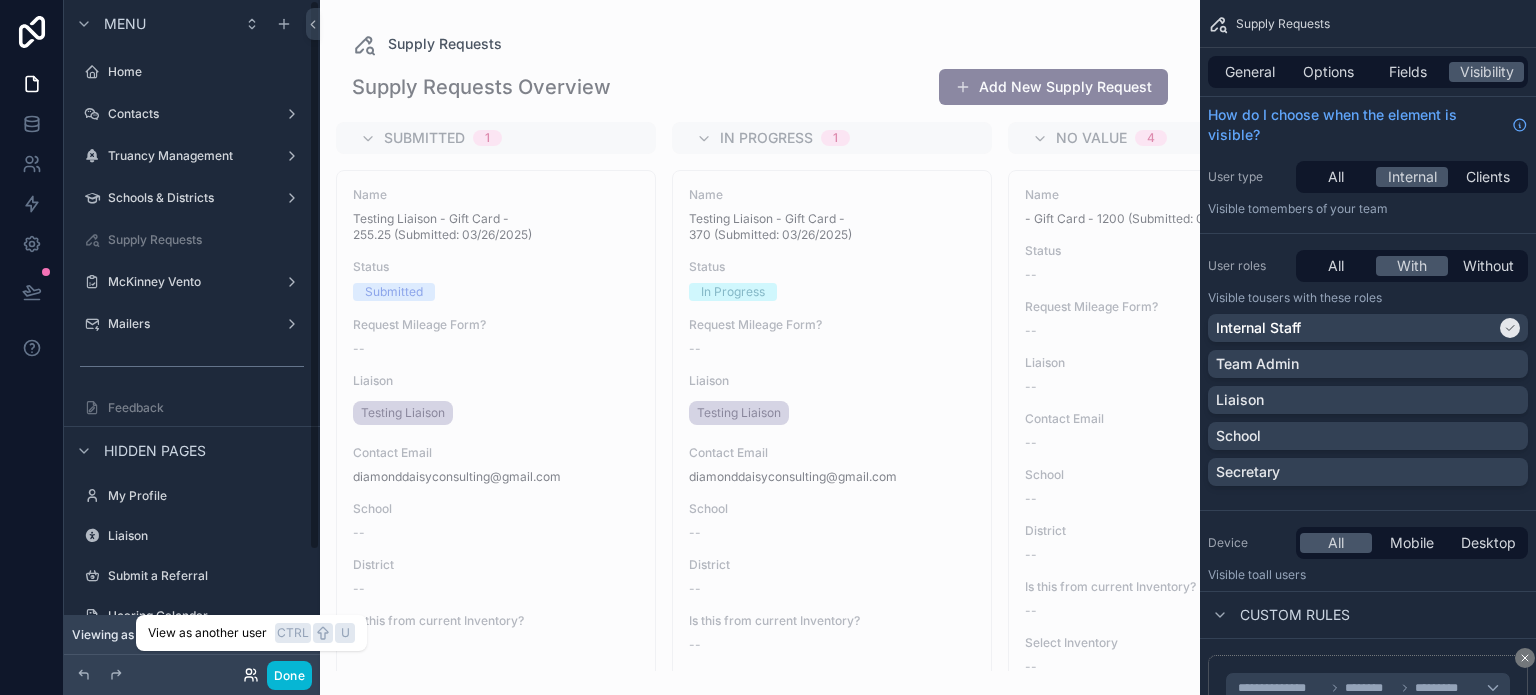 click 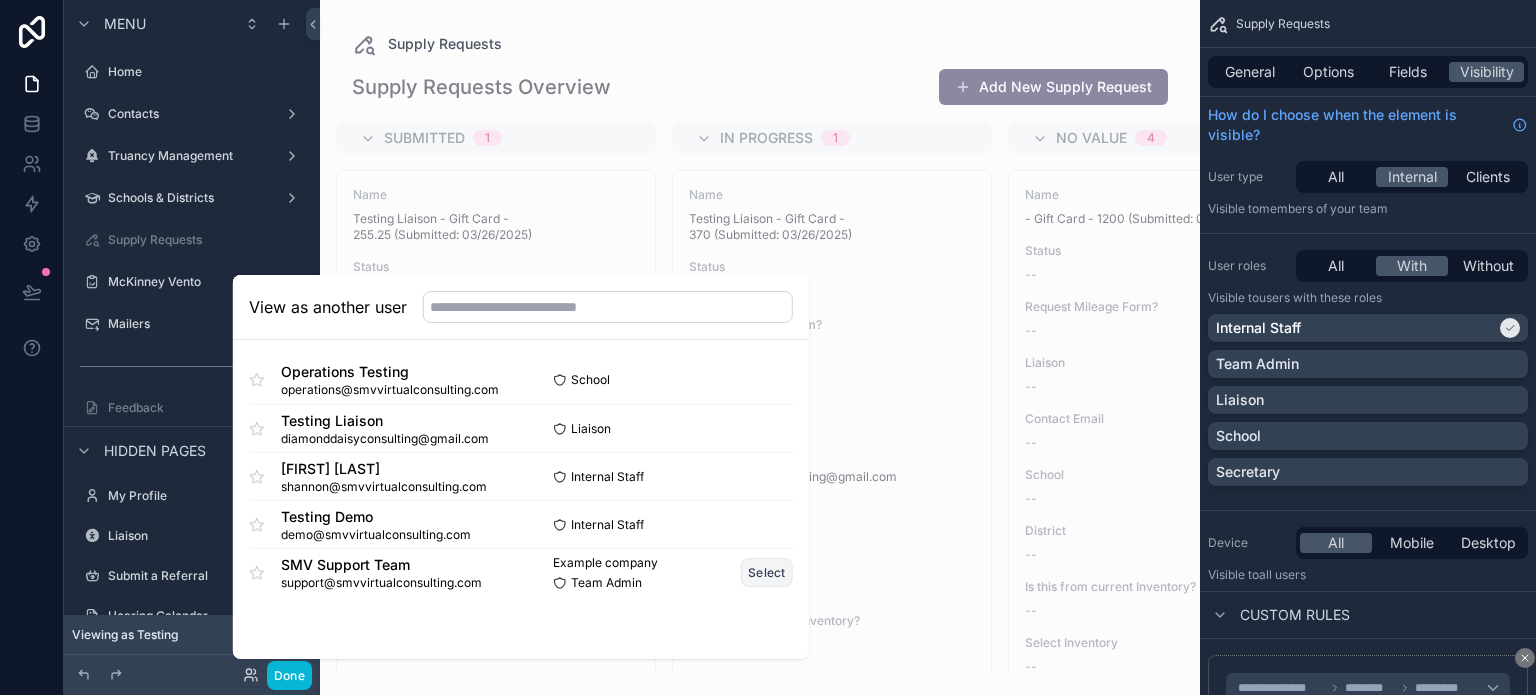 click on "Select" at bounding box center [767, 572] 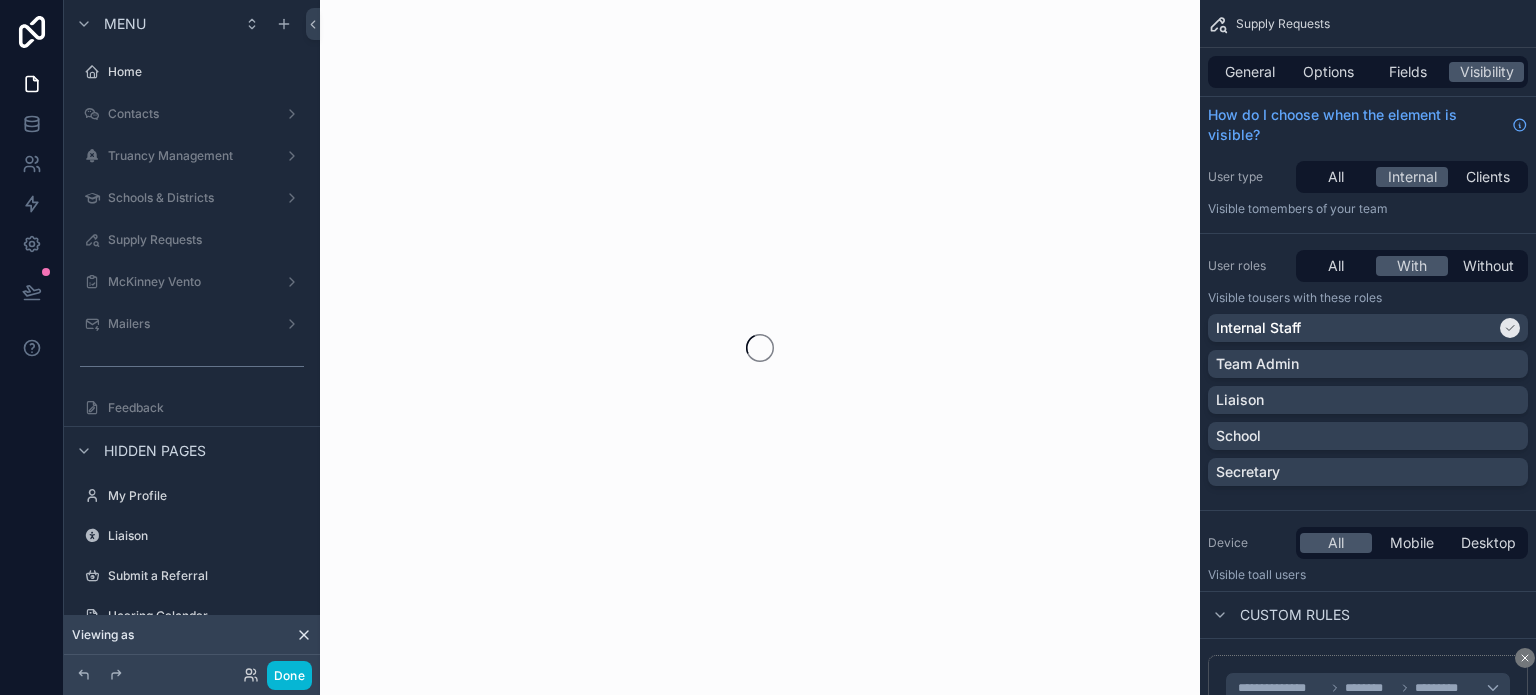 scroll, scrollTop: 0, scrollLeft: 0, axis: both 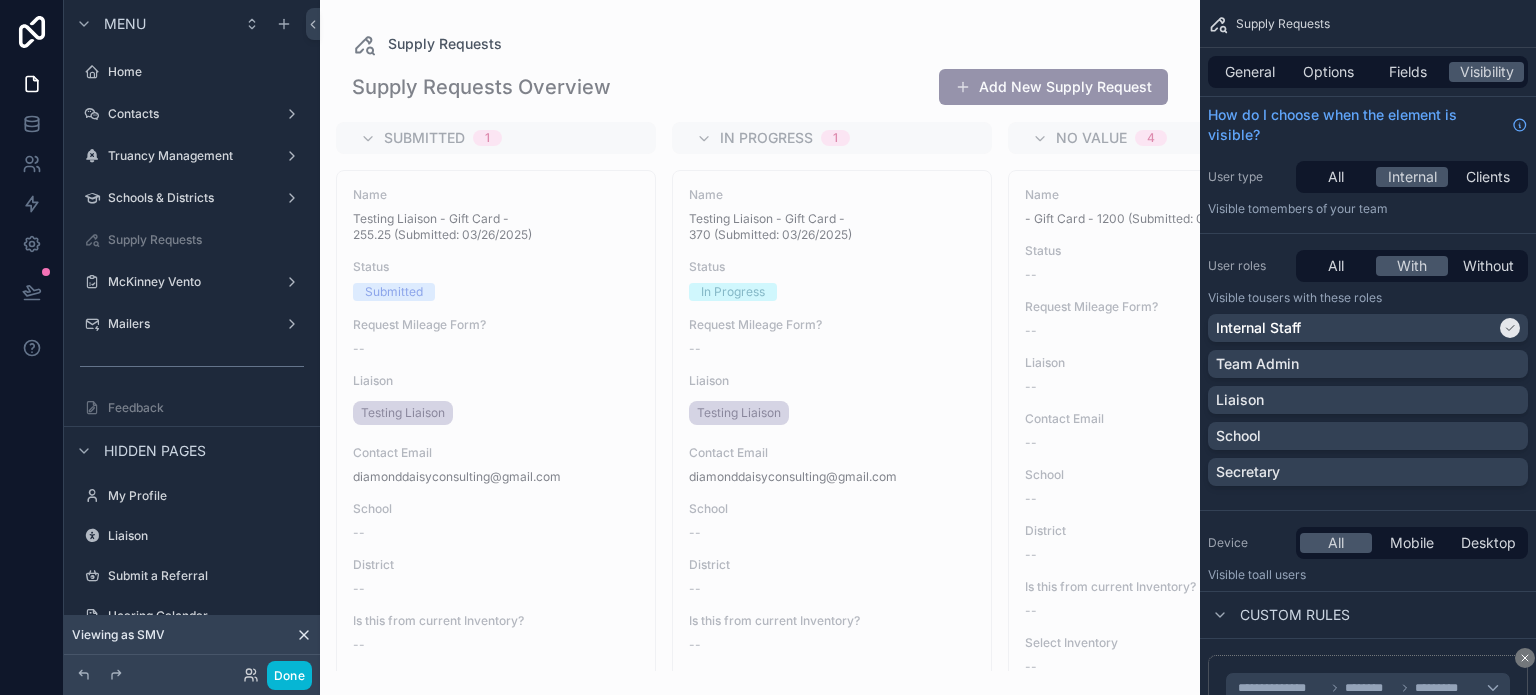 click on "Add New Supply Request" at bounding box center (1053, 87) 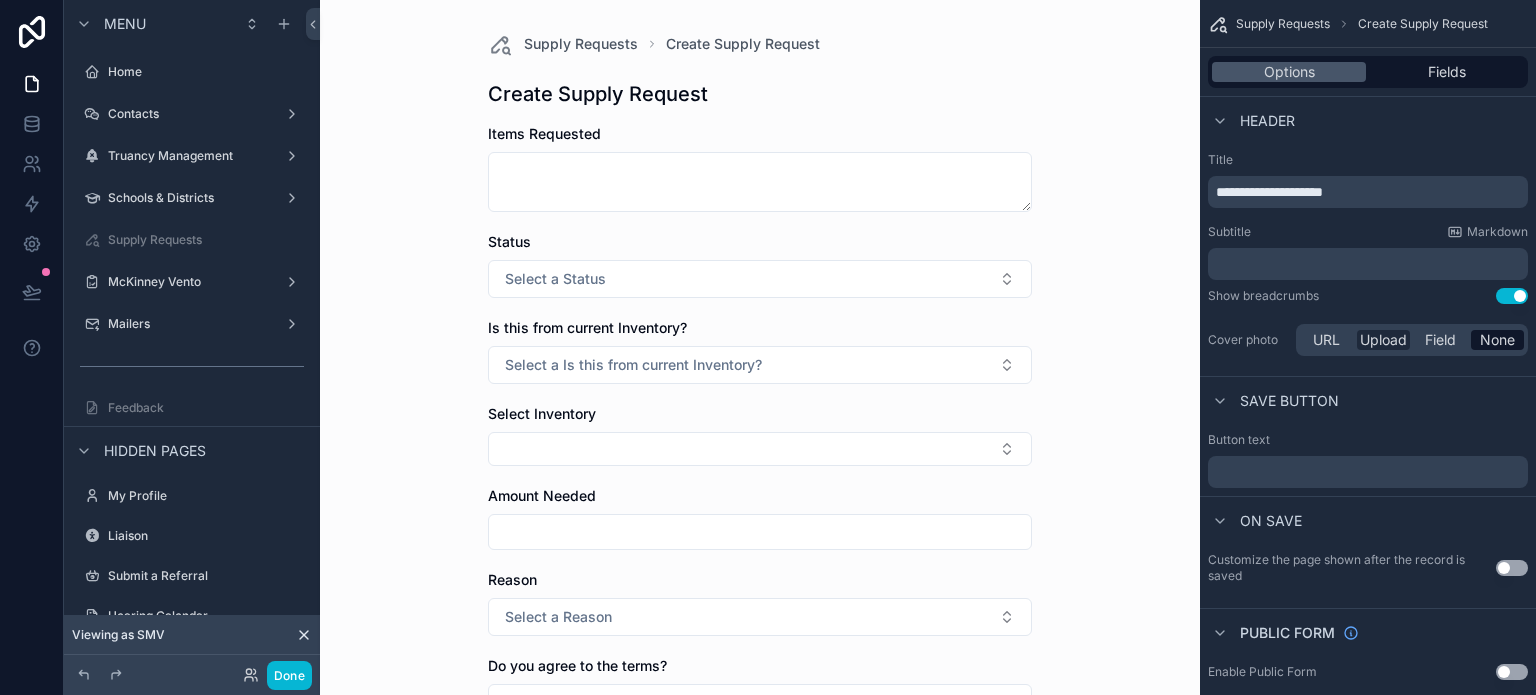 click on "Upload" at bounding box center (1383, 340) 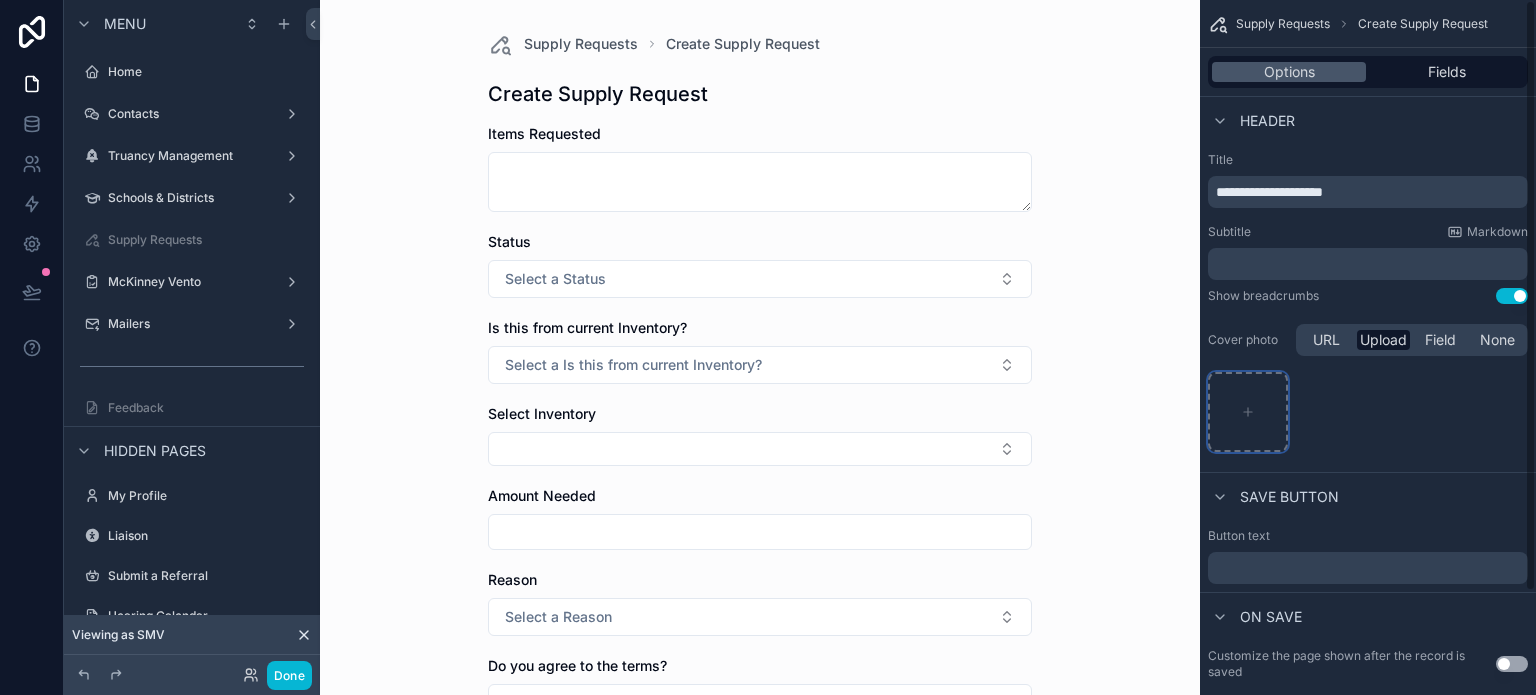 click at bounding box center [1248, 412] 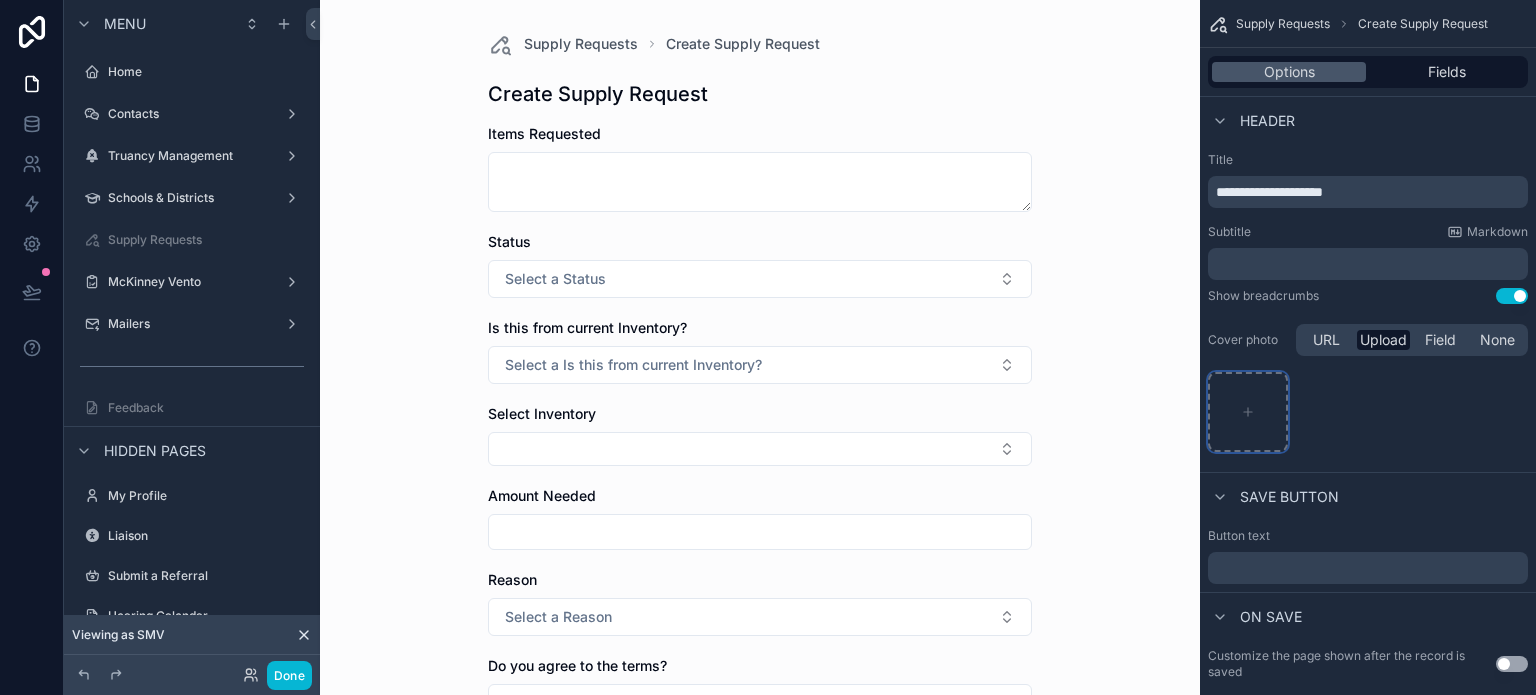 type on "**********" 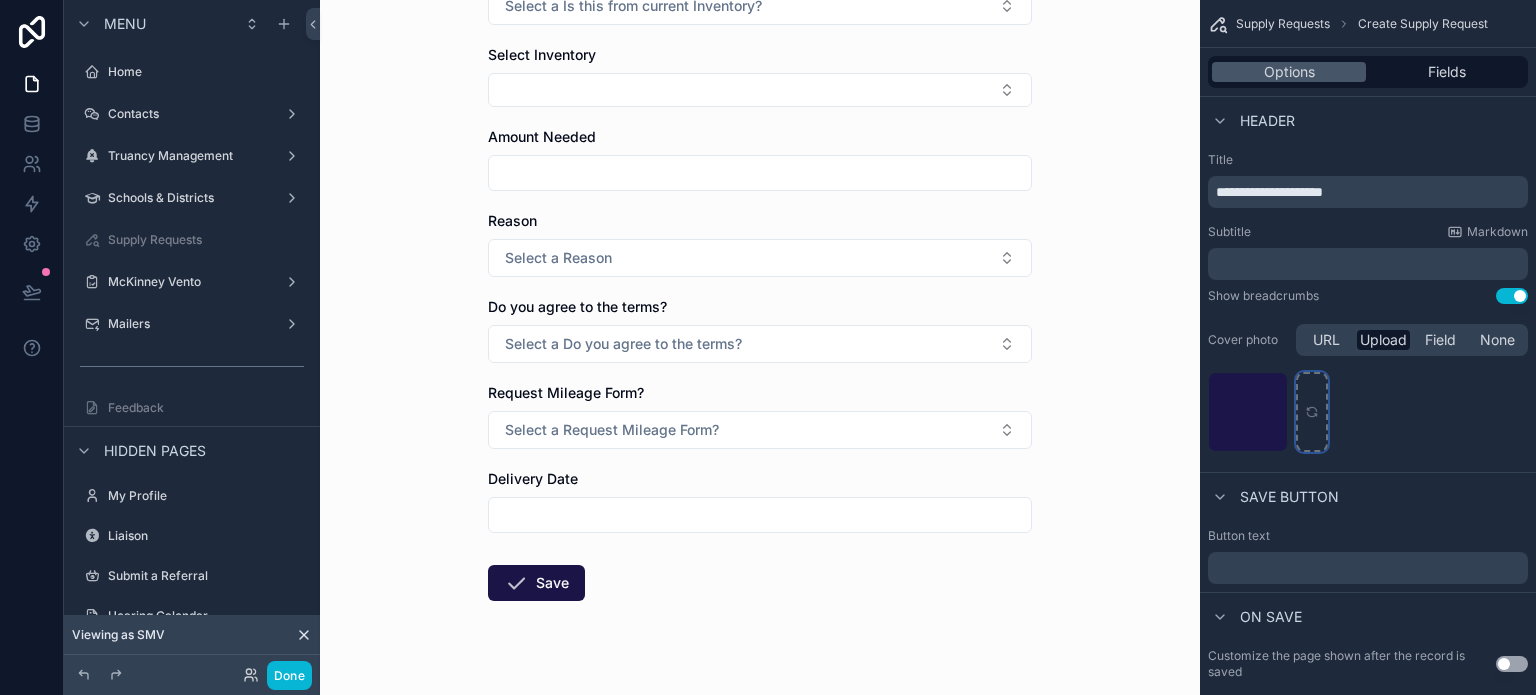 scroll, scrollTop: 700, scrollLeft: 0, axis: vertical 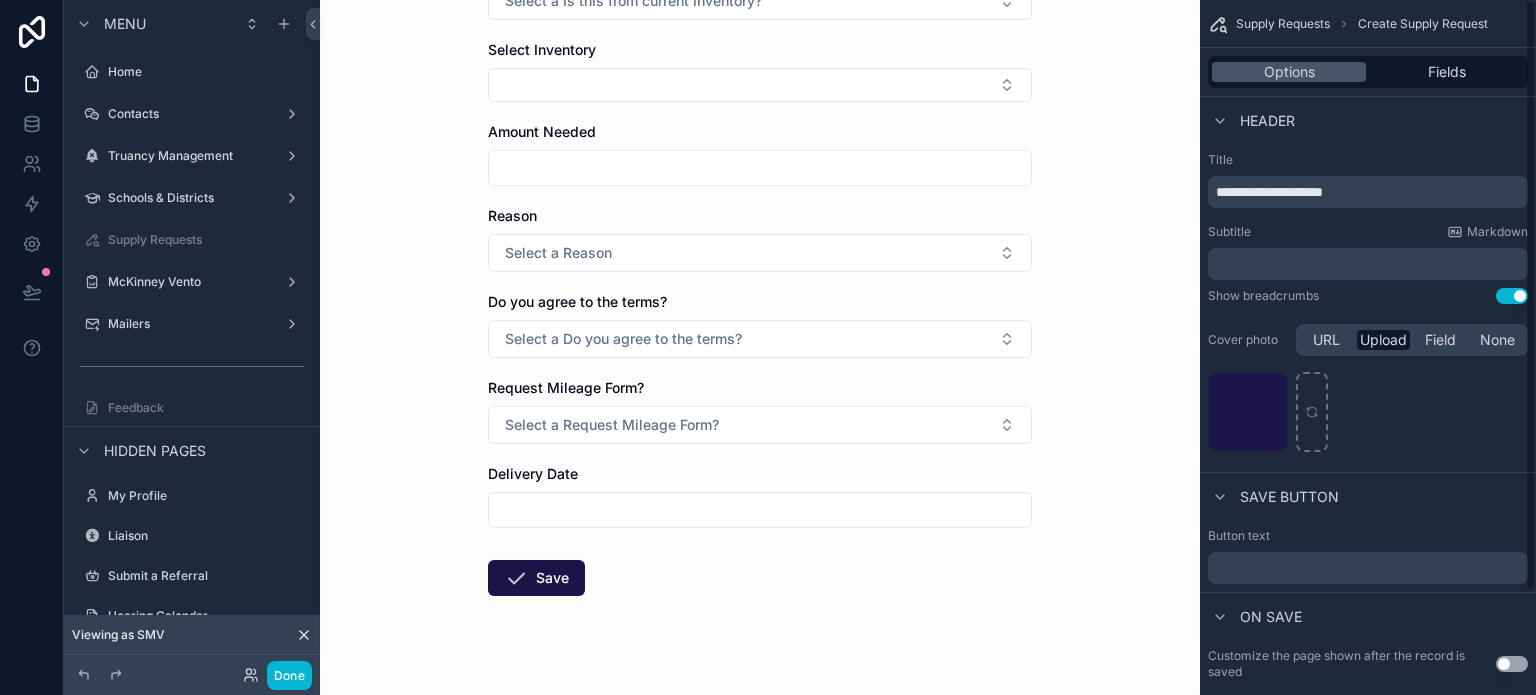 click on "﻿" at bounding box center [1370, 568] 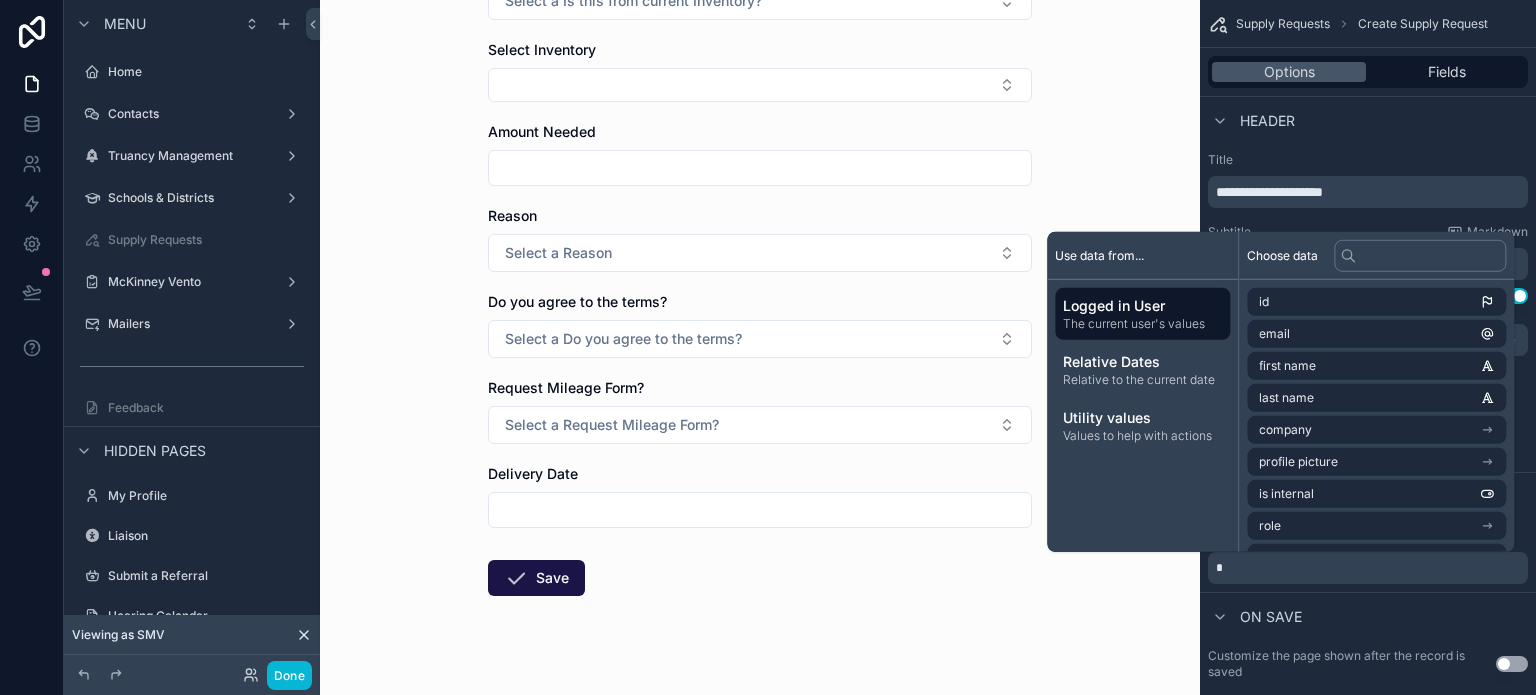 type 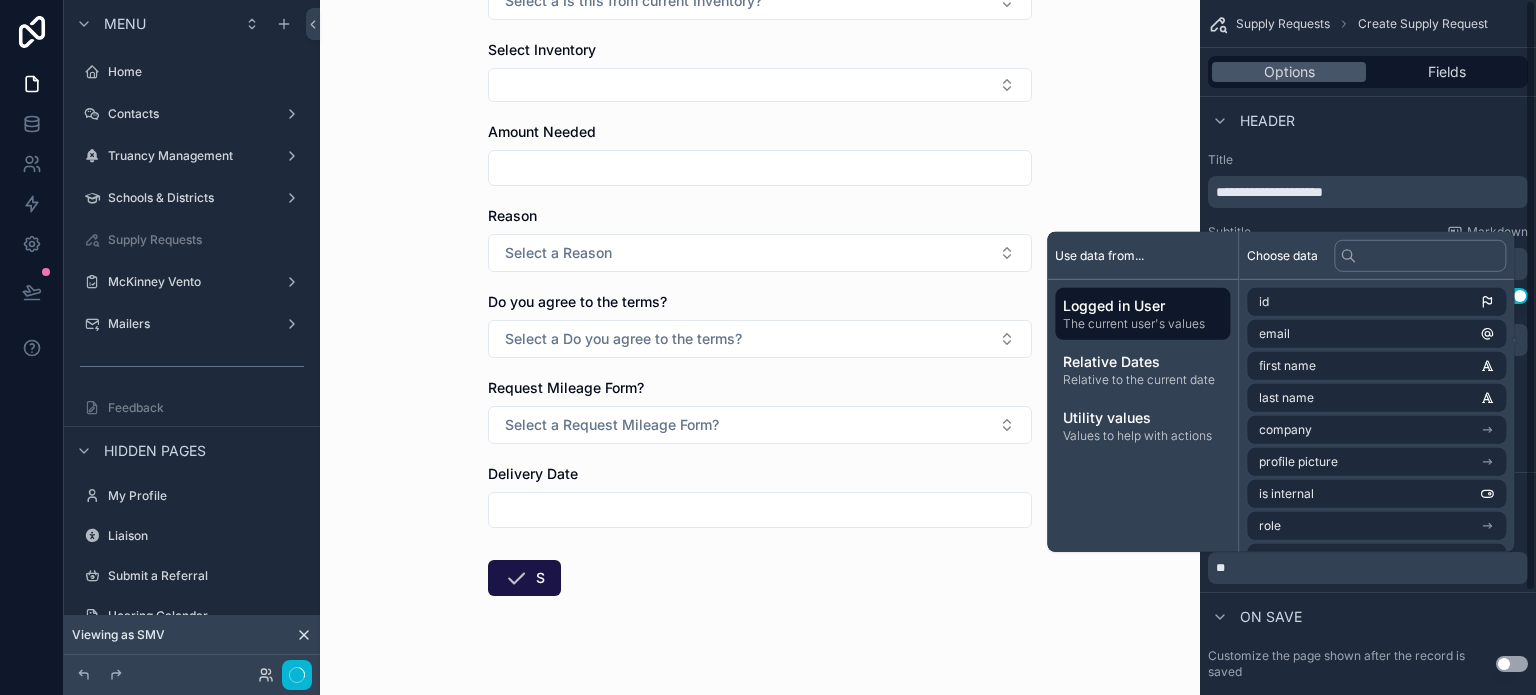 scroll, scrollTop: 0, scrollLeft: 0, axis: both 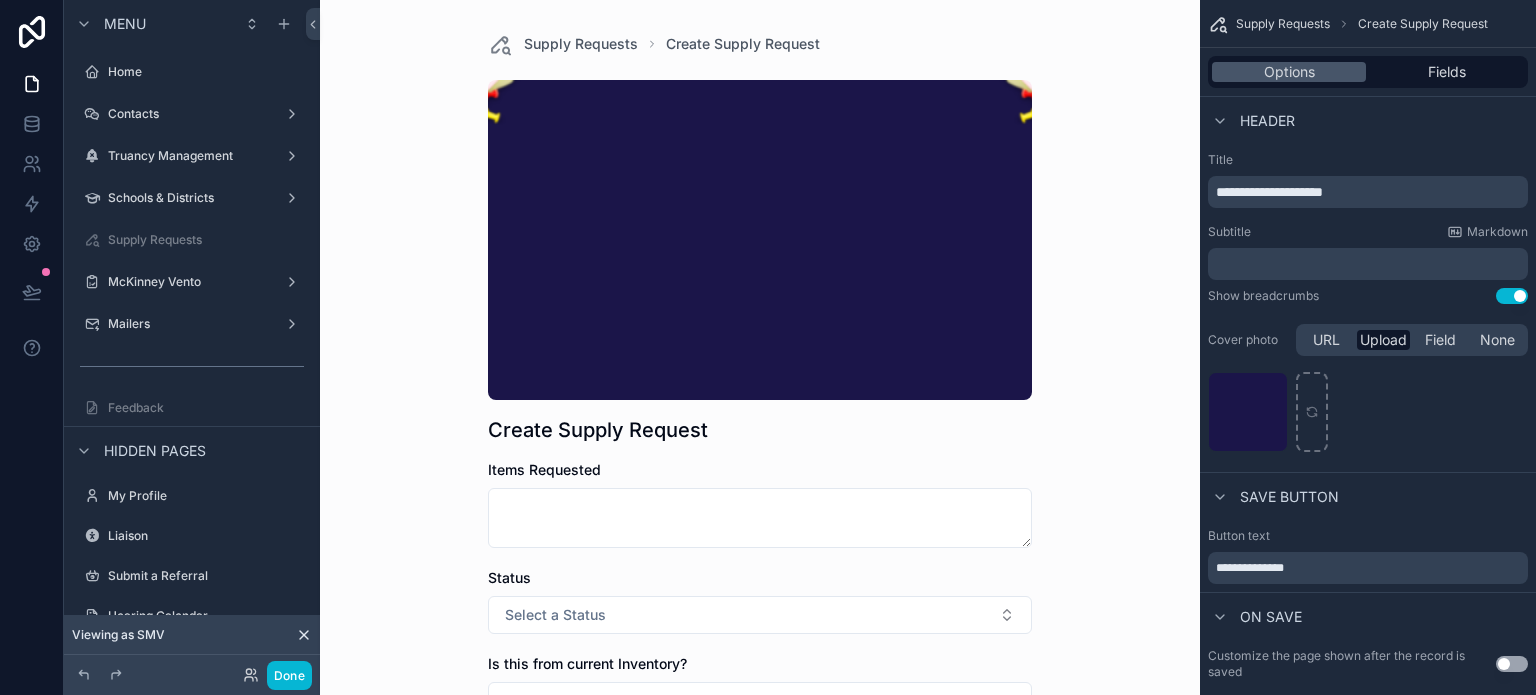 click on "Supply Requests Create Supply Request Create Supply Request Items Requested Status Select a Status Is this from current Inventory? Select a Is this from current Inventory? Select Inventory Amount Needed Reason Select a Reason Do you agree to the terms?  Select a Do you agree to the terms?  Request Mileage Form? Select a Request Mileage Form? Delivery Date Submit Request" at bounding box center [760, 347] 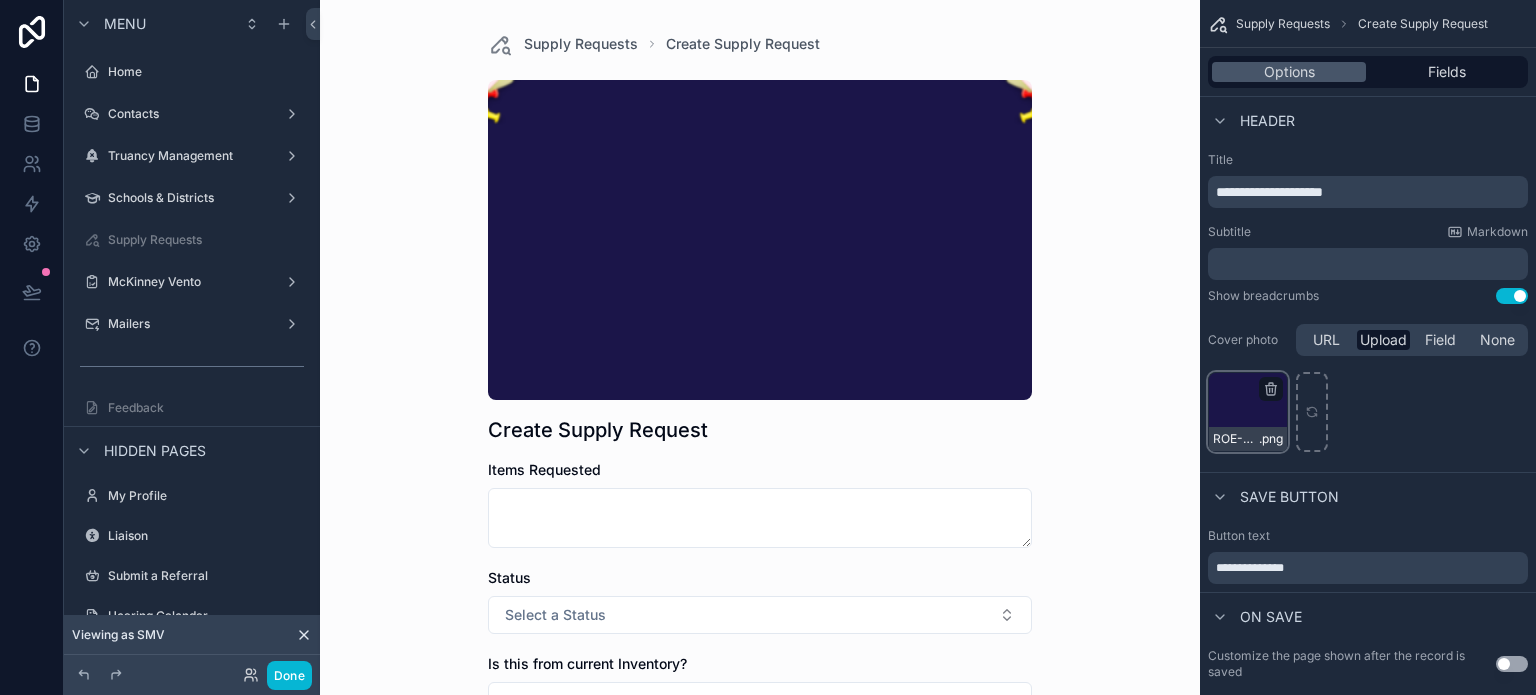 click at bounding box center (1271, 389) 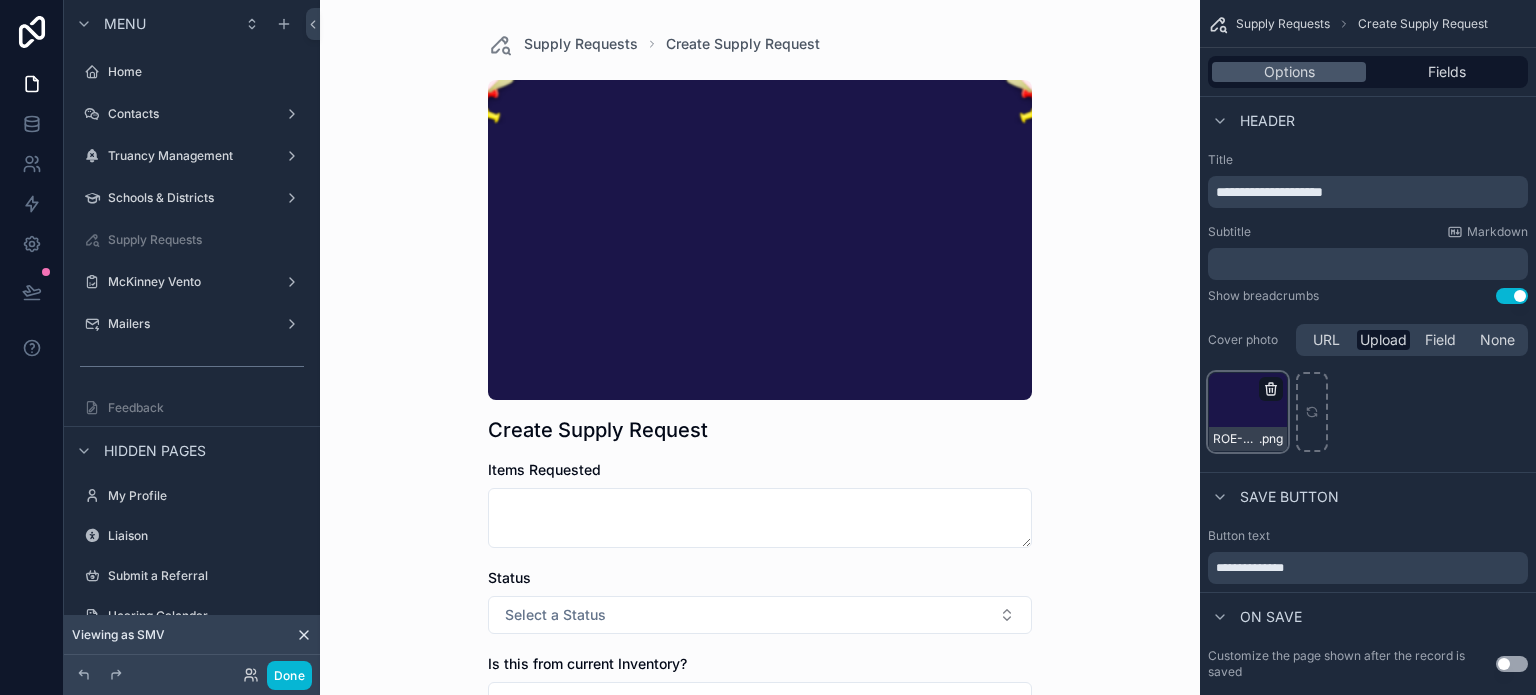 click 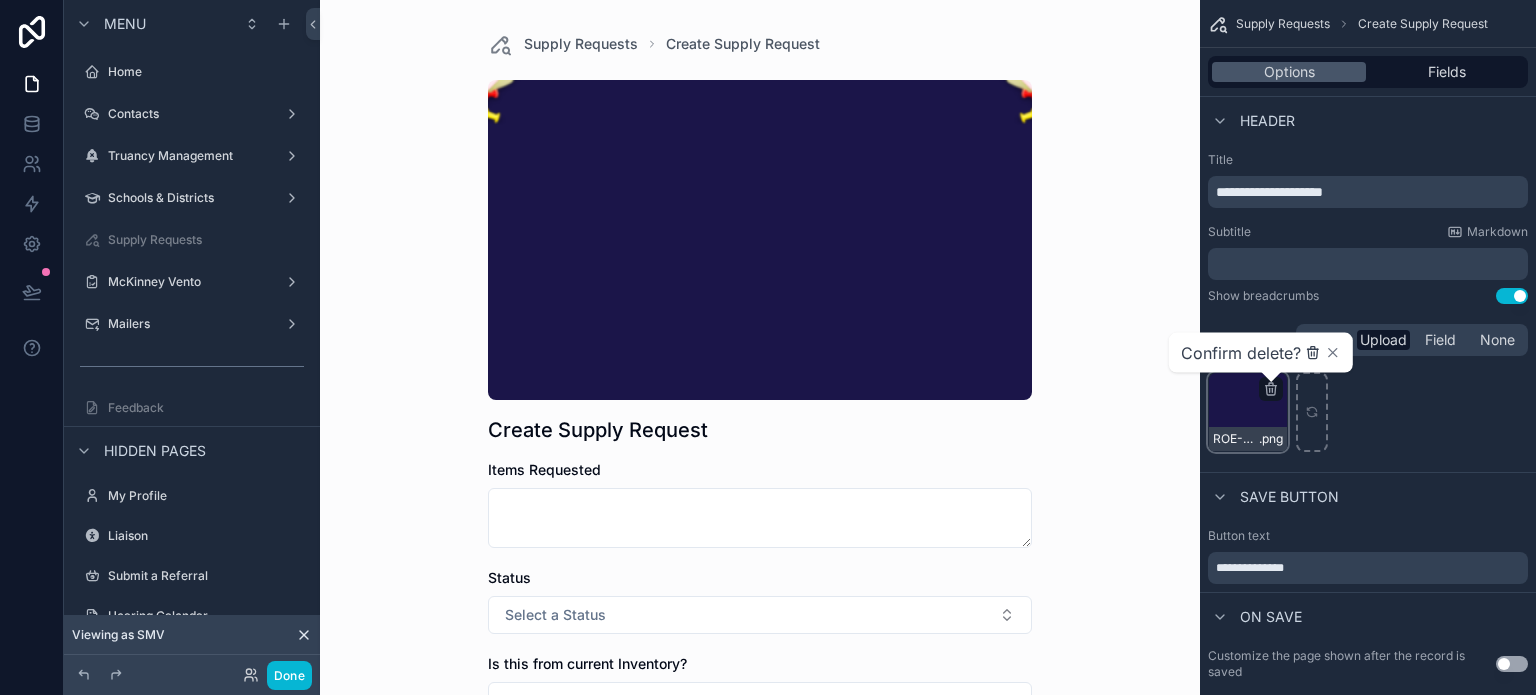 click 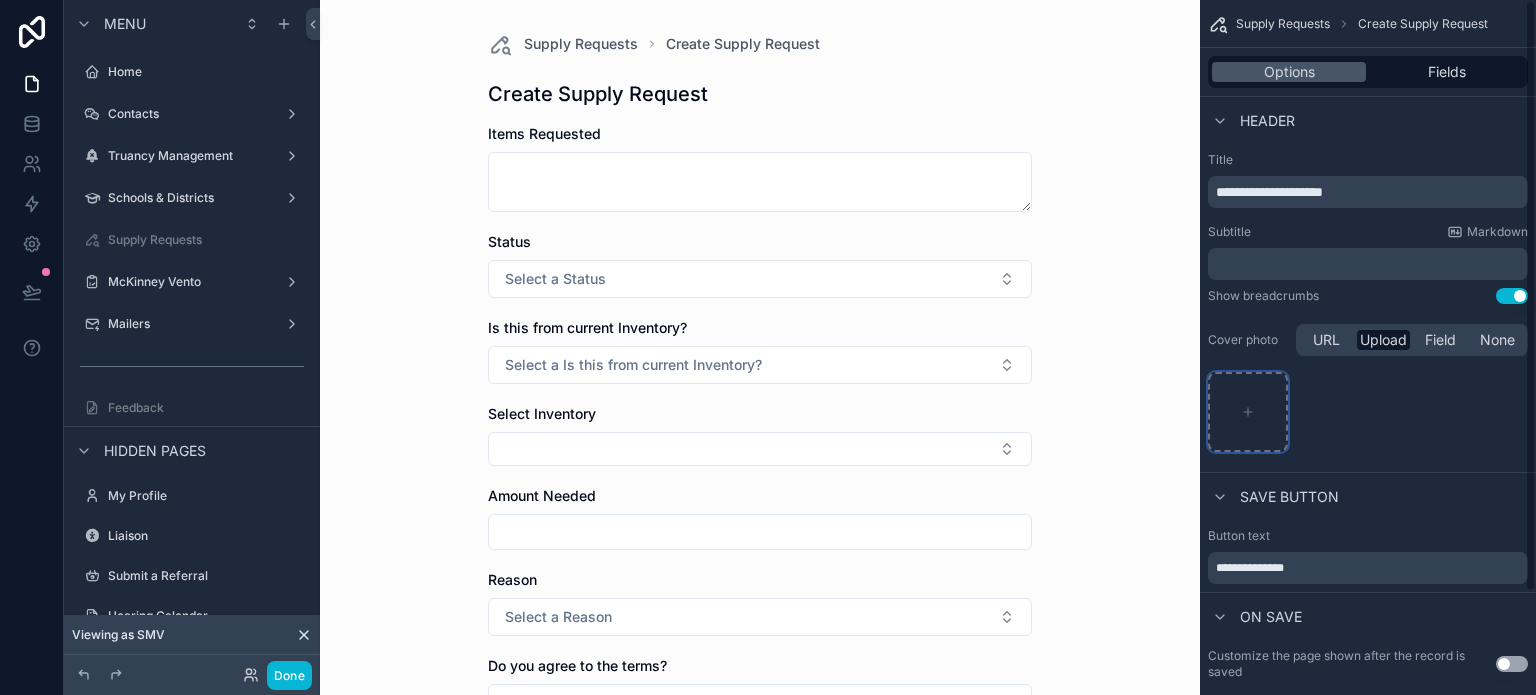 click at bounding box center (1248, 412) 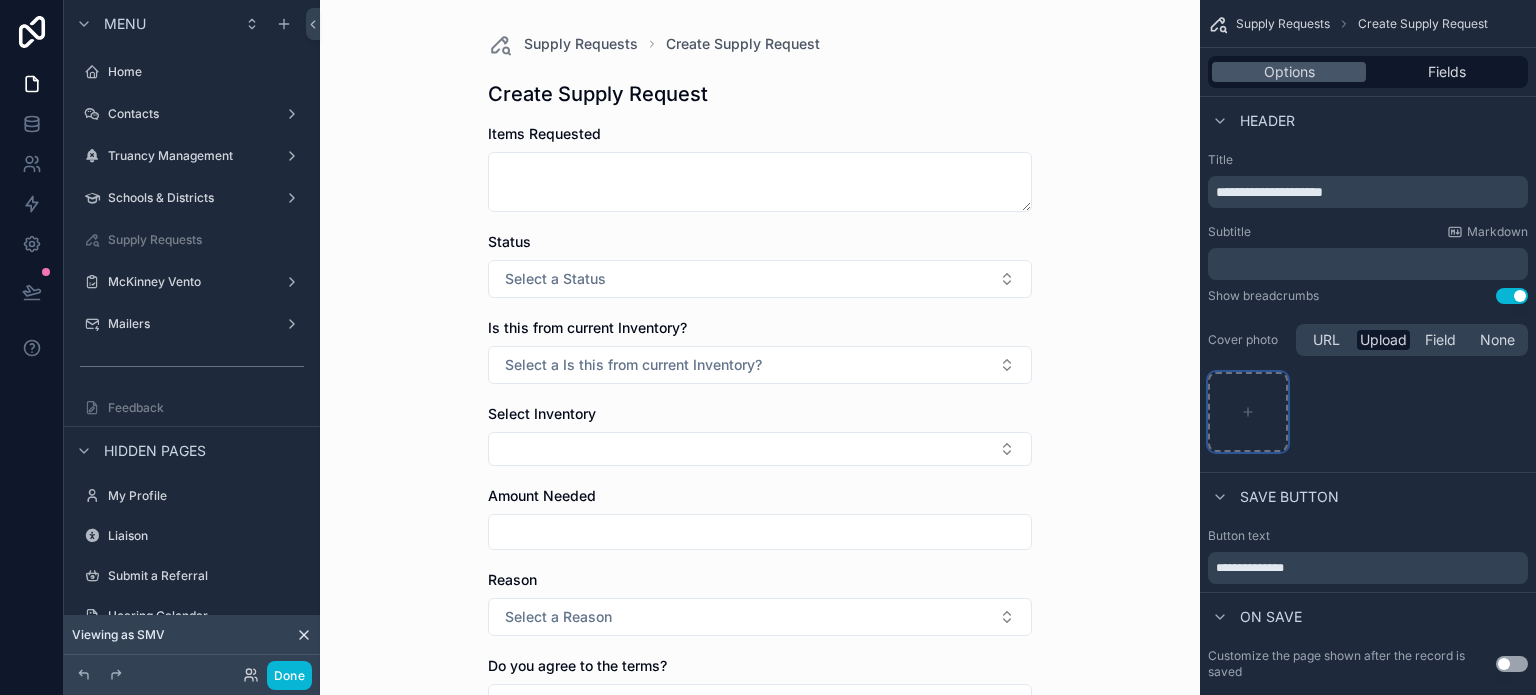 type on "**********" 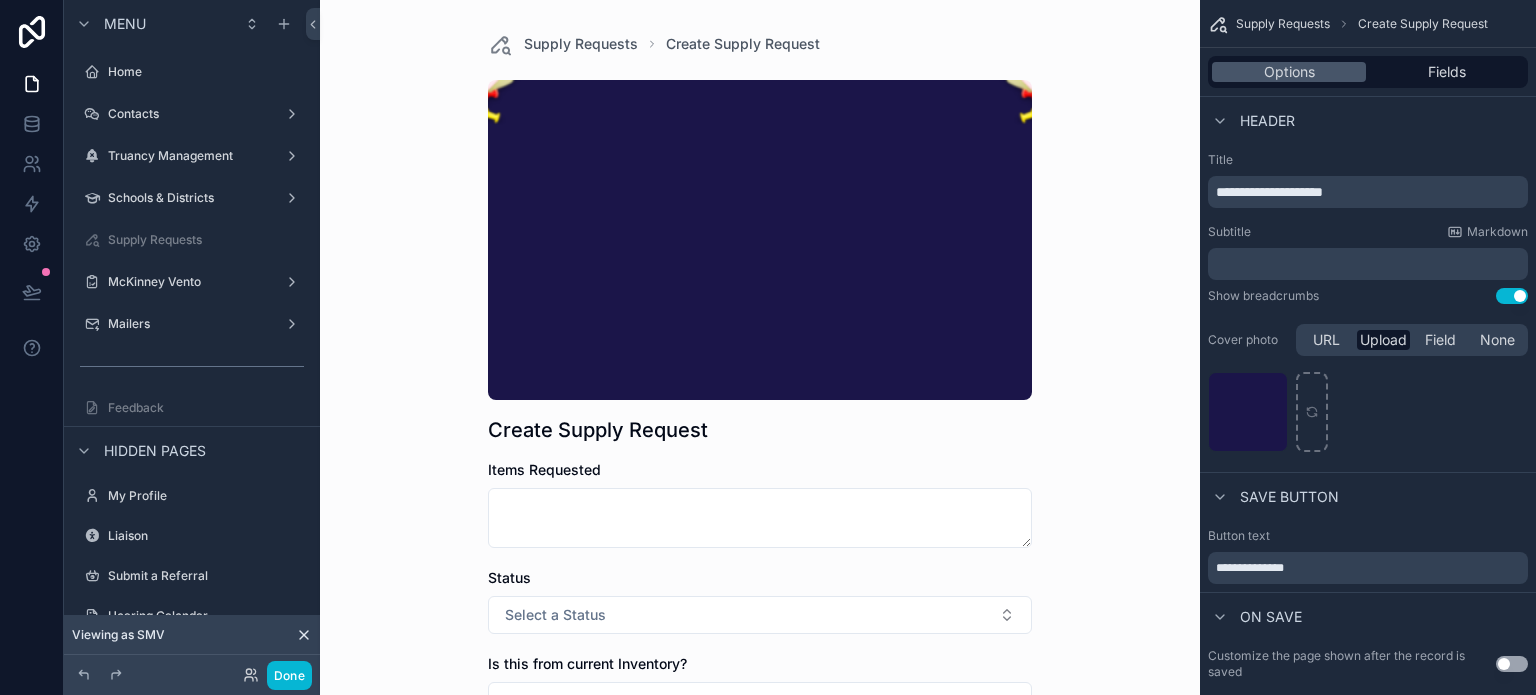 click at bounding box center [760, 240] 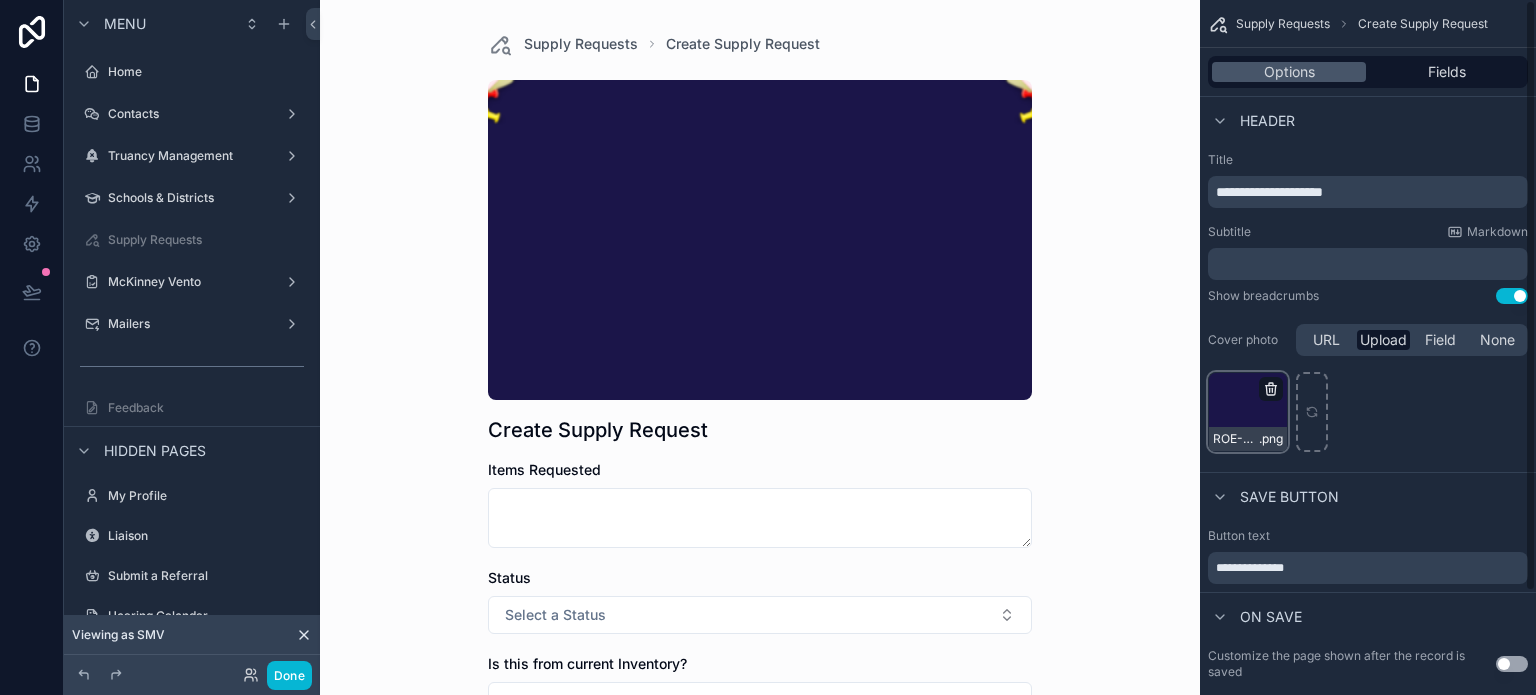 click 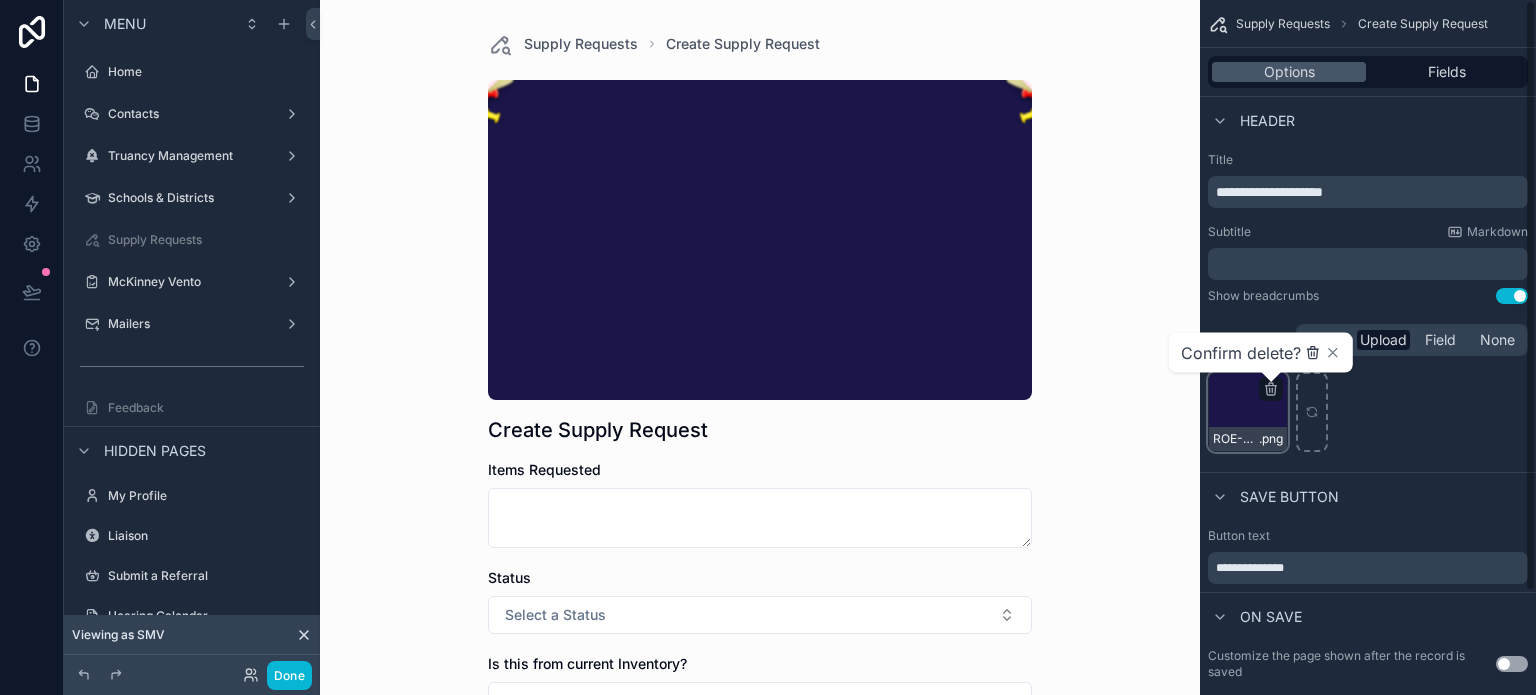 click 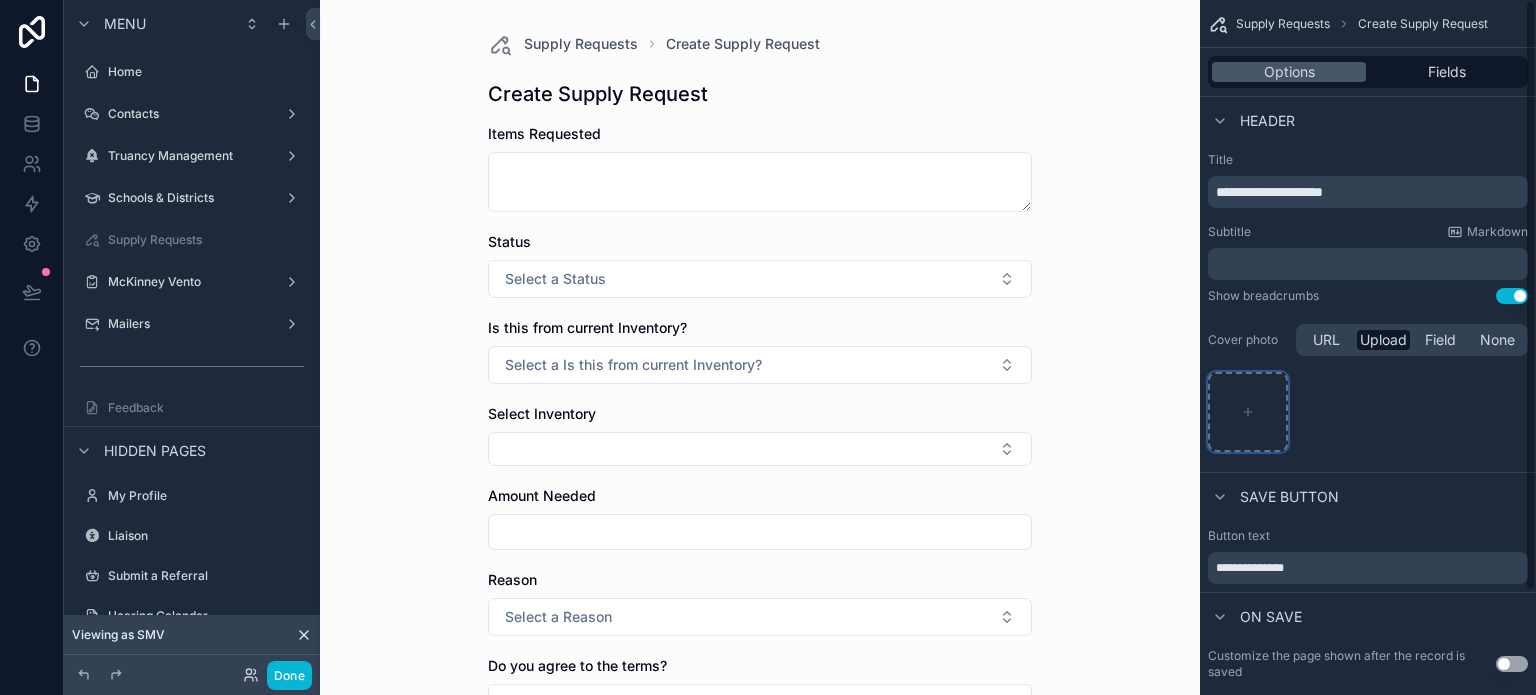 click 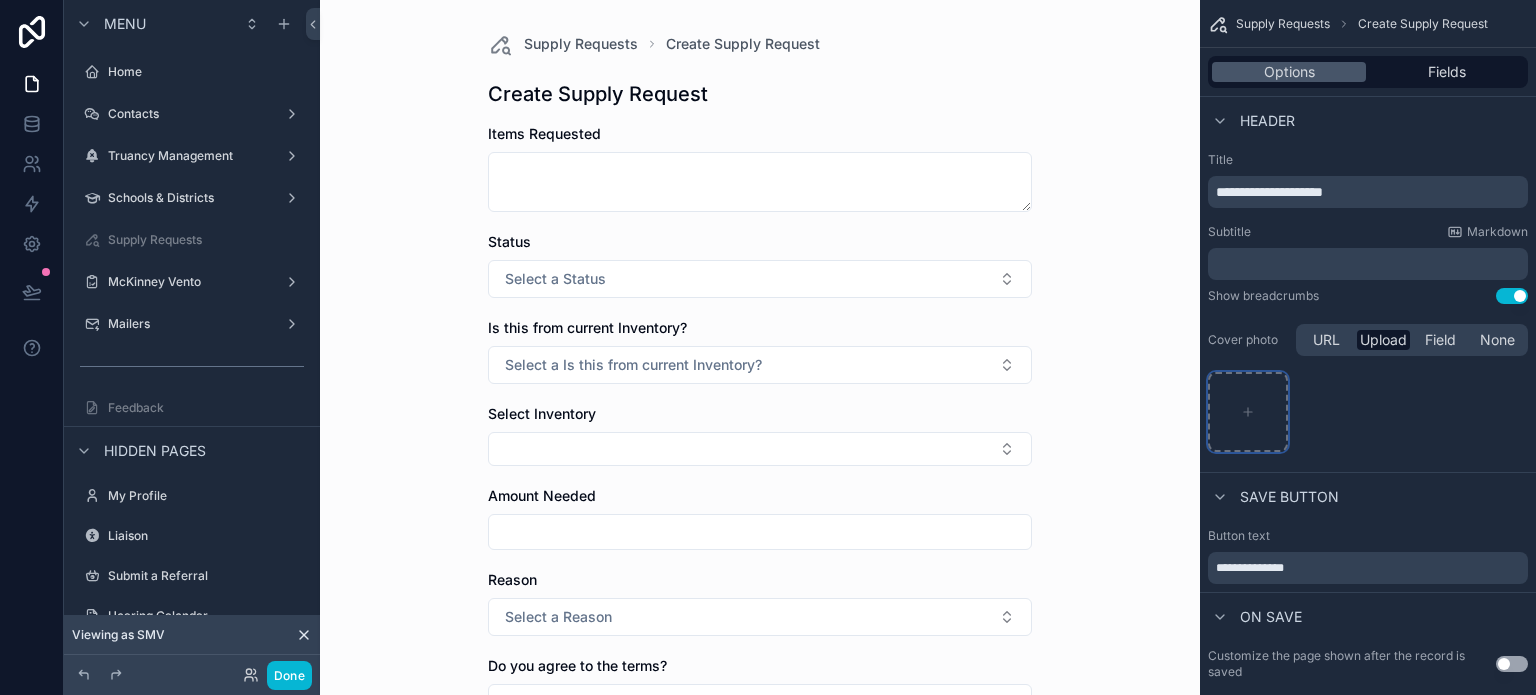 type on "**********" 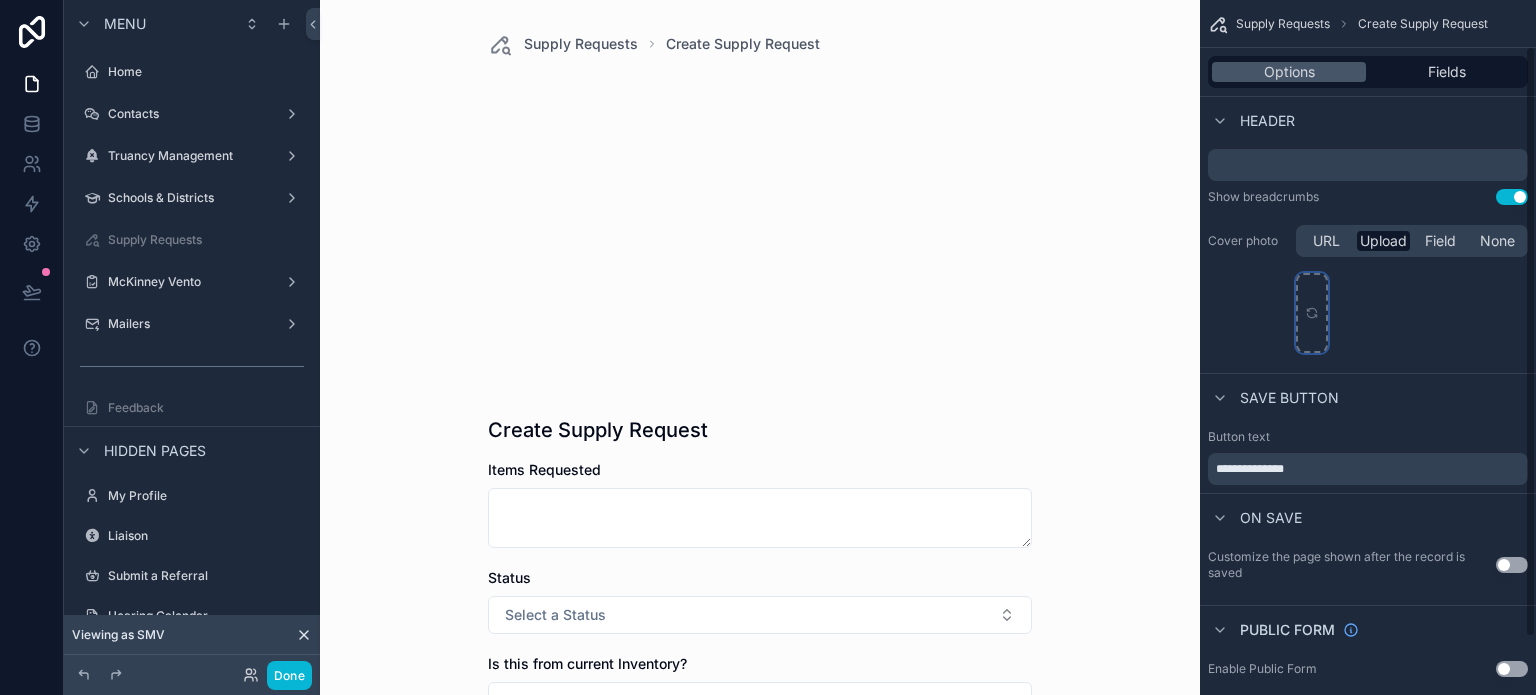 scroll, scrollTop: 120, scrollLeft: 0, axis: vertical 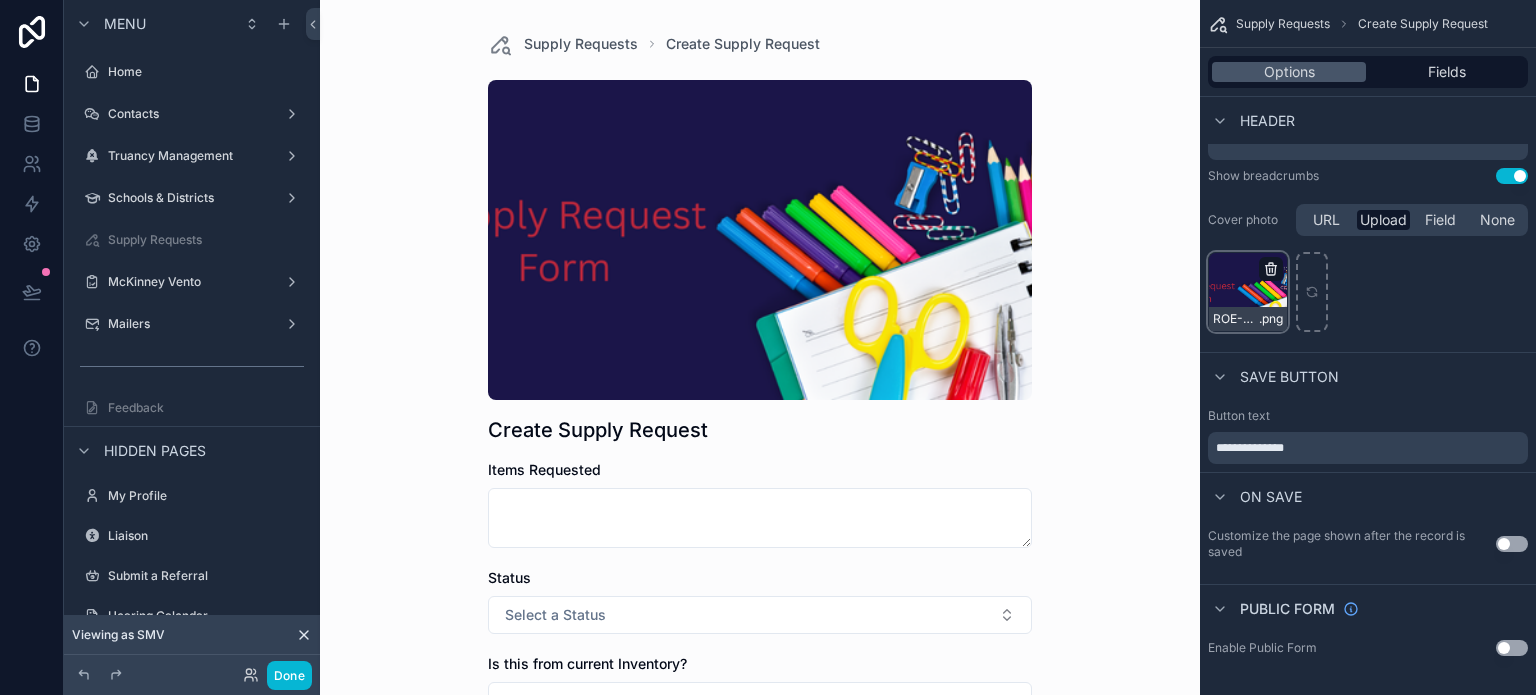 click 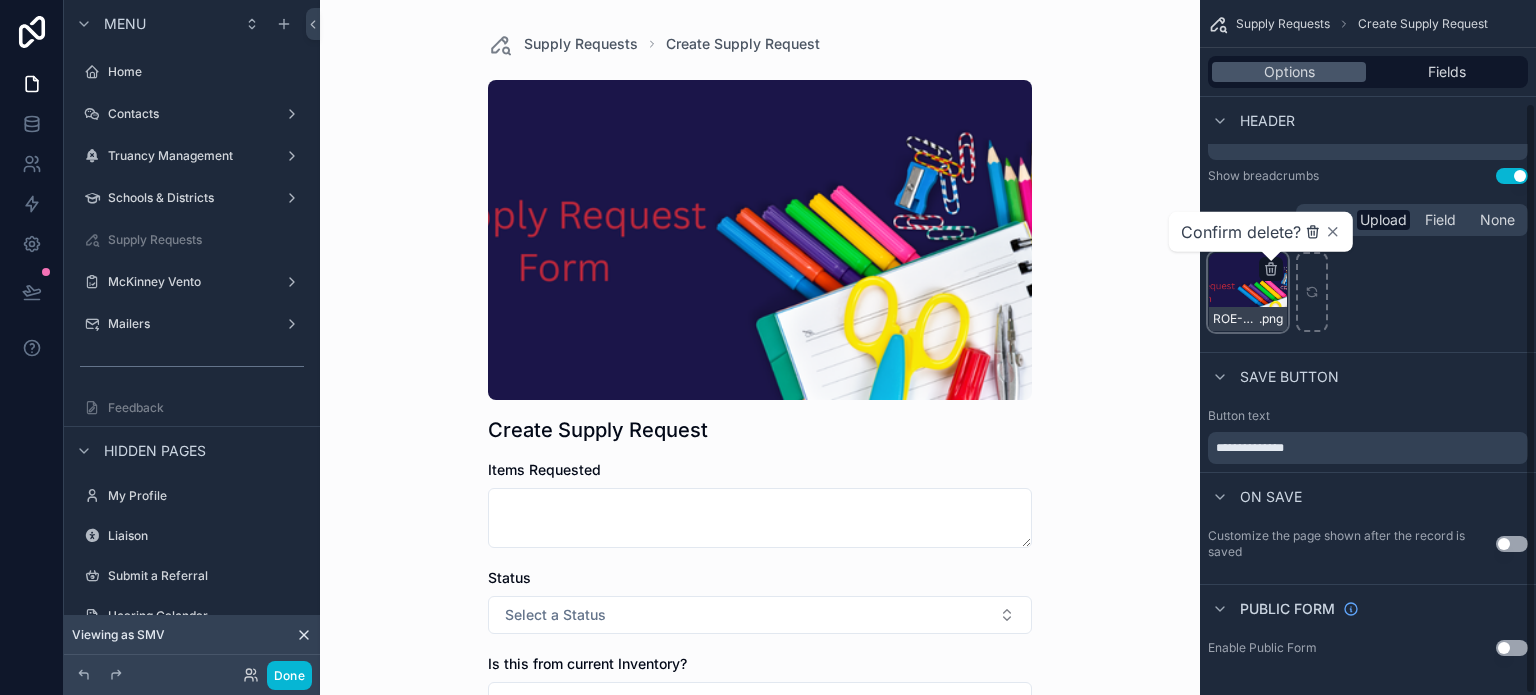 click 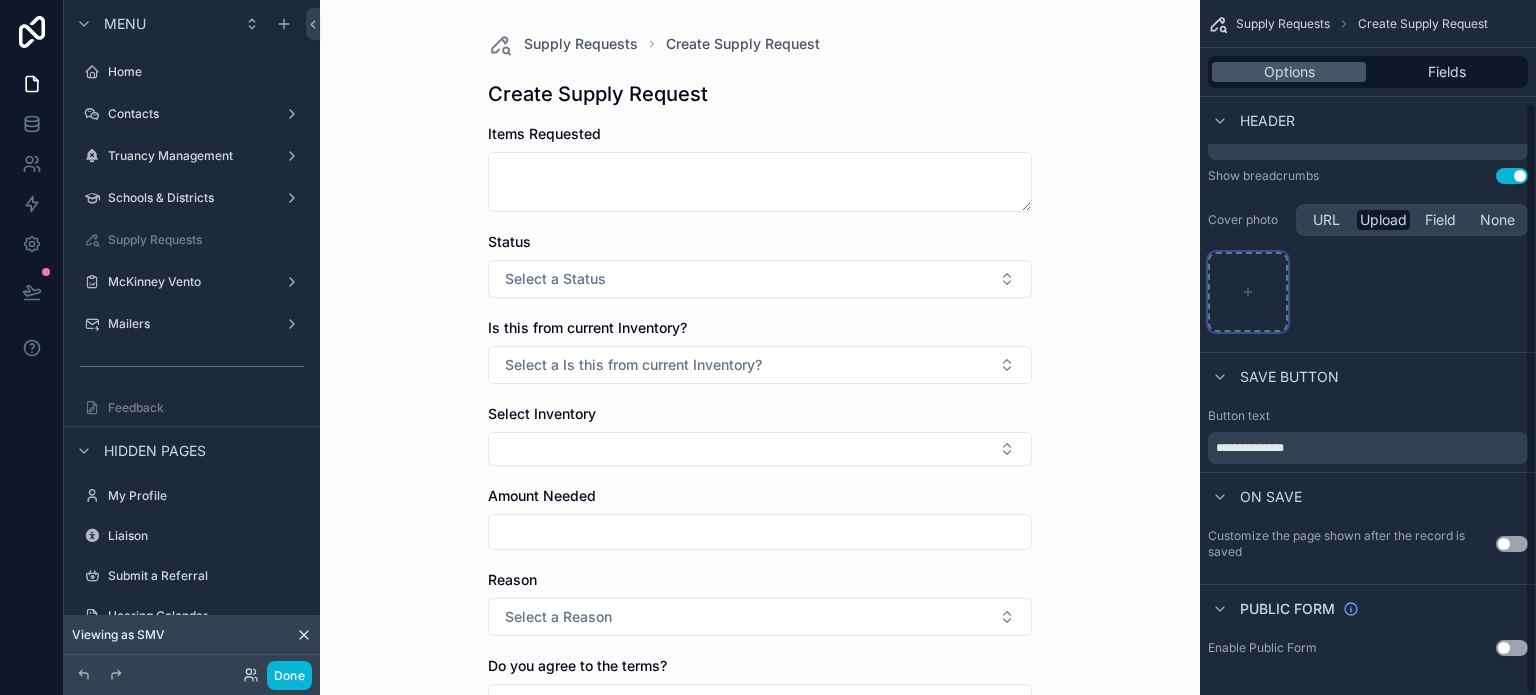 click at bounding box center [1248, 292] 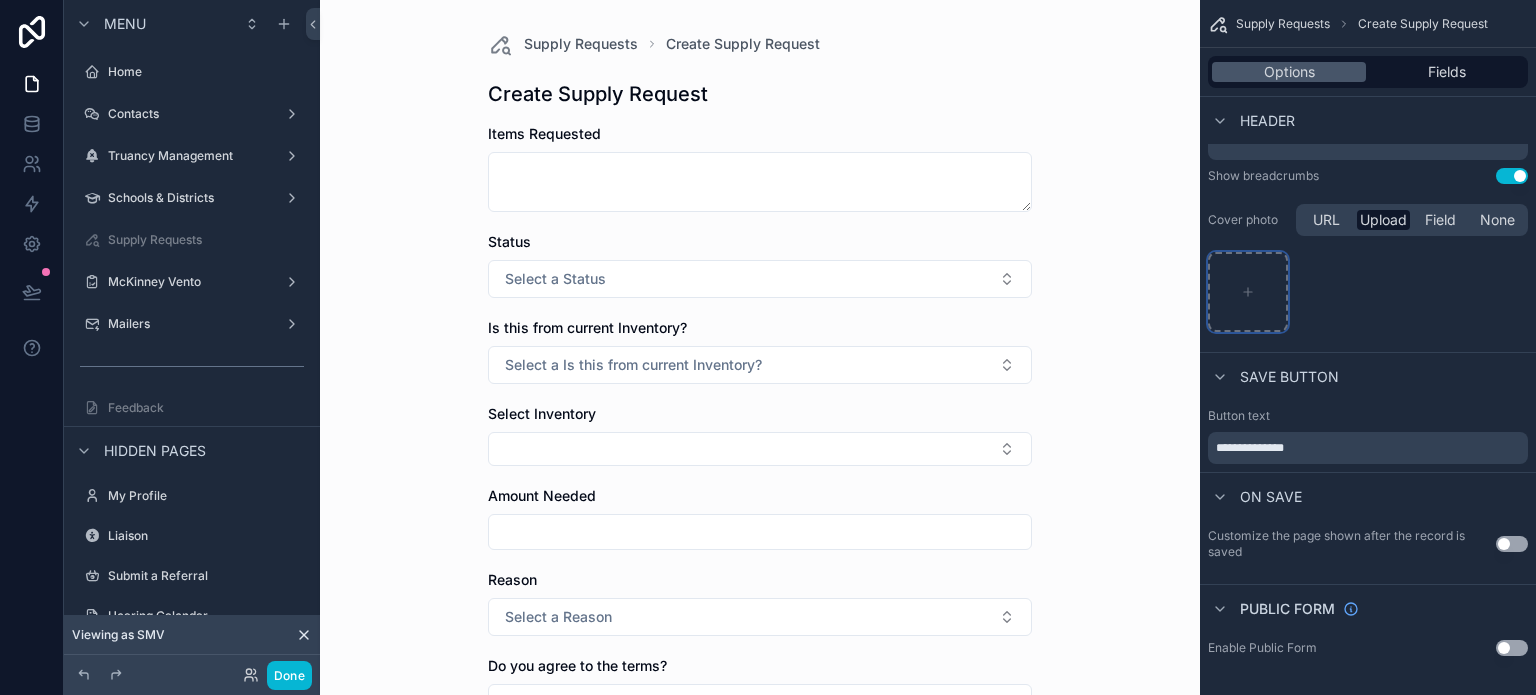 type on "**********" 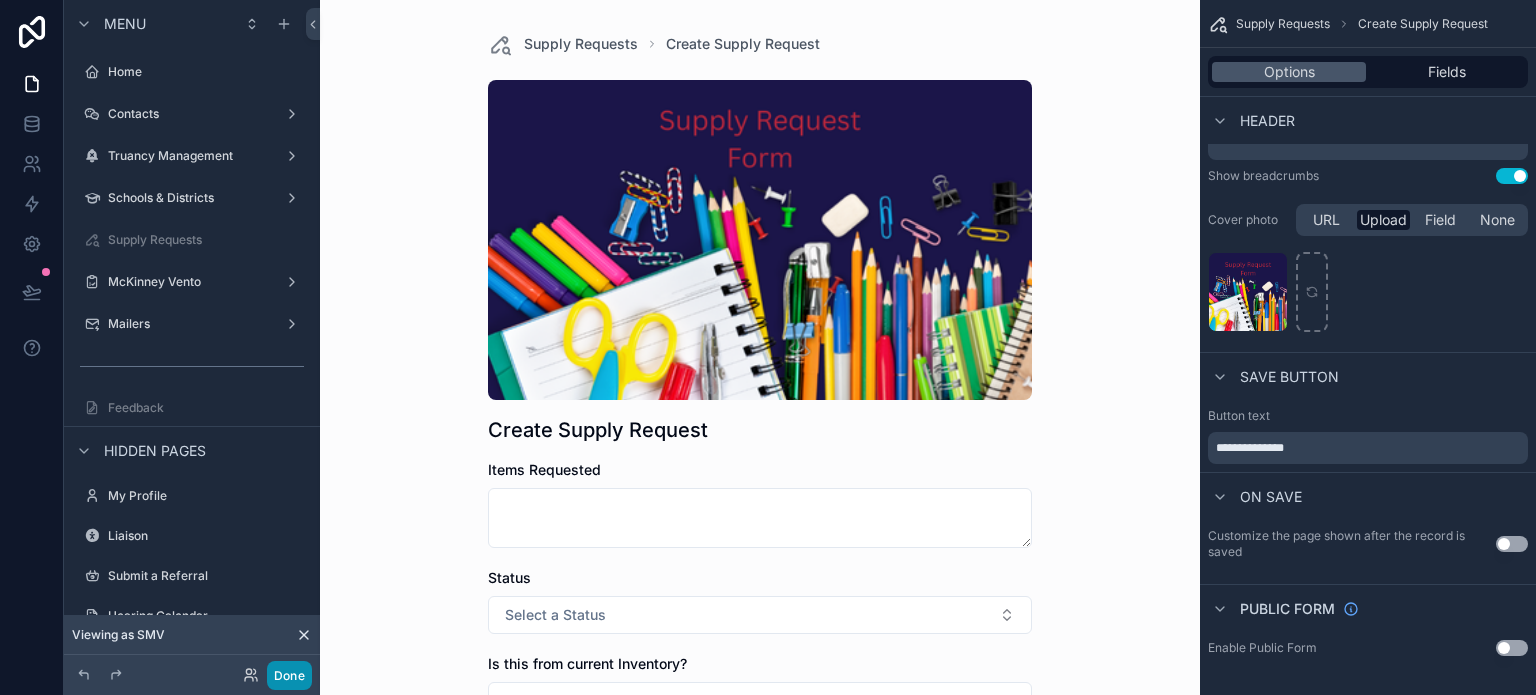 click on "Done" at bounding box center (289, 675) 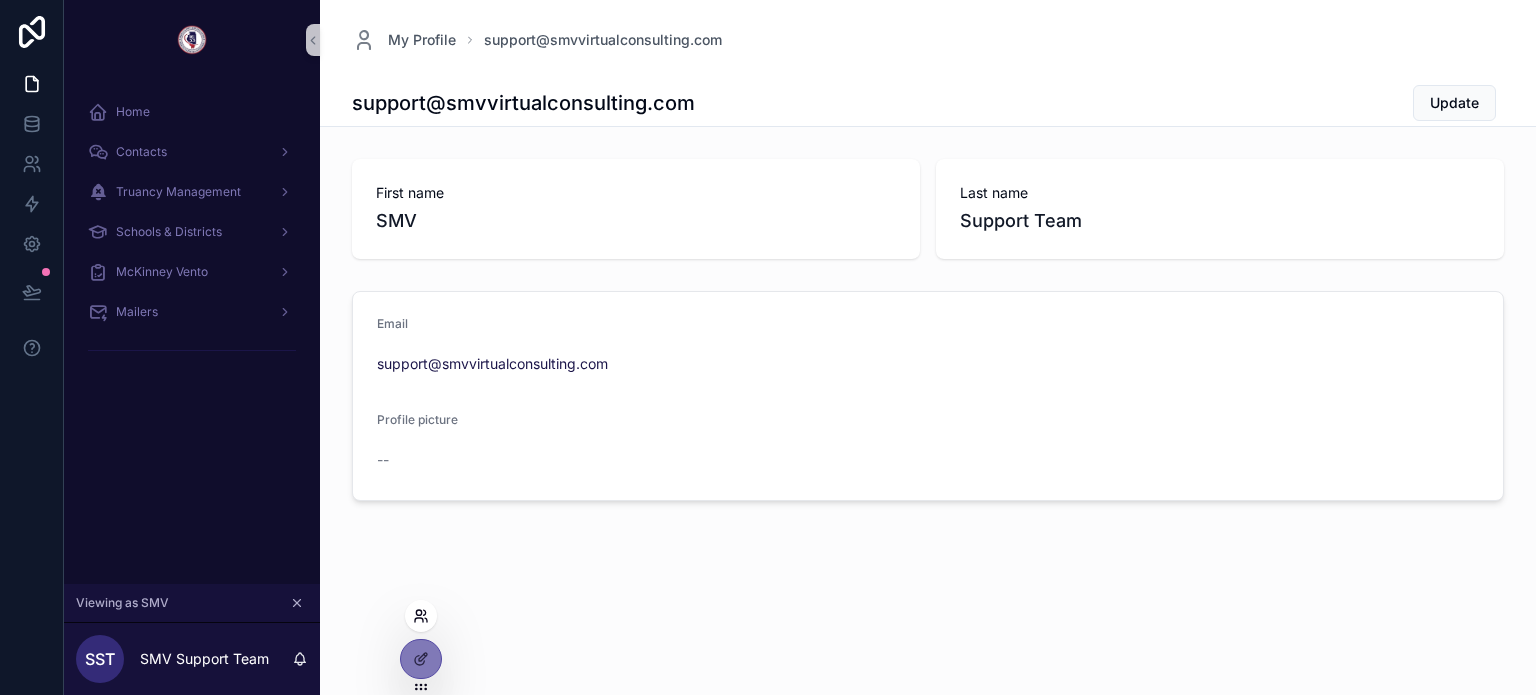 click 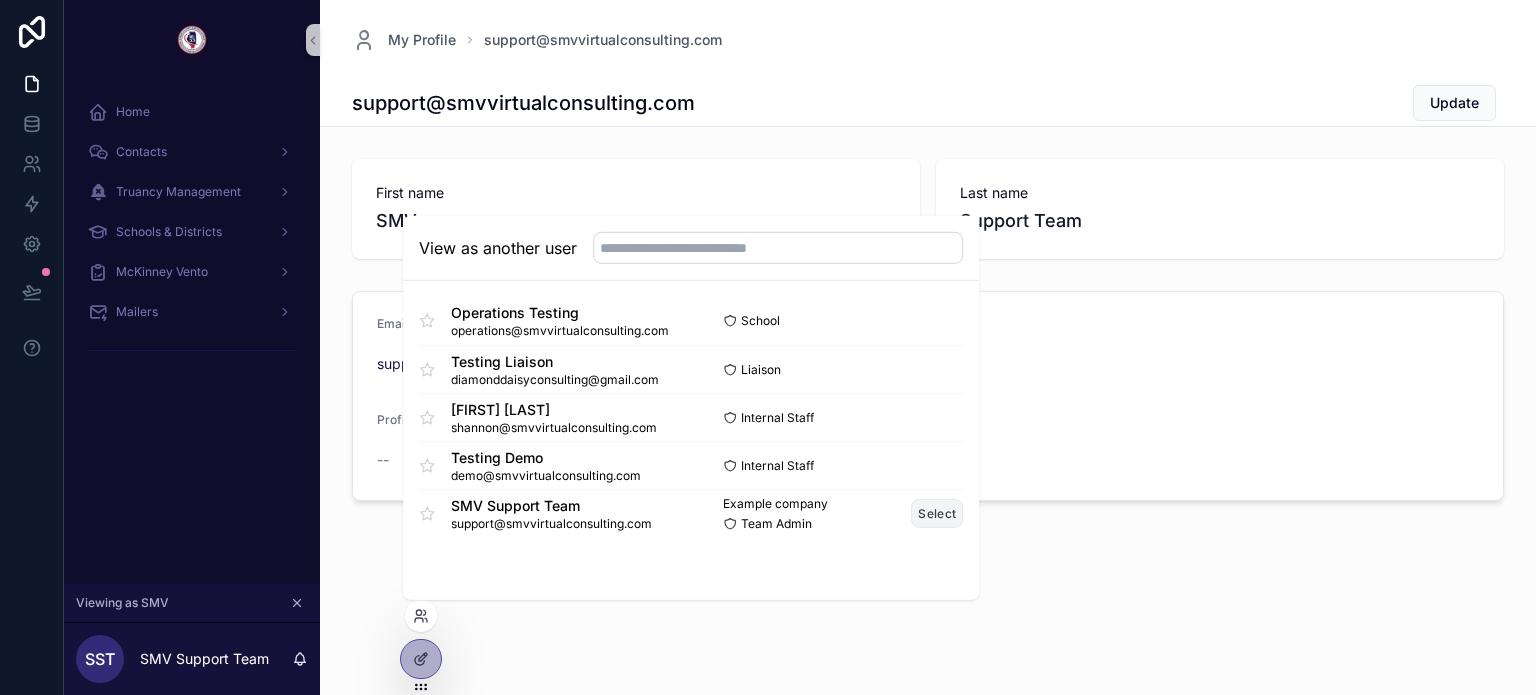 click on "Select" at bounding box center [937, 513] 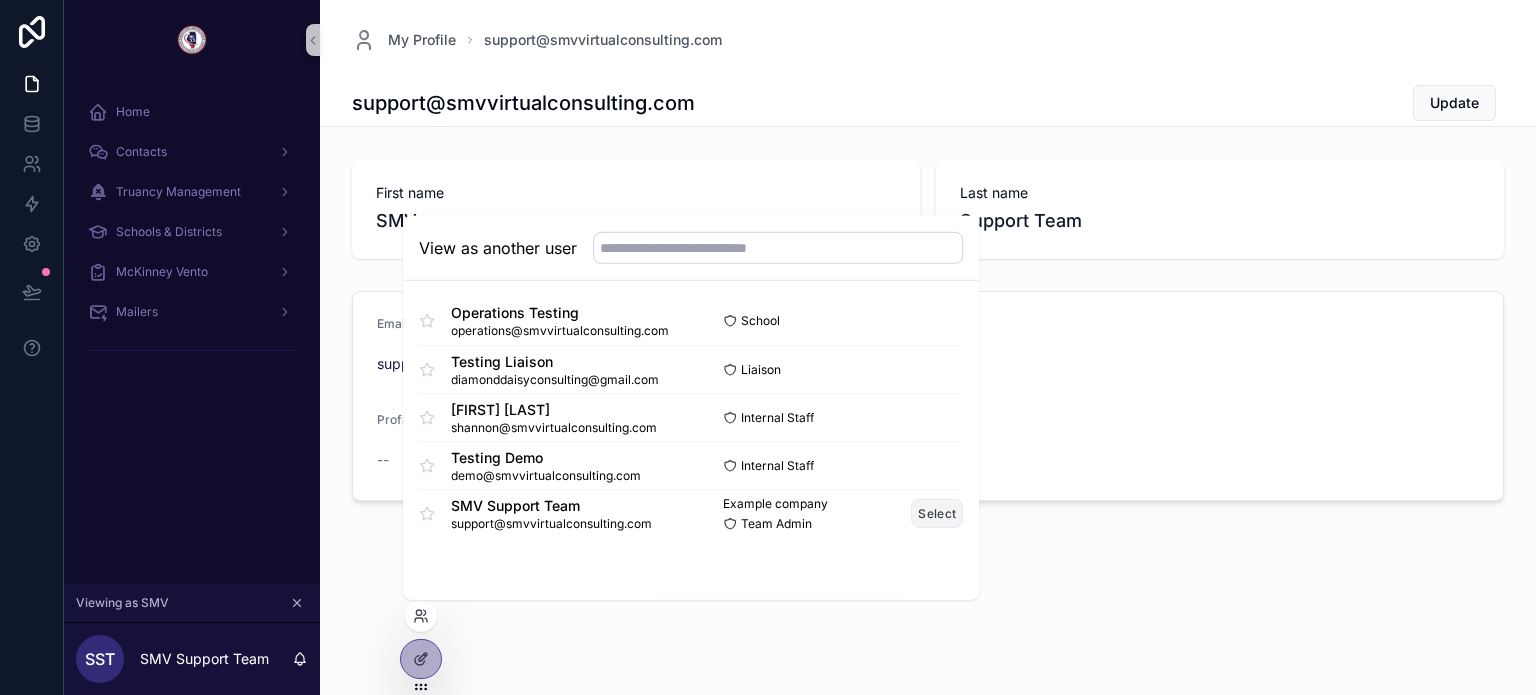 click on "Select" at bounding box center [937, 513] 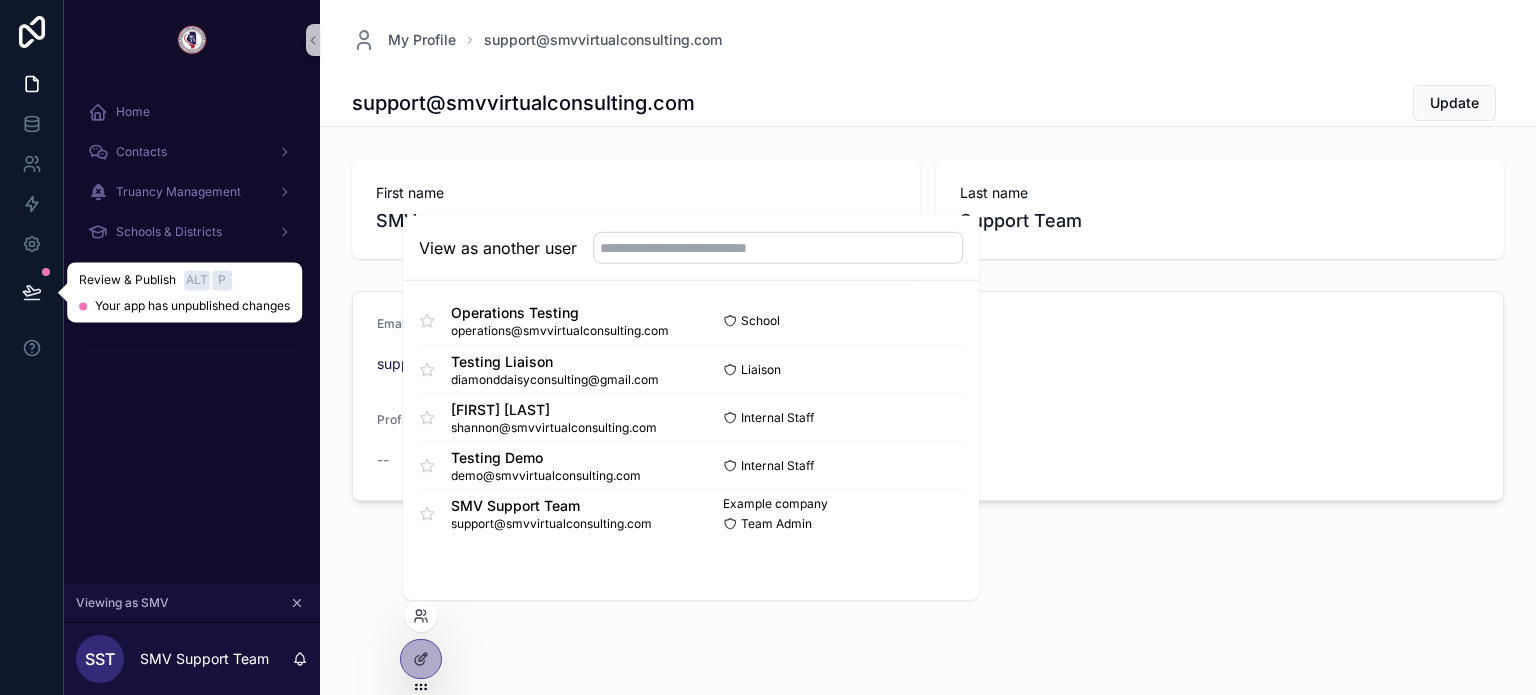 click 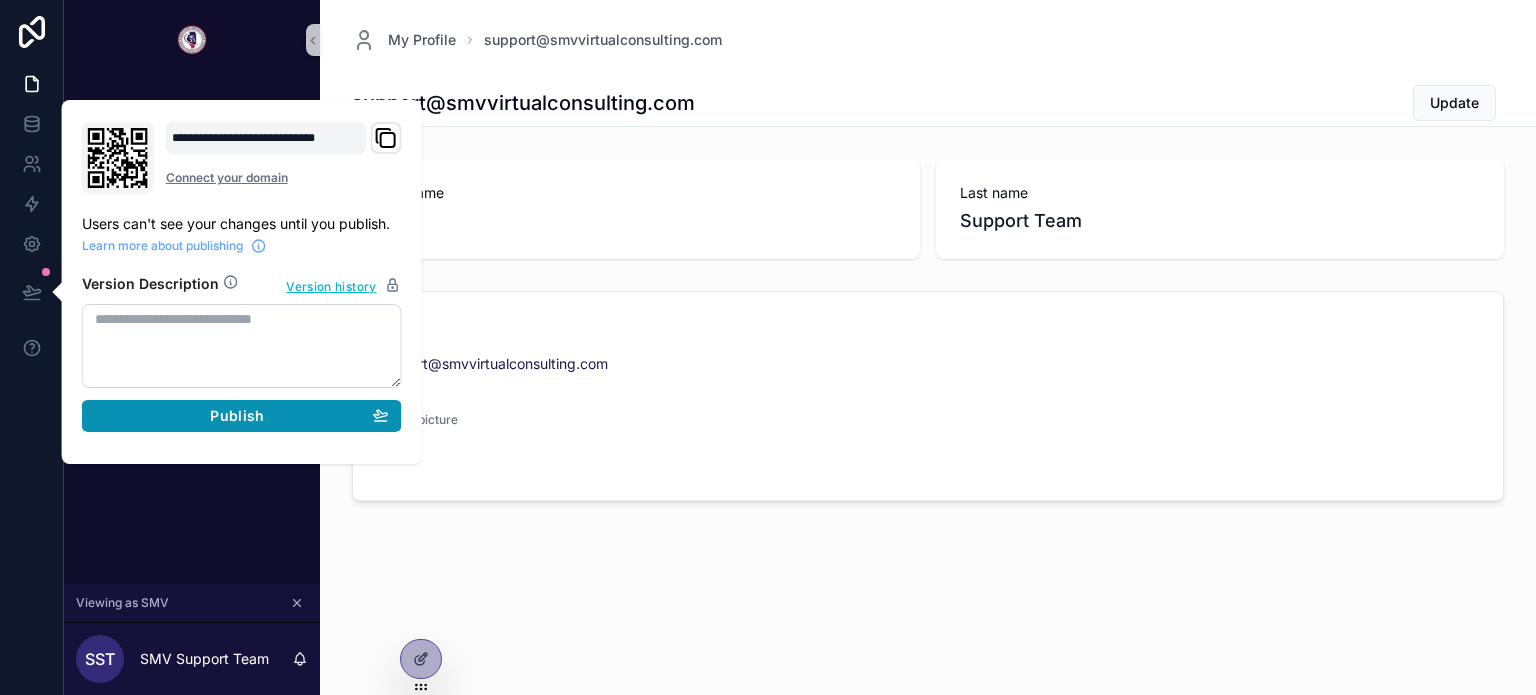 click on "Publish" at bounding box center (242, 416) 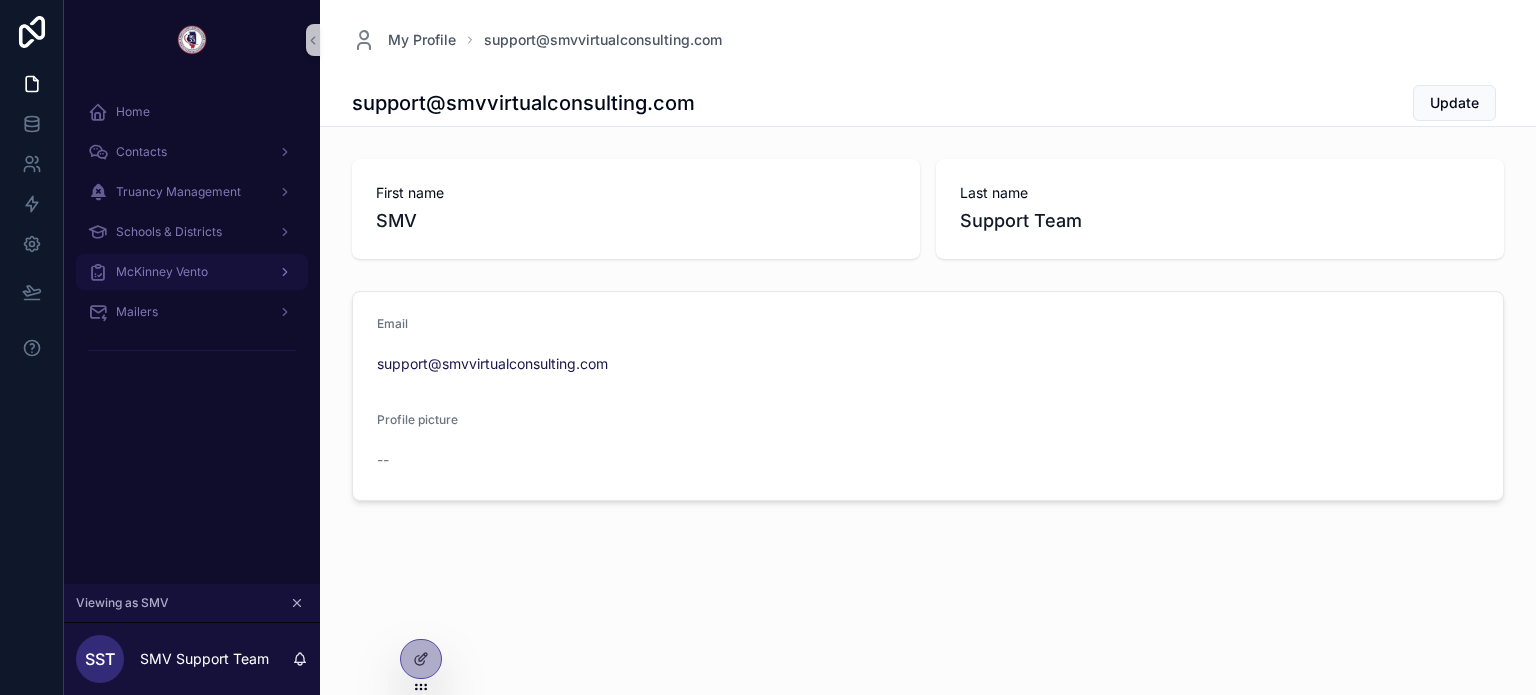 click on "McKinney Vento" at bounding box center (162, 272) 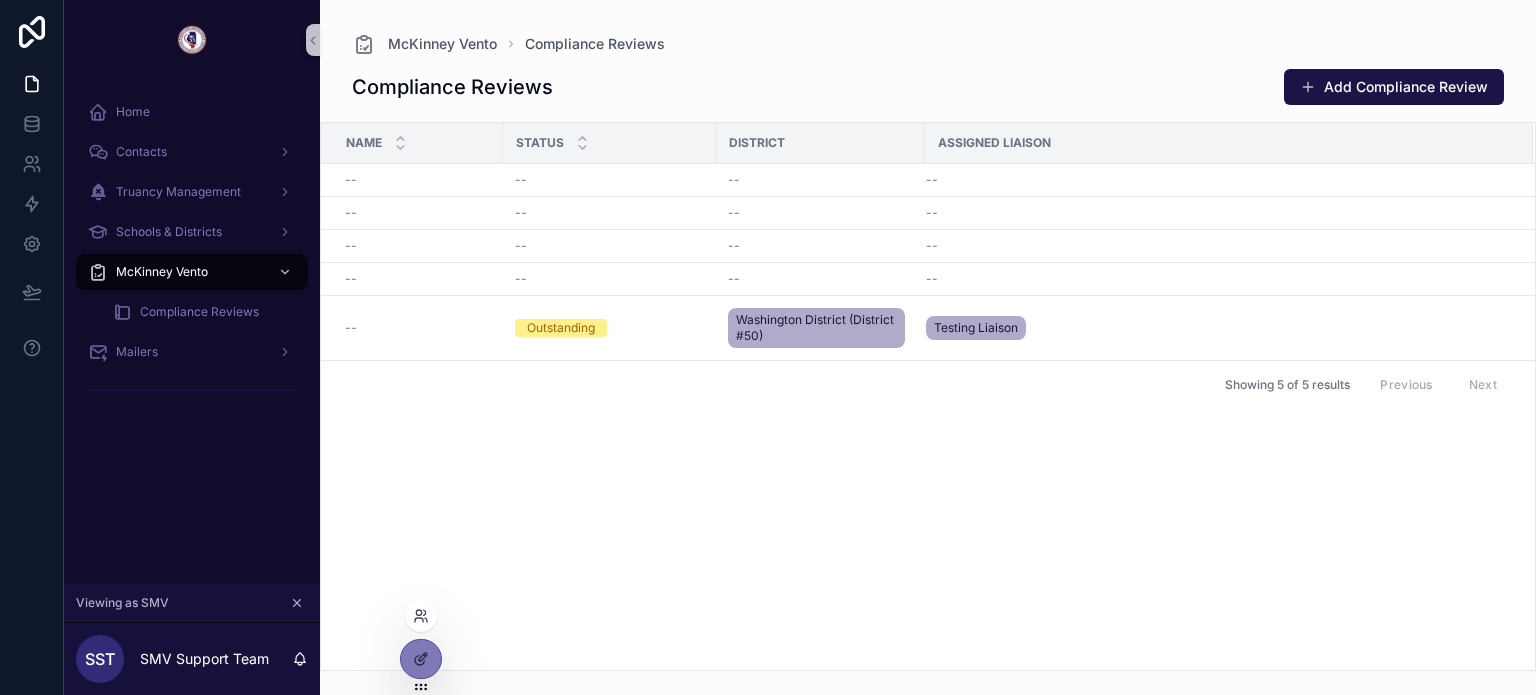 click at bounding box center (421, 616) 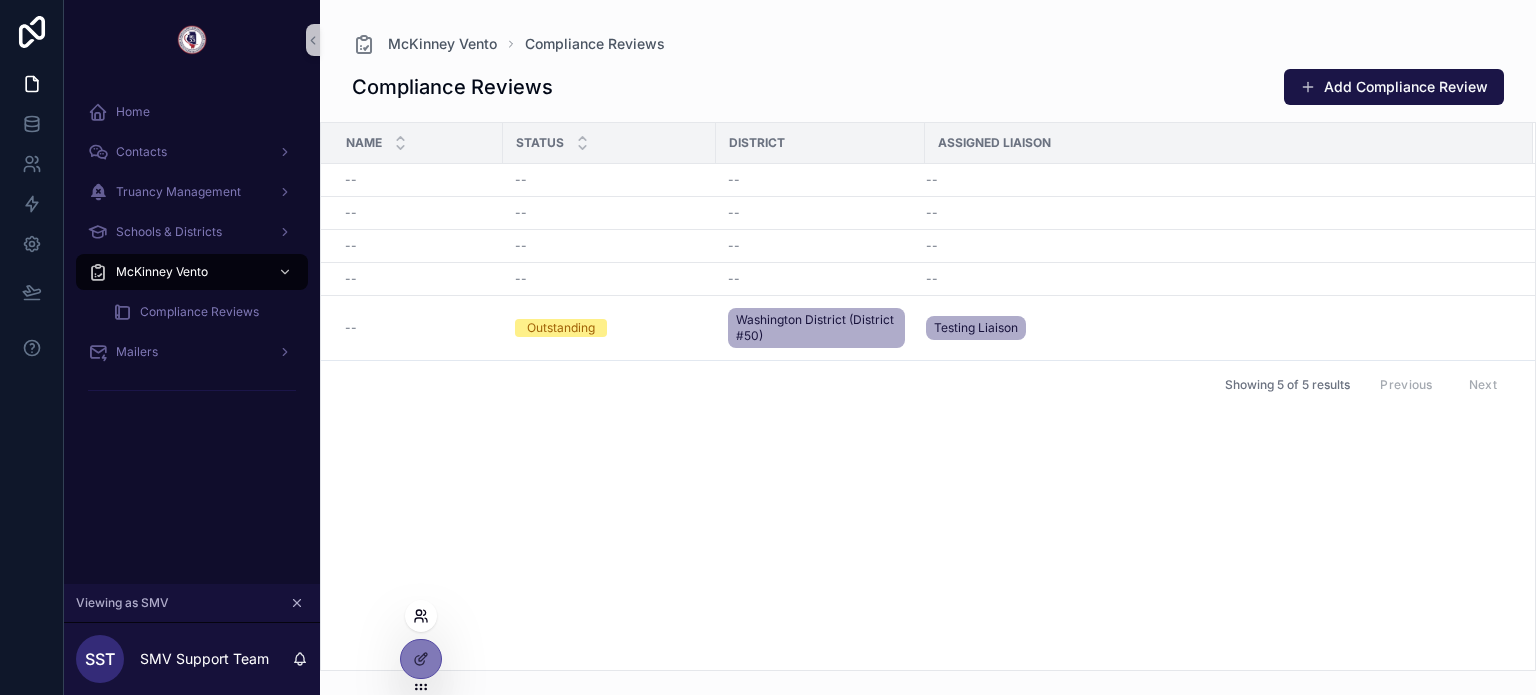 click 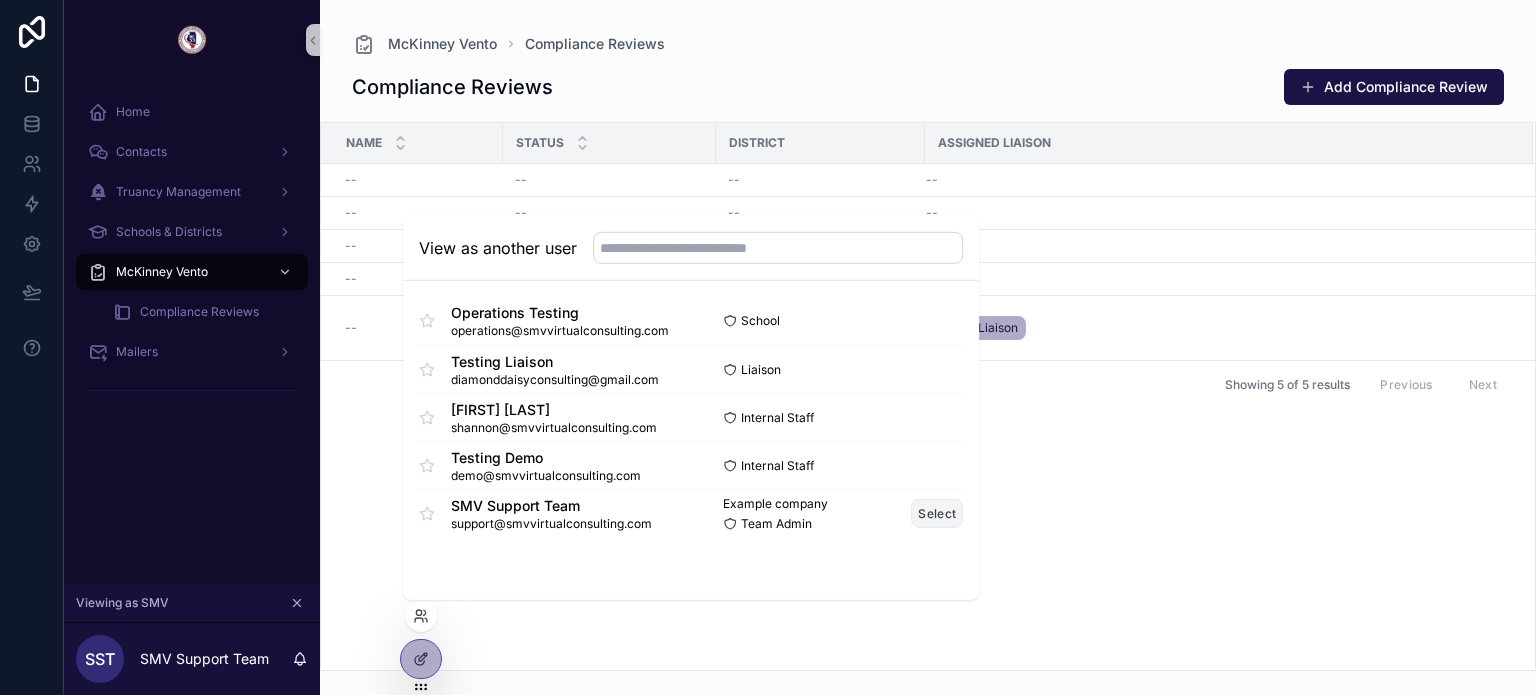 click on "Select" at bounding box center [937, 513] 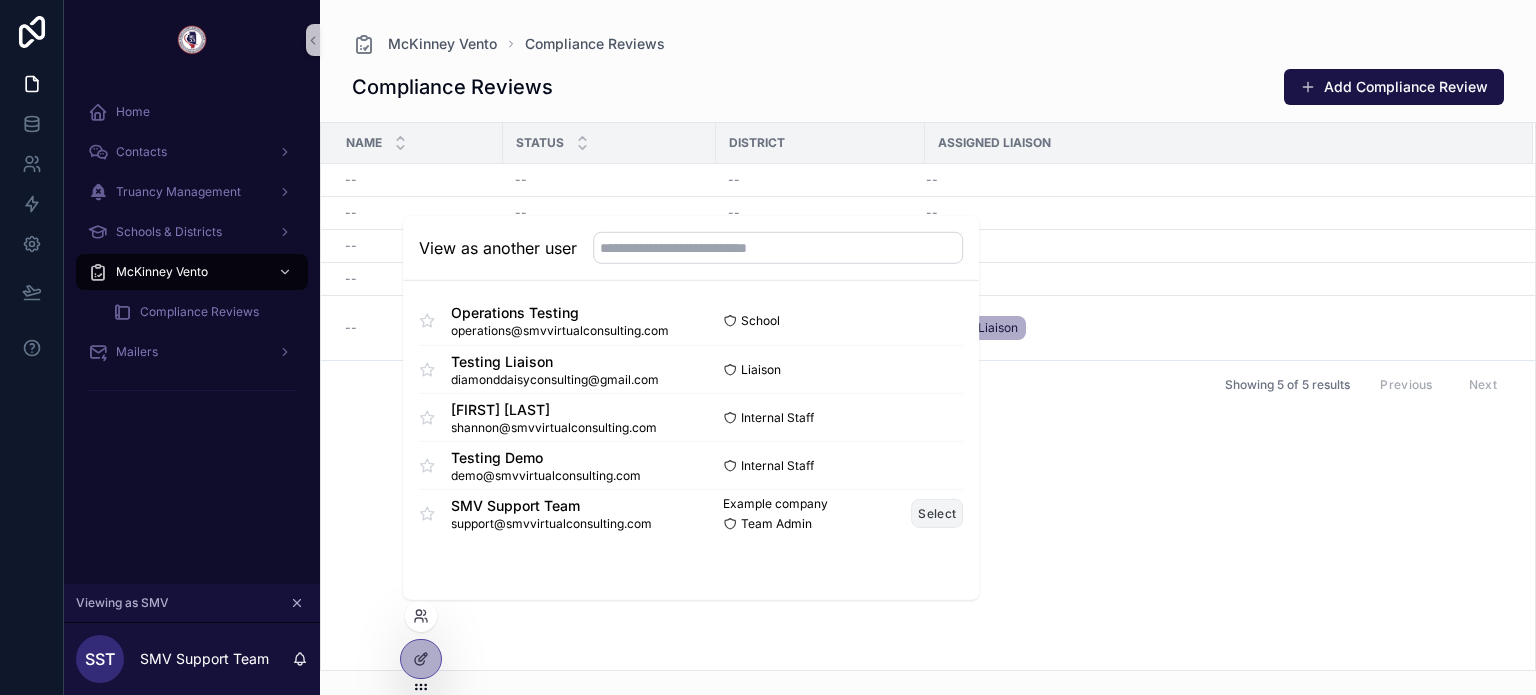 click on "Select" at bounding box center (937, 513) 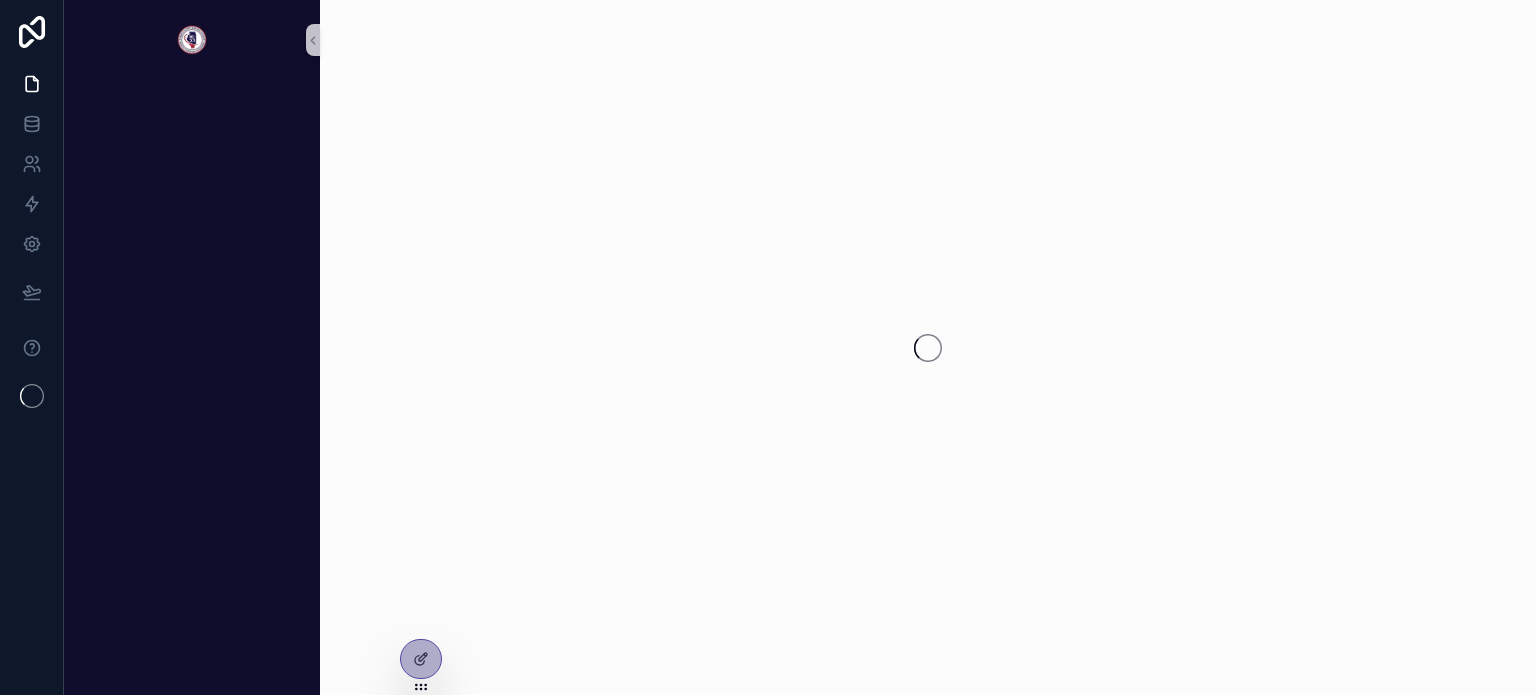 scroll, scrollTop: 0, scrollLeft: 0, axis: both 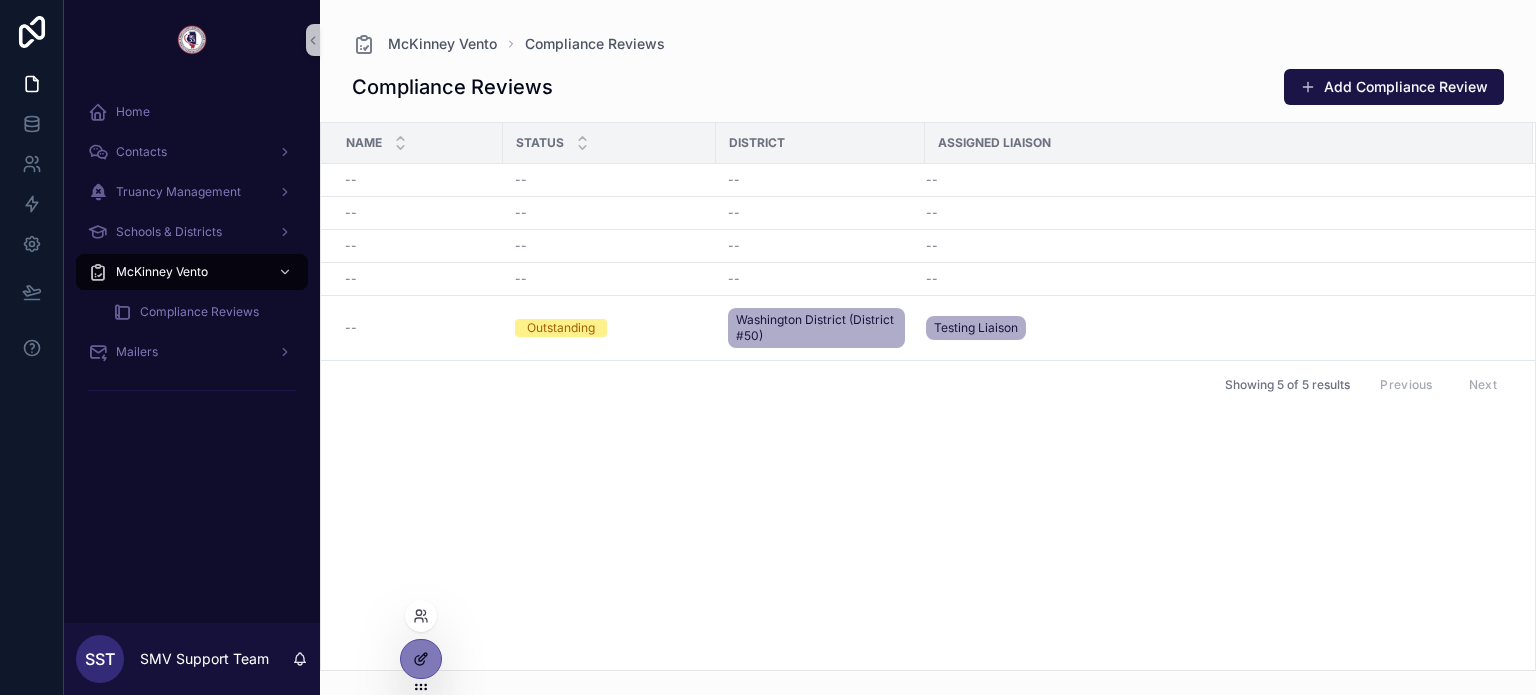 click at bounding box center (421, 659) 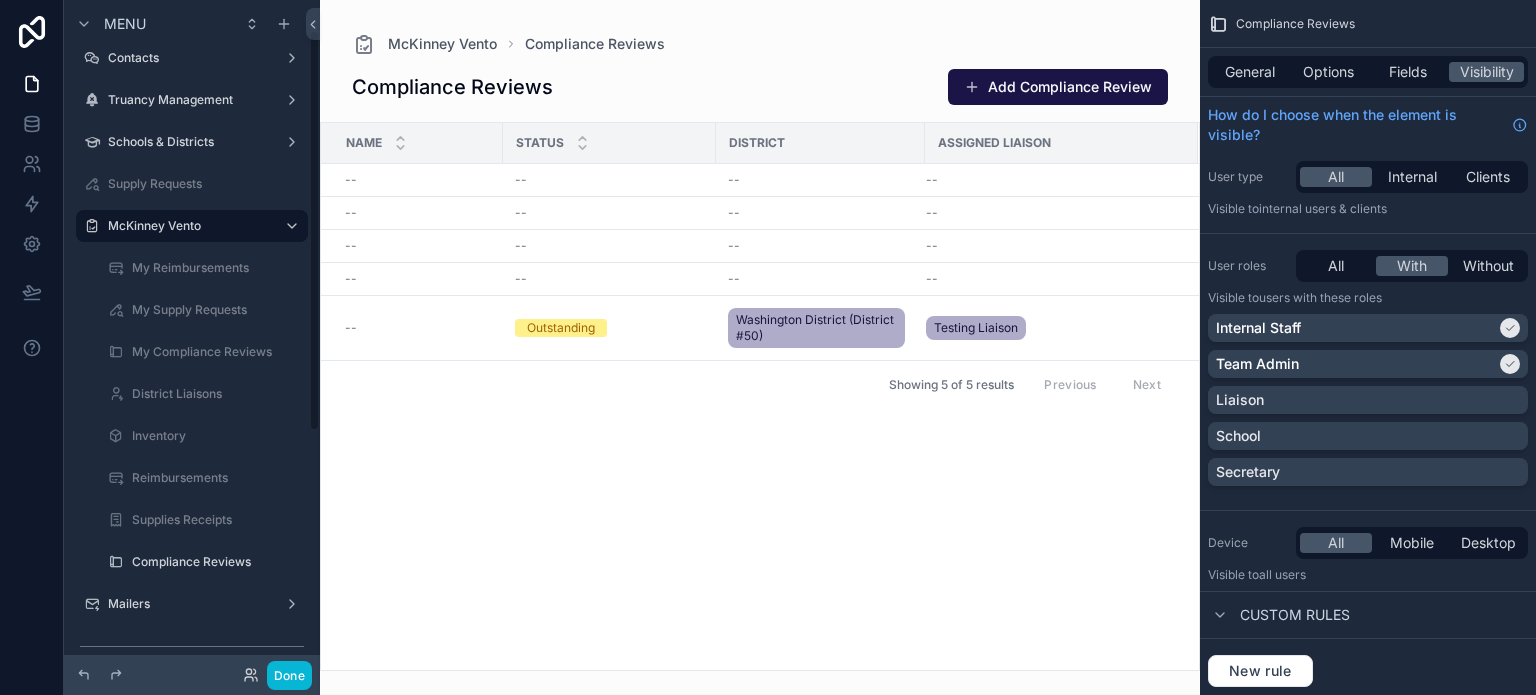scroll, scrollTop: 51, scrollLeft: 0, axis: vertical 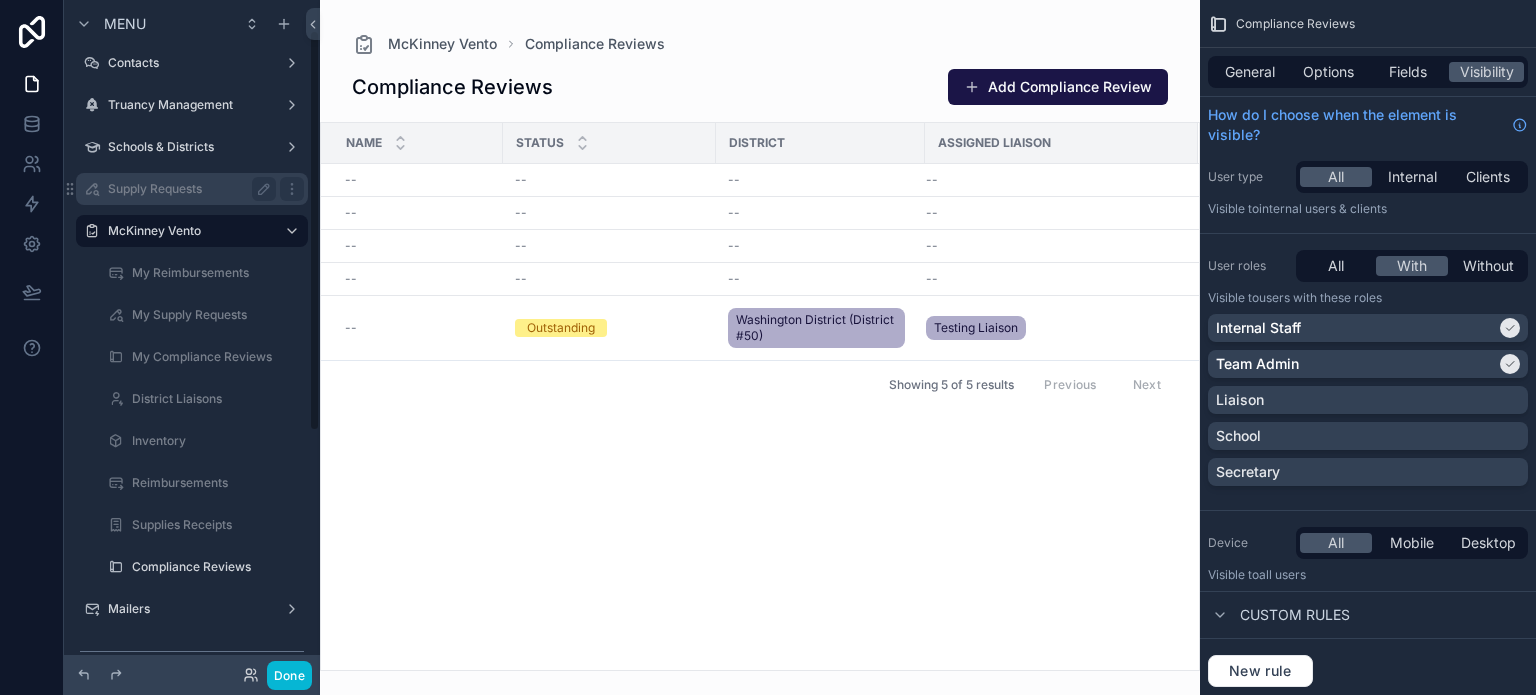 click on "Supply Requests" at bounding box center [192, 189] 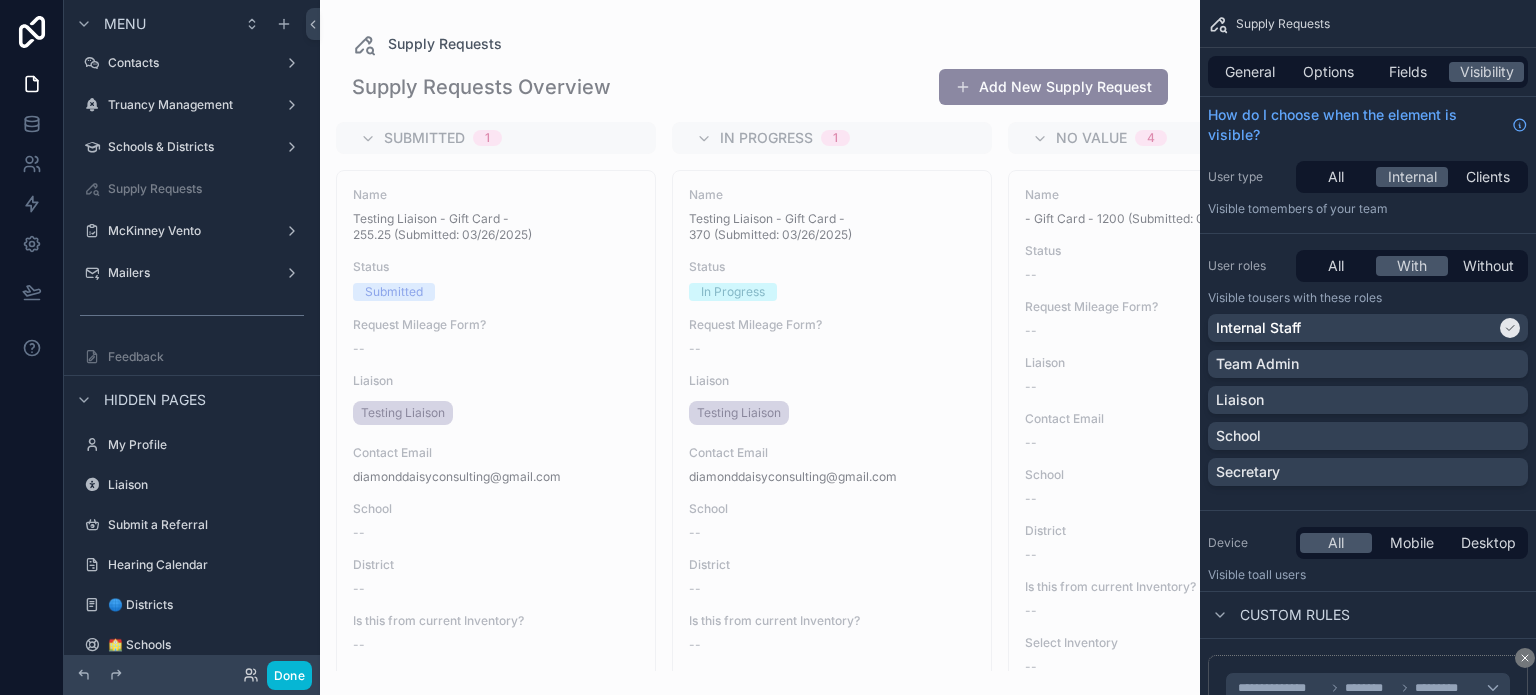 click at bounding box center [760, 347] 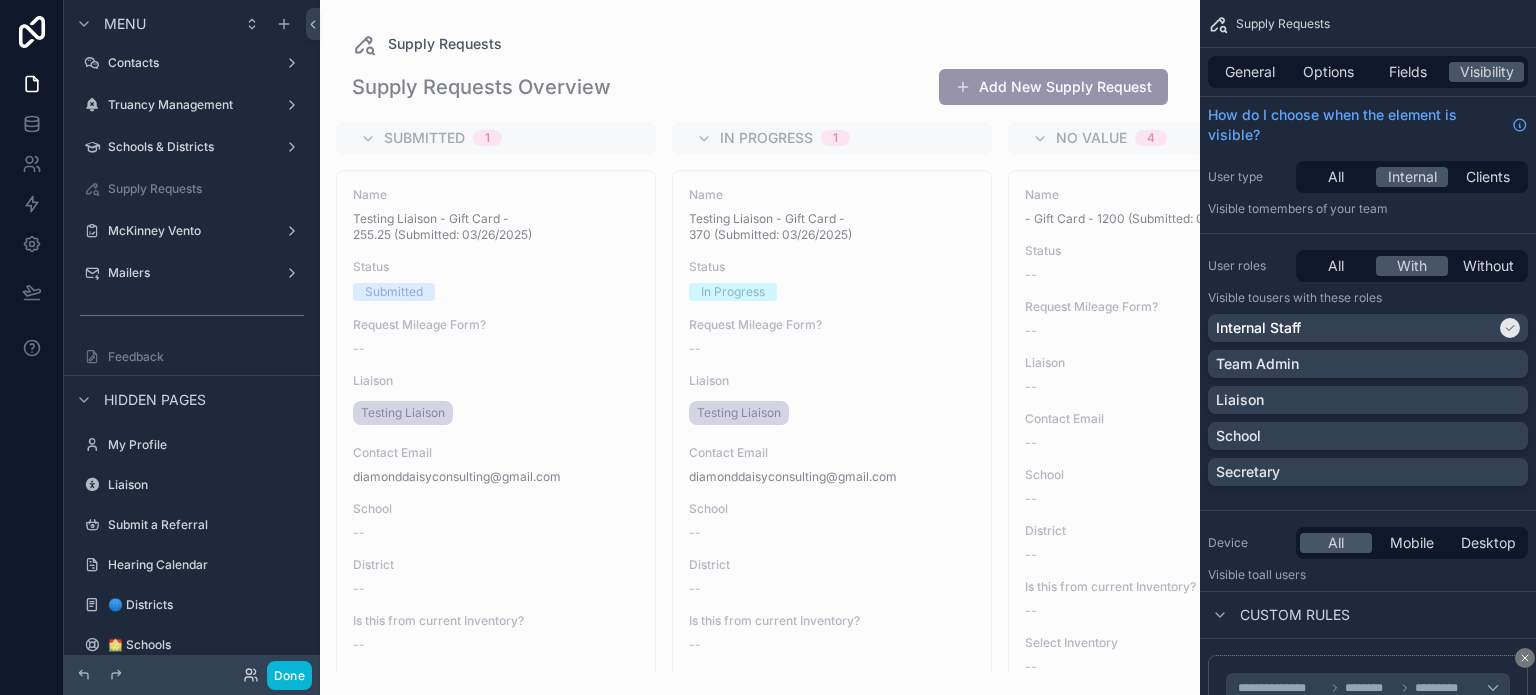 click on "Add New Supply Request" at bounding box center (1053, 87) 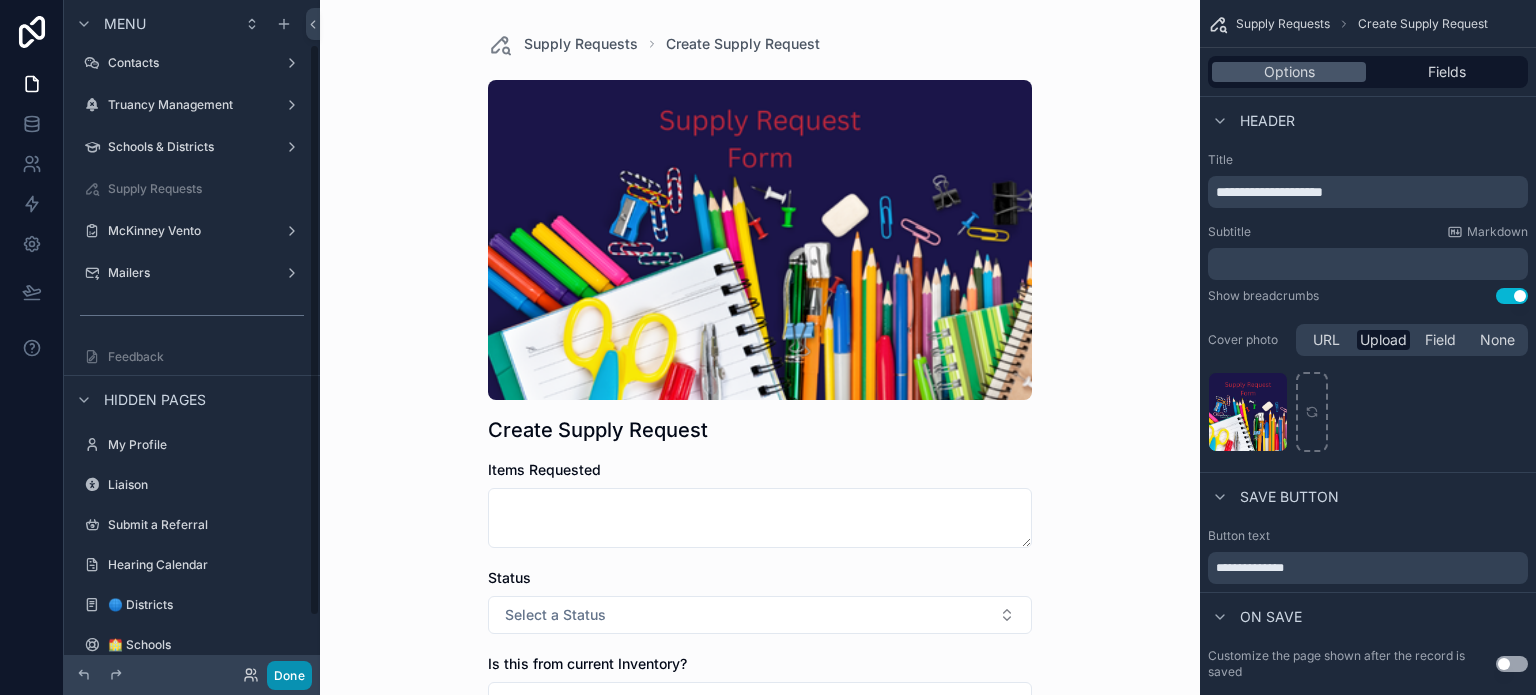 click on "Done" at bounding box center (289, 675) 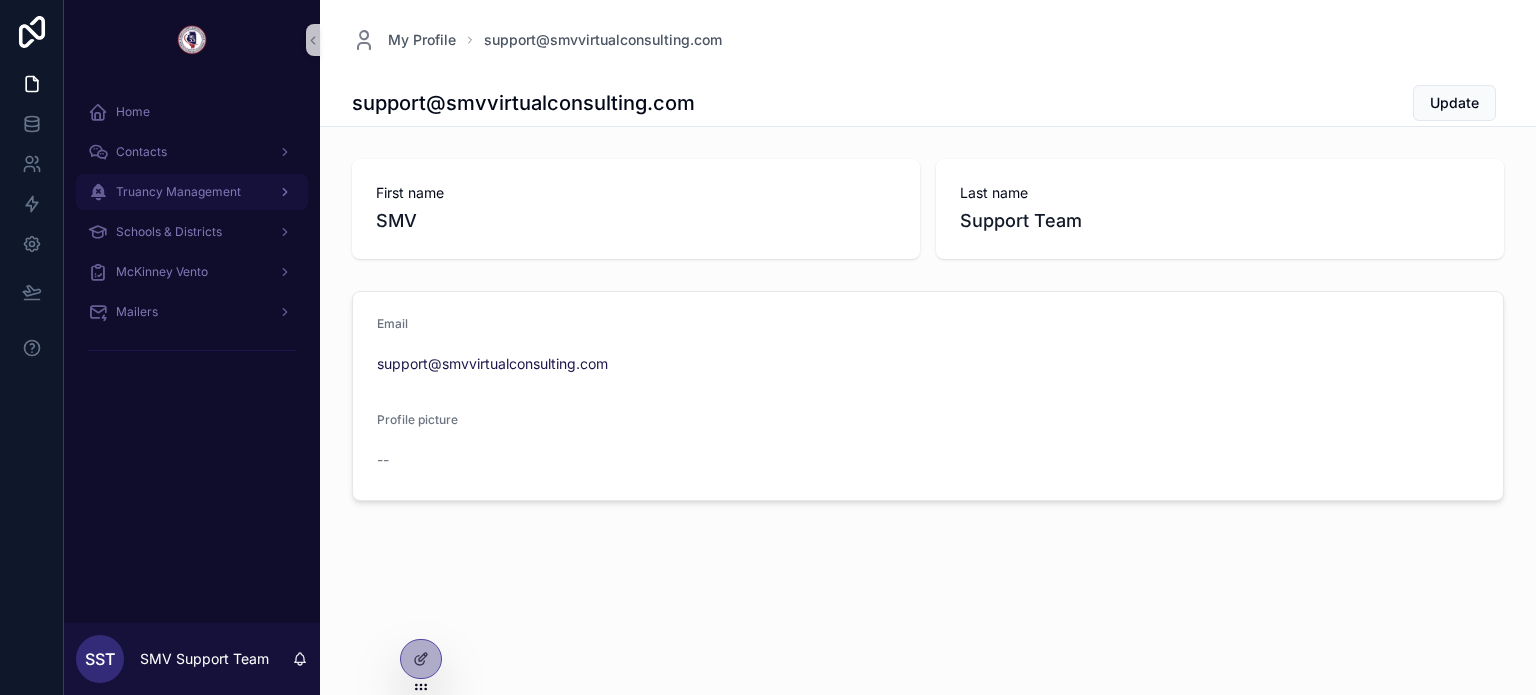 click on "Truancy Management" at bounding box center (192, 192) 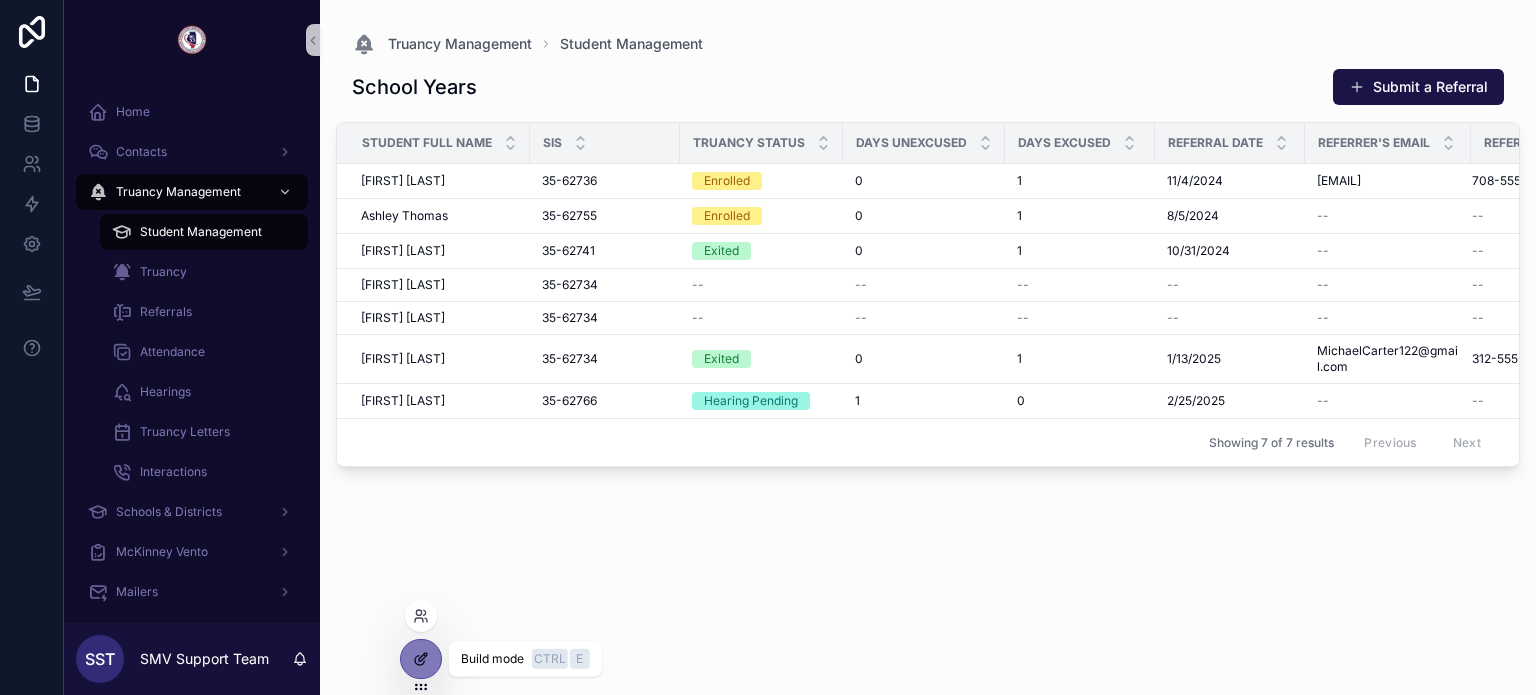 click 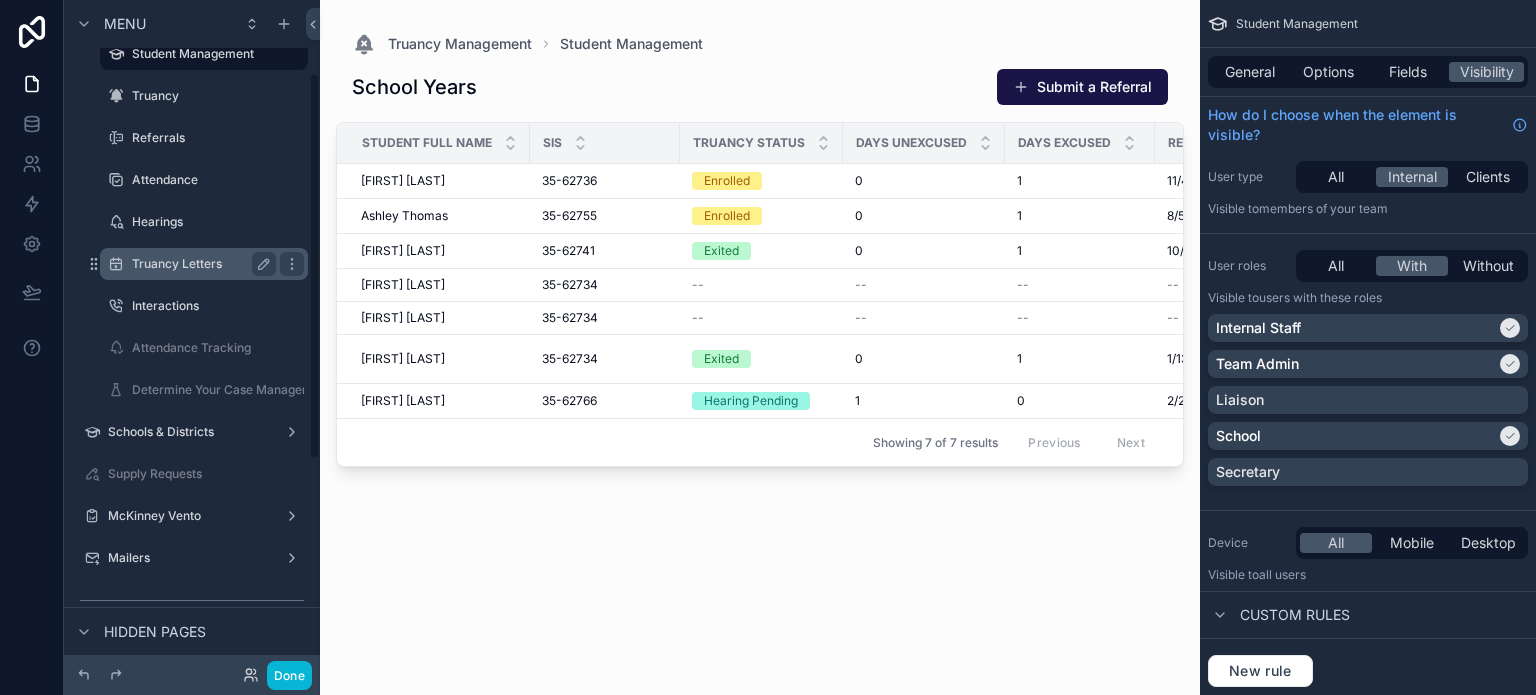 scroll, scrollTop: 200, scrollLeft: 0, axis: vertical 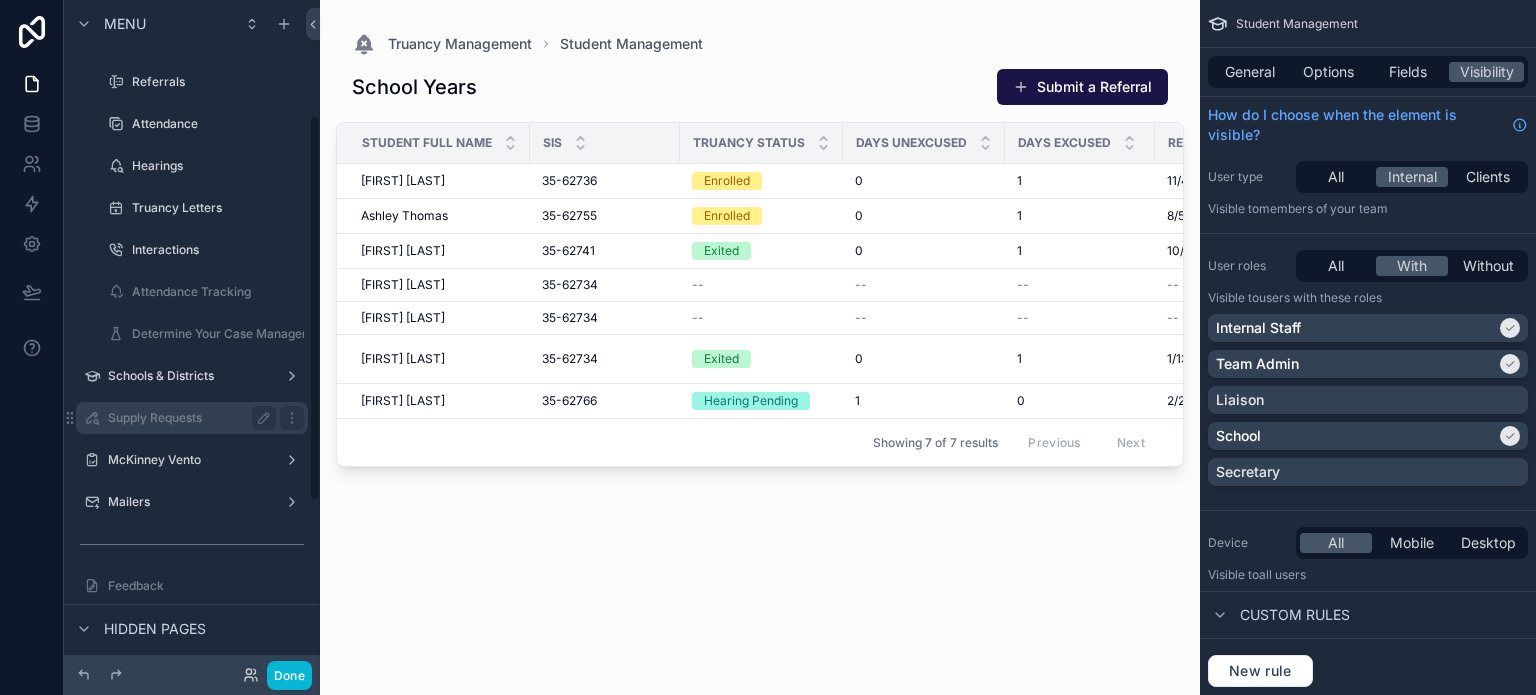 click on "Supply Requests" at bounding box center (188, 418) 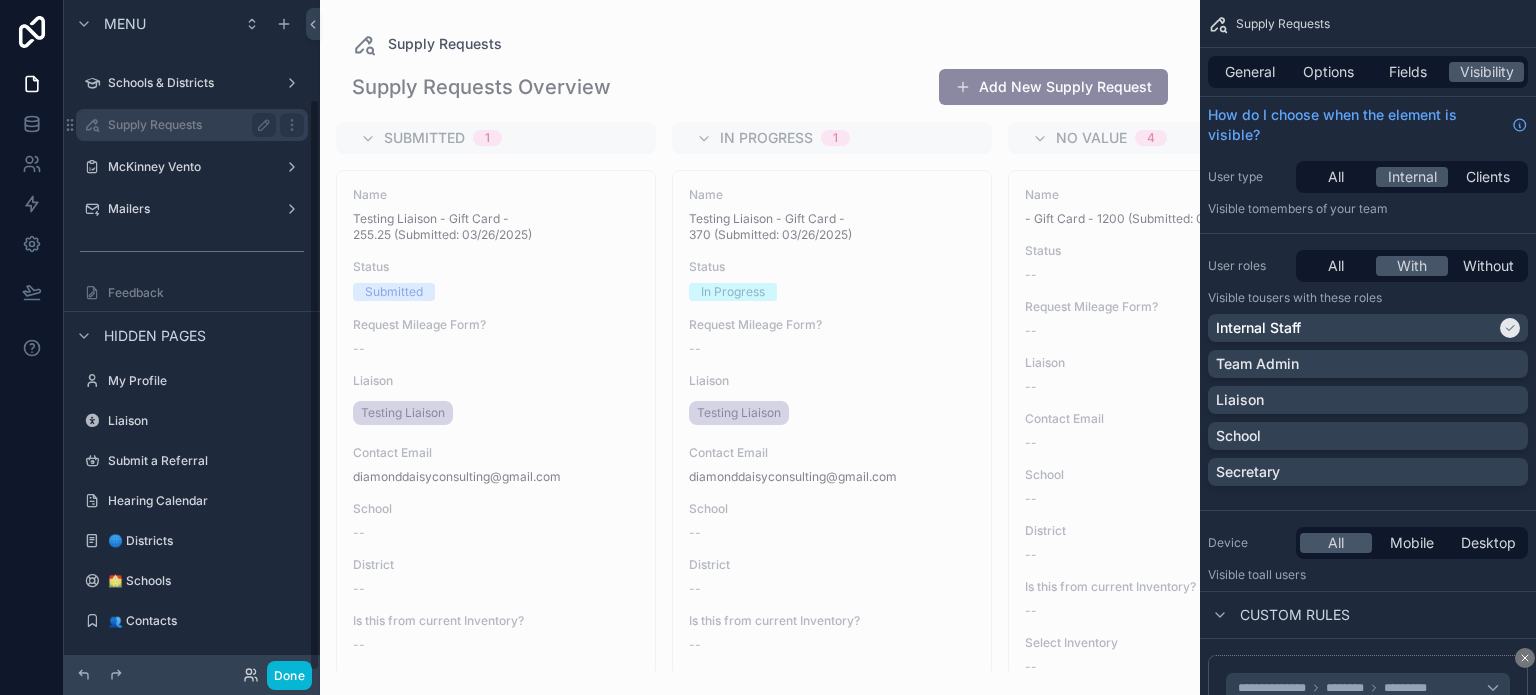 scroll, scrollTop: 115, scrollLeft: 0, axis: vertical 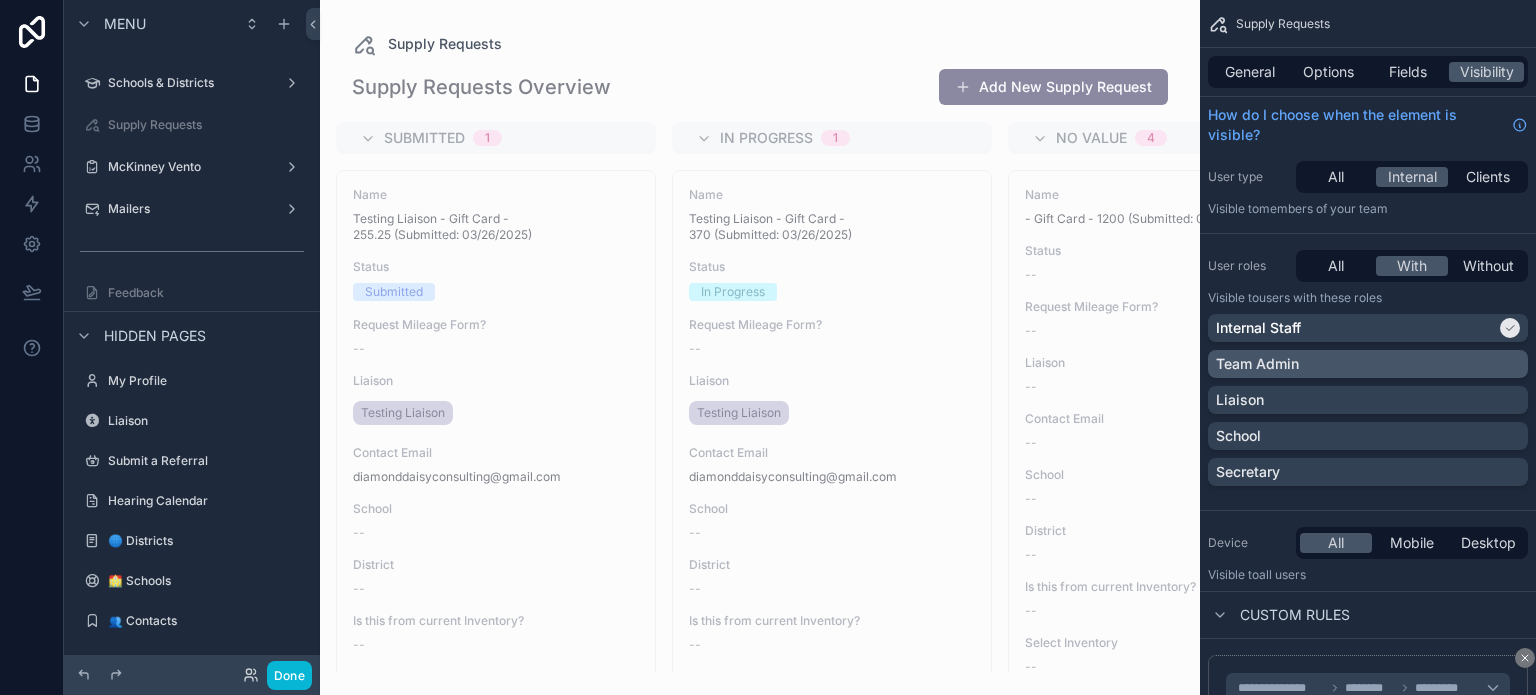 click on "Team Admin" at bounding box center [1368, 364] 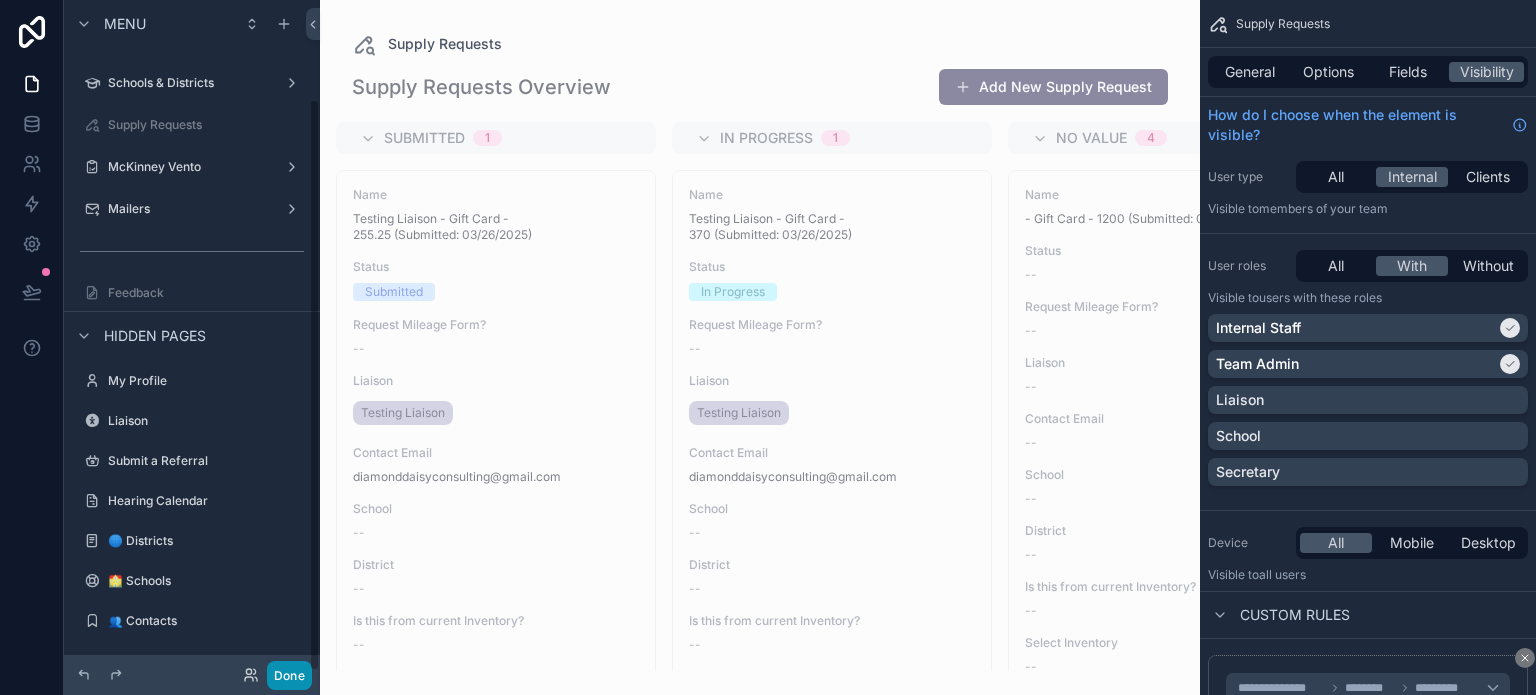 click on "Done" at bounding box center [289, 675] 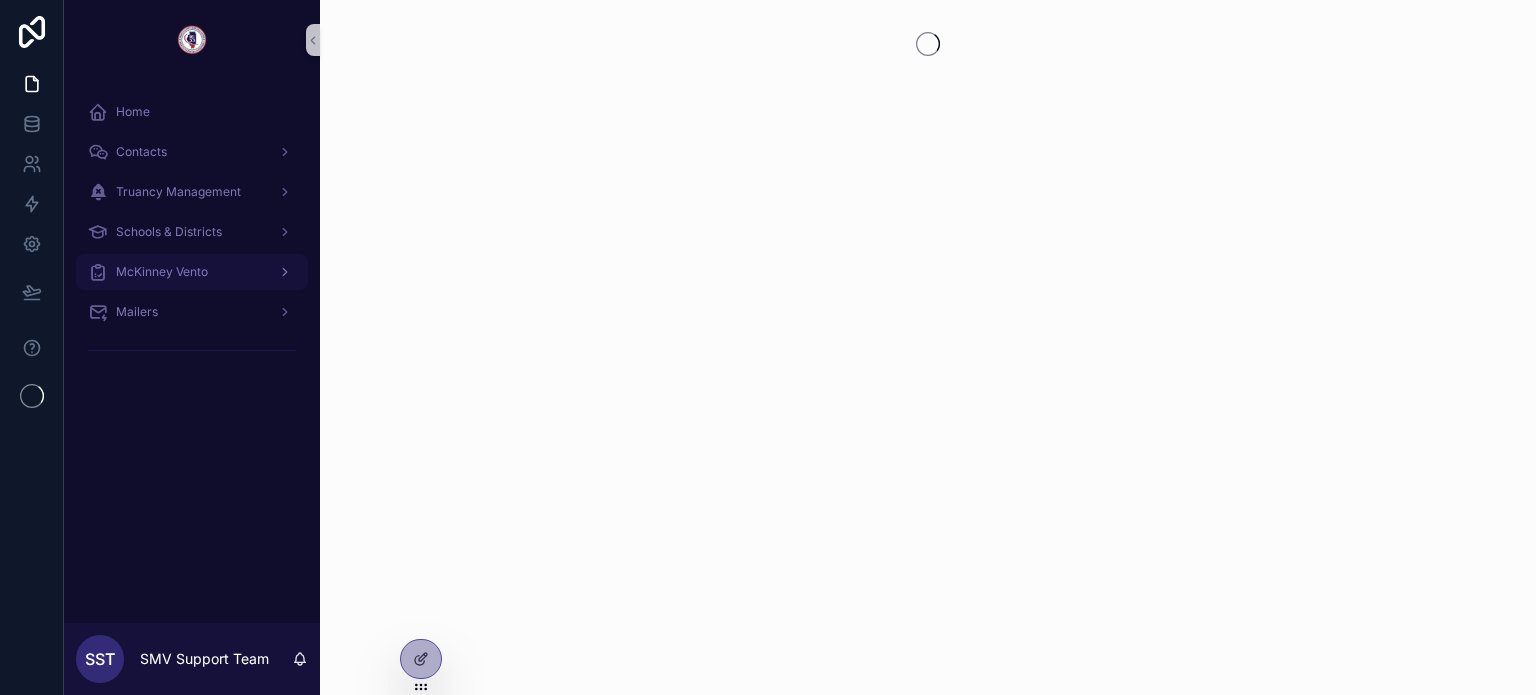 scroll, scrollTop: 0, scrollLeft: 0, axis: both 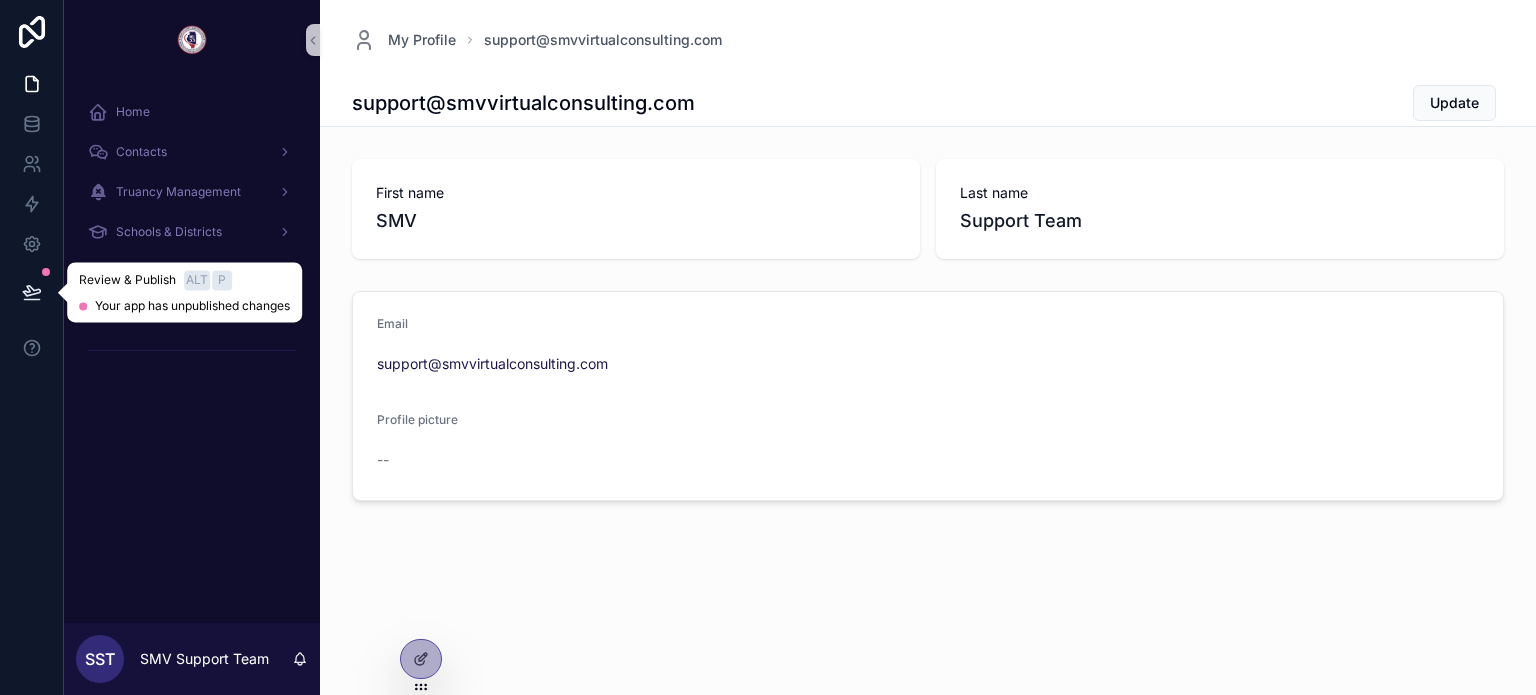 click at bounding box center (32, 292) 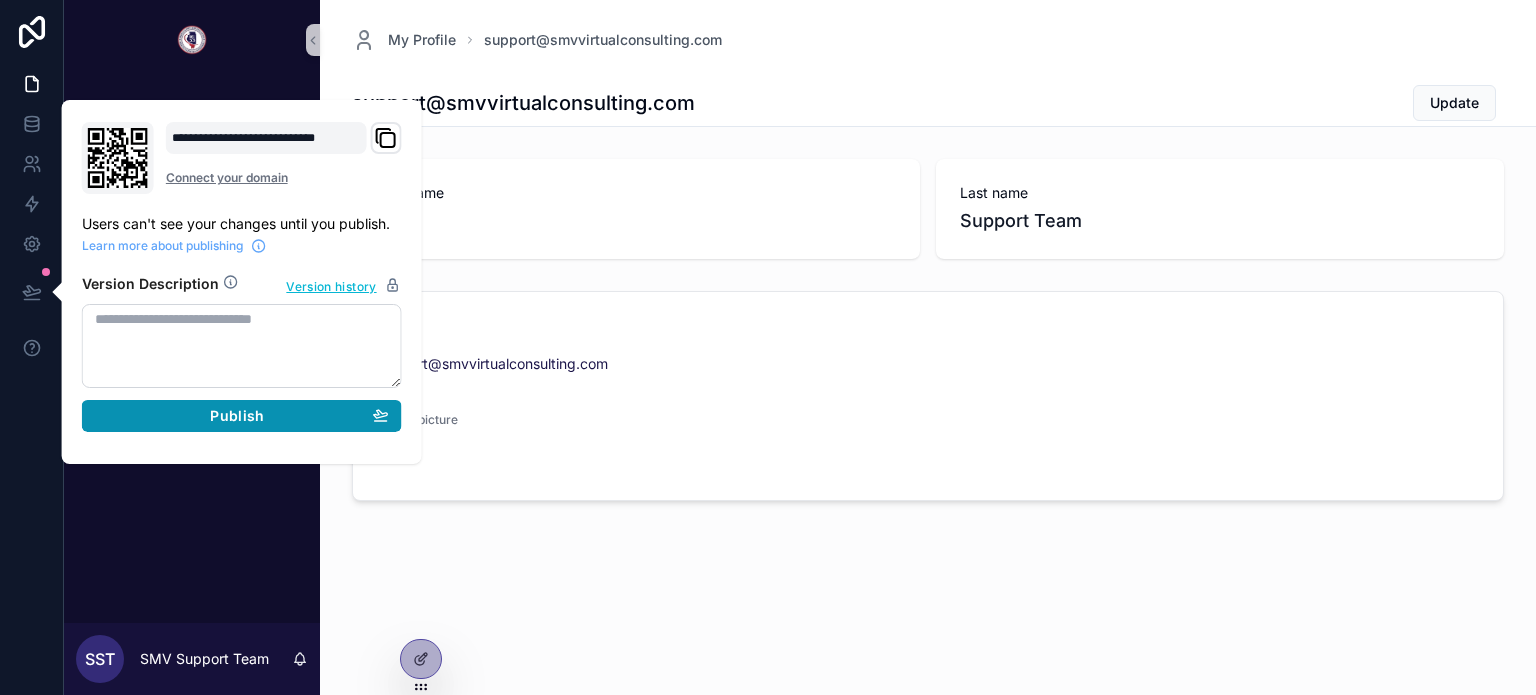 click on "Publish" at bounding box center [242, 416] 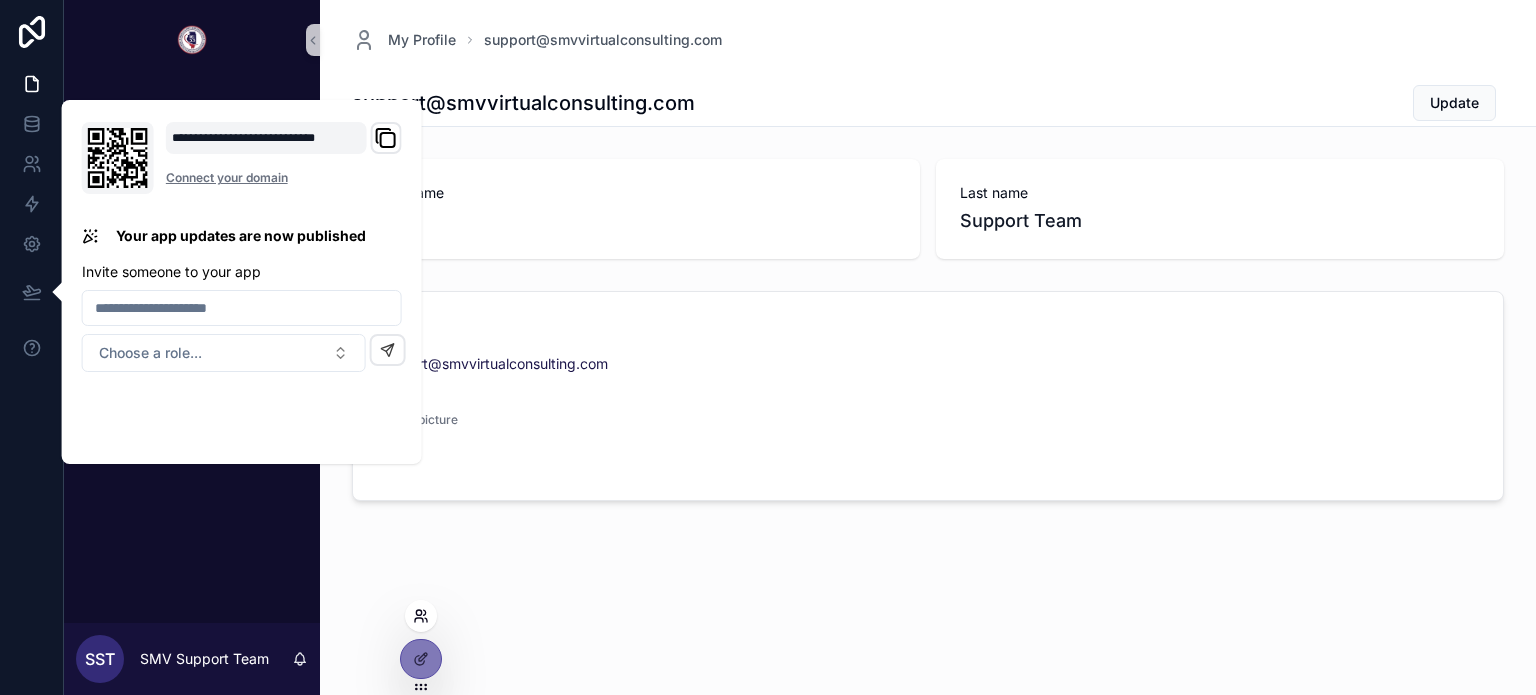 click 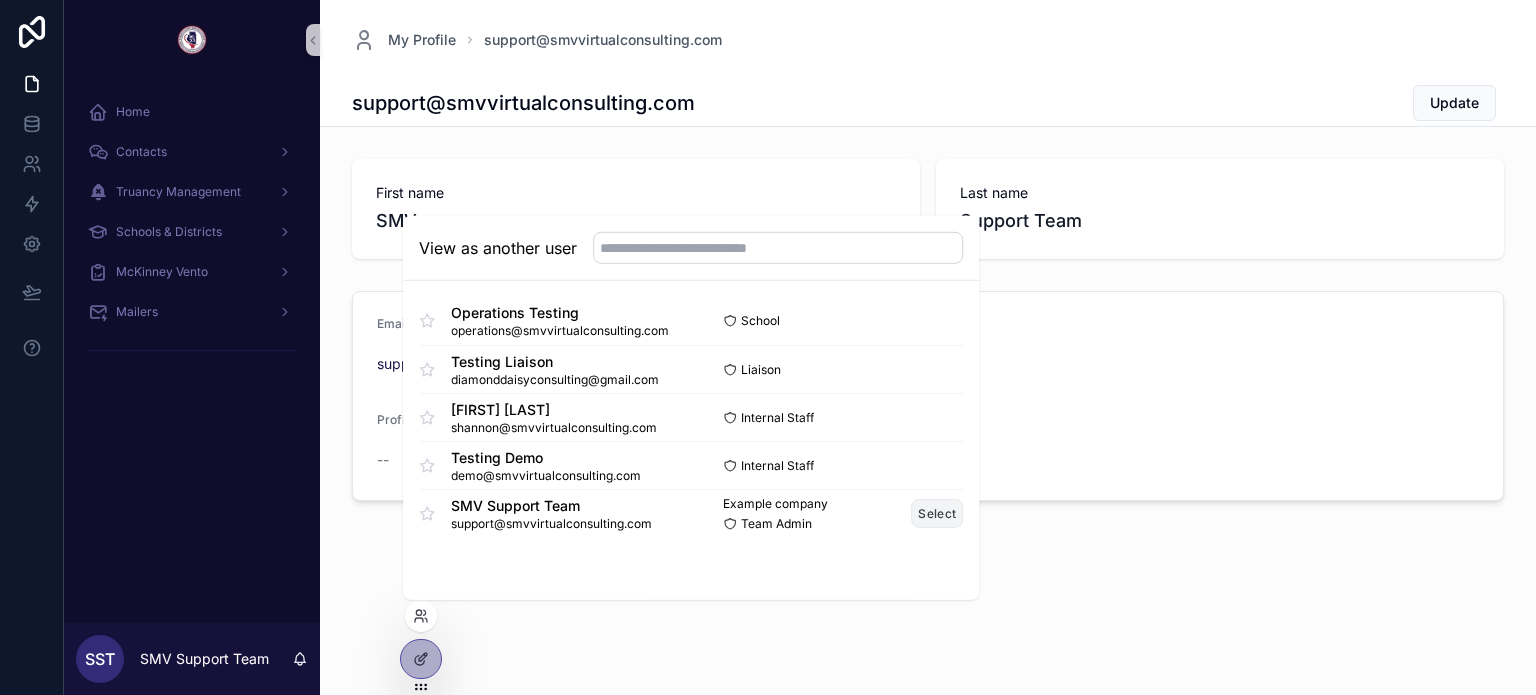 click on "Select" at bounding box center (937, 513) 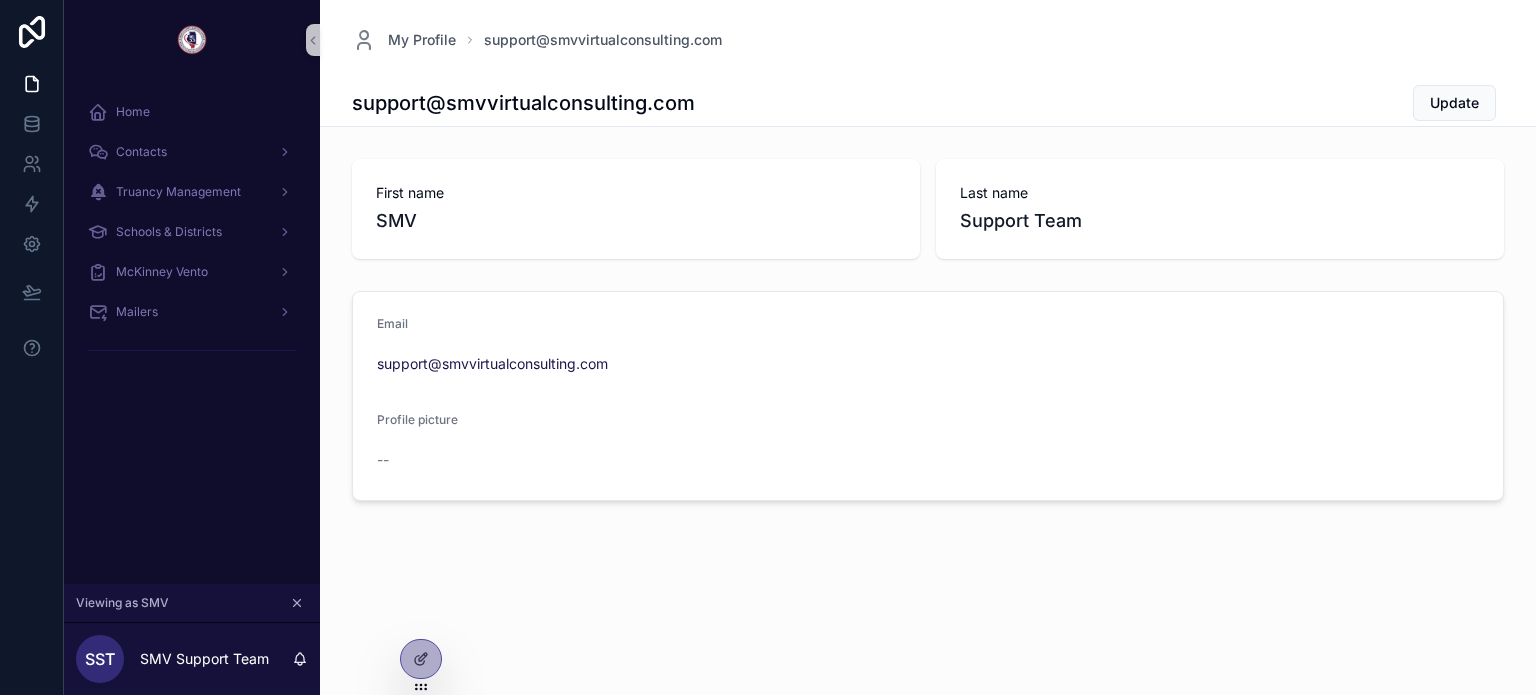 scroll, scrollTop: 0, scrollLeft: 0, axis: both 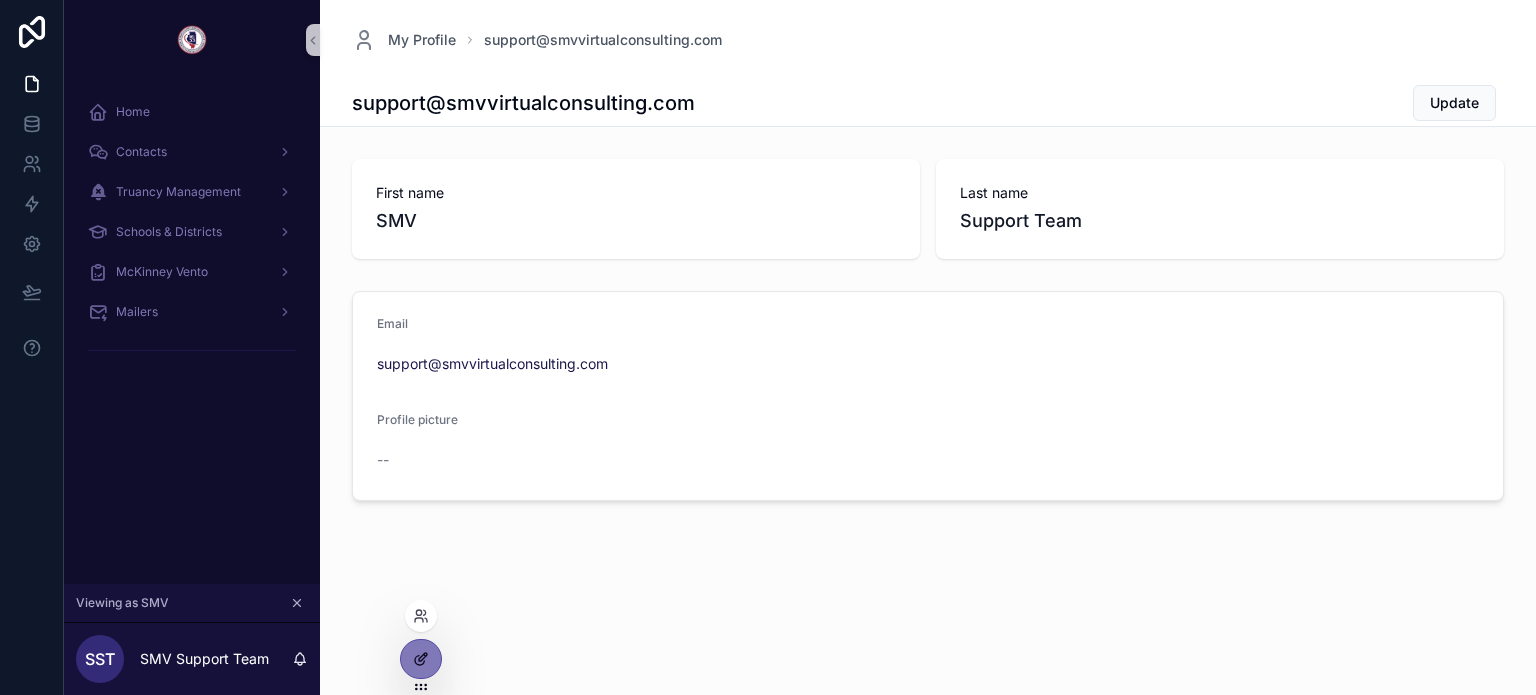click 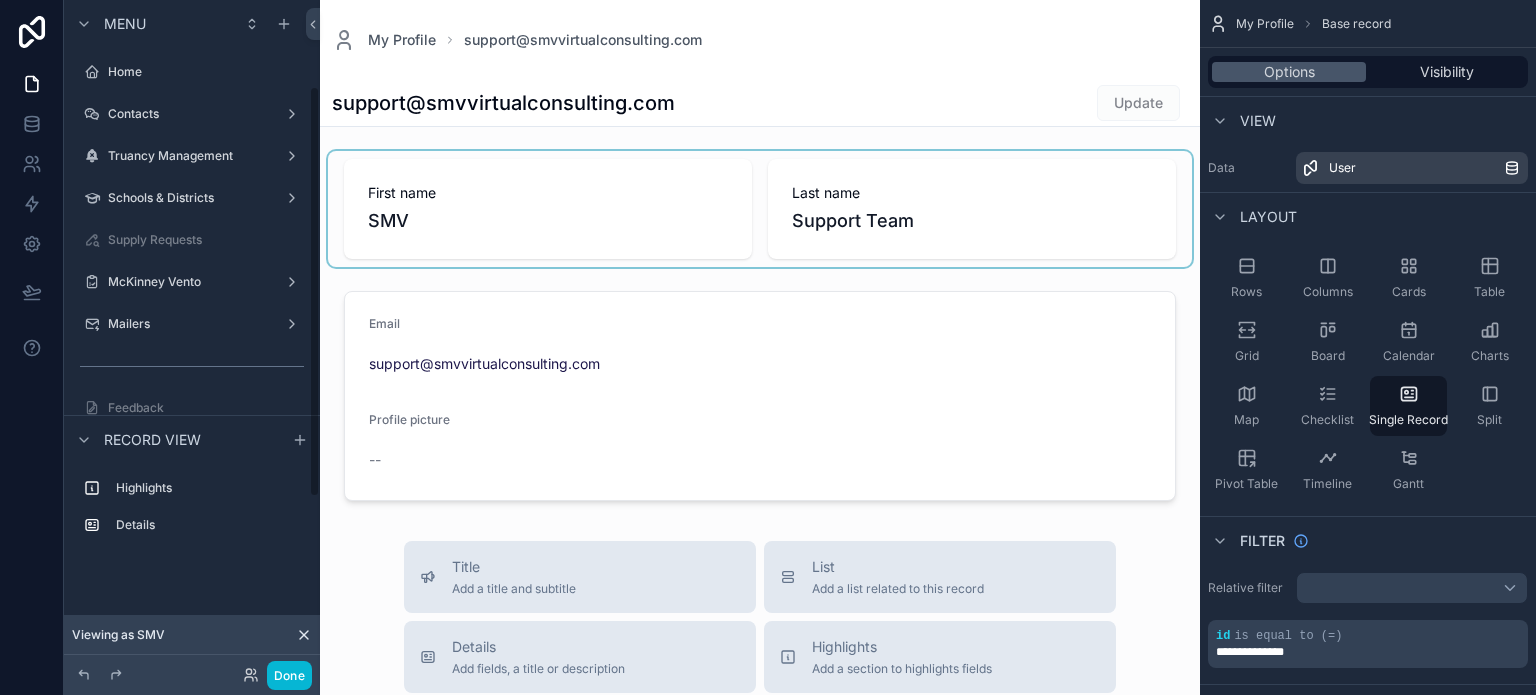 scroll, scrollTop: 140, scrollLeft: 0, axis: vertical 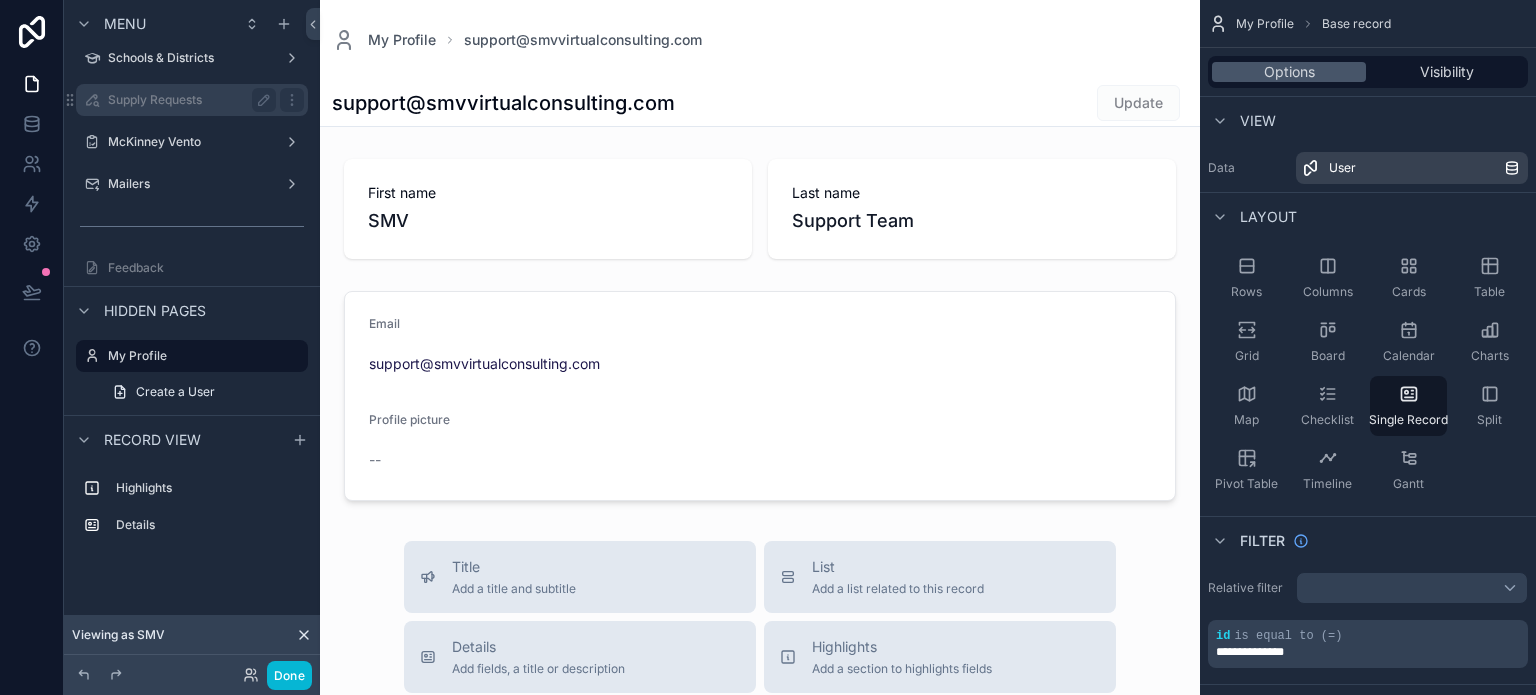 click on "Supply Requests" at bounding box center [188, 100] 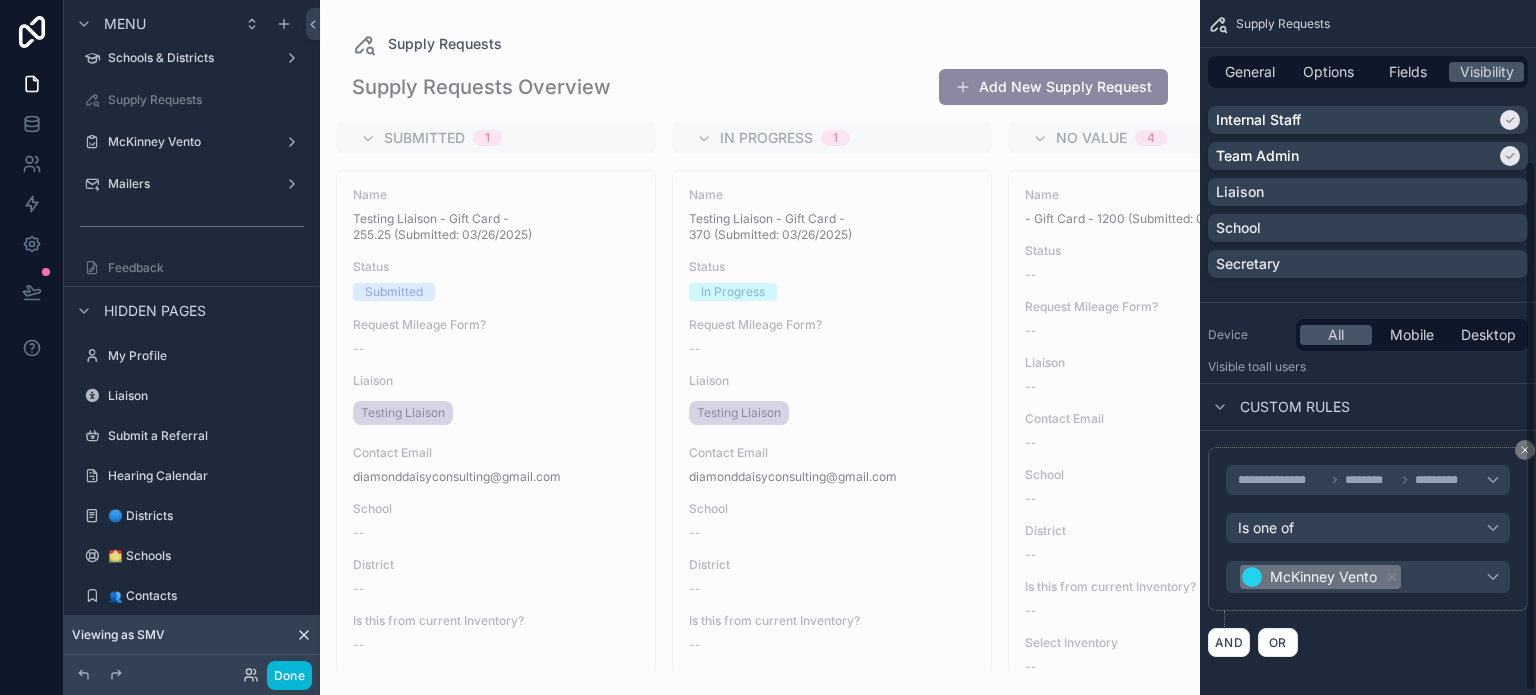 scroll, scrollTop: 216, scrollLeft: 0, axis: vertical 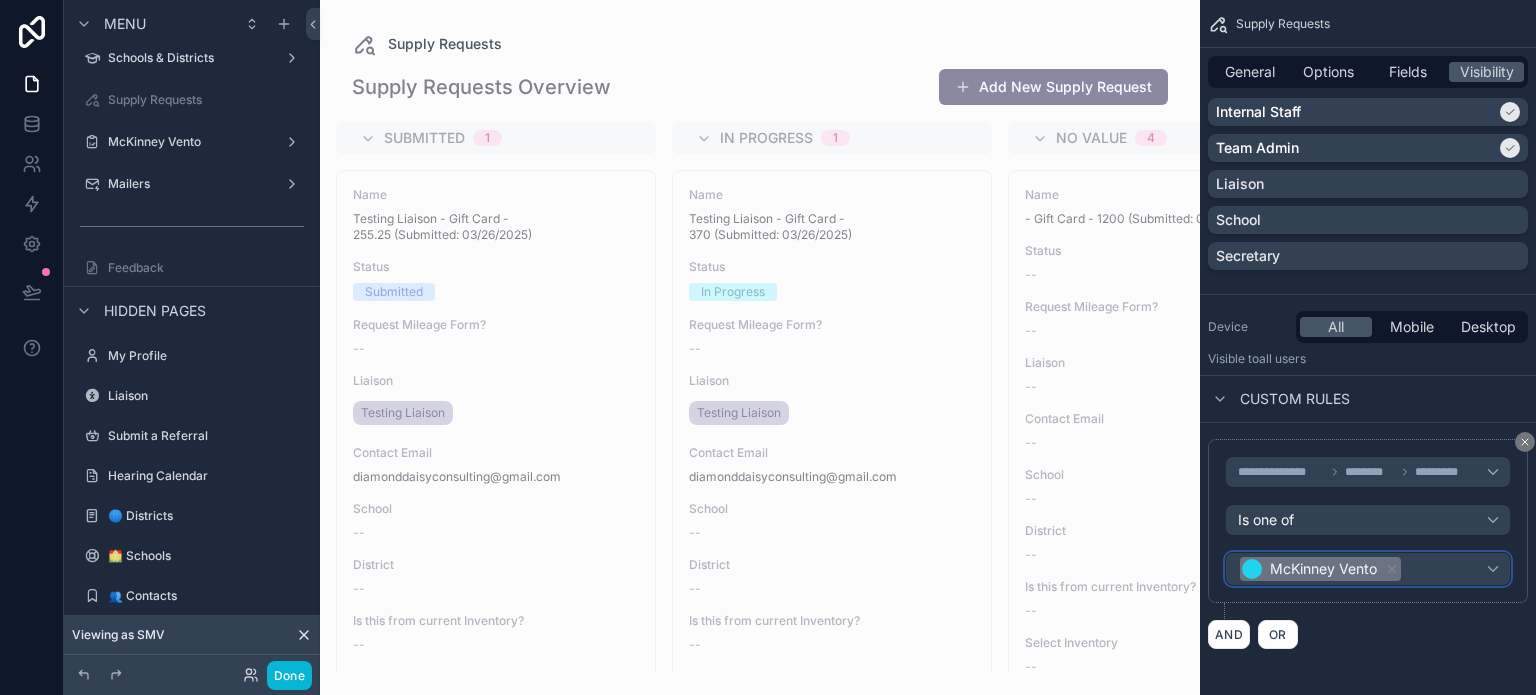 click on "McKinney Vento" at bounding box center [1368, 569] 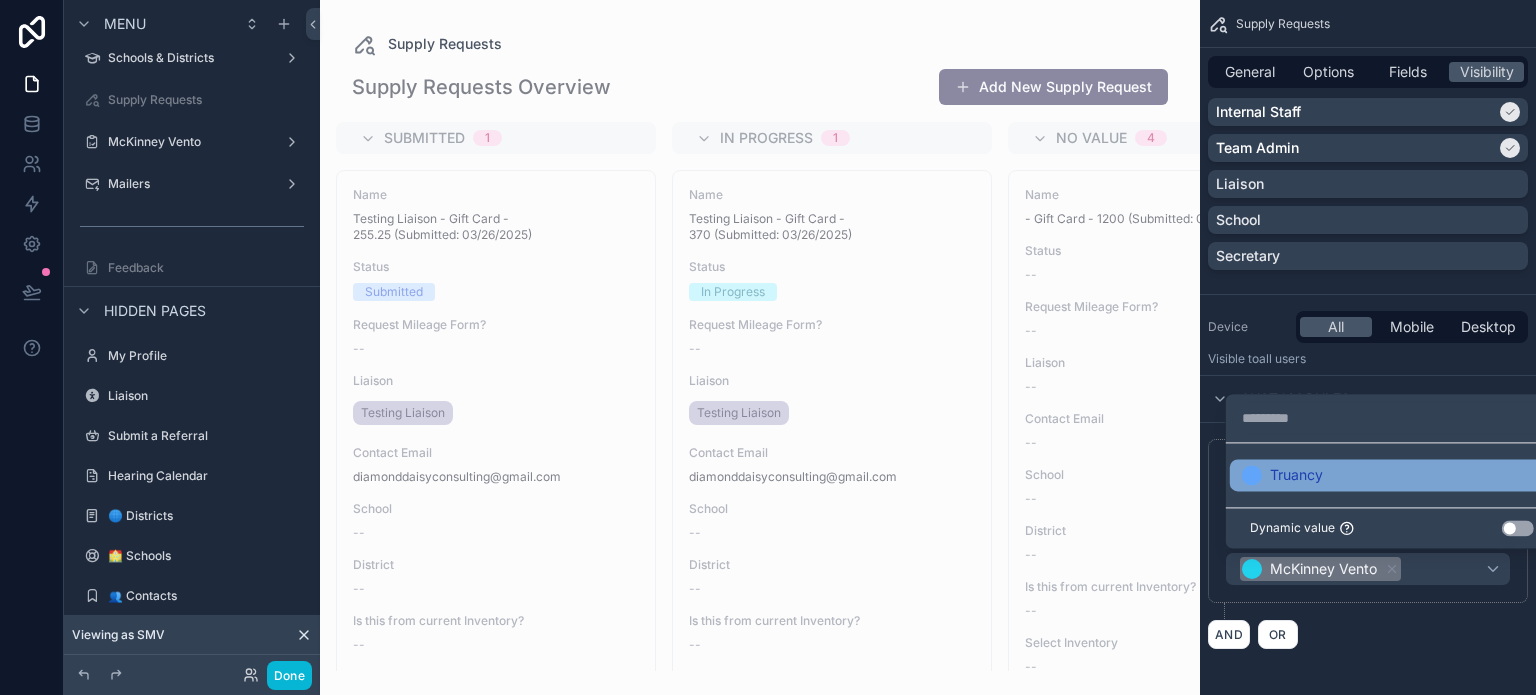 click on "Truancy" at bounding box center [1392, 475] 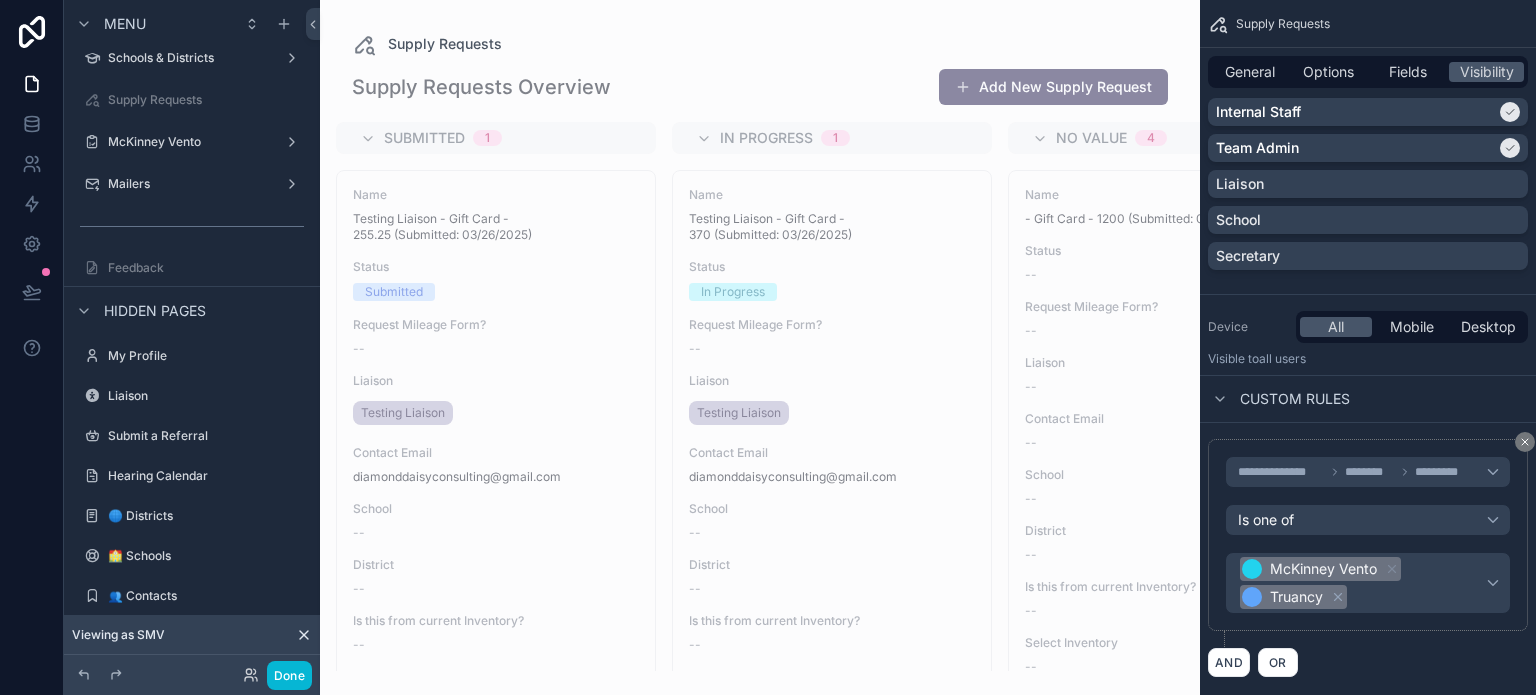 click 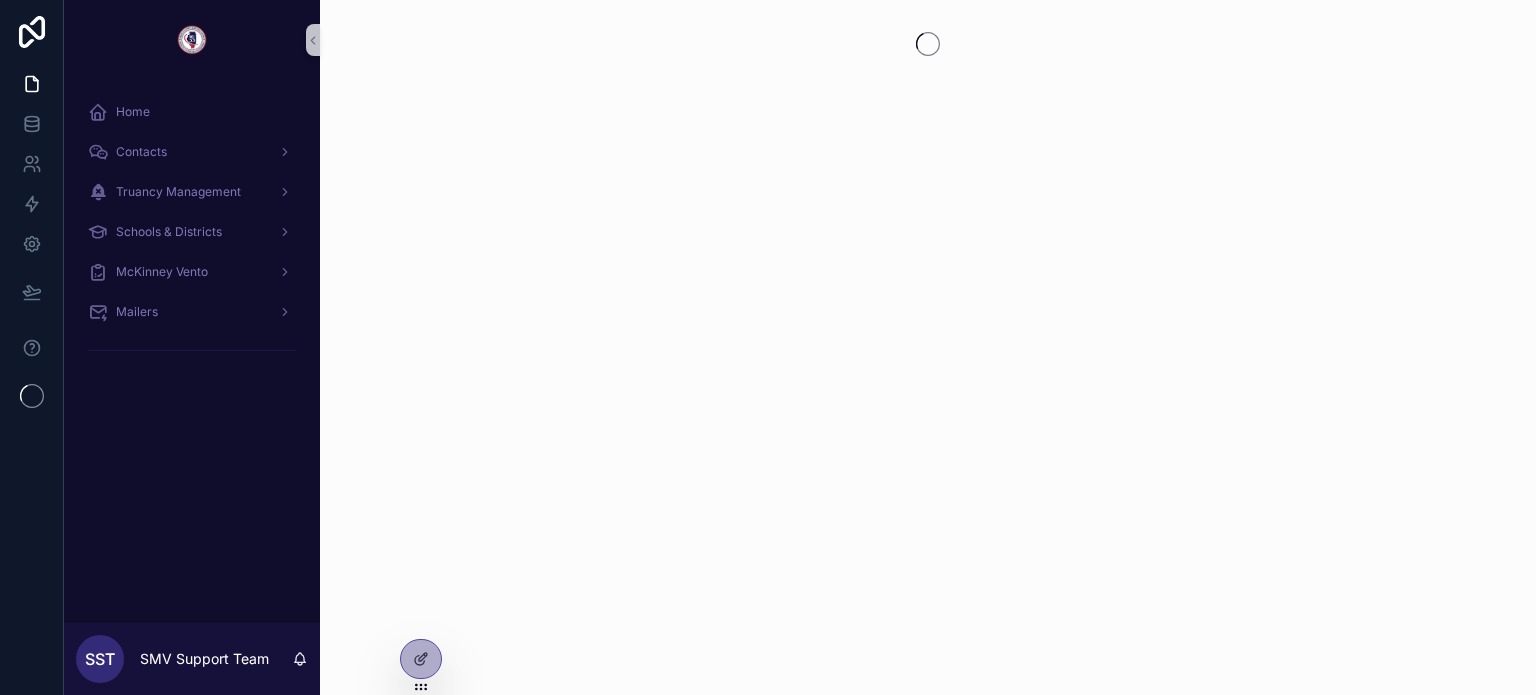 scroll, scrollTop: 0, scrollLeft: 0, axis: both 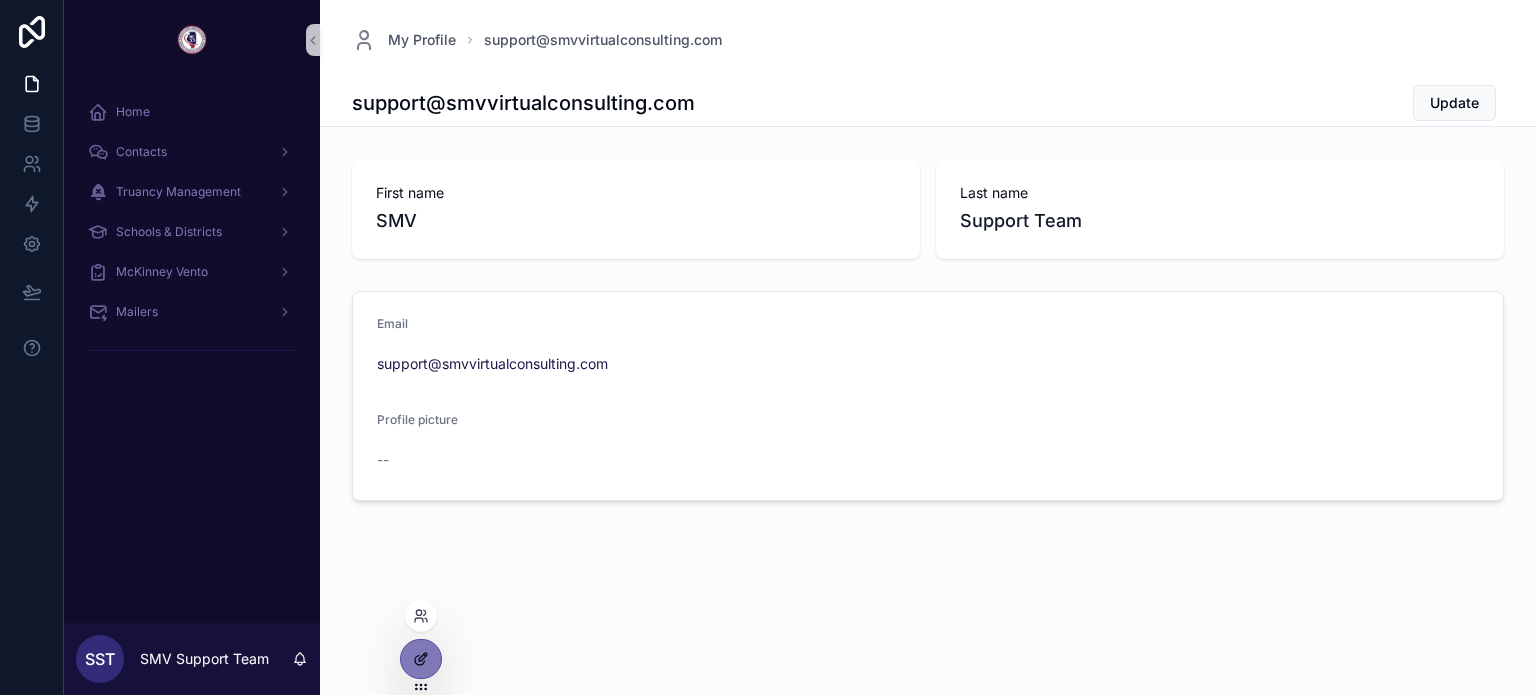 click at bounding box center (421, 659) 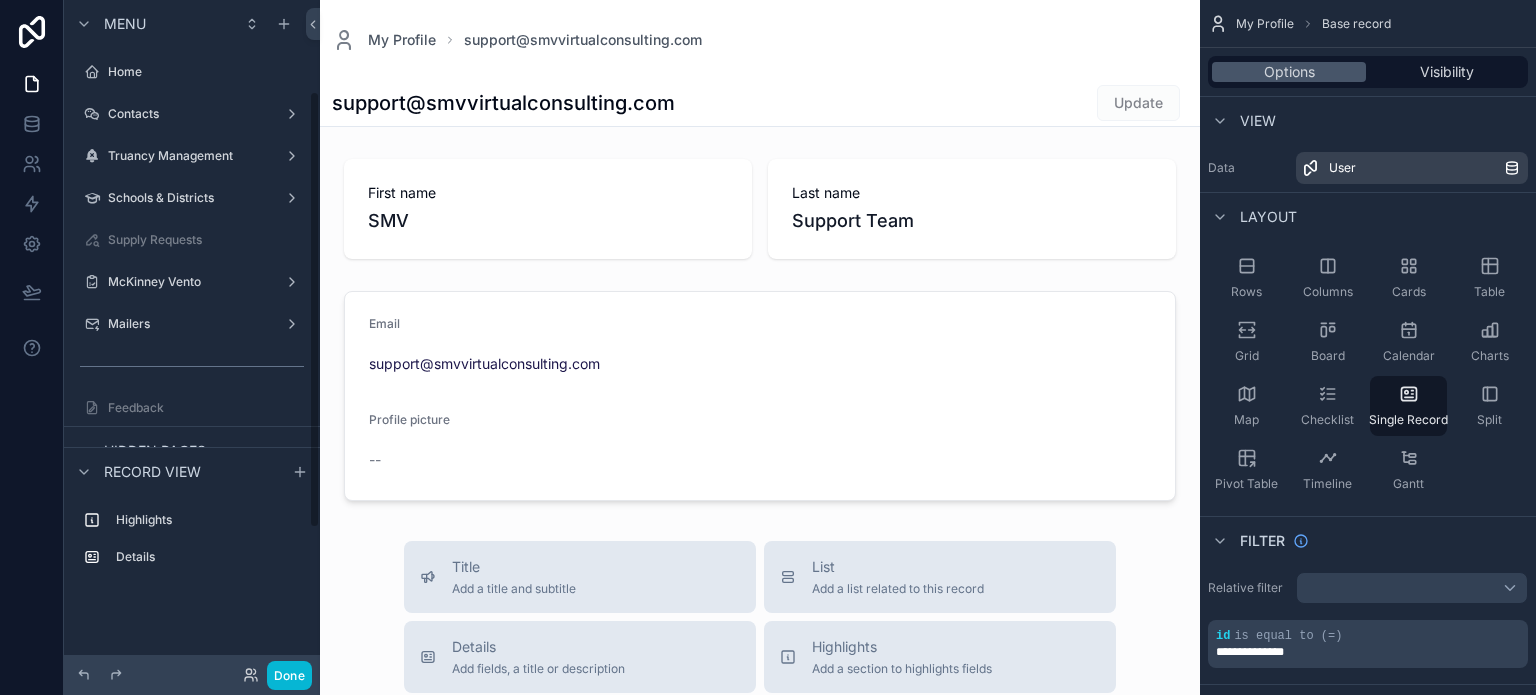 scroll, scrollTop: 140, scrollLeft: 0, axis: vertical 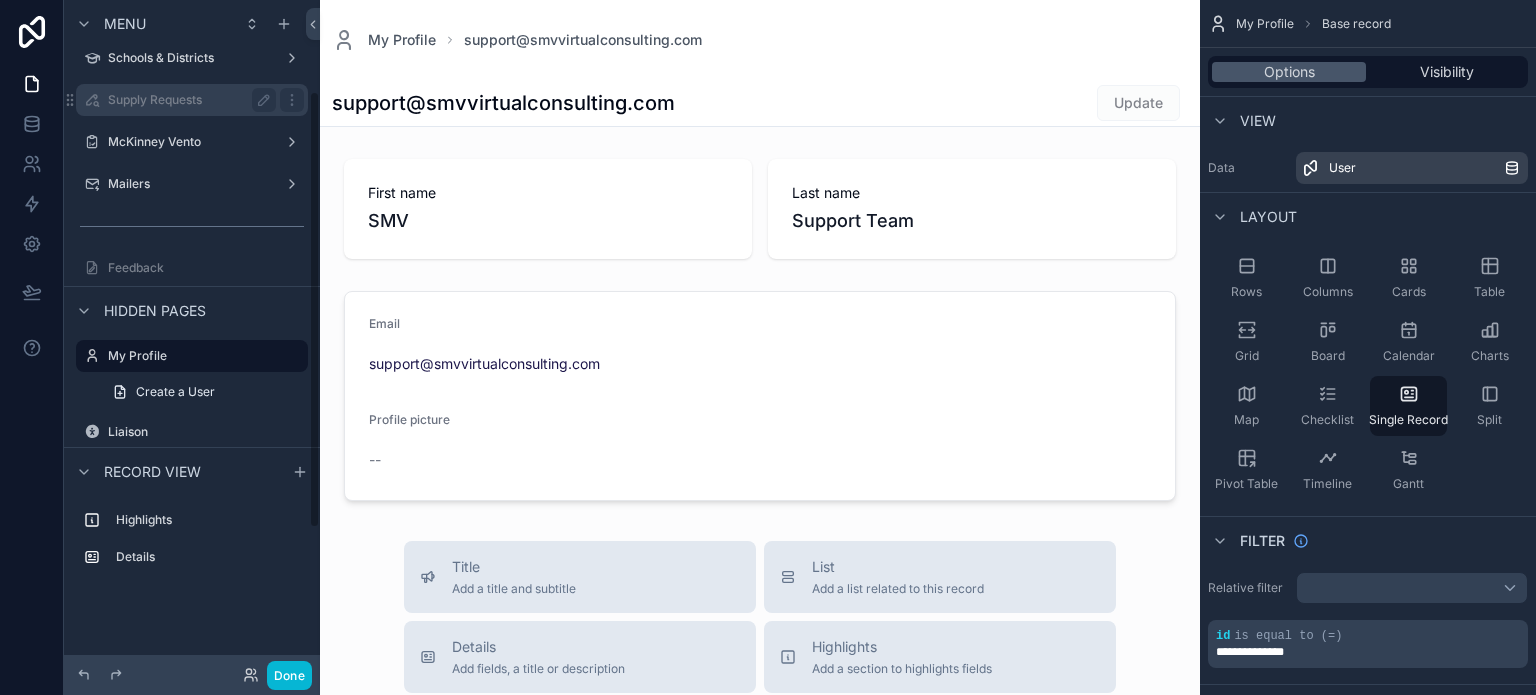 click on "Supply Requests" at bounding box center (188, 100) 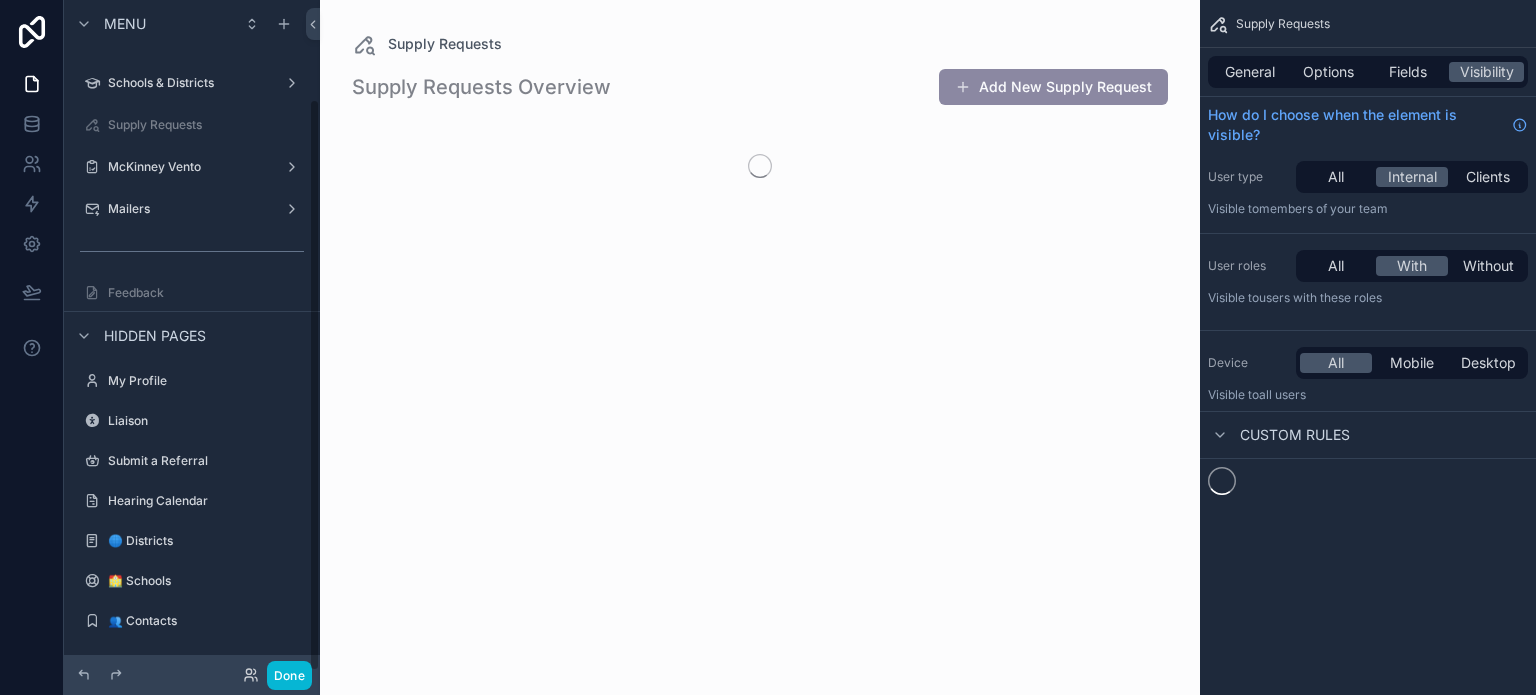 scroll, scrollTop: 115, scrollLeft: 0, axis: vertical 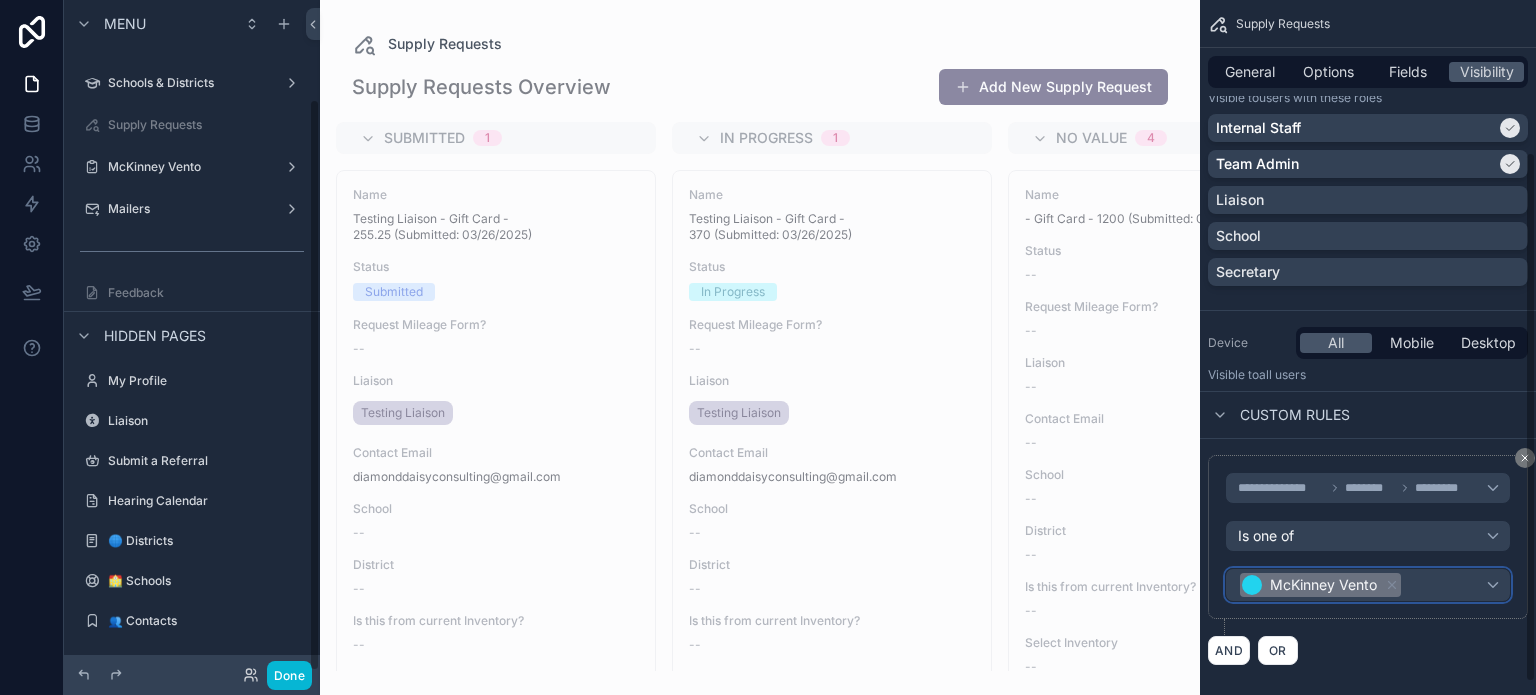 click on "McKinney Vento" at bounding box center (1368, 585) 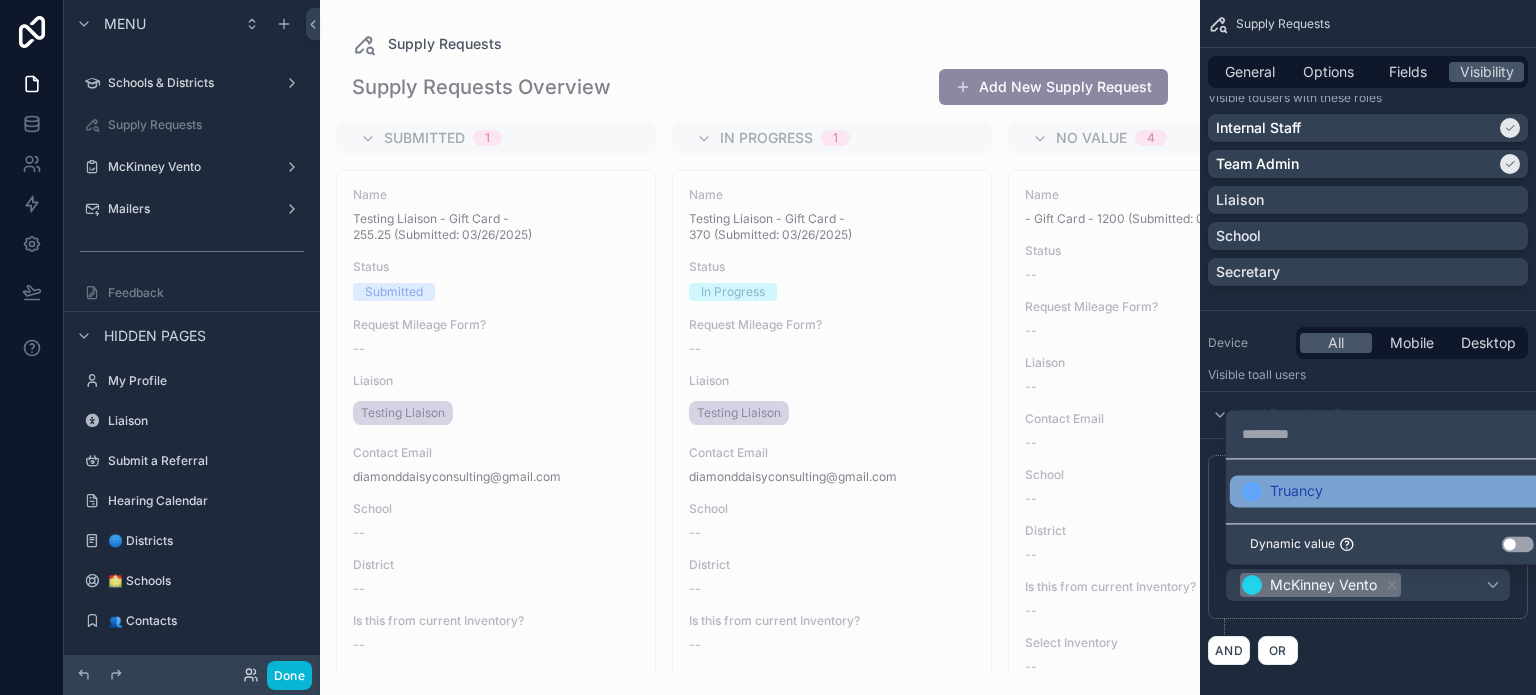click on "Truancy" at bounding box center (1392, 491) 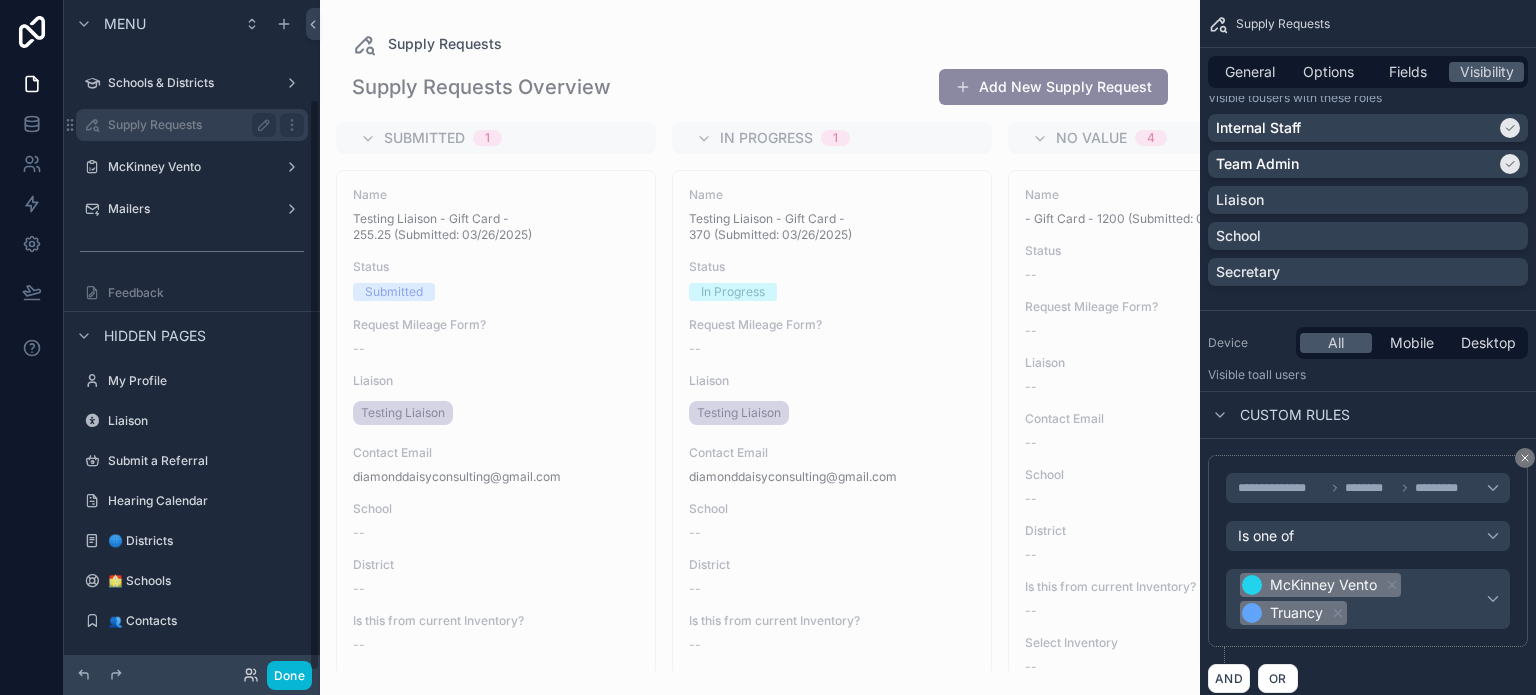 click on "Supply Requests" at bounding box center [192, 125] 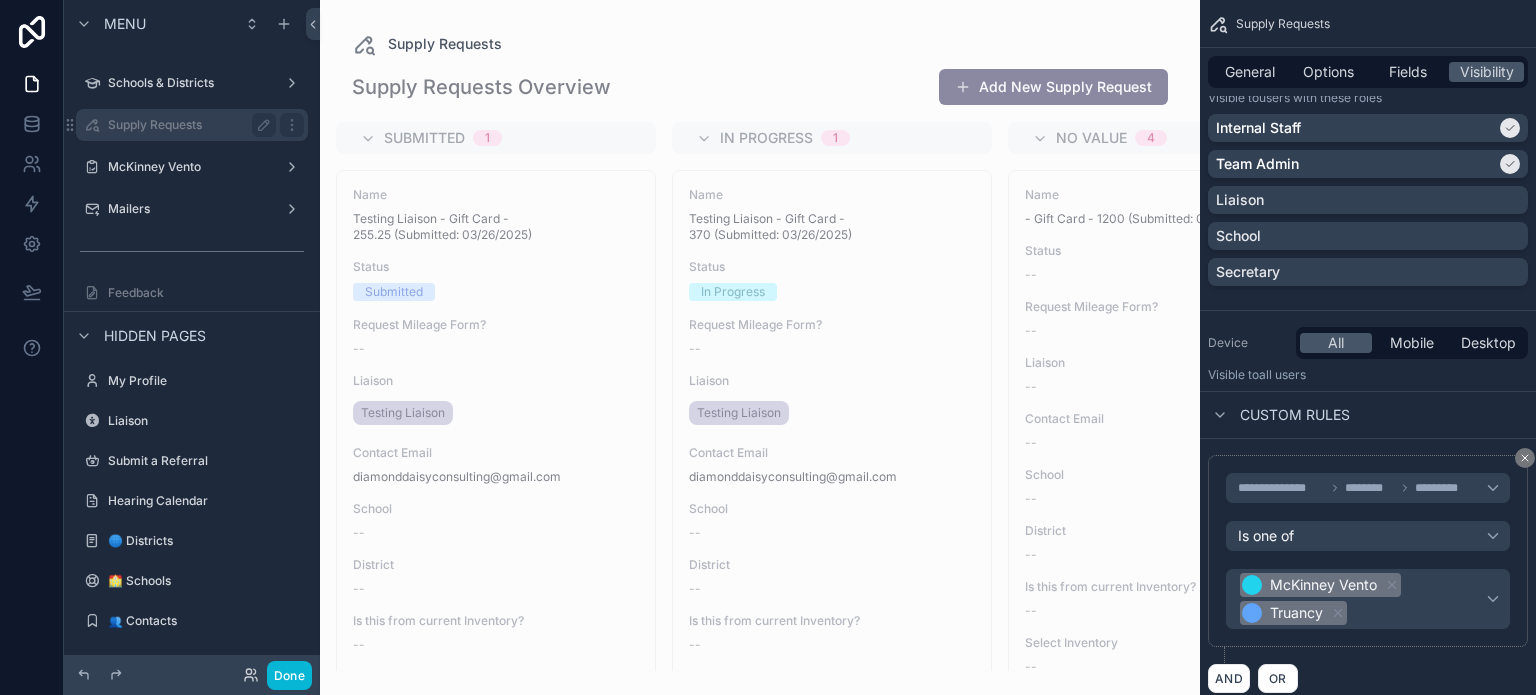 click on "Supply Requests" at bounding box center (188, 125) 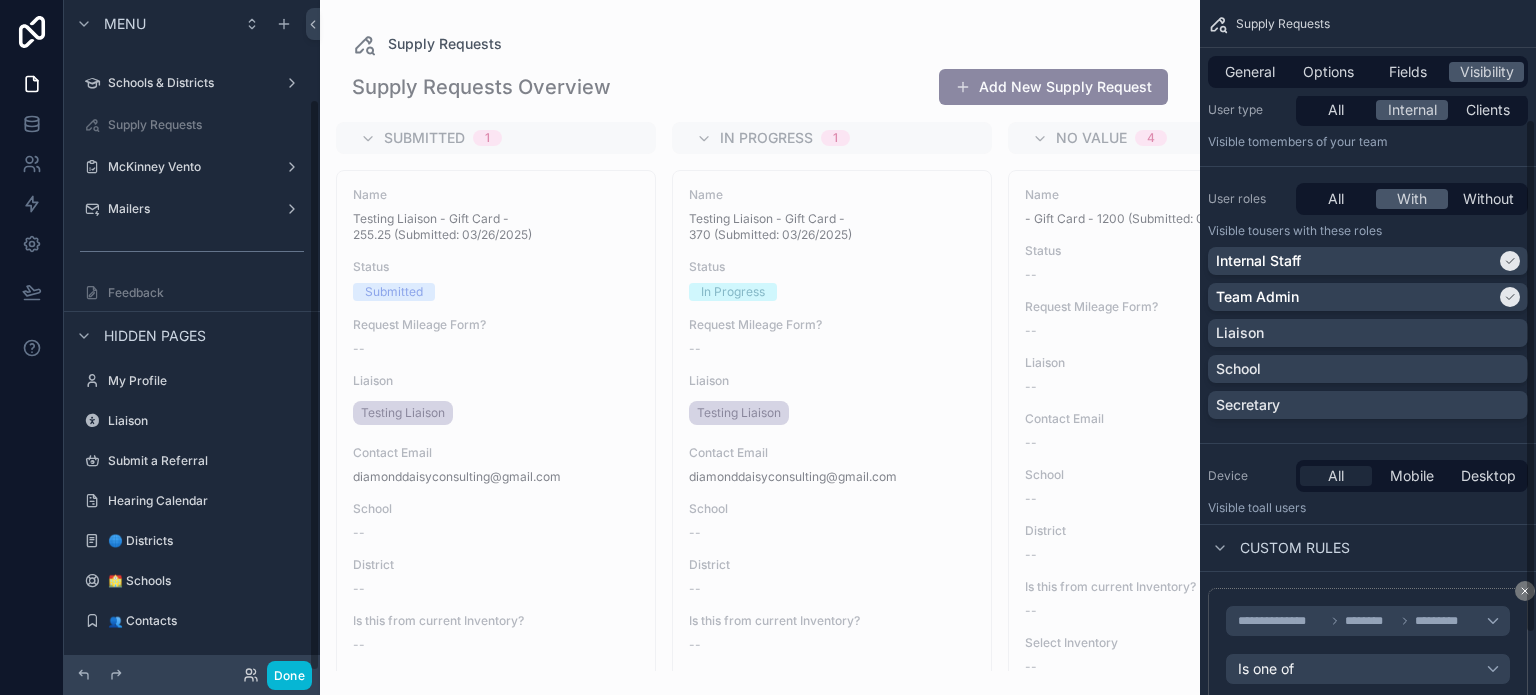scroll, scrollTop: 0, scrollLeft: 0, axis: both 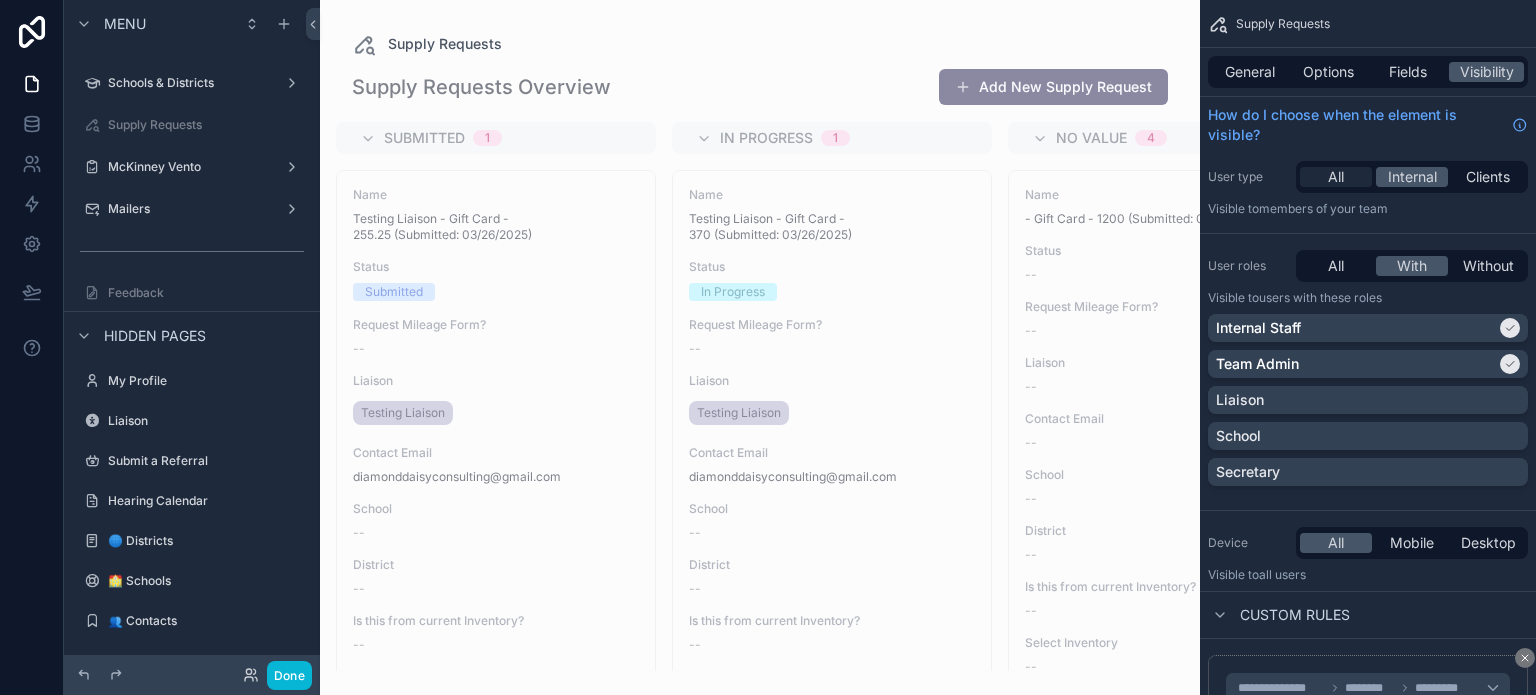 click on "All" at bounding box center [1336, 177] 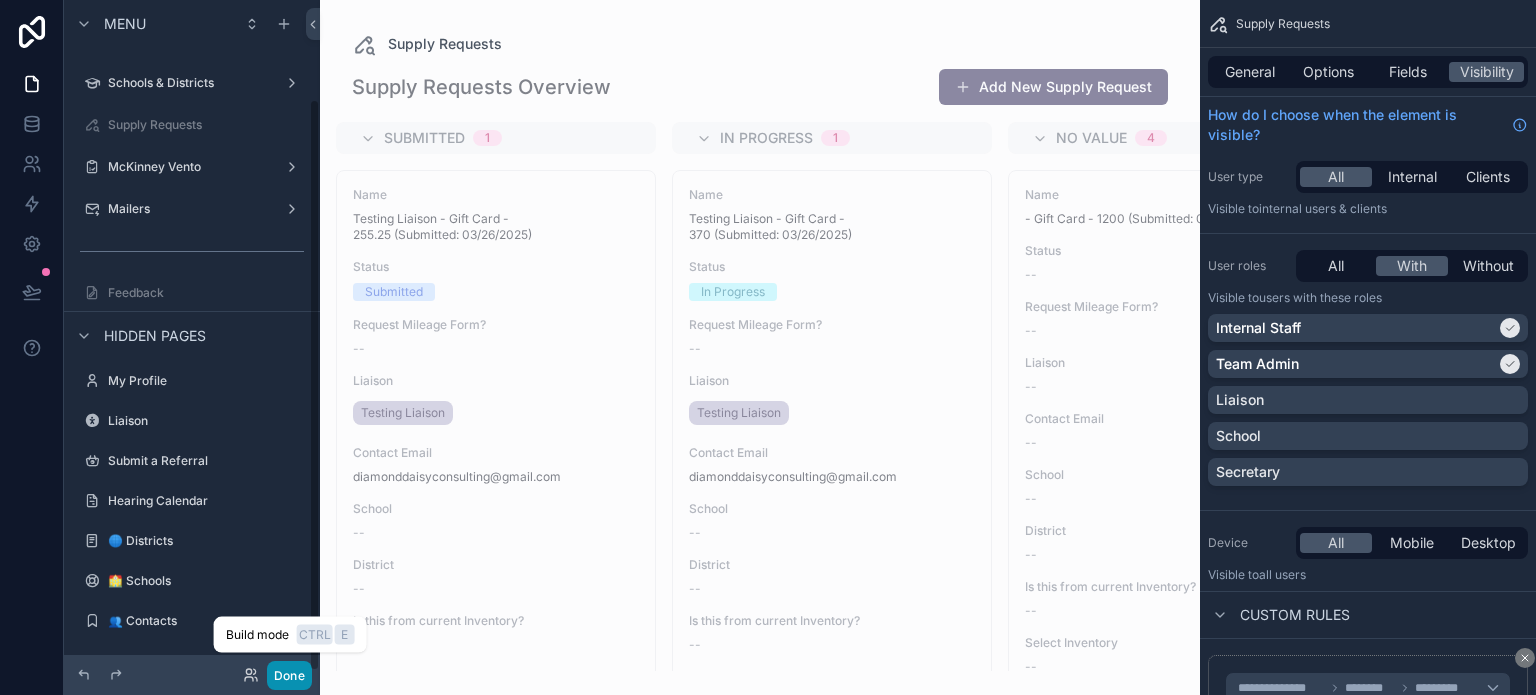 click on "Done" at bounding box center [289, 675] 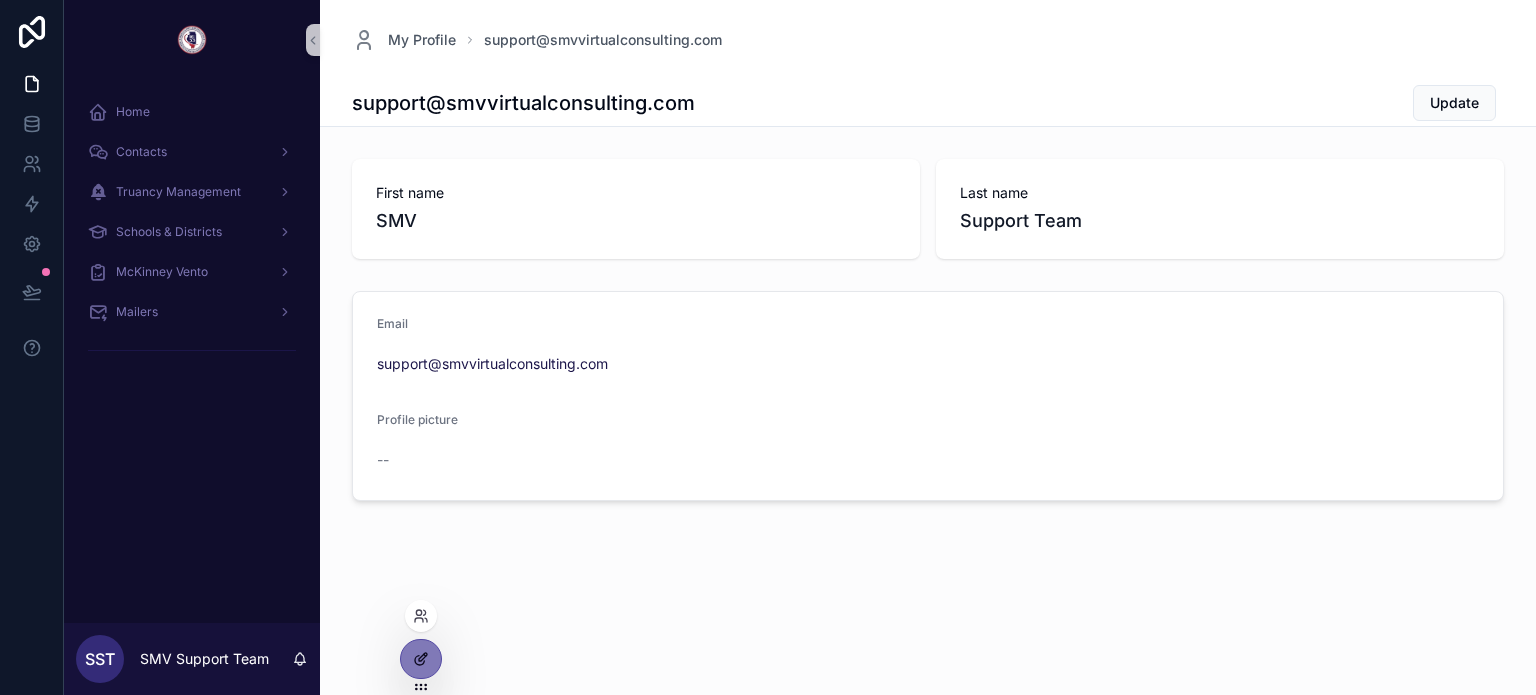 click 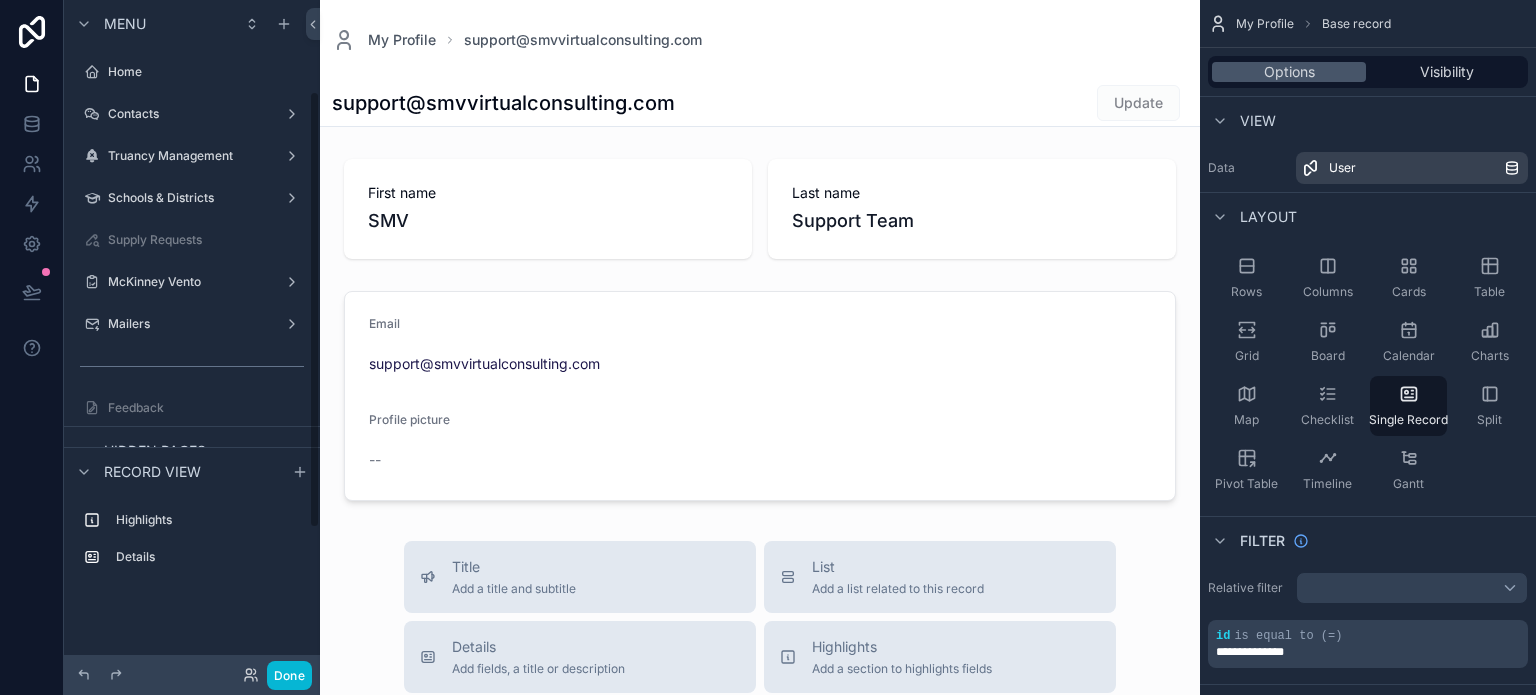 scroll, scrollTop: 140, scrollLeft: 0, axis: vertical 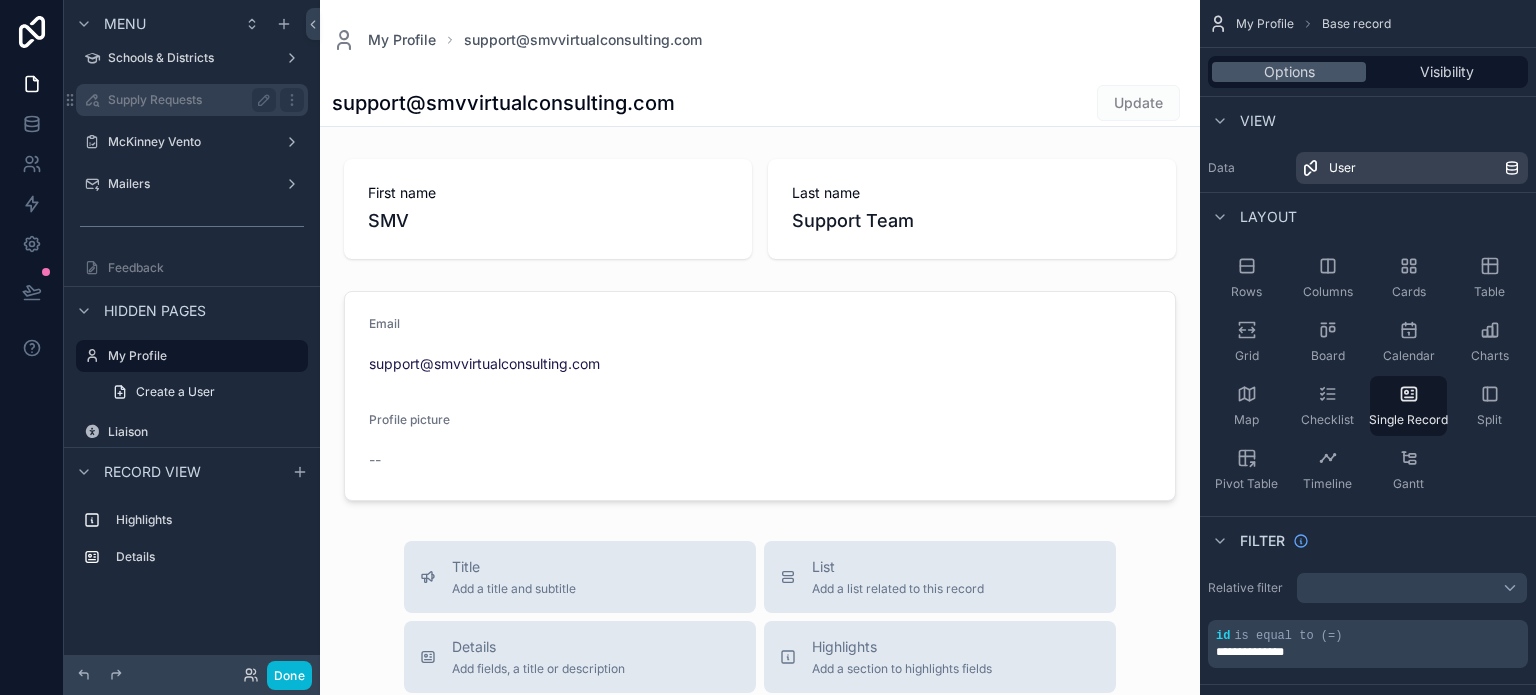 click on "Supply Requests" at bounding box center (192, 100) 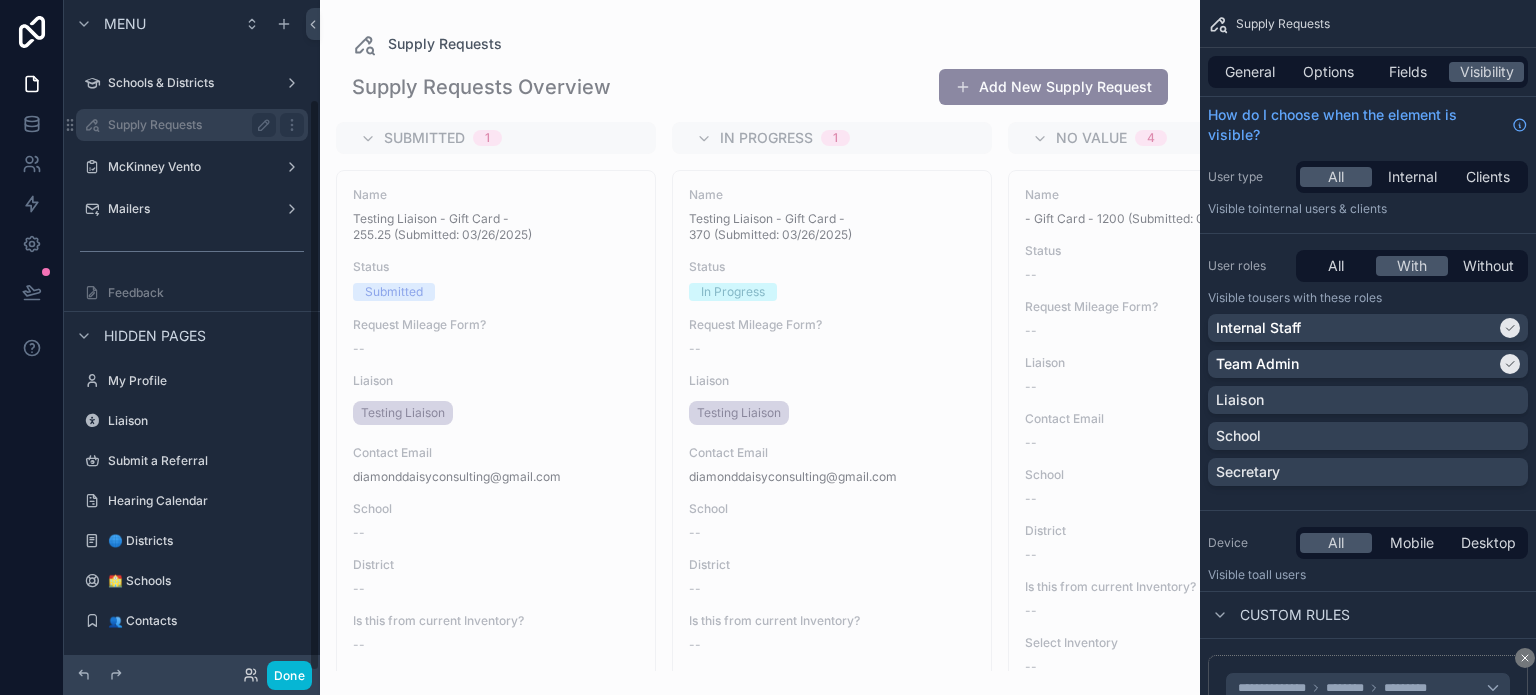scroll, scrollTop: 115, scrollLeft: 0, axis: vertical 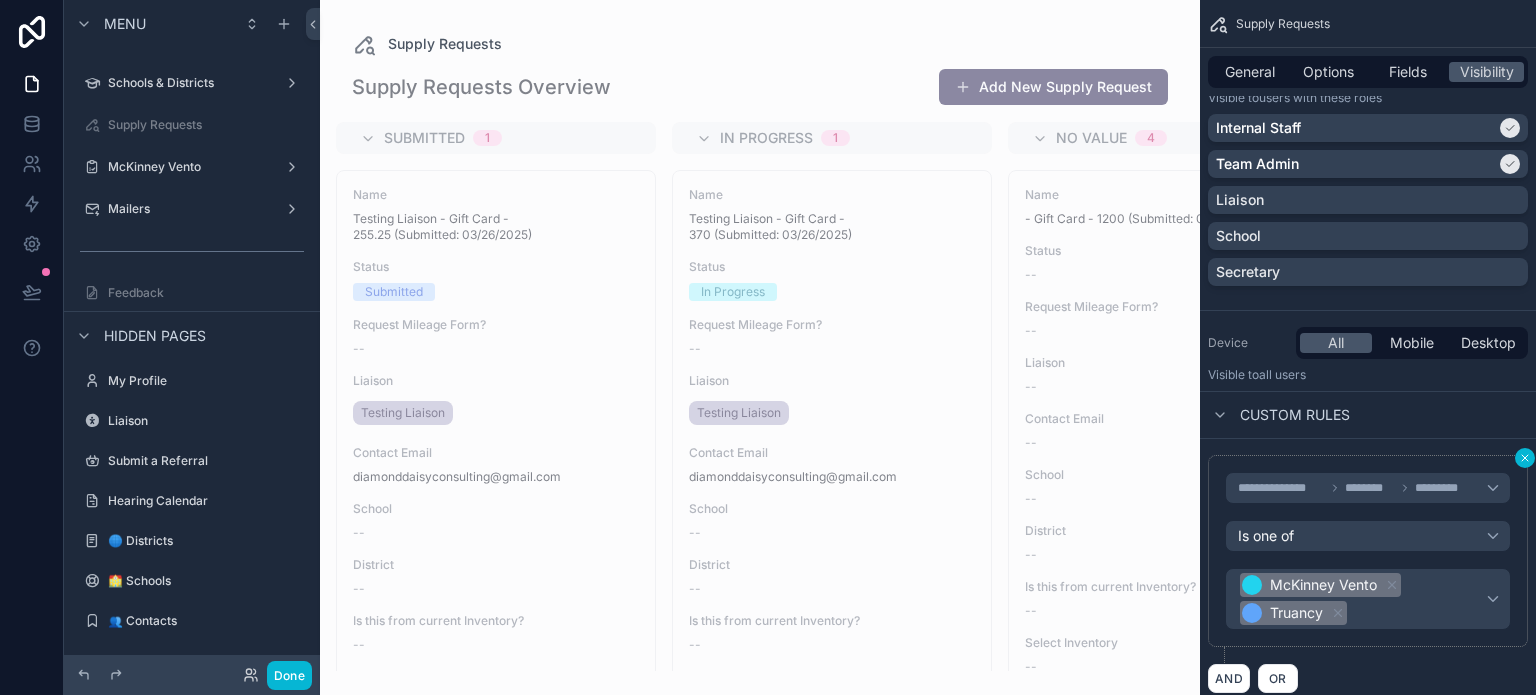 click 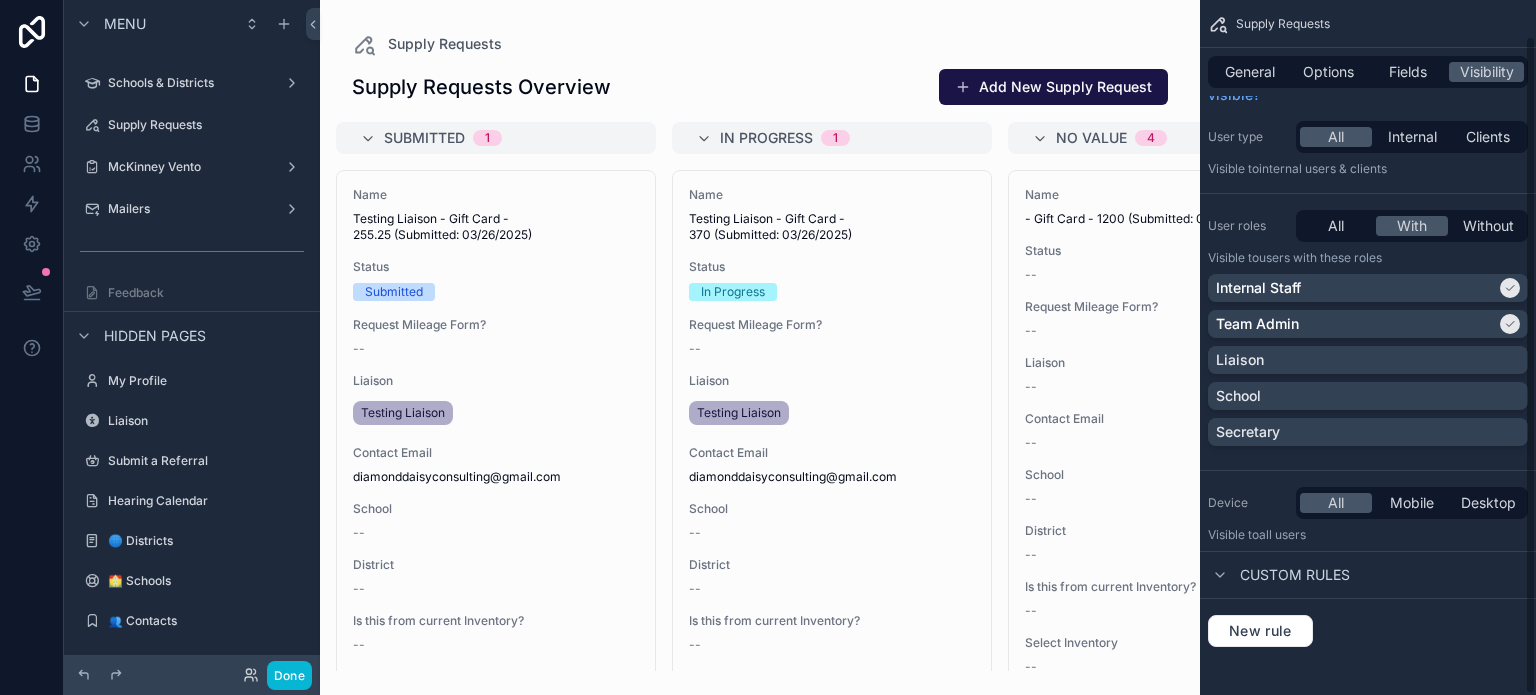 scroll, scrollTop: 38, scrollLeft: 0, axis: vertical 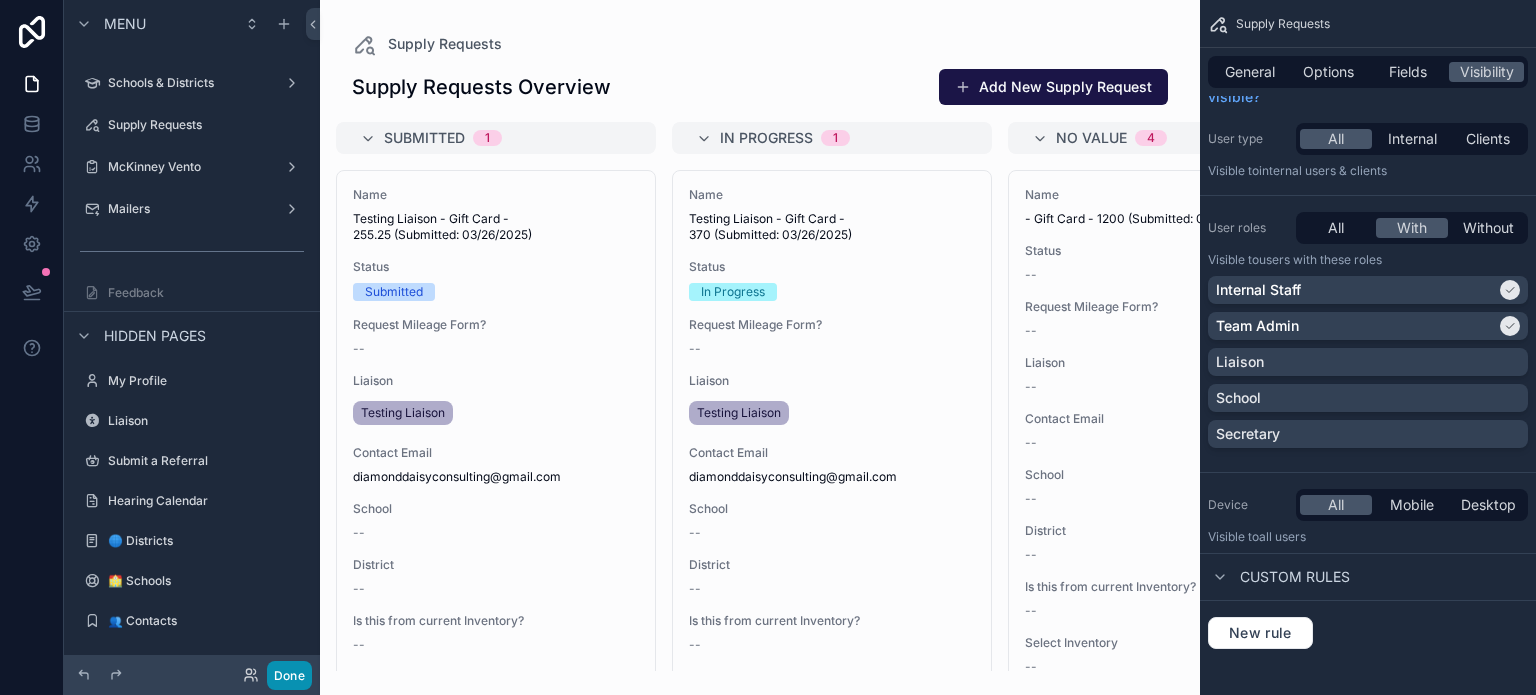 click on "Done" at bounding box center (289, 675) 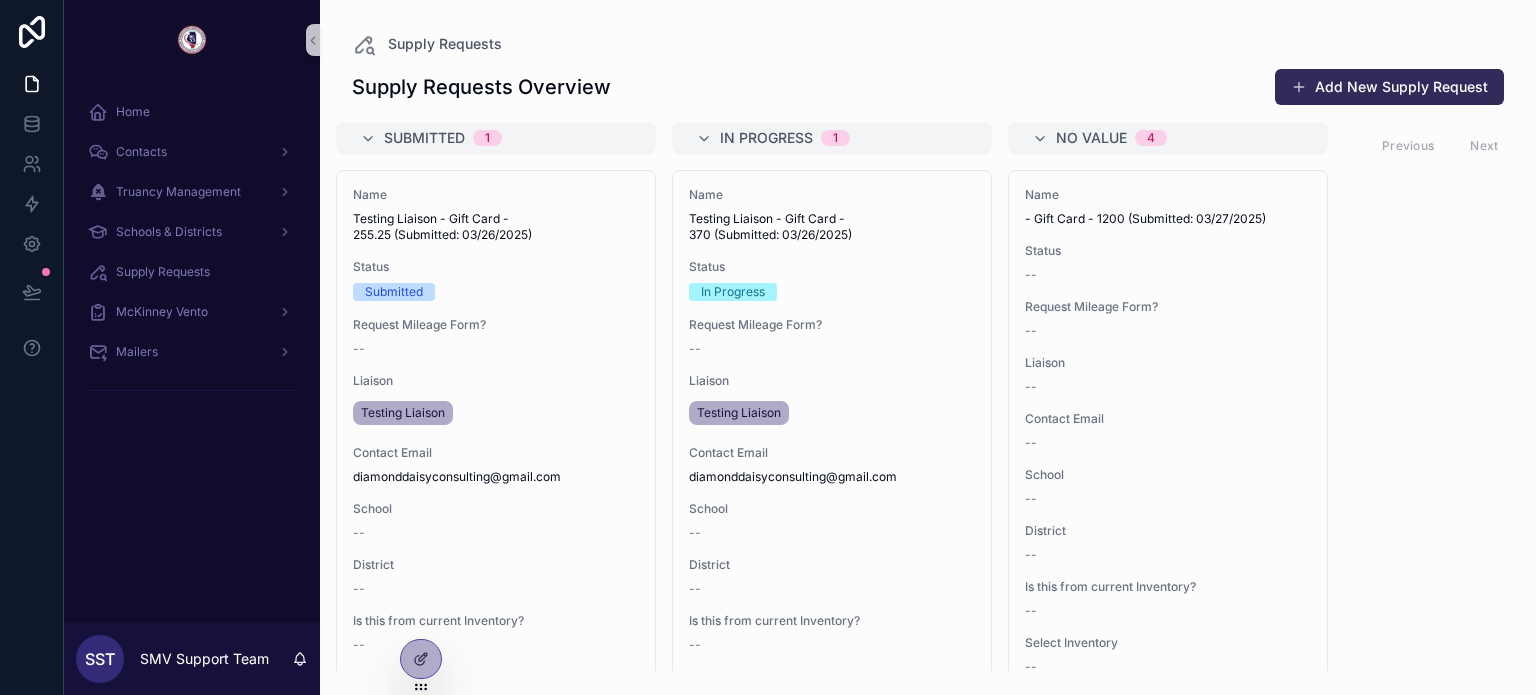 click on "Add New Supply Request" at bounding box center [1389, 87] 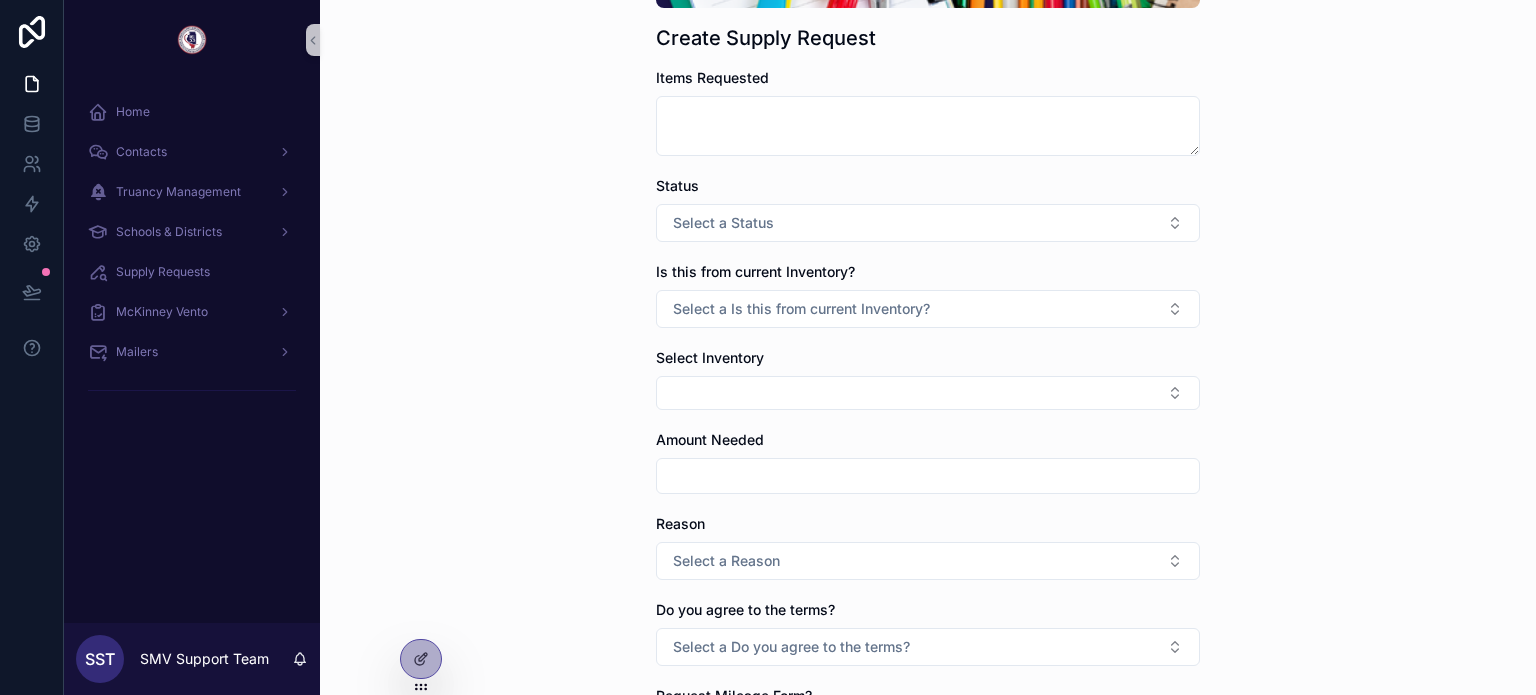 scroll, scrollTop: 400, scrollLeft: 0, axis: vertical 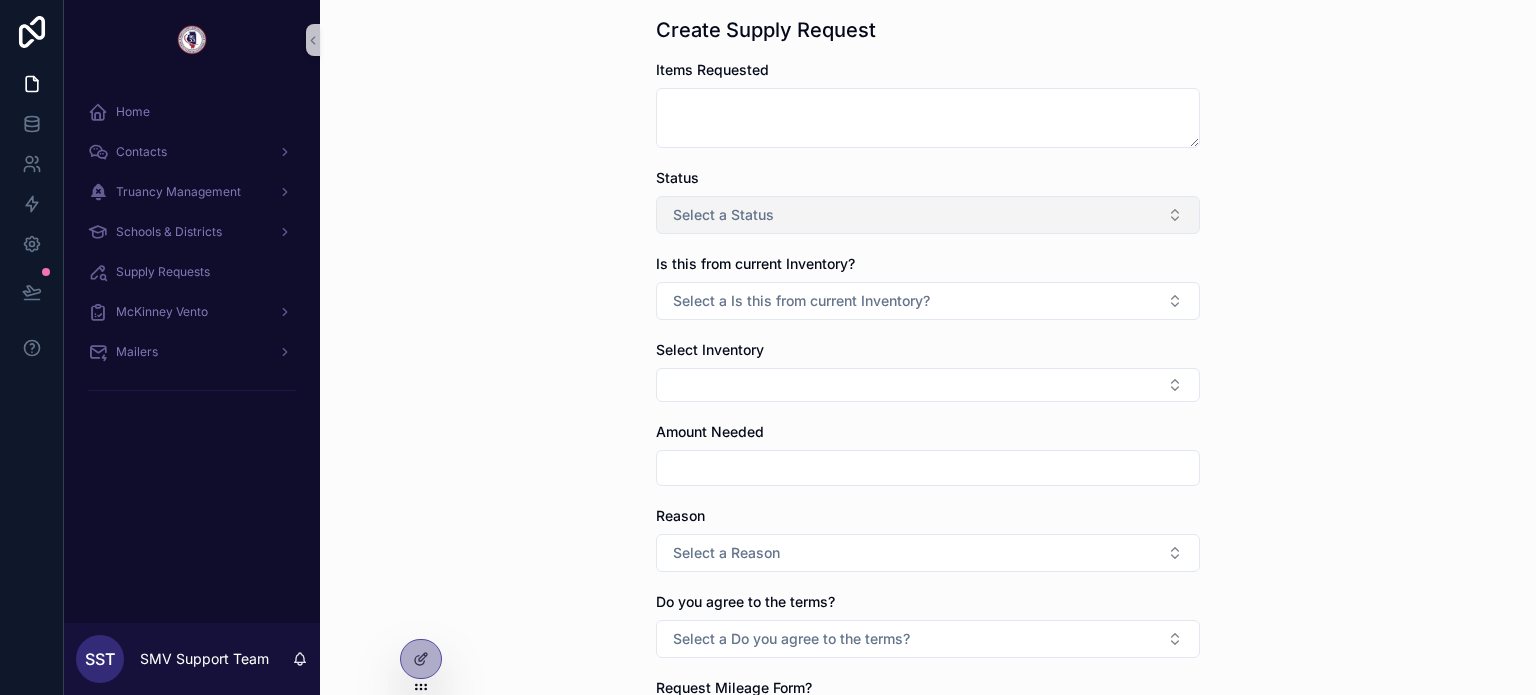 click on "Select a Status" at bounding box center (928, 215) 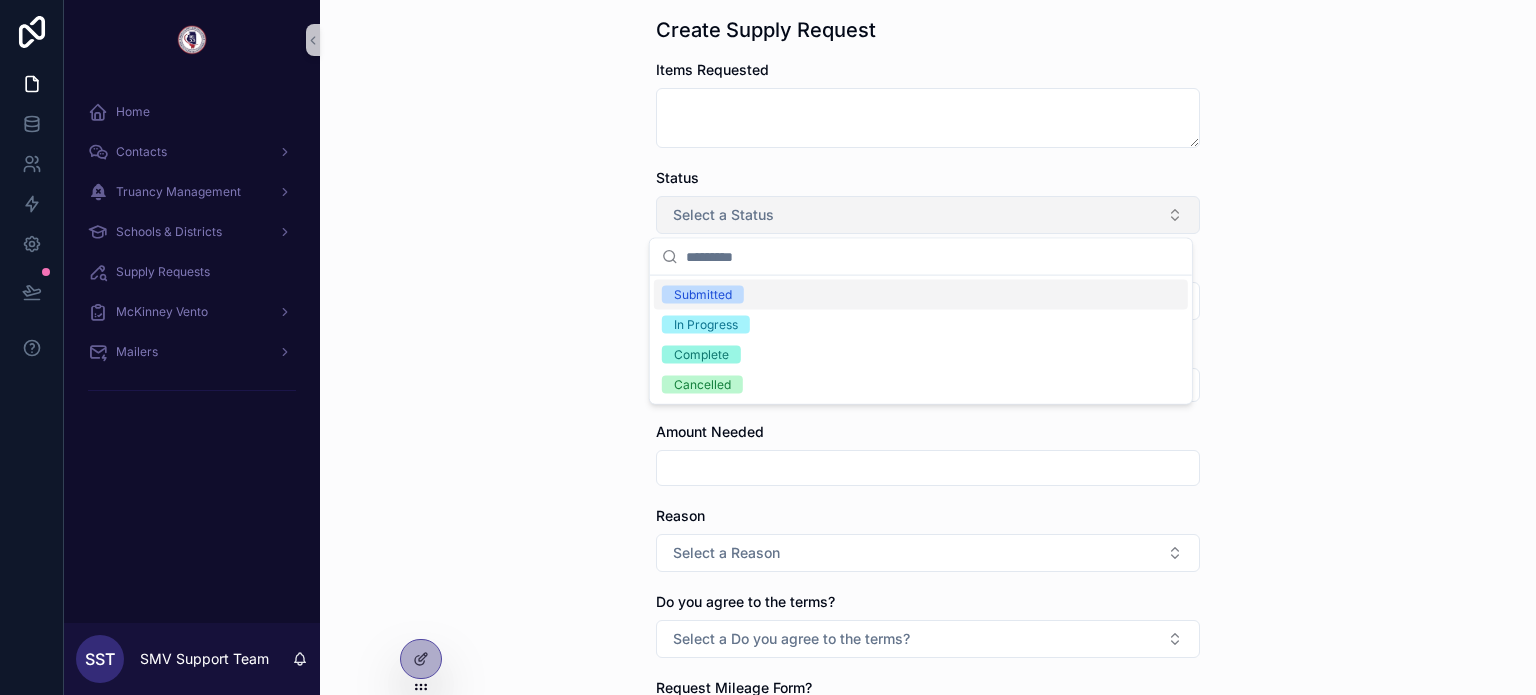 click on "Select a Status" at bounding box center [928, 215] 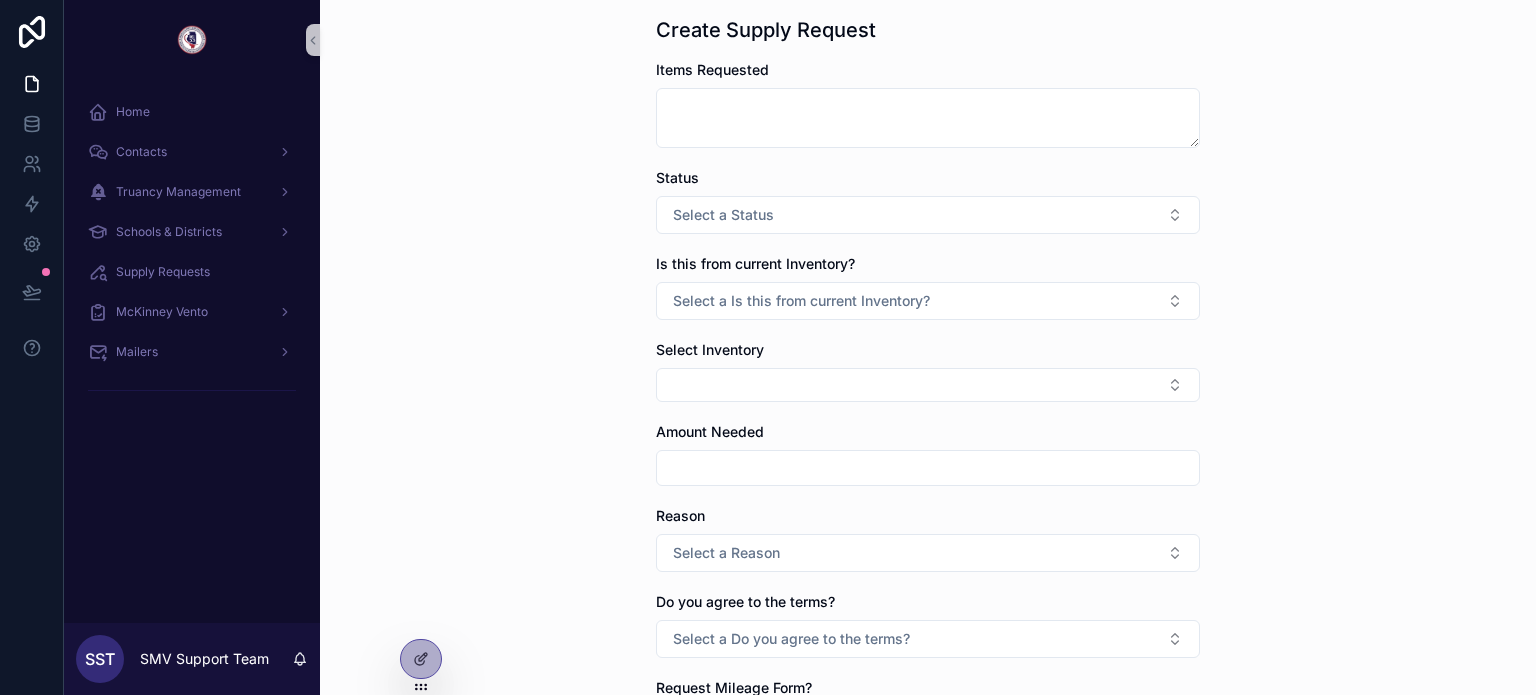 click at bounding box center (928, 468) 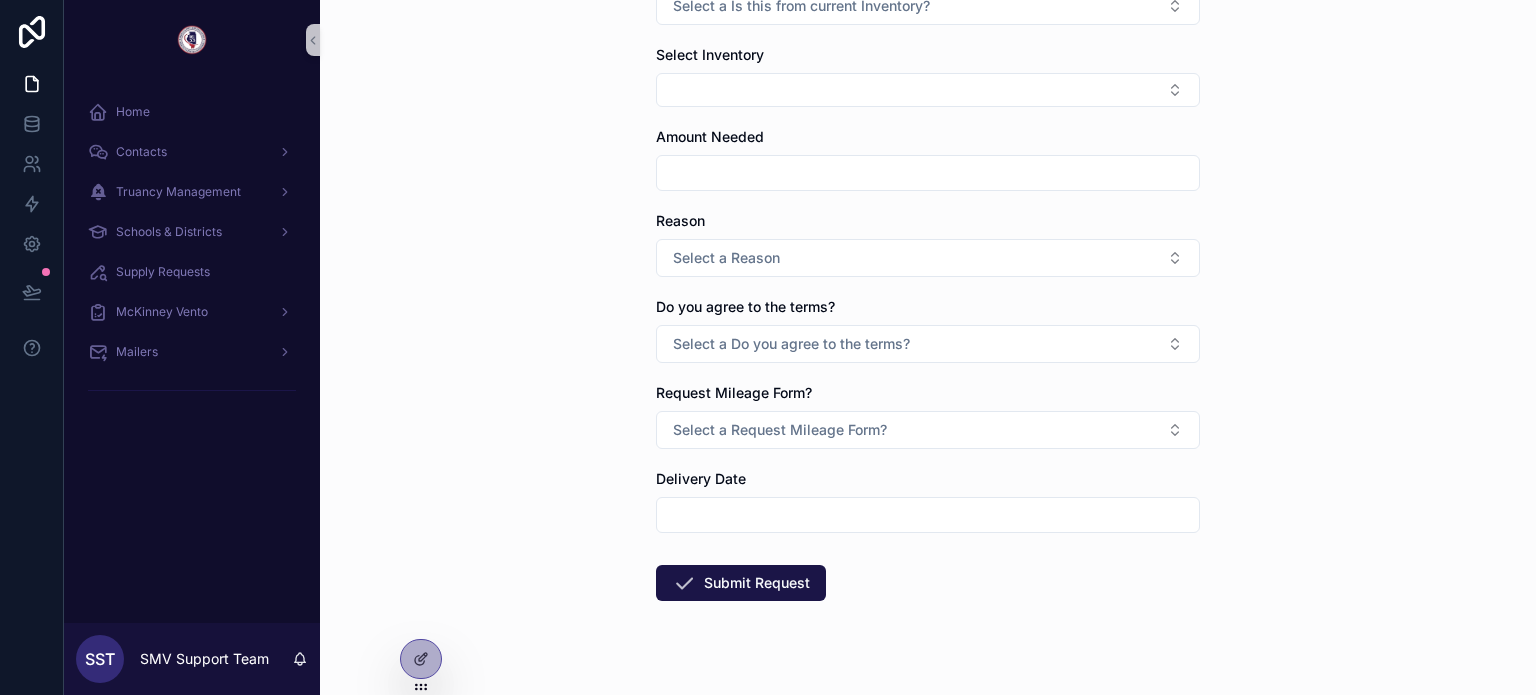 scroll, scrollTop: 700, scrollLeft: 0, axis: vertical 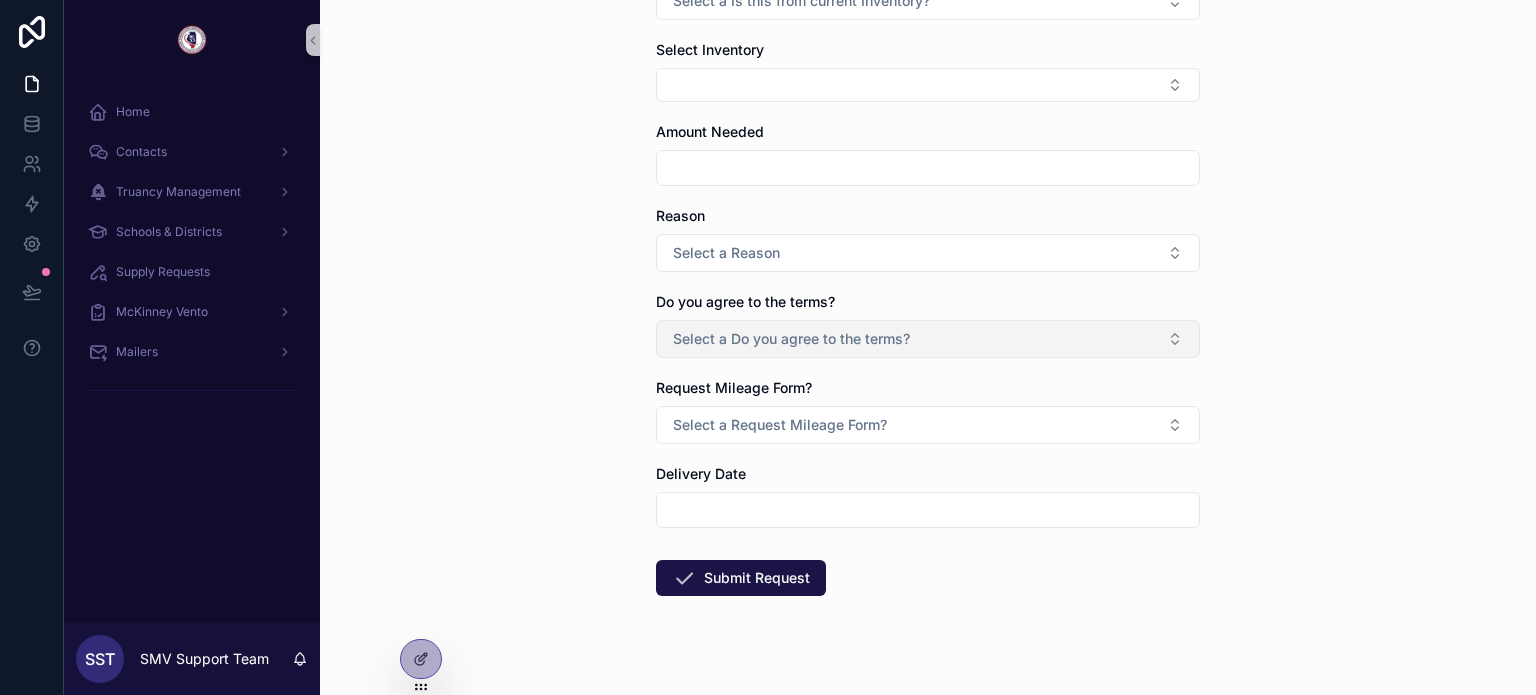click on "Select a Do you agree to the terms?" at bounding box center [791, 339] 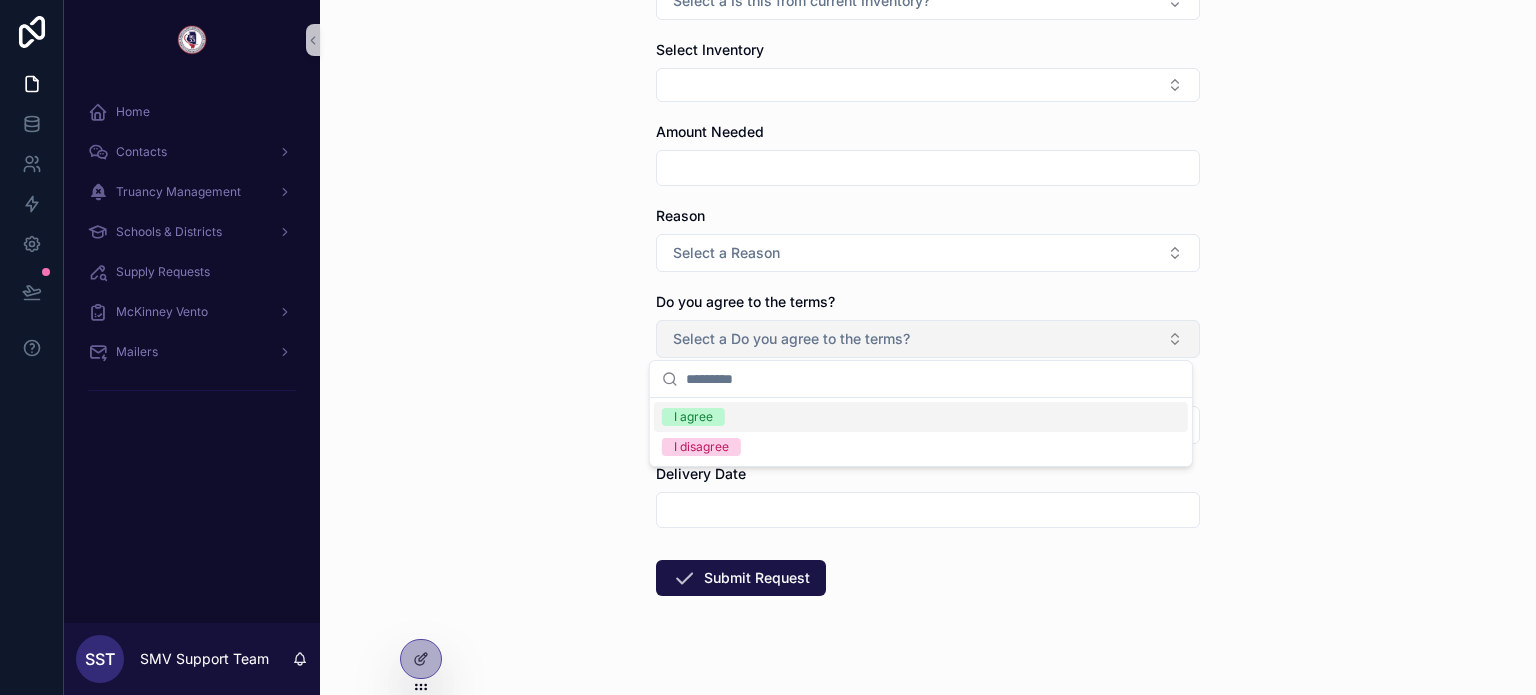 click on "Select a Do you agree to the terms?" at bounding box center (791, 339) 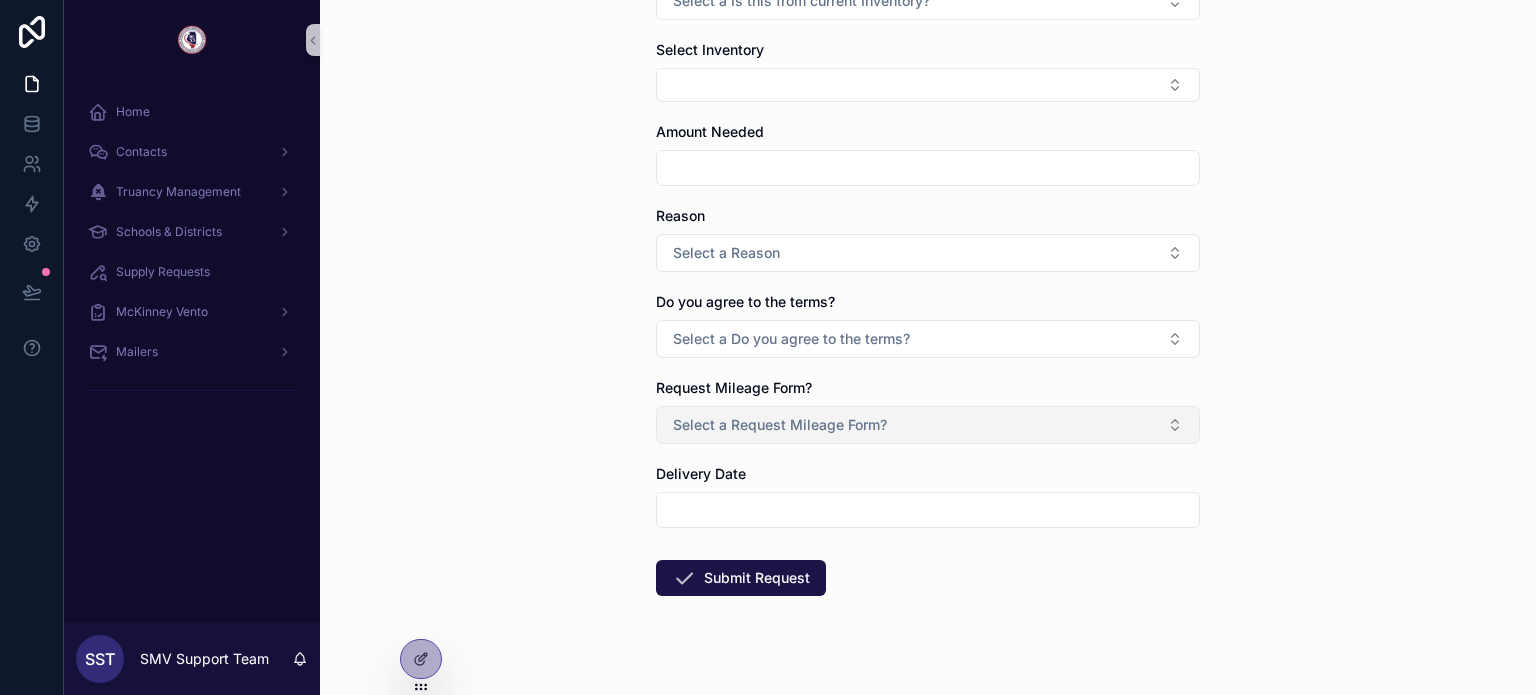 click on "Select a Request Mileage Form?" at bounding box center (780, 425) 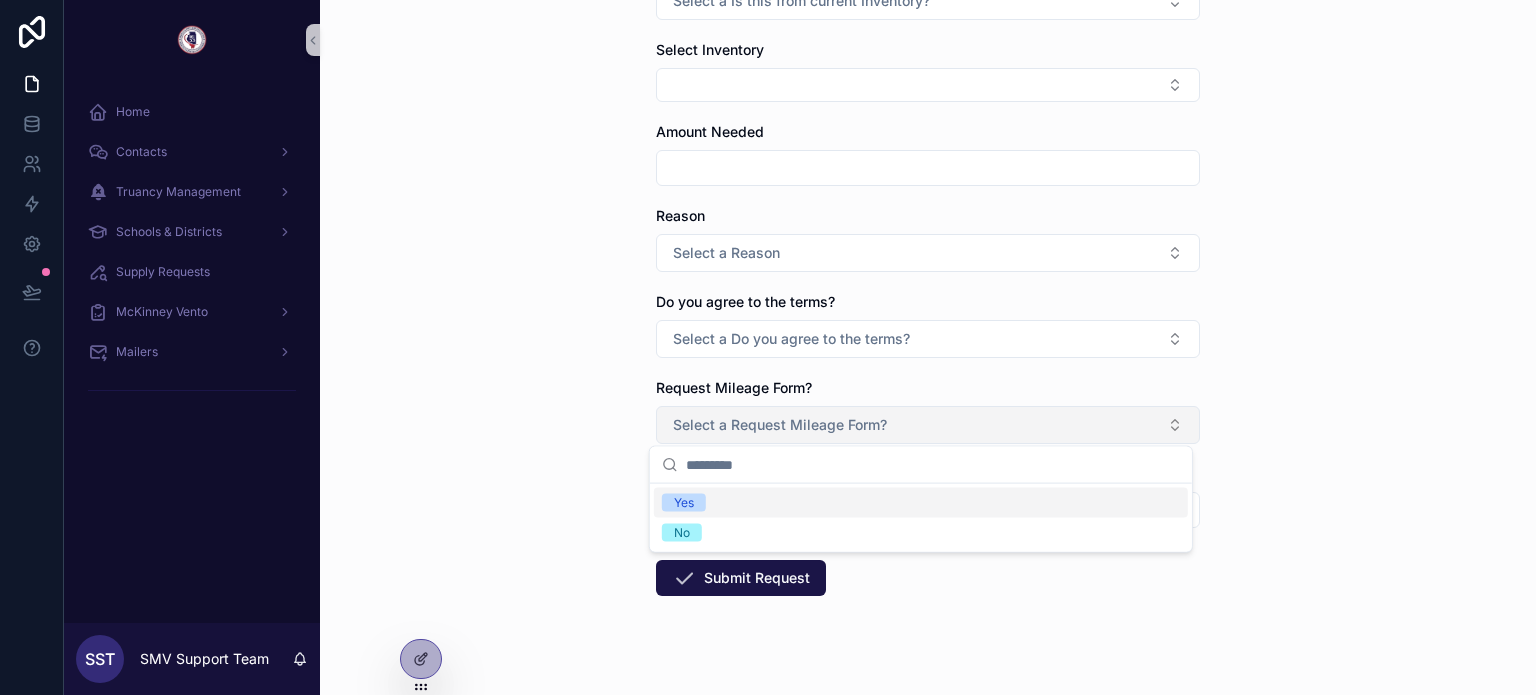 click on "Select a Request Mileage Form?" at bounding box center (780, 425) 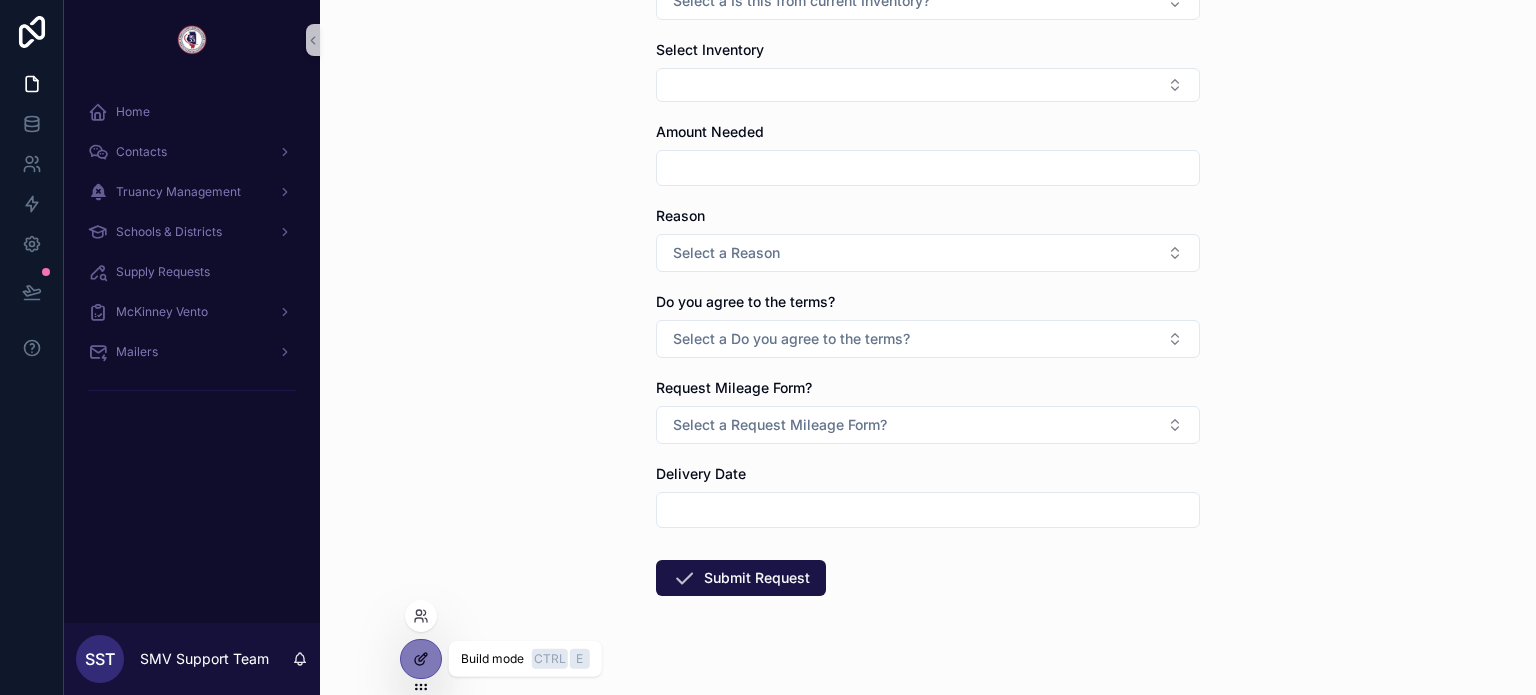 click at bounding box center (421, 659) 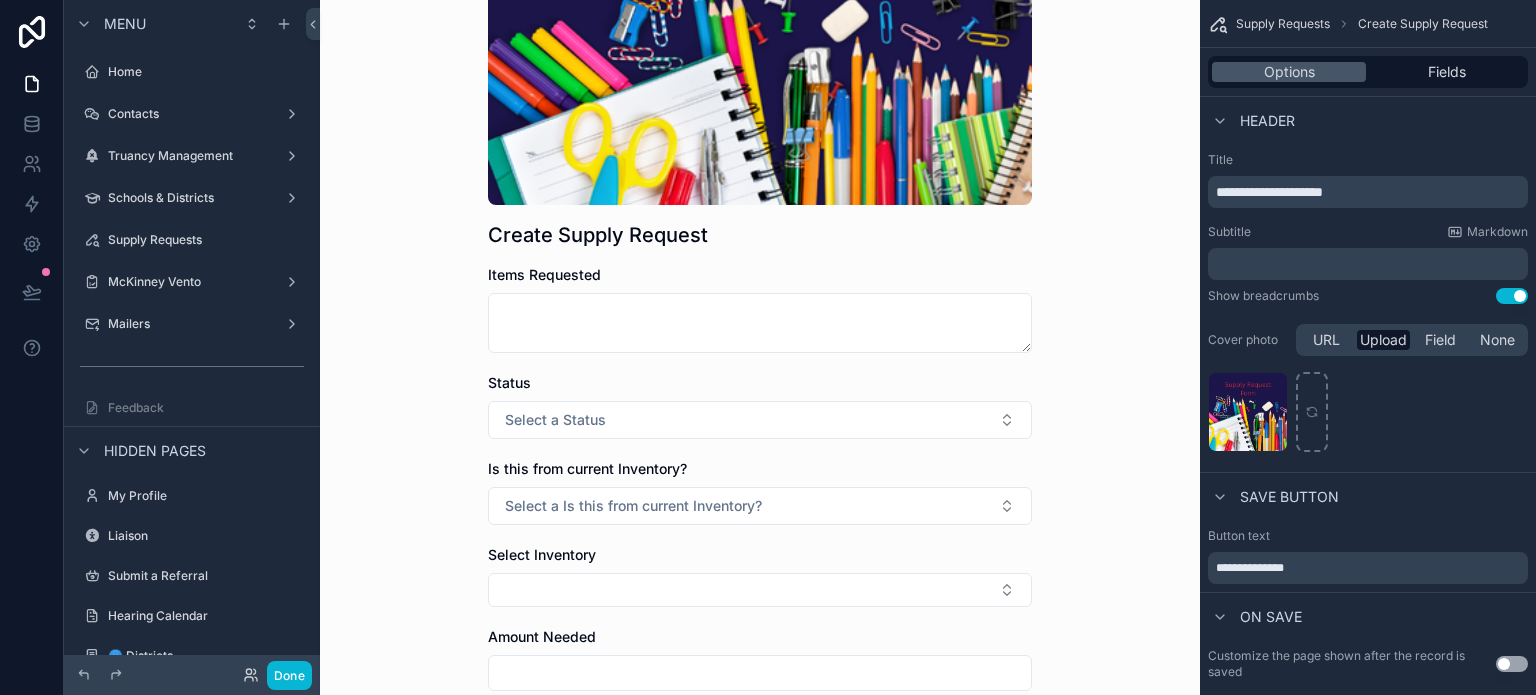 scroll, scrollTop: 200, scrollLeft: 0, axis: vertical 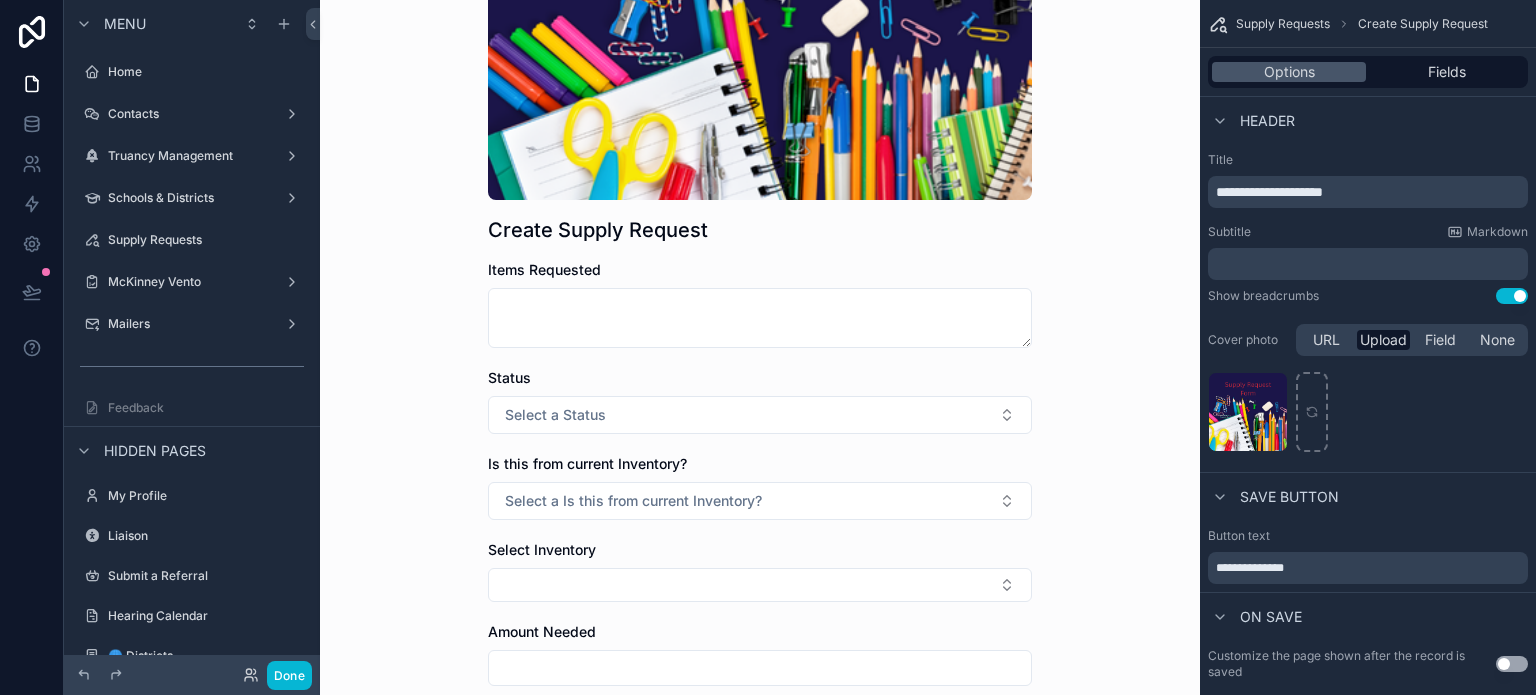 click on "Select a Status" at bounding box center (760, 415) 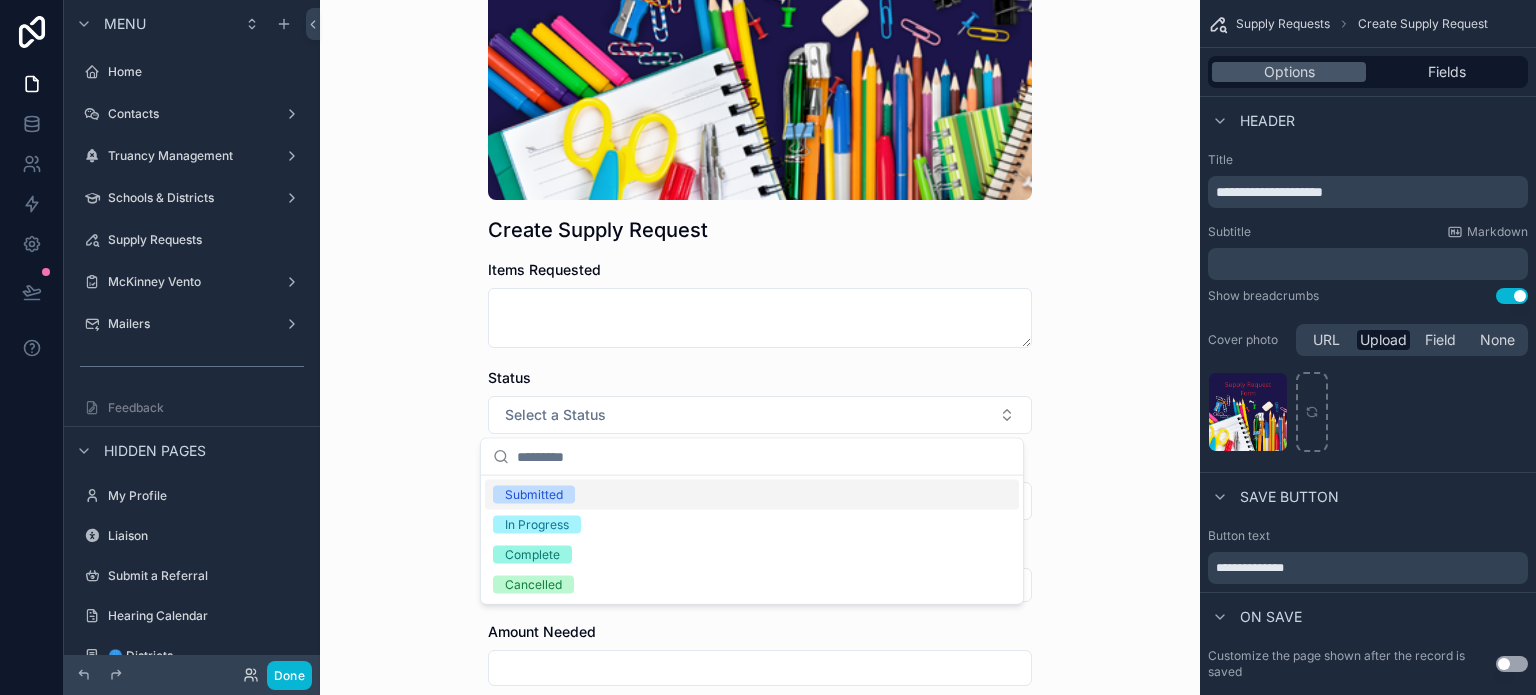 click on "Select a Status" at bounding box center (760, 415) 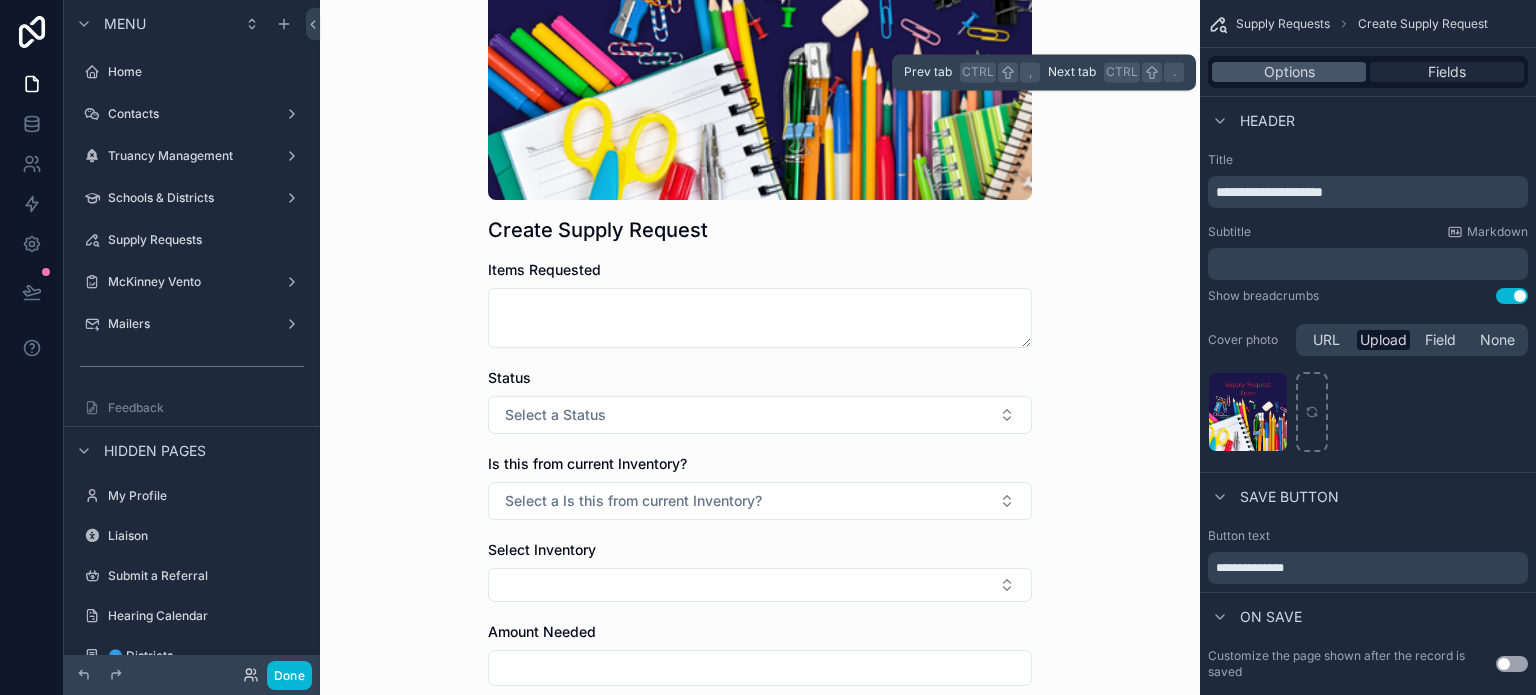 click on "Fields" at bounding box center (1447, 72) 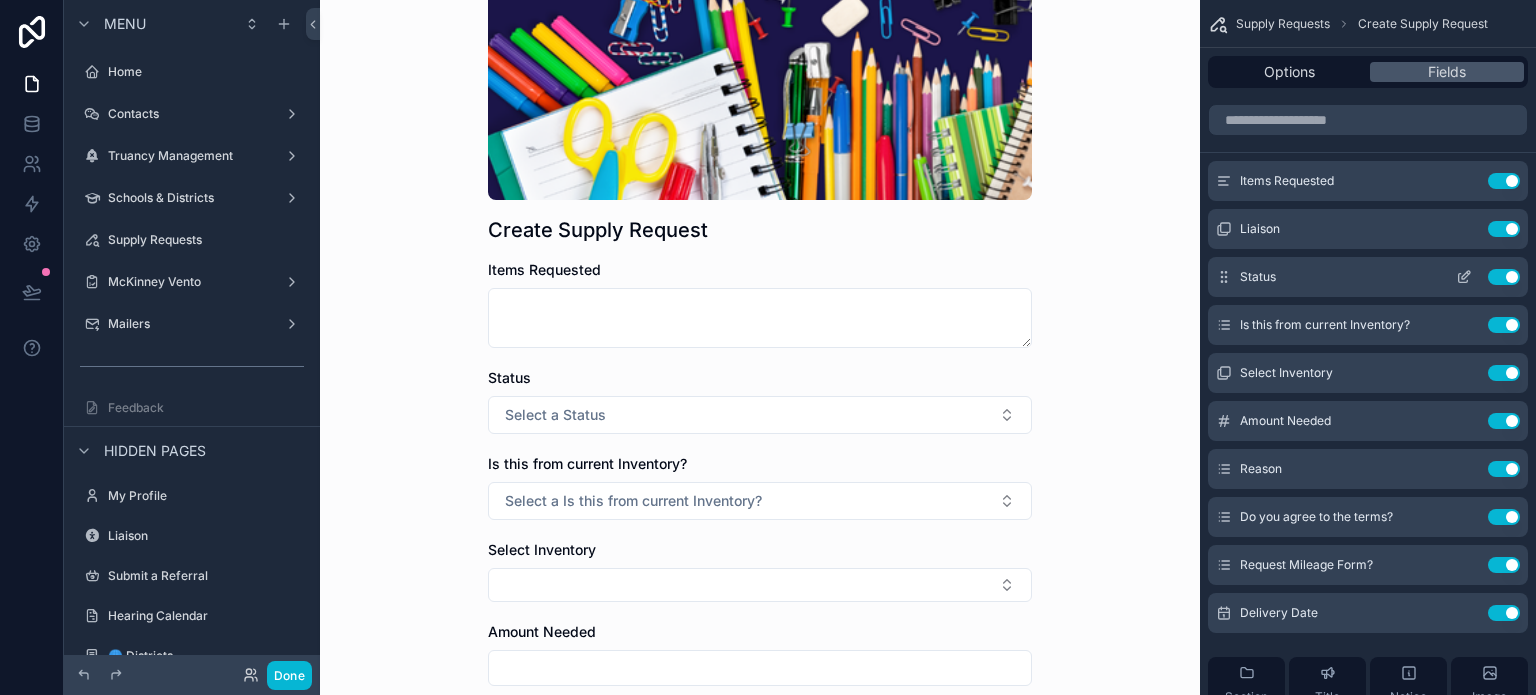 click 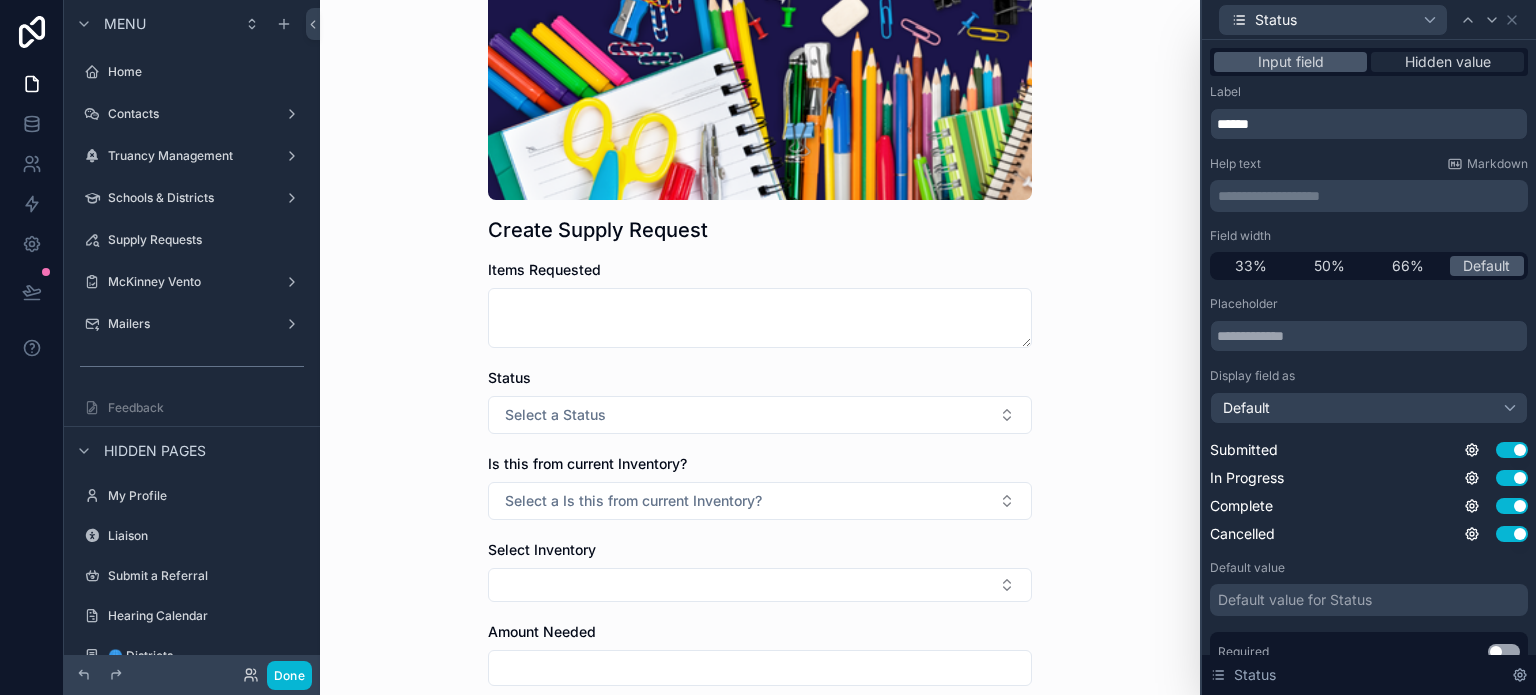 click on "Hidden value" at bounding box center (1448, 62) 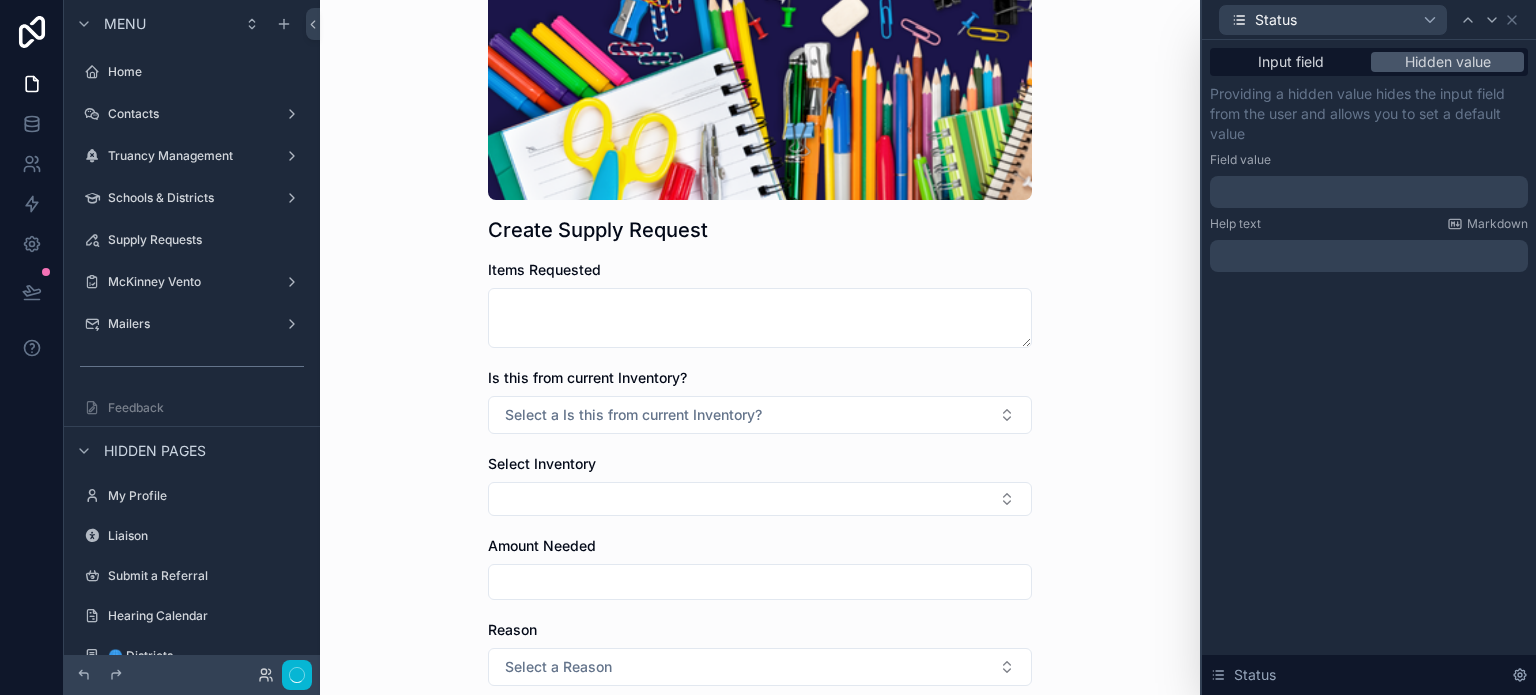 scroll, scrollTop: 0, scrollLeft: 0, axis: both 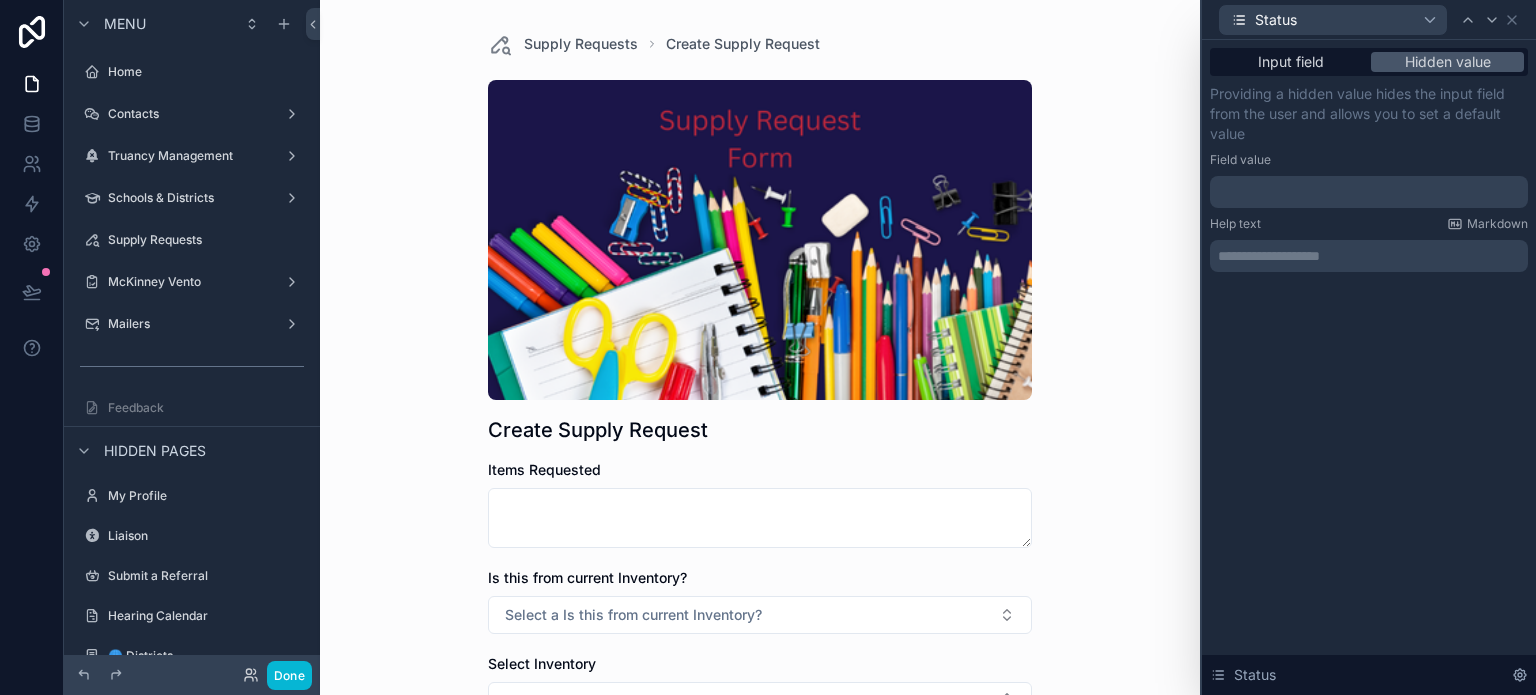 click at bounding box center (1369, 192) 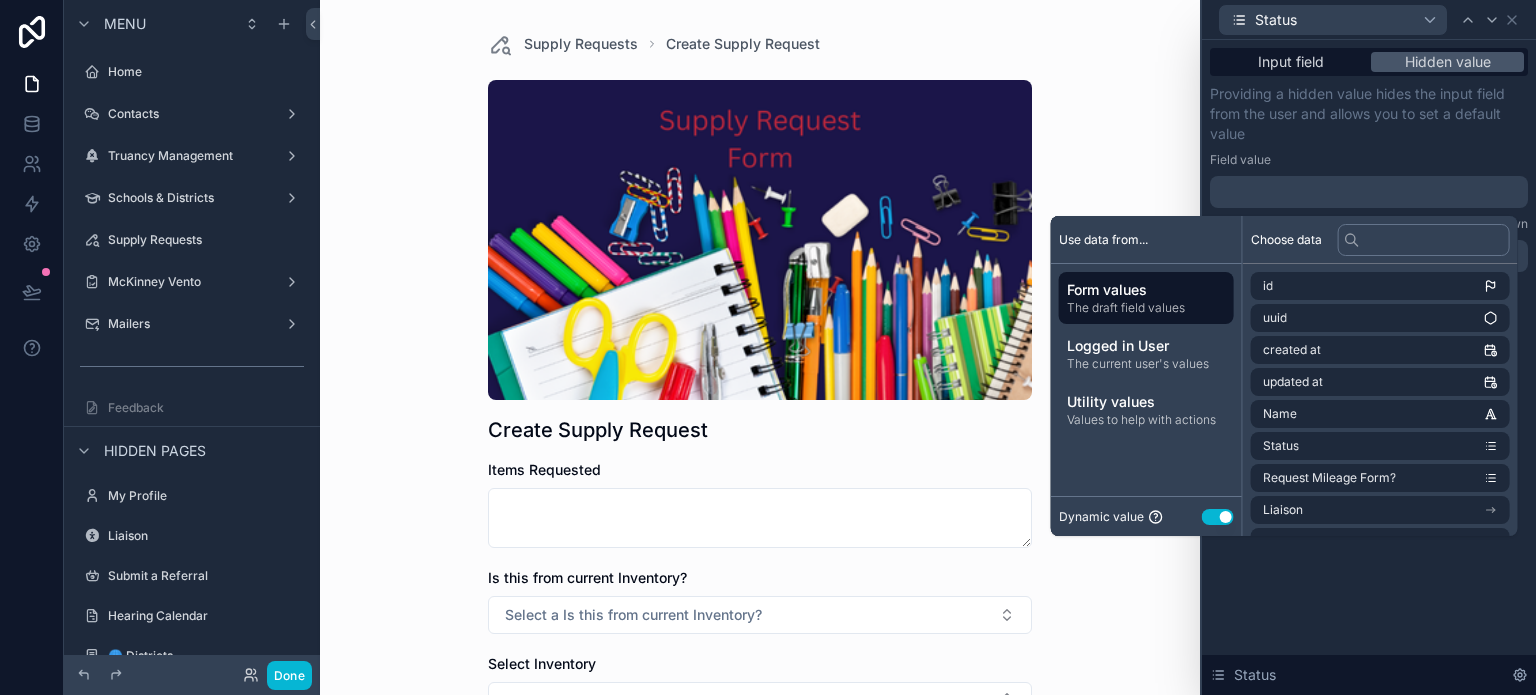 click on "Use setting" at bounding box center (1218, 517) 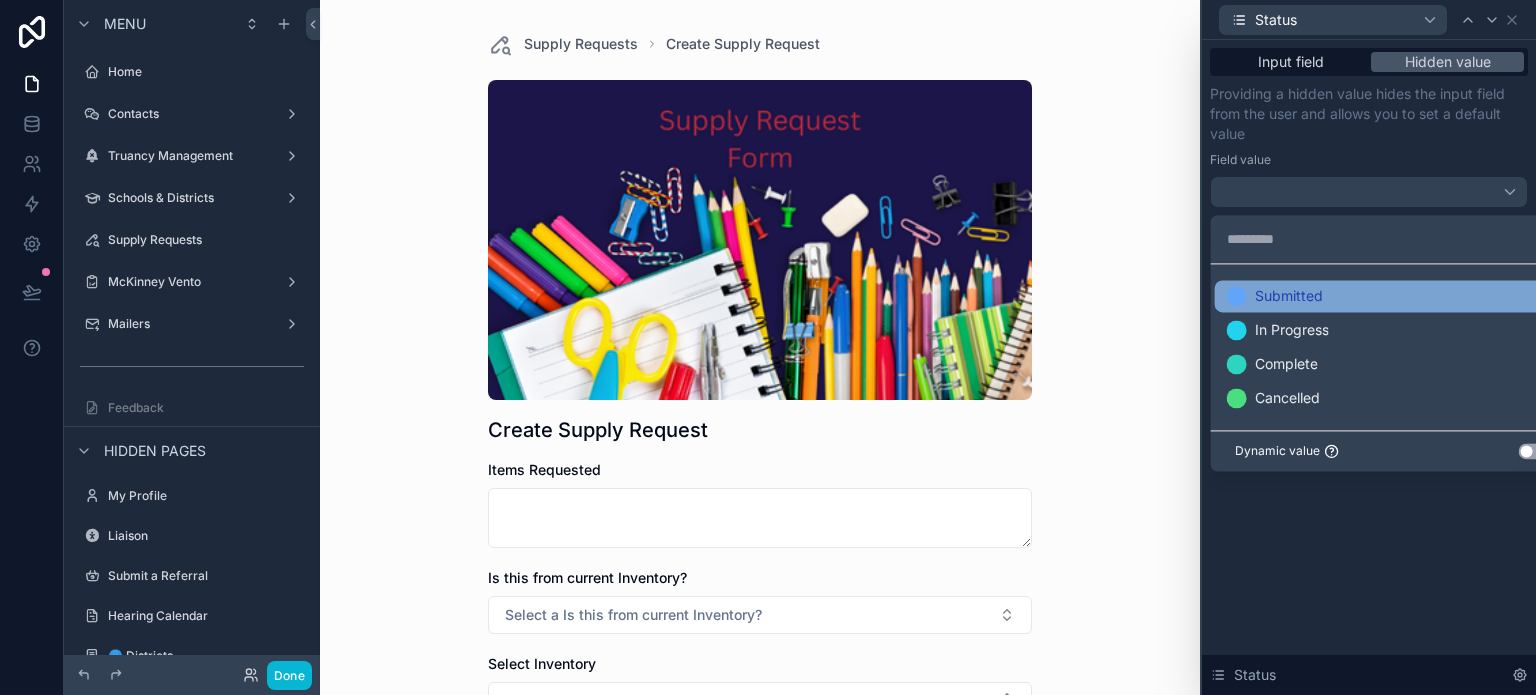 click on "Submitted" at bounding box center [1289, 297] 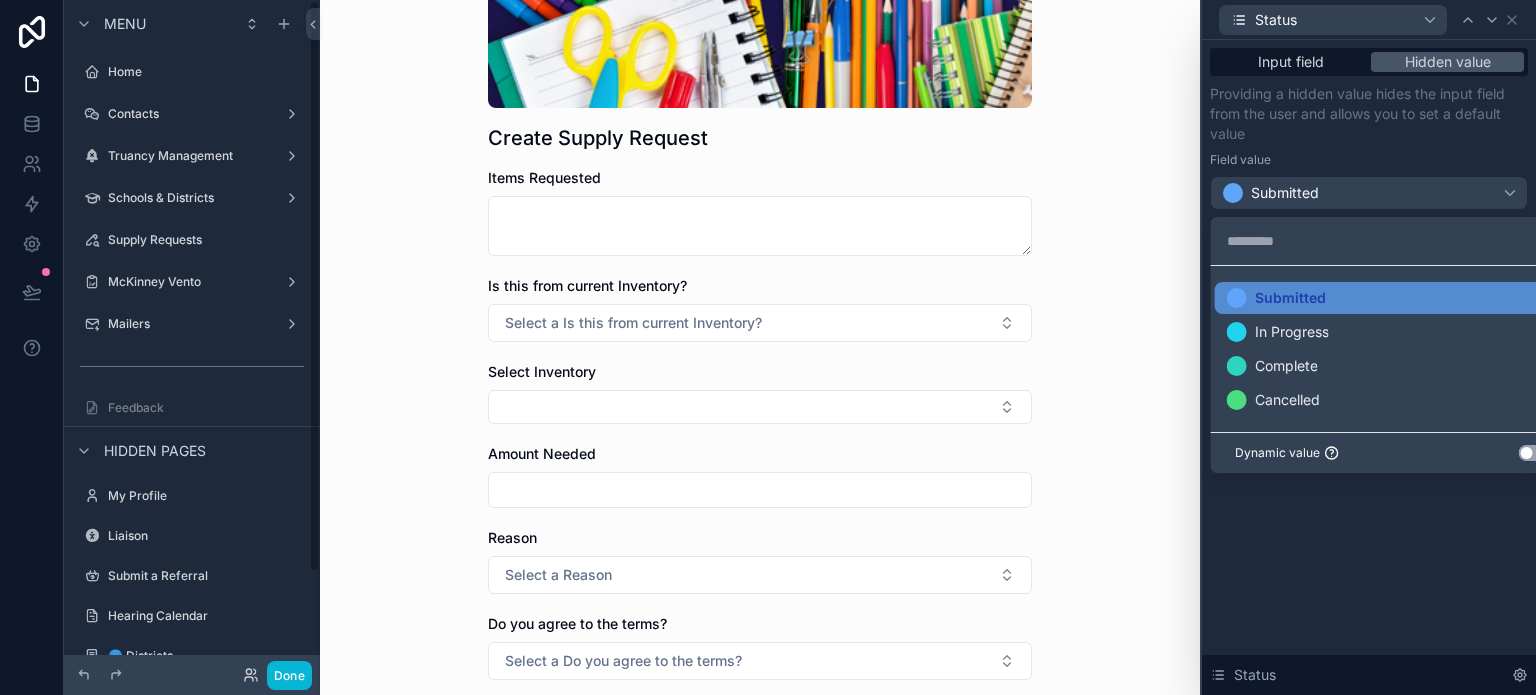 scroll, scrollTop: 300, scrollLeft: 0, axis: vertical 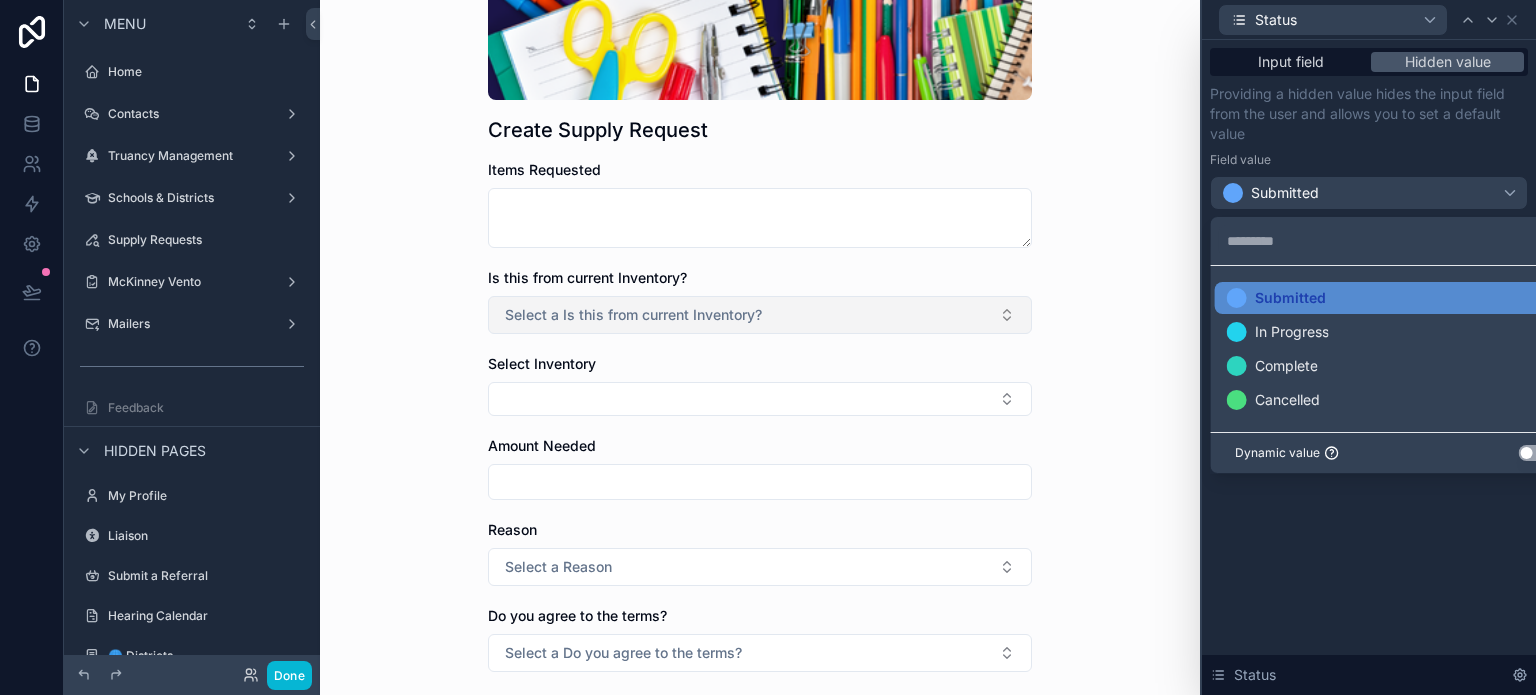 click on "Select a Is this from current Inventory?" at bounding box center [633, 315] 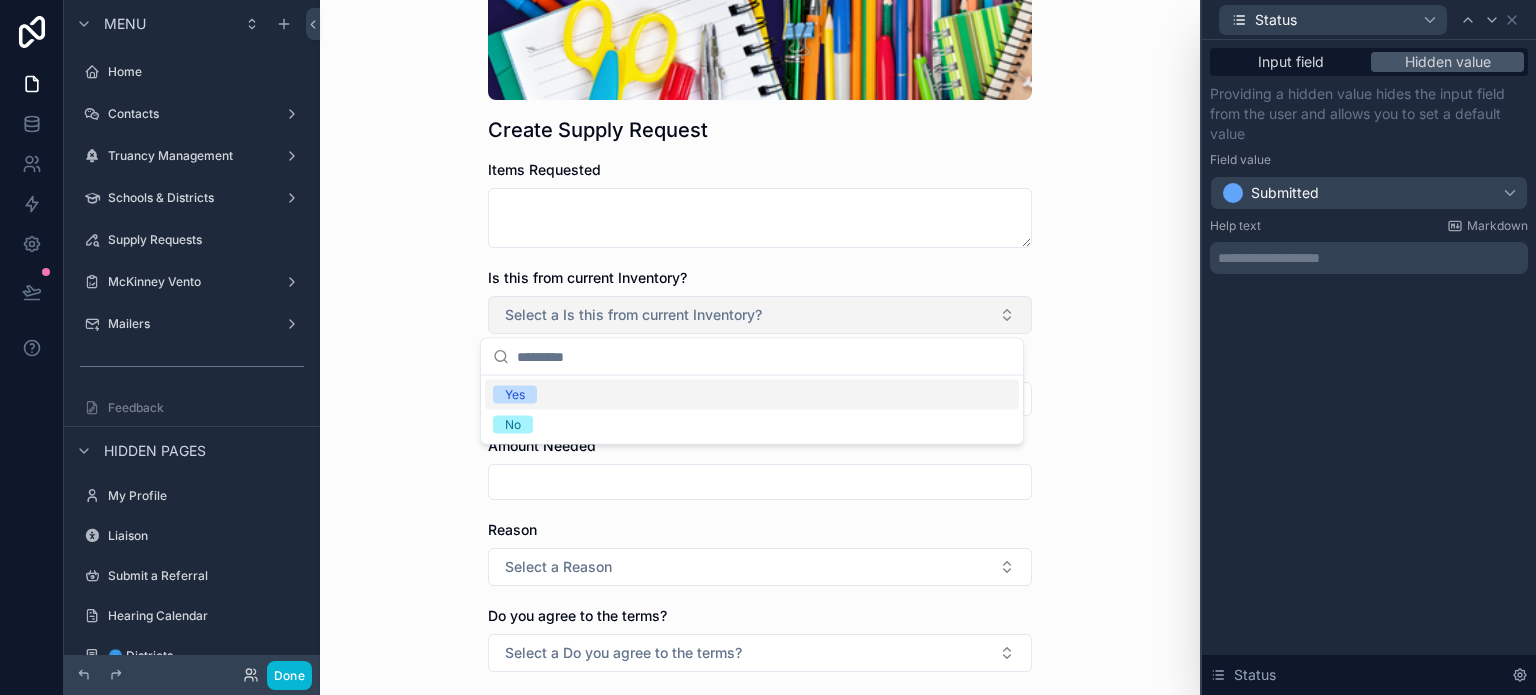 click on "Select a Is this from current Inventory?" at bounding box center [633, 315] 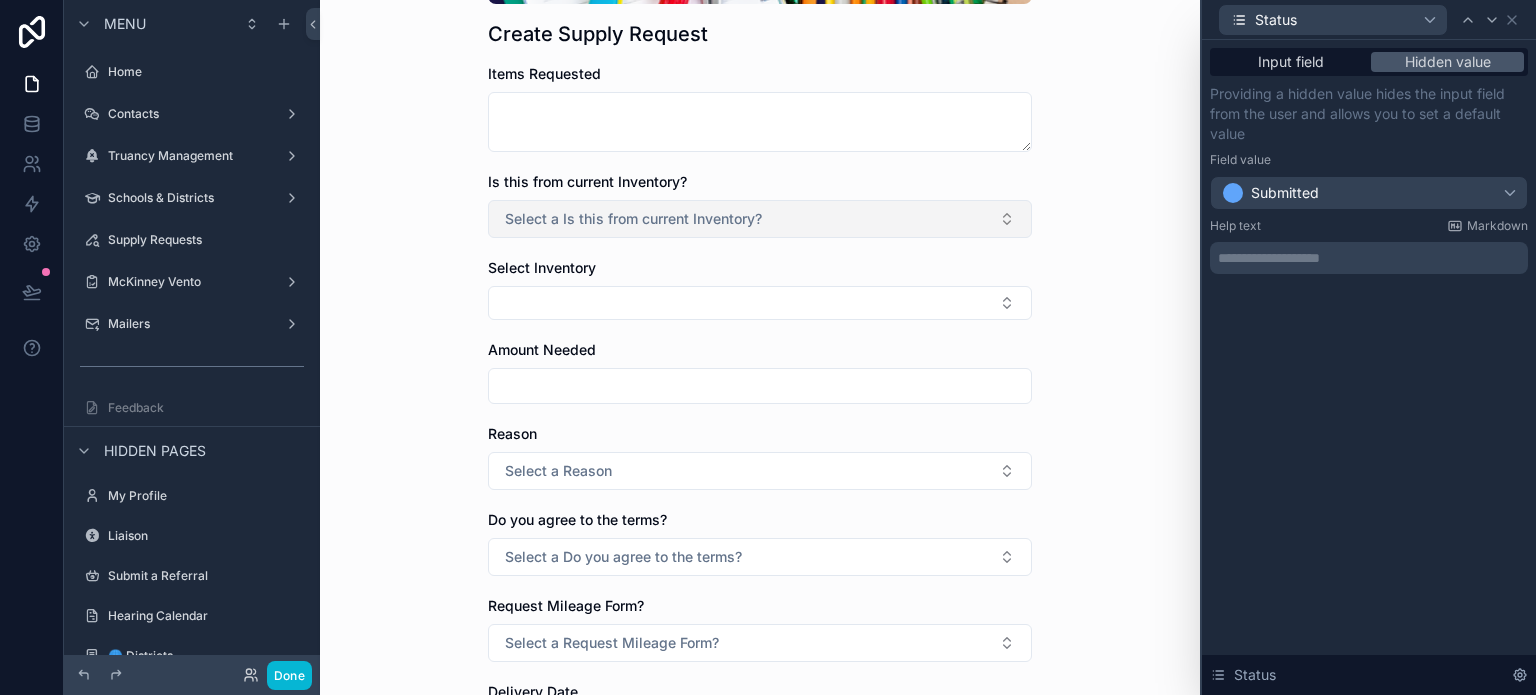 scroll, scrollTop: 400, scrollLeft: 0, axis: vertical 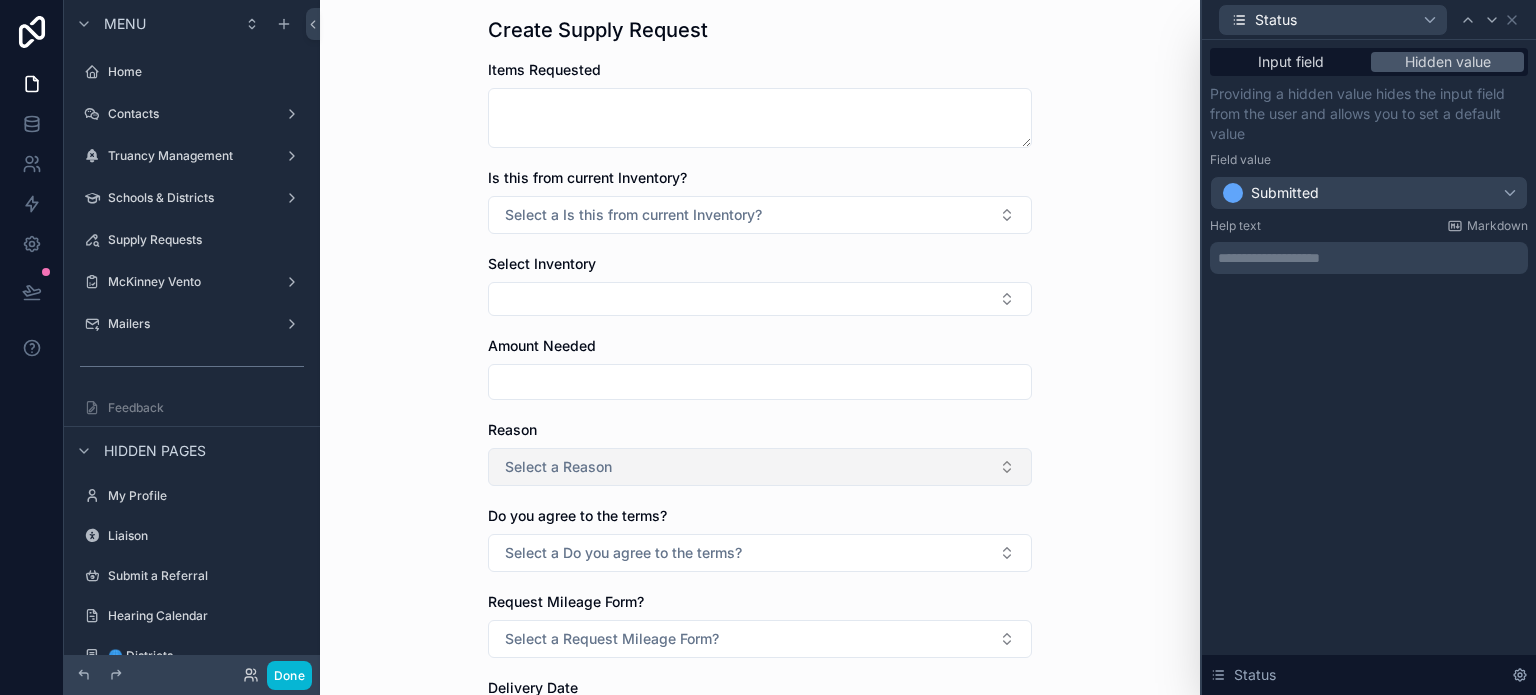 click on "Select a Reason" at bounding box center [760, 467] 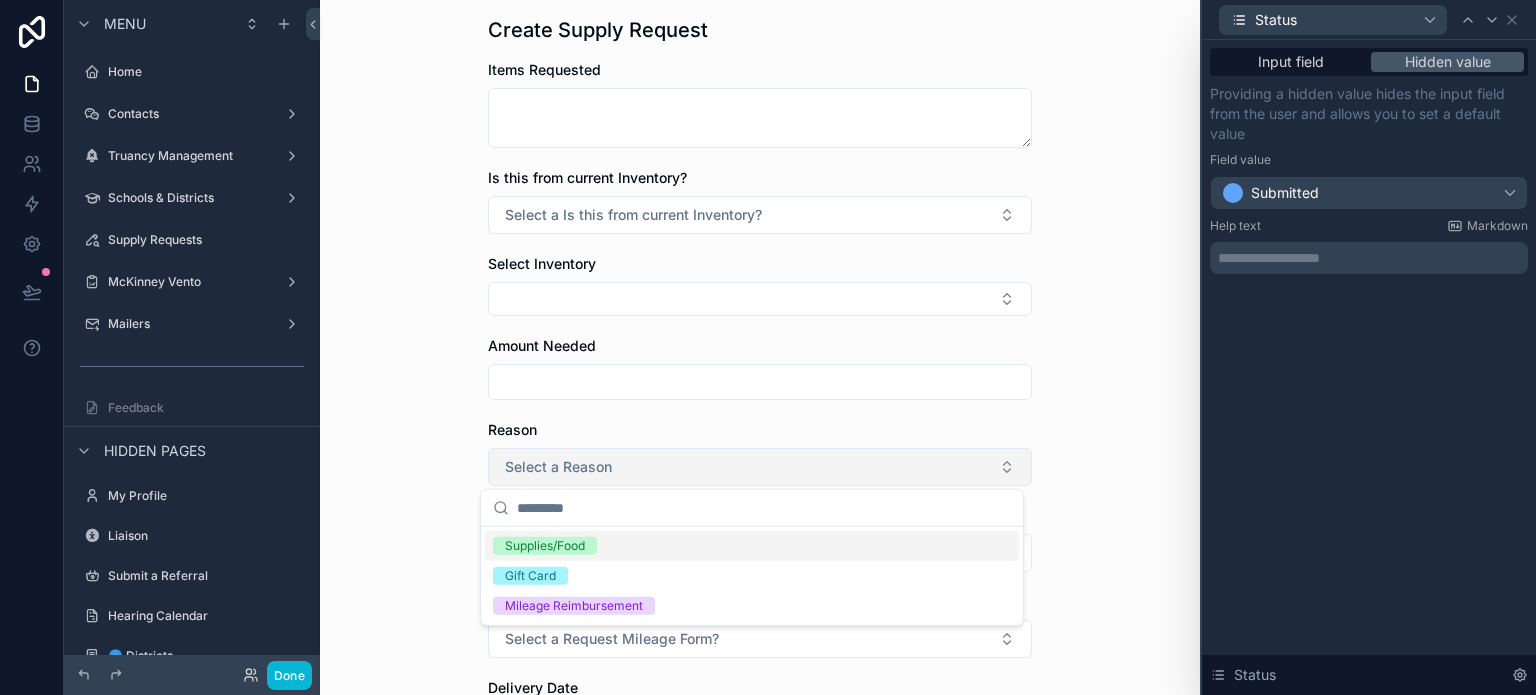 click on "Select a Reason" at bounding box center (760, 467) 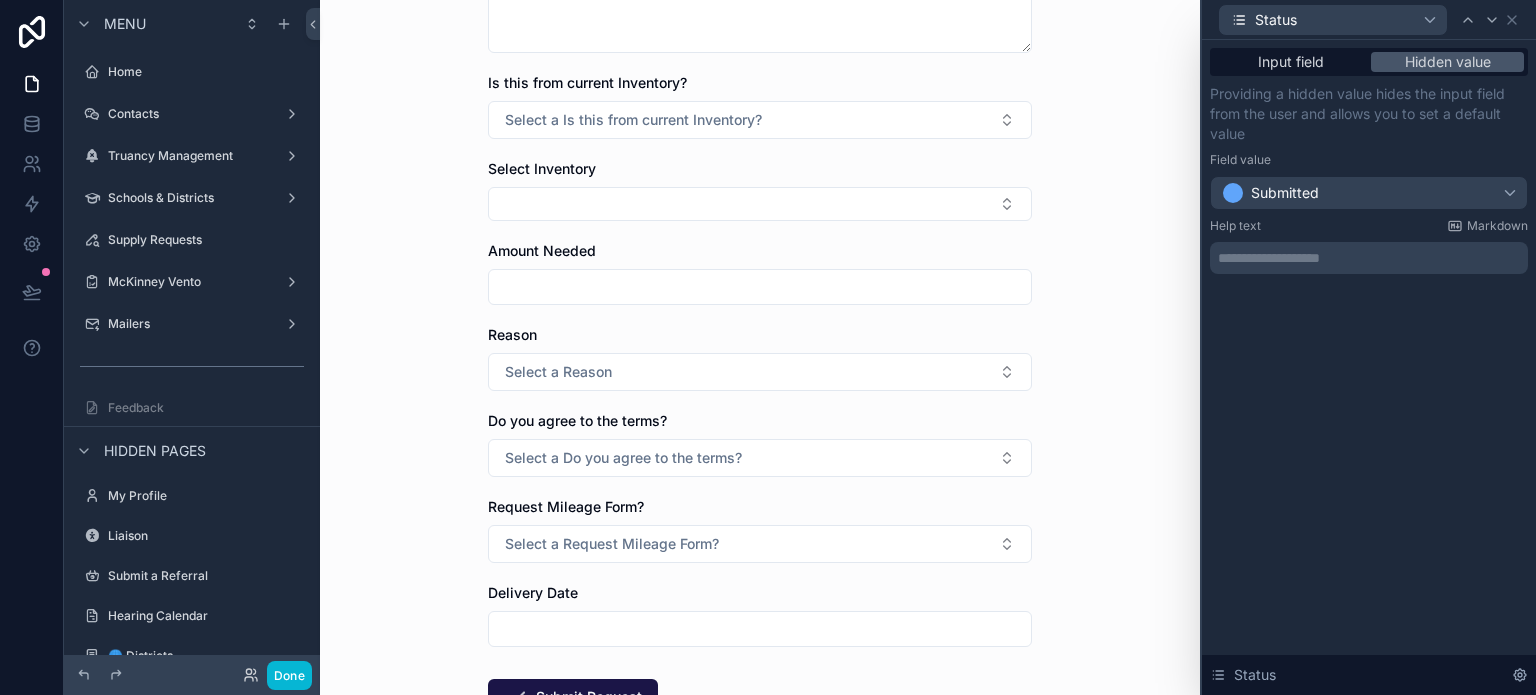 scroll, scrollTop: 500, scrollLeft: 0, axis: vertical 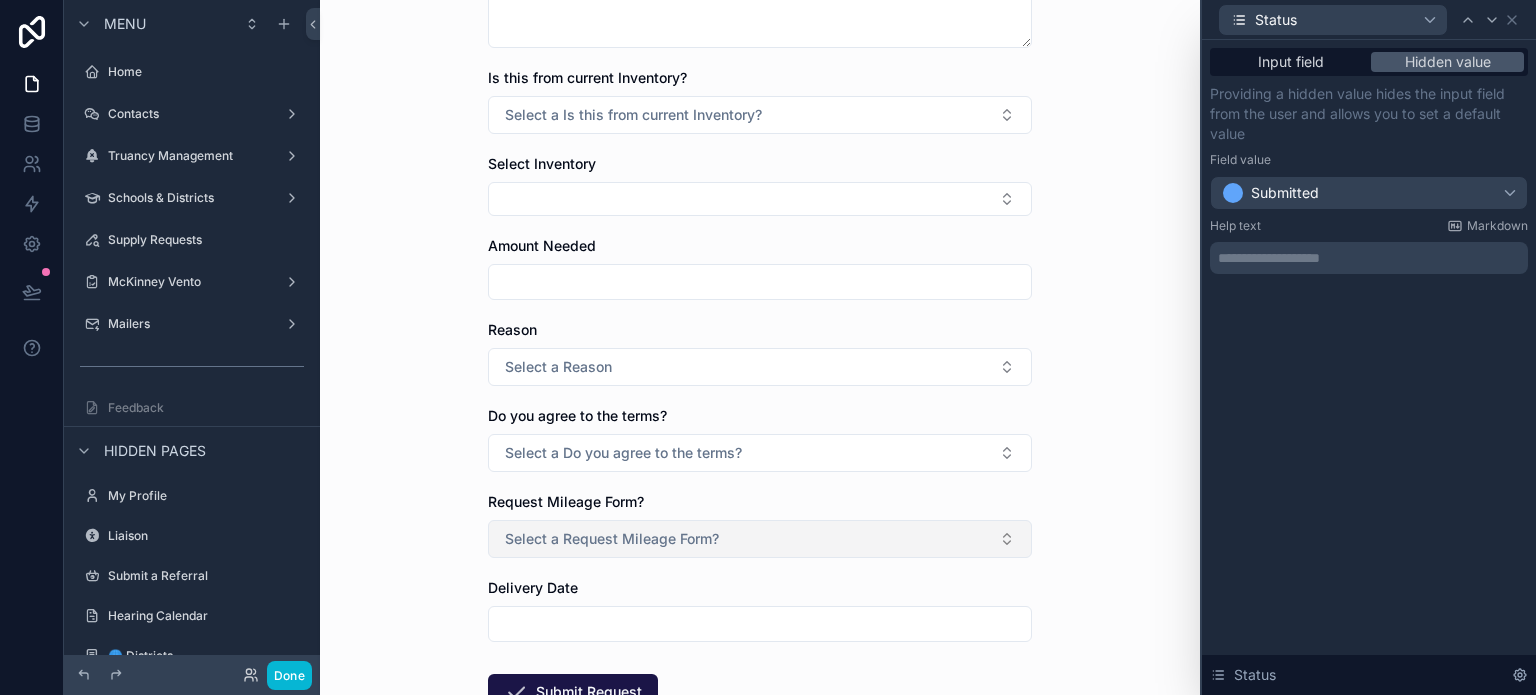 click on "Select a Request Mileage Form?" at bounding box center [612, 539] 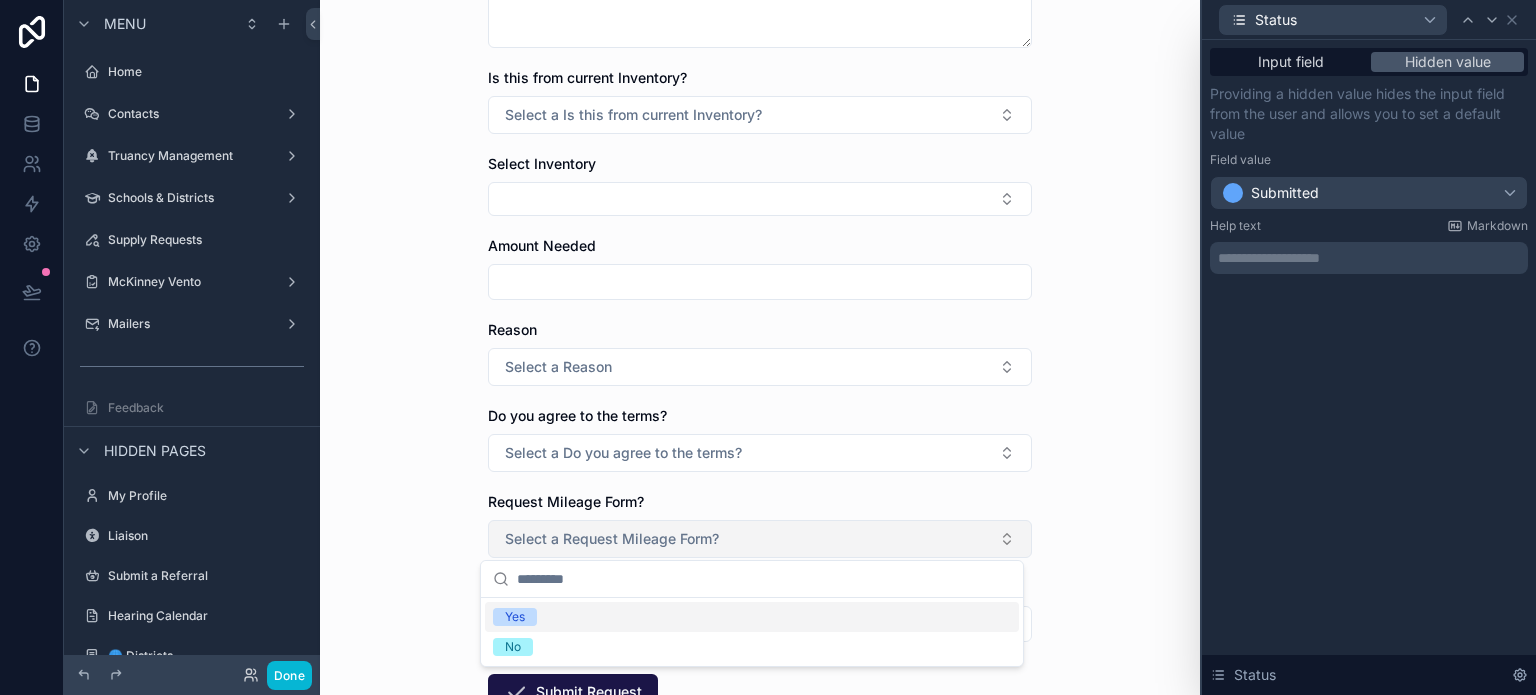 click on "Select a Request Mileage Form?" at bounding box center [612, 539] 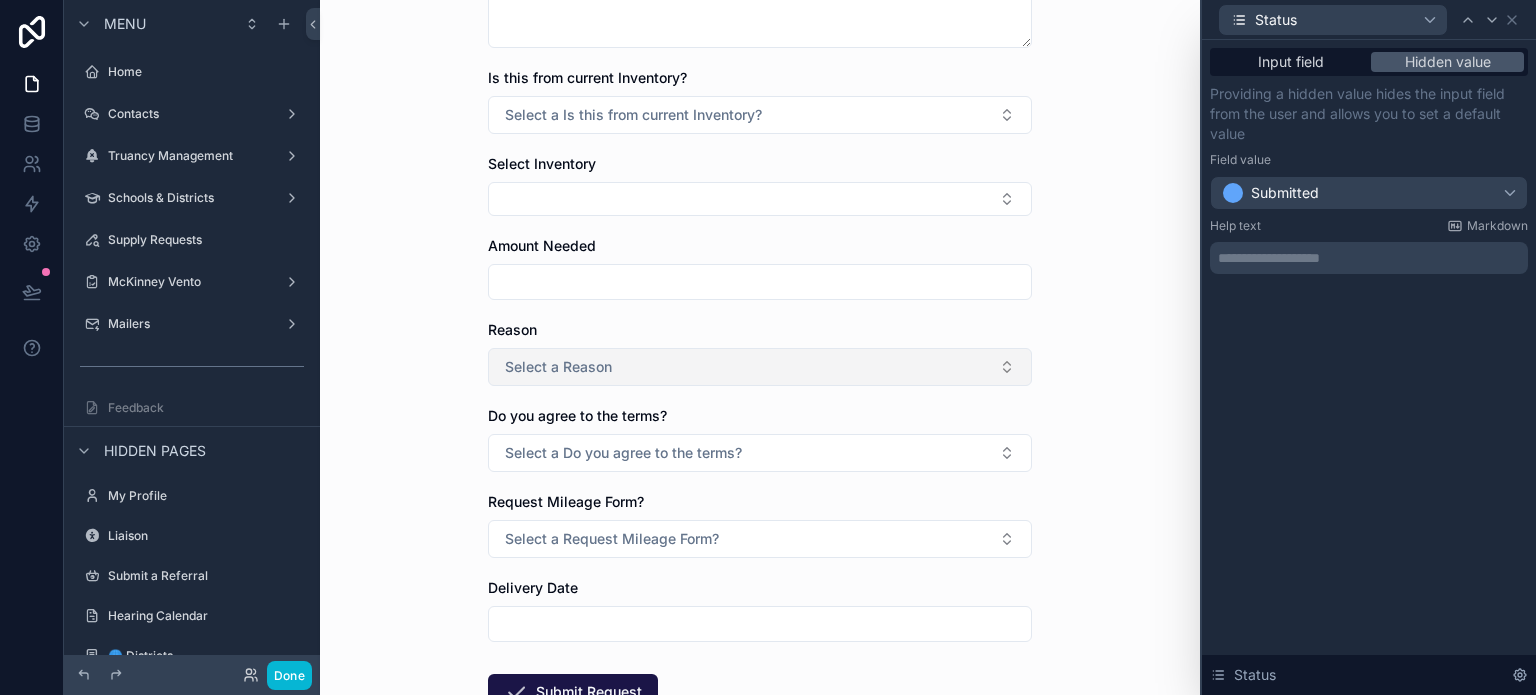 click on "Select a Reason" at bounding box center [558, 367] 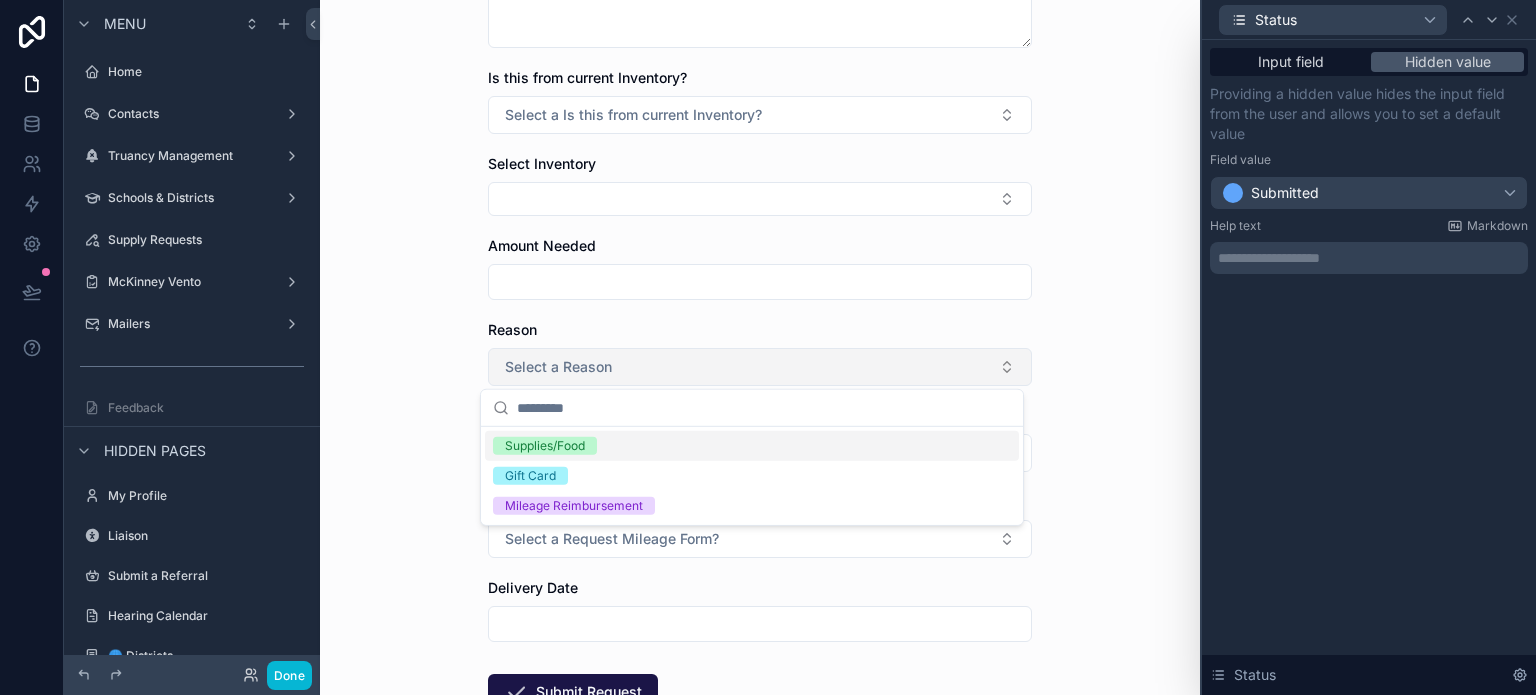 click on "Select a Reason" at bounding box center [558, 367] 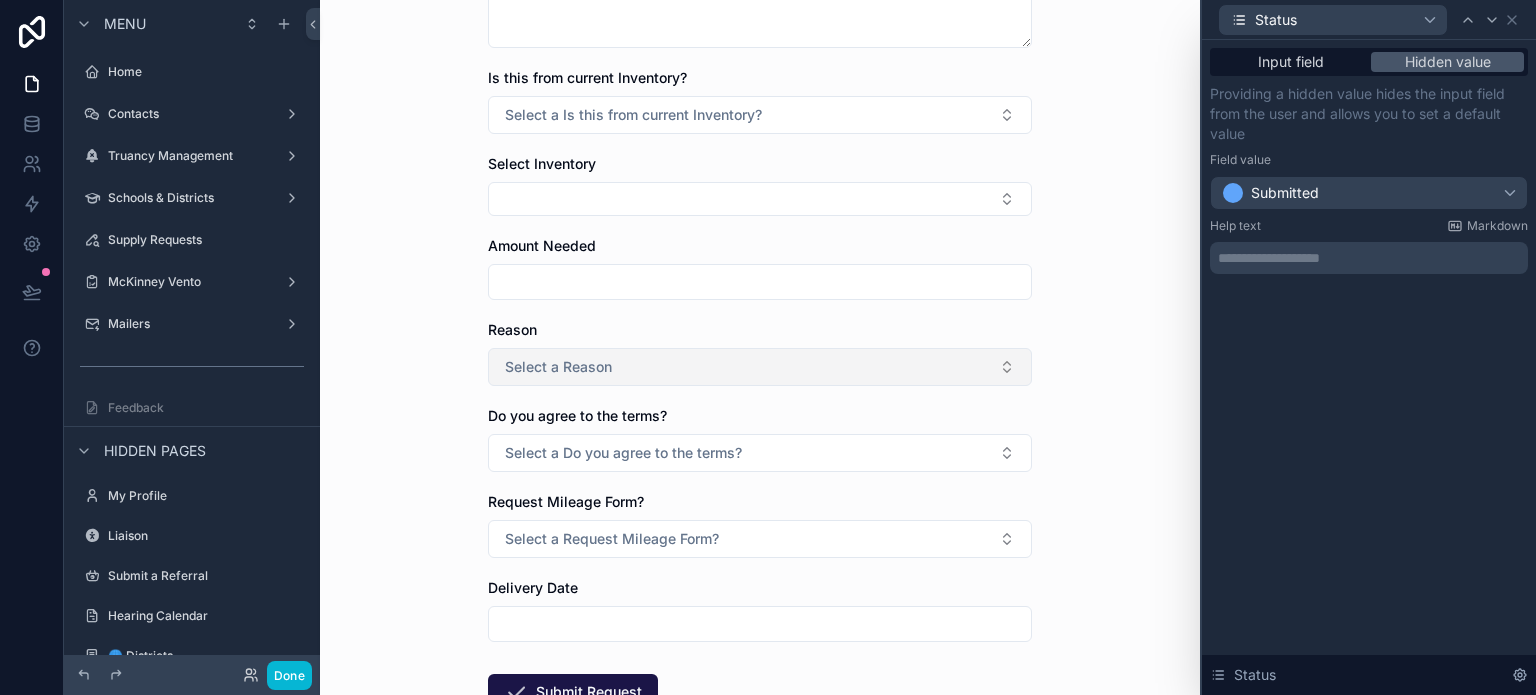 click on "Select a Reason" at bounding box center (760, 367) 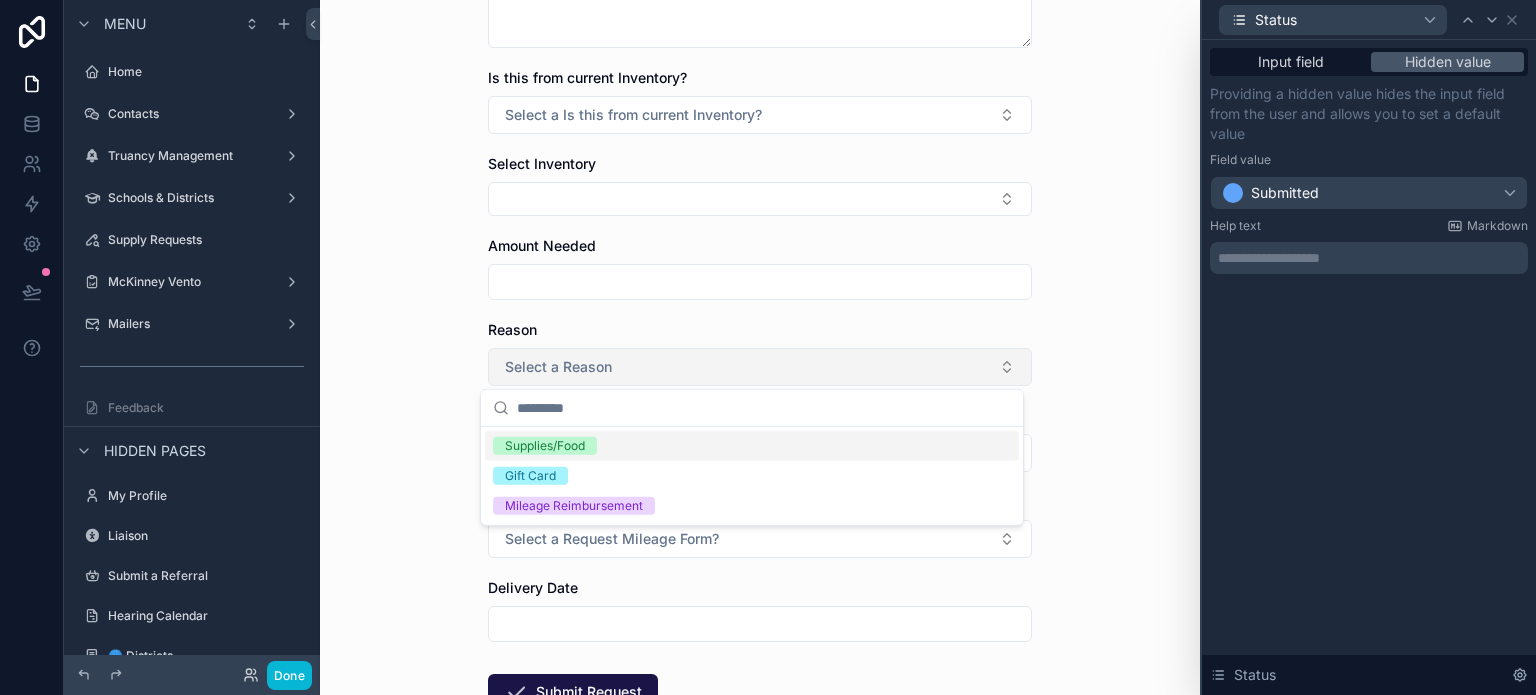 click on "Select a Reason" at bounding box center (760, 367) 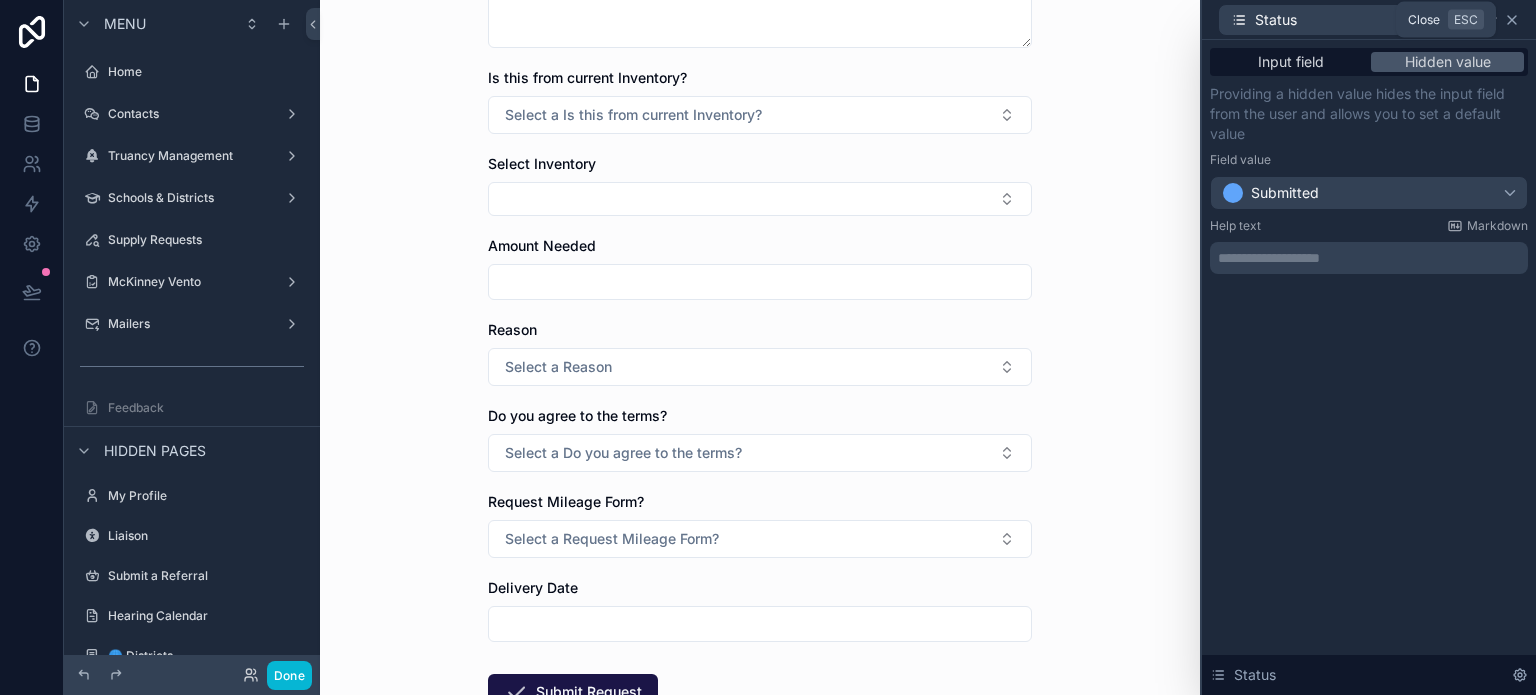 click 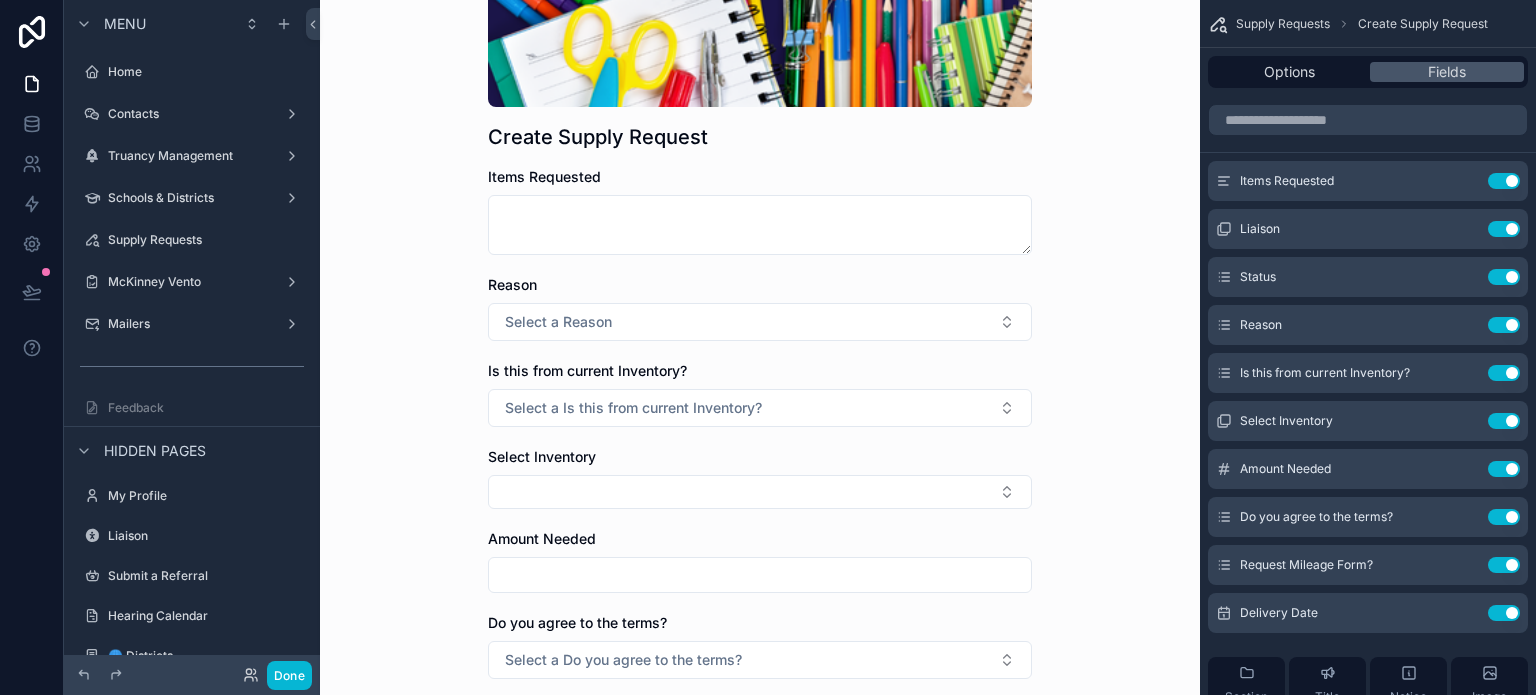 scroll, scrollTop: 300, scrollLeft: 0, axis: vertical 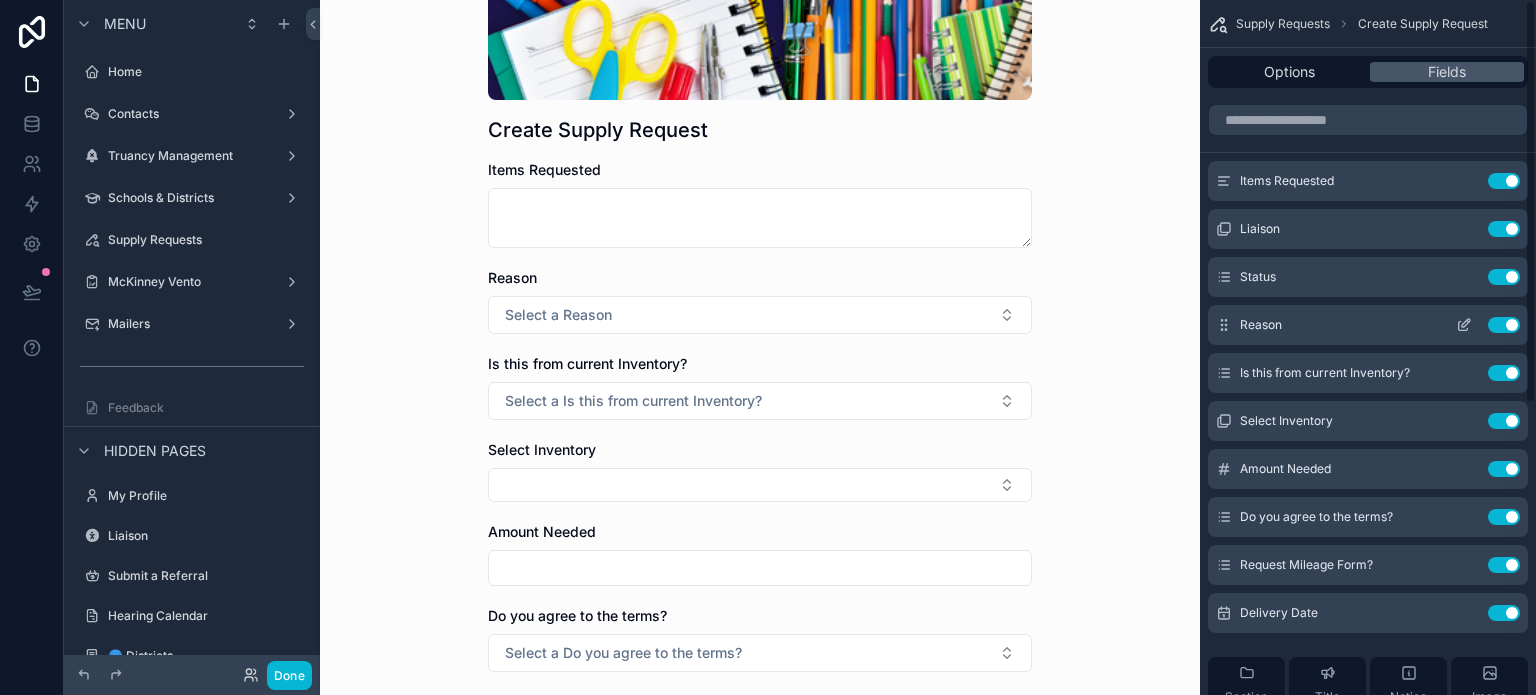 click 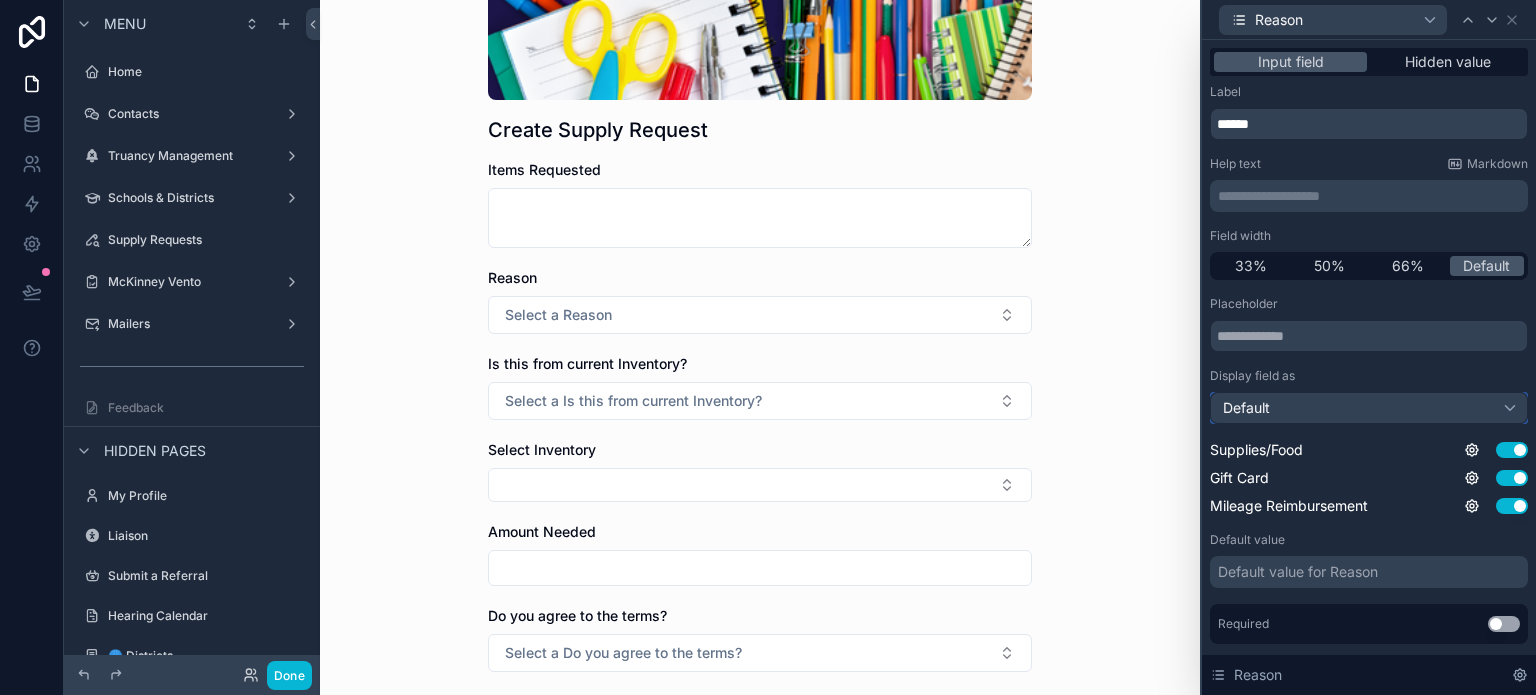 click on "Default" at bounding box center (1369, 408) 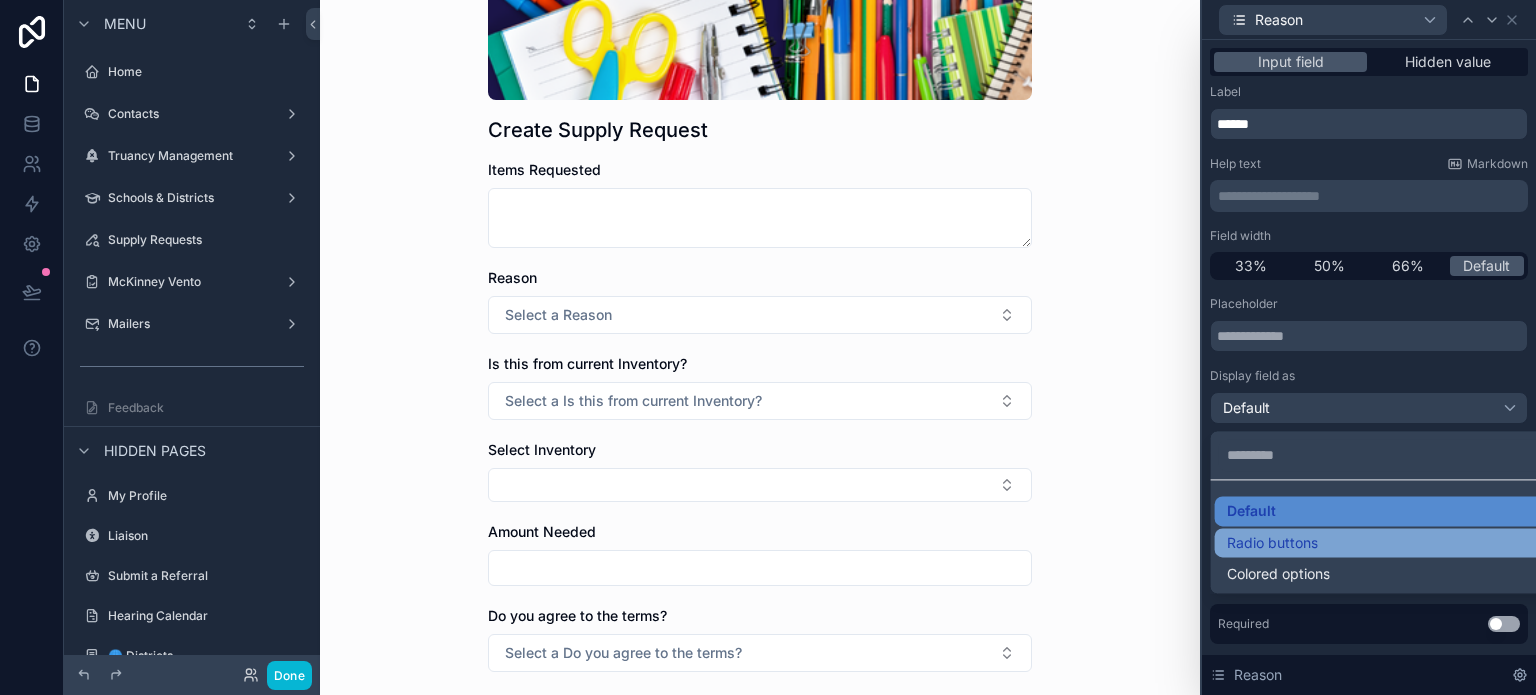 click on "Radio buttons" at bounding box center [1385, 543] 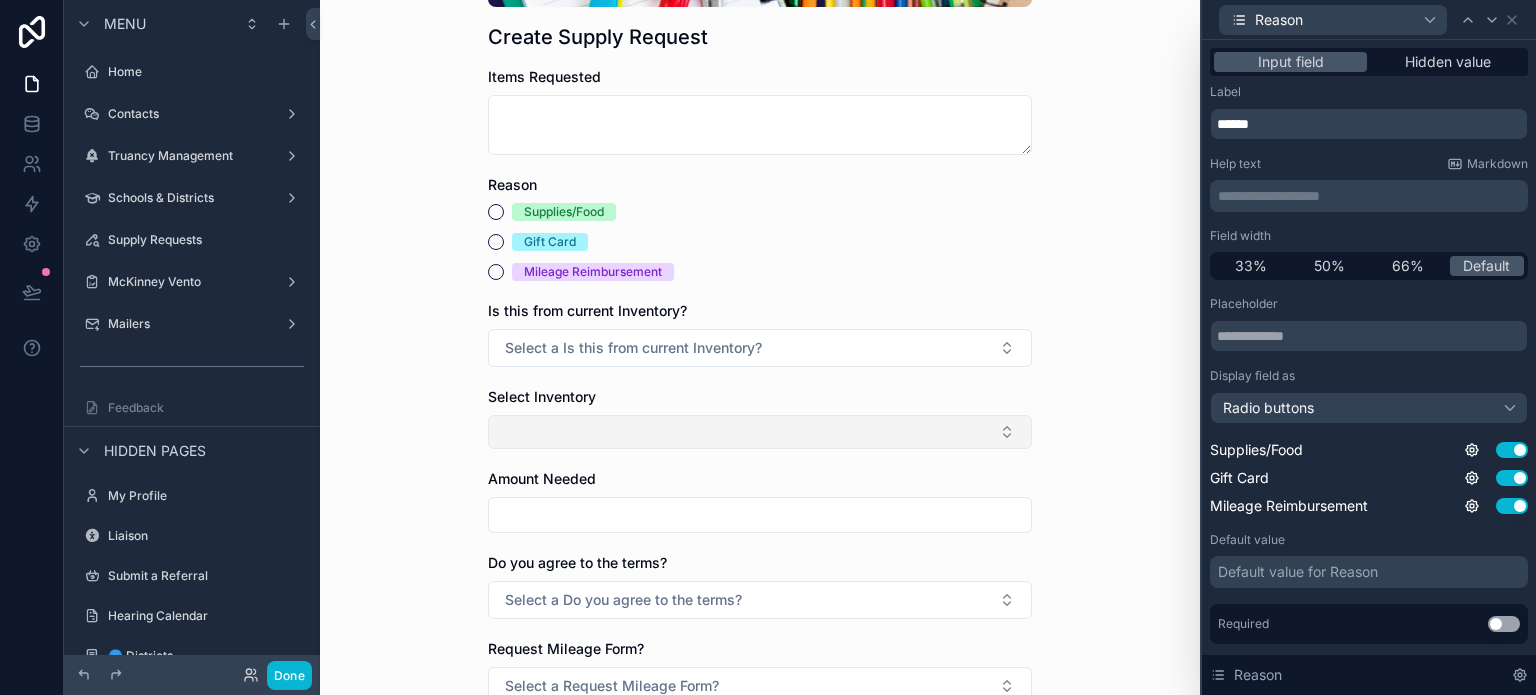scroll, scrollTop: 400, scrollLeft: 0, axis: vertical 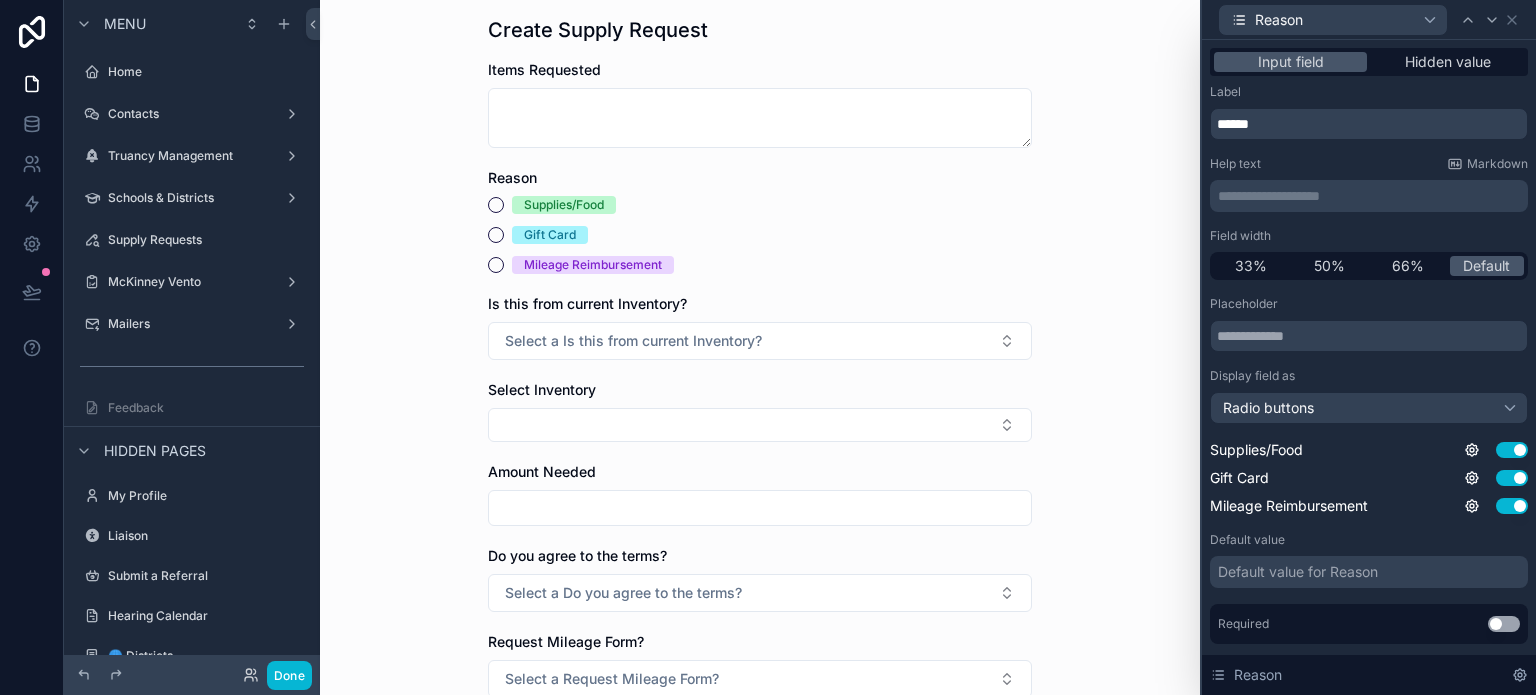 click on "Use setting" at bounding box center [1504, 624] 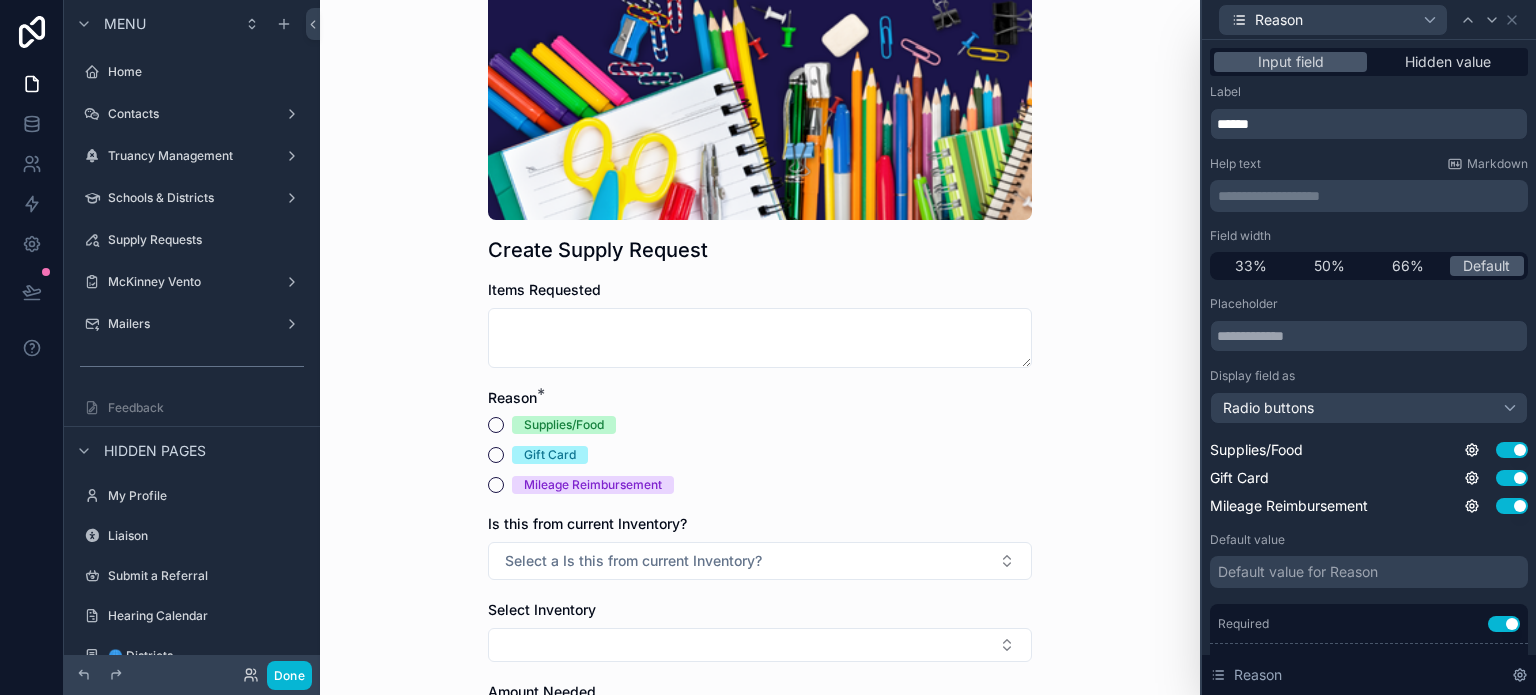 scroll, scrollTop: 200, scrollLeft: 0, axis: vertical 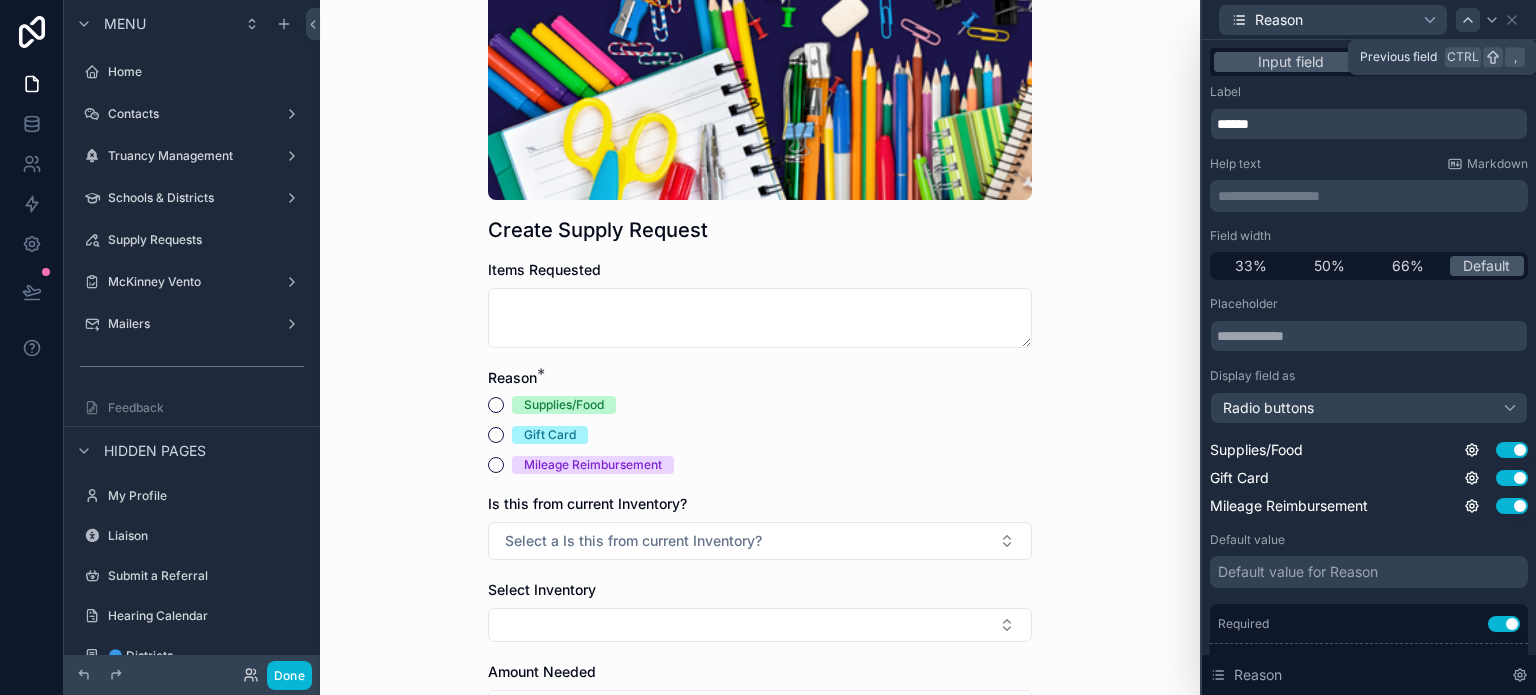 click 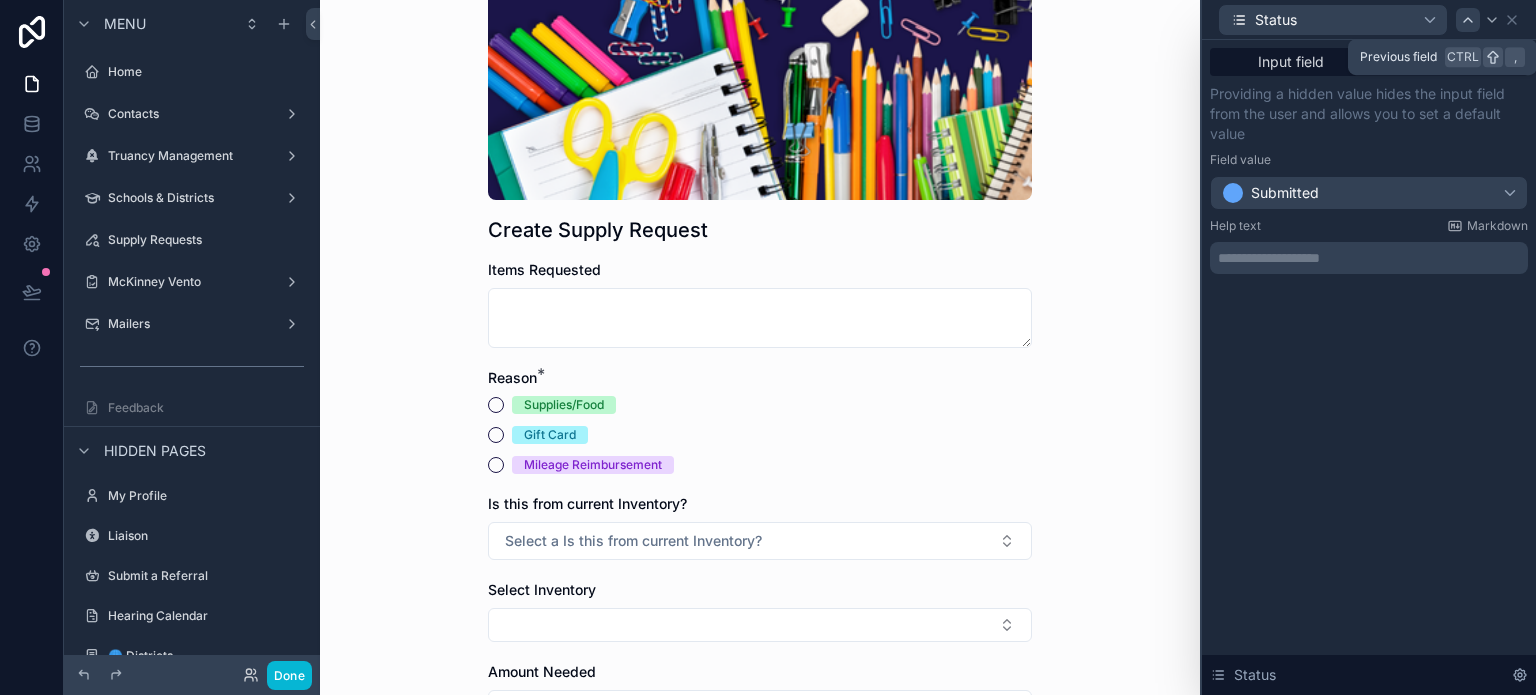 click 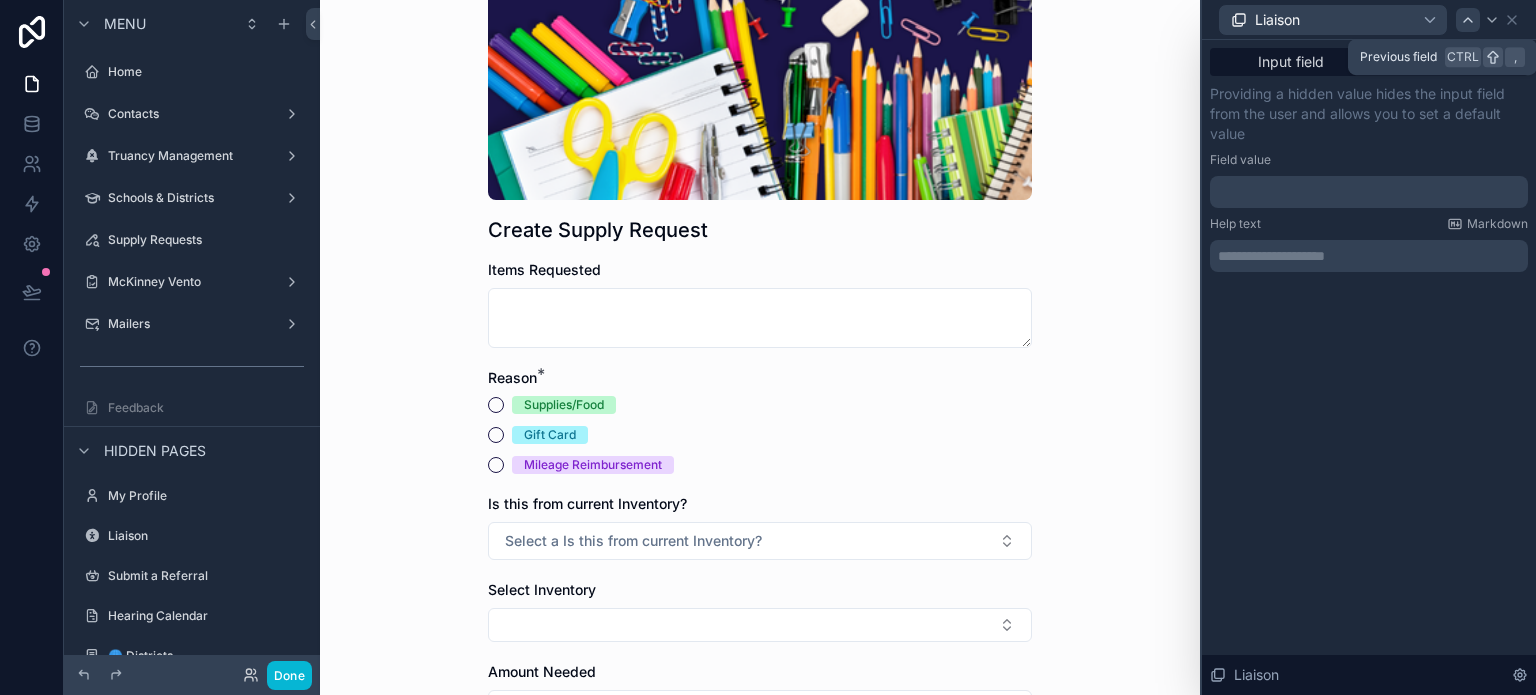 click 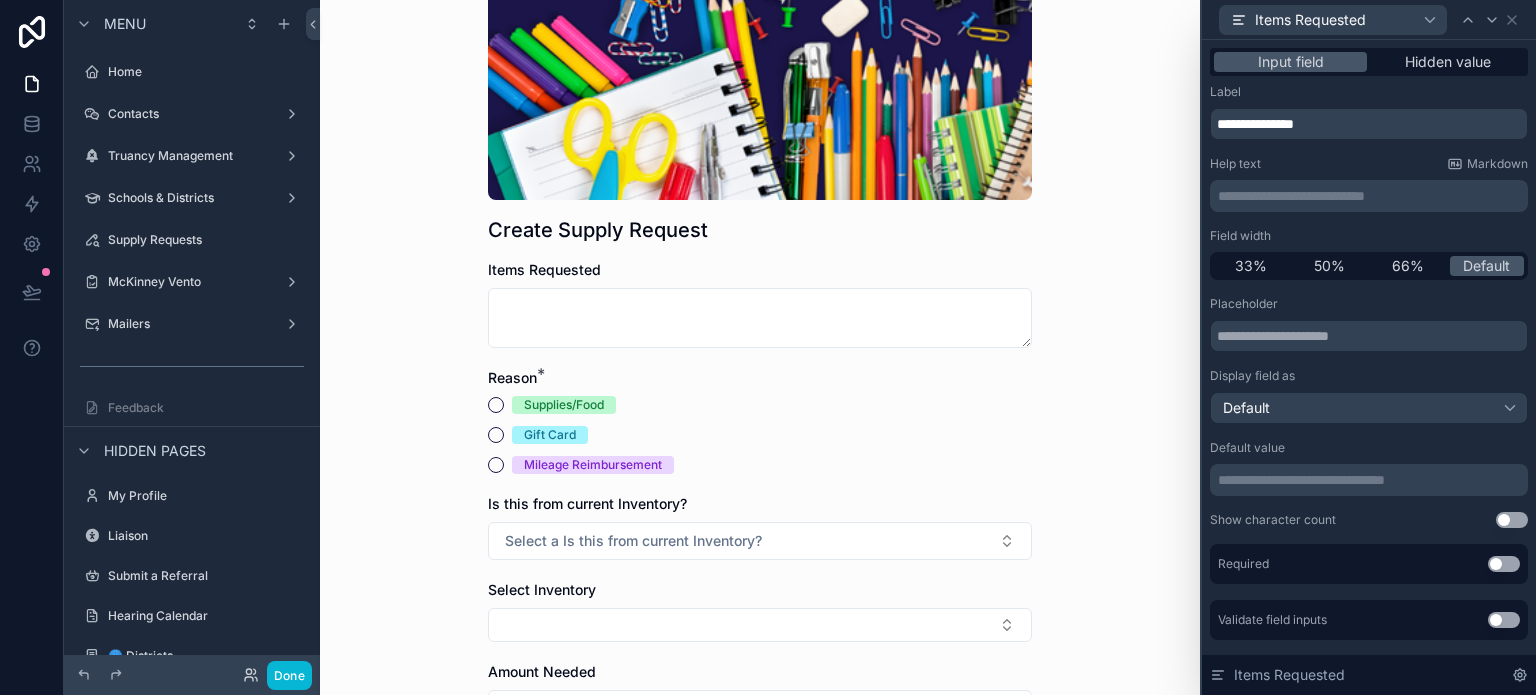 click on "Use setting" at bounding box center (1504, 564) 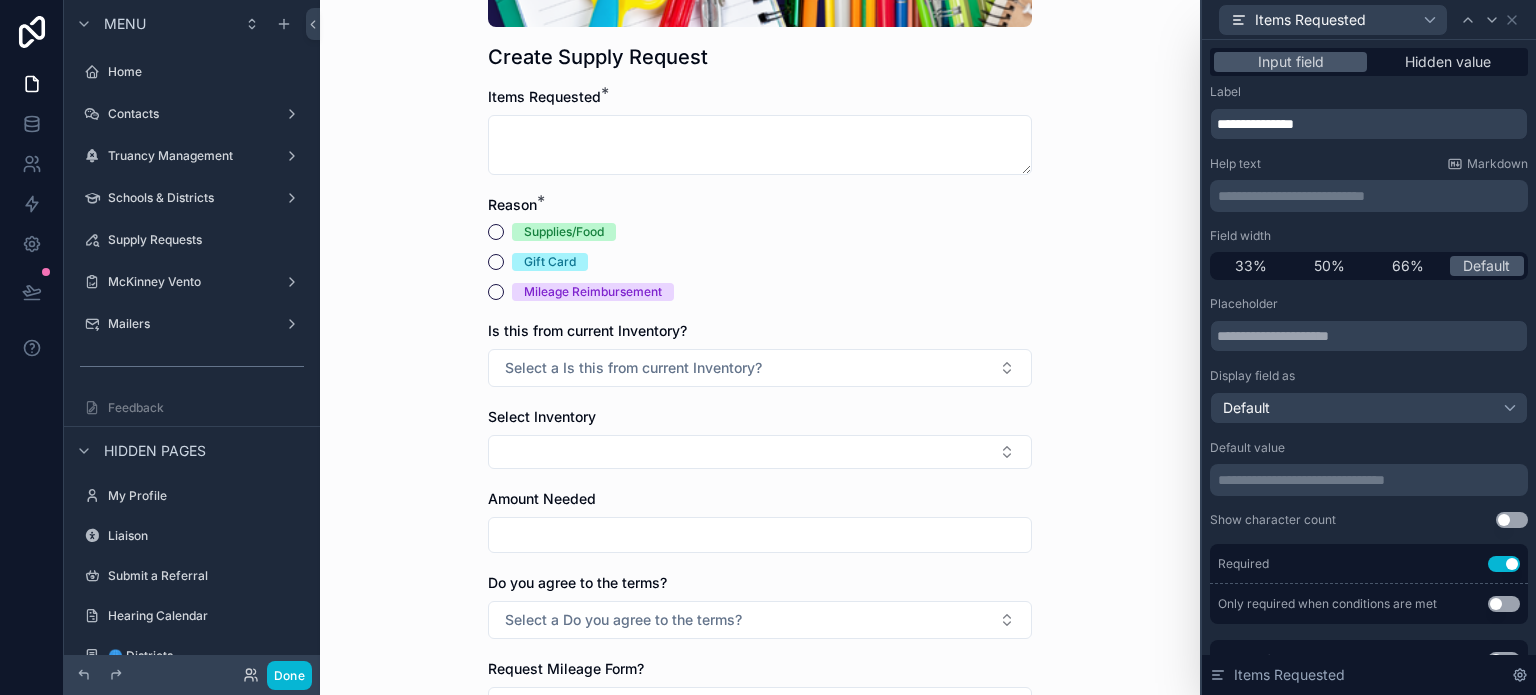 scroll, scrollTop: 400, scrollLeft: 0, axis: vertical 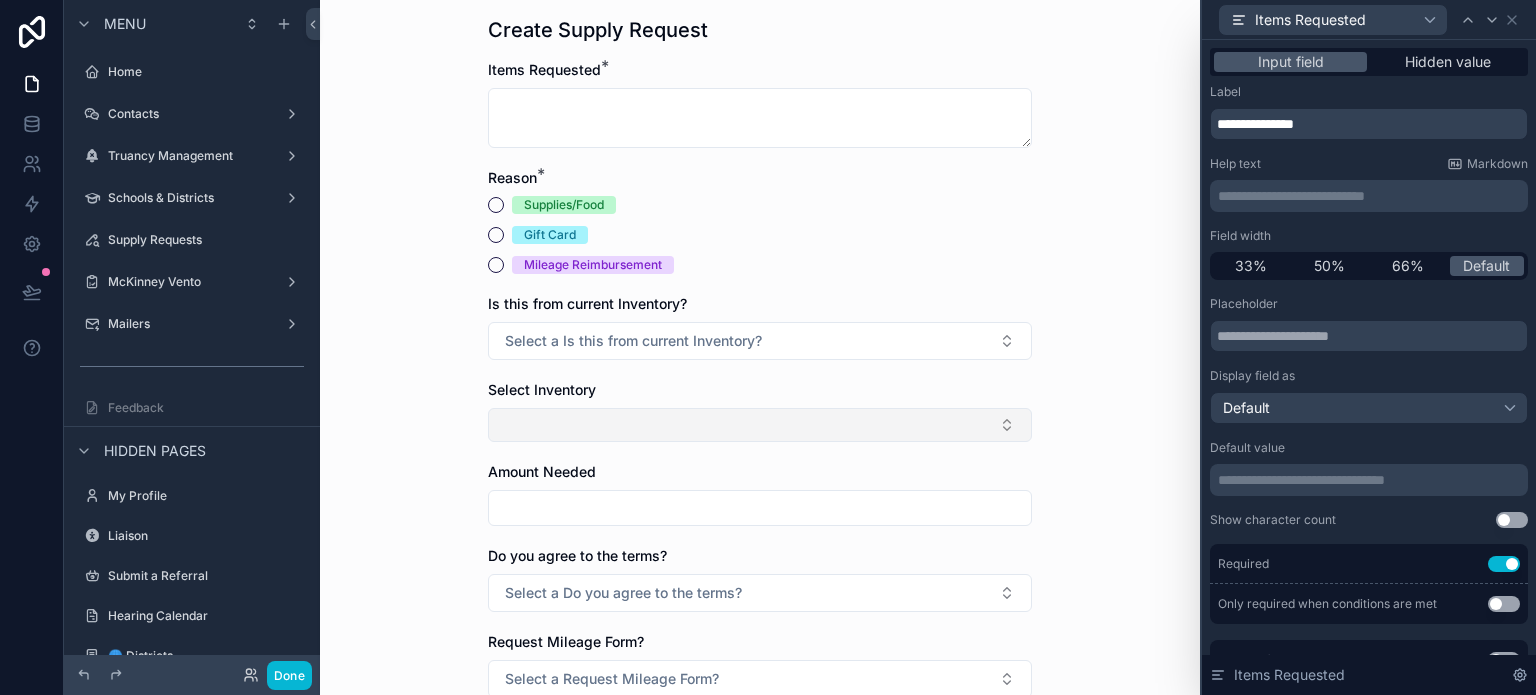 click at bounding box center (760, 425) 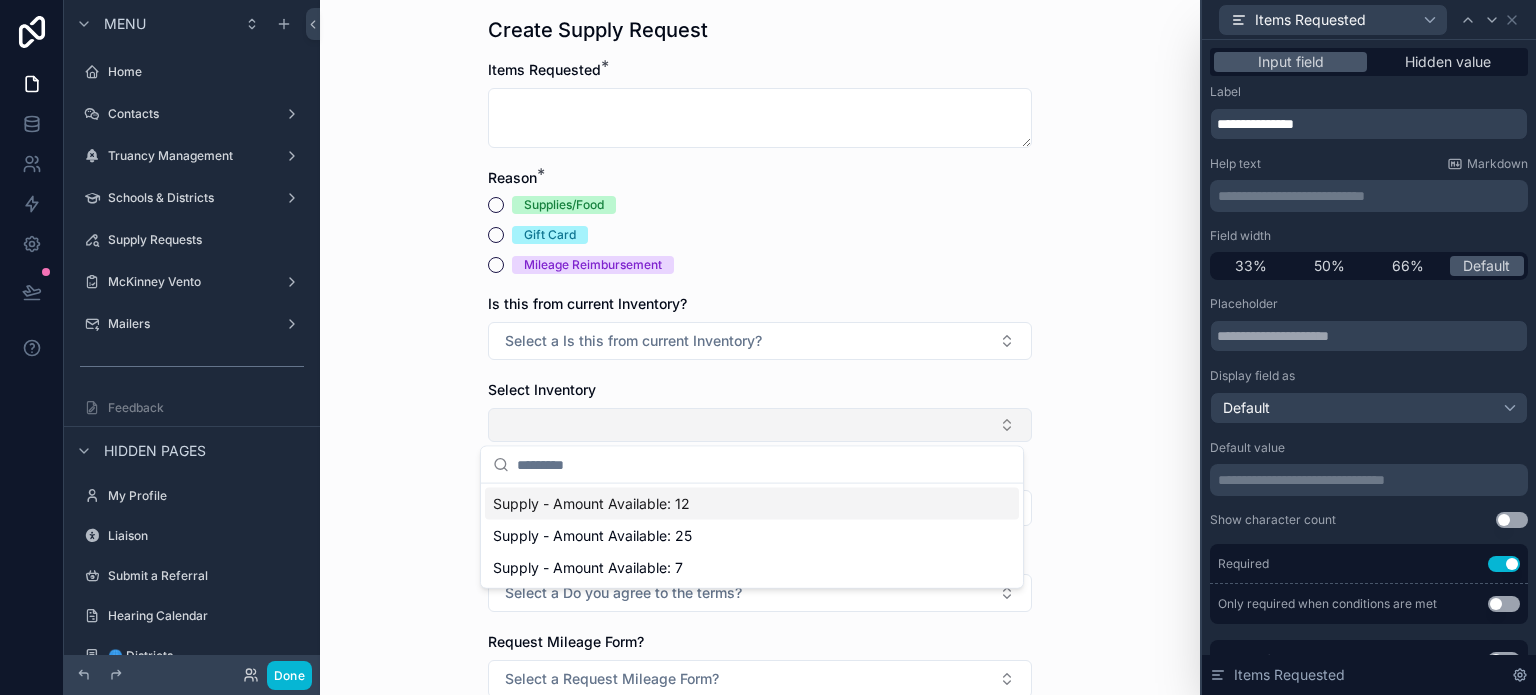 click at bounding box center [760, 425] 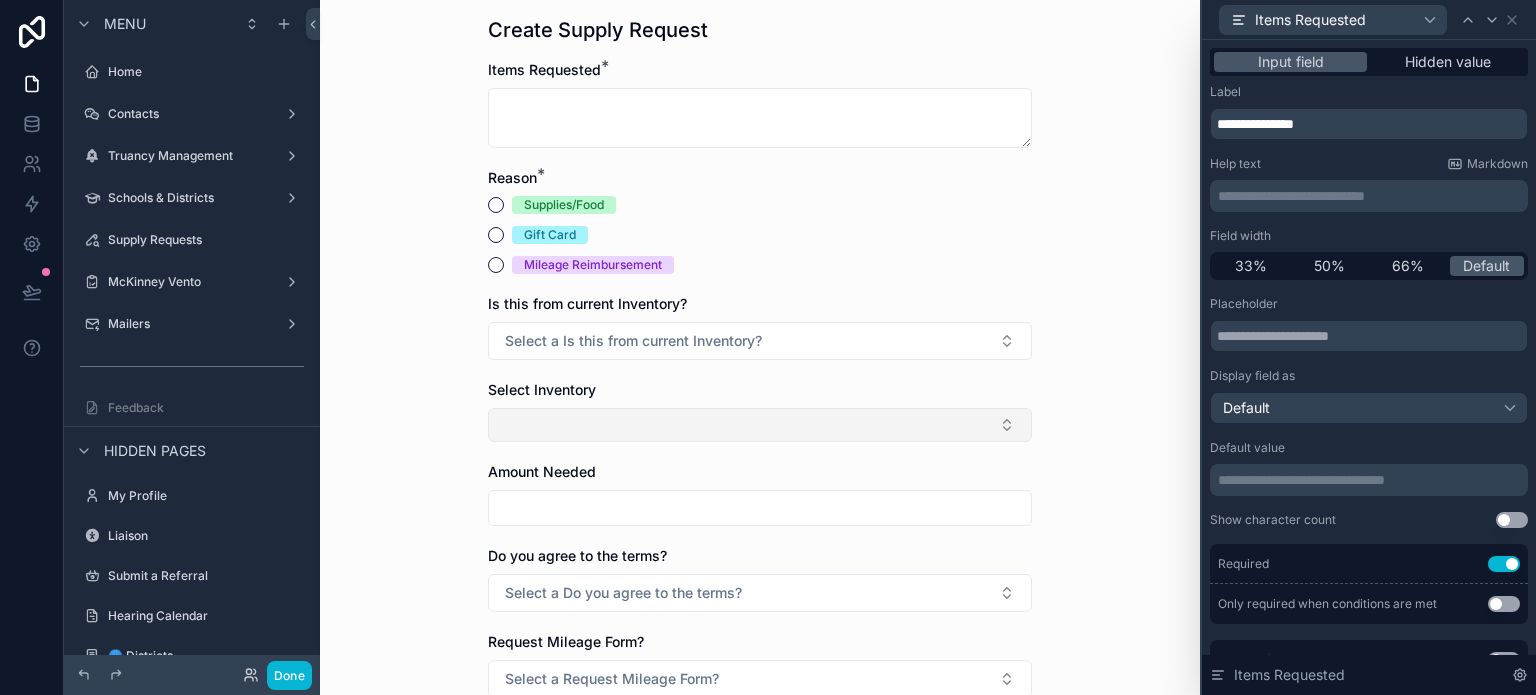 click at bounding box center (760, 425) 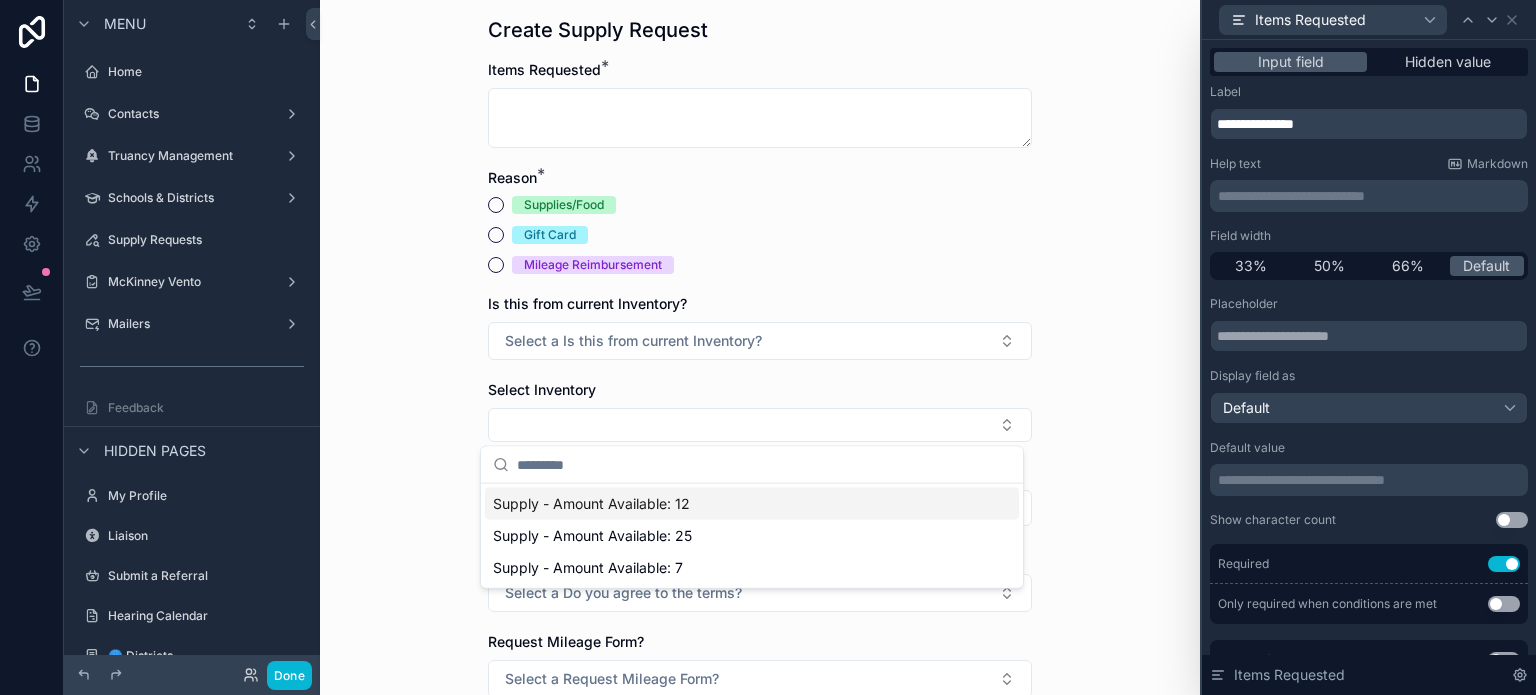 click on "Supply - Amount Available: 12 Supply - Amount Available: 25 Supply - Amount Available: 7" at bounding box center (752, 517) 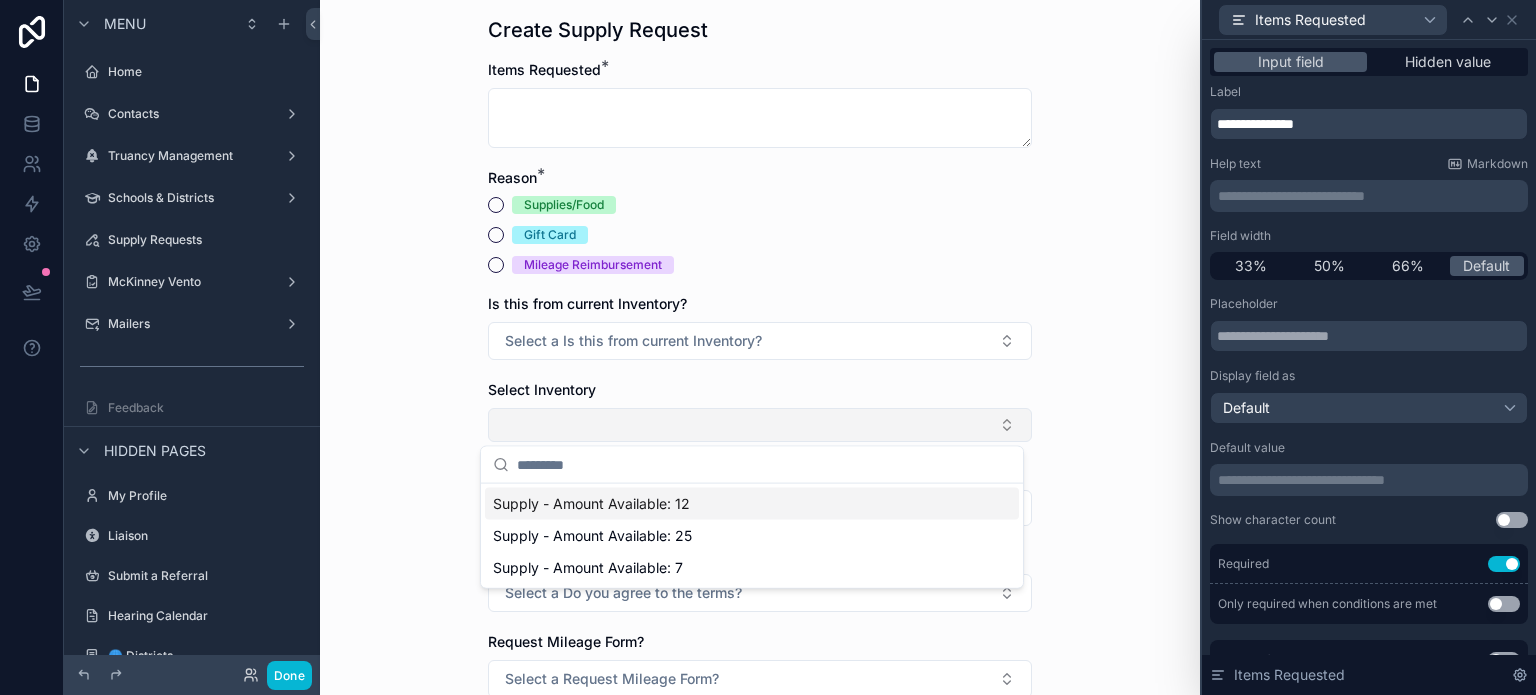 click at bounding box center [760, 425] 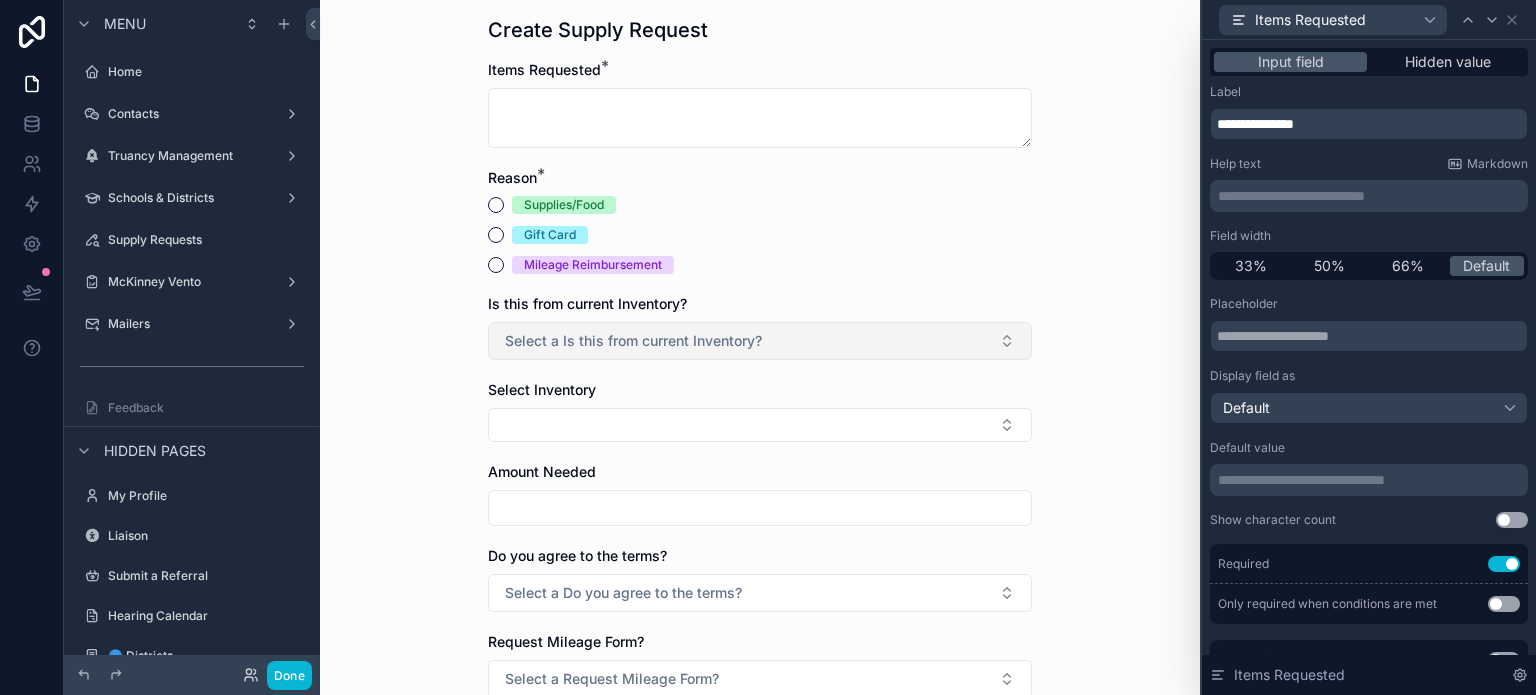 click on "Select a Is this from current Inventory?" at bounding box center [633, 341] 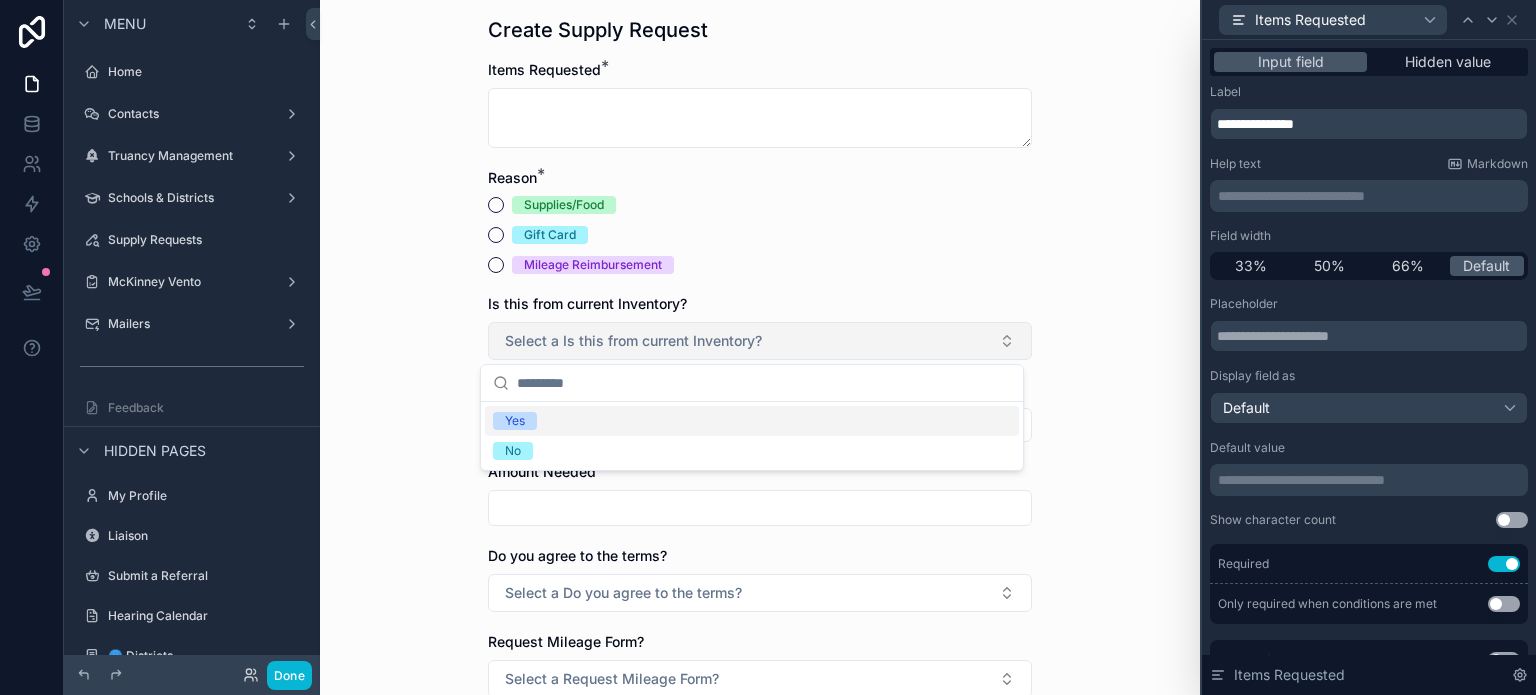 click on "Select a Is this from current Inventory?" at bounding box center (633, 341) 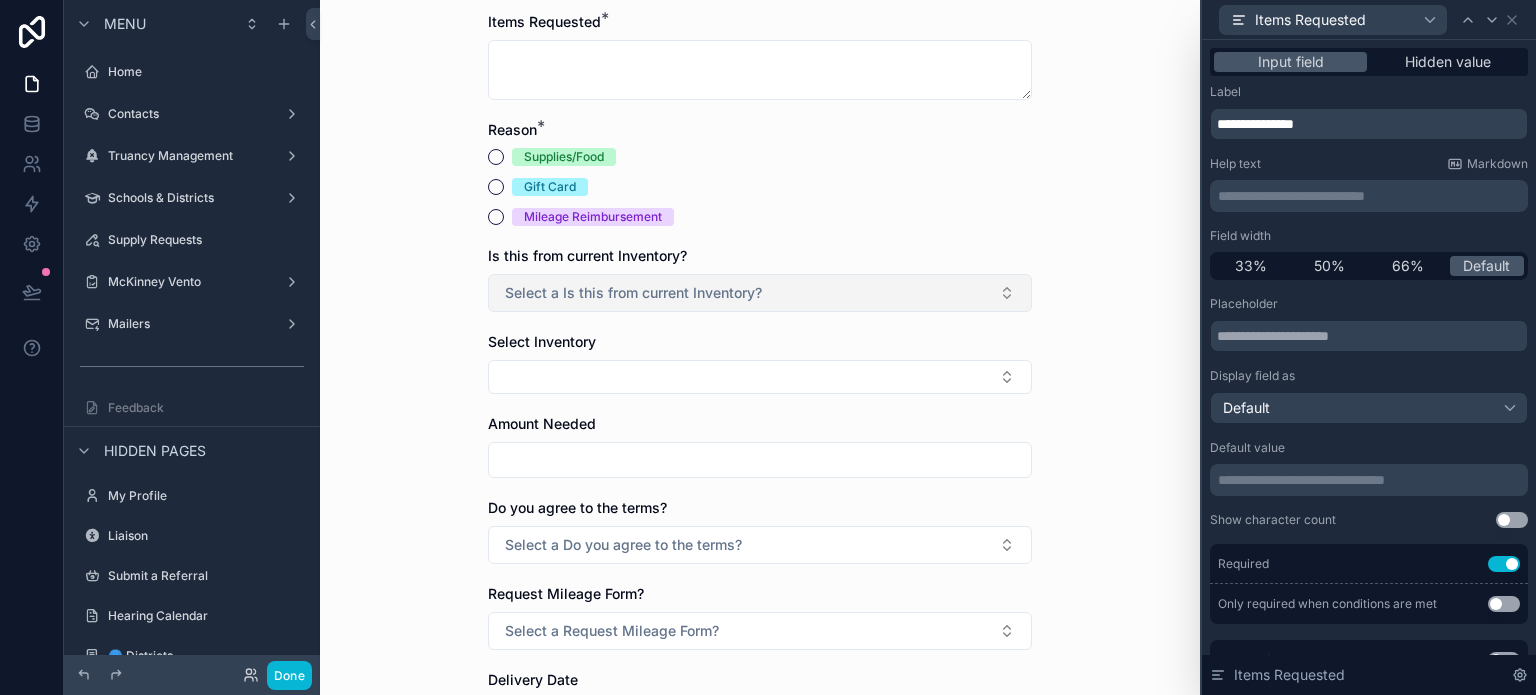 scroll, scrollTop: 600, scrollLeft: 0, axis: vertical 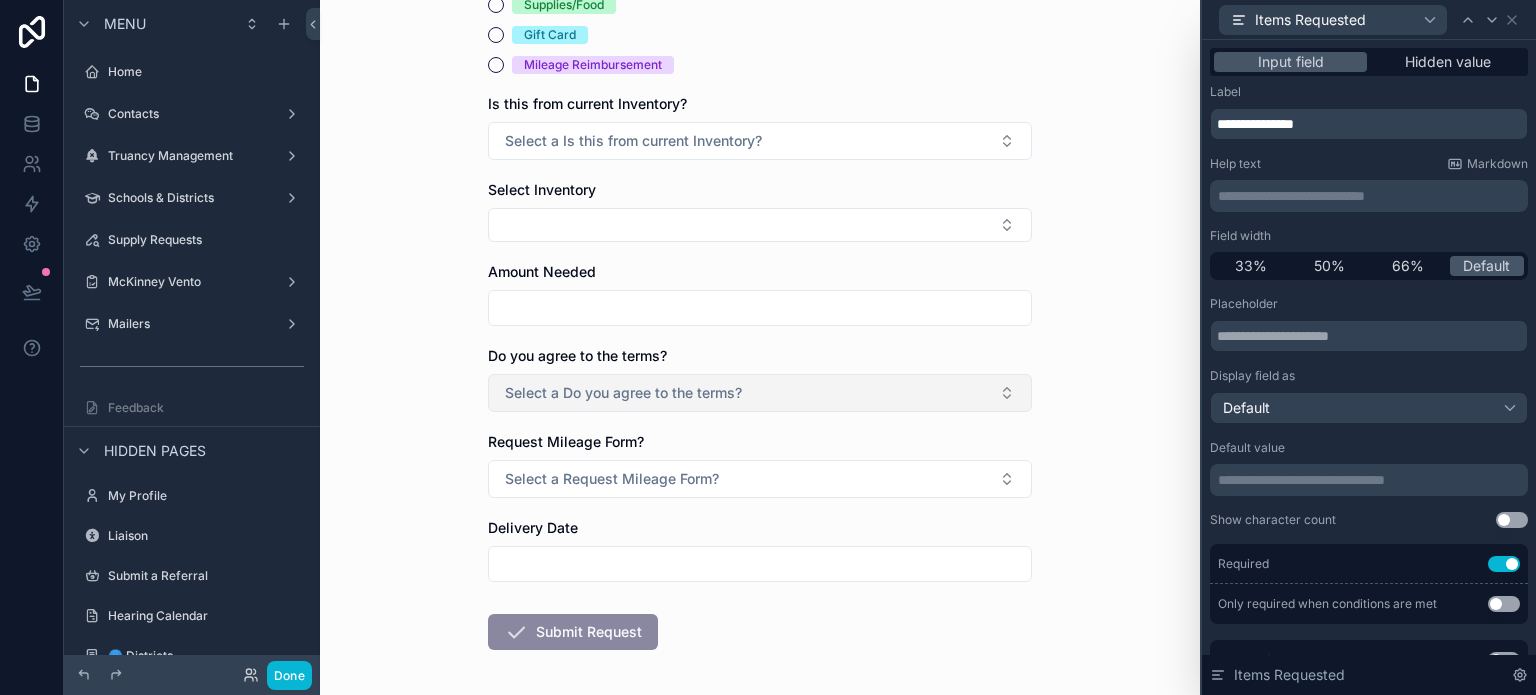 click on "Select a Do you agree to the terms?" at bounding box center [623, 393] 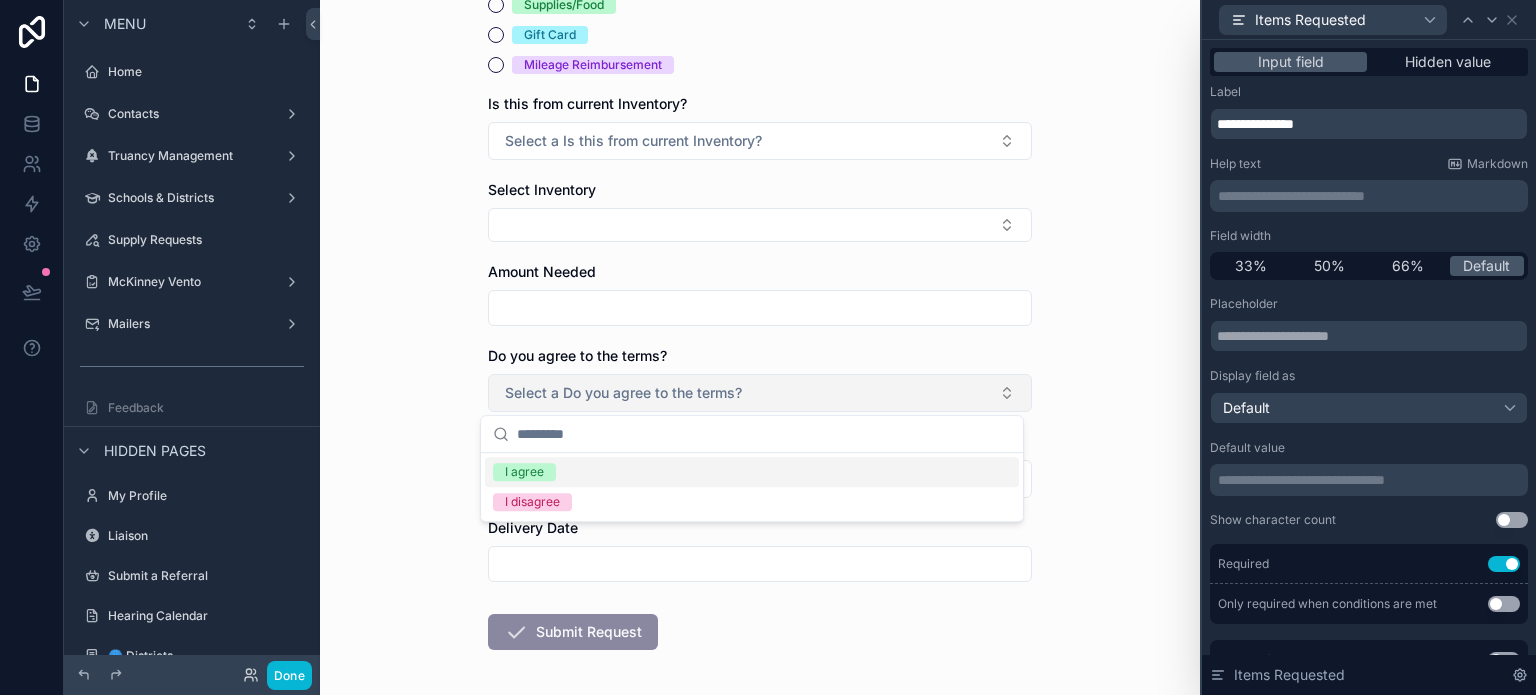 click on "Select a Do you agree to the terms?" at bounding box center (623, 393) 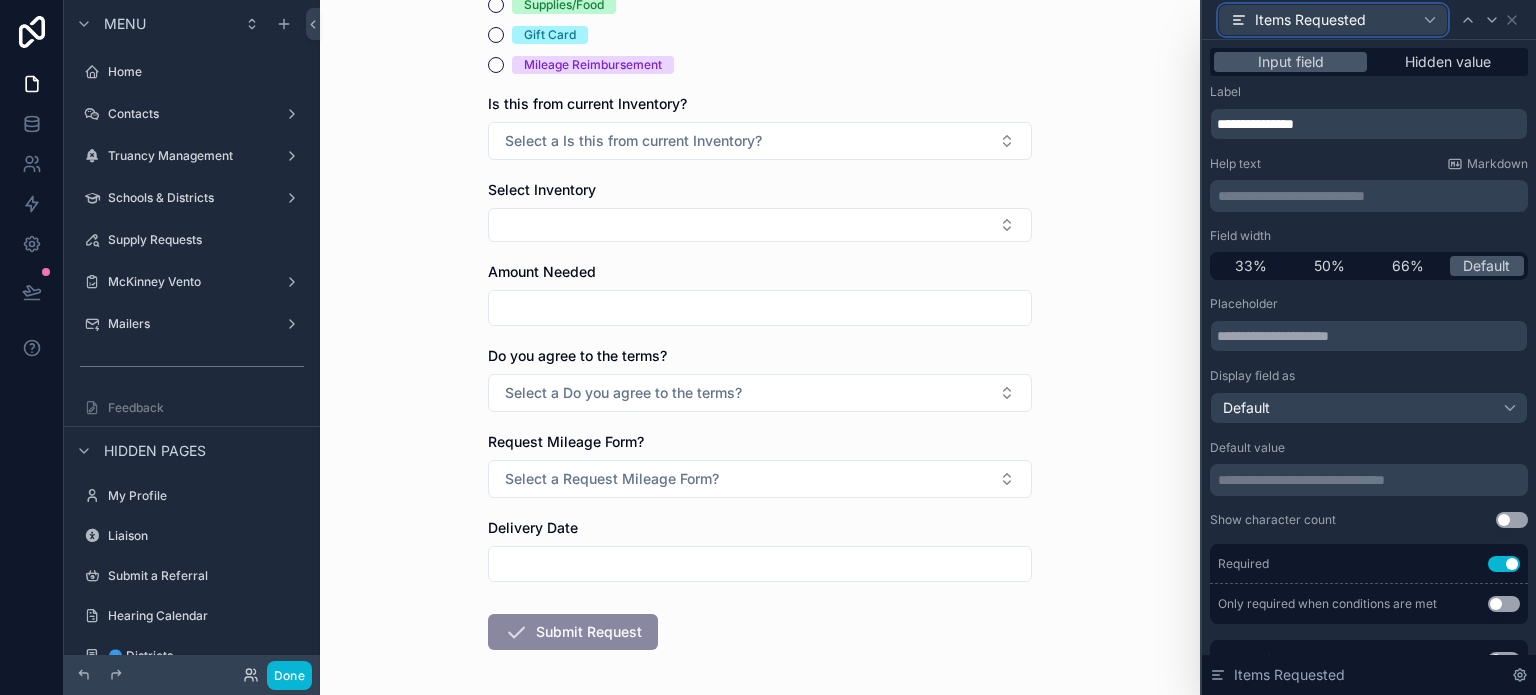 click on "Items Requested" at bounding box center [1333, 20] 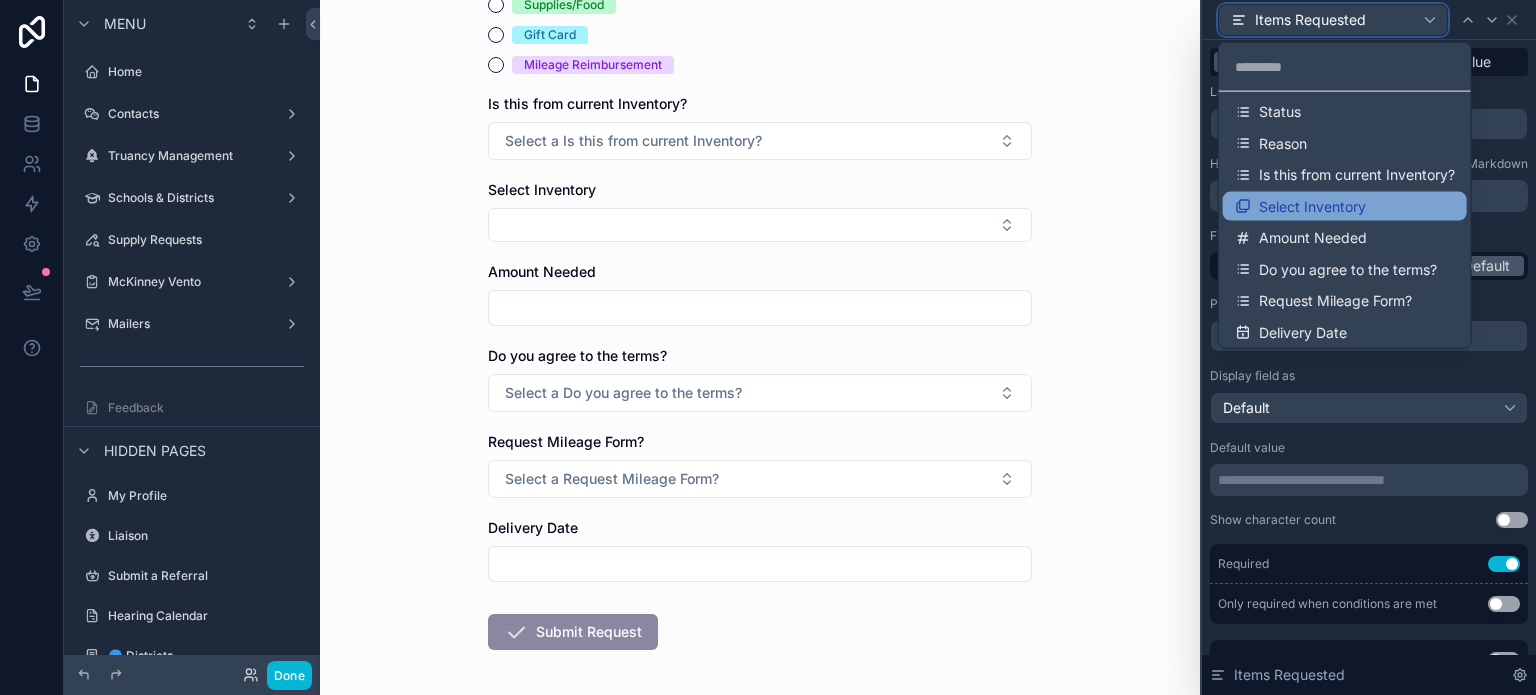 scroll, scrollTop: 76, scrollLeft: 0, axis: vertical 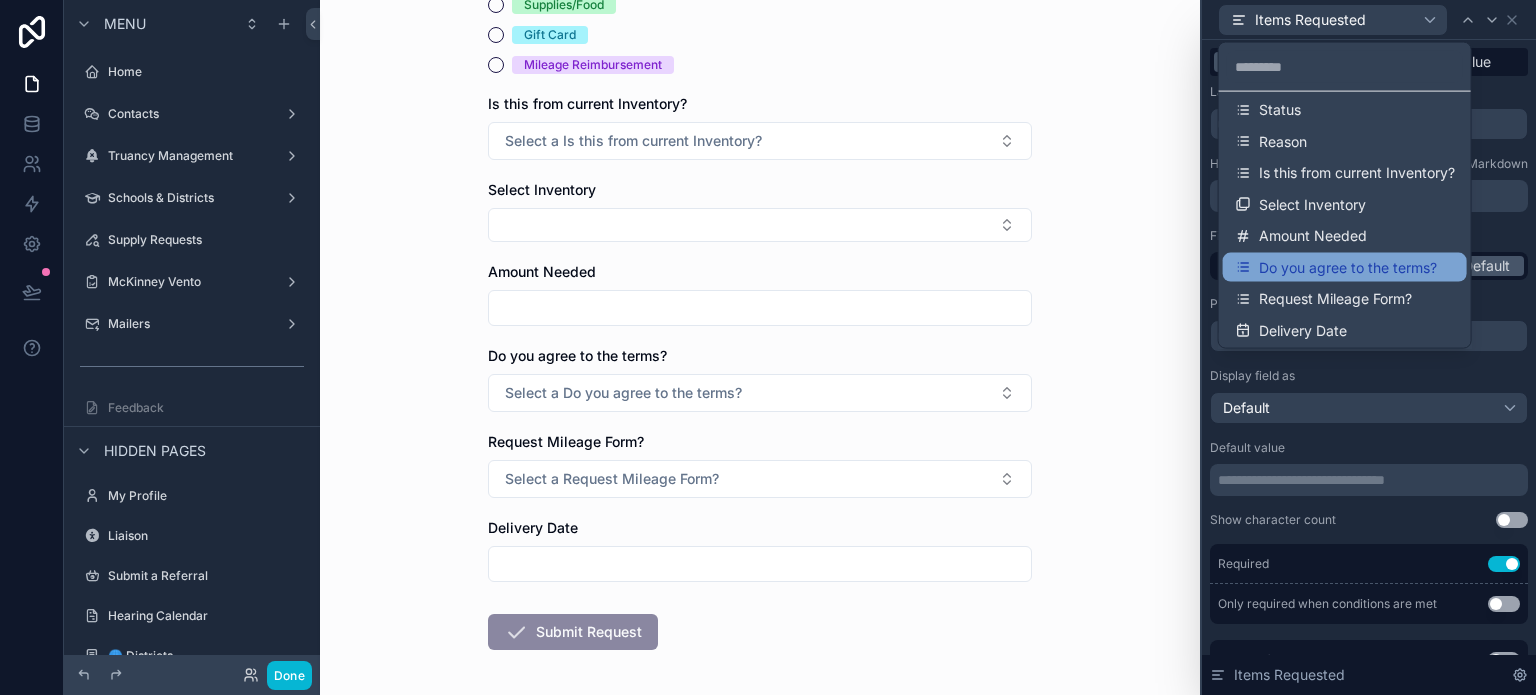 click on "Do you agree to the terms?" at bounding box center (1348, 267) 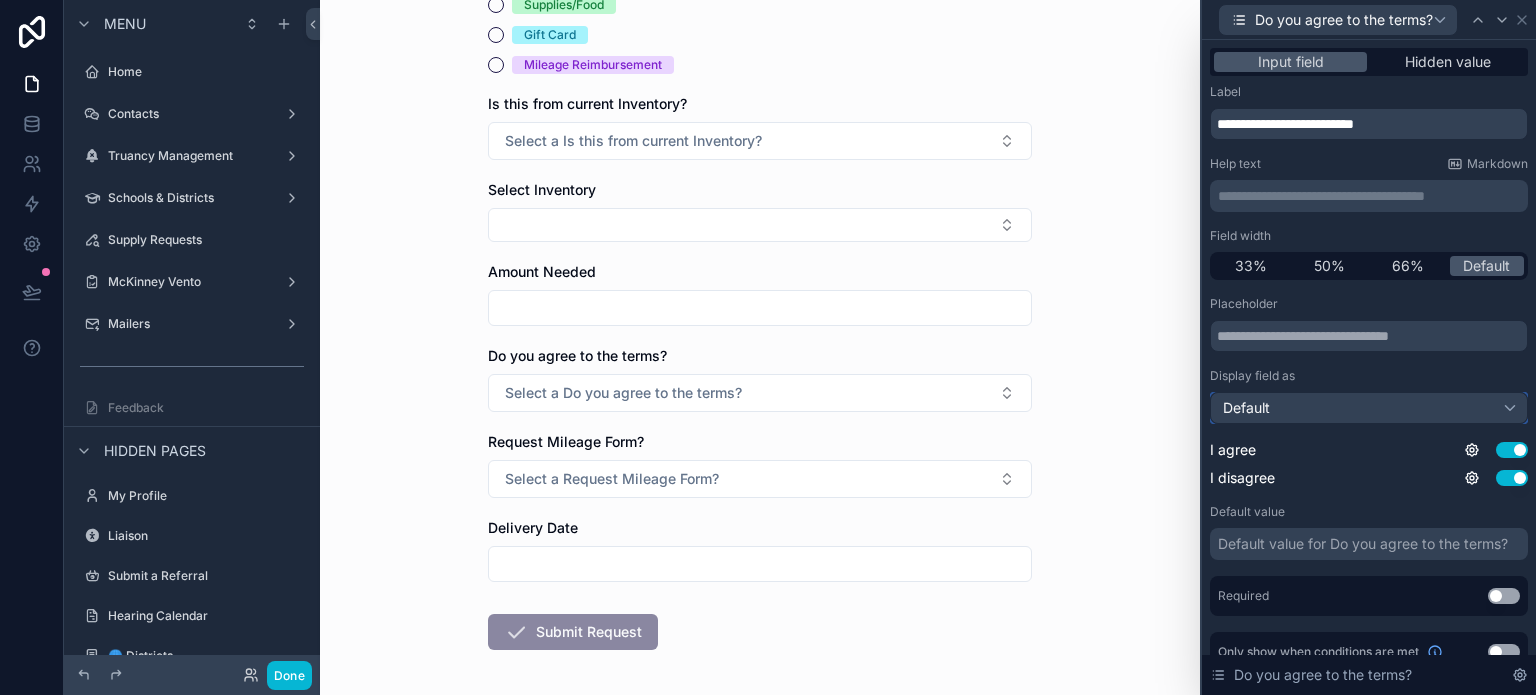 click on "Default" at bounding box center [1369, 408] 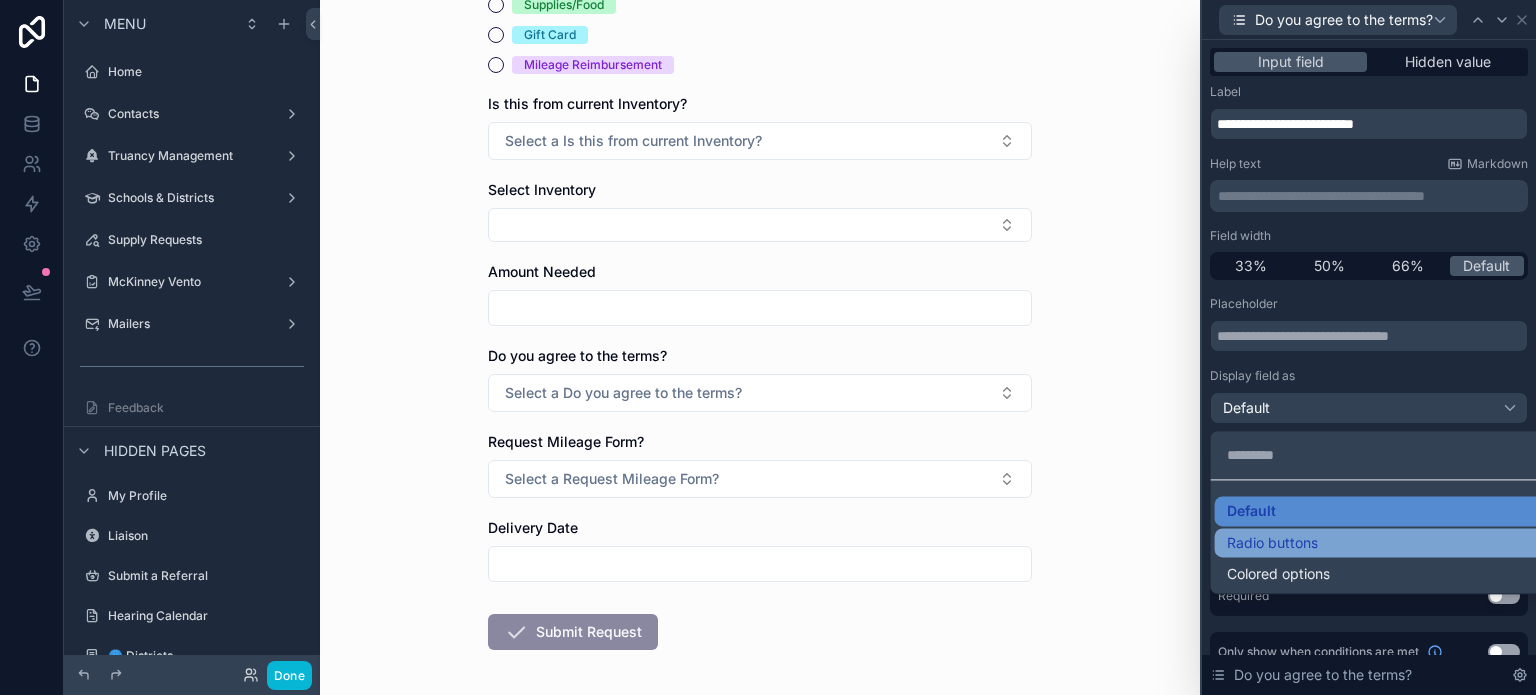 click on "Radio buttons" at bounding box center (1272, 543) 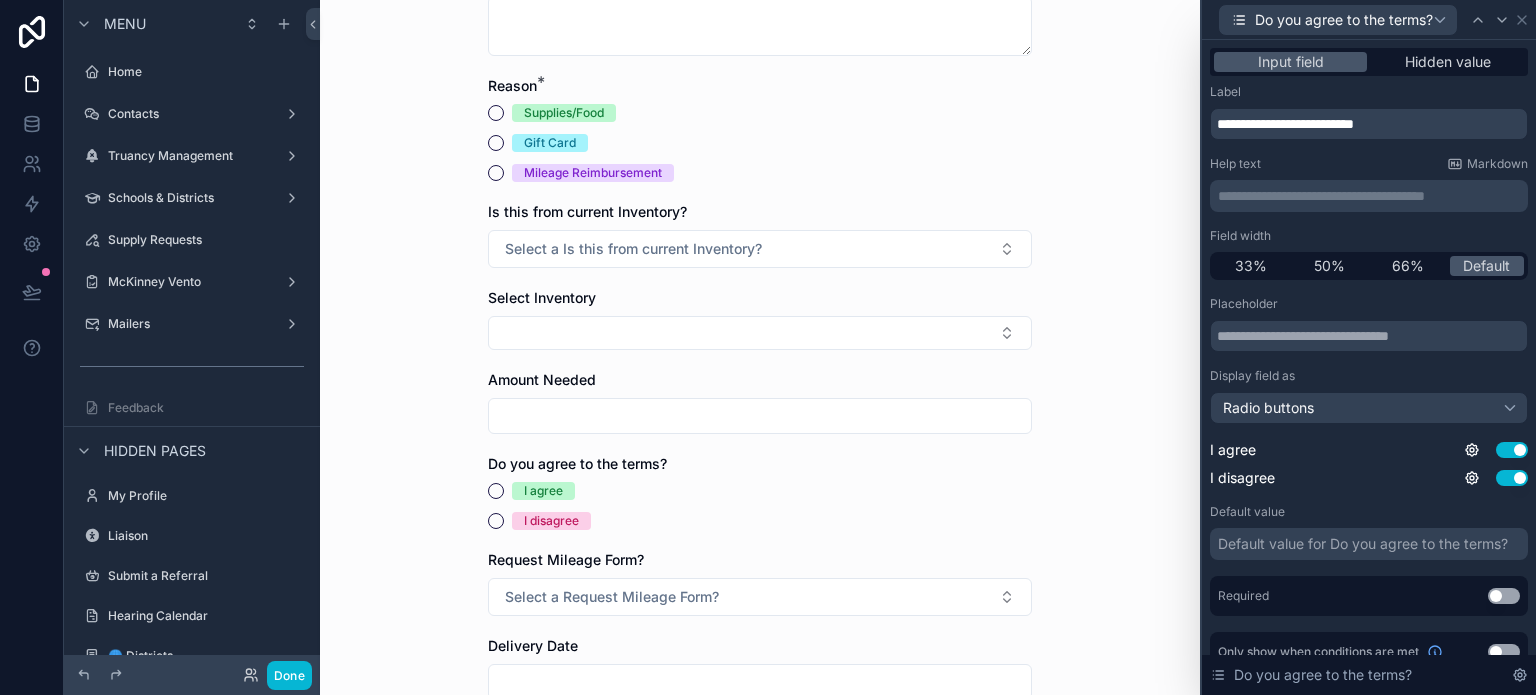 scroll, scrollTop: 500, scrollLeft: 0, axis: vertical 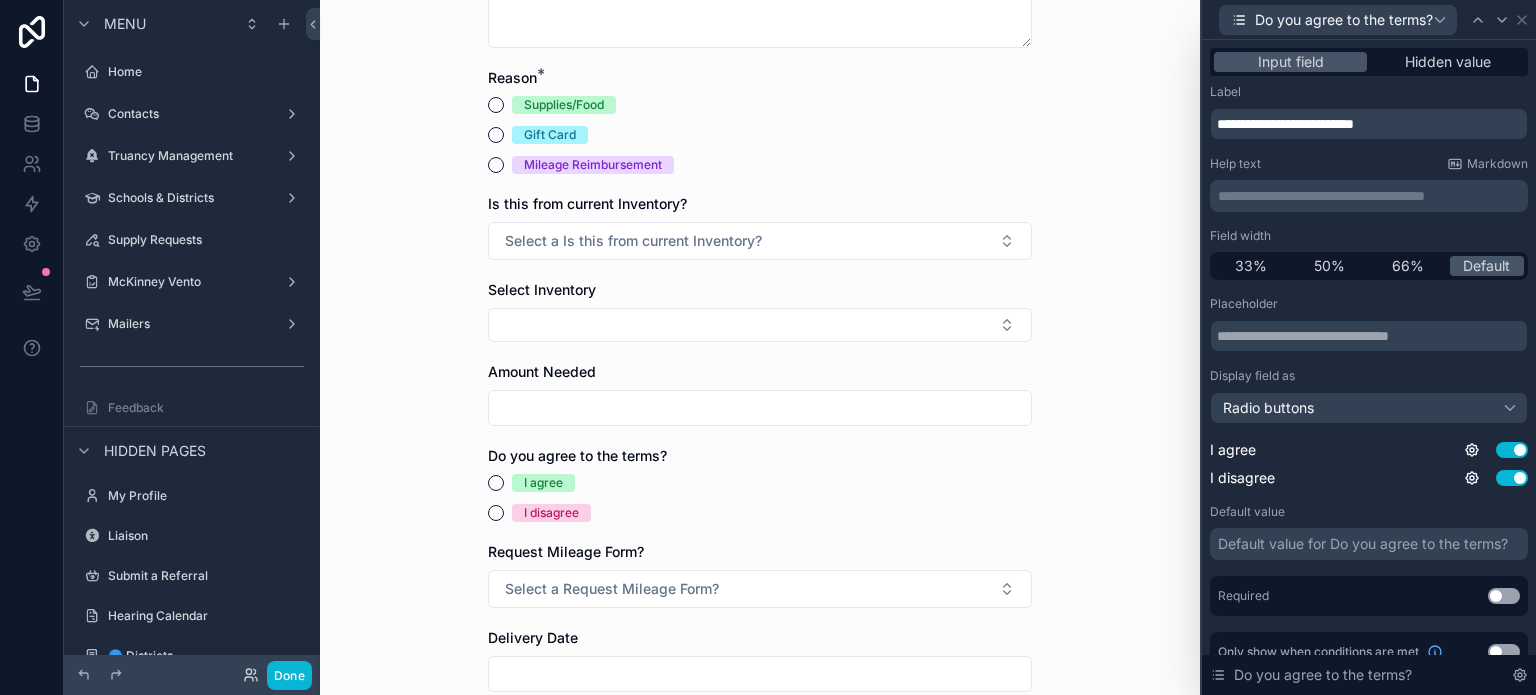 click on "Use setting" at bounding box center [1504, 596] 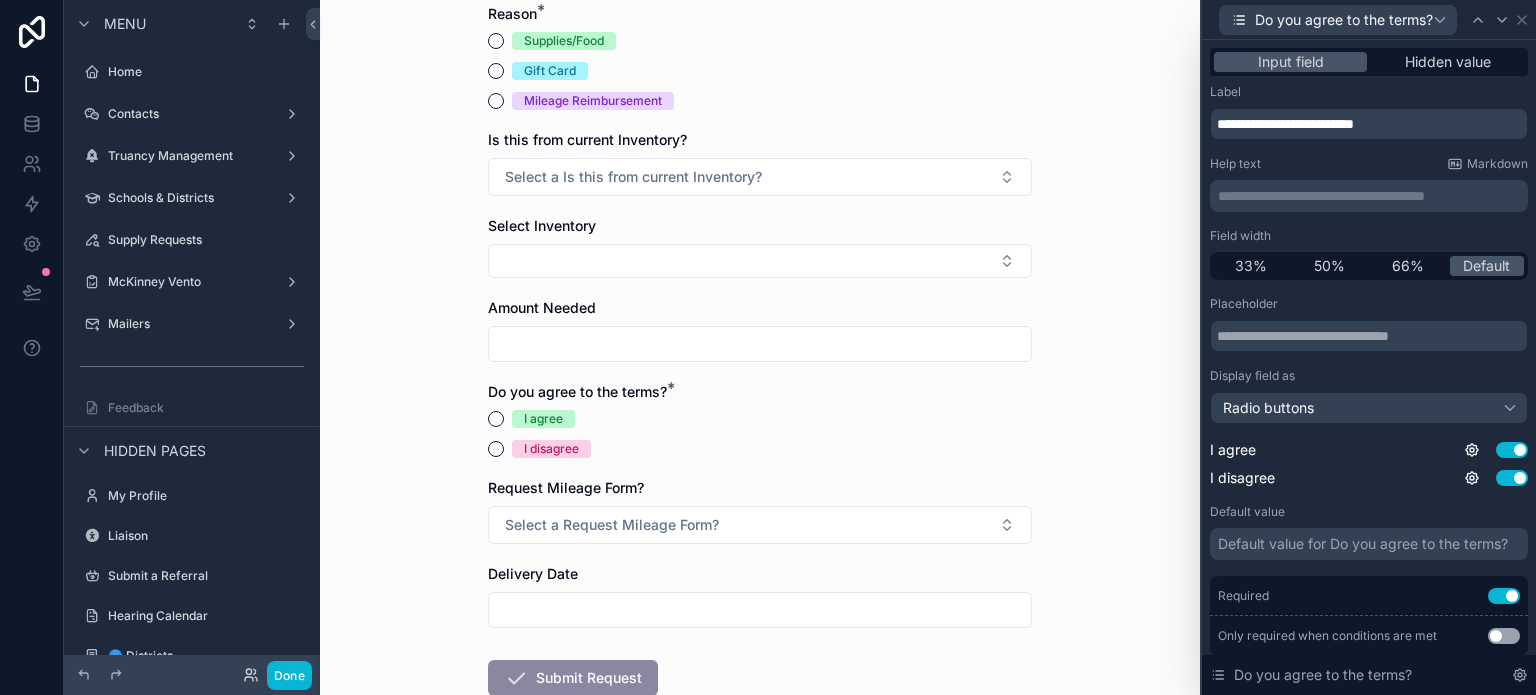 scroll, scrollTop: 600, scrollLeft: 0, axis: vertical 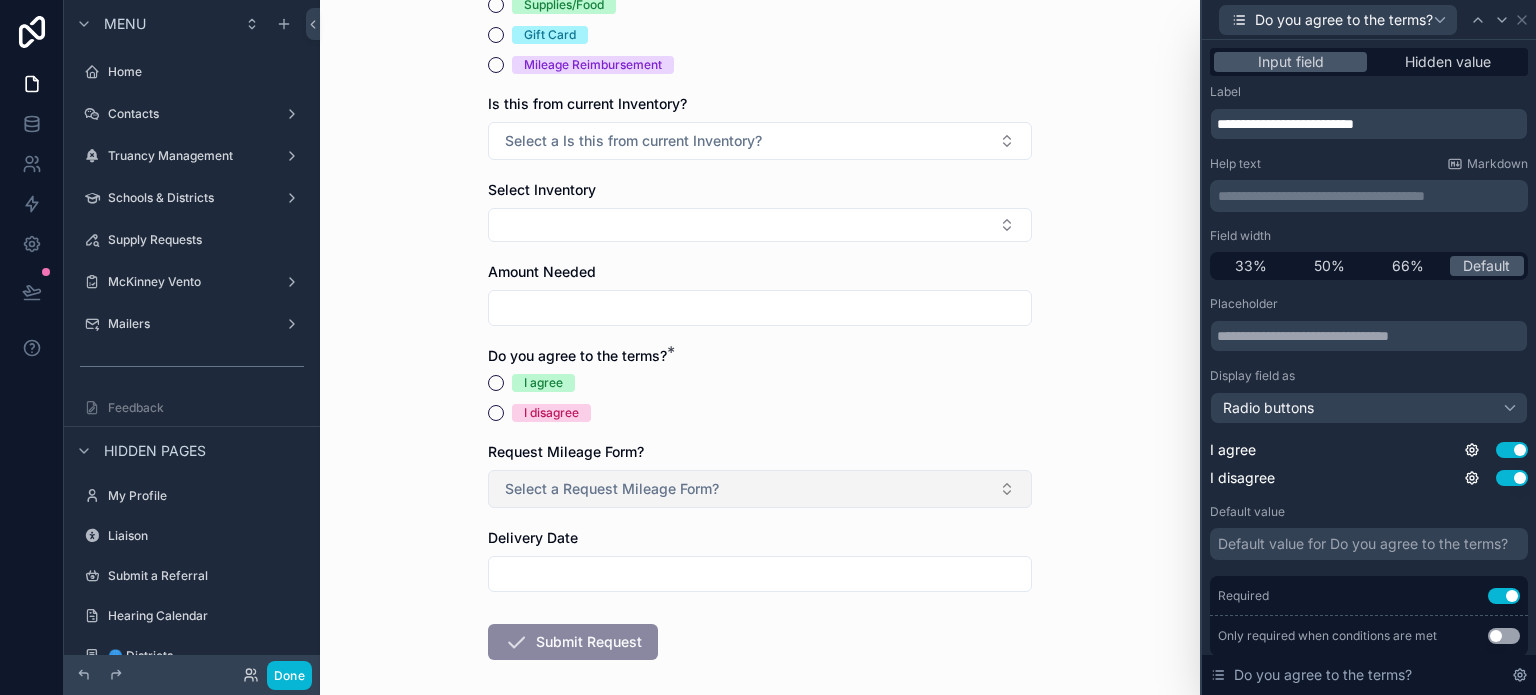 click on "Select a Request Mileage Form?" at bounding box center [760, 489] 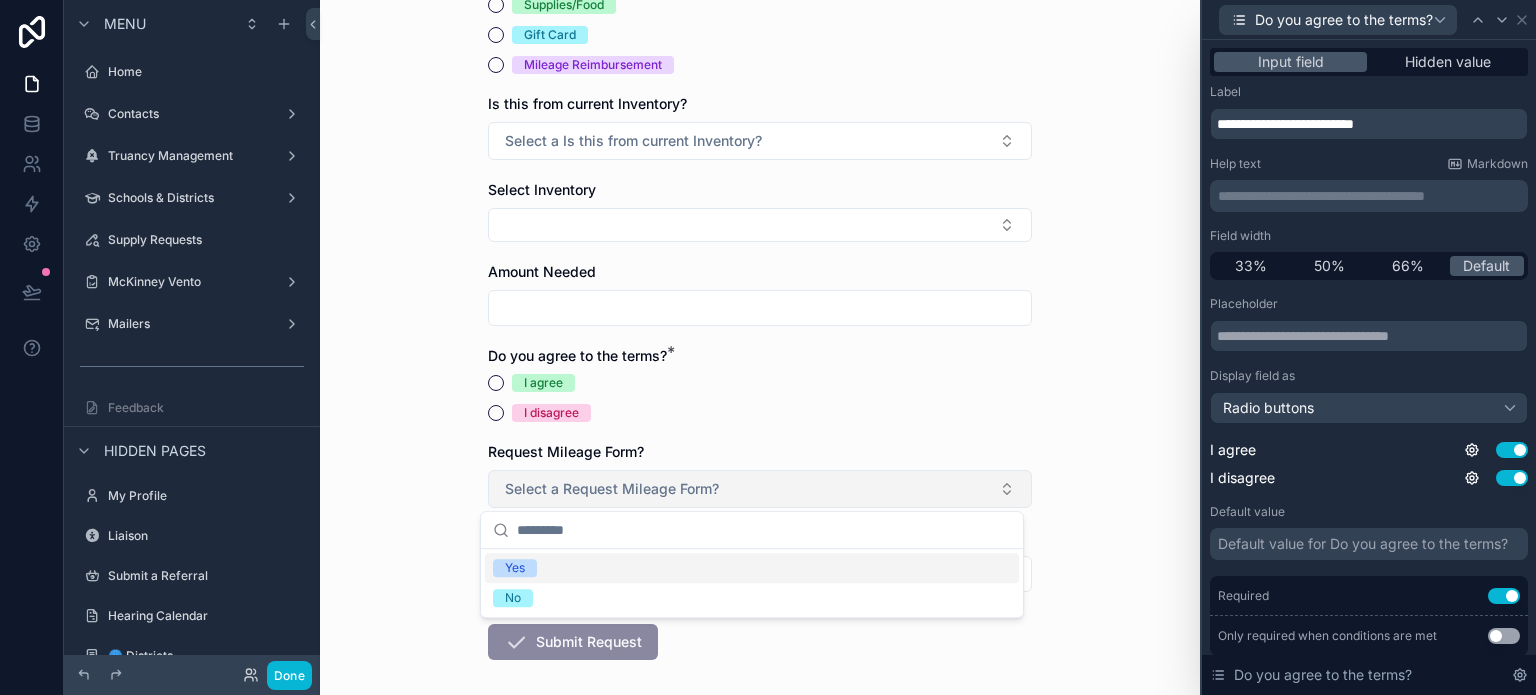 click on "Select a Request Mileage Form?" at bounding box center (760, 489) 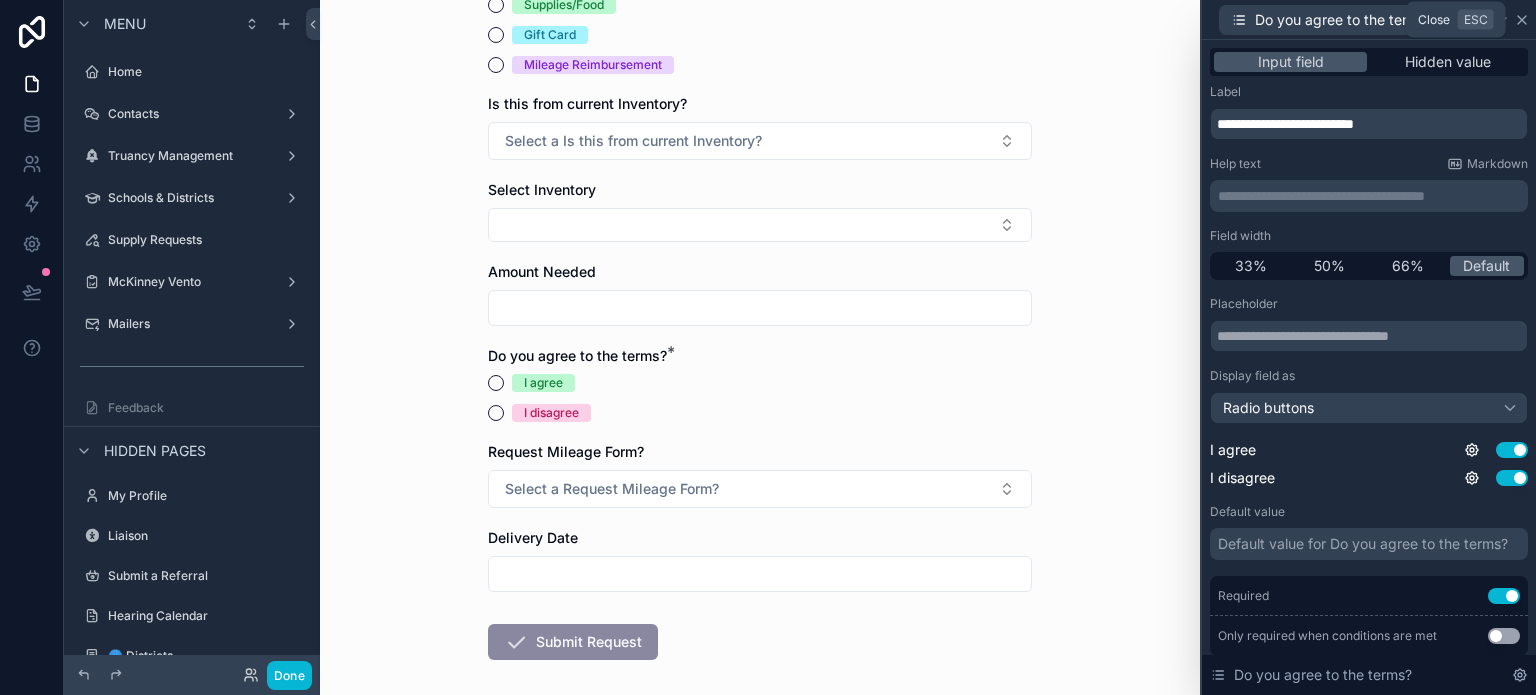 click 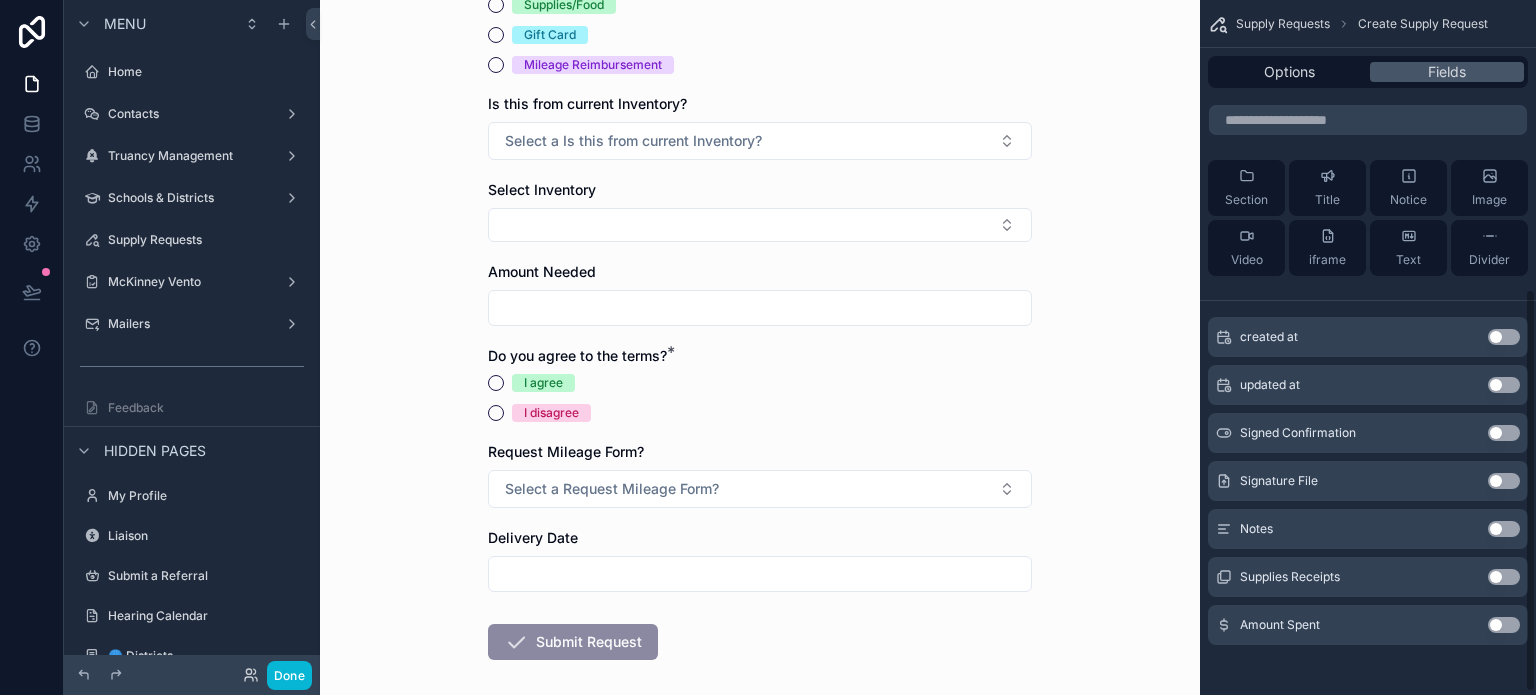 scroll, scrollTop: 502, scrollLeft: 0, axis: vertical 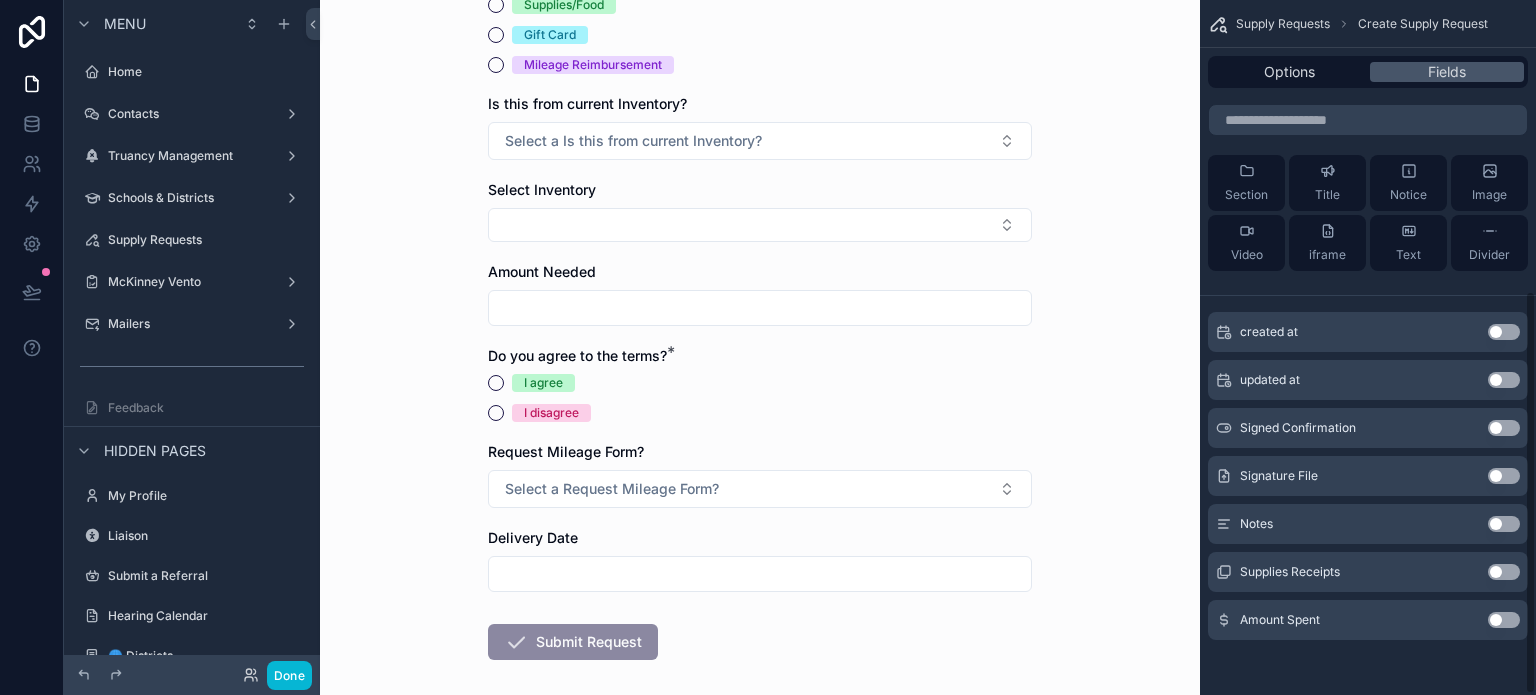 click on "Use setting" at bounding box center [1504, 476] 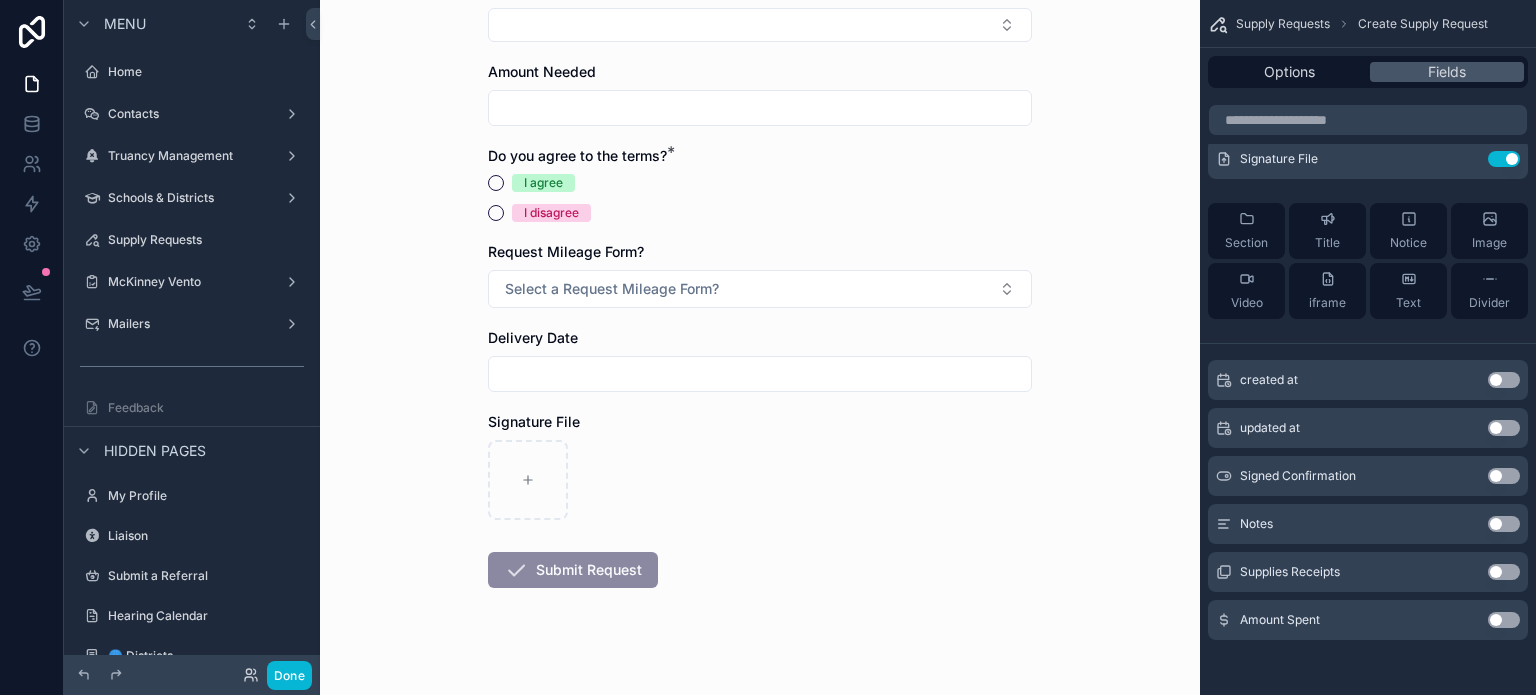scroll, scrollTop: 820, scrollLeft: 0, axis: vertical 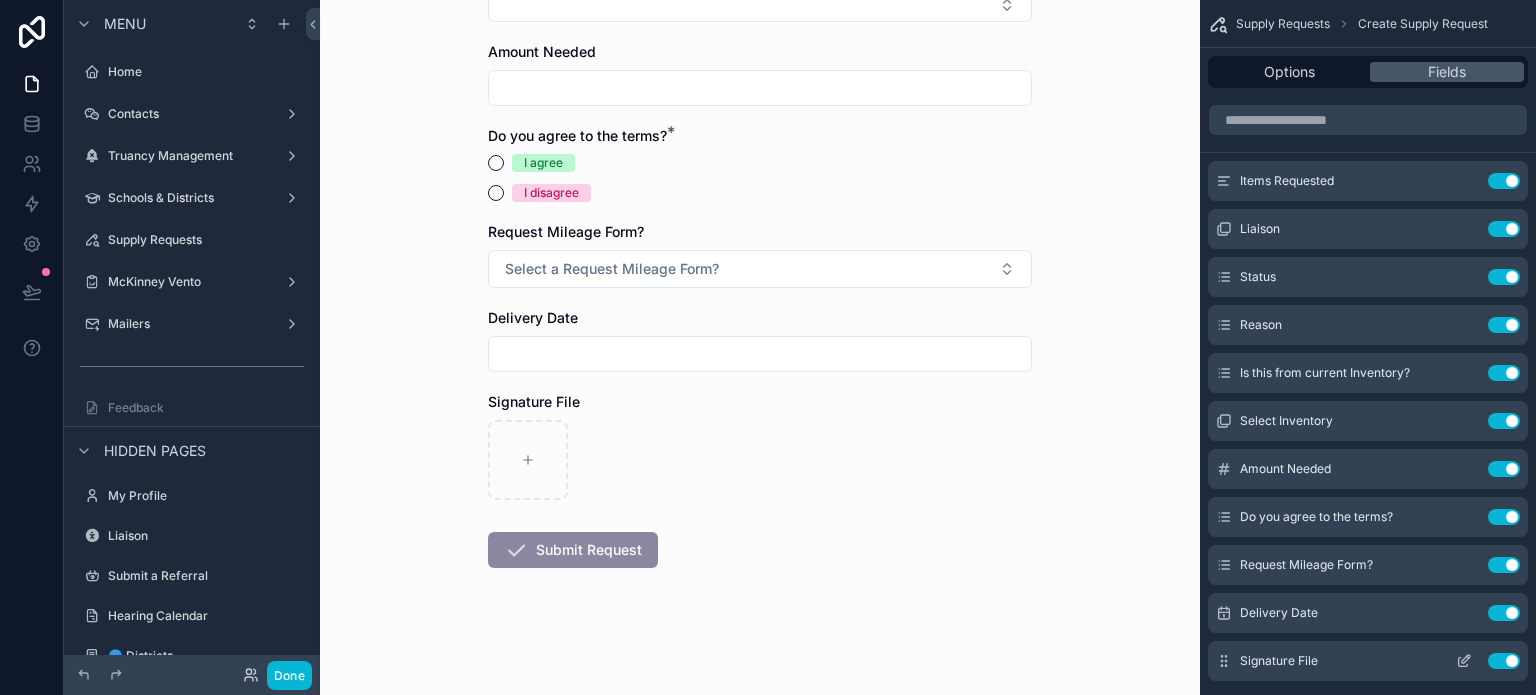 click 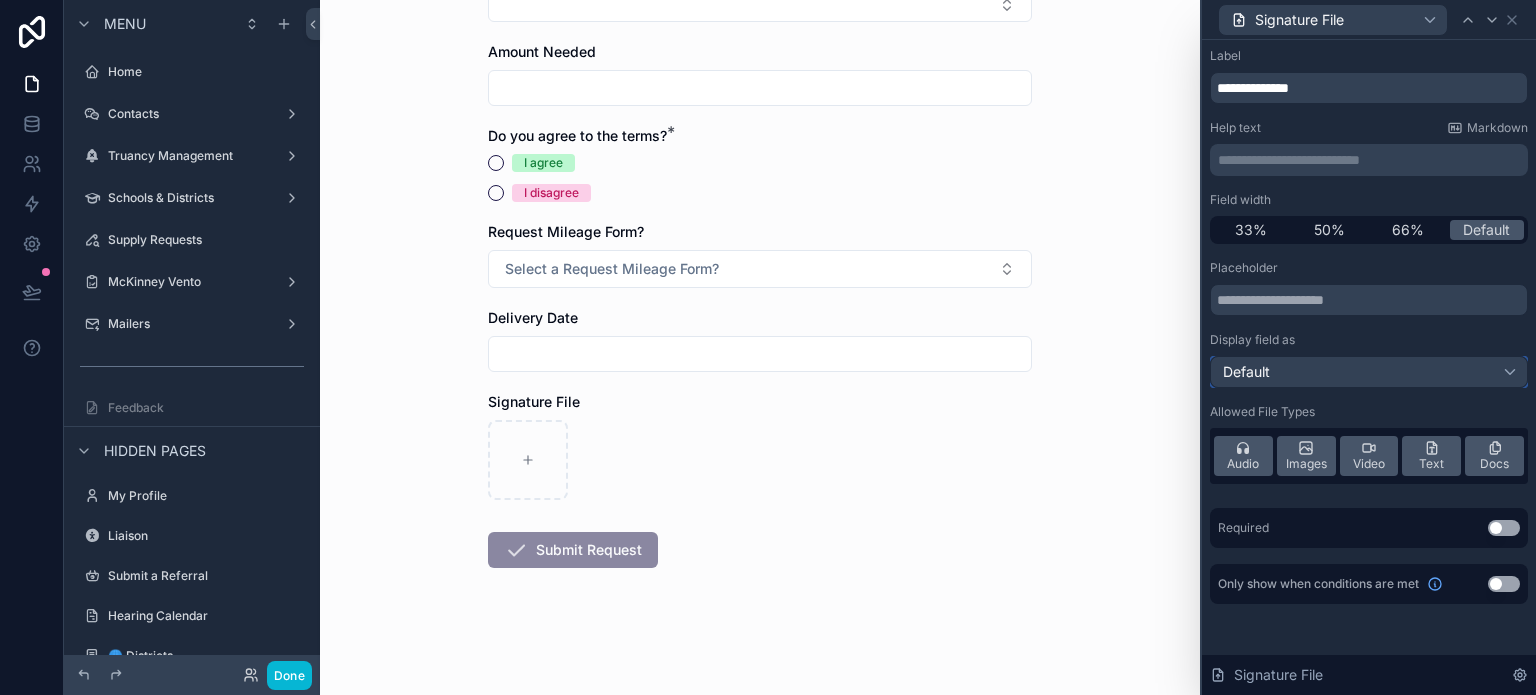 click on "Default" at bounding box center (1369, 372) 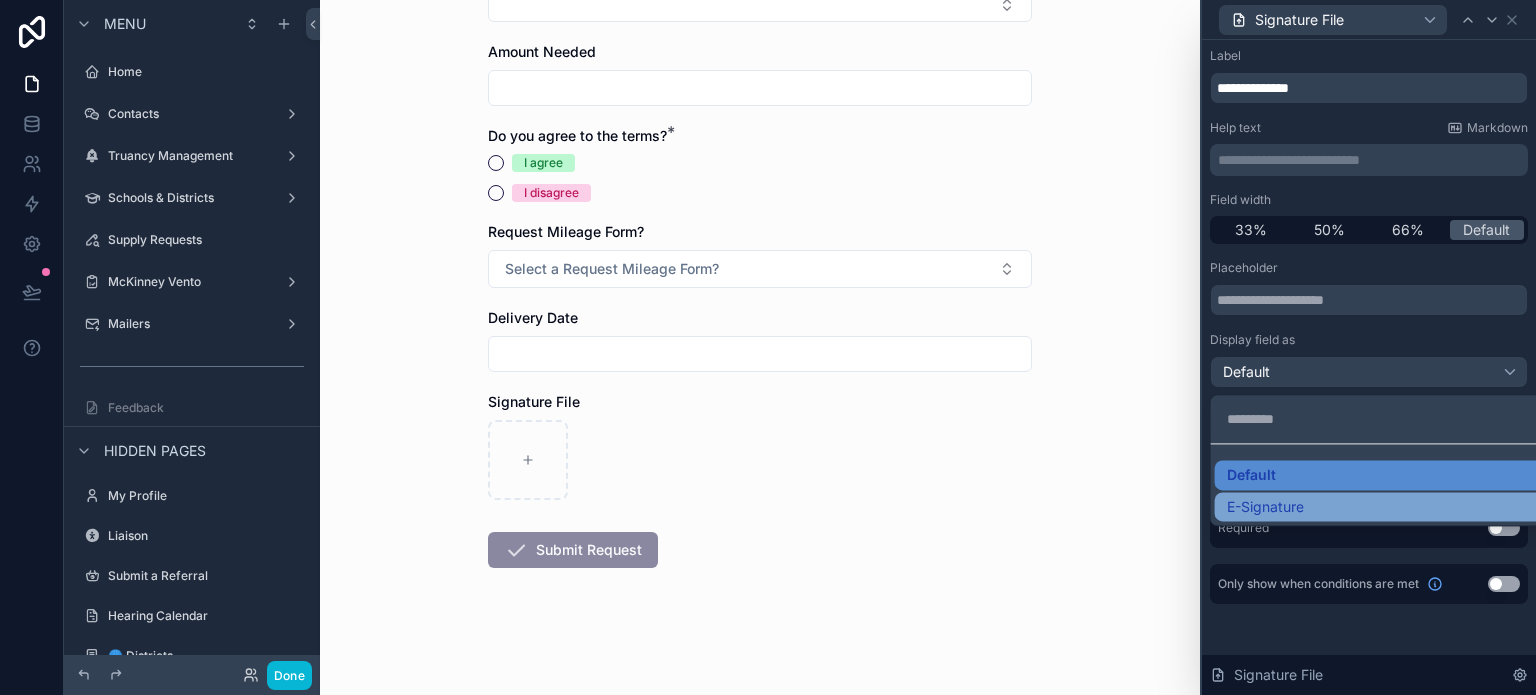 click on "E-Signature" at bounding box center [1393, 507] 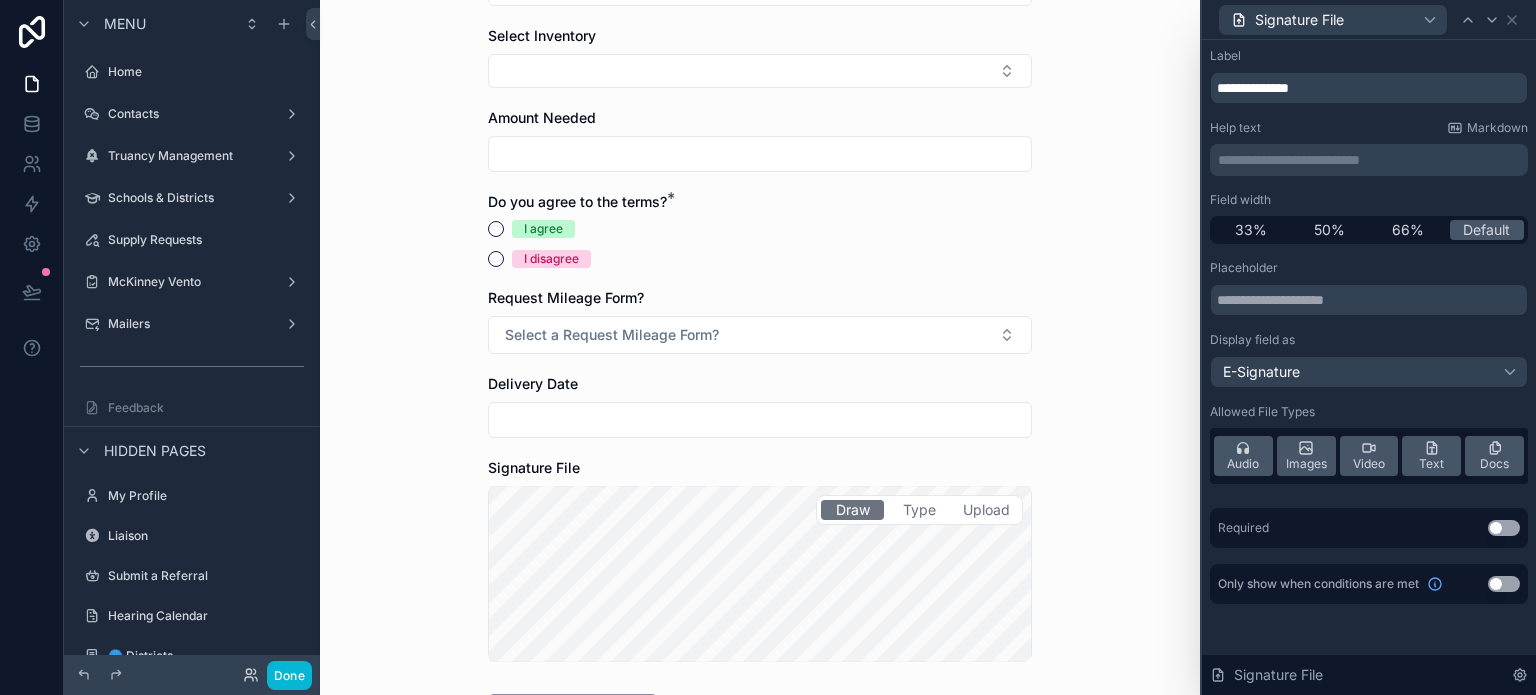 scroll, scrollTop: 900, scrollLeft: 0, axis: vertical 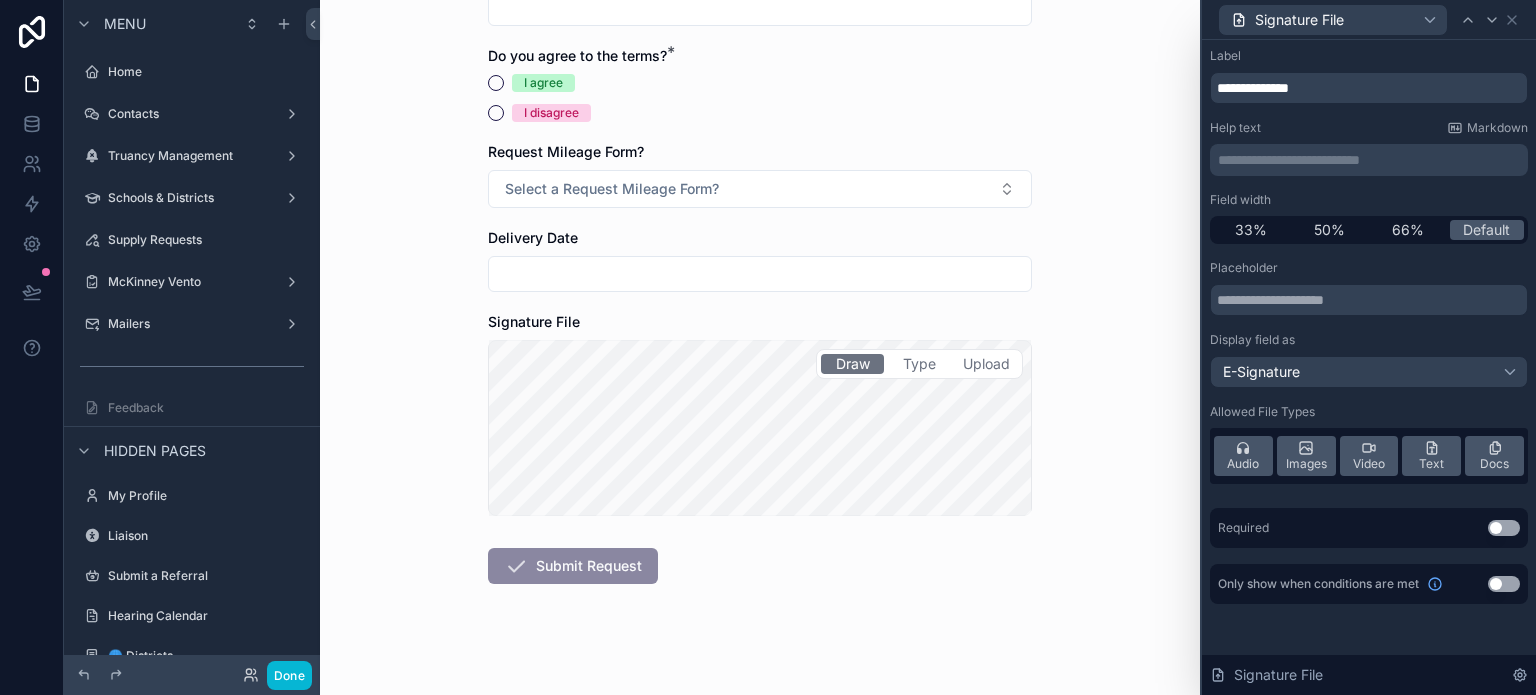click at bounding box center [760, 274] 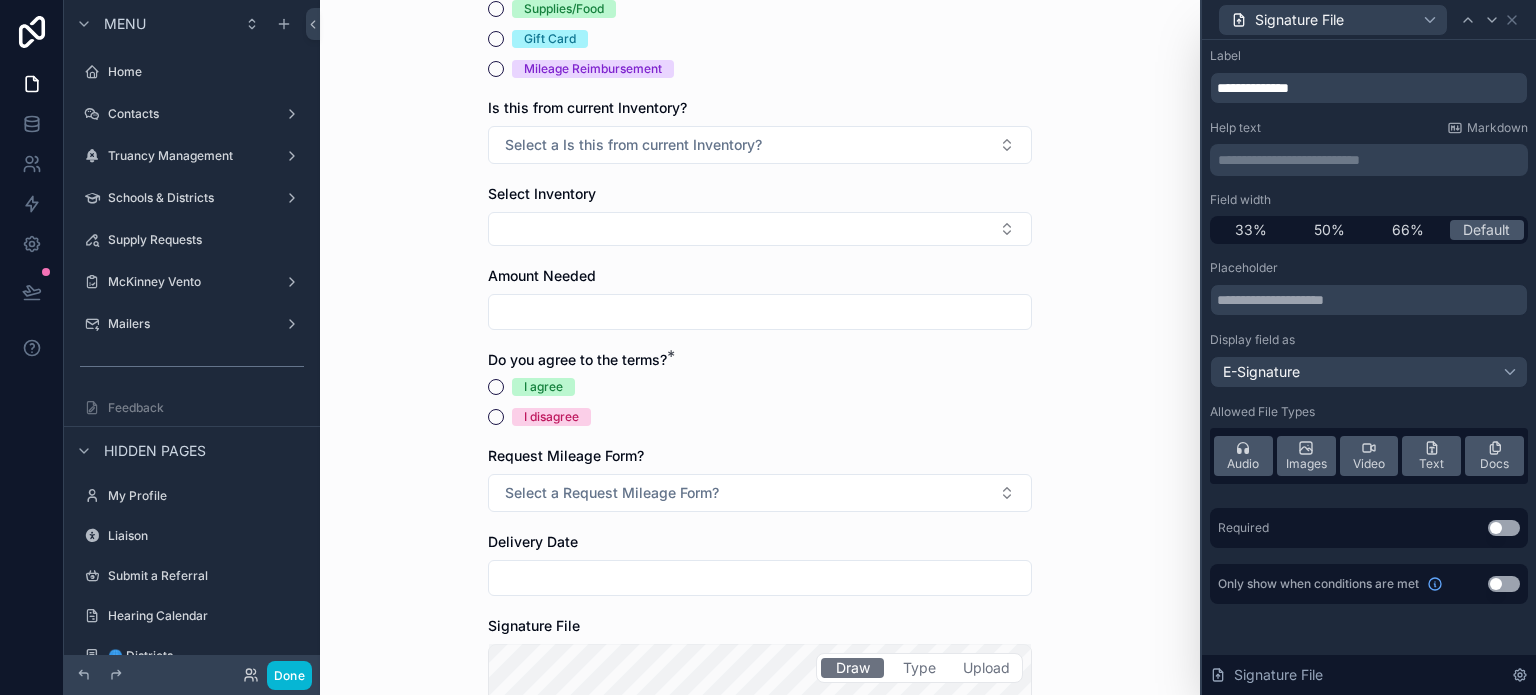 scroll, scrollTop: 600, scrollLeft: 0, axis: vertical 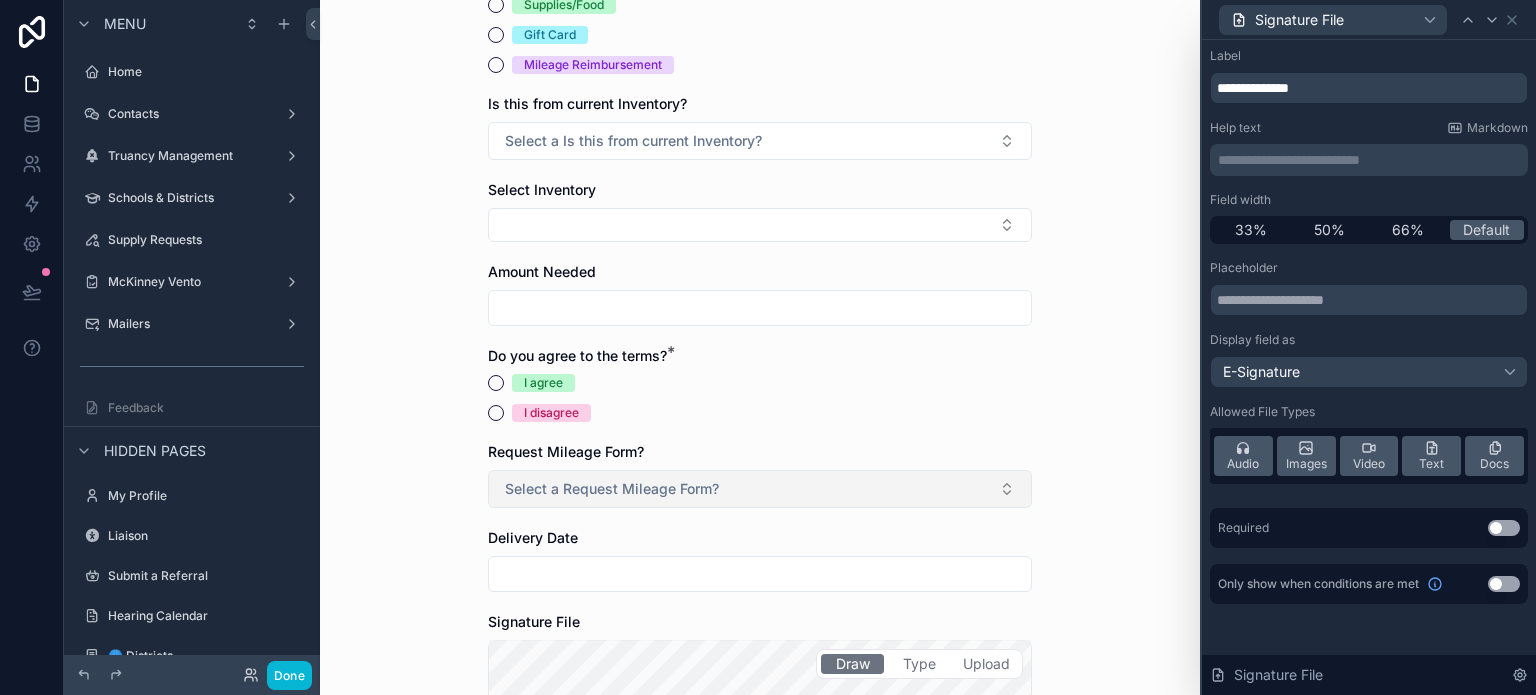click on "Select a Request Mileage Form?" at bounding box center [760, 489] 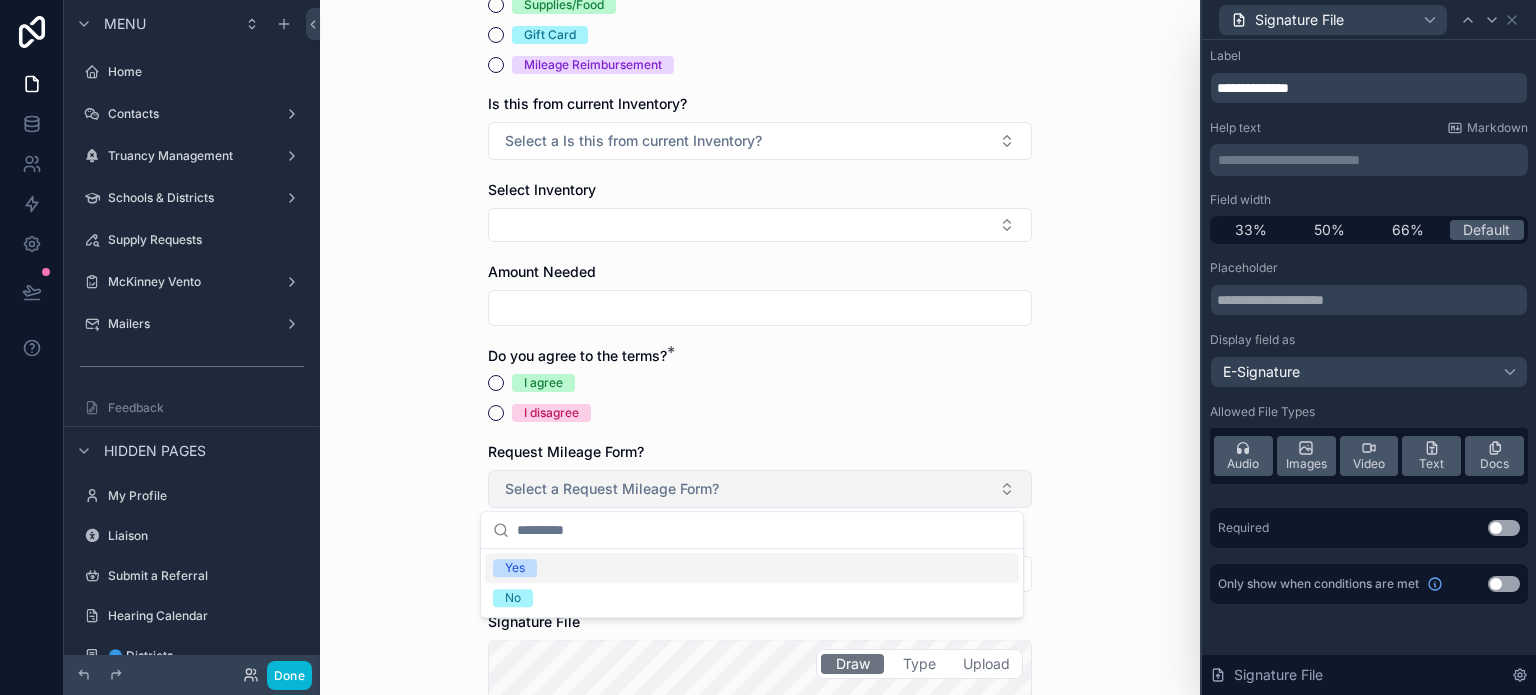 click on "Select a Request Mileage Form?" at bounding box center (760, 489) 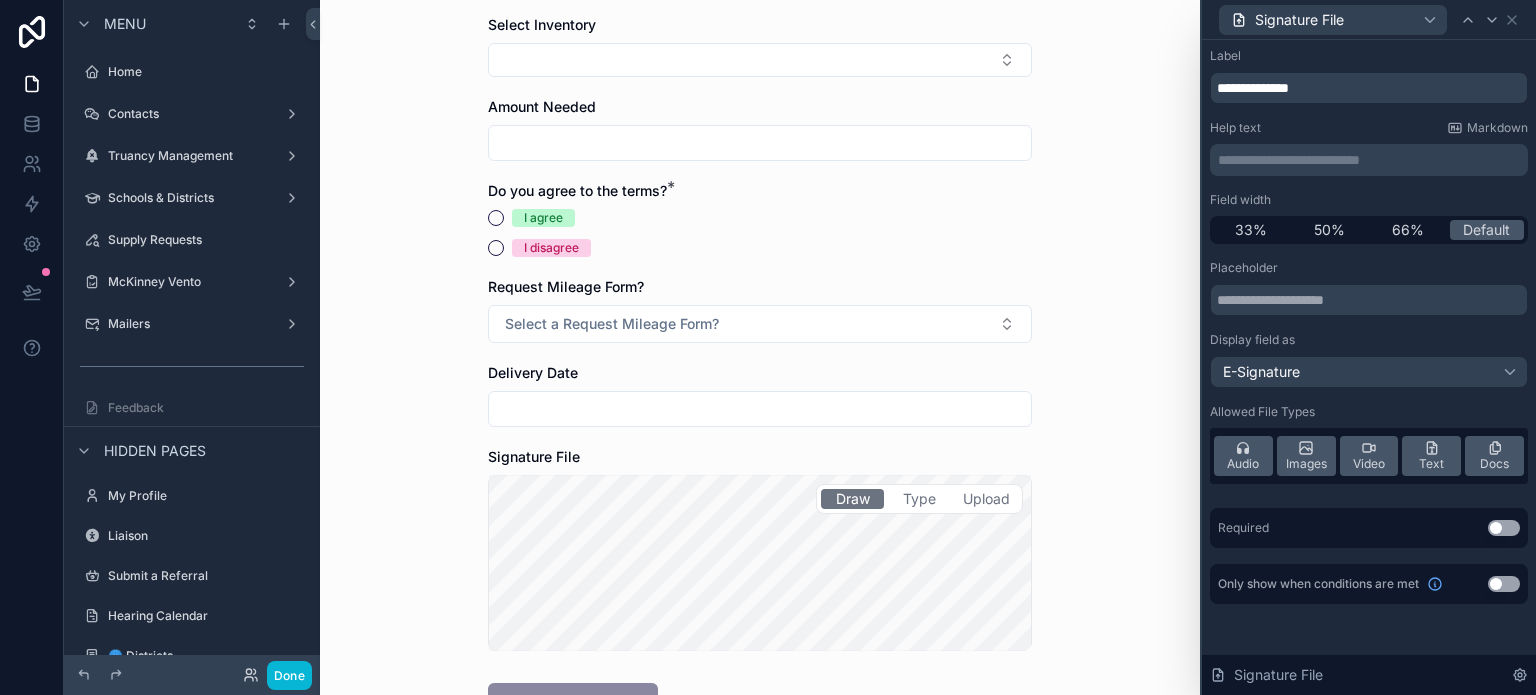 scroll, scrollTop: 800, scrollLeft: 0, axis: vertical 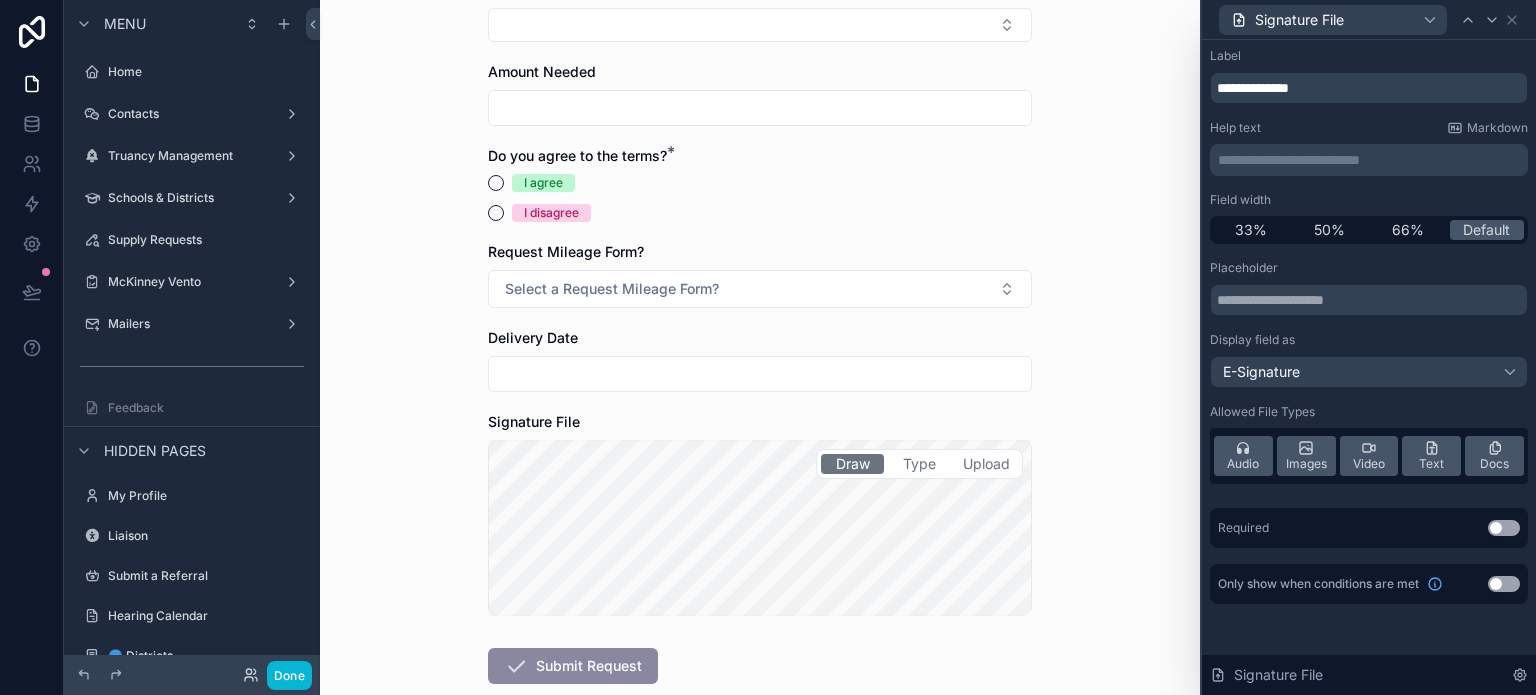 click at bounding box center (760, 374) 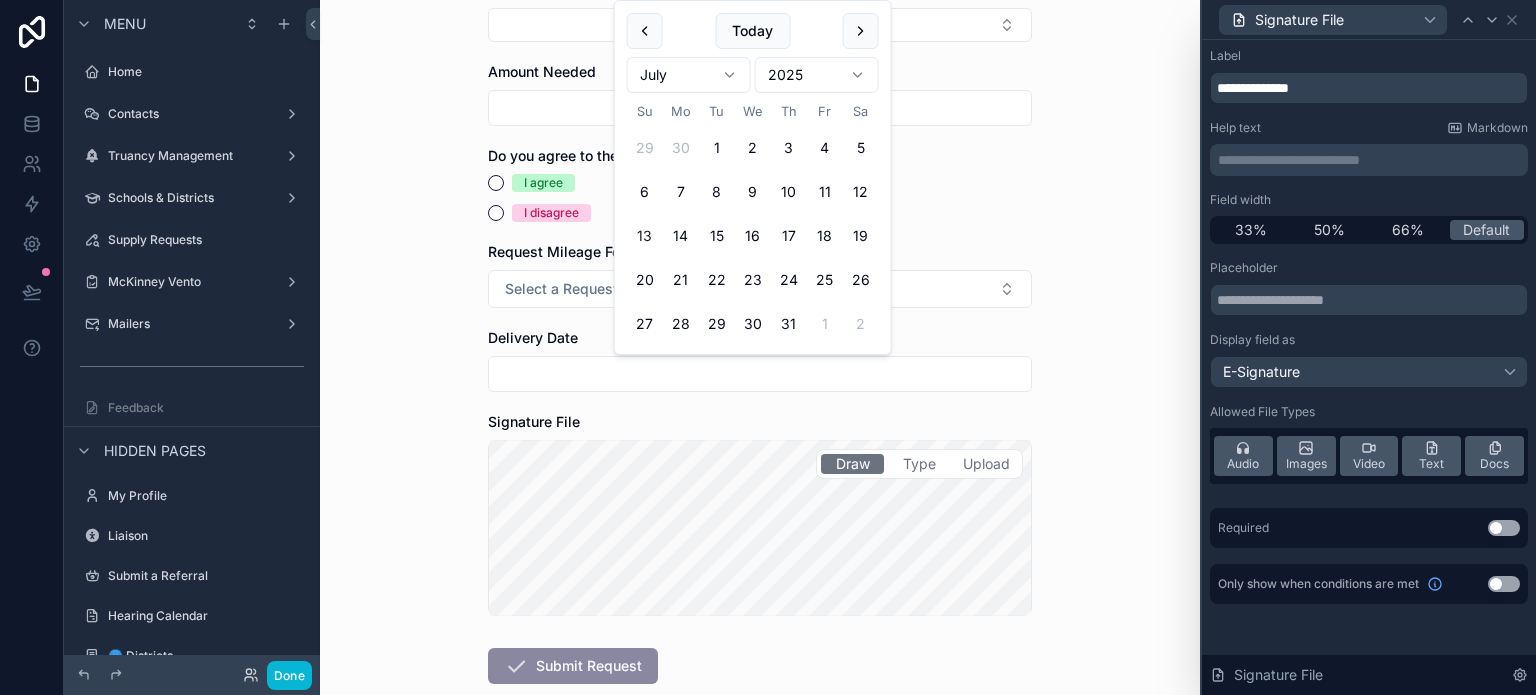 click at bounding box center [760, 374] 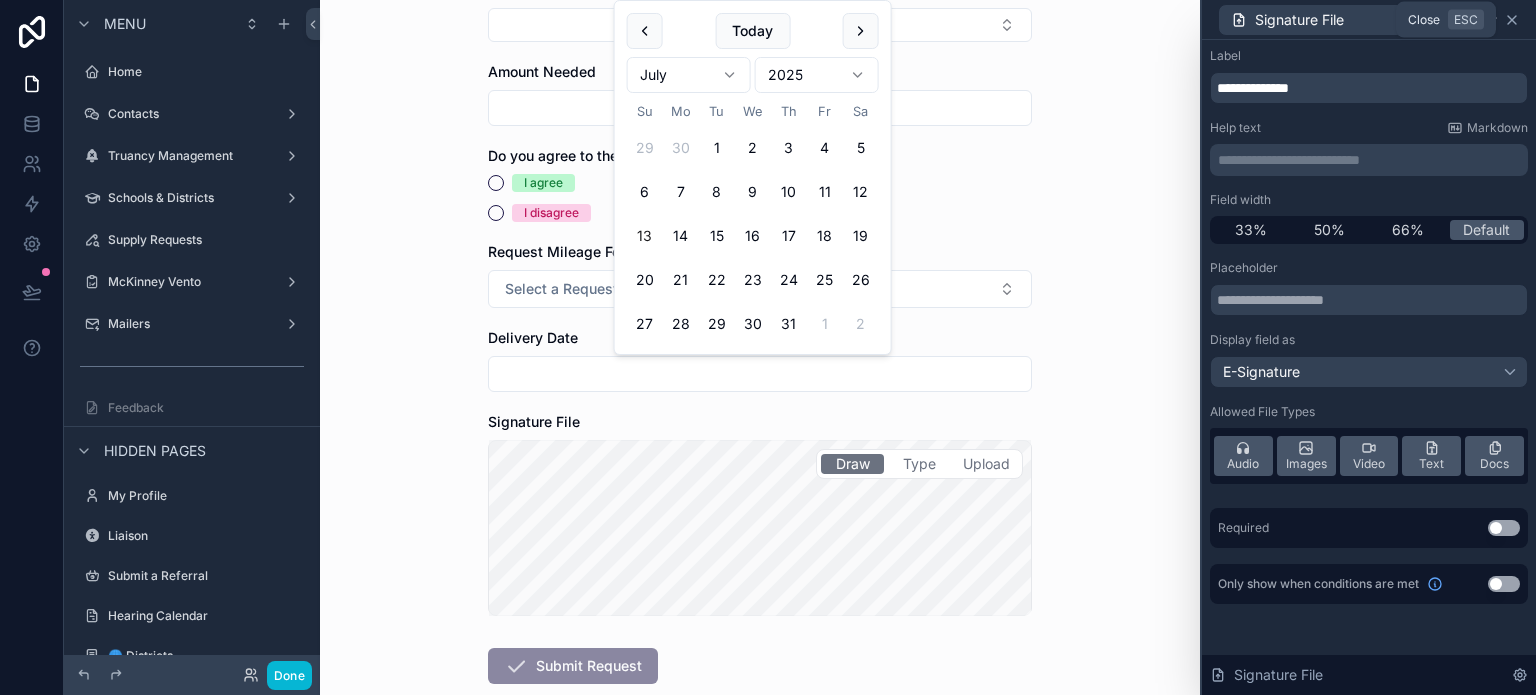 click 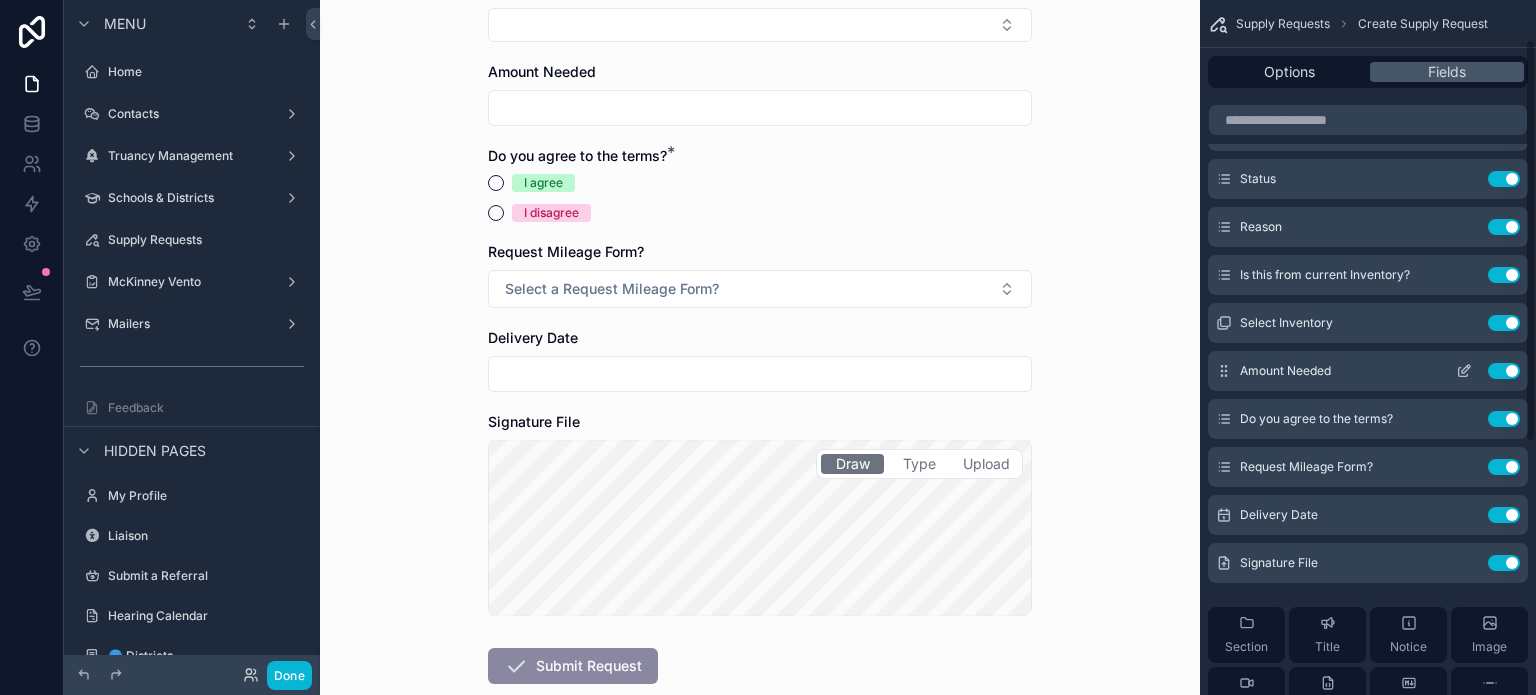 scroll, scrollTop: 100, scrollLeft: 0, axis: vertical 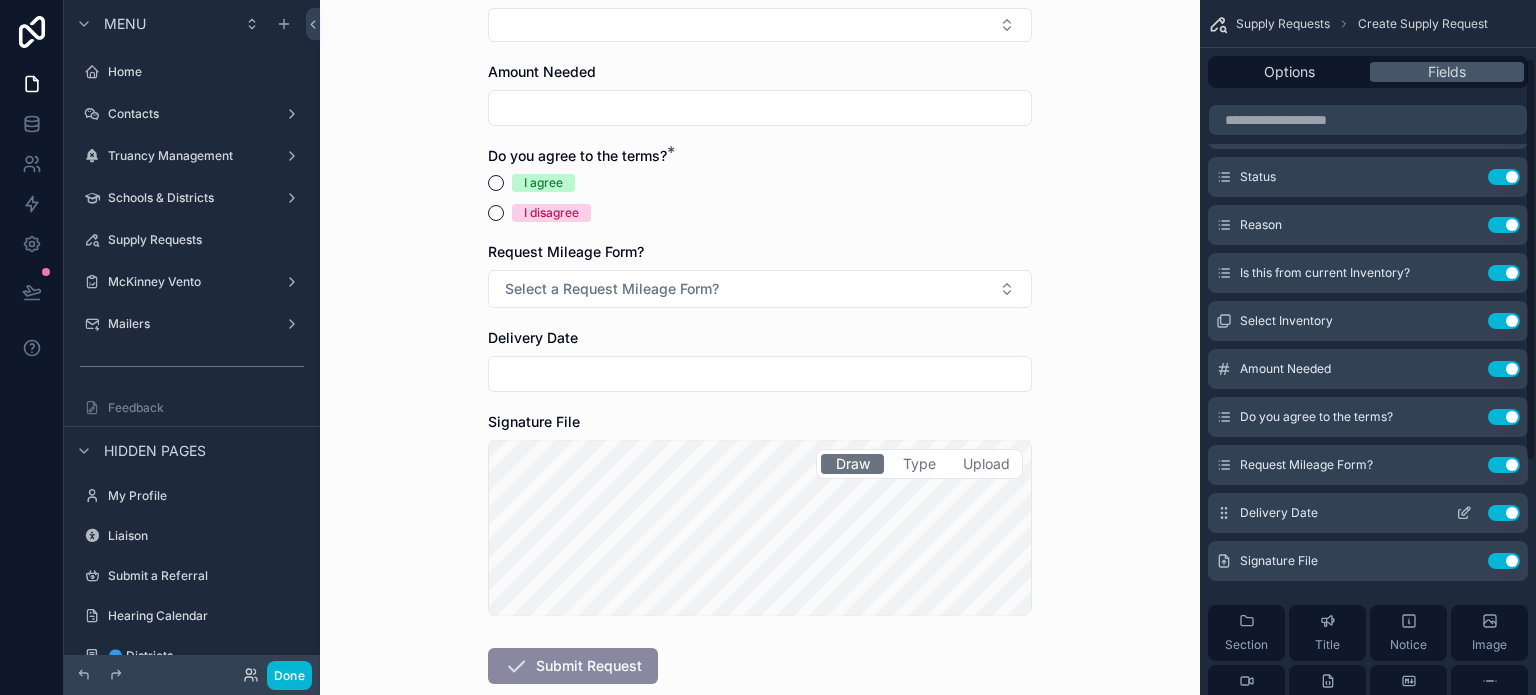 click on "Use setting" at bounding box center [1504, 513] 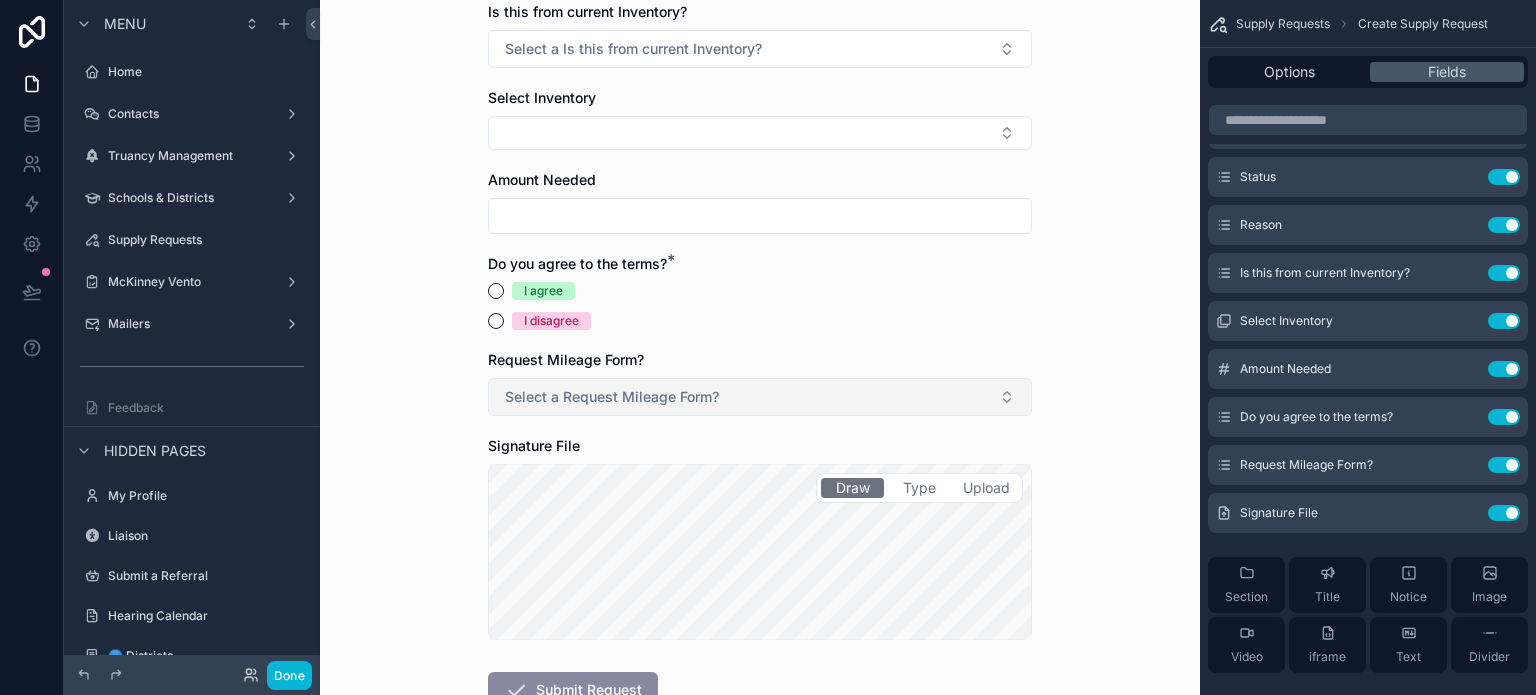 scroll, scrollTop: 700, scrollLeft: 0, axis: vertical 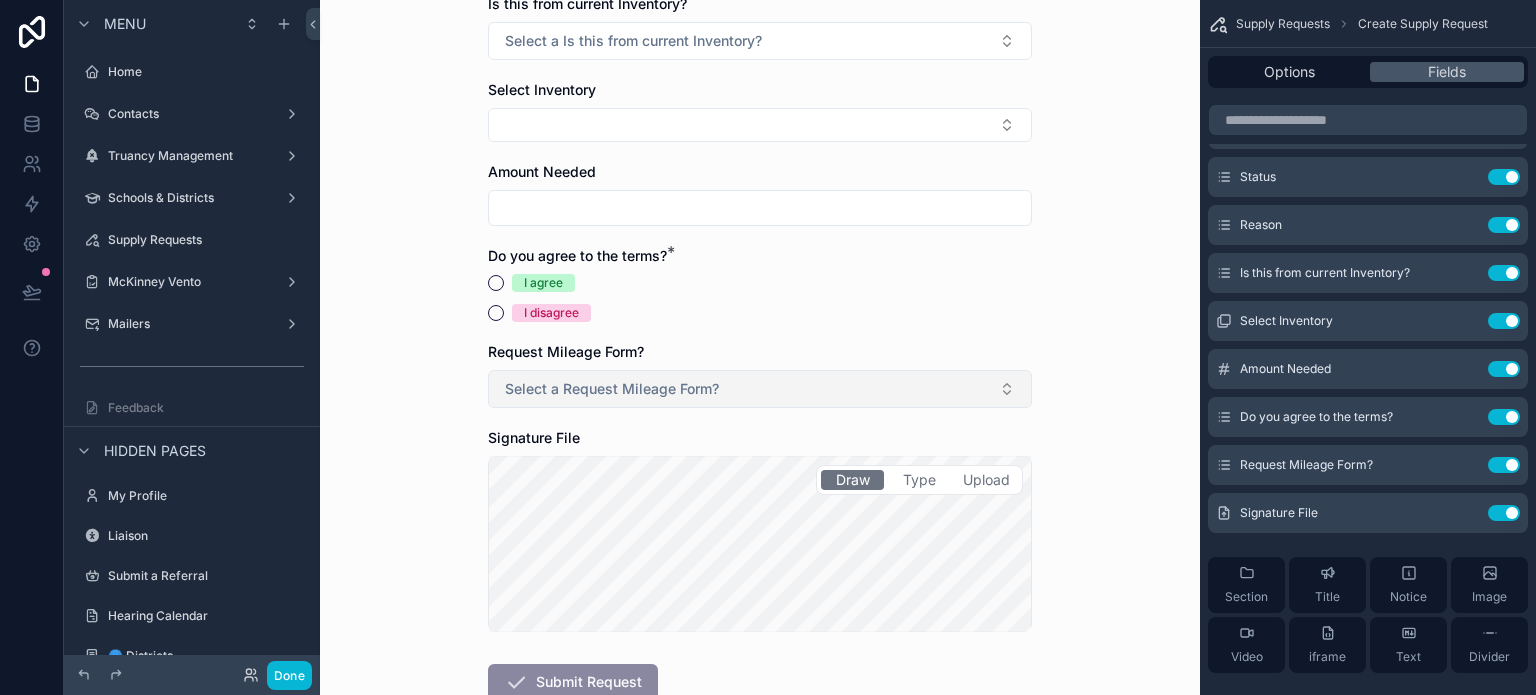click on "Select a Request Mileage Form?" at bounding box center [760, 389] 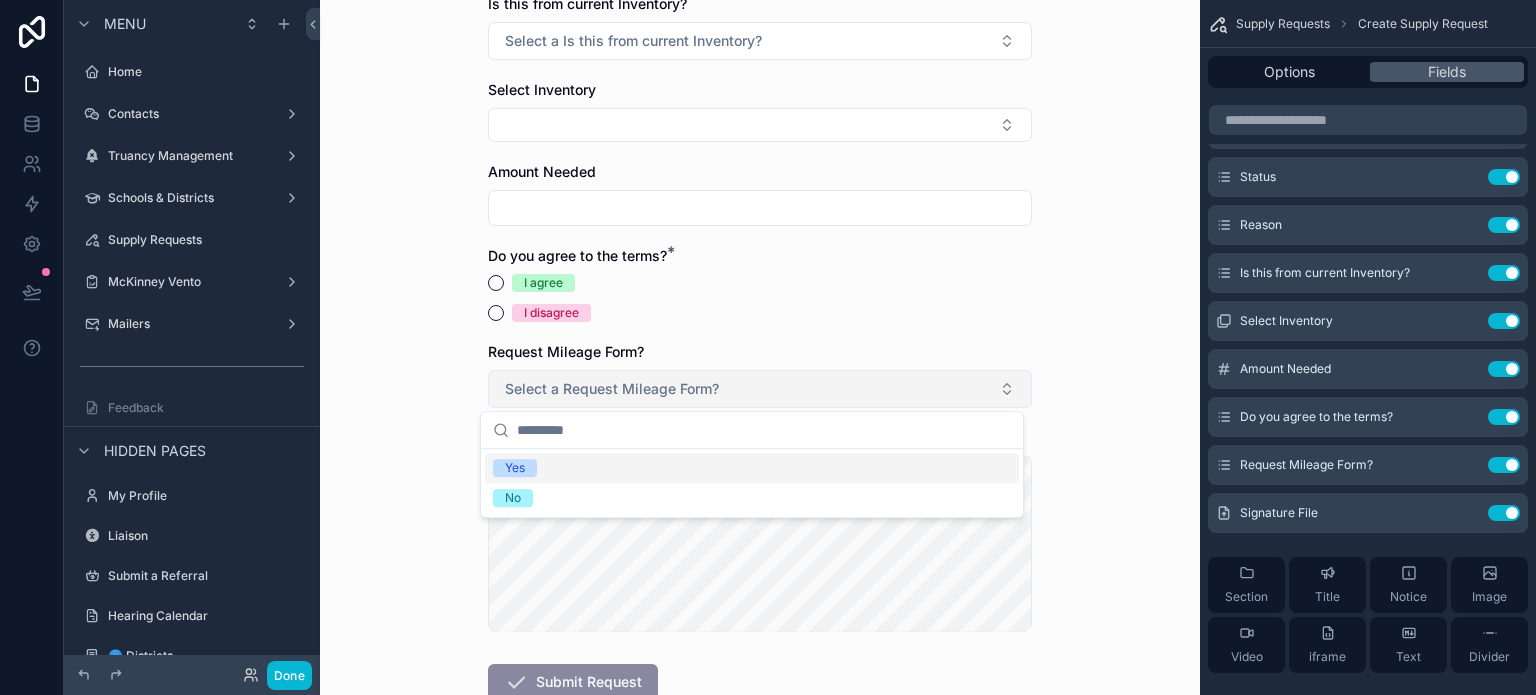 click on "Select a Request Mileage Form?" at bounding box center [760, 389] 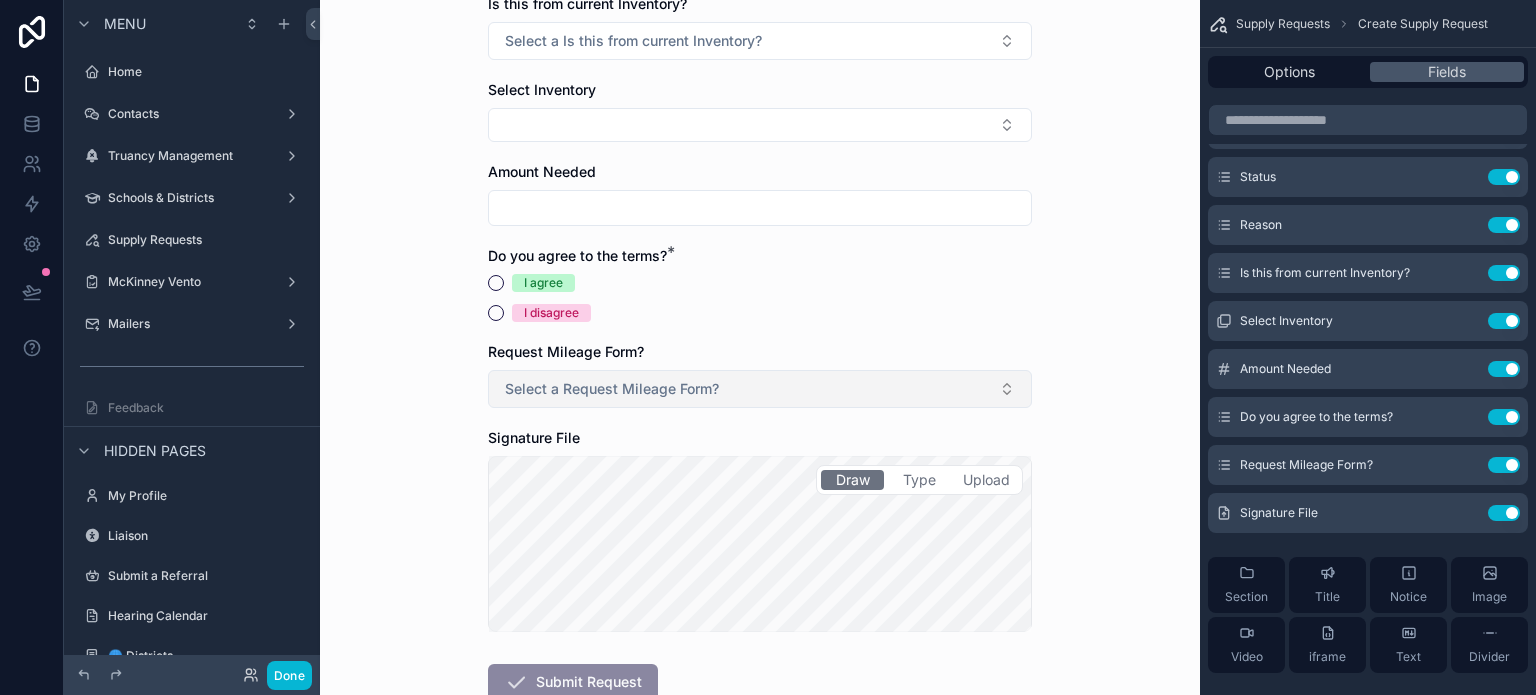 click on "Select a Request Mileage Form?" at bounding box center [760, 389] 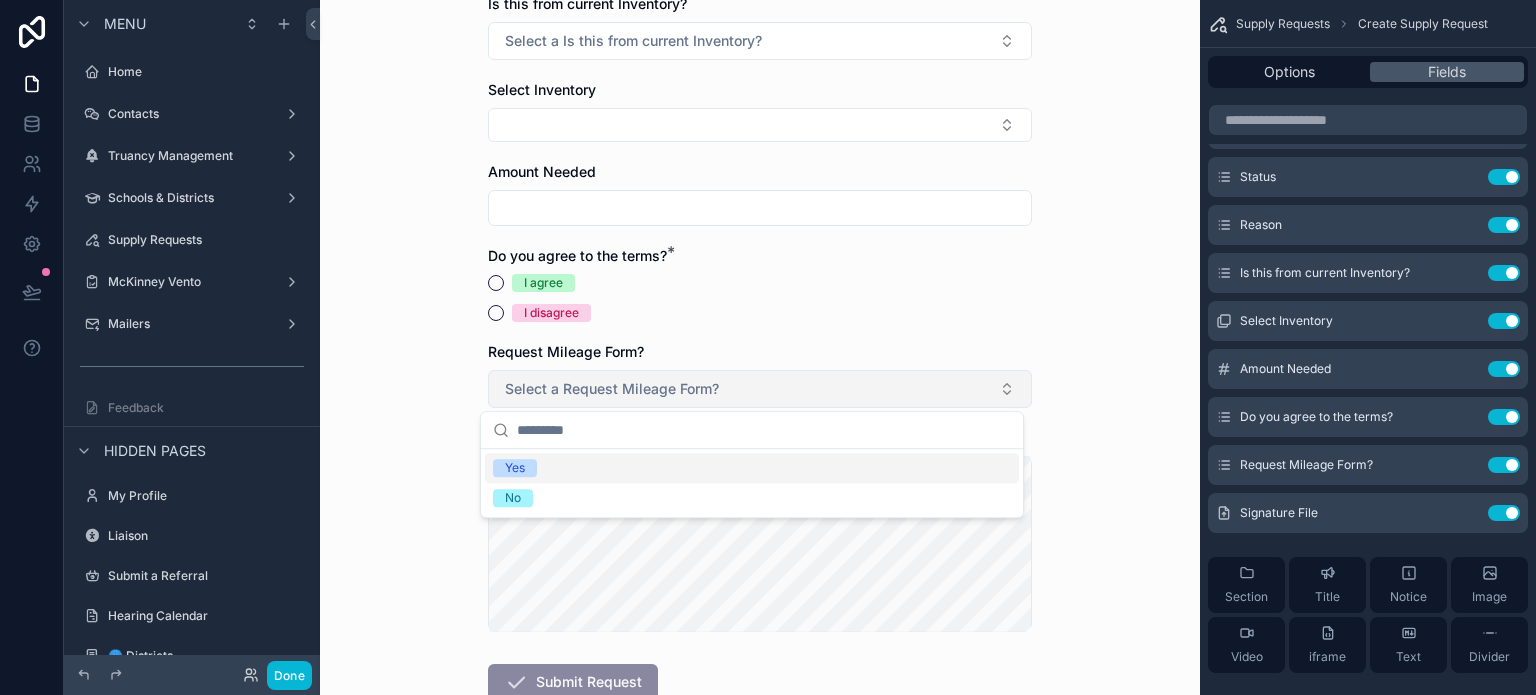 click on "Select a Request Mileage Form?" at bounding box center [760, 389] 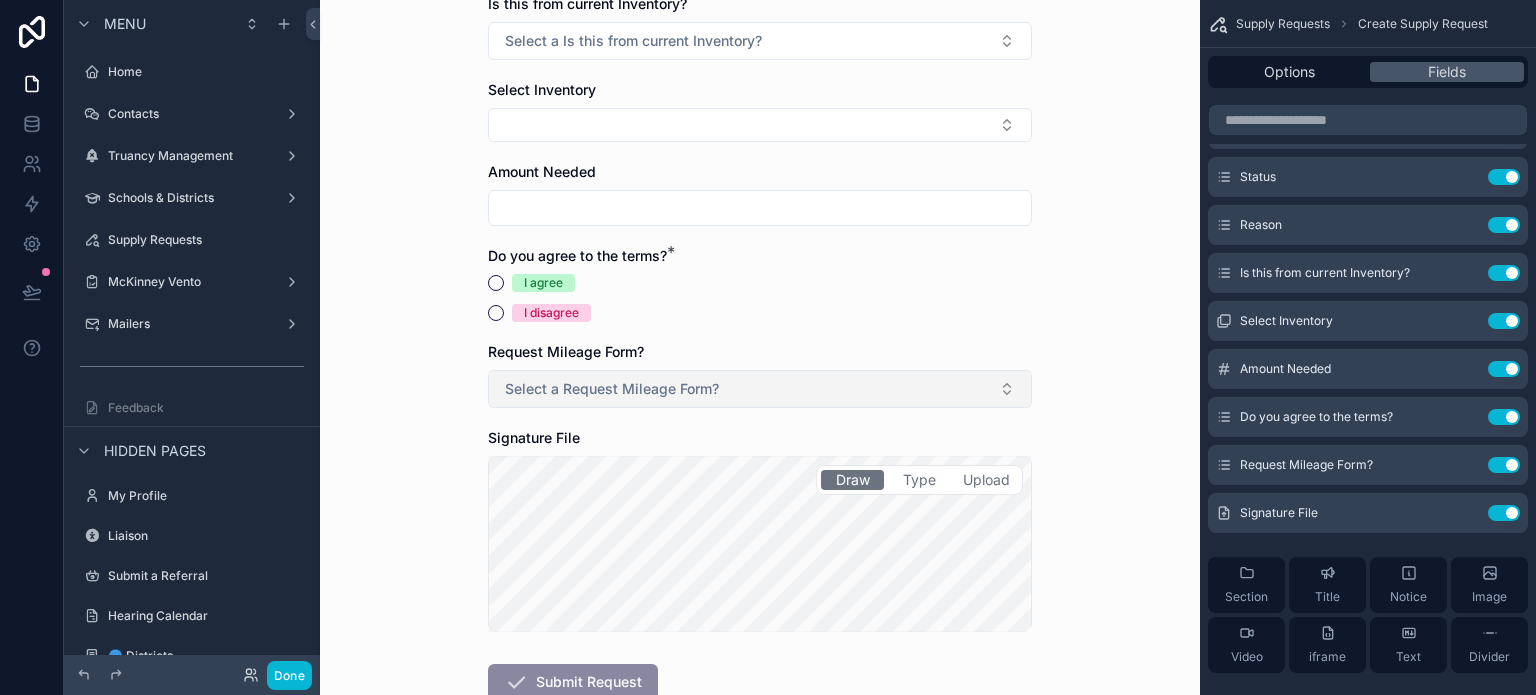 click on "Select a Request Mileage Form?" at bounding box center [760, 389] 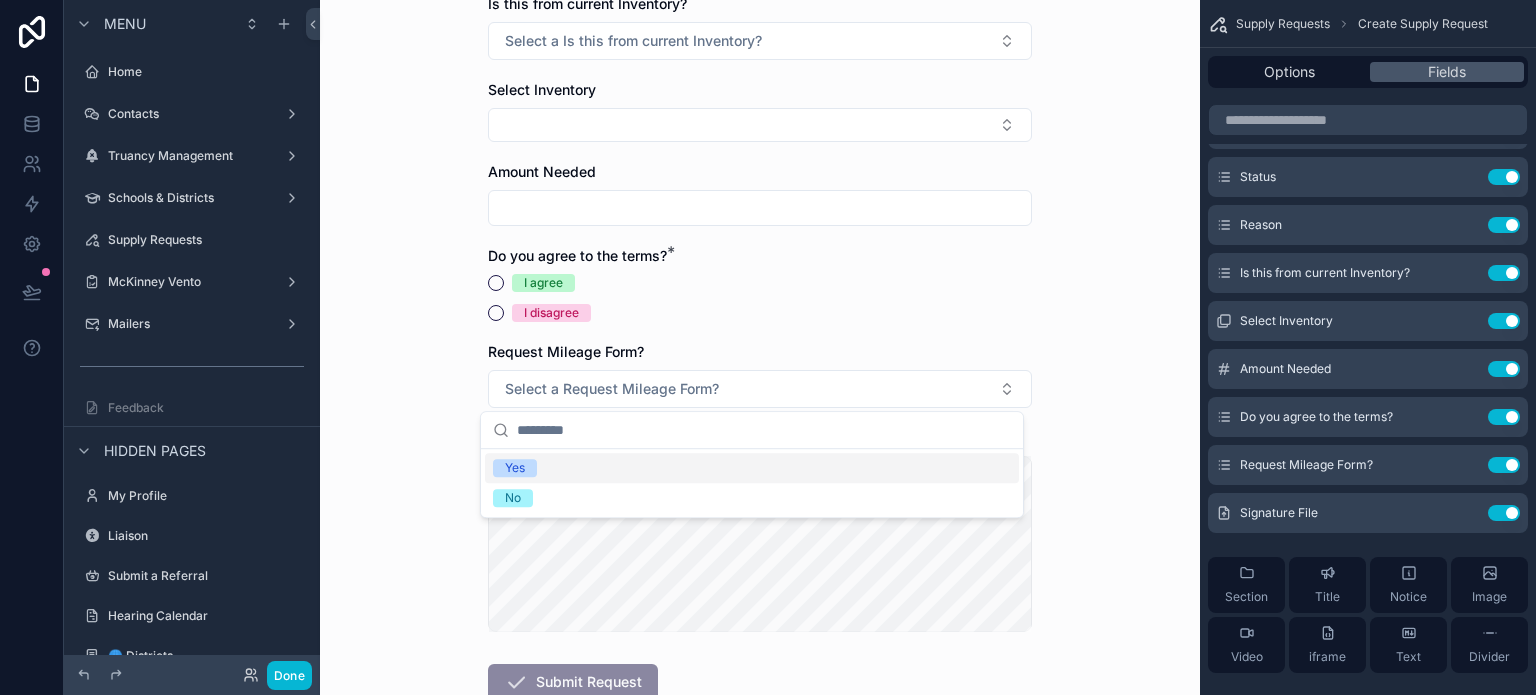 click on "Yes" at bounding box center (752, 468) 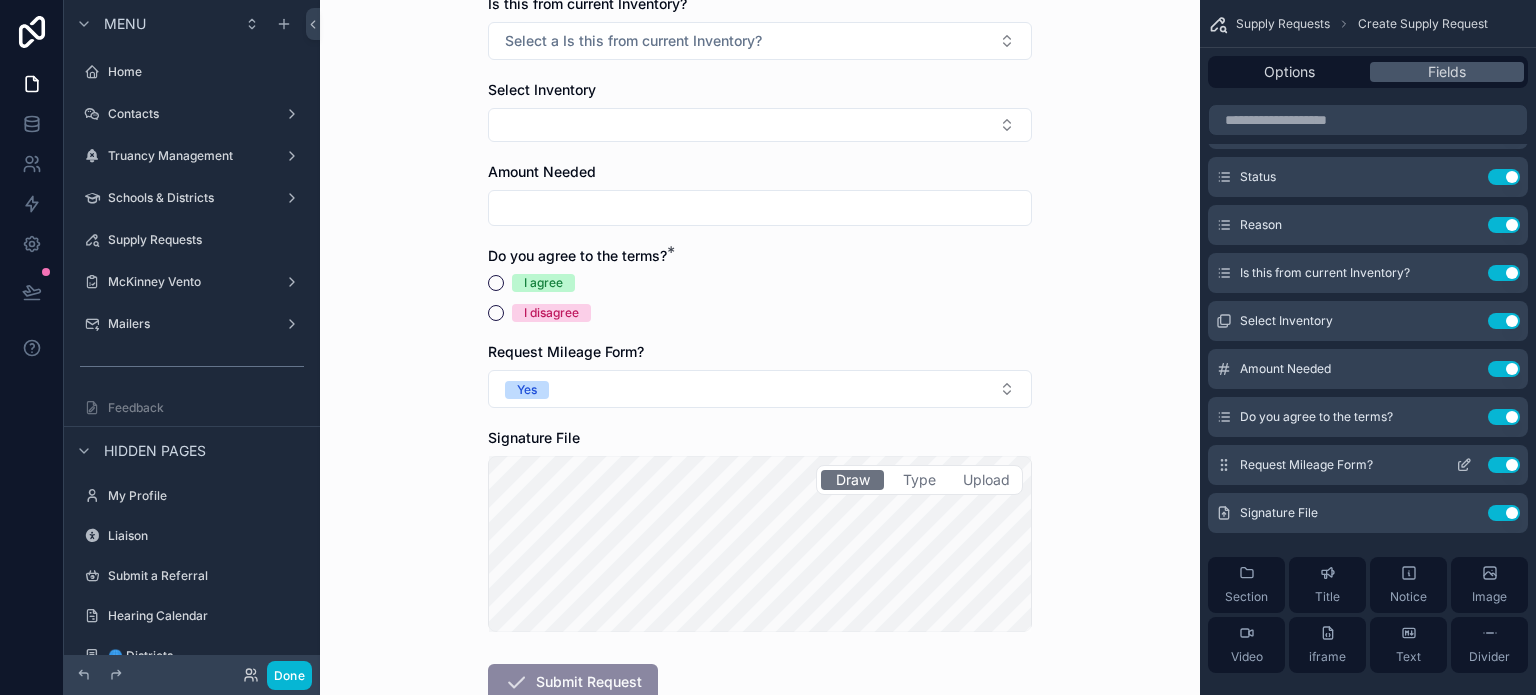 click on "Use setting" at bounding box center (1504, 465) 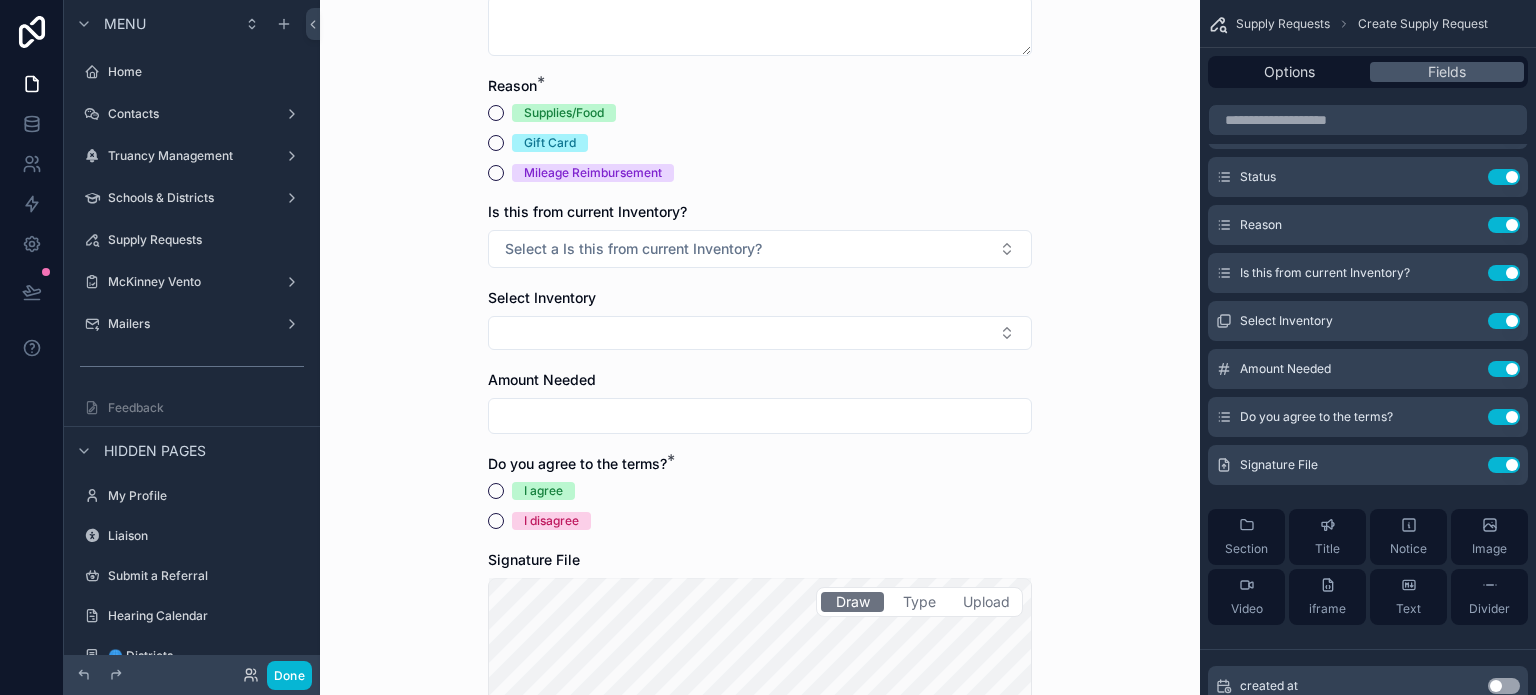 scroll, scrollTop: 500, scrollLeft: 0, axis: vertical 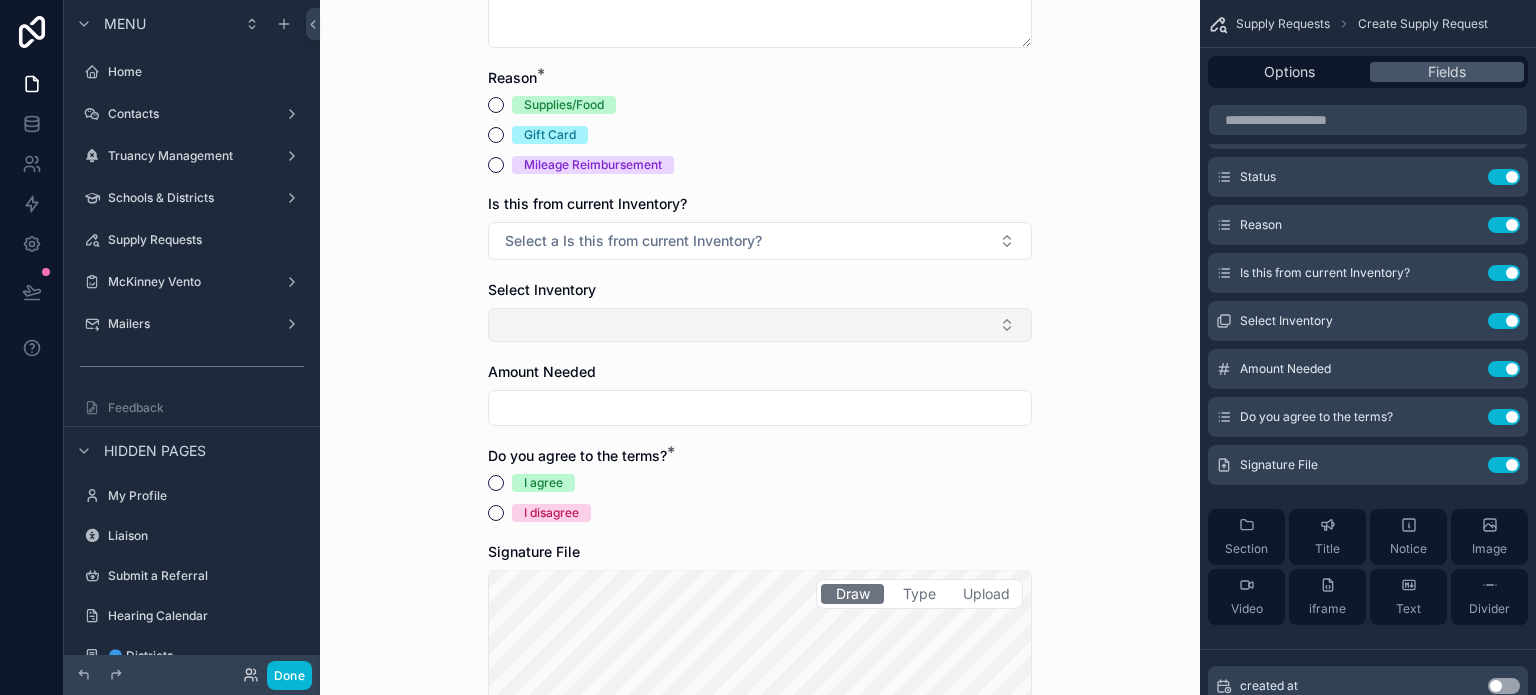 click at bounding box center [760, 325] 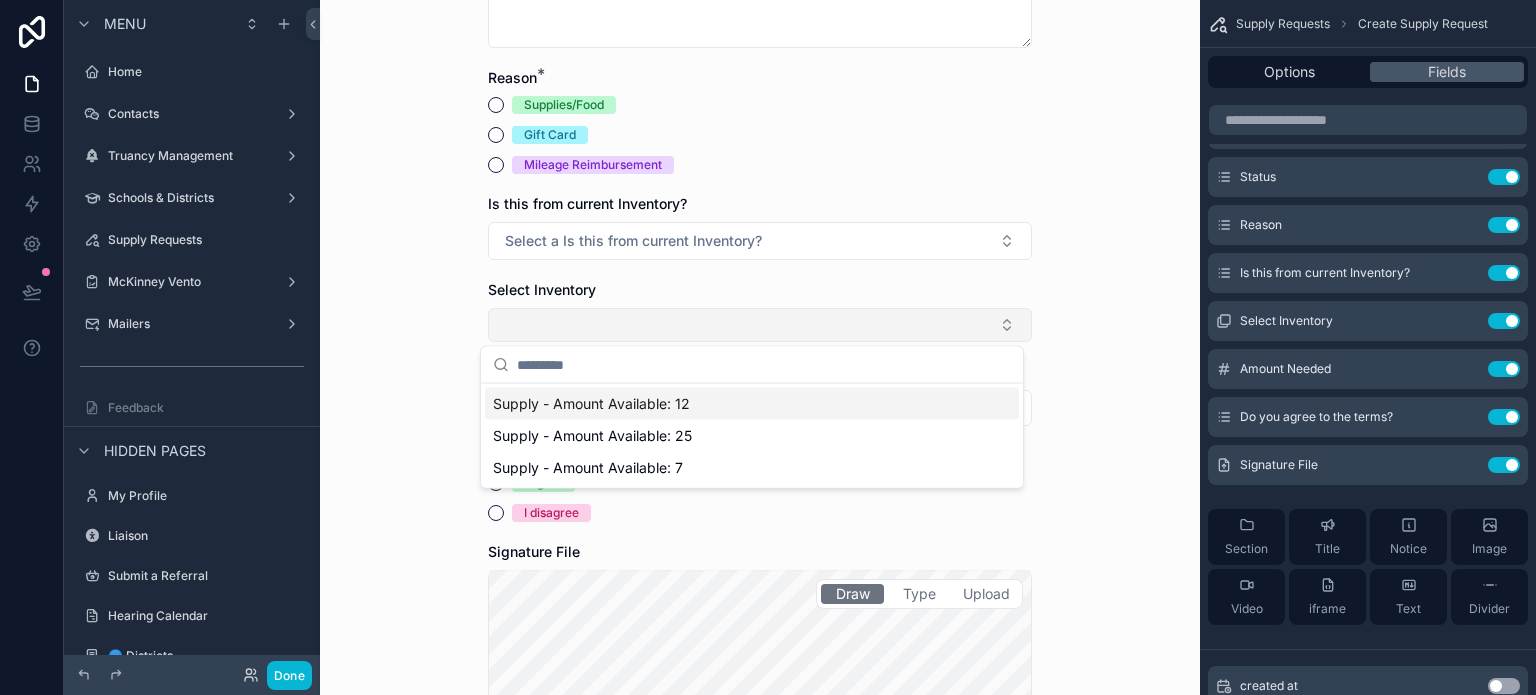 click at bounding box center [760, 325] 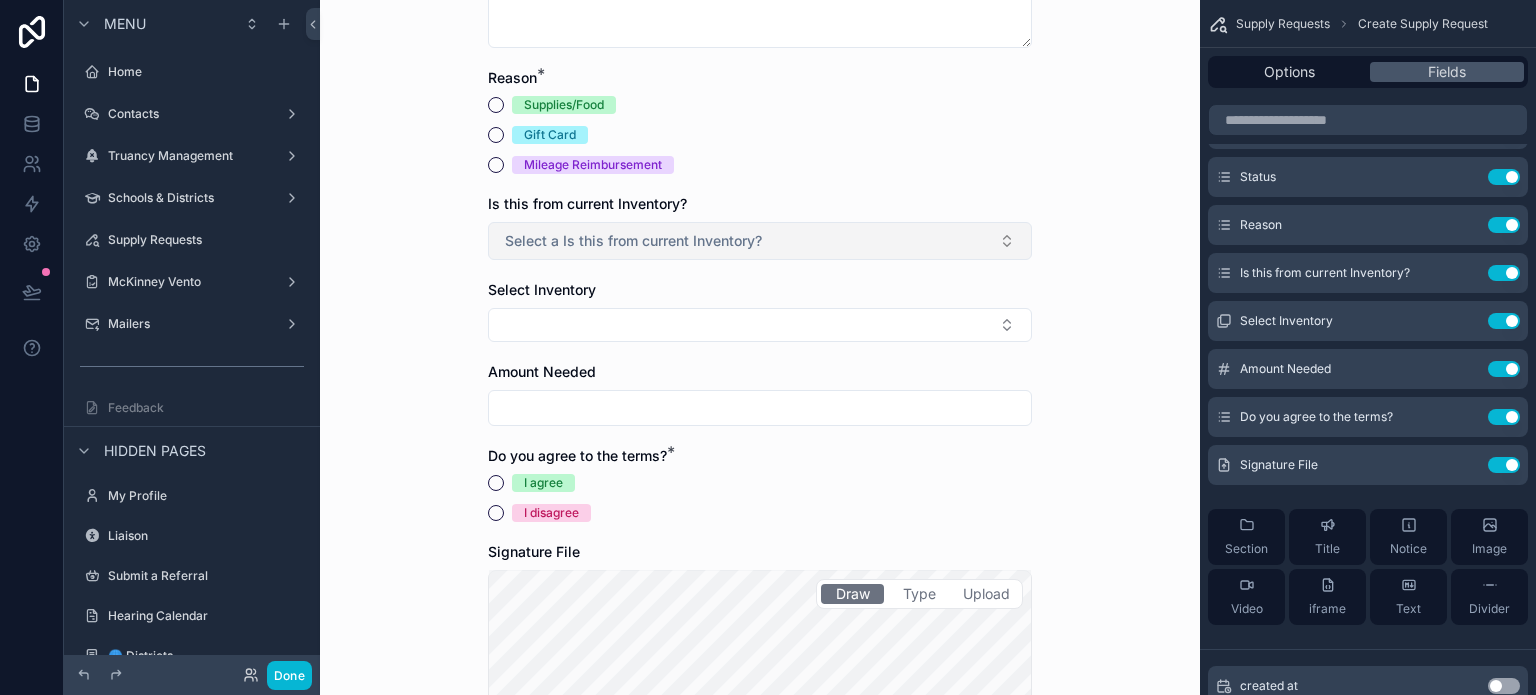 click on "Select a Is this from current Inventory?" at bounding box center [760, 241] 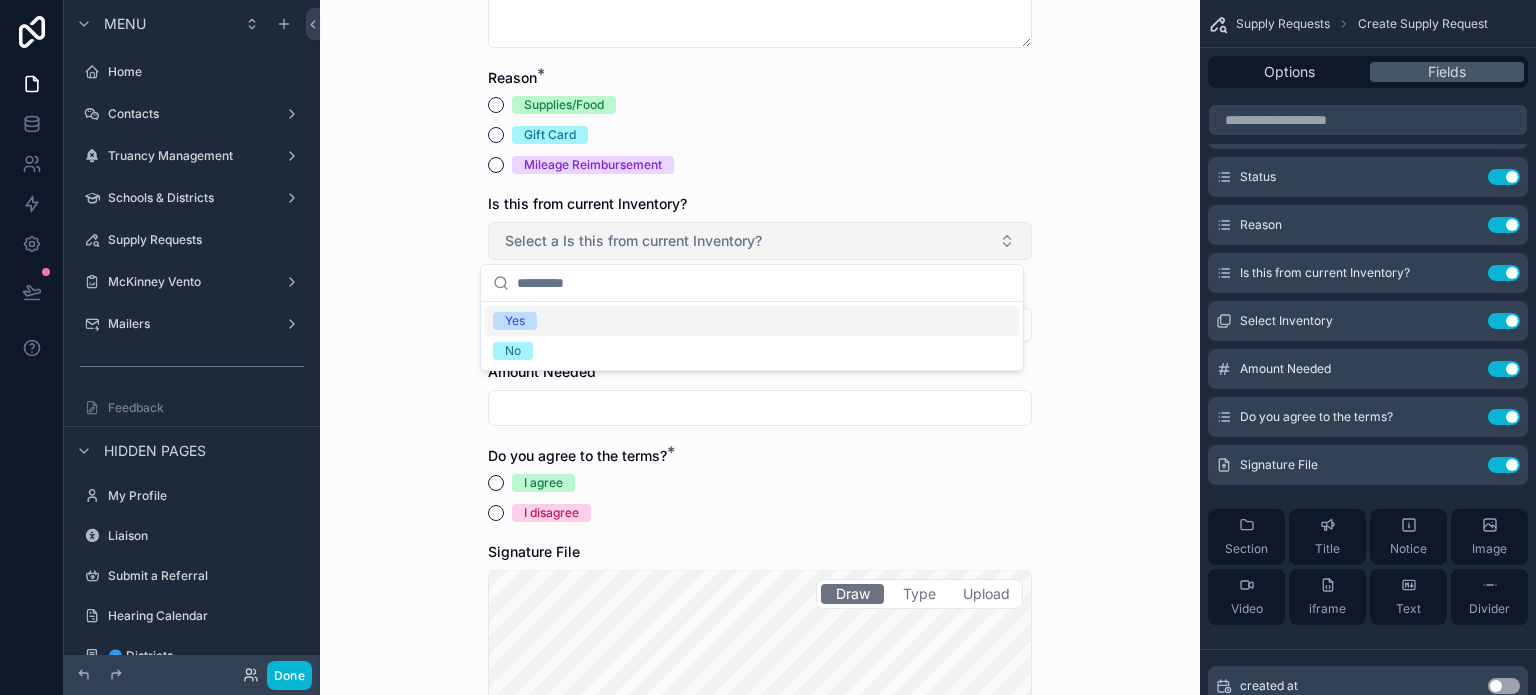 click on "Select a Is this from current Inventory?" at bounding box center [760, 241] 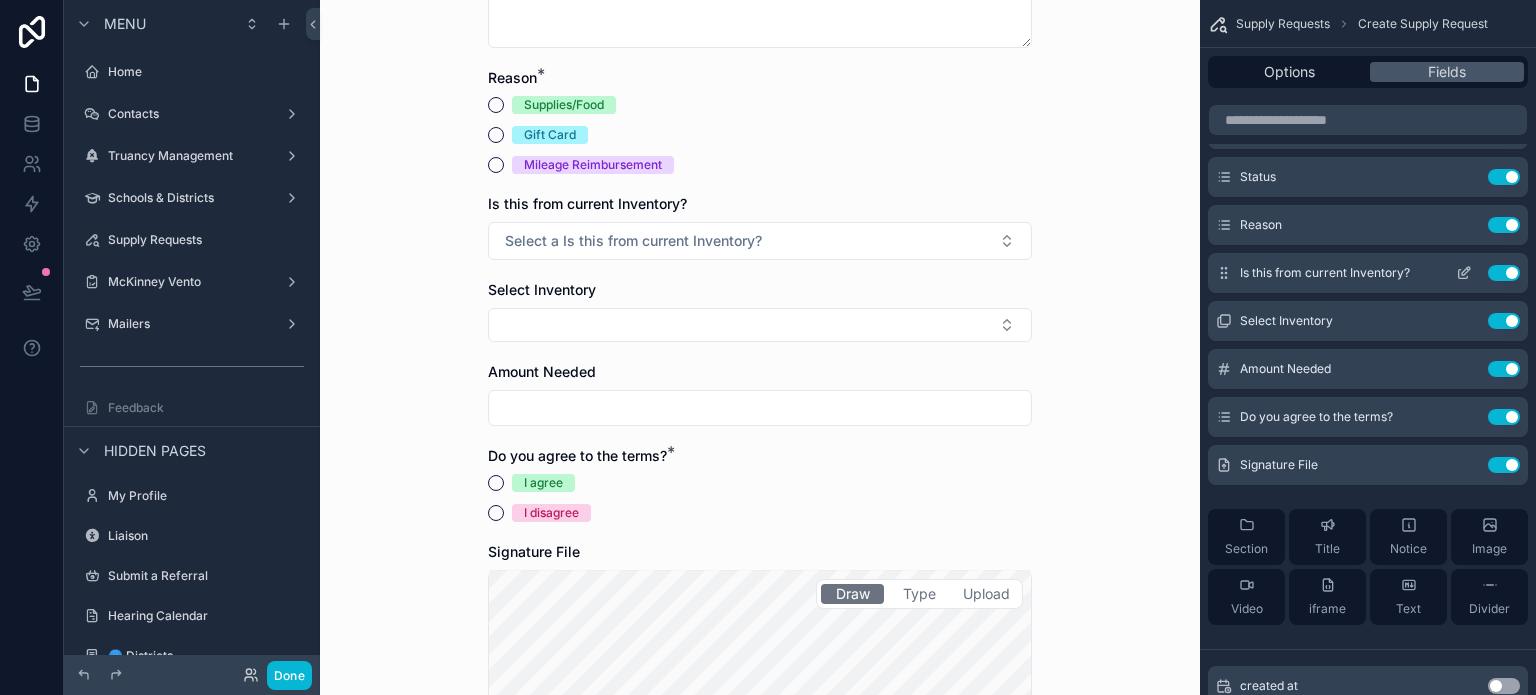click at bounding box center [1464, 273] 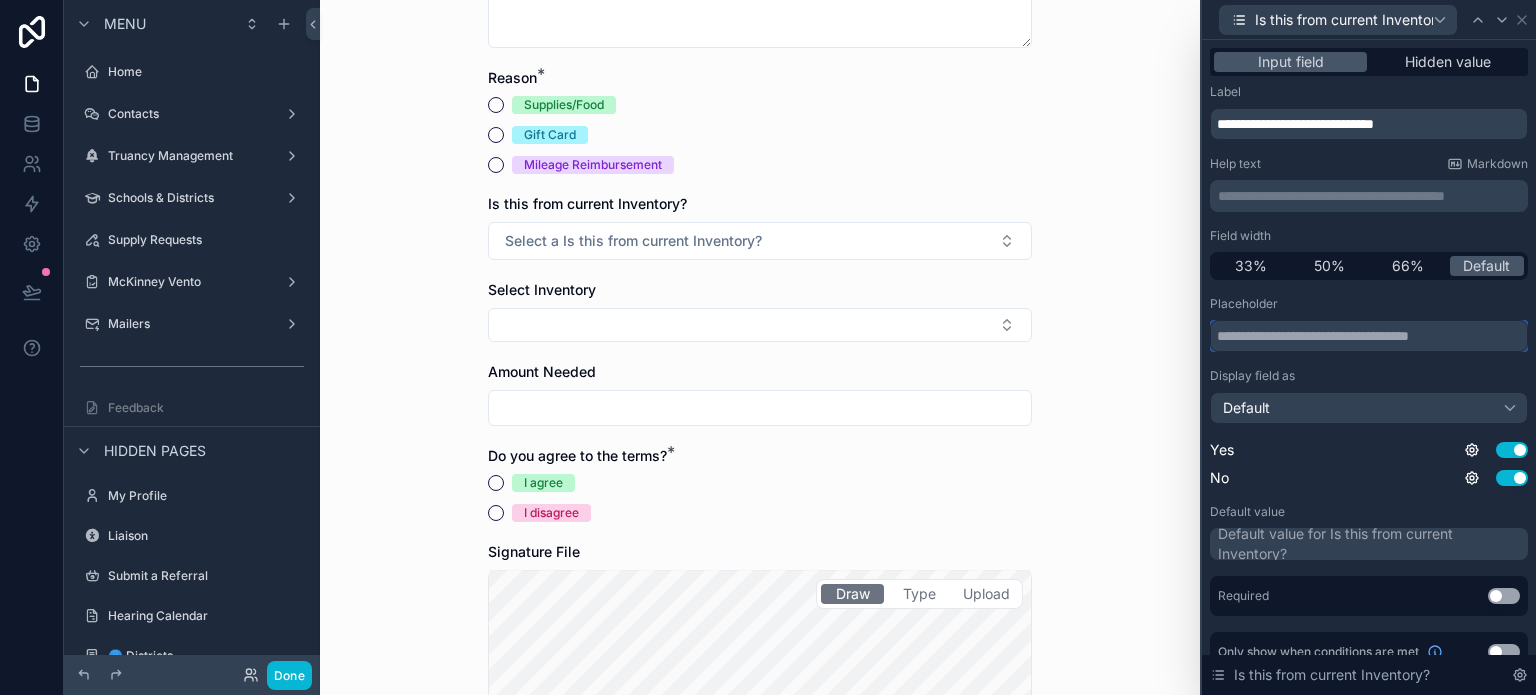 click at bounding box center [1369, 336] 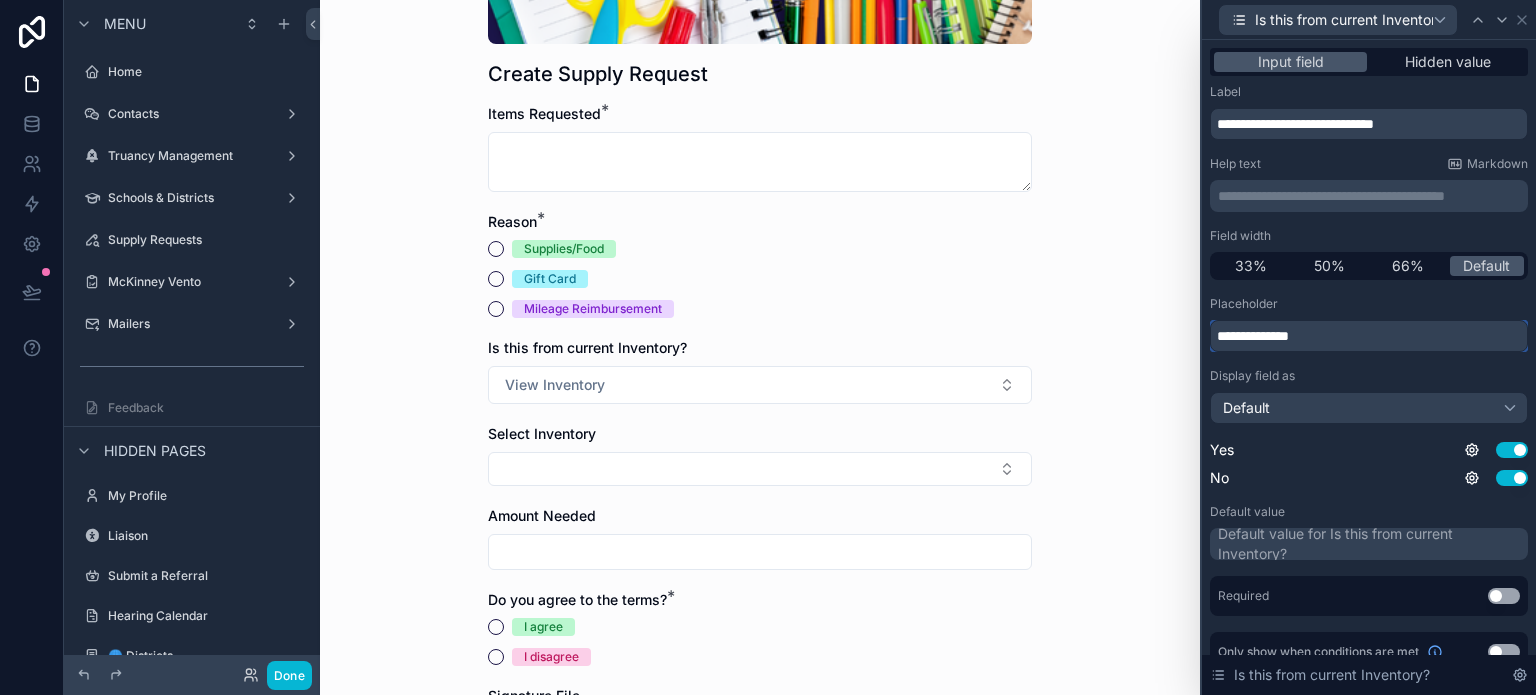 scroll, scrollTop: 400, scrollLeft: 0, axis: vertical 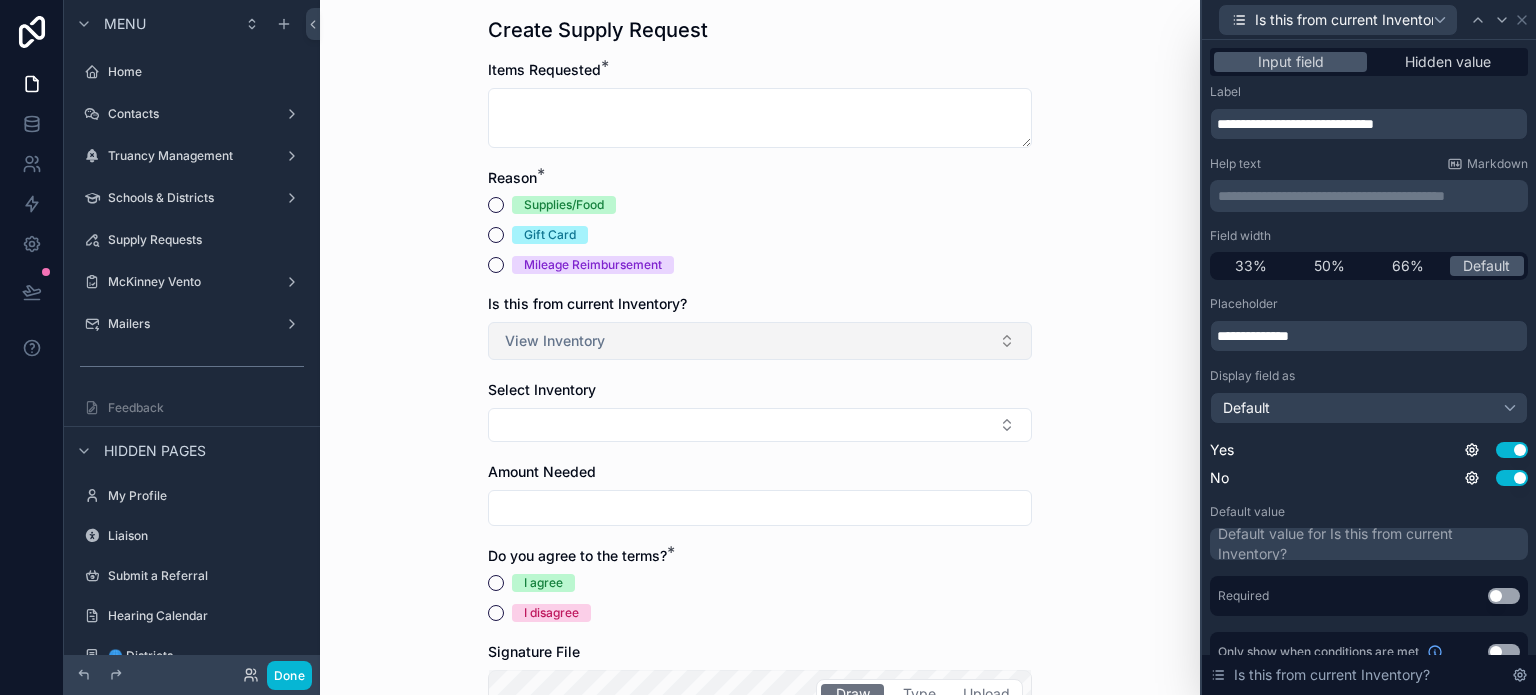 click on "View Inventory" at bounding box center [760, 341] 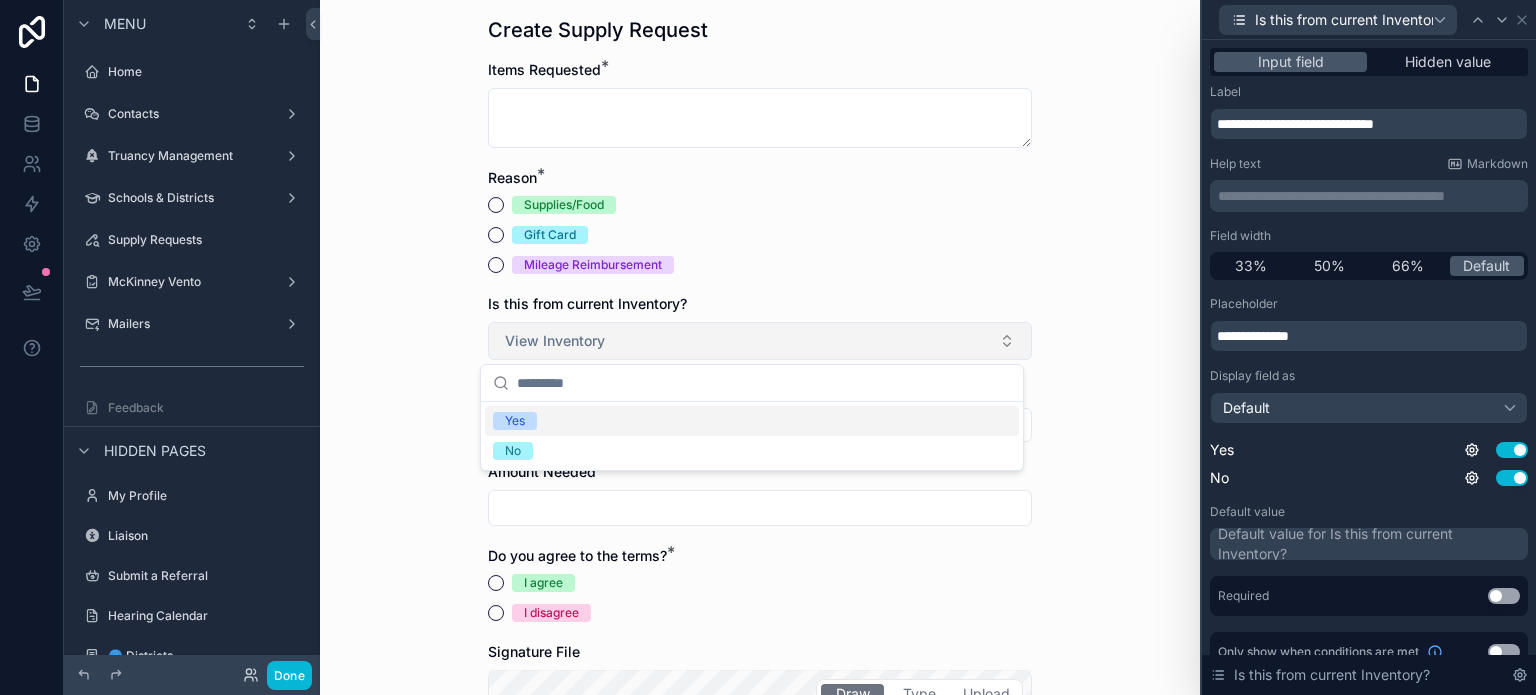 click on "View Inventory" at bounding box center (760, 341) 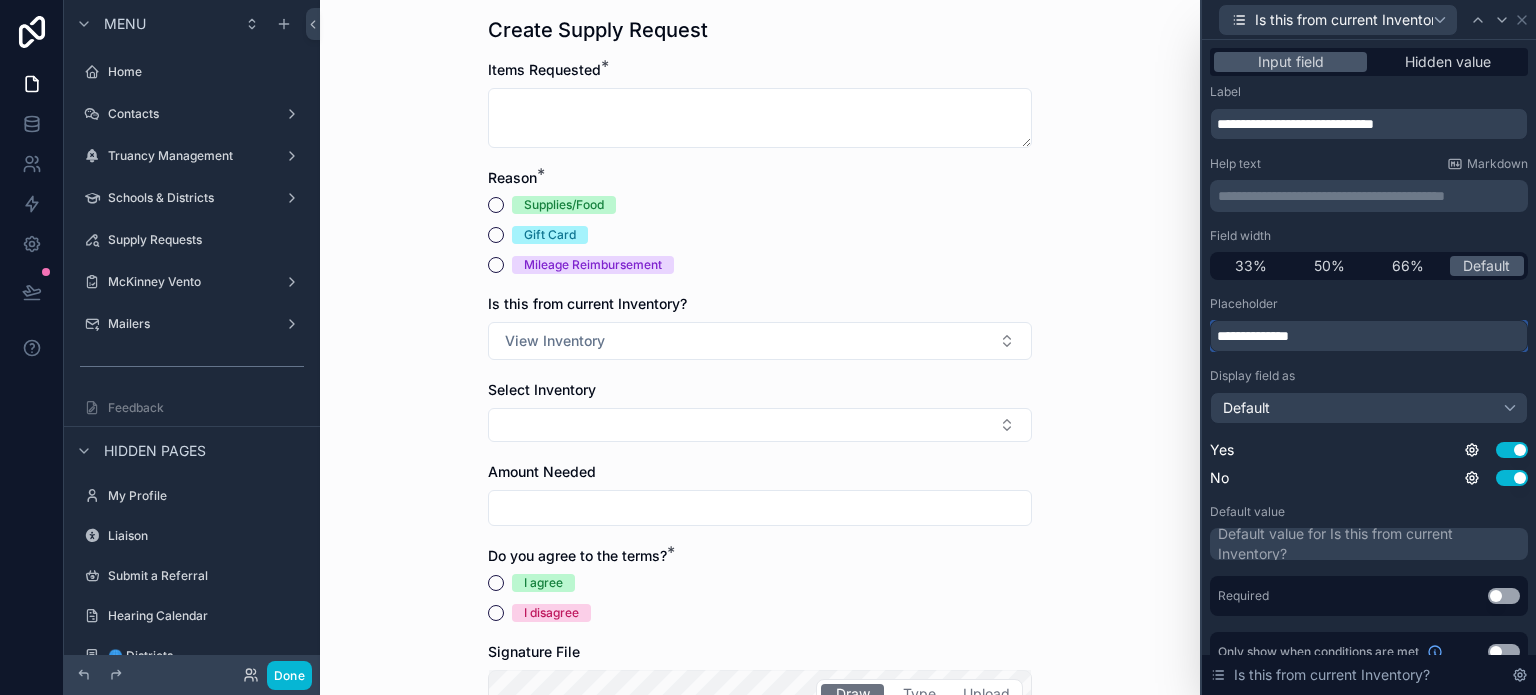 click on "**********" at bounding box center [1369, 336] 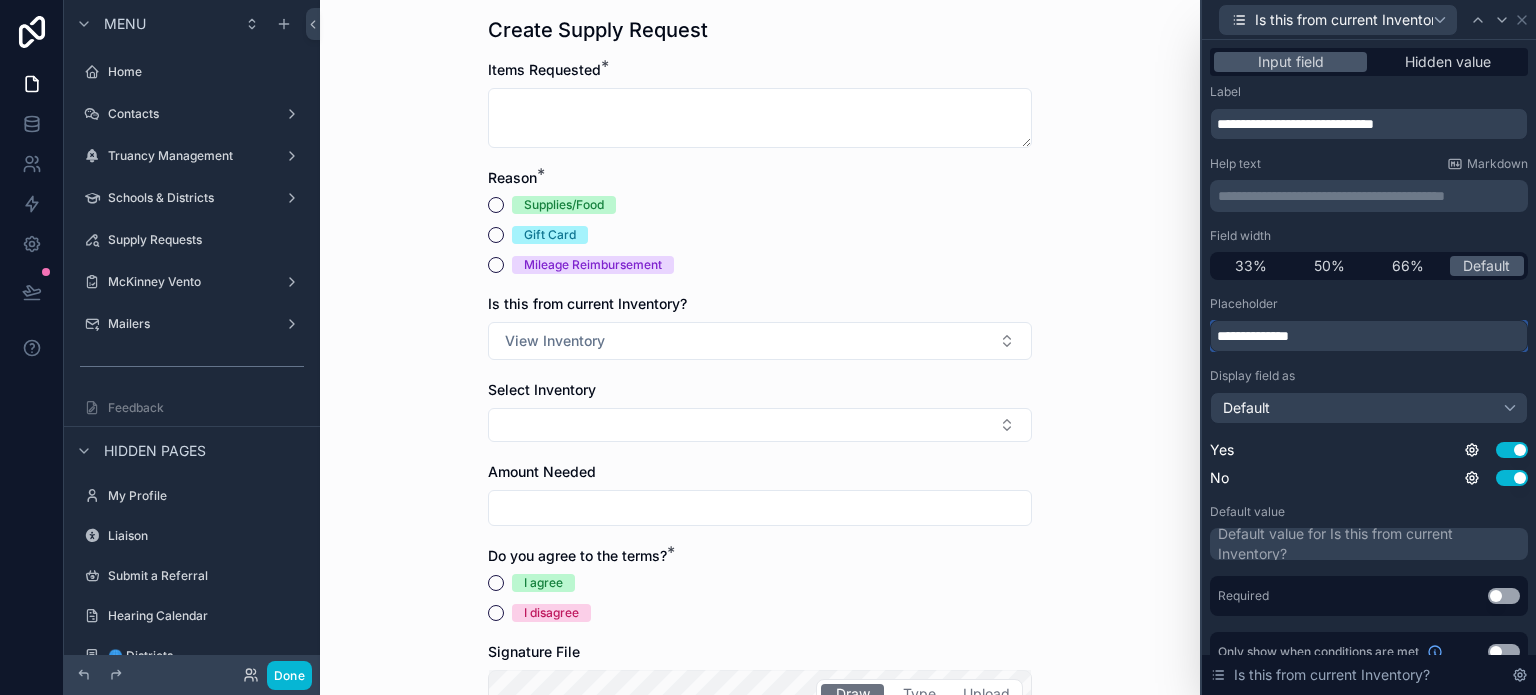 click on "**********" at bounding box center (1369, 336) 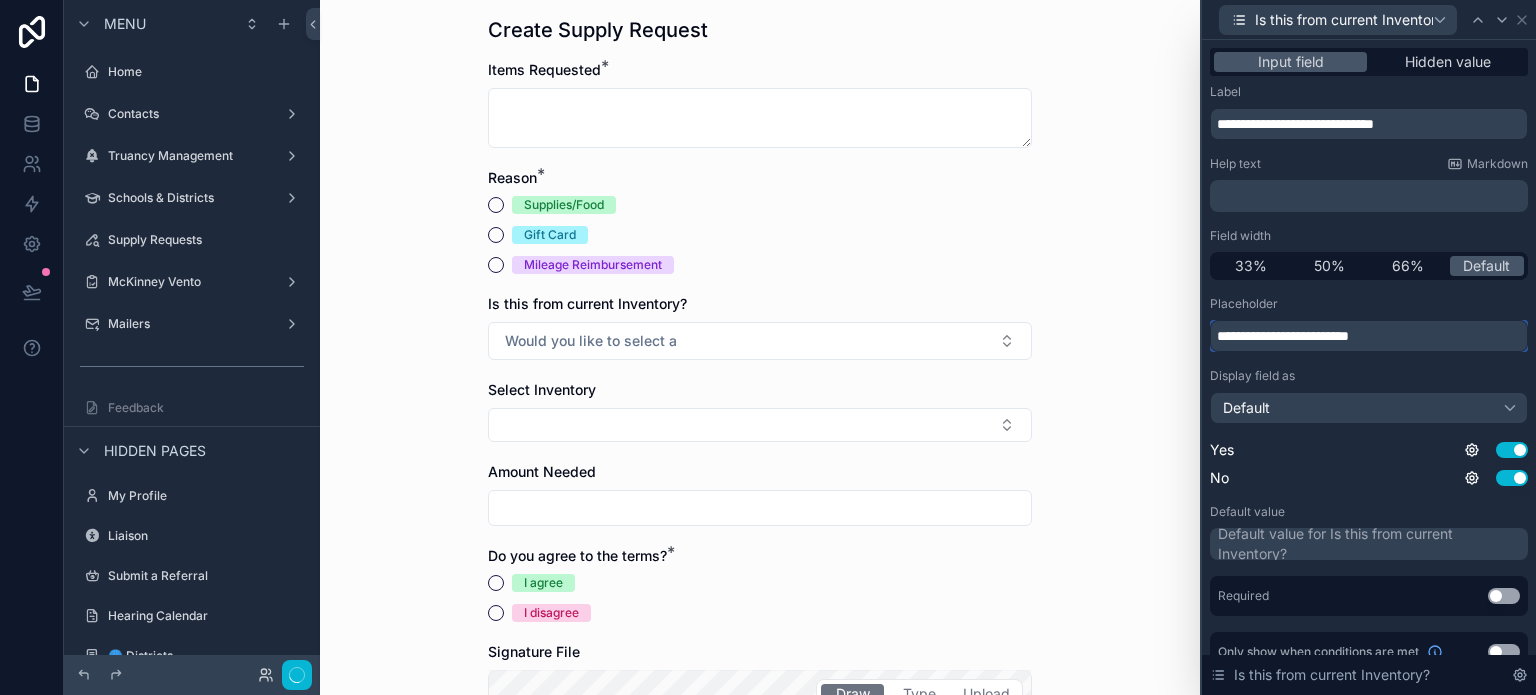 scroll, scrollTop: 0, scrollLeft: 0, axis: both 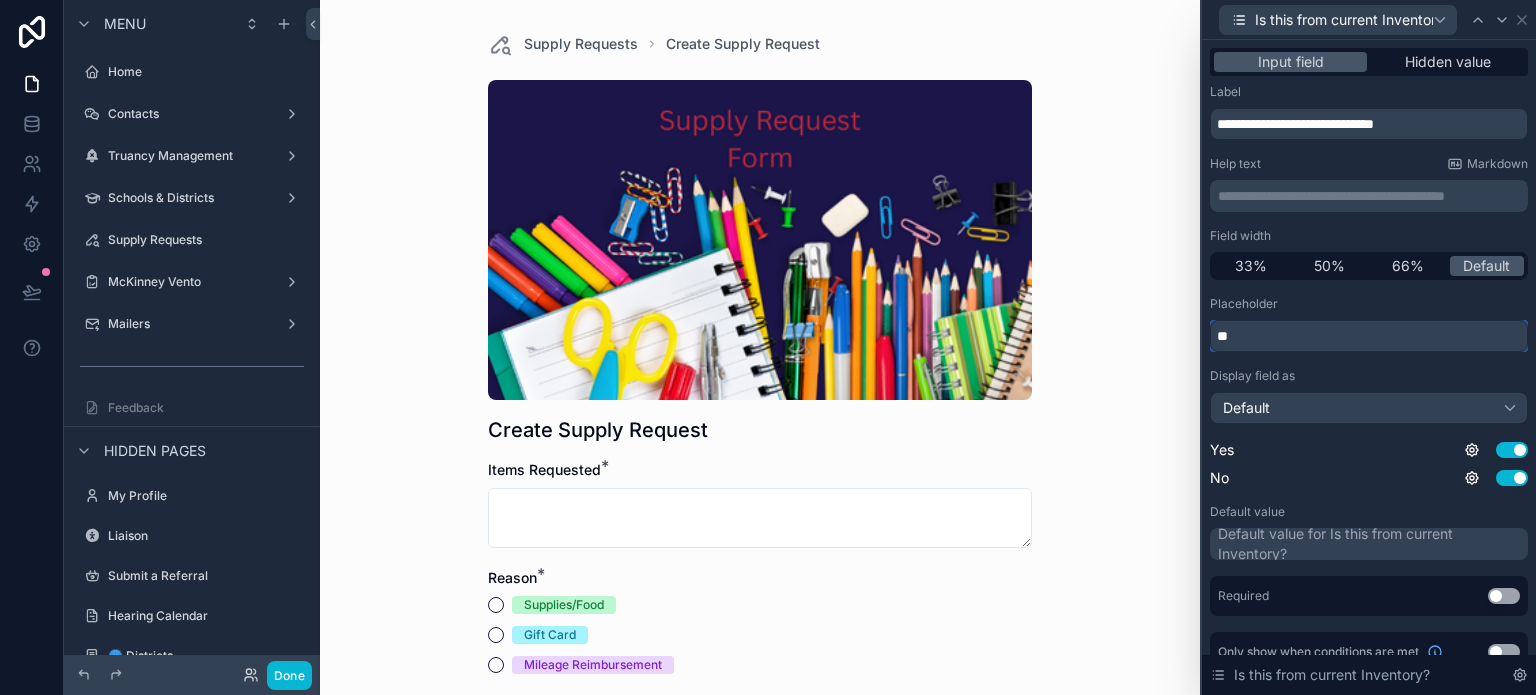 type on "*" 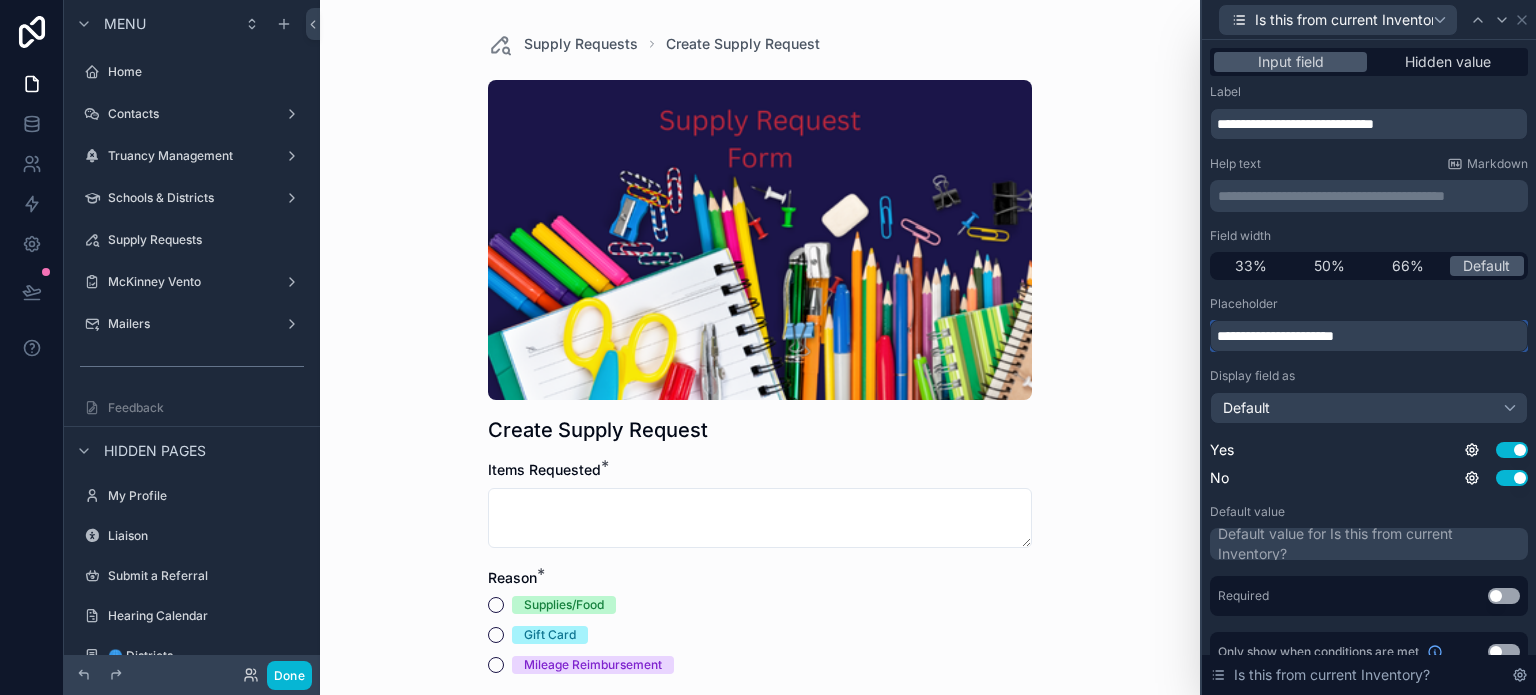 type on "**********" 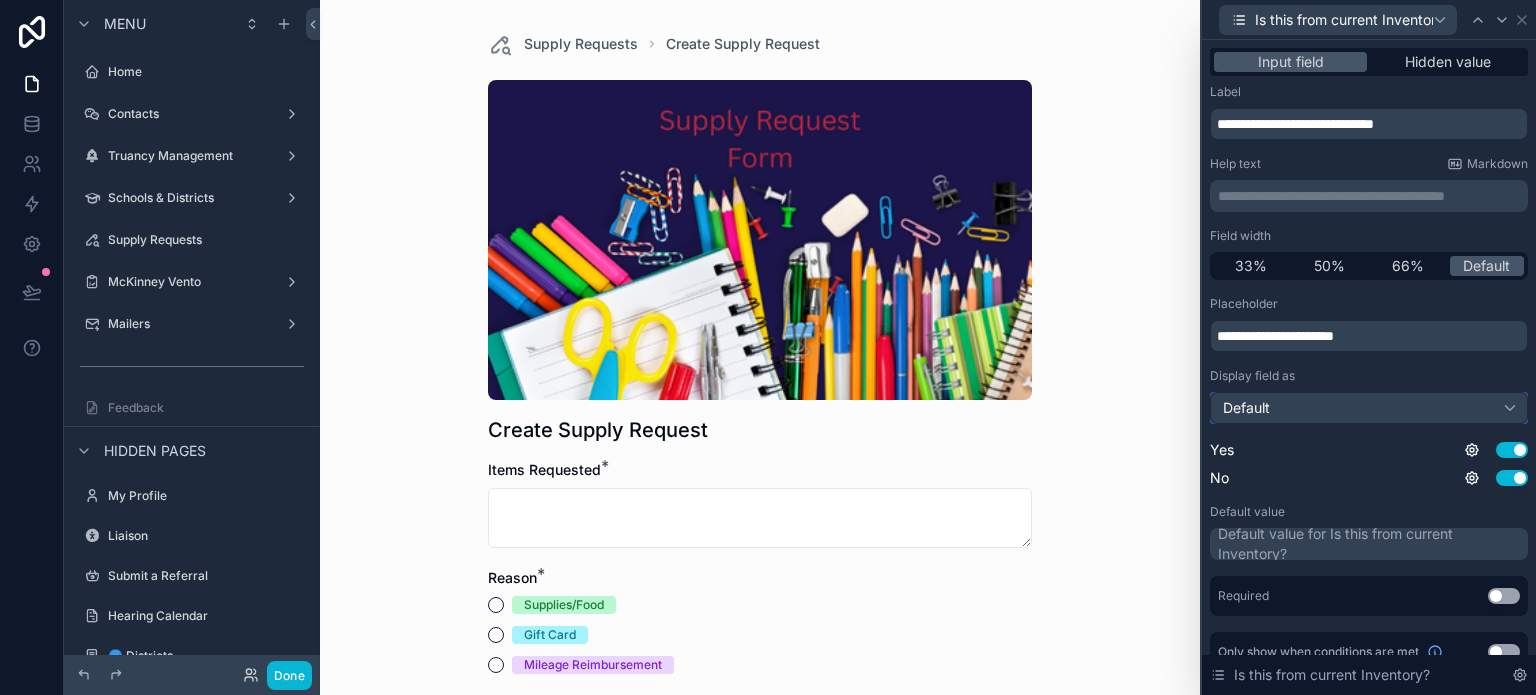 click on "Default" at bounding box center [1369, 408] 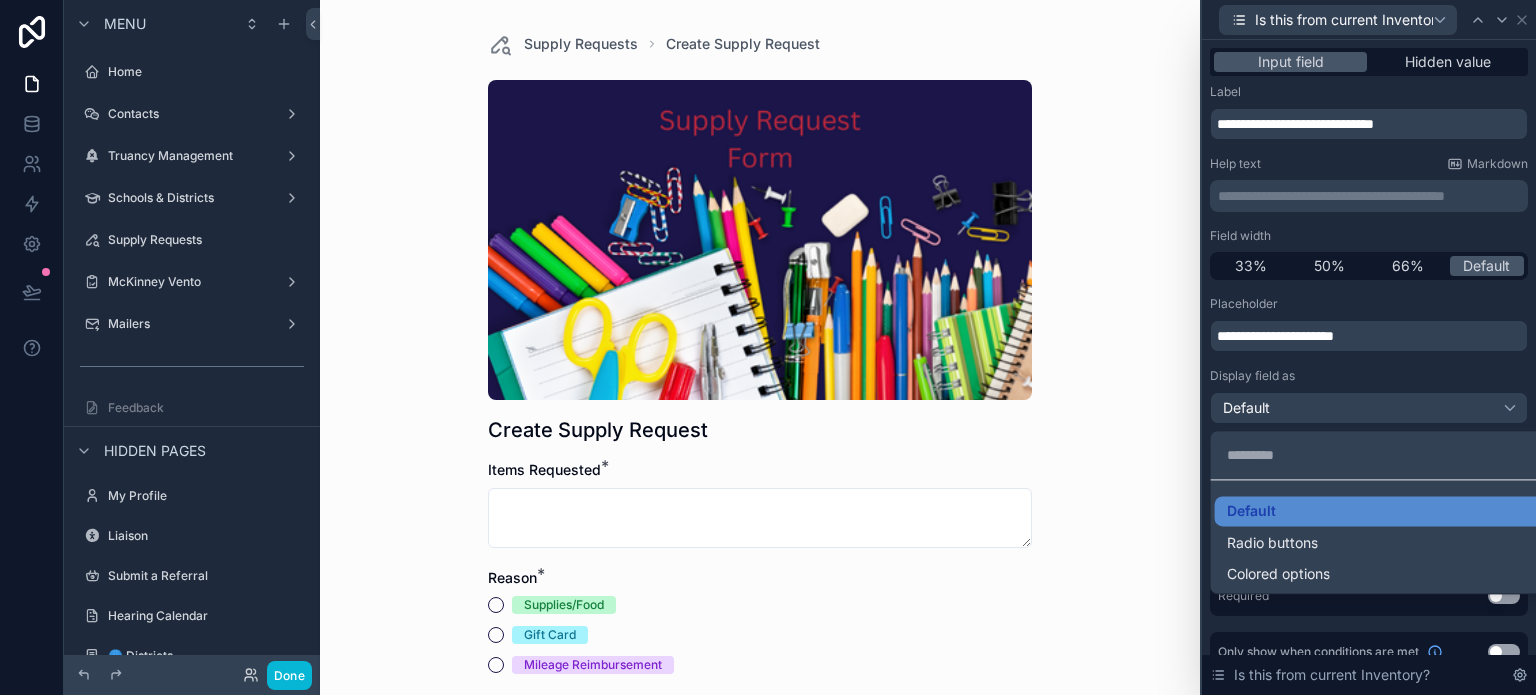 click at bounding box center [1369, 347] 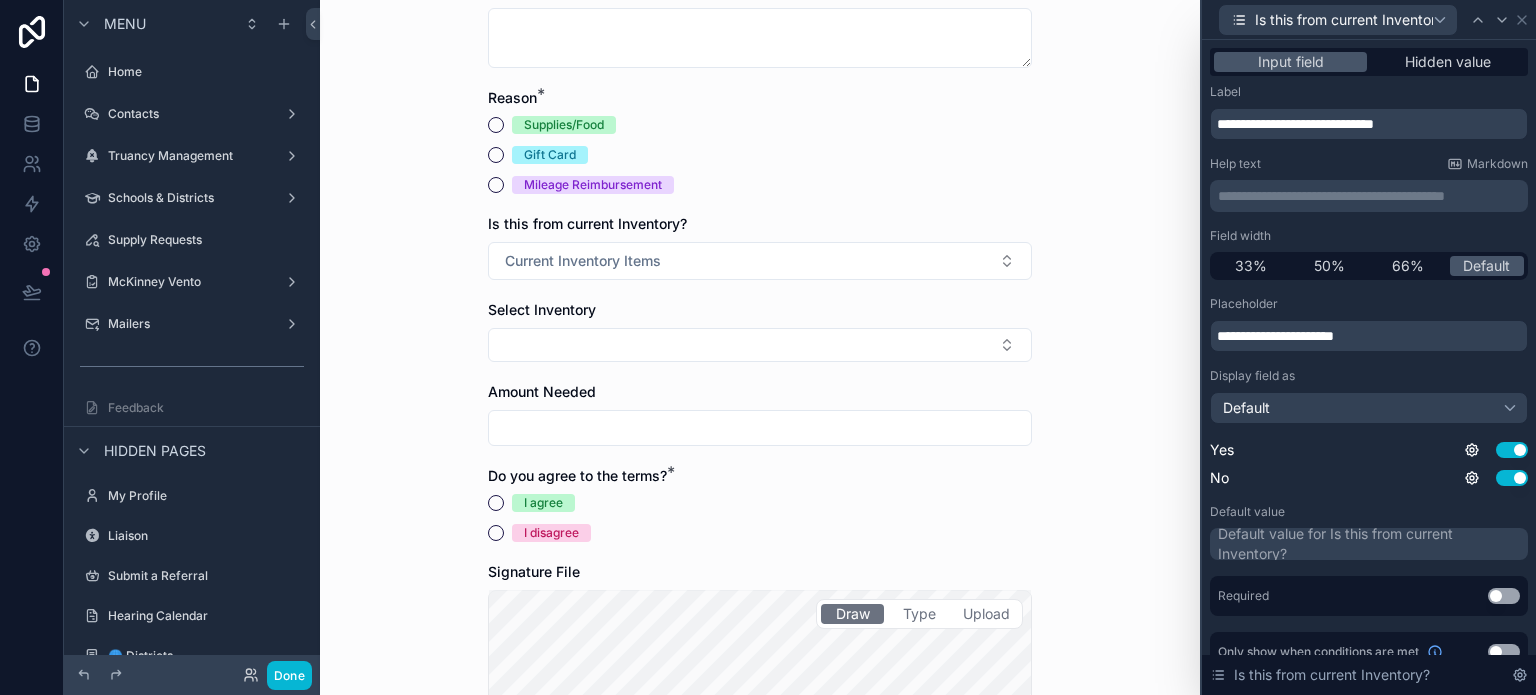 scroll, scrollTop: 500, scrollLeft: 0, axis: vertical 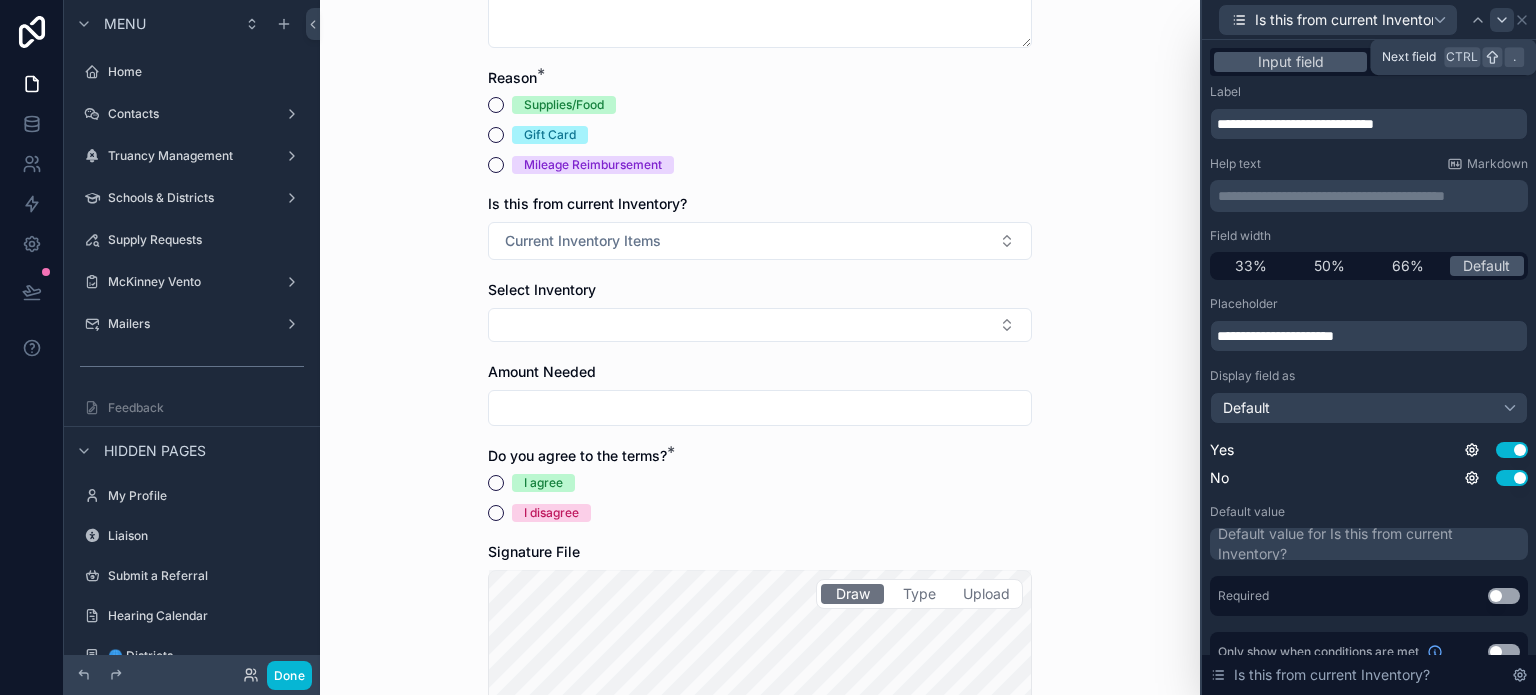 click 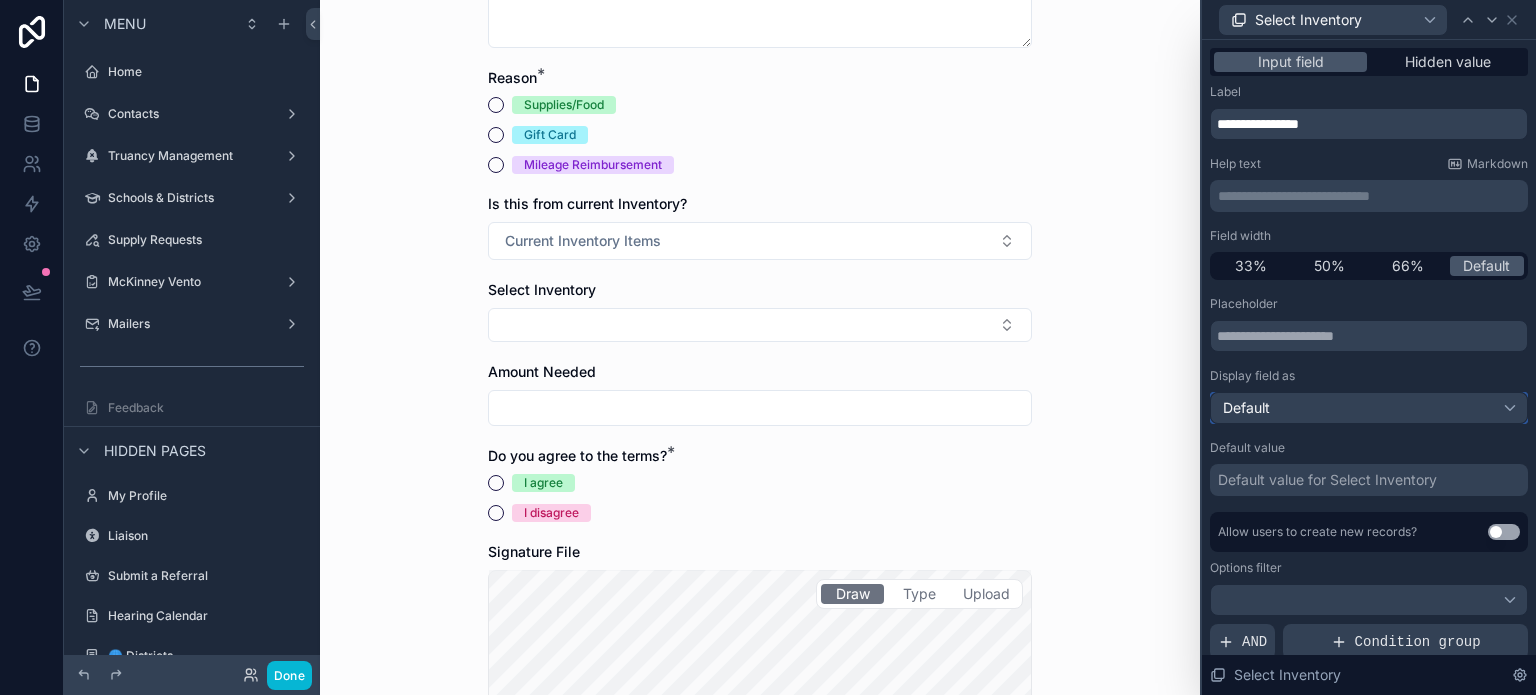 click on "Default" at bounding box center (1369, 408) 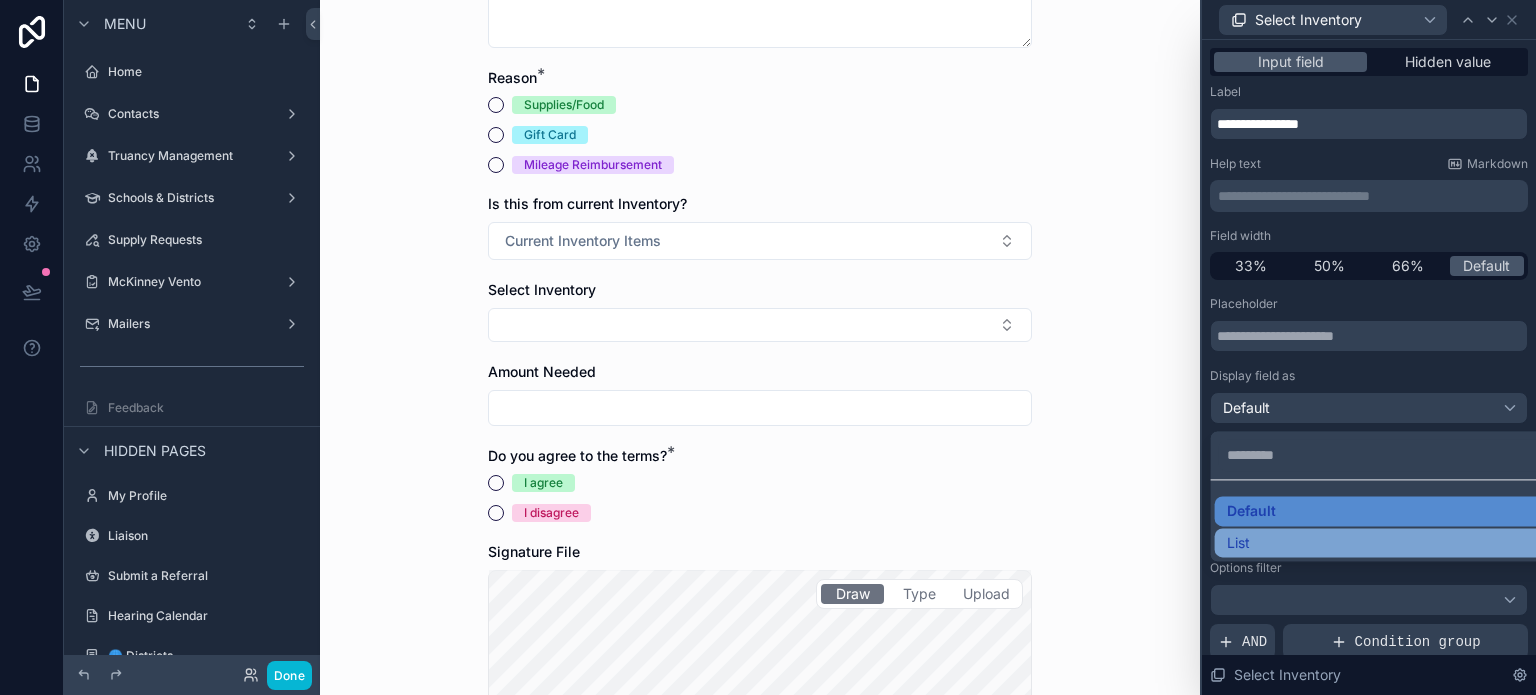 click on "List" at bounding box center (1385, 543) 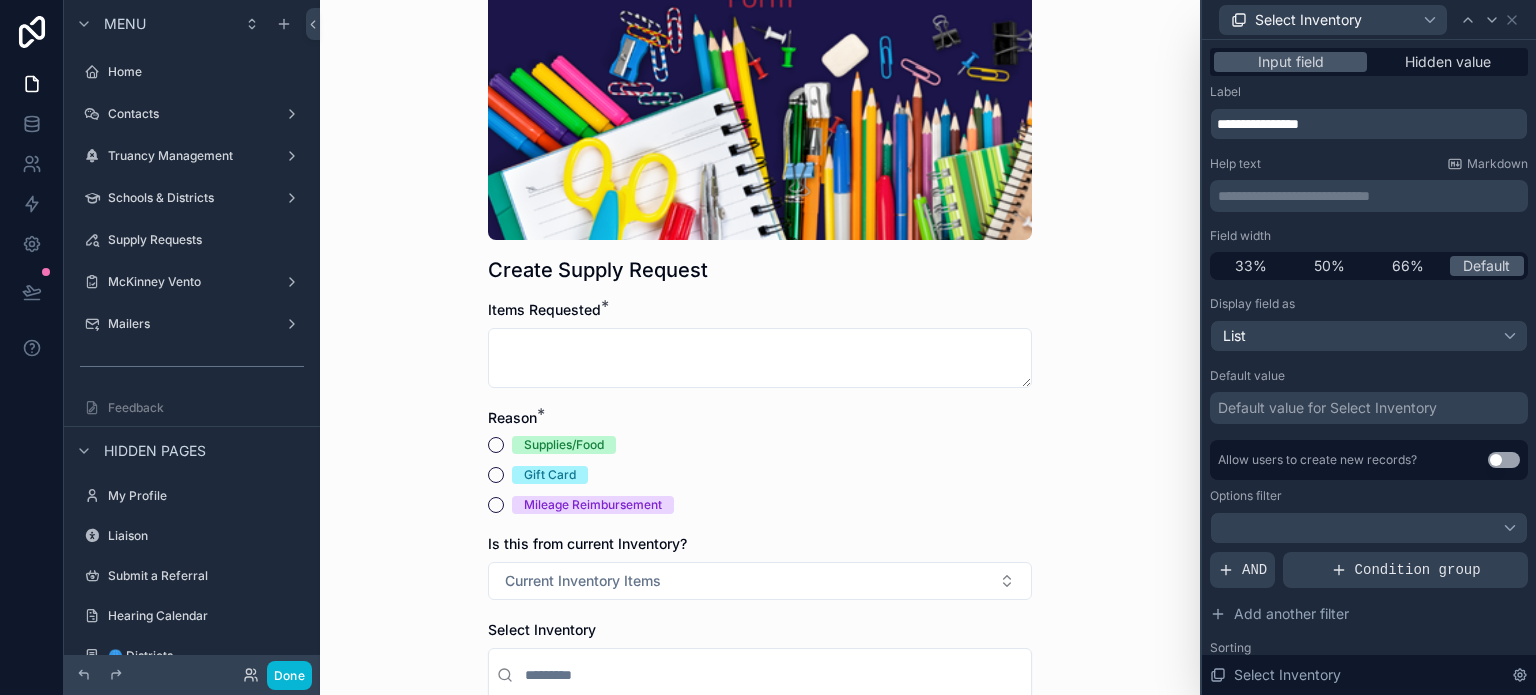 scroll, scrollTop: 0, scrollLeft: 0, axis: both 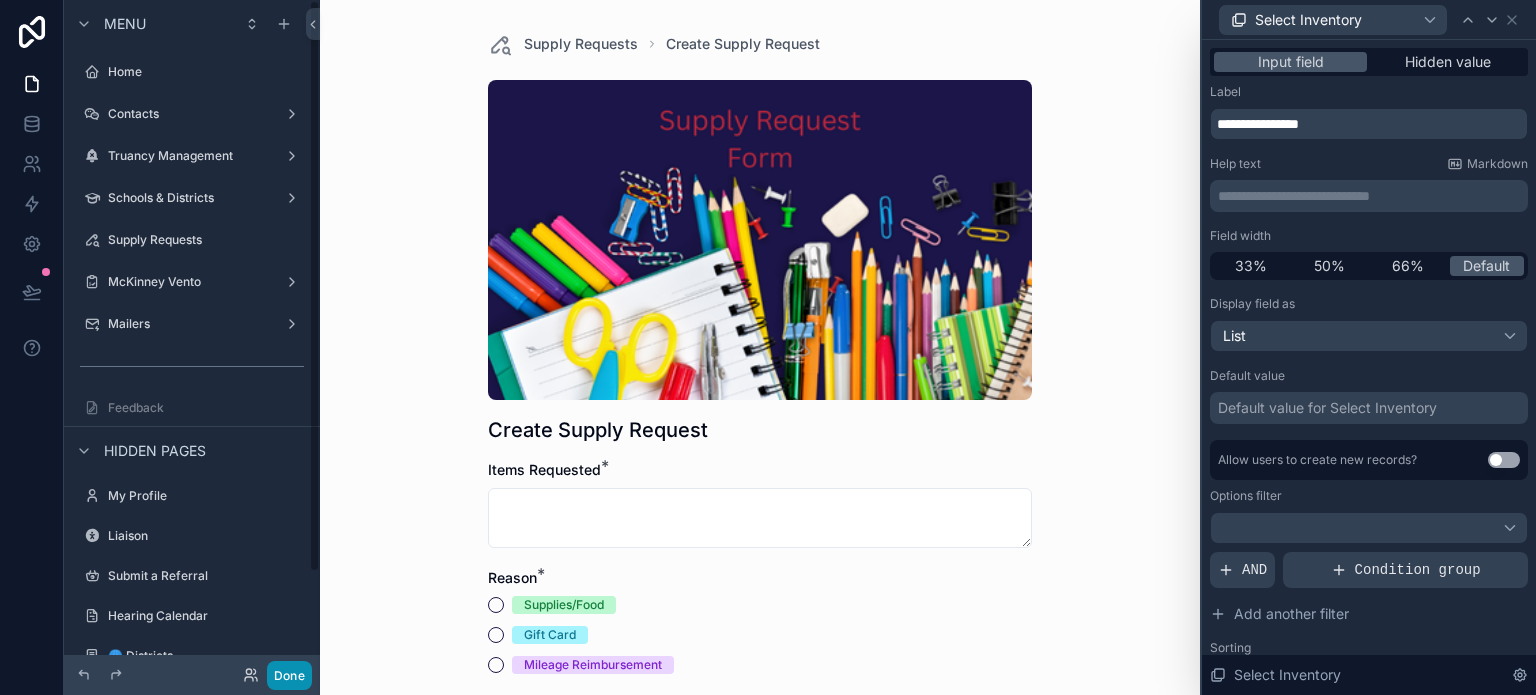 click on "Done" at bounding box center (289, 675) 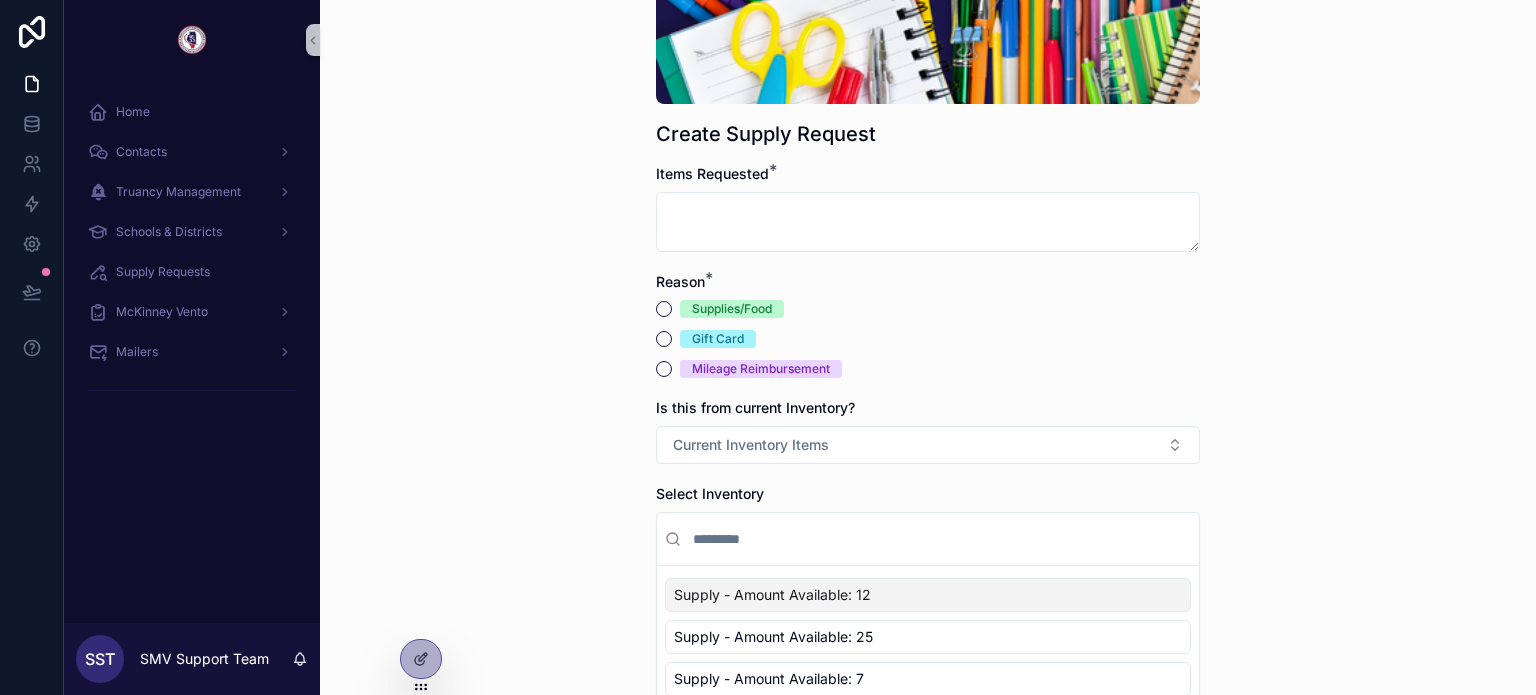 scroll, scrollTop: 108, scrollLeft: 0, axis: vertical 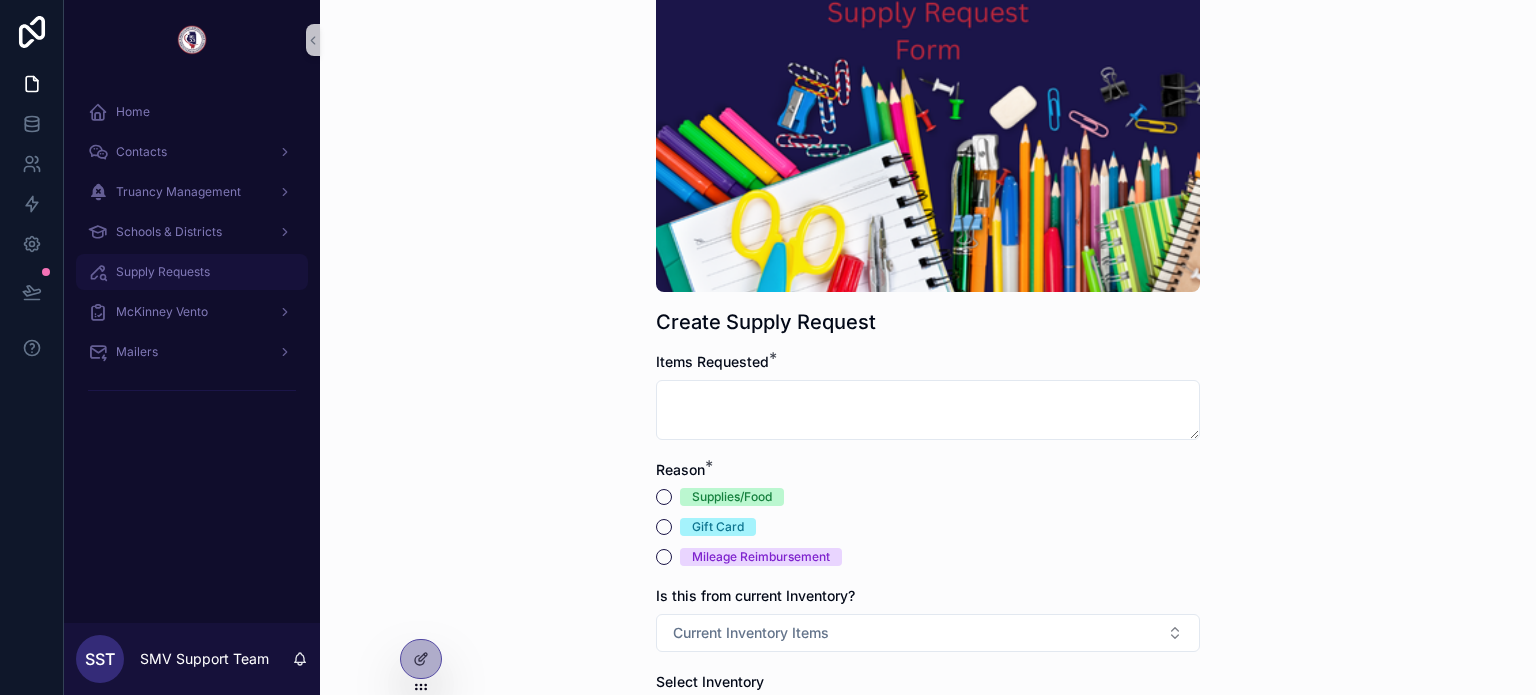 click on "Supply Requests" at bounding box center [192, 272] 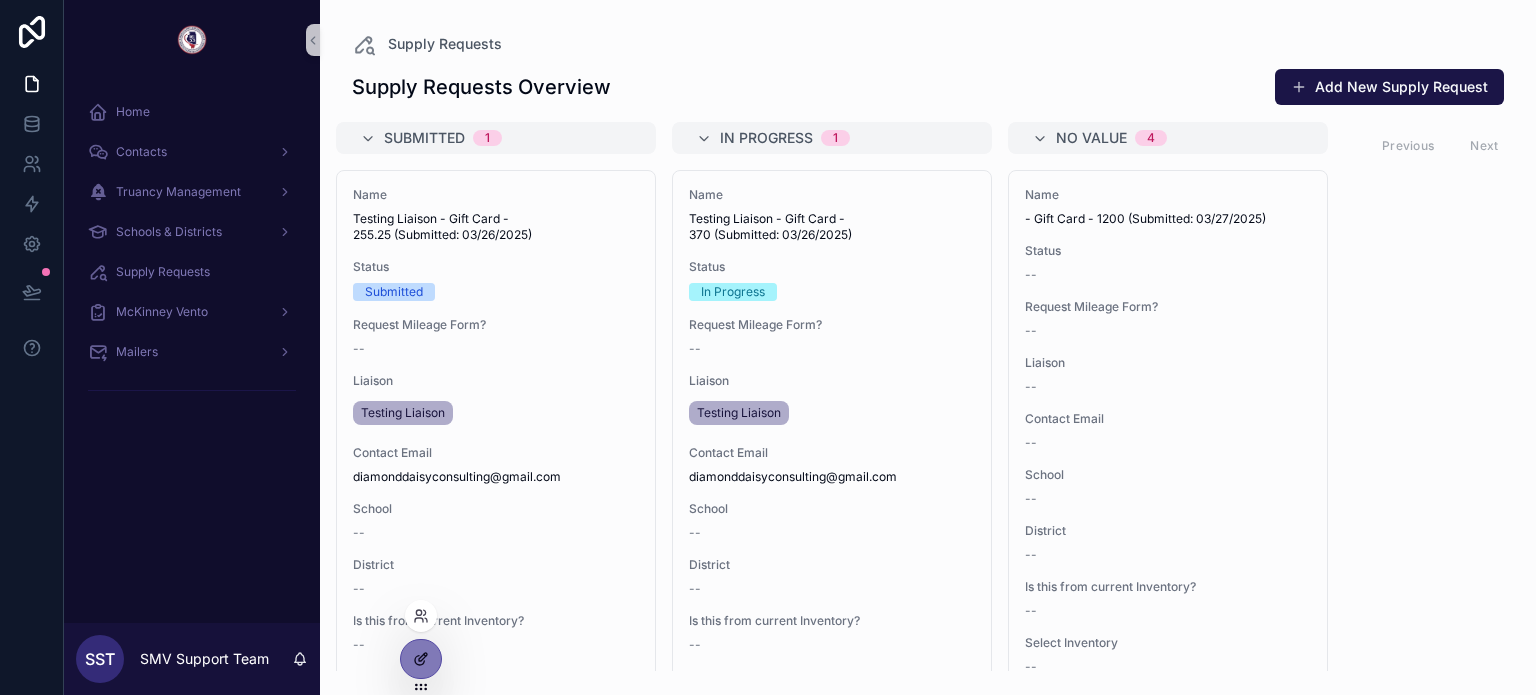 click 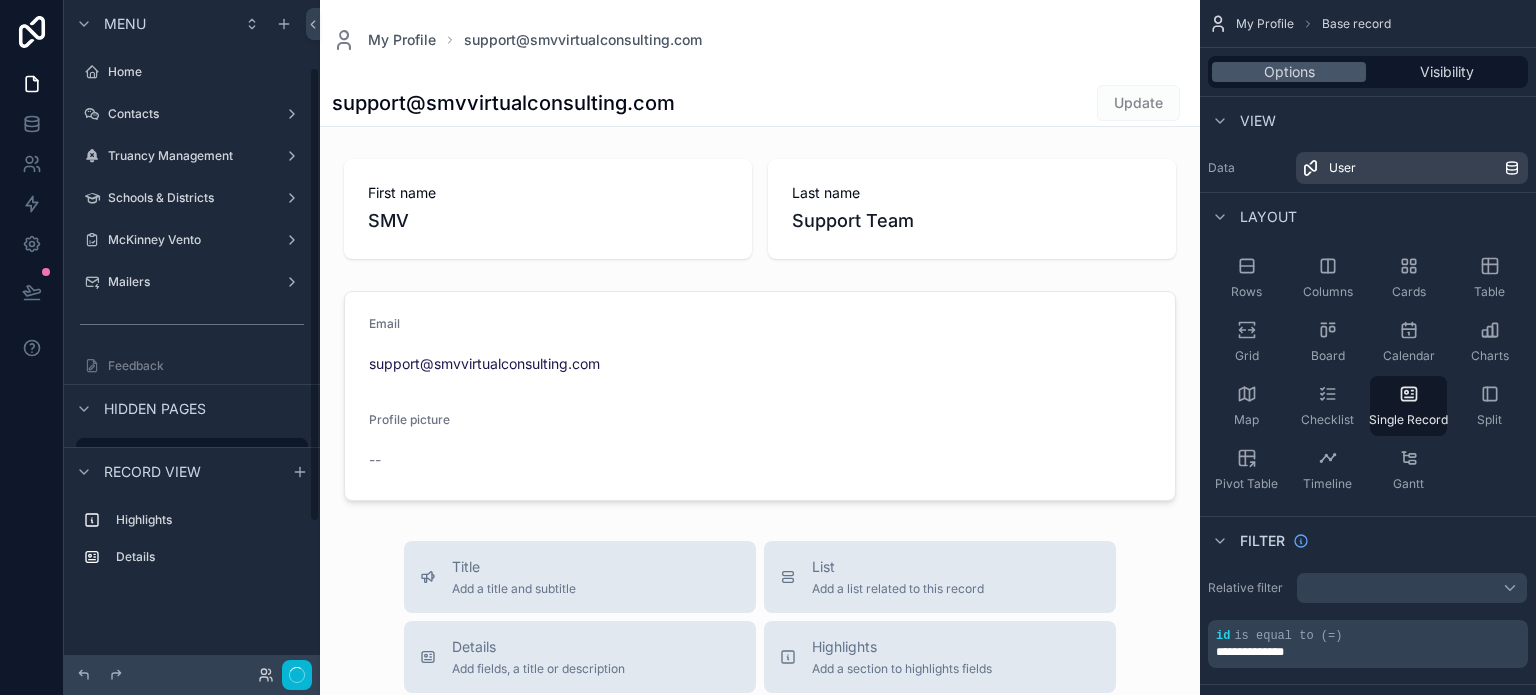 scroll, scrollTop: 98, scrollLeft: 0, axis: vertical 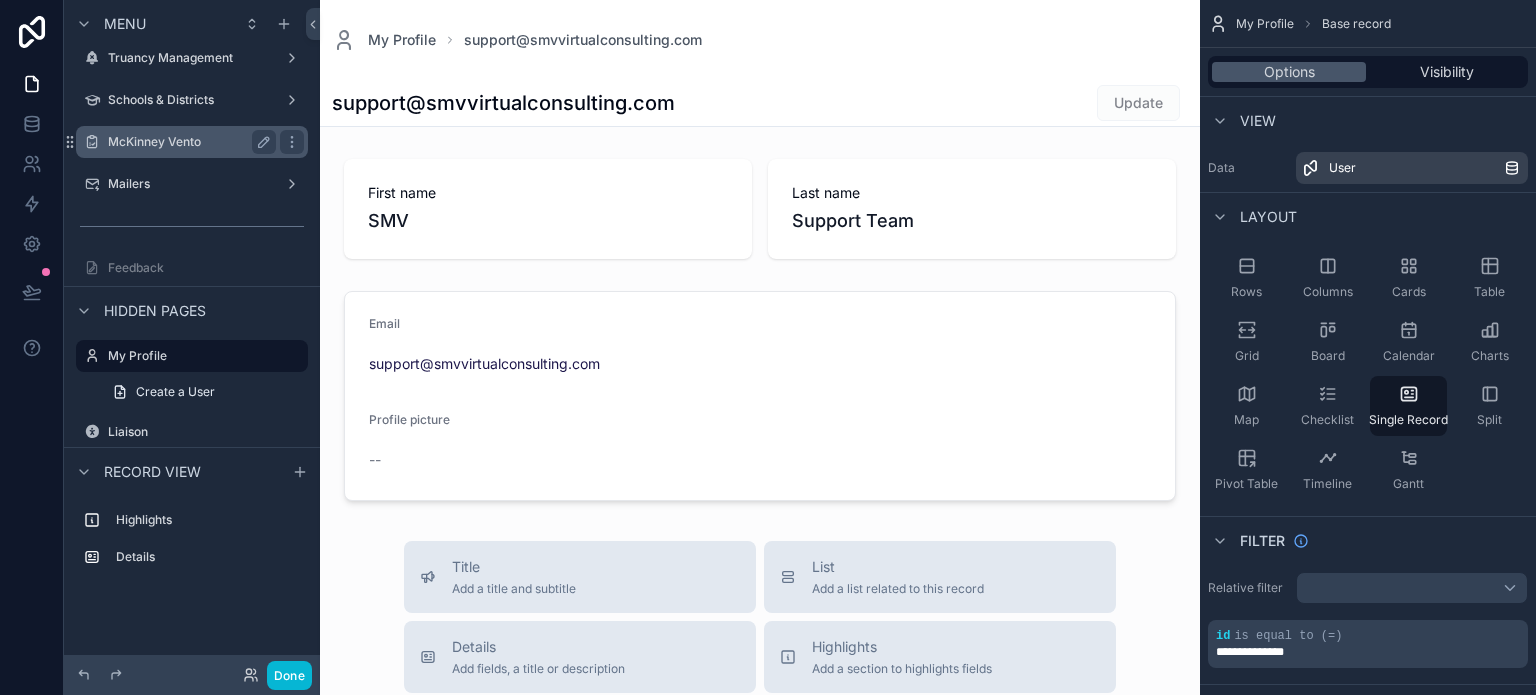 click on "McKinney Vento" at bounding box center [188, 142] 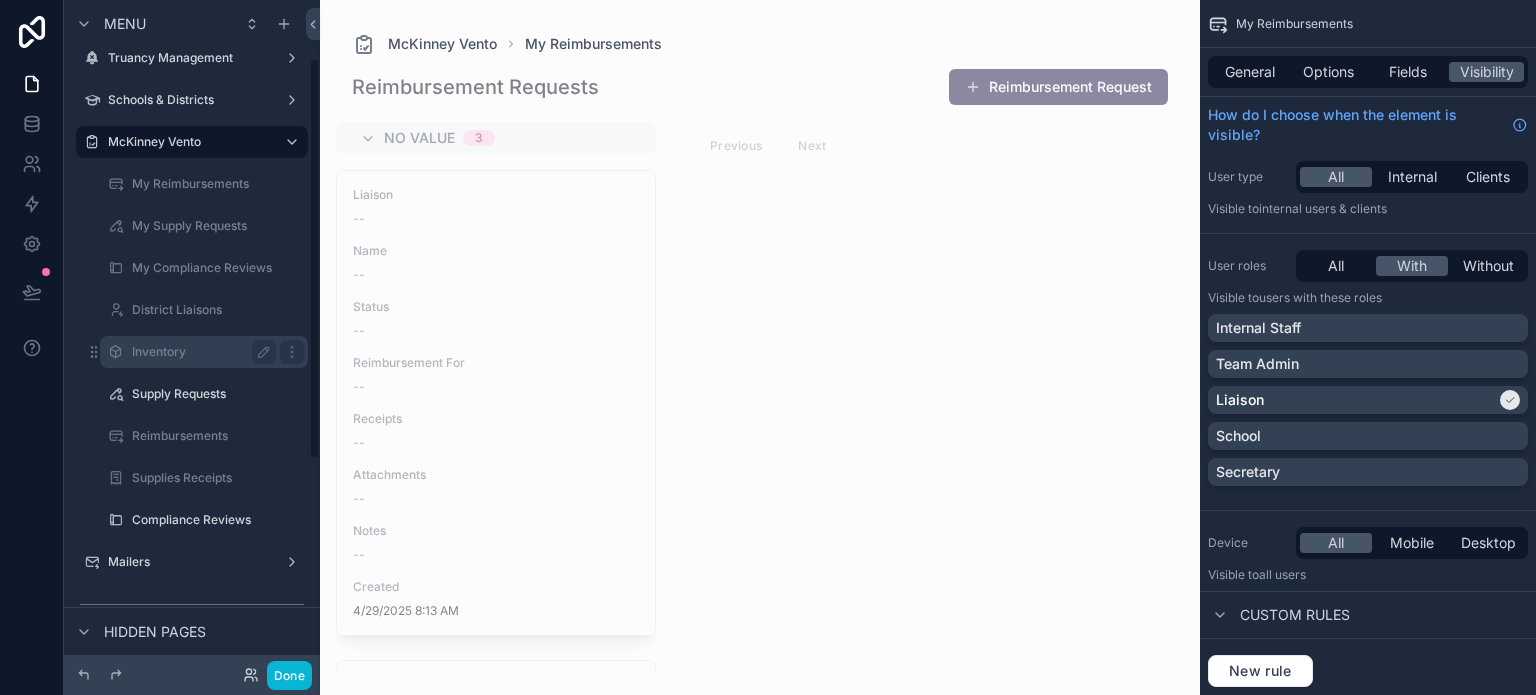 click on "Inventory" at bounding box center (200, 352) 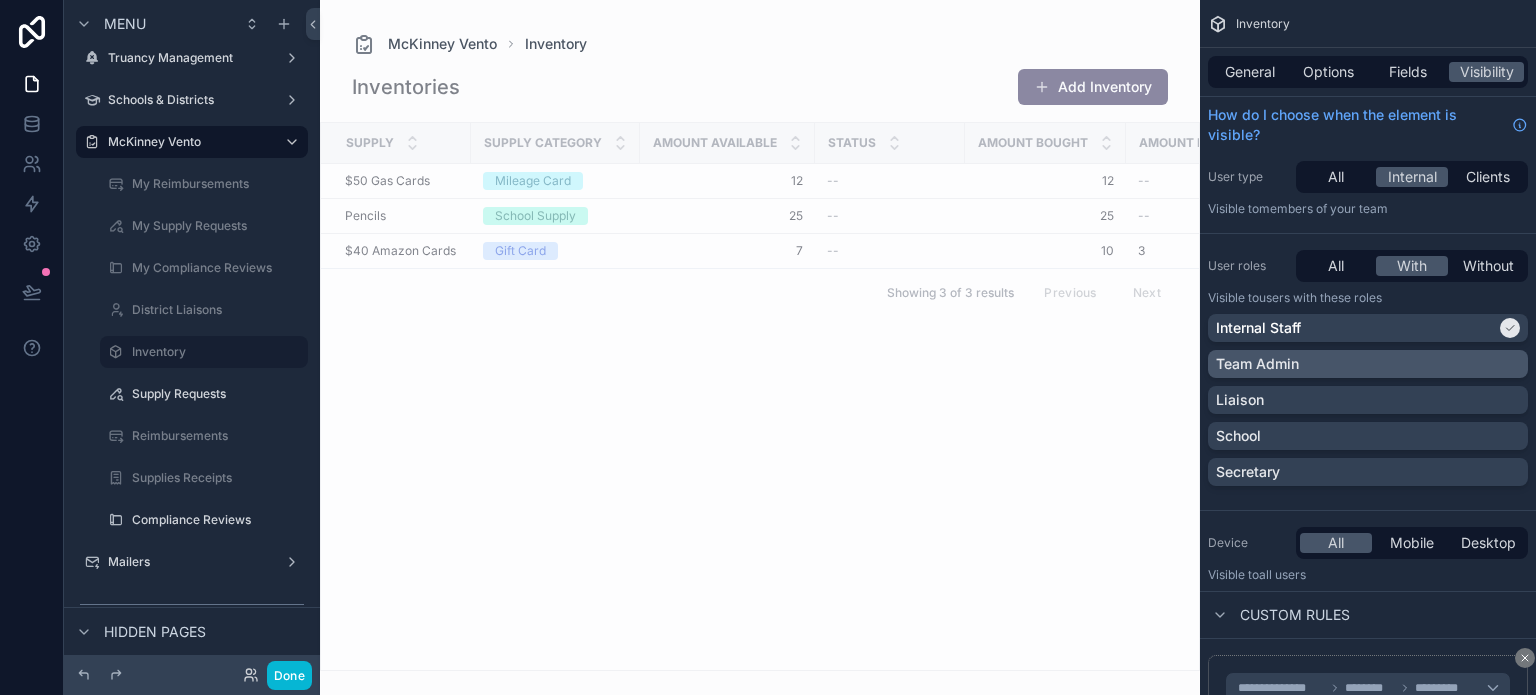 click on "Team Admin" at bounding box center [1257, 364] 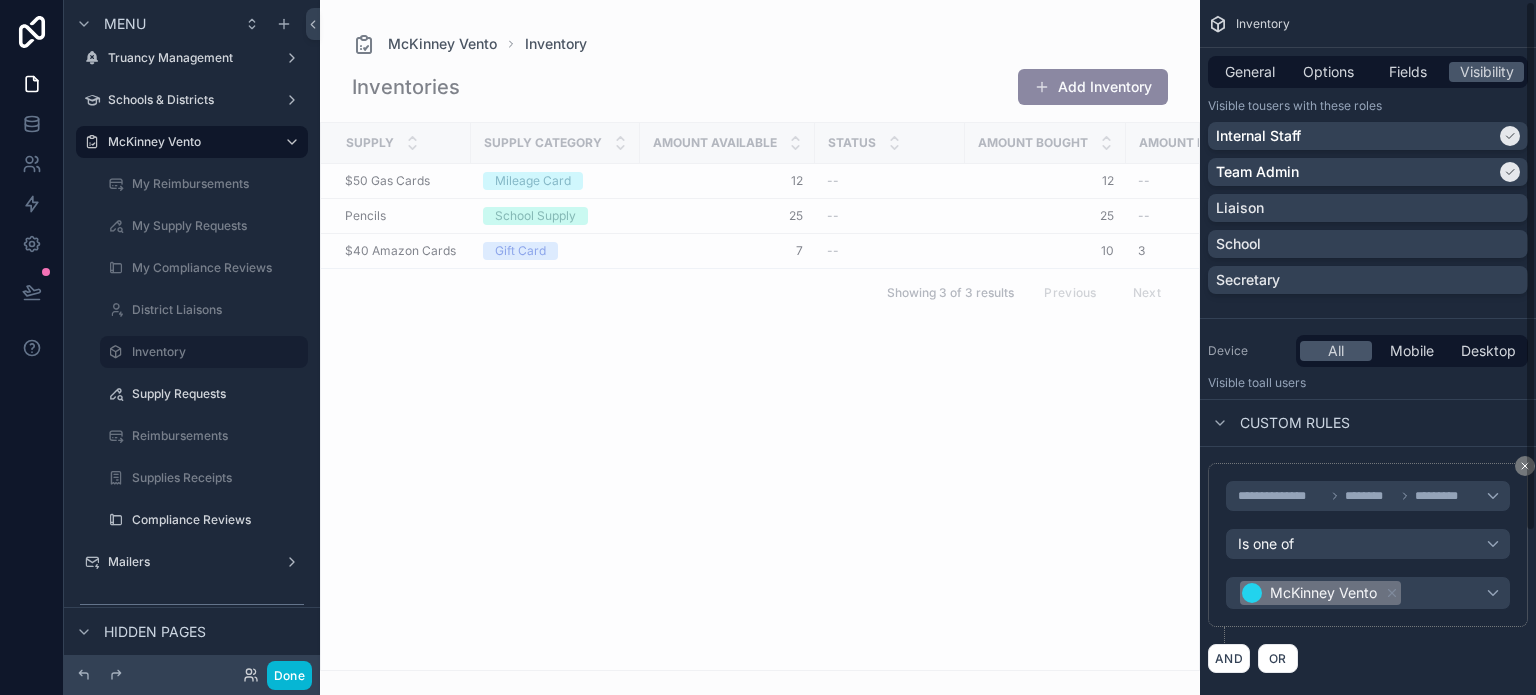 scroll, scrollTop: 200, scrollLeft: 0, axis: vertical 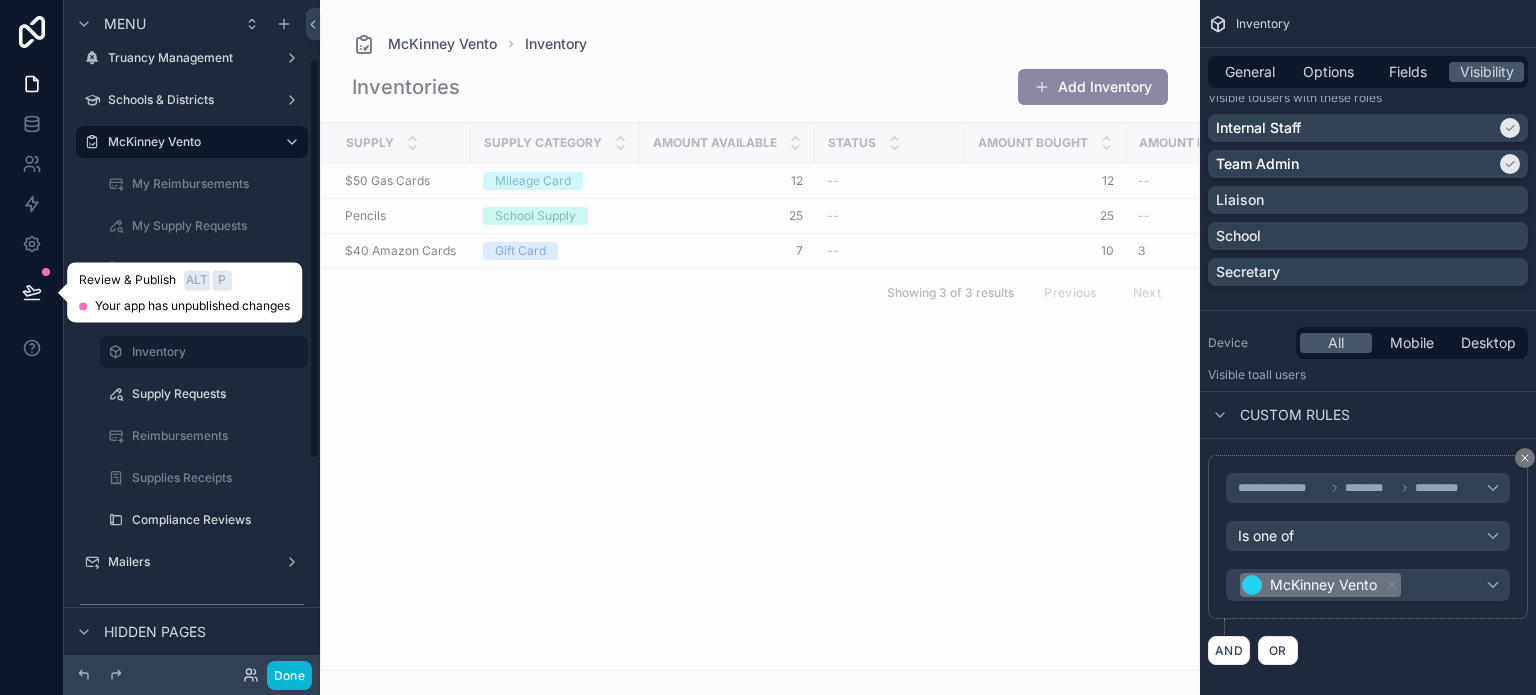 click 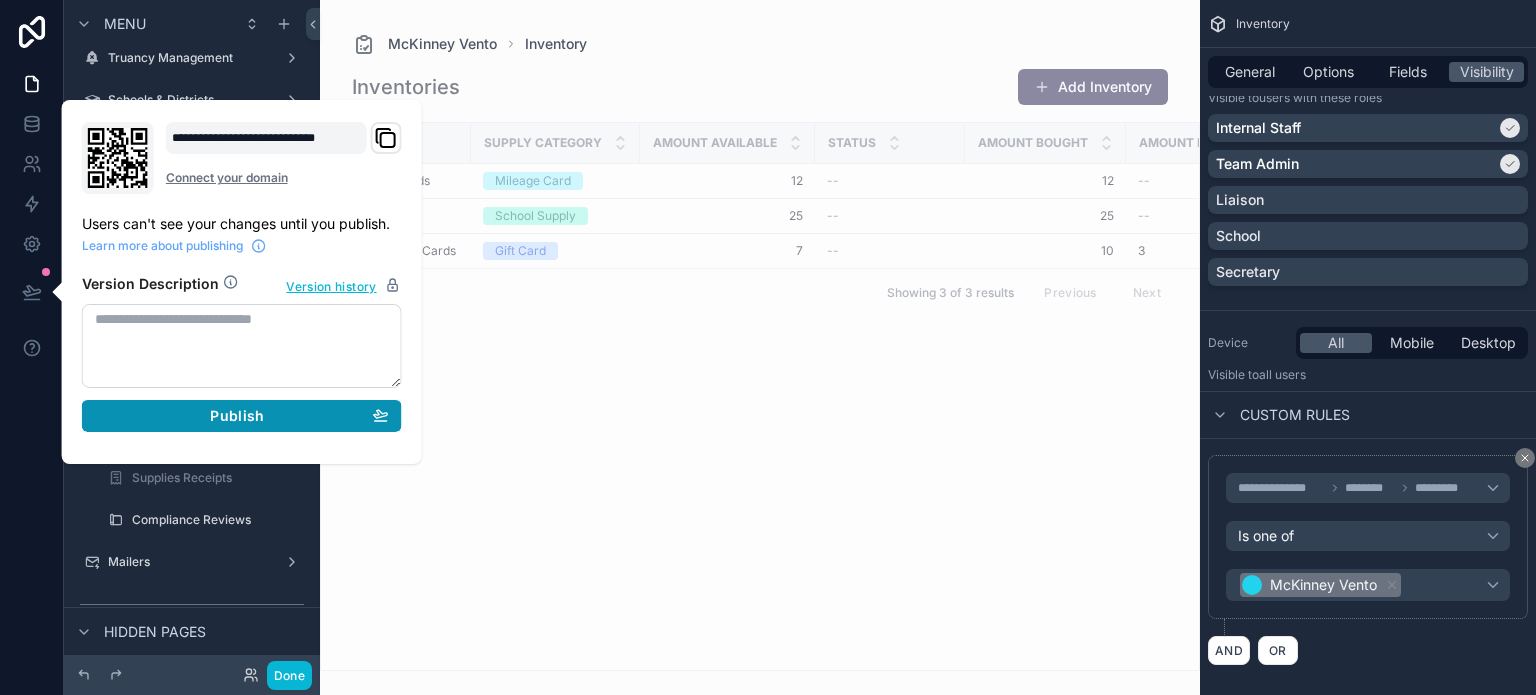 click on "Publish" at bounding box center [237, 416] 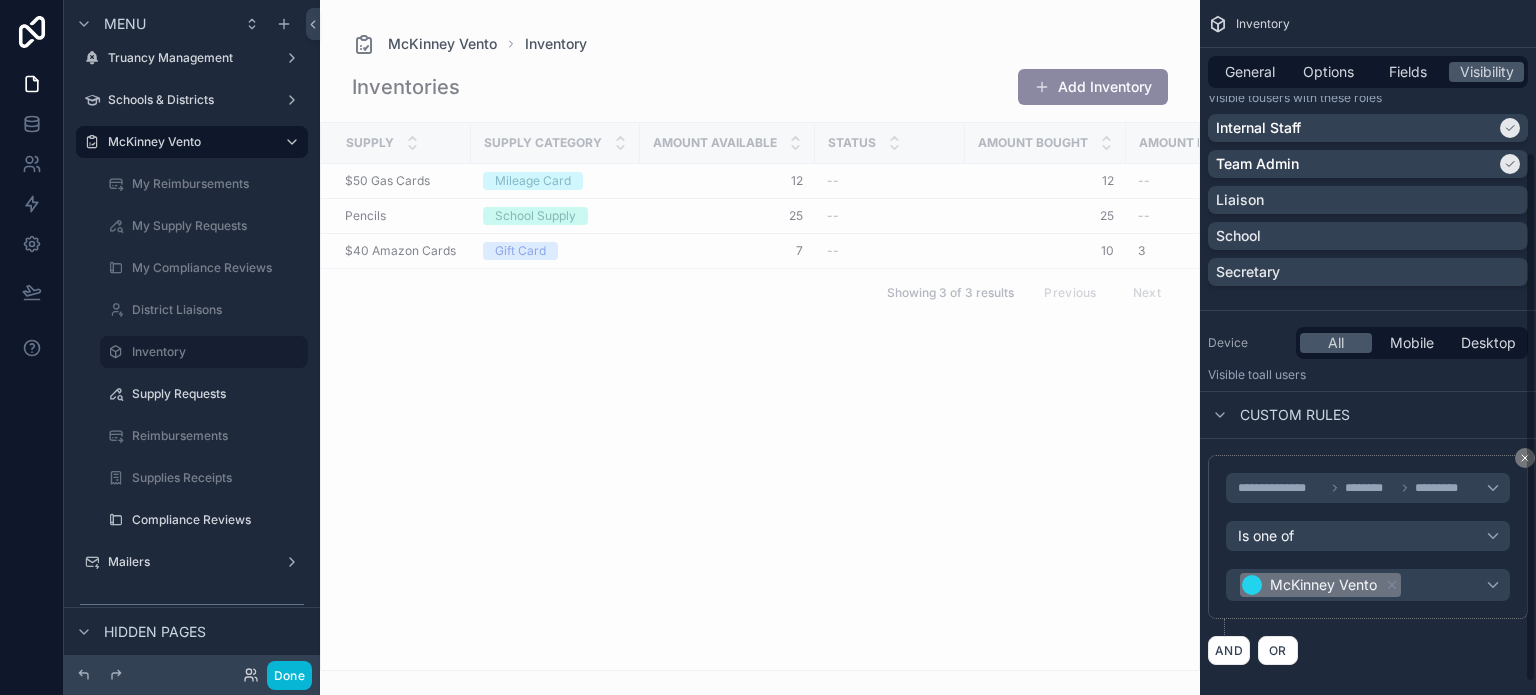 click at bounding box center [760, 347] 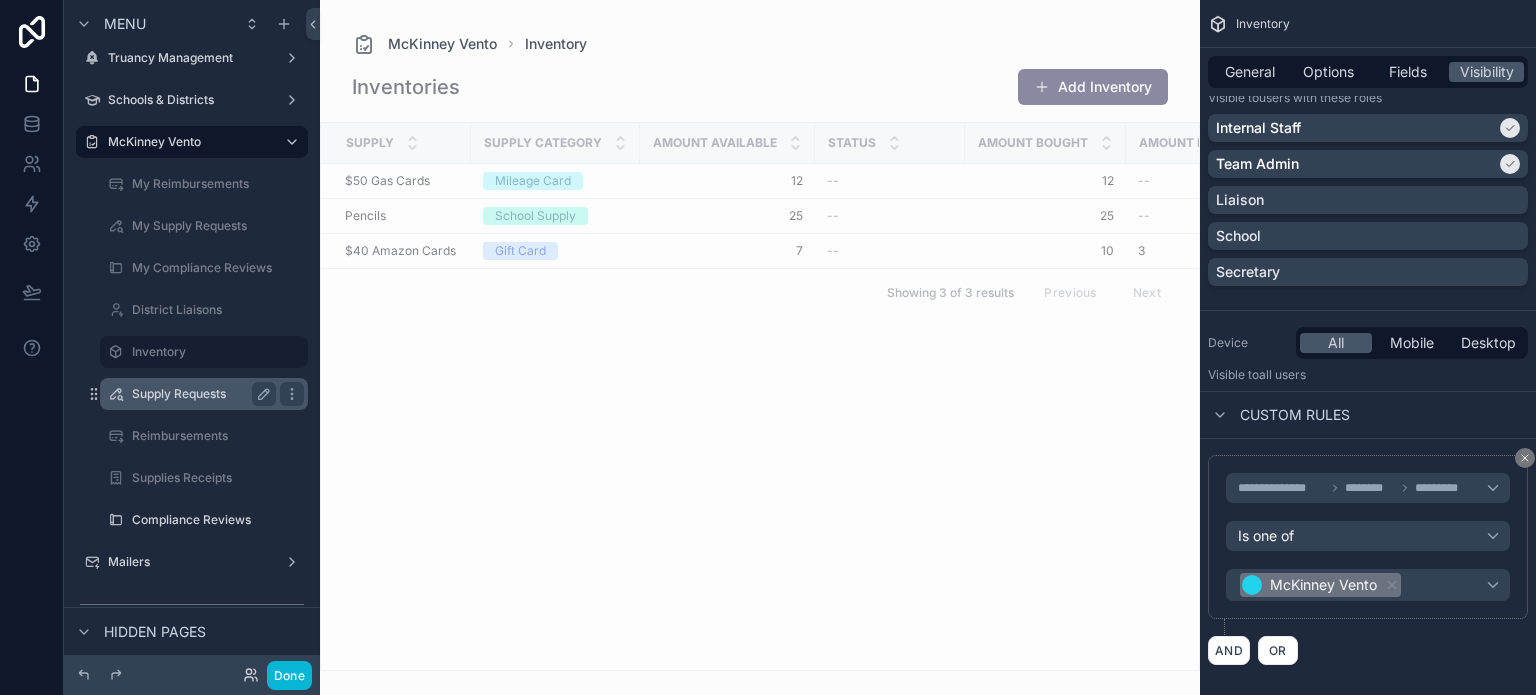 click on "Supply Requests" at bounding box center [200, 394] 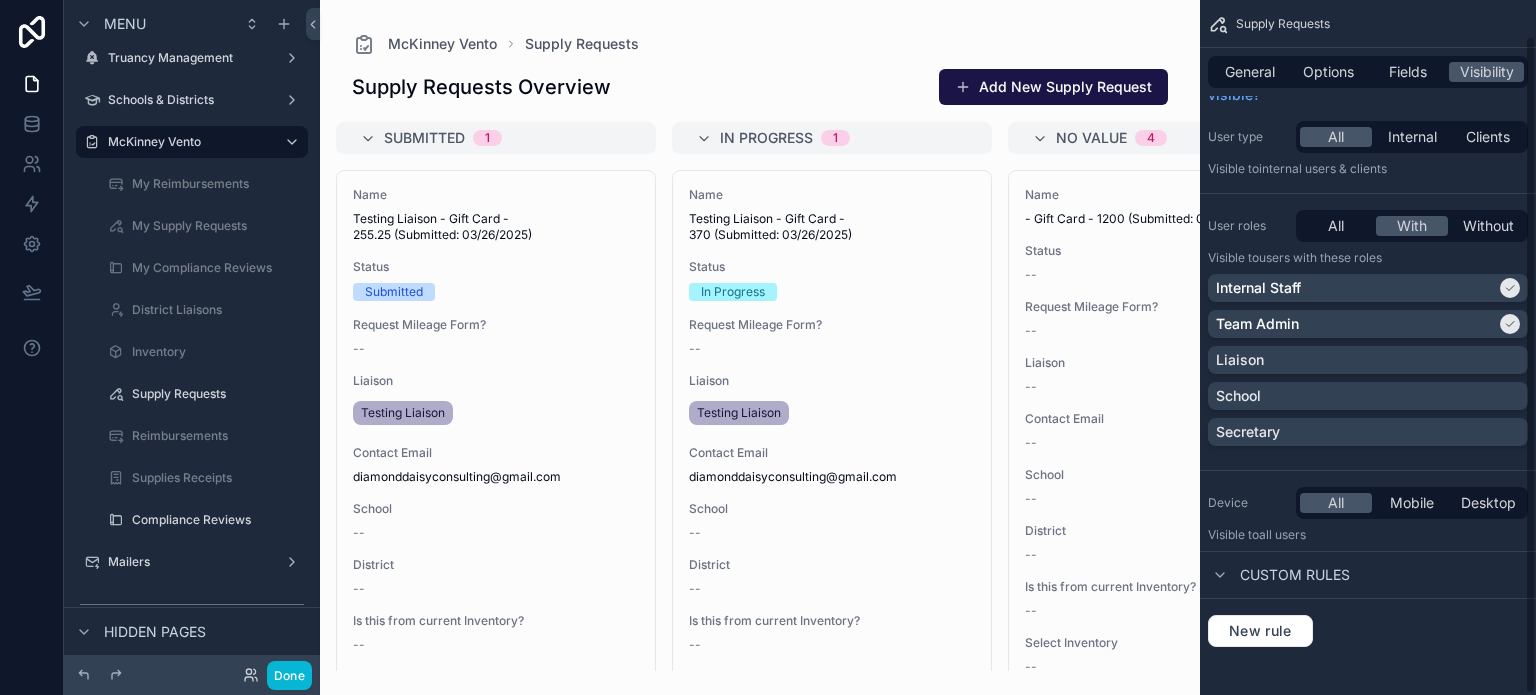 scroll, scrollTop: 38, scrollLeft: 0, axis: vertical 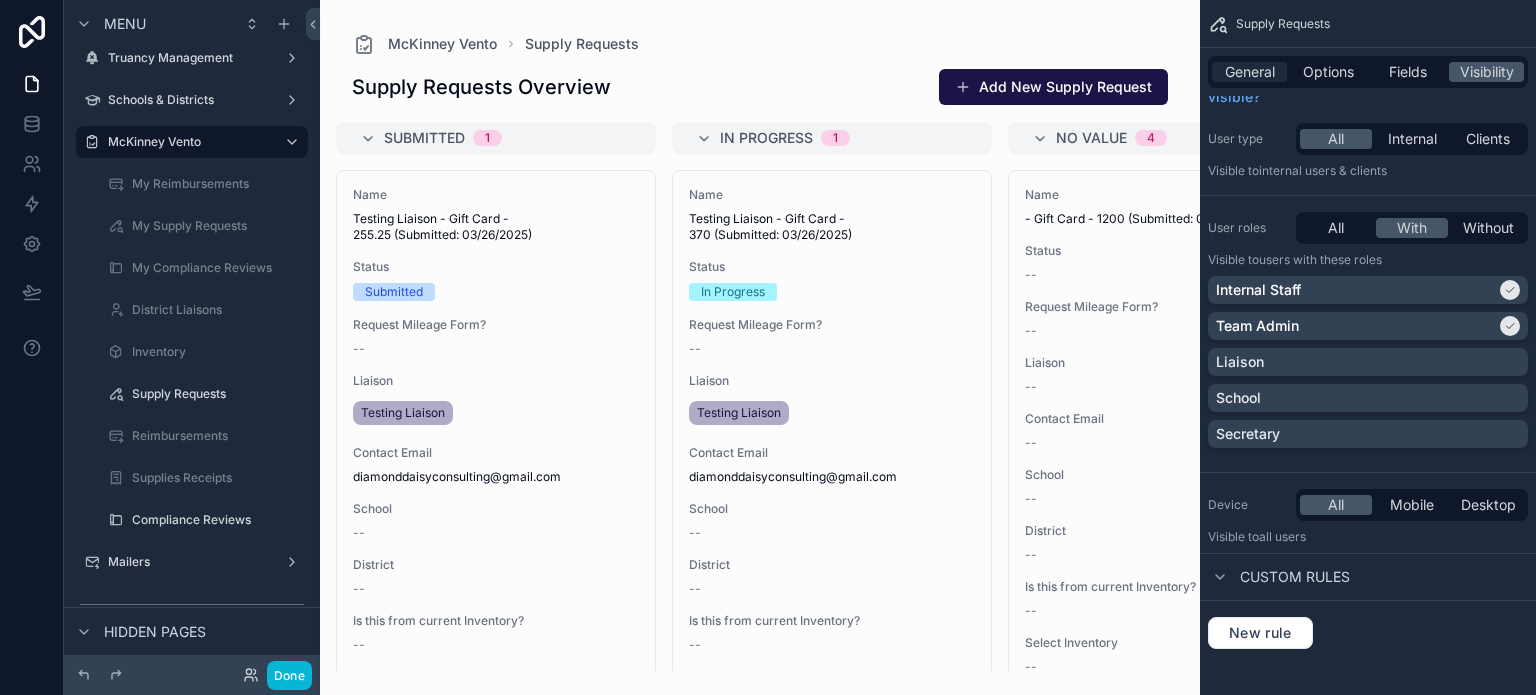 click on "General" at bounding box center [1250, 72] 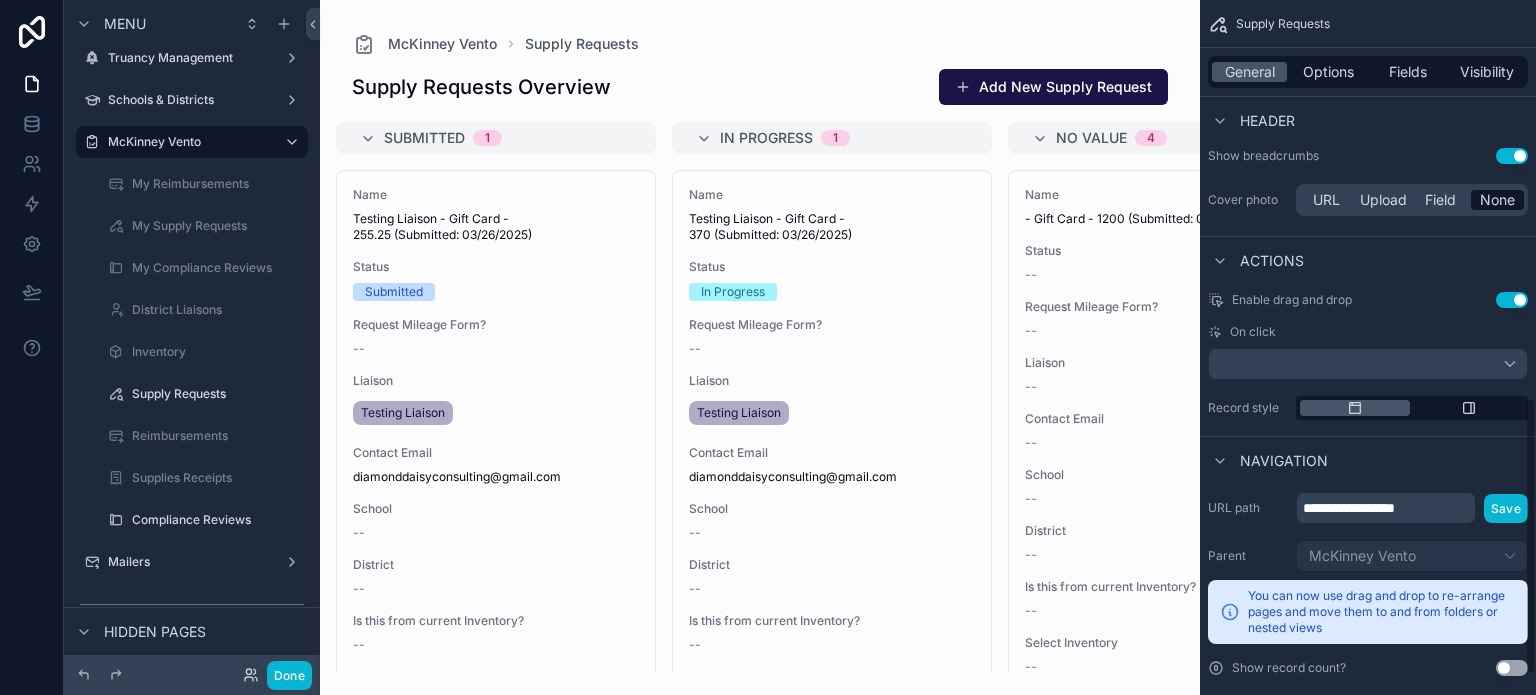 scroll, scrollTop: 1052, scrollLeft: 0, axis: vertical 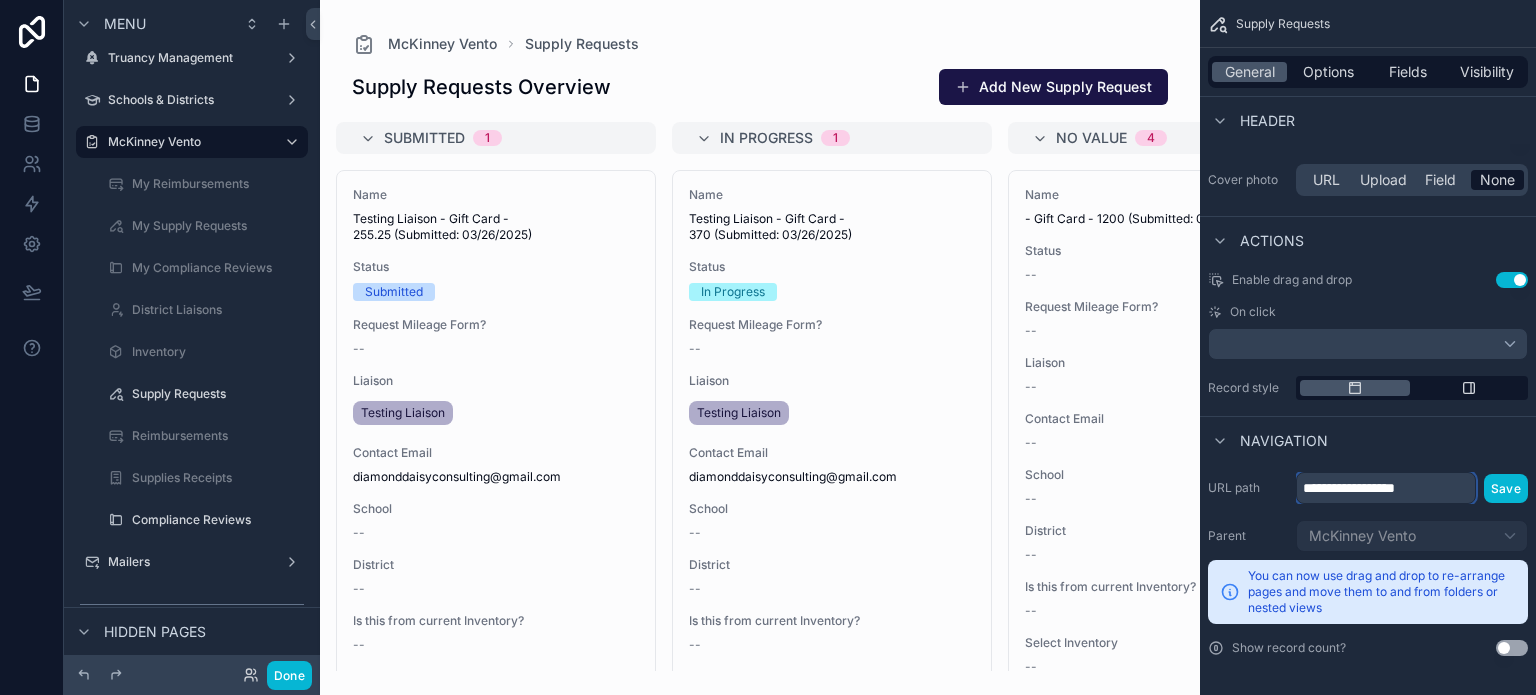 drag, startPoint x: 1329, startPoint y: 487, endPoint x: 1271, endPoint y: 481, distance: 58.30952 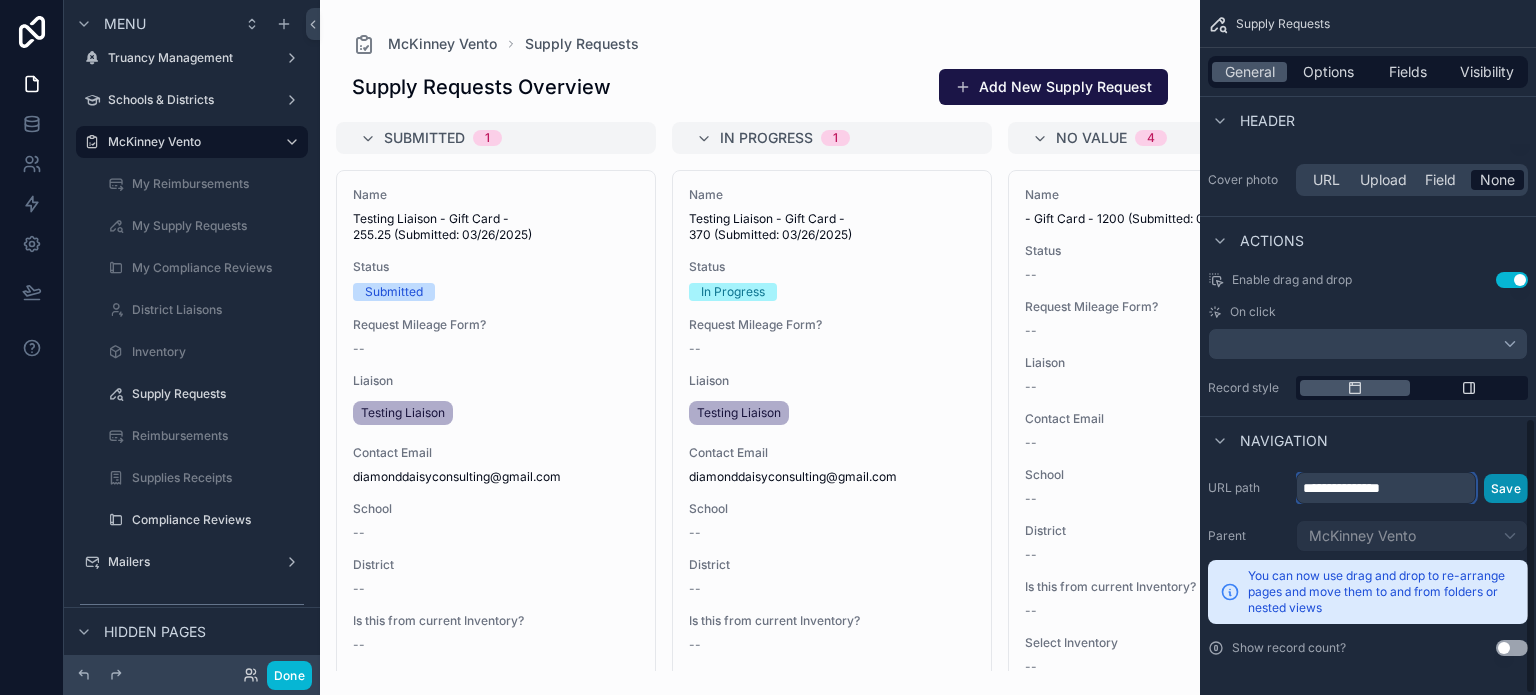 type on "**********" 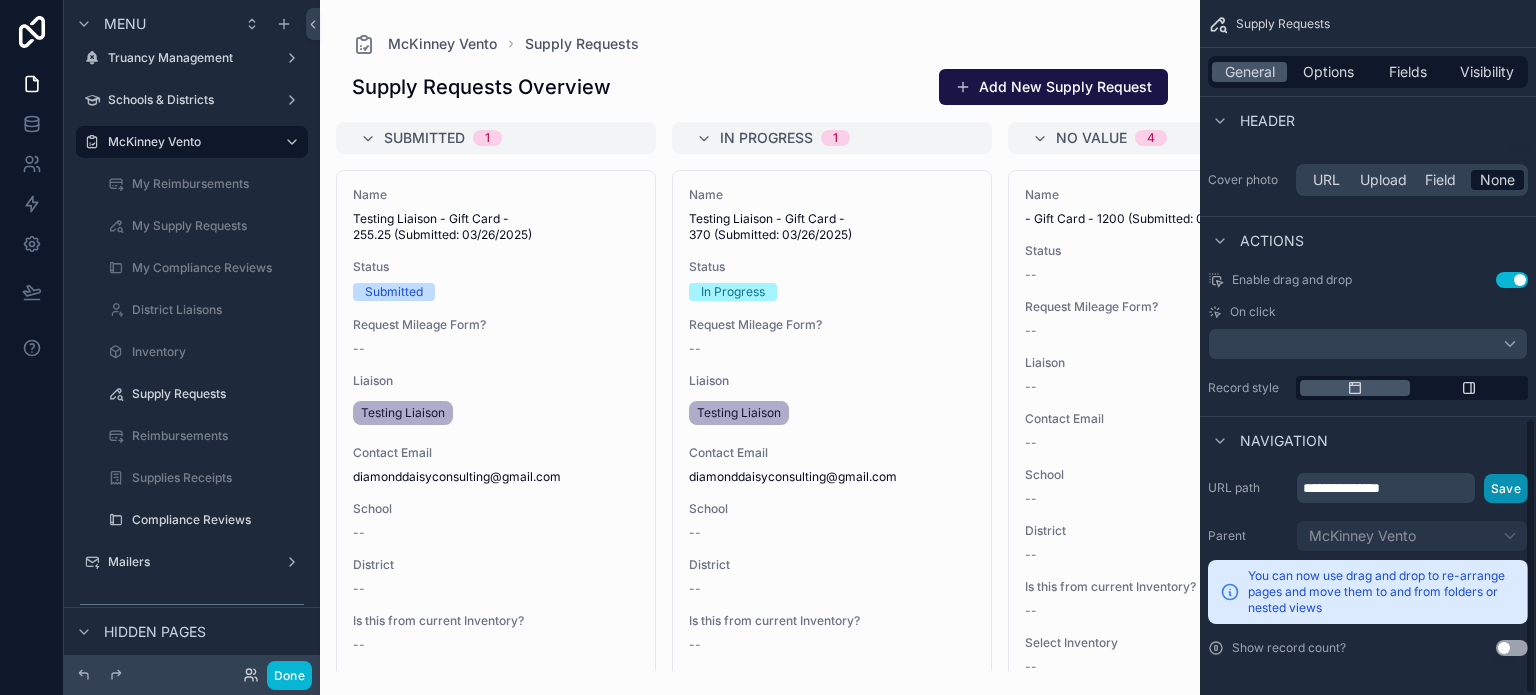 click on "Save" at bounding box center (1506, 488) 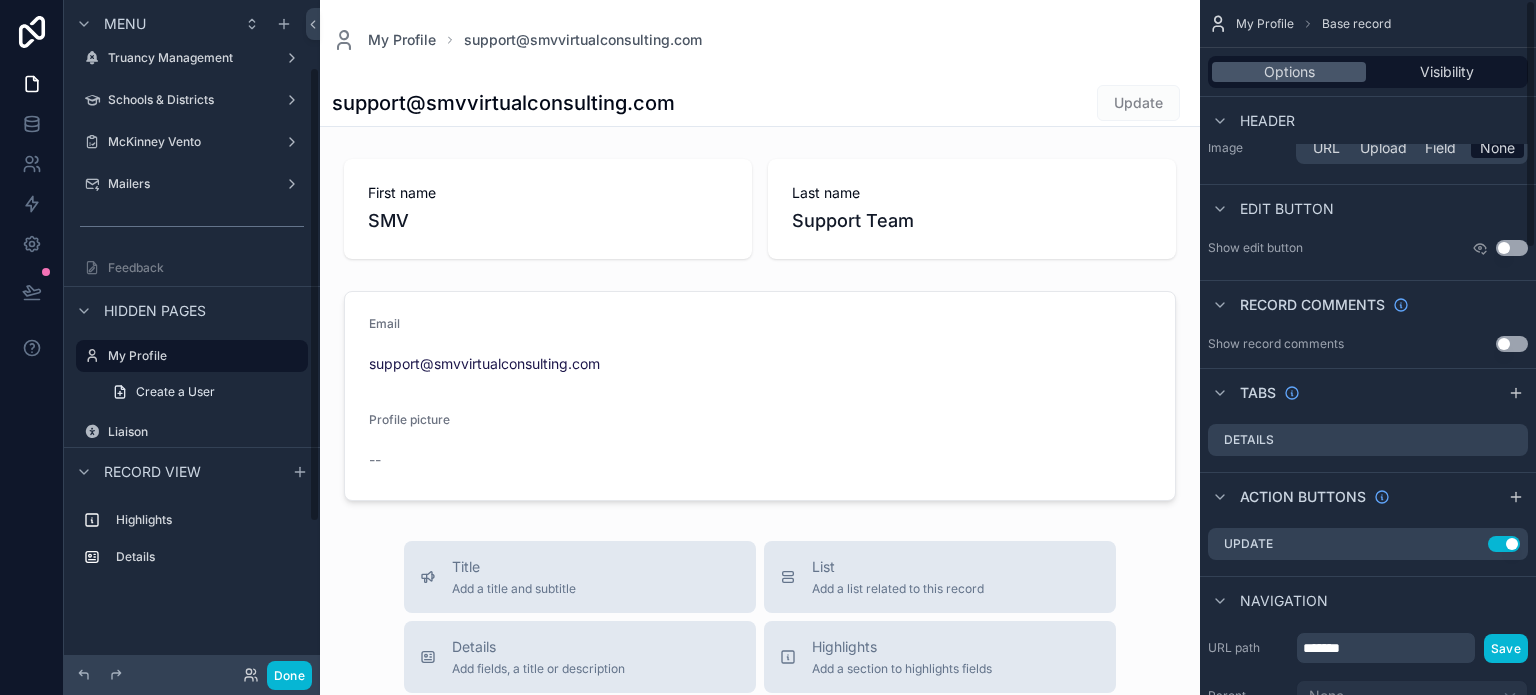 scroll, scrollTop: 98, scrollLeft: 0, axis: vertical 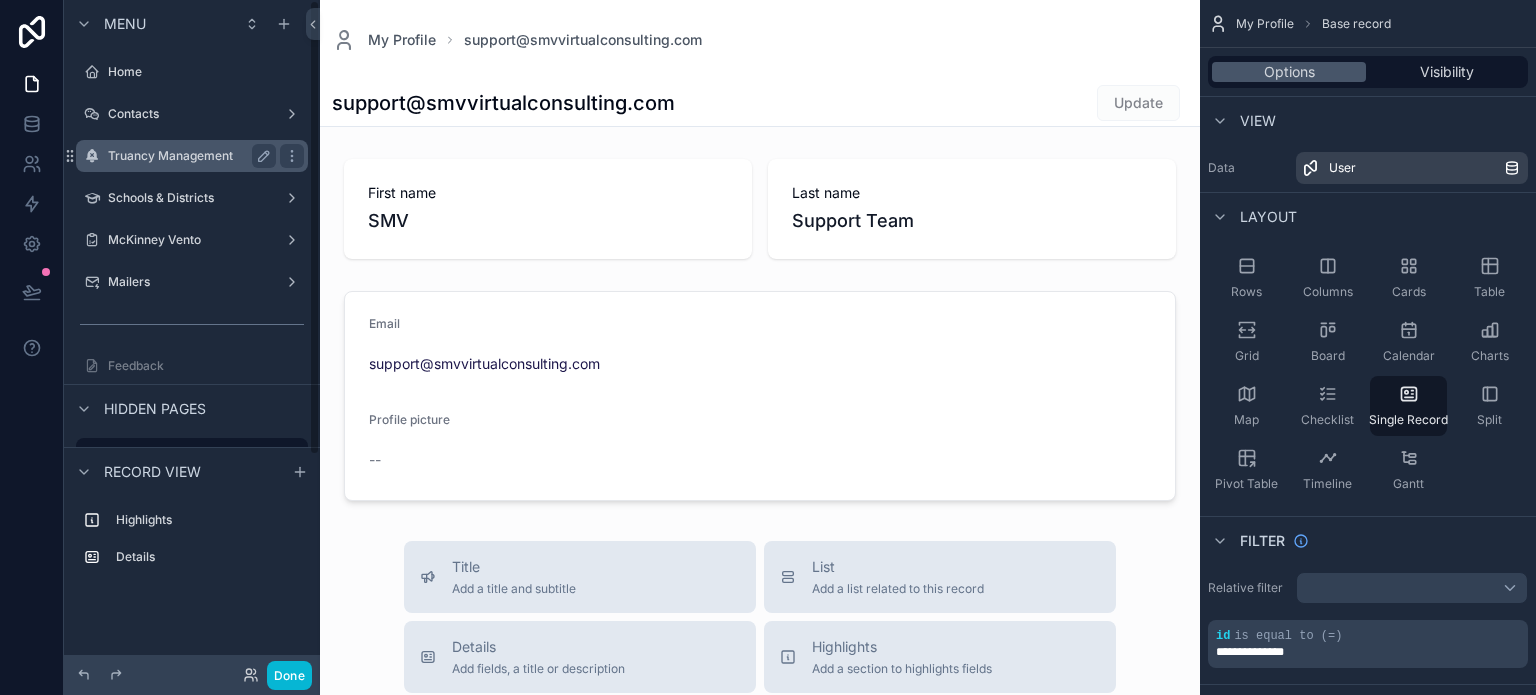 click on "Truancy Management" at bounding box center (188, 156) 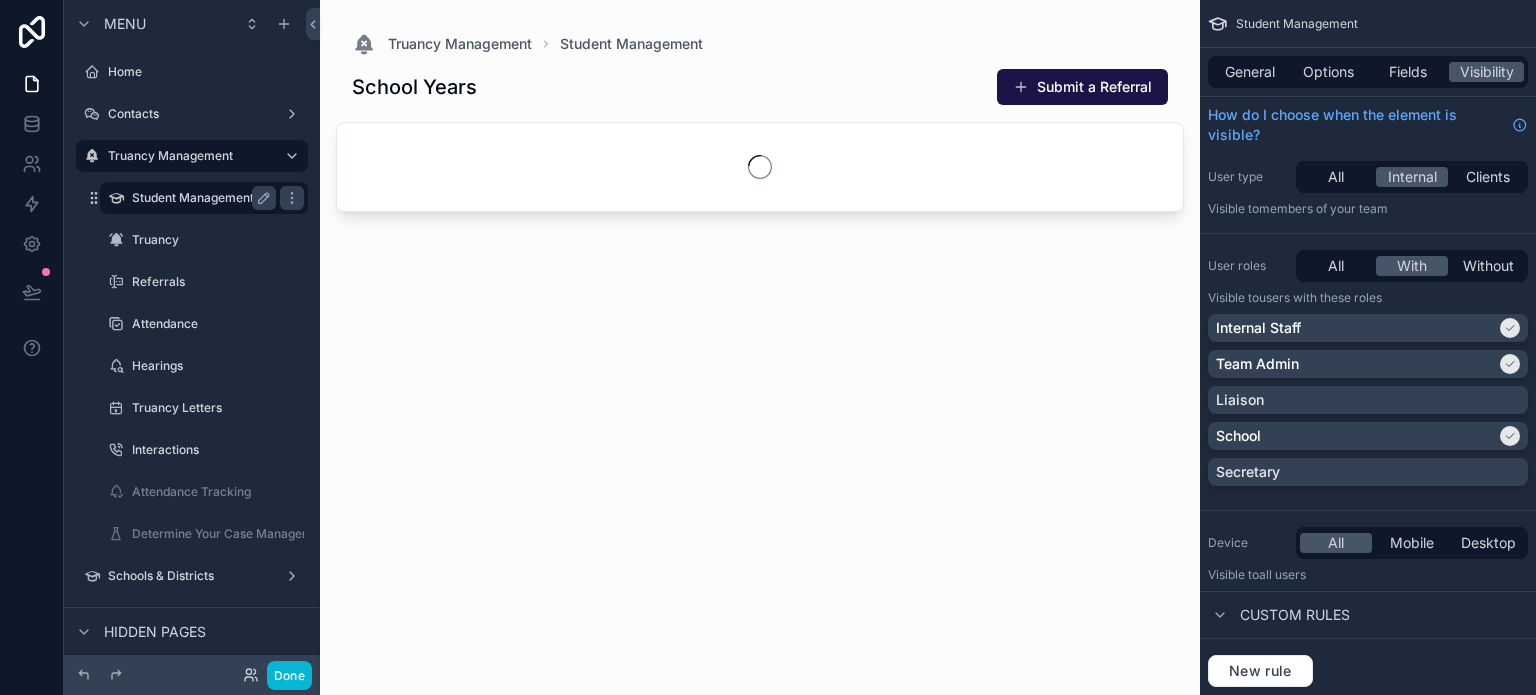 click on "Student Management" at bounding box center (200, 198) 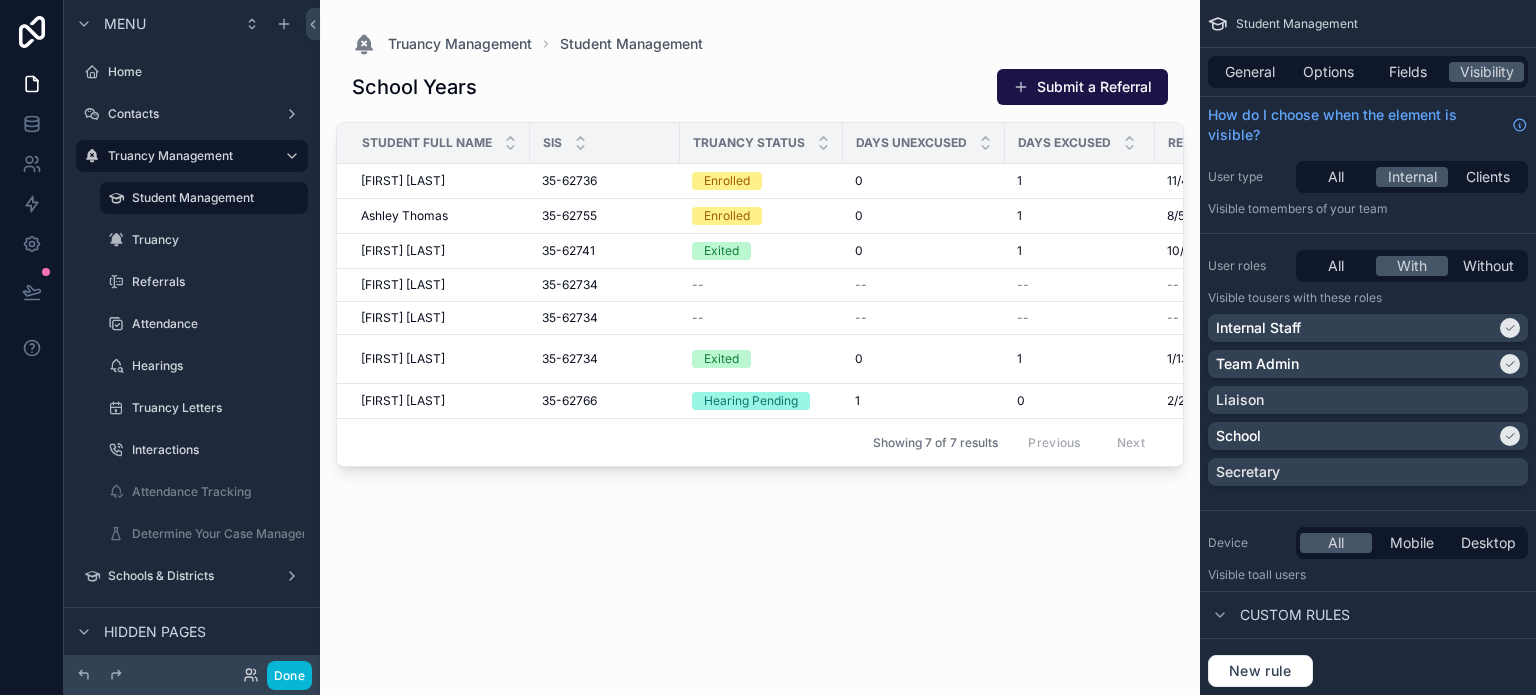 click at bounding box center (760, 335) 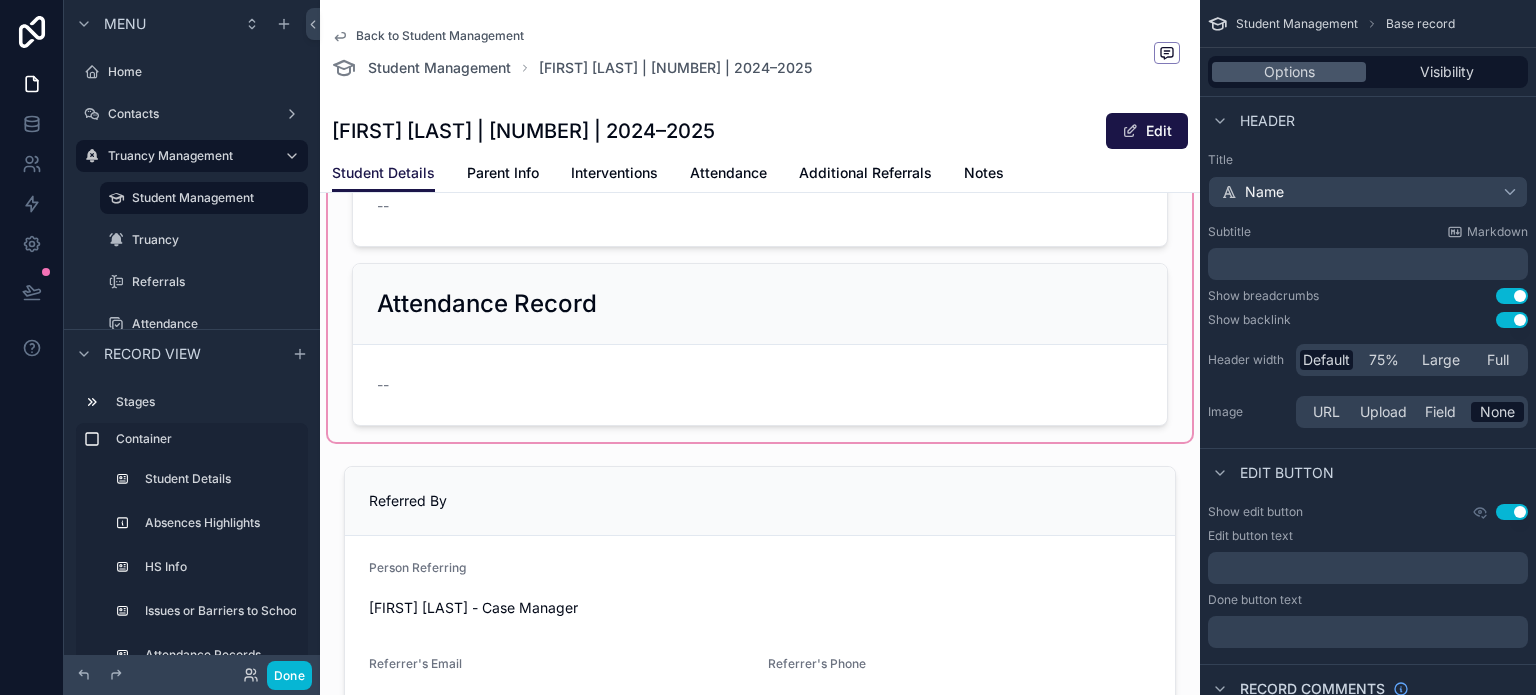 scroll, scrollTop: 1300, scrollLeft: 0, axis: vertical 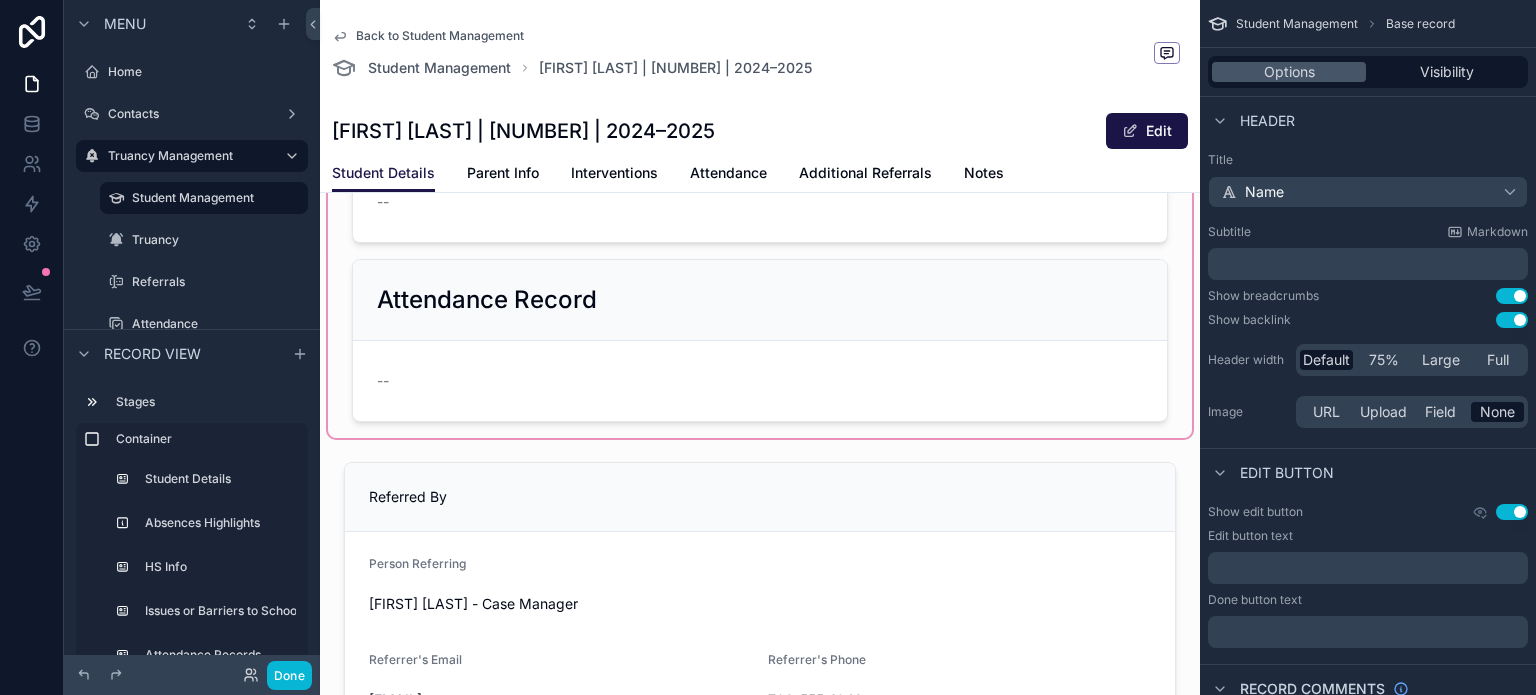 click at bounding box center (760, -280) 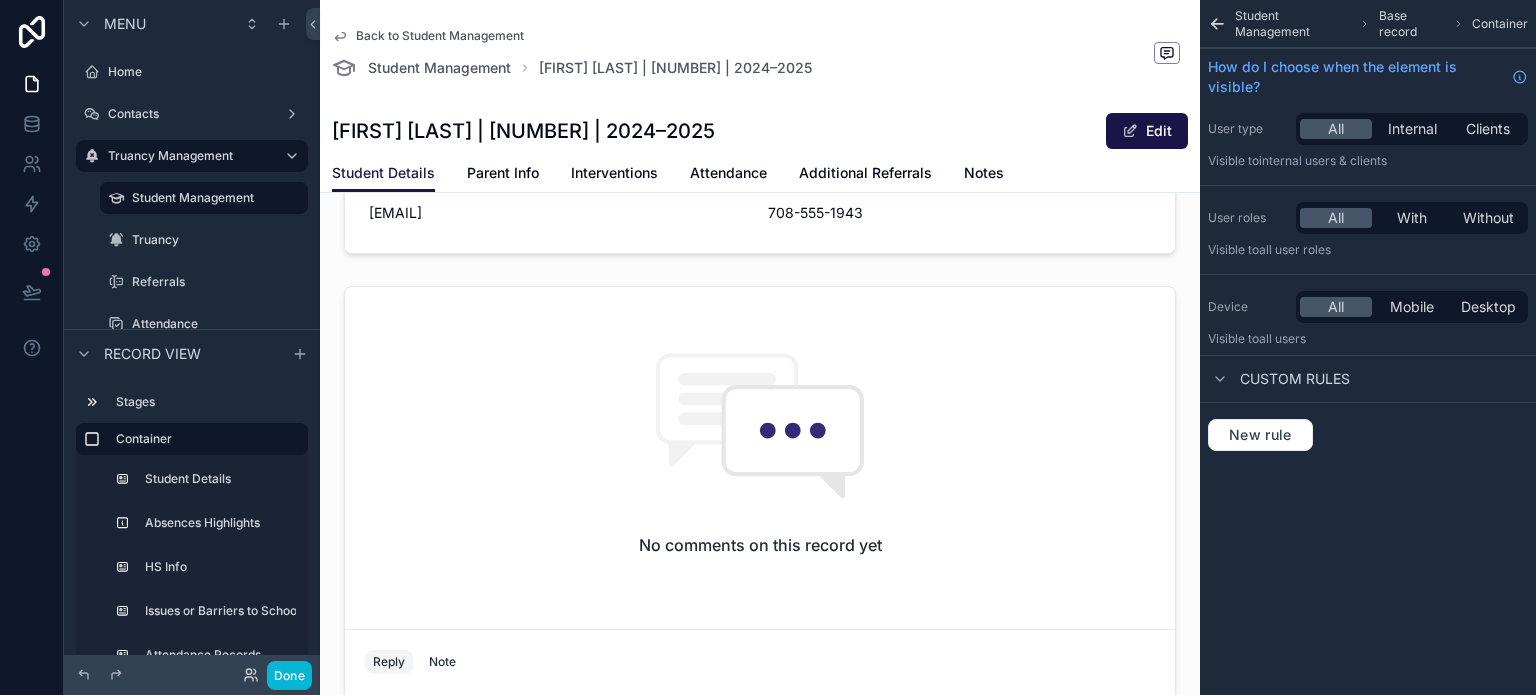 scroll, scrollTop: 1800, scrollLeft: 0, axis: vertical 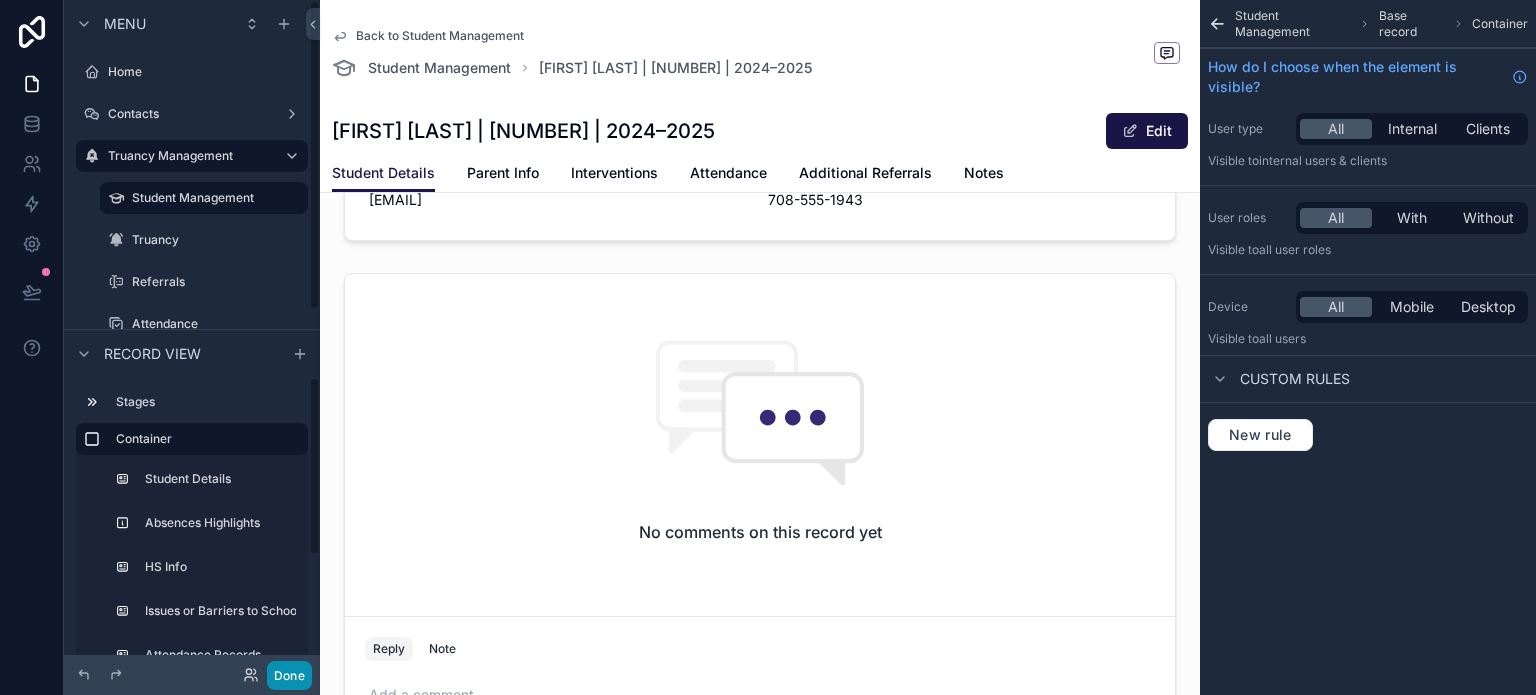 click on "Done" at bounding box center (289, 675) 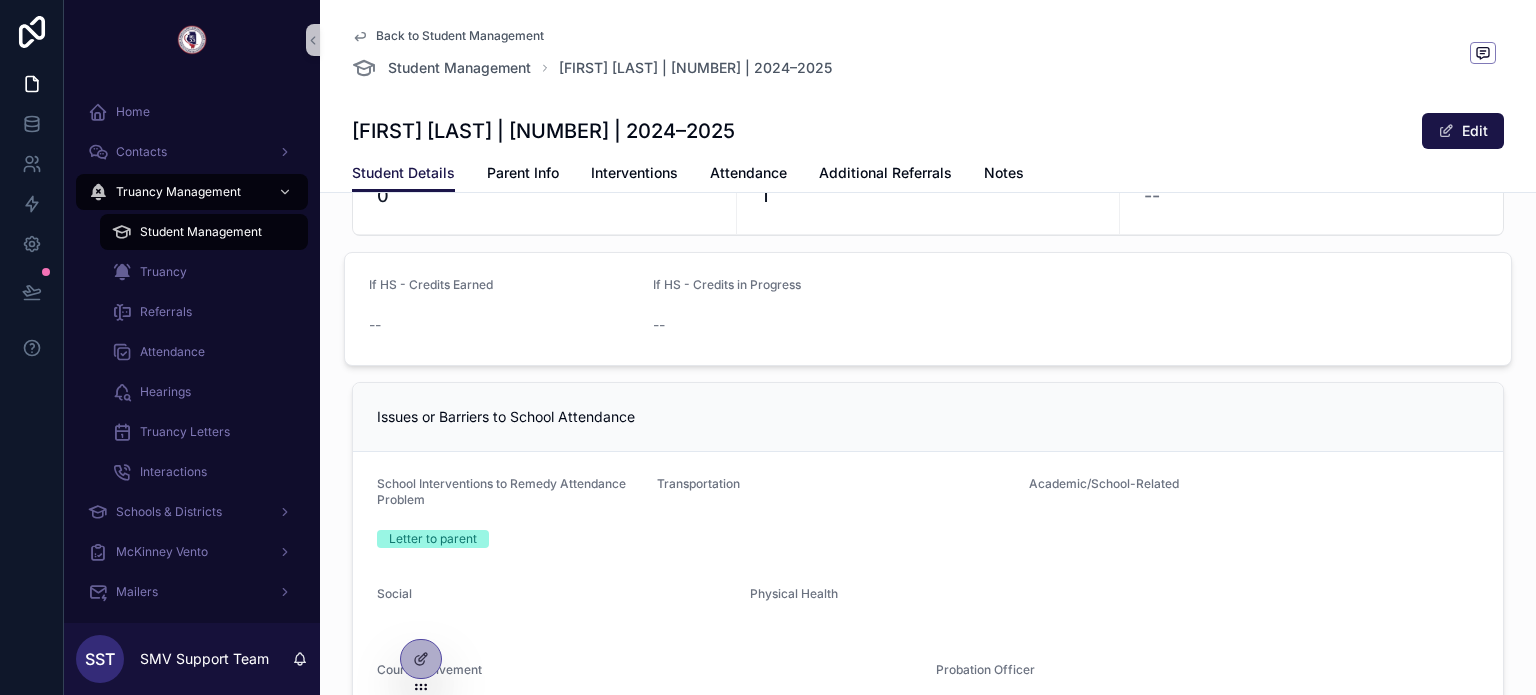 scroll, scrollTop: 400, scrollLeft: 0, axis: vertical 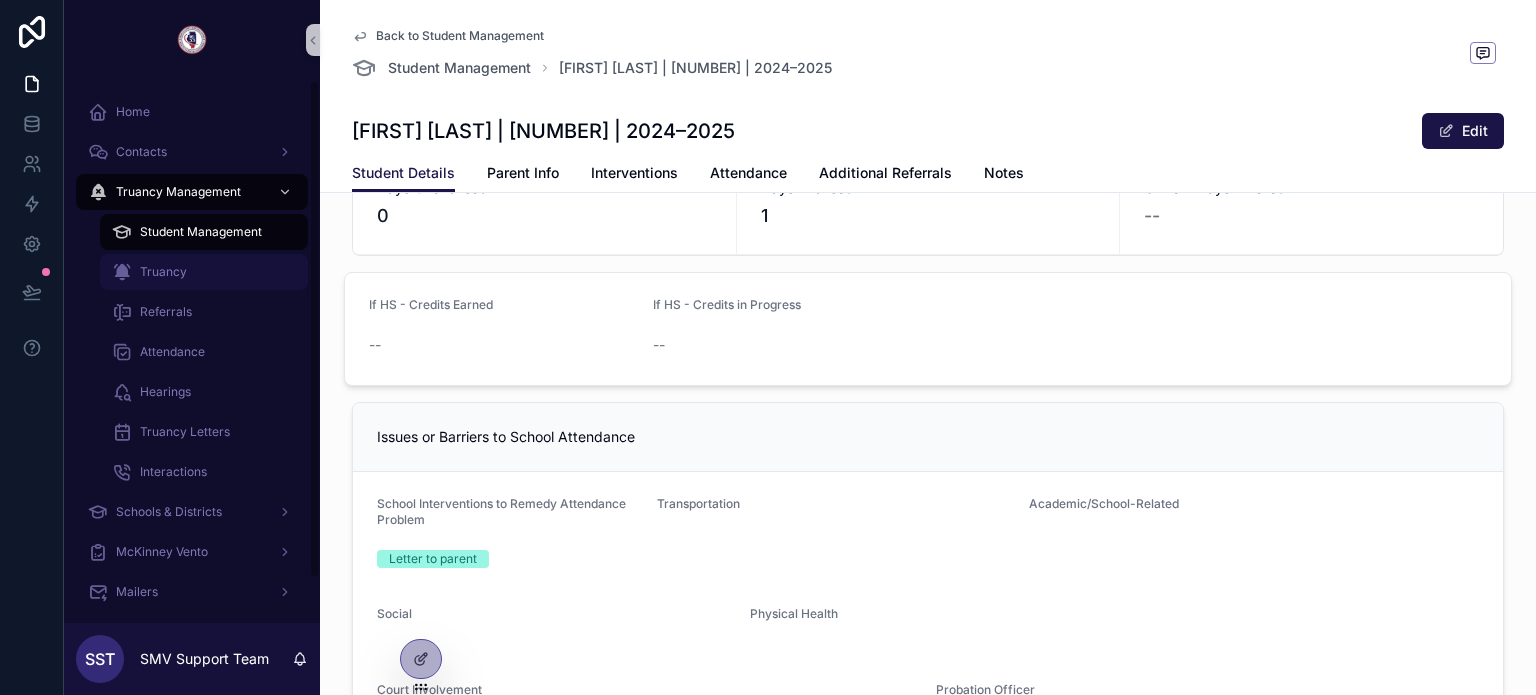 click on "Truancy" at bounding box center (204, 272) 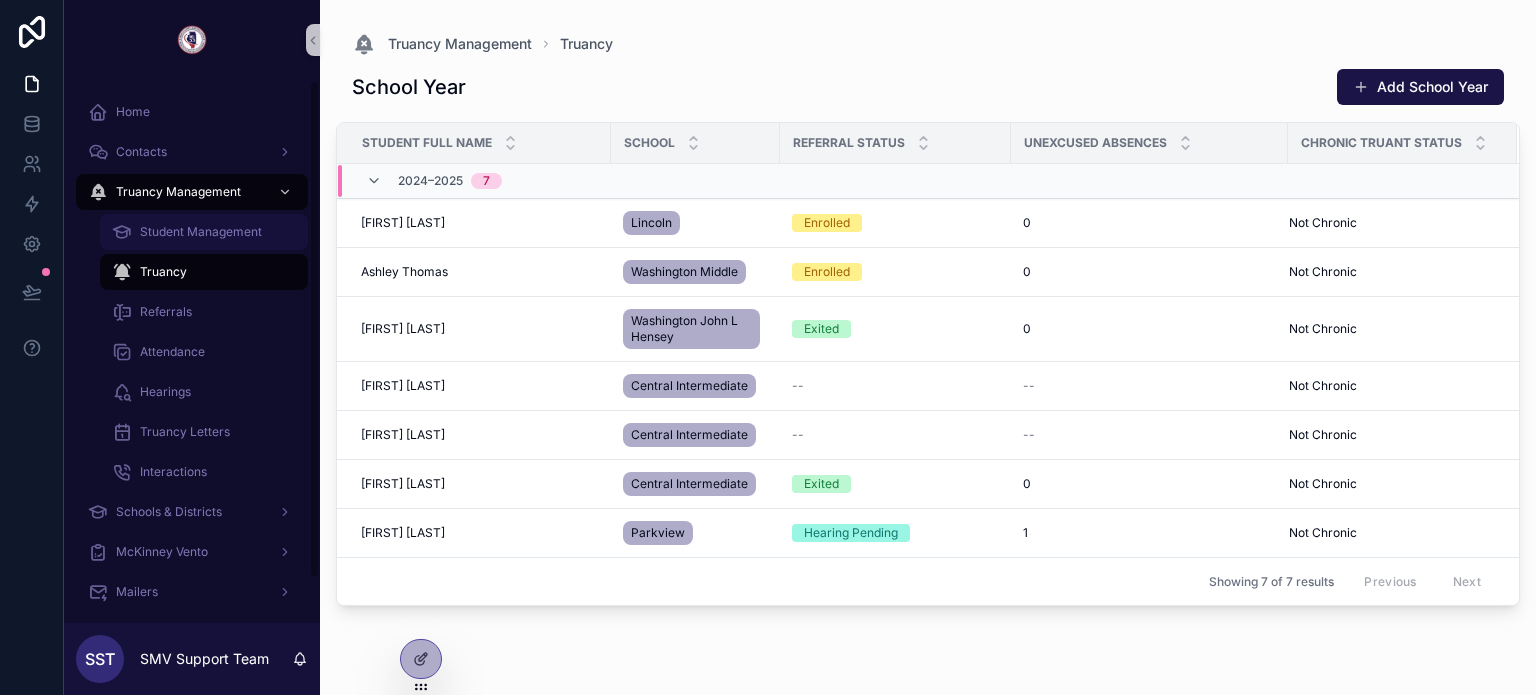 click on "Student Management" at bounding box center [204, 232] 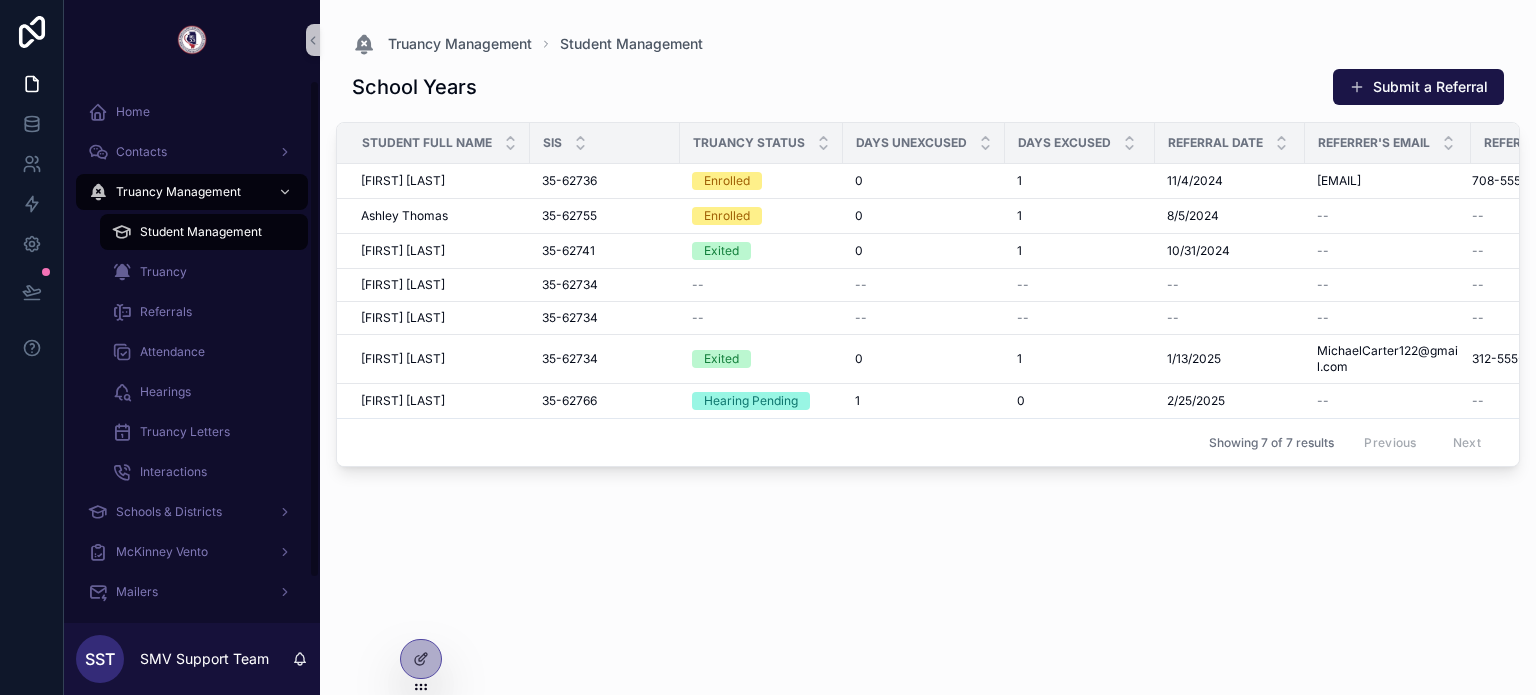 click on "Student Management" at bounding box center (201, 232) 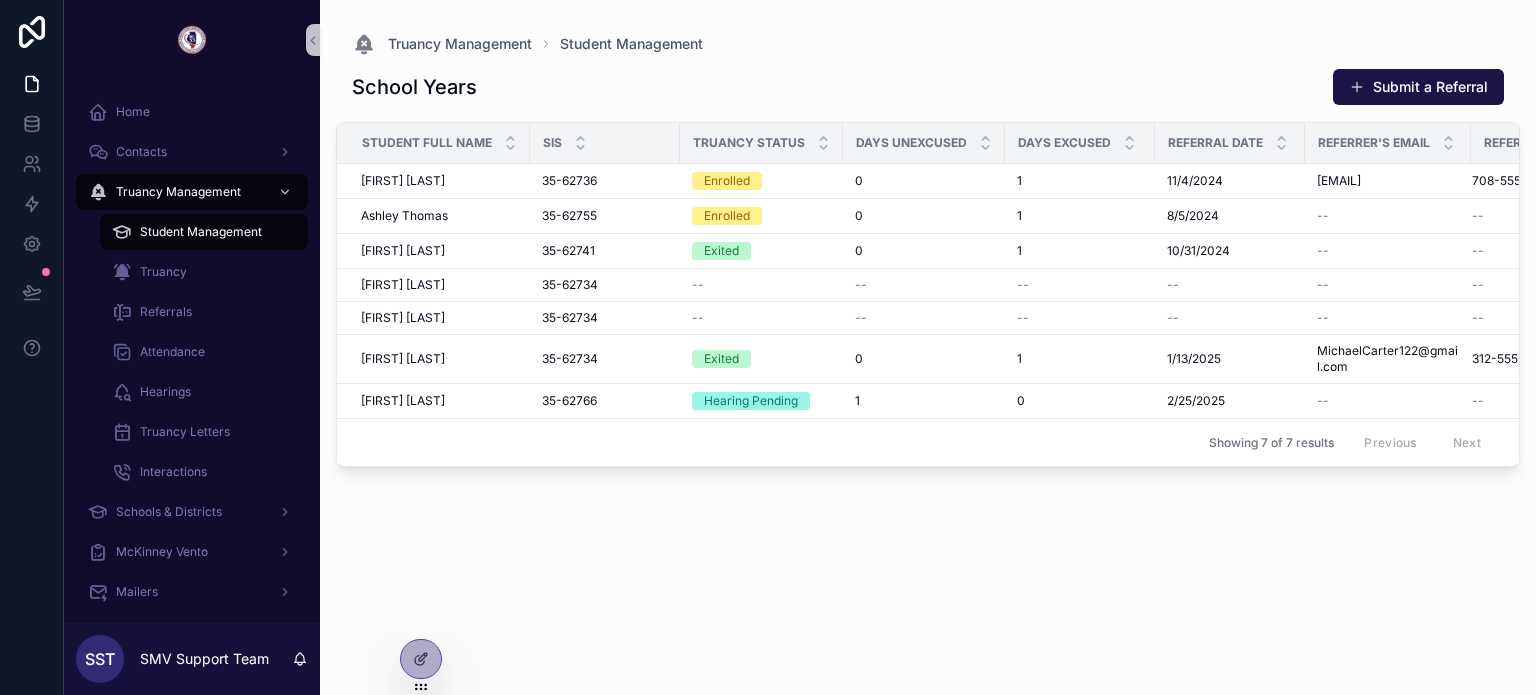 click on "Student Management" at bounding box center (201, 232) 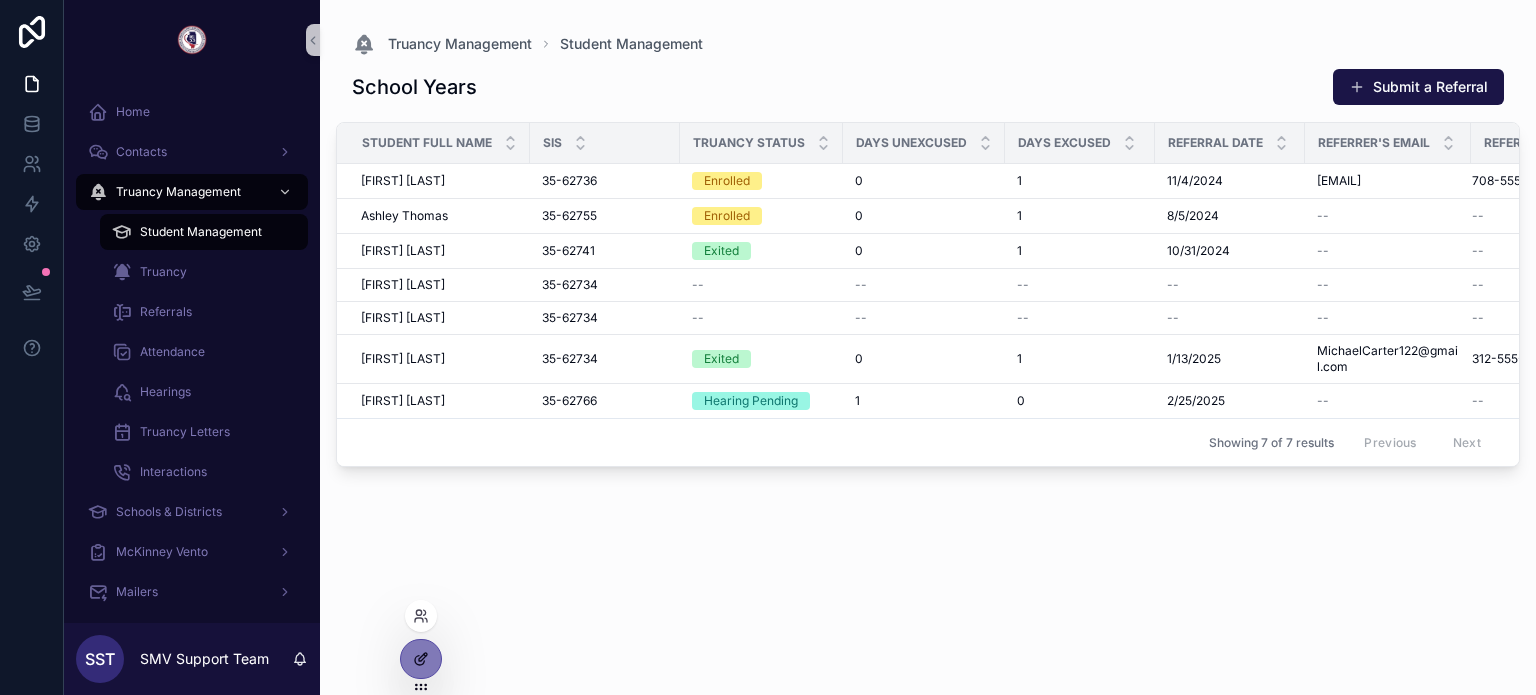 click 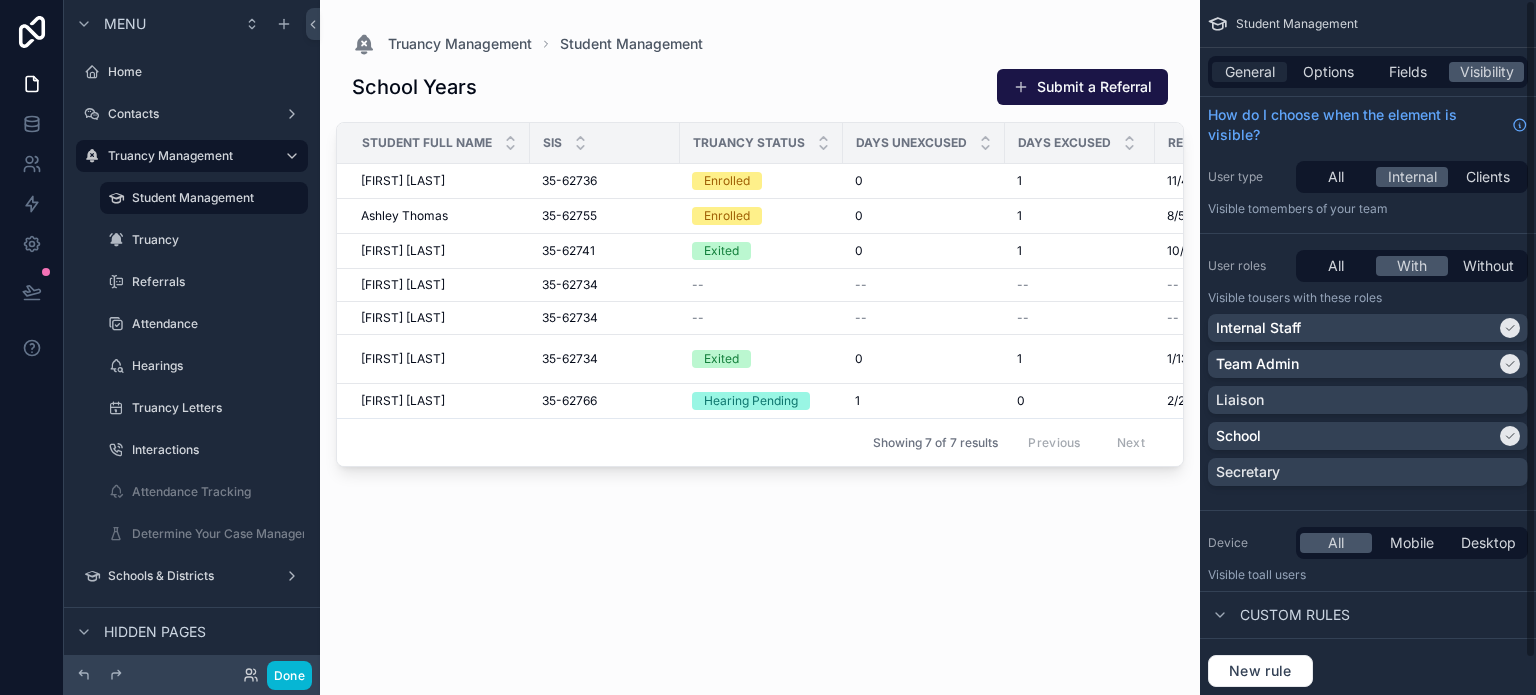 click on "General" at bounding box center [1250, 72] 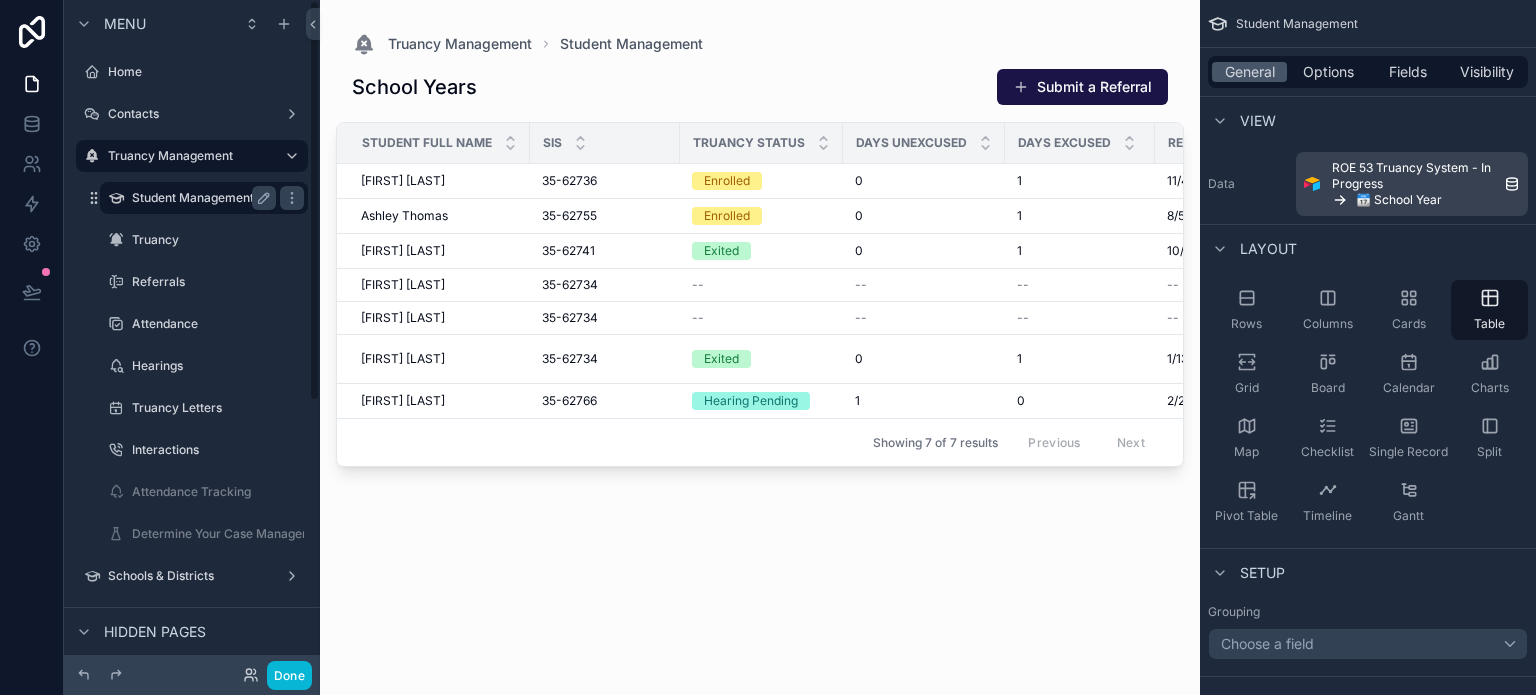 click on "Student Management" at bounding box center (200, 198) 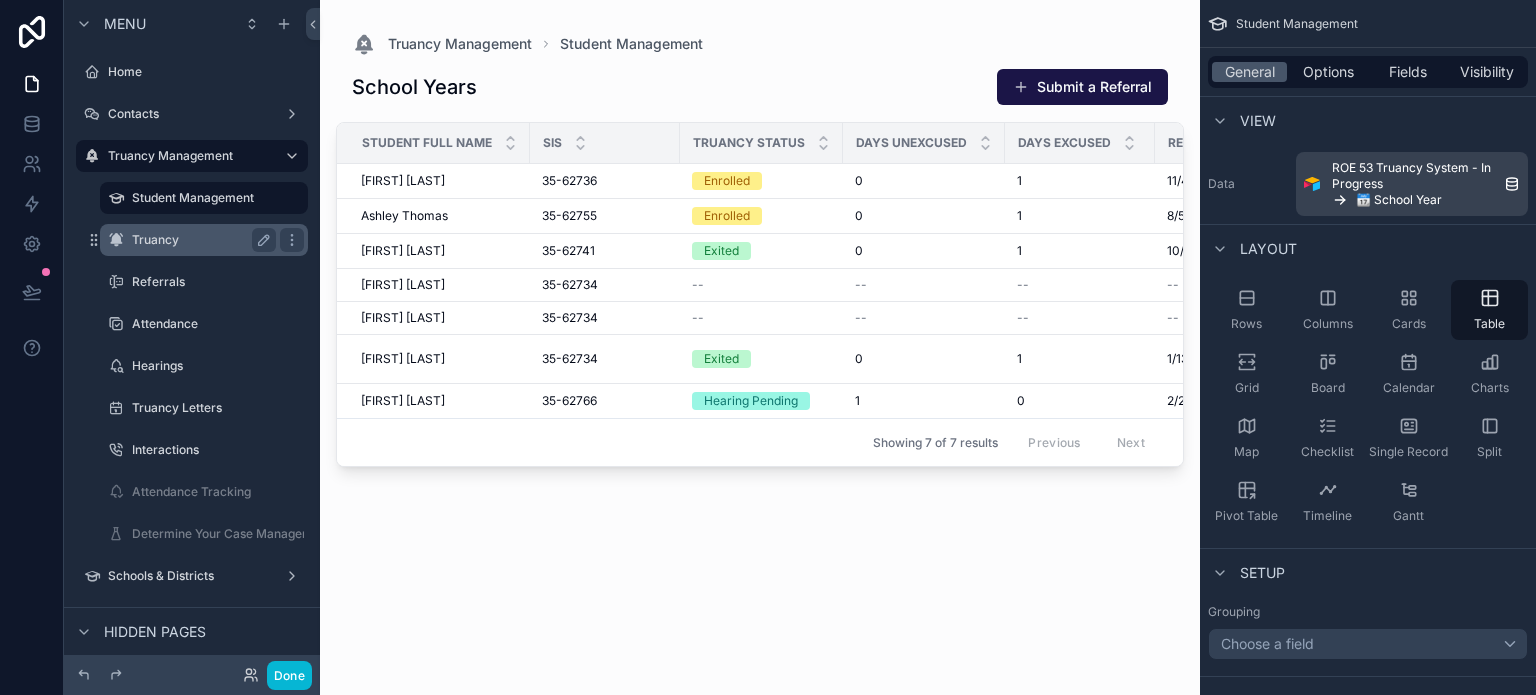 click on "Truancy" at bounding box center [200, 240] 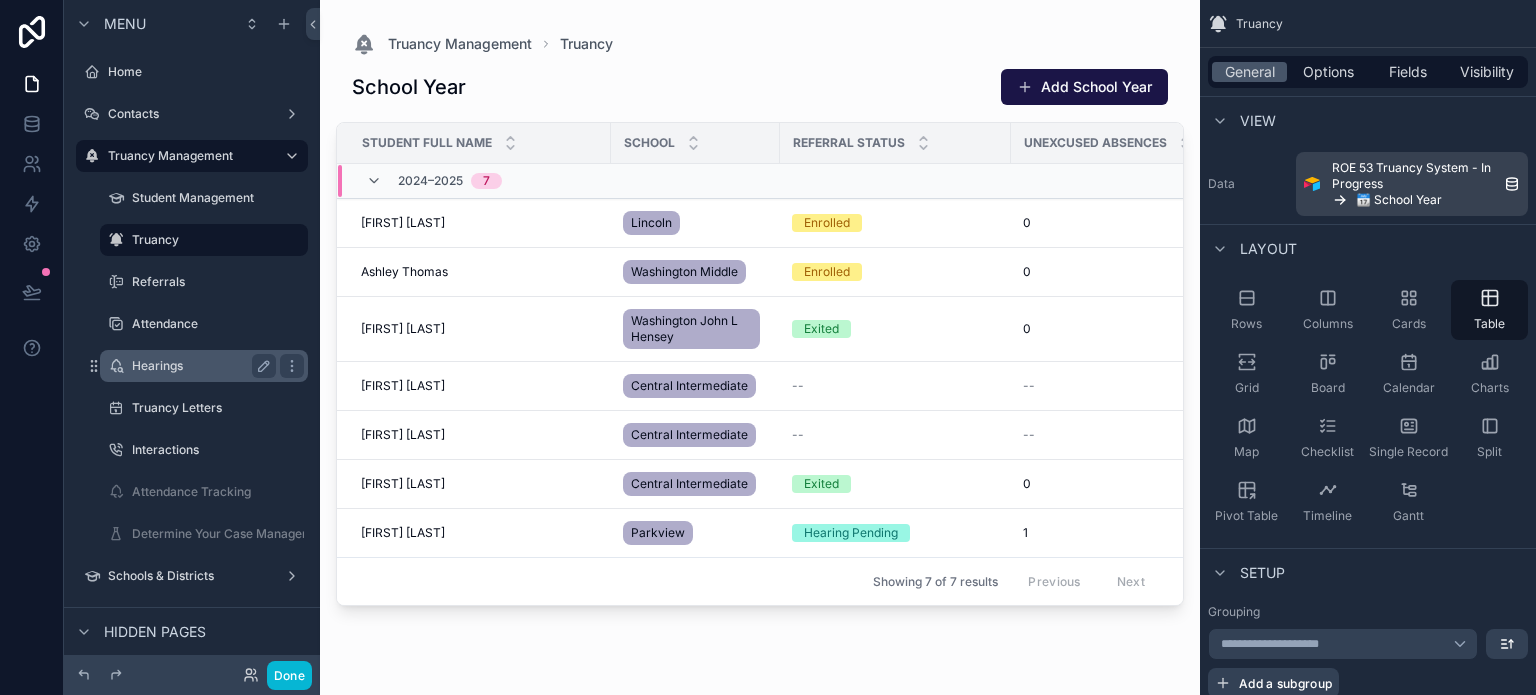 click on "Hearings" at bounding box center (200, 366) 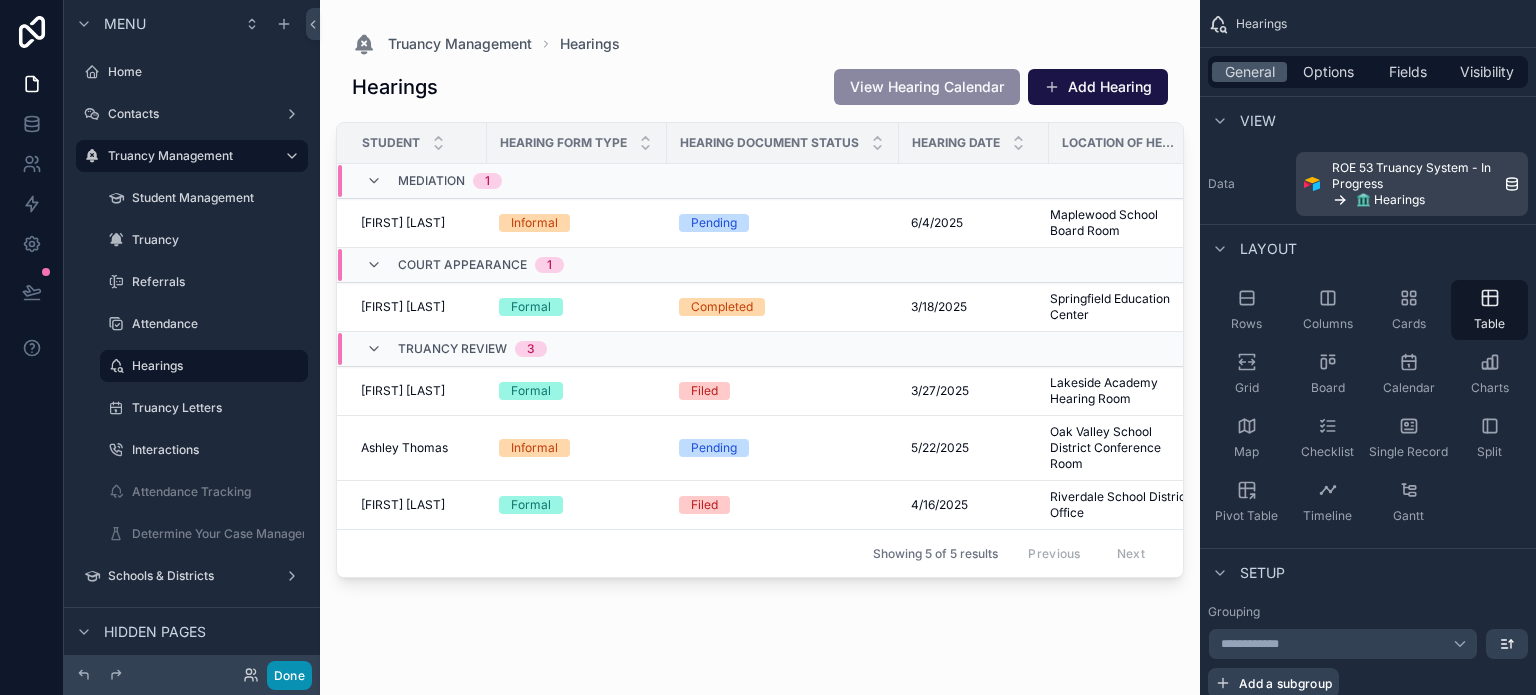 drag, startPoint x: 281, startPoint y: 678, endPoint x: 298, endPoint y: 677, distance: 17.029387 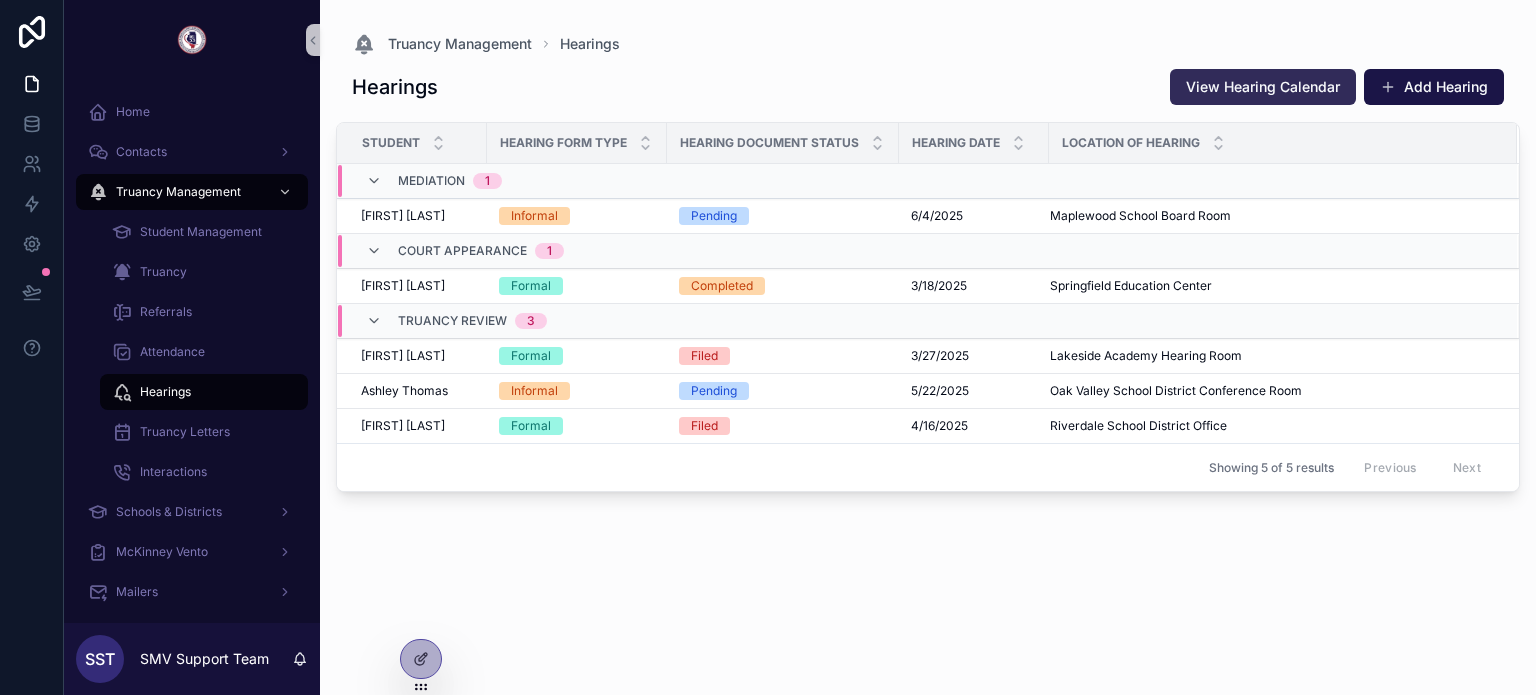 click on "View Hearing Calendar" at bounding box center [1263, 87] 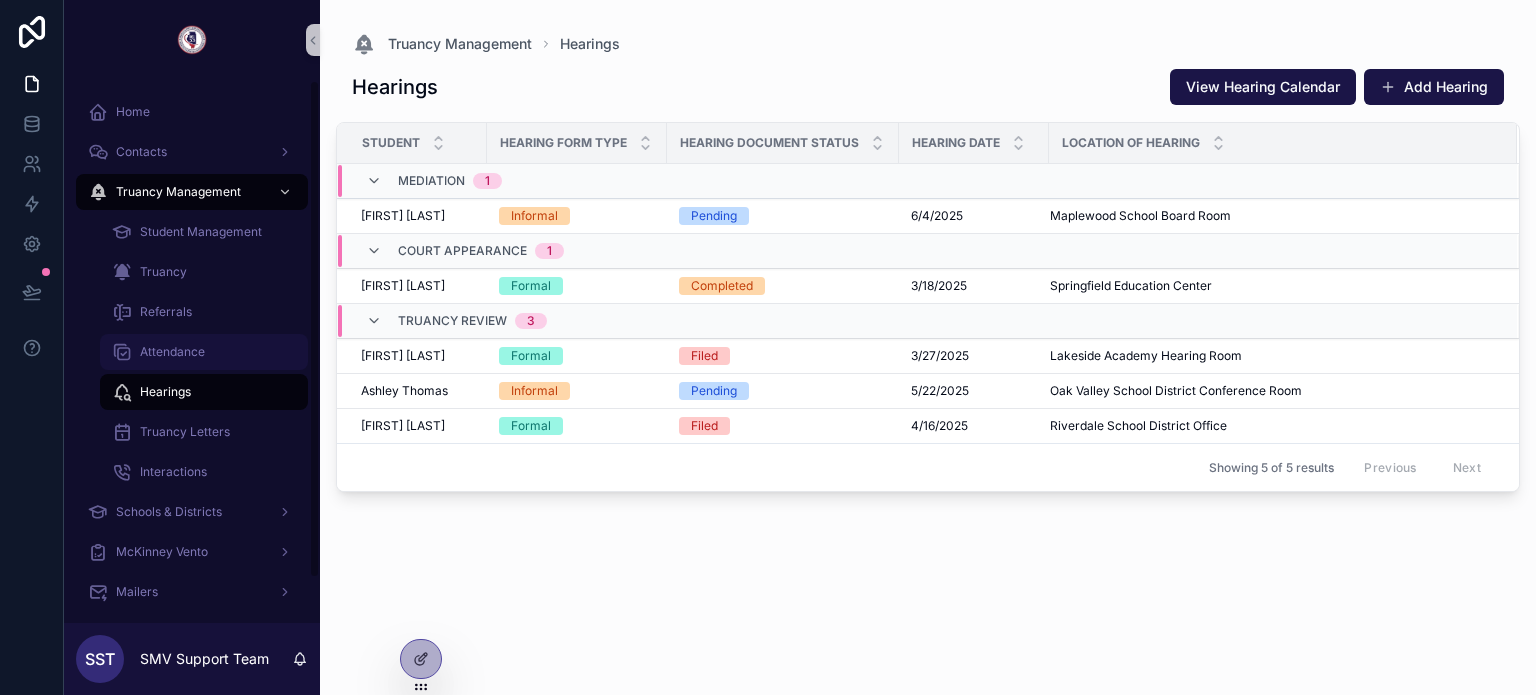 click on "Attendance" at bounding box center [172, 352] 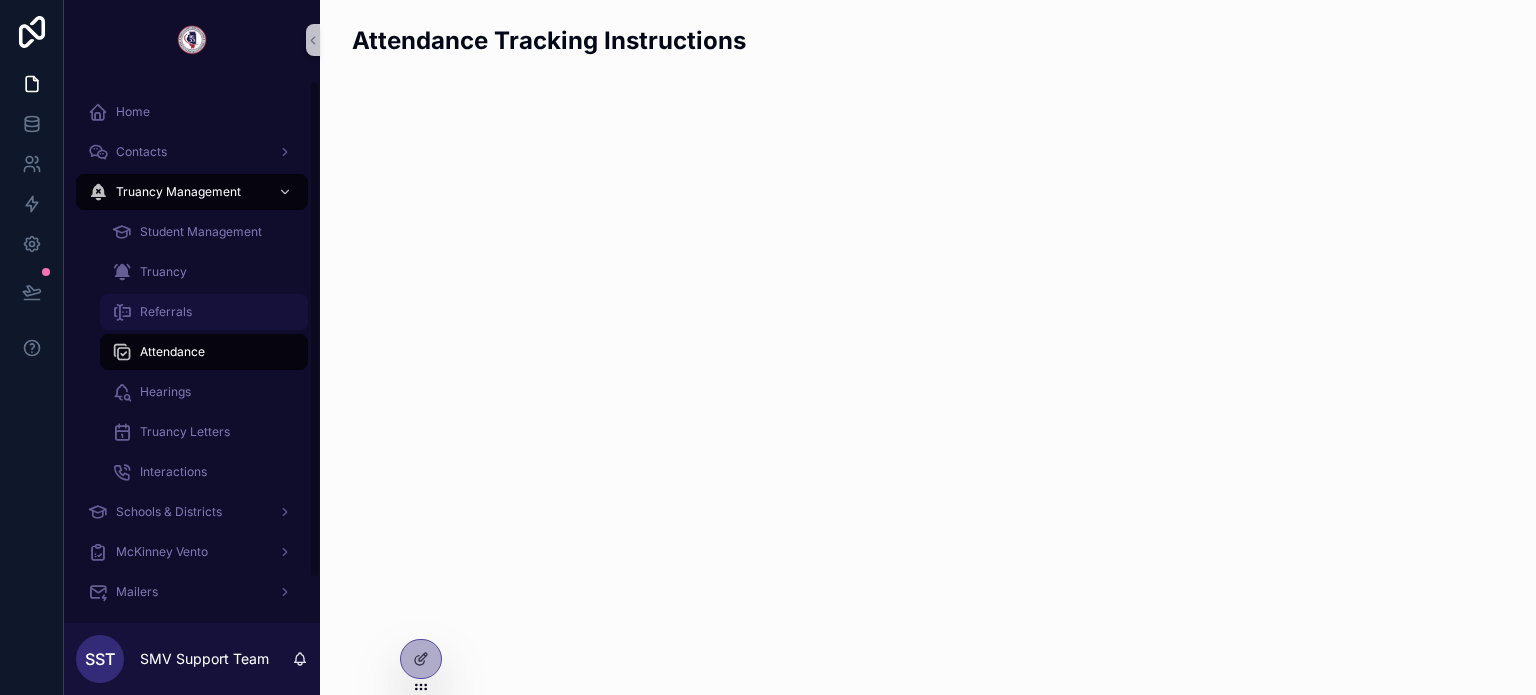 click on "Referrals" at bounding box center [204, 312] 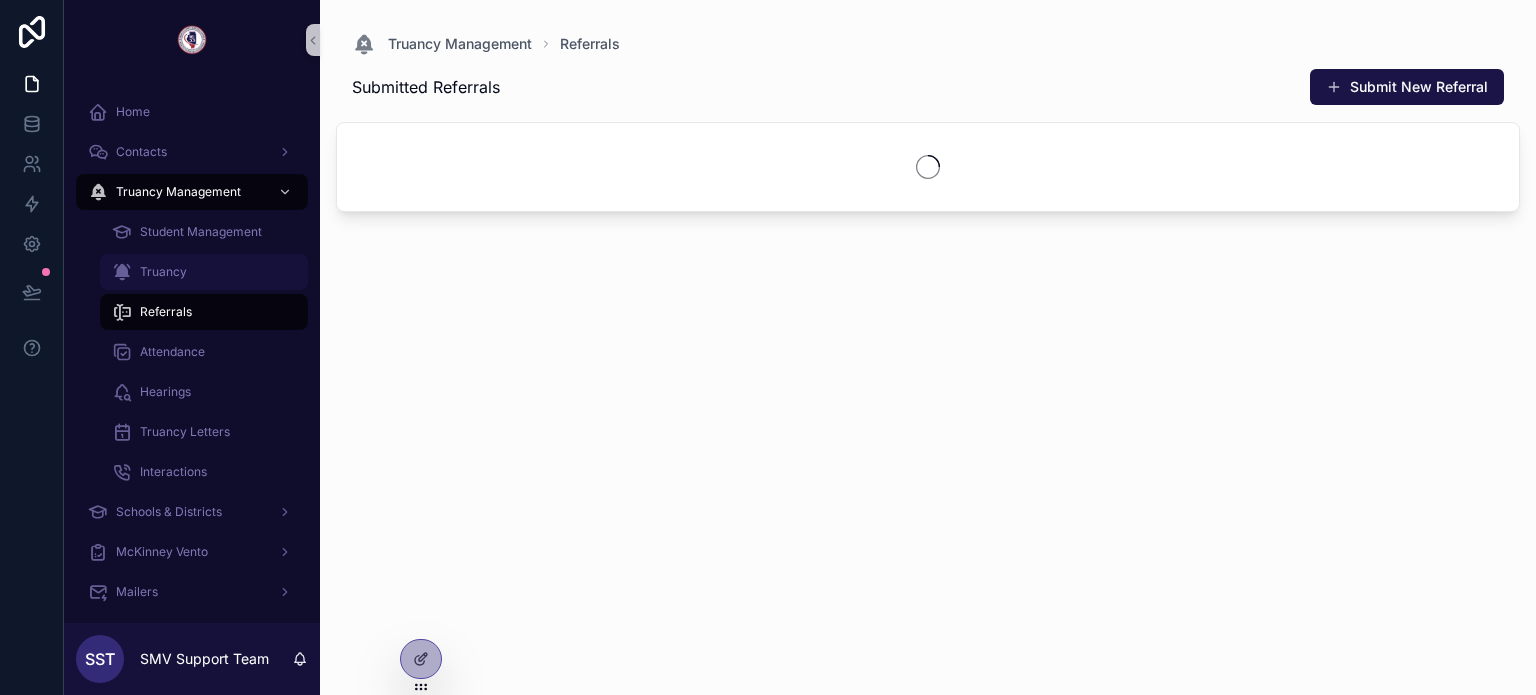 click on "Truancy" at bounding box center (204, 272) 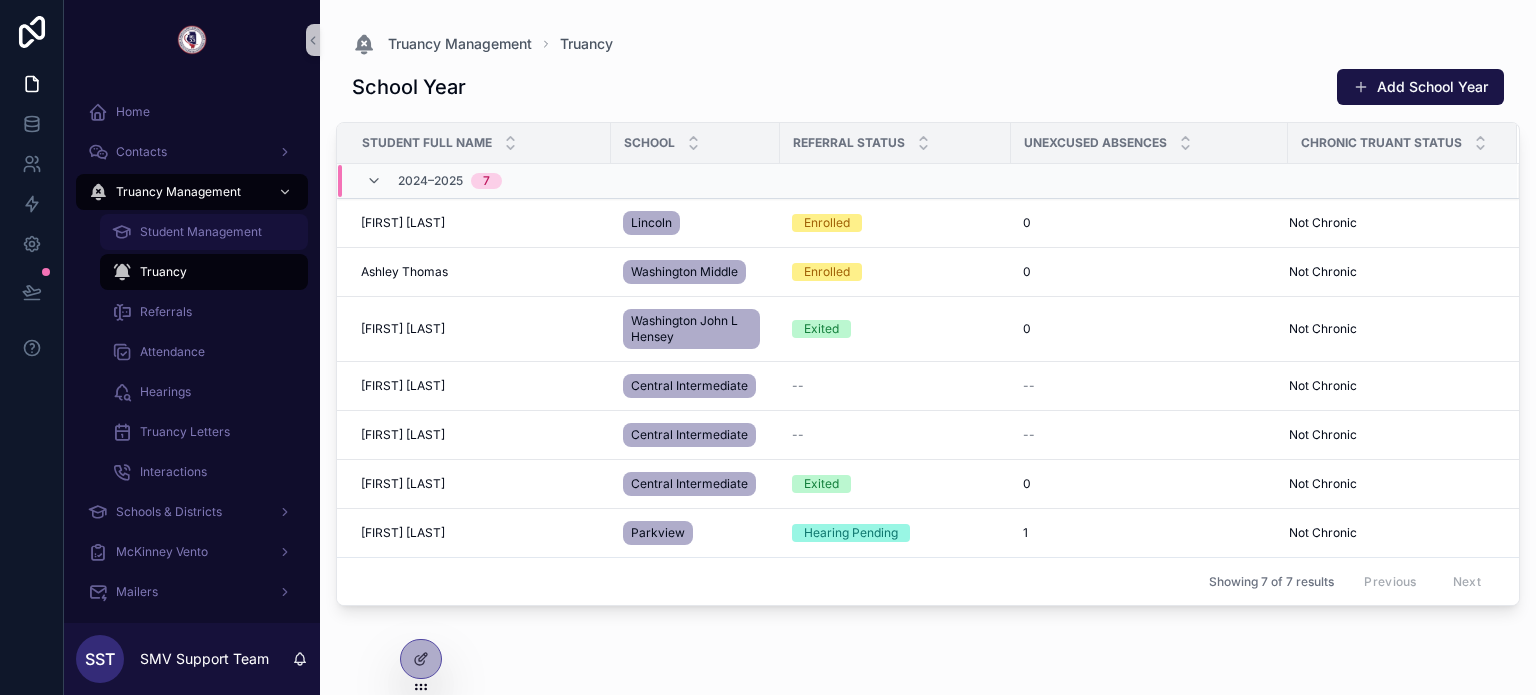 click on "Student Management" at bounding box center [201, 232] 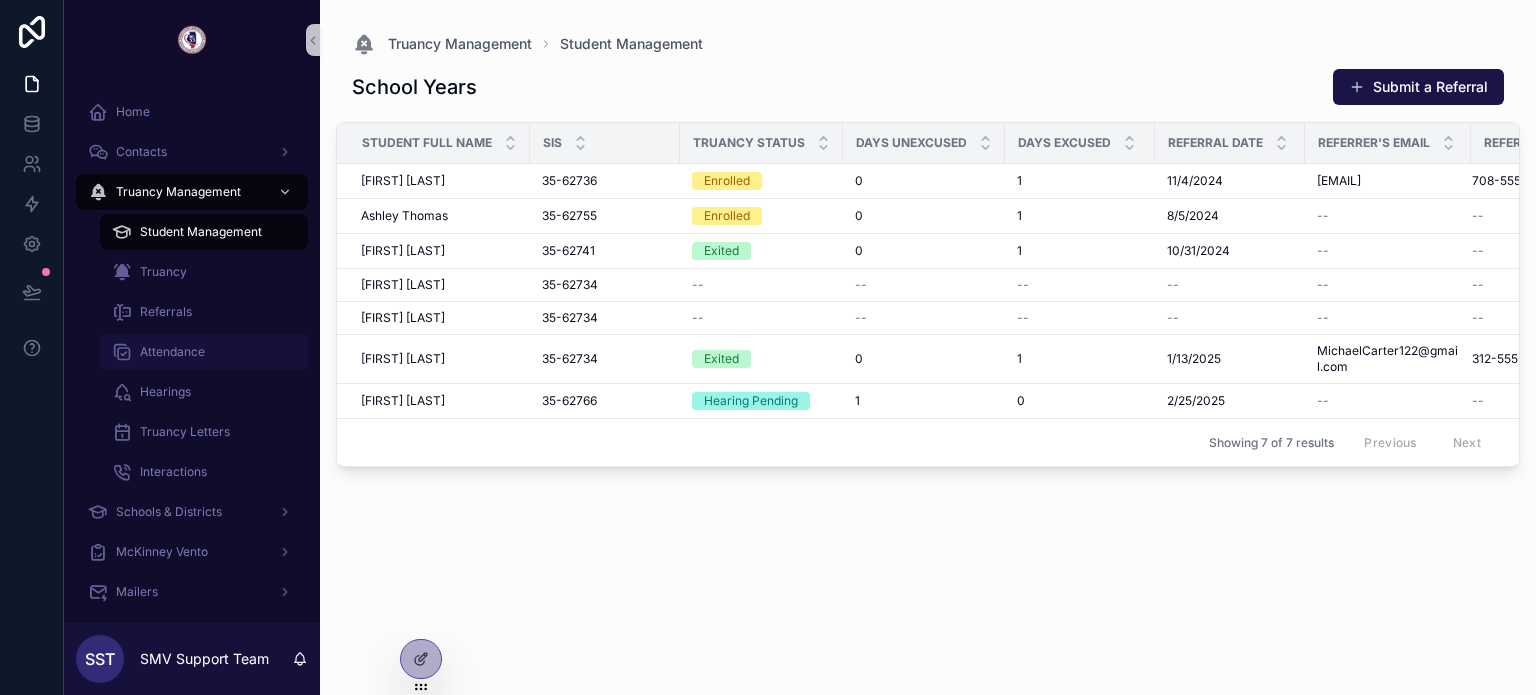 click on "Attendance" at bounding box center [204, 352] 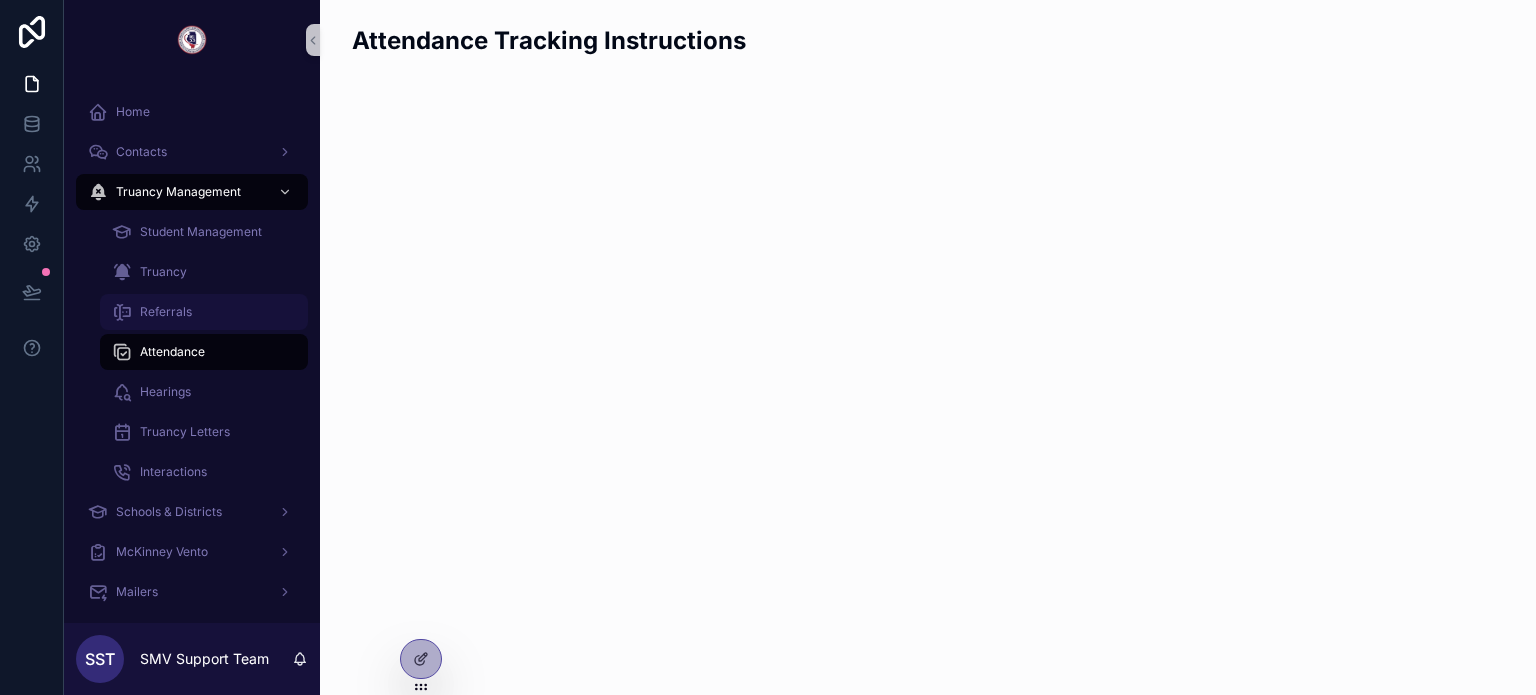 click on "Referrals" at bounding box center (204, 312) 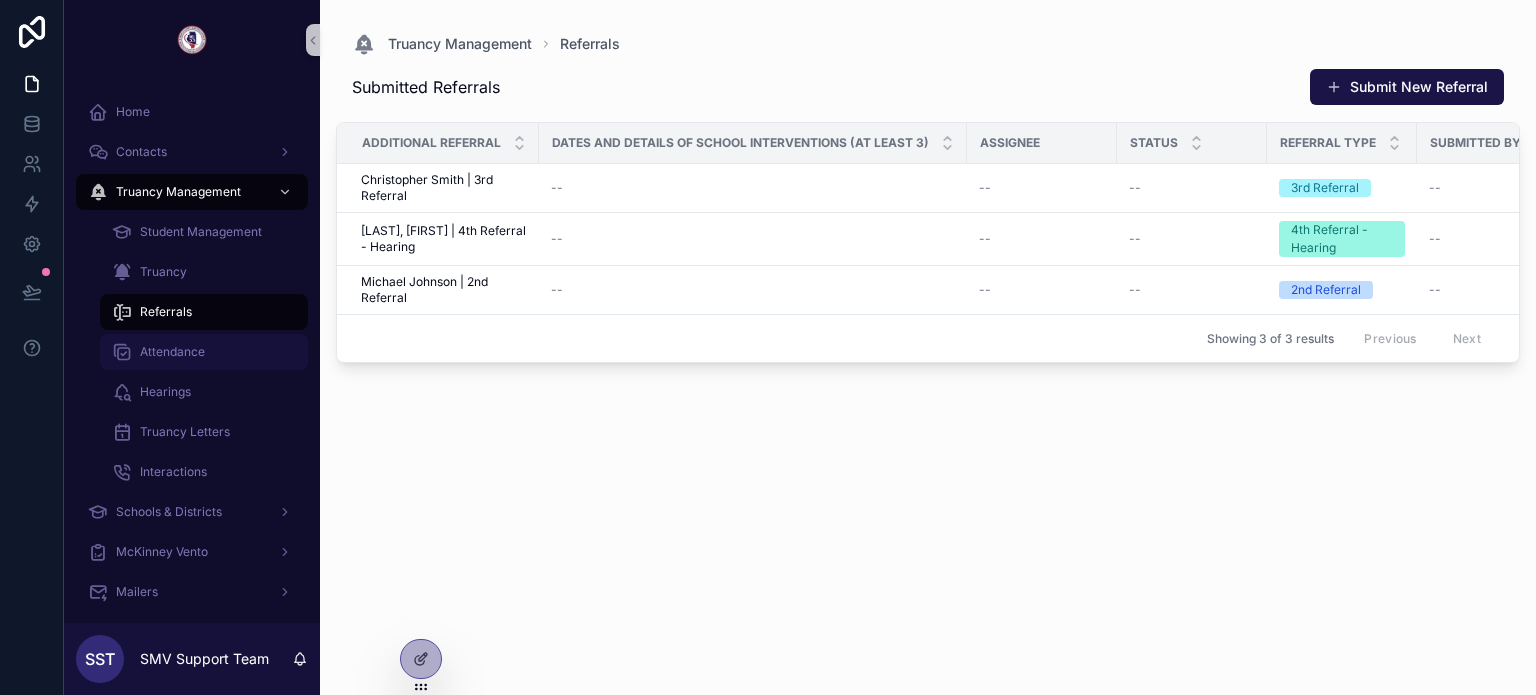 click on "Attendance" at bounding box center [204, 352] 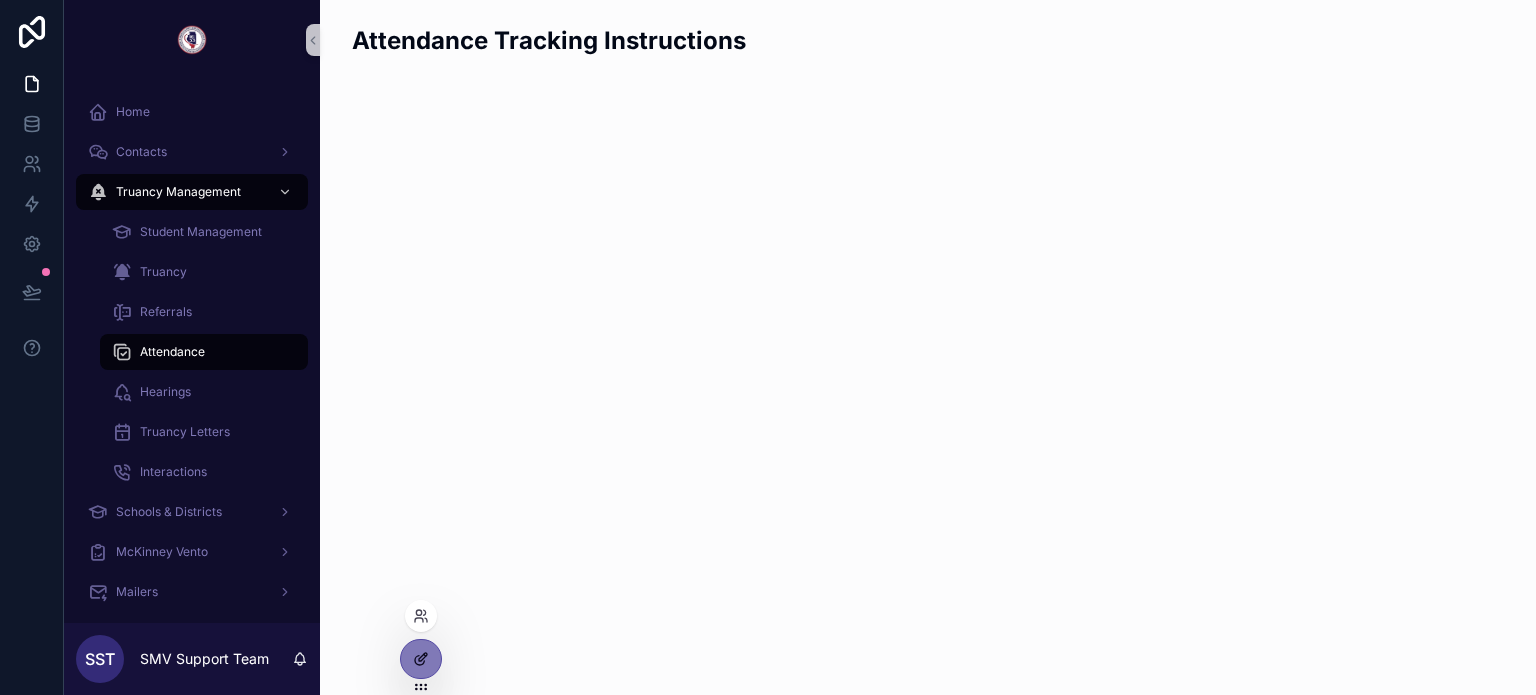 click at bounding box center [421, 659] 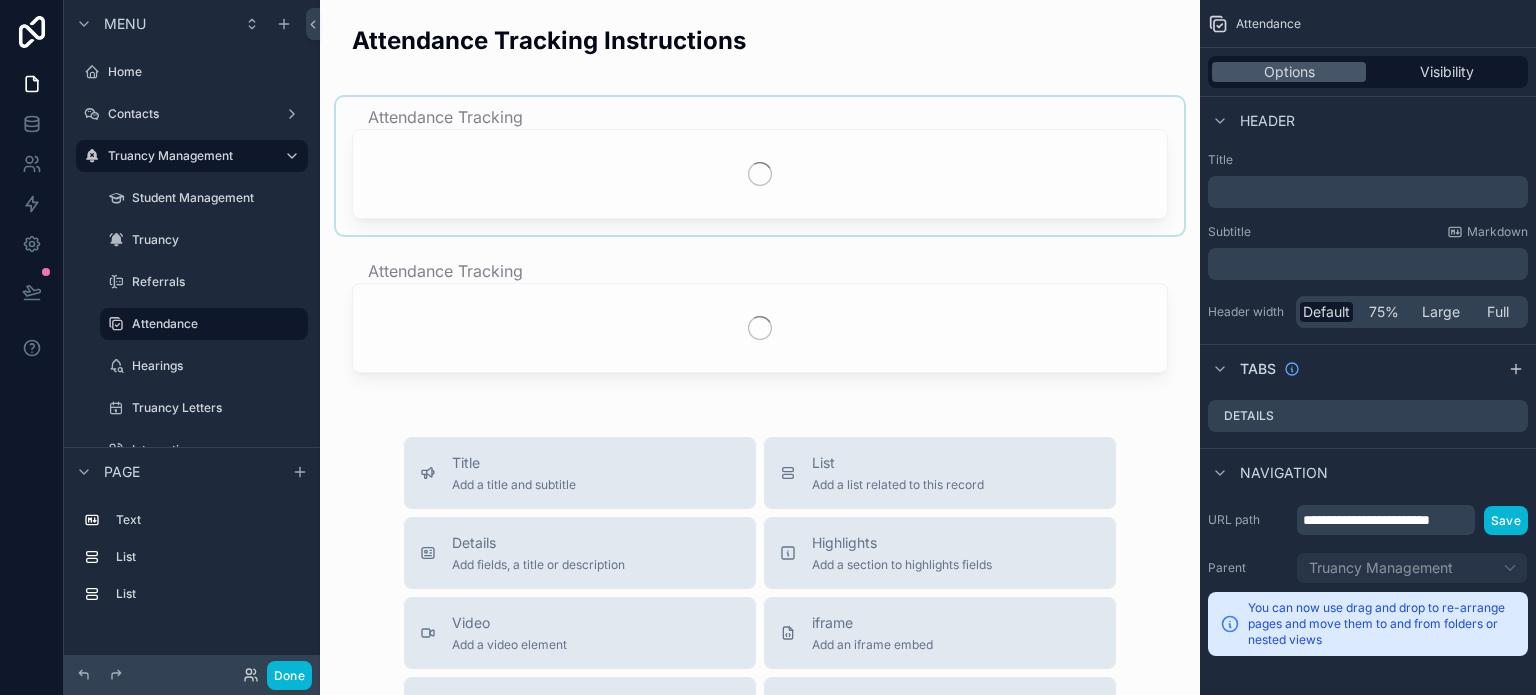 click at bounding box center [760, 166] 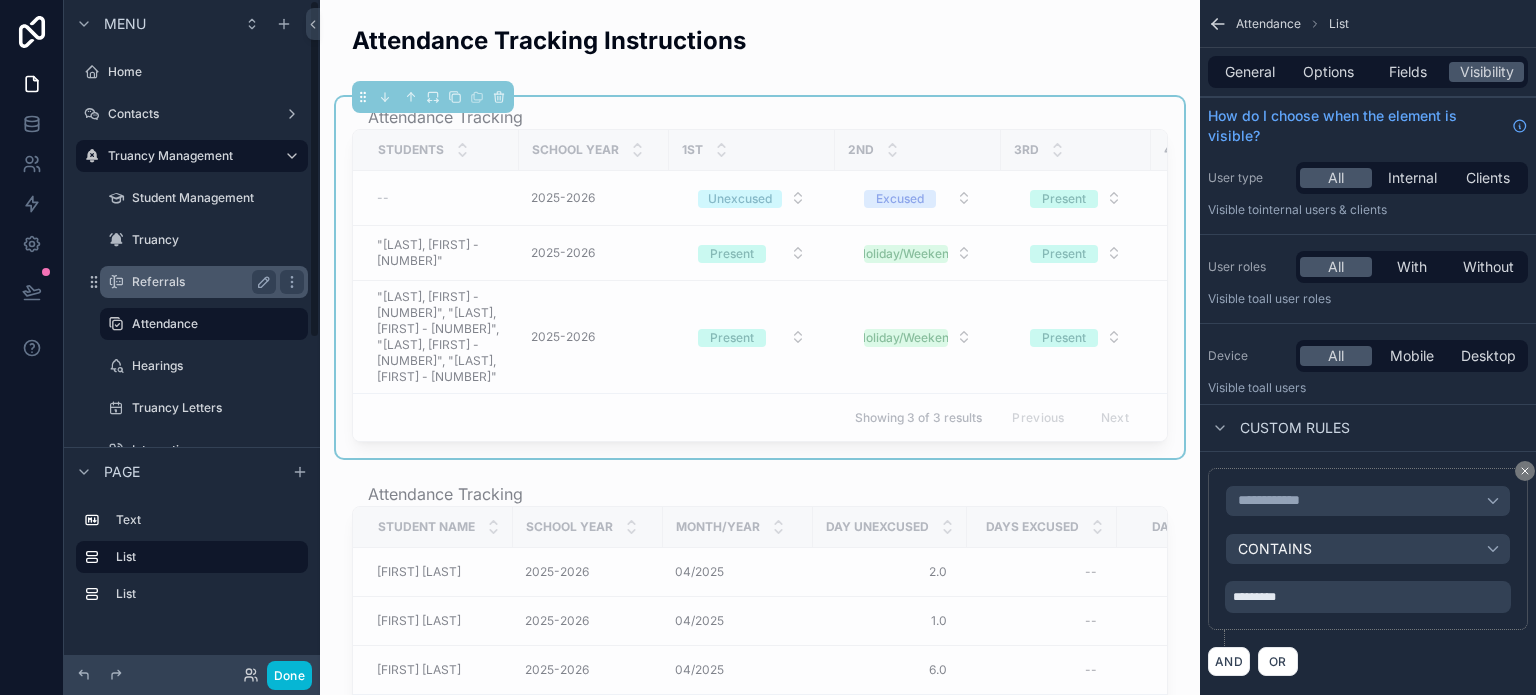 click on "Referrals" at bounding box center (200, 282) 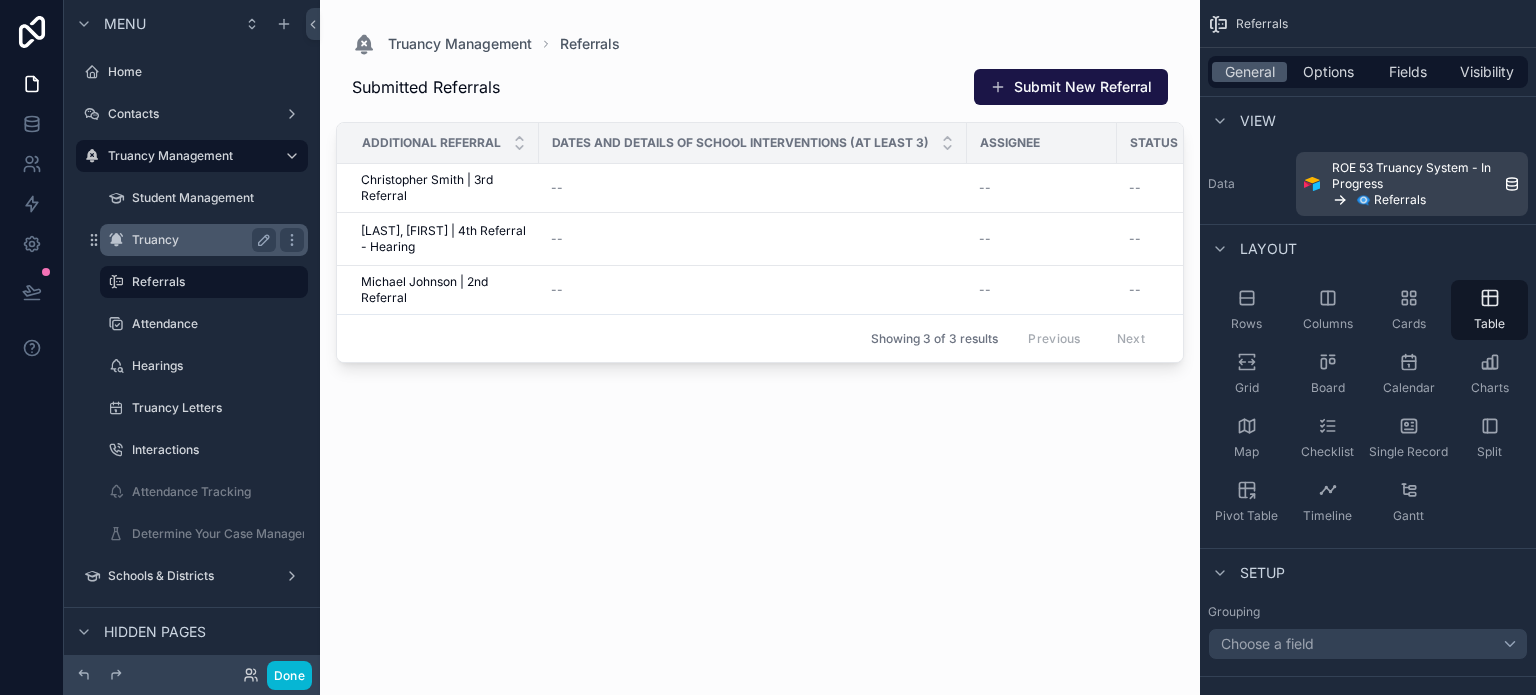 click on "Truancy" at bounding box center (200, 240) 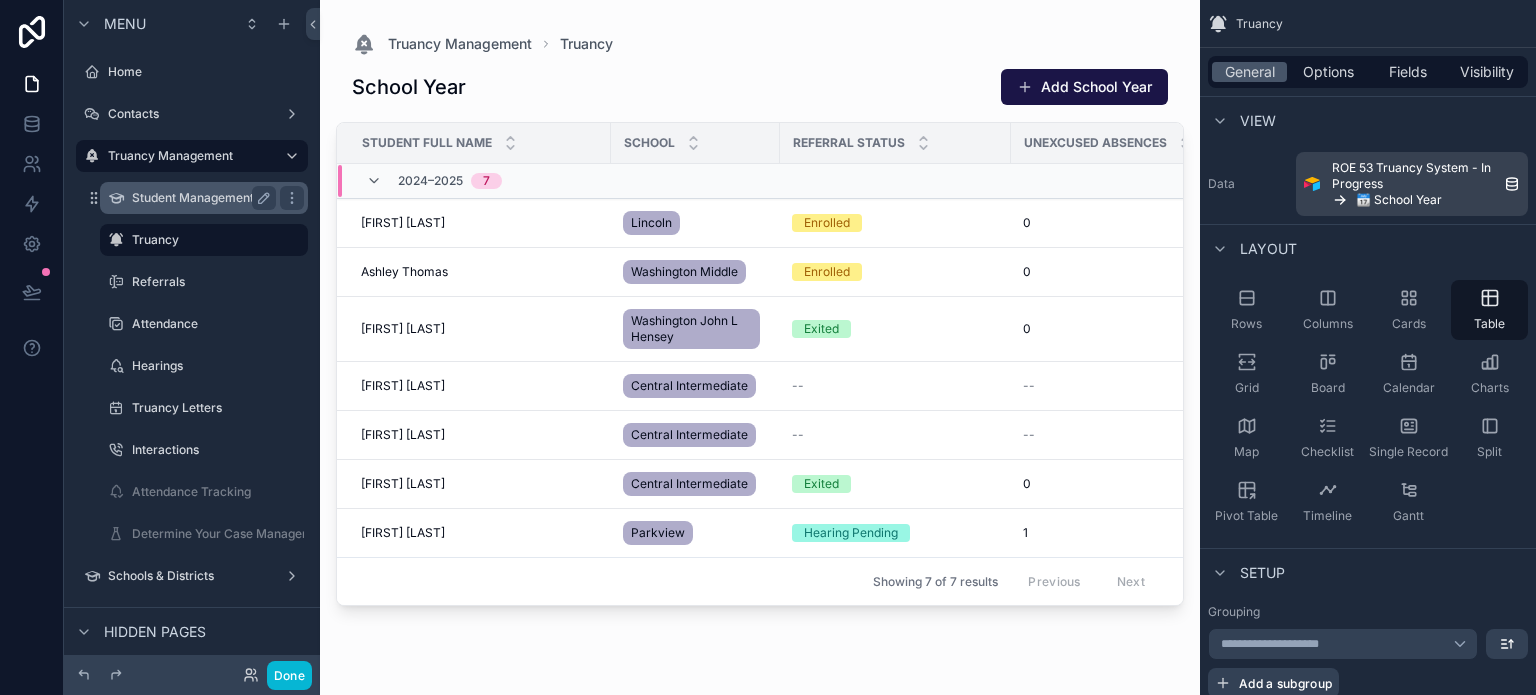 click on "Student Management" at bounding box center [200, 198] 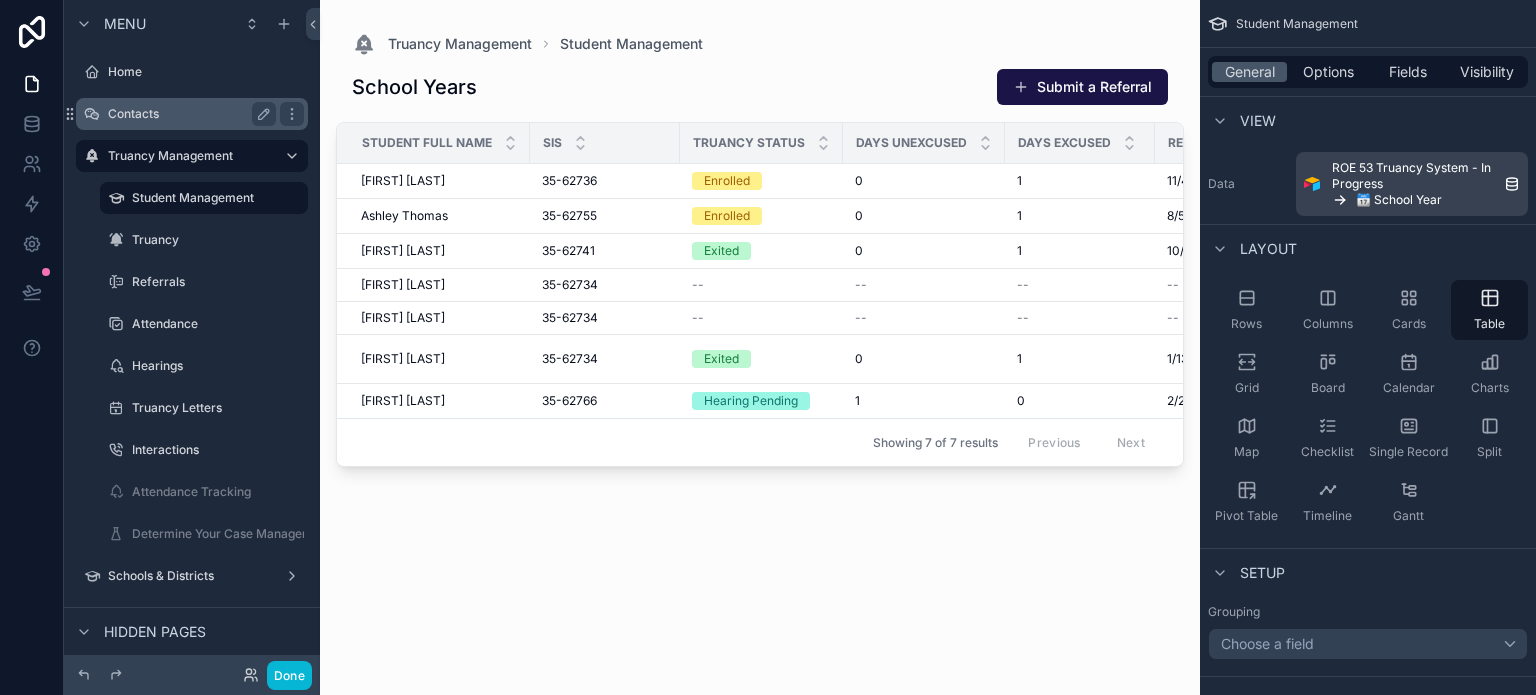 click on "Contacts" at bounding box center [188, 114] 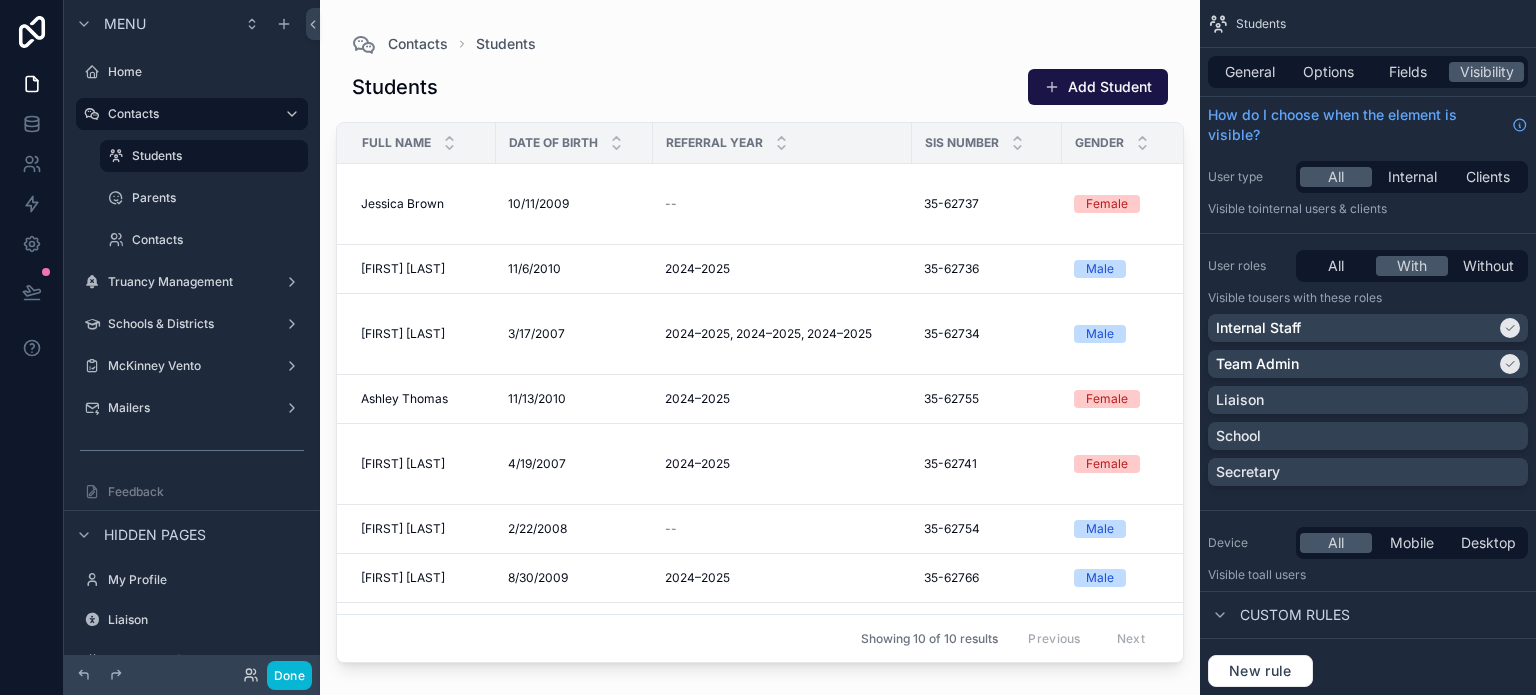 click at bounding box center [760, 335] 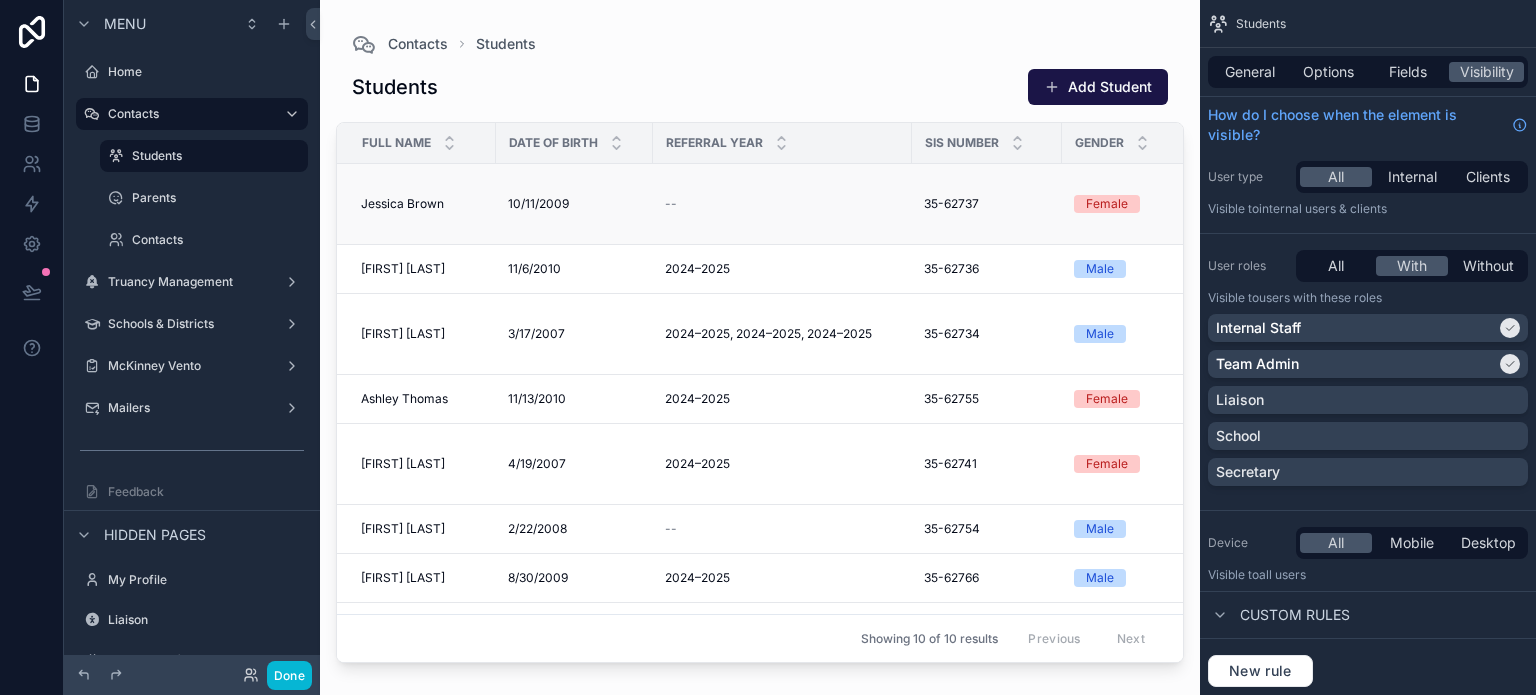 click on "Jessica Brown" at bounding box center (402, 204) 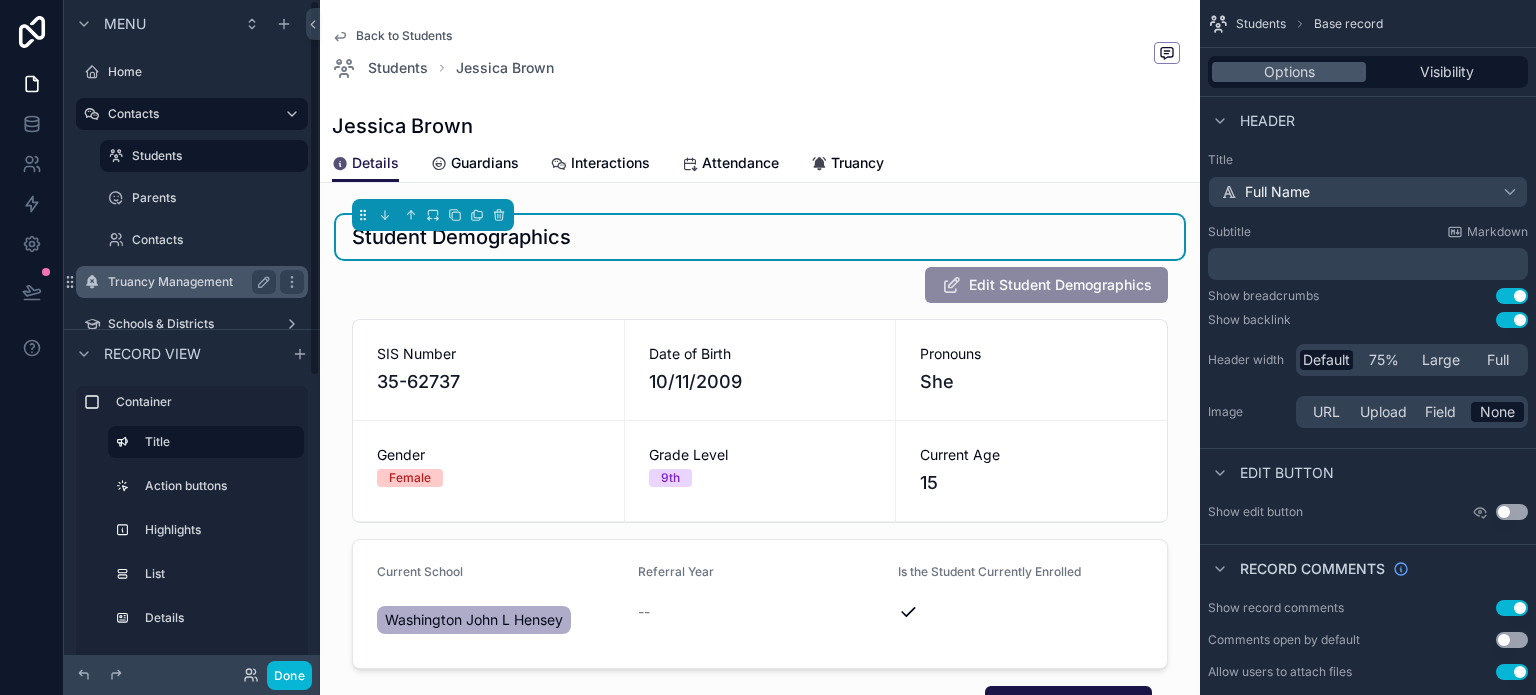 click on "Truancy Management" at bounding box center (188, 282) 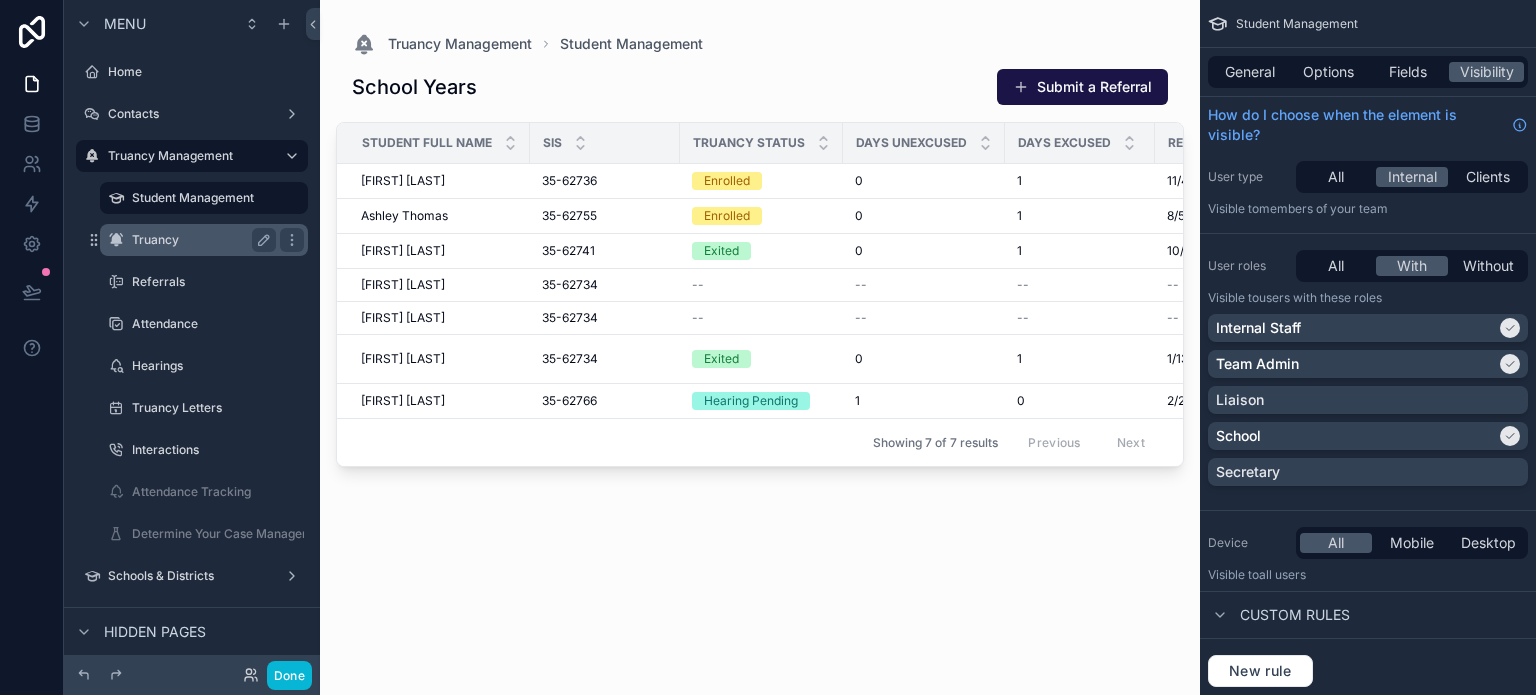 click on "Truancy" at bounding box center (200, 240) 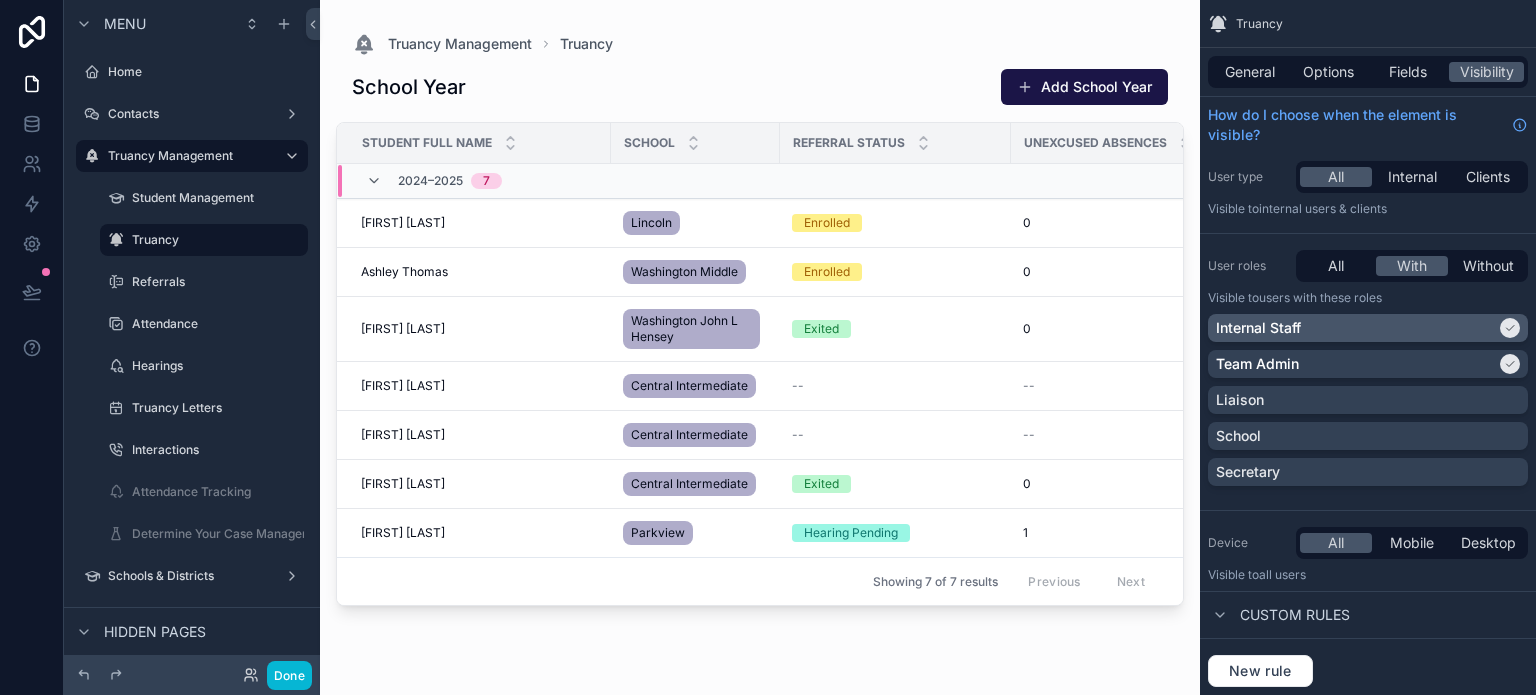 click 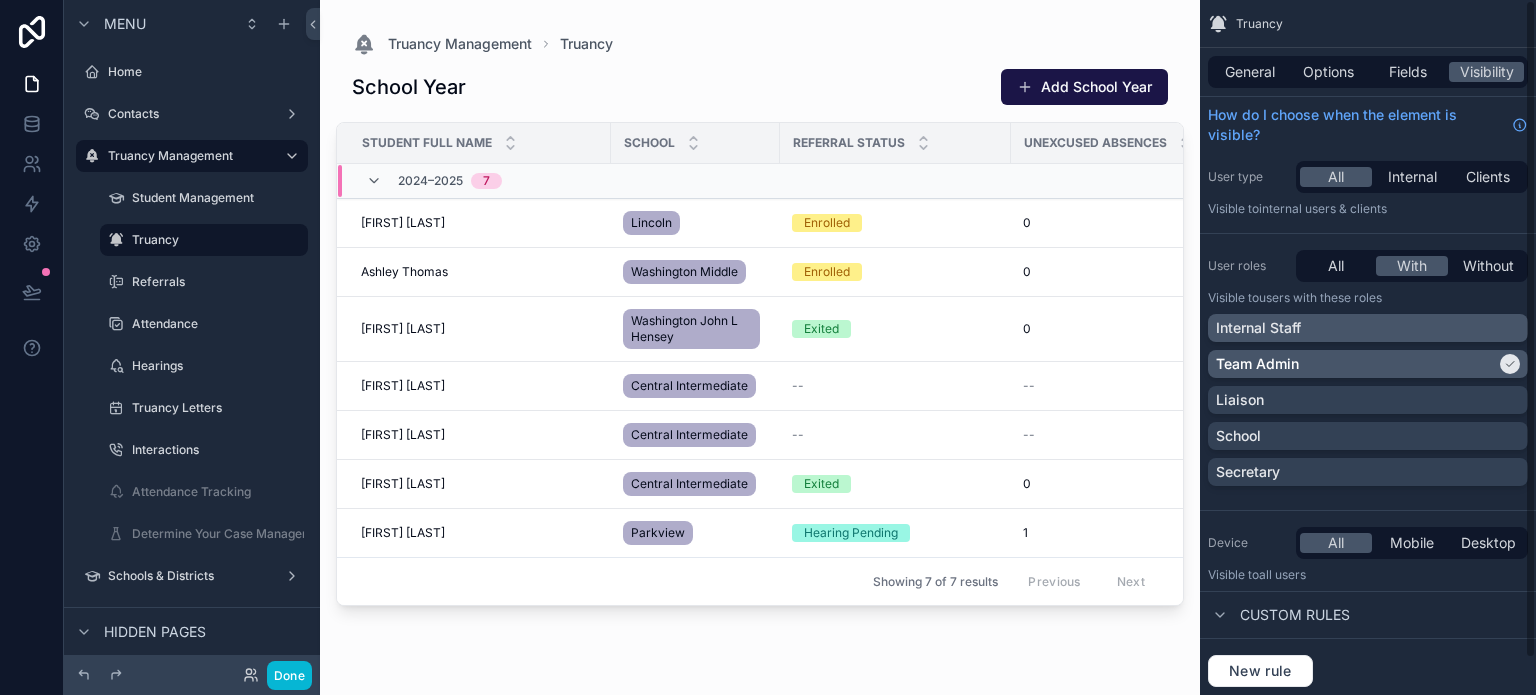 click 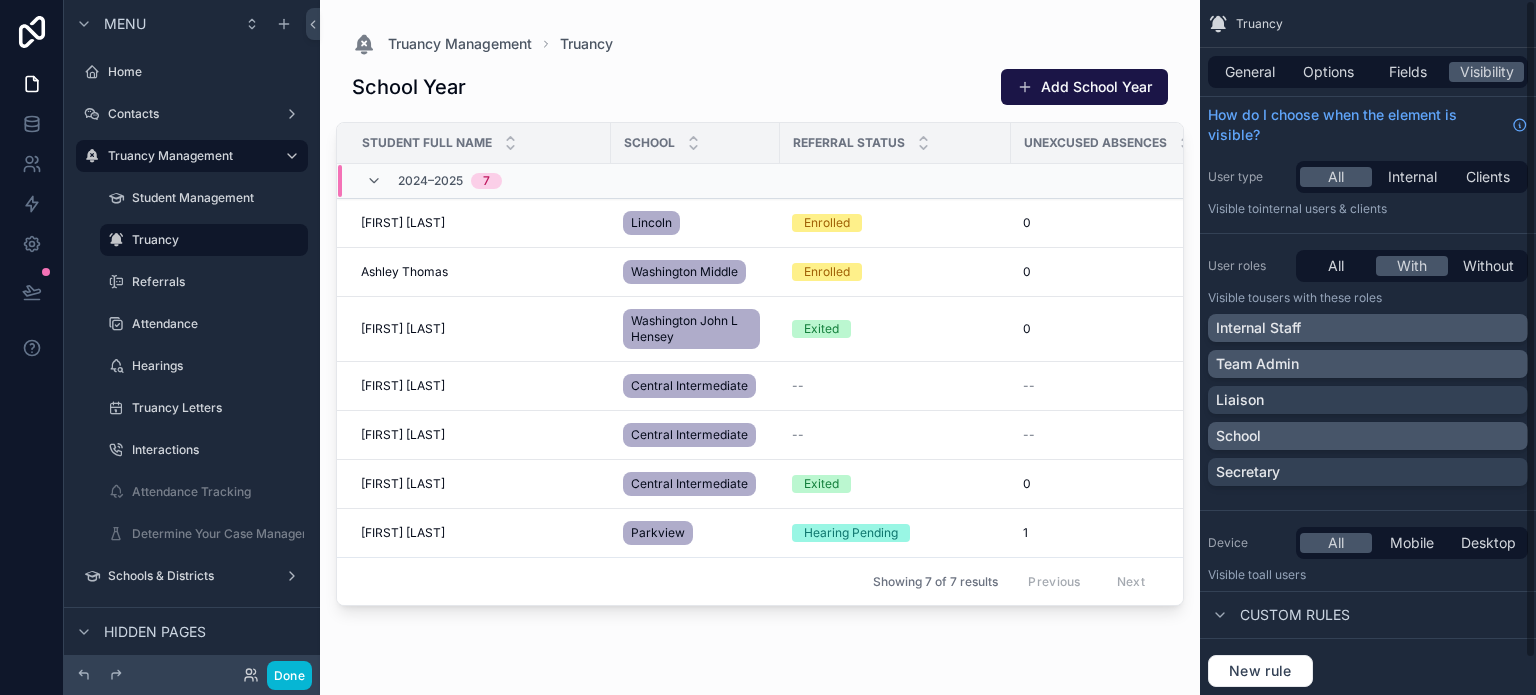 click on "School" at bounding box center (1368, 436) 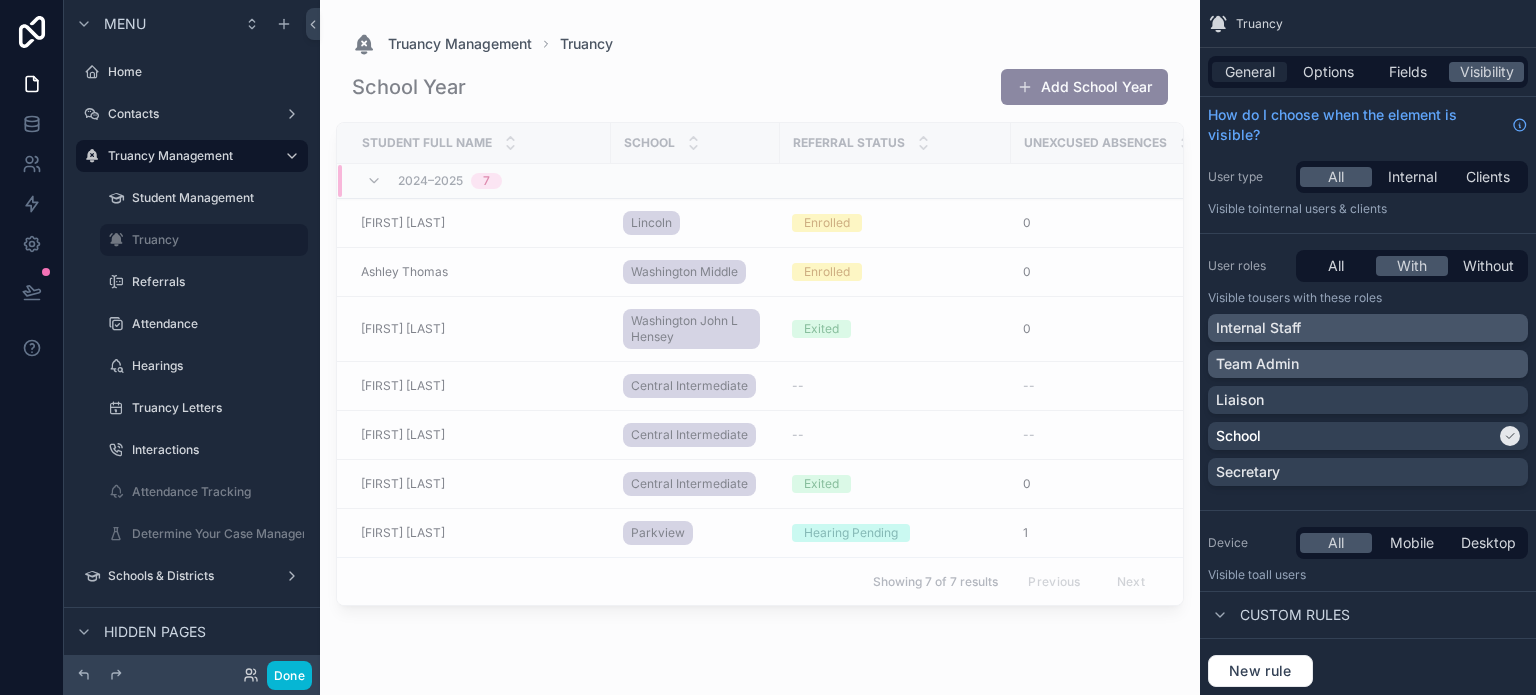 click on "General" at bounding box center (1250, 72) 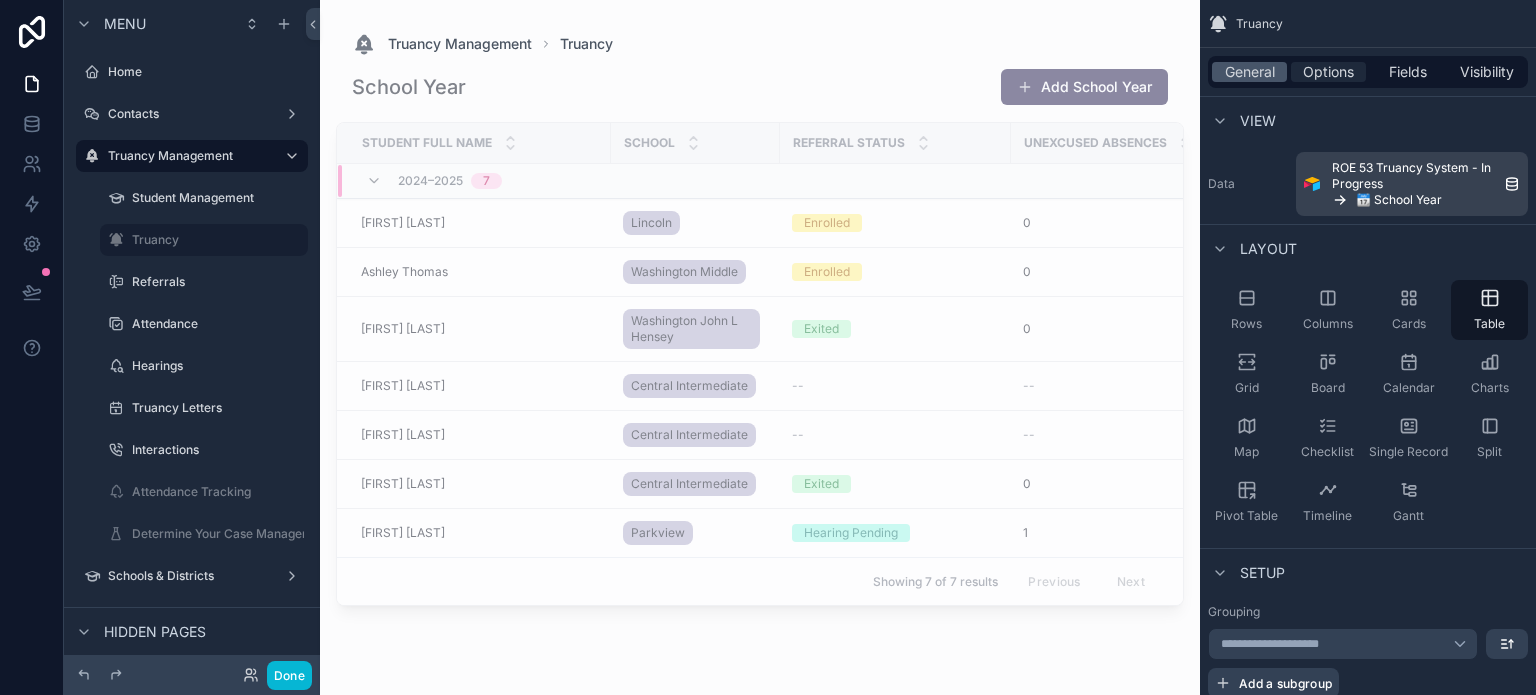 click on "Options" at bounding box center [1328, 72] 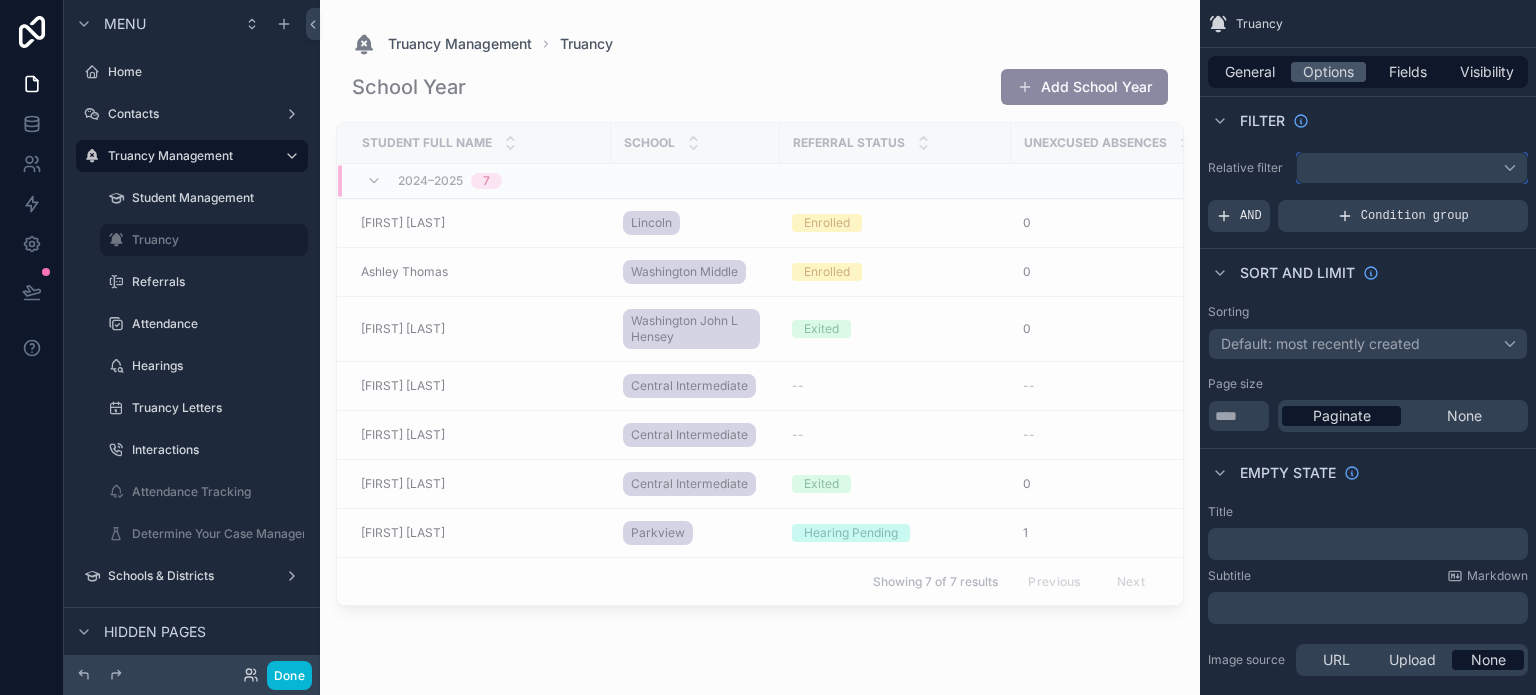 click at bounding box center (1412, 168) 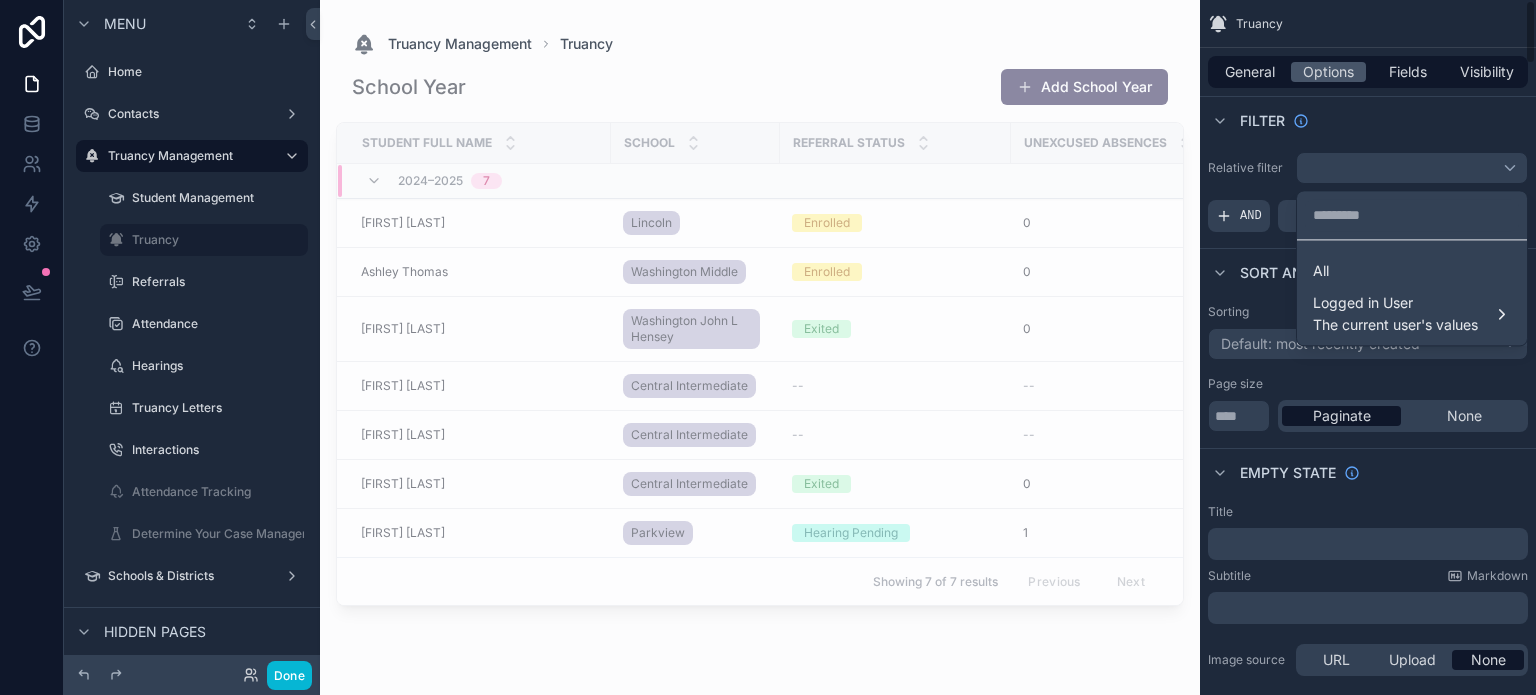 click at bounding box center [768, 347] 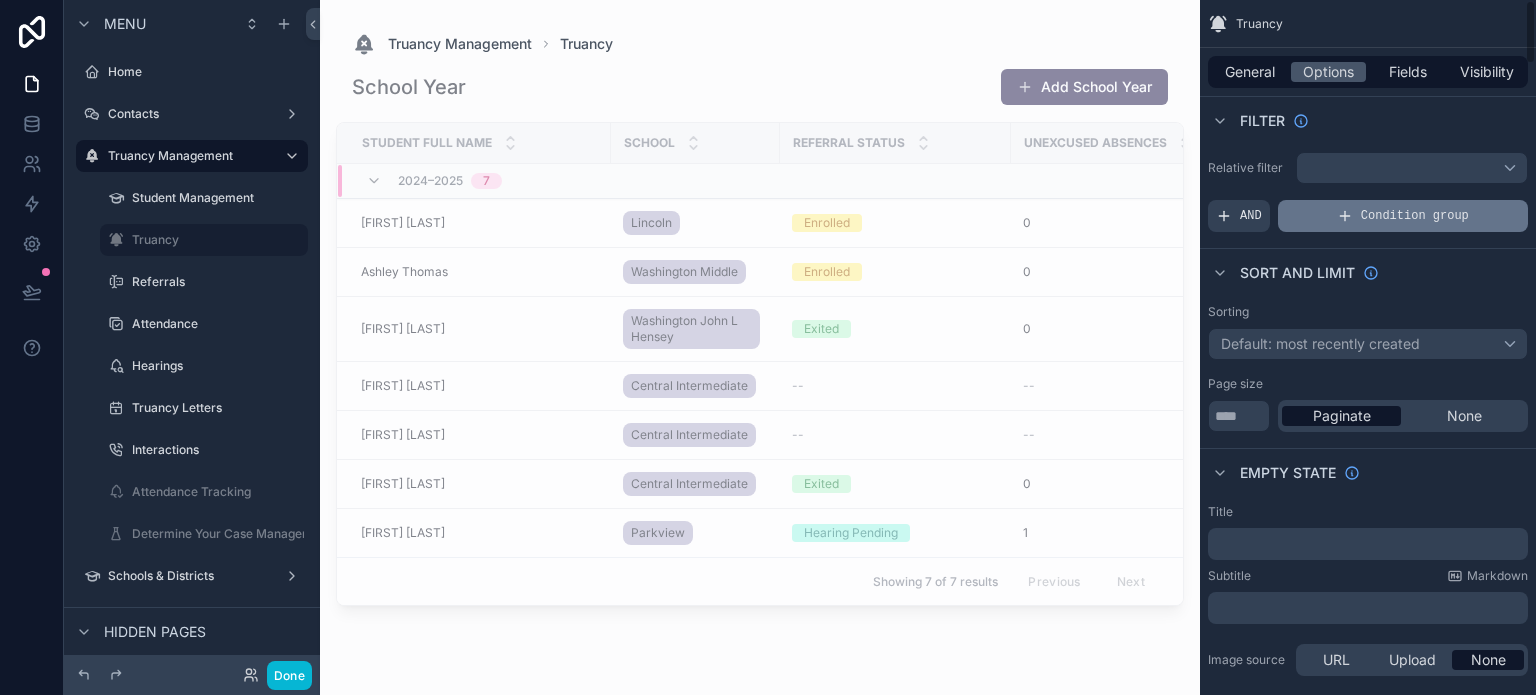 click on "Condition group" at bounding box center [1403, 216] 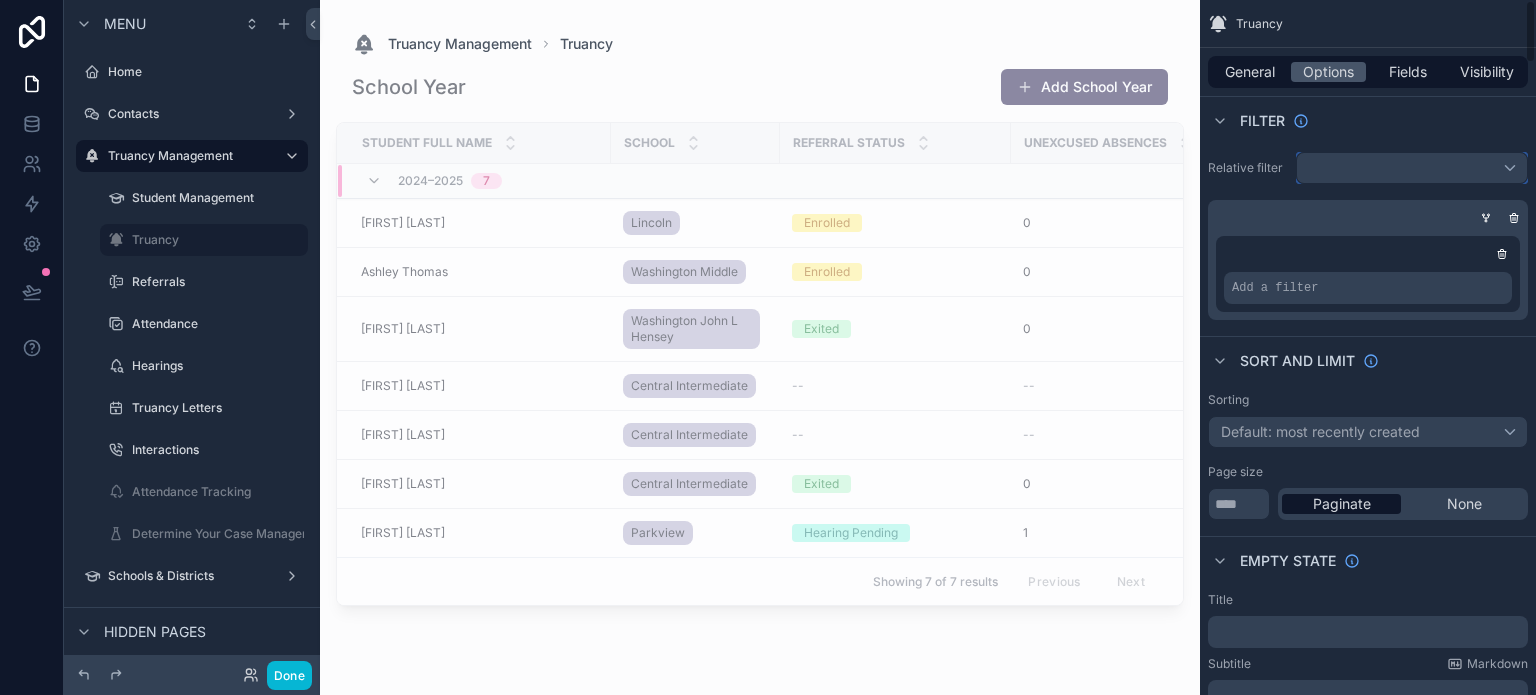 click at bounding box center [1412, 168] 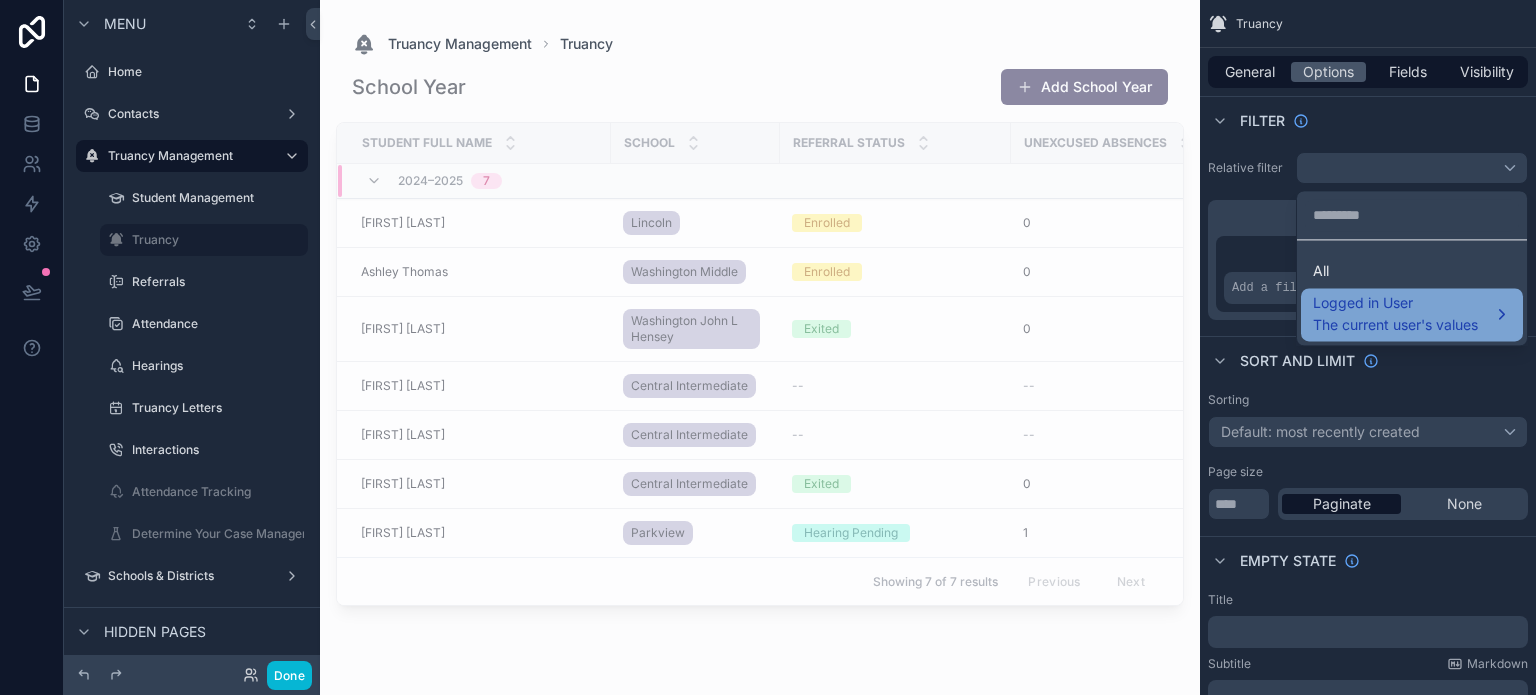 click on "Logged in User" at bounding box center [1395, 303] 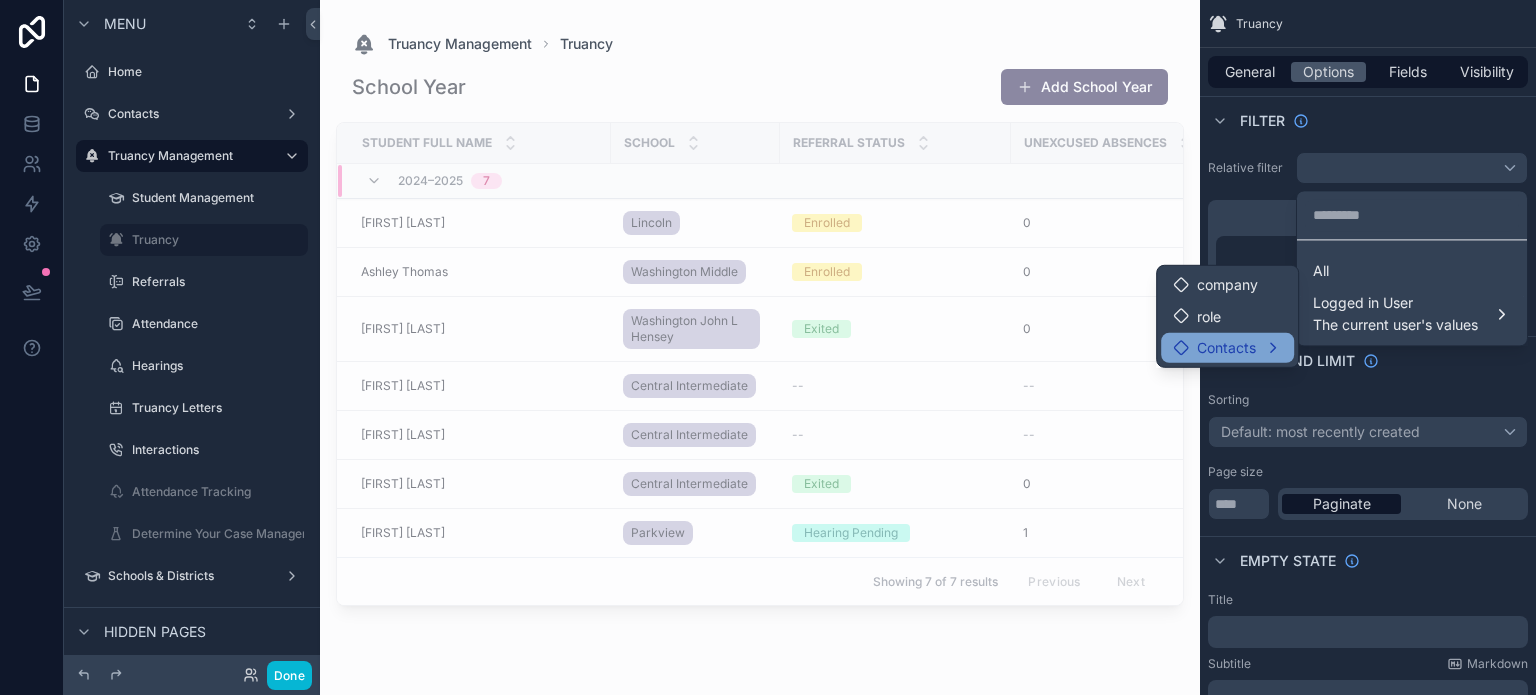 click on "Contacts" at bounding box center (1226, 348) 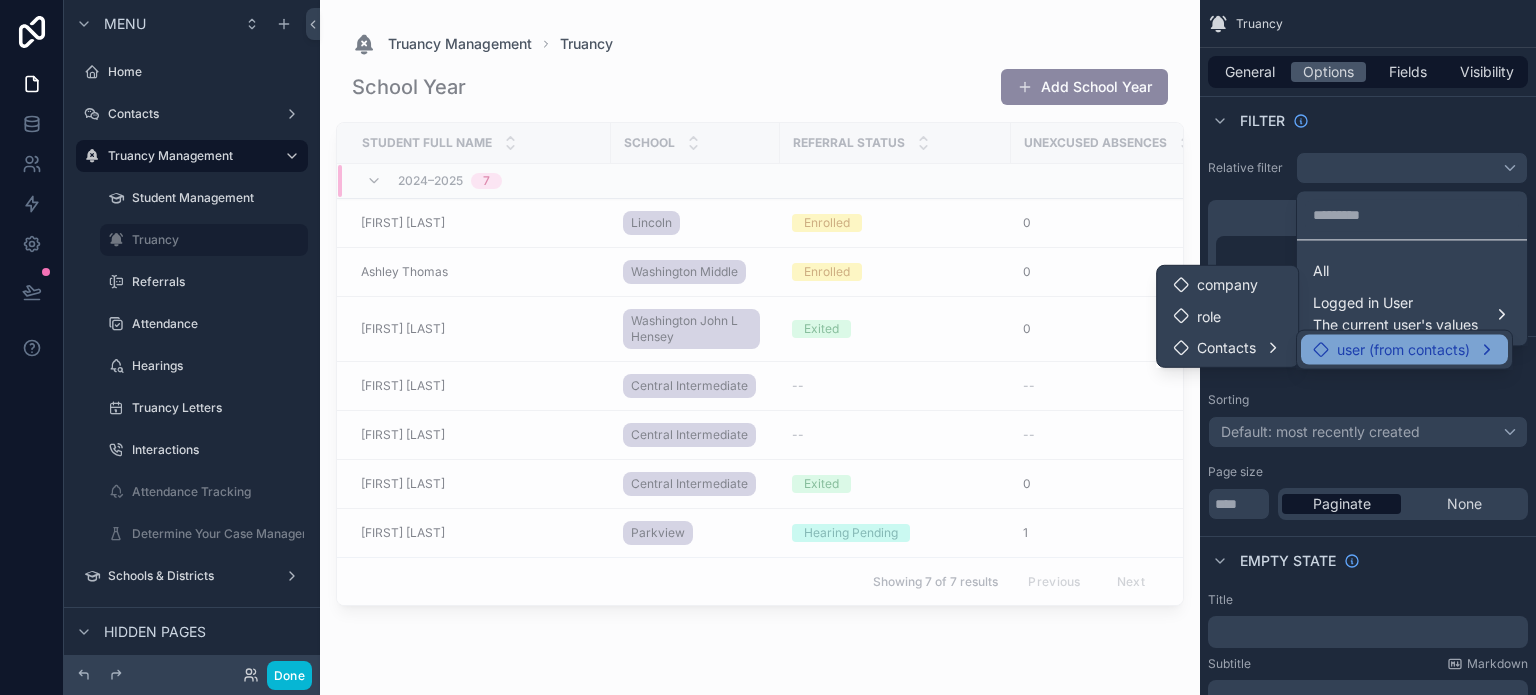 click on "user (from contacts)" at bounding box center [1404, 350] 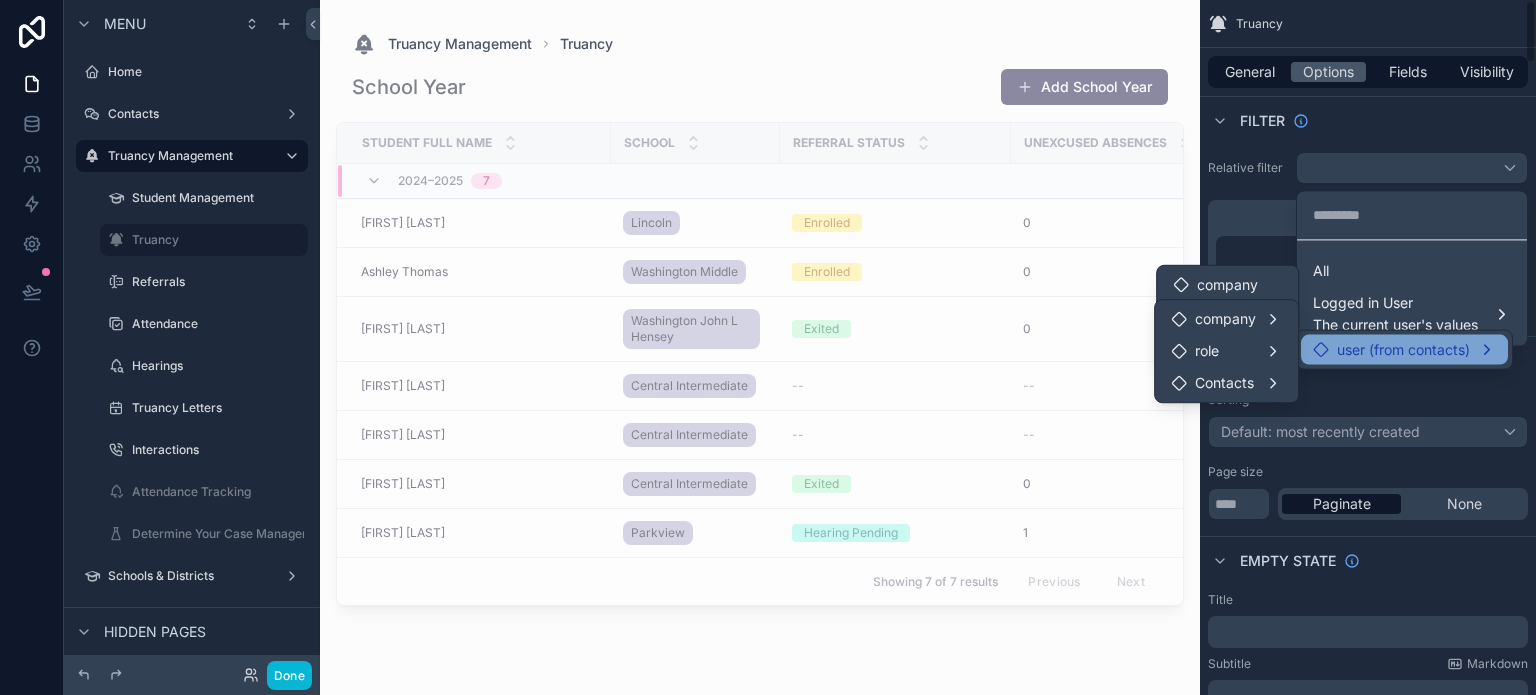 click at bounding box center [768, 347] 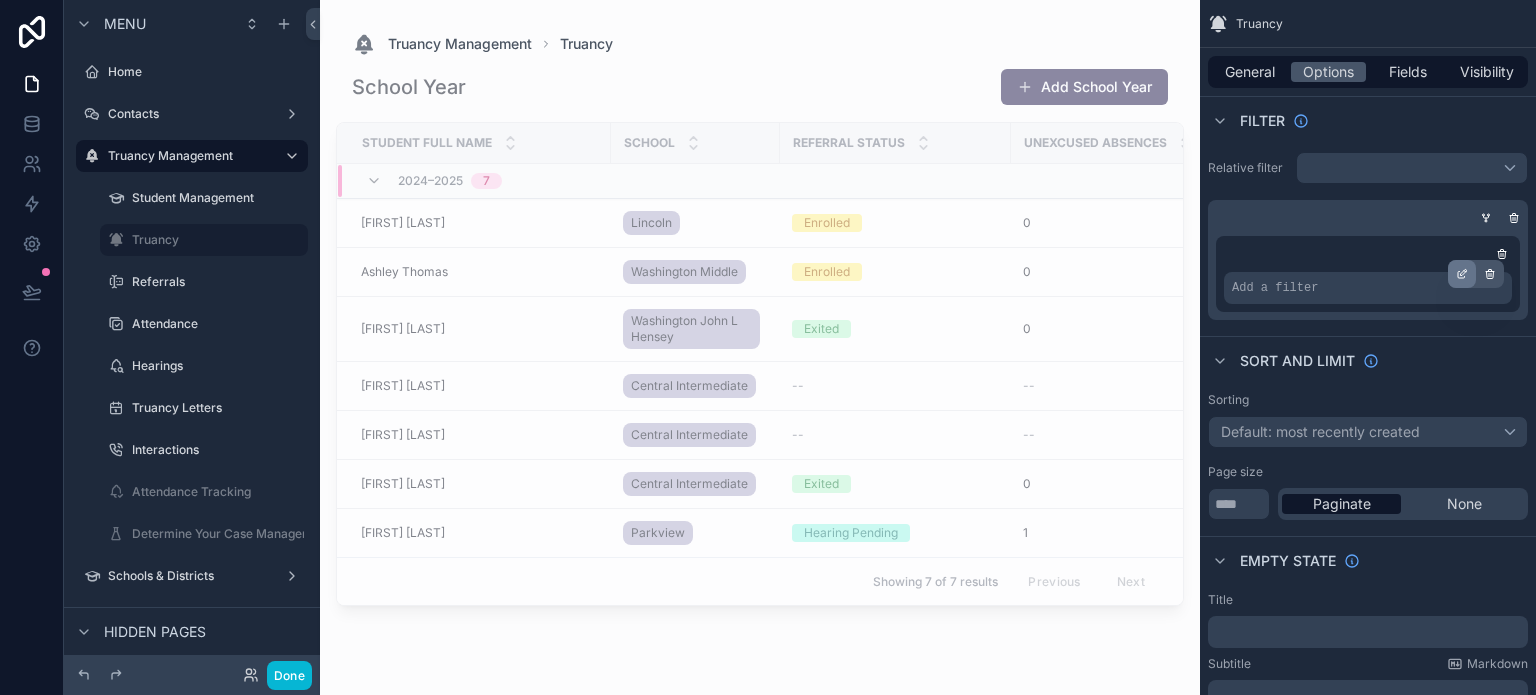 click 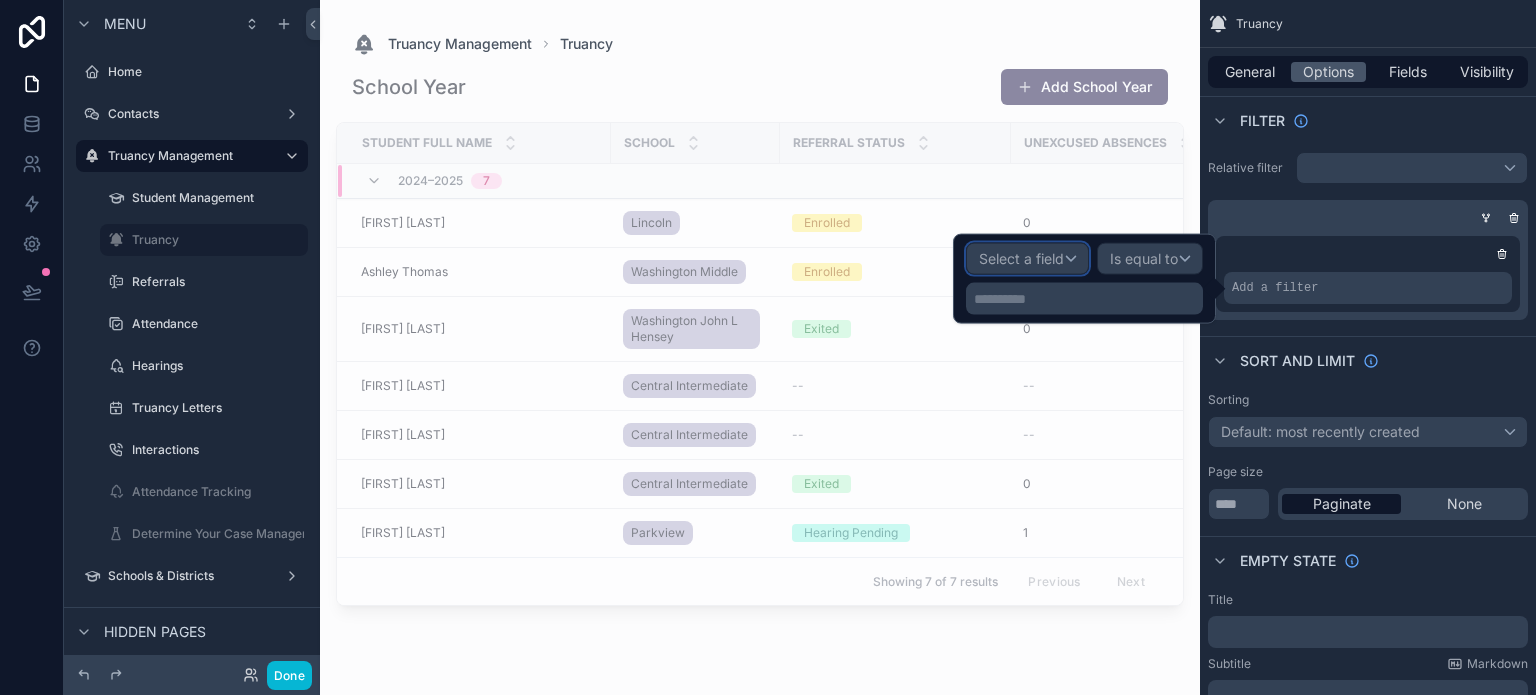 click on "Select a field" at bounding box center (1021, 258) 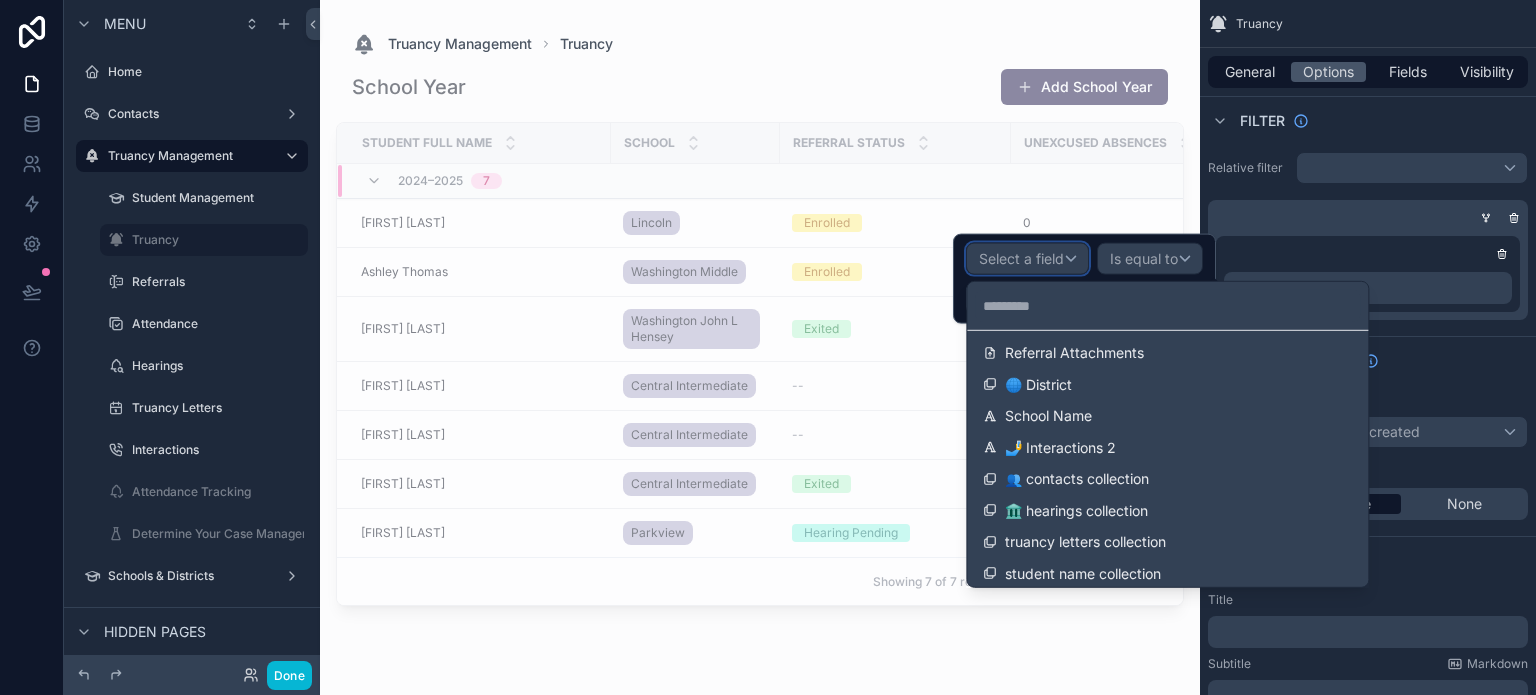 scroll, scrollTop: 3762, scrollLeft: 0, axis: vertical 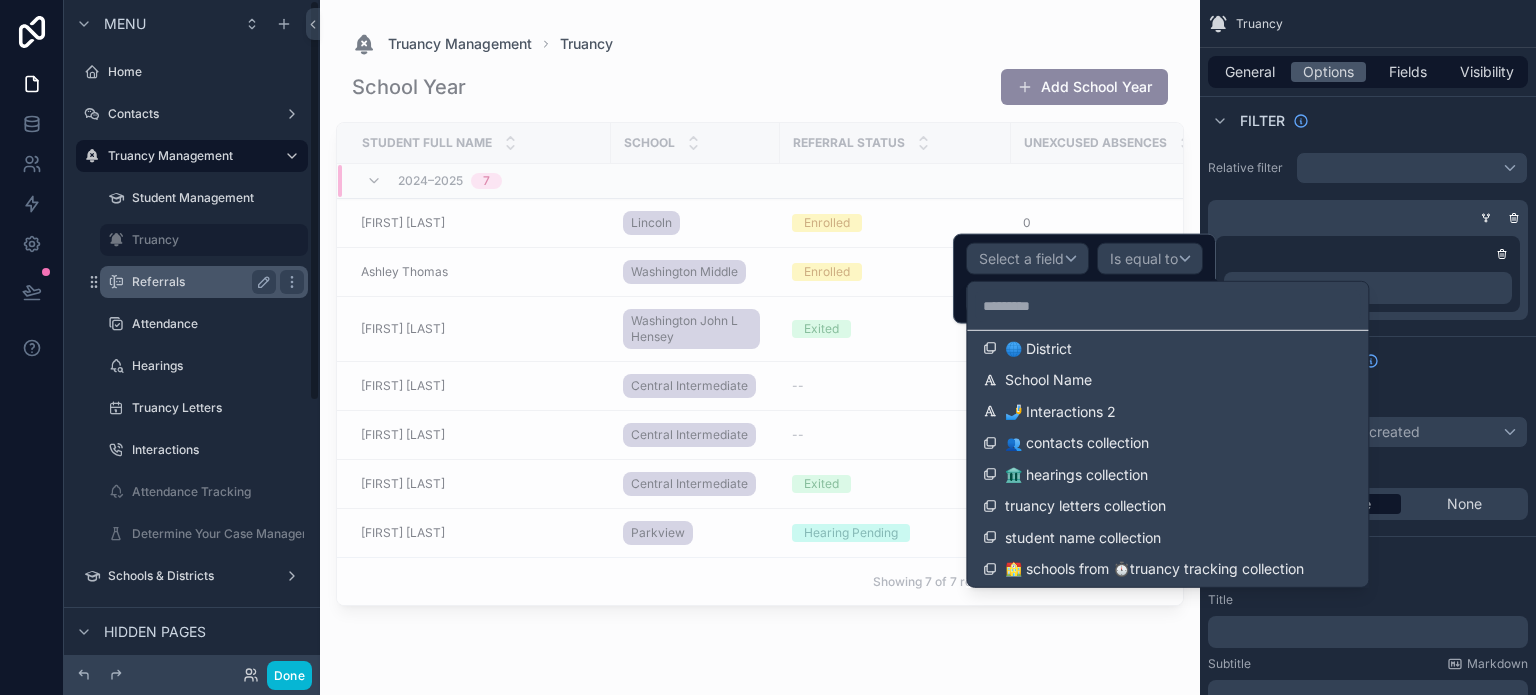 click on "Referrals" at bounding box center (200, 282) 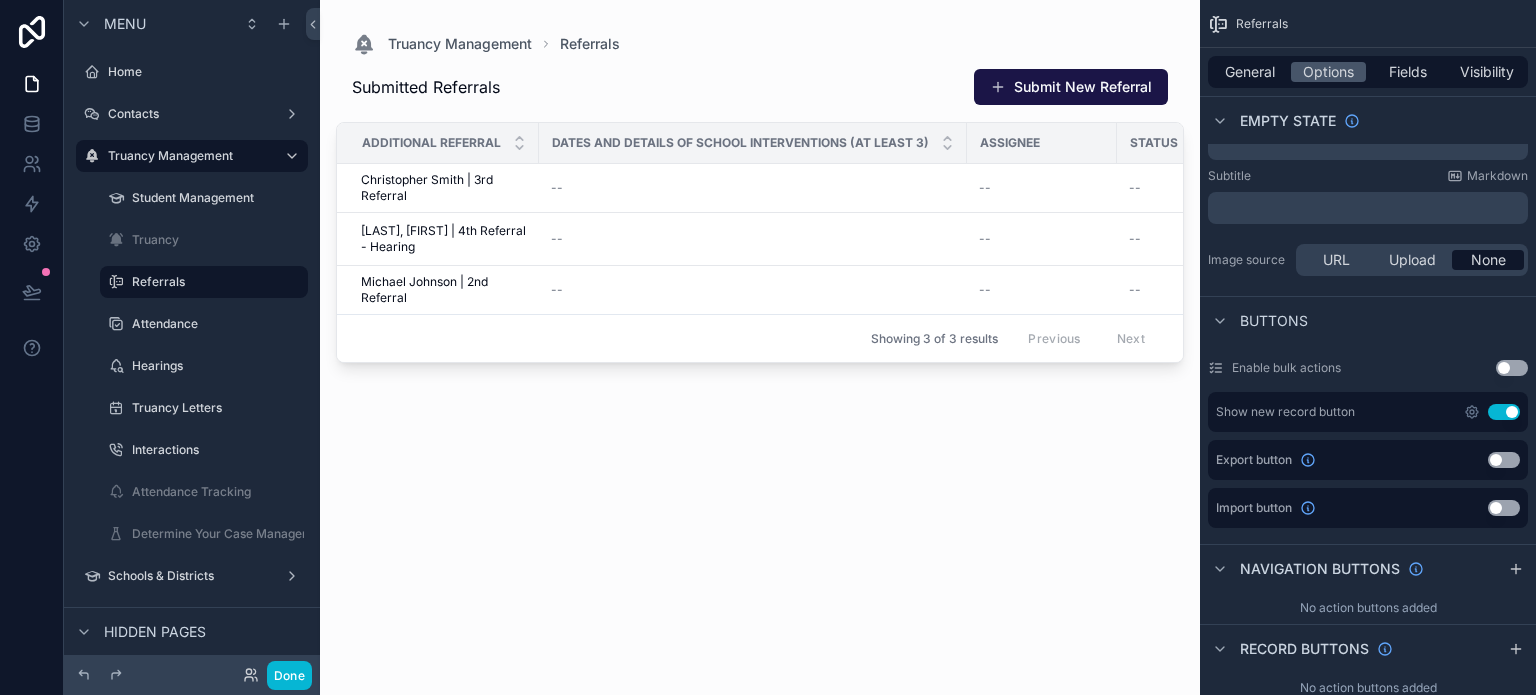scroll, scrollTop: 0, scrollLeft: 0, axis: both 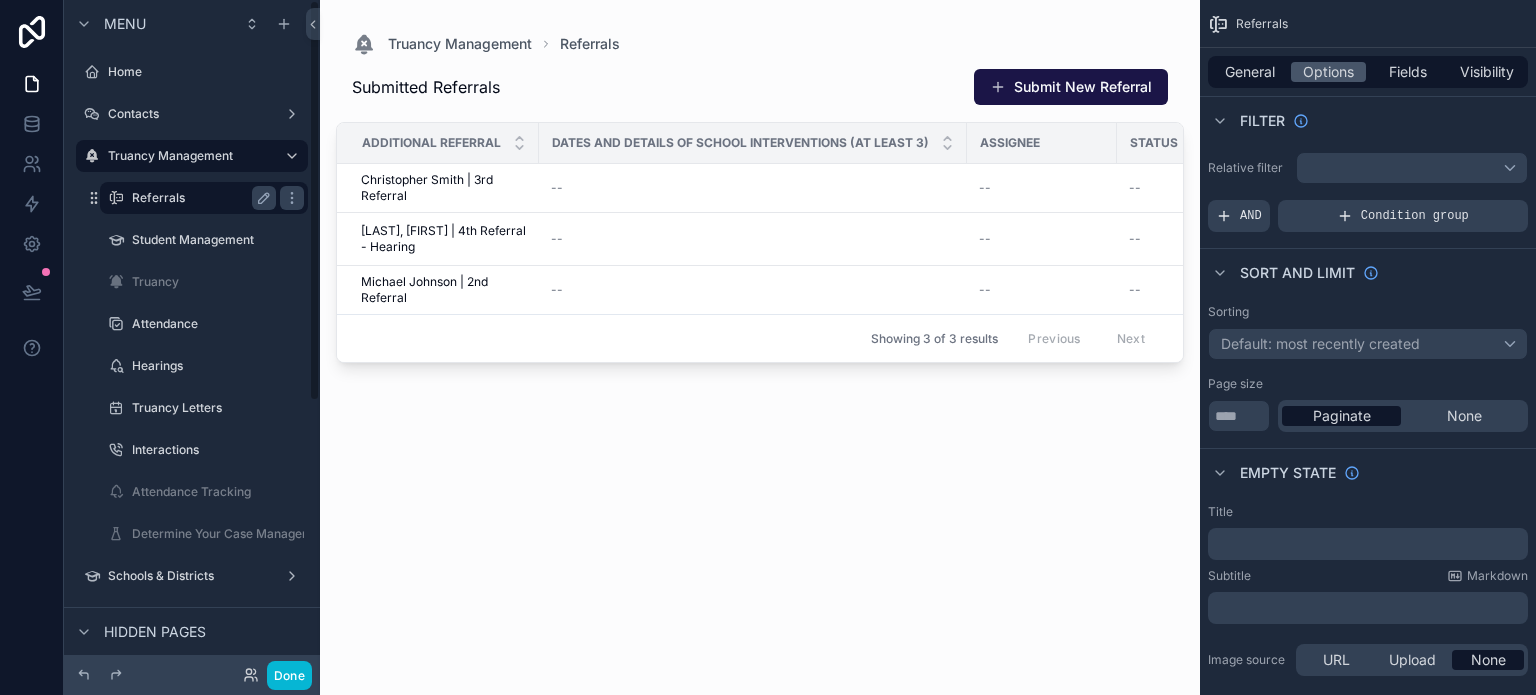 click on "Referrals" at bounding box center [200, 198] 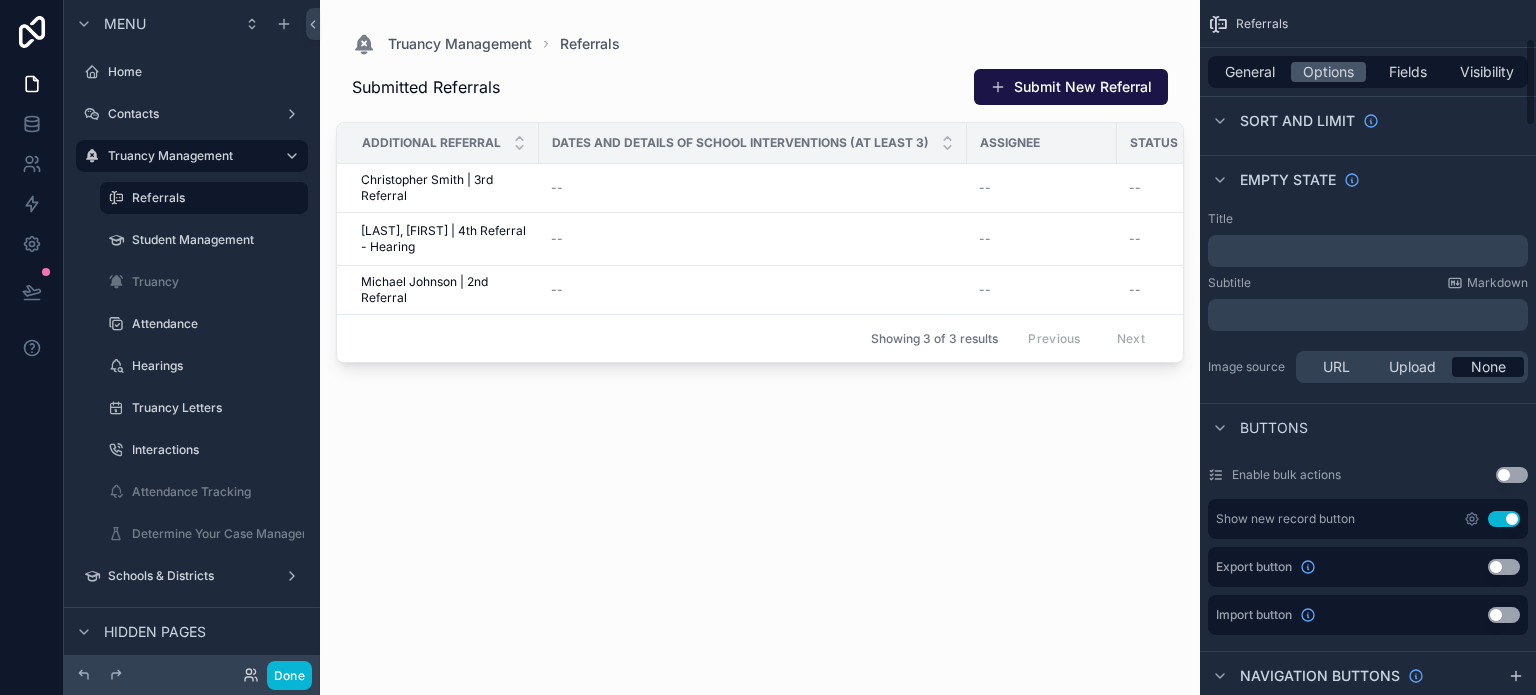 scroll, scrollTop: 300, scrollLeft: 0, axis: vertical 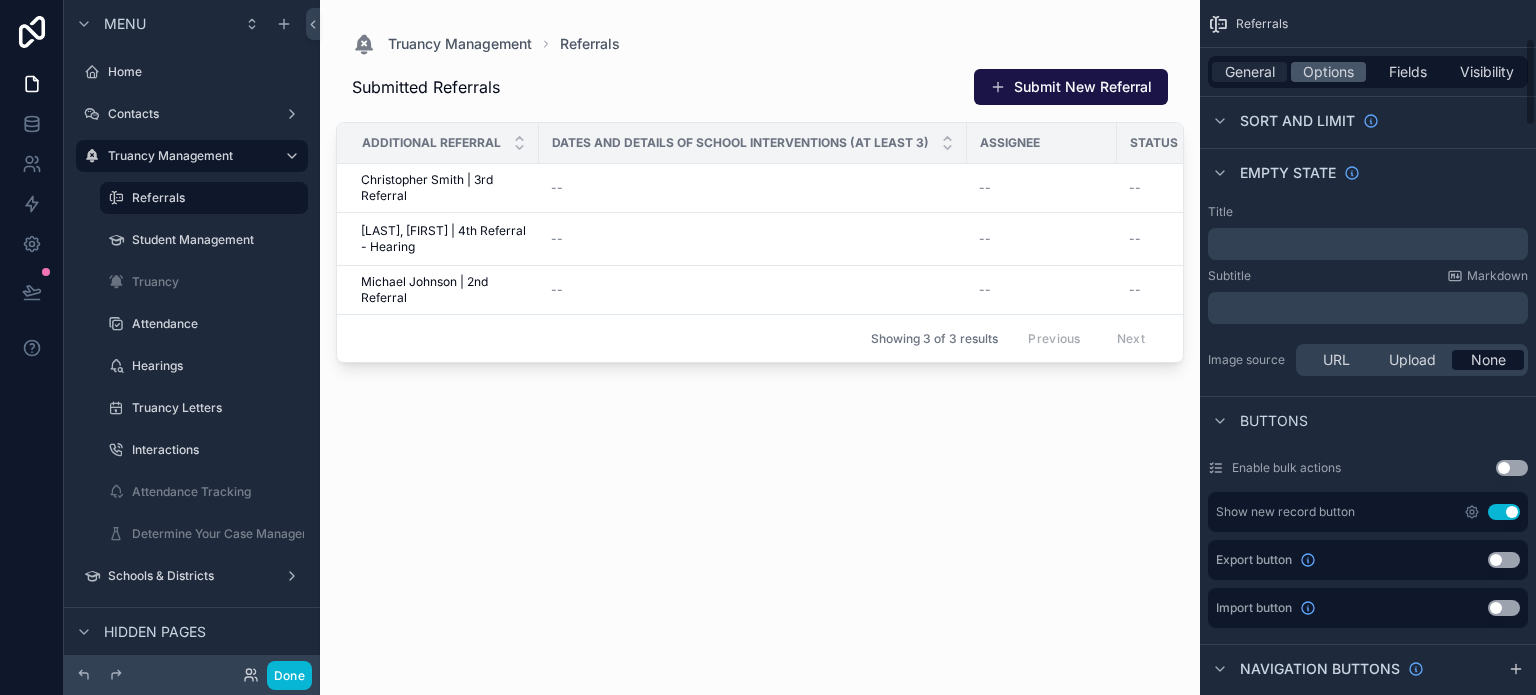 click on "General" at bounding box center [1250, 72] 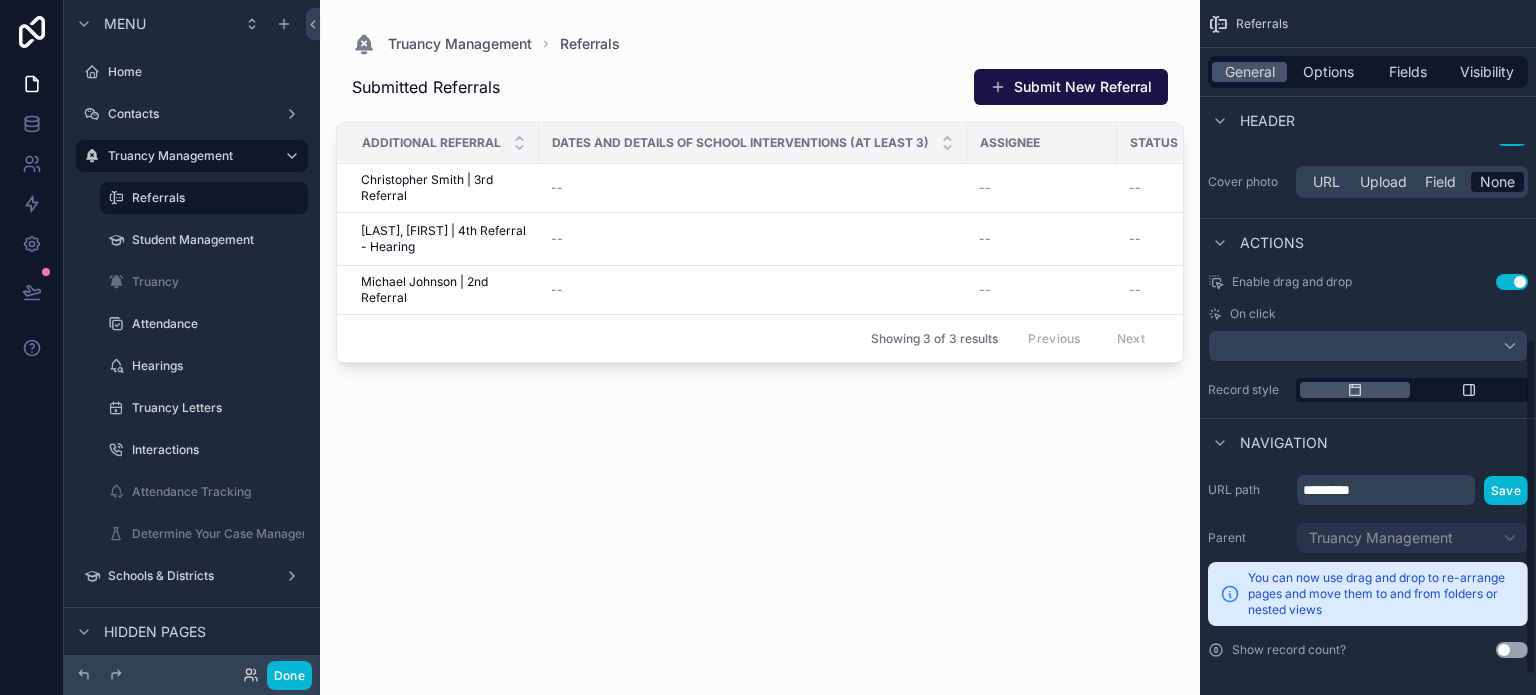 scroll, scrollTop: 740, scrollLeft: 0, axis: vertical 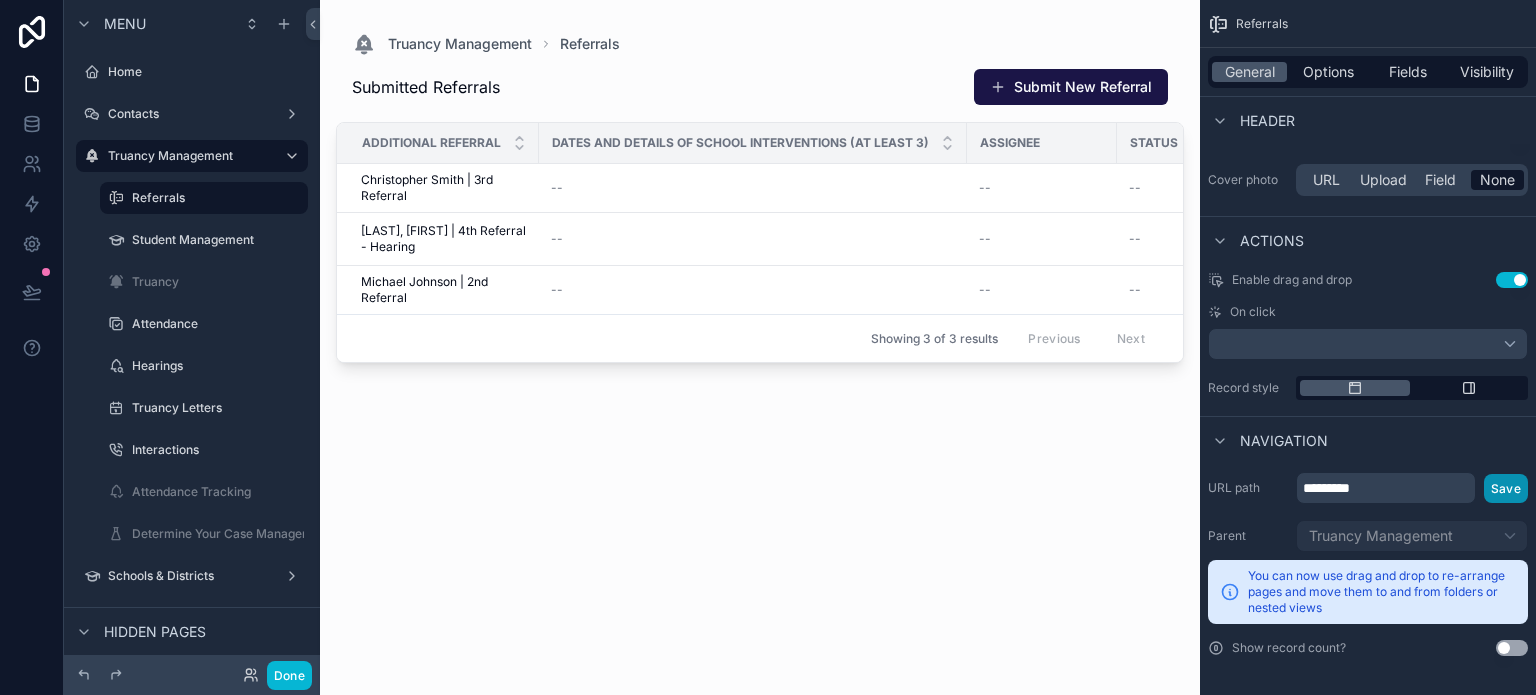 click on "Save" at bounding box center (1506, 488) 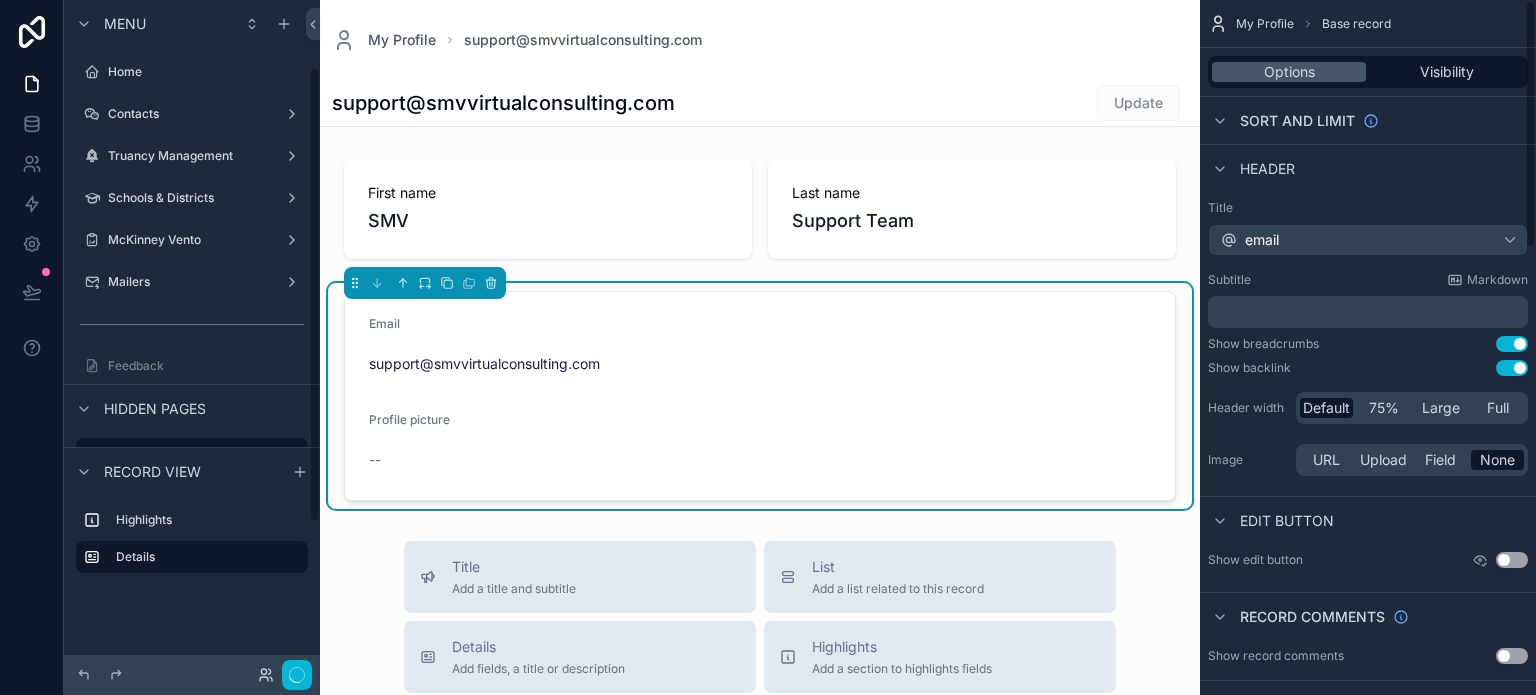 scroll, scrollTop: 0, scrollLeft: 0, axis: both 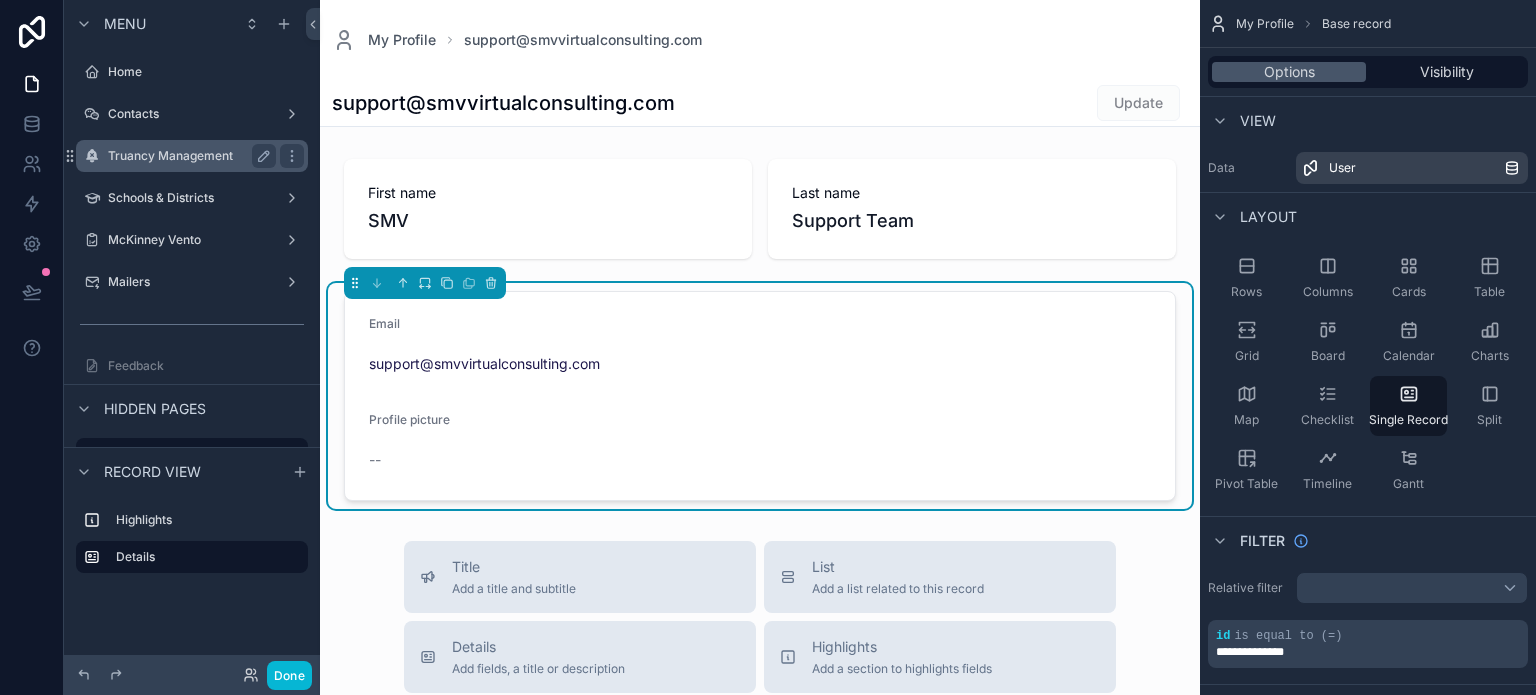click on "Truancy Management" at bounding box center [188, 156] 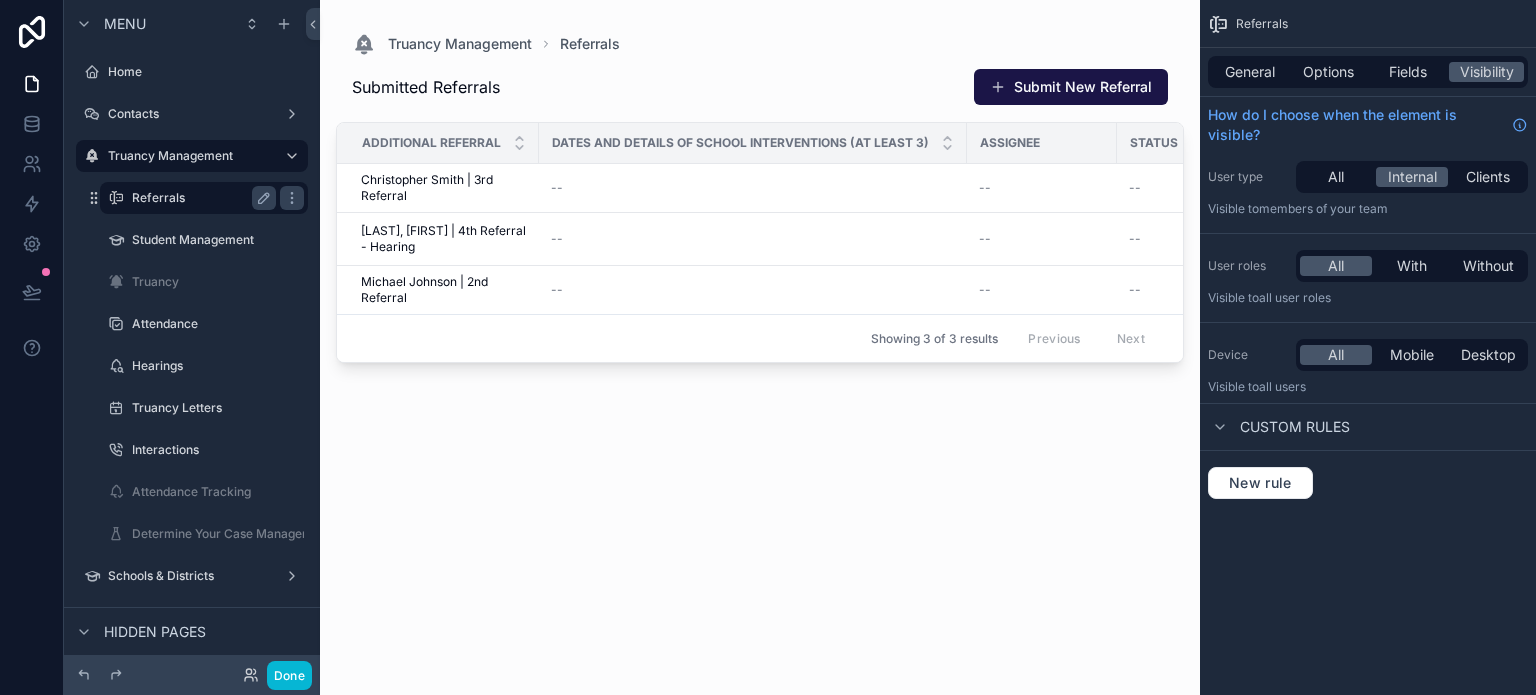 click on "Referrals" at bounding box center [200, 198] 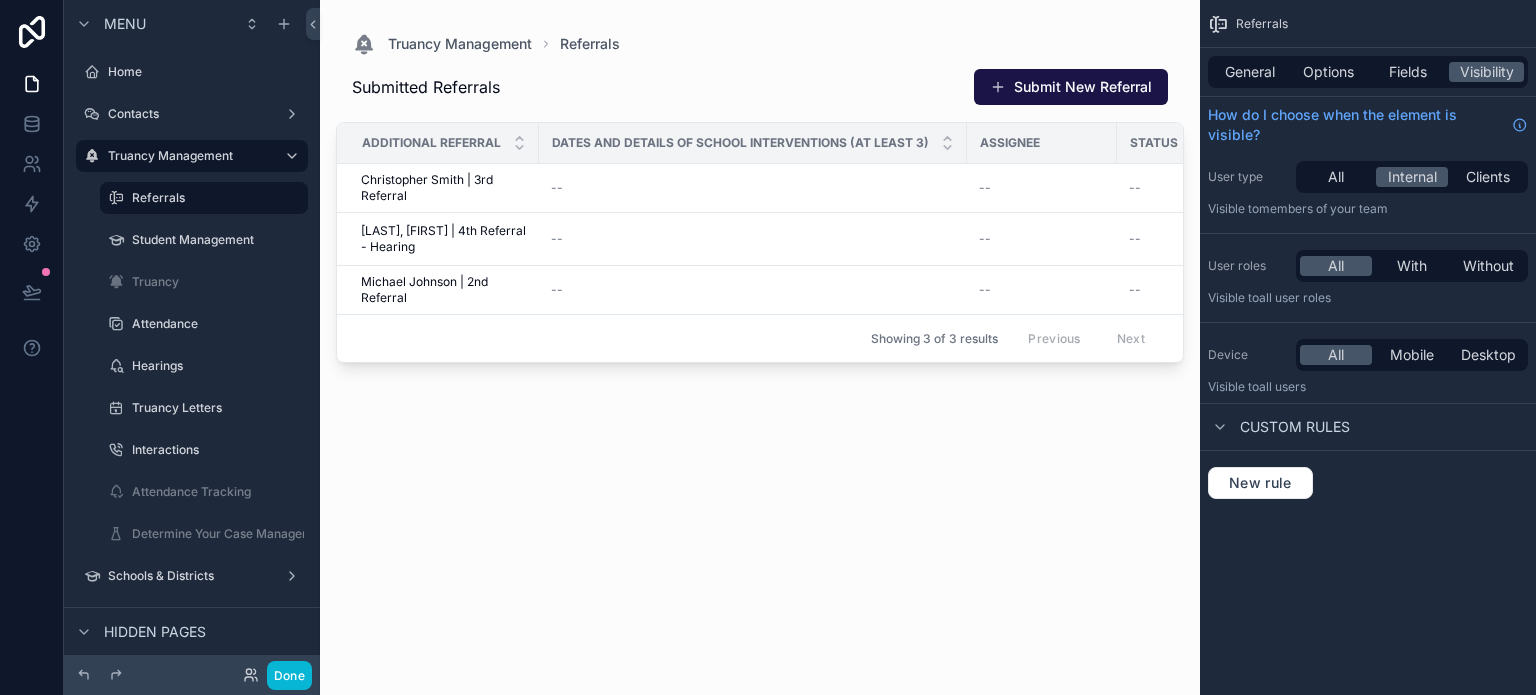 click at bounding box center [760, 335] 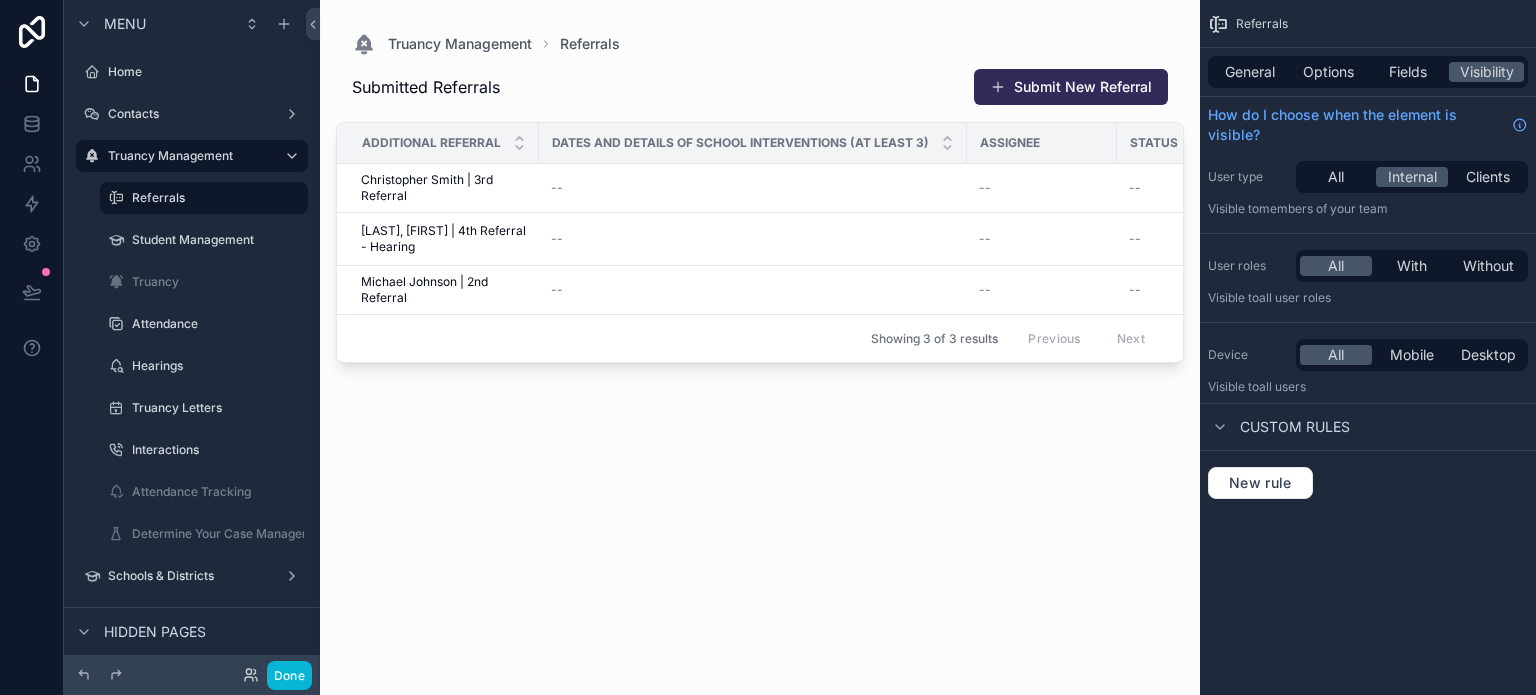 click on "Submit New Referral" at bounding box center (1071, 87) 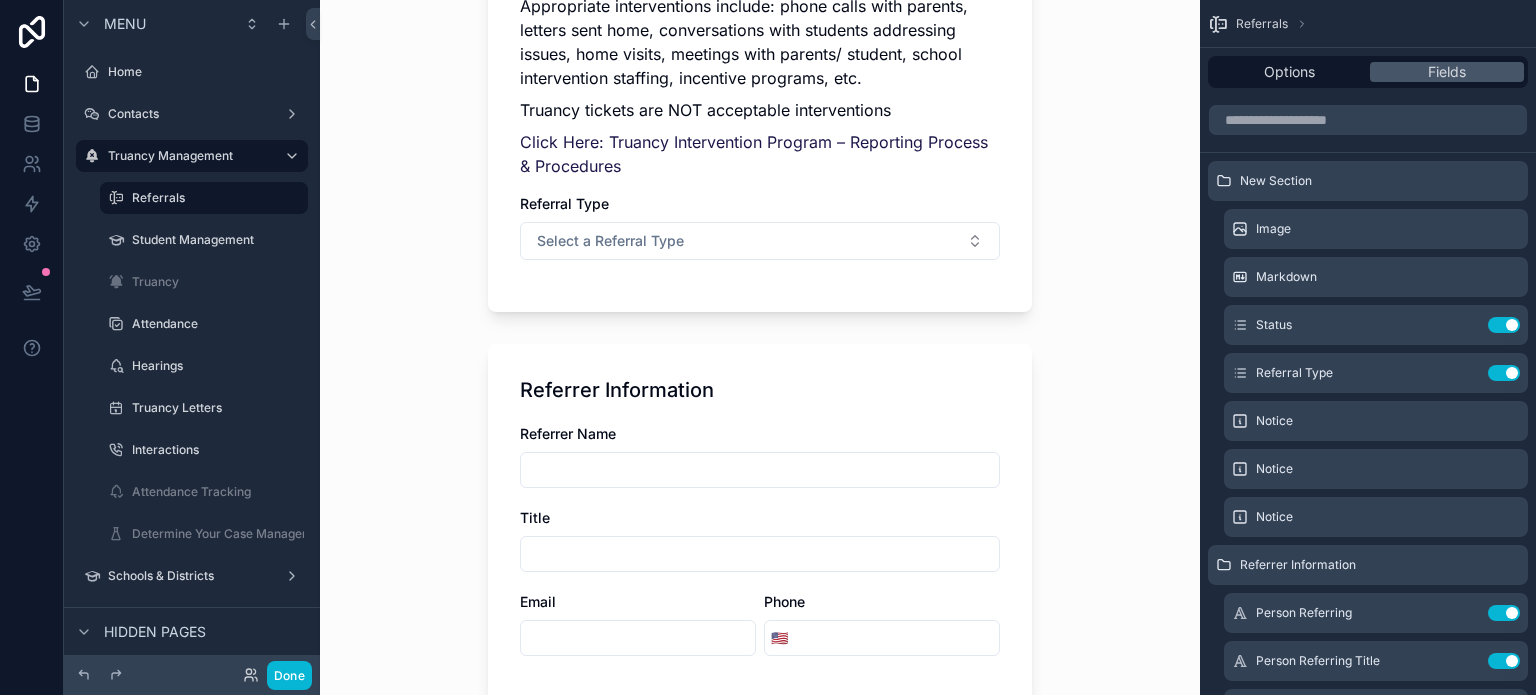 scroll, scrollTop: 500, scrollLeft: 0, axis: vertical 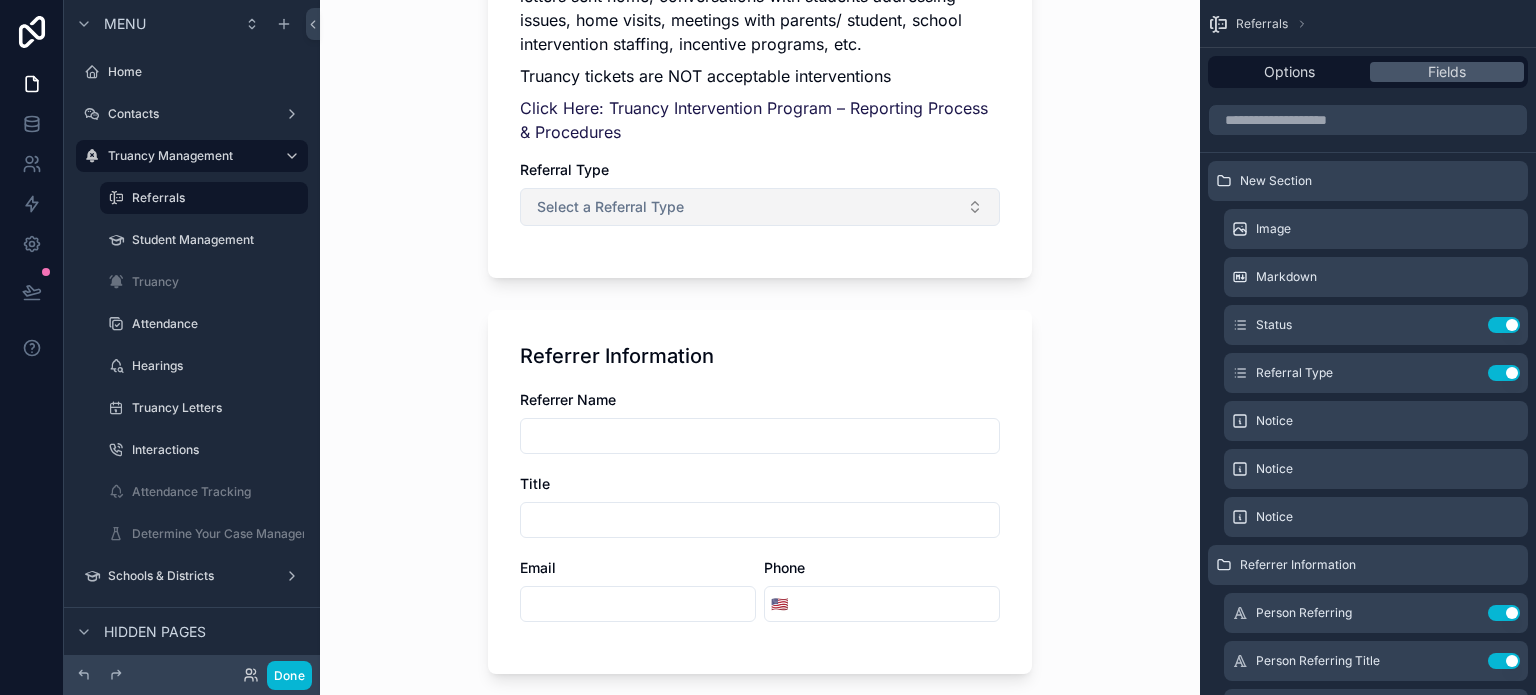click on "Select a Referral Type" at bounding box center [760, 207] 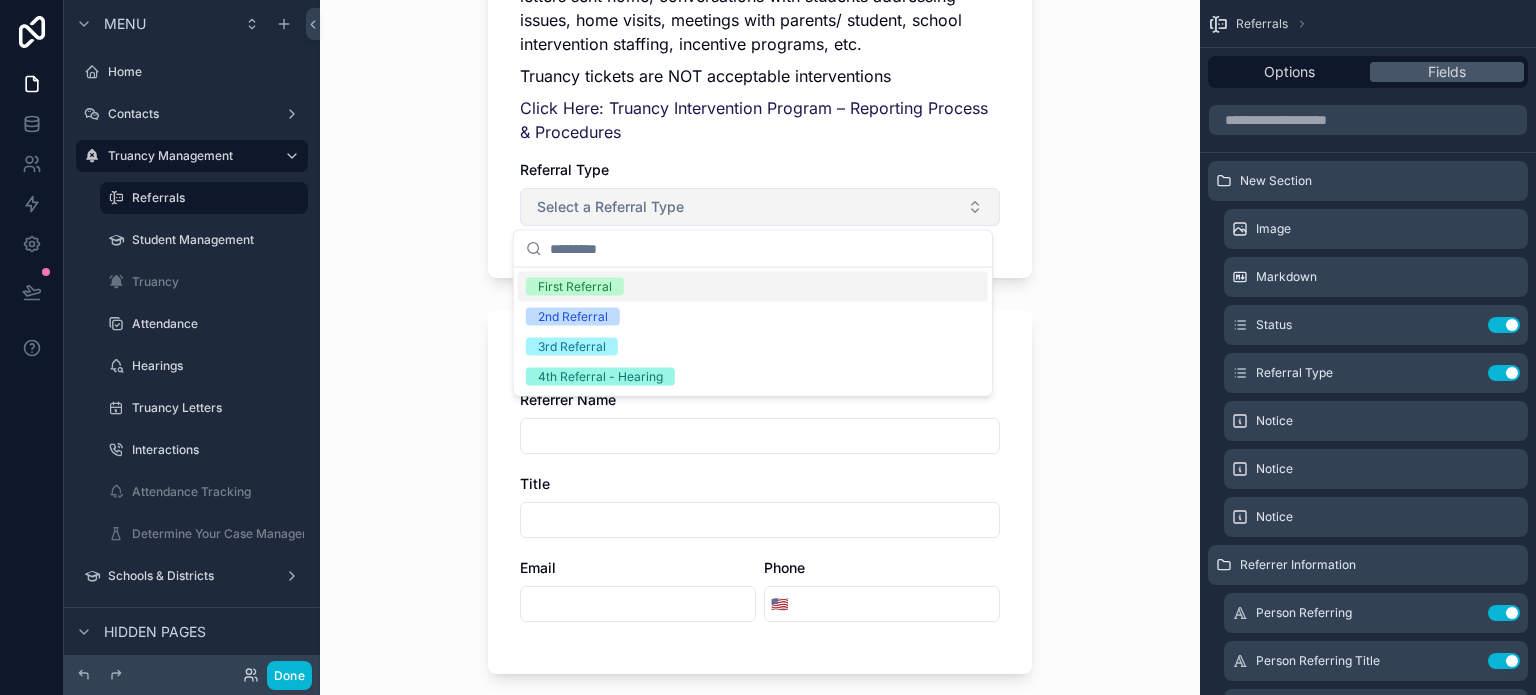 click on "Select a Referral Type" at bounding box center [760, 207] 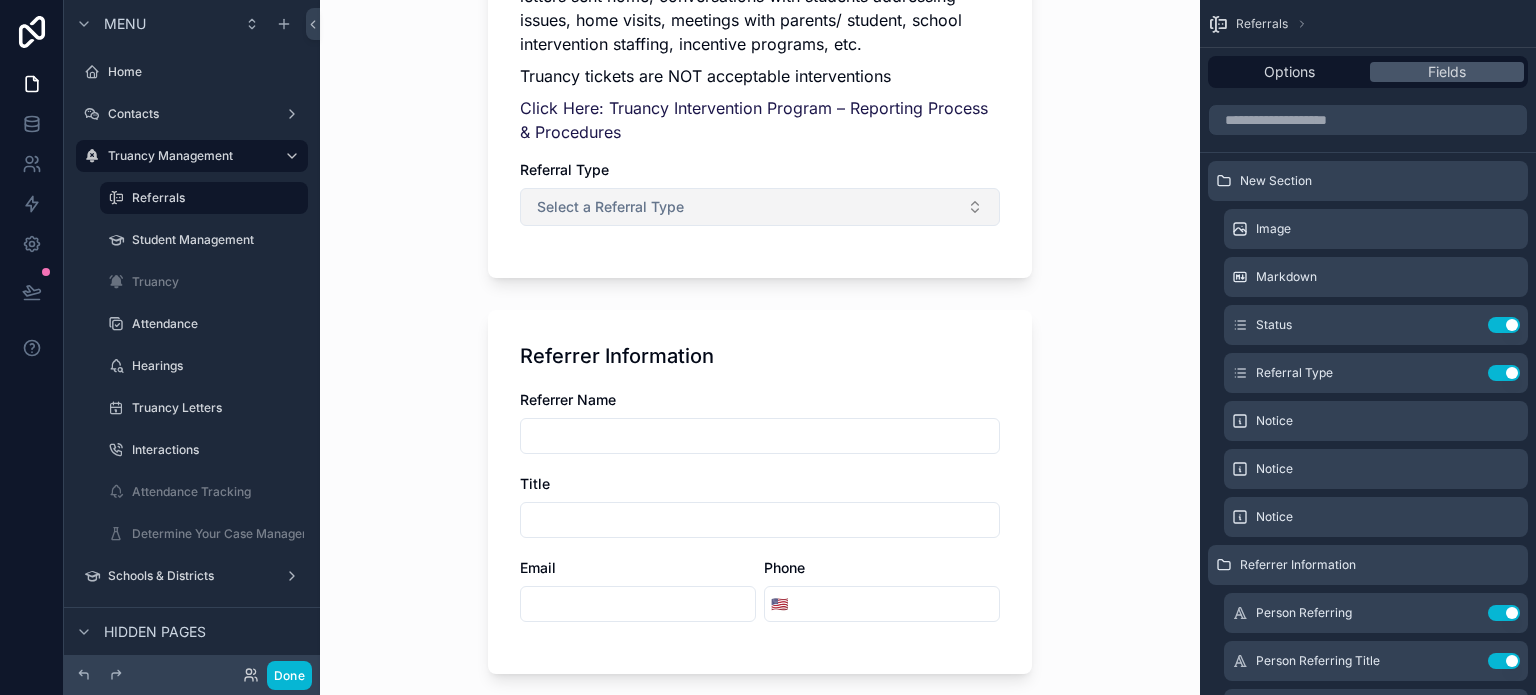click on "Select a Referral Type" at bounding box center [760, 207] 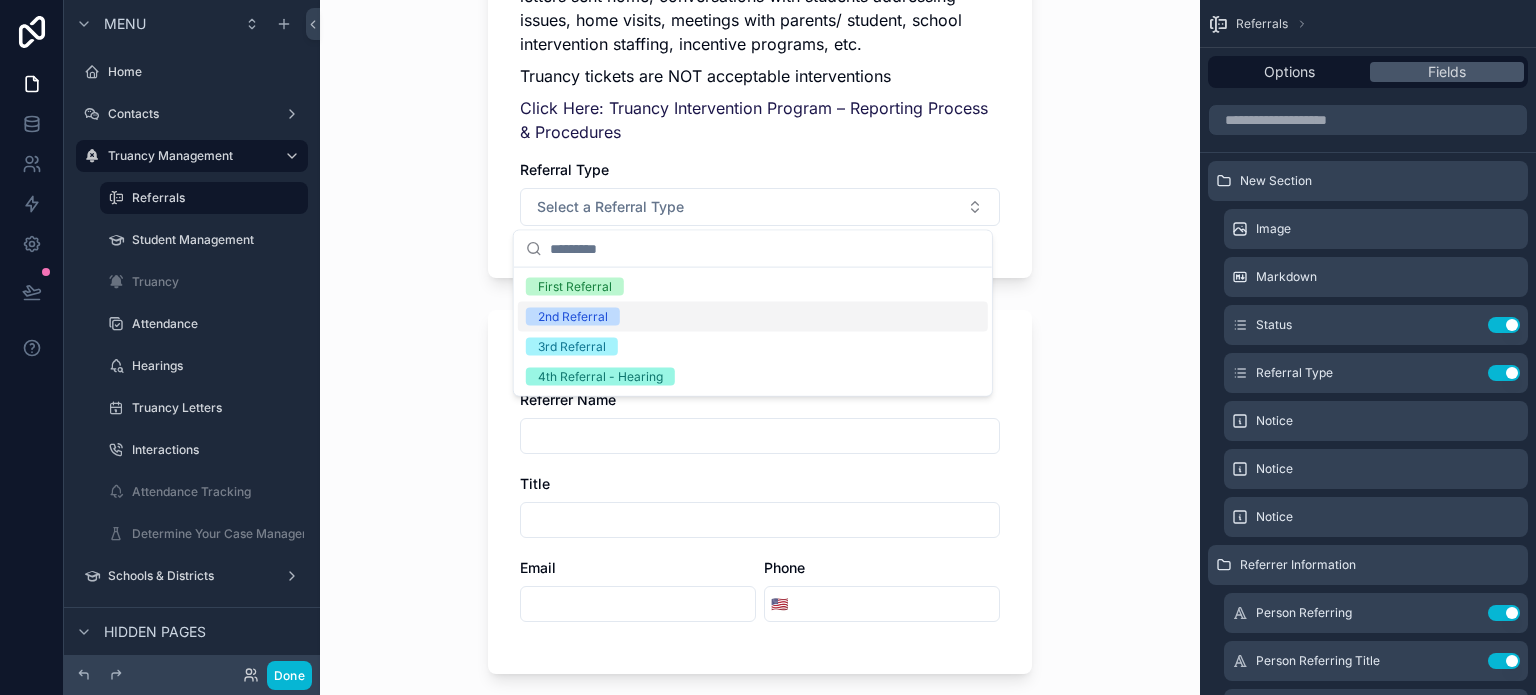 click on "2nd Referral" at bounding box center (753, 317) 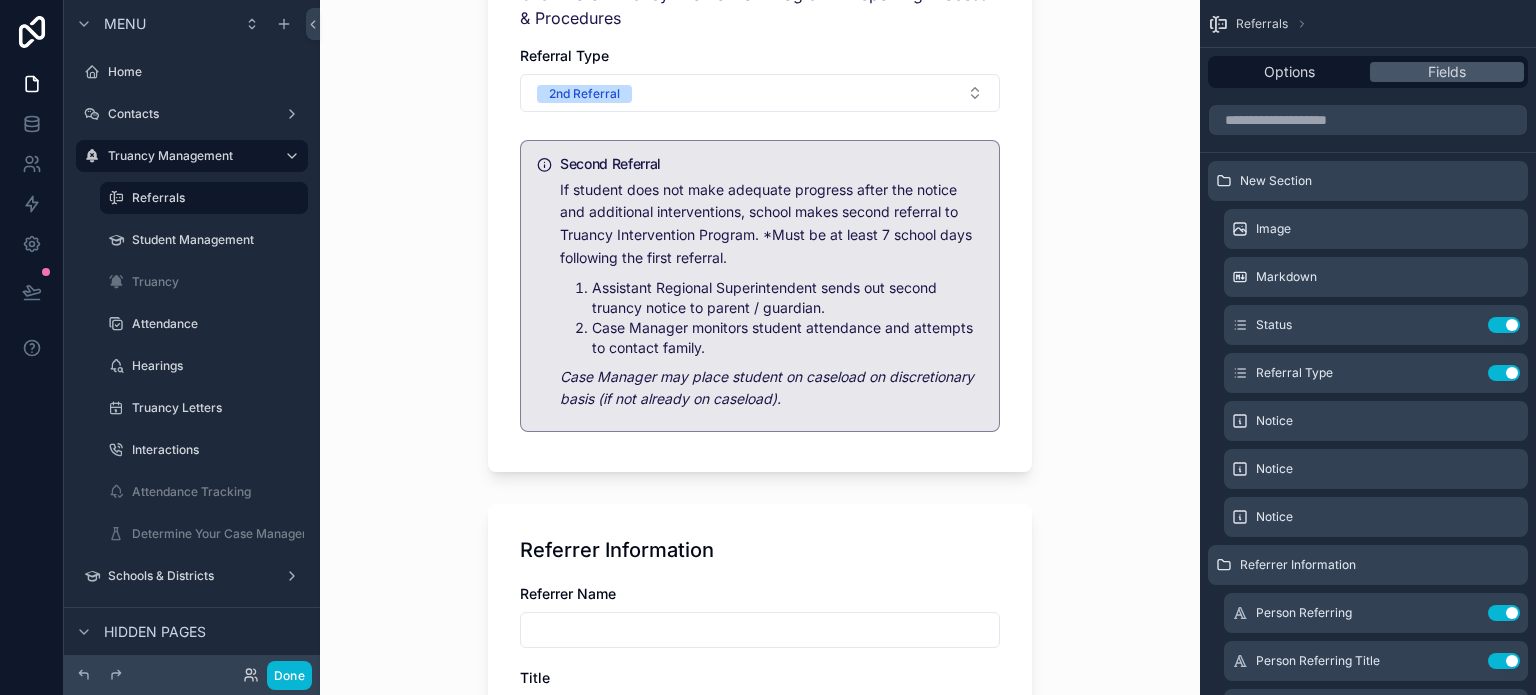 scroll, scrollTop: 600, scrollLeft: 0, axis: vertical 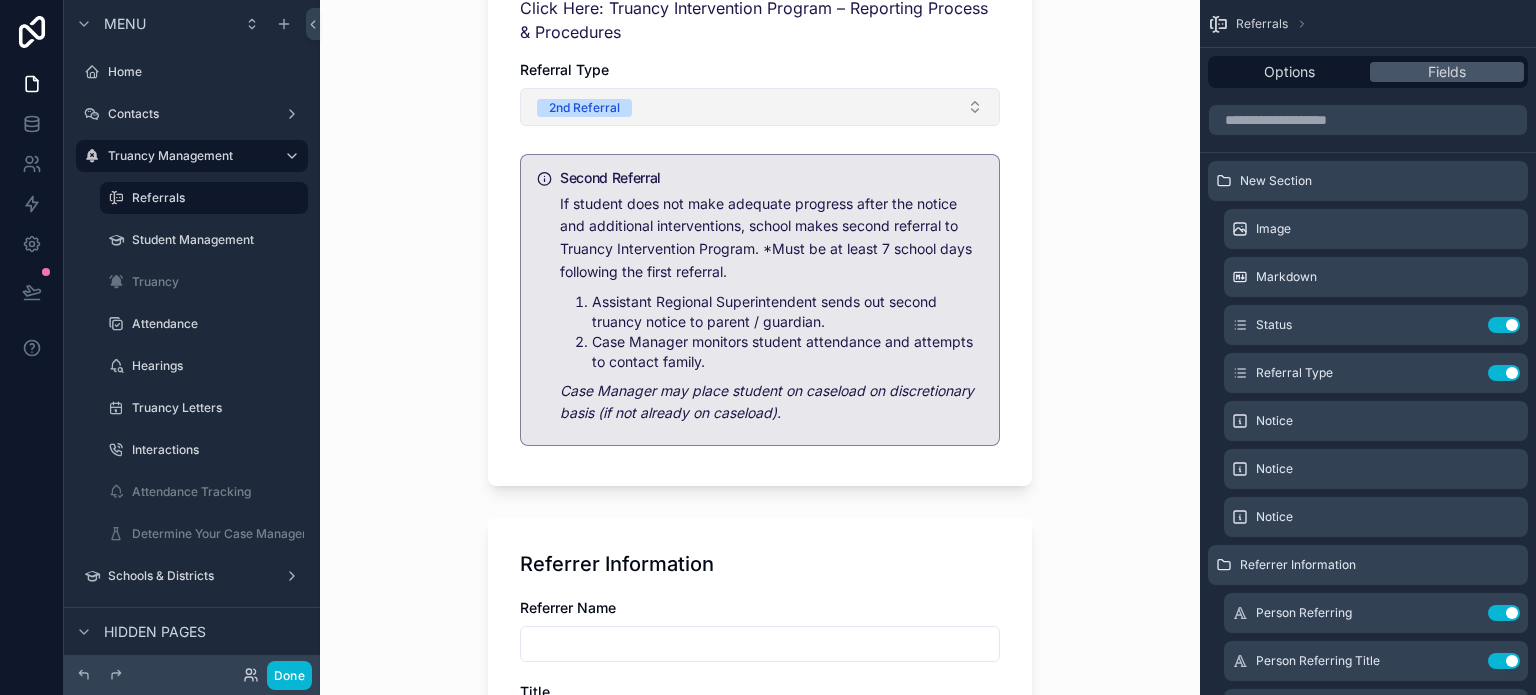 click on "2nd Referral" at bounding box center (760, 107) 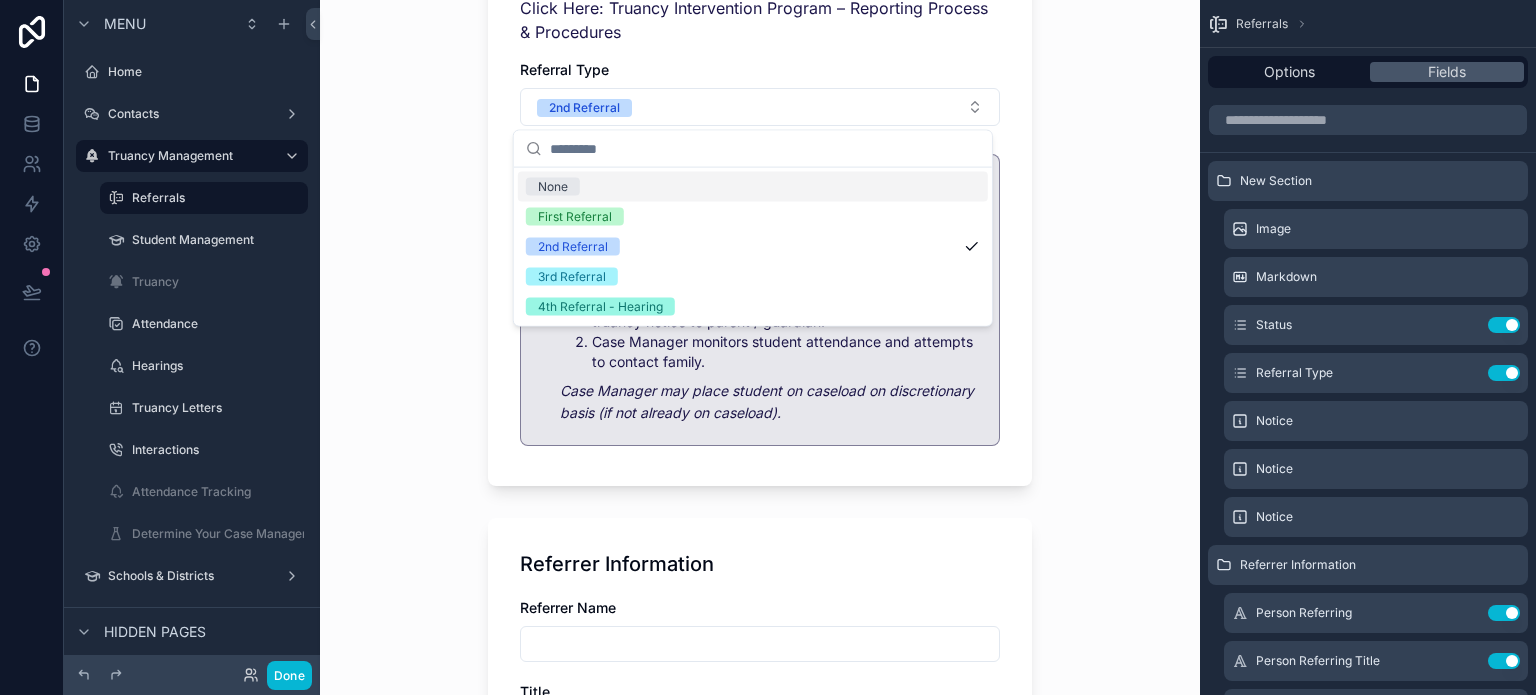 click on "None" at bounding box center (753, 187) 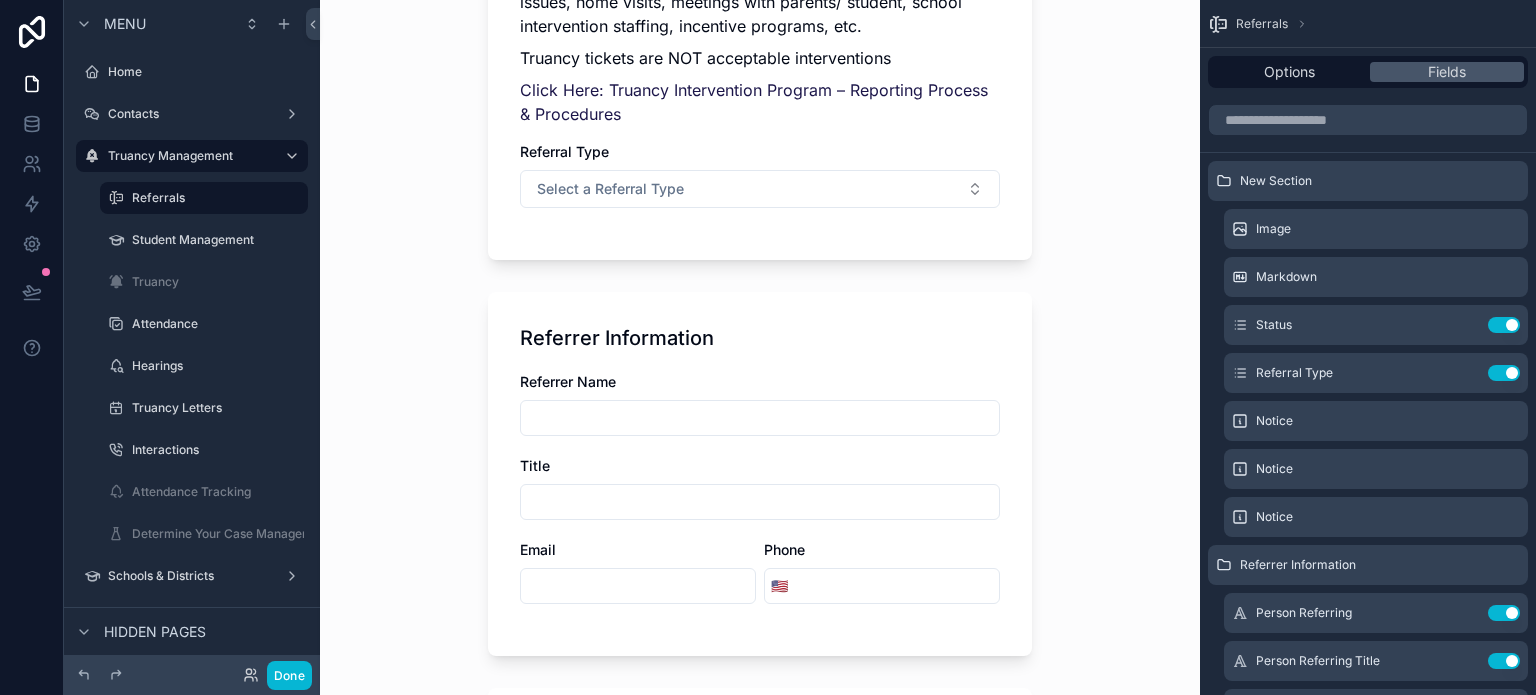 scroll, scrollTop: 500, scrollLeft: 0, axis: vertical 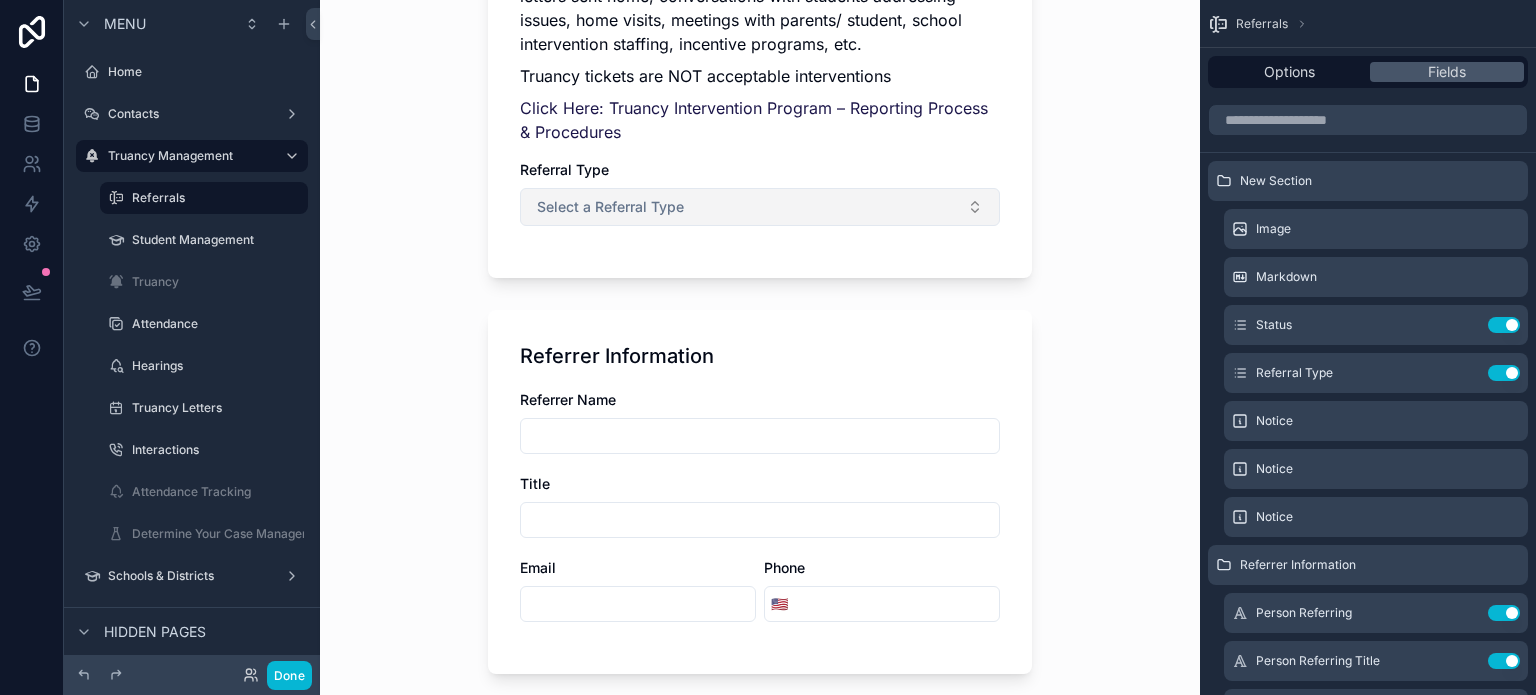 click on "Select a Referral Type" at bounding box center [760, 207] 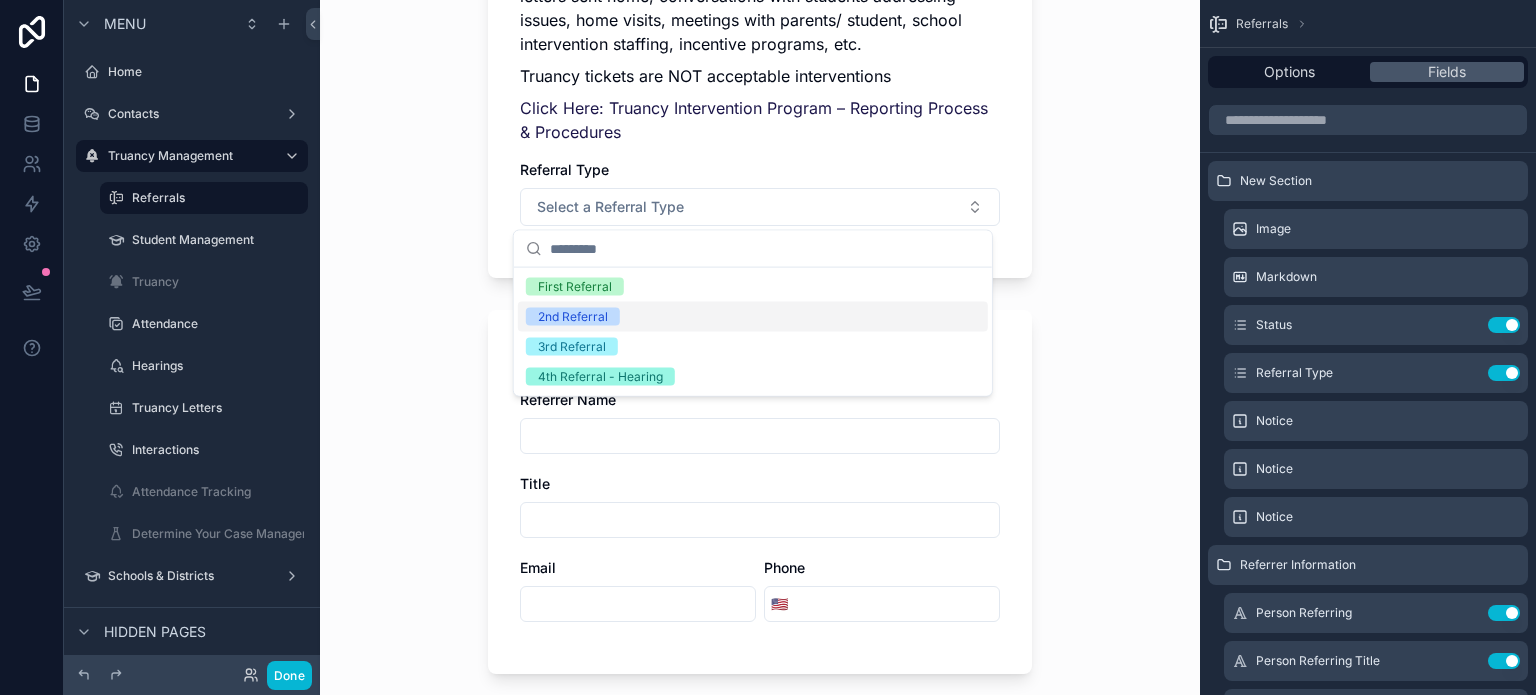 click on "2nd Referral" at bounding box center [753, 317] 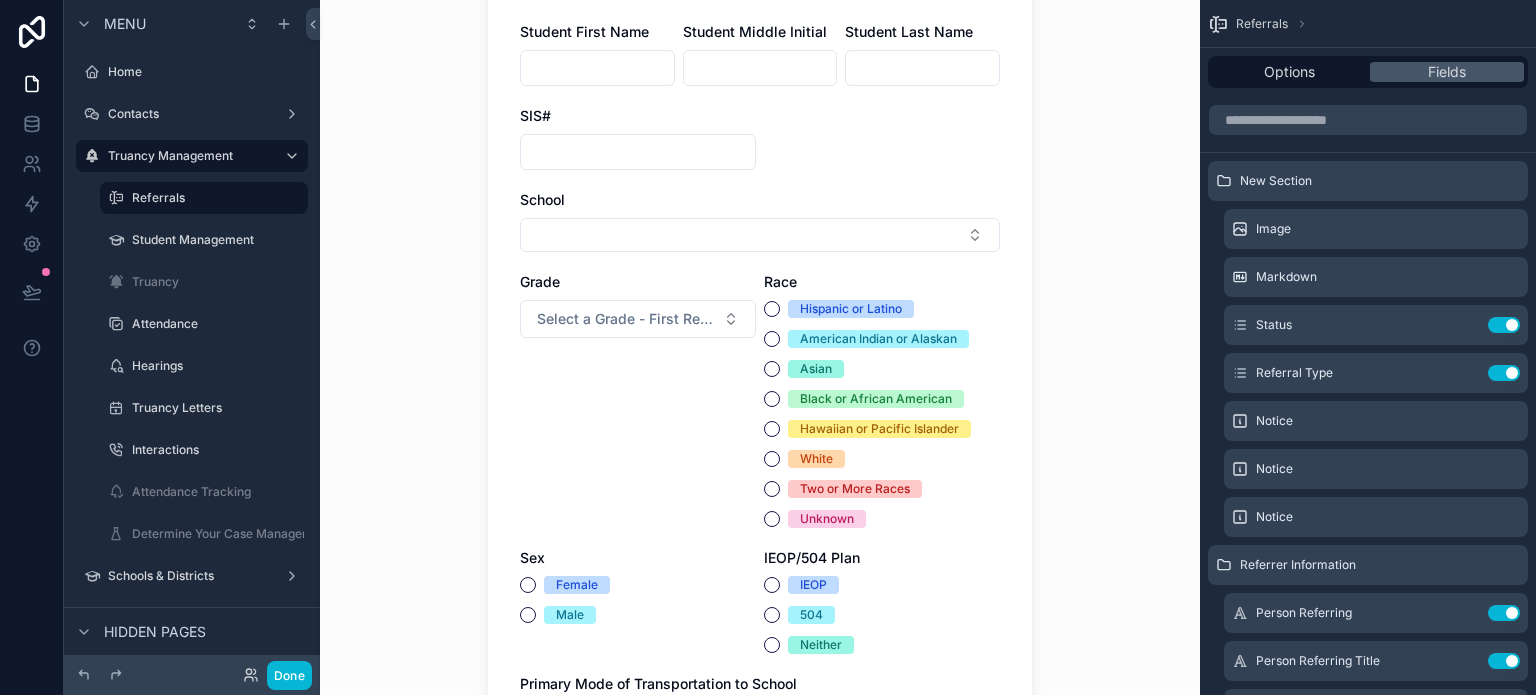 scroll, scrollTop: 1600, scrollLeft: 0, axis: vertical 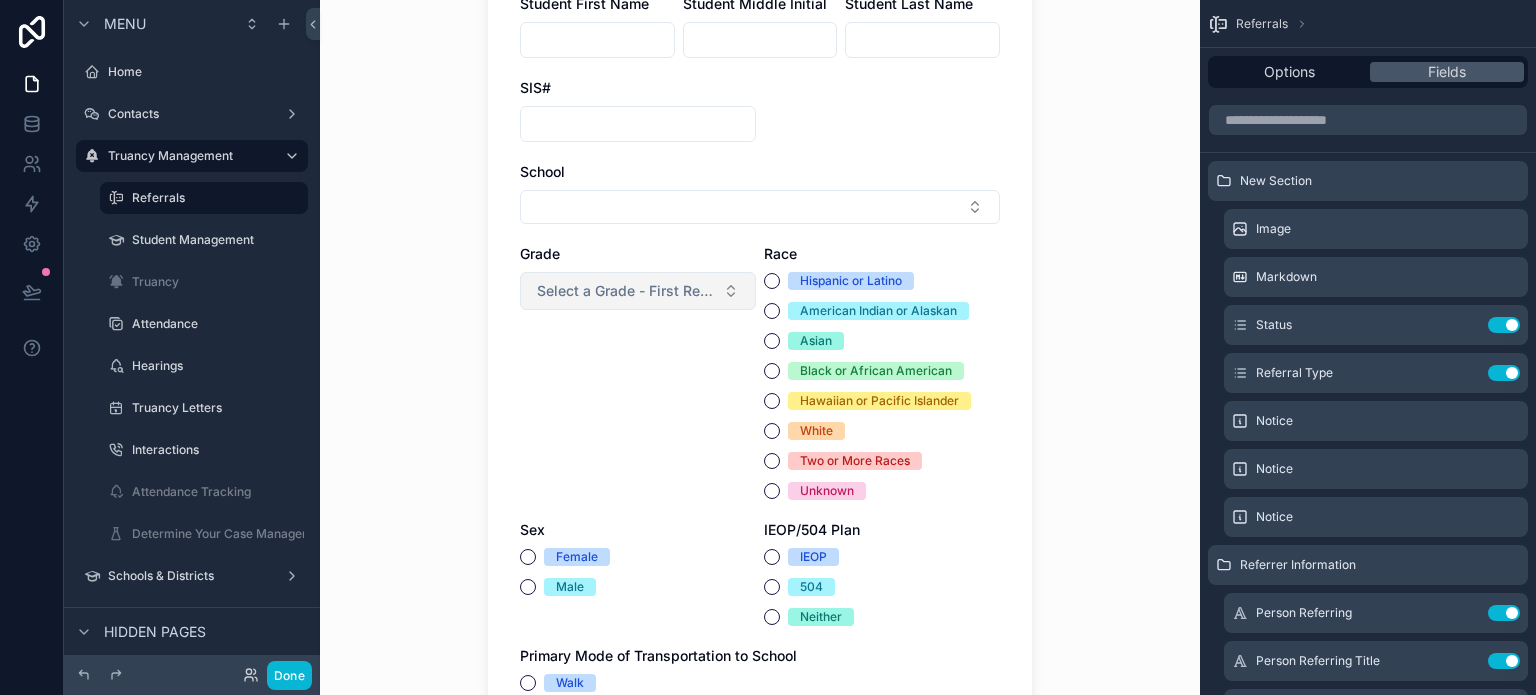 click on "Select a Grade - First Referral" at bounding box center (626, 291) 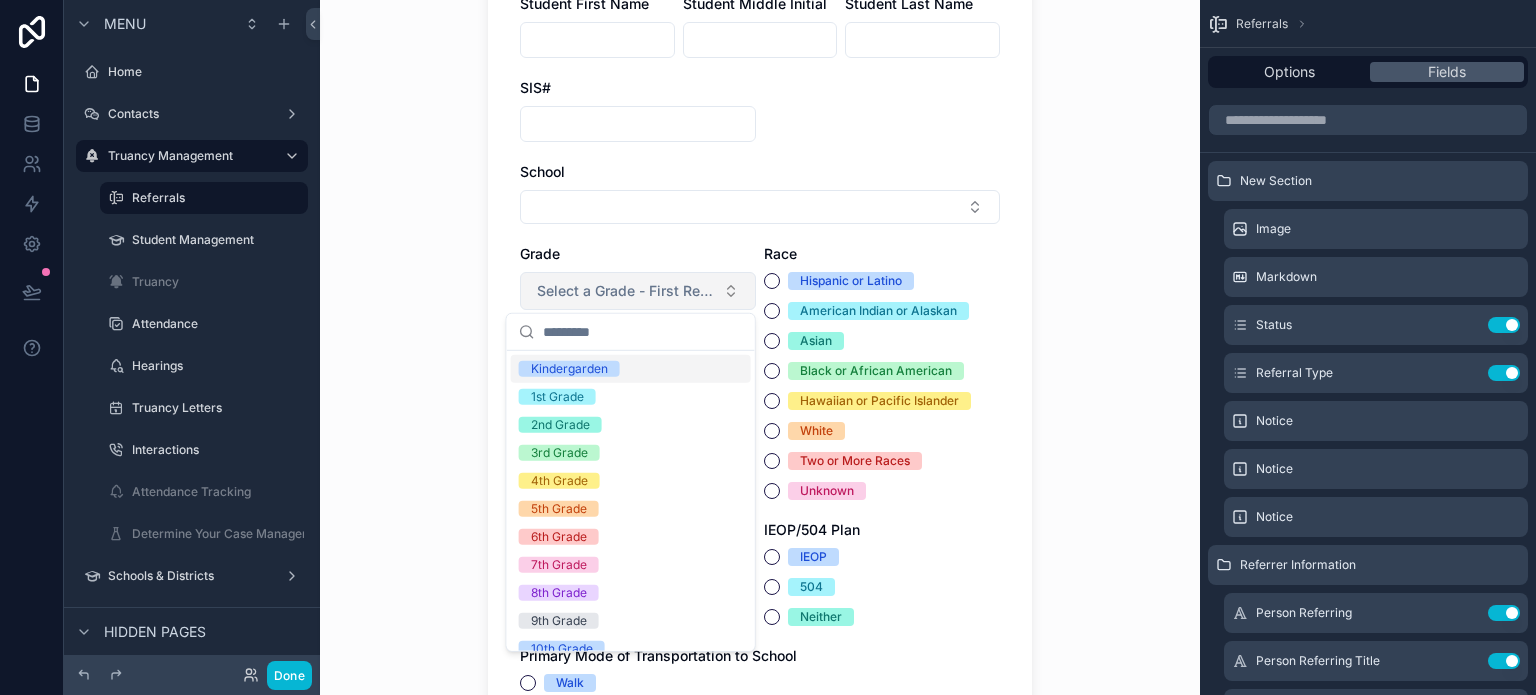 click on "Select a Grade - First Referral" at bounding box center [626, 291] 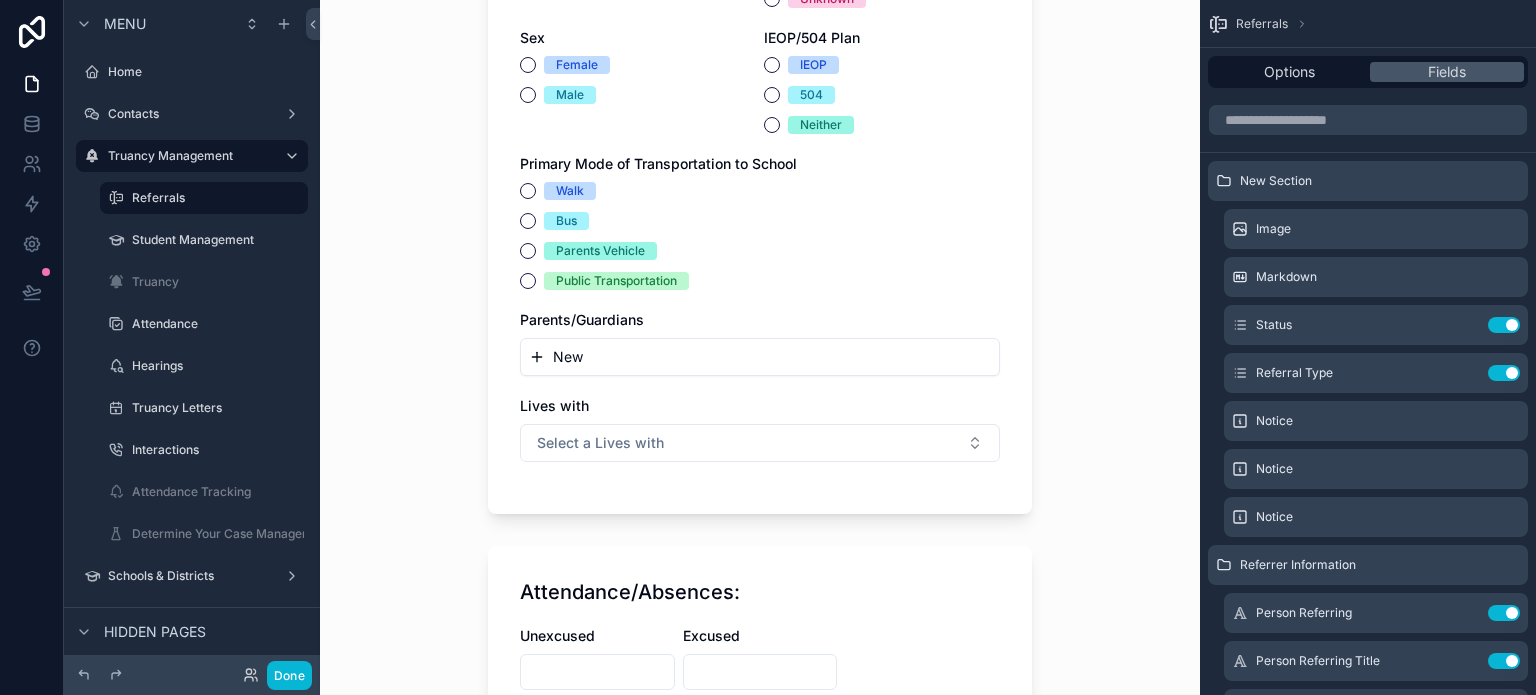 scroll, scrollTop: 2100, scrollLeft: 0, axis: vertical 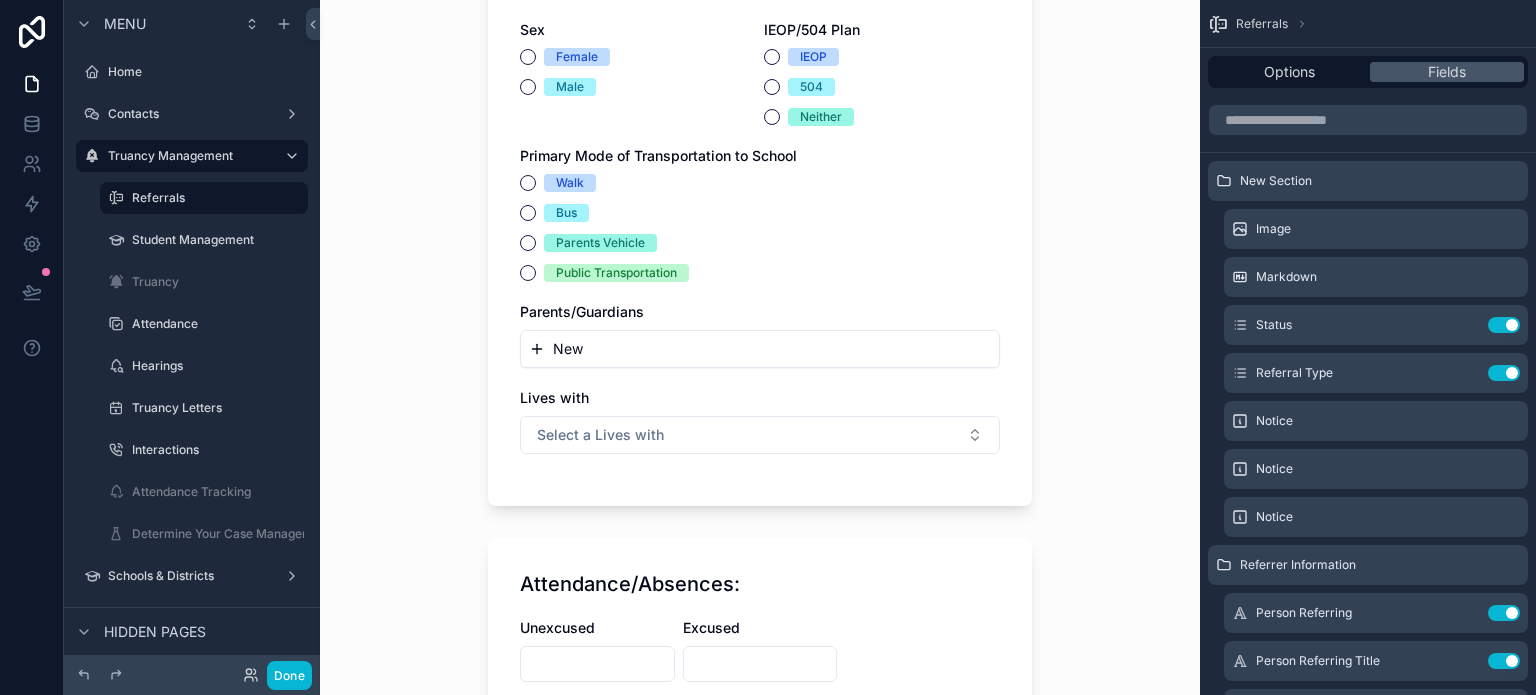 click on "New" at bounding box center (568, 349) 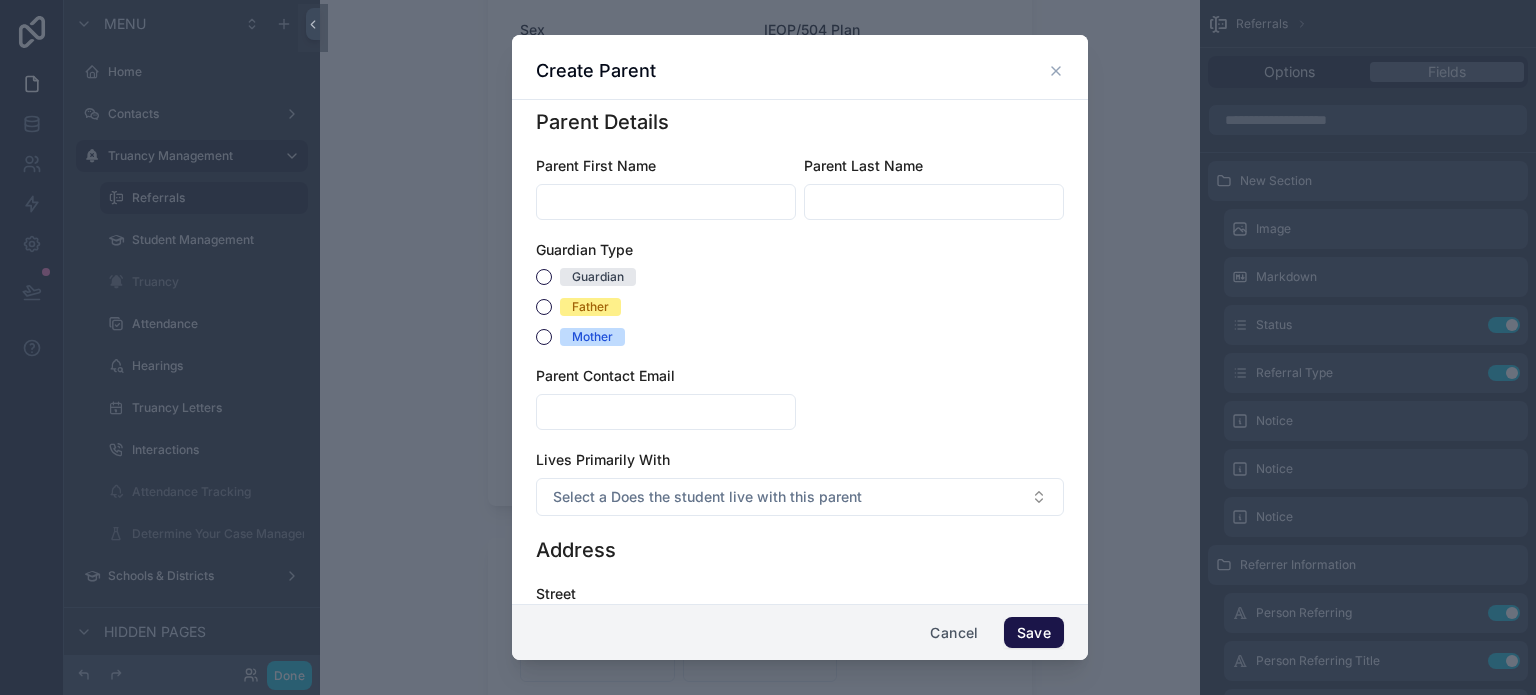 click 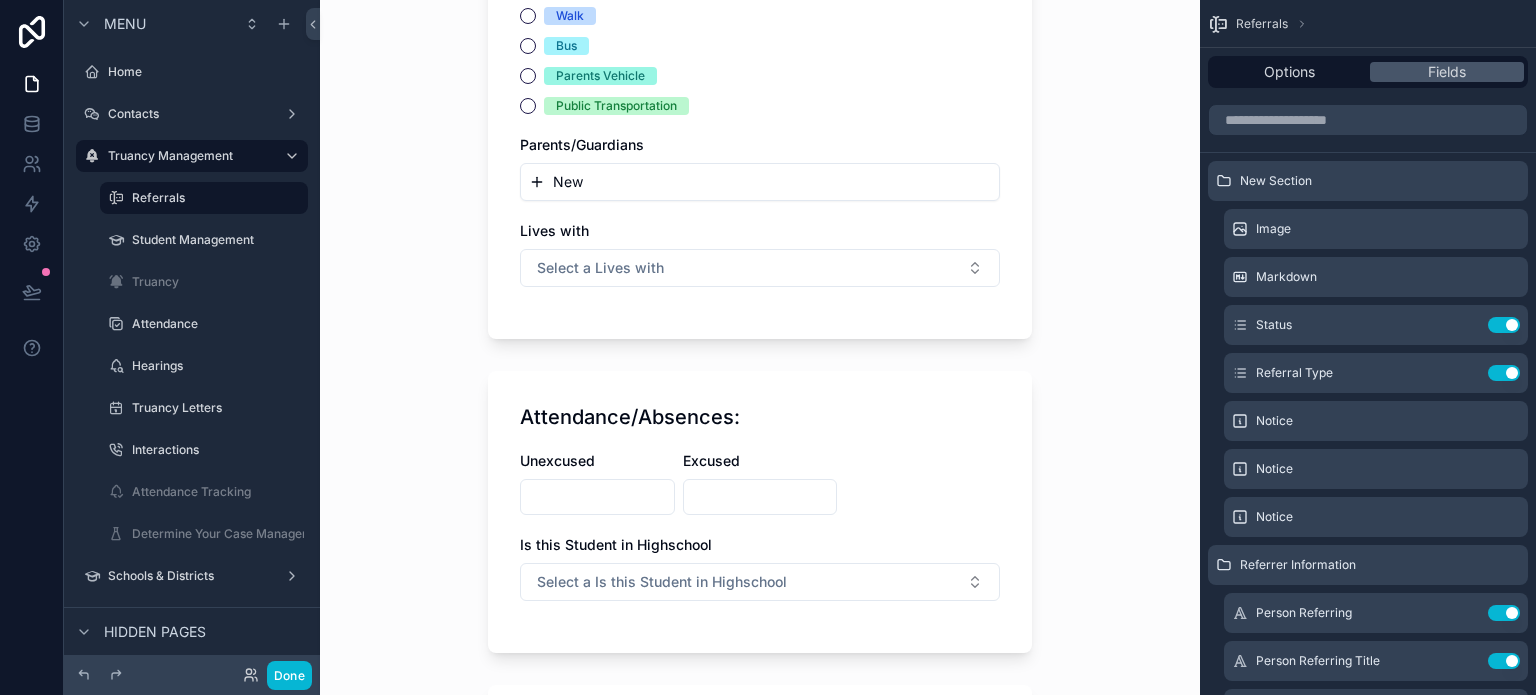scroll, scrollTop: 2300, scrollLeft: 0, axis: vertical 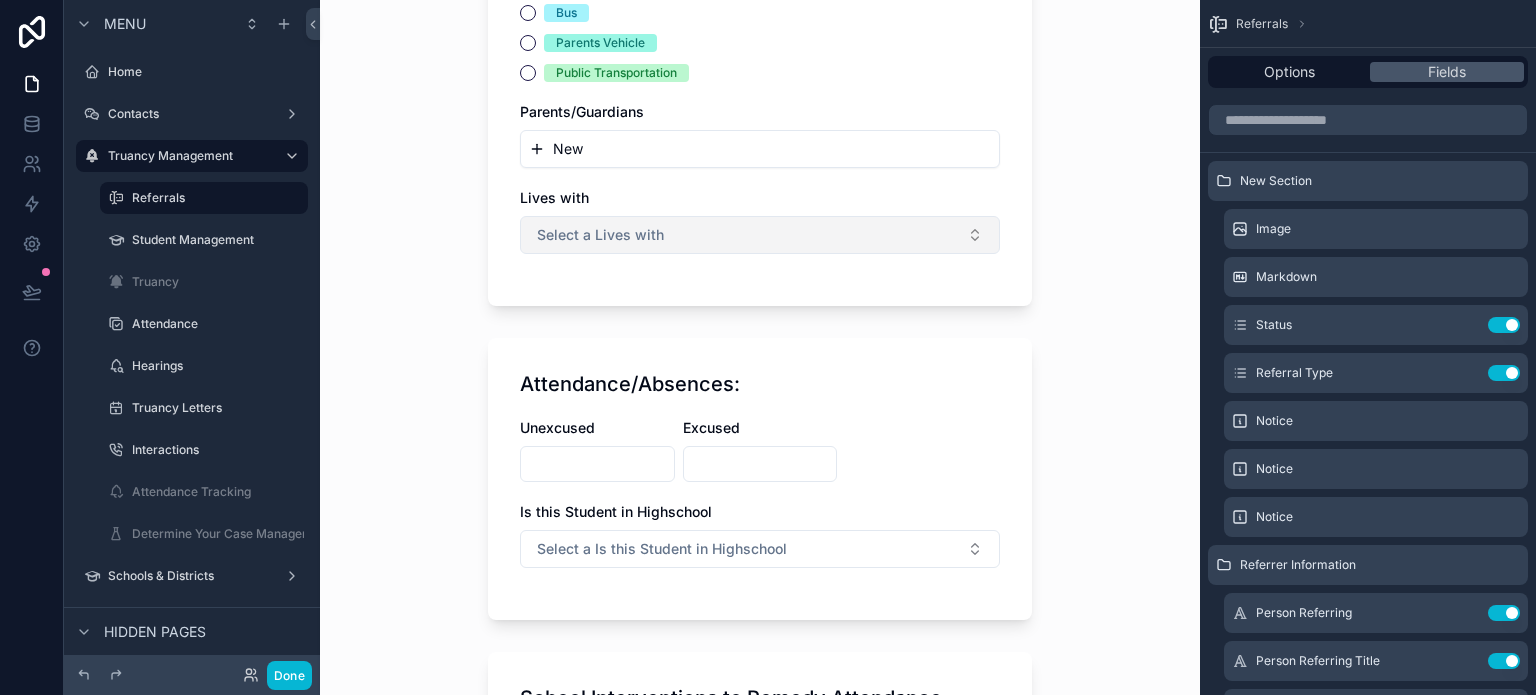 click on "Select a Lives with" at bounding box center (760, 235) 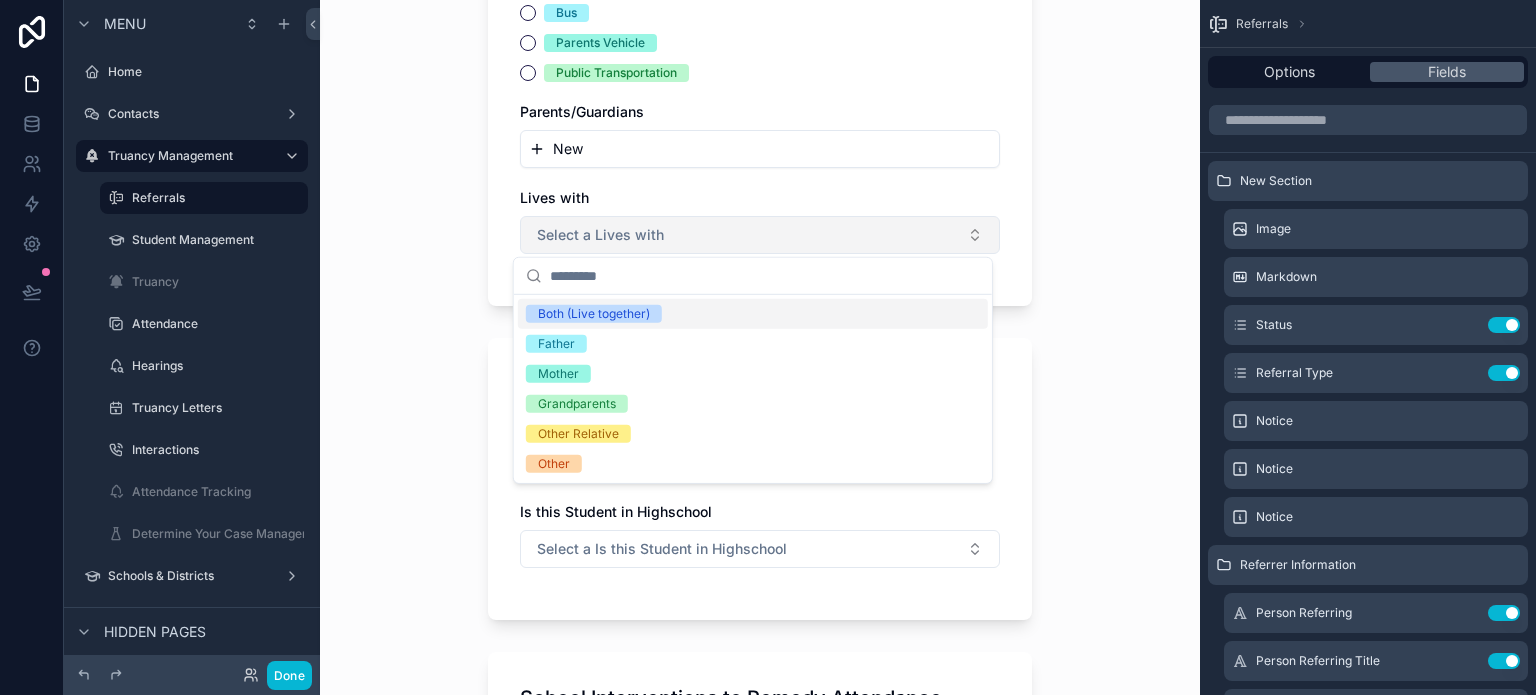 click on "Select a Lives with" at bounding box center [760, 235] 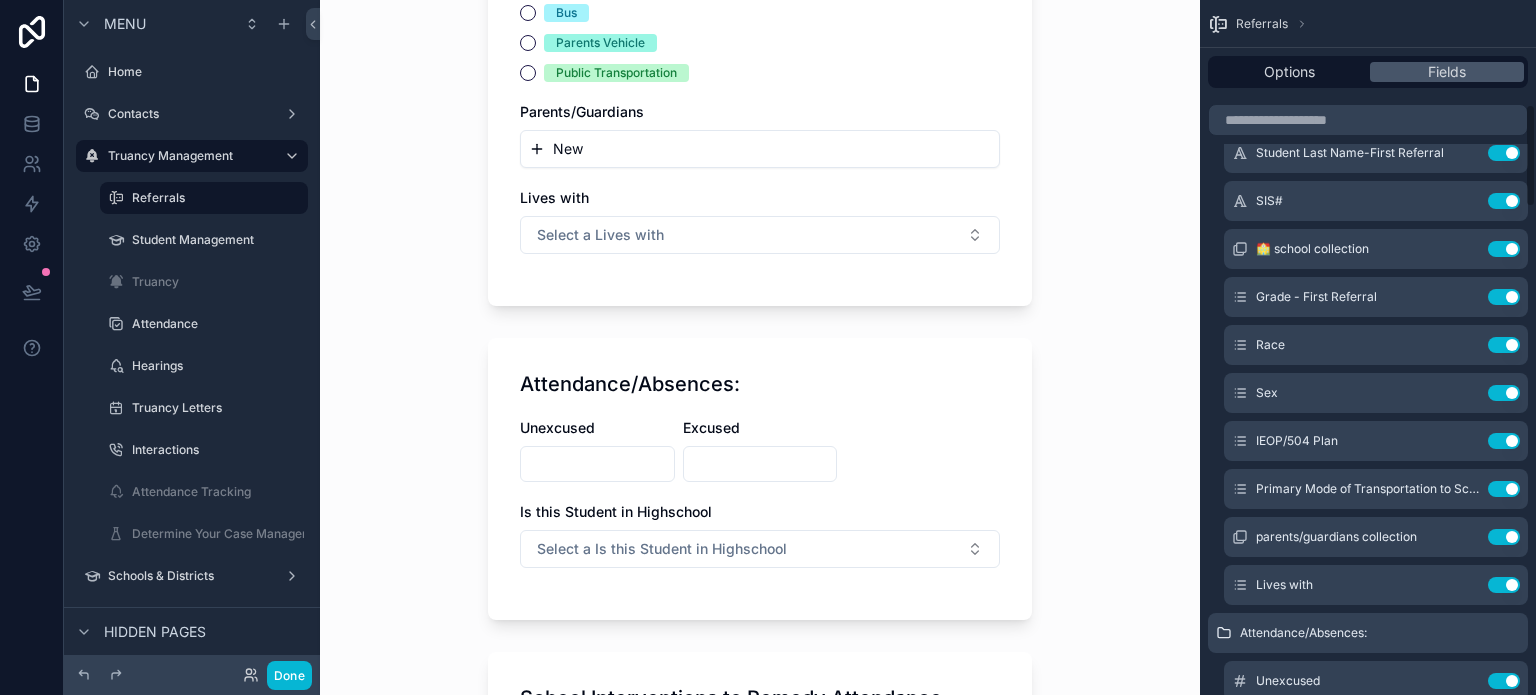 scroll, scrollTop: 800, scrollLeft: 0, axis: vertical 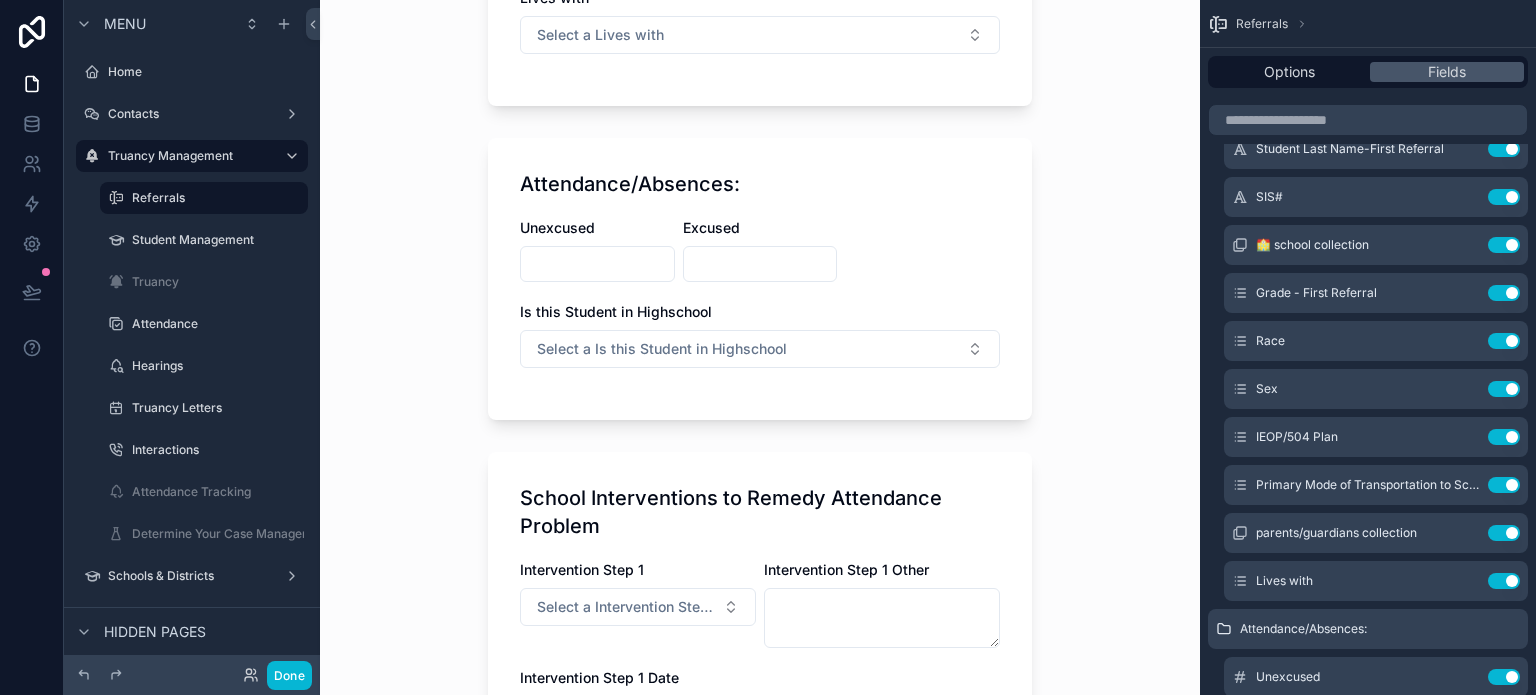 click on "Select a Is this Student in Highschool" at bounding box center [662, 349] 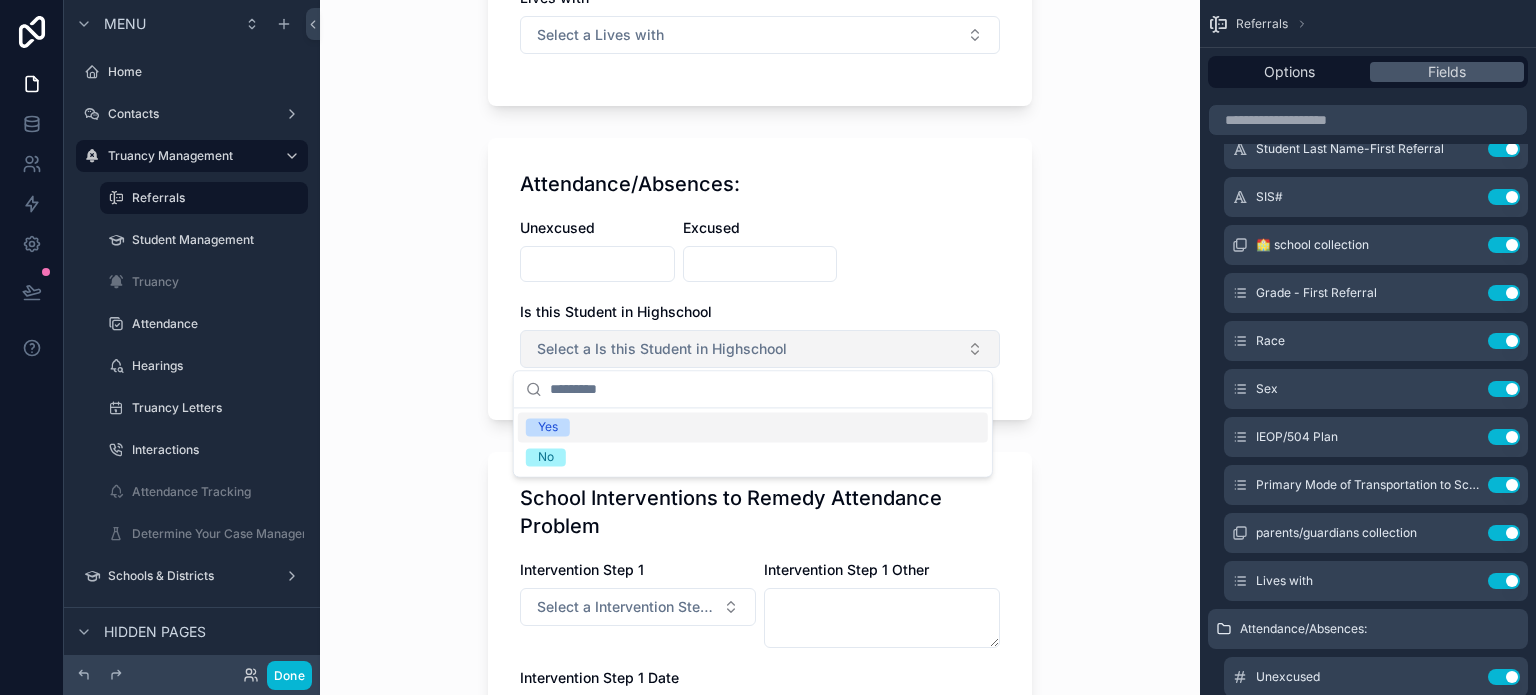 click on "Select a Is this Student in Highschool" at bounding box center [662, 349] 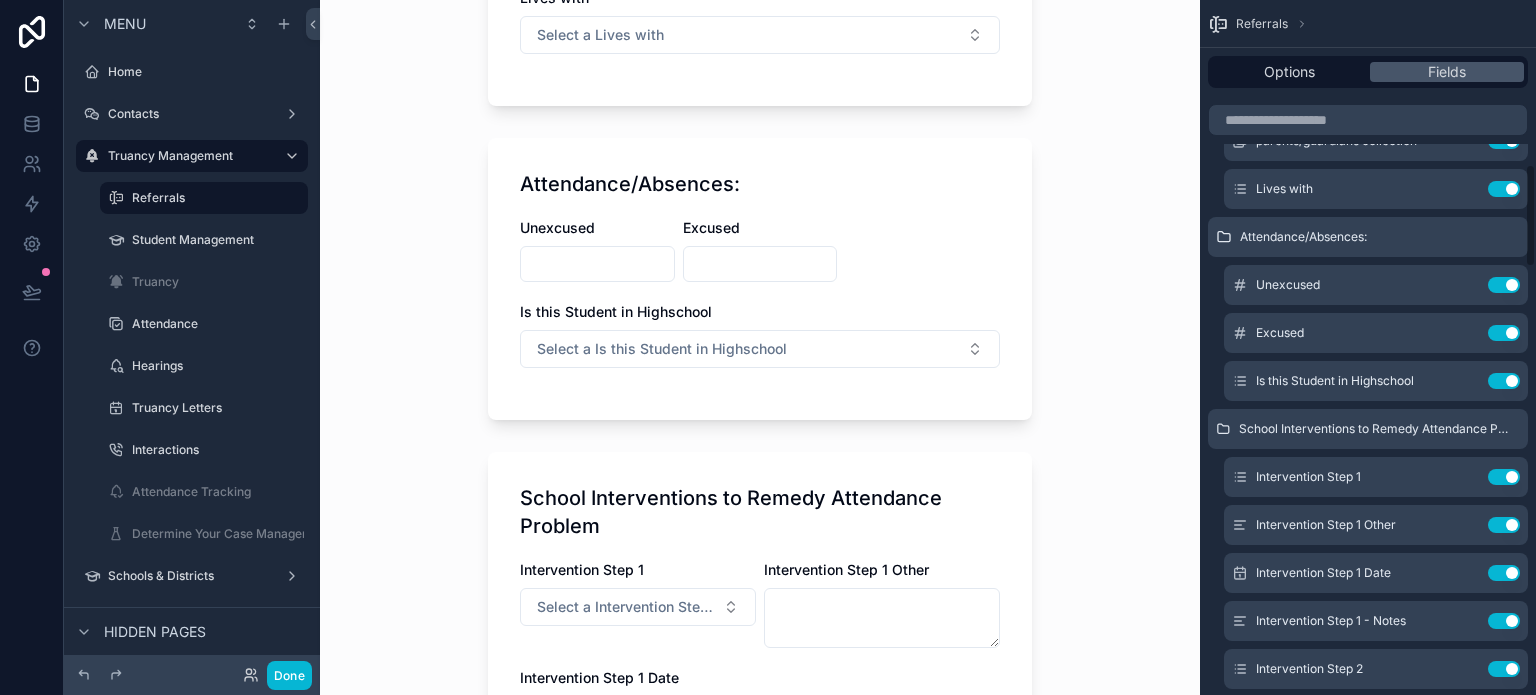 scroll, scrollTop: 1200, scrollLeft: 0, axis: vertical 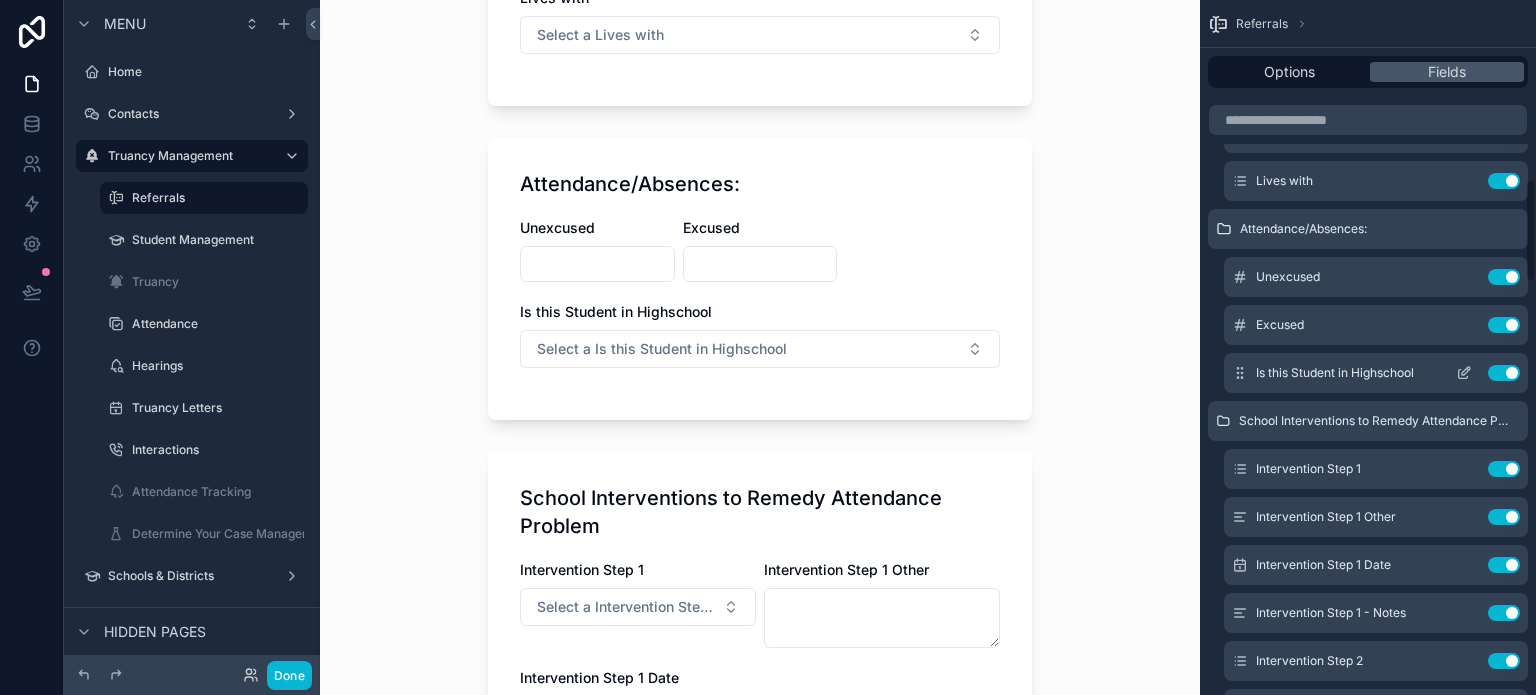 click at bounding box center (1464, 373) 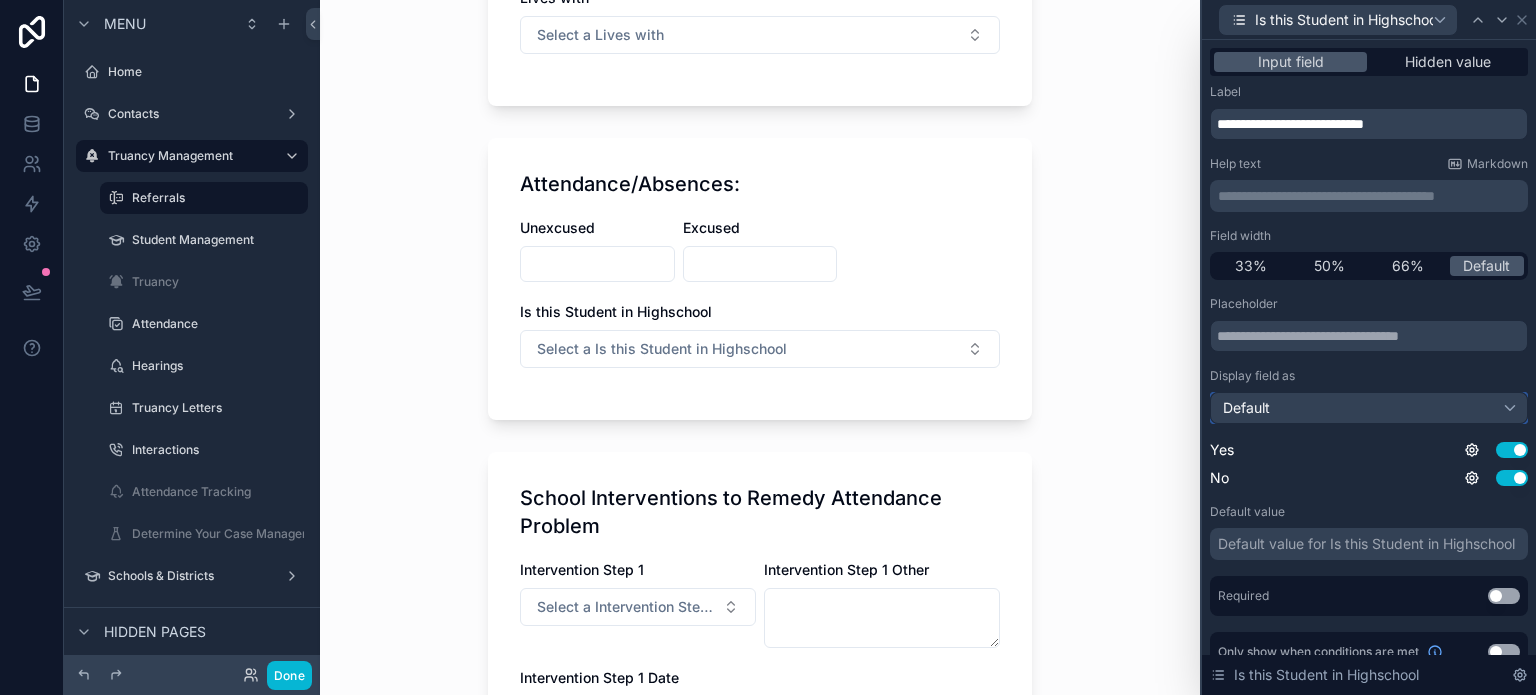 click on "Default" at bounding box center (1369, 408) 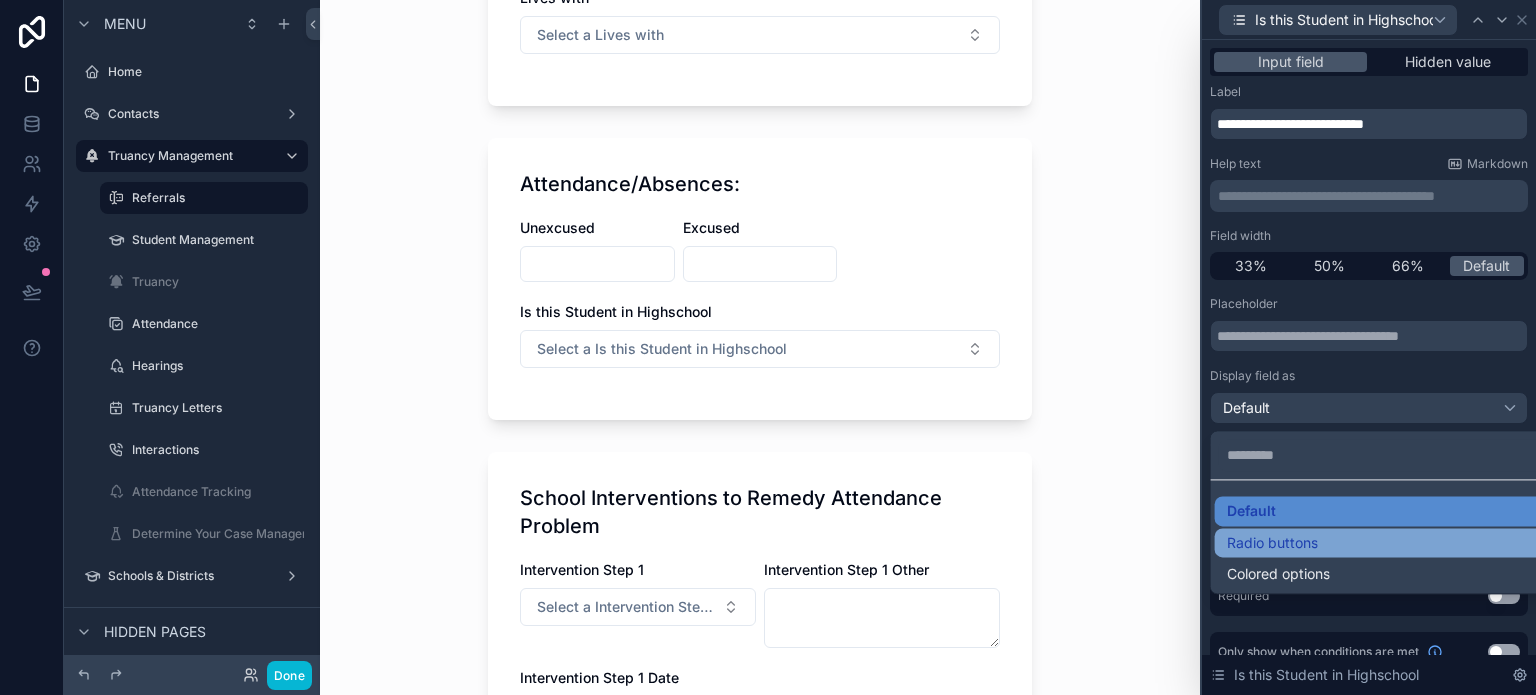 click on "Radio buttons" at bounding box center [1272, 543] 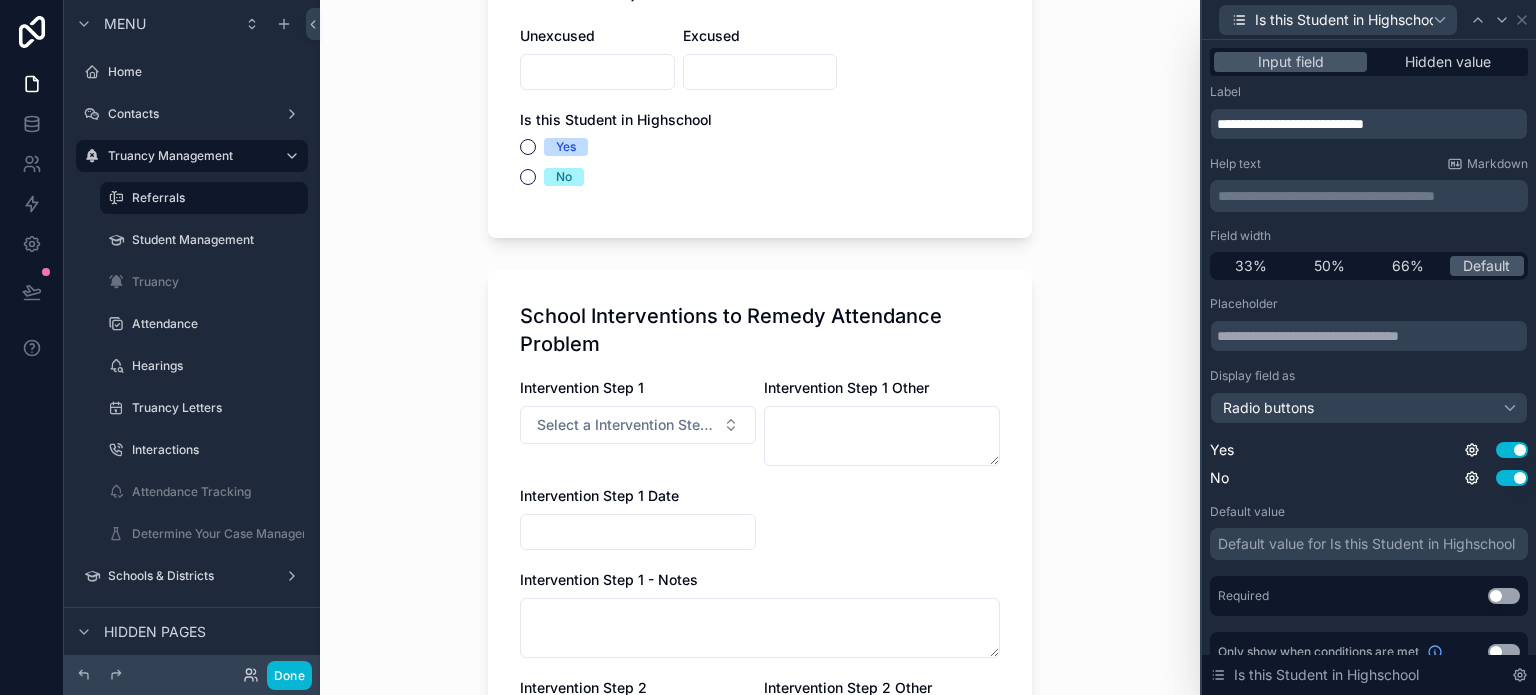 scroll, scrollTop: 2700, scrollLeft: 0, axis: vertical 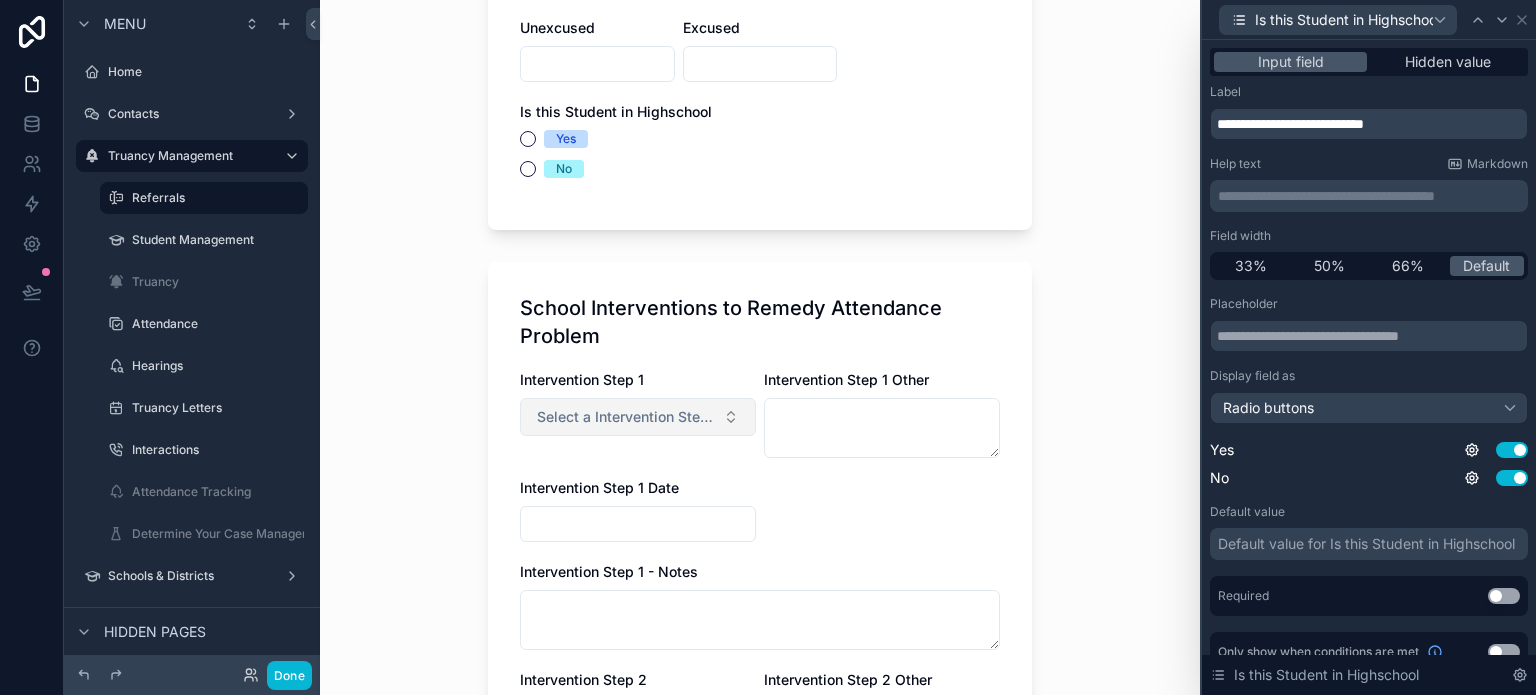 click on "Select a Intervention Step 1" at bounding box center [626, 417] 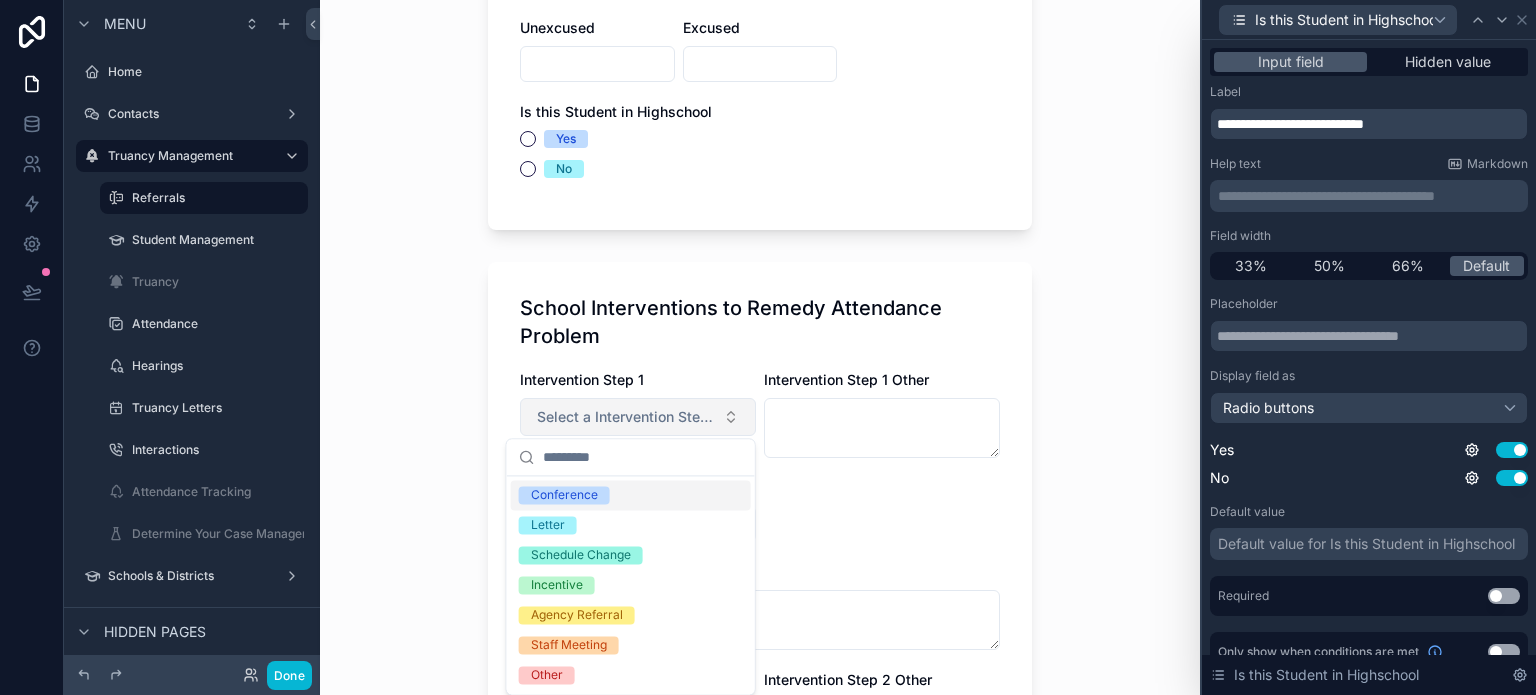 click on "Select a Intervention Step 1" at bounding box center [626, 417] 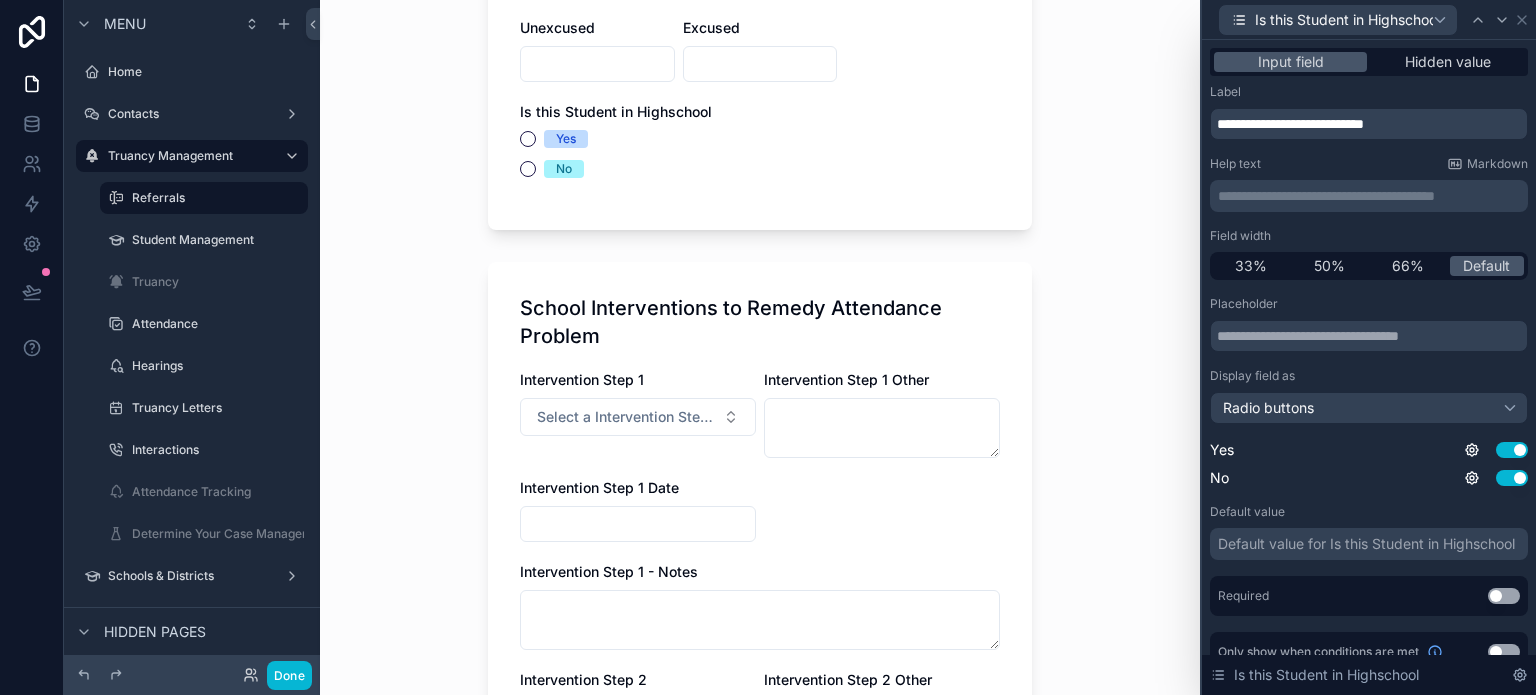 scroll, scrollTop: 24, scrollLeft: 0, axis: vertical 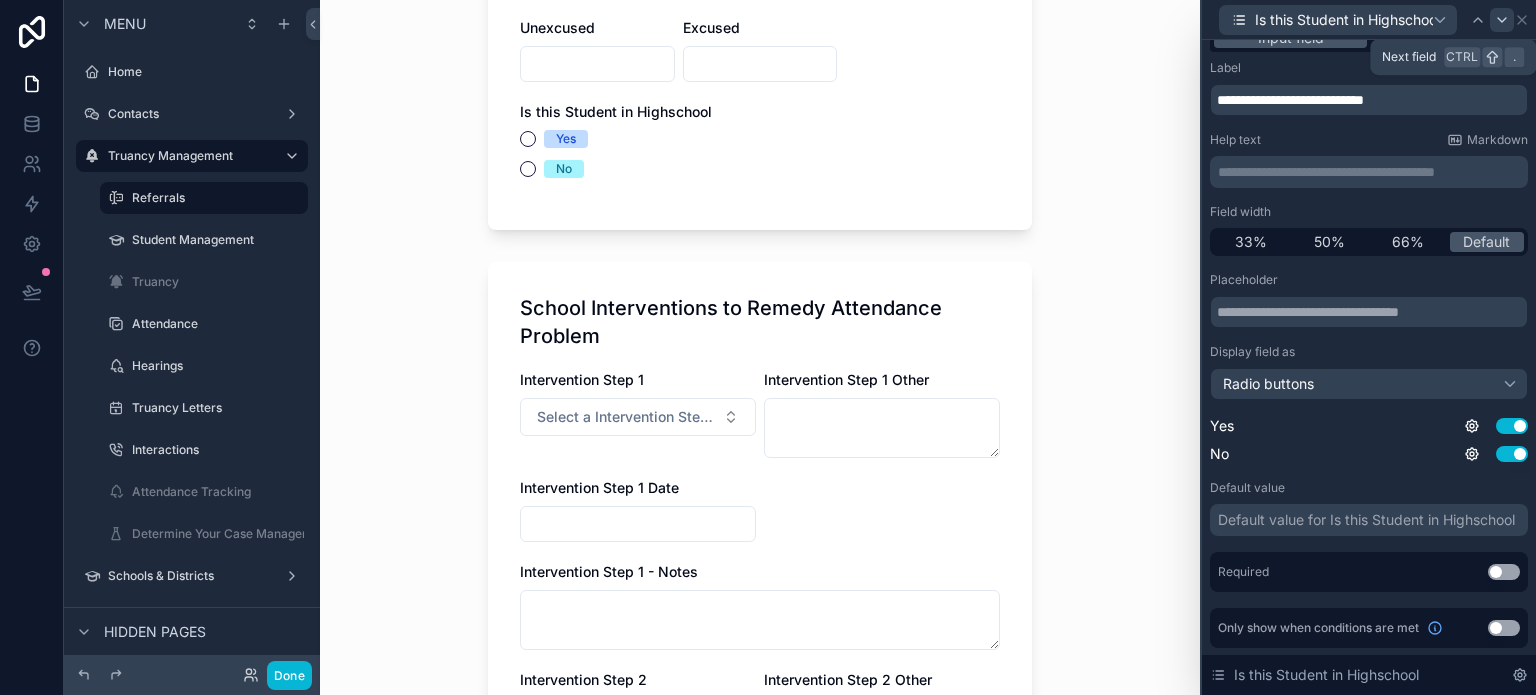 click 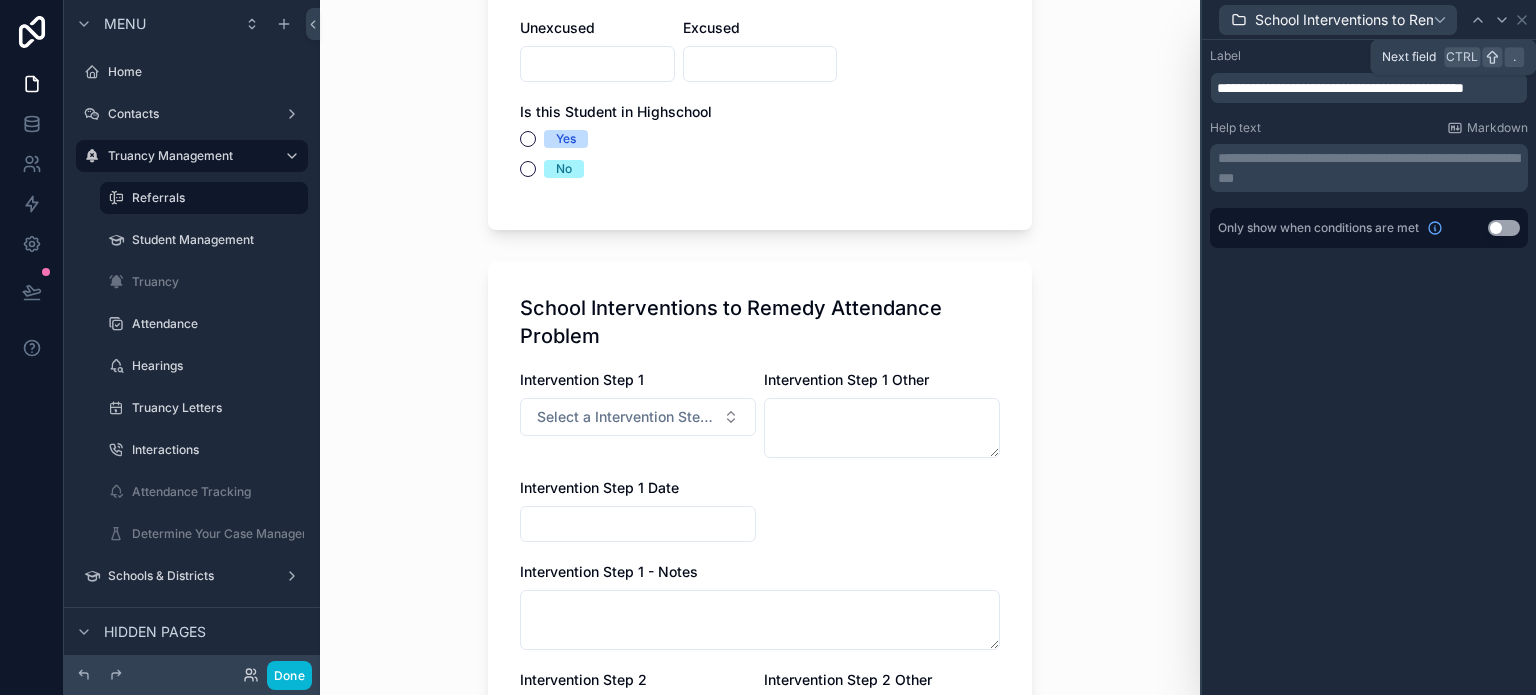 click 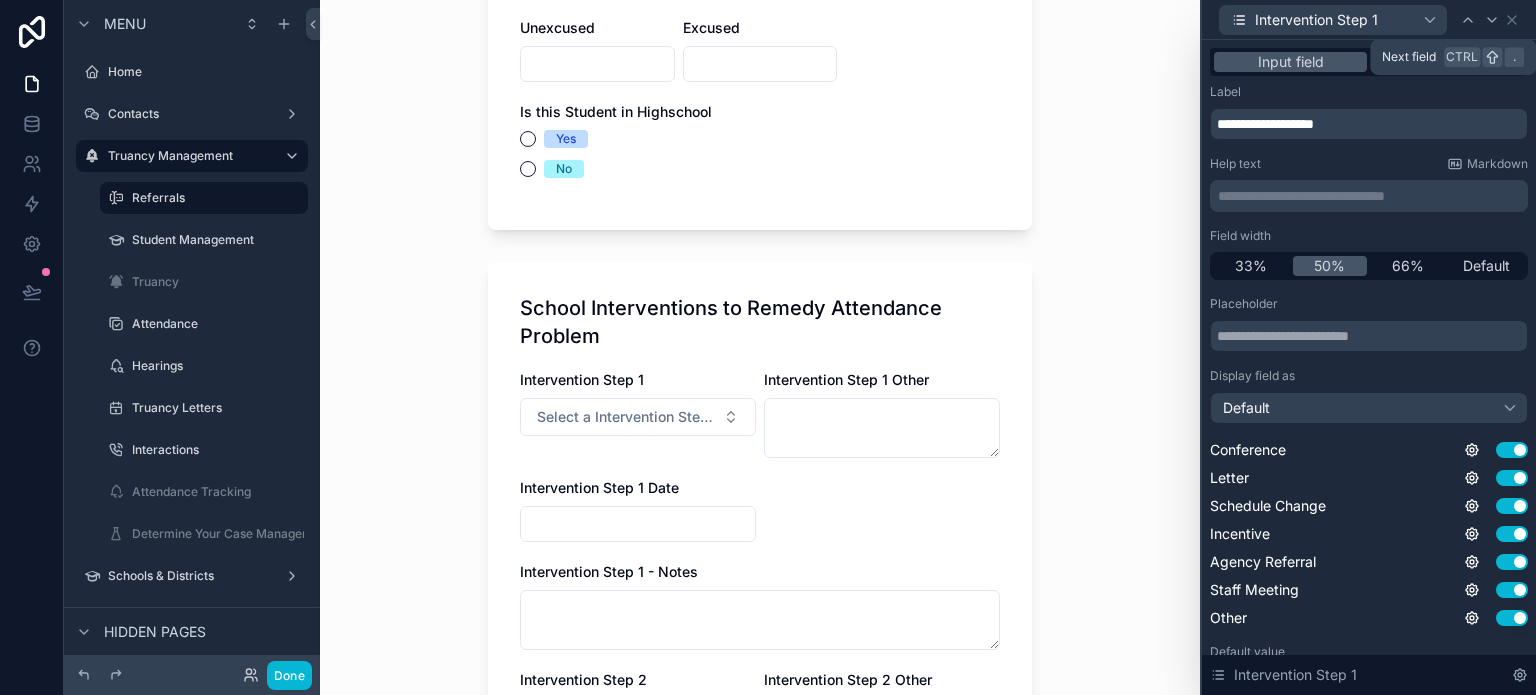 click 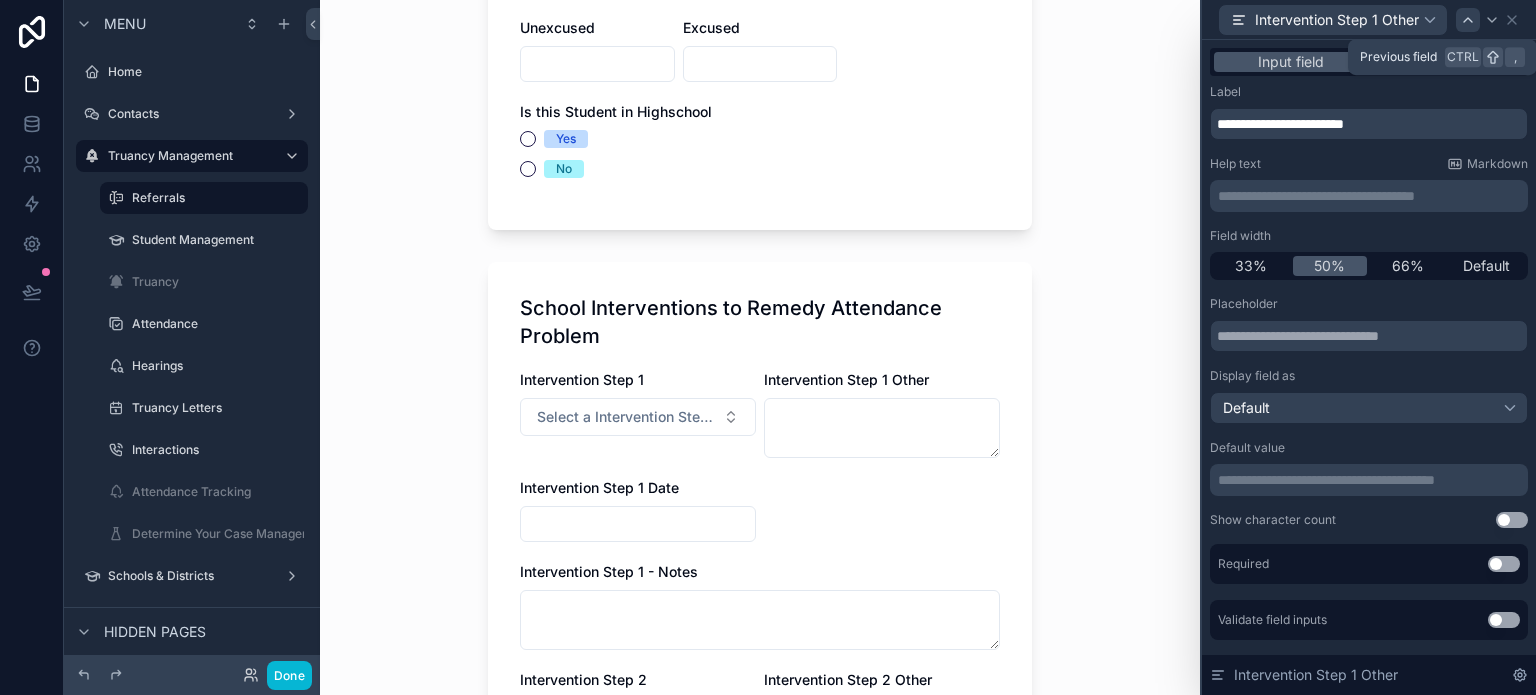 click 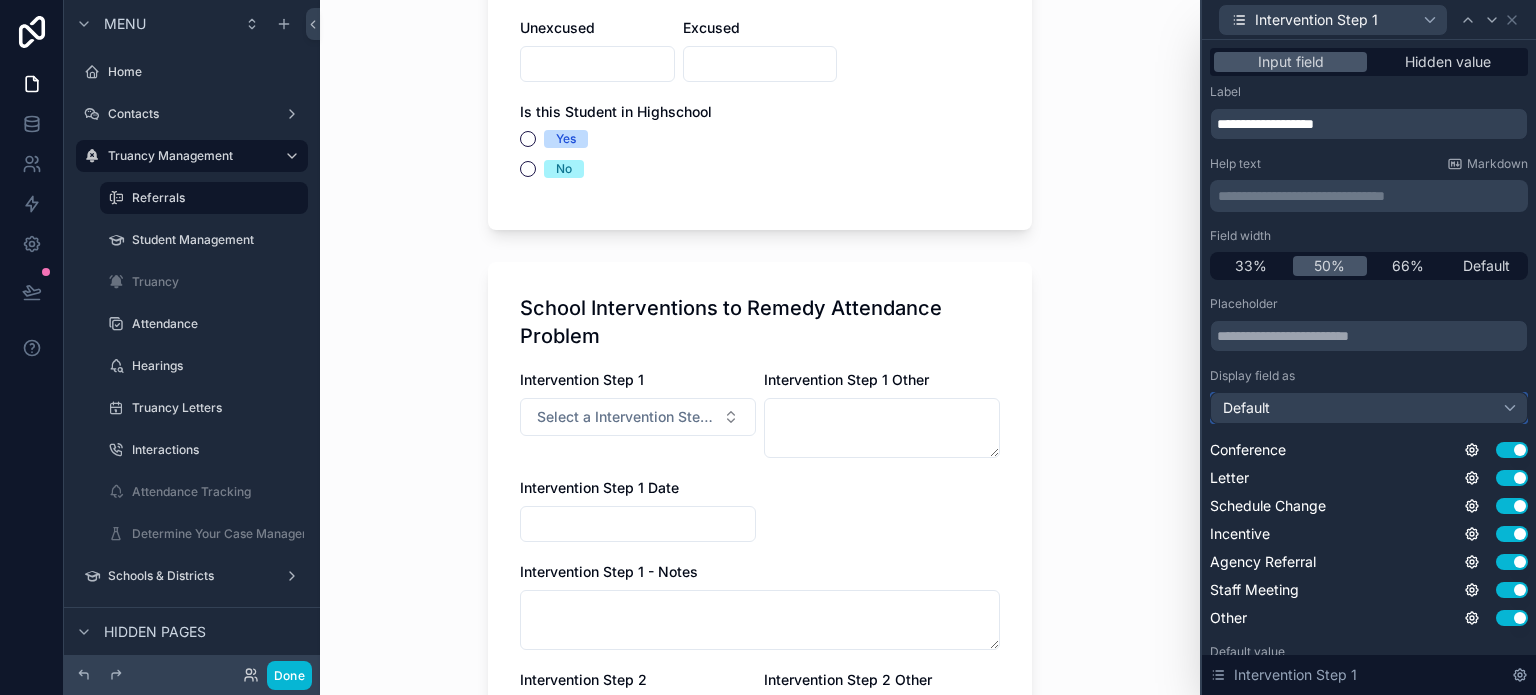 click on "Default" at bounding box center [1246, 408] 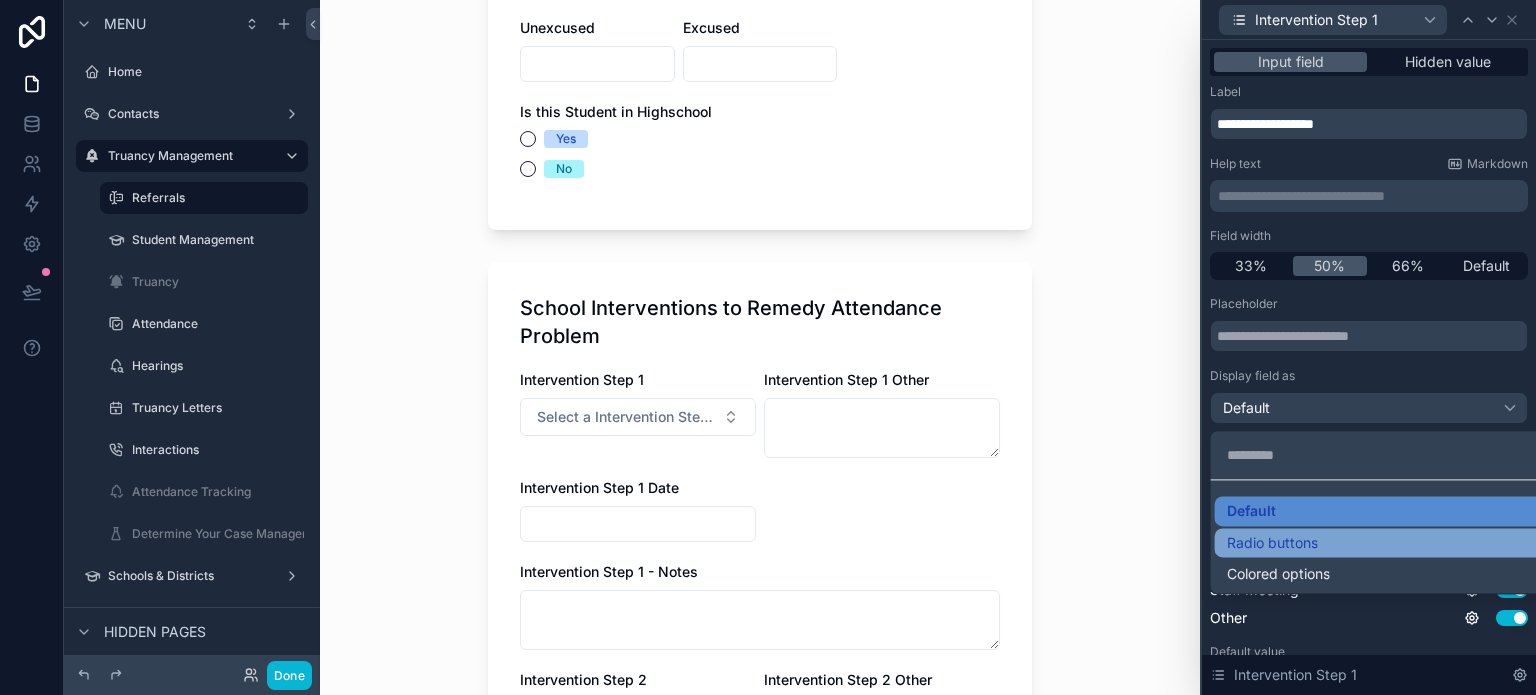 click on "Radio buttons" at bounding box center [1272, 543] 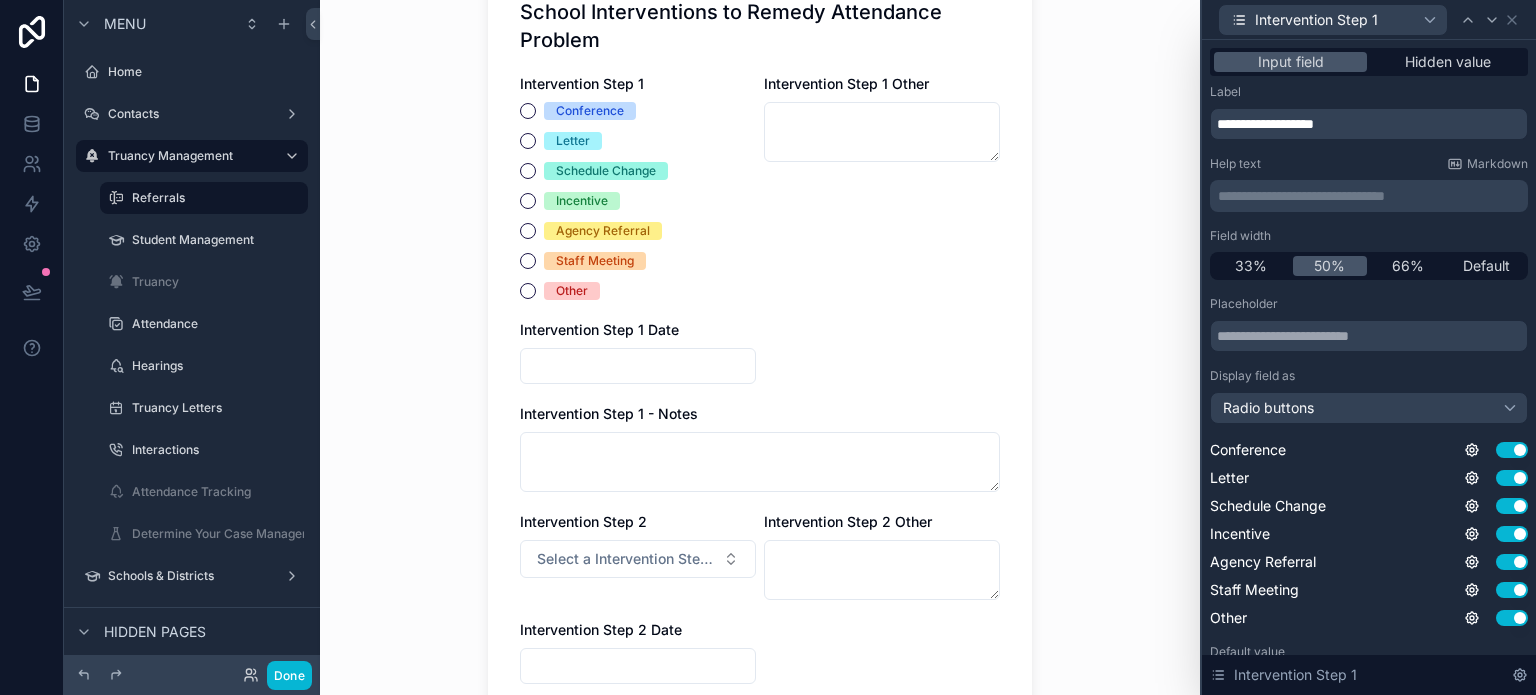 scroll, scrollTop: 3000, scrollLeft: 0, axis: vertical 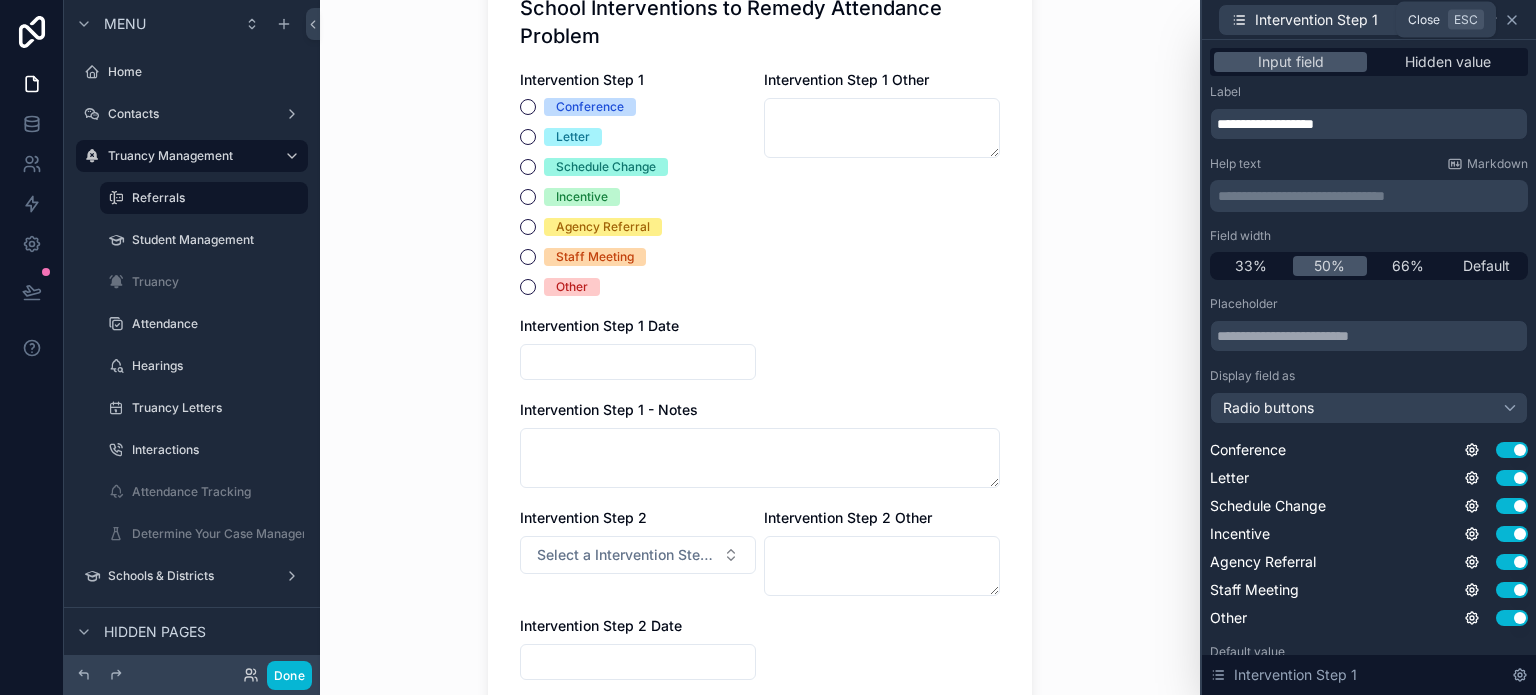 click 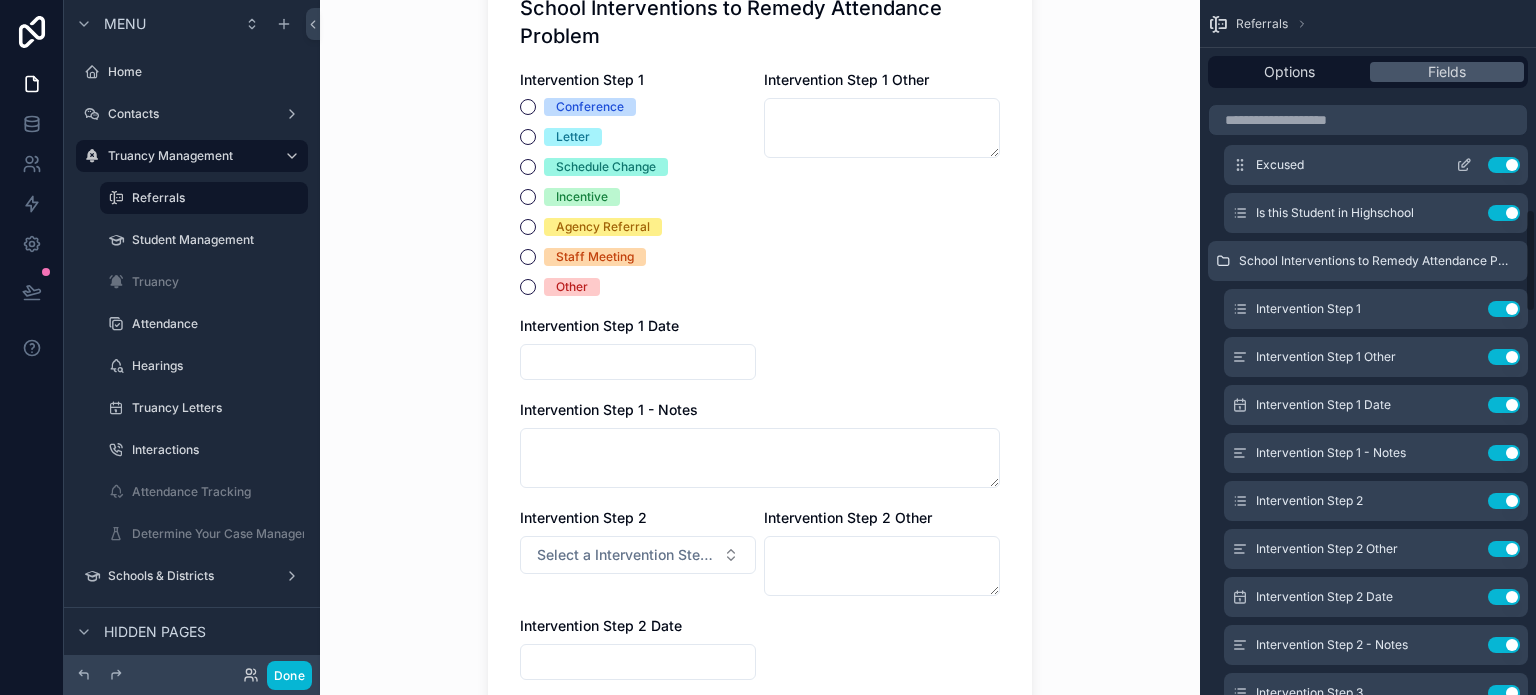 scroll, scrollTop: 1400, scrollLeft: 0, axis: vertical 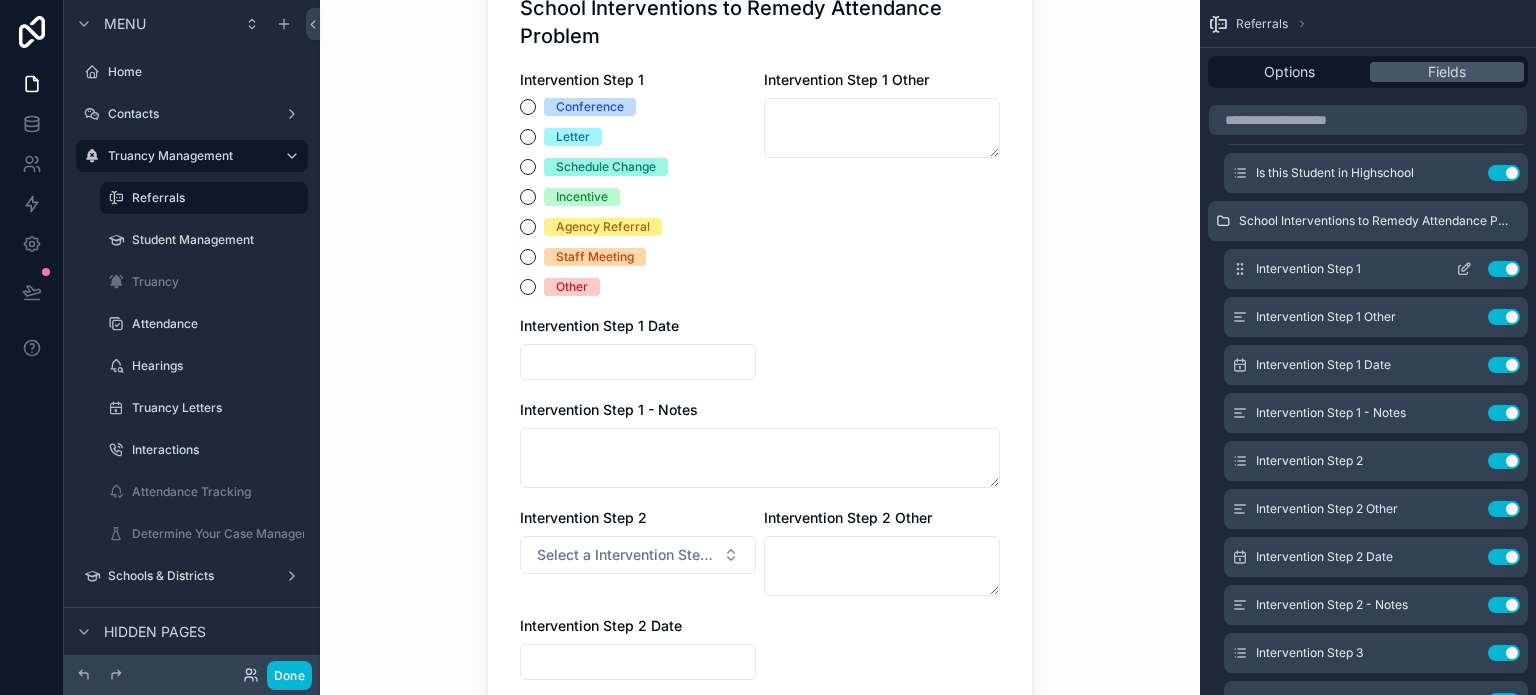 click 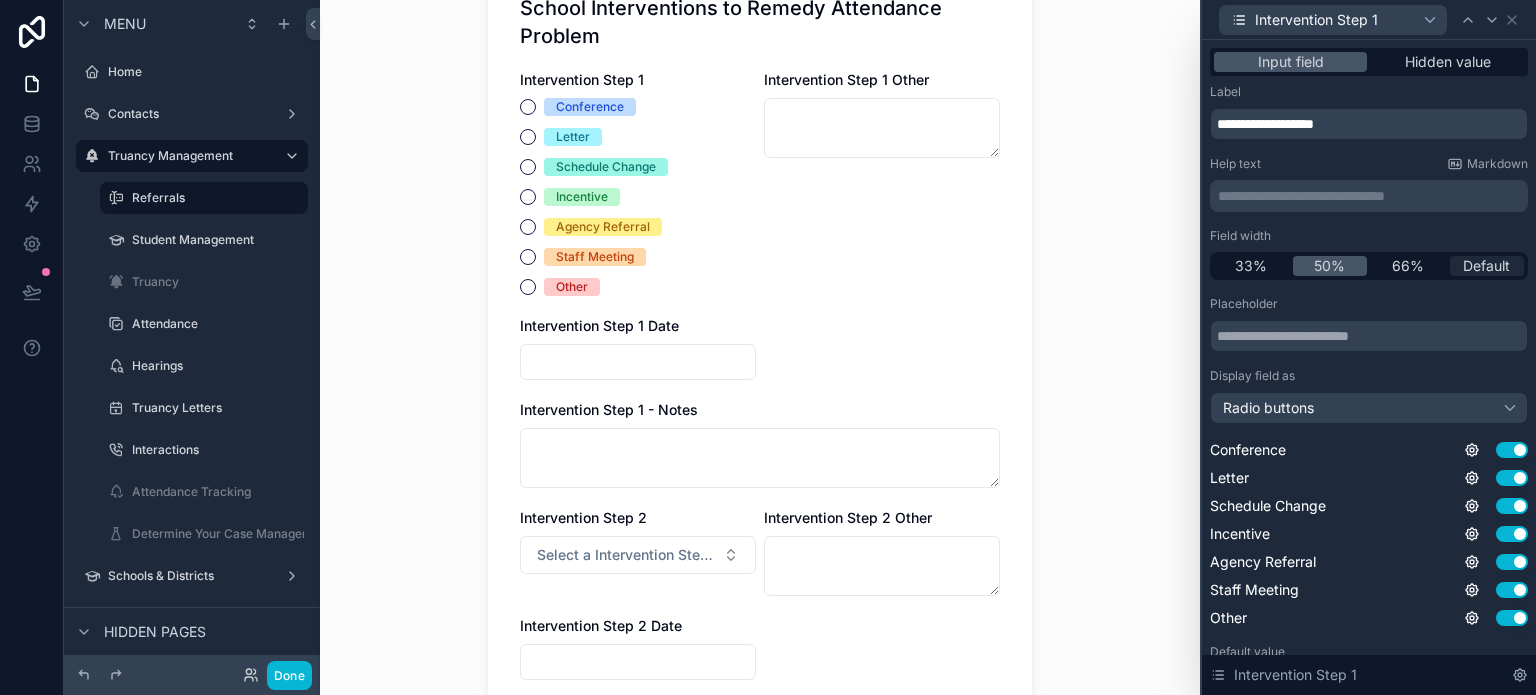 click on "Default" at bounding box center (1486, 266) 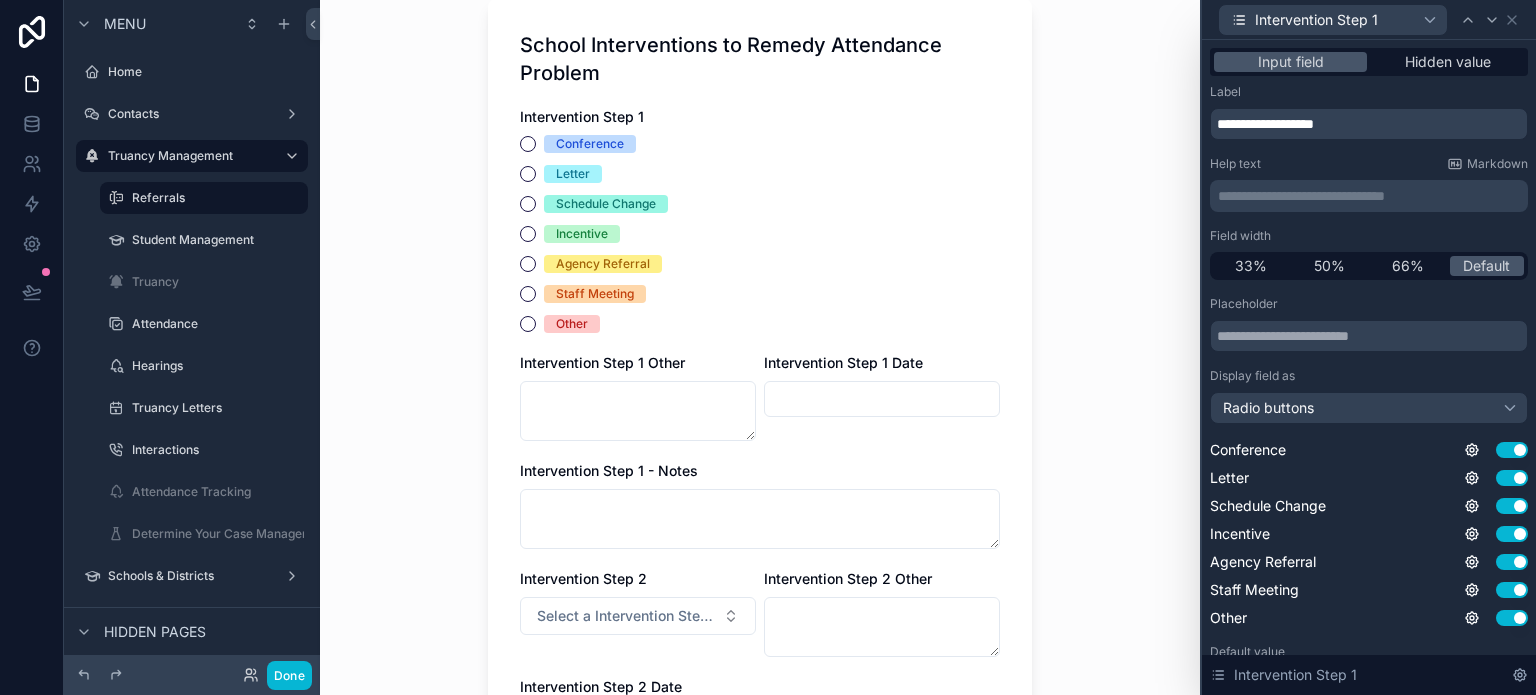 scroll, scrollTop: 3000, scrollLeft: 0, axis: vertical 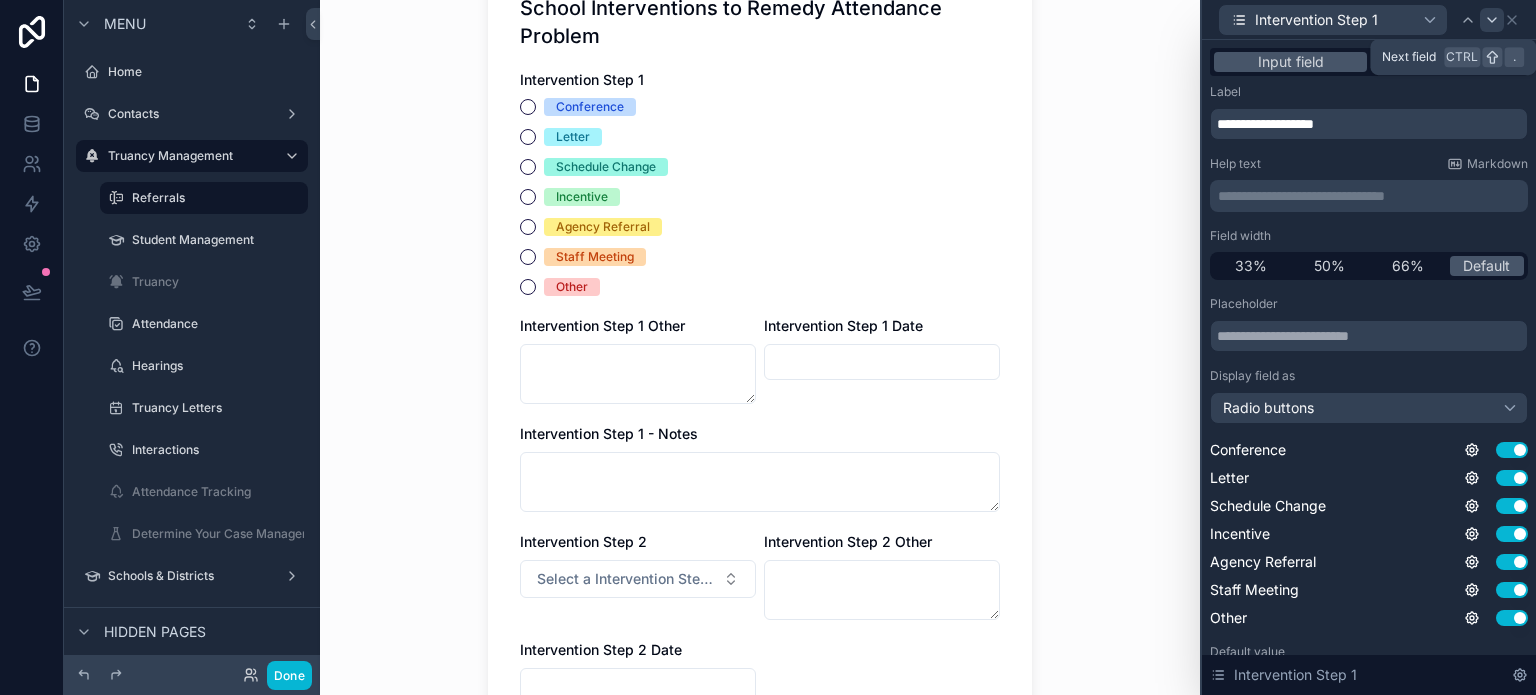 click 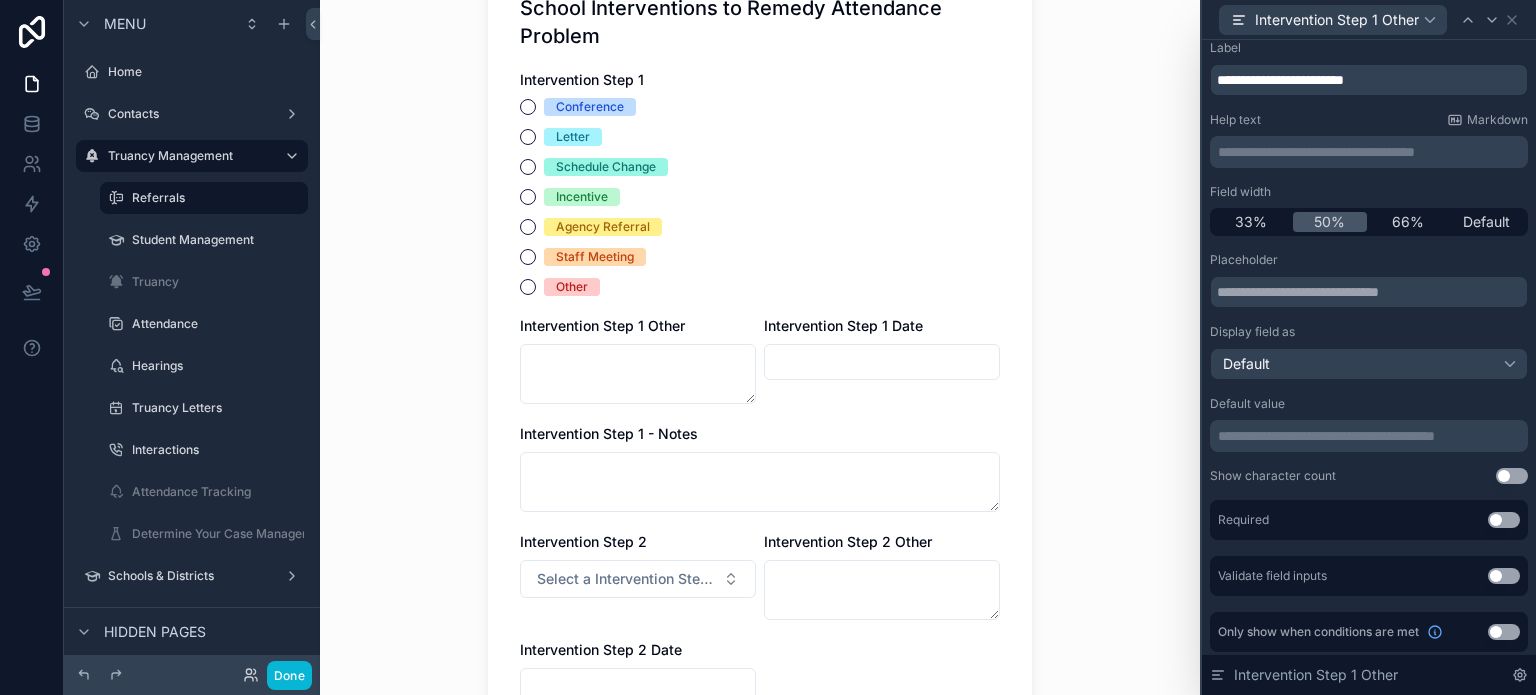 scroll, scrollTop: 48, scrollLeft: 0, axis: vertical 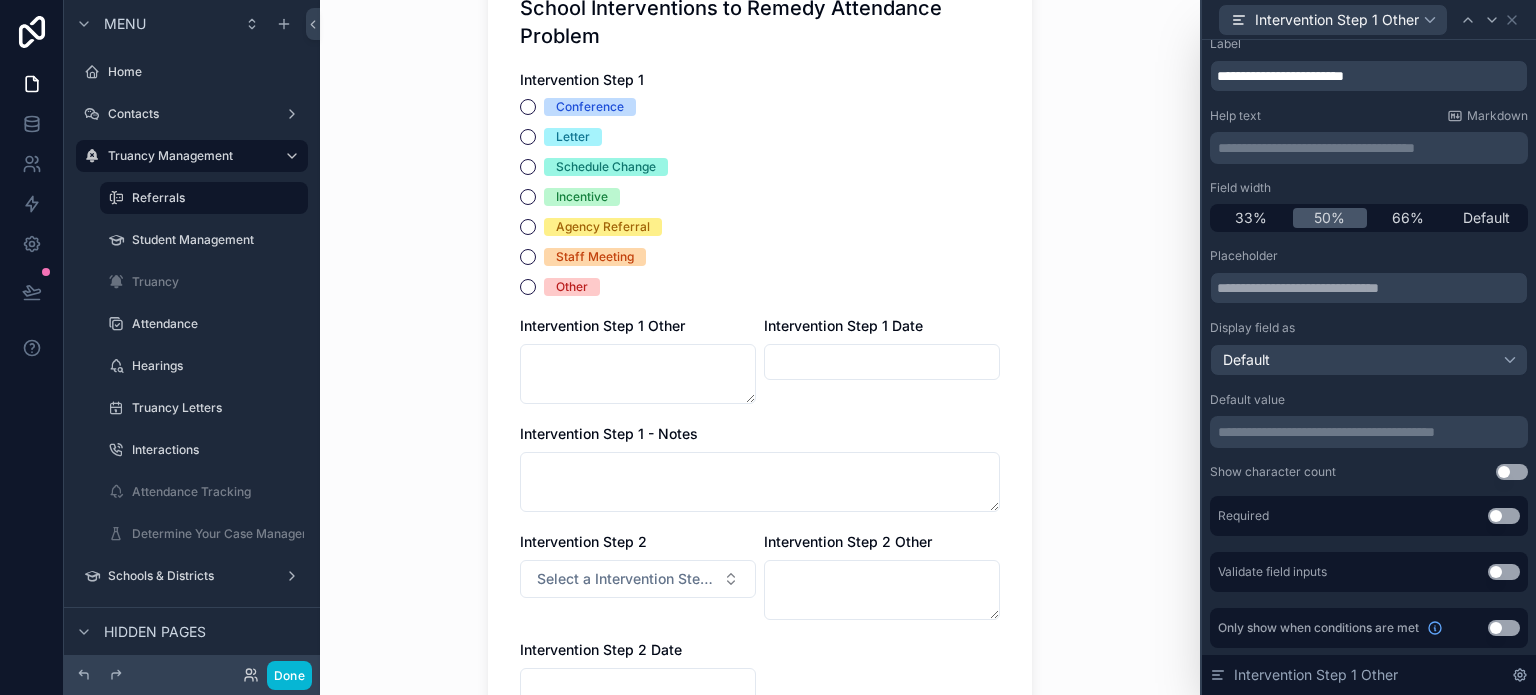 click on "Use setting" at bounding box center [1504, 628] 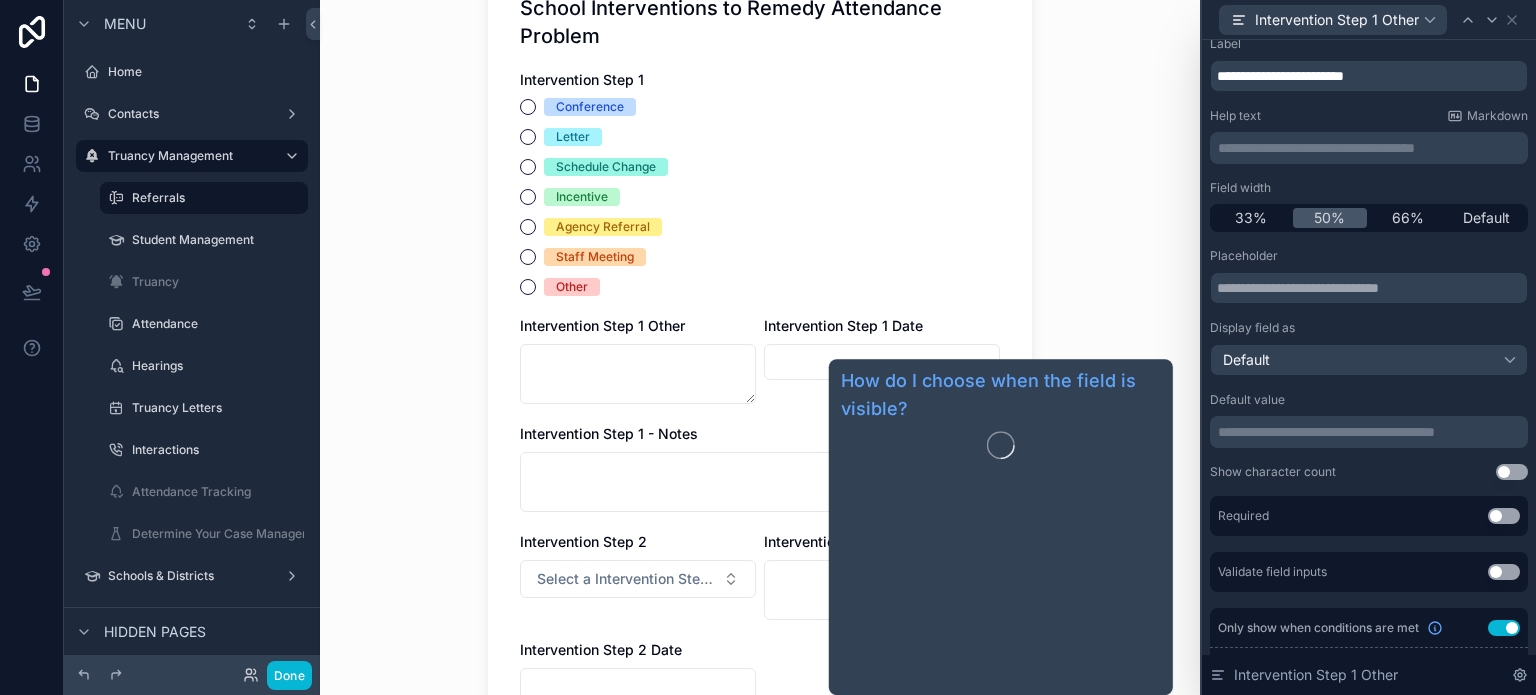 scroll, scrollTop: 0, scrollLeft: 0, axis: both 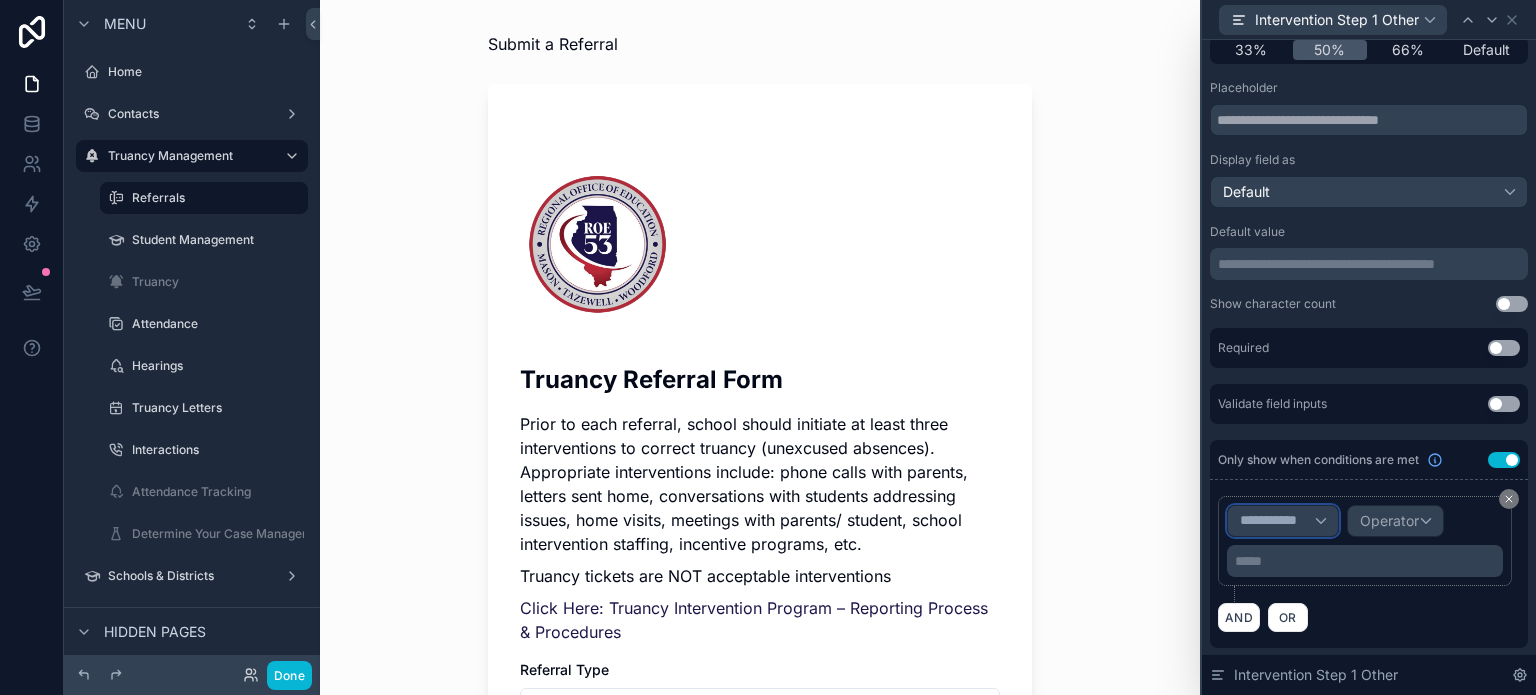 click on "**********" at bounding box center (1277, 521) 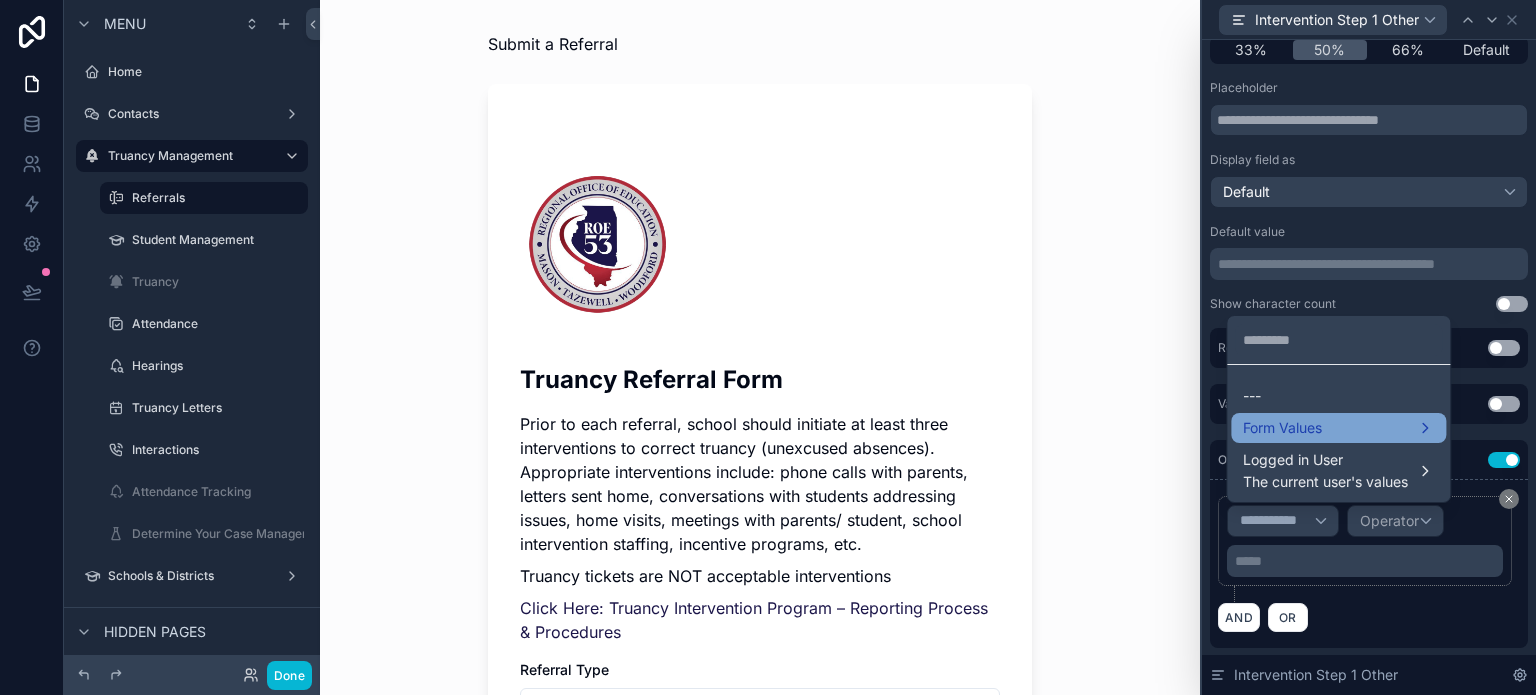 click on "Form Values" at bounding box center [1338, 428] 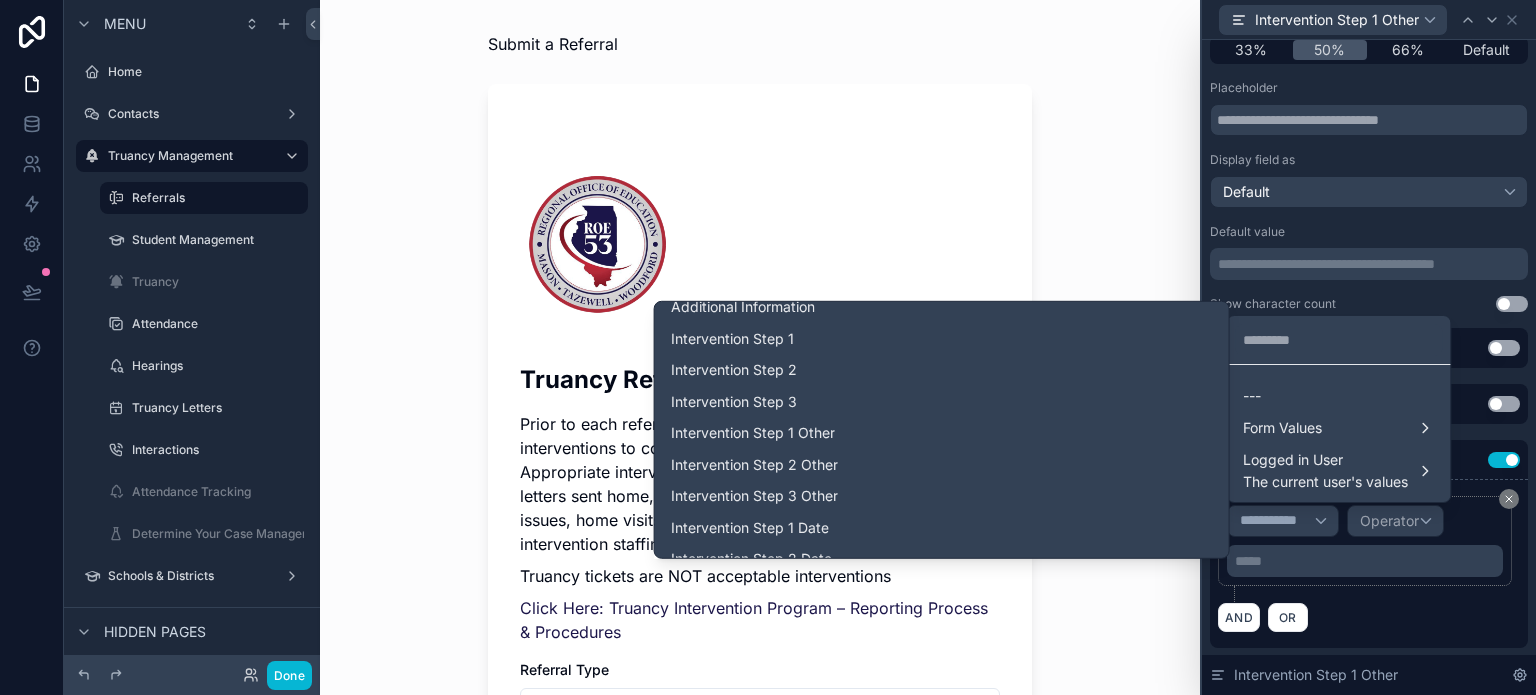 scroll, scrollTop: 2000, scrollLeft: 0, axis: vertical 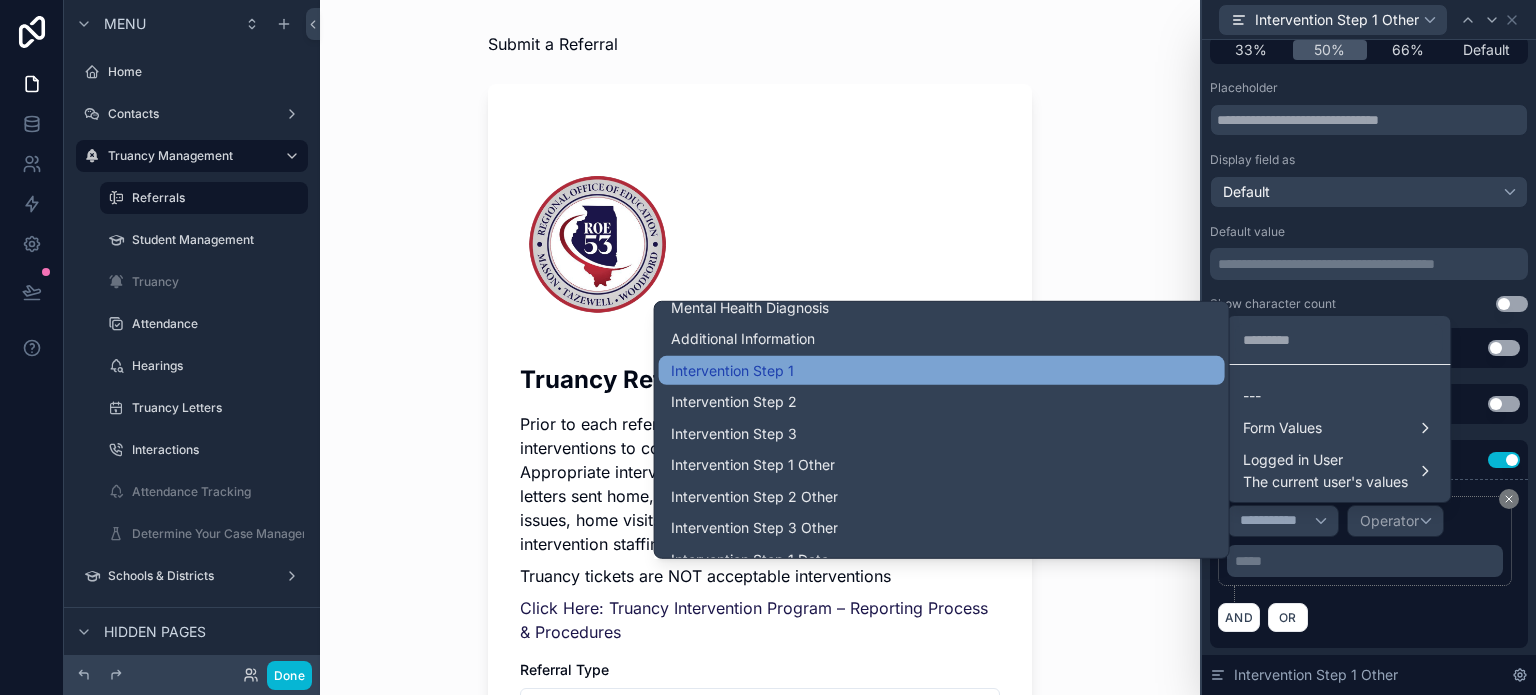 click on "Intervention Step 1" at bounding box center [942, 370] 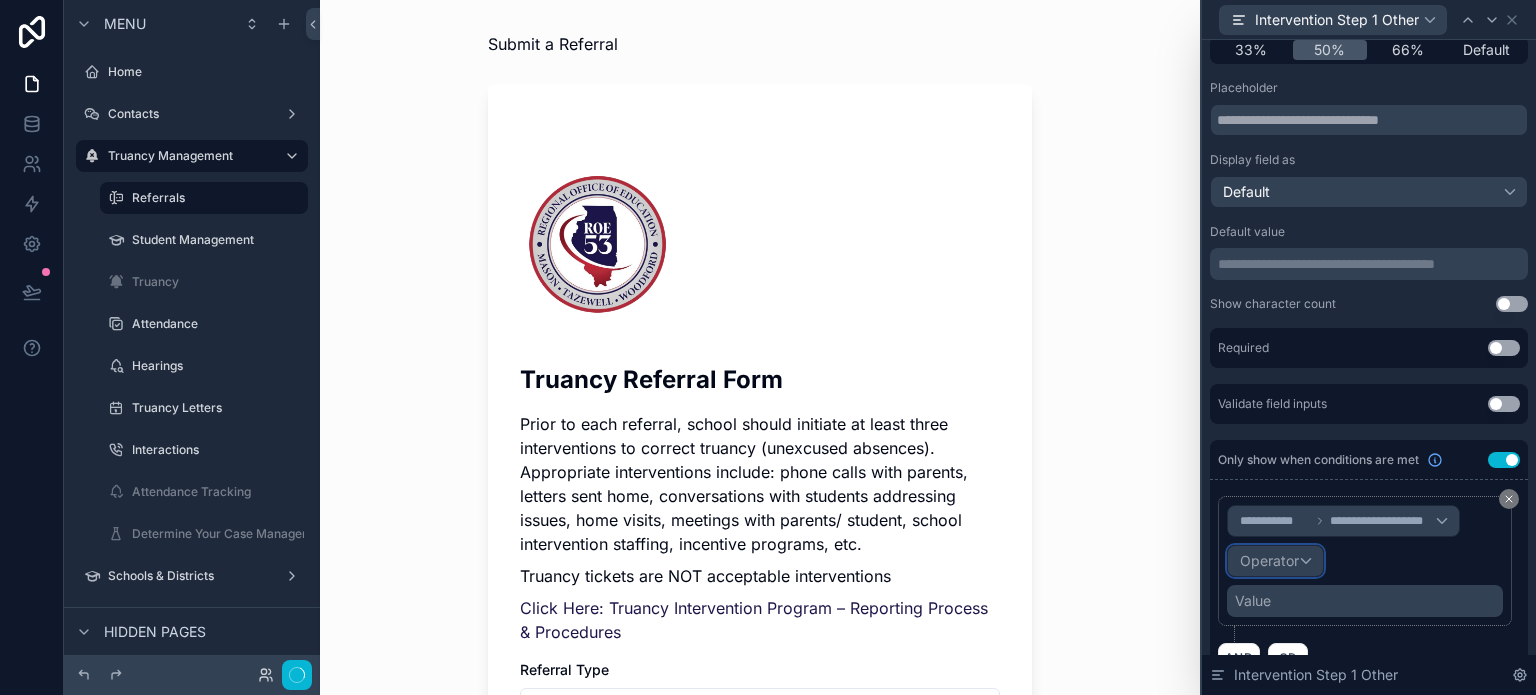 click on "Operator" at bounding box center [1269, 560] 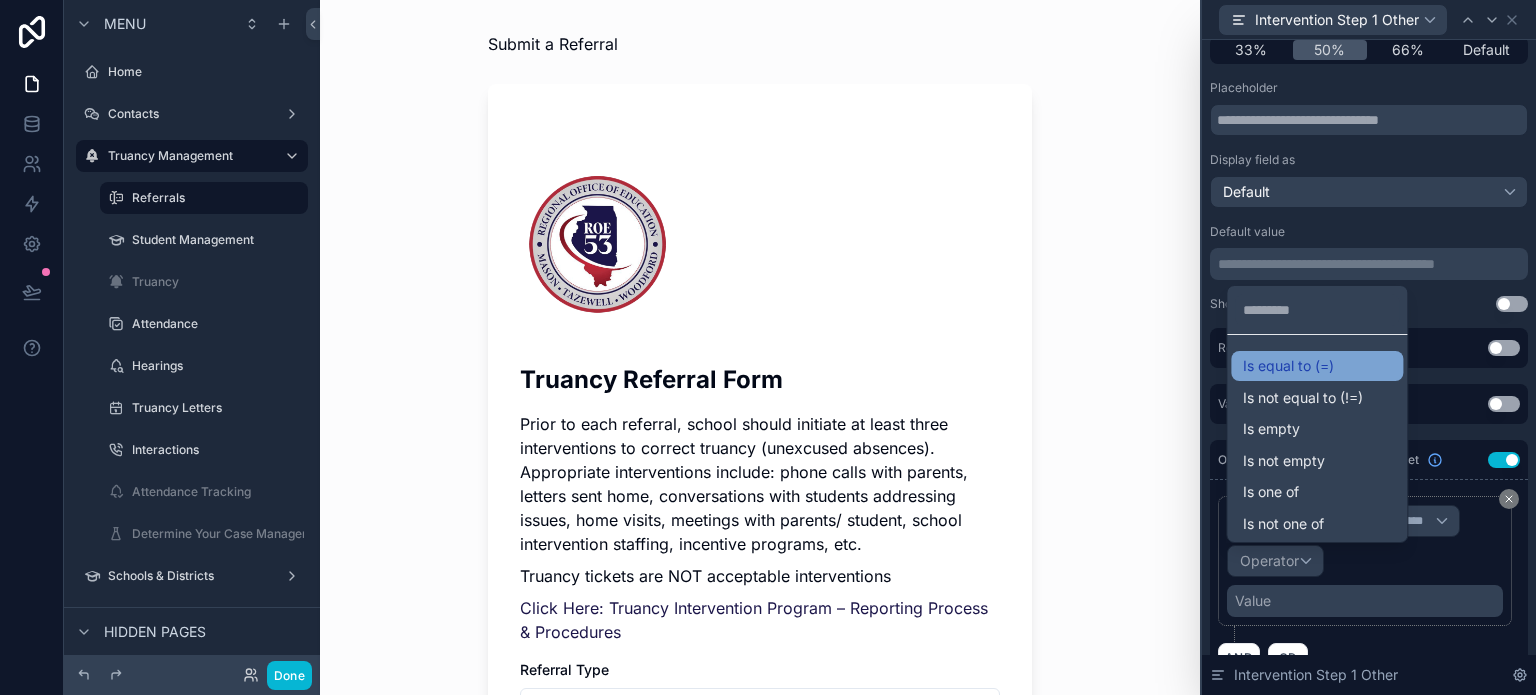 click on "Is equal to (=)" at bounding box center [1288, 366] 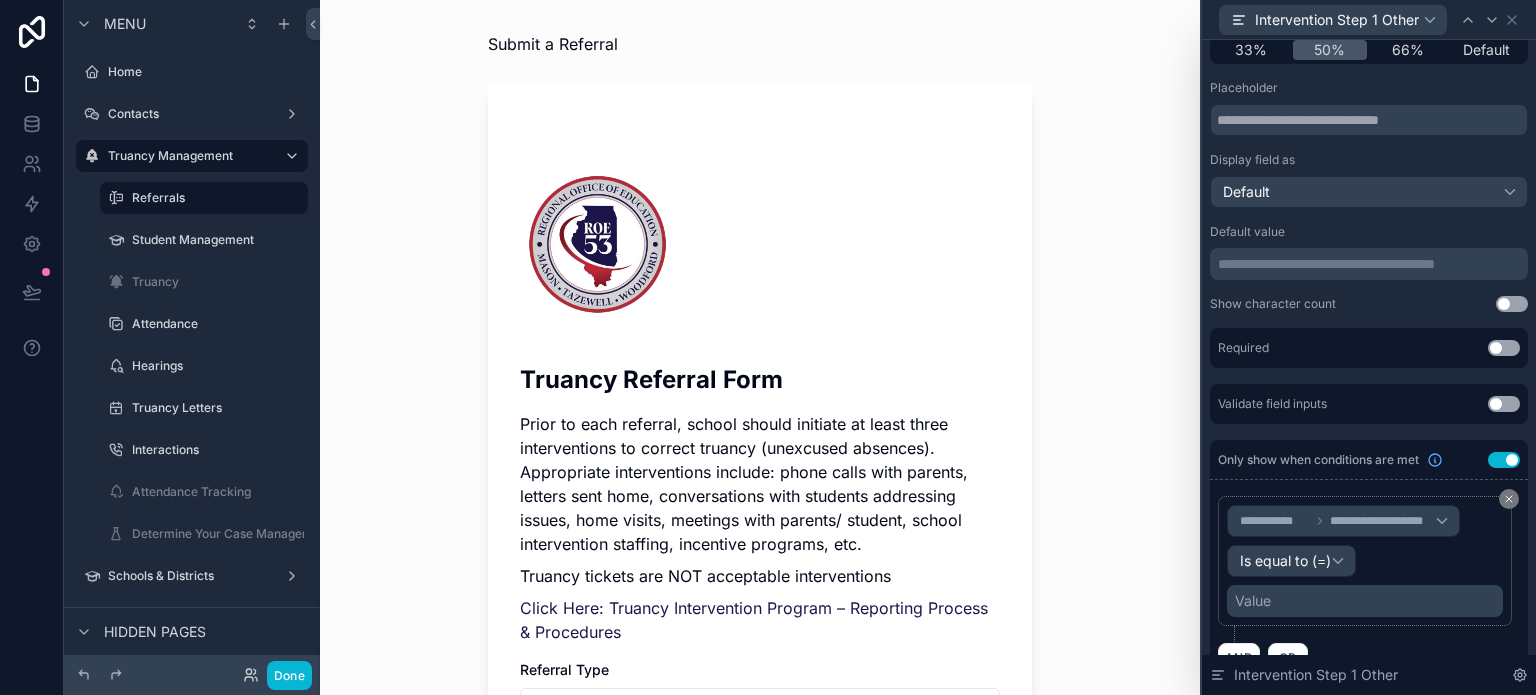 click on "Value" at bounding box center (1365, 601) 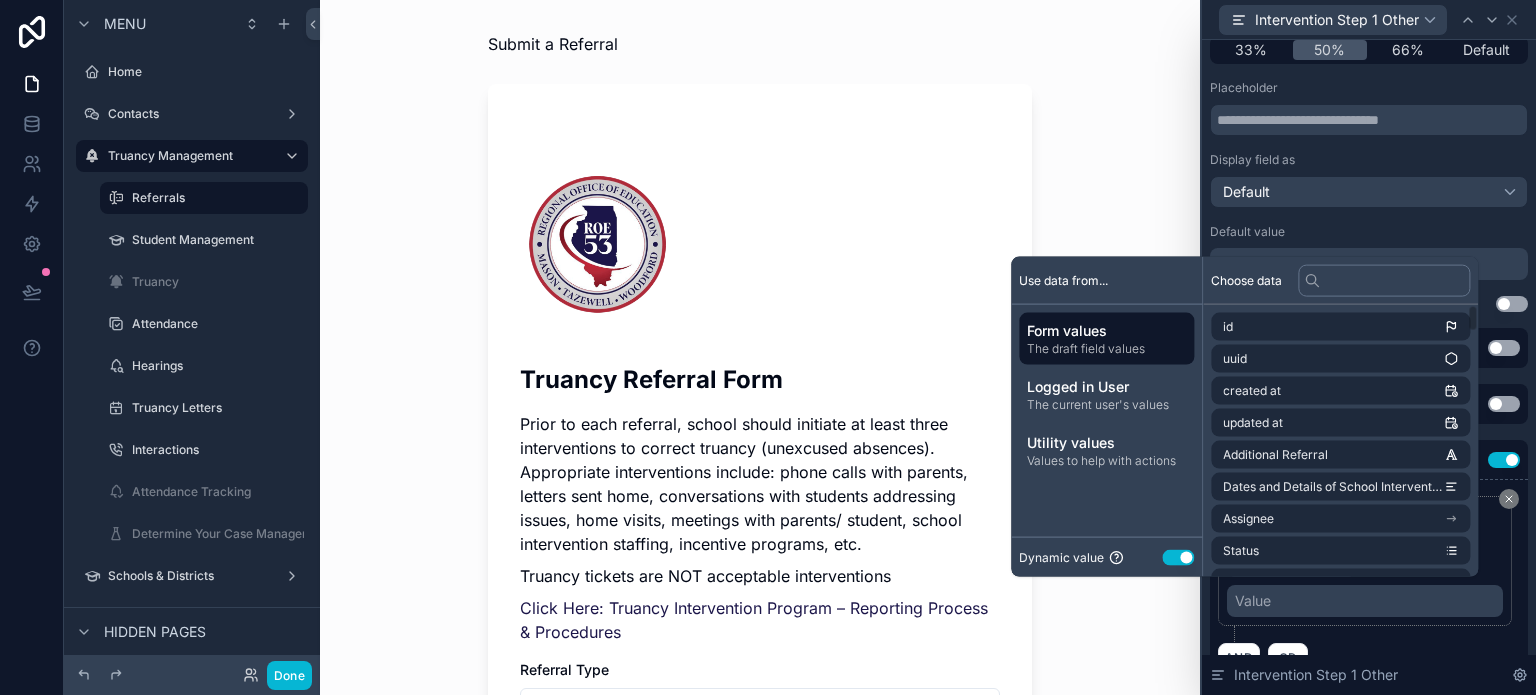 click on "Use setting" at bounding box center [1178, 557] 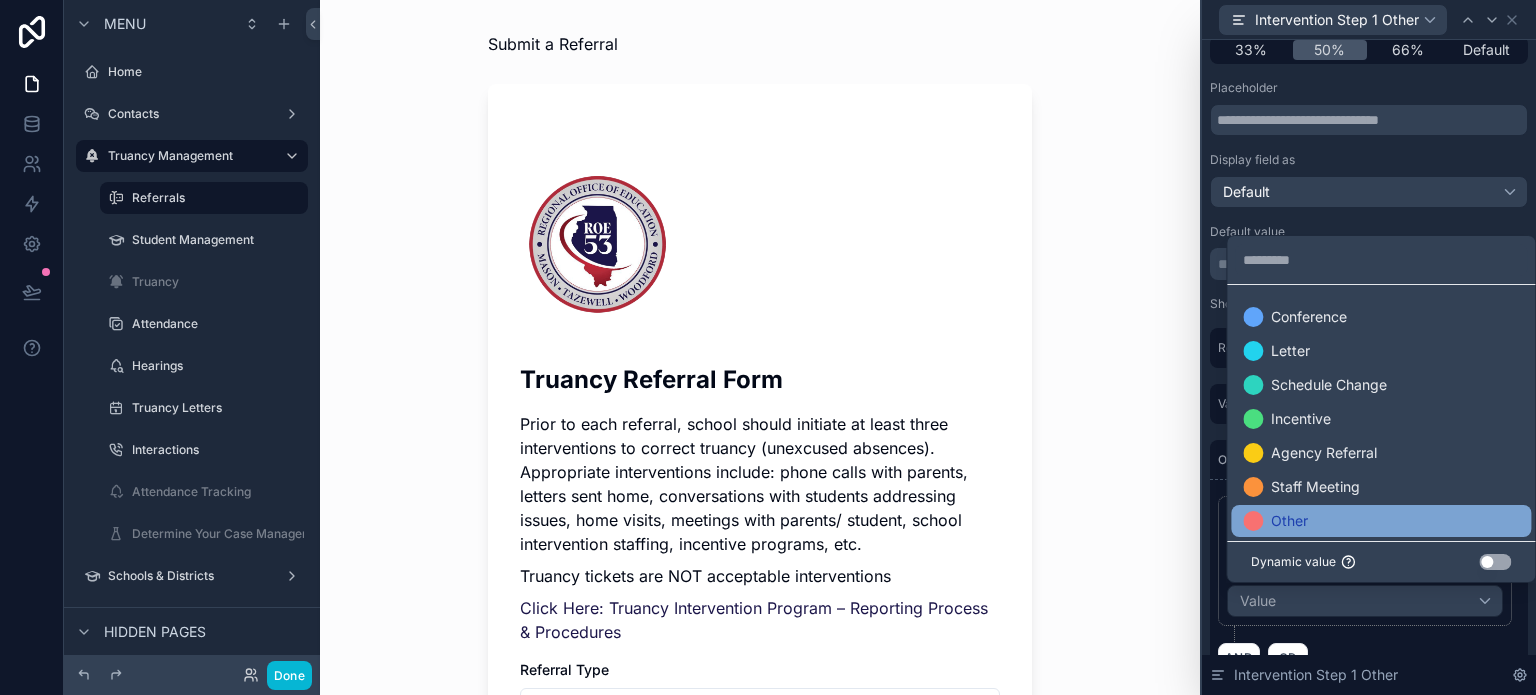 click on "Other" at bounding box center (1275, 521) 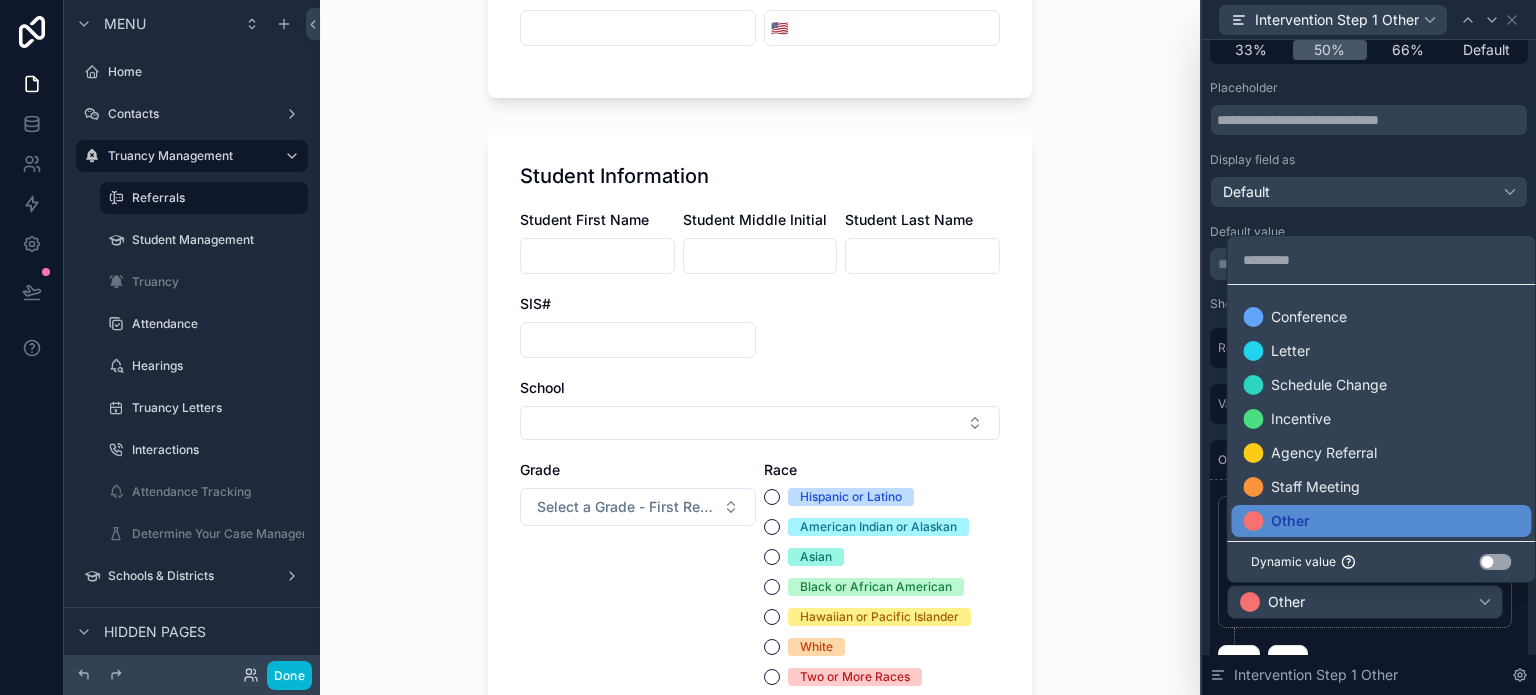 scroll, scrollTop: 1400, scrollLeft: 0, axis: vertical 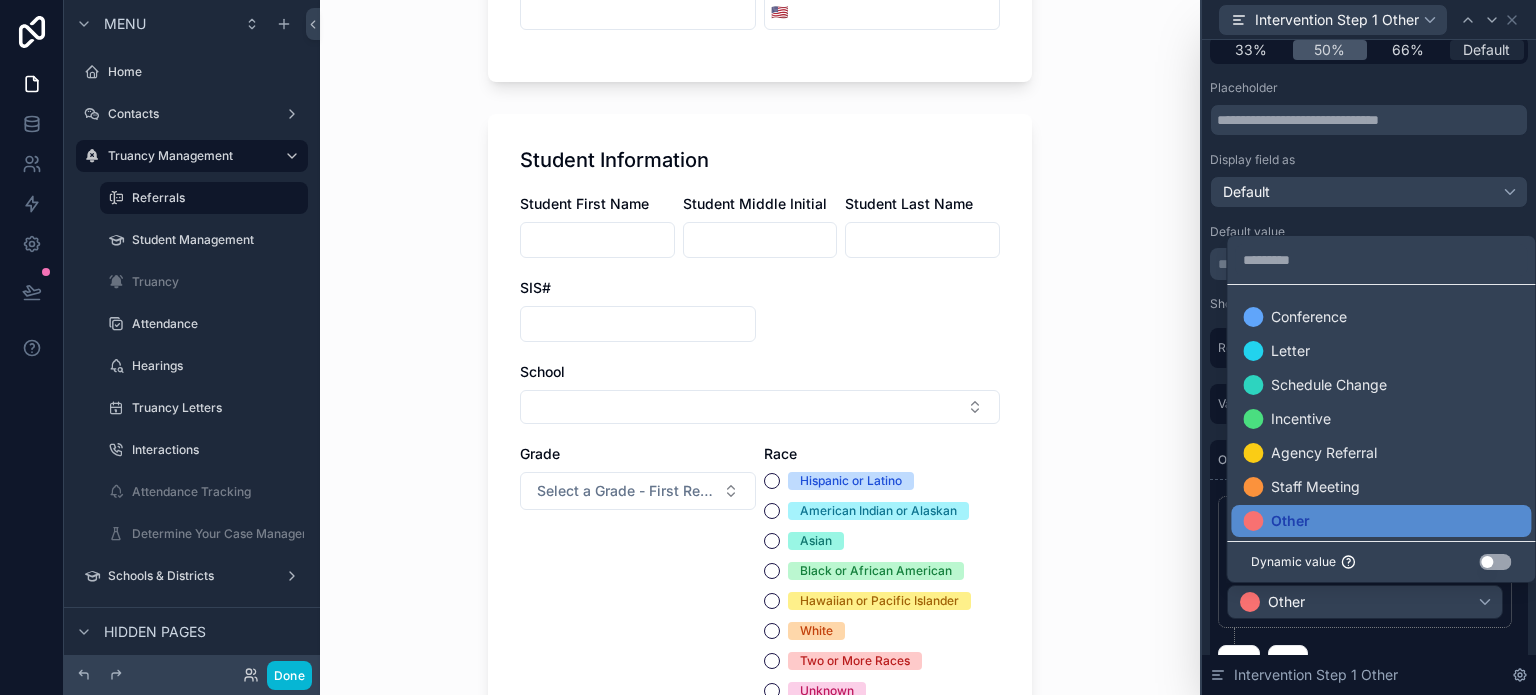 click on "Default" at bounding box center [1486, 50] 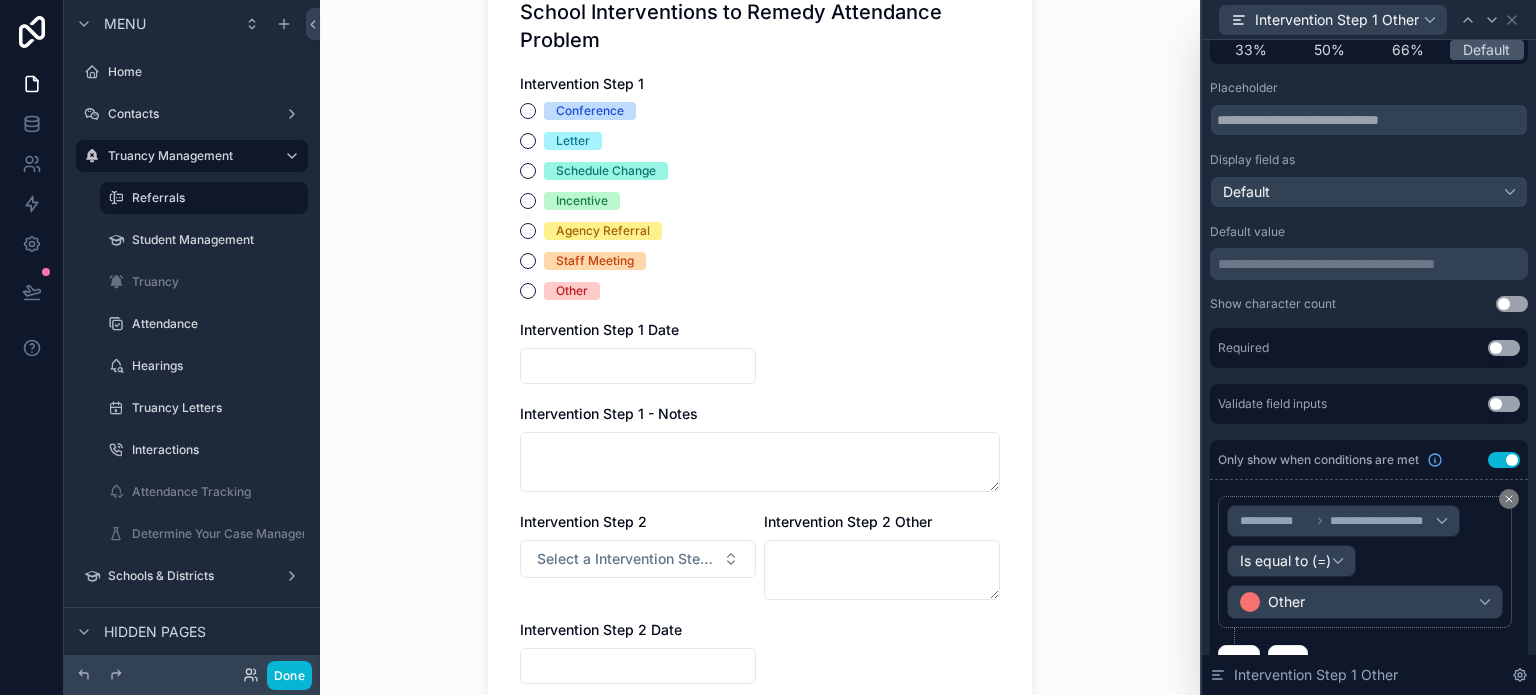scroll, scrollTop: 3000, scrollLeft: 0, axis: vertical 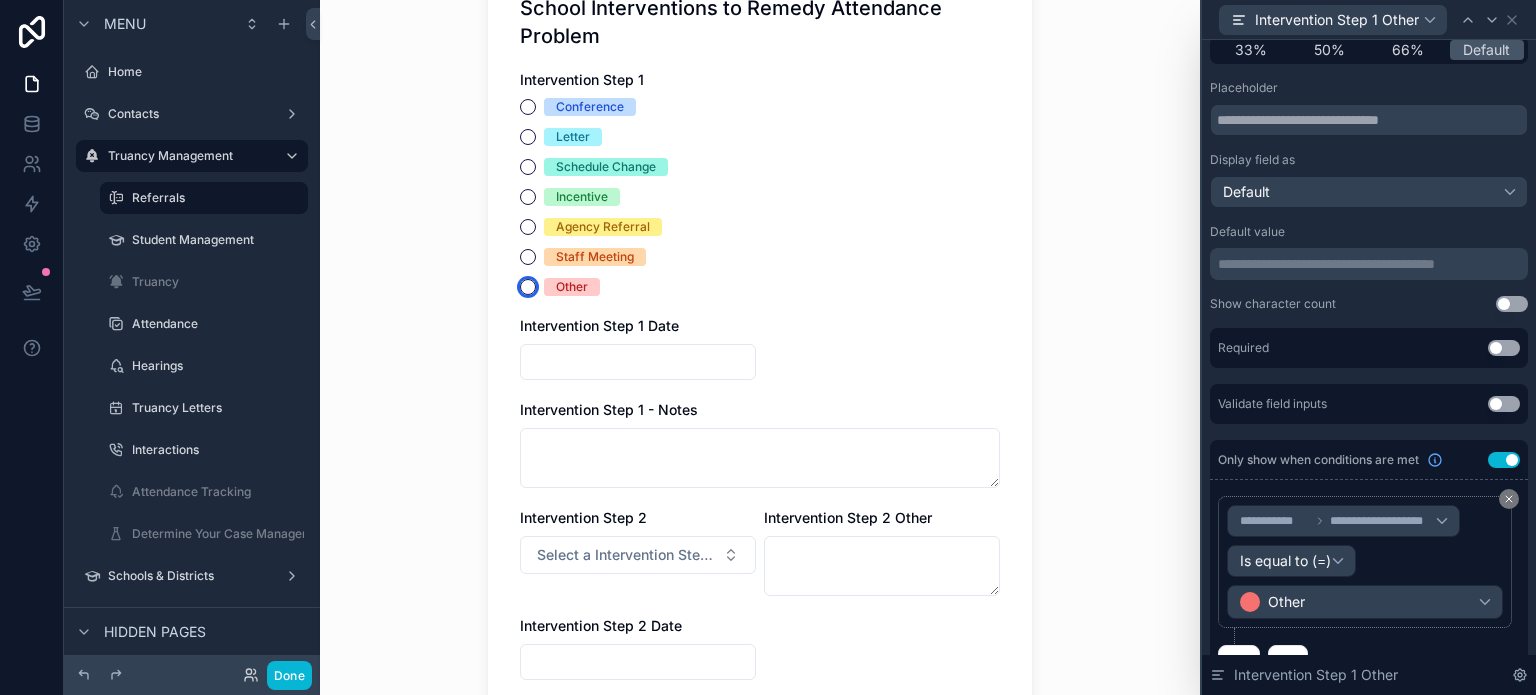 click on "Other" at bounding box center [528, 287] 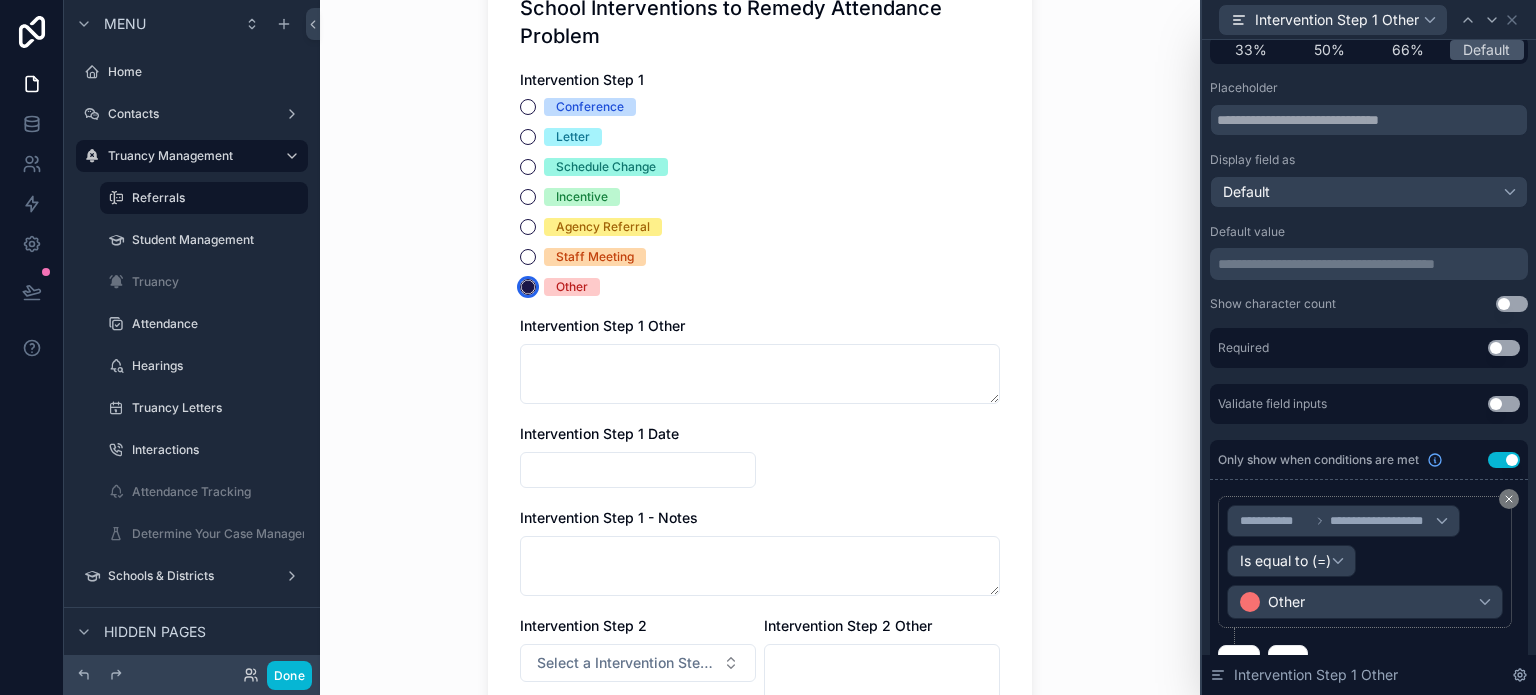 click 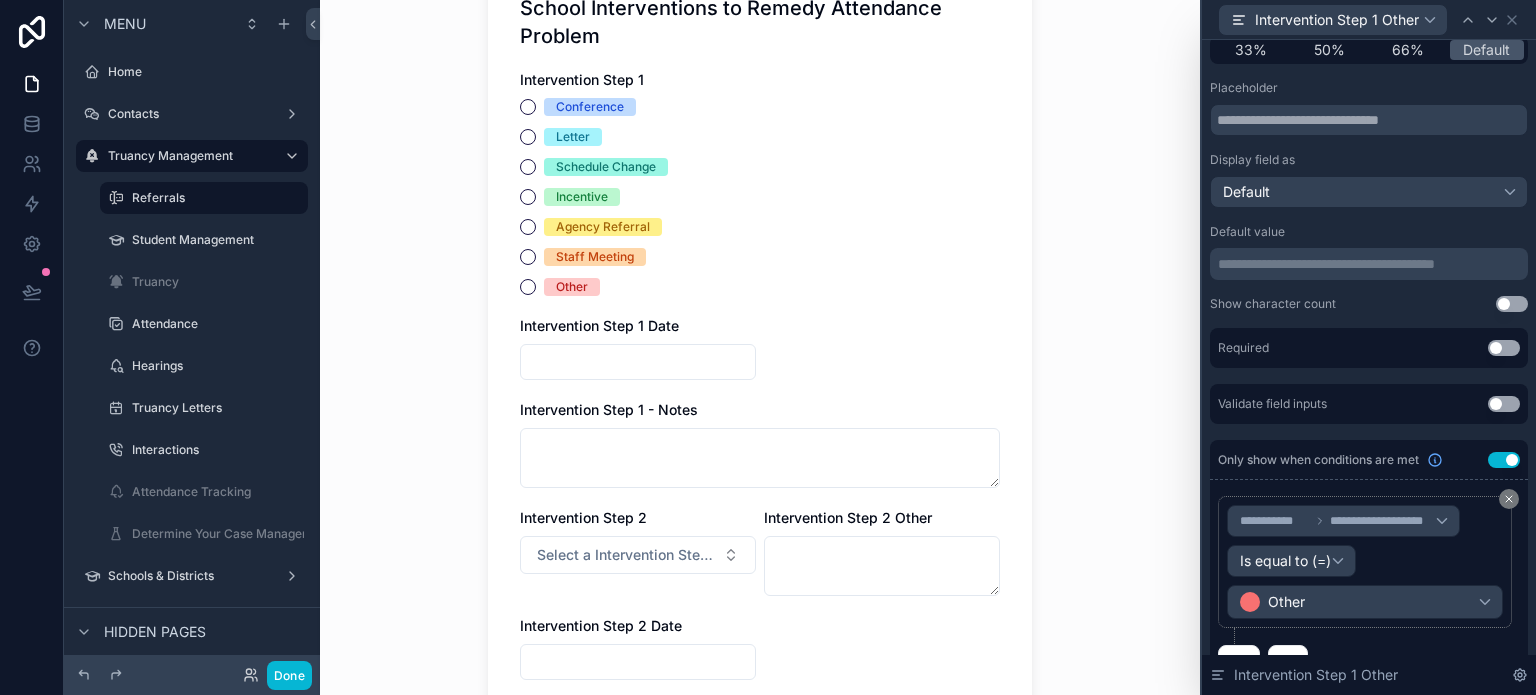 click on "Use setting" at bounding box center (1504, 348) 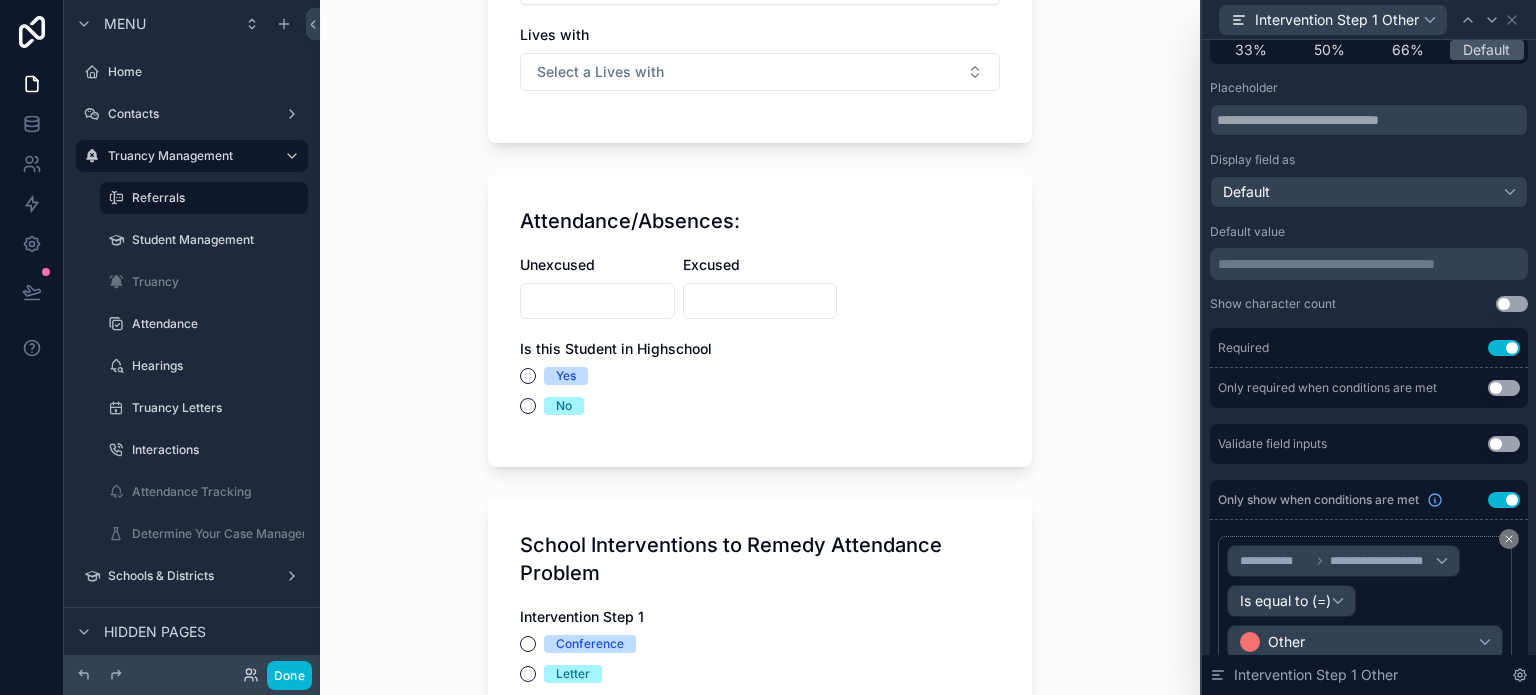 scroll, scrollTop: 2800, scrollLeft: 0, axis: vertical 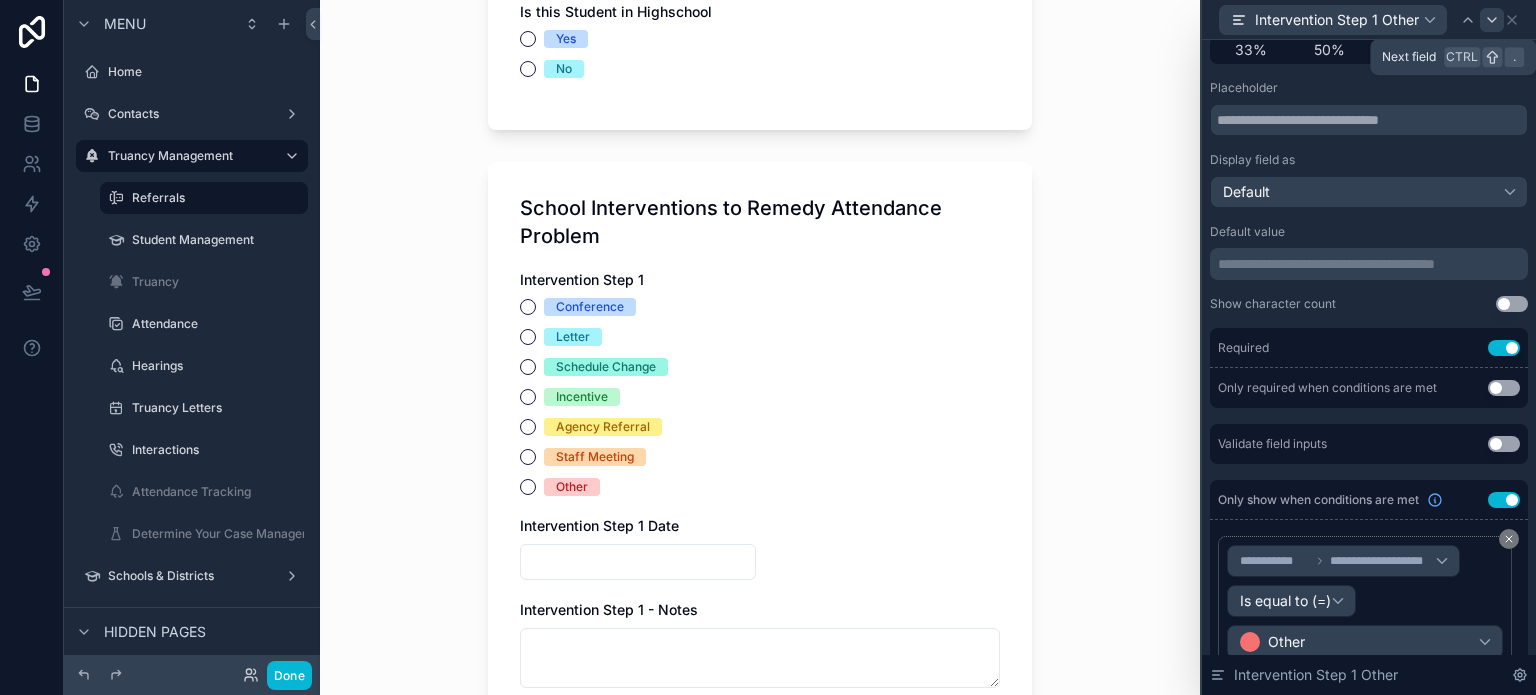 click 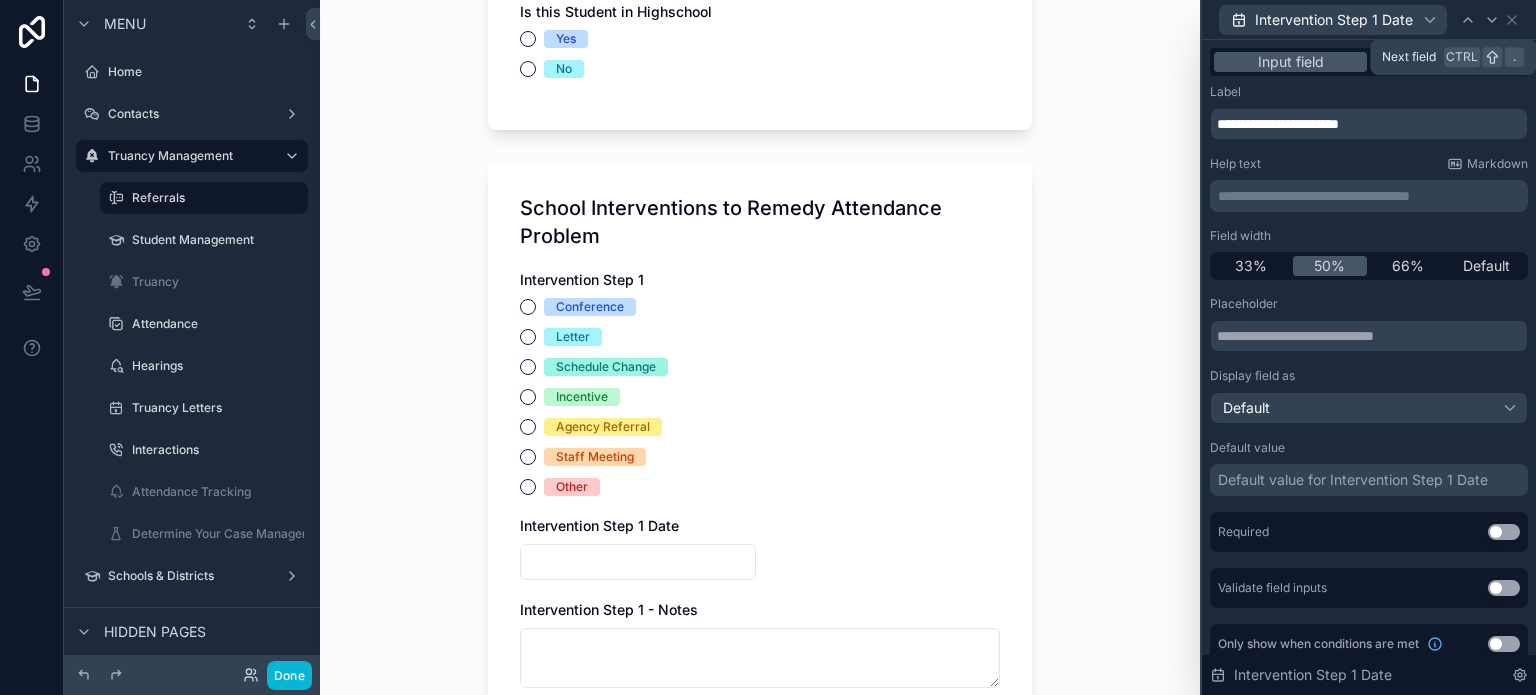 click 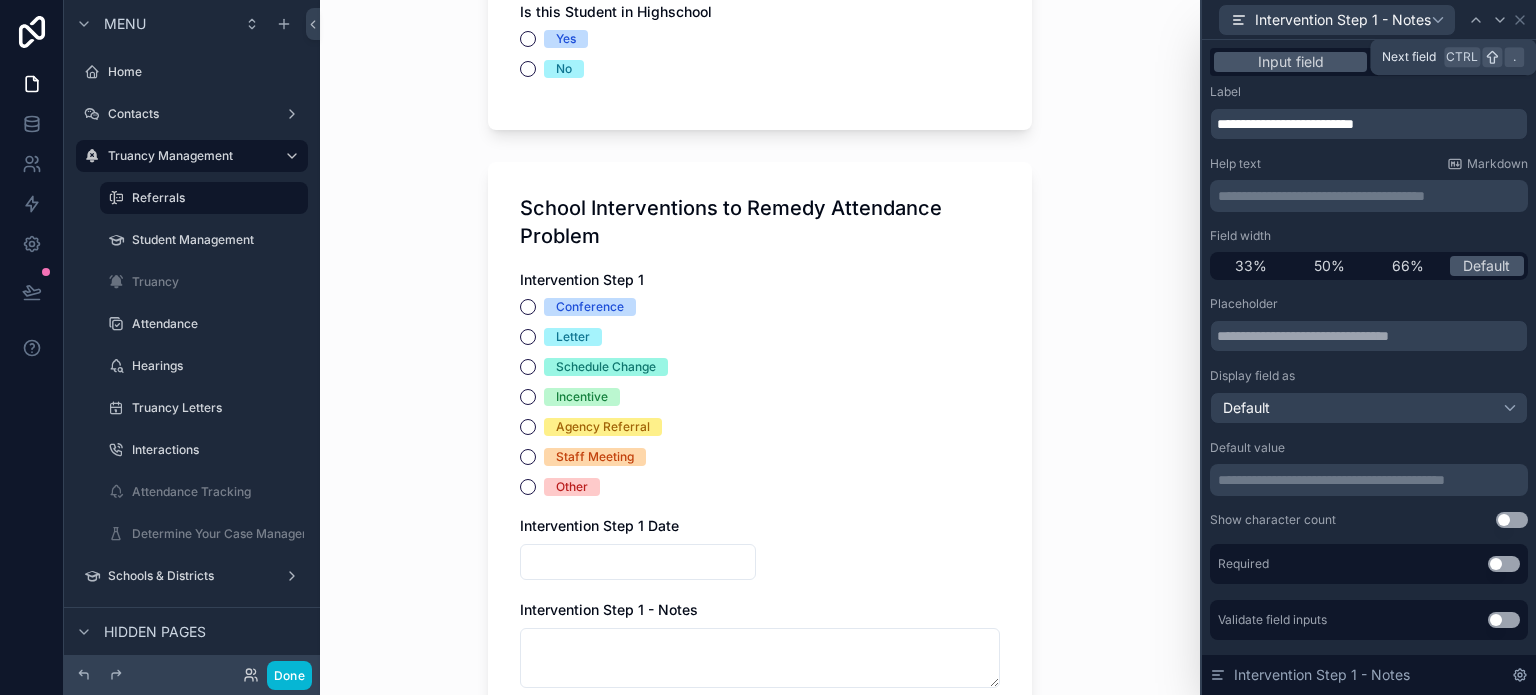 click 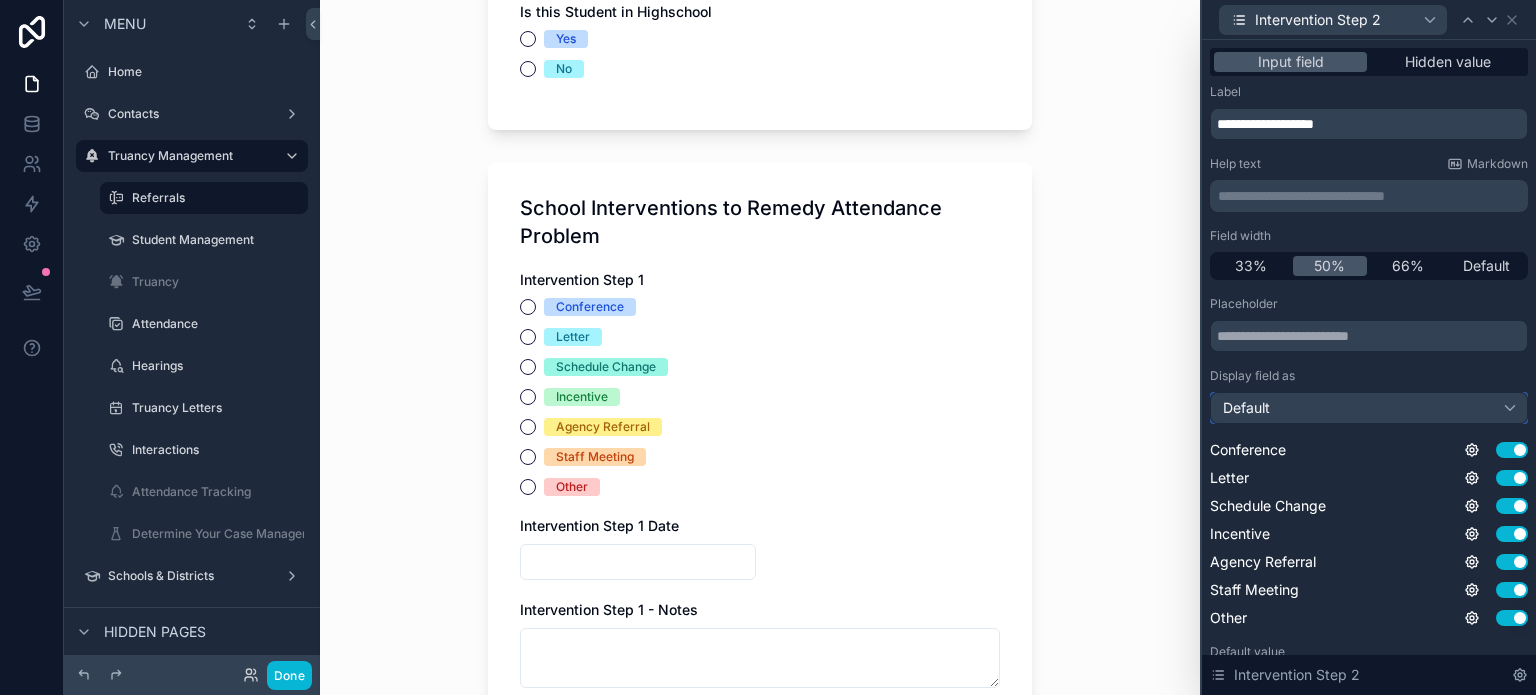 click on "Default" at bounding box center [1369, 408] 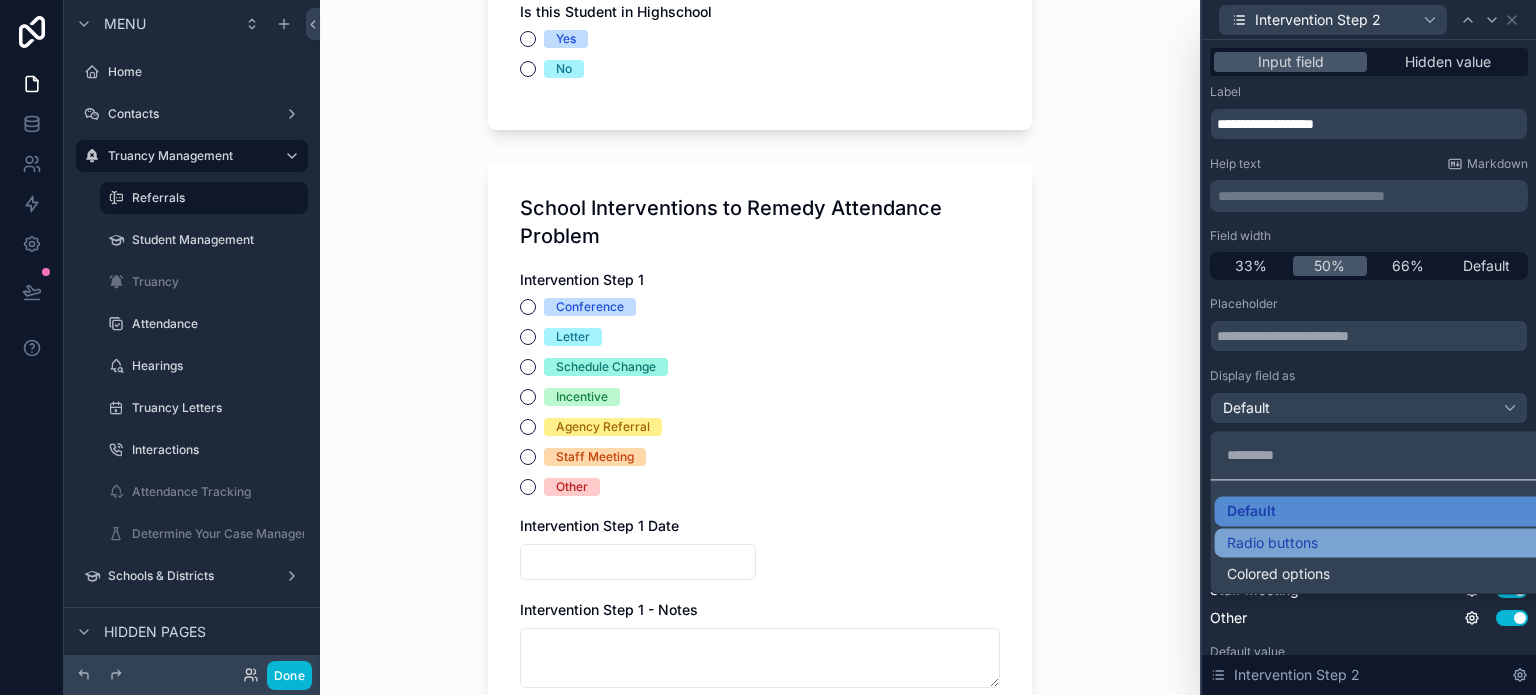 click on "Radio buttons" at bounding box center [1272, 543] 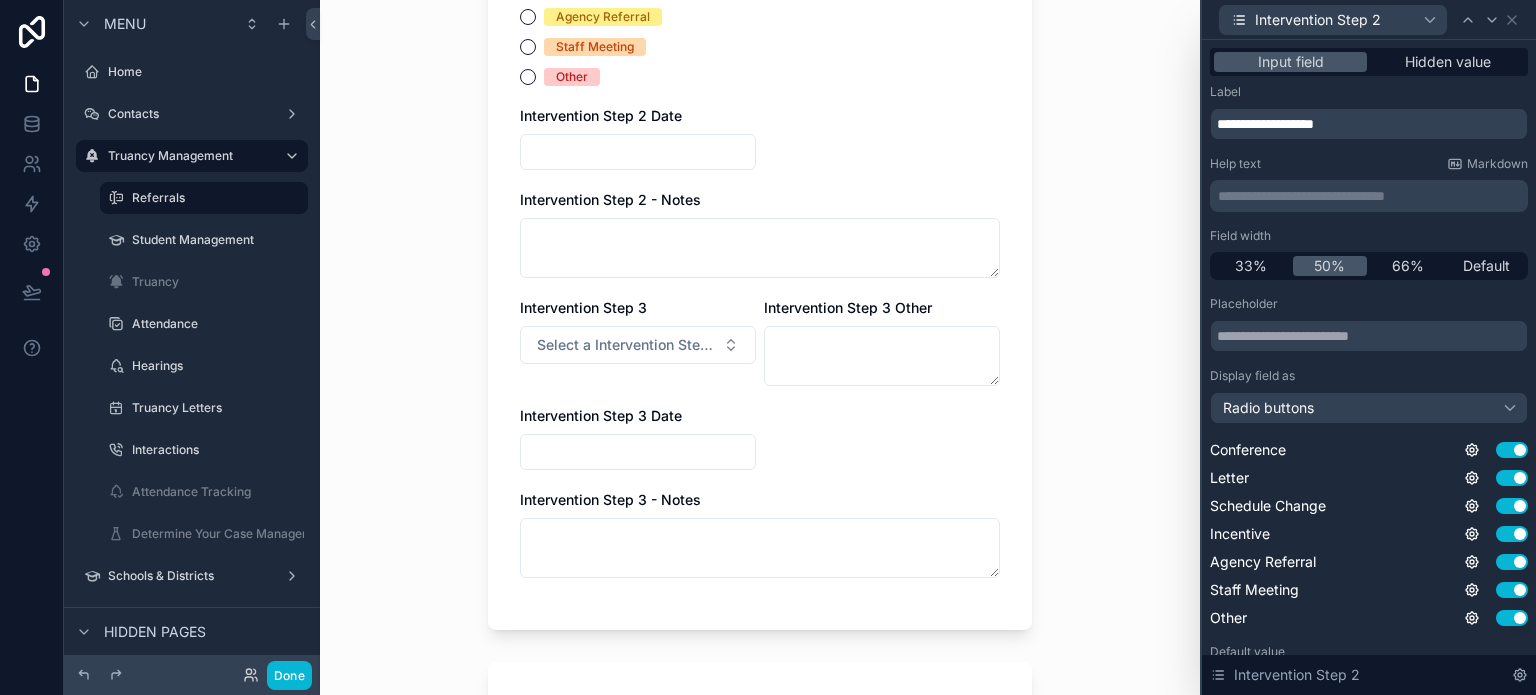 scroll, scrollTop: 3700, scrollLeft: 0, axis: vertical 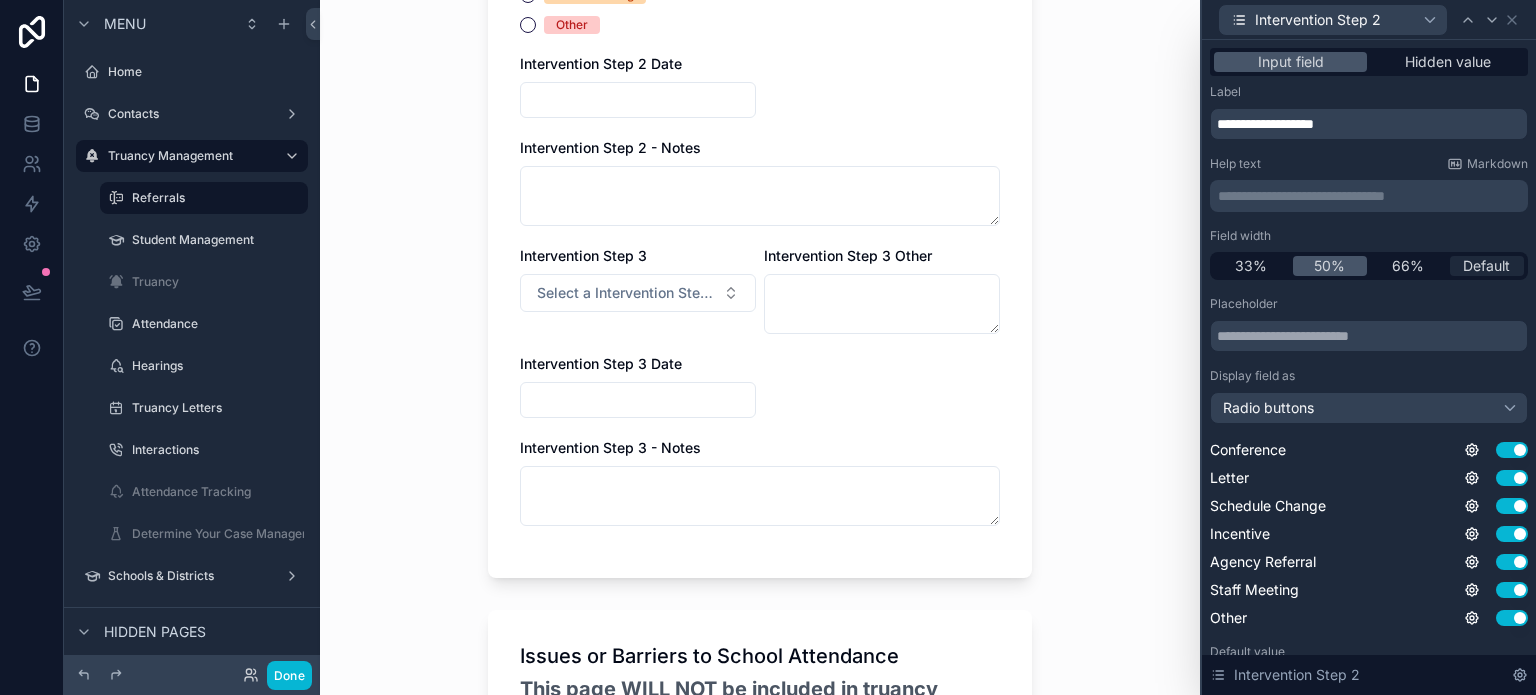 click on "Default" at bounding box center (1486, 266) 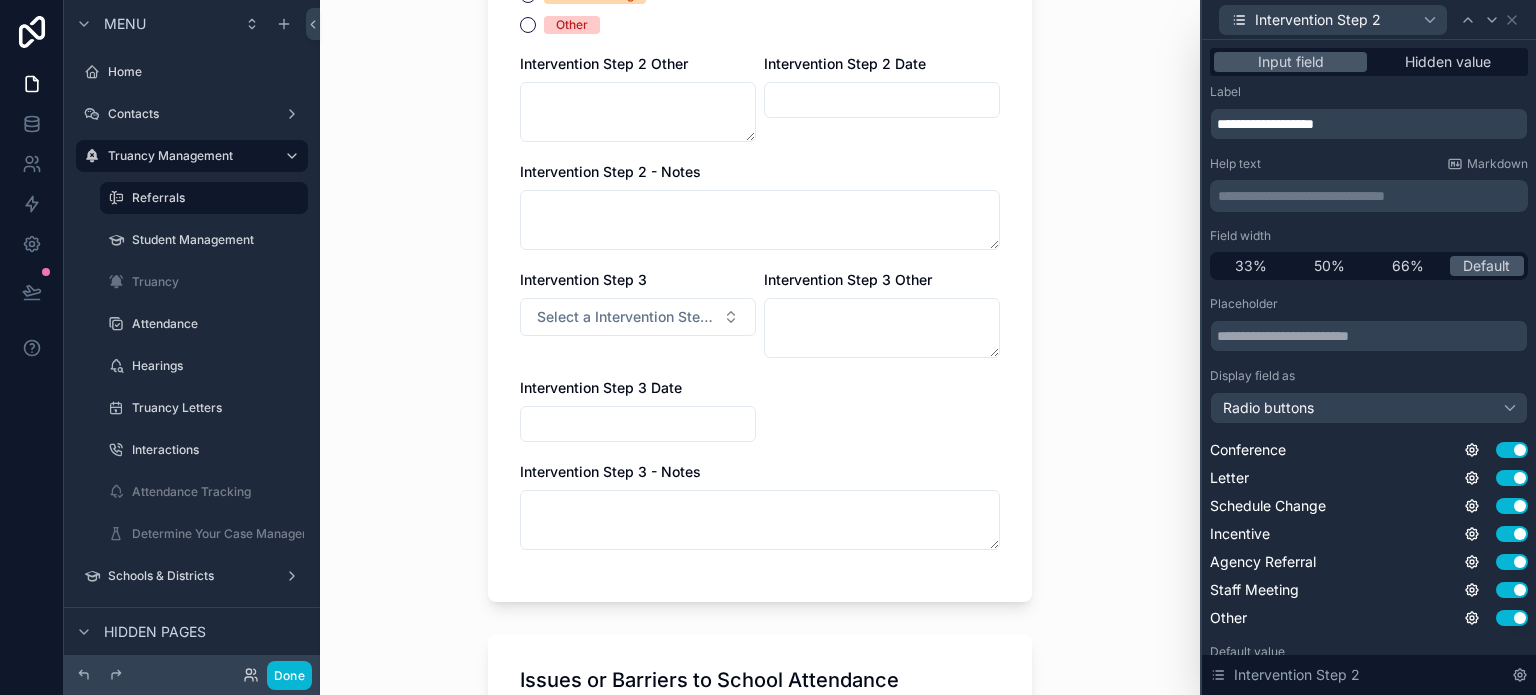 scroll, scrollTop: 0, scrollLeft: 0, axis: both 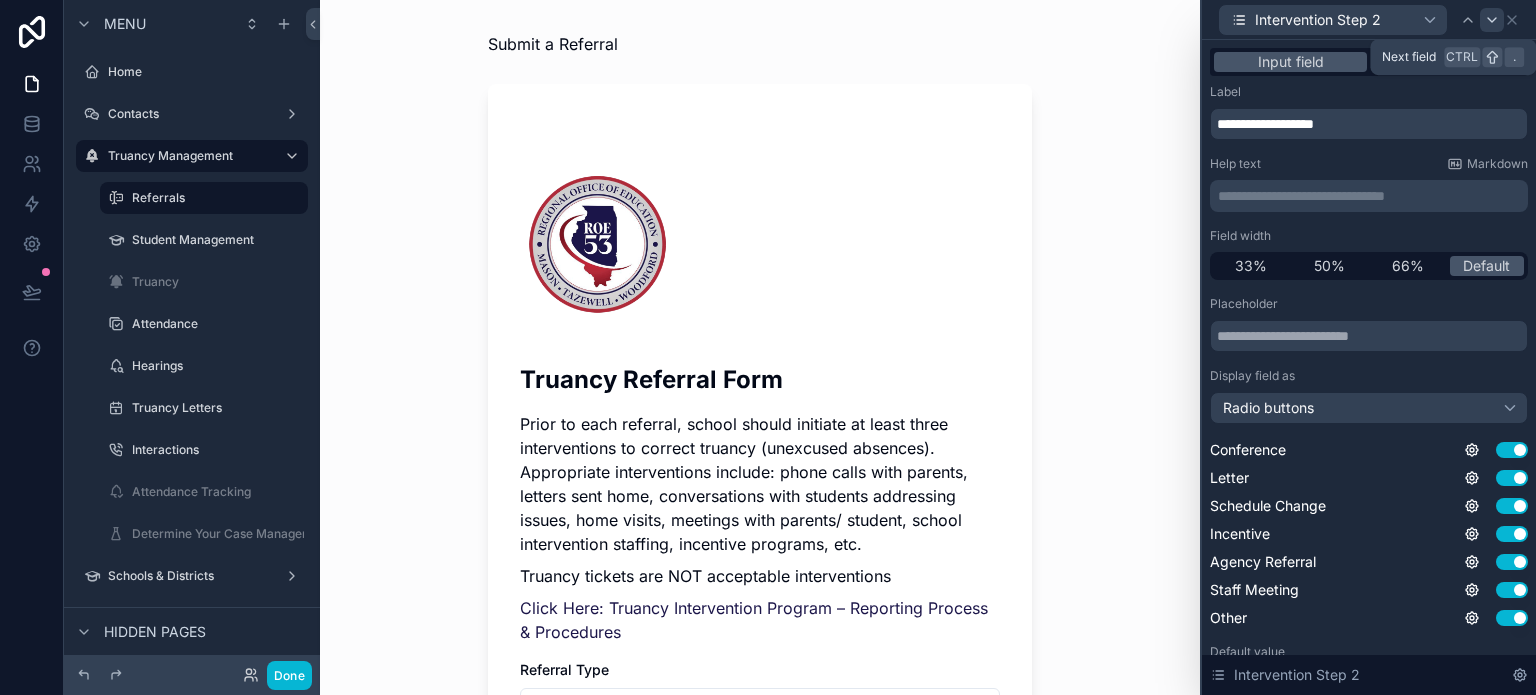 click 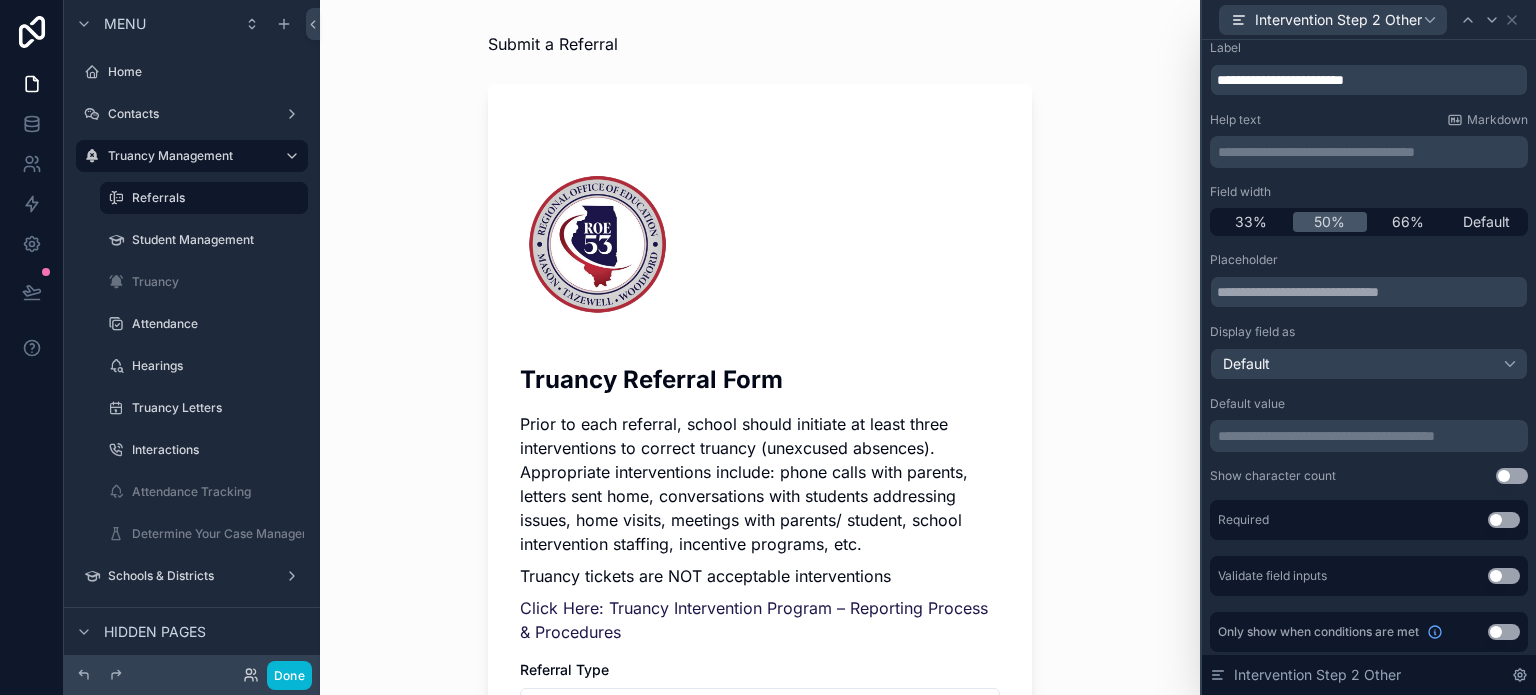 scroll, scrollTop: 48, scrollLeft: 0, axis: vertical 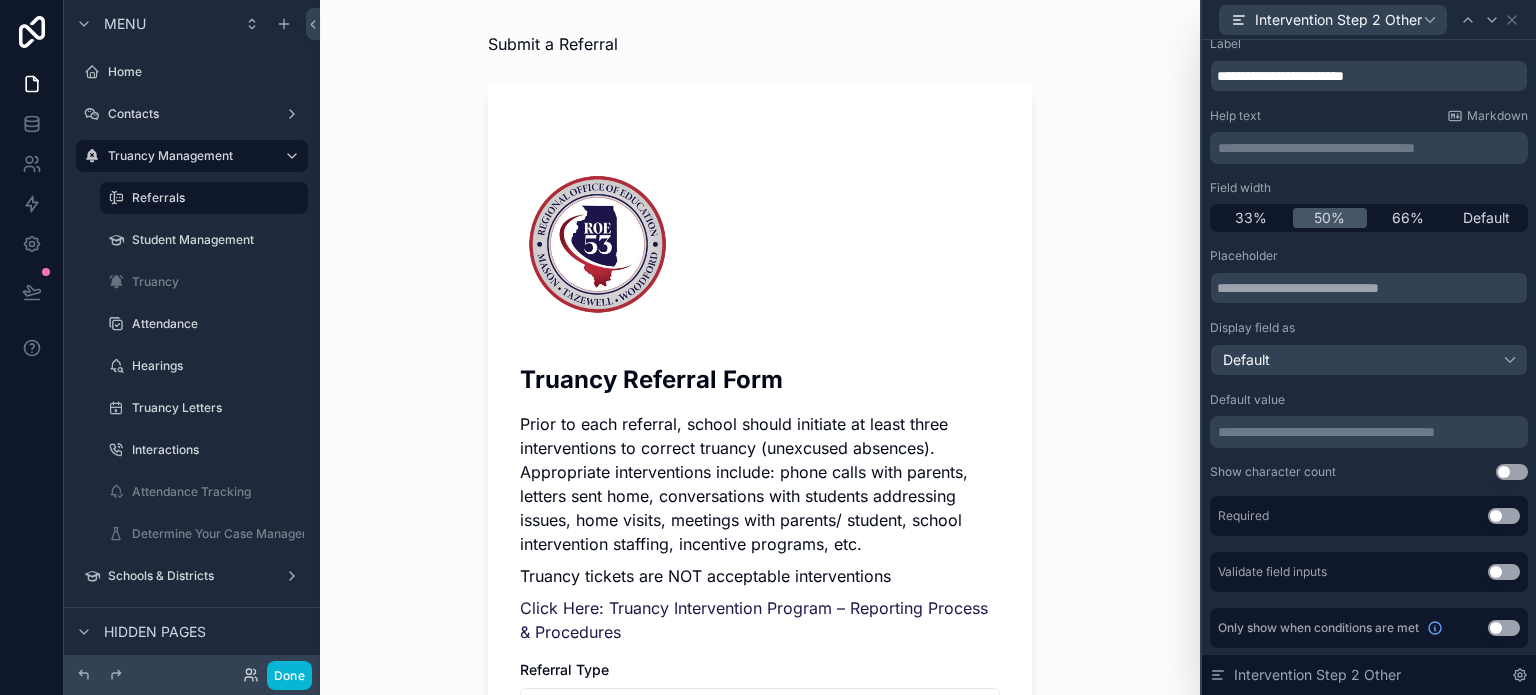 click on "Use setting" at bounding box center [1504, 516] 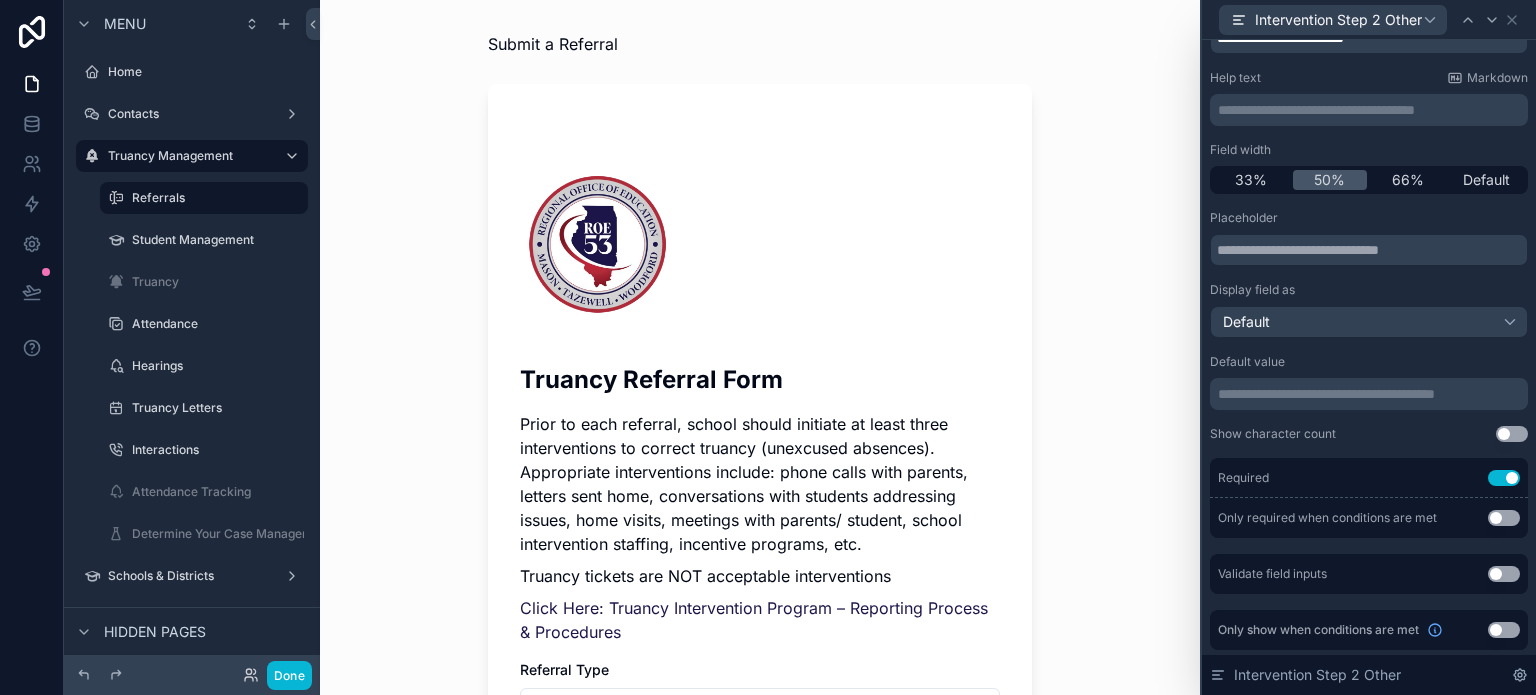 scroll, scrollTop: 88, scrollLeft: 0, axis: vertical 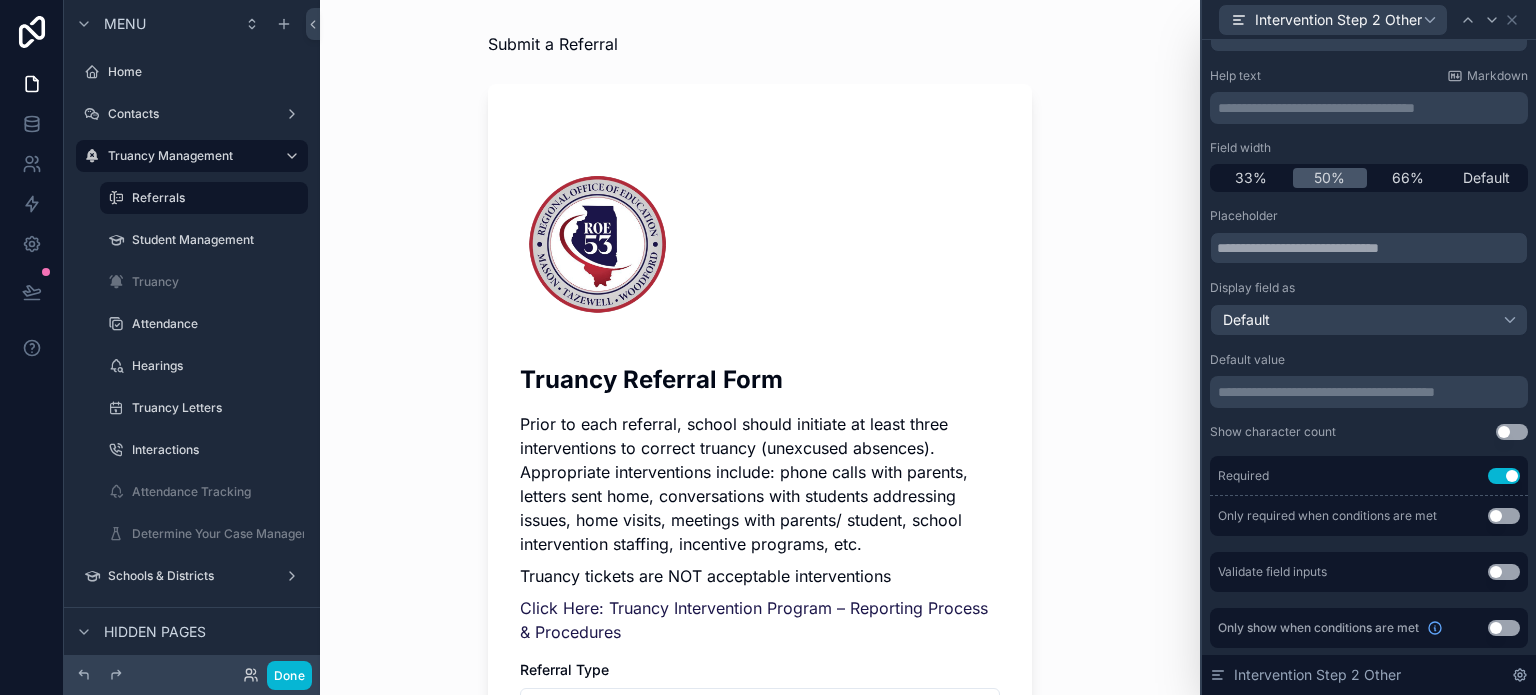 drag, startPoint x: 1488, startPoint y: 628, endPoint x: 1331, endPoint y: 562, distance: 170.30855 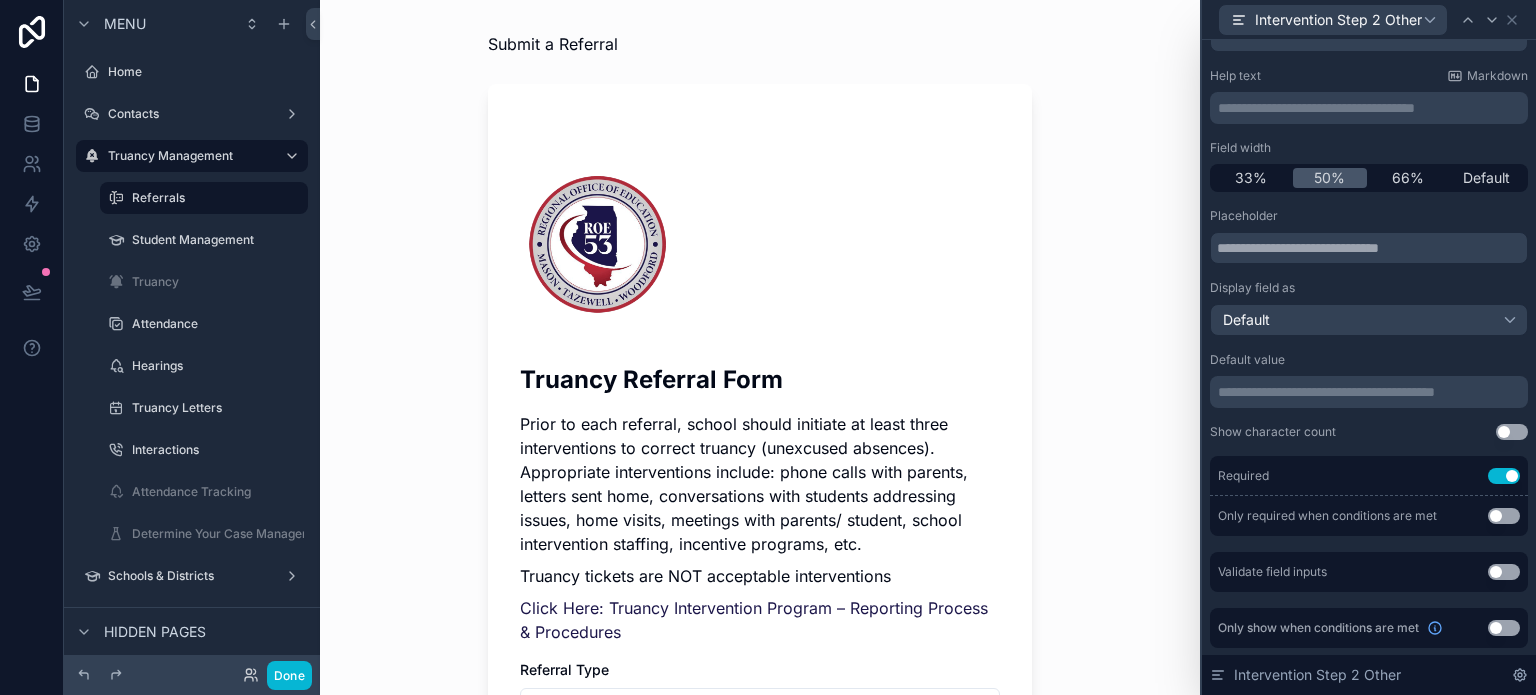 click on "Use setting" at bounding box center [1504, 628] 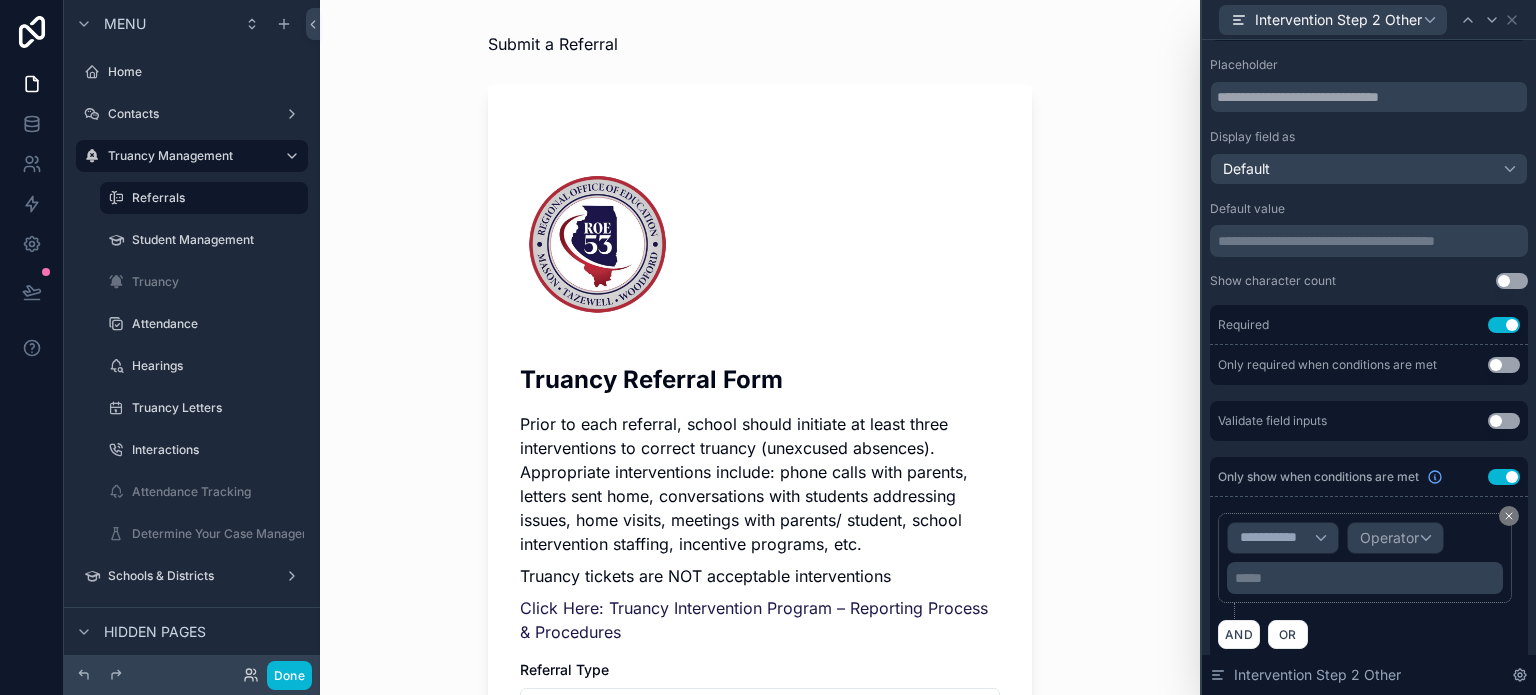 scroll, scrollTop: 256, scrollLeft: 0, axis: vertical 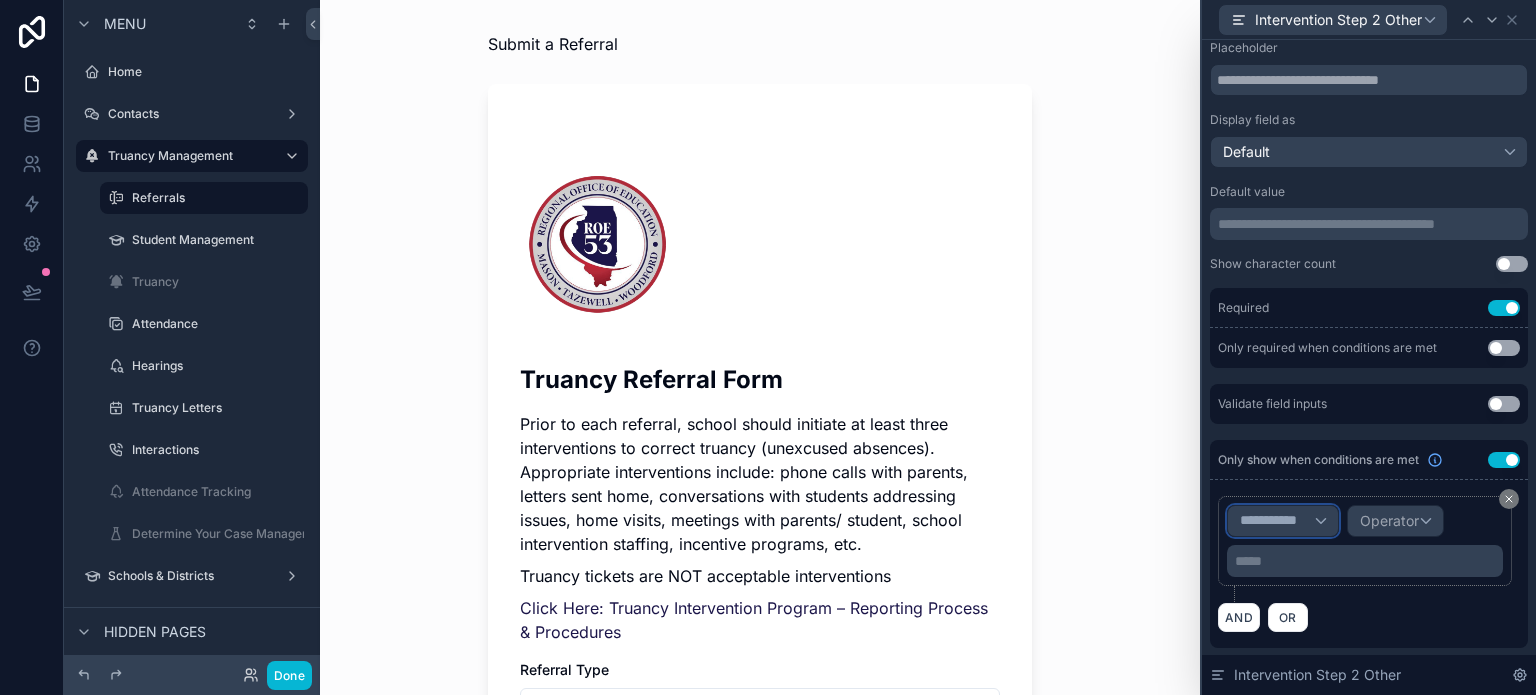 click on "**********" at bounding box center [1277, 521] 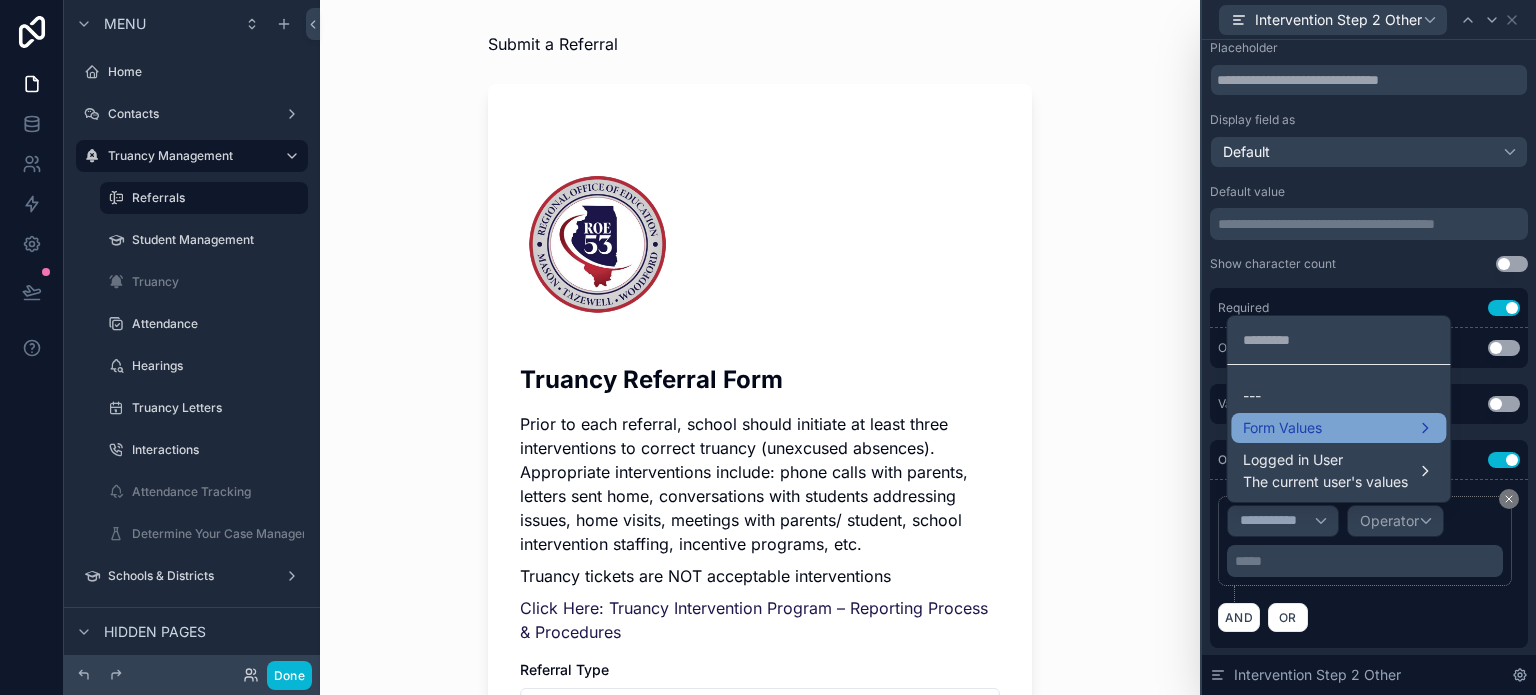 click on "Form Values" at bounding box center (1282, 428) 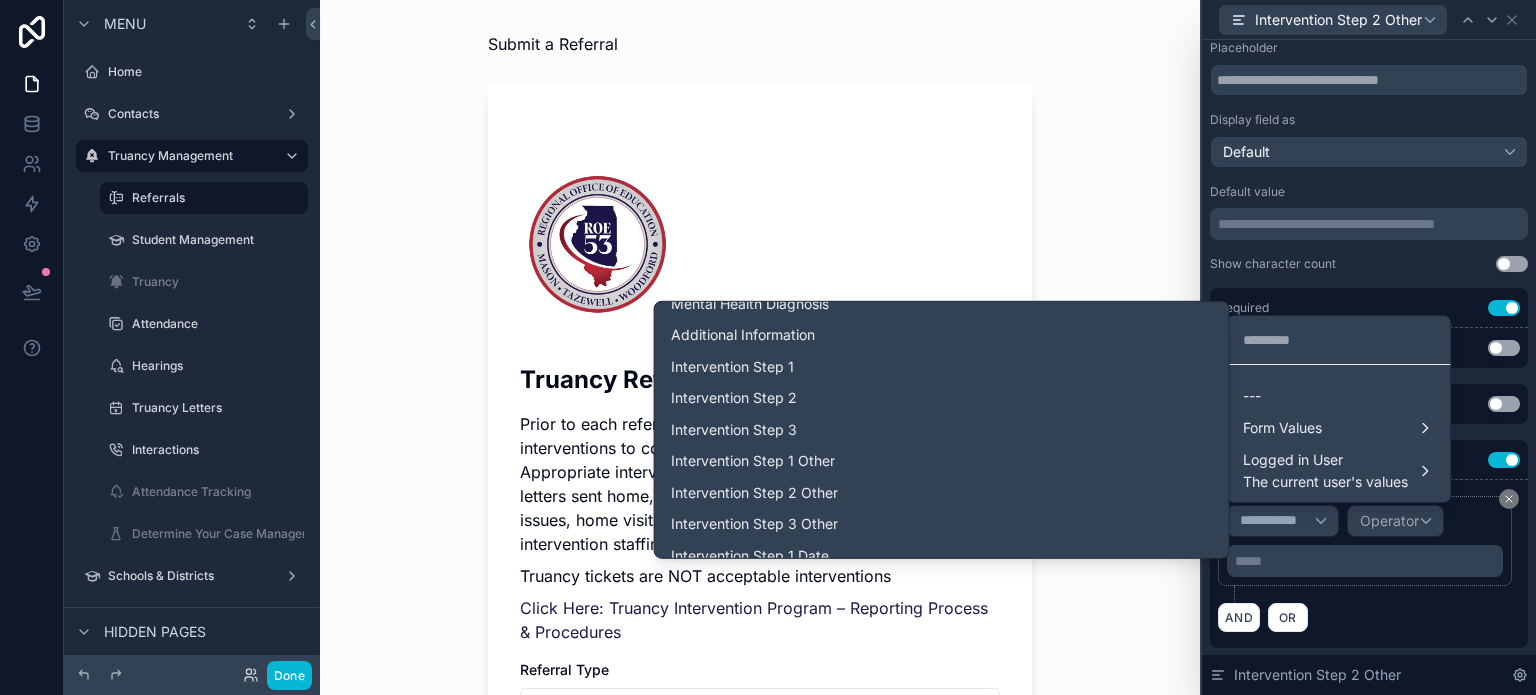 scroll, scrollTop: 2000, scrollLeft: 0, axis: vertical 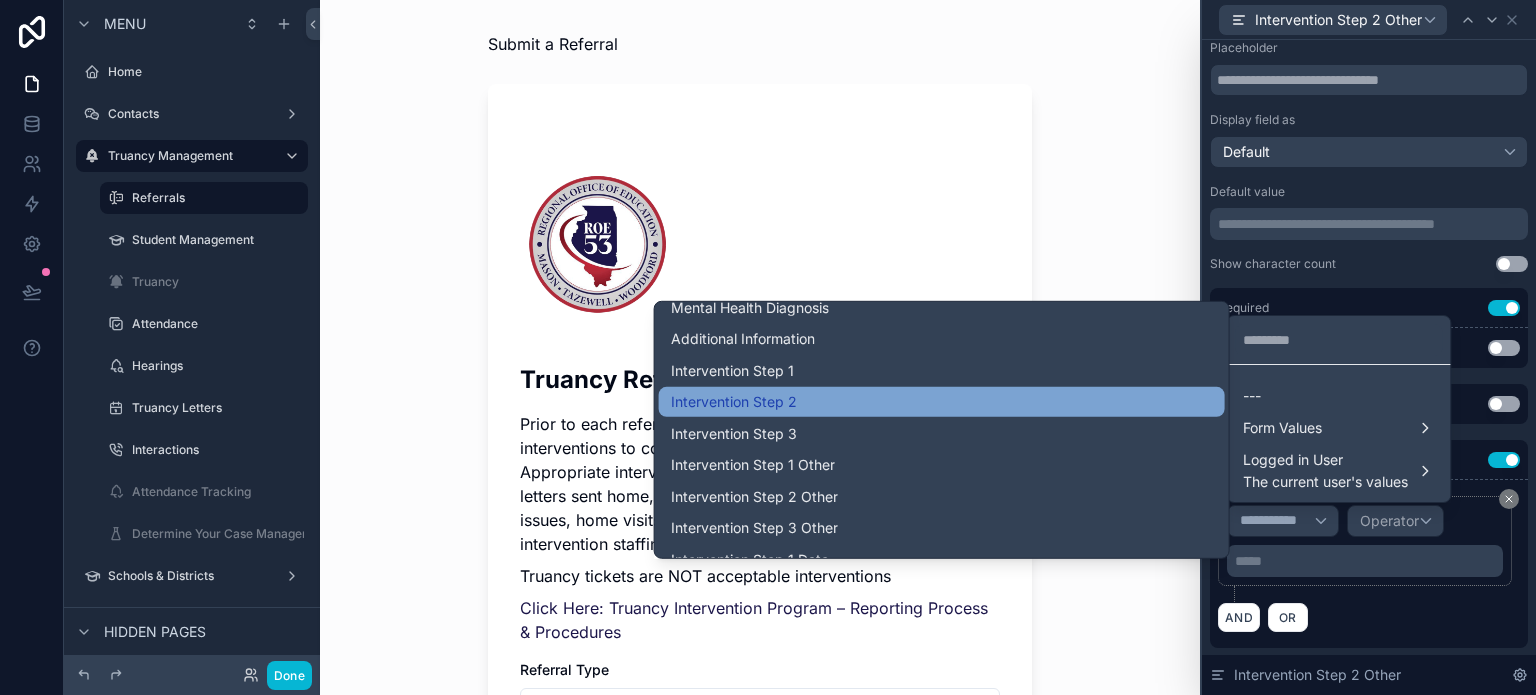 click on "Intervention Step 2" at bounding box center [942, 402] 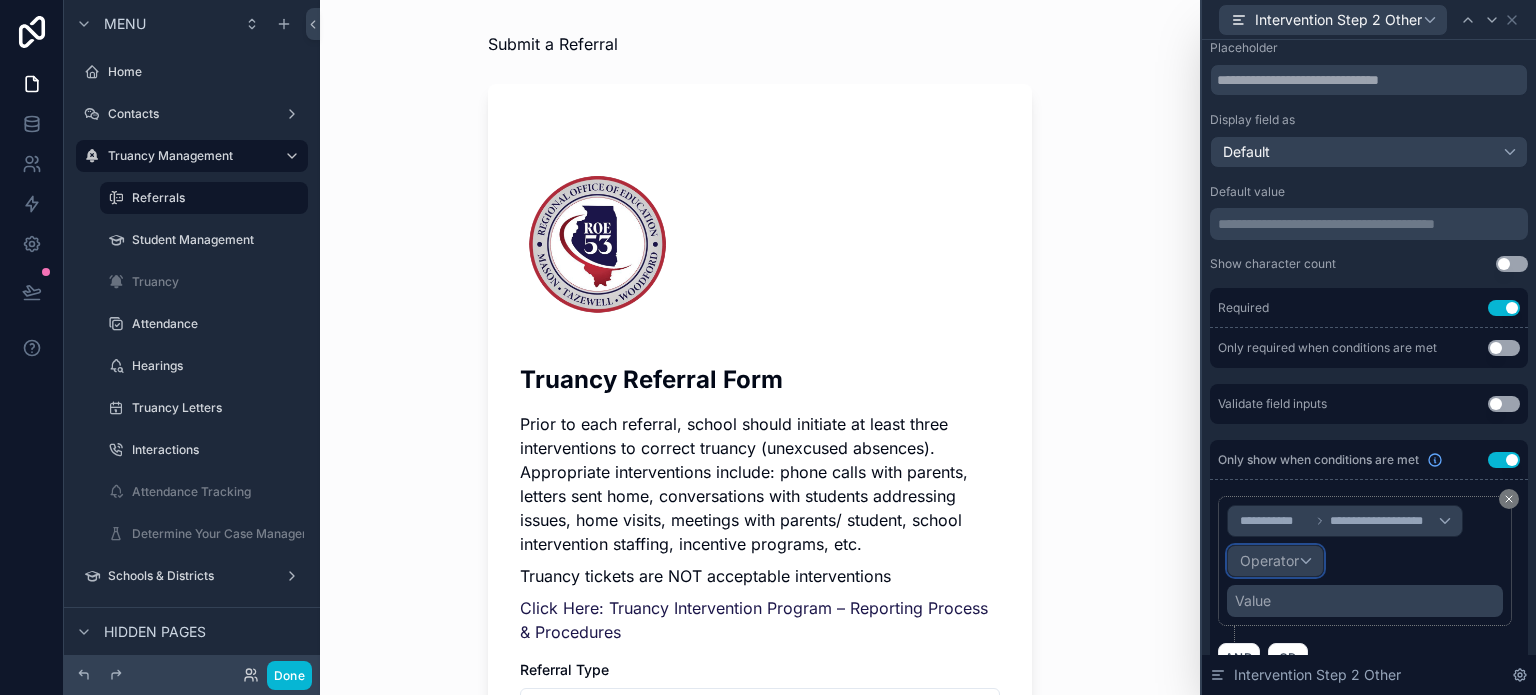 click on "Operator" at bounding box center (1269, 560) 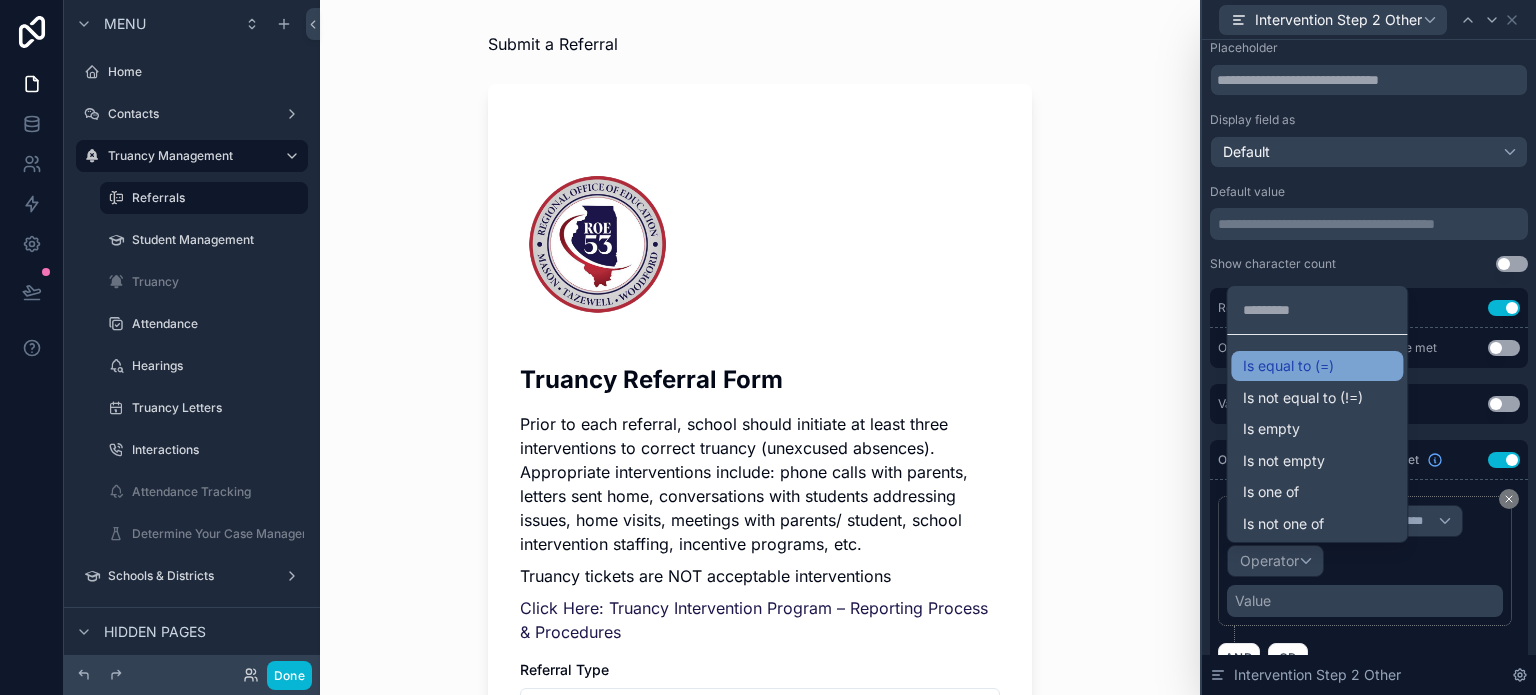 click on "Is equal to (=)" at bounding box center [1288, 366] 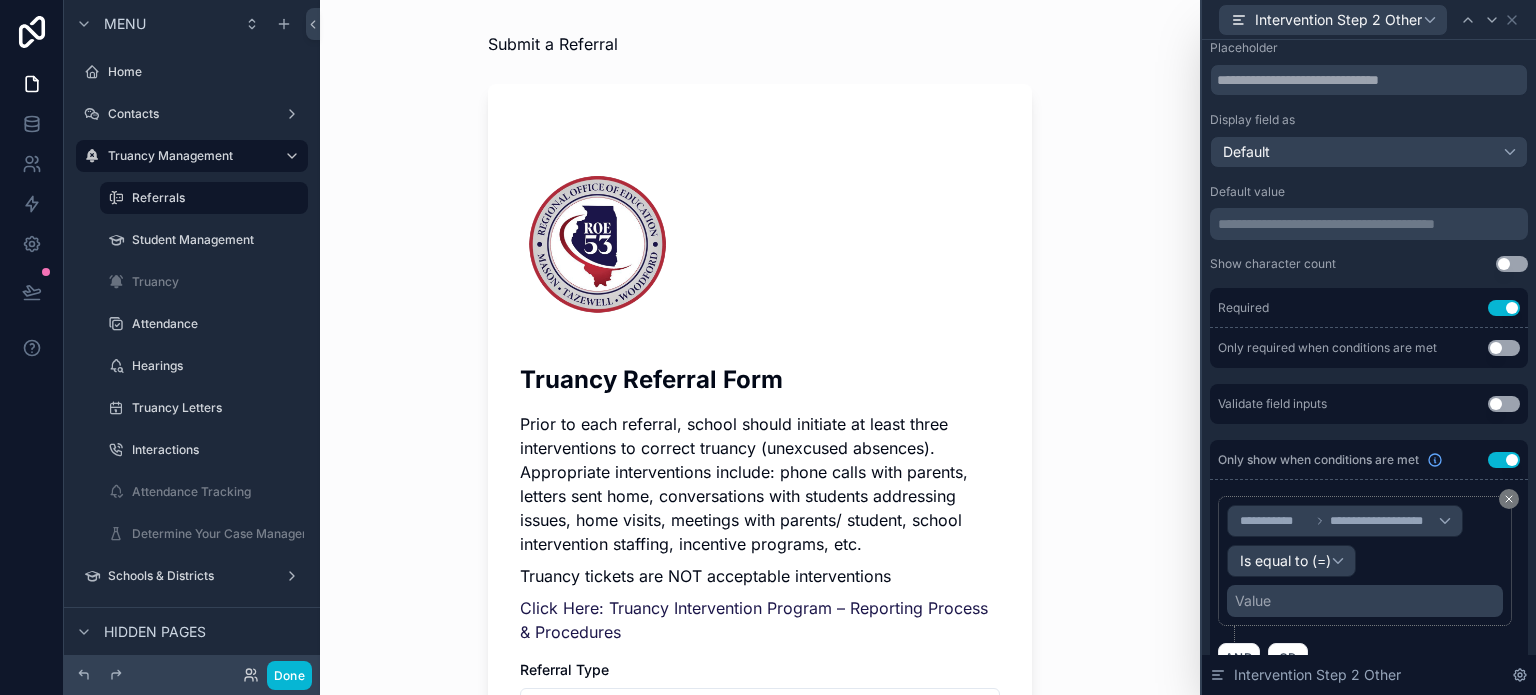 click on "Value" at bounding box center (1365, 601) 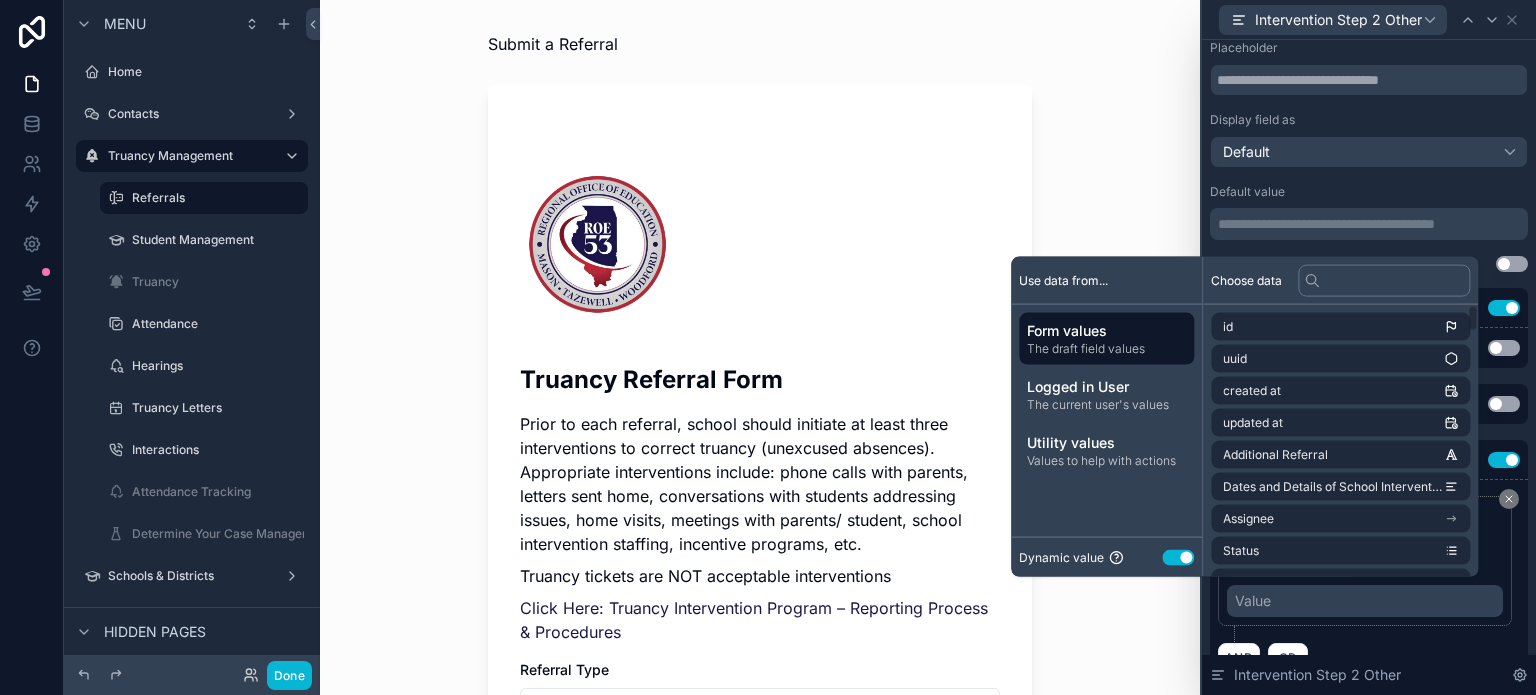 click on "Use setting" at bounding box center [1178, 557] 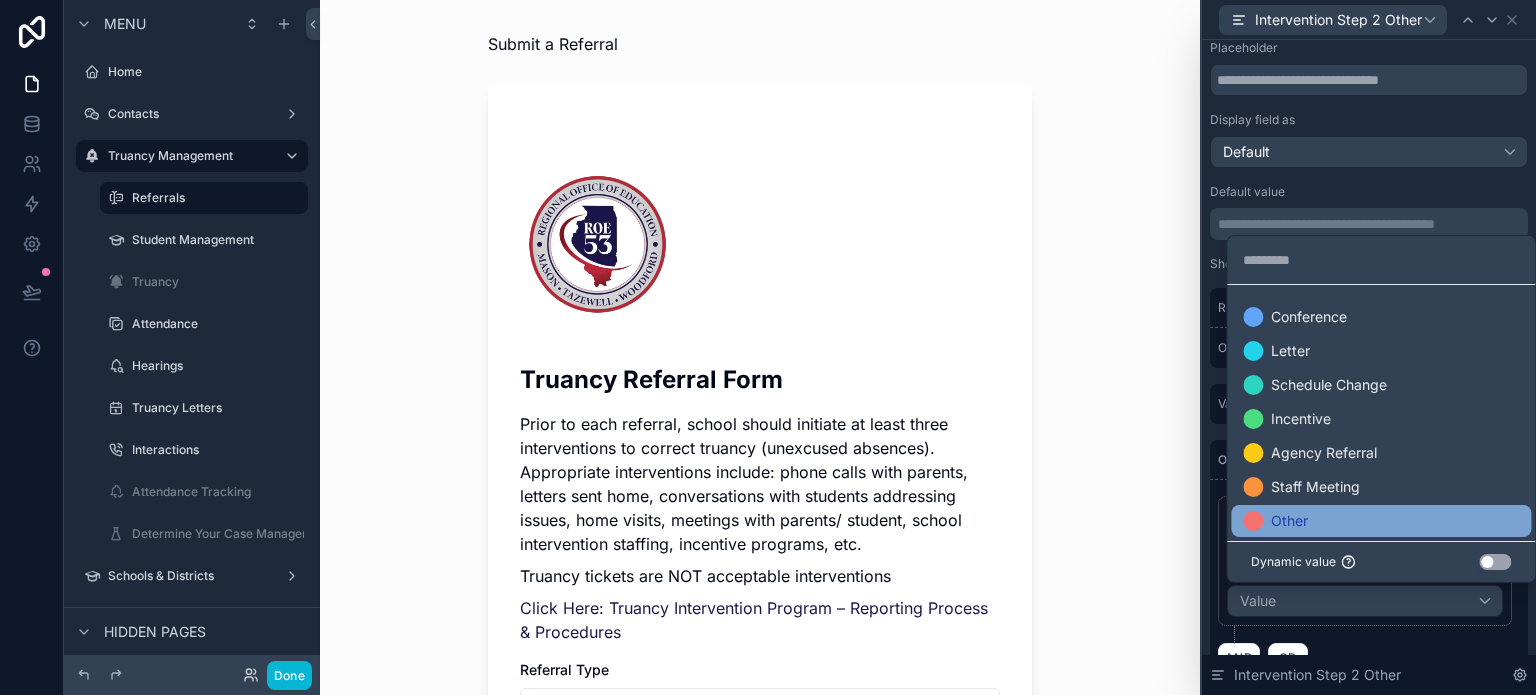 click on "Other" at bounding box center [1381, 521] 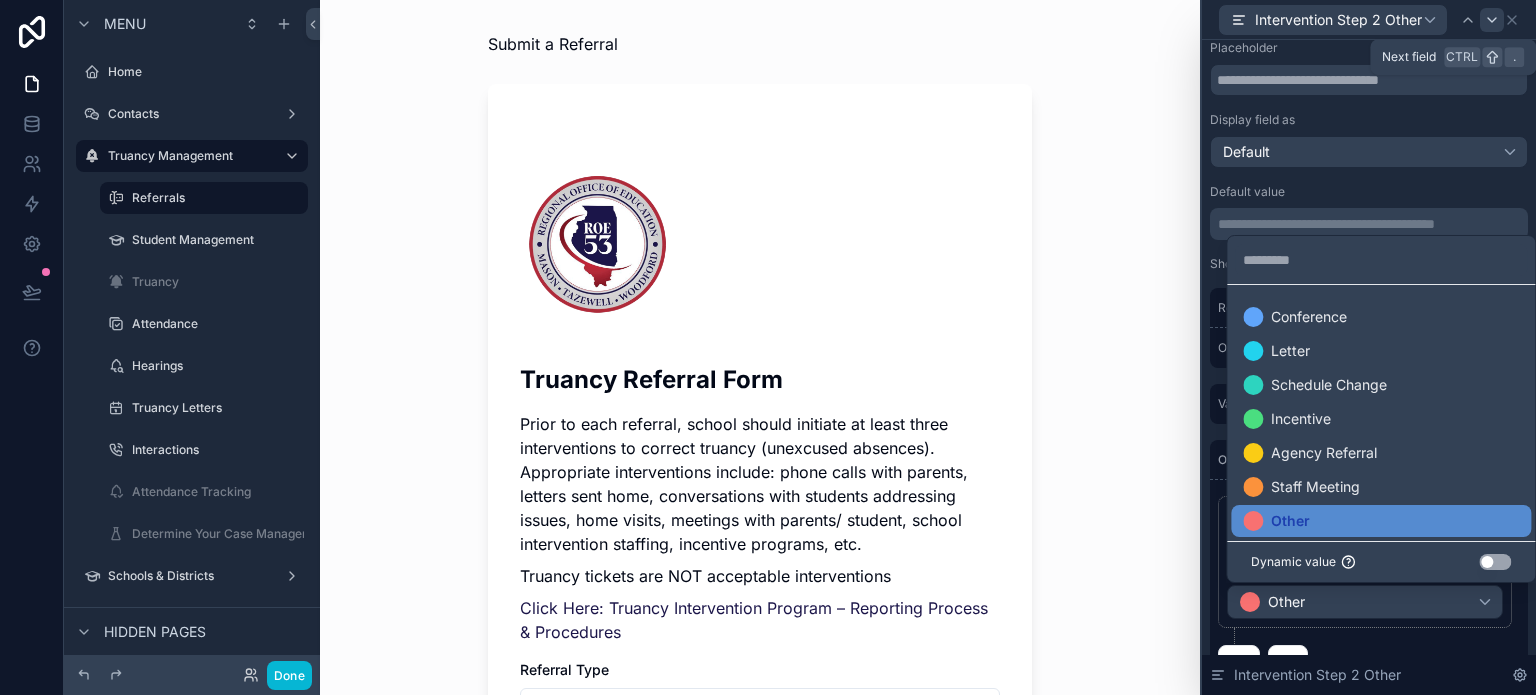 click 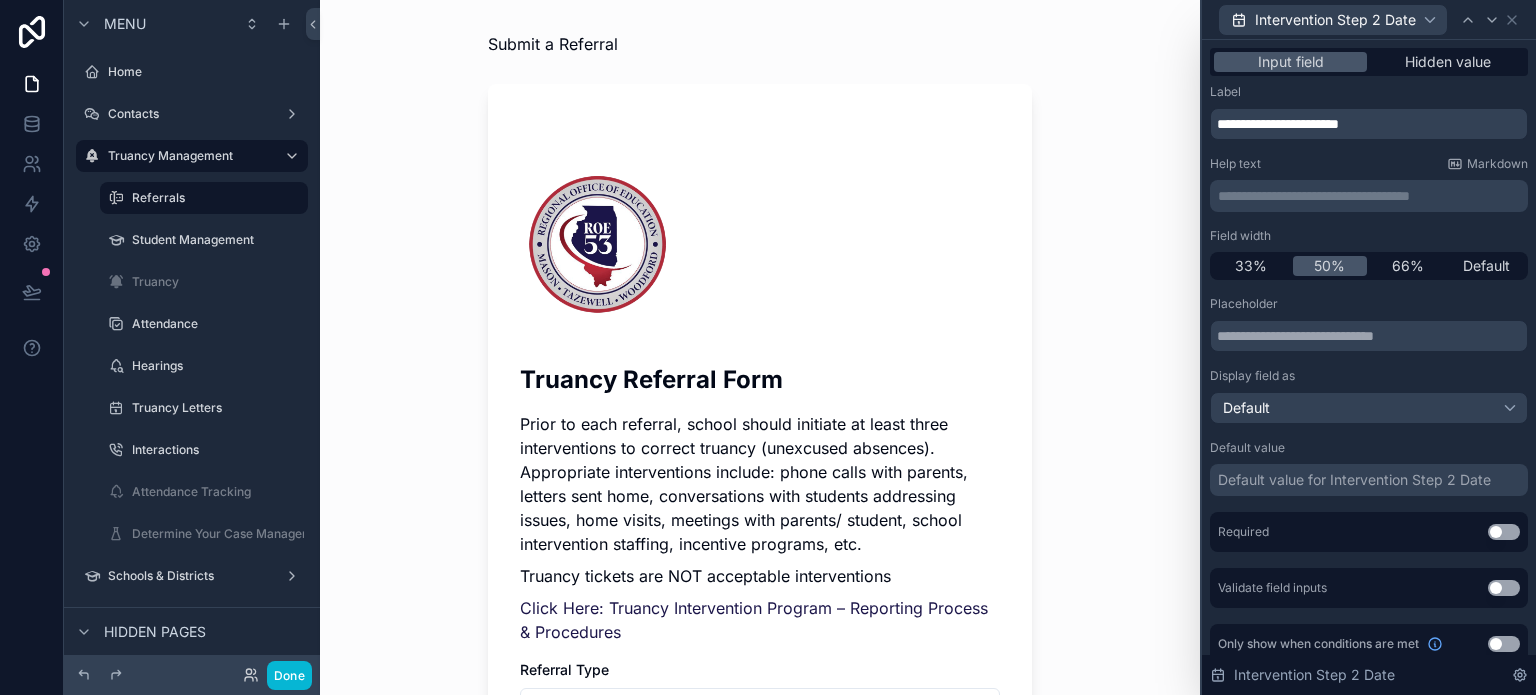 click on "Use setting" at bounding box center (1504, 532) 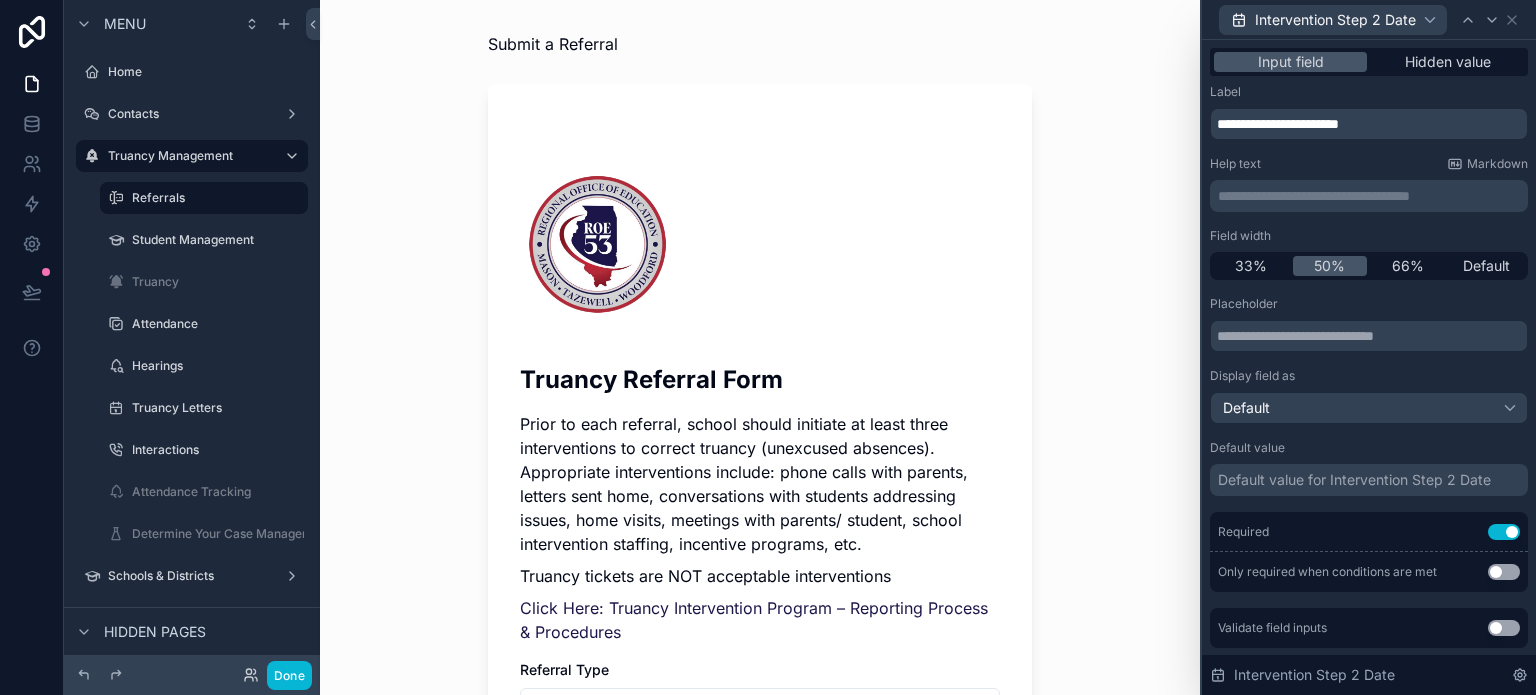 scroll, scrollTop: 56, scrollLeft: 0, axis: vertical 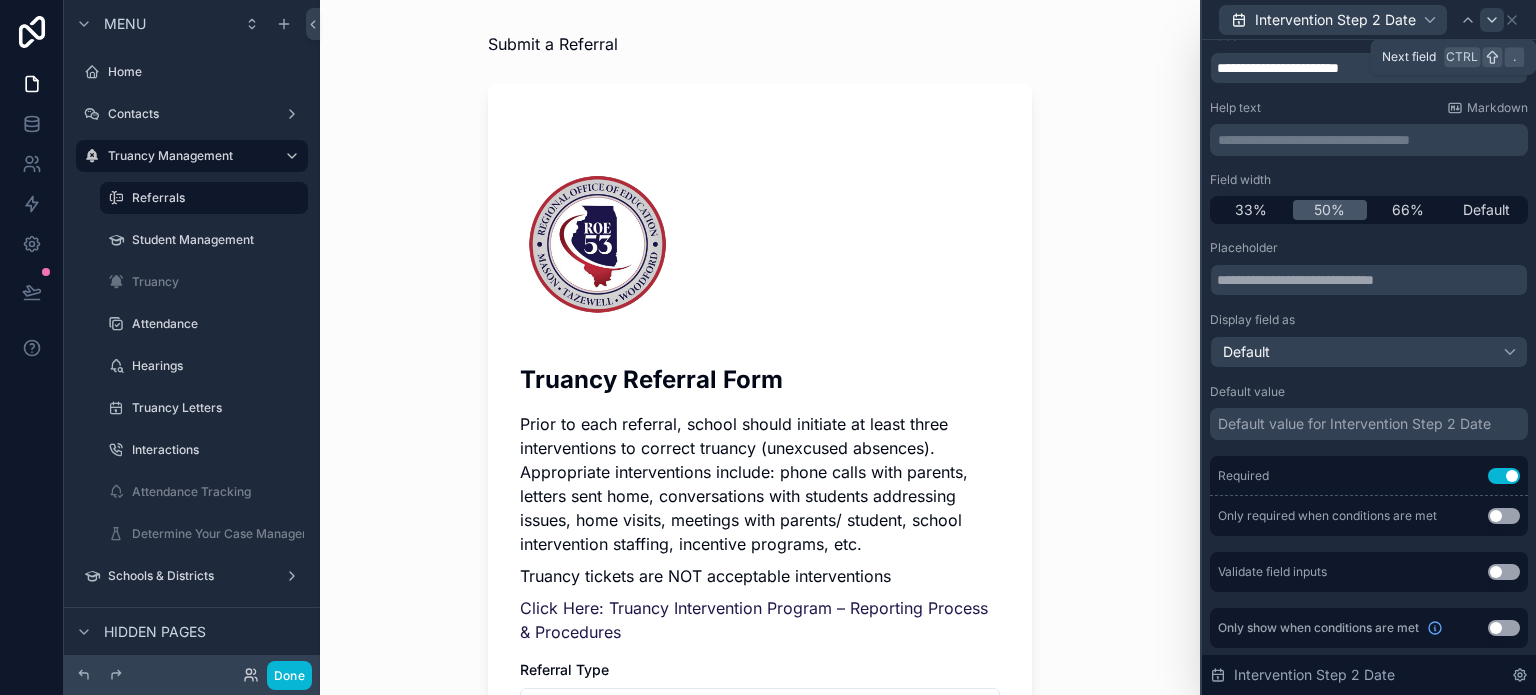 click 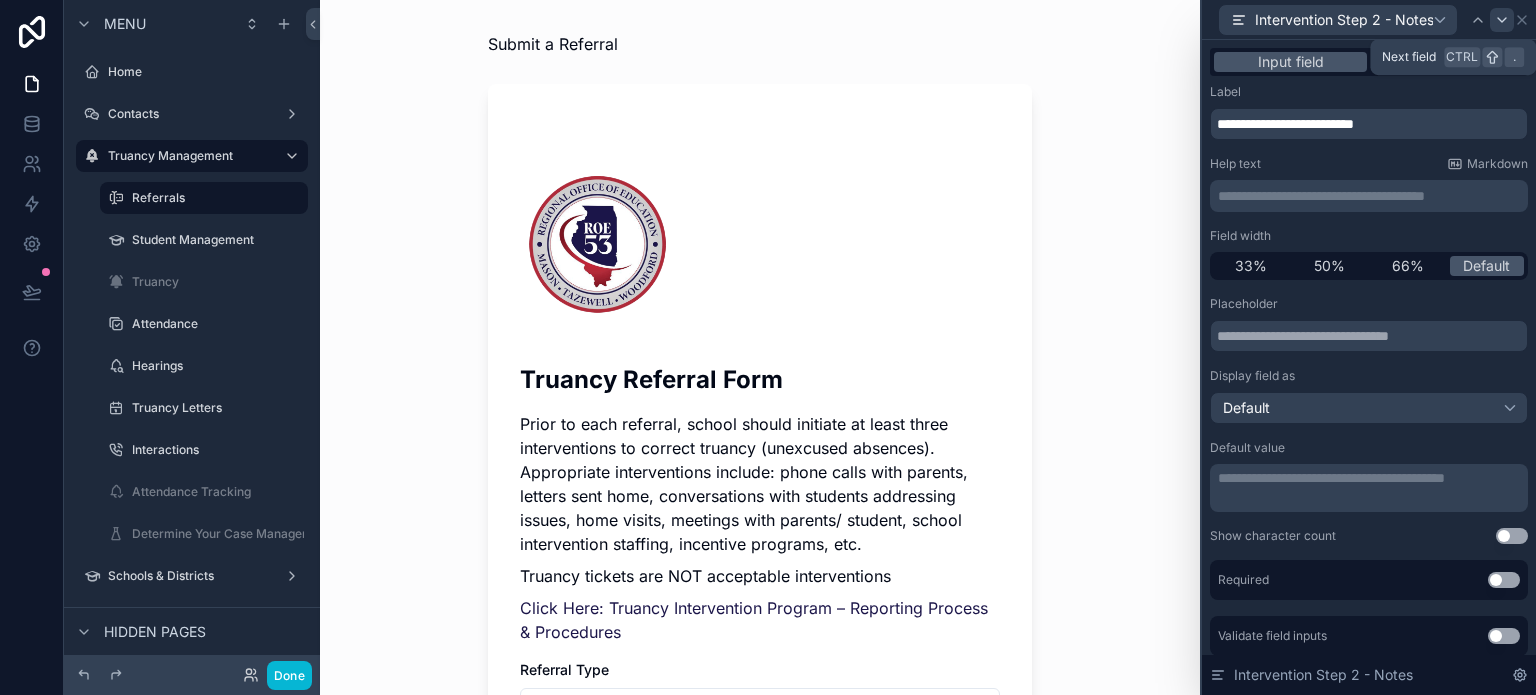 click 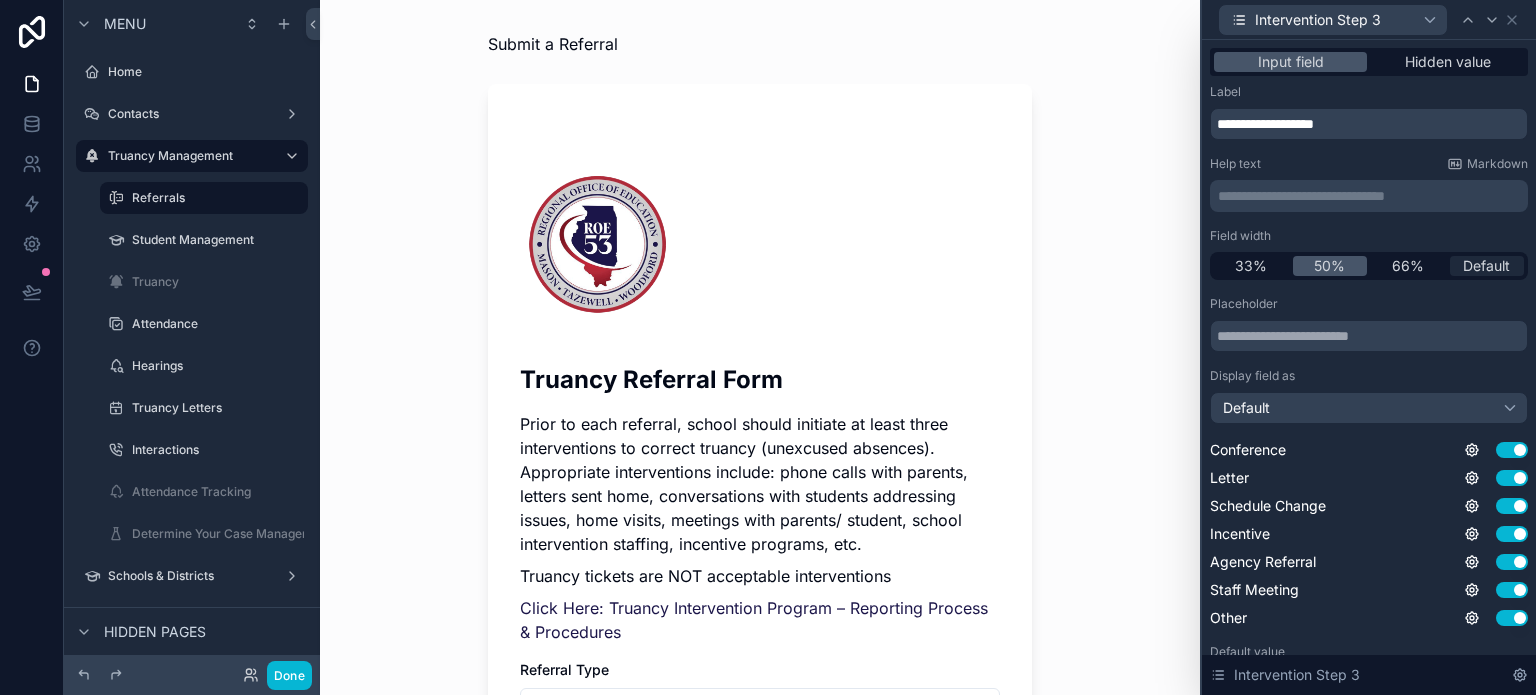 click on "Default" at bounding box center (1486, 266) 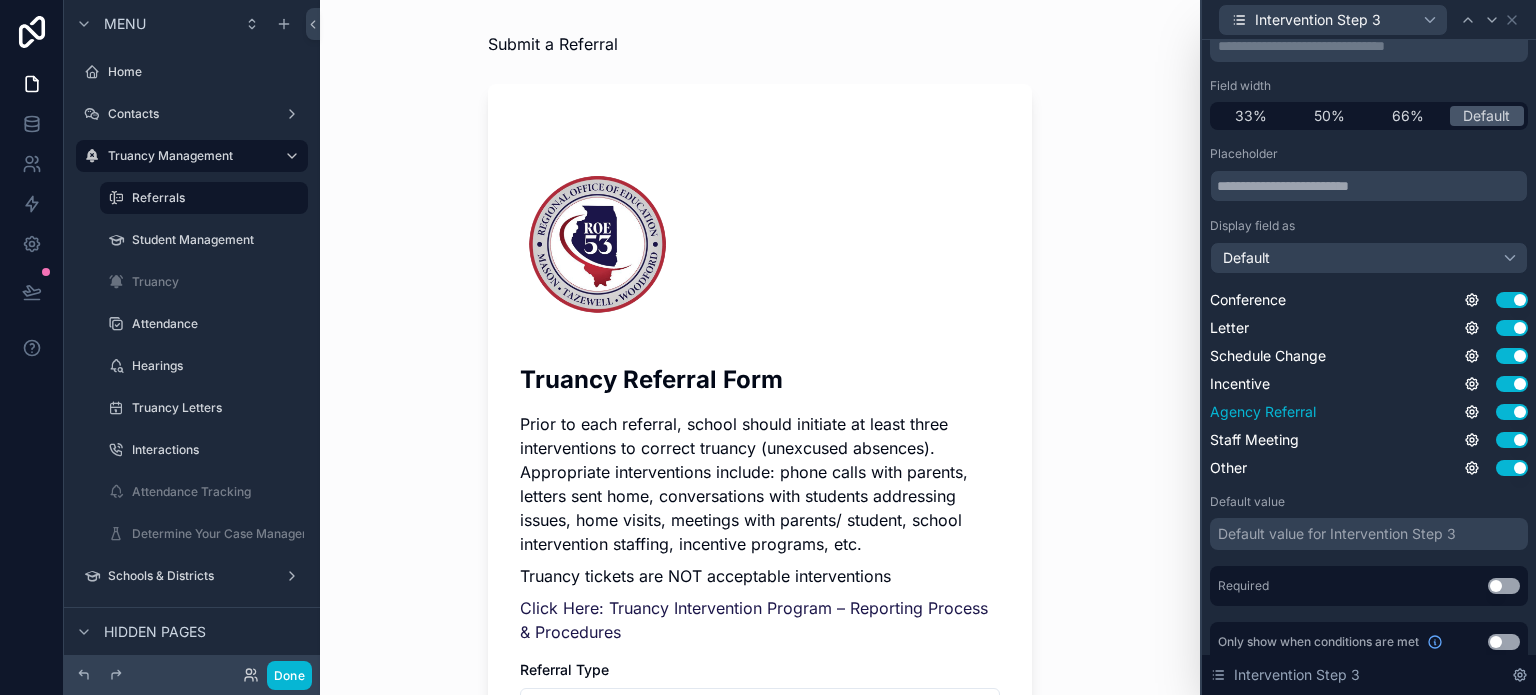 scroll, scrollTop: 164, scrollLeft: 0, axis: vertical 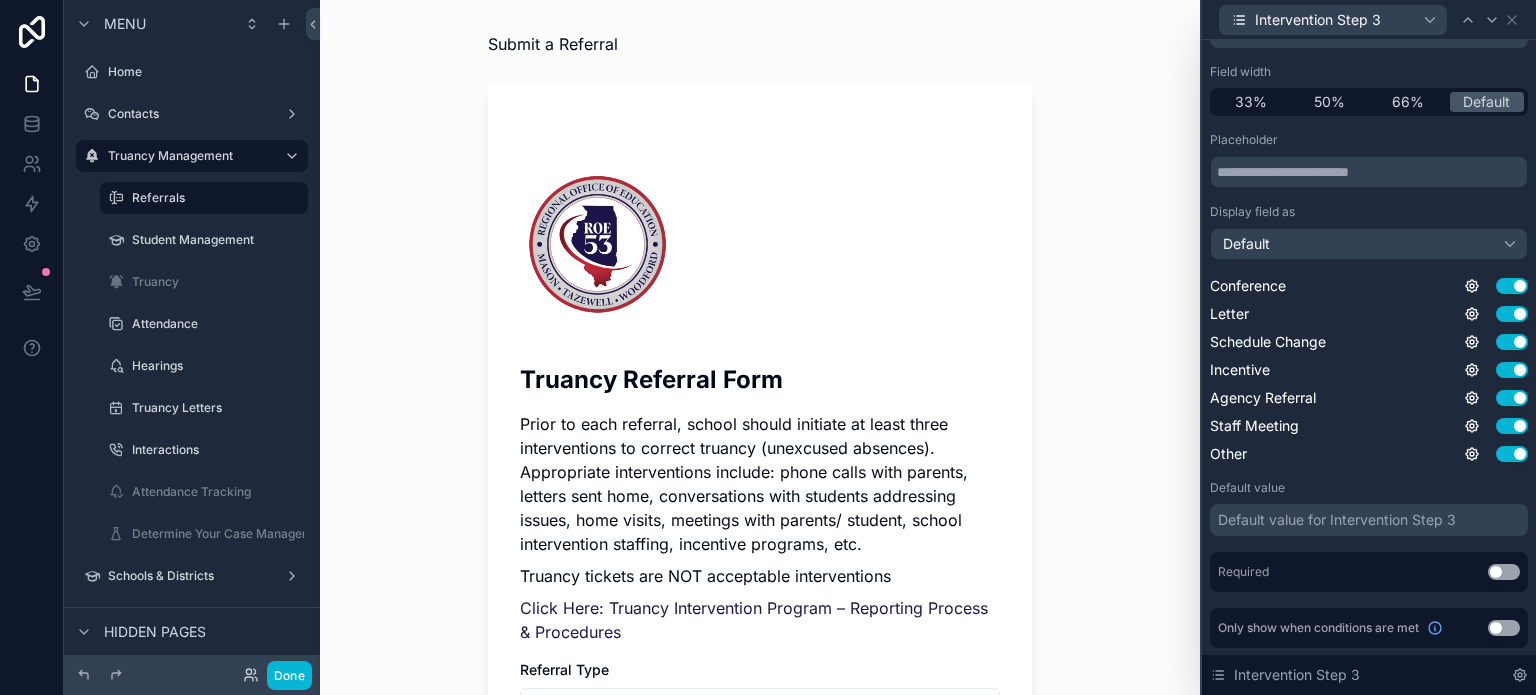 click on "Use setting" at bounding box center (1504, 572) 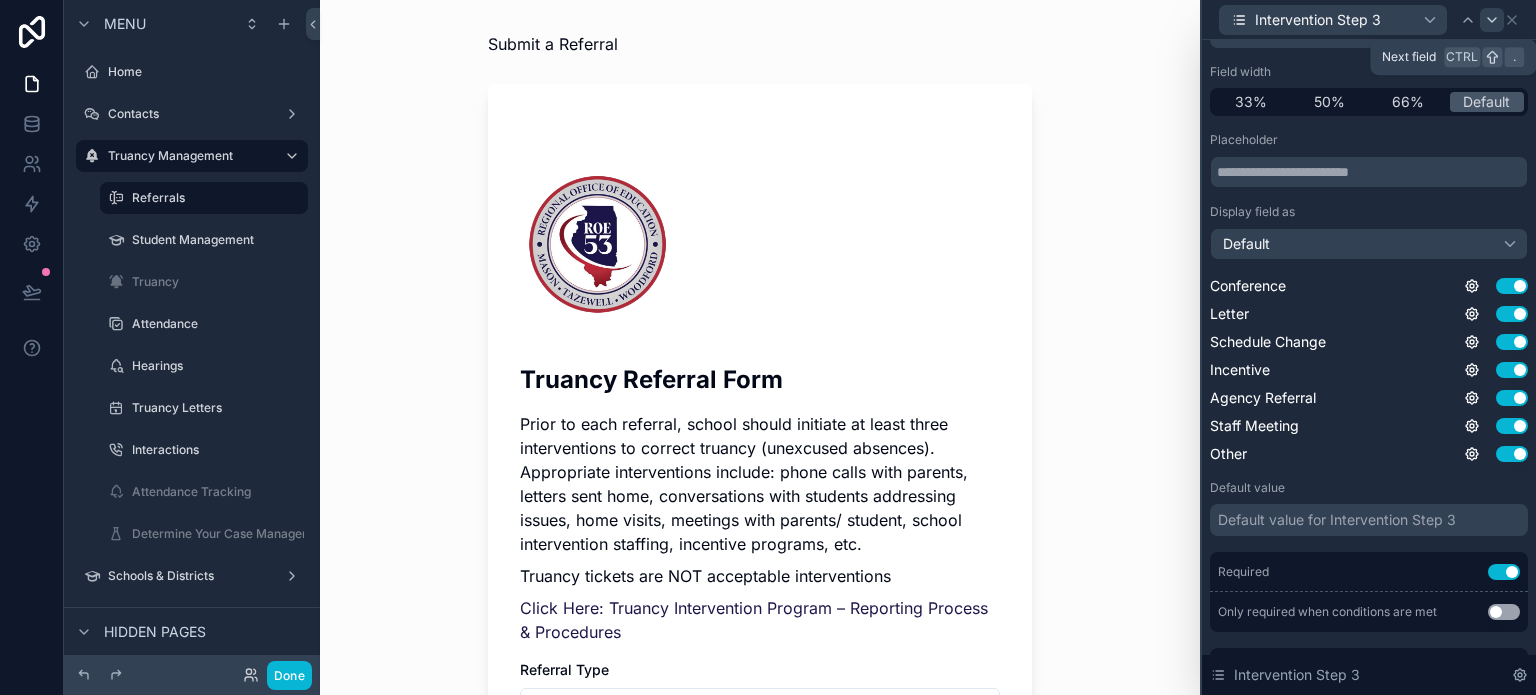 click 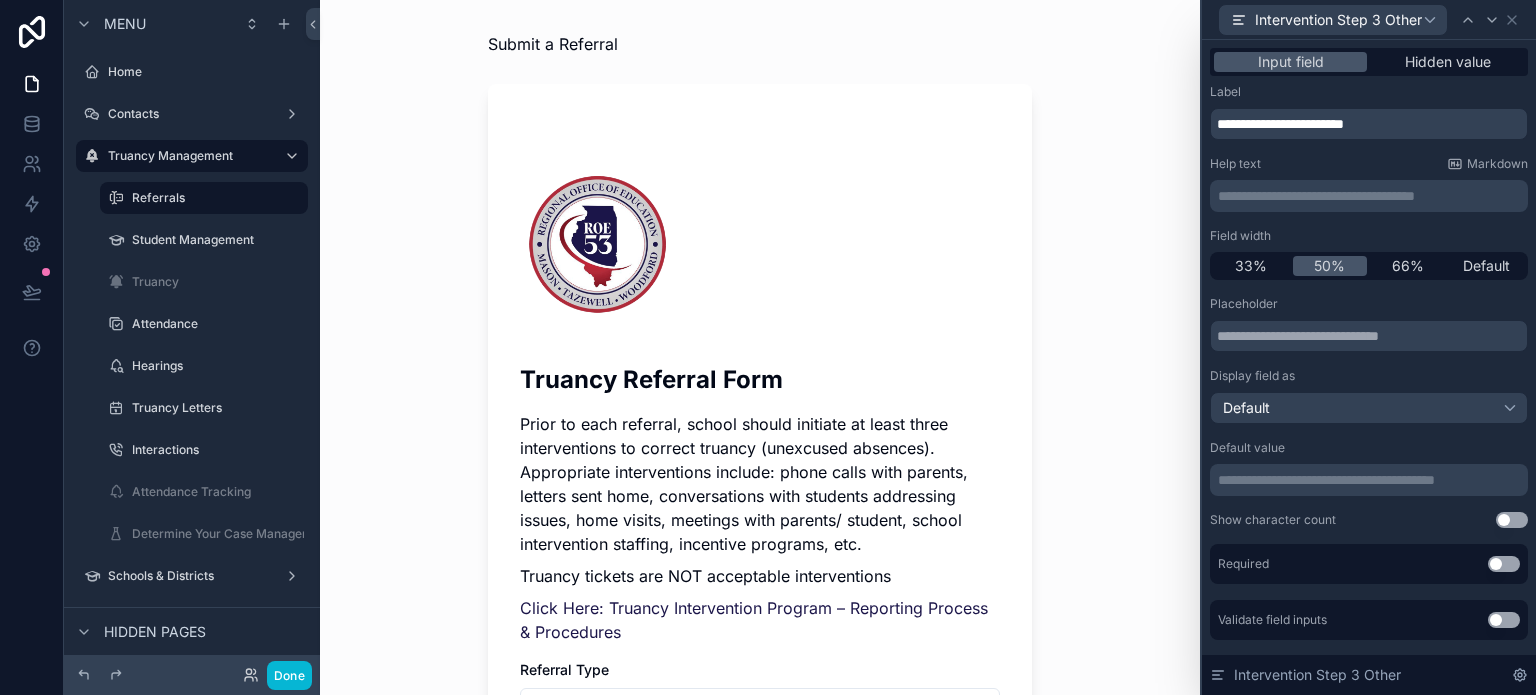click on "Use setting" at bounding box center [1504, 564] 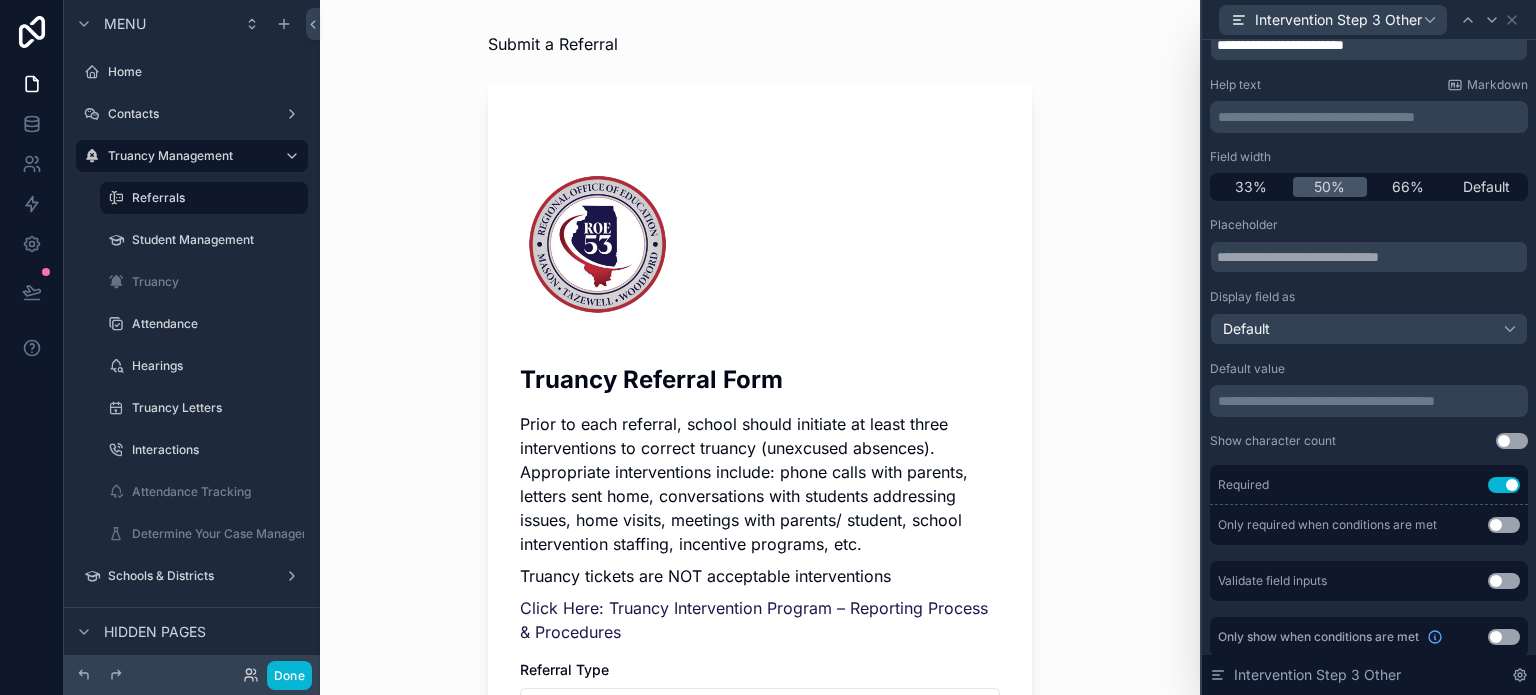 scroll, scrollTop: 88, scrollLeft: 0, axis: vertical 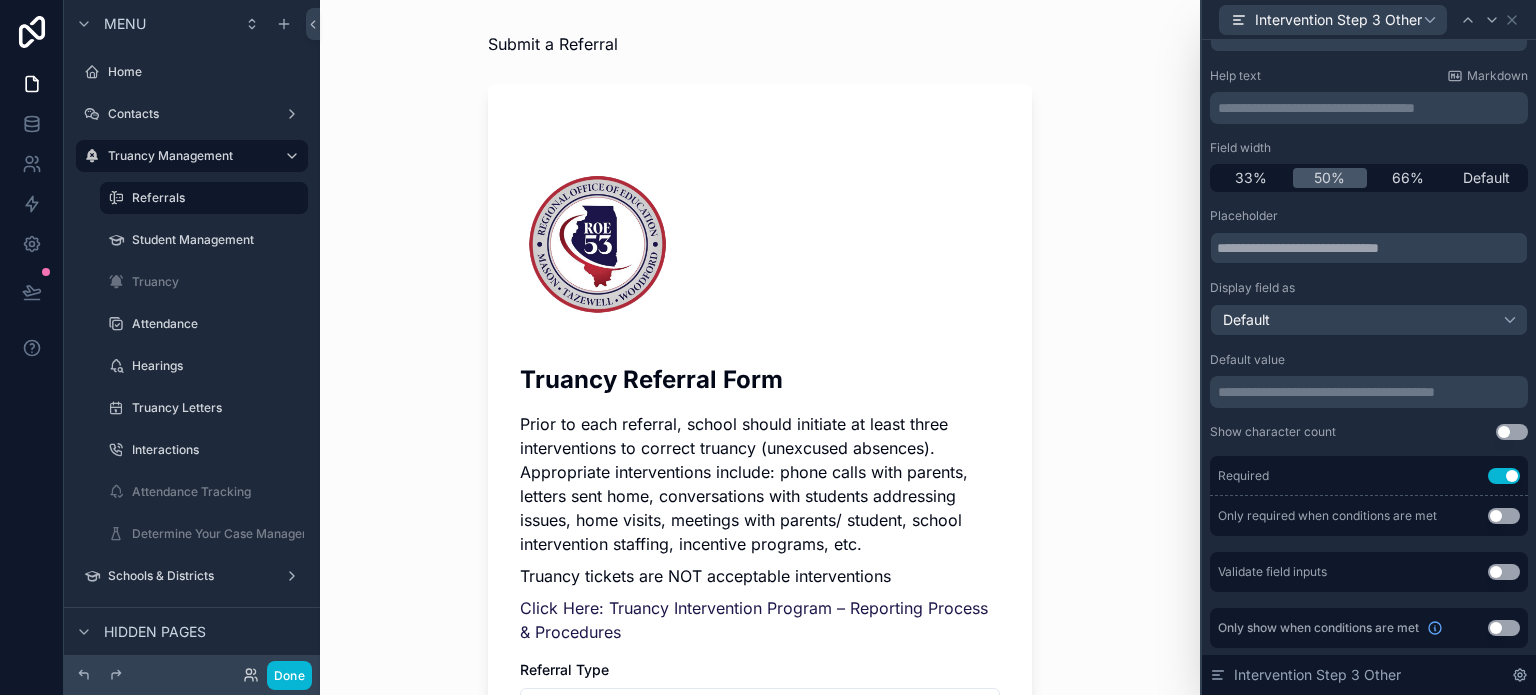 click on "Use setting" at bounding box center [1504, 628] 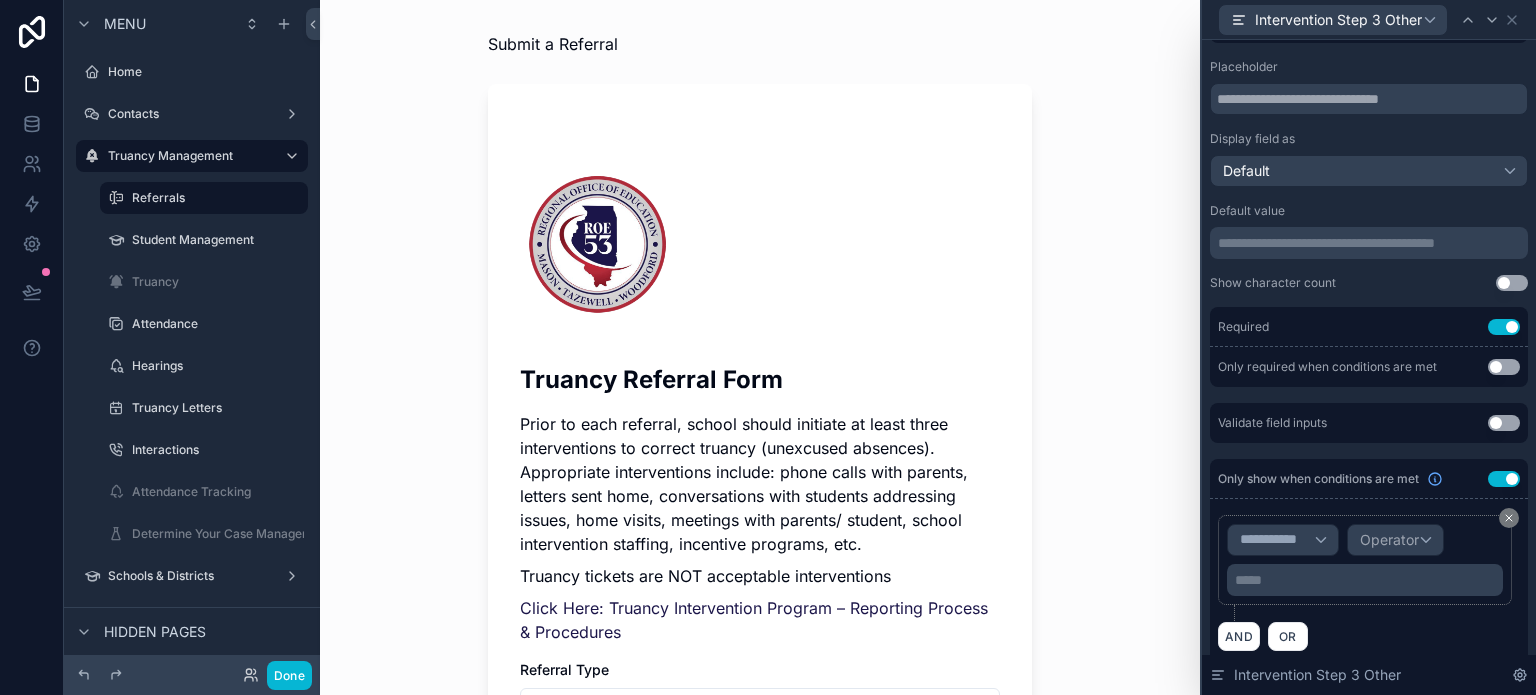 scroll, scrollTop: 256, scrollLeft: 0, axis: vertical 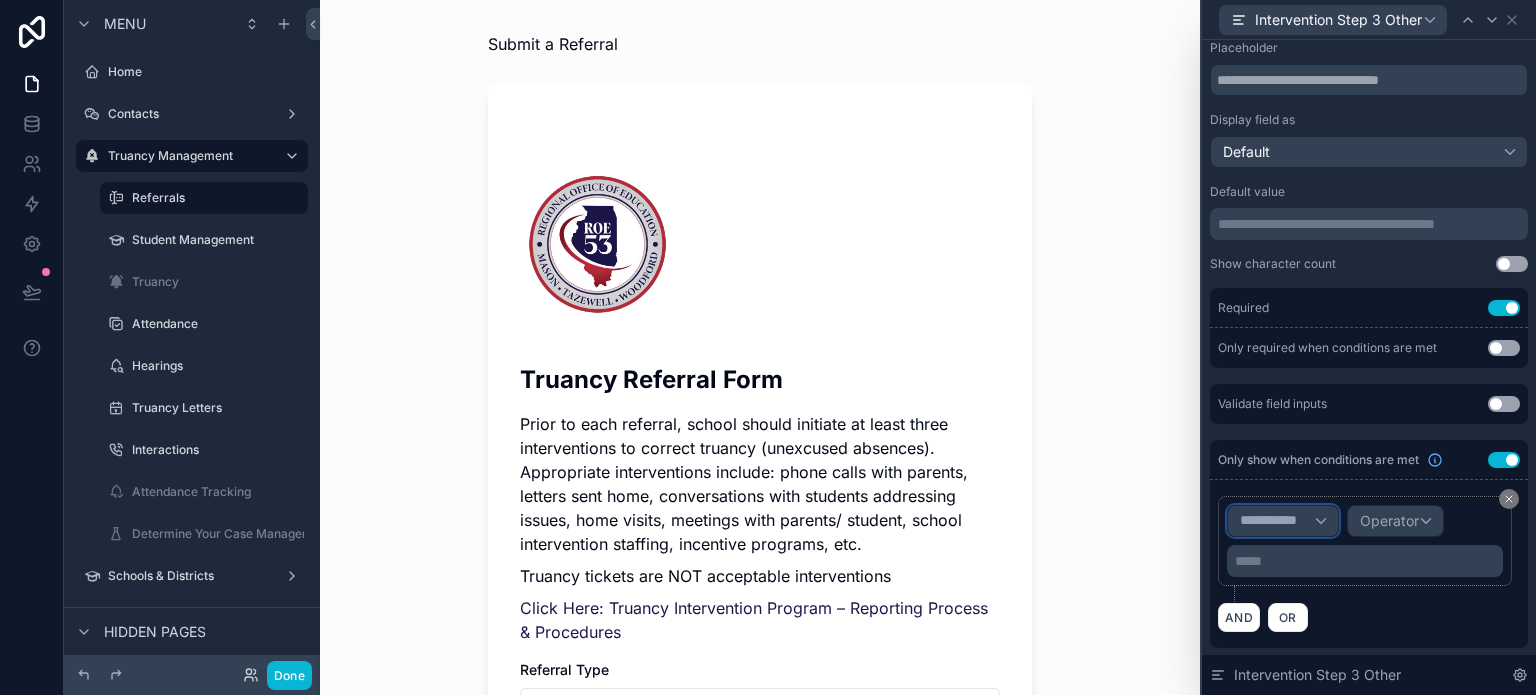 click on "**********" at bounding box center [1277, 521] 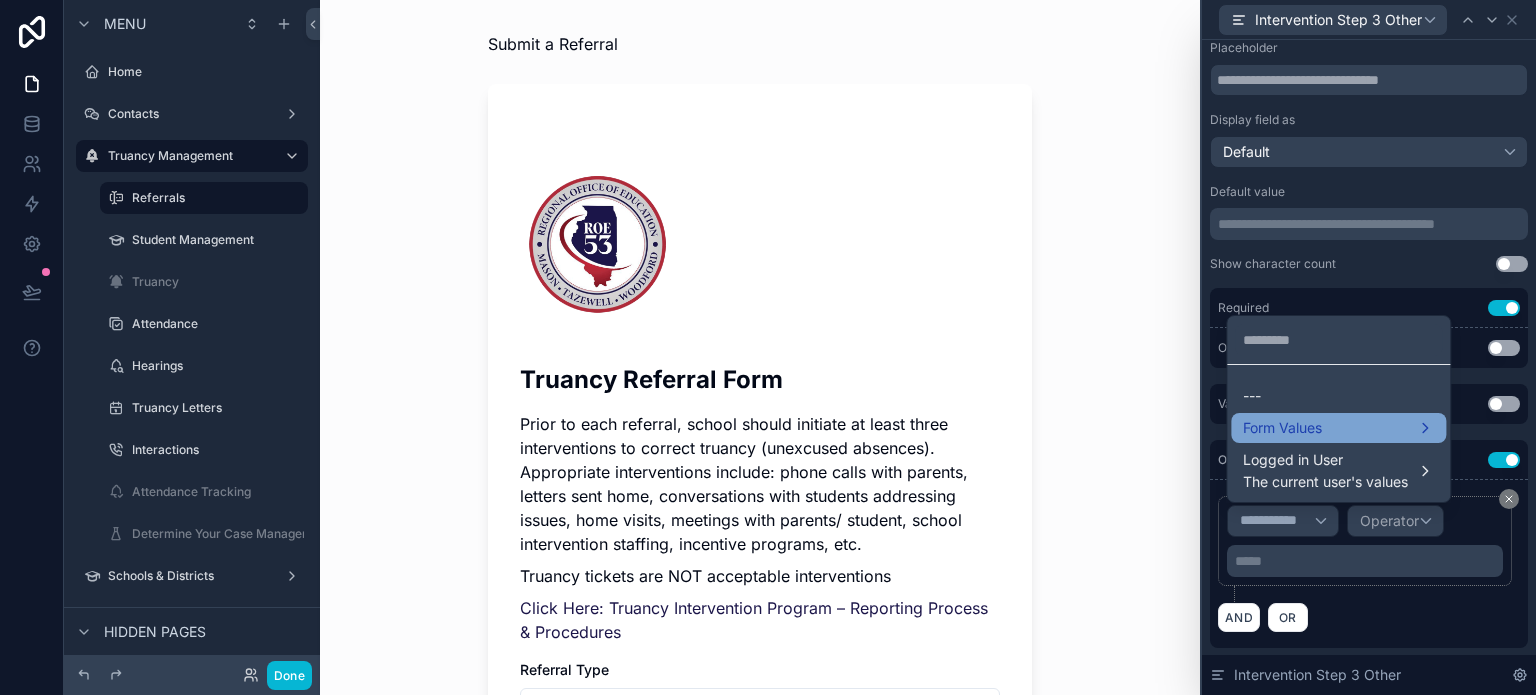 click on "Form Values" at bounding box center (1282, 428) 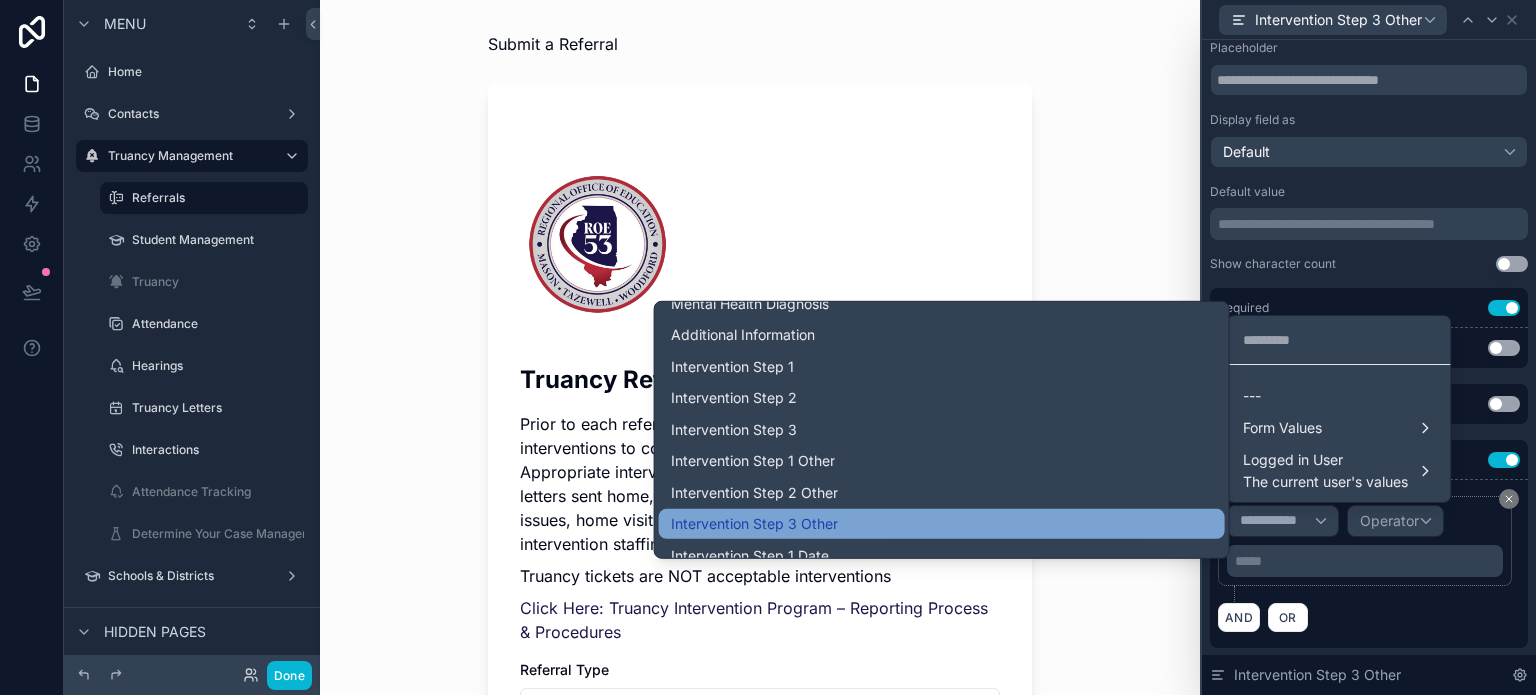 scroll, scrollTop: 2000, scrollLeft: 0, axis: vertical 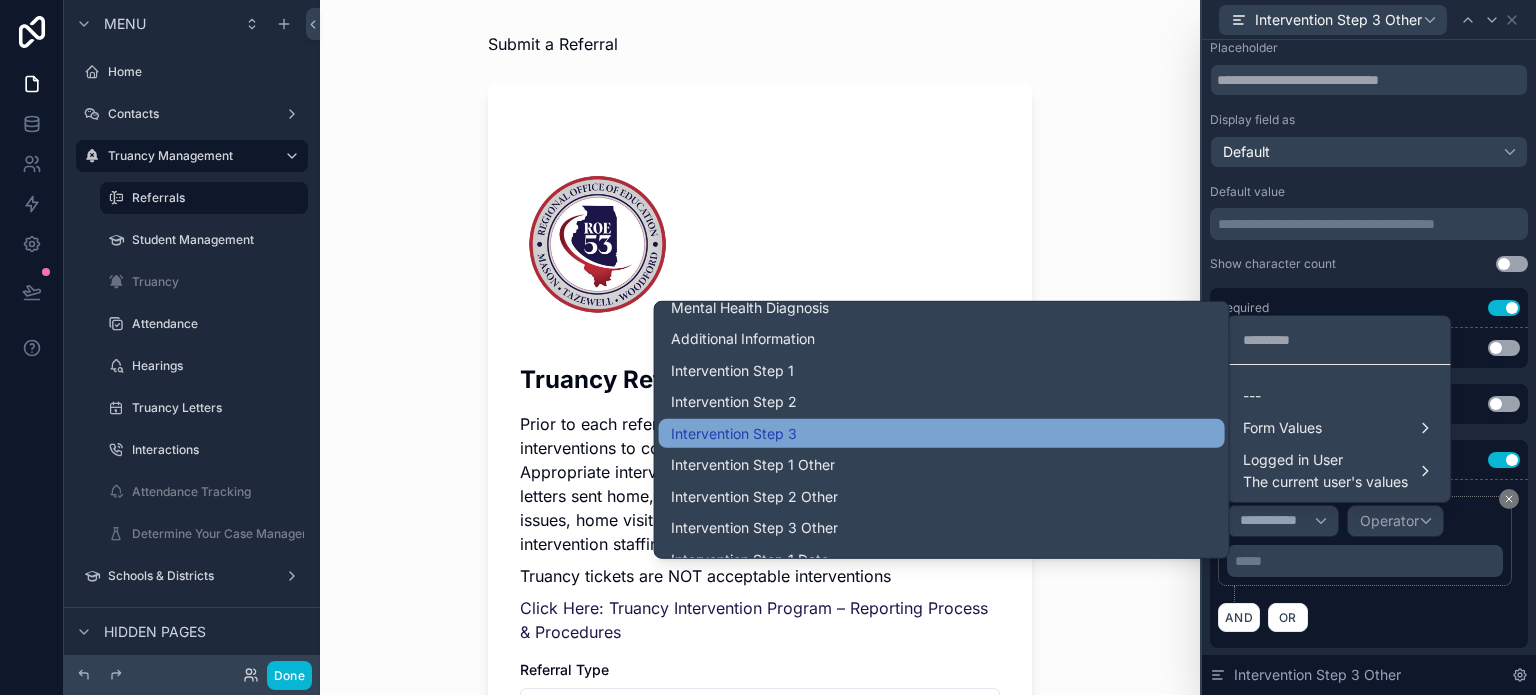 click on "Intervention Step 3" at bounding box center (942, 433) 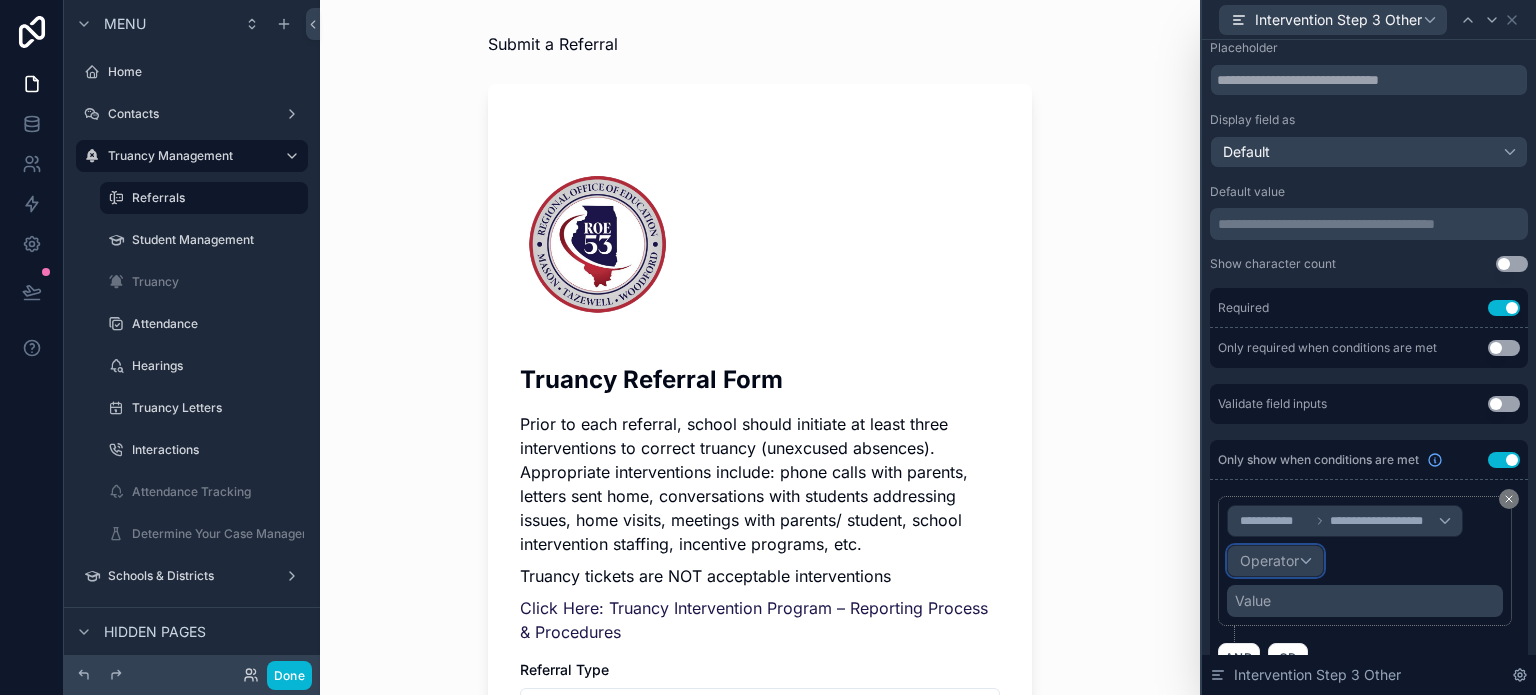 click on "Operator" at bounding box center (1269, 560) 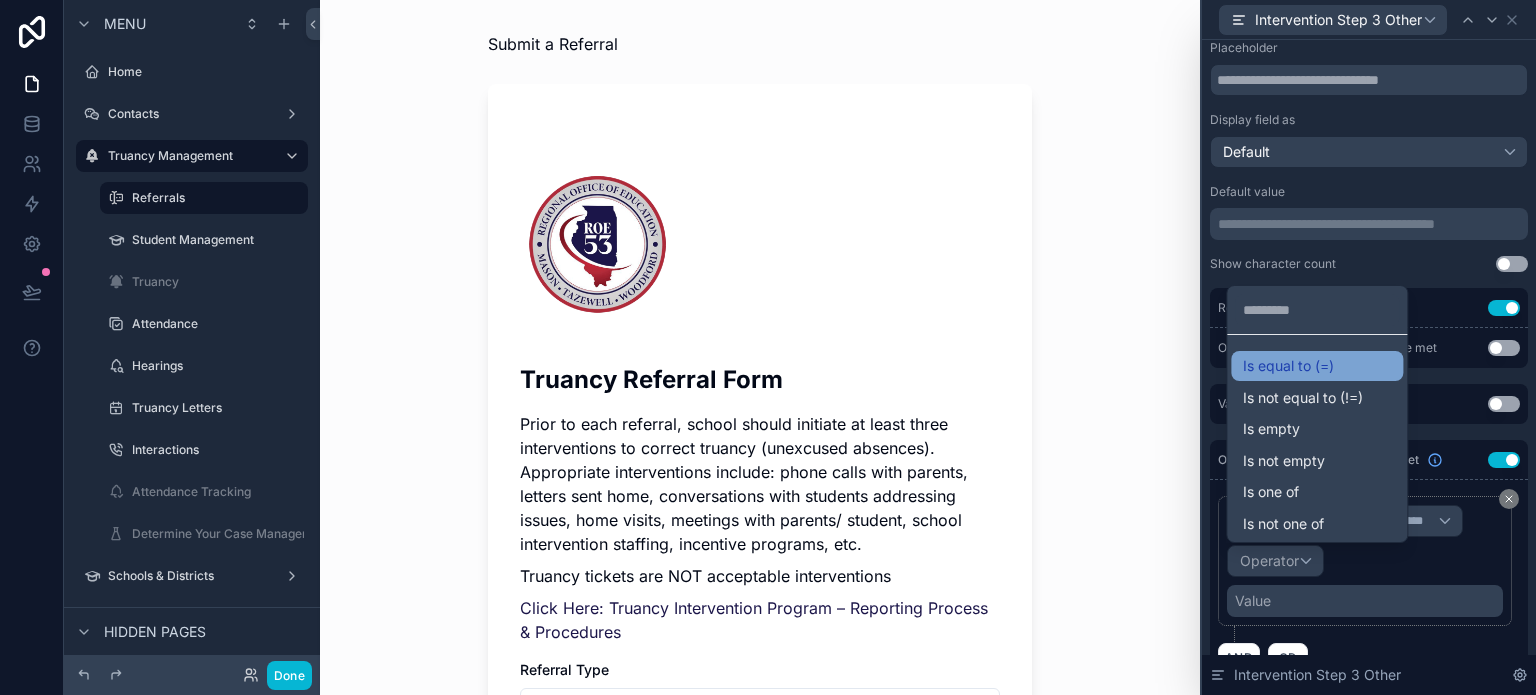 click on "Is equal to (=)" at bounding box center [1288, 366] 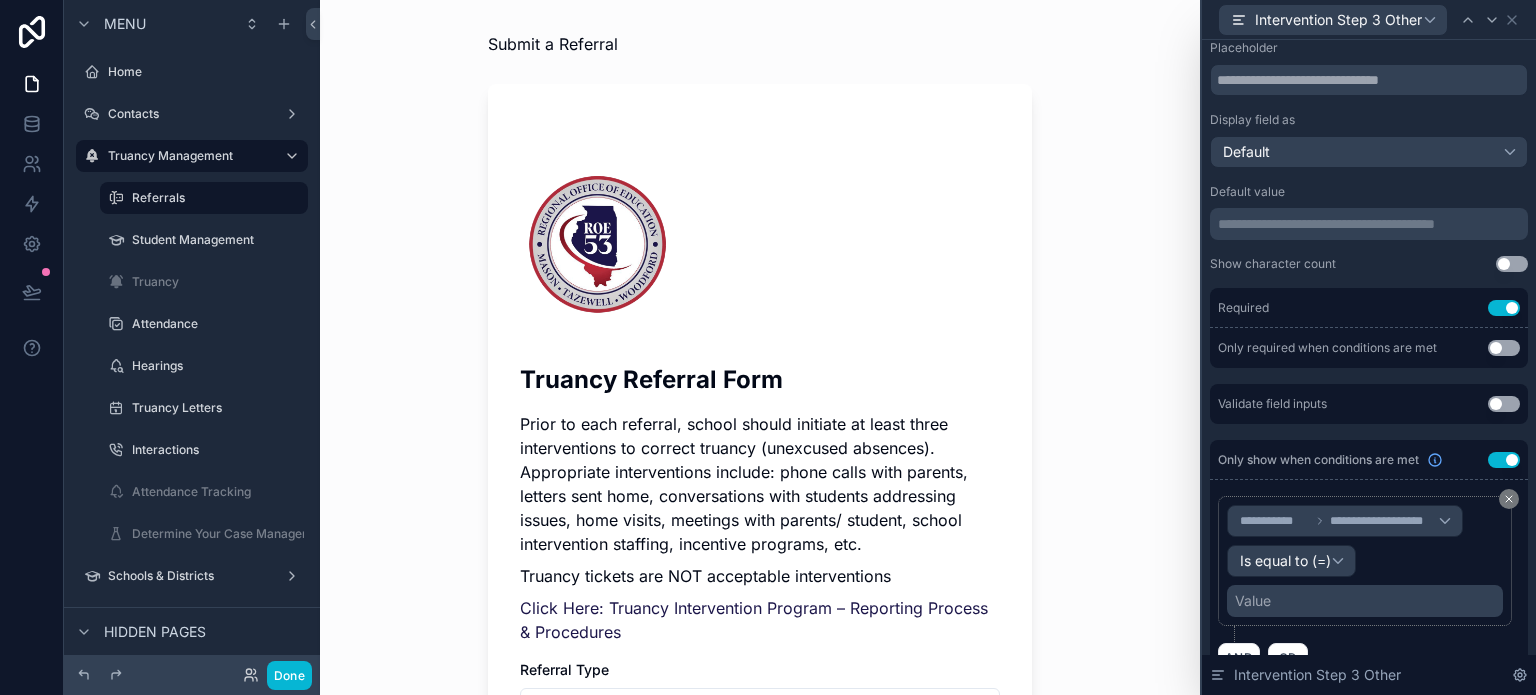 click on "Value" at bounding box center (1365, 601) 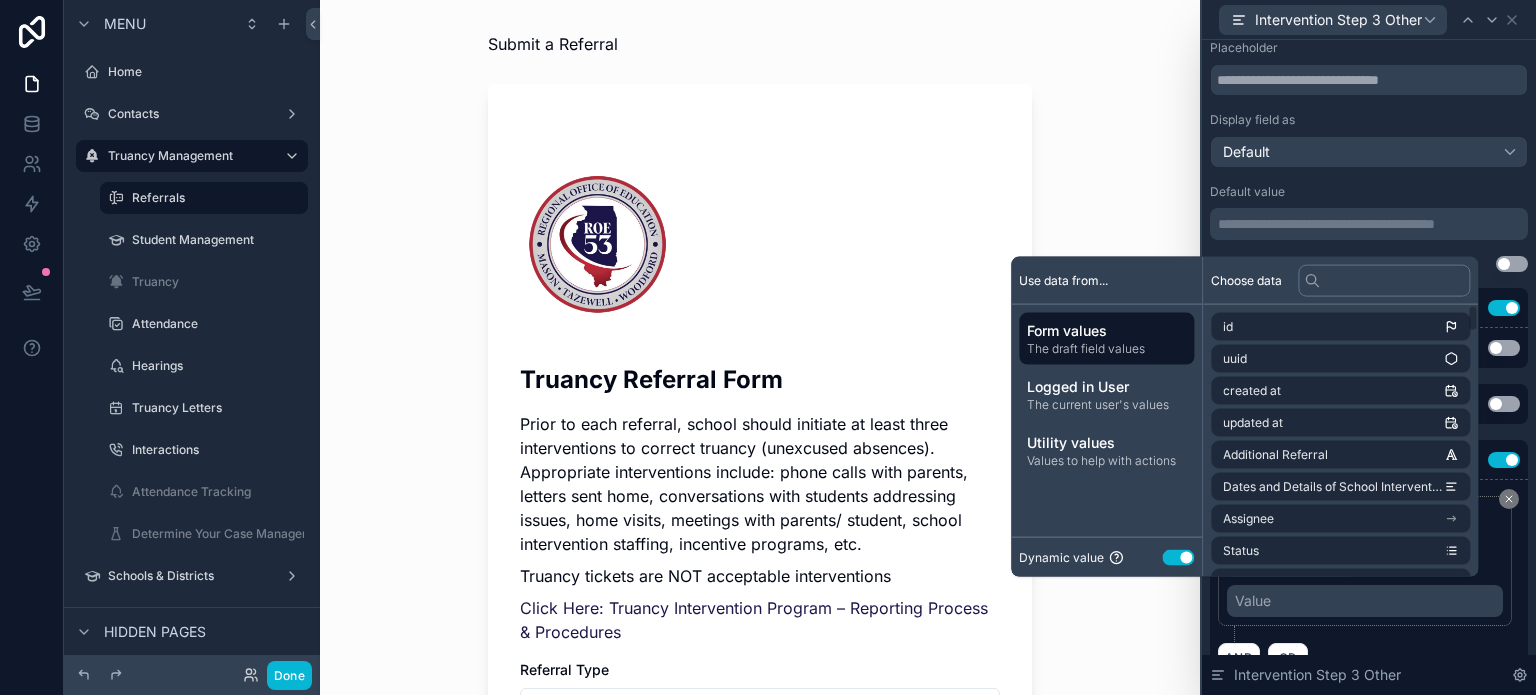 click on "Use setting" at bounding box center (1178, 557) 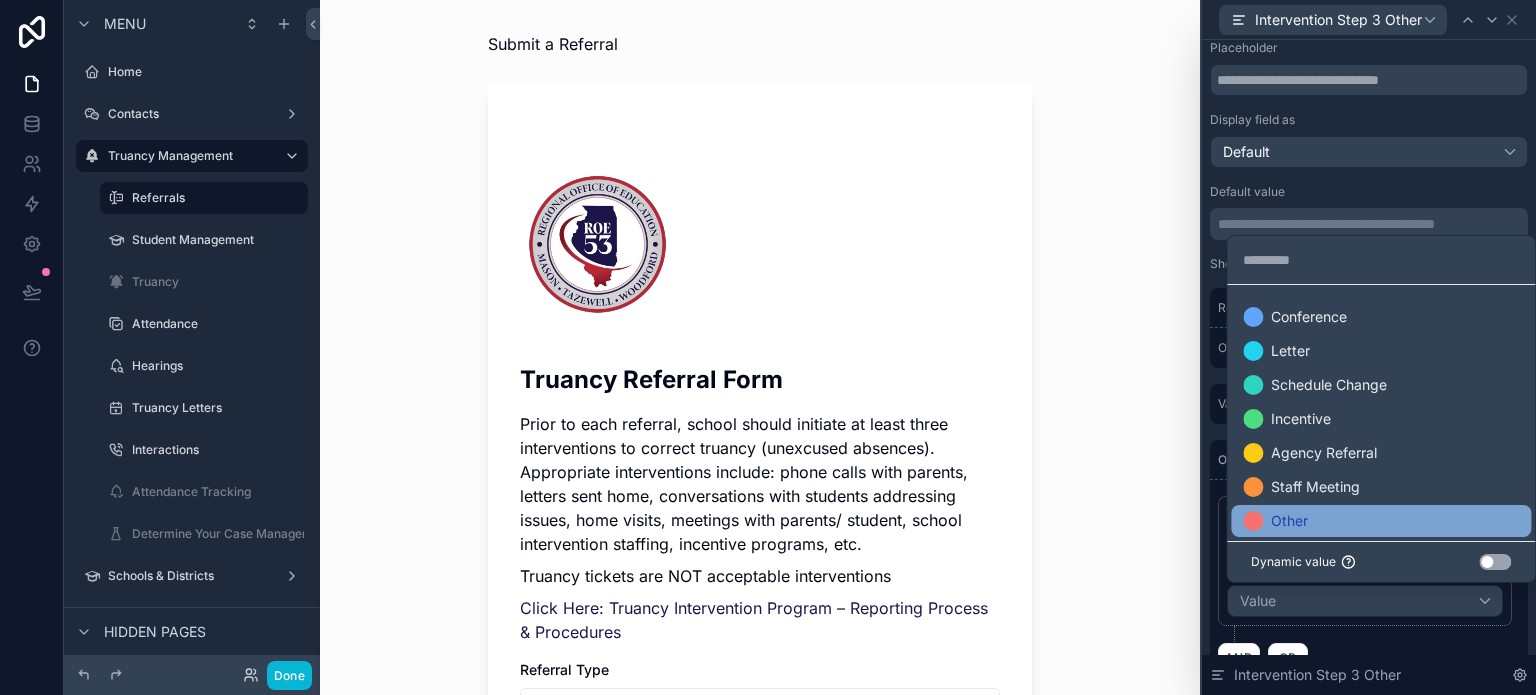 click on "Other" at bounding box center [1275, 521] 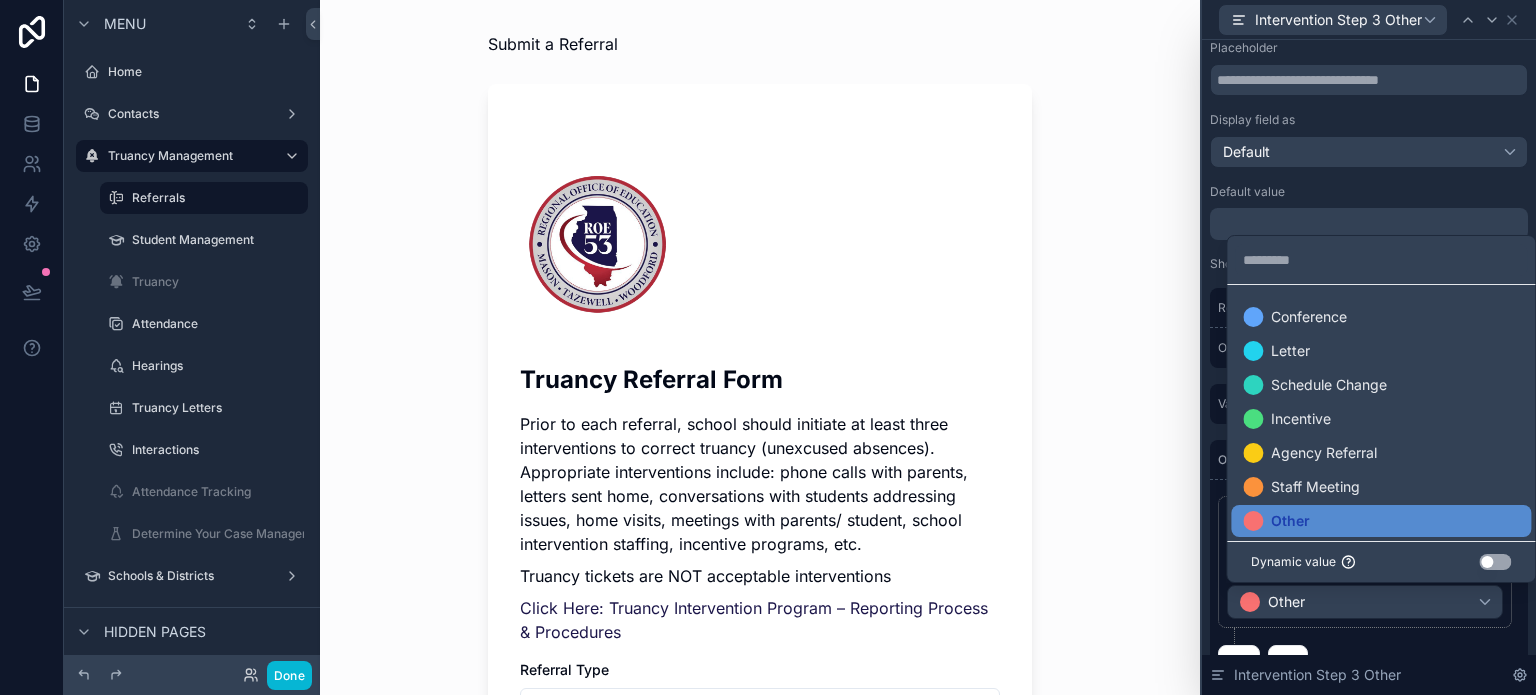 click on "Submit a Referral Truancy Referral Form Prior to each referral, school should initiate at least three interventions to correct truancy (unexcused absences). Appropriate interventions include: phone calls with parents, letters sent home, conversations with students addressing issues, home visits, meetings with parents/ student, school intervention staffing, incentive programs, etc. Truancy tickets are NOT acceptable interventions Click Here: Truancy Intervention Program – Reporting Process & Procedures Referral Type 2nd Referral Second  Referral If student does not make adequate progress after the notice and additional interventions, school makes
second referral to Truancy Intervention Program.
*Must be at least 7 school days following the first referral. Assistant Regional Superintendent sends out second truancy notice to parent / guardian. Case Manager monitors student attendance and attempts to contact family. Case Manager may place student on caseload on discretionary basis (if not already on
caseload)." at bounding box center (760, 347) 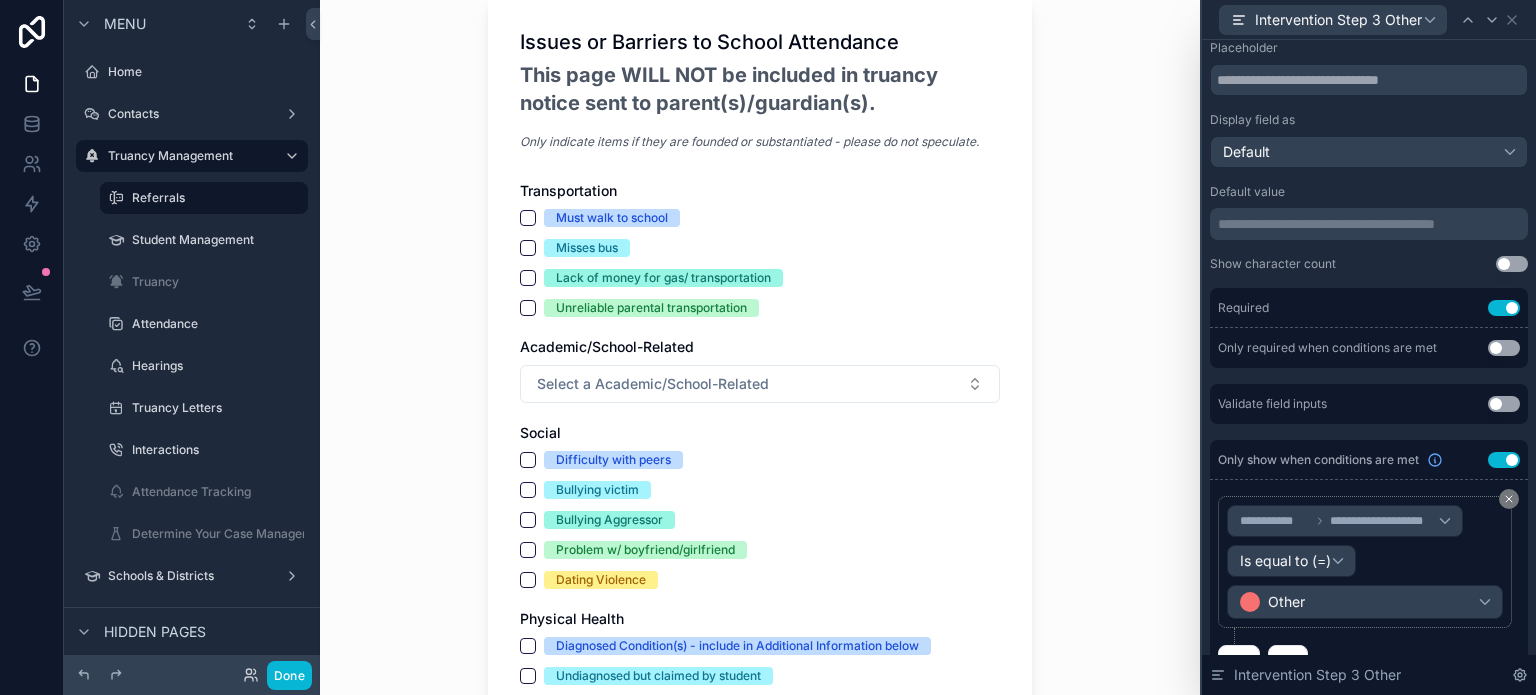 scroll, scrollTop: 4300, scrollLeft: 0, axis: vertical 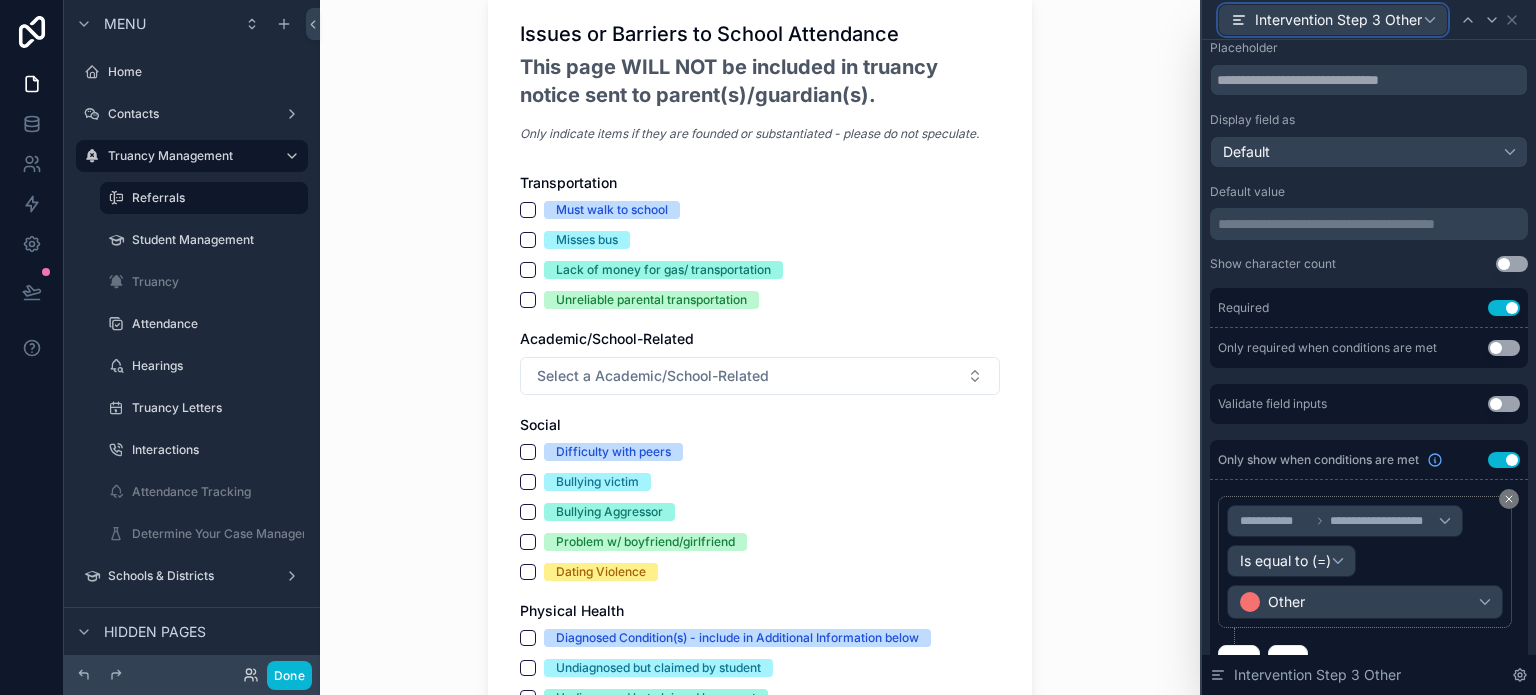 click on "Intervention Step 3 Other" at bounding box center (1338, 20) 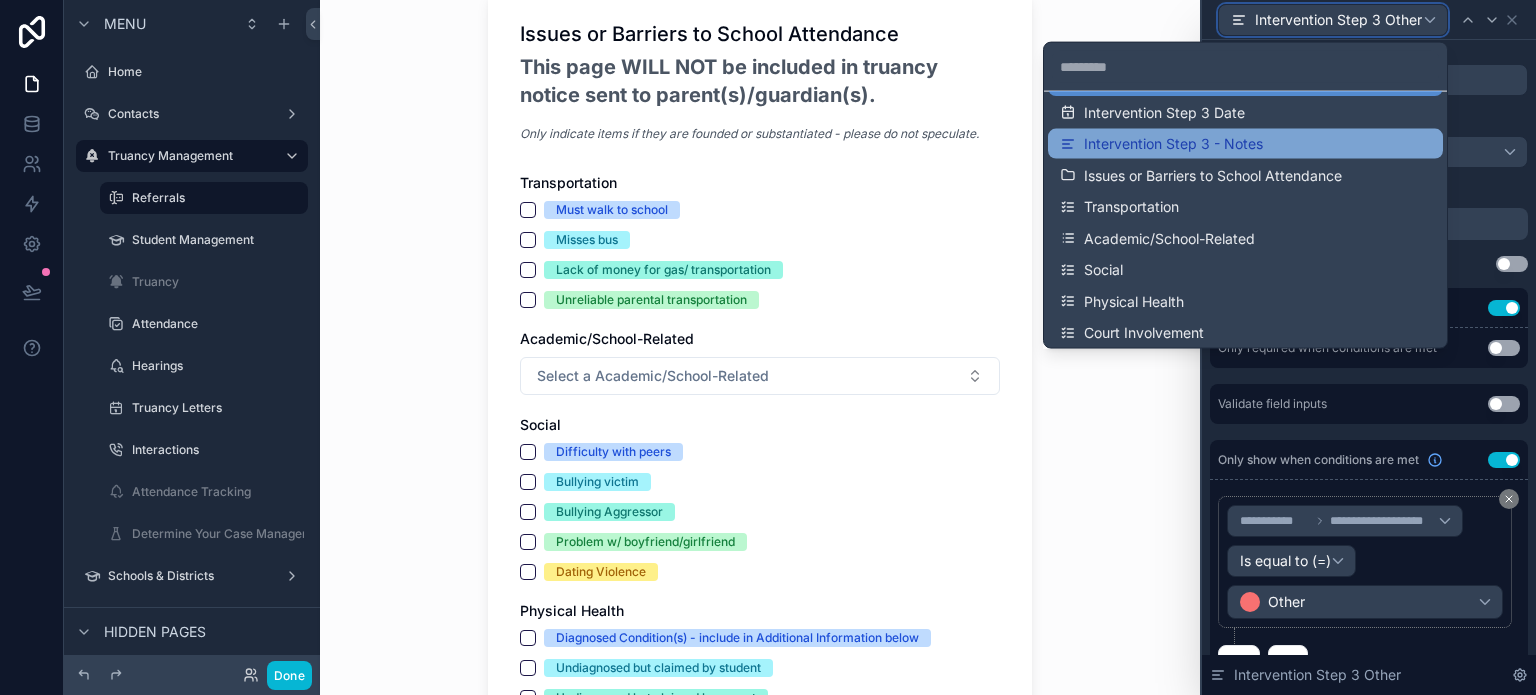 scroll, scrollTop: 1300, scrollLeft: 0, axis: vertical 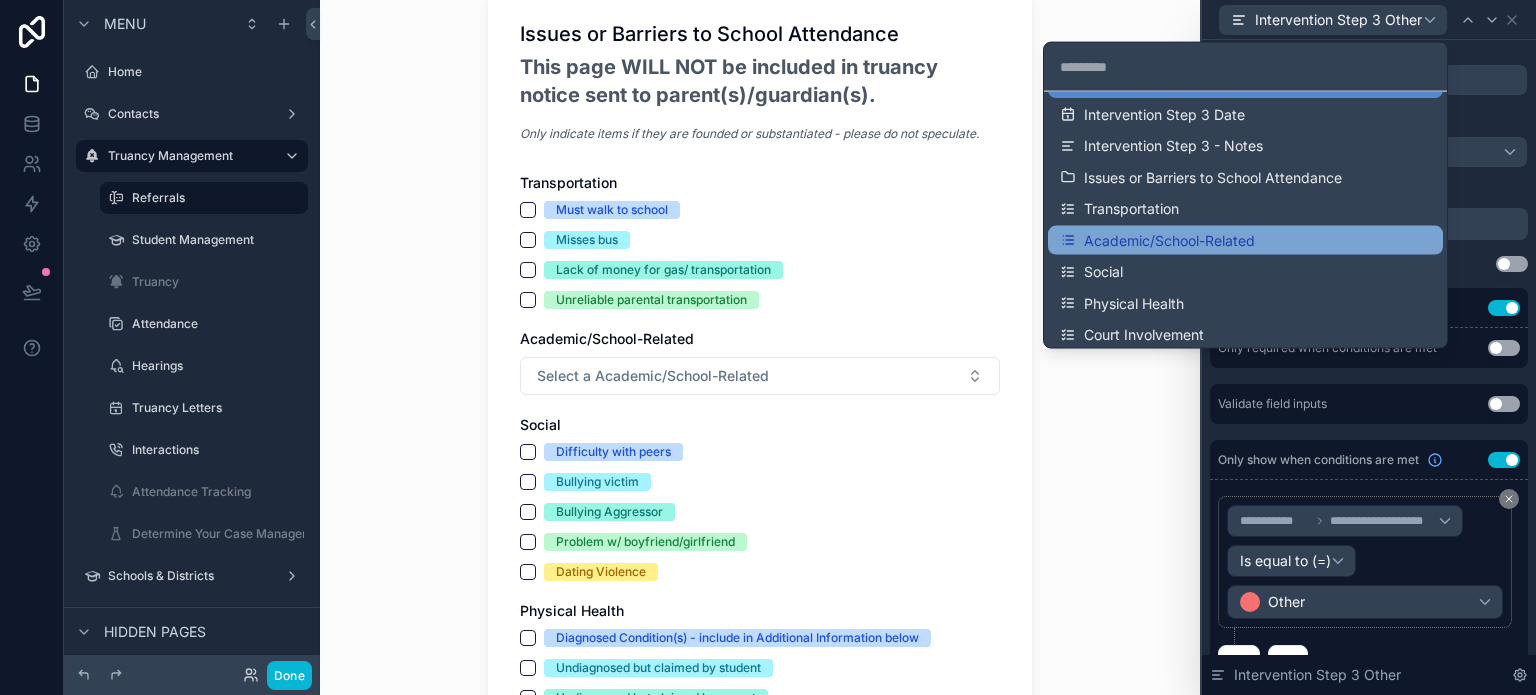 click on "Academic/School-Related" at bounding box center [1245, 240] 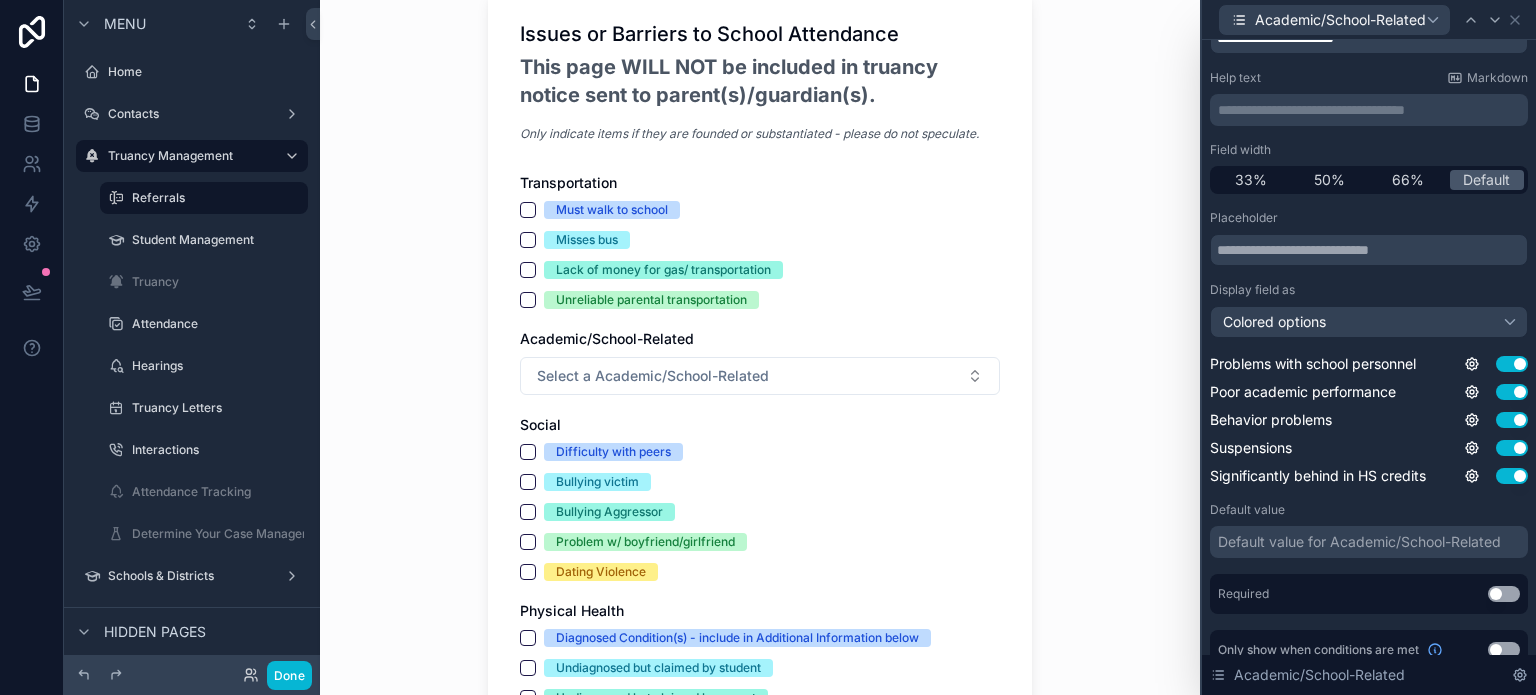 scroll, scrollTop: 108, scrollLeft: 0, axis: vertical 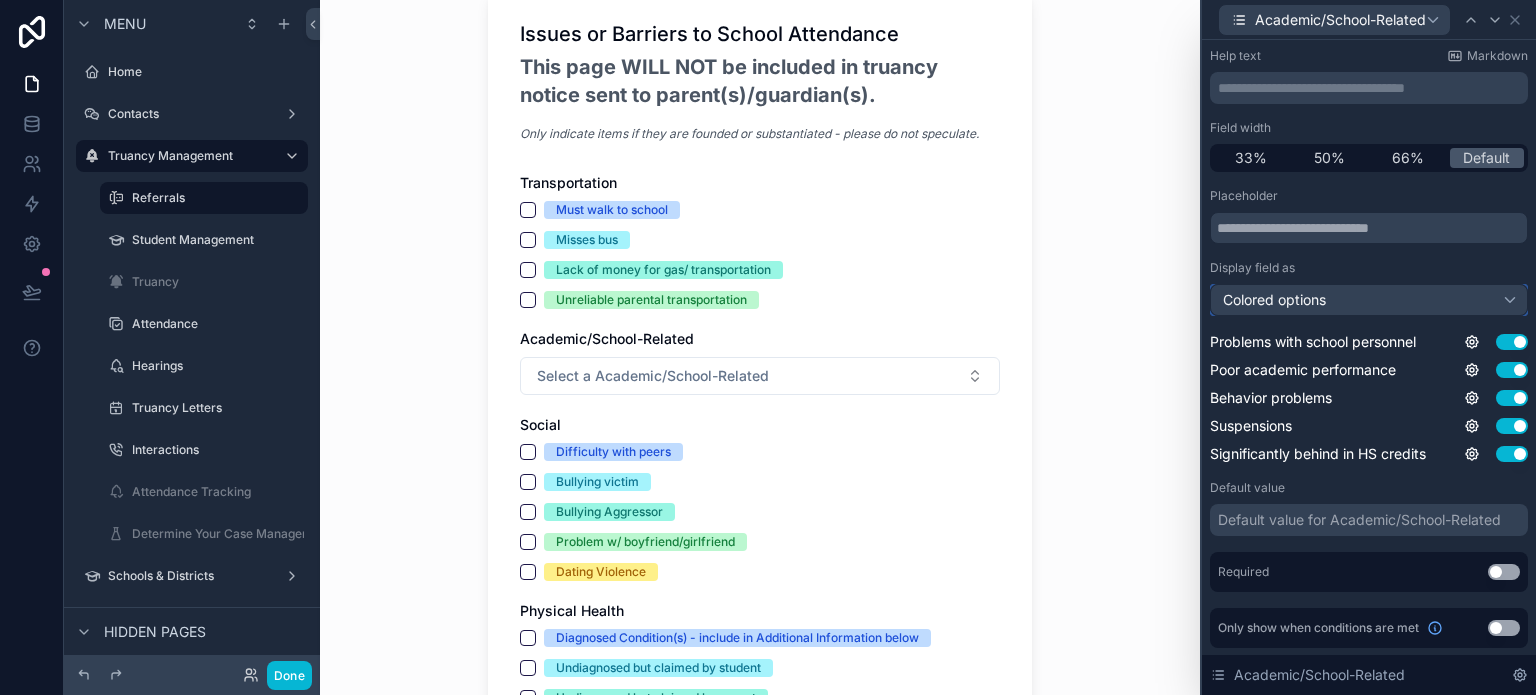 click on "Colored options" at bounding box center [1274, 300] 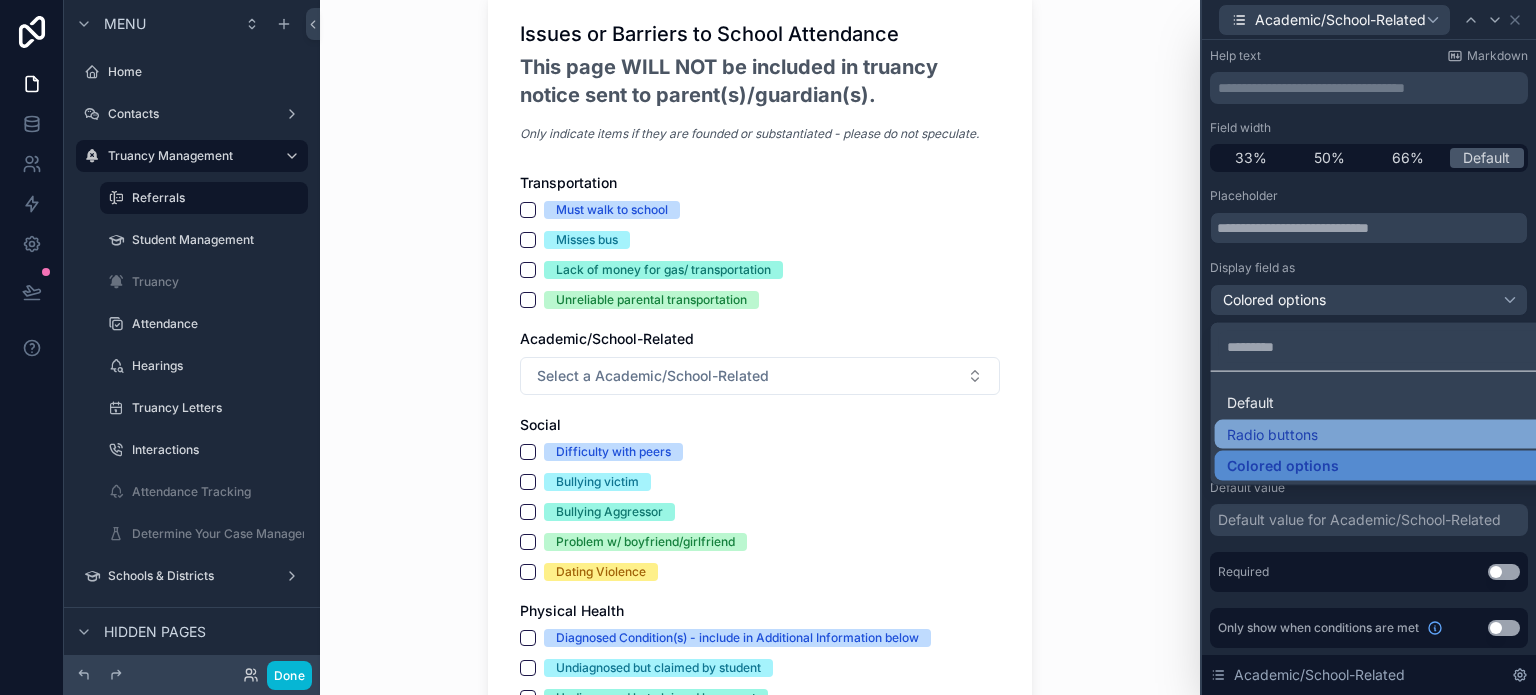 click on "Radio buttons" at bounding box center [1272, 434] 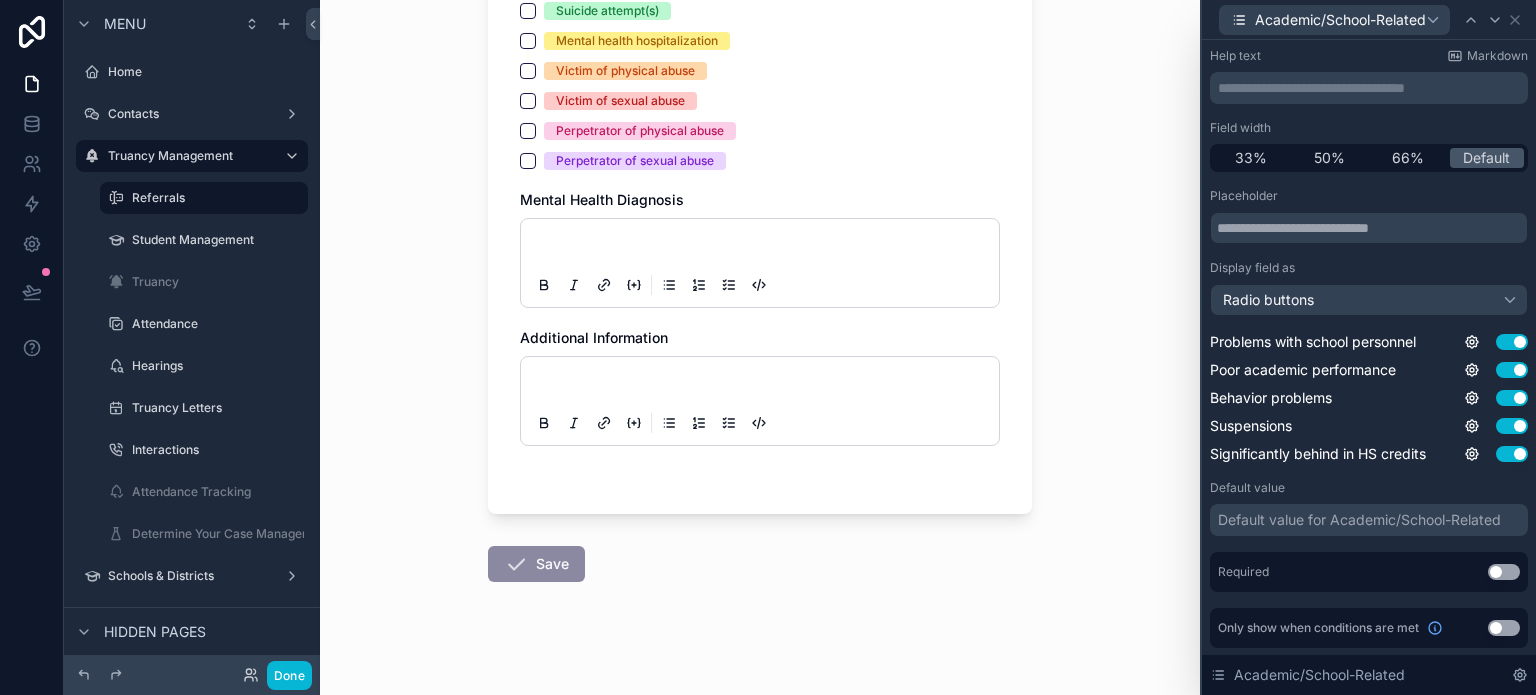 scroll, scrollTop: 5878, scrollLeft: 0, axis: vertical 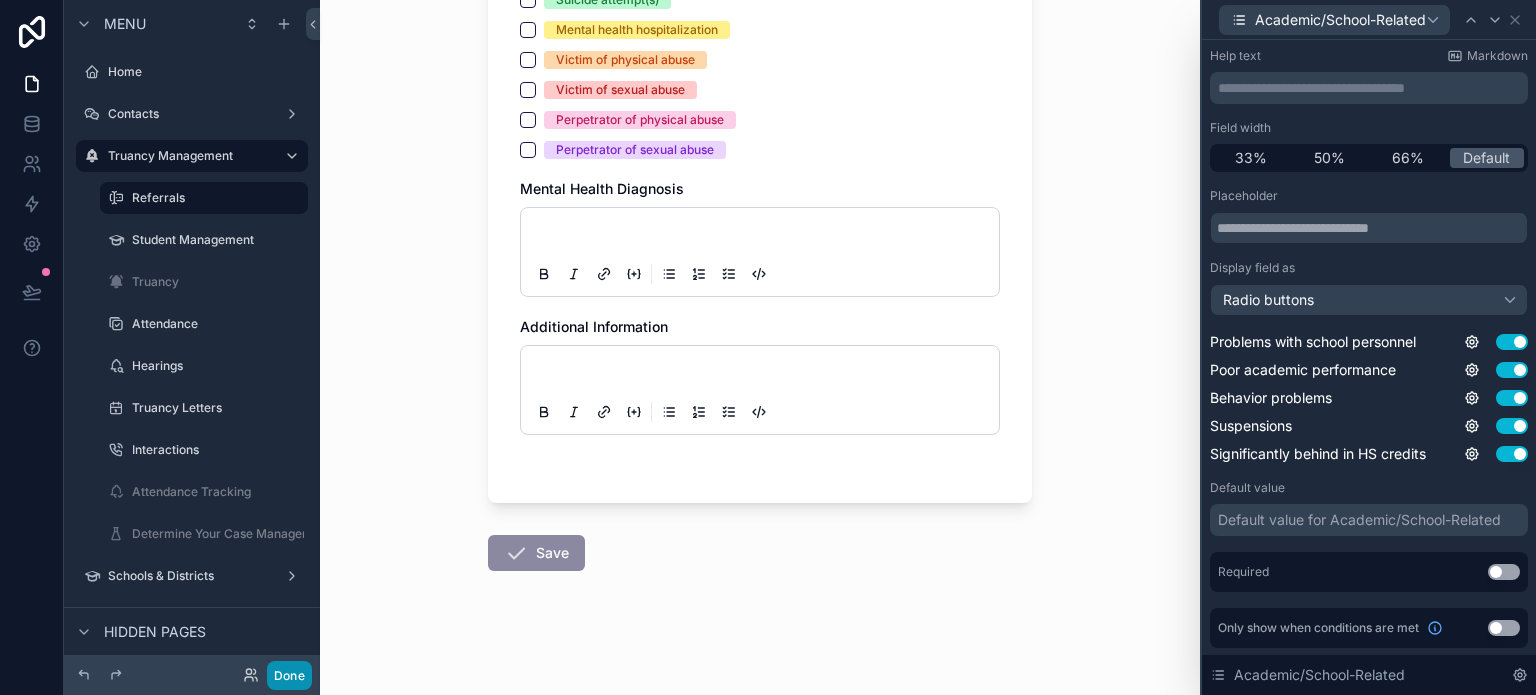 click on "Done" at bounding box center [289, 675] 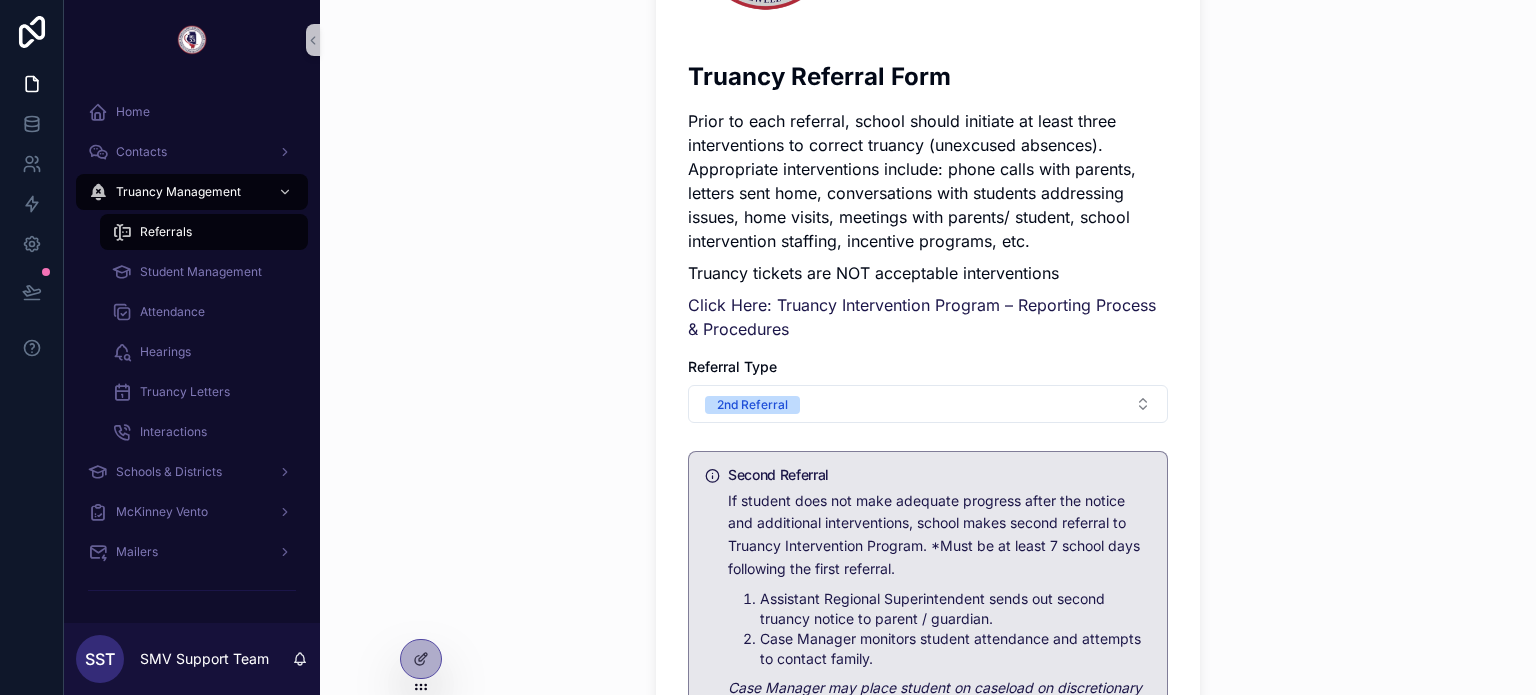 scroll, scrollTop: 300, scrollLeft: 0, axis: vertical 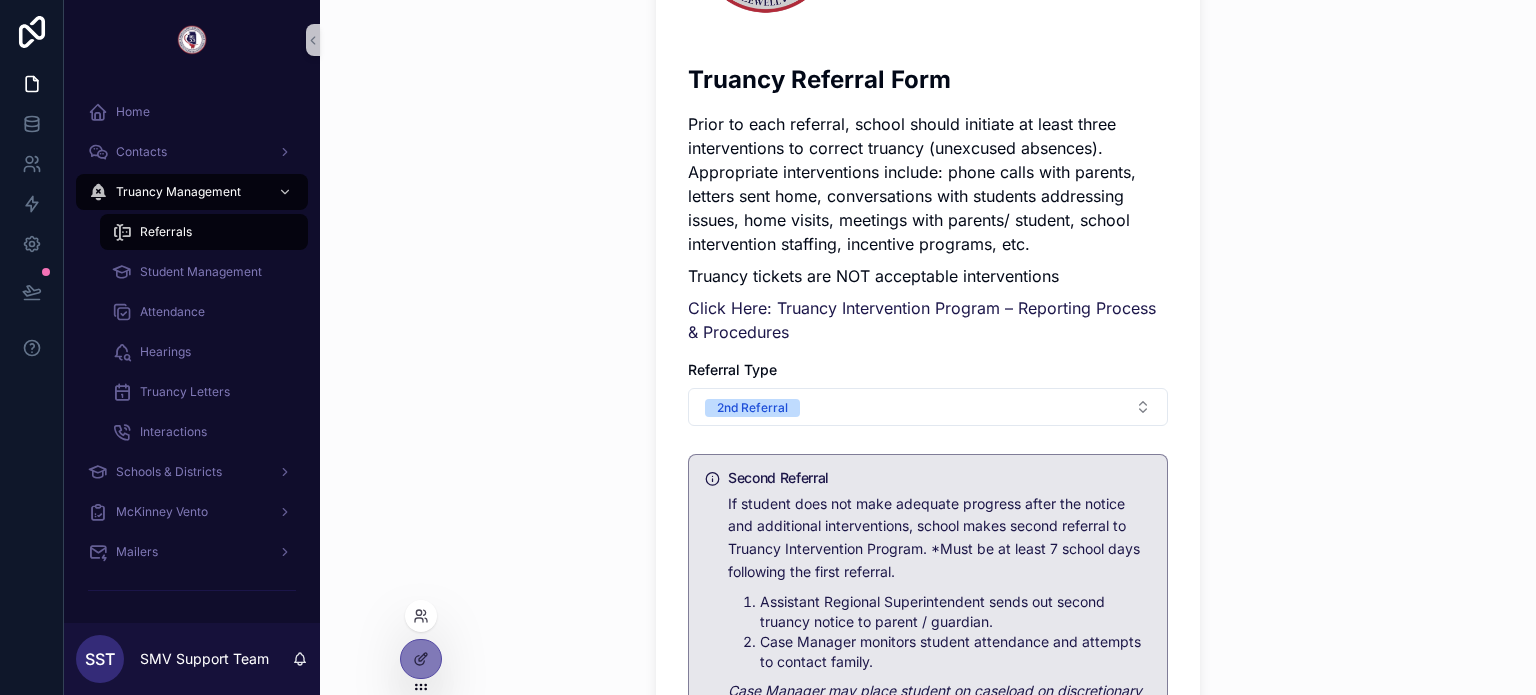 click at bounding box center [421, 616] 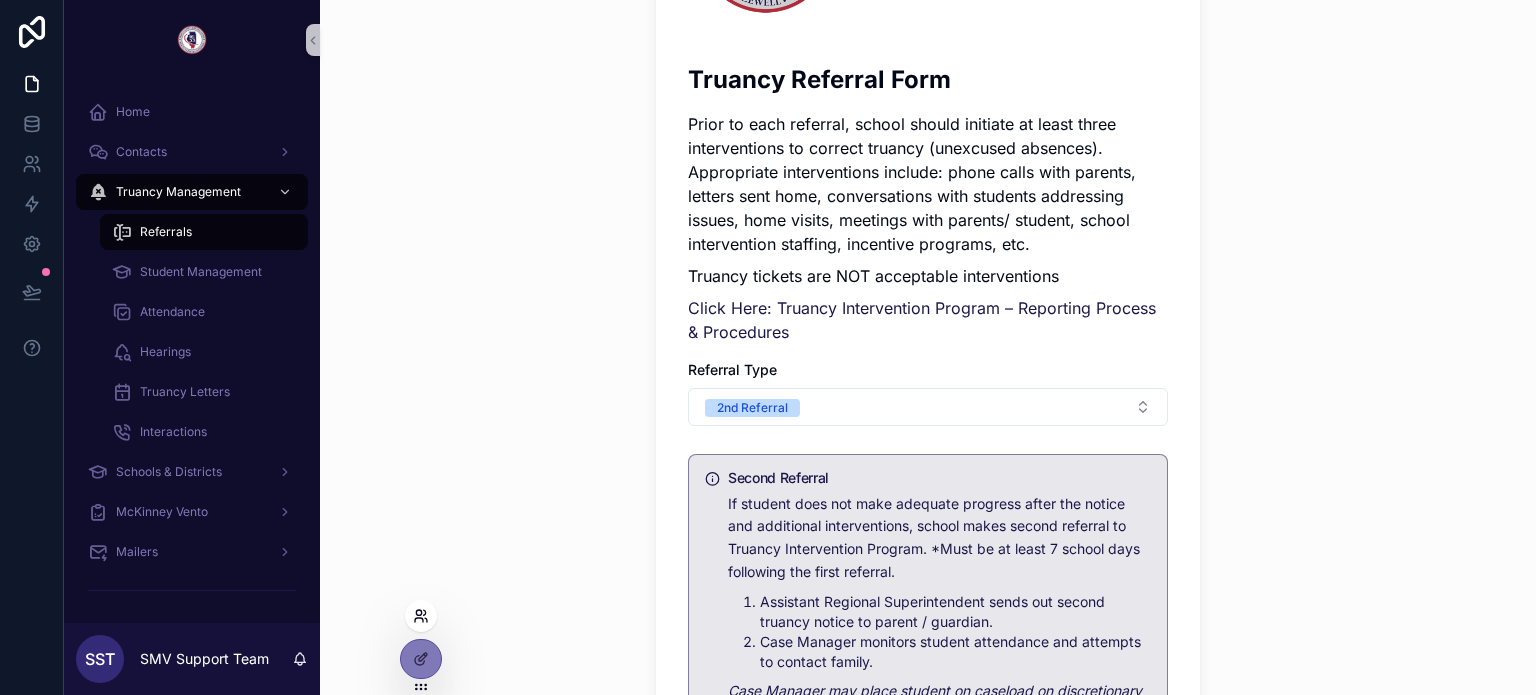 click 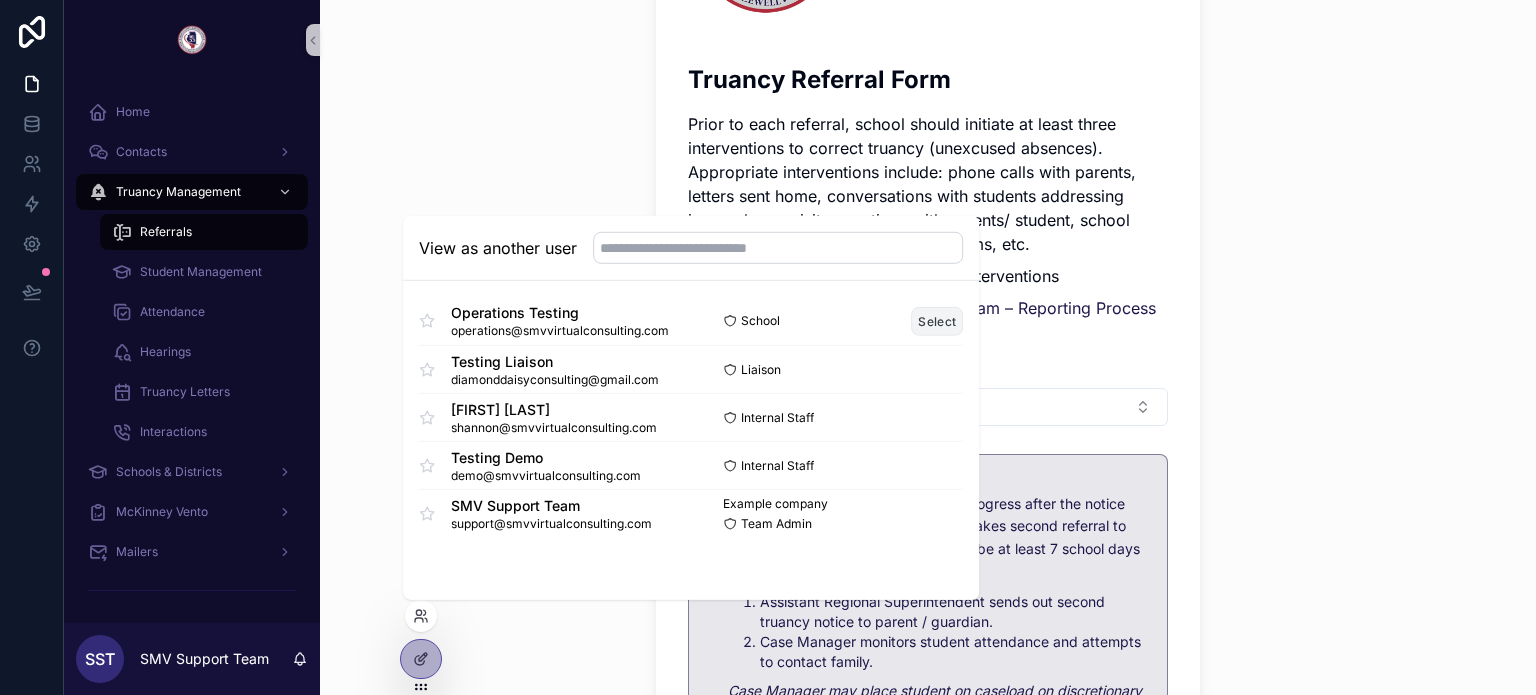 click on "Select" at bounding box center (937, 320) 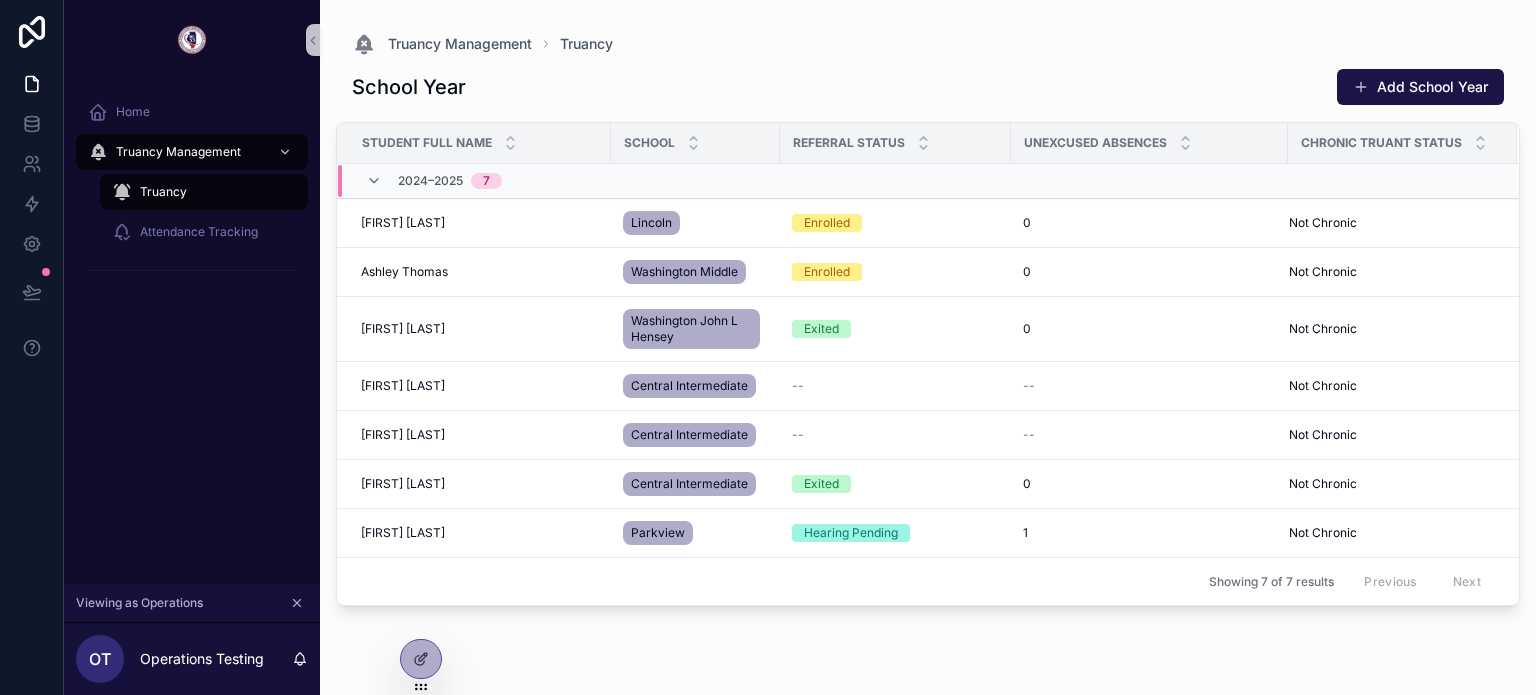 scroll, scrollTop: 0, scrollLeft: 0, axis: both 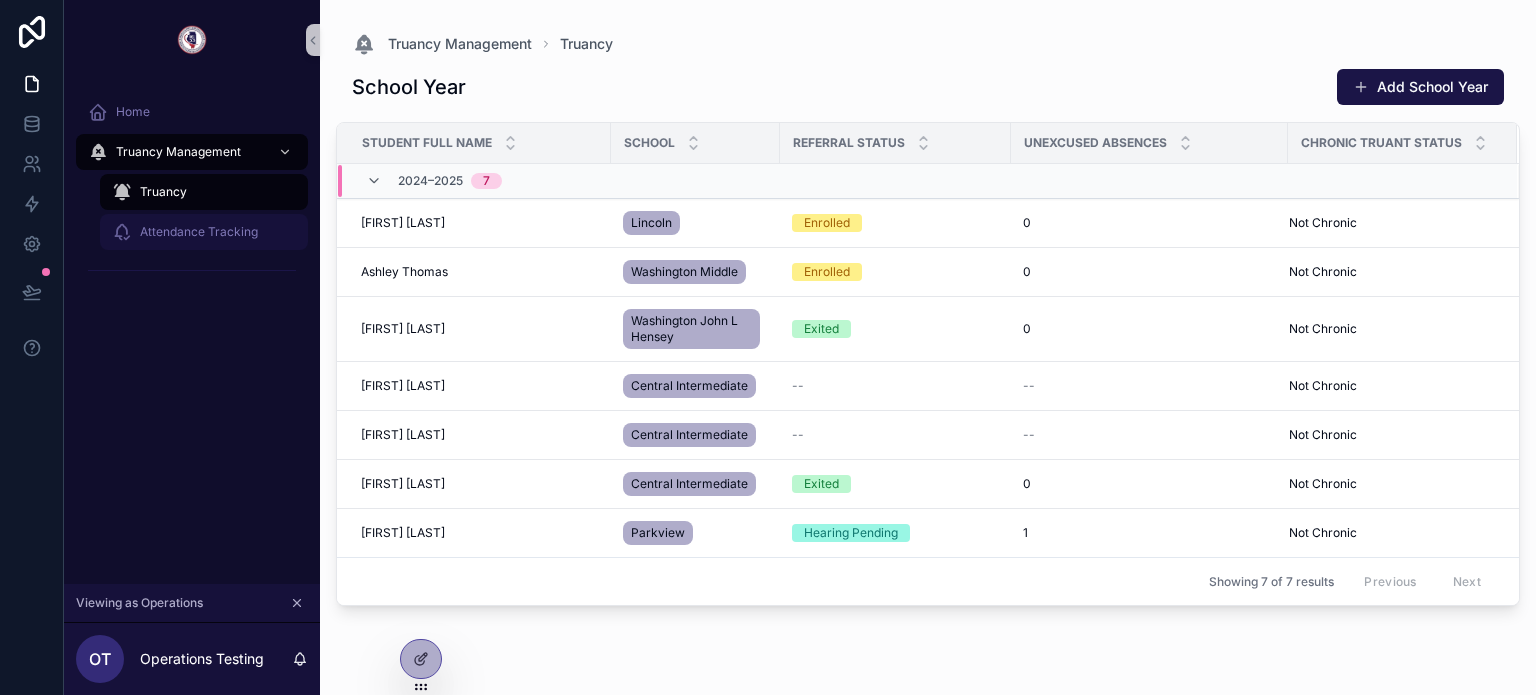 click on "Attendance Tracking" at bounding box center [199, 232] 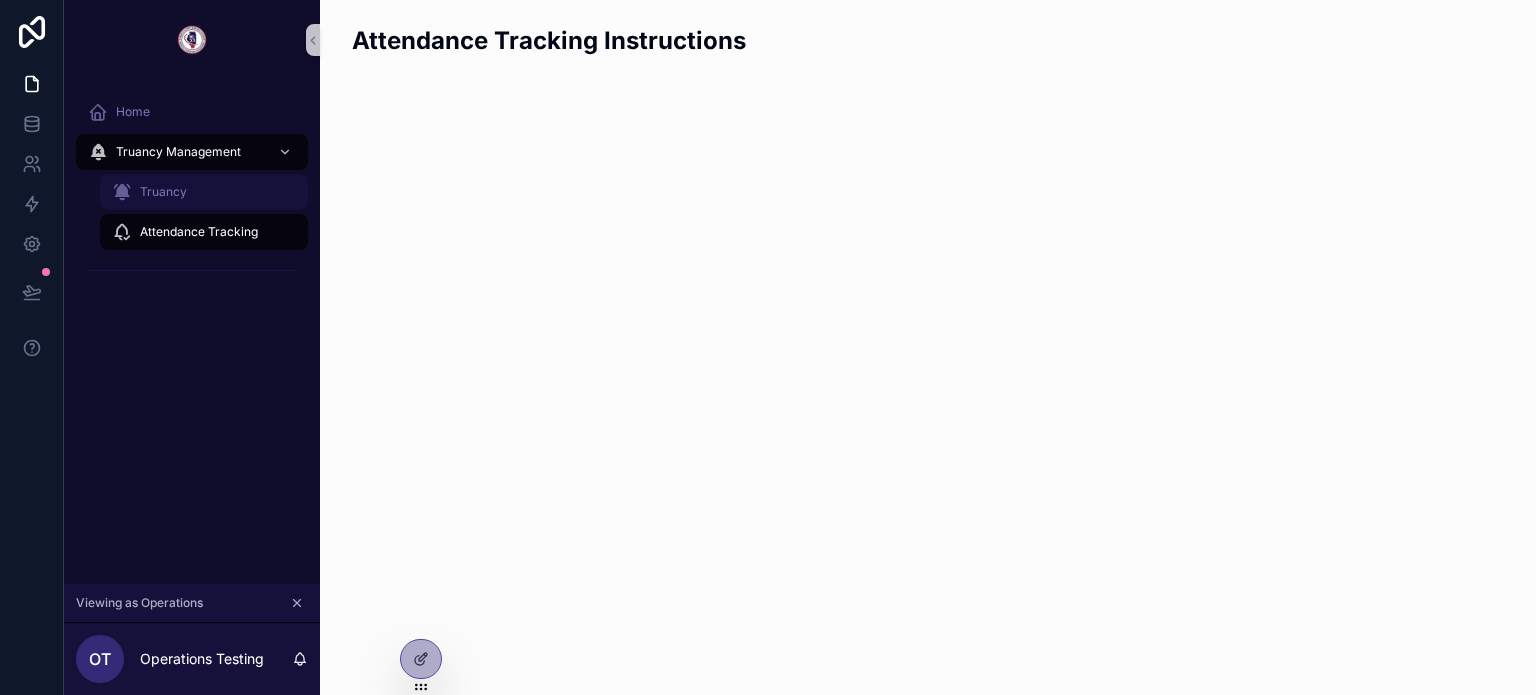 click on "Truancy" at bounding box center (204, 192) 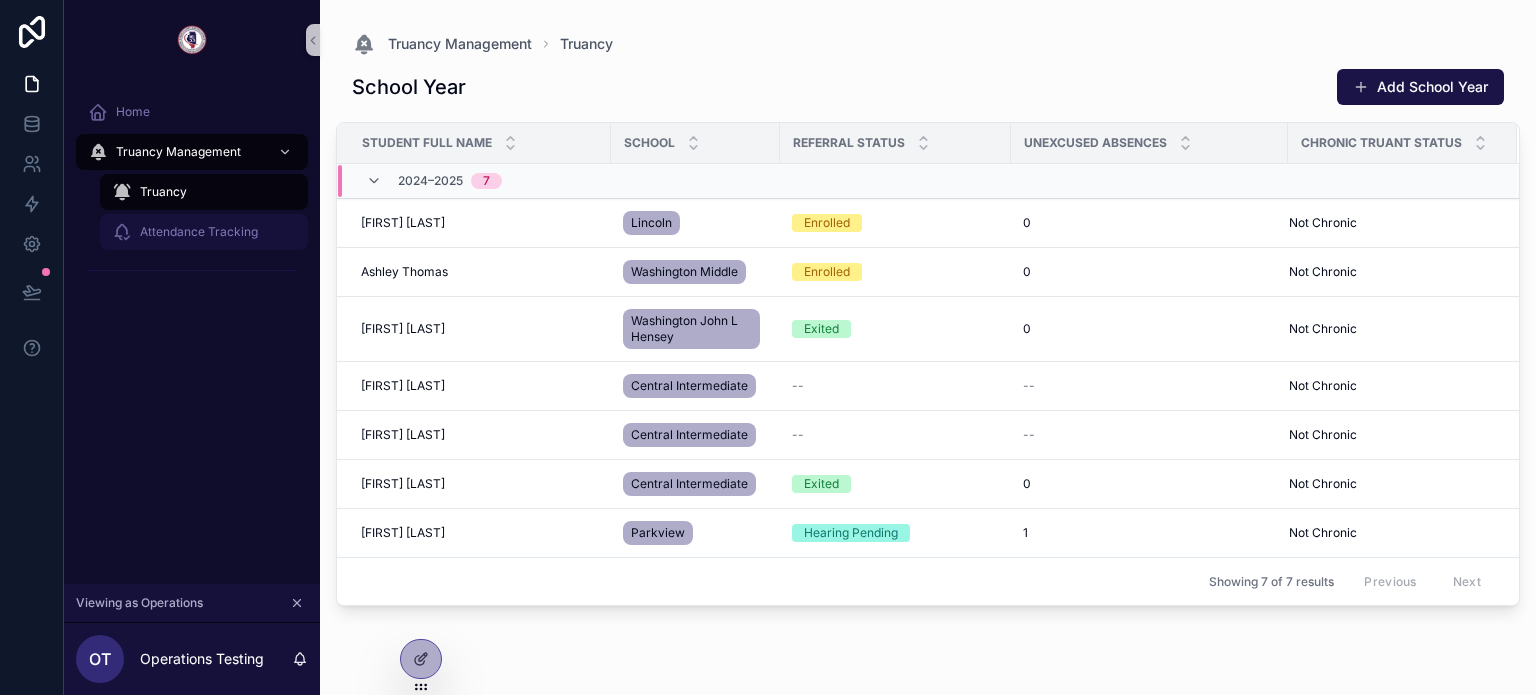 click on "Attendance Tracking" at bounding box center (199, 232) 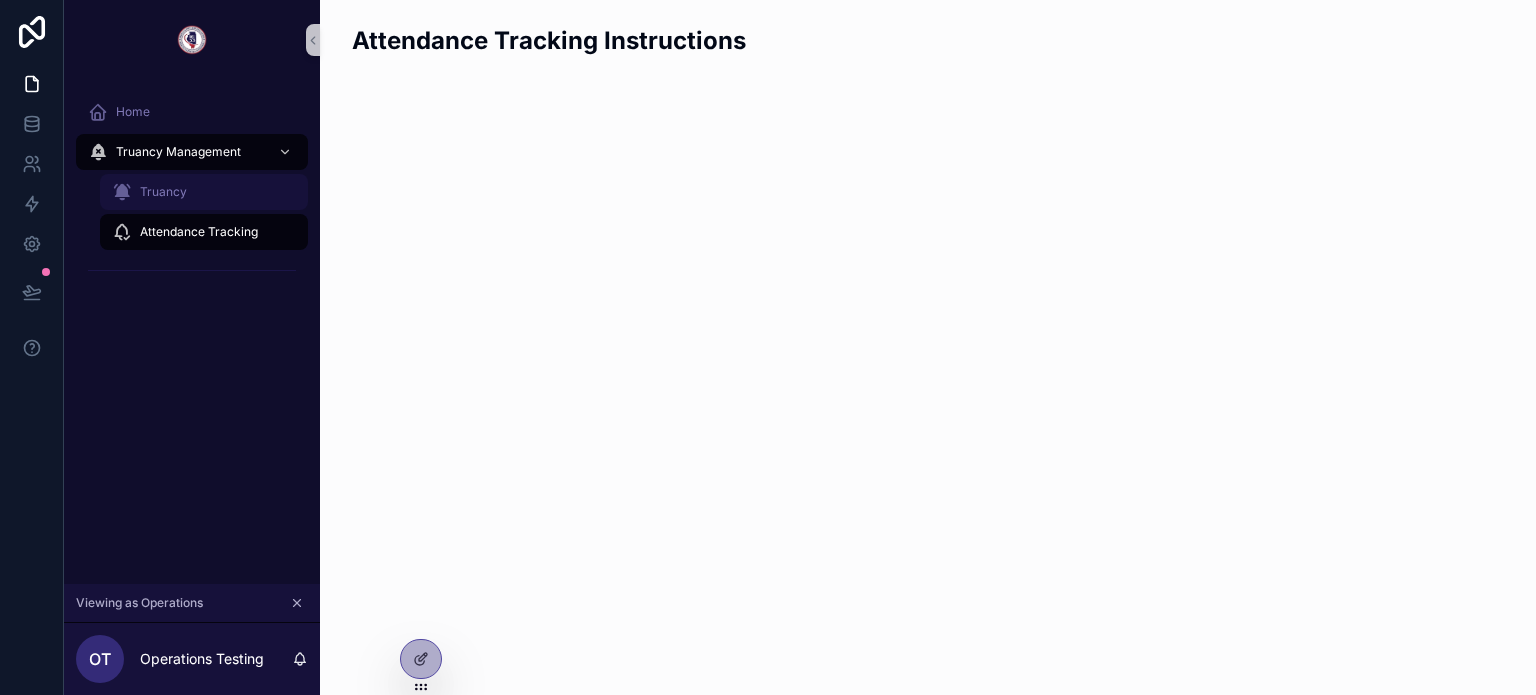 click on "Truancy" at bounding box center (204, 192) 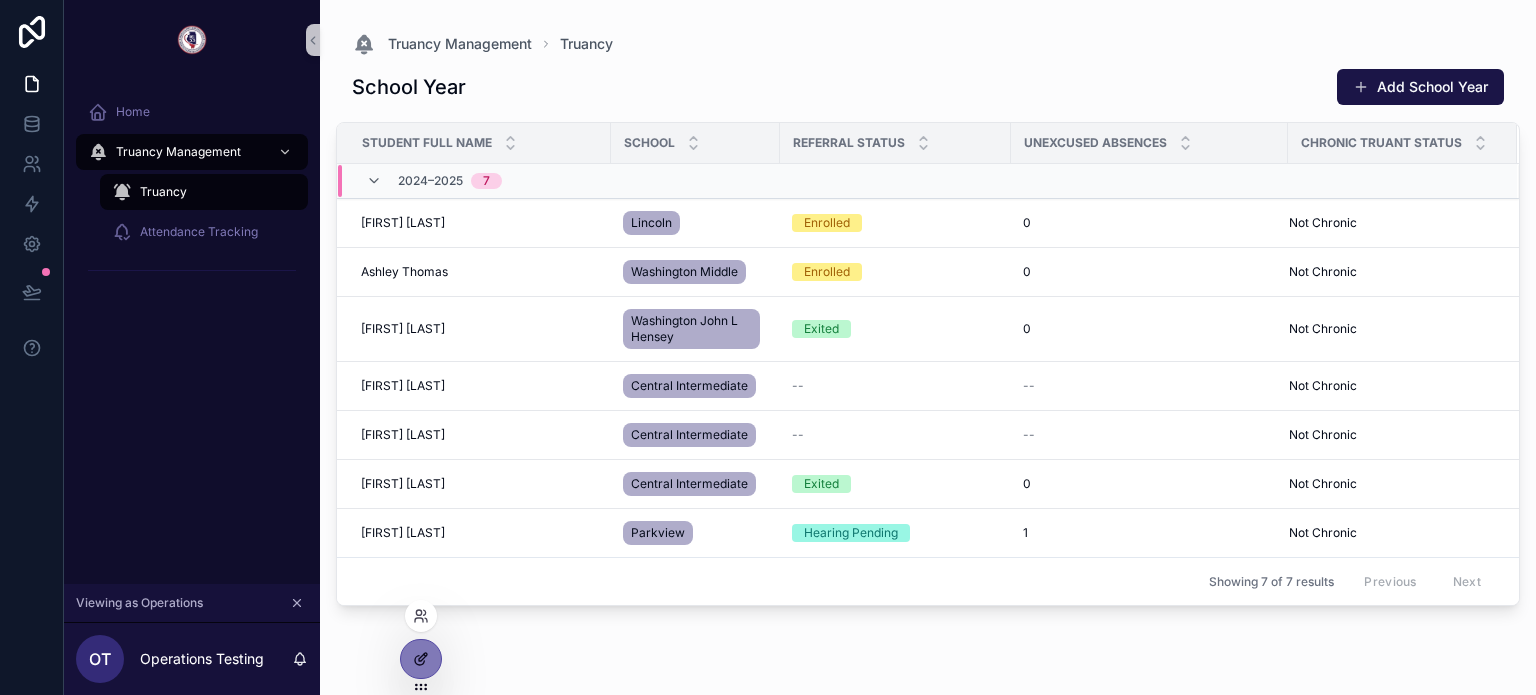 click at bounding box center (421, 659) 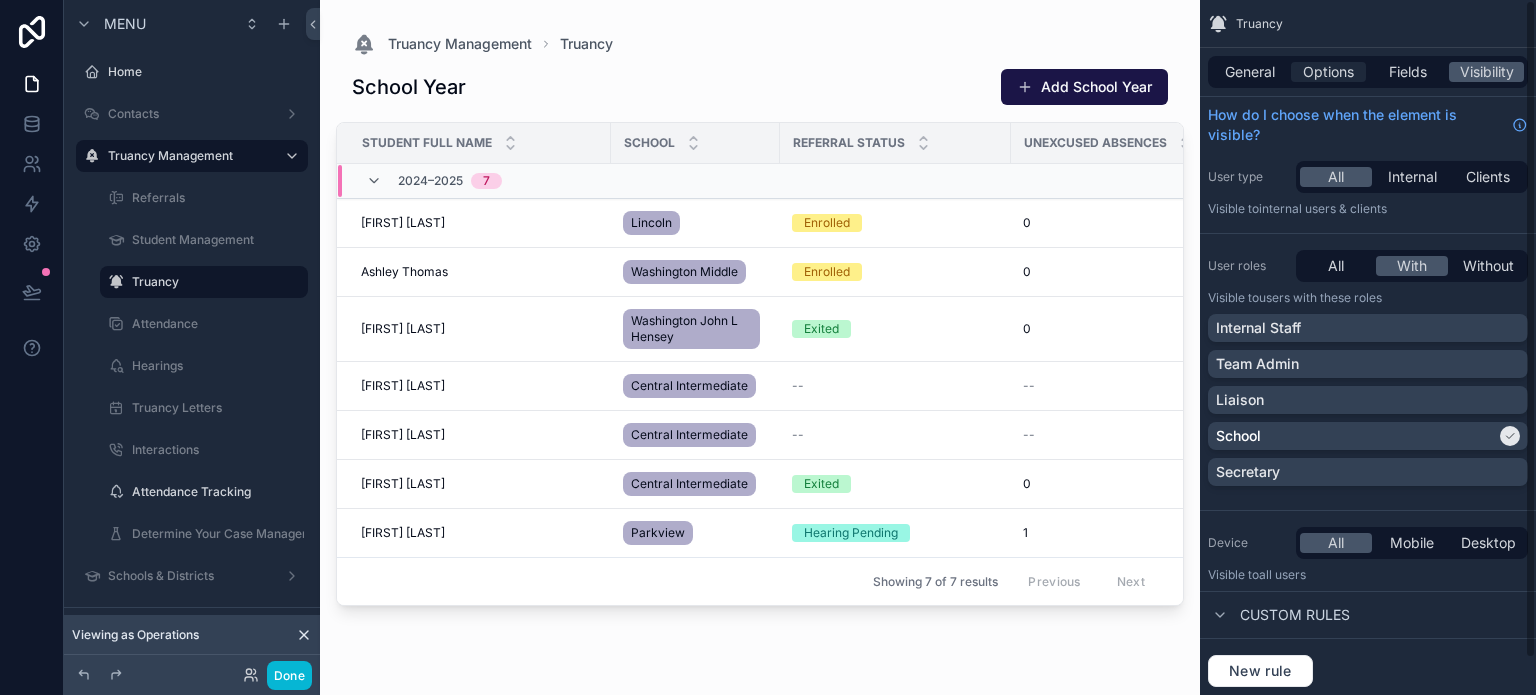 click on "Options" at bounding box center [1328, 72] 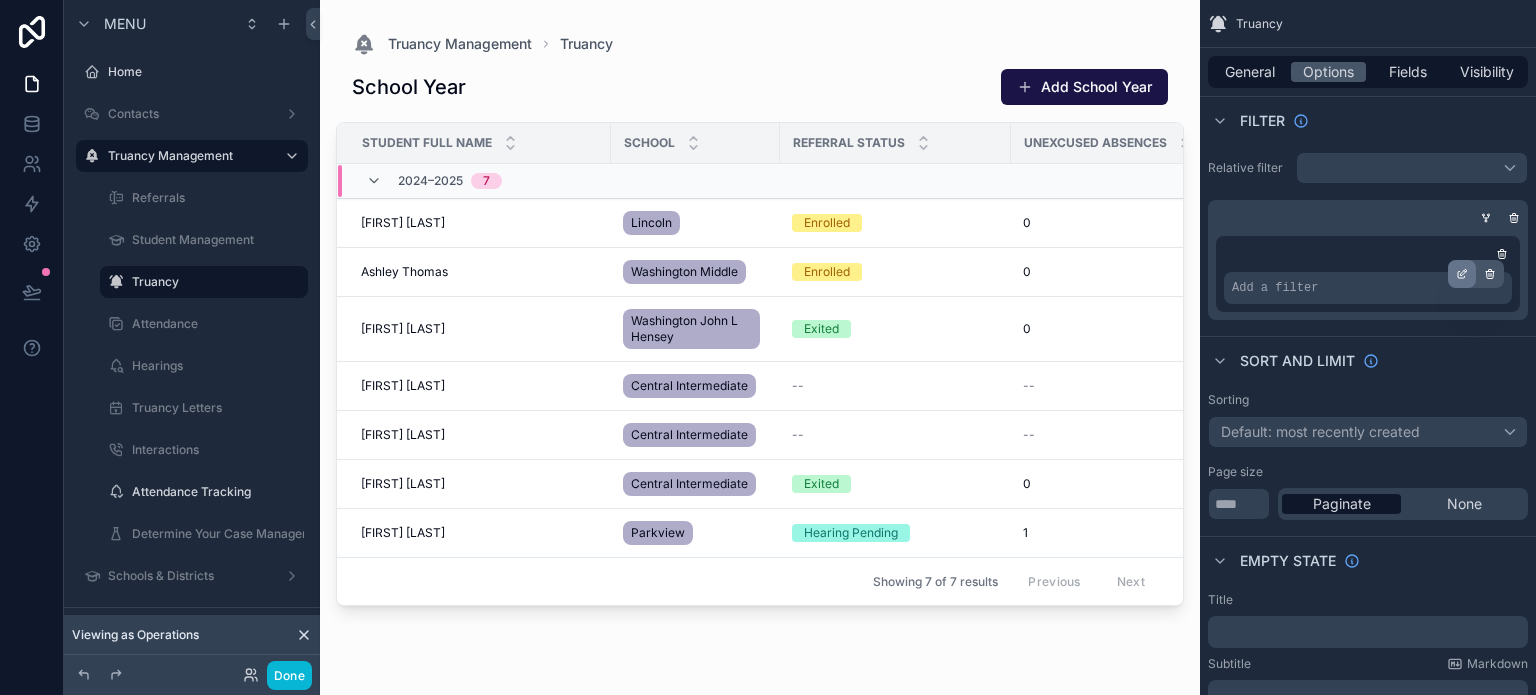 click at bounding box center (1462, 274) 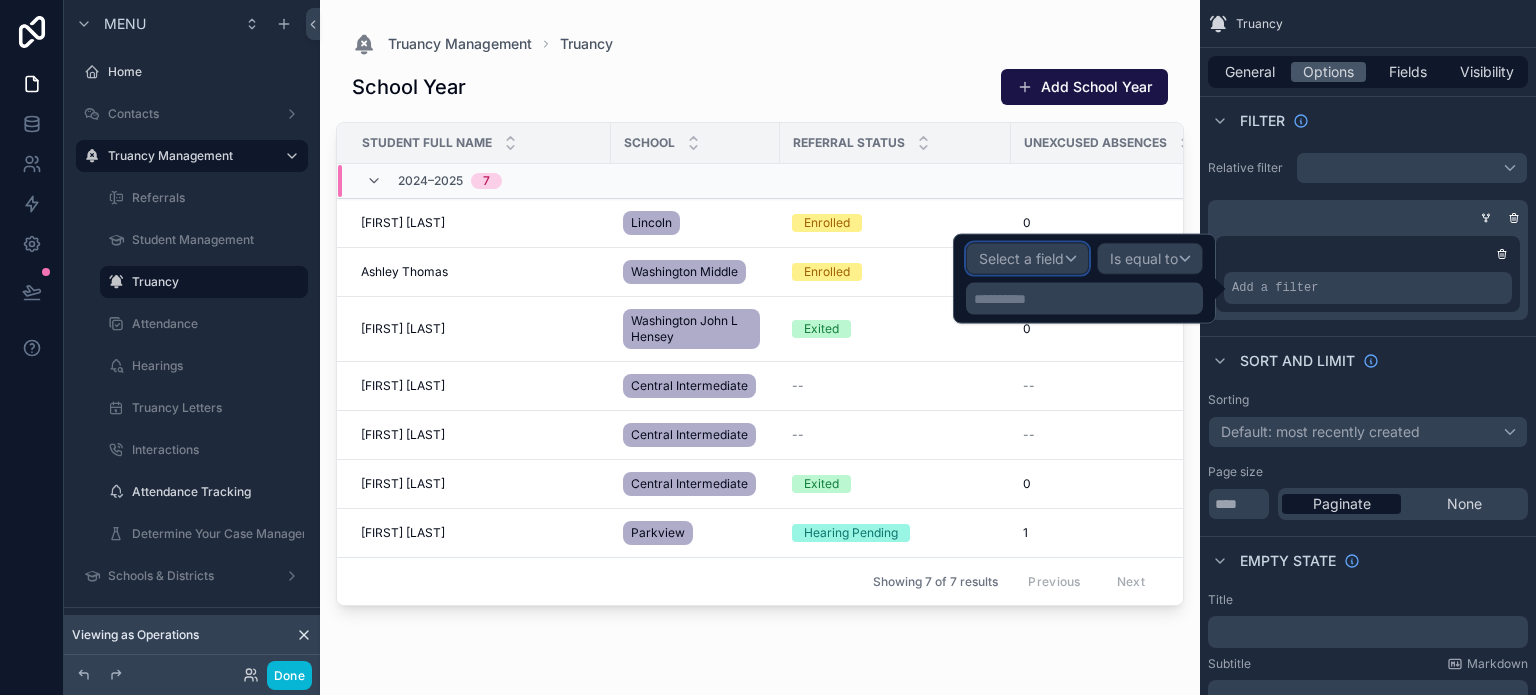 click on "Select a field" at bounding box center [1027, 259] 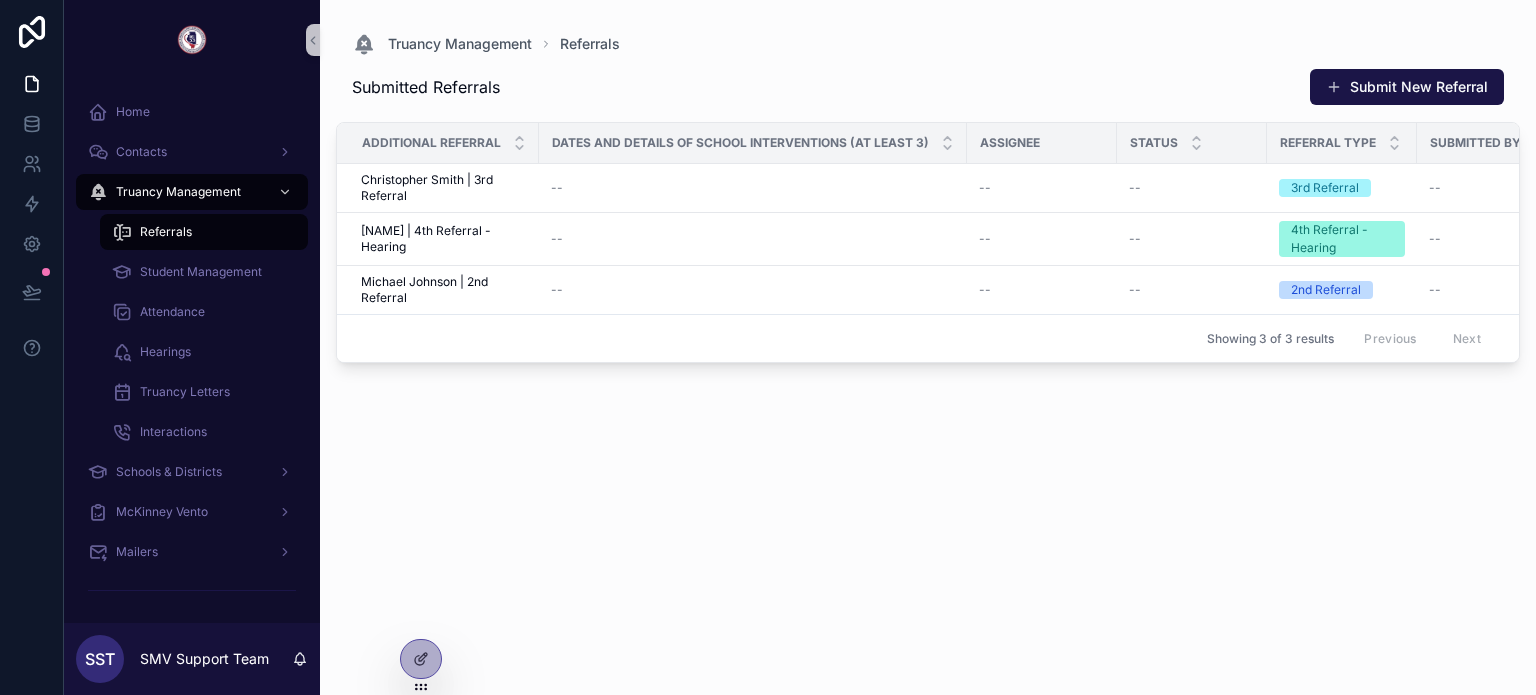 scroll, scrollTop: 0, scrollLeft: 0, axis: both 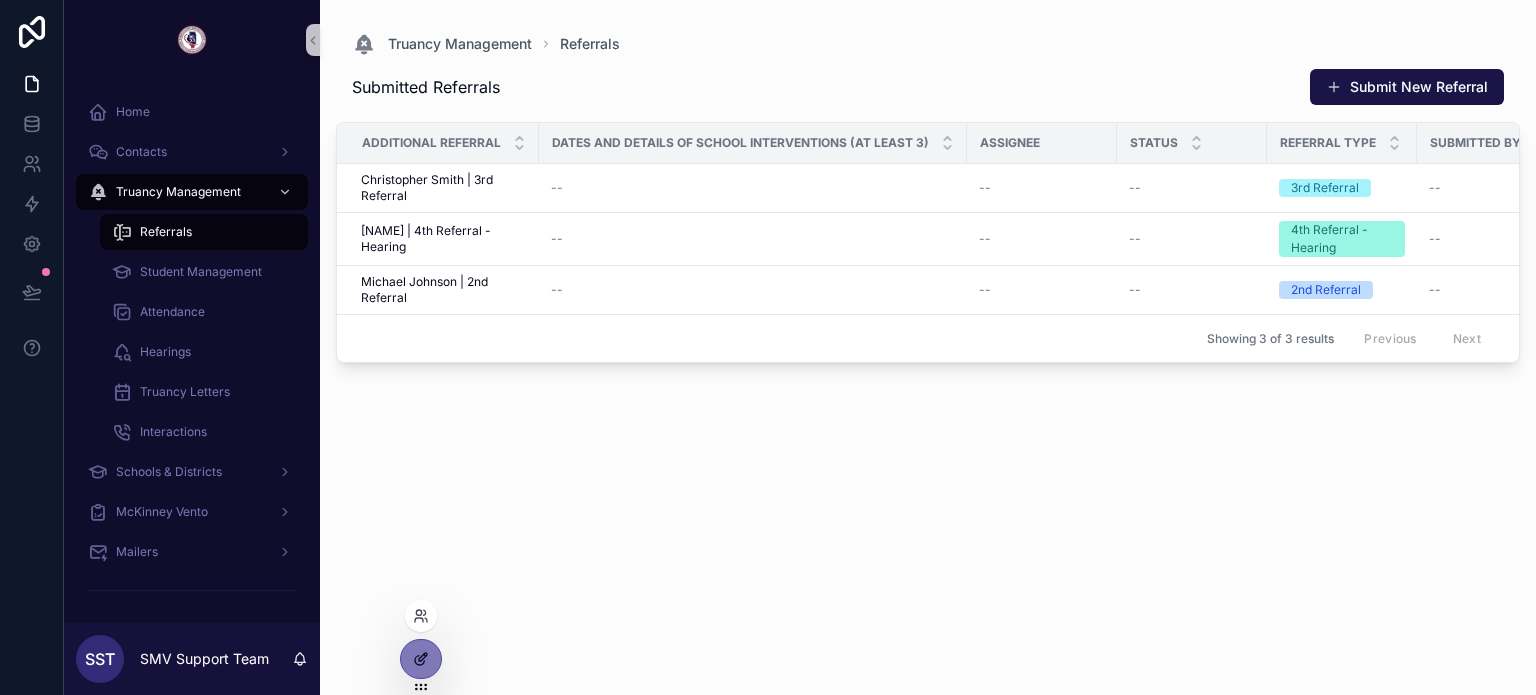 click at bounding box center [421, 659] 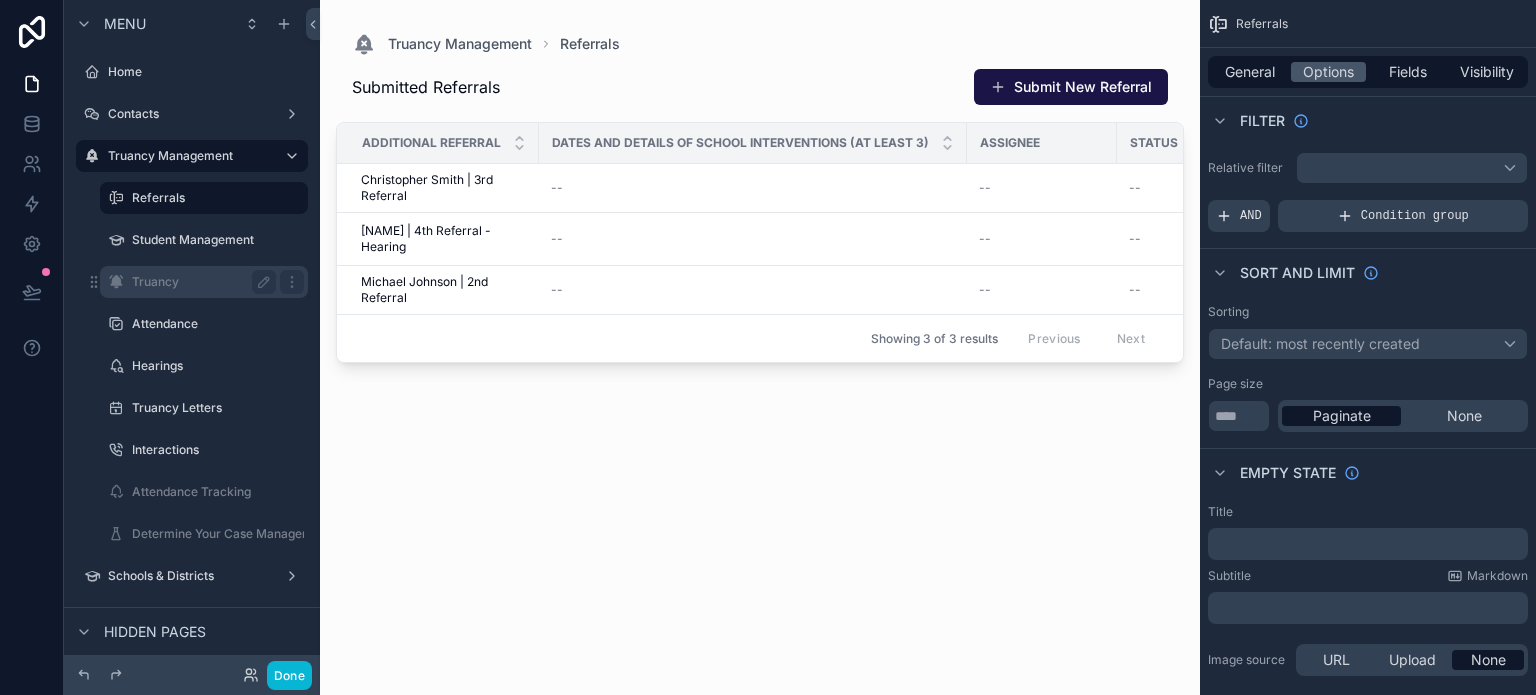 click on "Truancy" at bounding box center [200, 282] 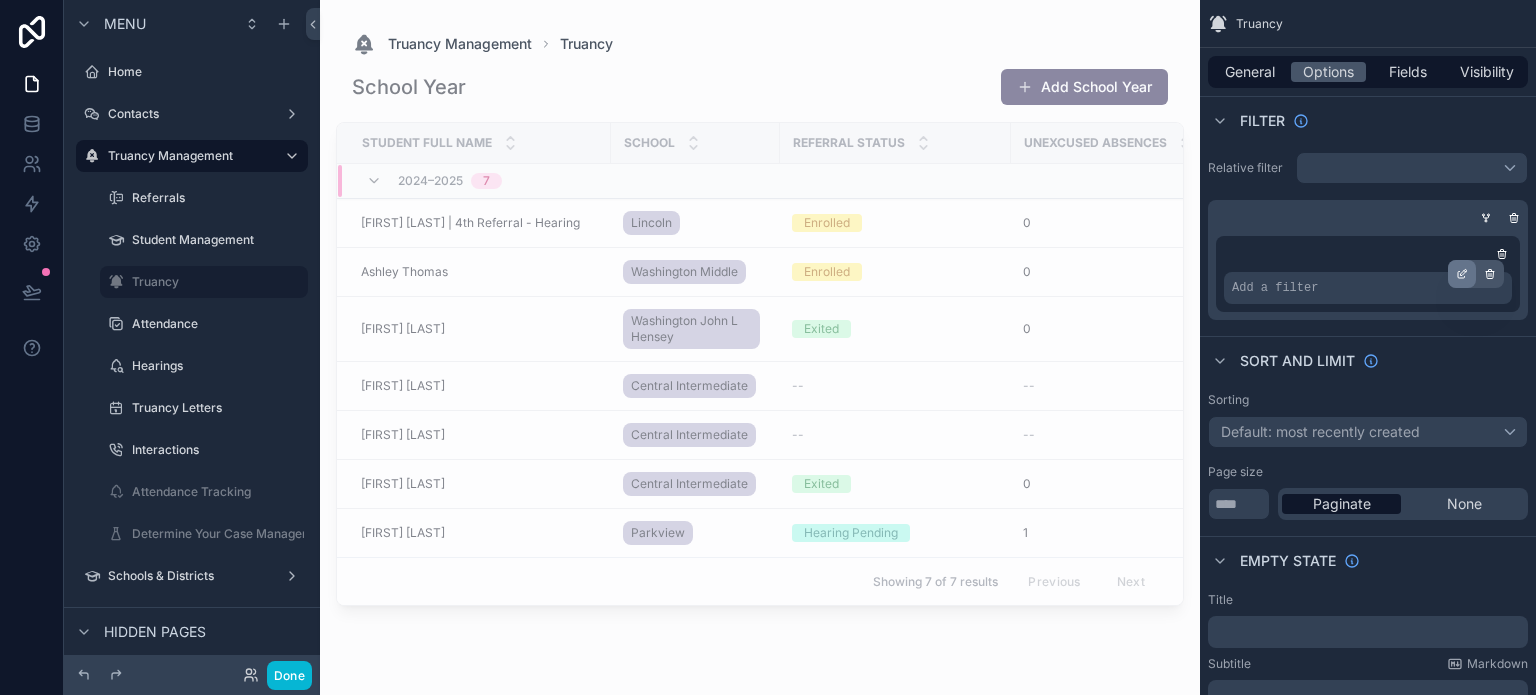 click 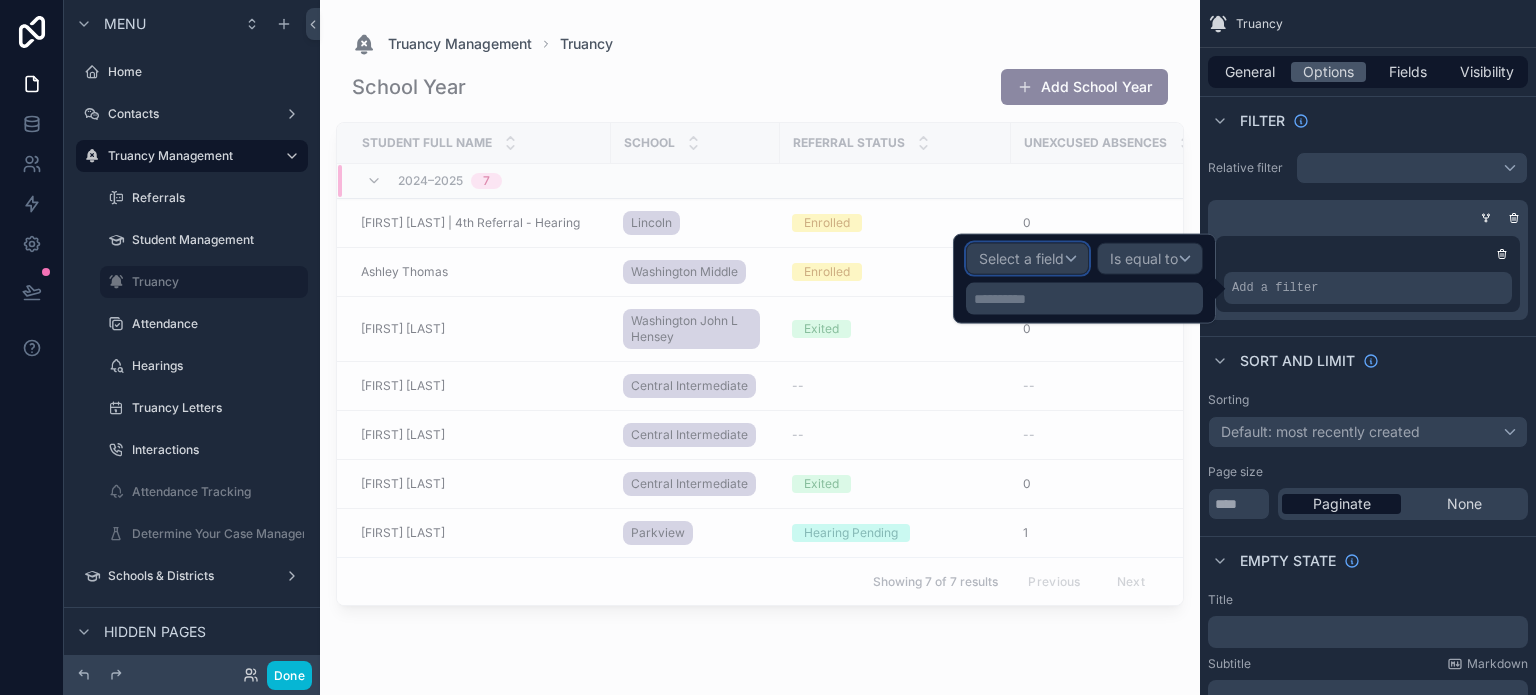 click on "Select a field" at bounding box center (1021, 258) 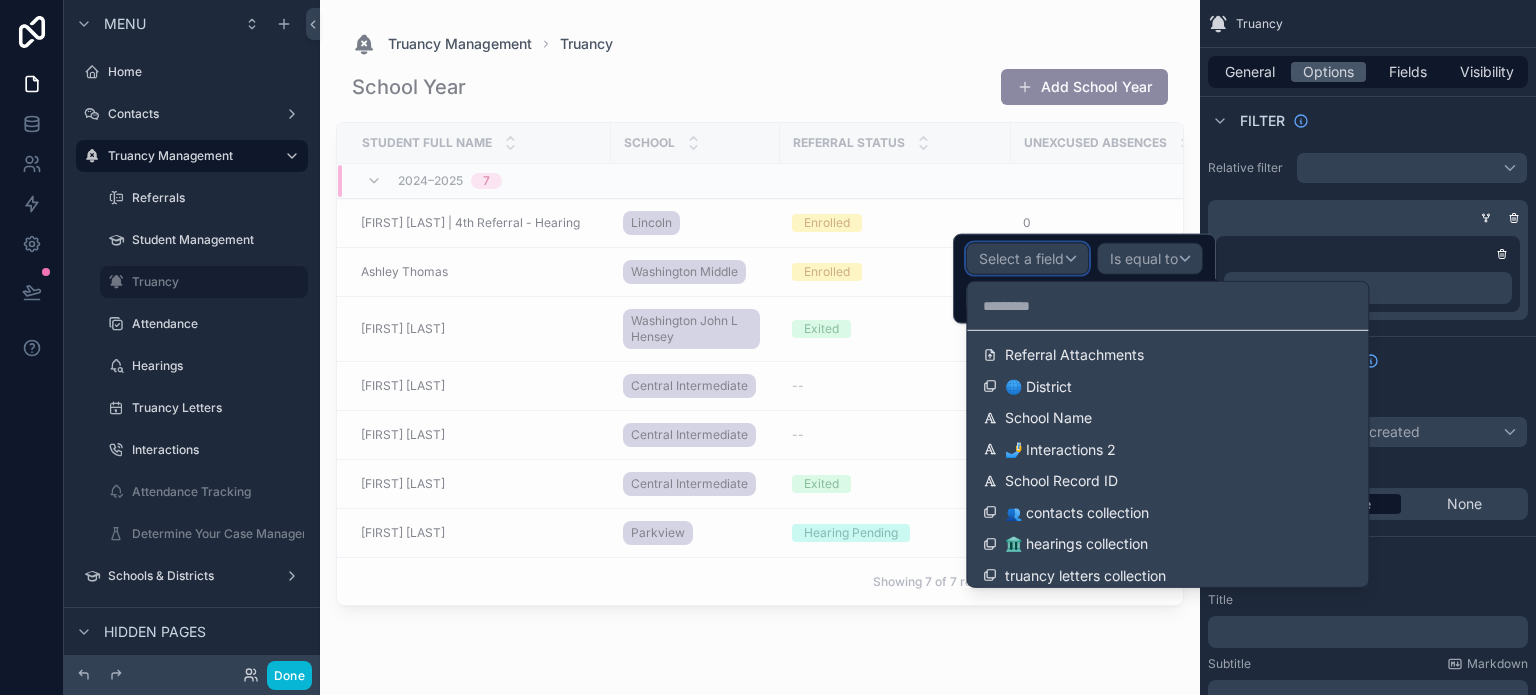 scroll, scrollTop: 3794, scrollLeft: 0, axis: vertical 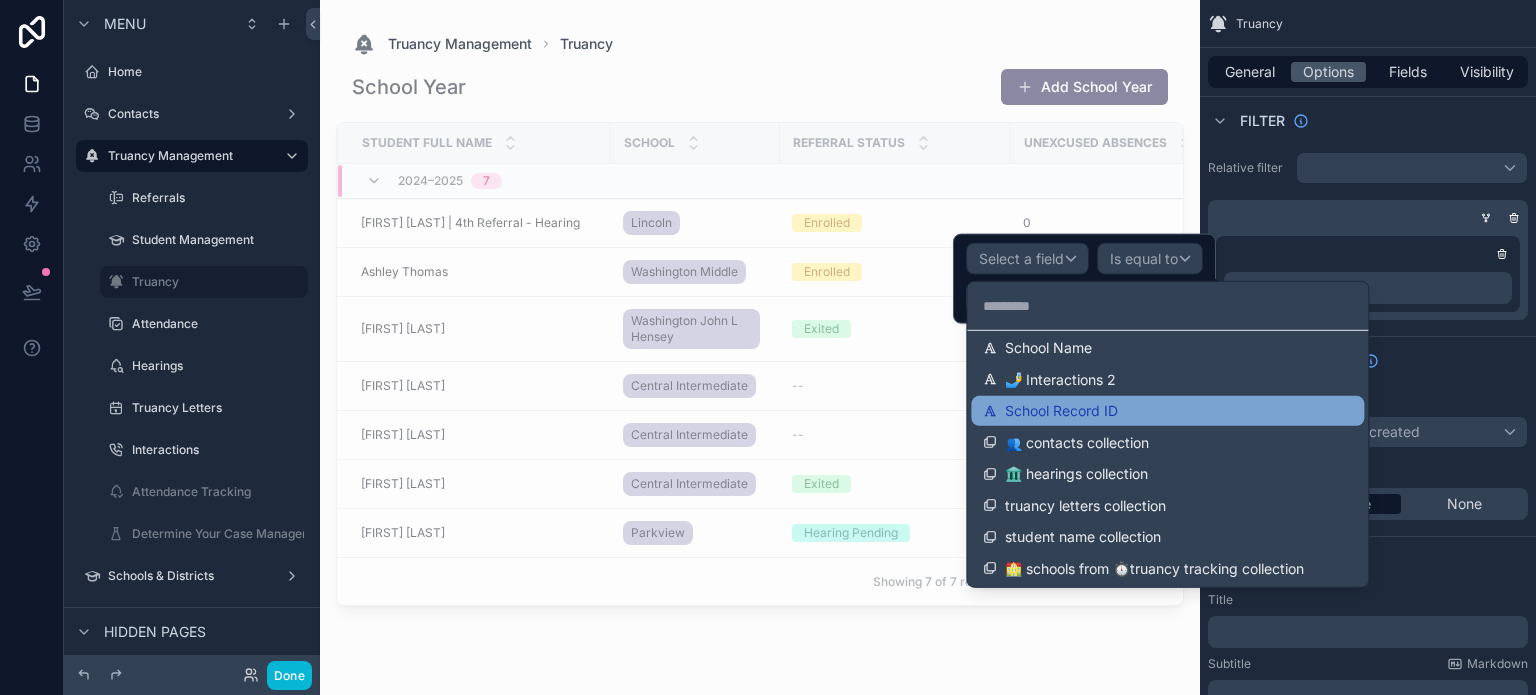 click on "School Record ID" at bounding box center [1167, 411] 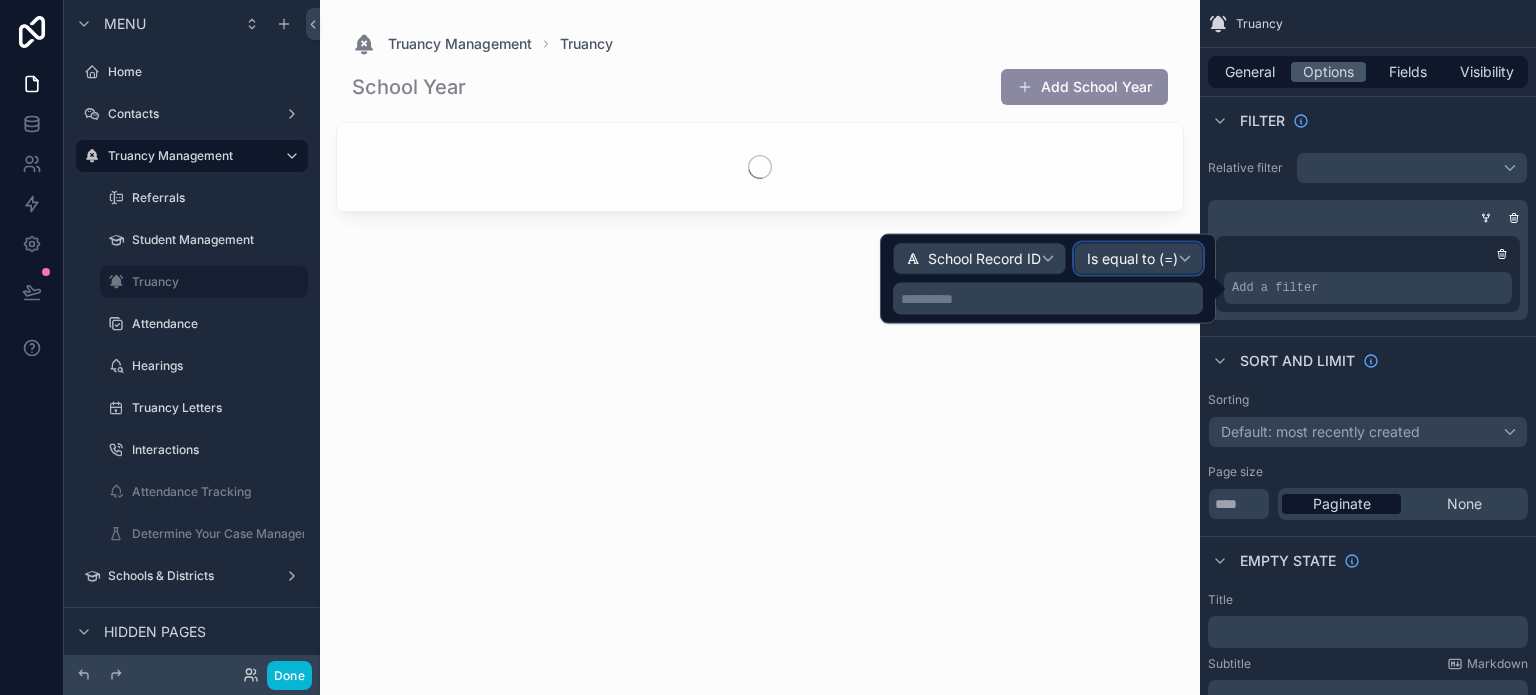 click on "Is equal to (=)" at bounding box center [1132, 259] 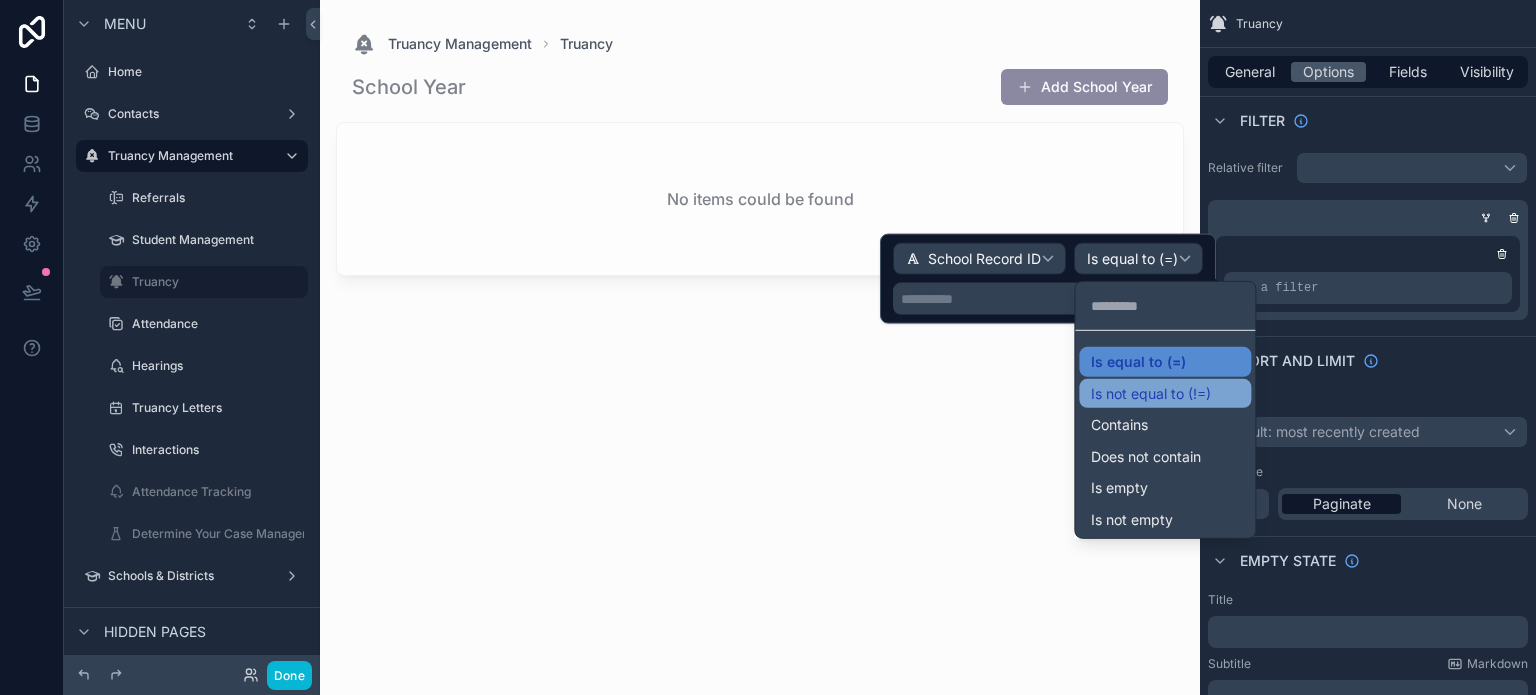 click on "Is equal to (=) Is not equal to (!=) Contains Does not contain Is empty Is not empty" at bounding box center (1165, 434) 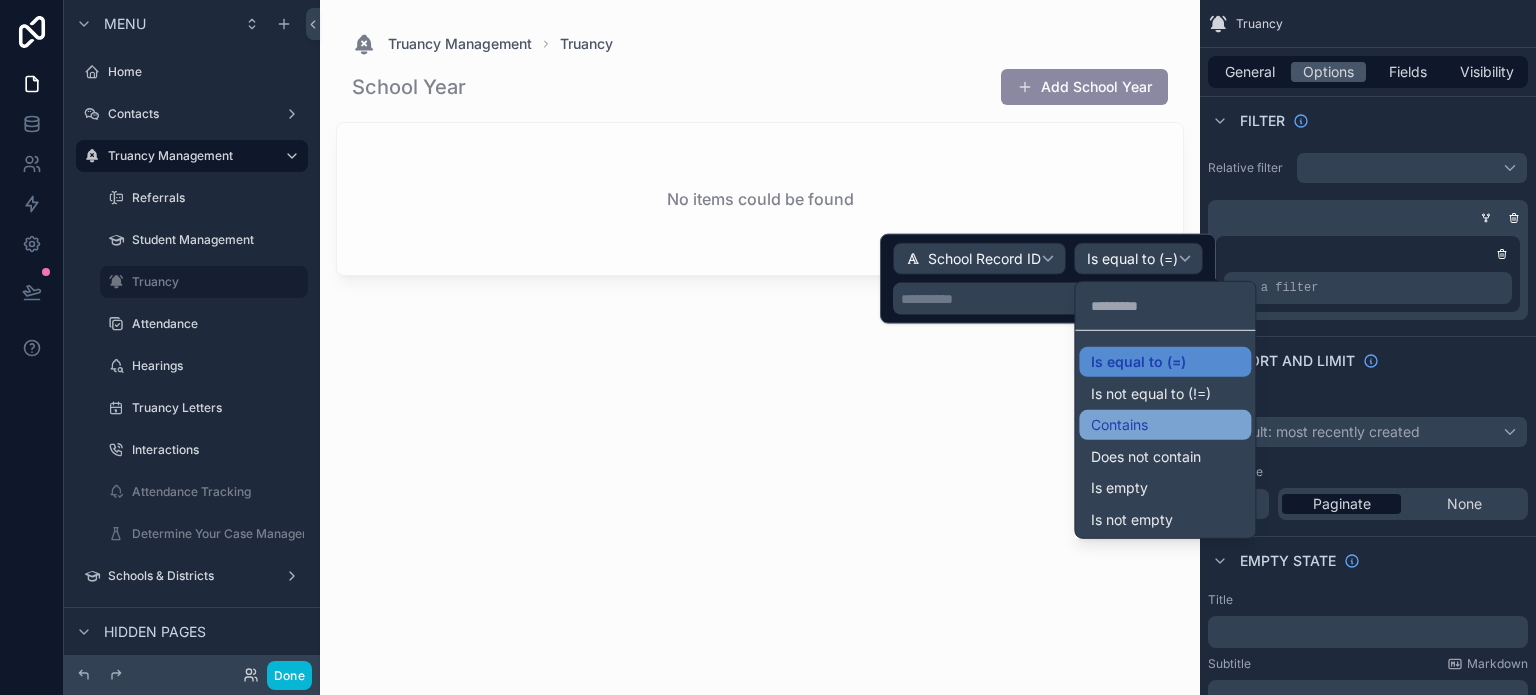 click on "Contains" at bounding box center [1119, 425] 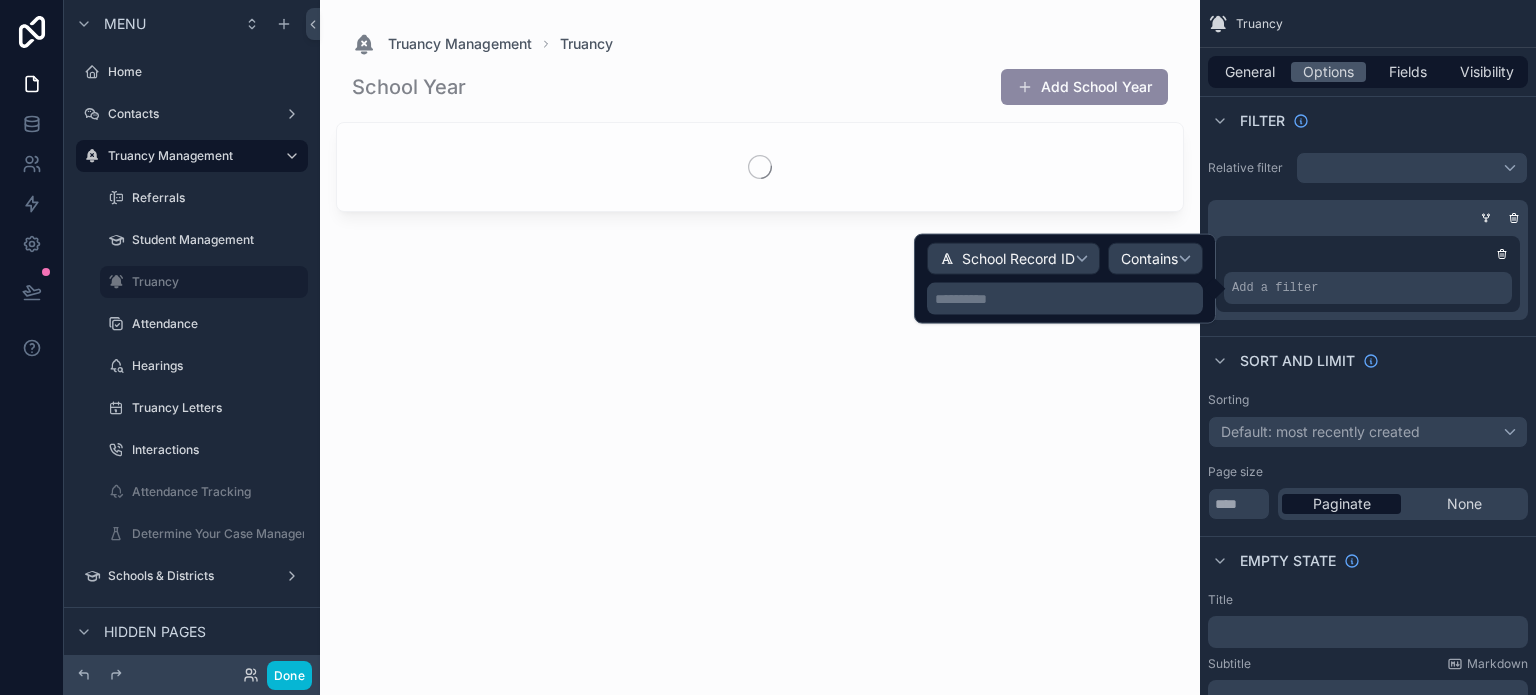 click on "**********" at bounding box center (1067, 299) 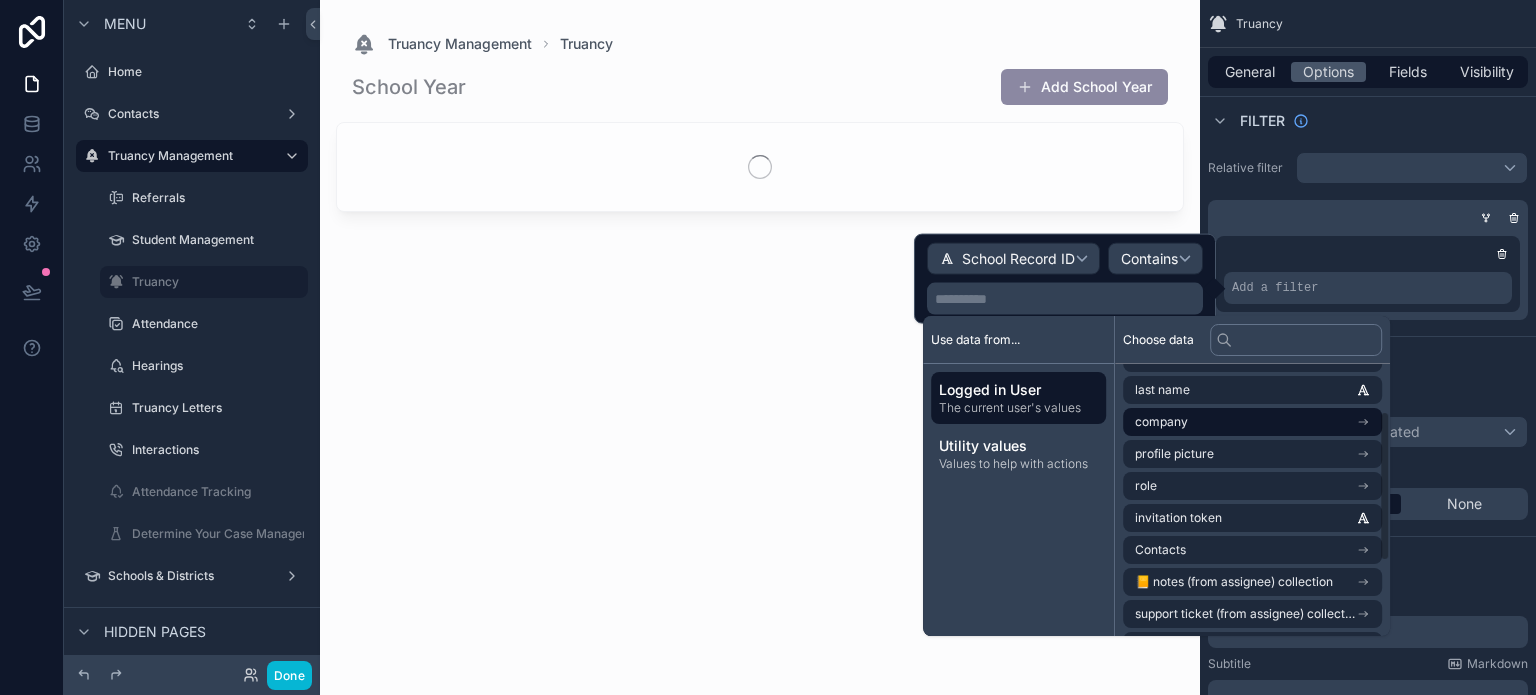scroll, scrollTop: 100, scrollLeft: 0, axis: vertical 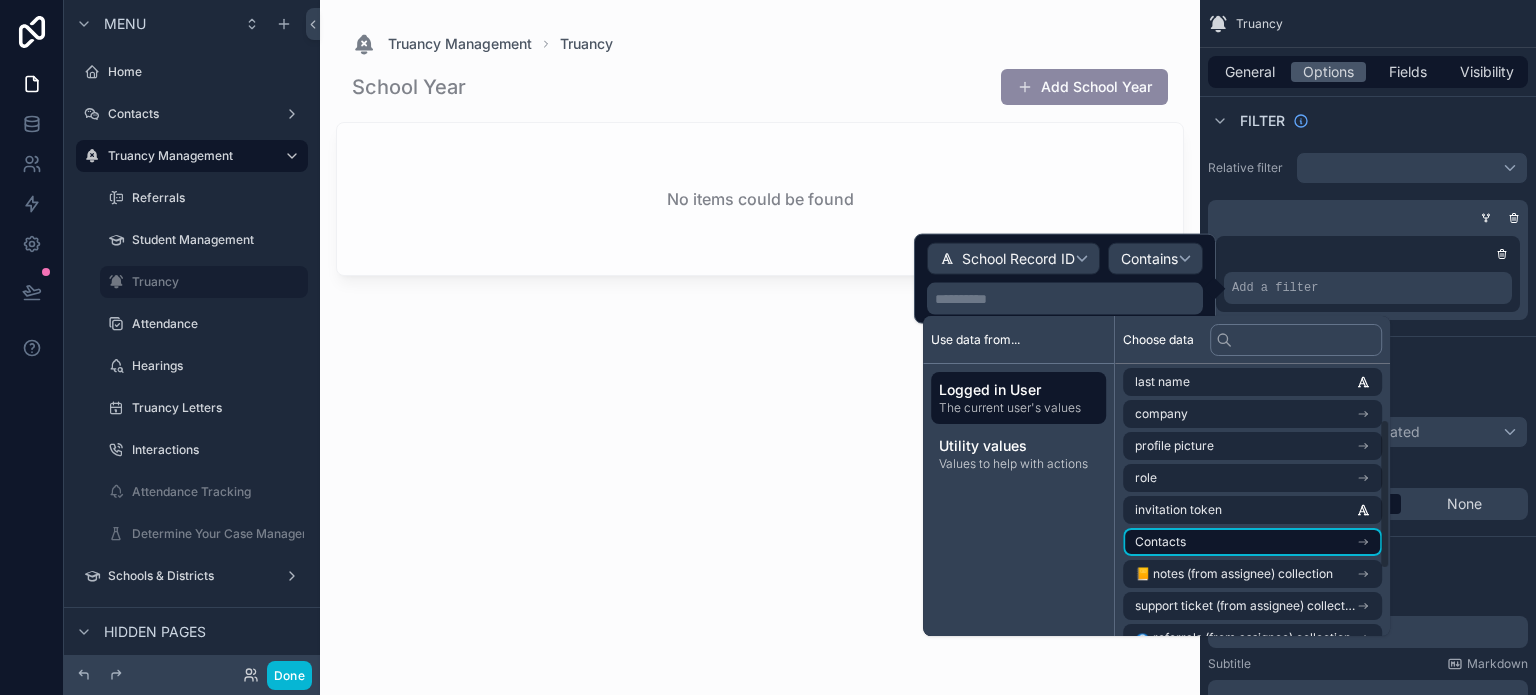 click on "Contacts" at bounding box center [1252, 542] 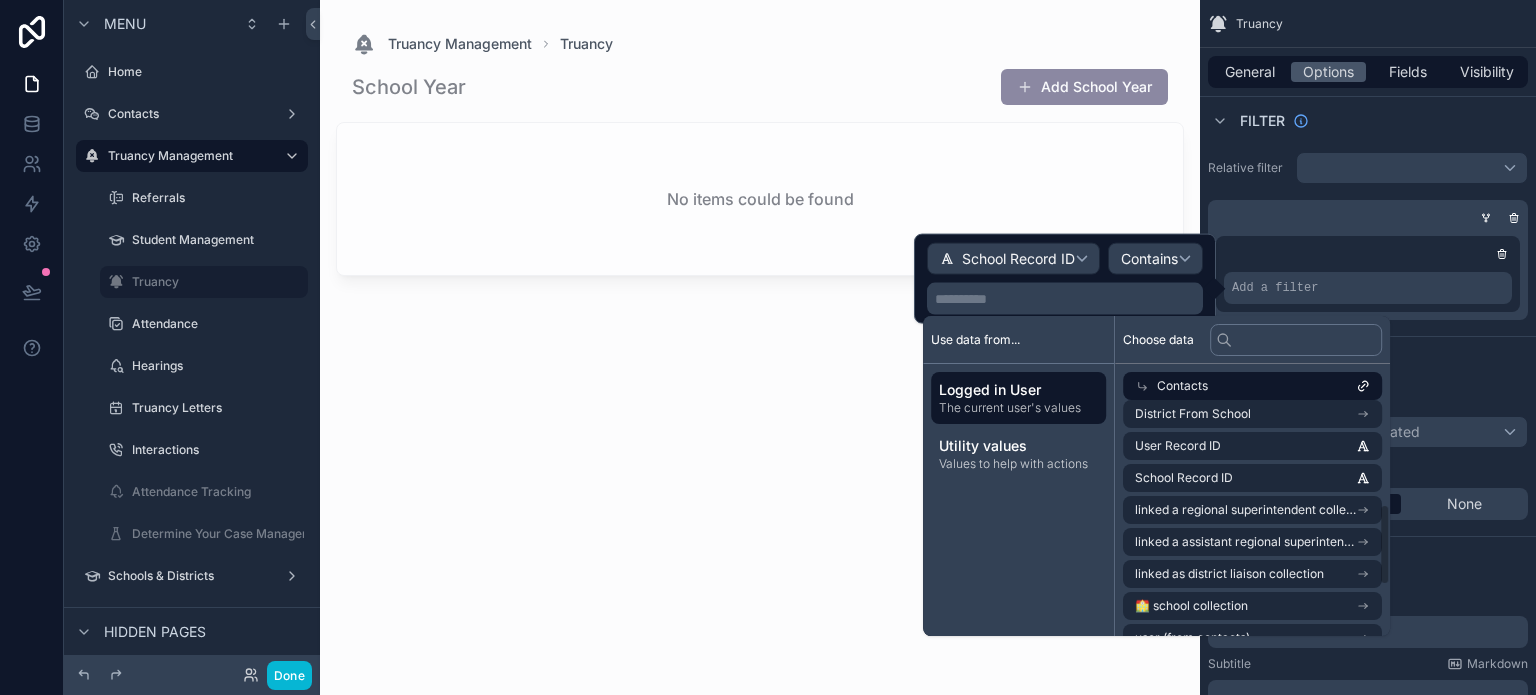 scroll, scrollTop: 400, scrollLeft: 0, axis: vertical 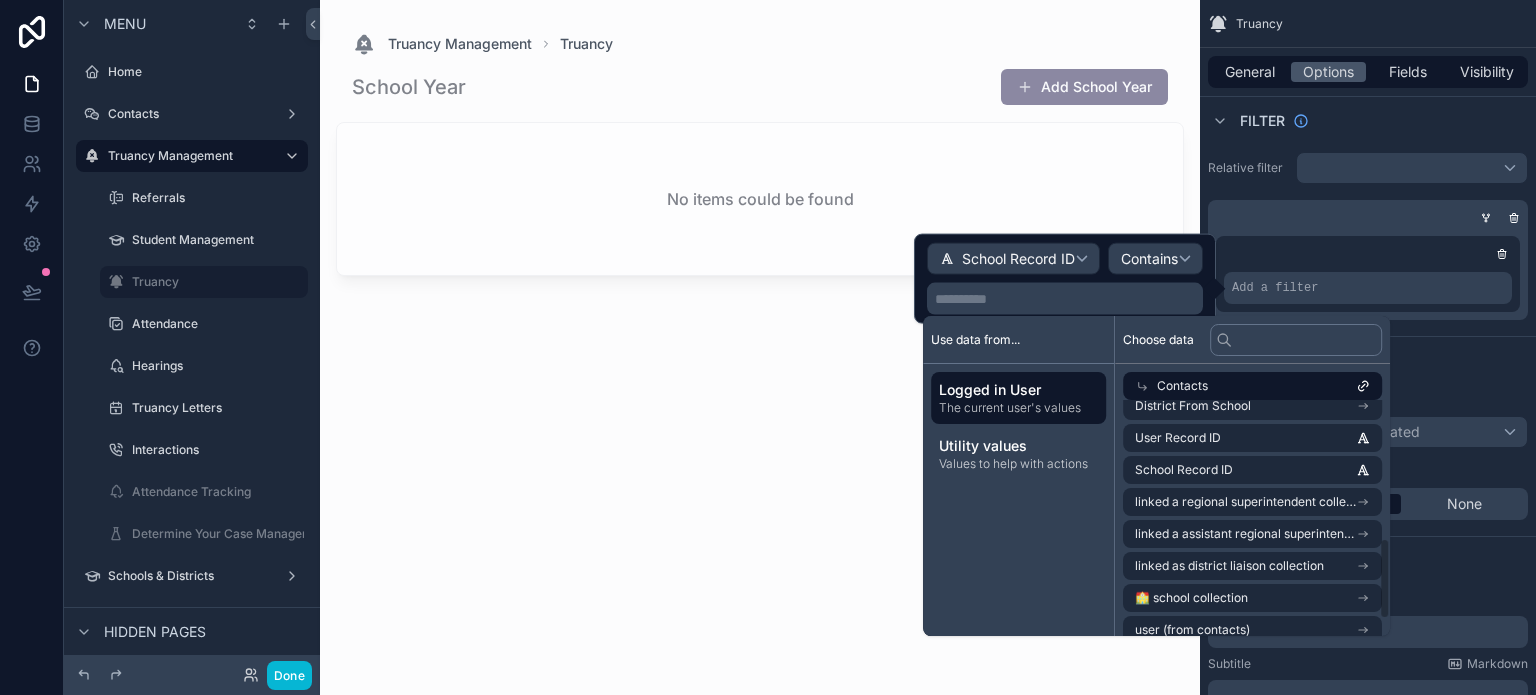 click on "School Record ID" at bounding box center [1252, 470] 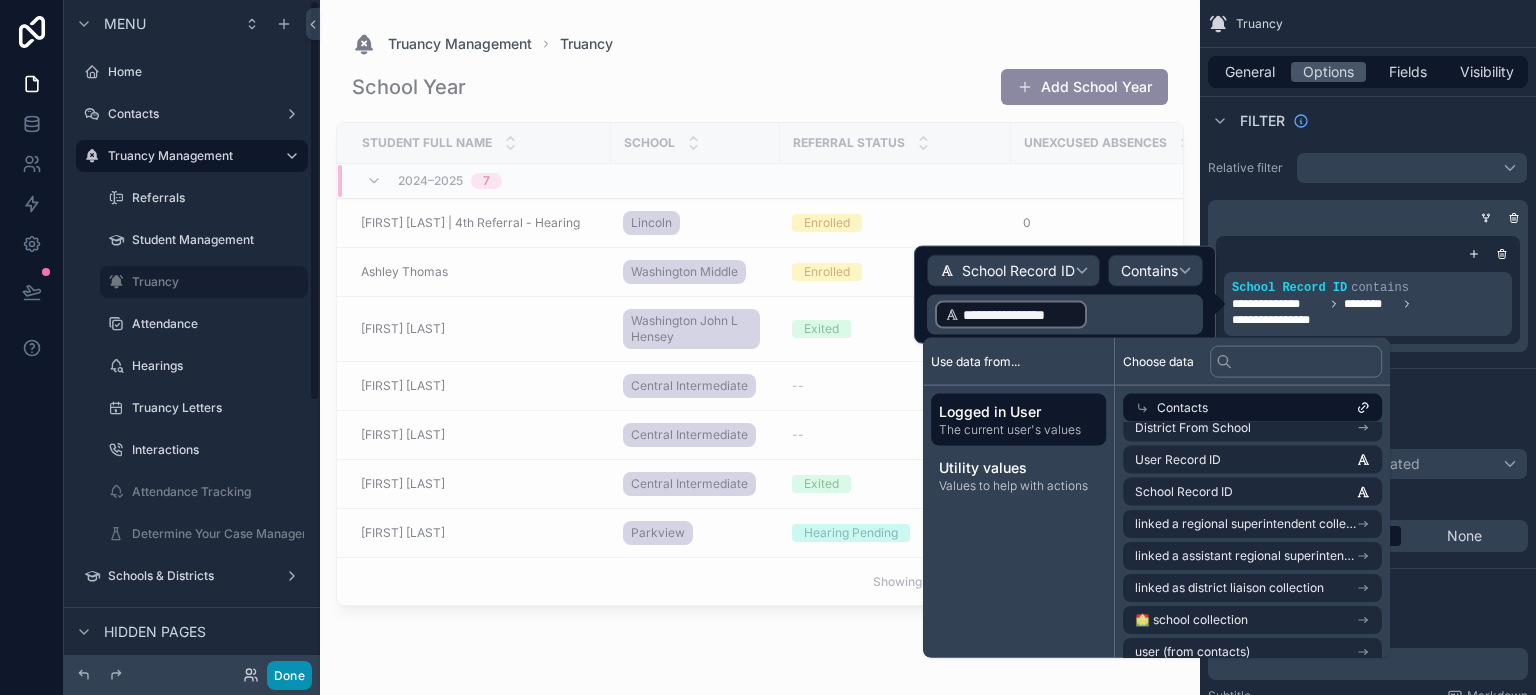 click on "Done" at bounding box center [289, 675] 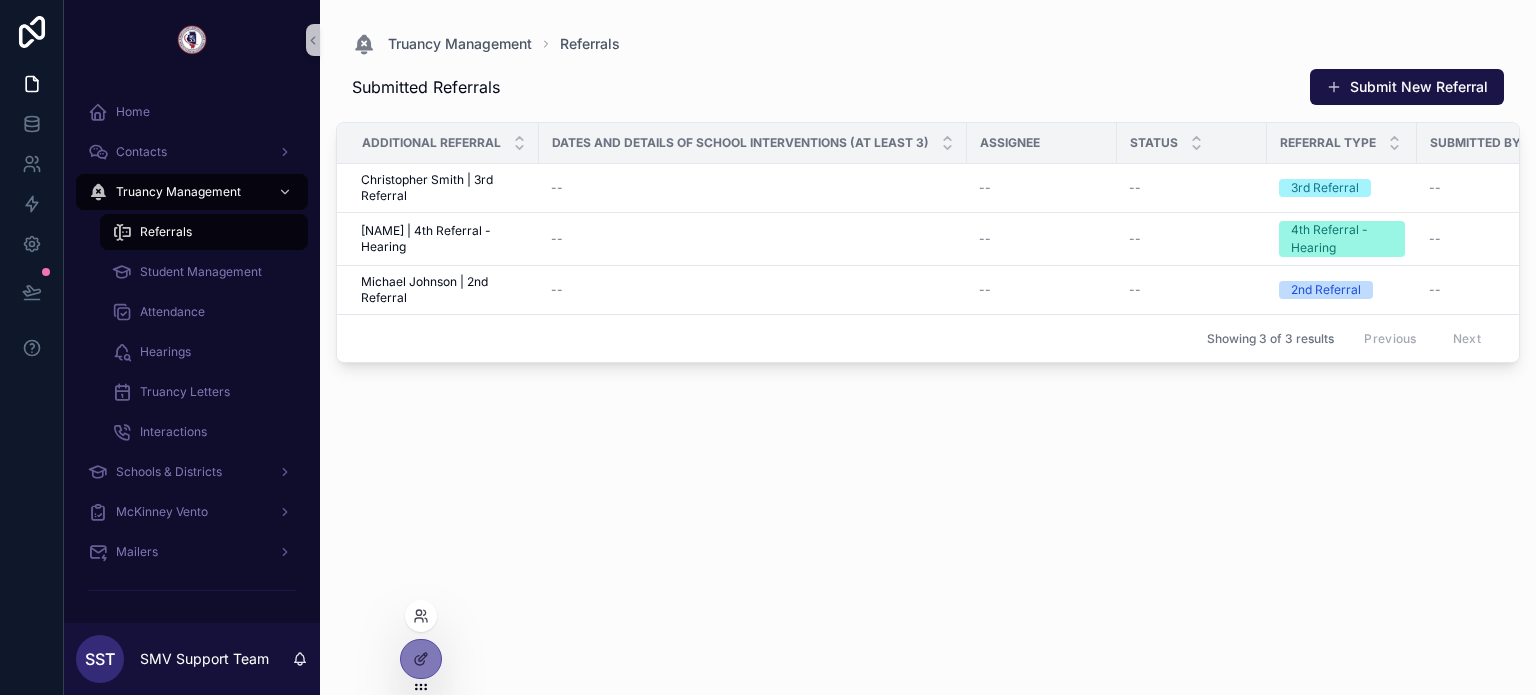 click at bounding box center (421, 616) 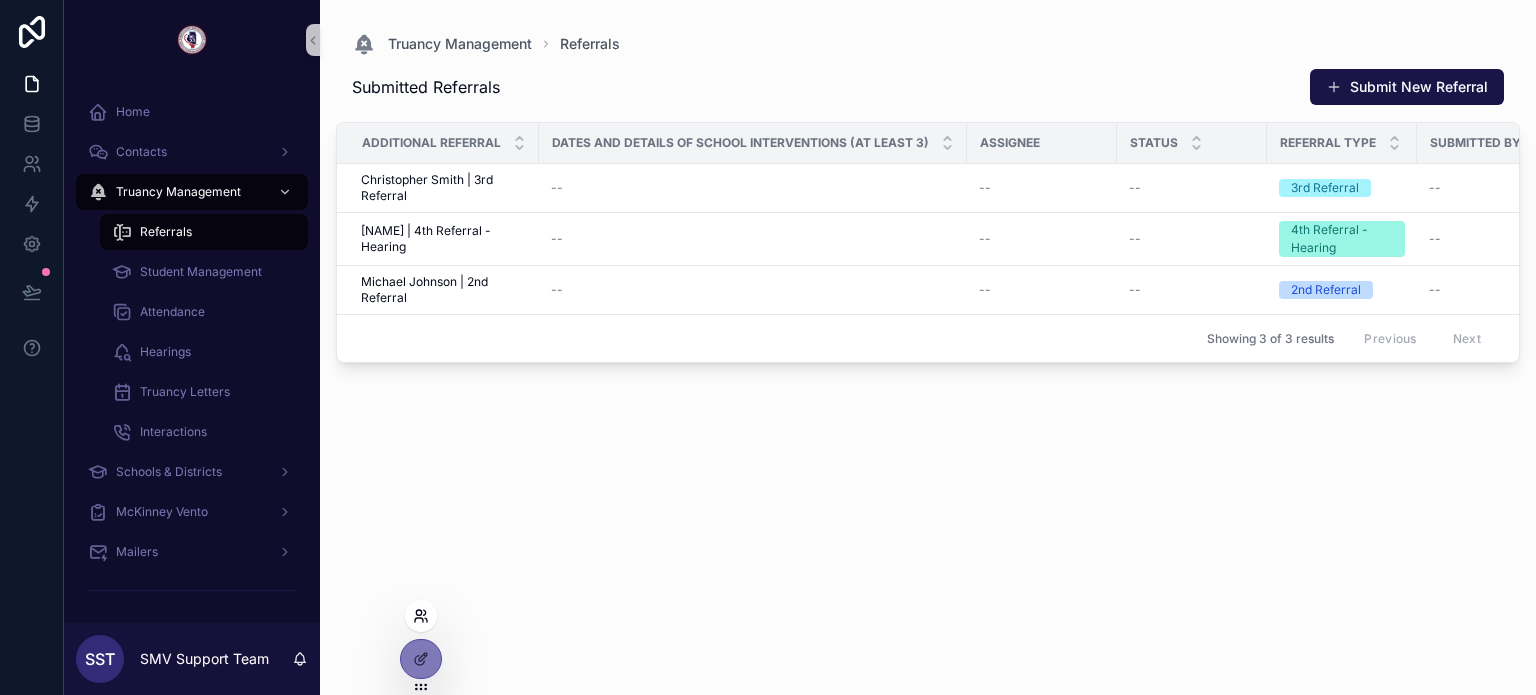 click 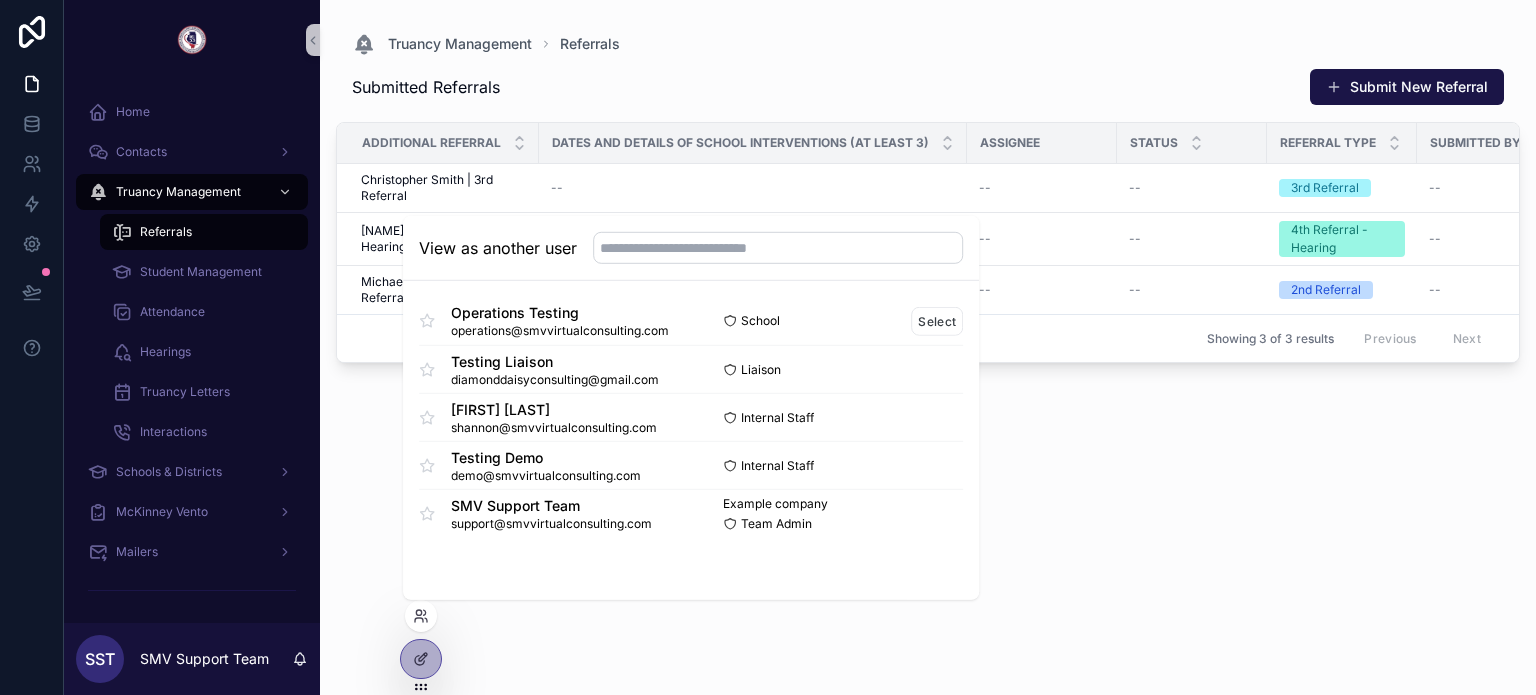 click on "School Select" at bounding box center (827, 320) 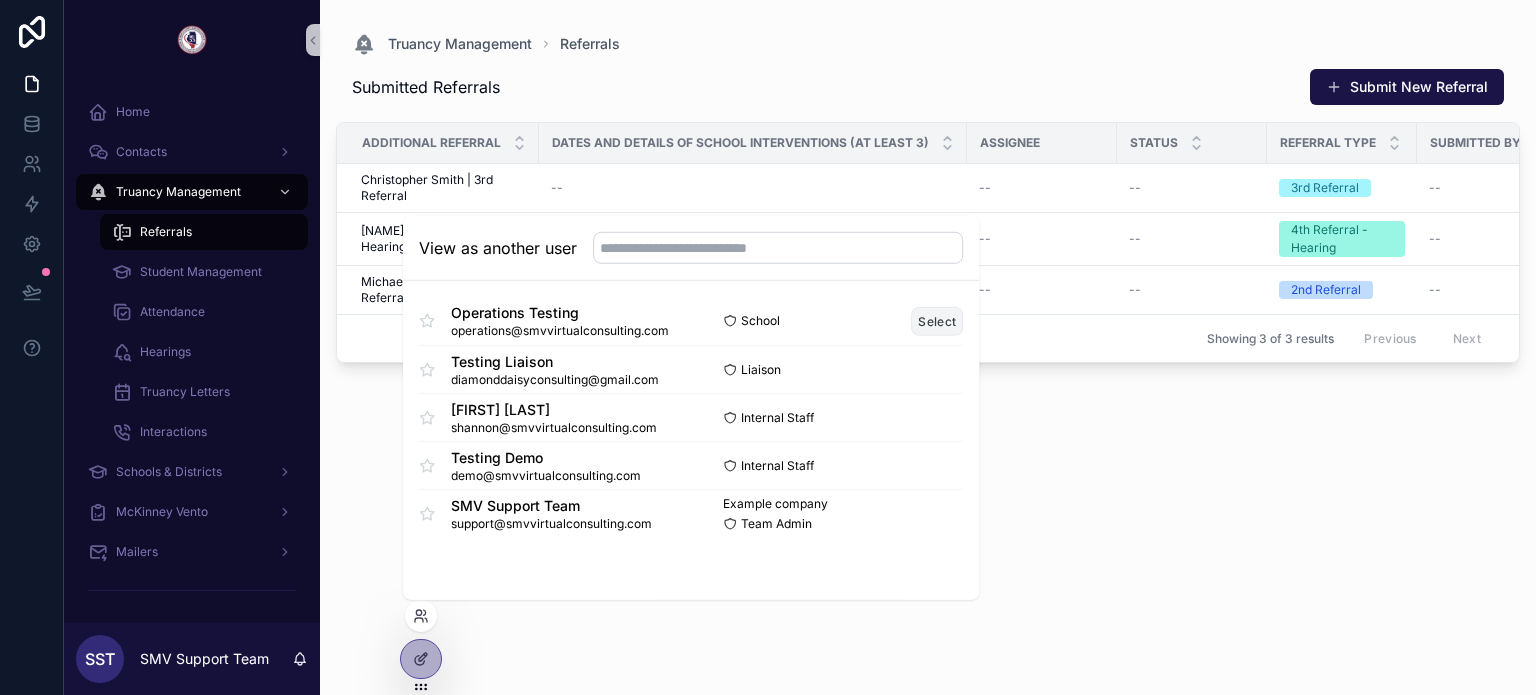click on "Select" at bounding box center (937, 320) 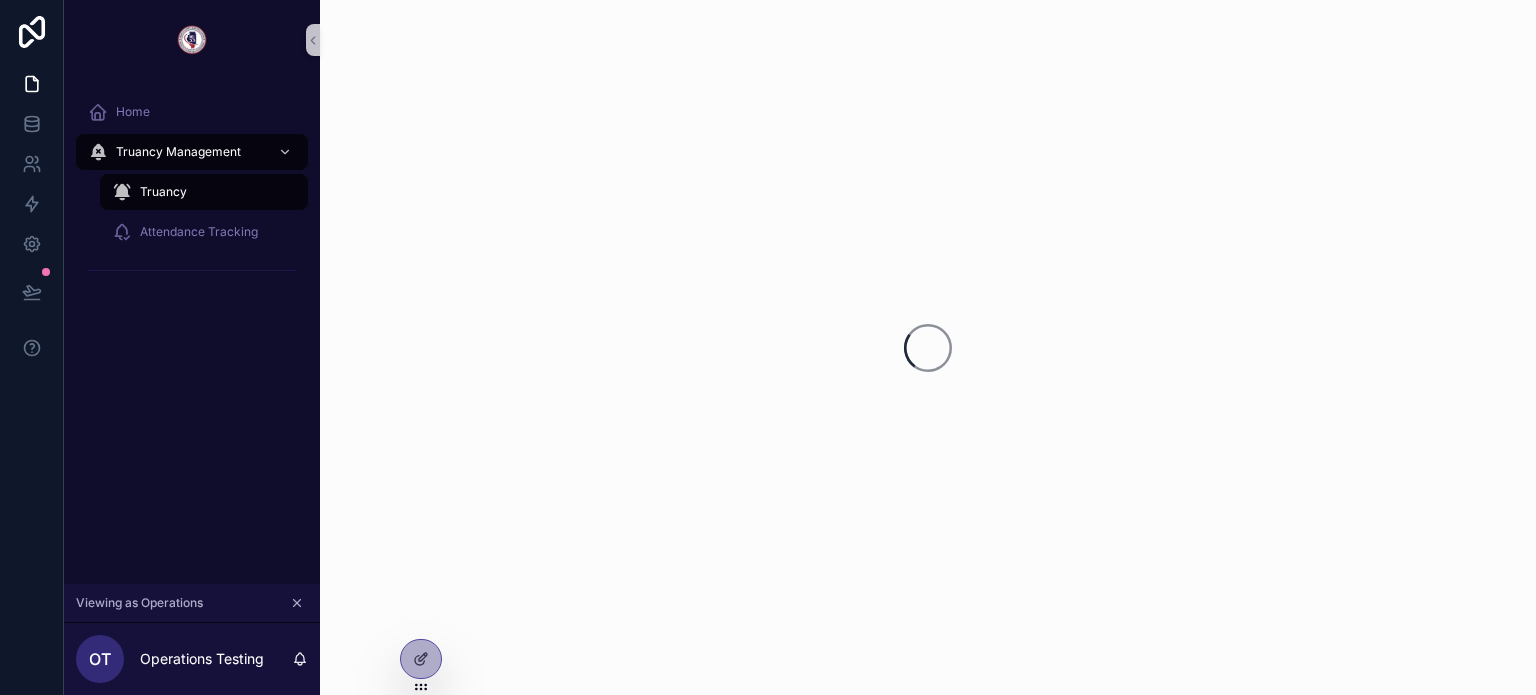 scroll, scrollTop: 0, scrollLeft: 0, axis: both 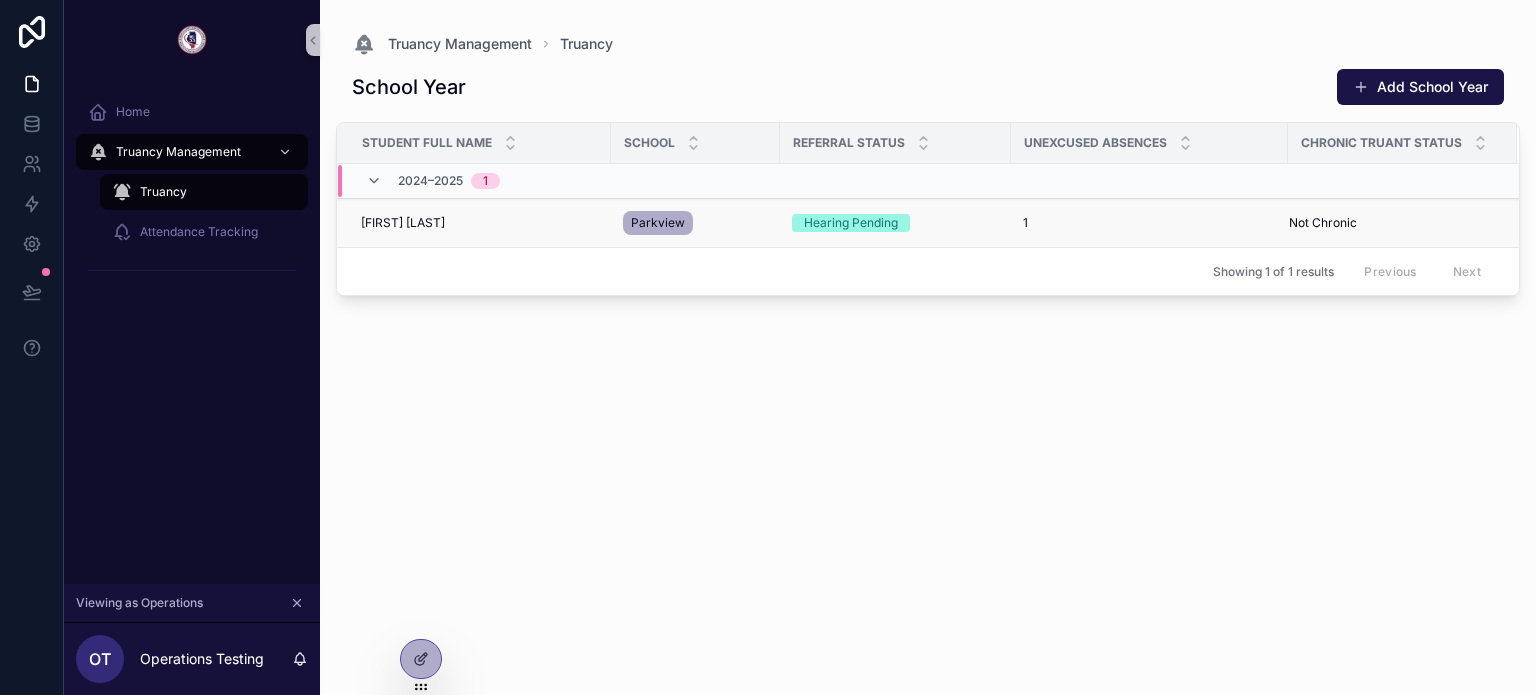 click on "[FIRST] [LAST] [FIRST] [LAST]" at bounding box center (480, 223) 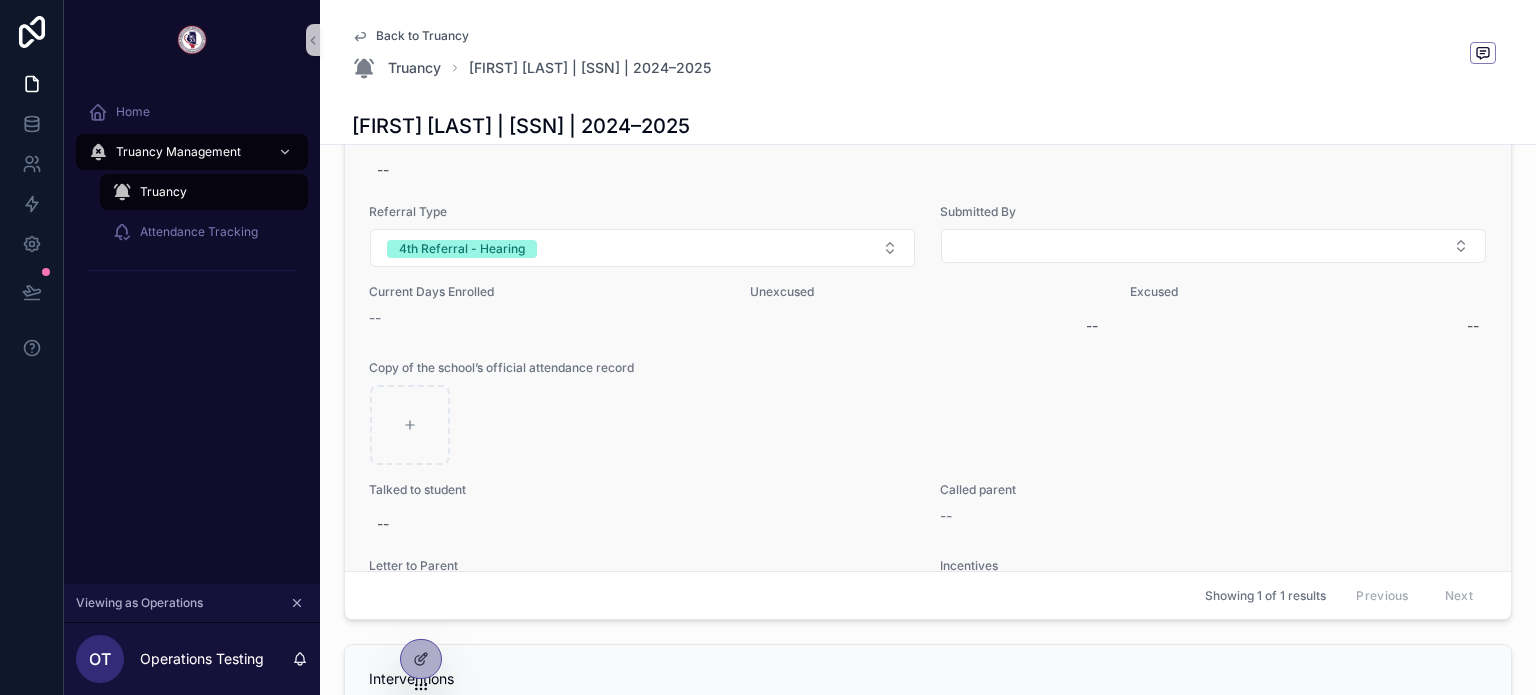 scroll, scrollTop: 700, scrollLeft: 0, axis: vertical 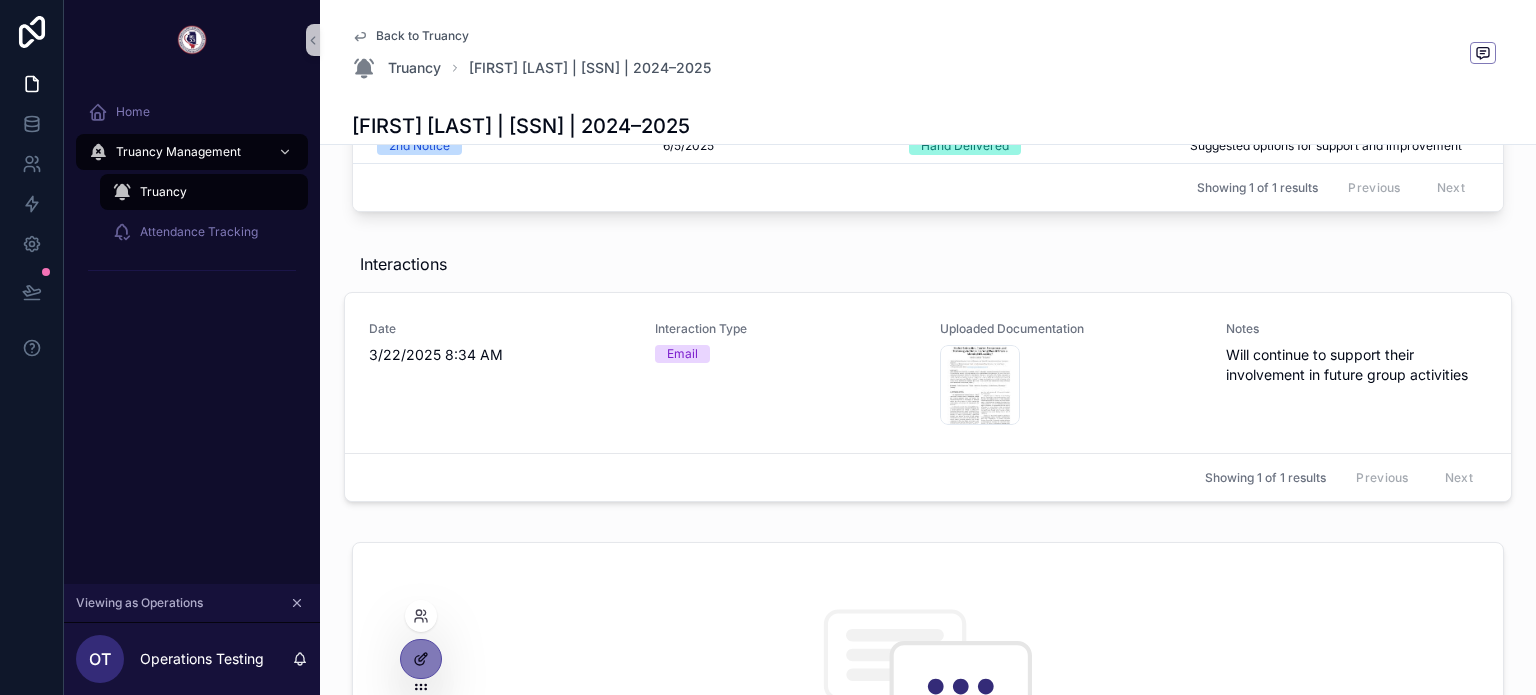 click 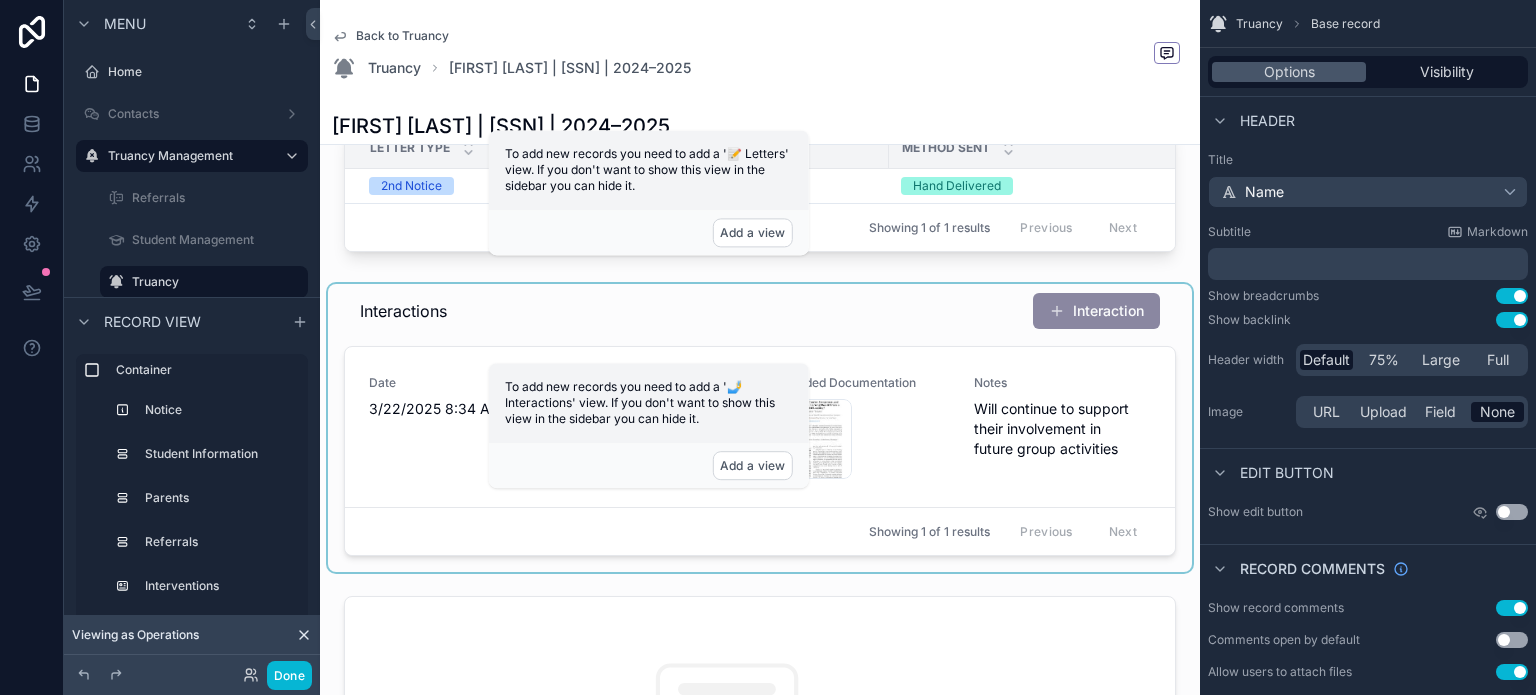 click at bounding box center (760, 428) 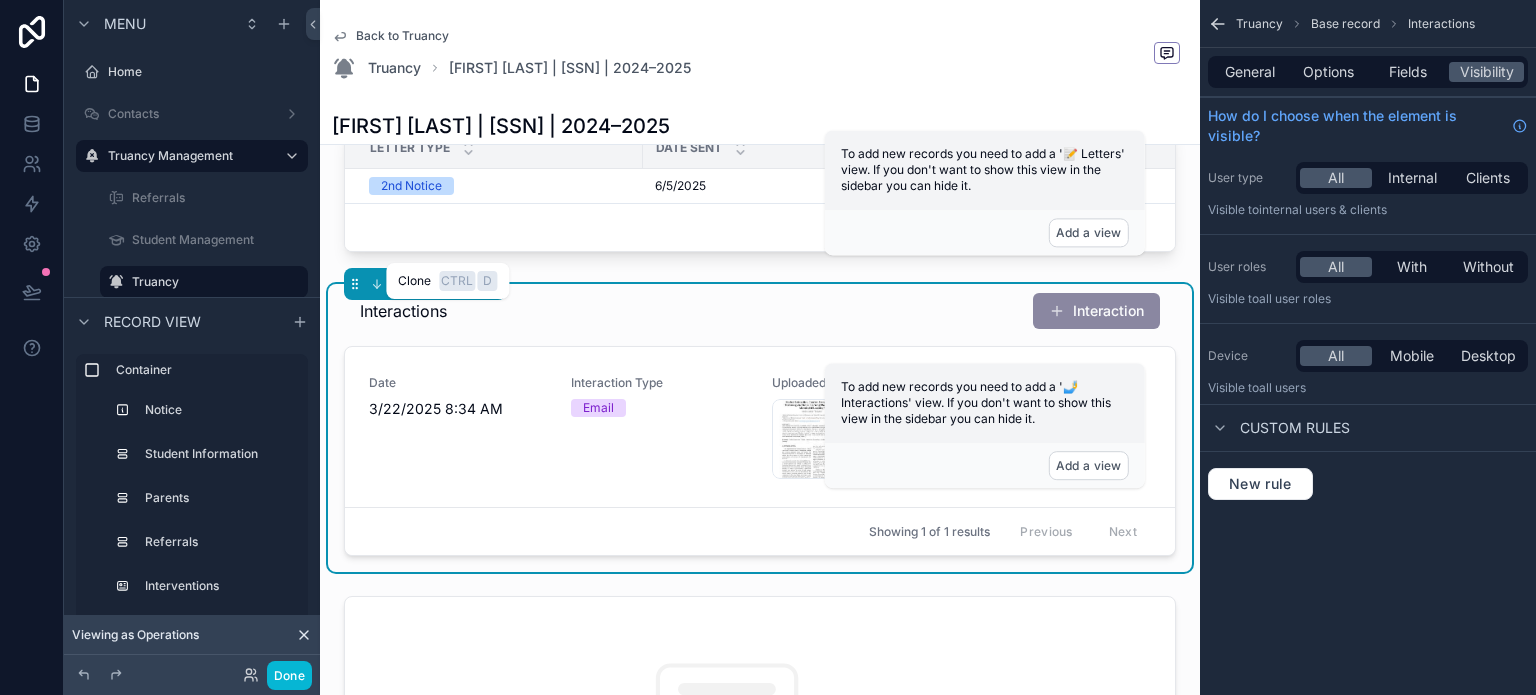 click 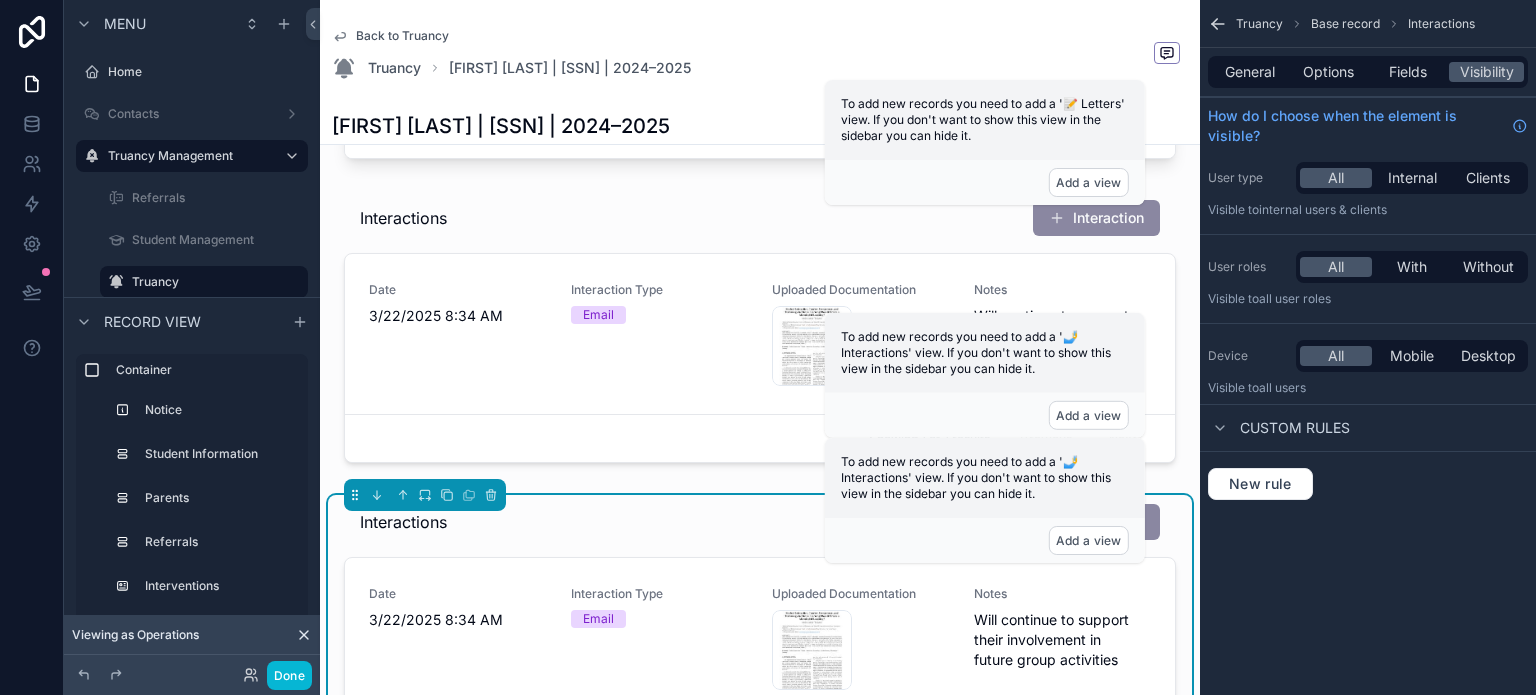 scroll, scrollTop: 1800, scrollLeft: 0, axis: vertical 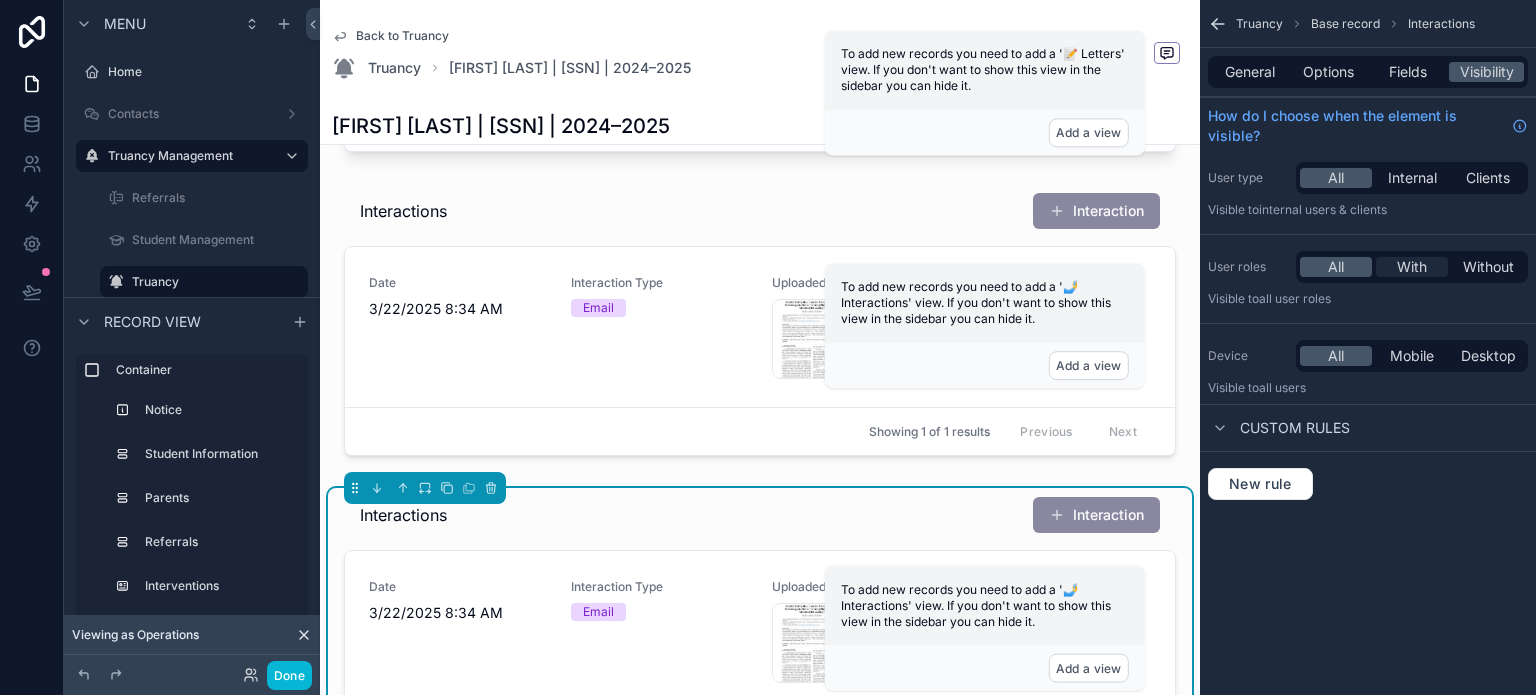 click on "With" at bounding box center (1412, 267) 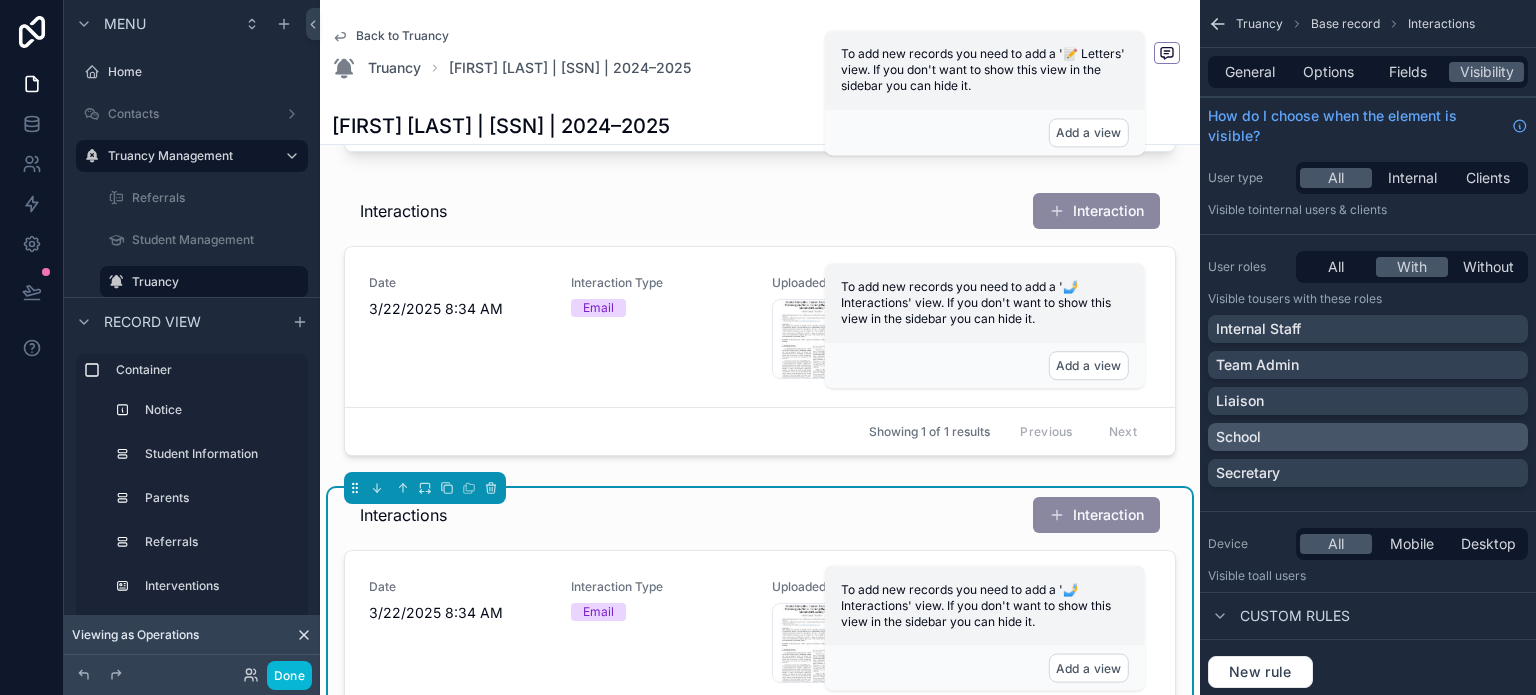 click on "School" at bounding box center (1368, 437) 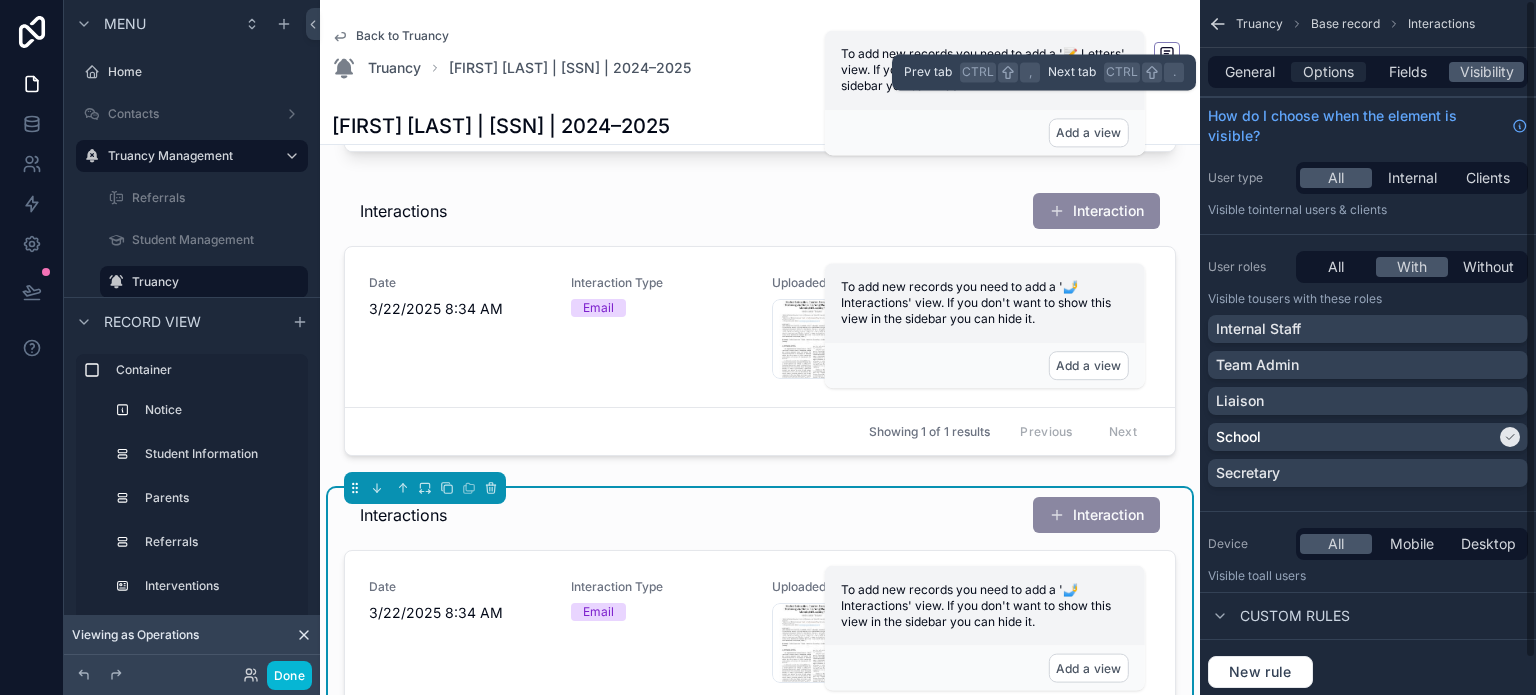 click on "Options" at bounding box center [1328, 72] 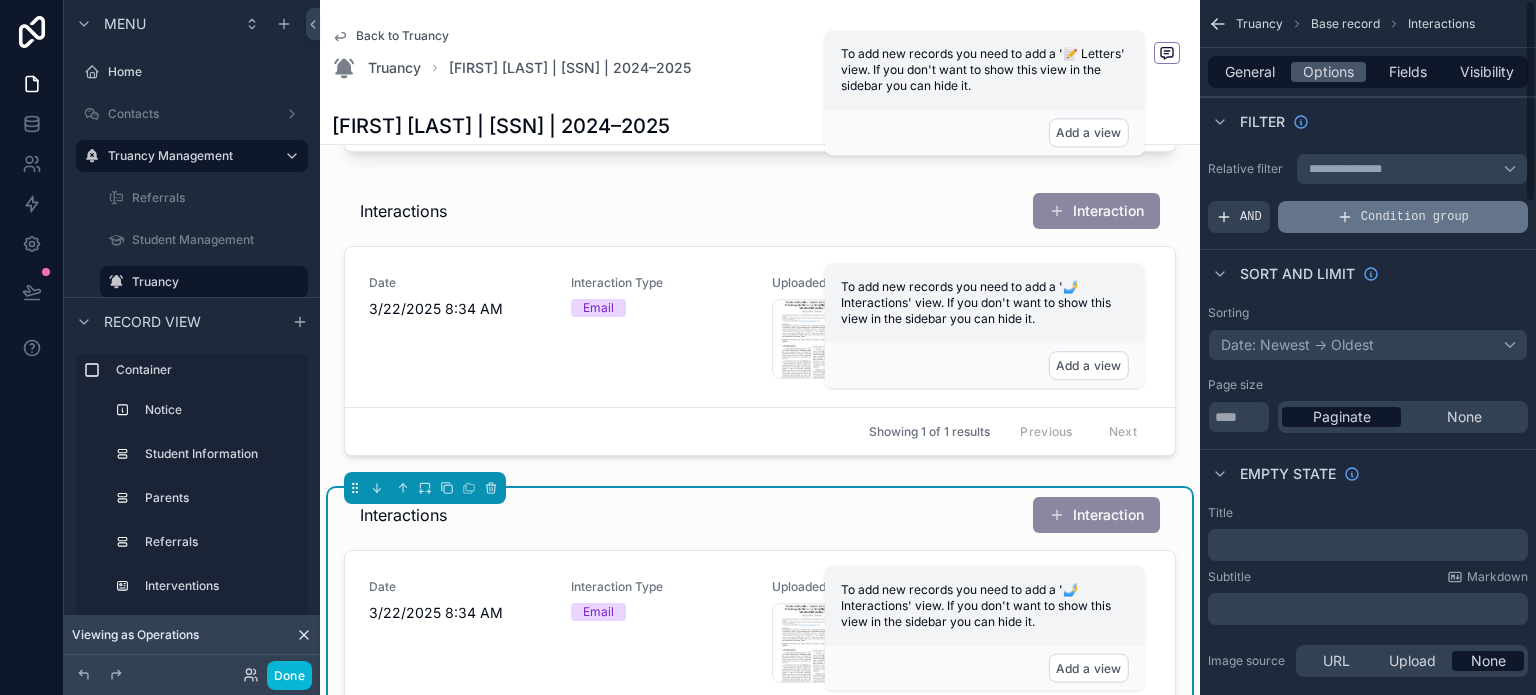 click 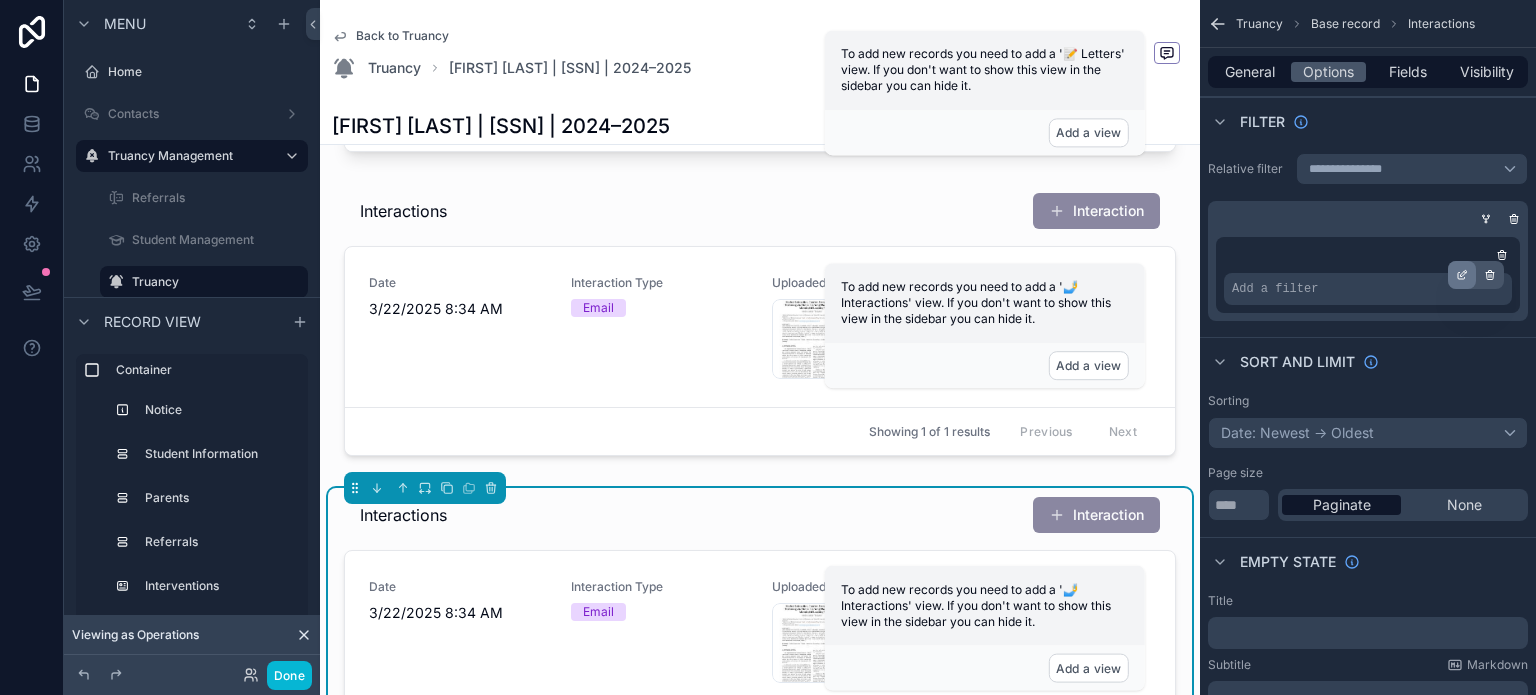 click 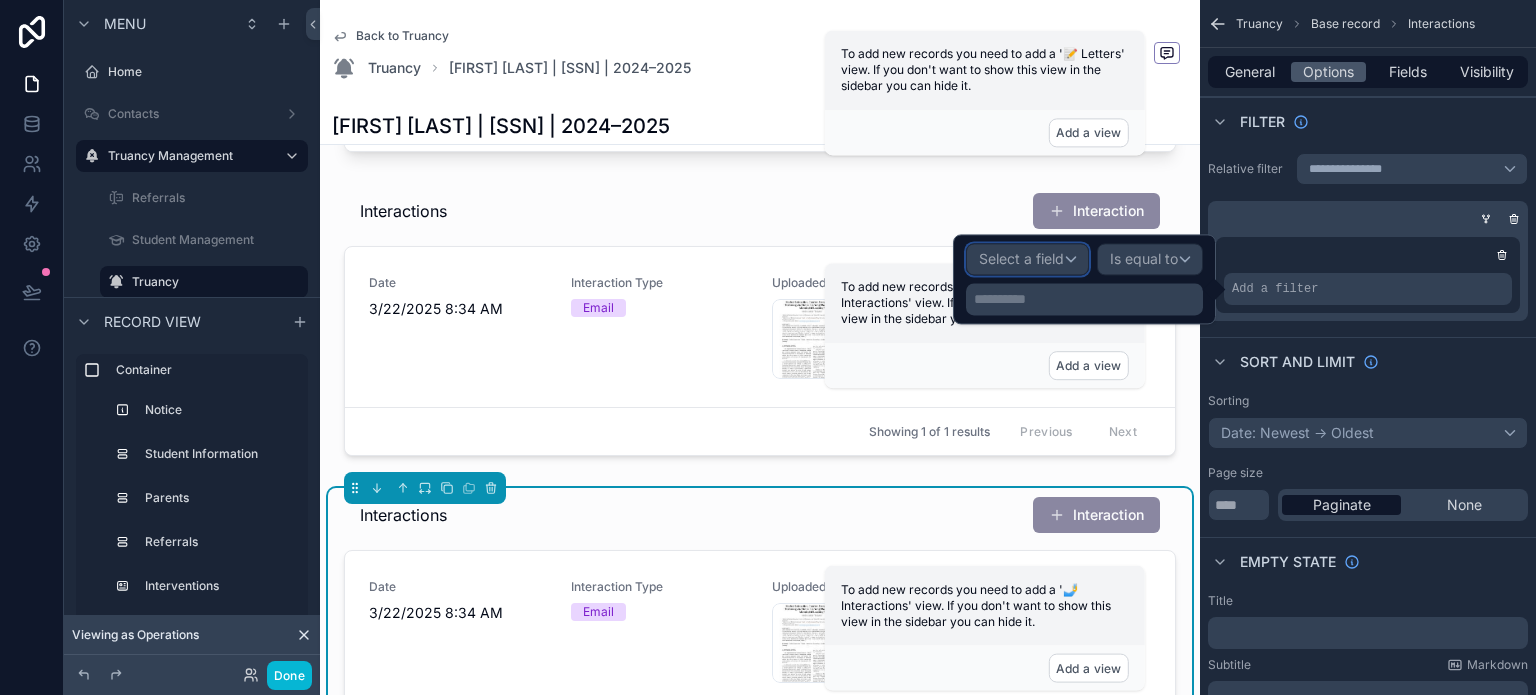 click on "Select a field" at bounding box center [1021, 259] 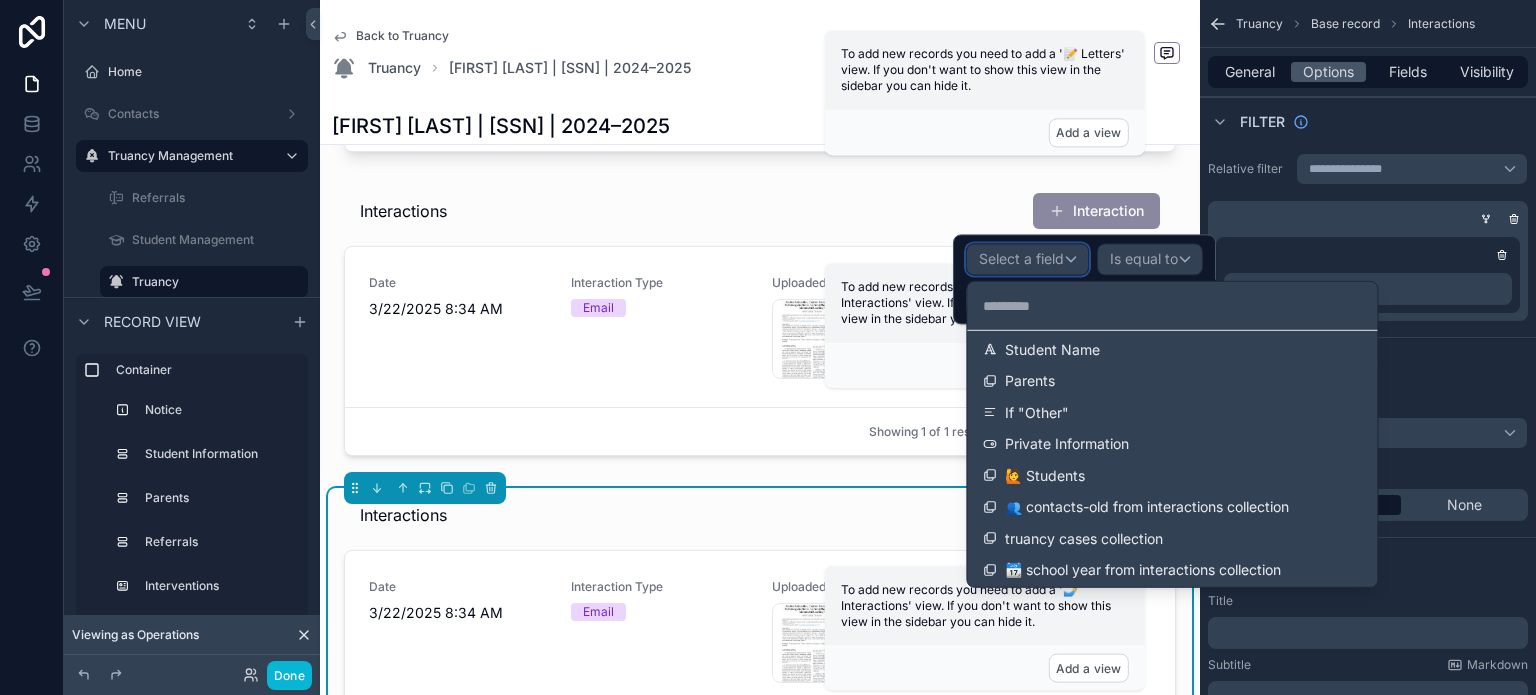 scroll, scrollTop: 300, scrollLeft: 0, axis: vertical 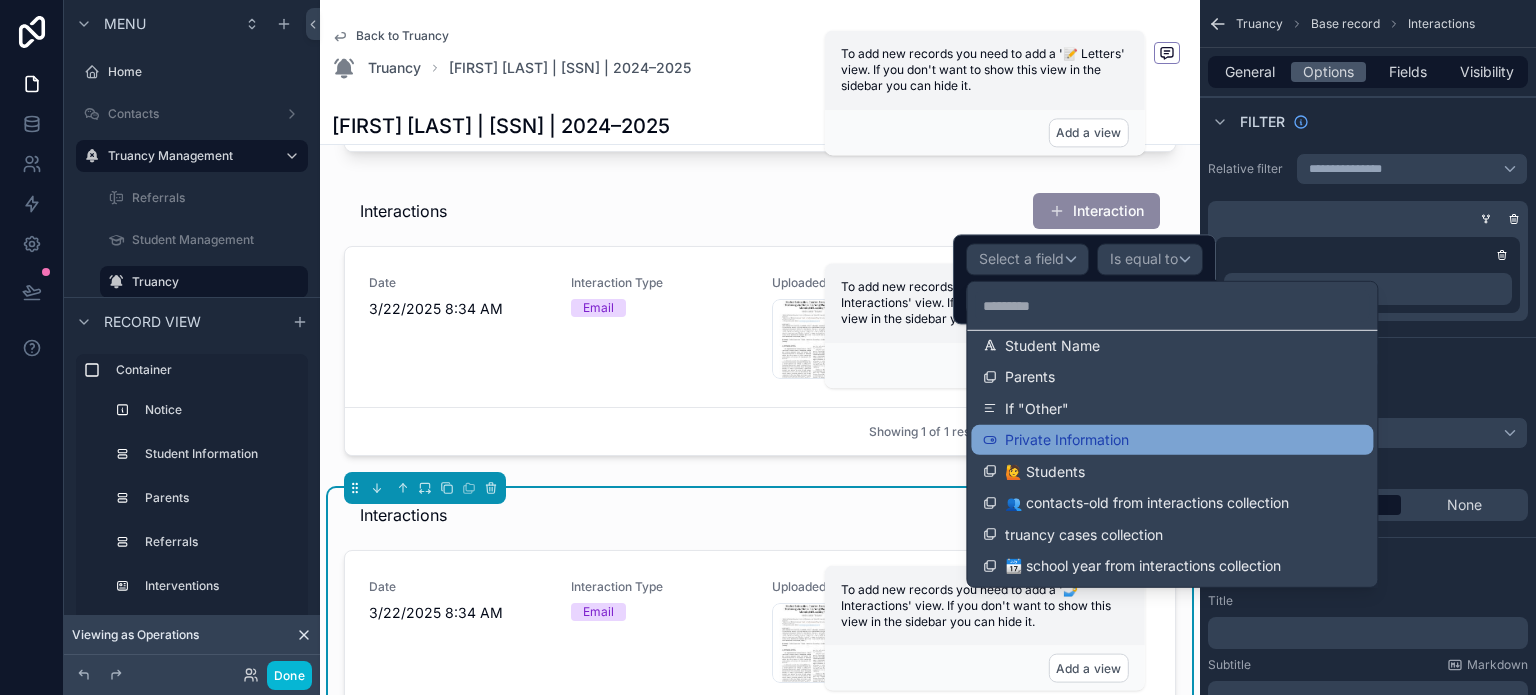 click on "Private Information" at bounding box center [1172, 440] 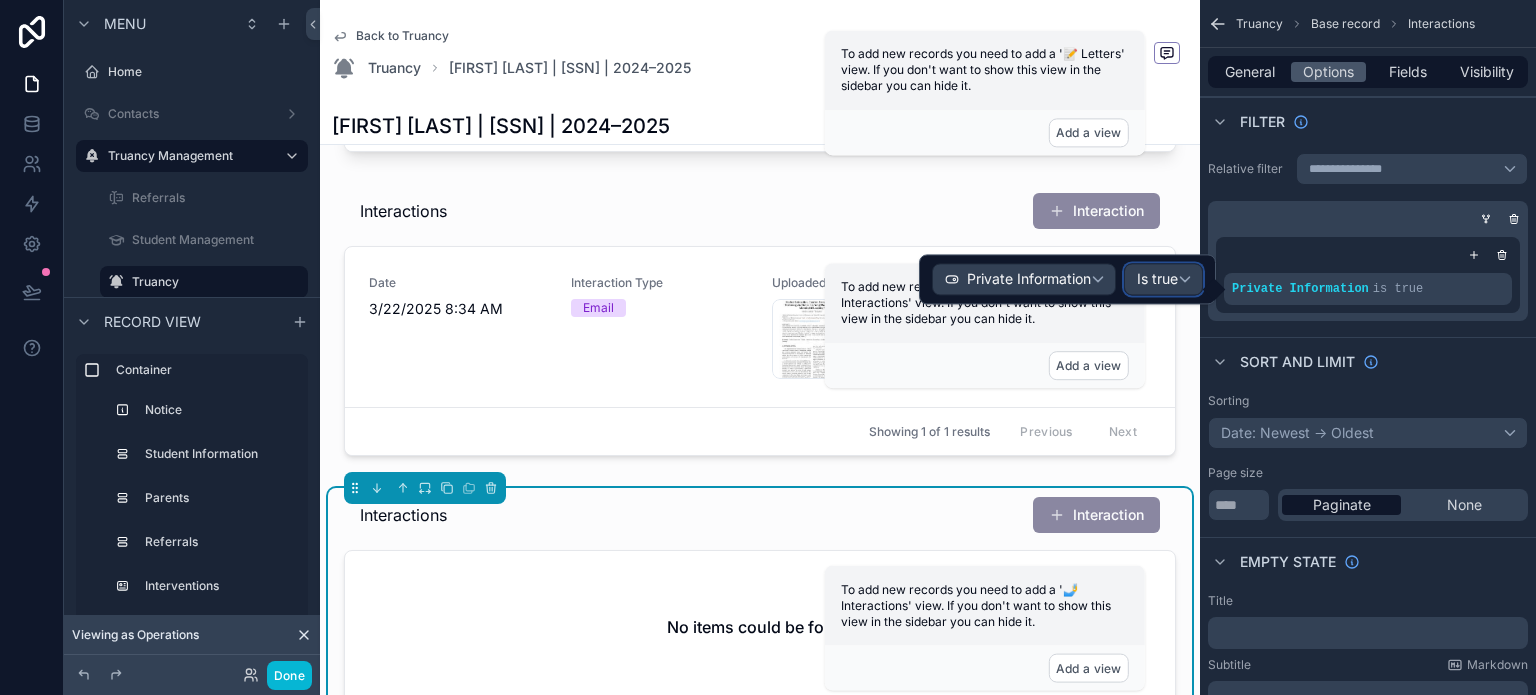 click on "Is true" at bounding box center (1157, 280) 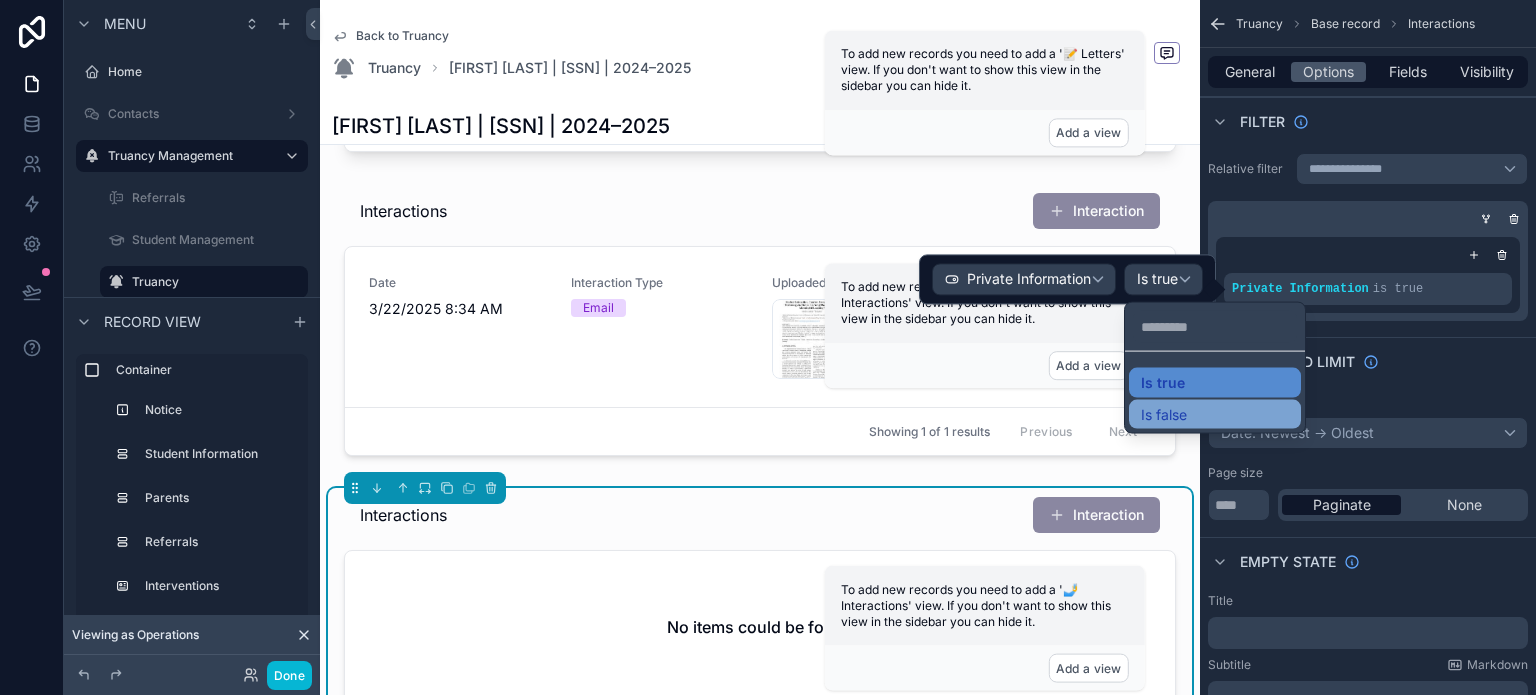 click on "Is false" at bounding box center (1215, 414) 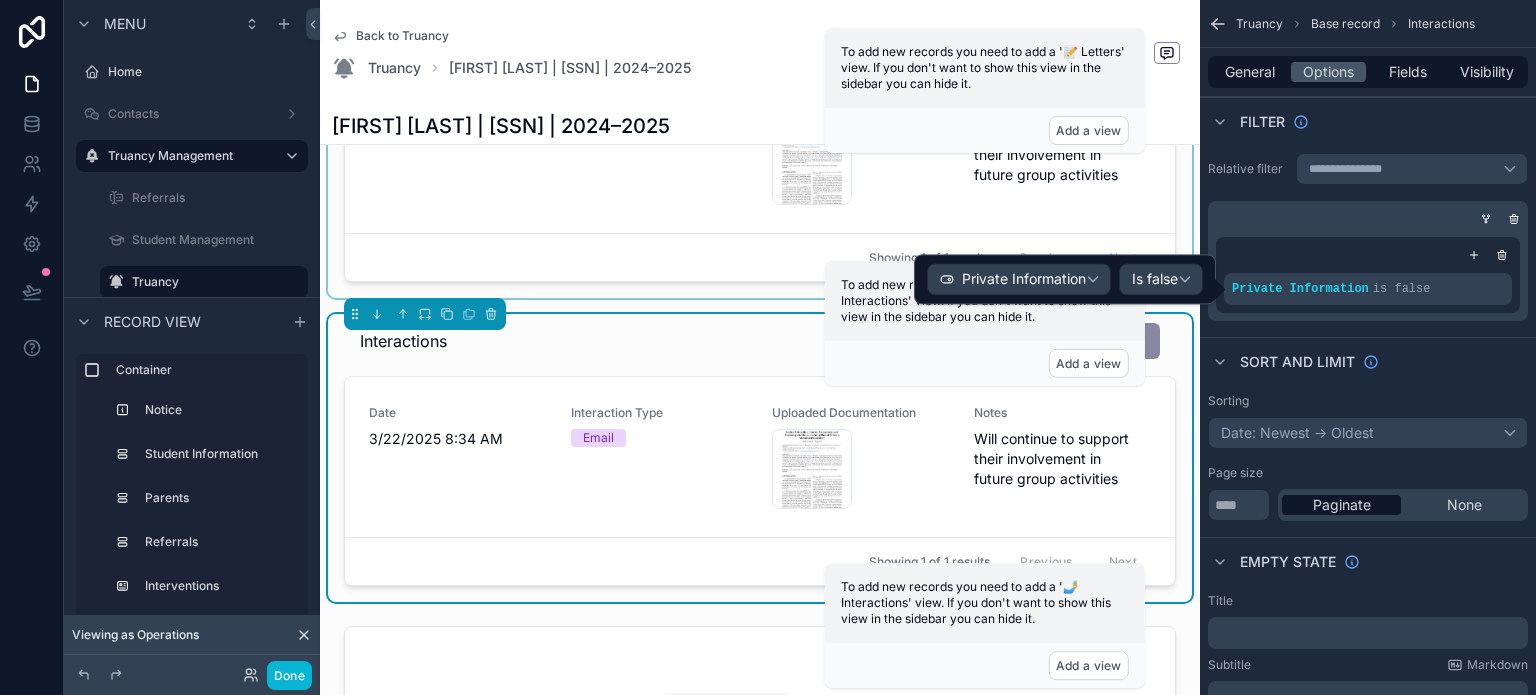 scroll, scrollTop: 2000, scrollLeft: 0, axis: vertical 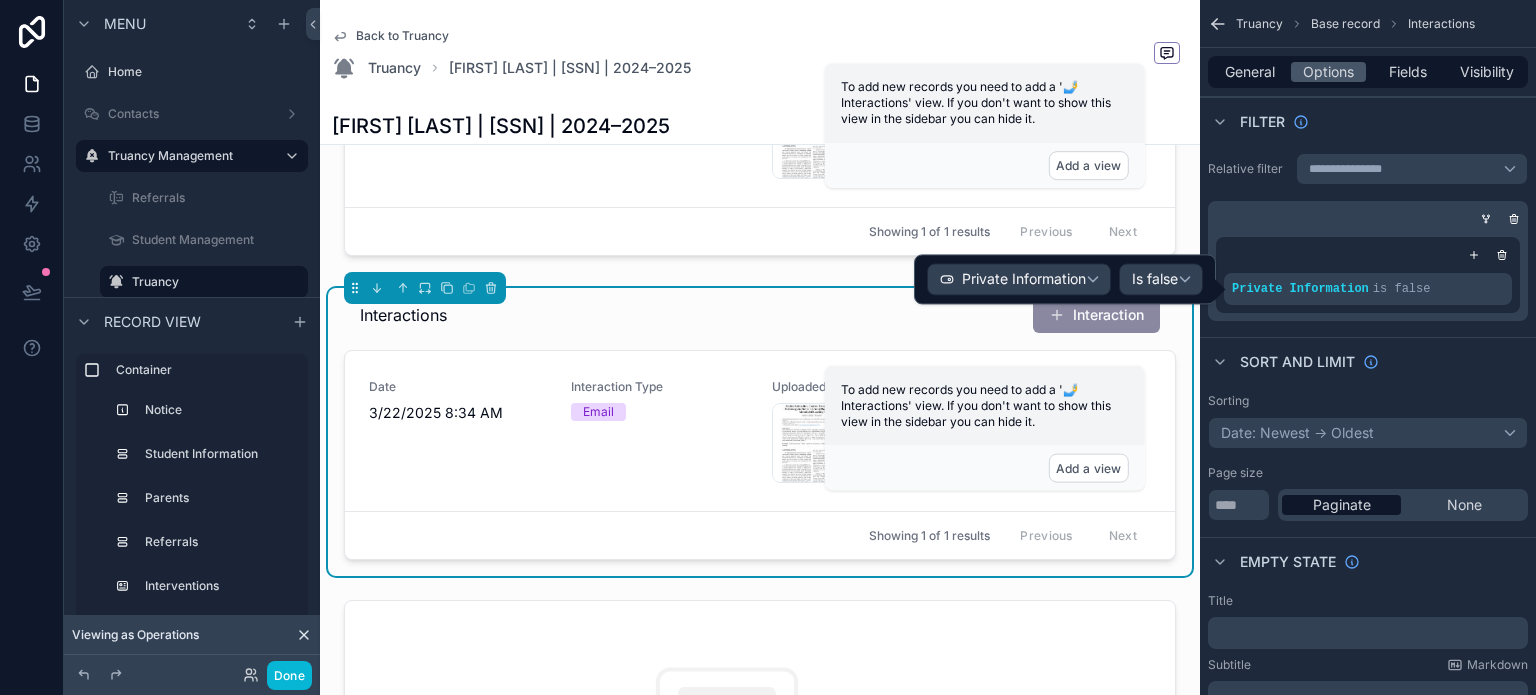 click on "Interactions Interaction" at bounding box center [760, 315] 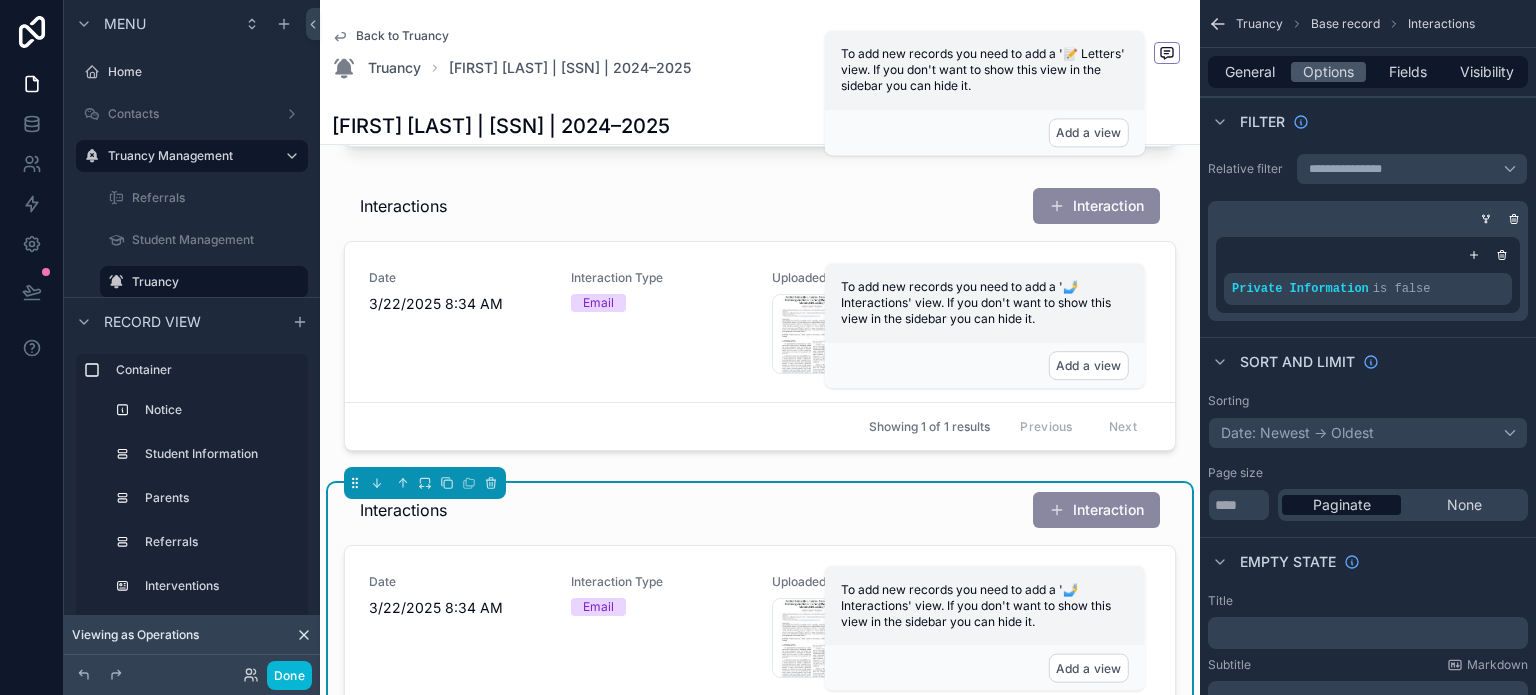 scroll, scrollTop: 1800, scrollLeft: 0, axis: vertical 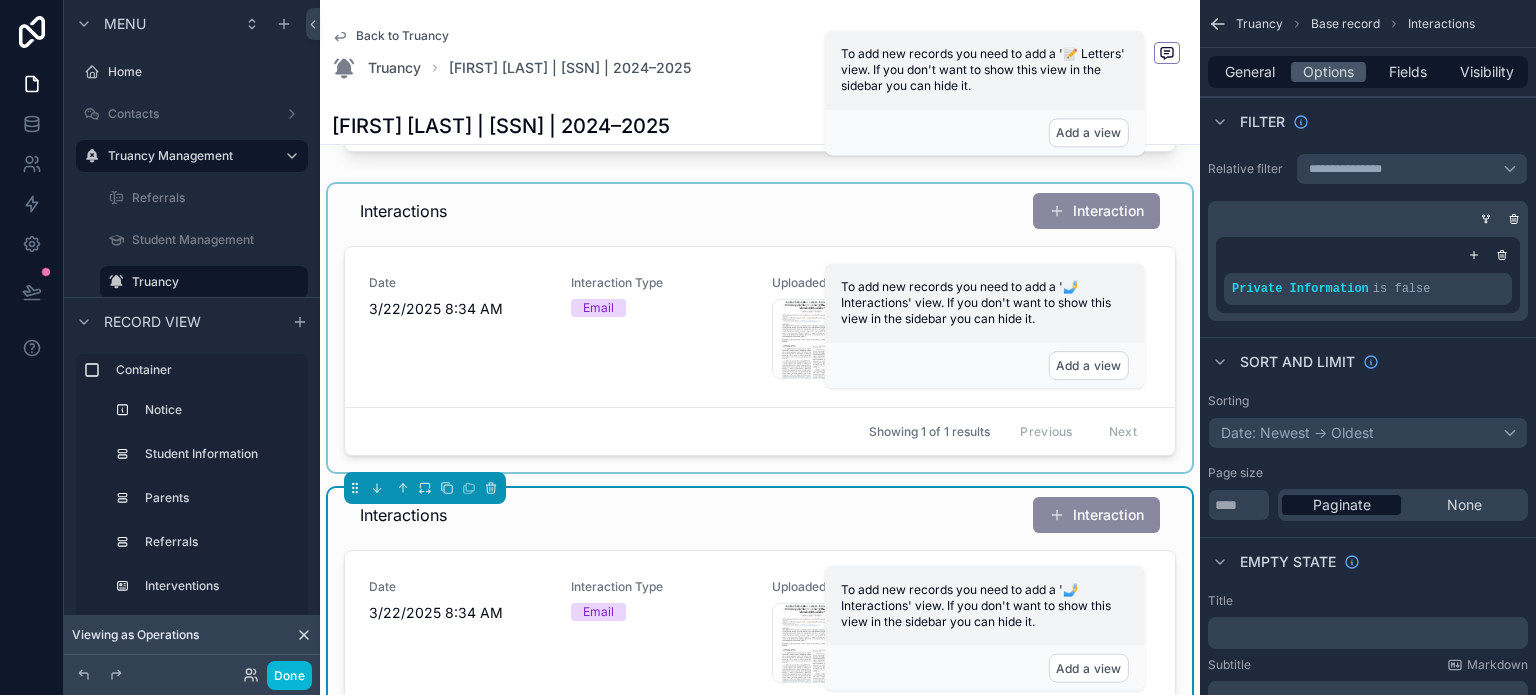 click at bounding box center [760, 328] 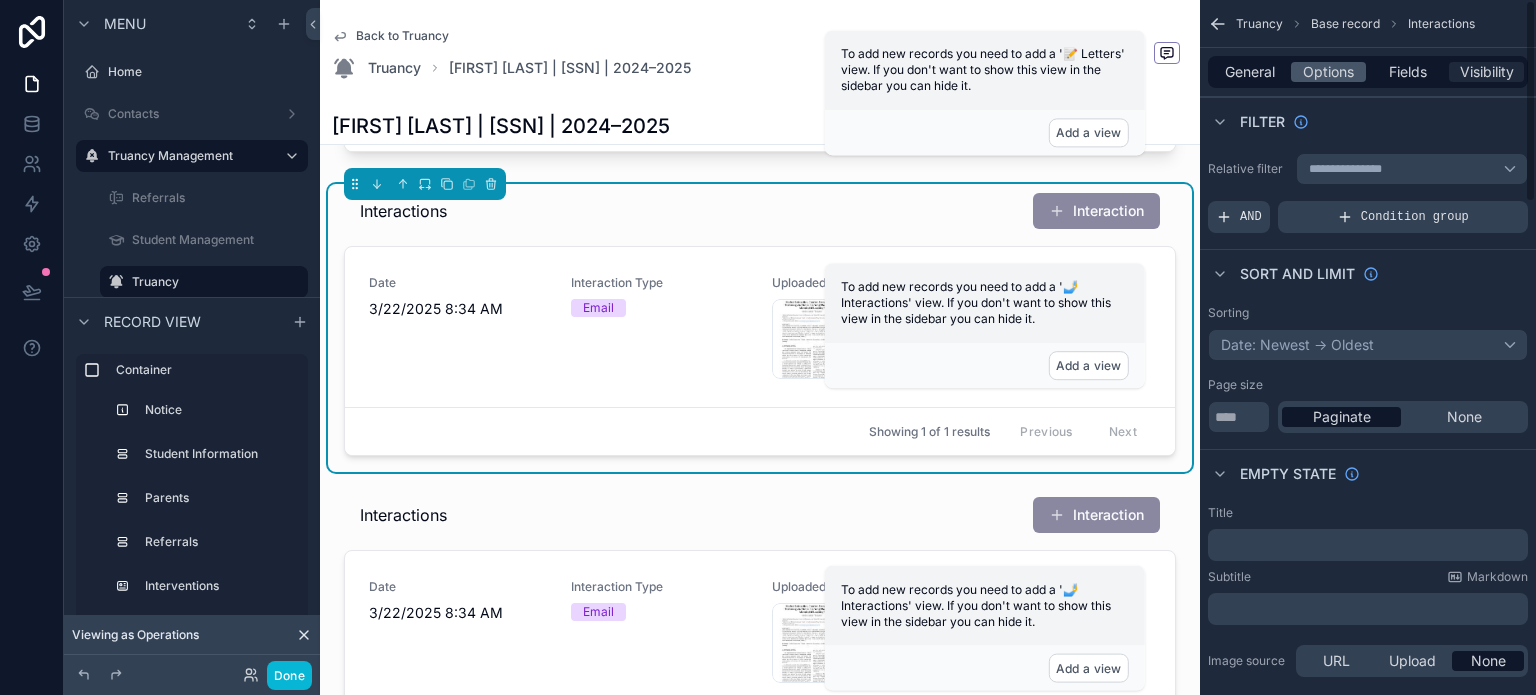 click on "Visibility" at bounding box center (1487, 72) 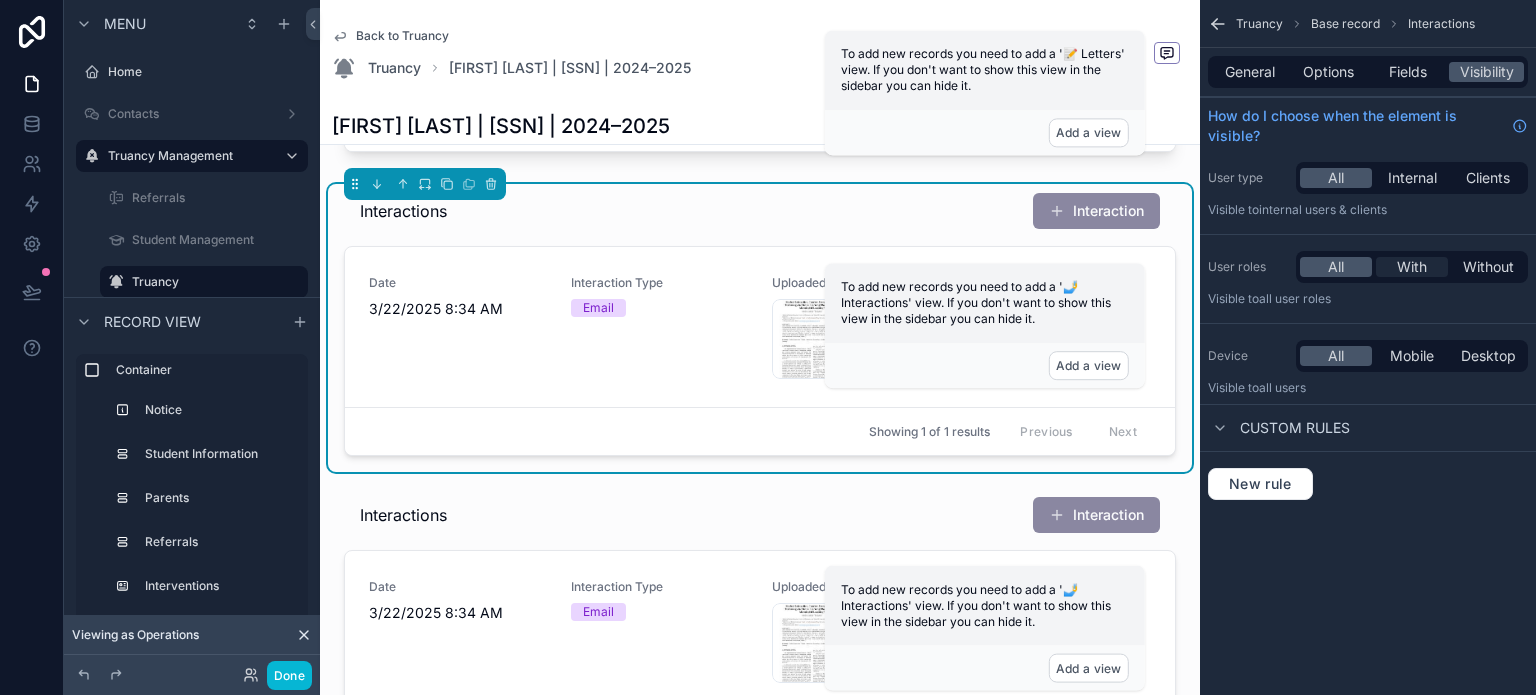 click on "With" at bounding box center (1412, 267) 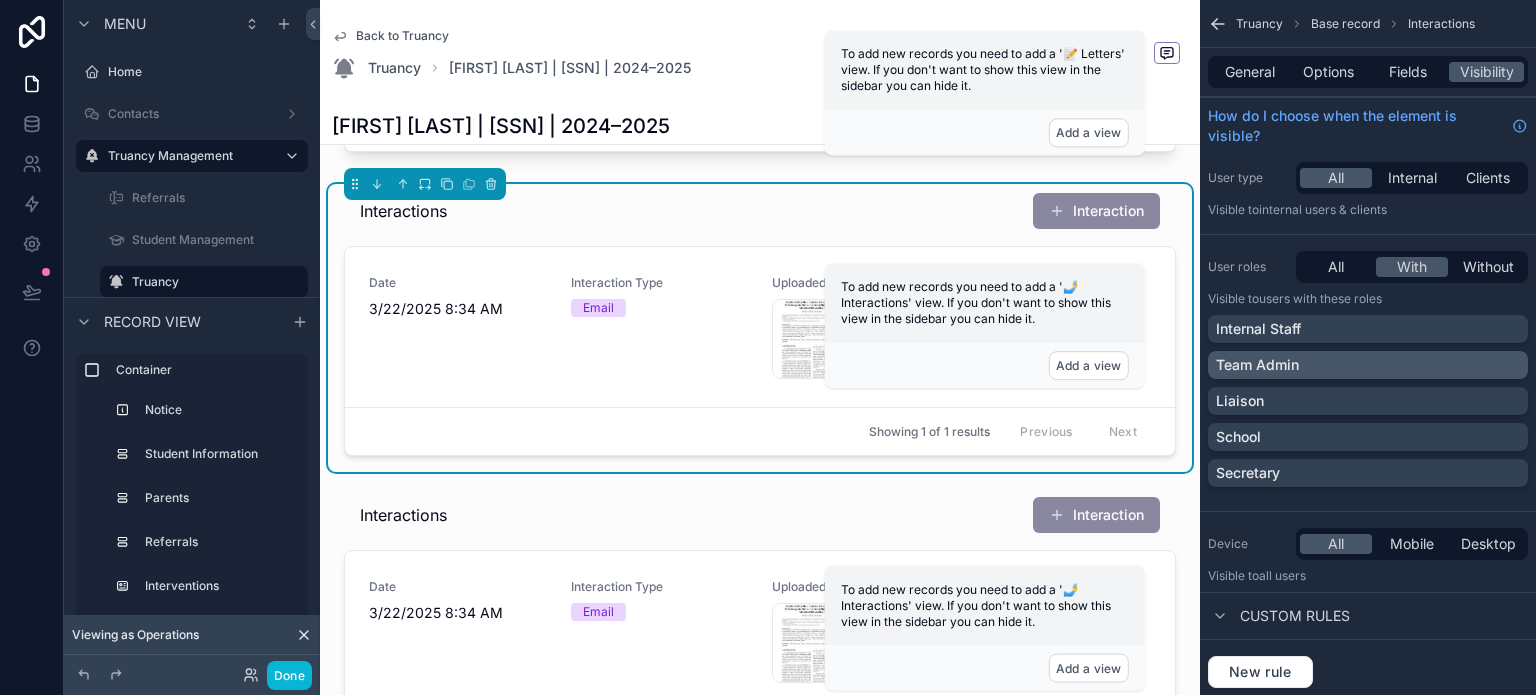 click on "Team Admin" at bounding box center [1368, 365] 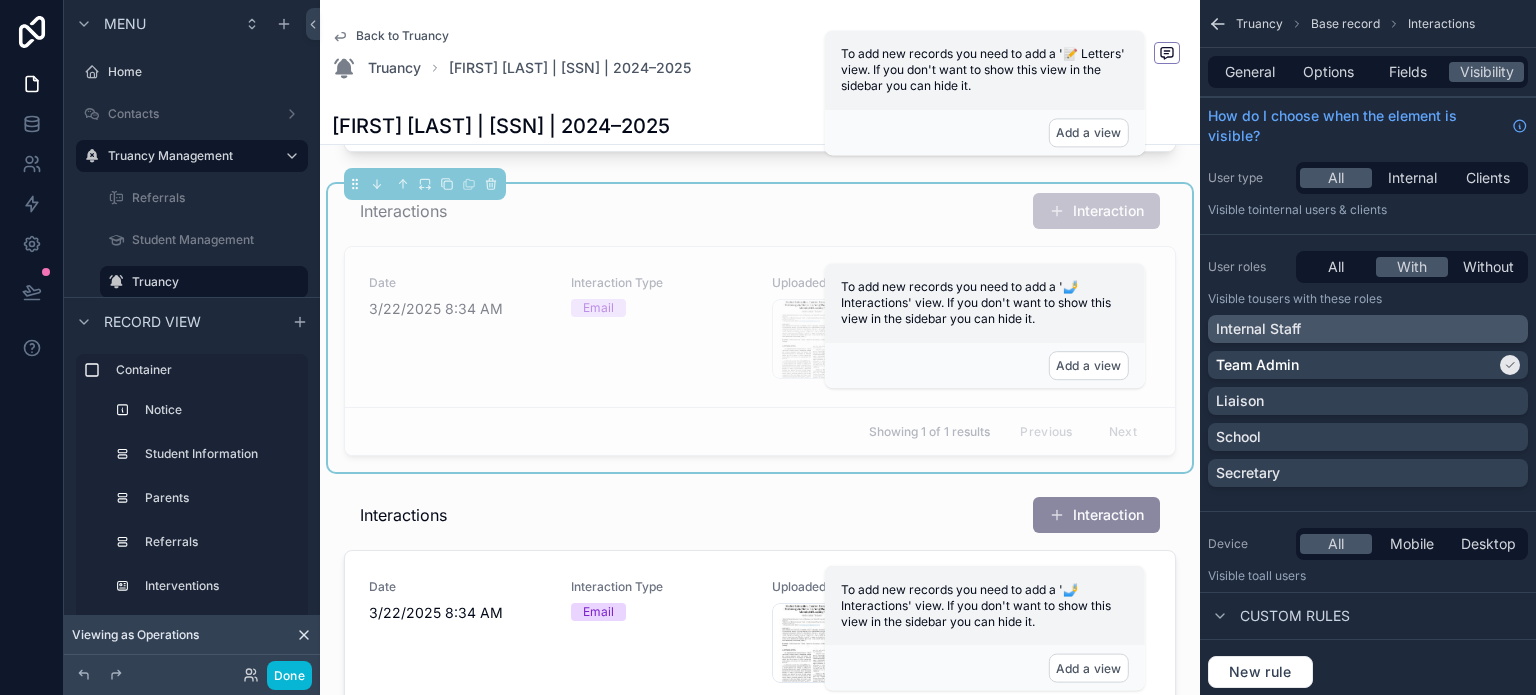 click on "Internal Staff" at bounding box center (1368, 329) 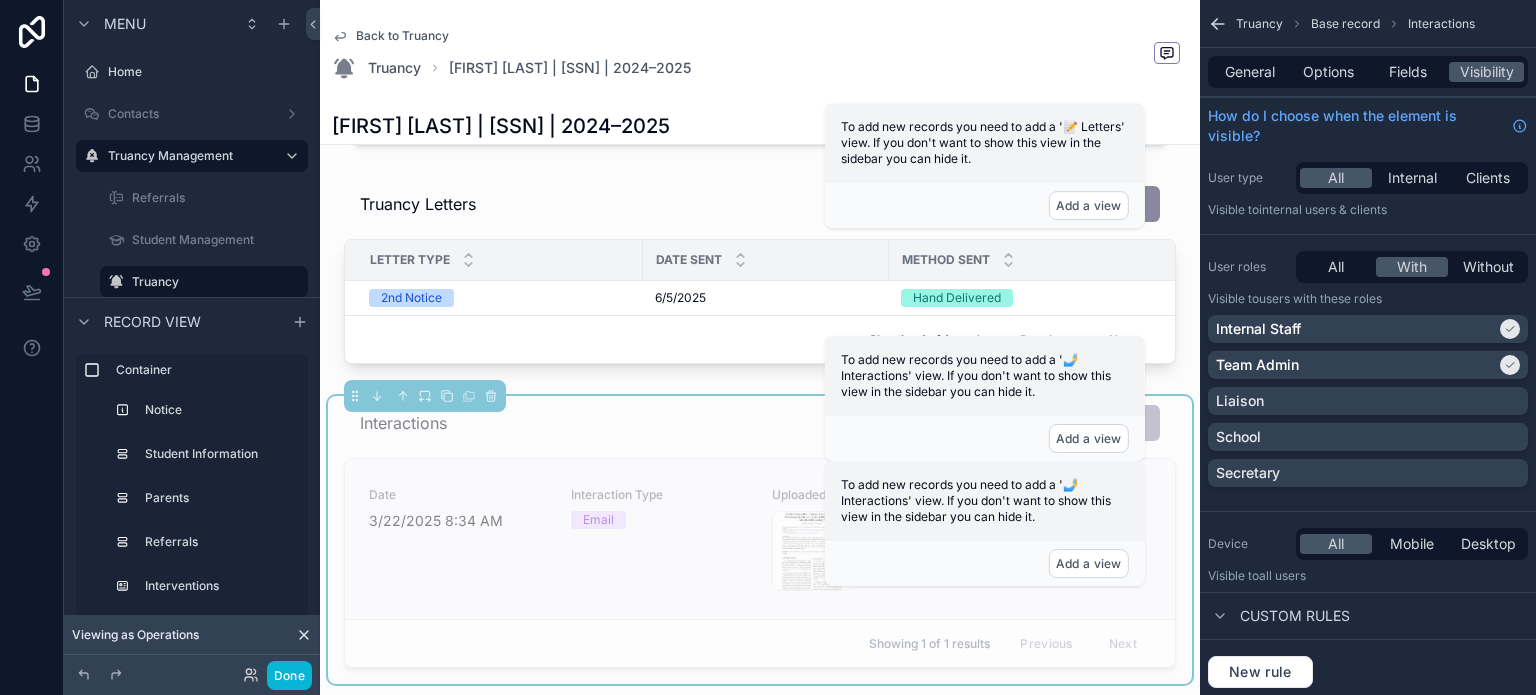 scroll, scrollTop: 1500, scrollLeft: 0, axis: vertical 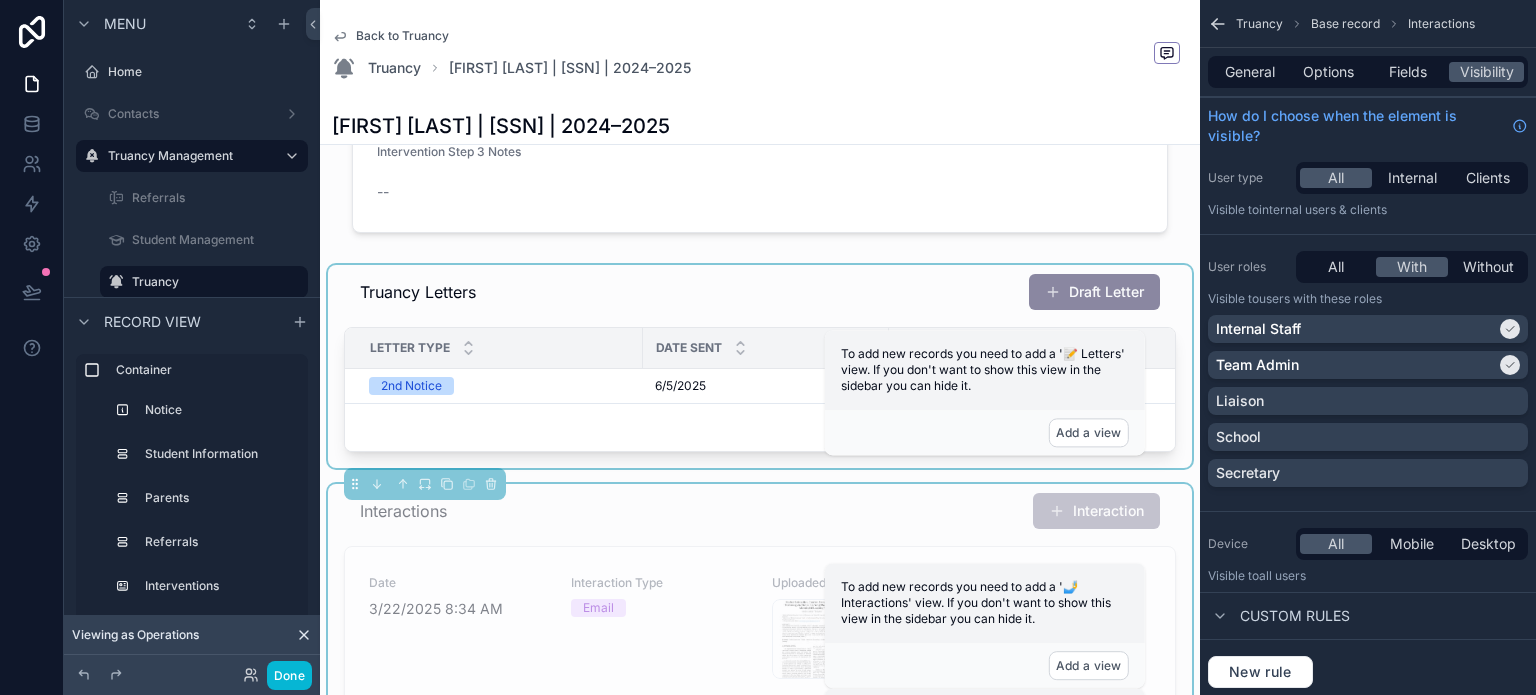click at bounding box center (760, 366) 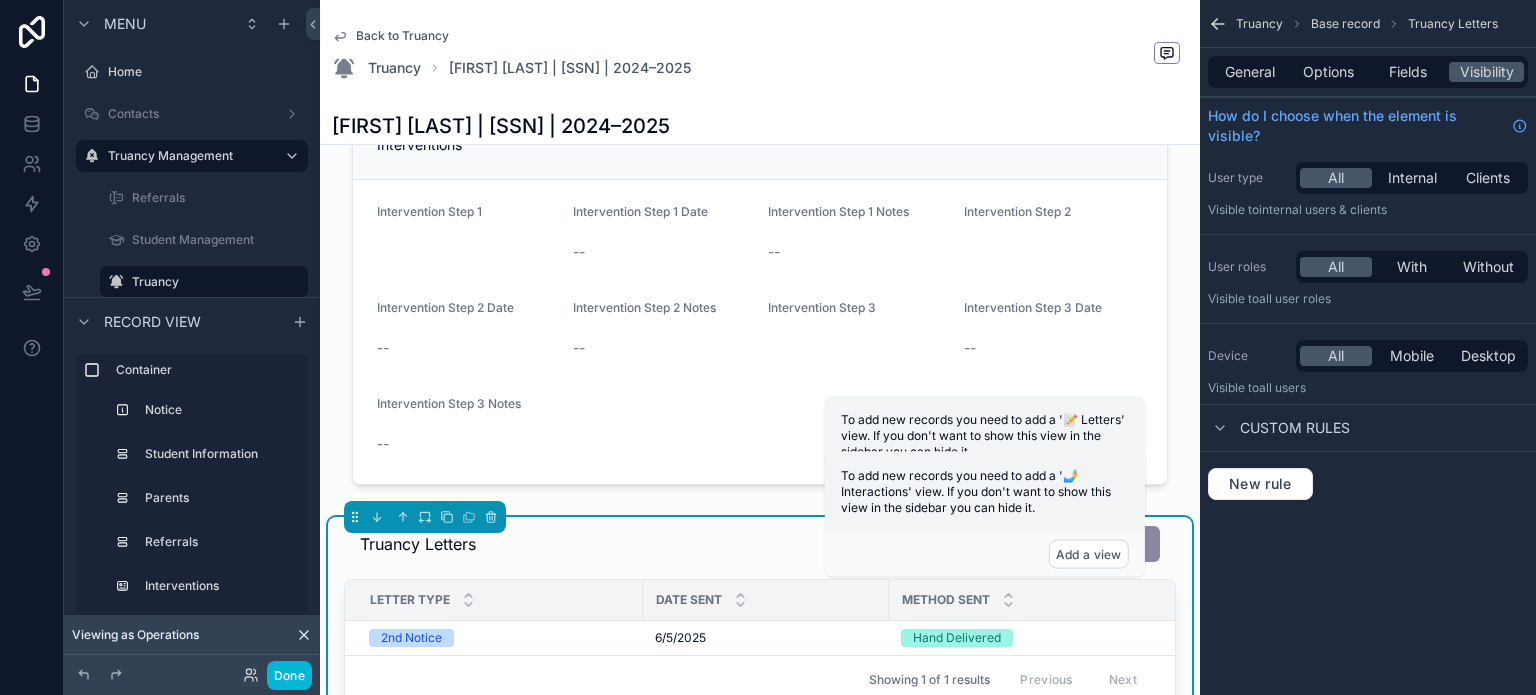 scroll, scrollTop: 1200, scrollLeft: 0, axis: vertical 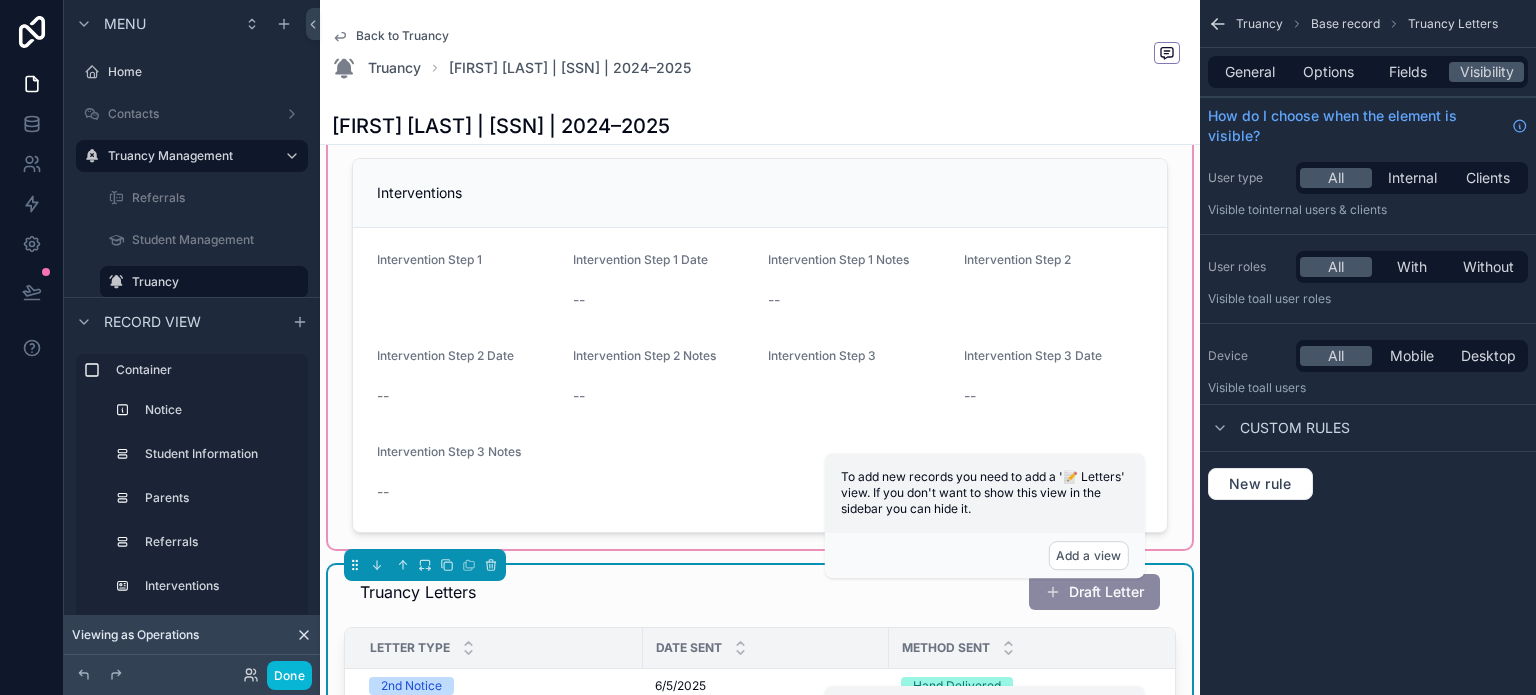 click at bounding box center [760, -241] 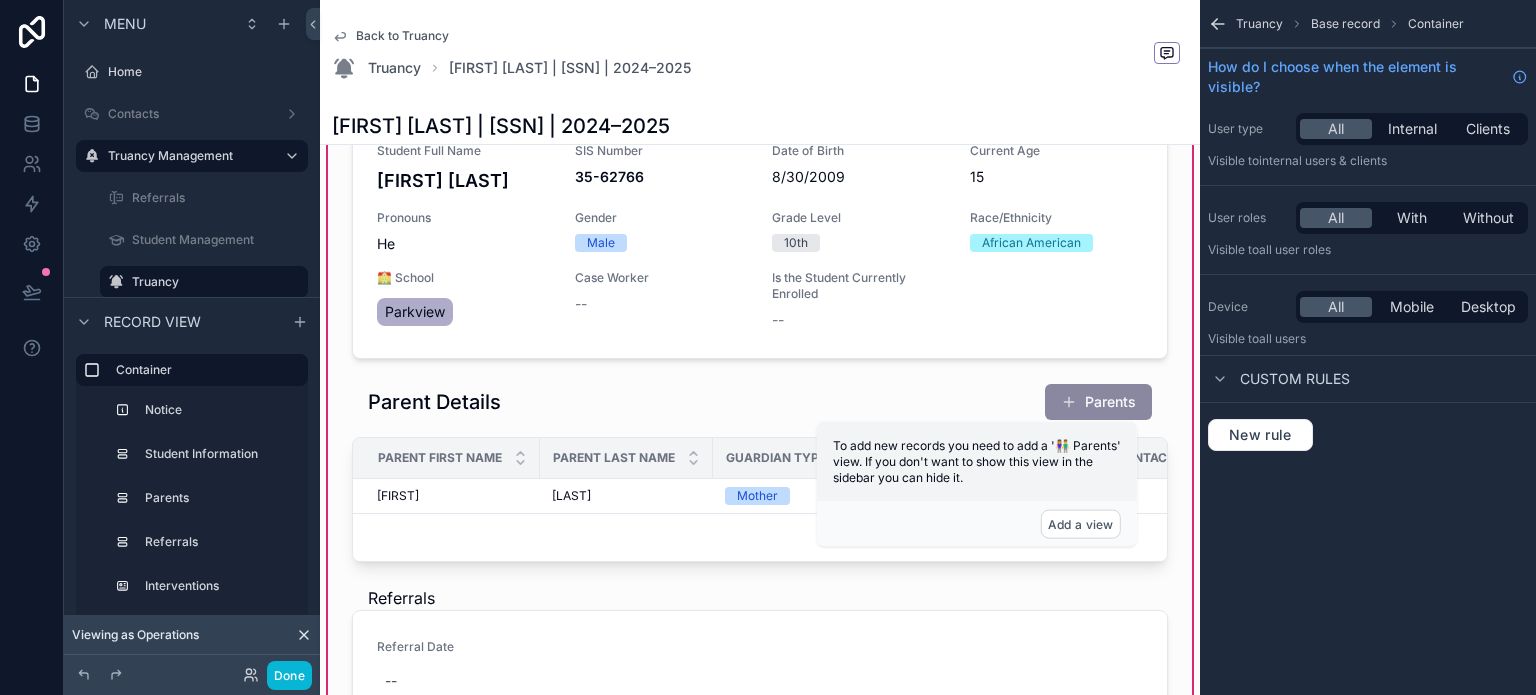 scroll, scrollTop: 200, scrollLeft: 0, axis: vertical 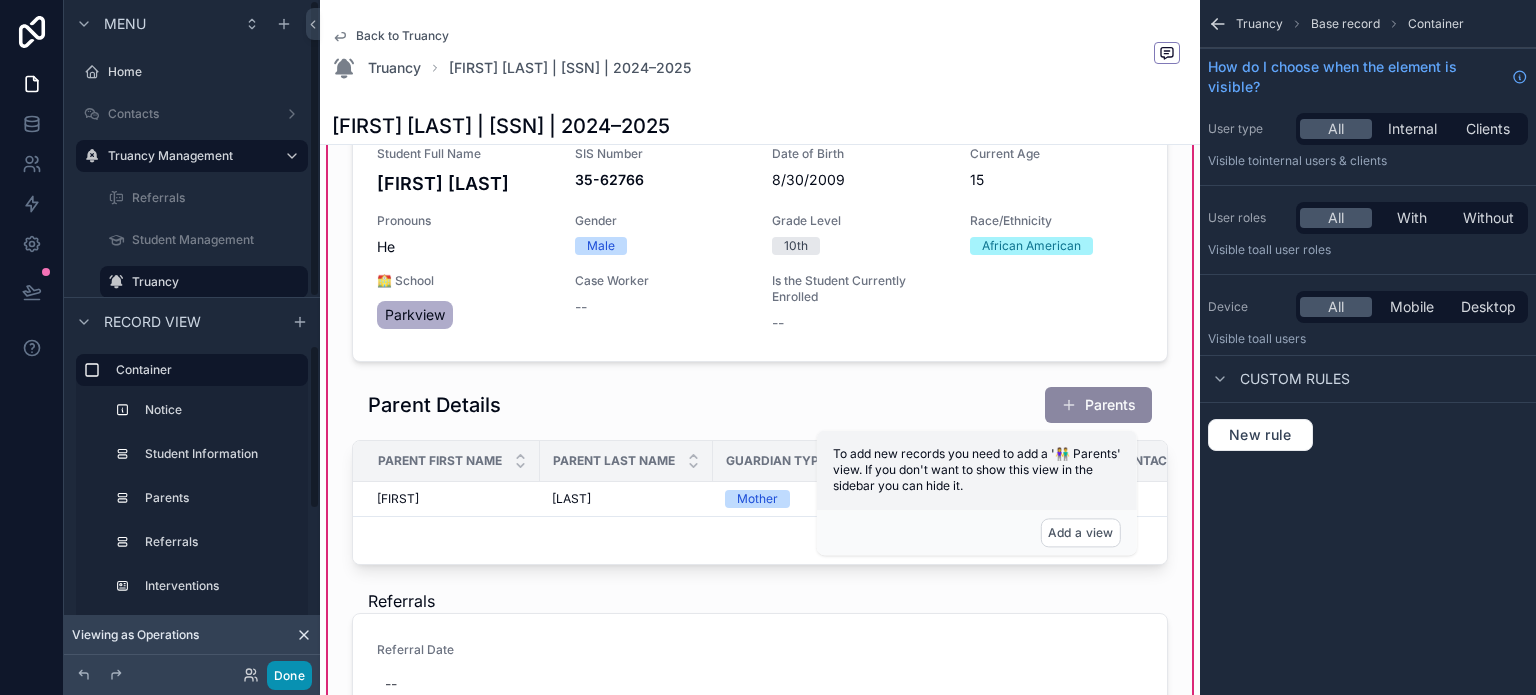 click on "Done" at bounding box center (289, 675) 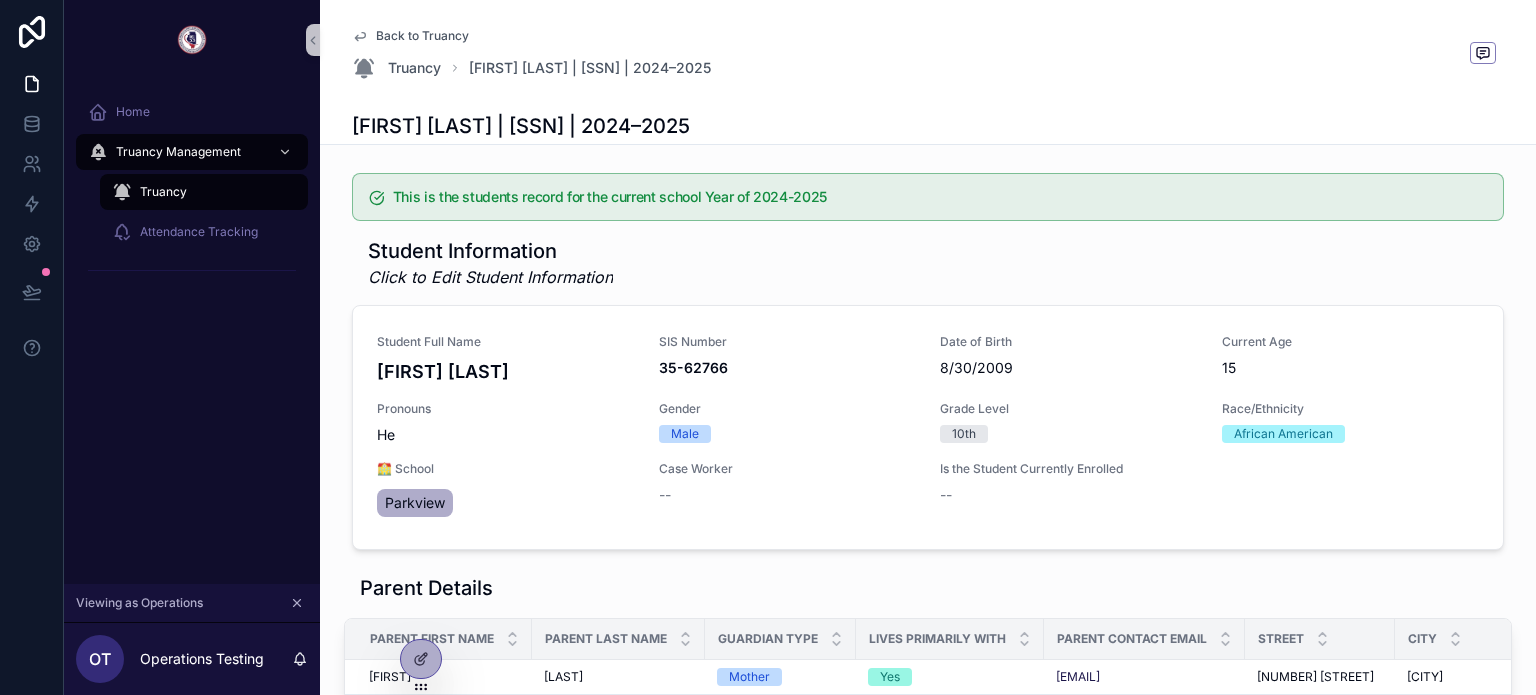 scroll, scrollTop: 0, scrollLeft: 0, axis: both 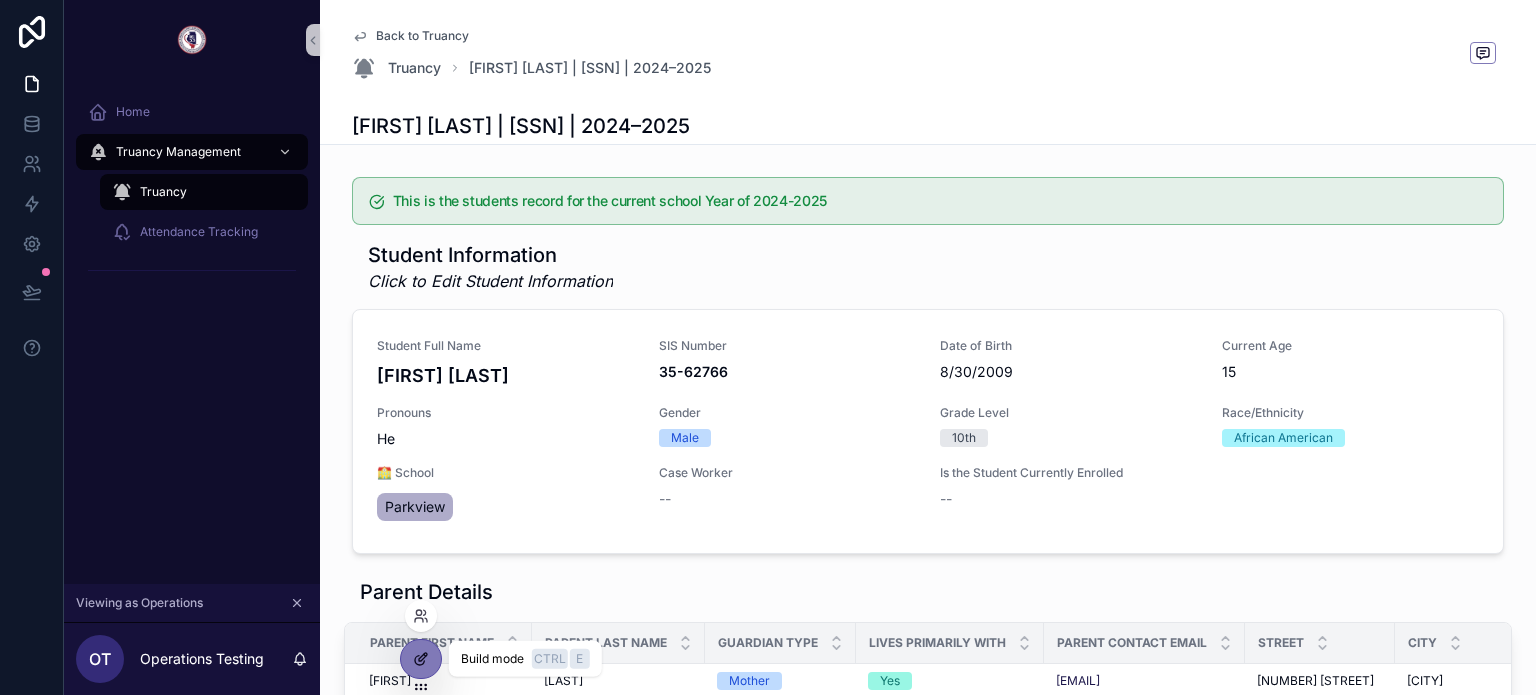click at bounding box center (421, 659) 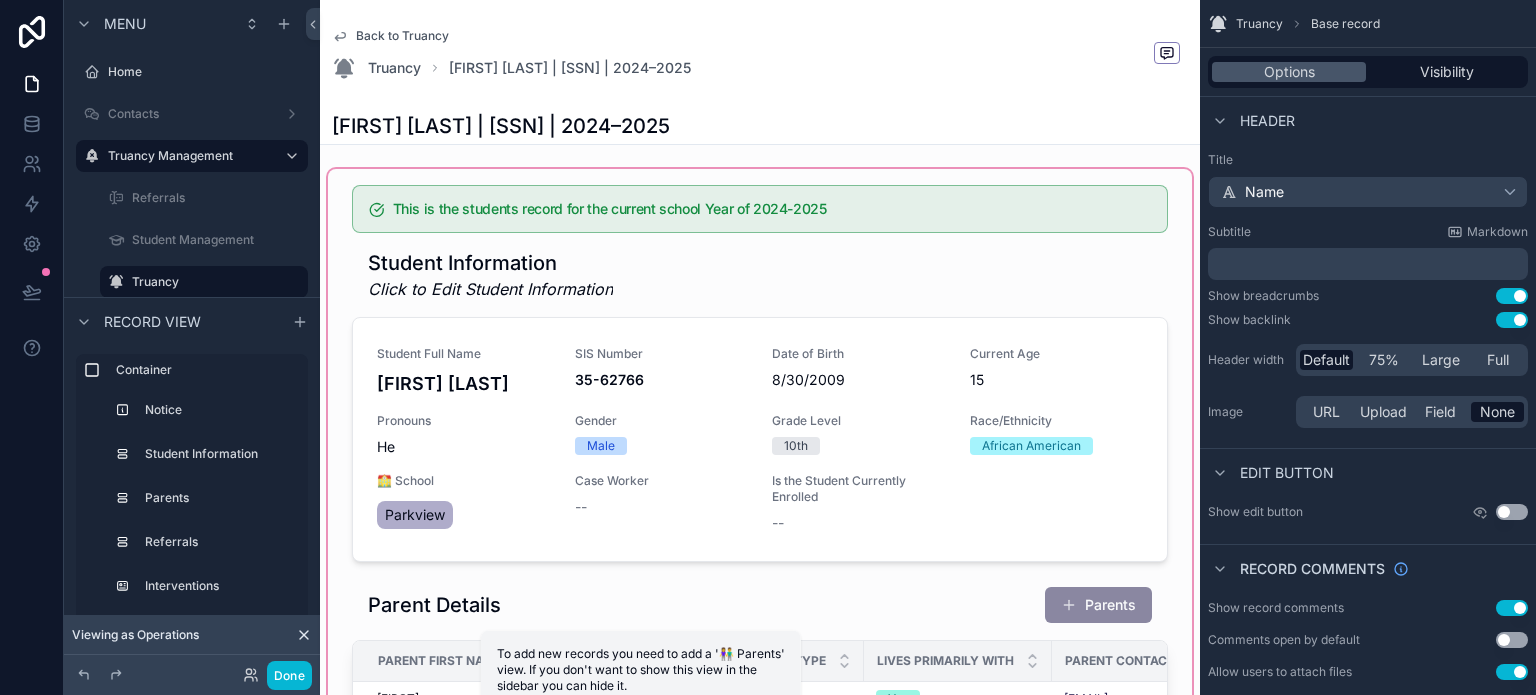 click at bounding box center (760, 959) 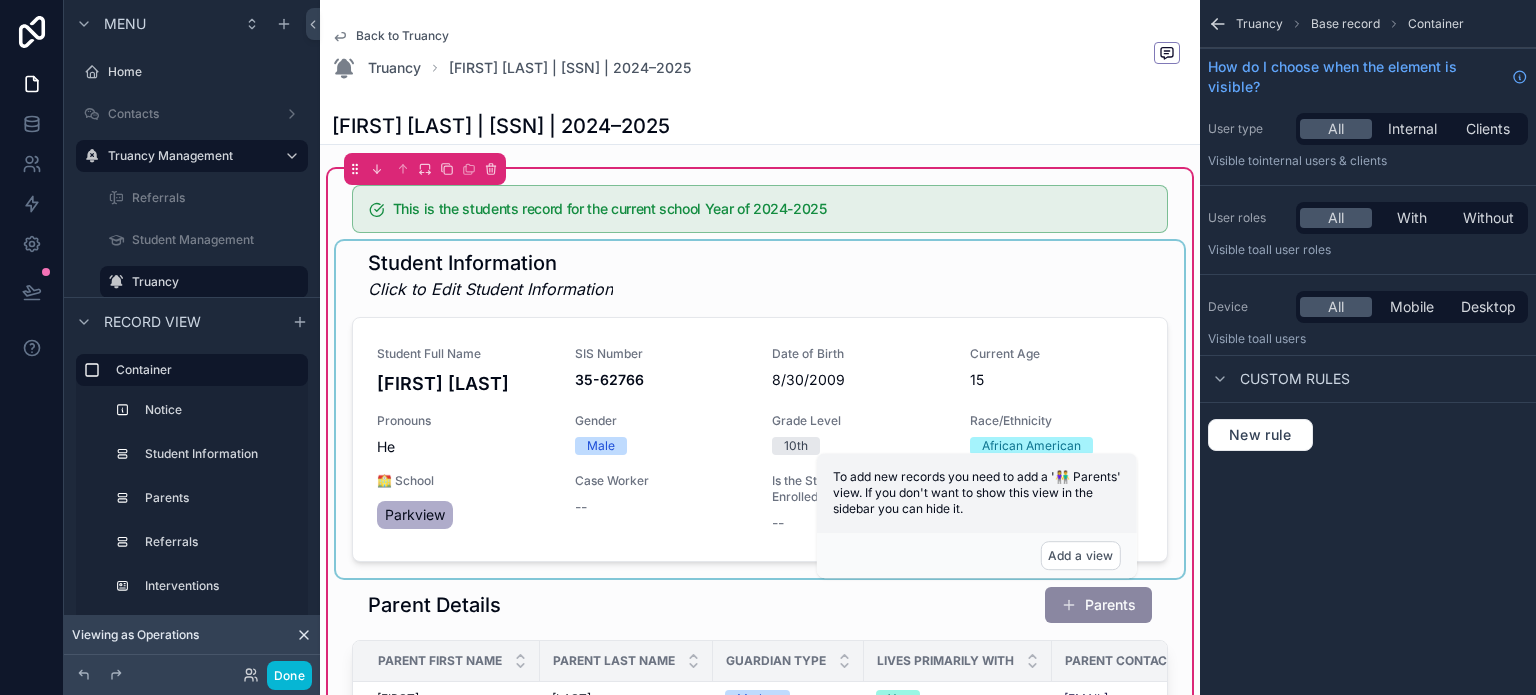 click at bounding box center [760, 409] 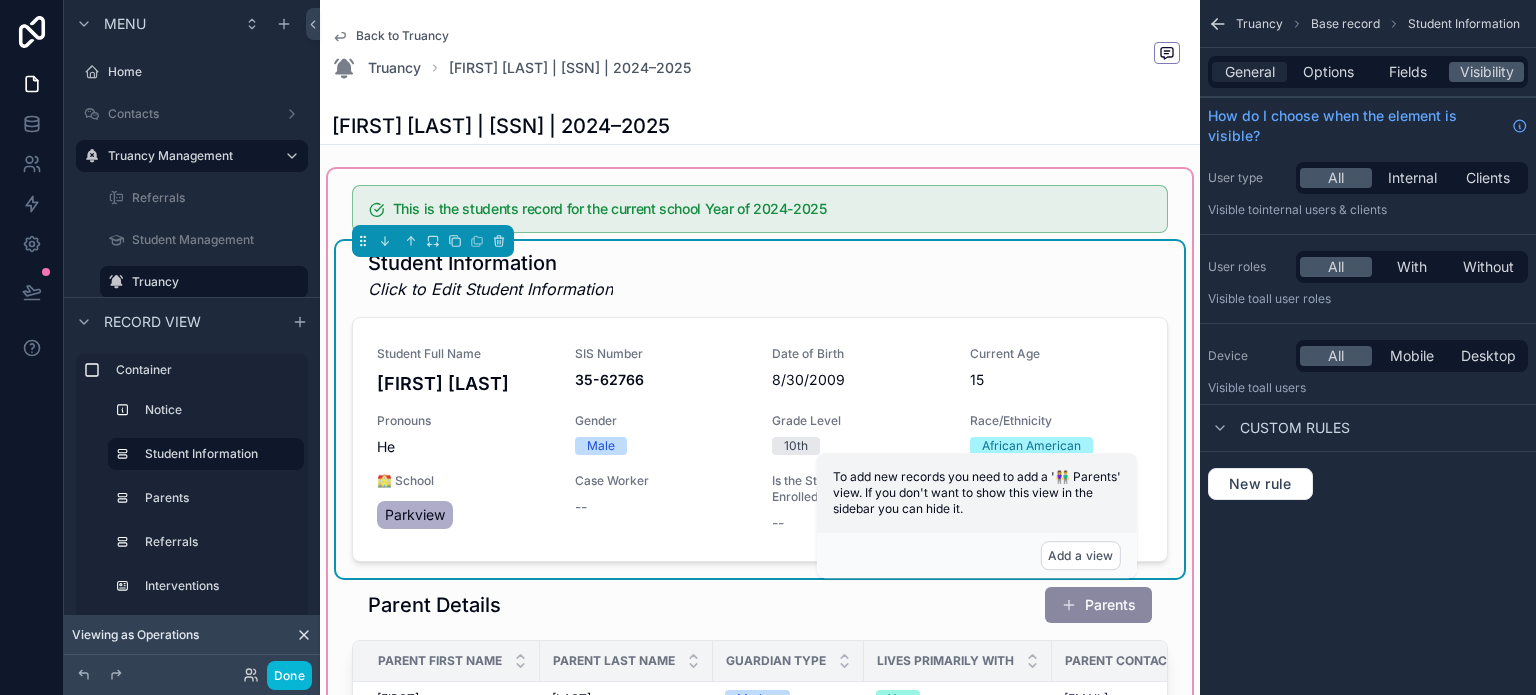 click on "General" at bounding box center [1250, 72] 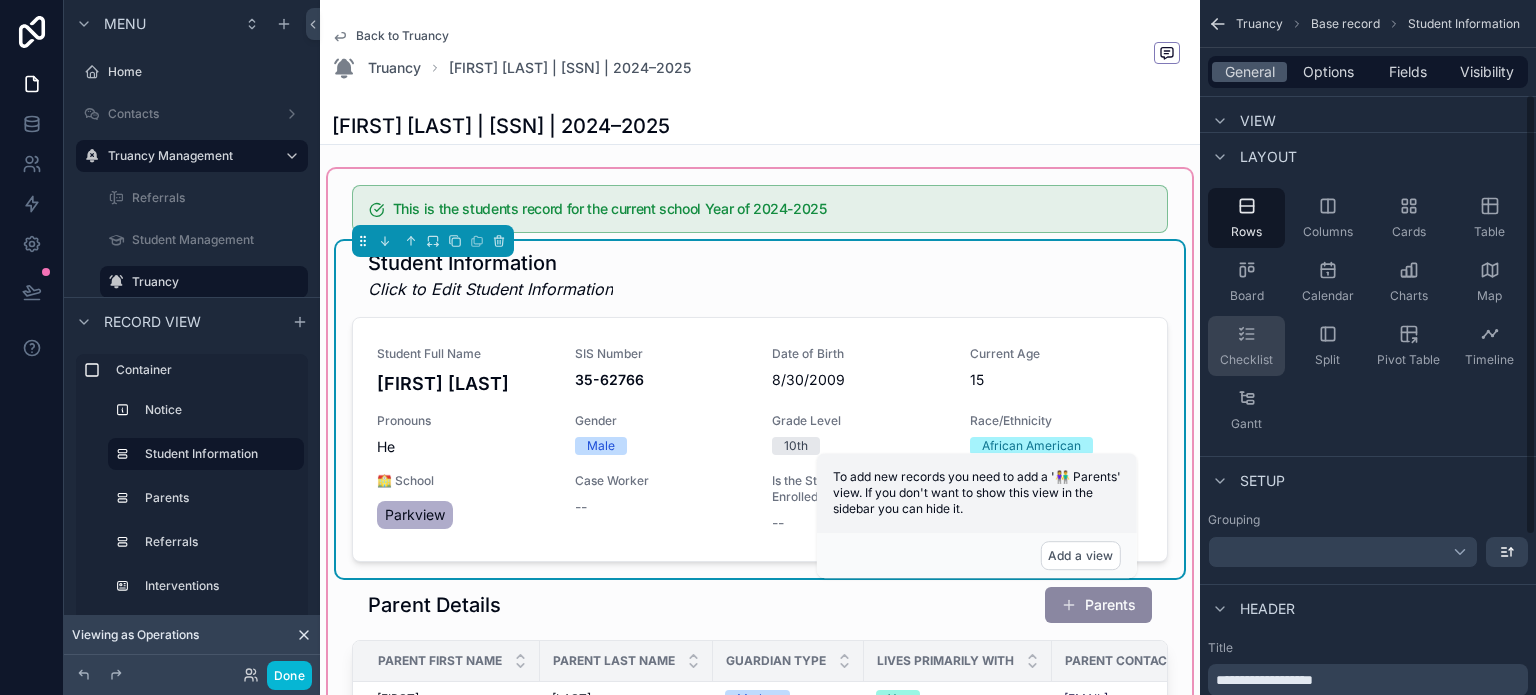 scroll, scrollTop: 300, scrollLeft: 0, axis: vertical 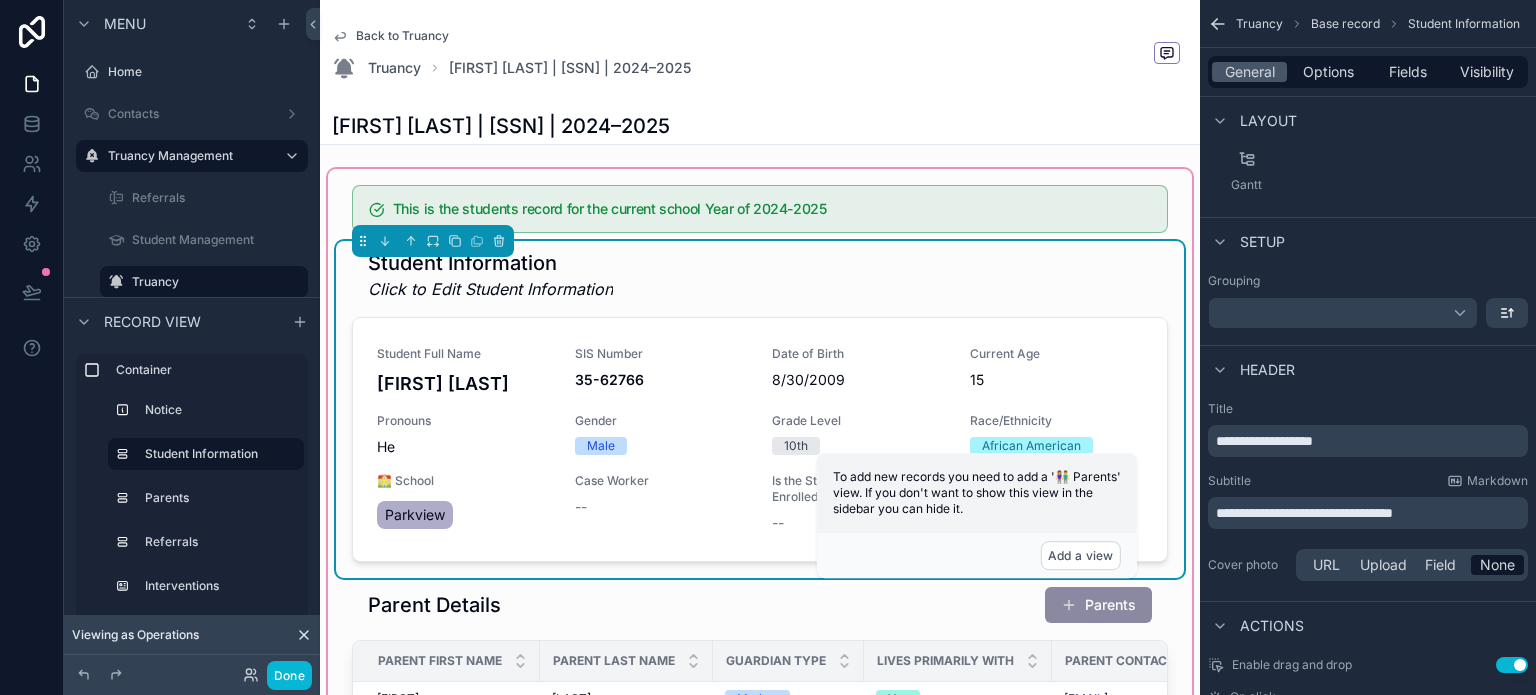 click on "**********" at bounding box center (1264, 441) 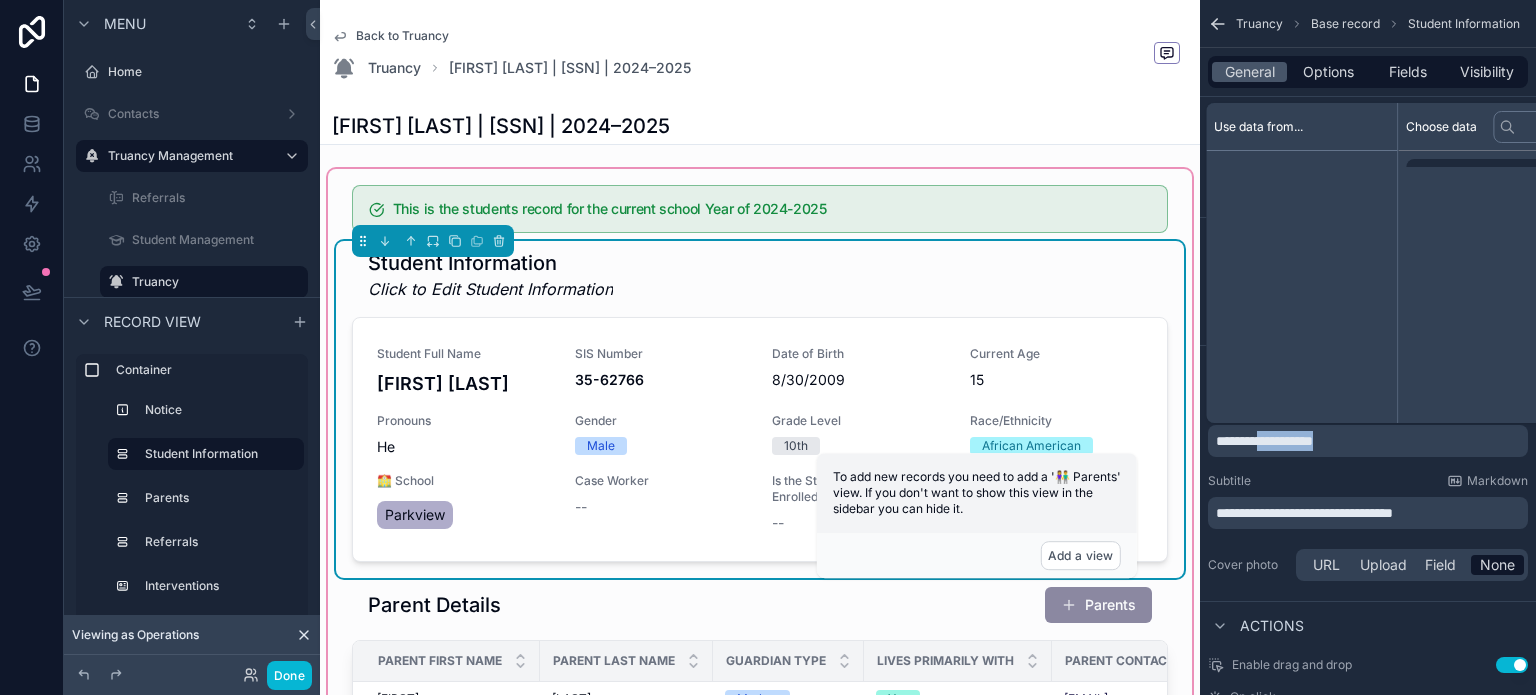 click on "**********" at bounding box center [1264, 441] 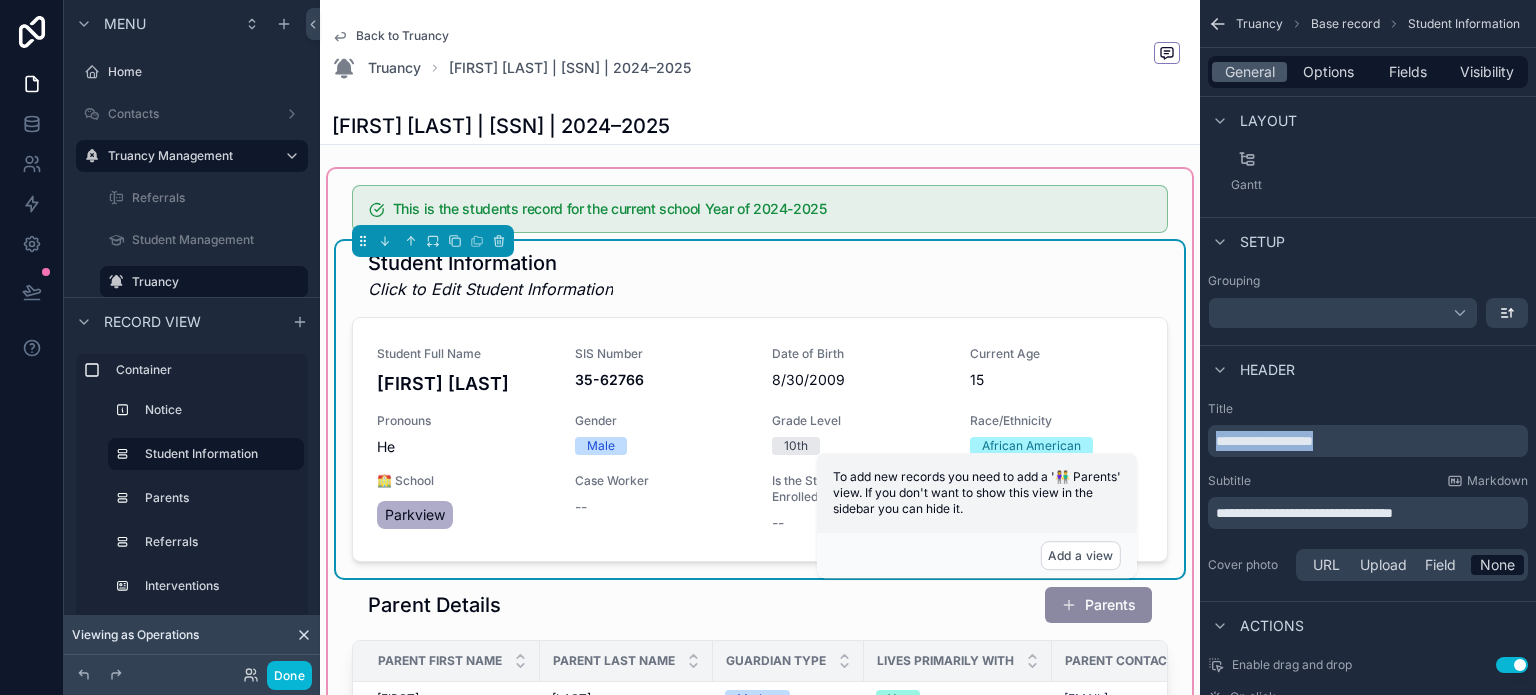 click on "**********" at bounding box center [1264, 441] 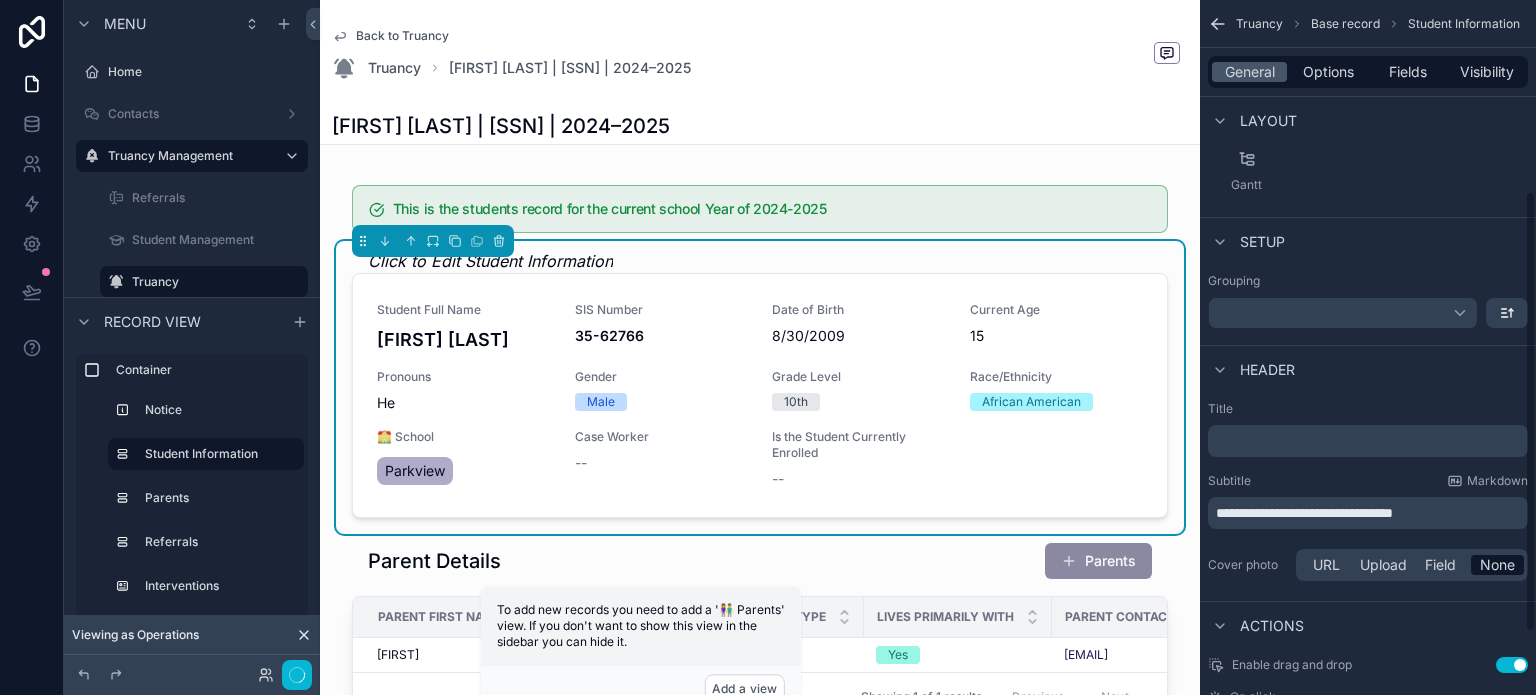 click on "**********" at bounding box center [1304, 513] 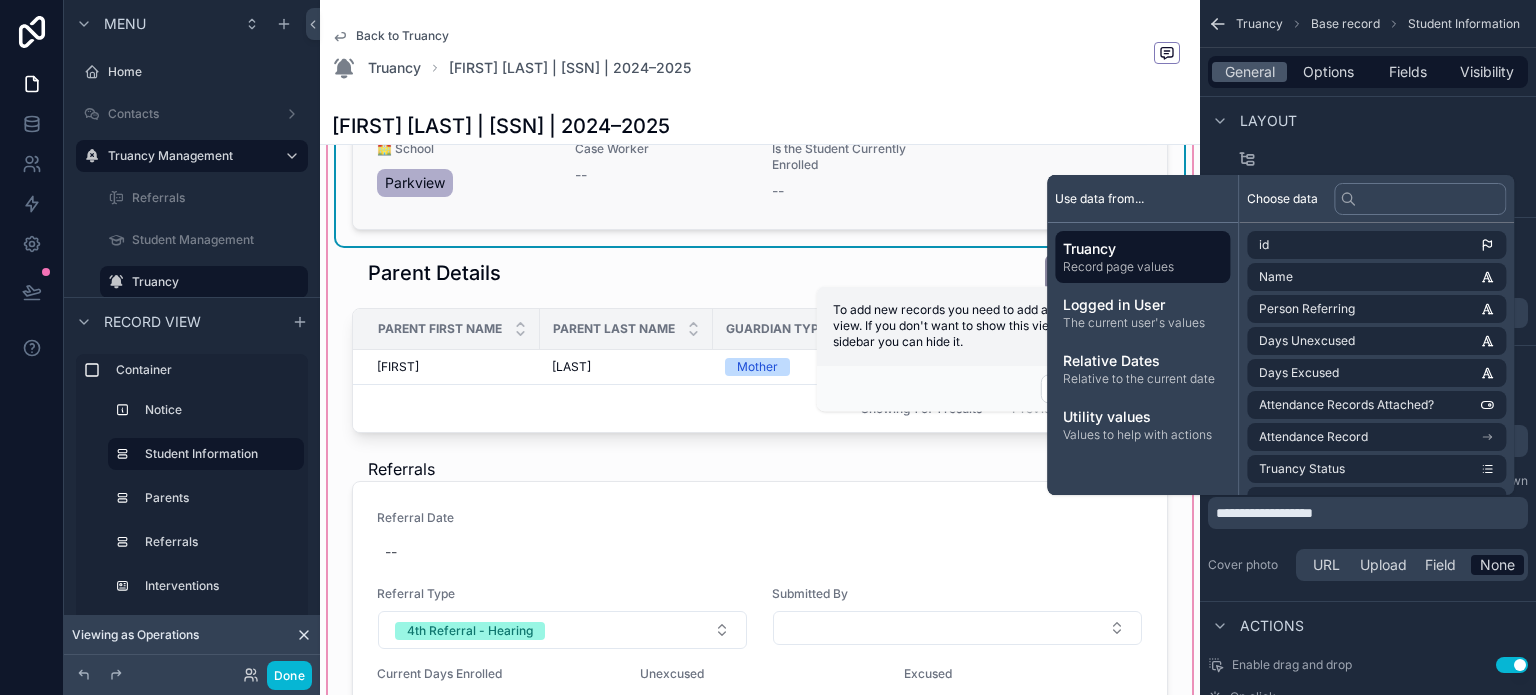 scroll, scrollTop: 300, scrollLeft: 0, axis: vertical 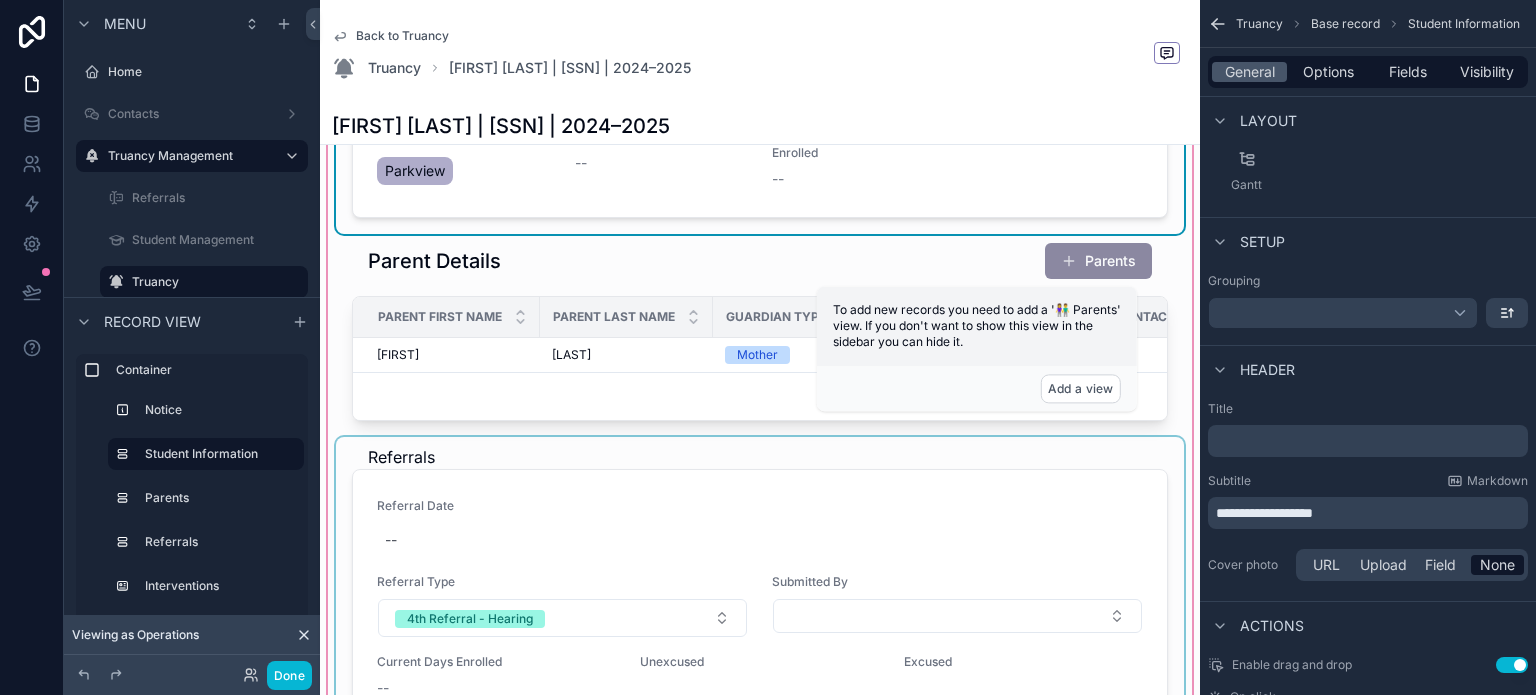 click at bounding box center (760, 721) 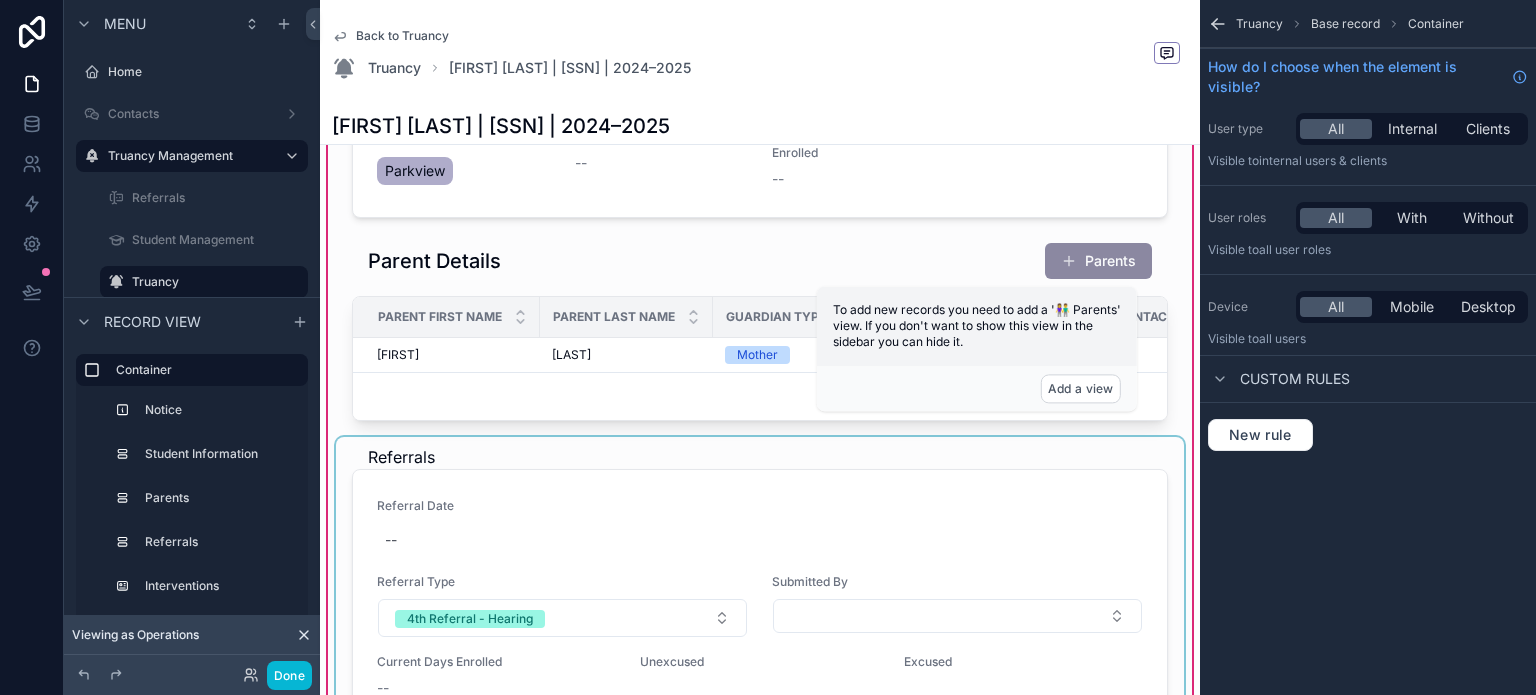 scroll, scrollTop: 0, scrollLeft: 0, axis: both 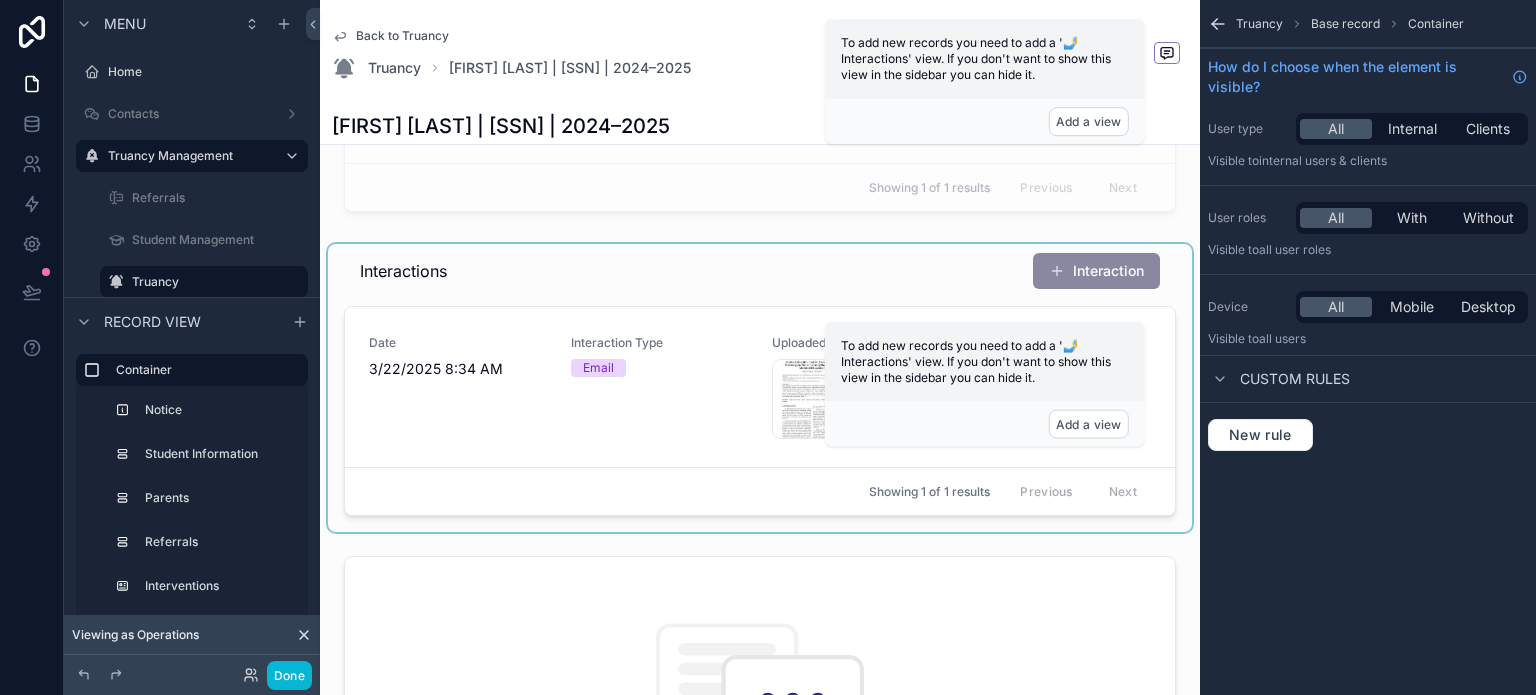 click at bounding box center [760, 388] 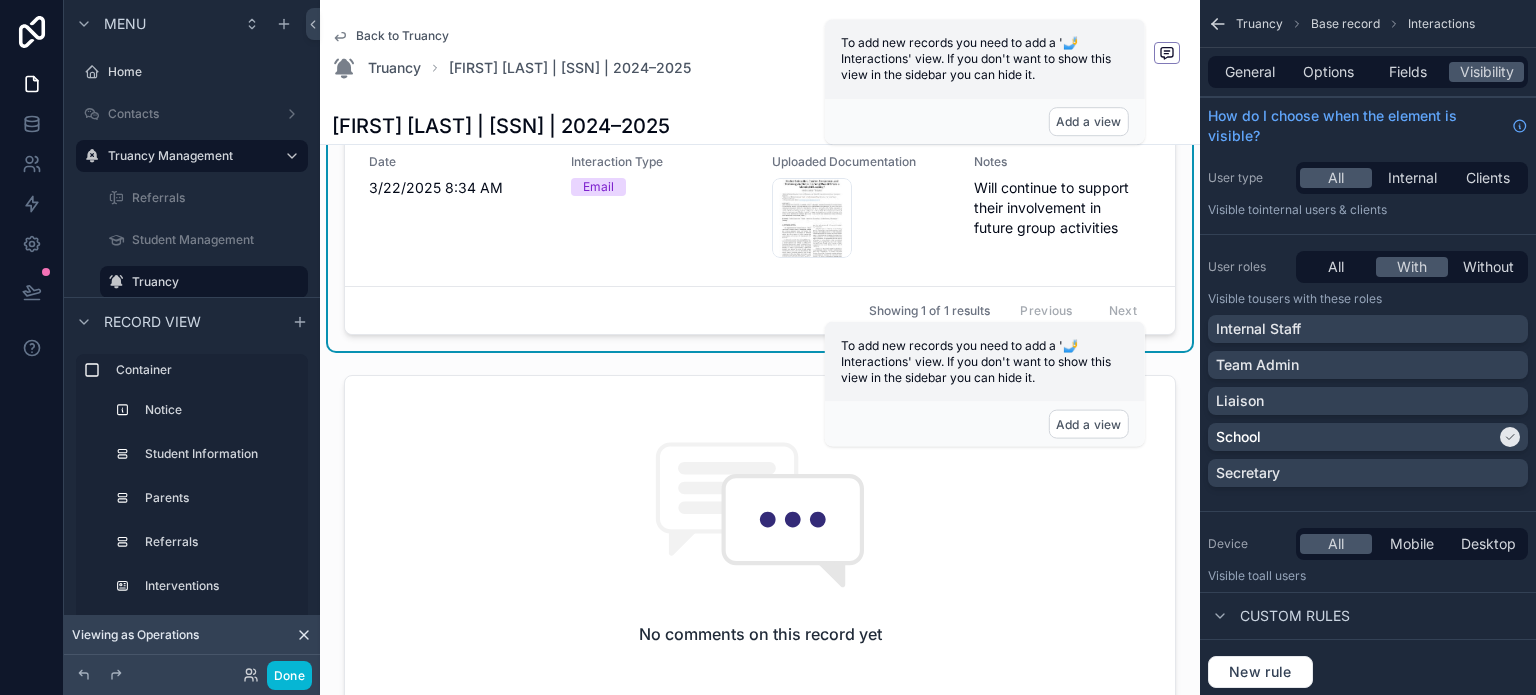 scroll, scrollTop: 2200, scrollLeft: 0, axis: vertical 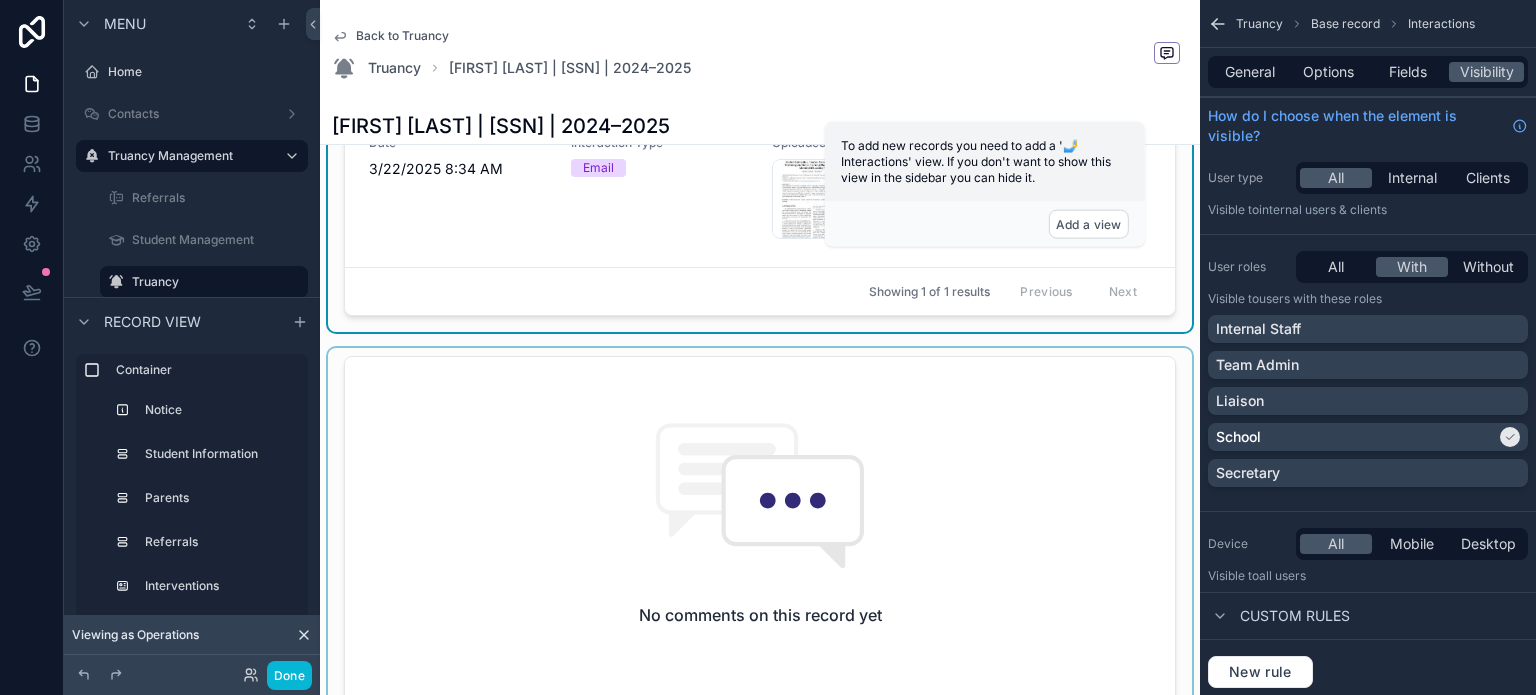 click at bounding box center [760, 586] 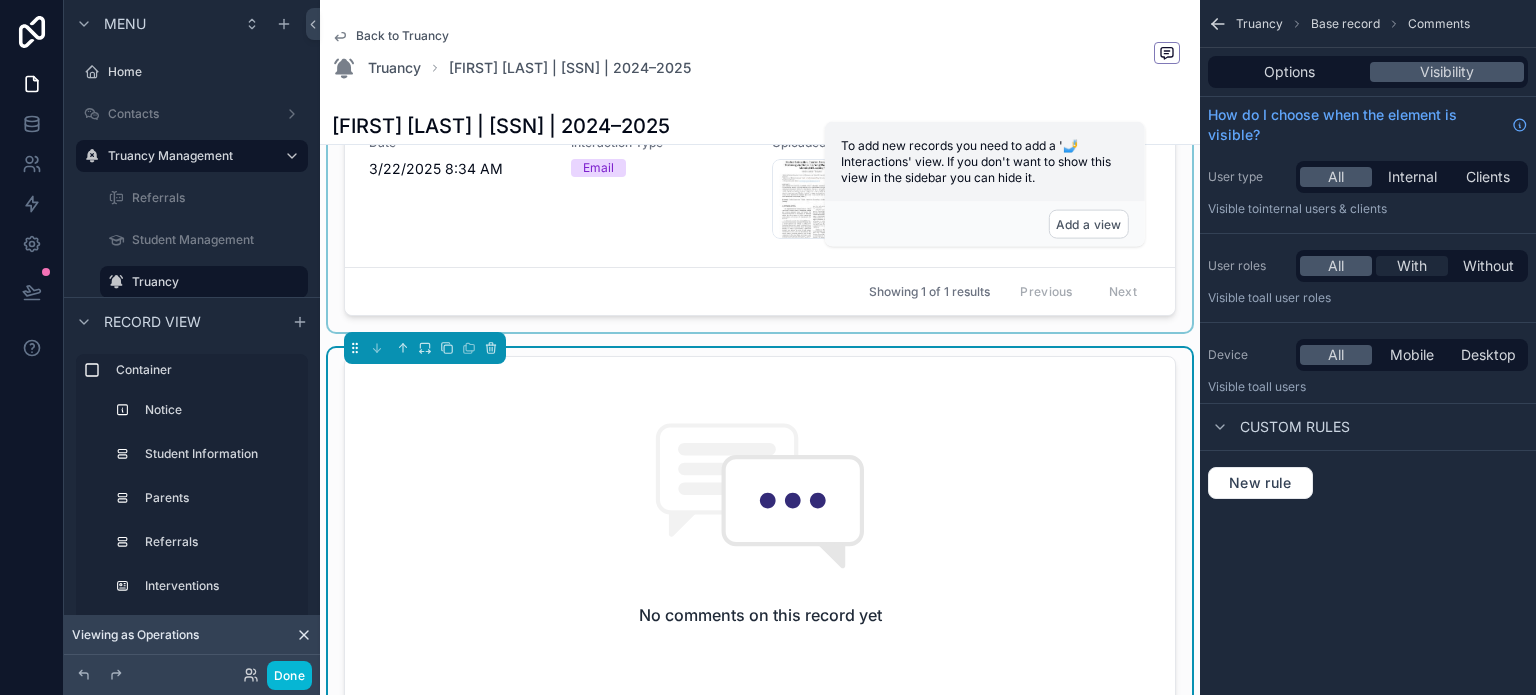 click on "With" at bounding box center [1412, 266] 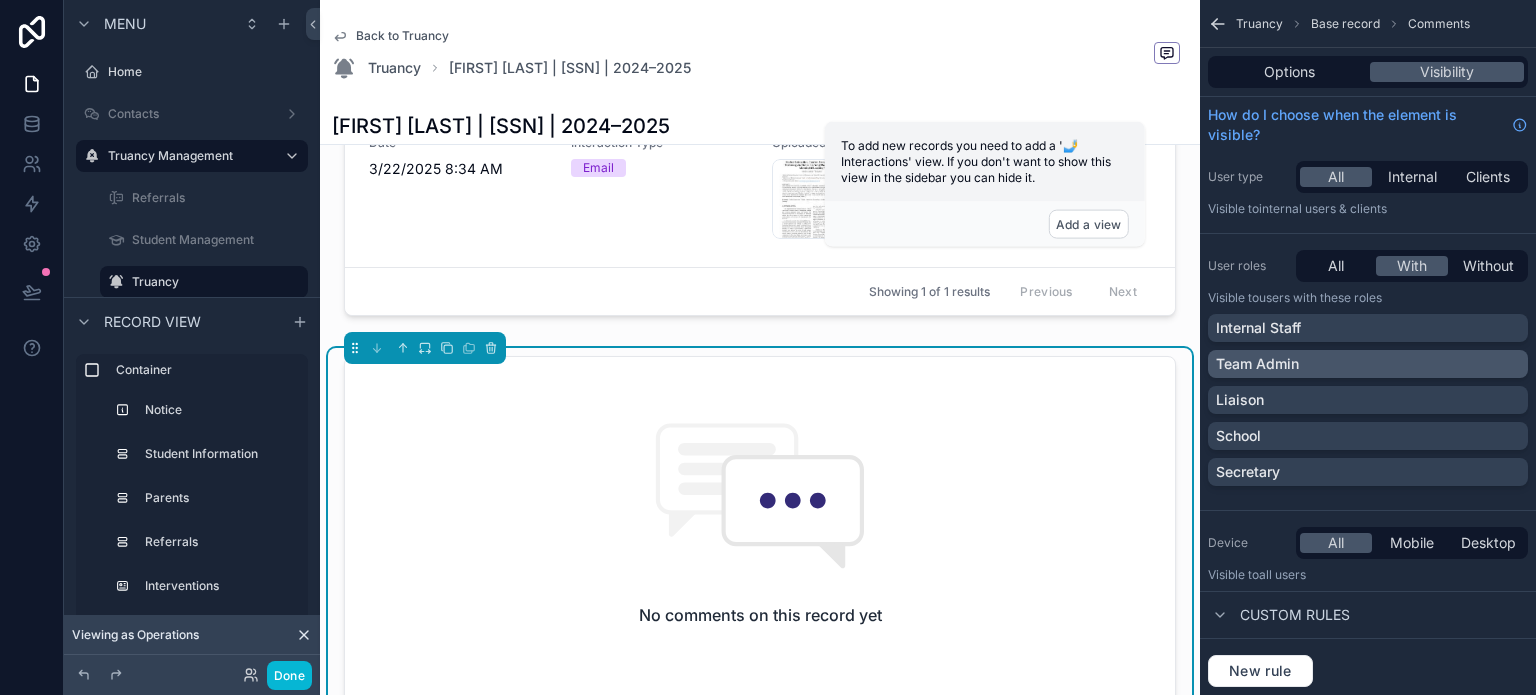 click on "Team Admin" at bounding box center [1368, 364] 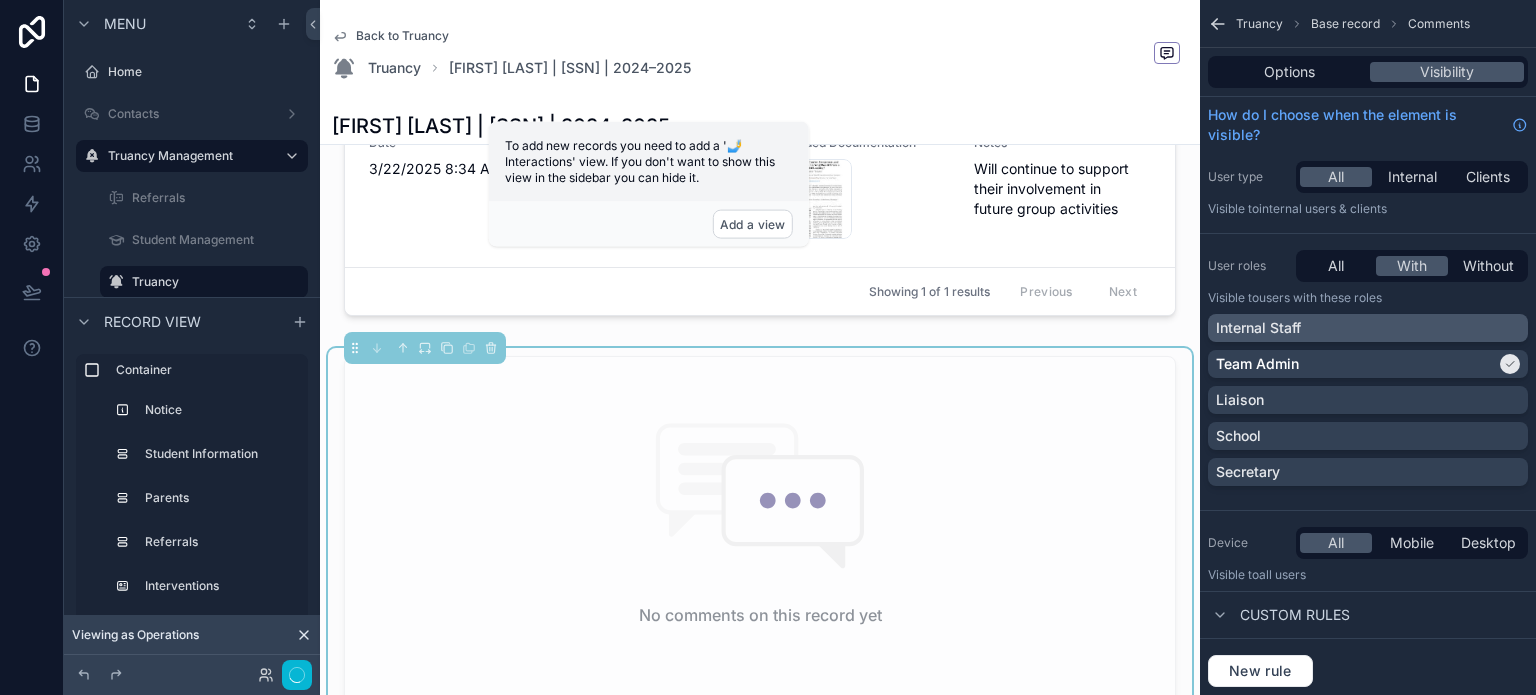 click on "Internal Staff" at bounding box center (1258, 328) 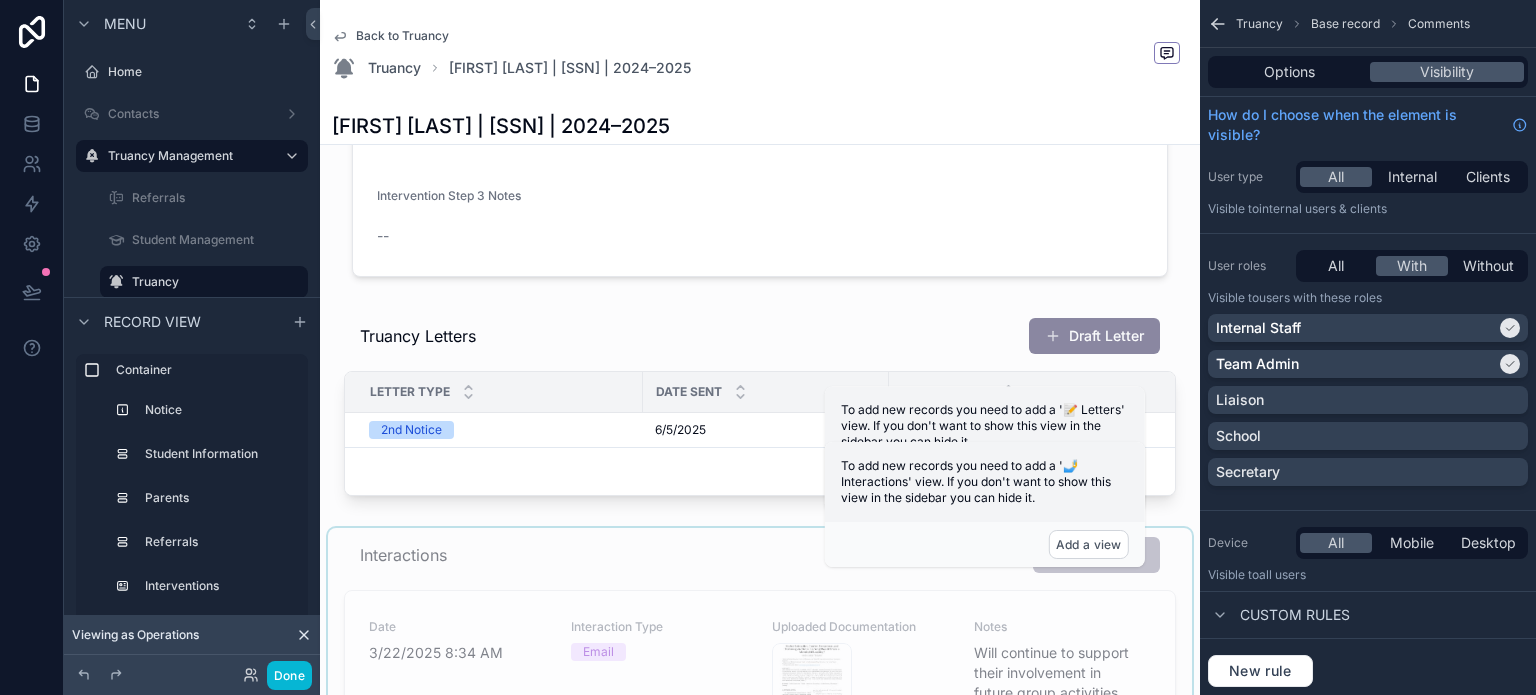 scroll, scrollTop: 1400, scrollLeft: 0, axis: vertical 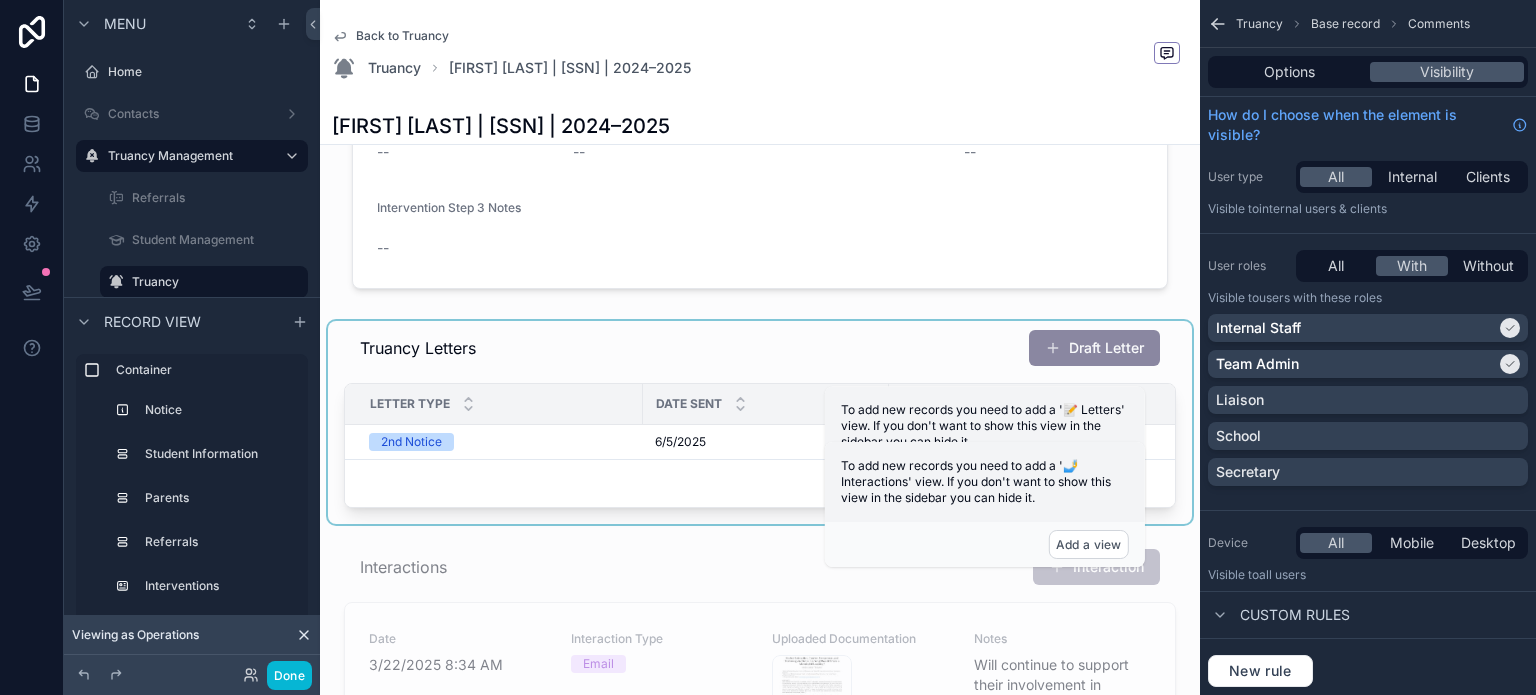 click at bounding box center (760, 422) 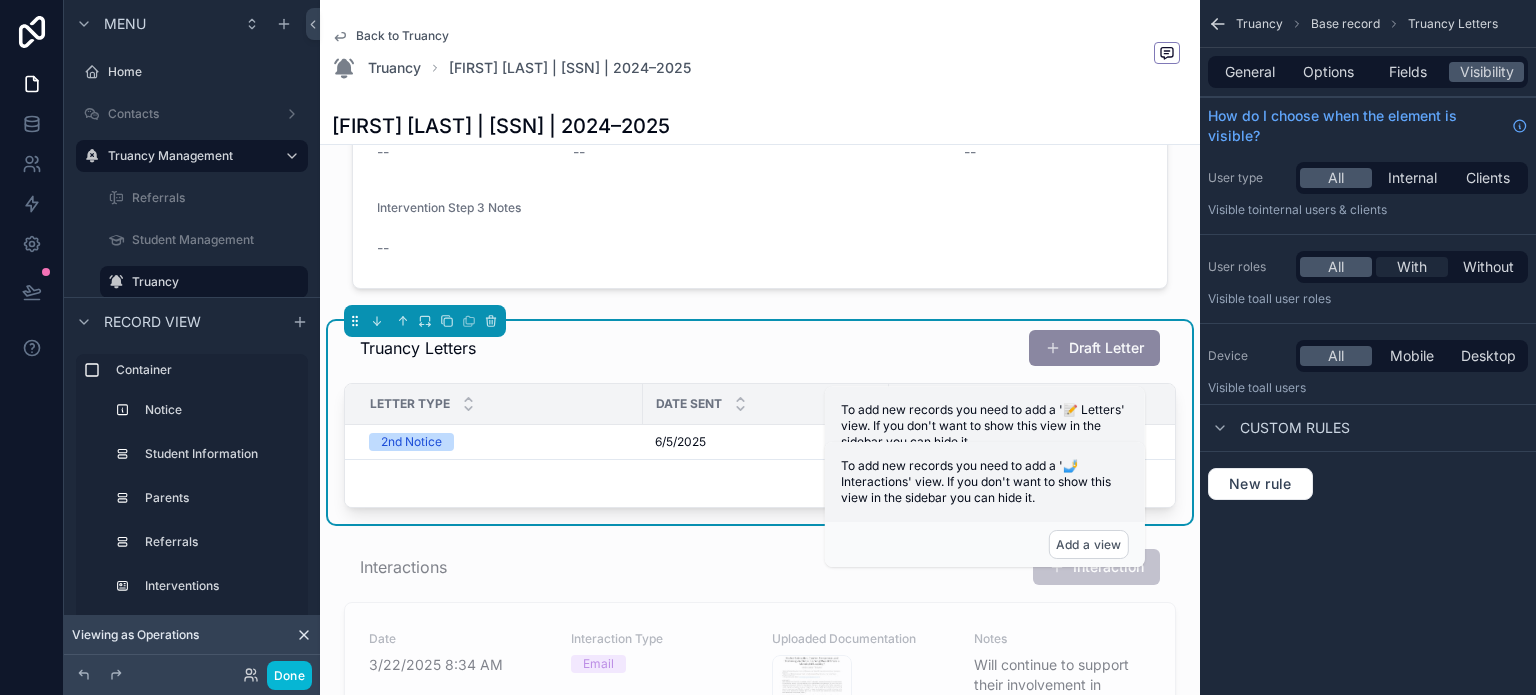 click on "With" at bounding box center (1412, 267) 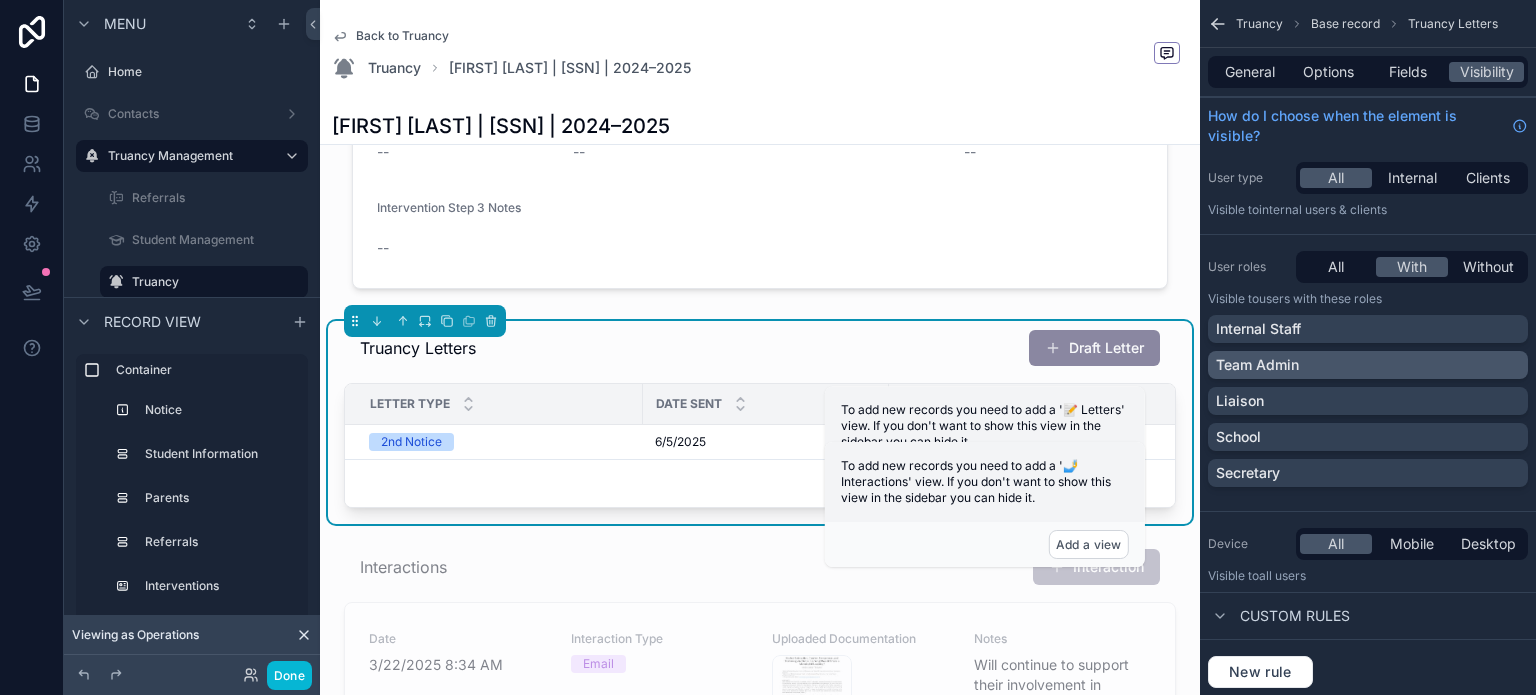 click on "Team Admin" at bounding box center (1368, 365) 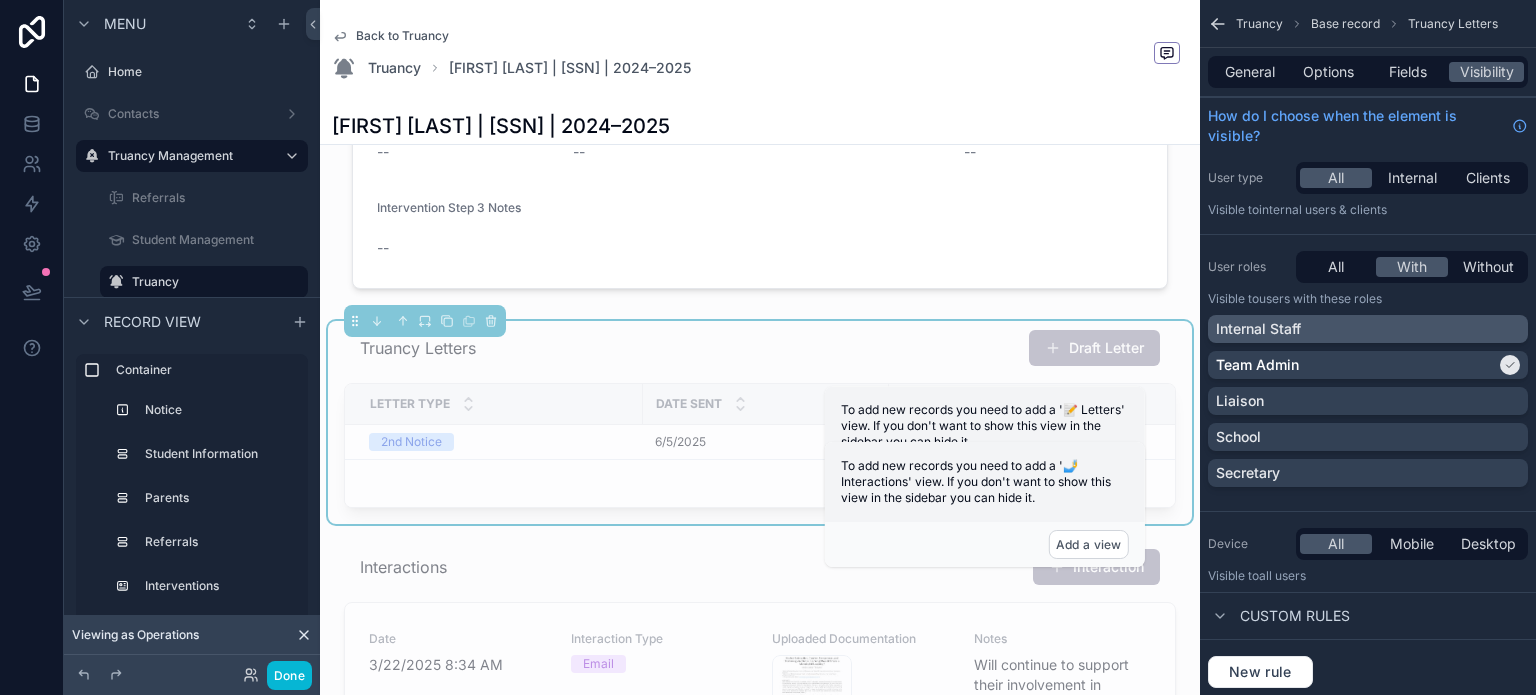 click on "Internal Staff" at bounding box center [1368, 329] 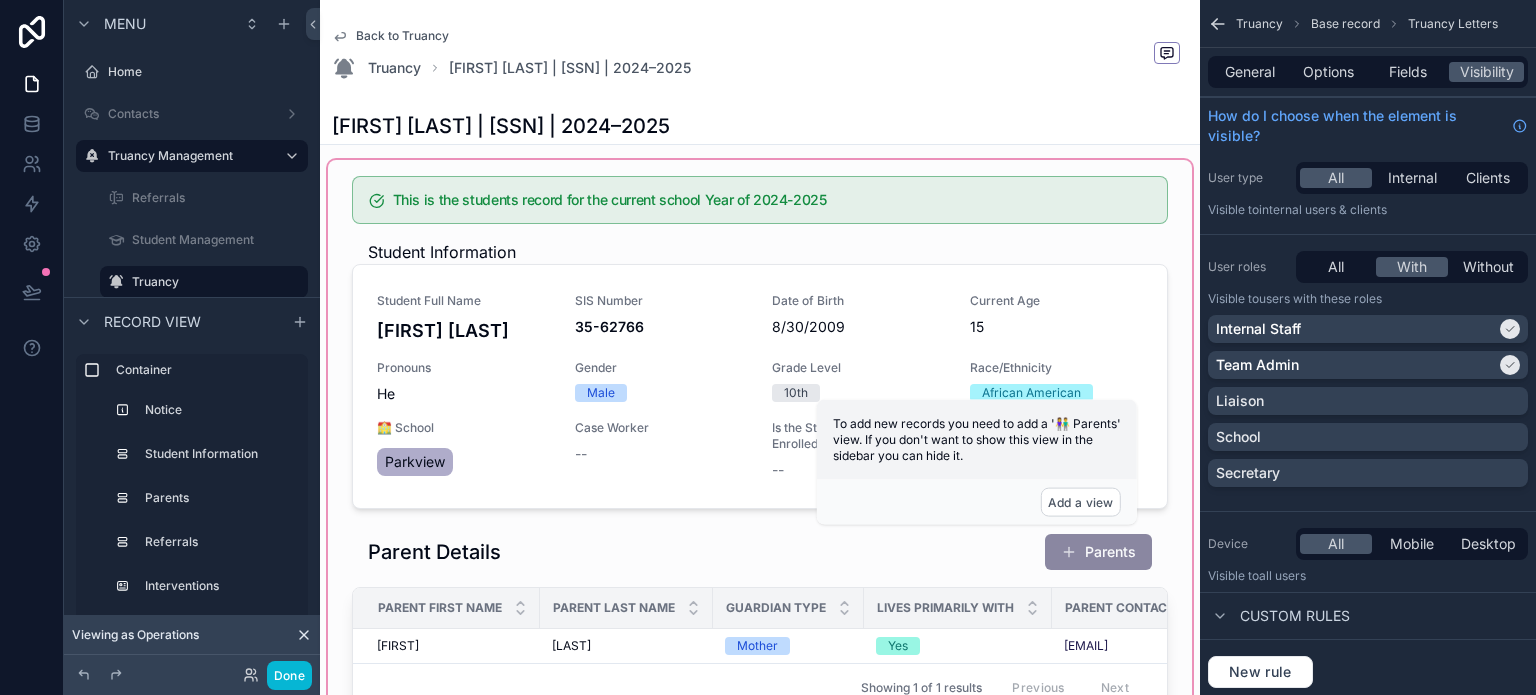 scroll, scrollTop: 0, scrollLeft: 0, axis: both 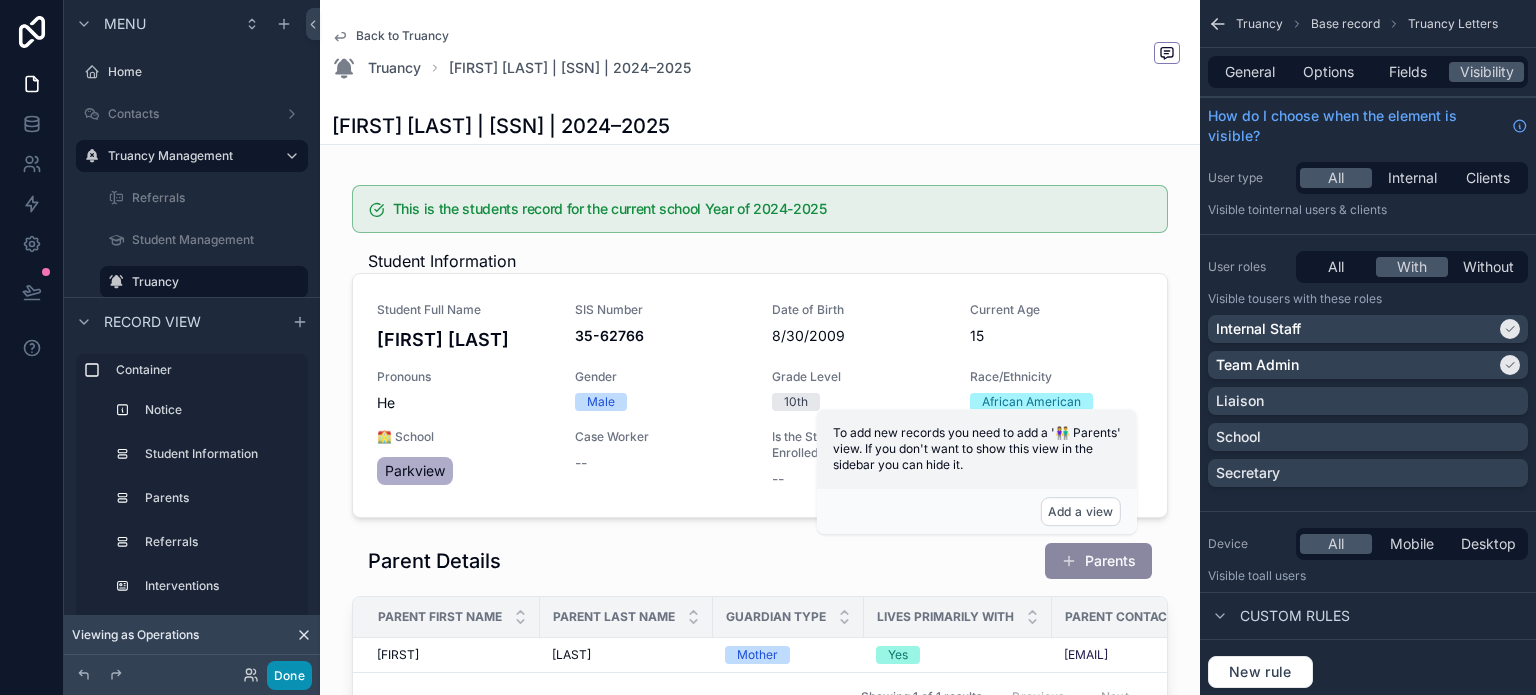 click on "Done" at bounding box center (289, 675) 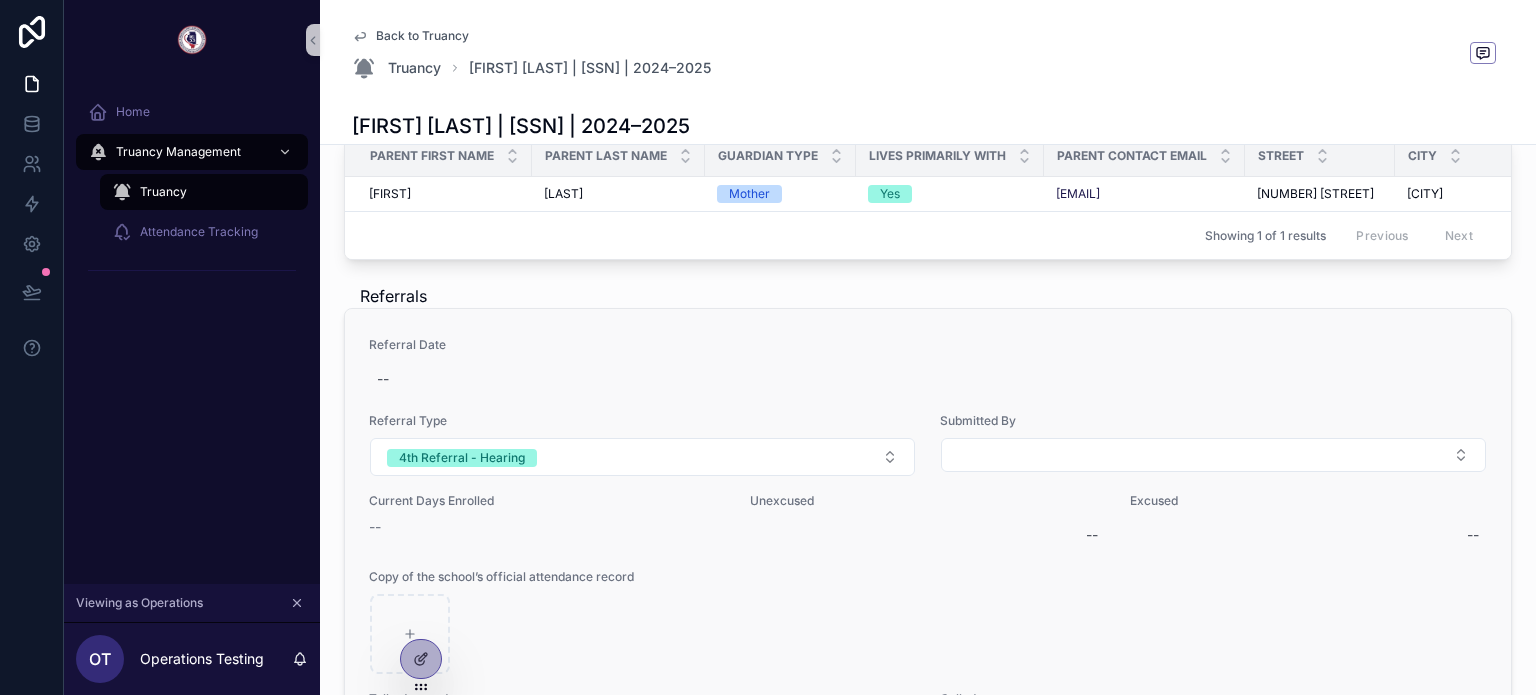 scroll, scrollTop: 500, scrollLeft: 0, axis: vertical 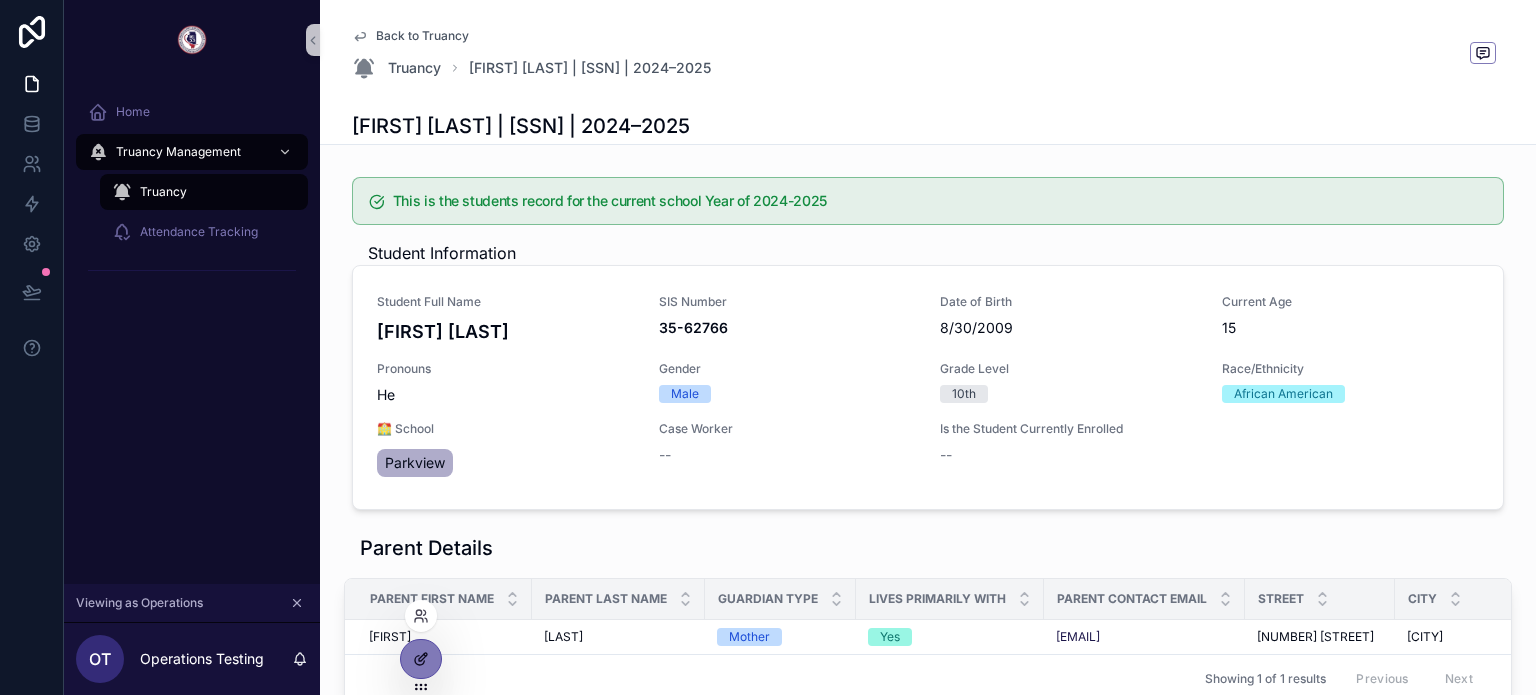 click at bounding box center [421, 659] 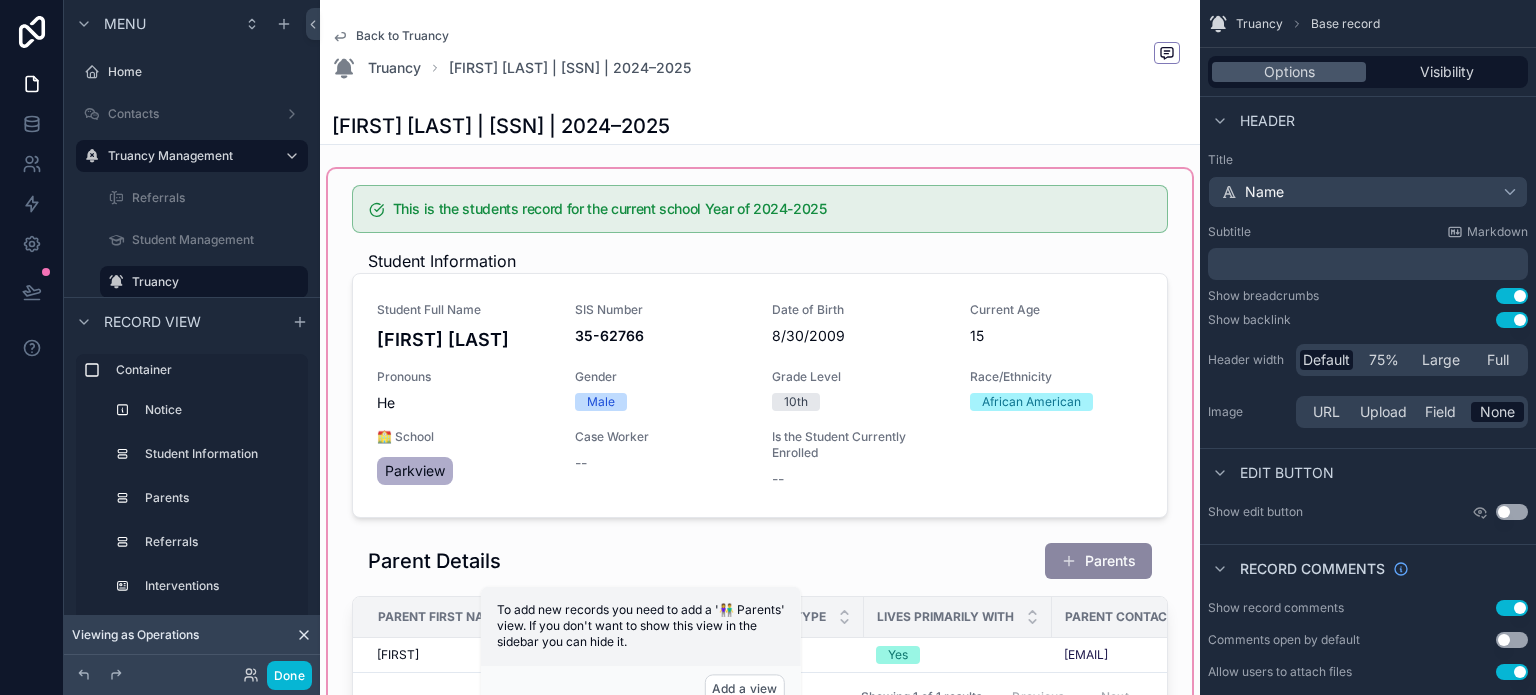 click at bounding box center (760, 937) 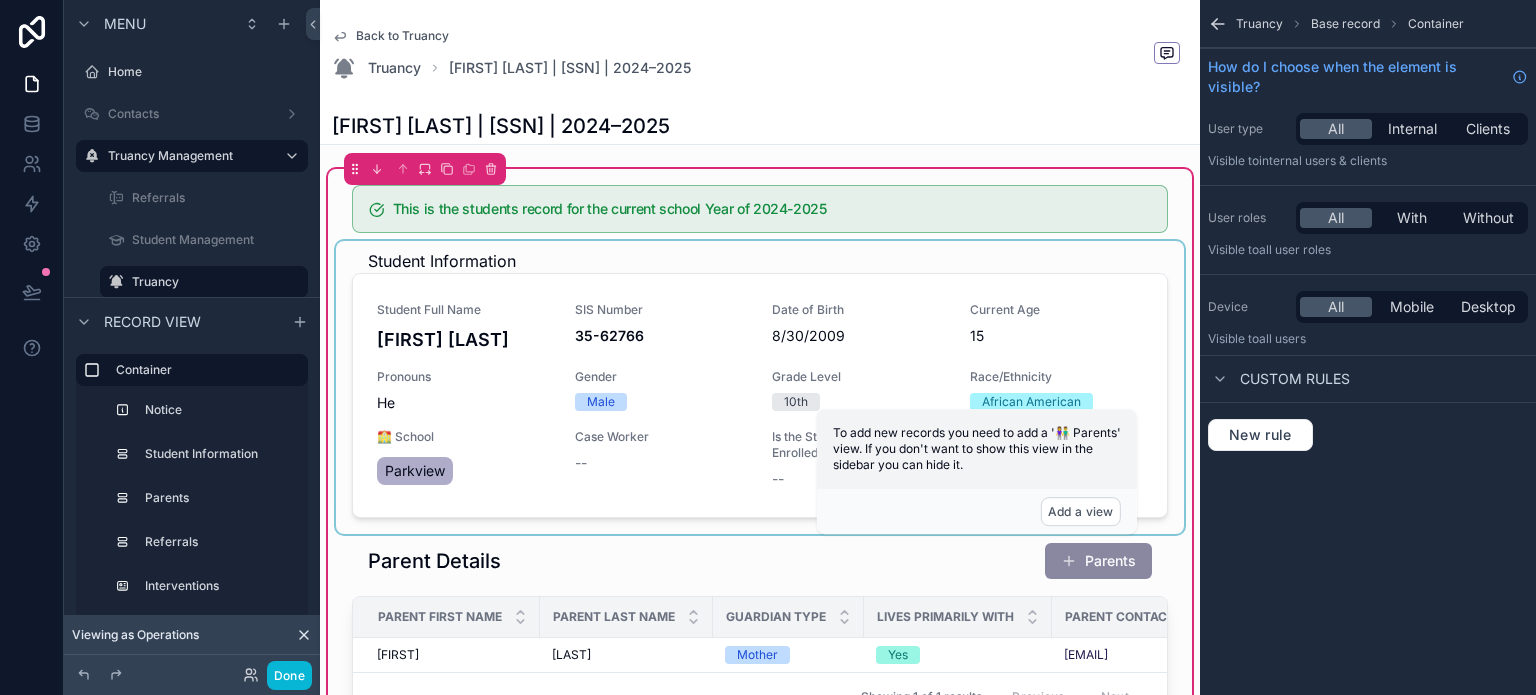click at bounding box center [760, 387] 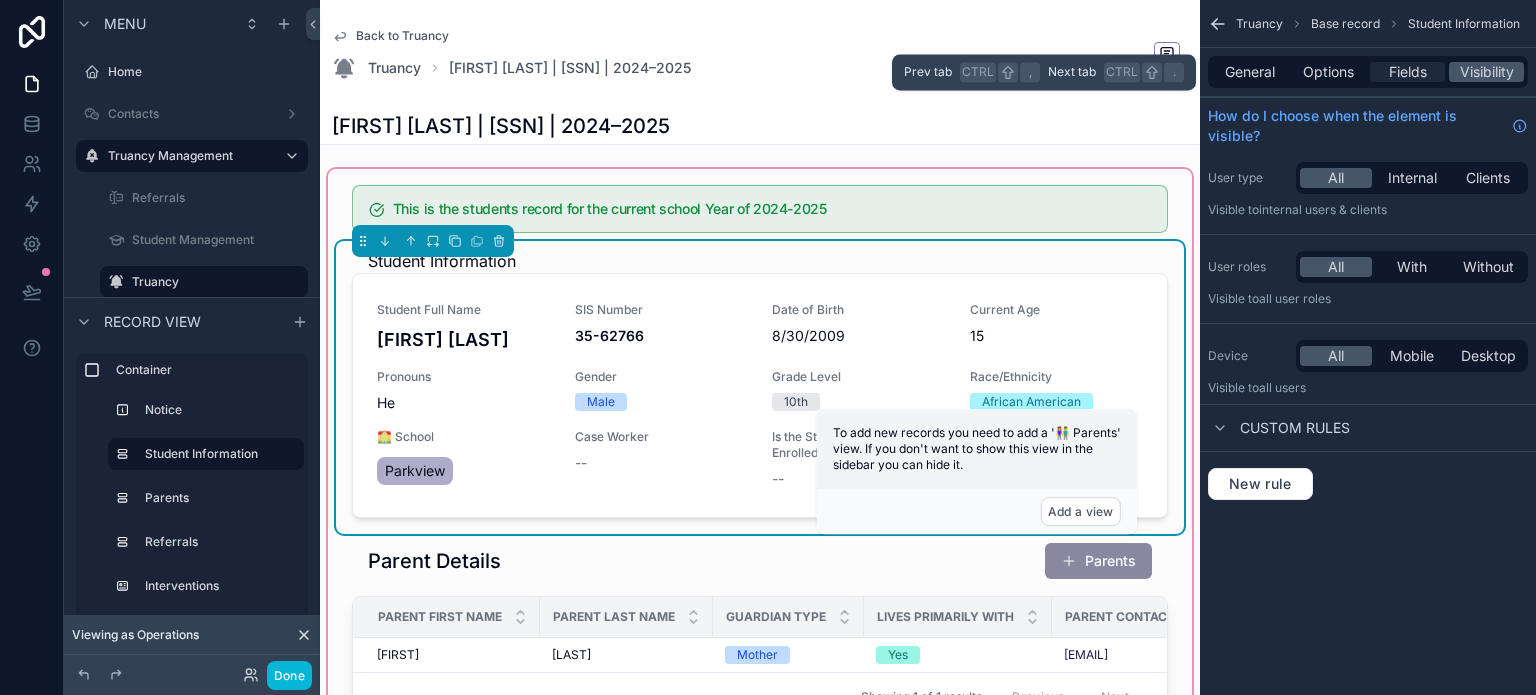 click on "Fields" at bounding box center [1408, 72] 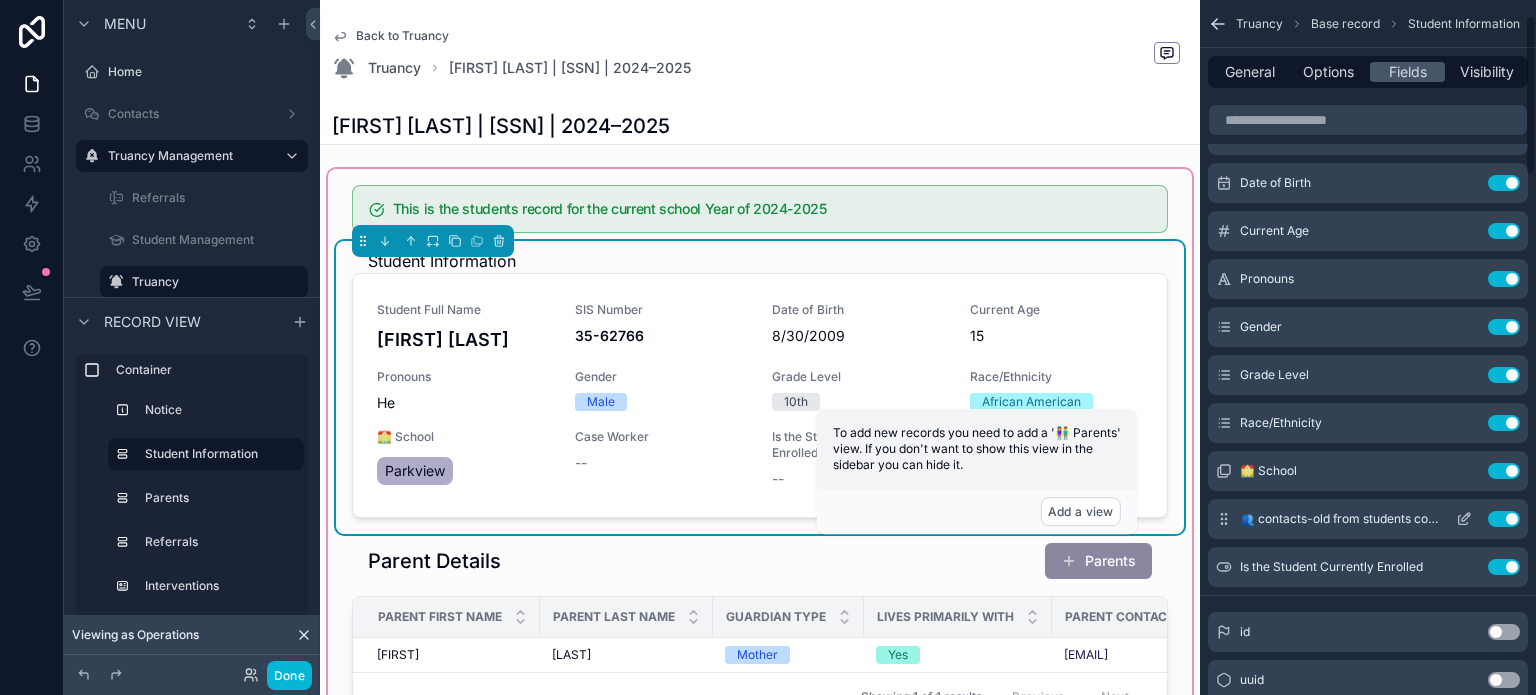 scroll, scrollTop: 100, scrollLeft: 0, axis: vertical 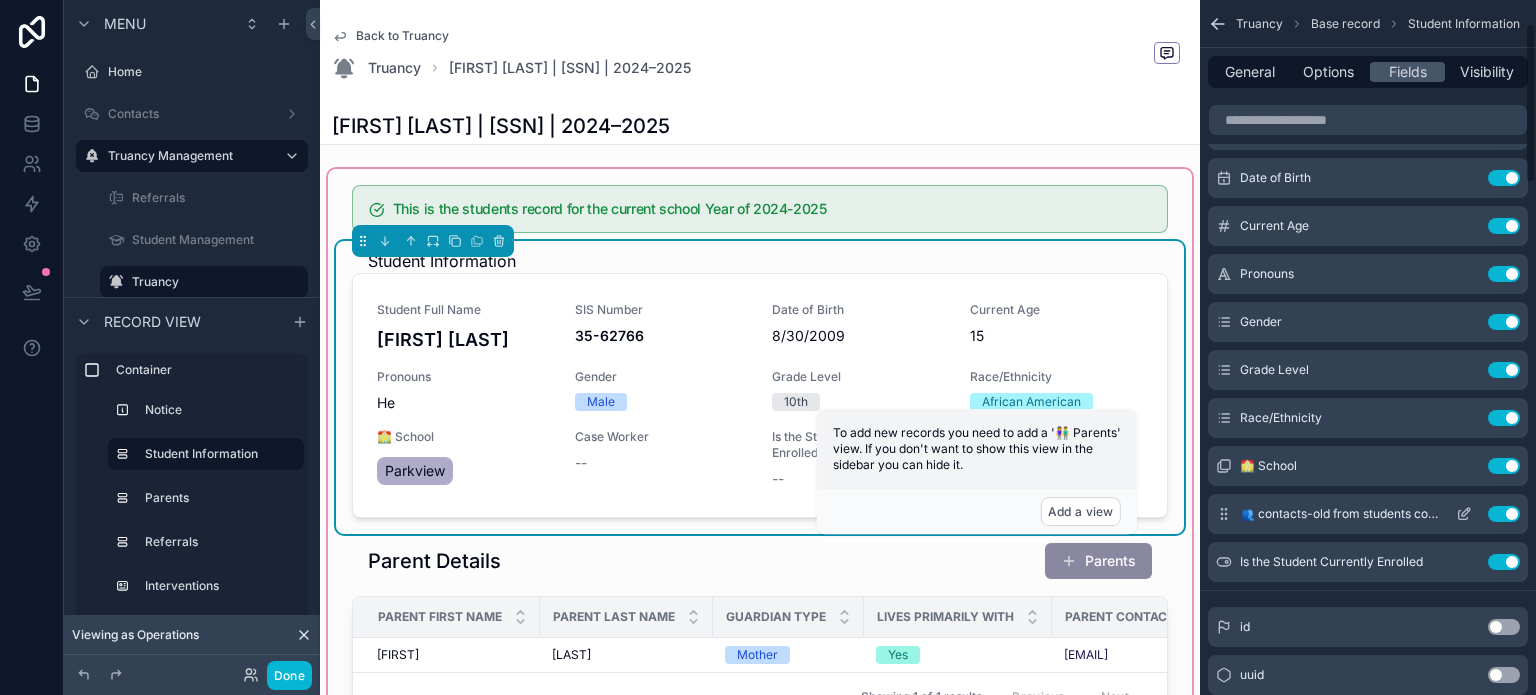 click on "Use setting" at bounding box center [1504, 514] 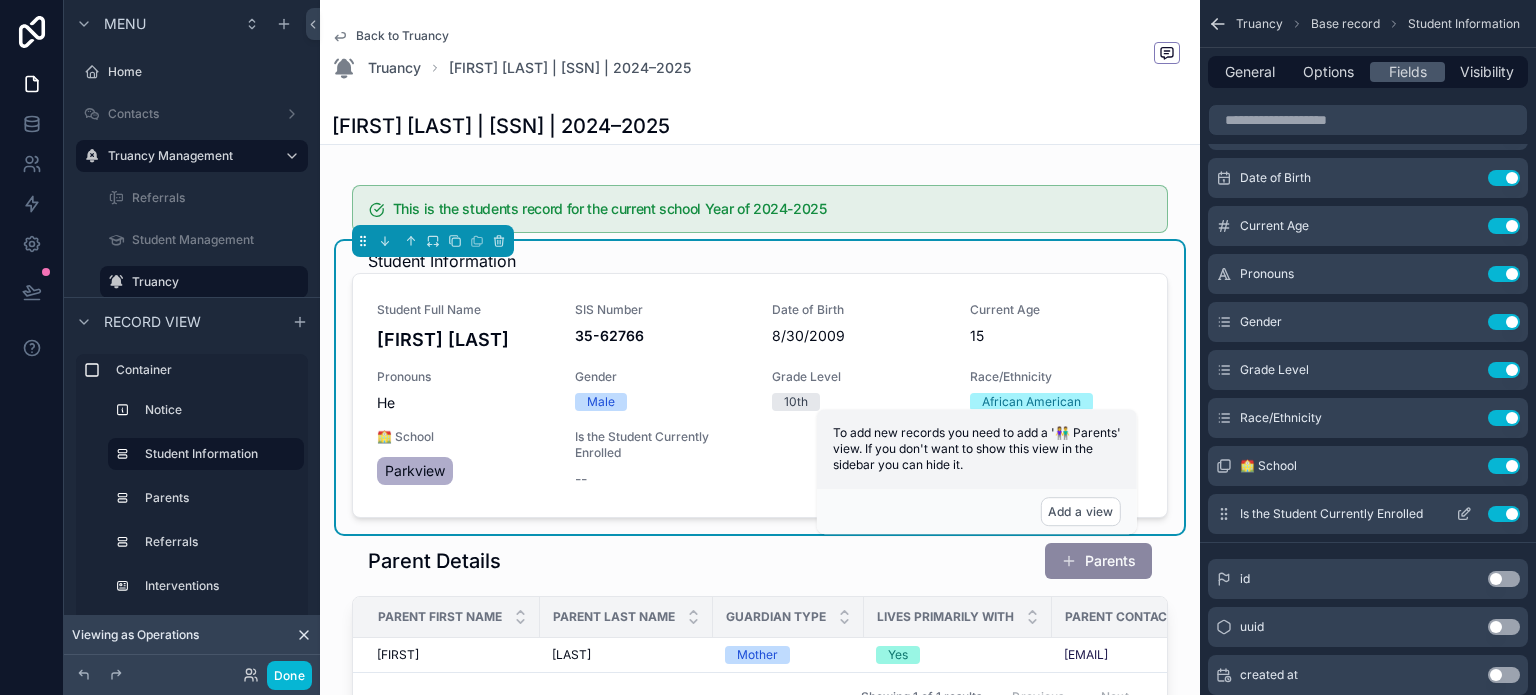 click on "Use setting" at bounding box center (1504, 514) 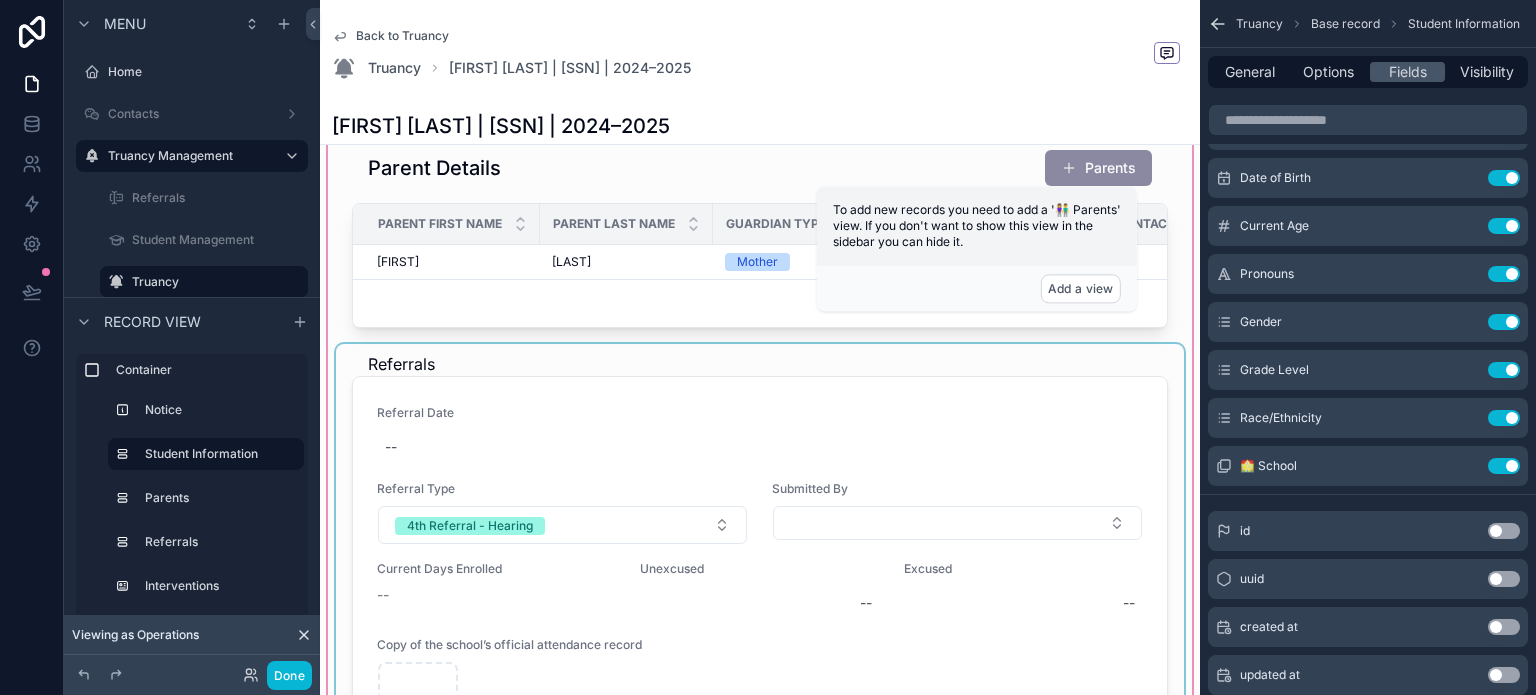 scroll, scrollTop: 400, scrollLeft: 0, axis: vertical 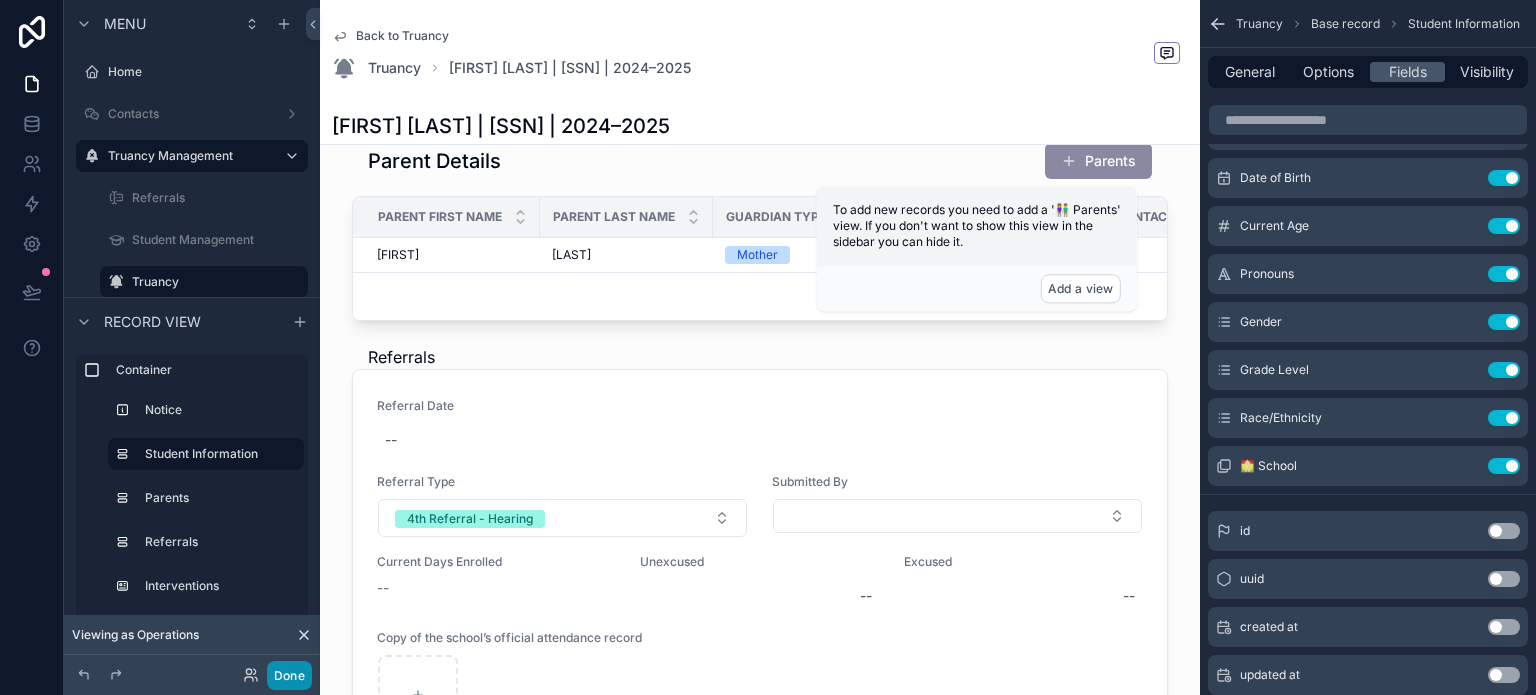 click on "Done" at bounding box center (289, 675) 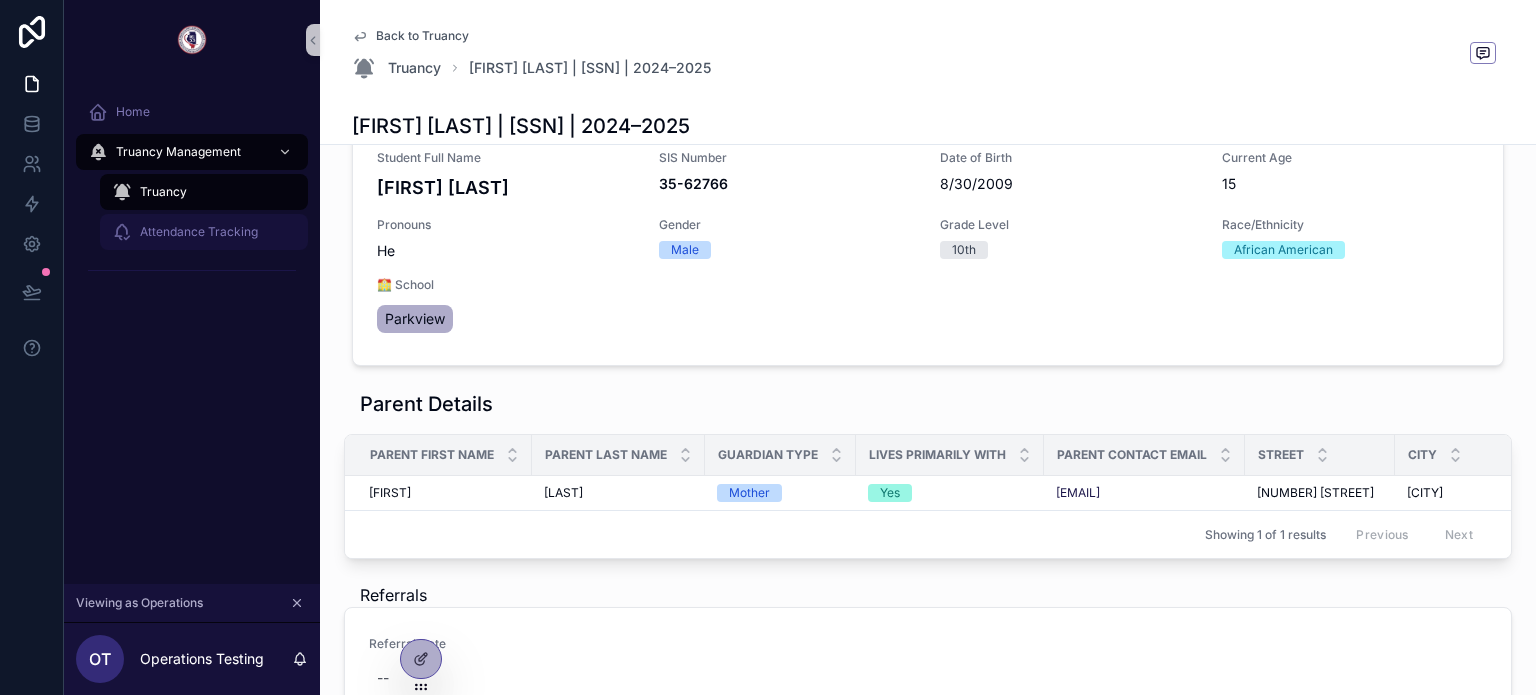 scroll, scrollTop: 200, scrollLeft: 0, axis: vertical 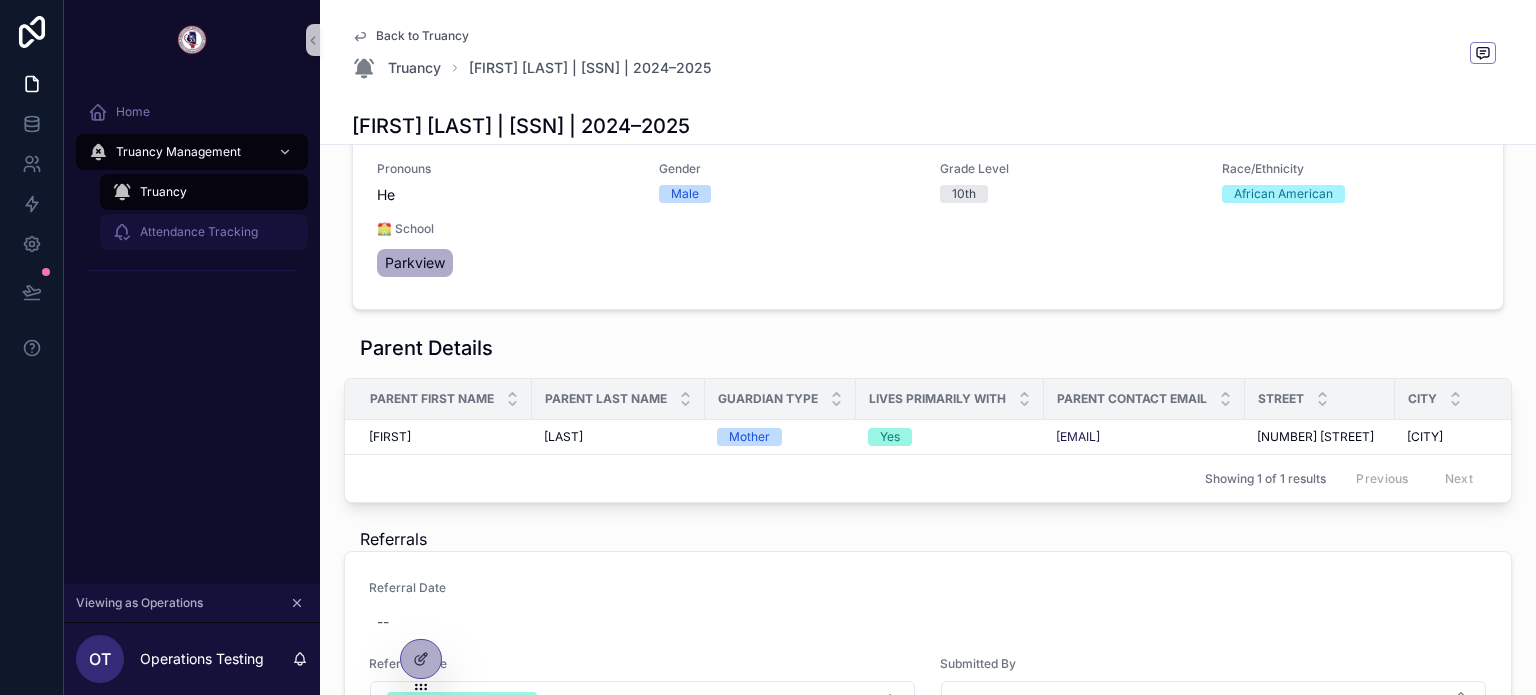 click on "Attendance Tracking" at bounding box center [199, 232] 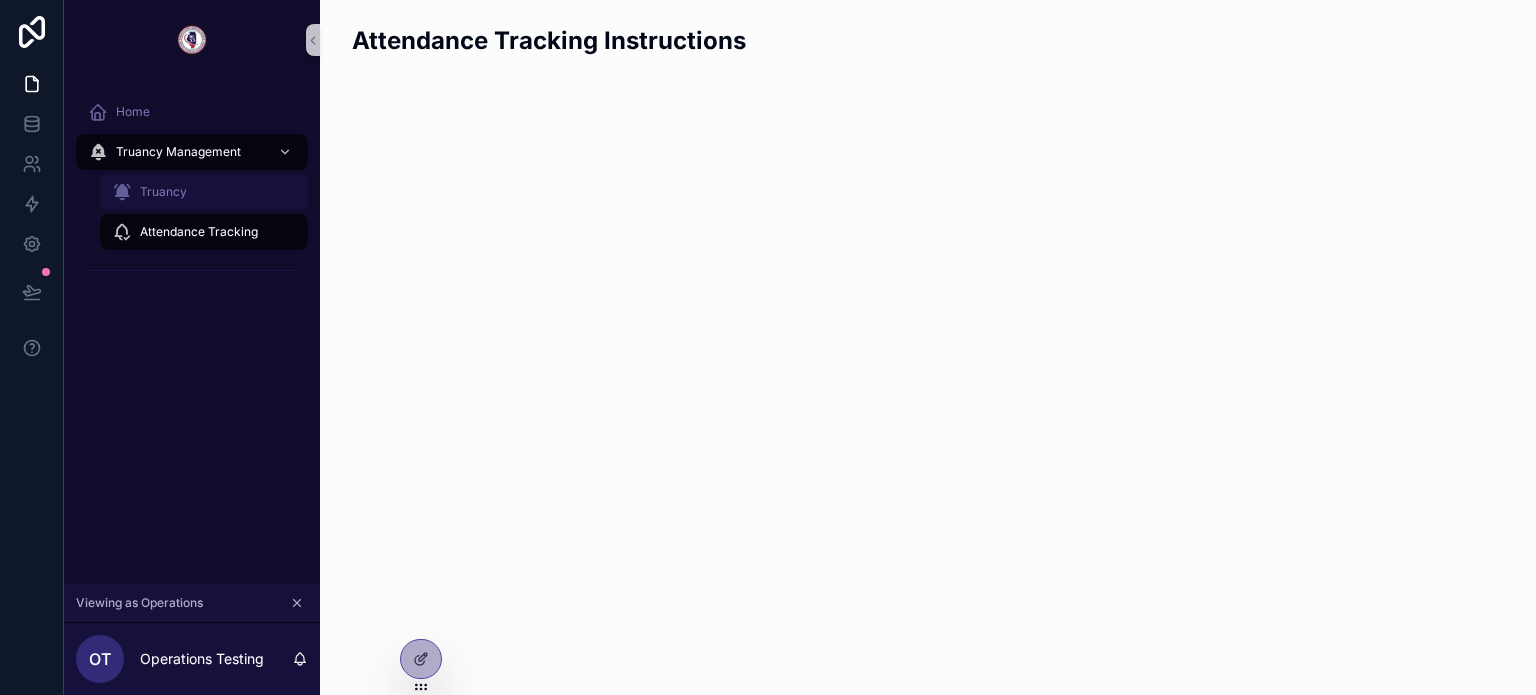 click on "Truancy" at bounding box center (204, 192) 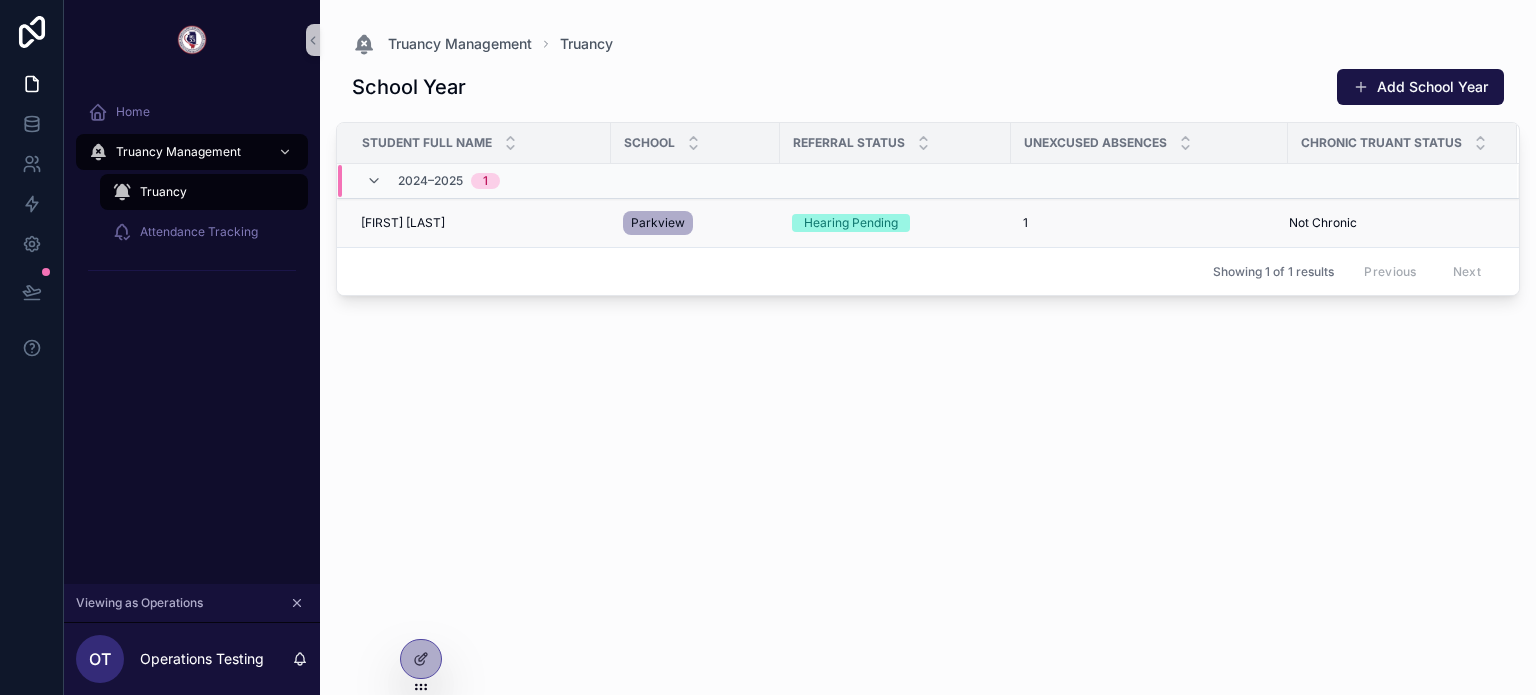click on "James Taylor James Taylor" at bounding box center [474, 223] 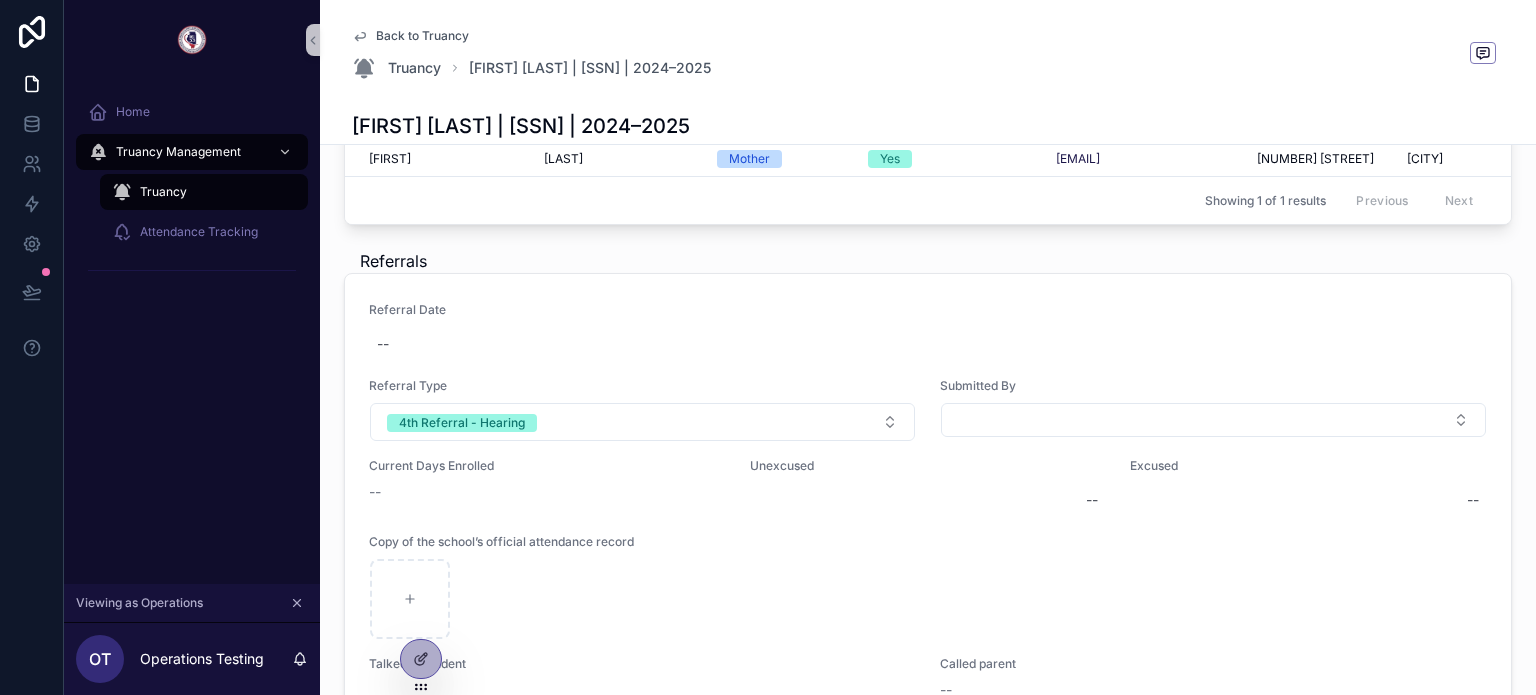 scroll, scrollTop: 500, scrollLeft: 0, axis: vertical 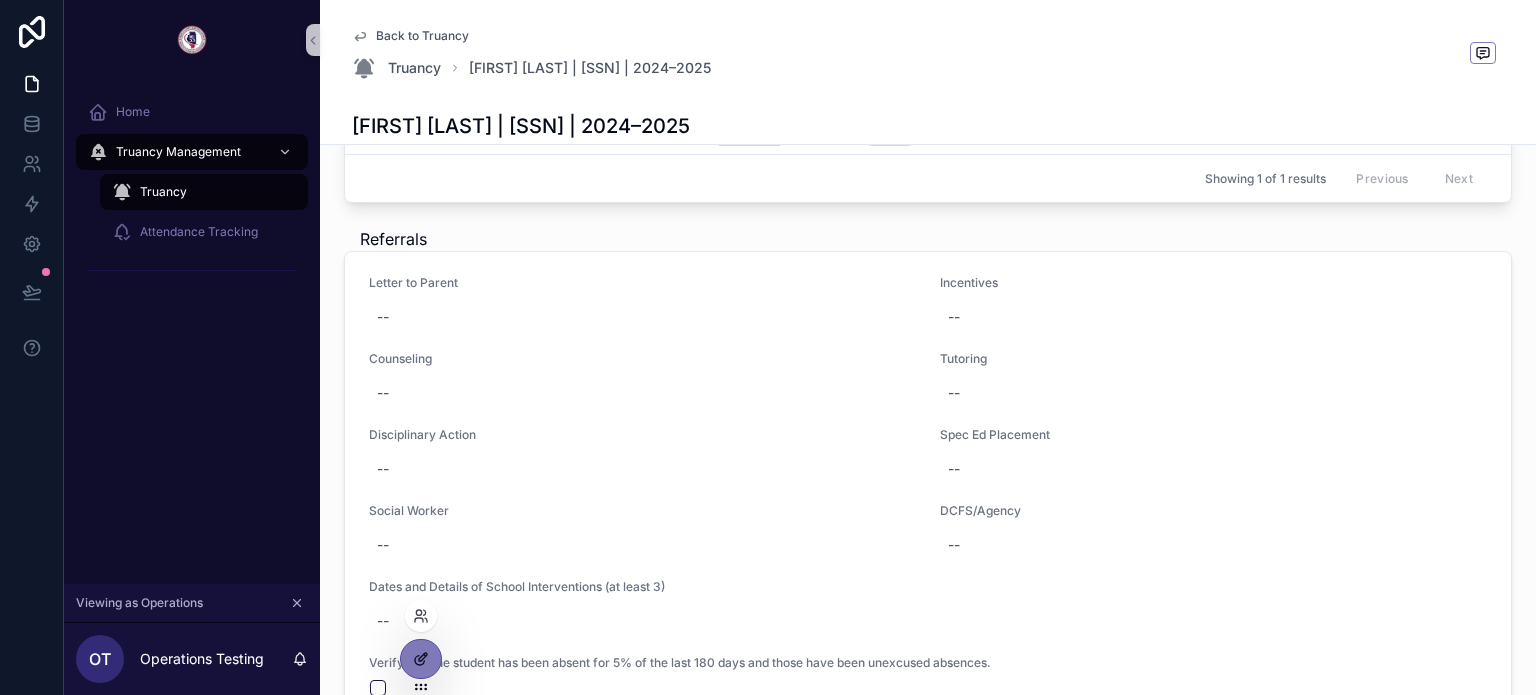 click at bounding box center (421, 659) 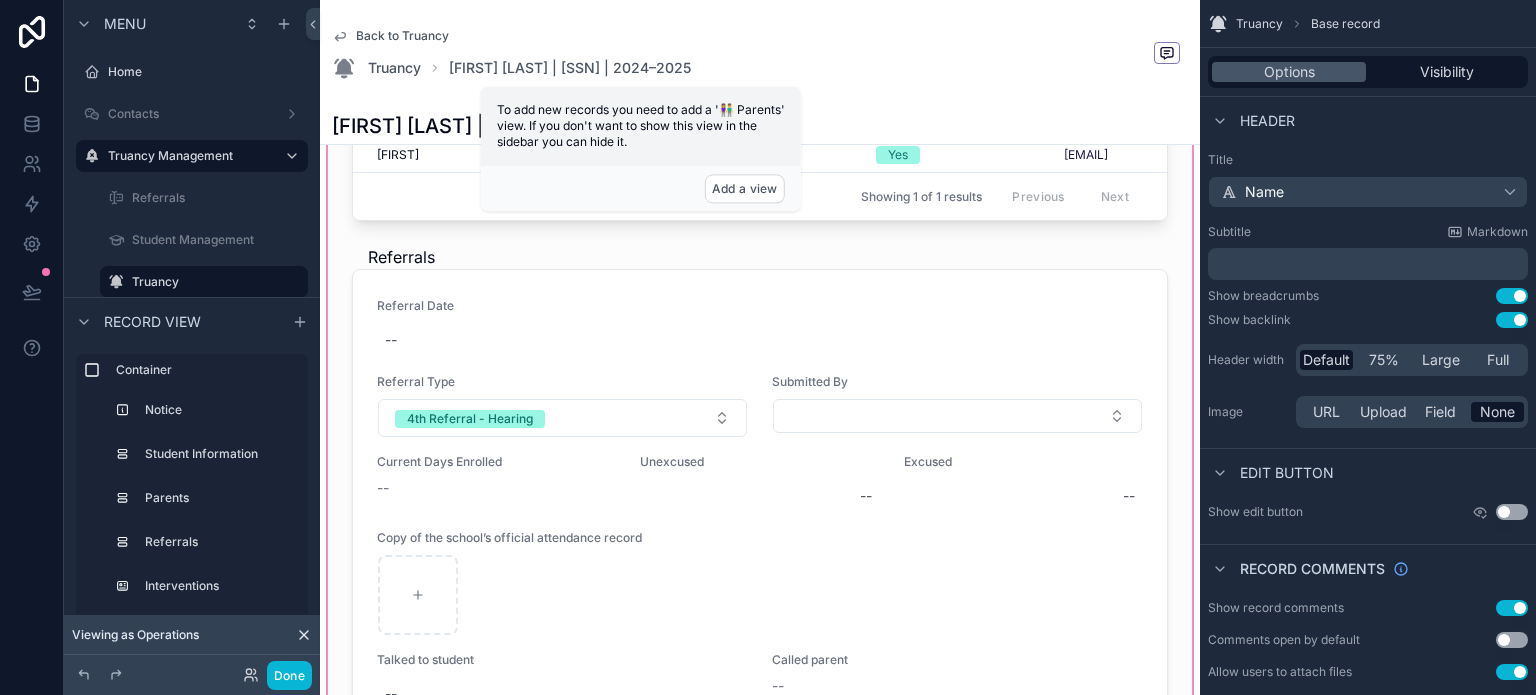 click at bounding box center (760, 437) 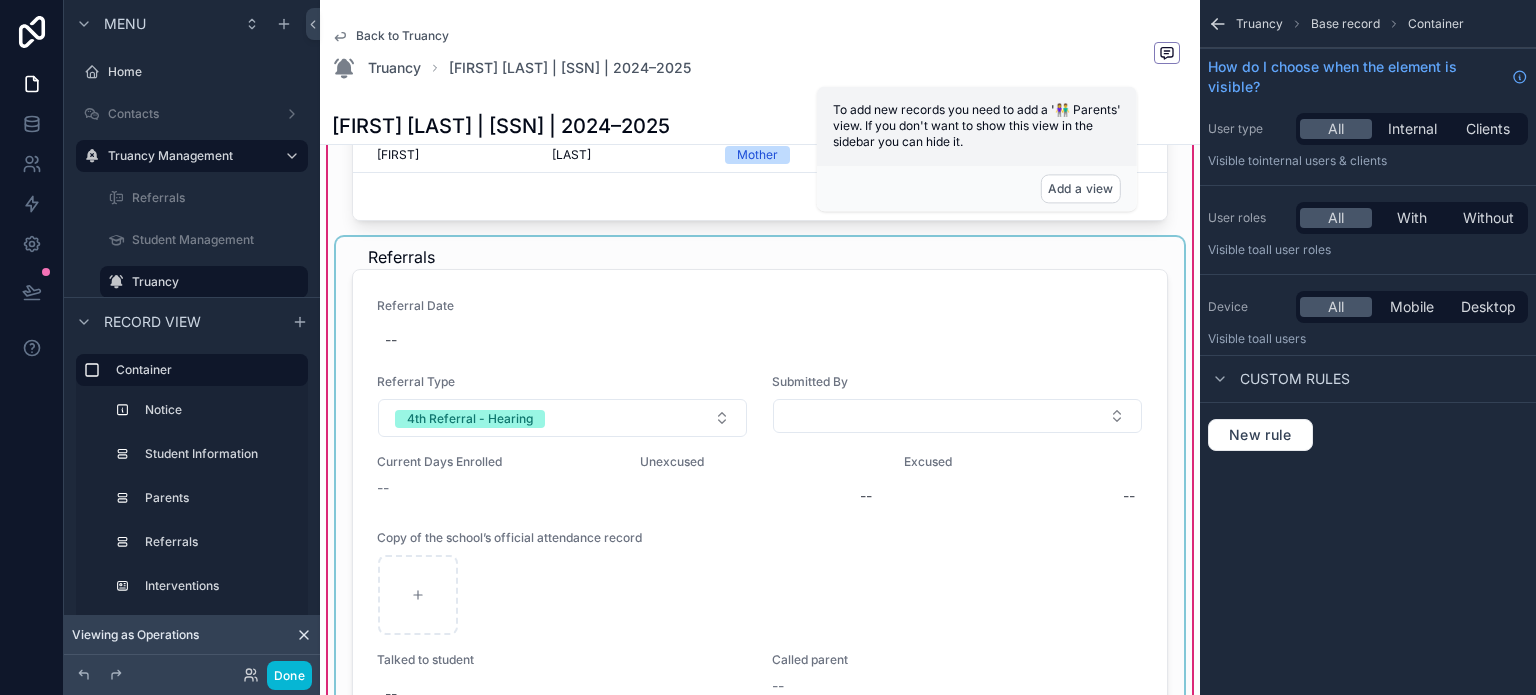 click at bounding box center [760, 521] 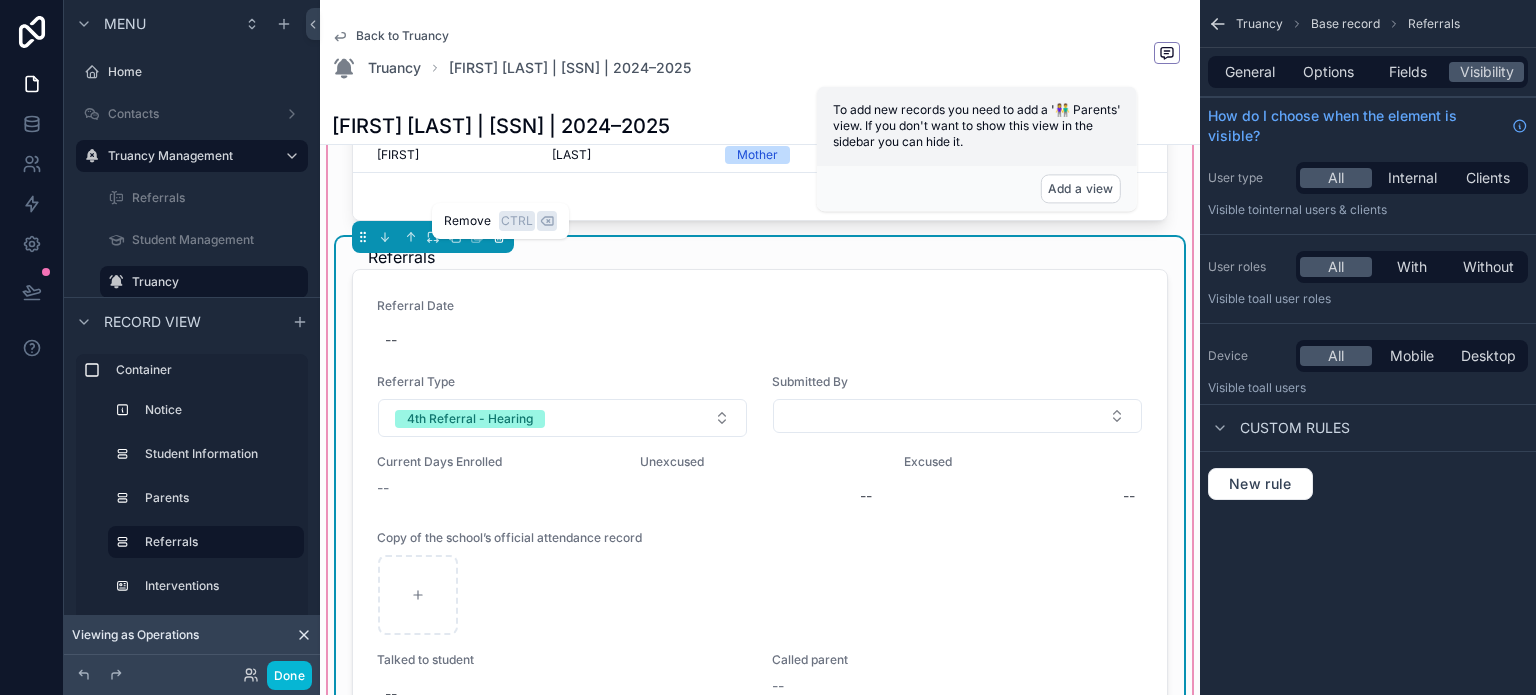 click at bounding box center (499, 237) 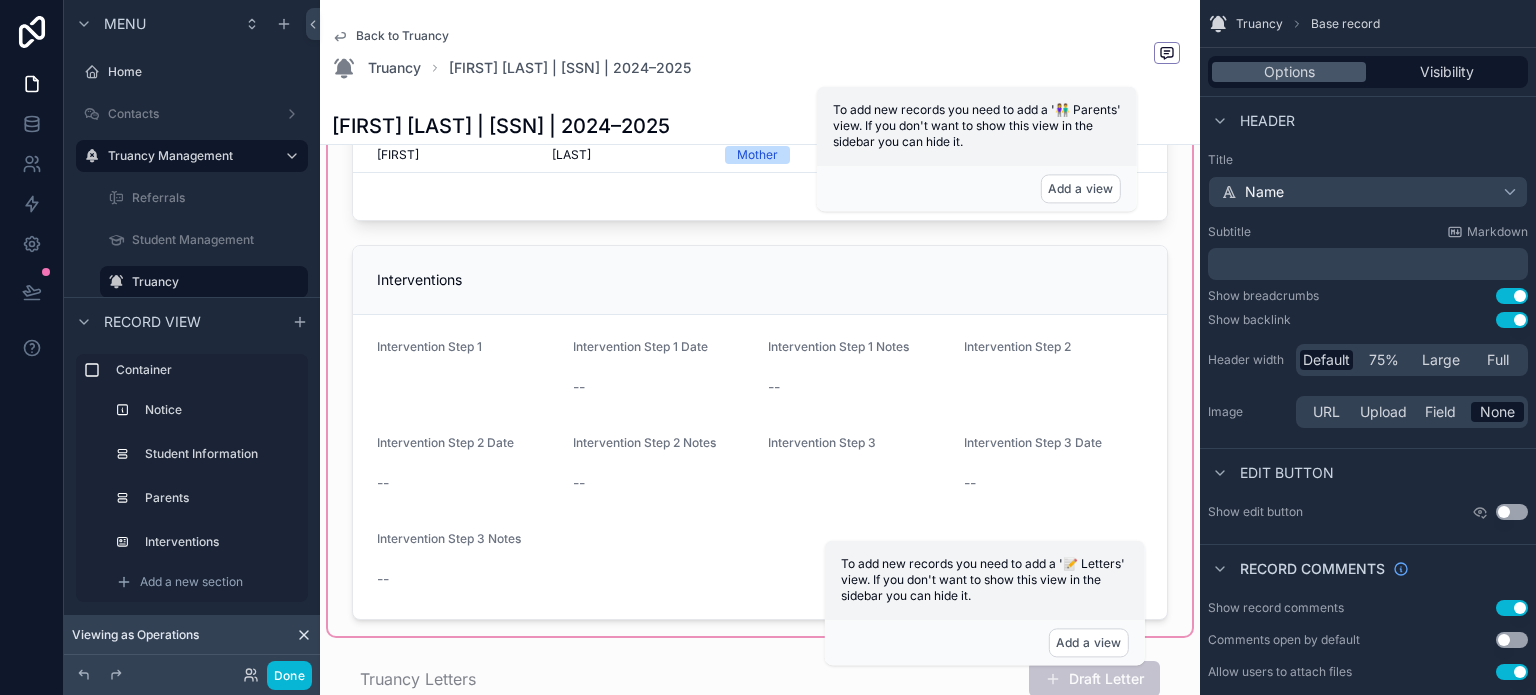 click at bounding box center (760, 152) 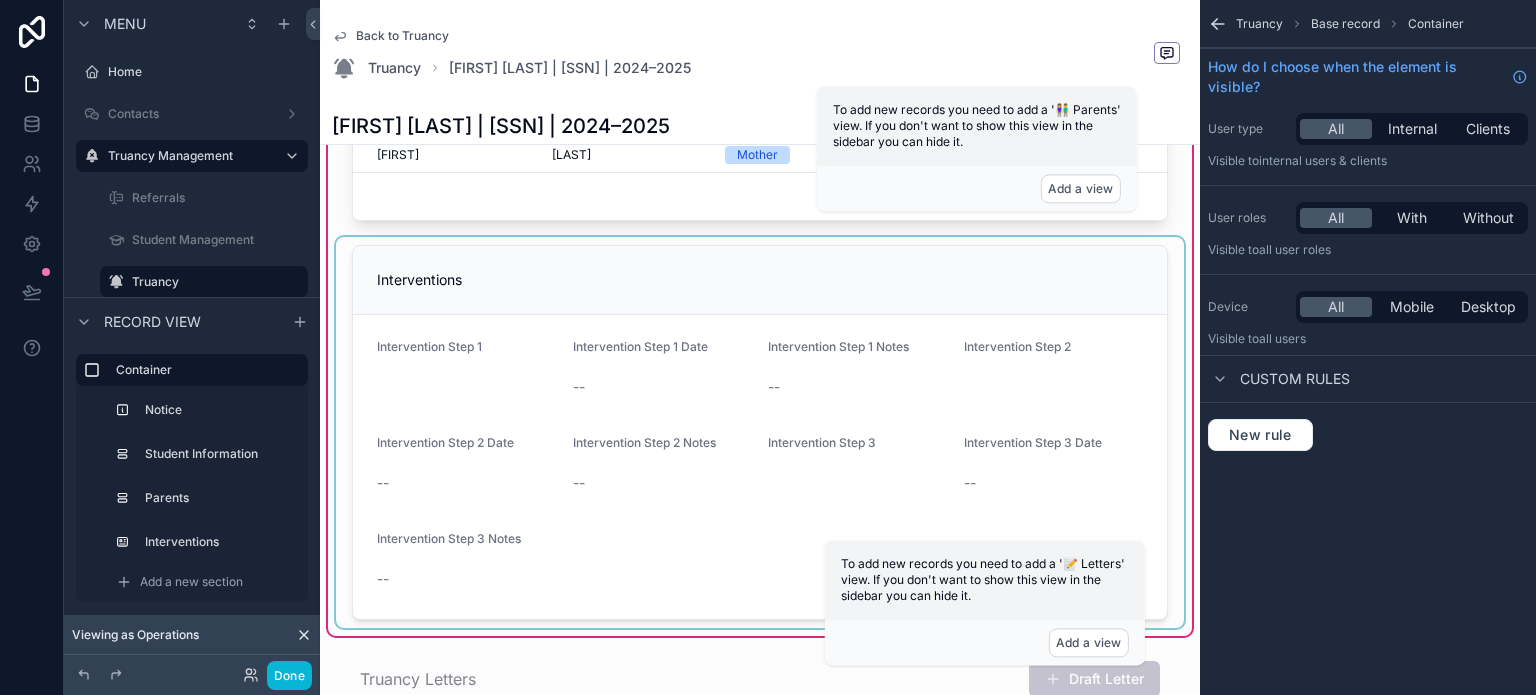click at bounding box center (760, 432) 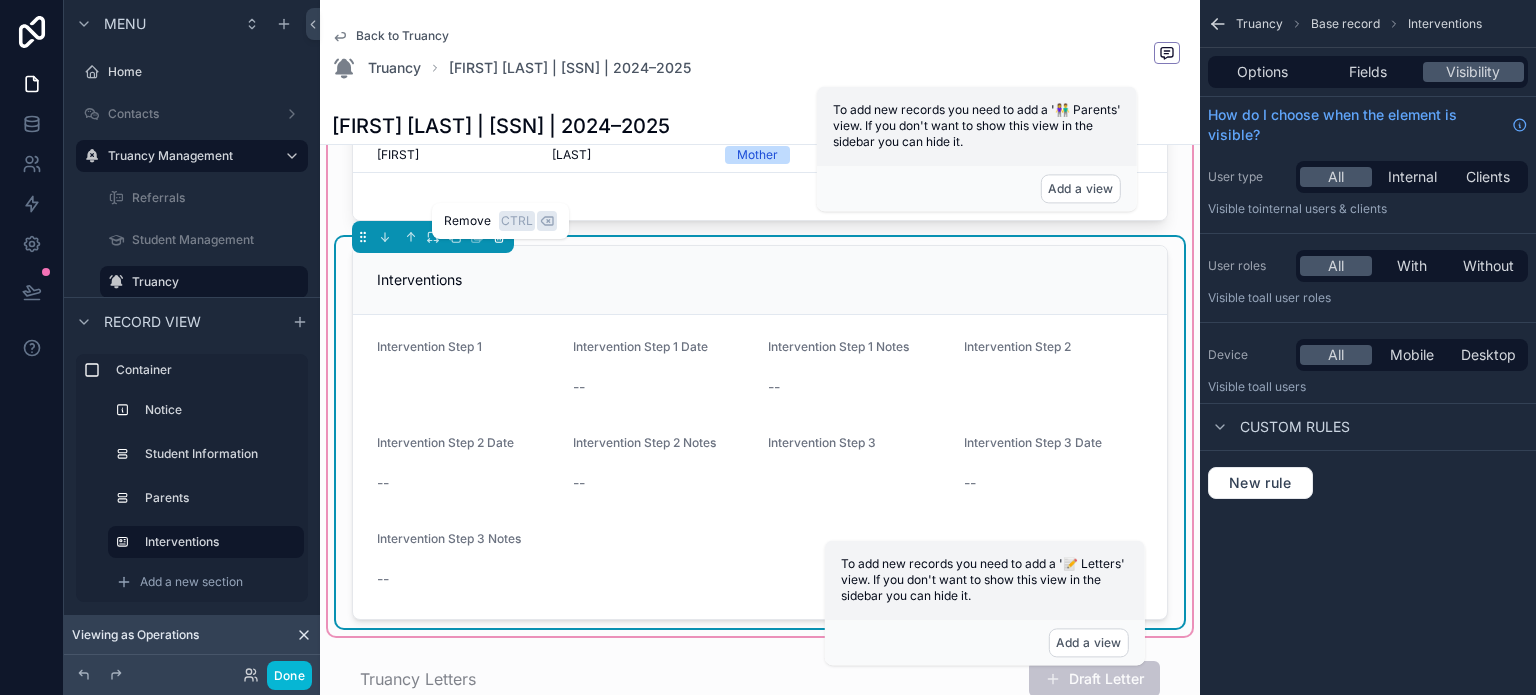 click 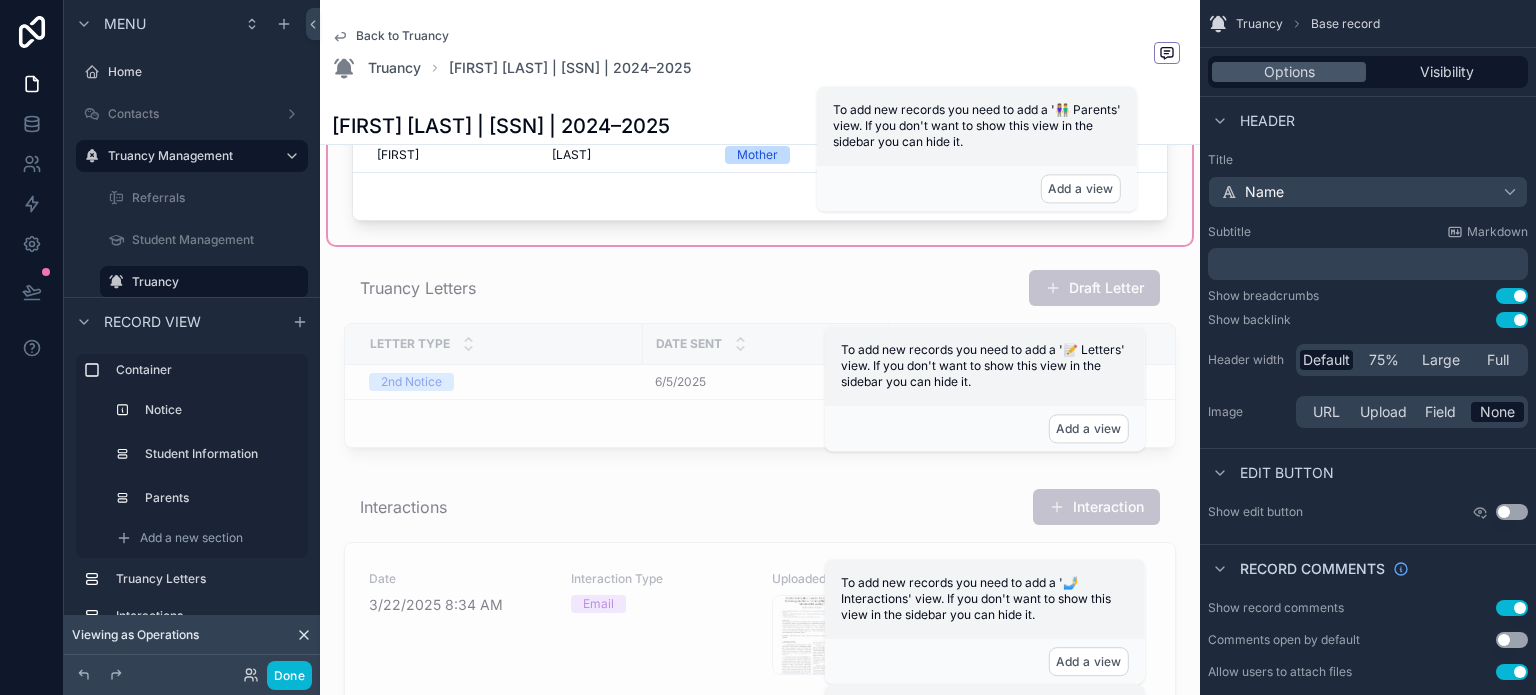 click at bounding box center [760, -43] 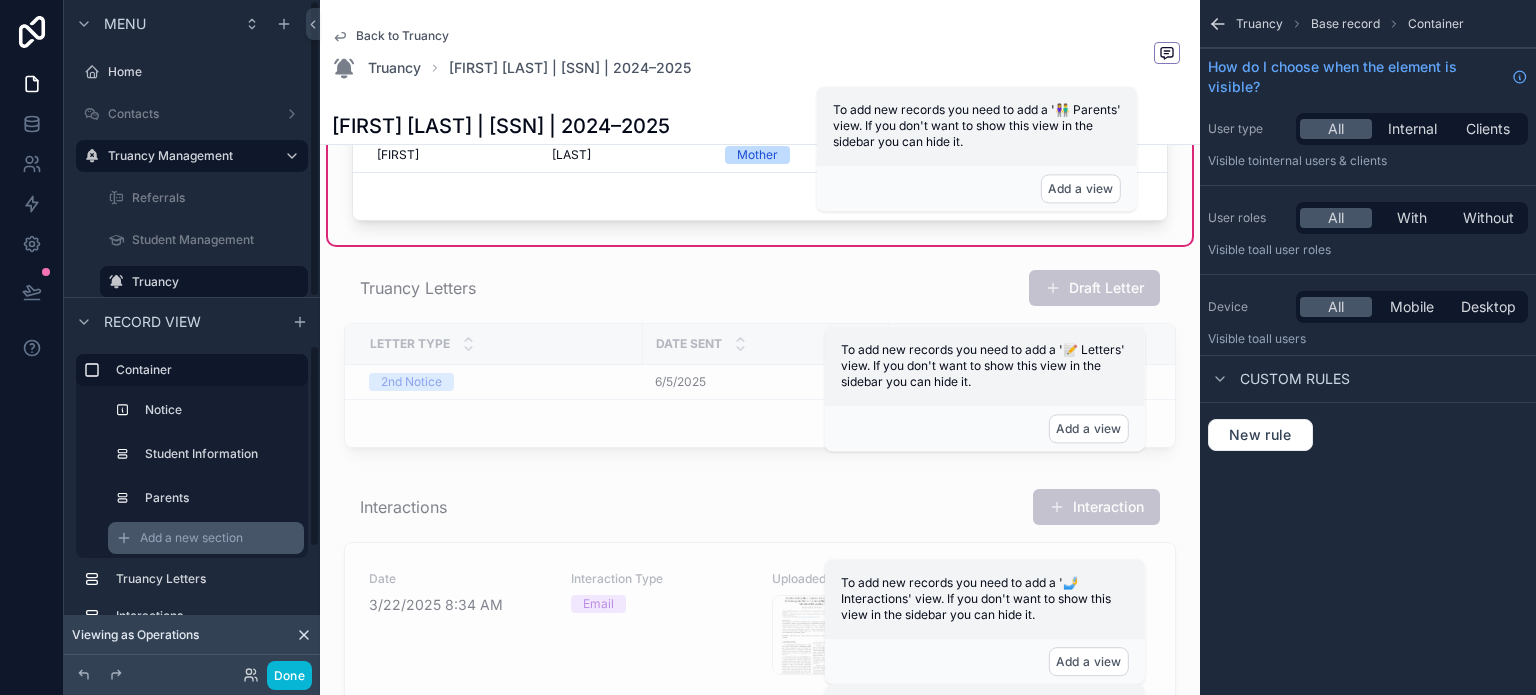 click on "Add a new section" at bounding box center (191, 538) 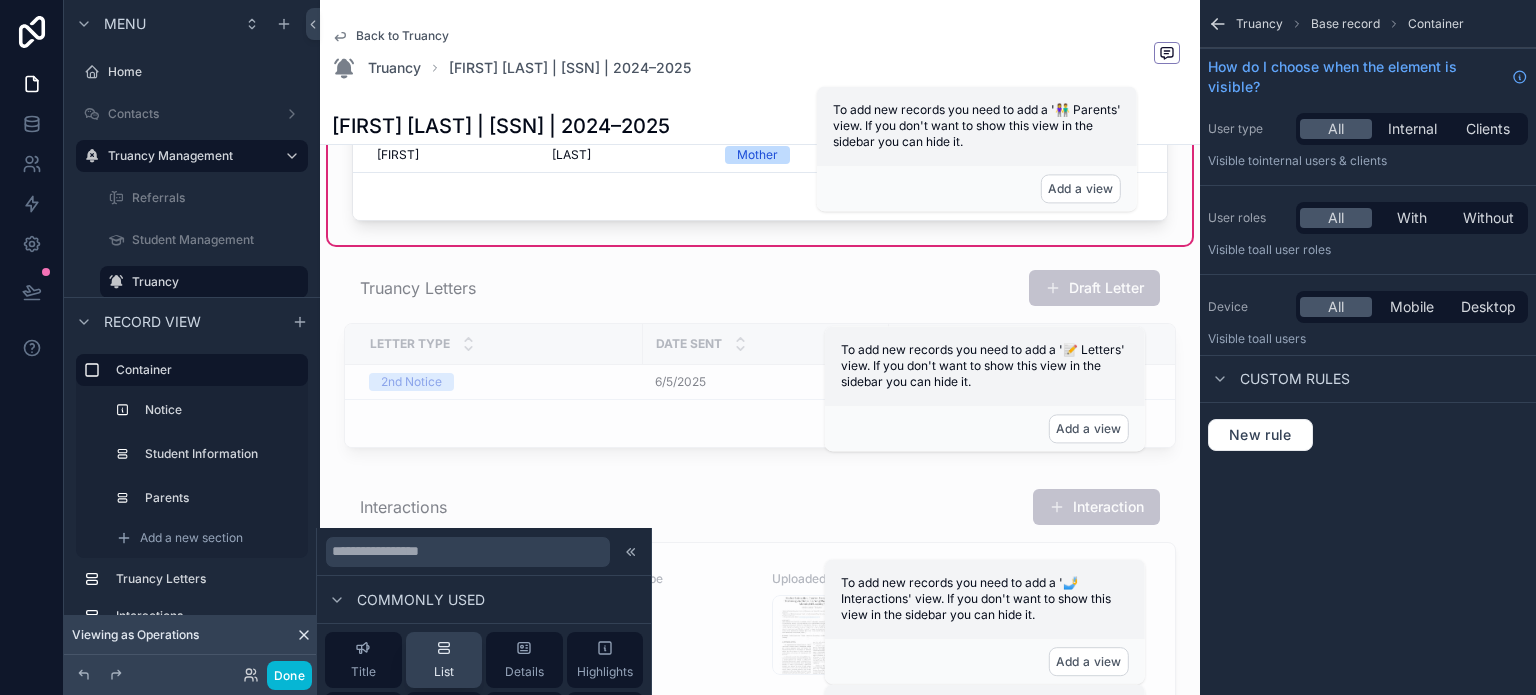 click 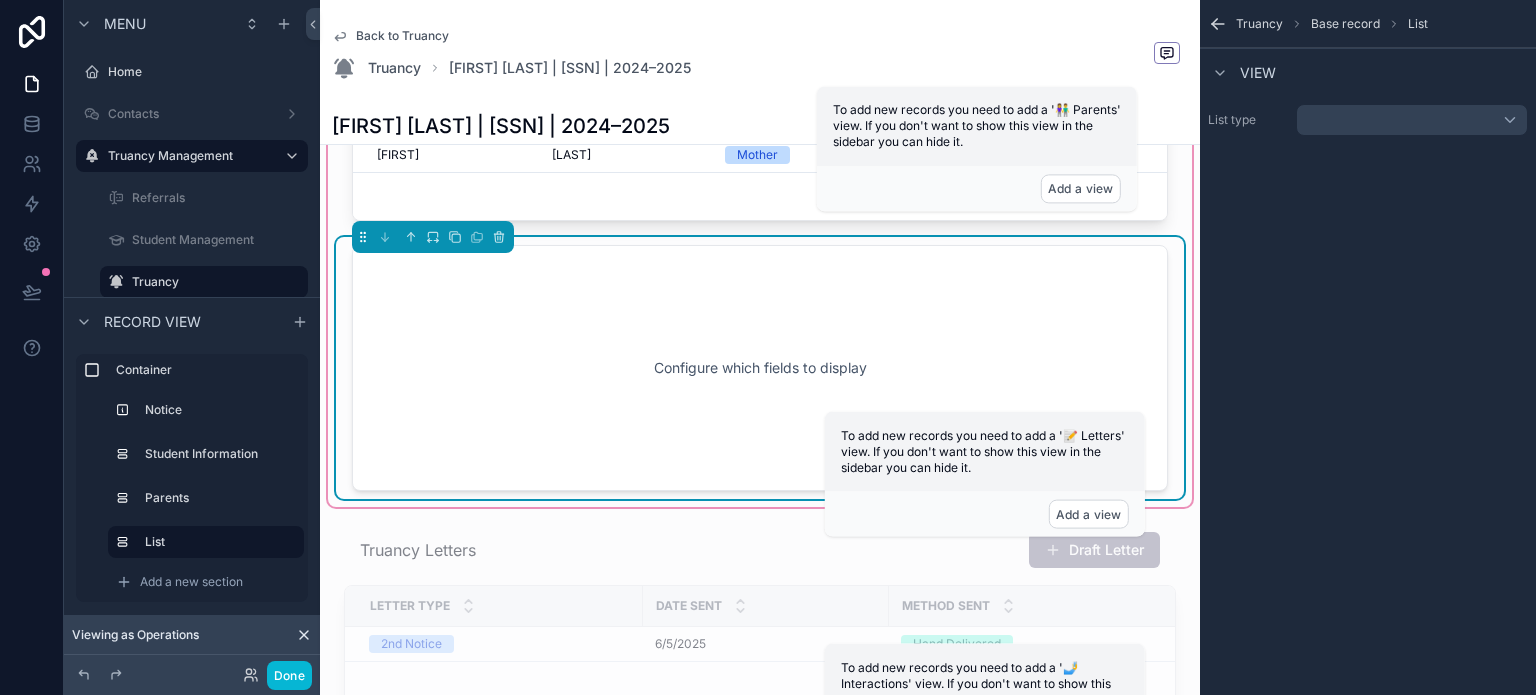 scroll, scrollTop: 532, scrollLeft: 0, axis: vertical 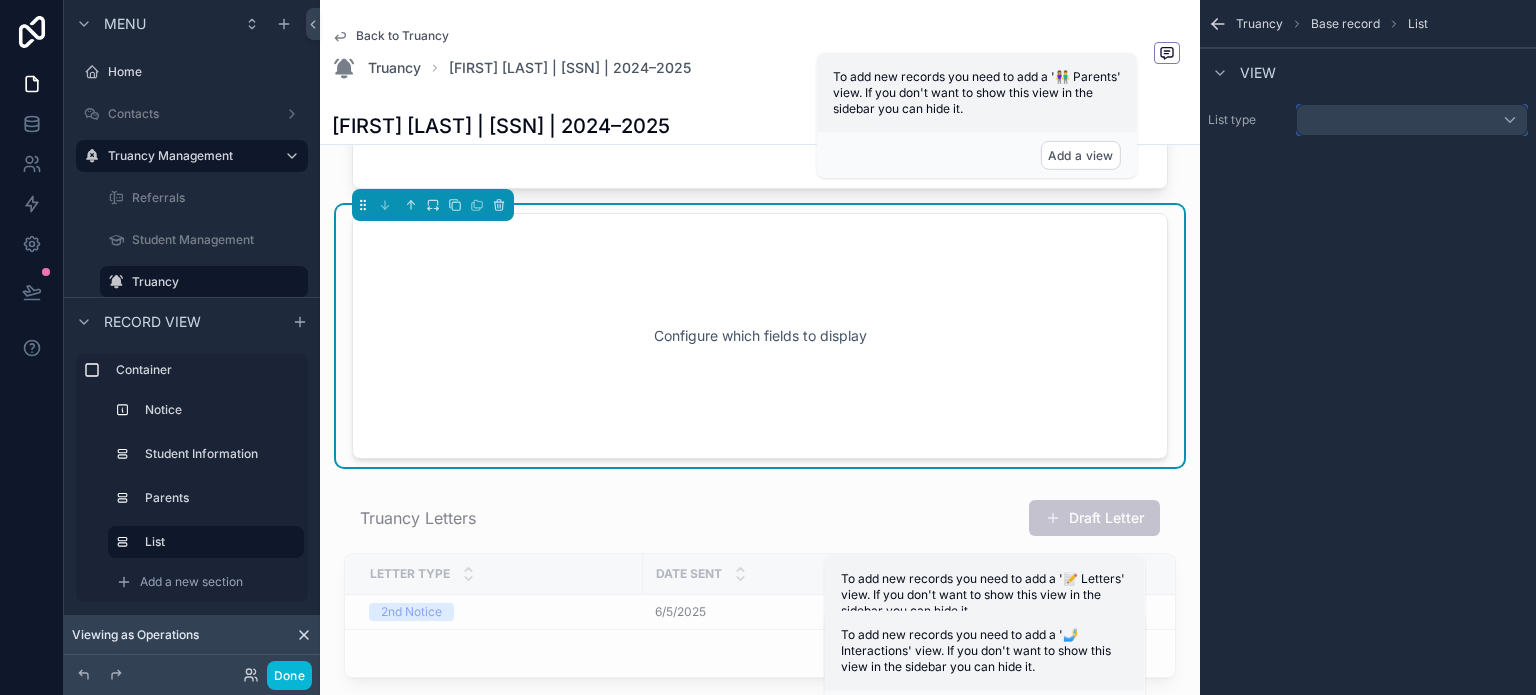 click at bounding box center [1412, 120] 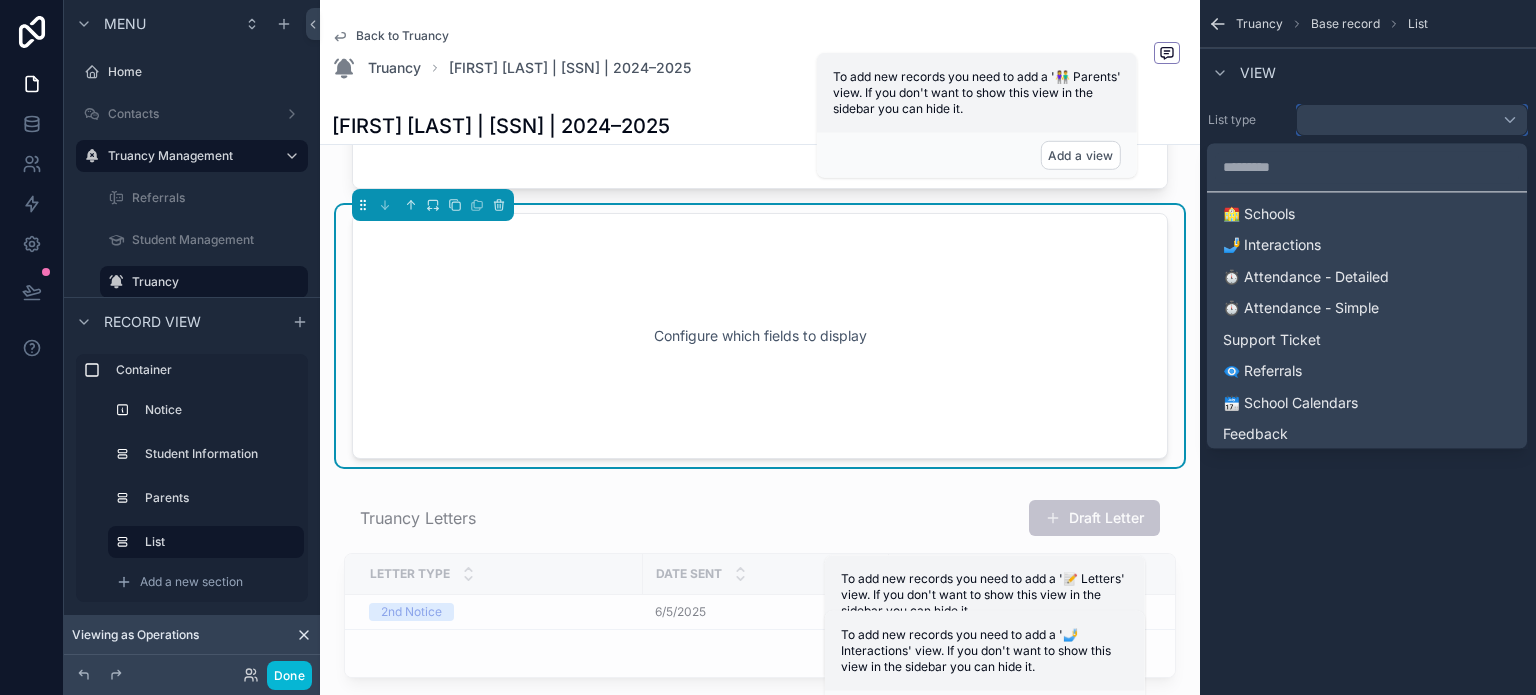 scroll, scrollTop: 858, scrollLeft: 0, axis: vertical 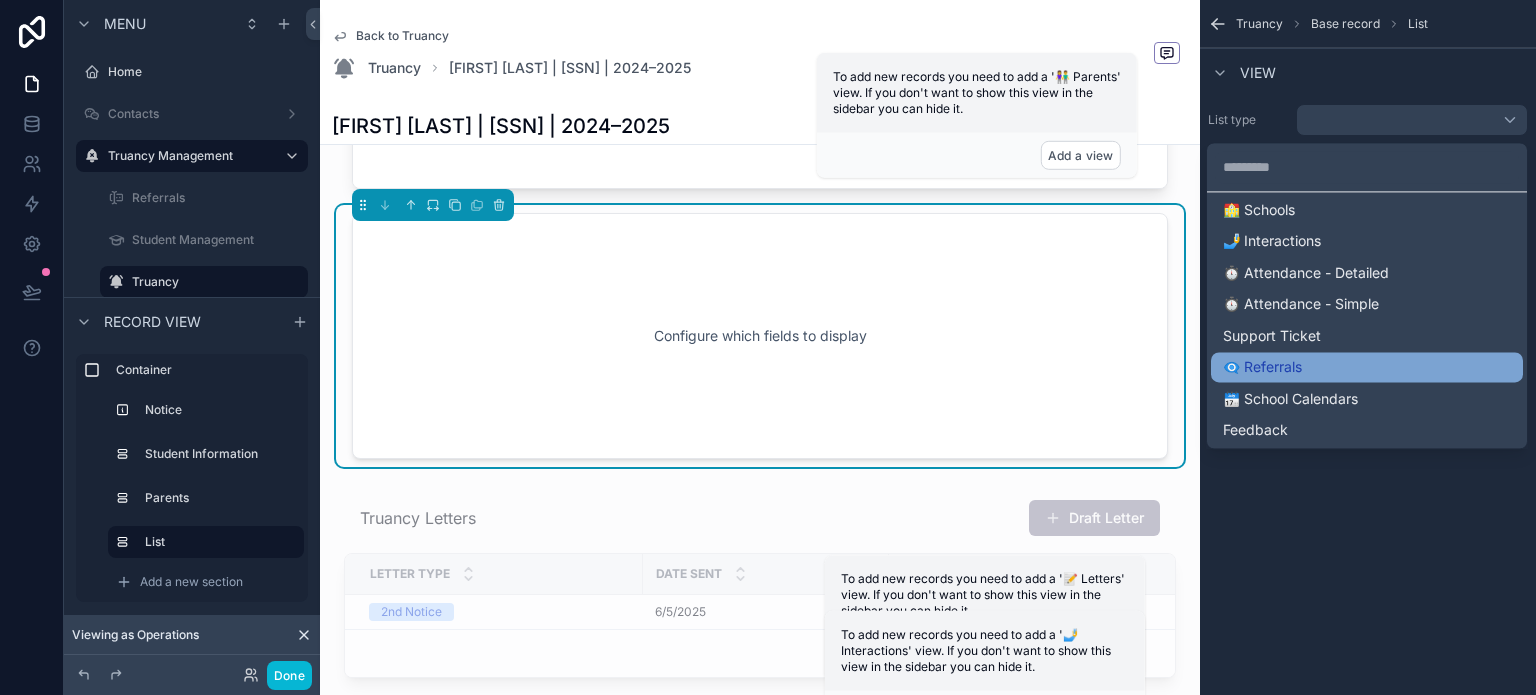 click on "👁️‍🗨️ Referrals" at bounding box center (1367, 367) 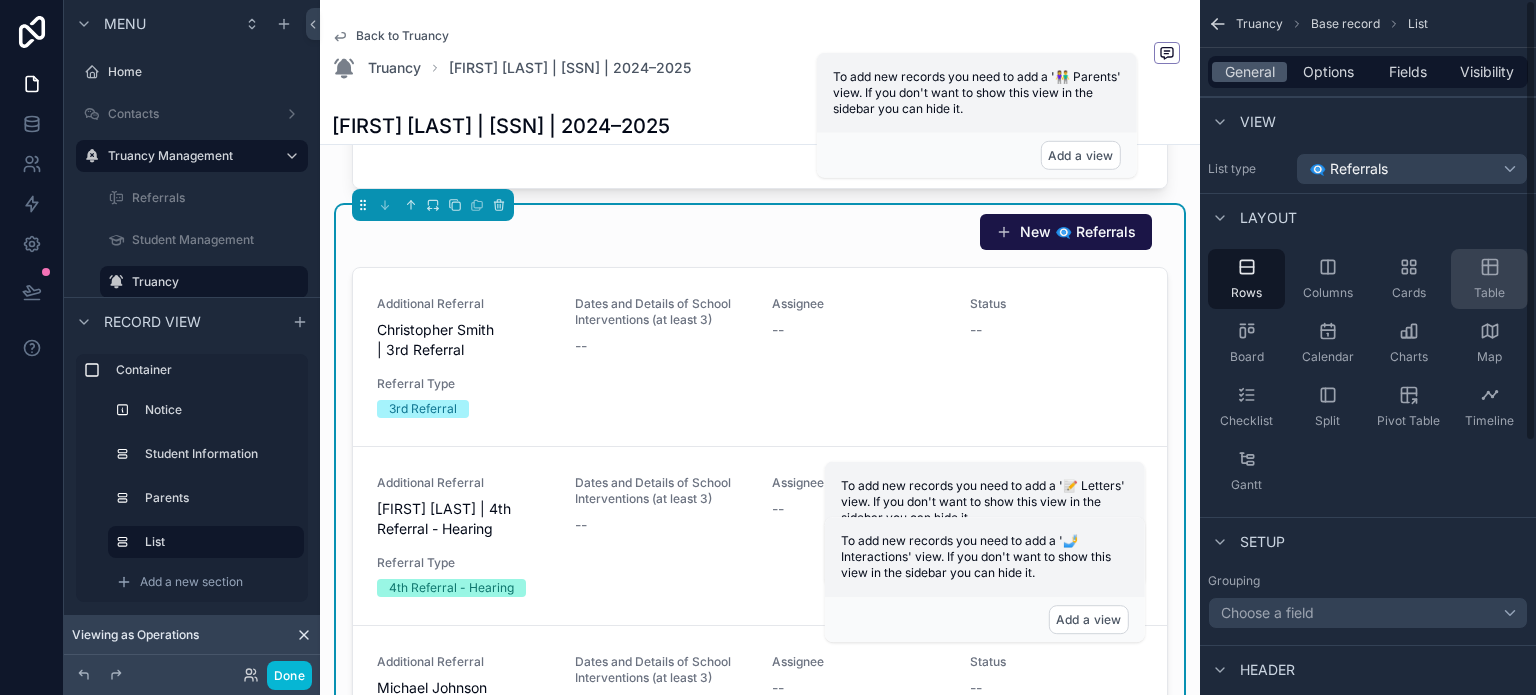 click 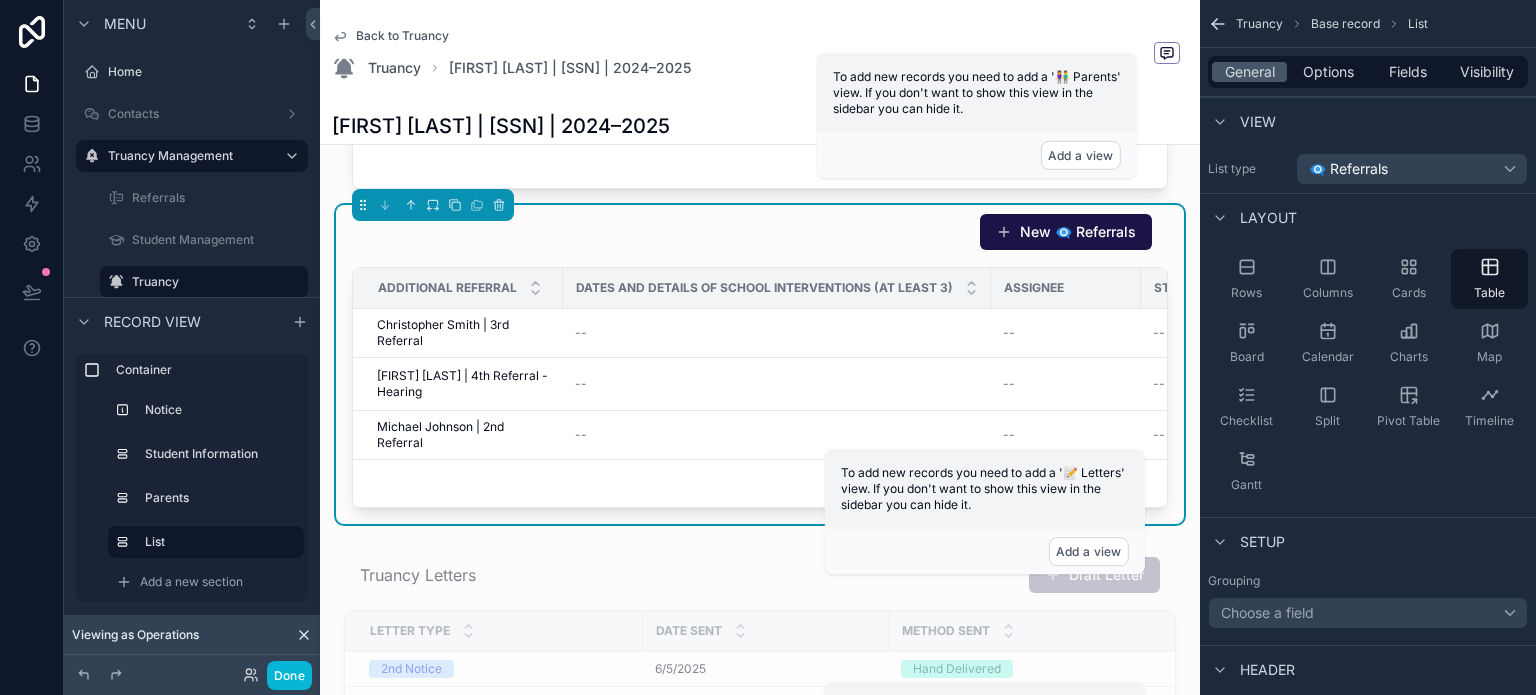 click on "General Options Fields Visibility" at bounding box center [1368, 72] 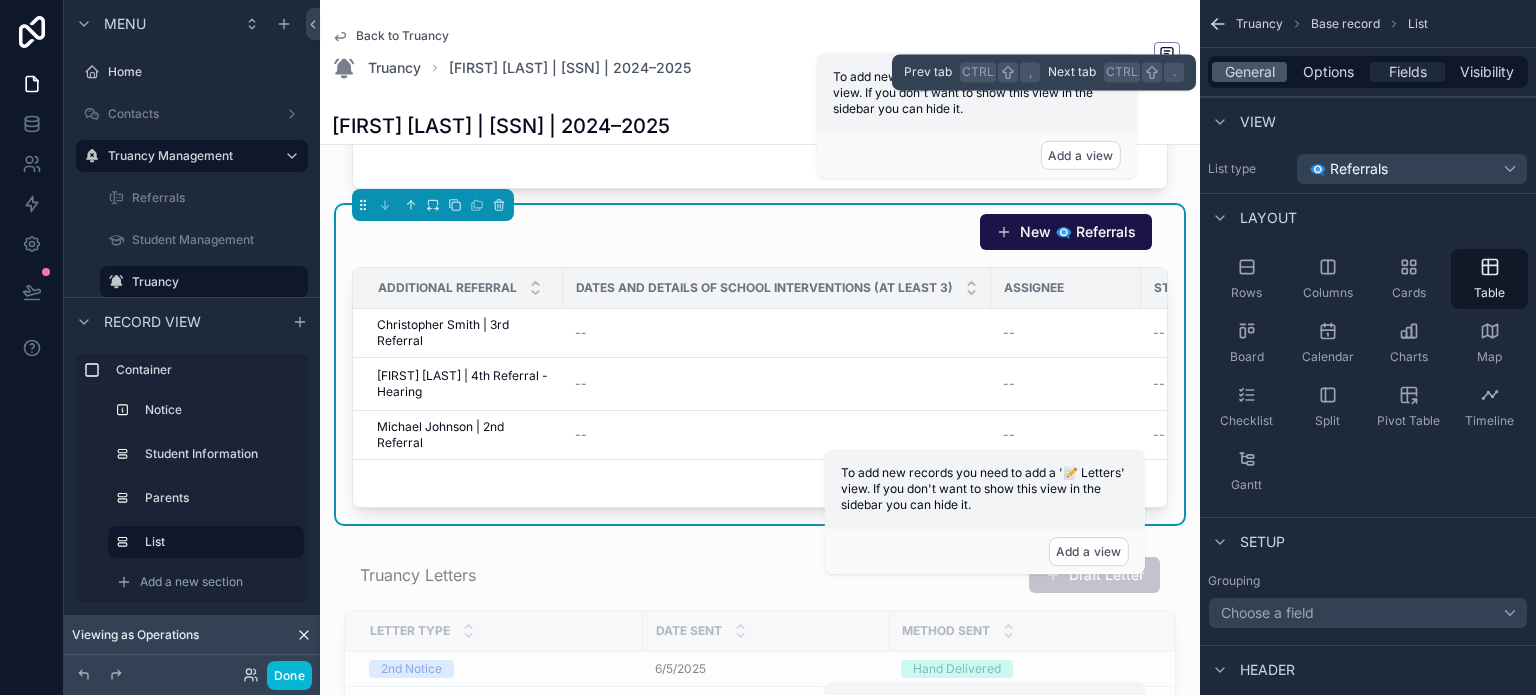 click on "Fields" at bounding box center [1408, 72] 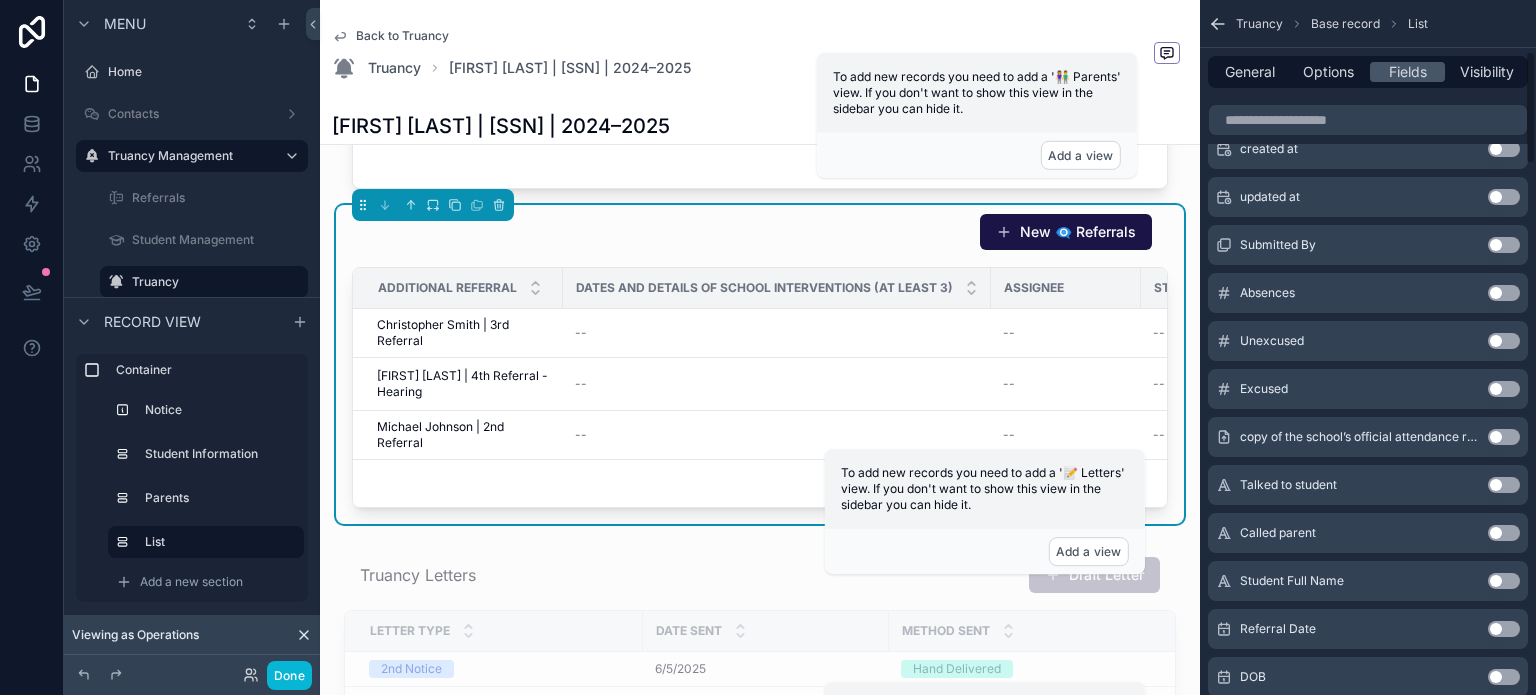 scroll, scrollTop: 400, scrollLeft: 0, axis: vertical 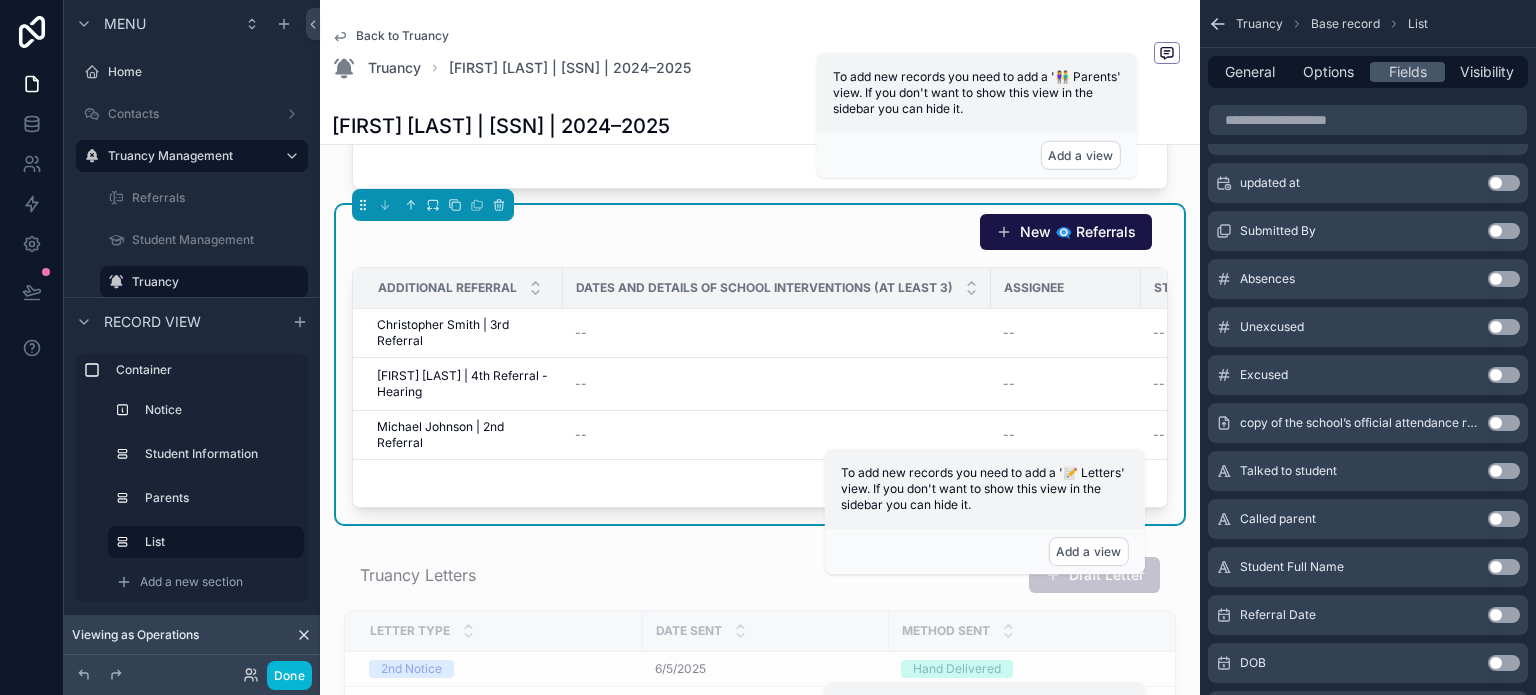 click on "Use setting" at bounding box center [1504, 279] 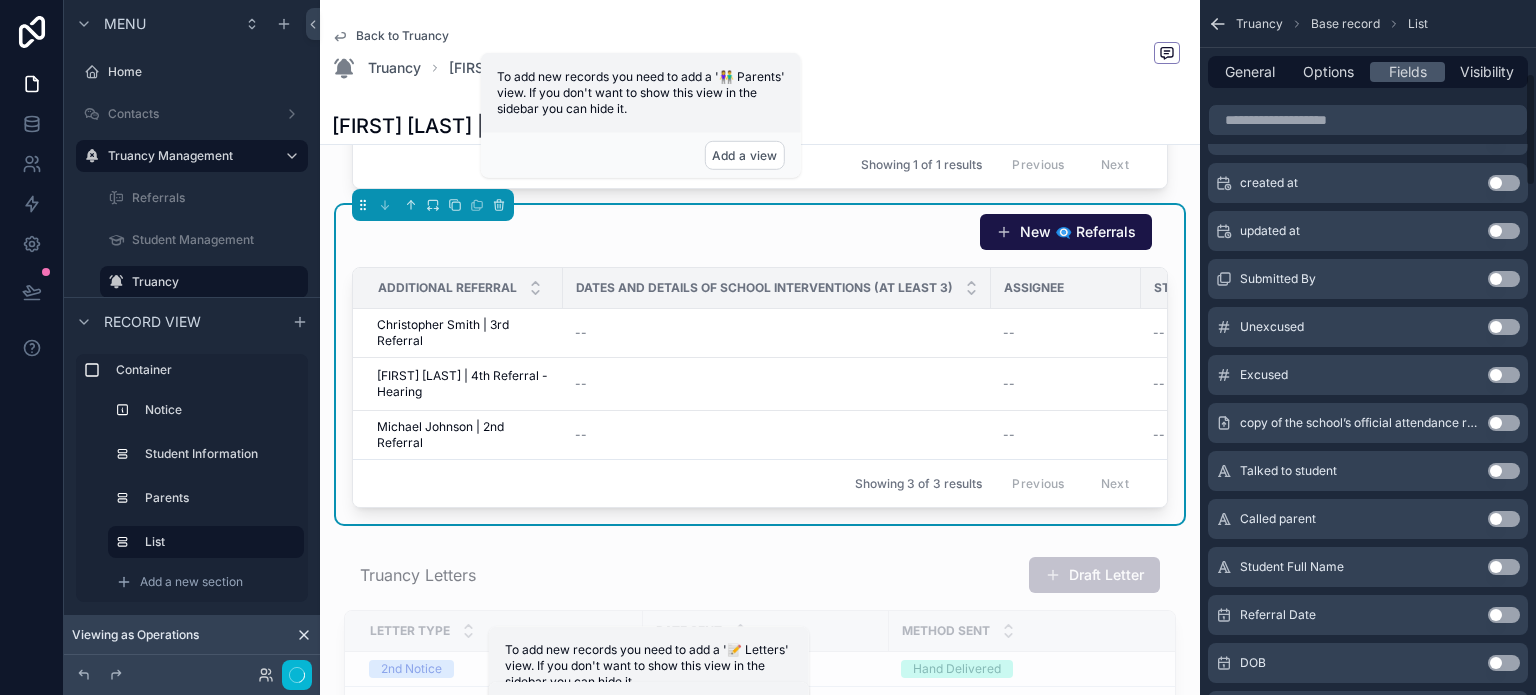 scroll, scrollTop: 448, scrollLeft: 0, axis: vertical 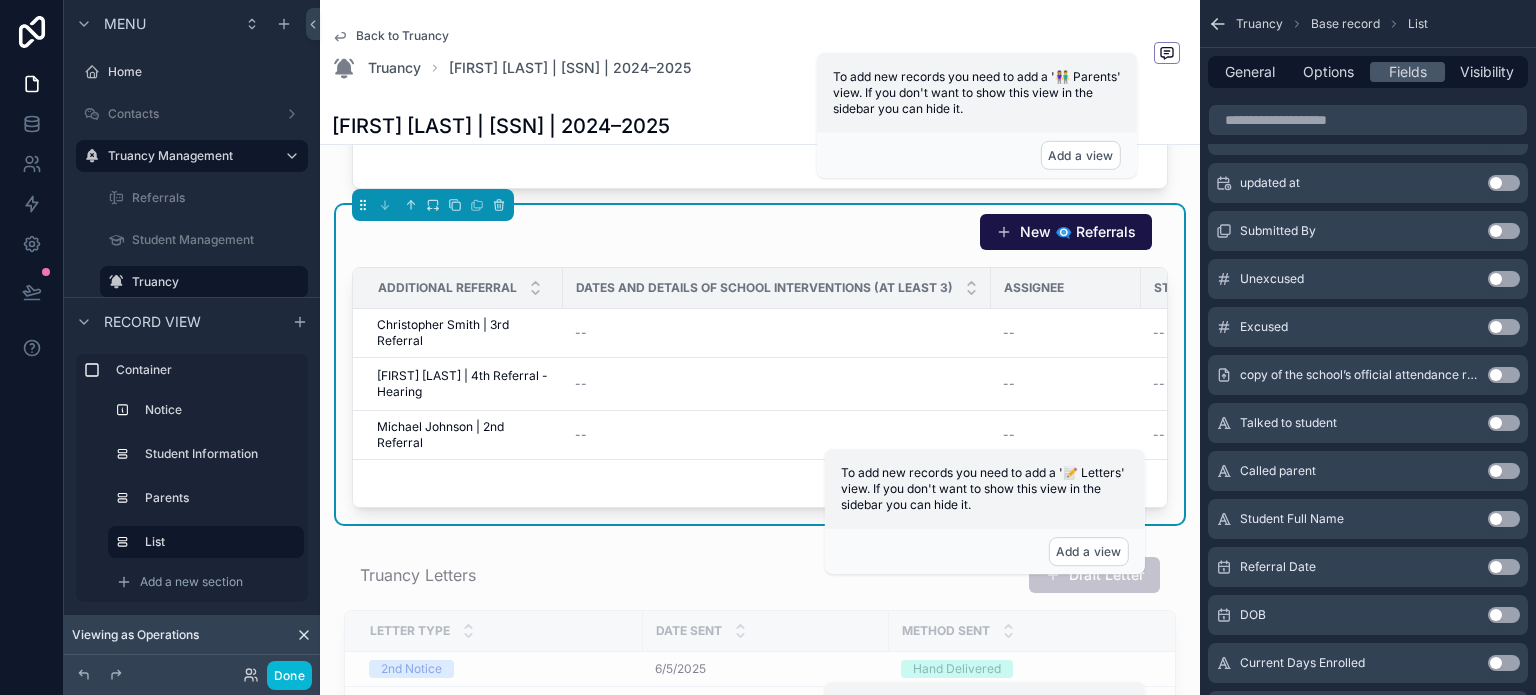 click on "Use setting" at bounding box center [1504, 279] 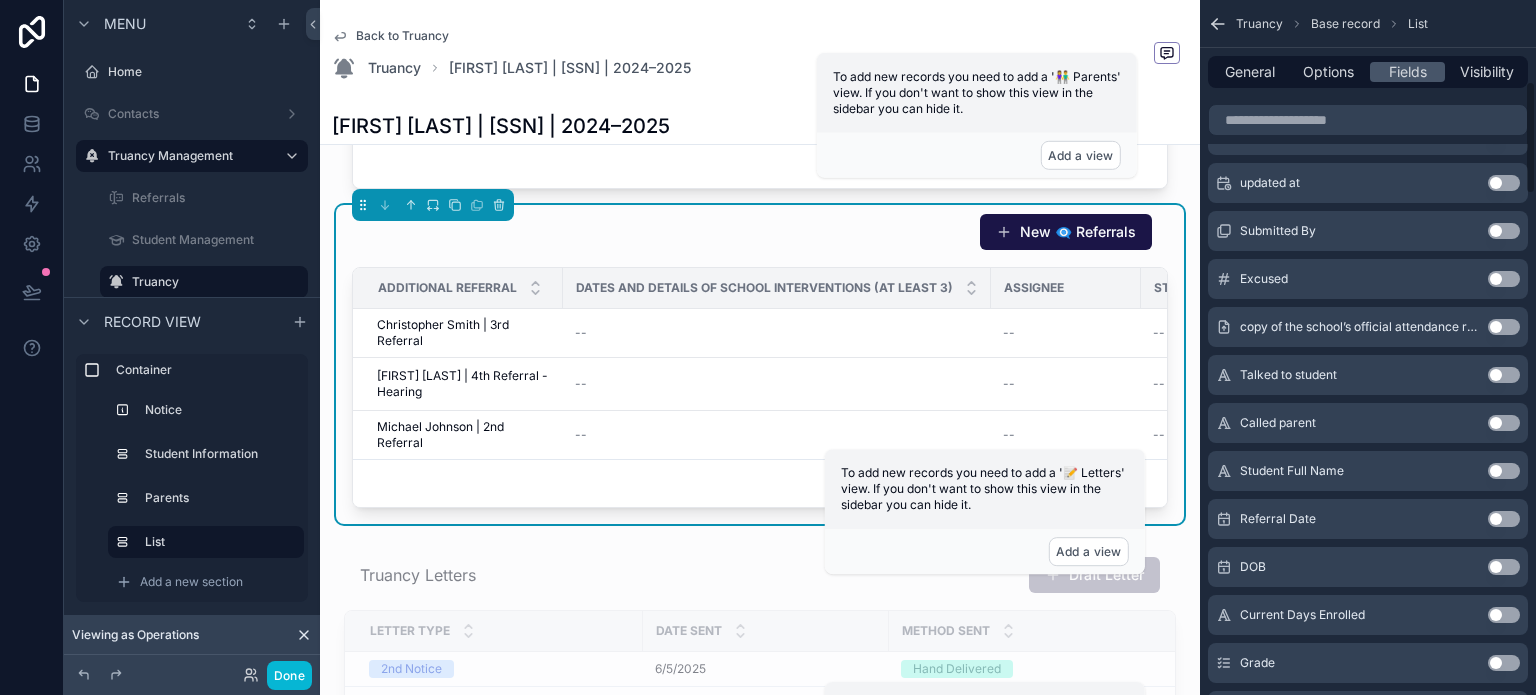 click on "Use setting" at bounding box center (1504, 279) 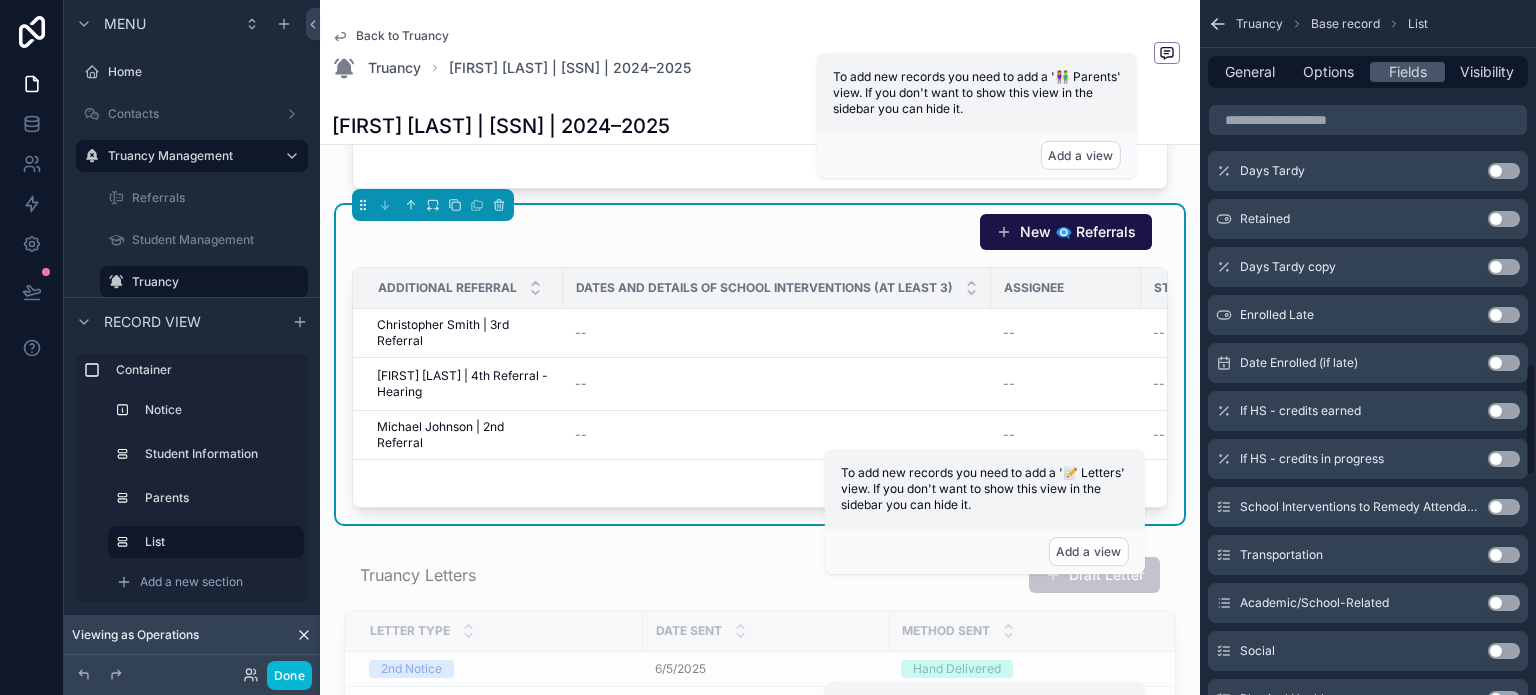 scroll, scrollTop: 2244, scrollLeft: 0, axis: vertical 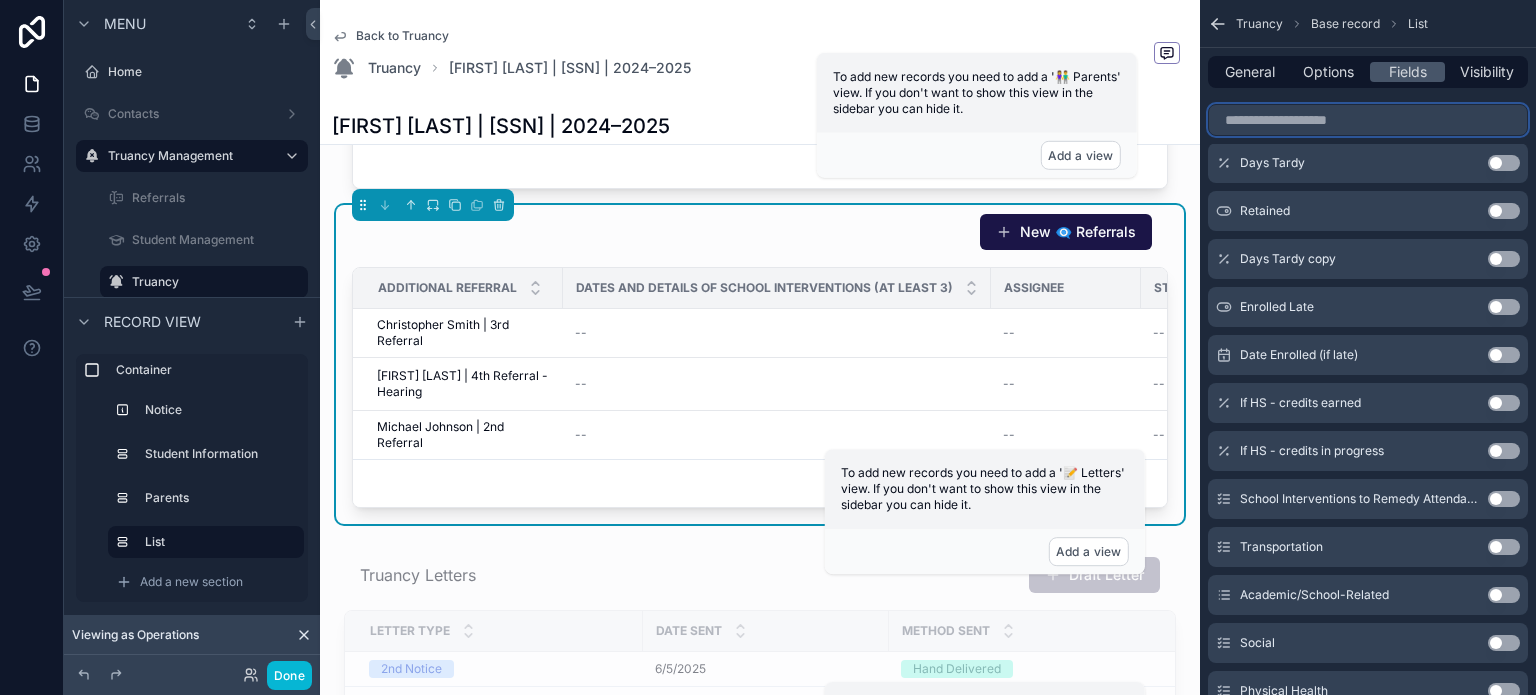 click at bounding box center (1368, 120) 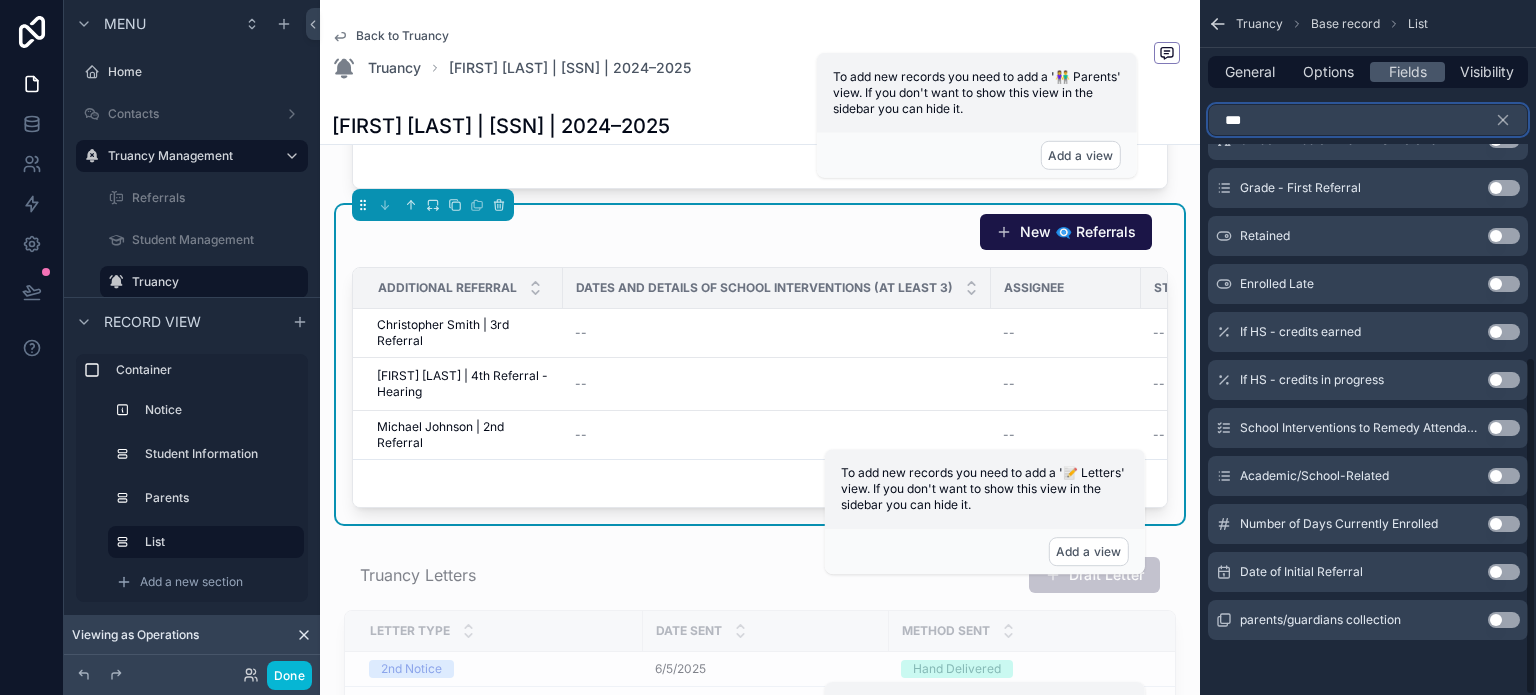 scroll, scrollTop: 107, scrollLeft: 0, axis: vertical 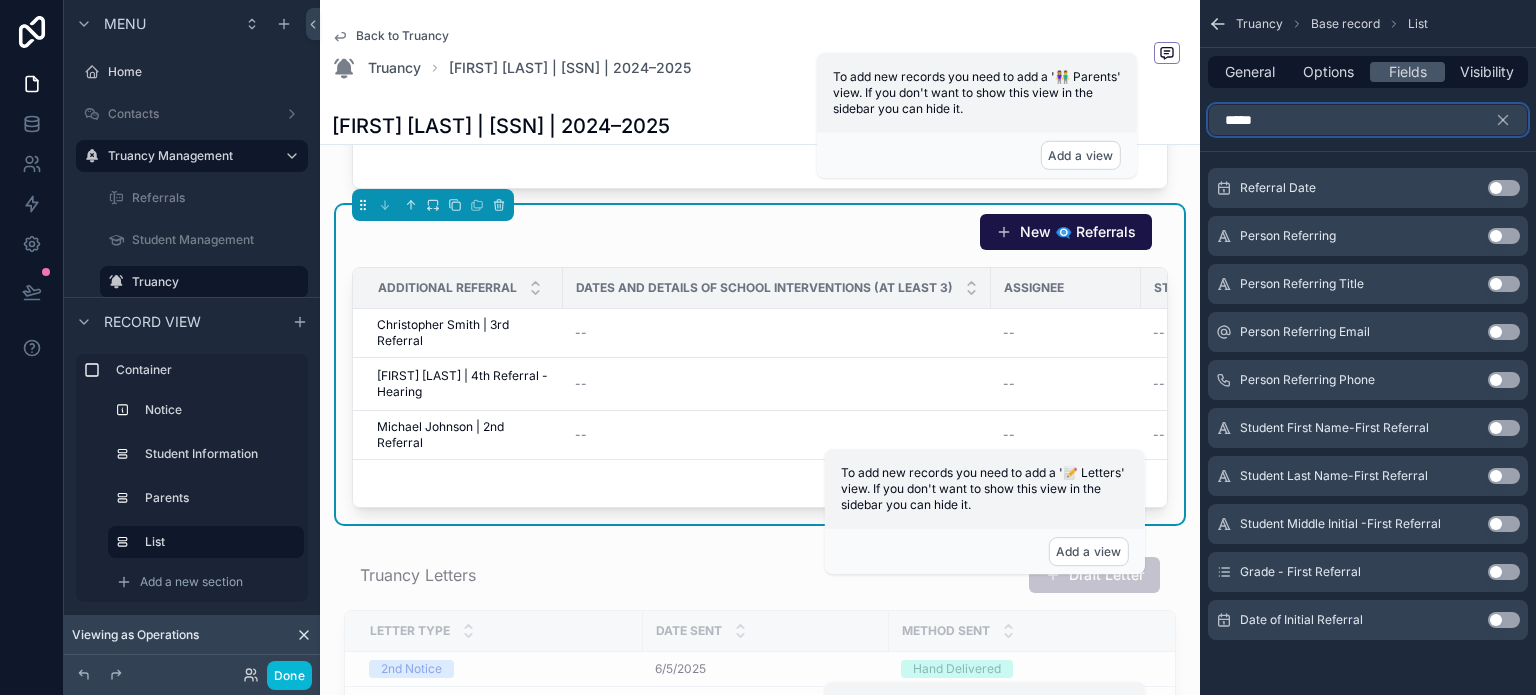 click on "*****" at bounding box center (1368, 120) 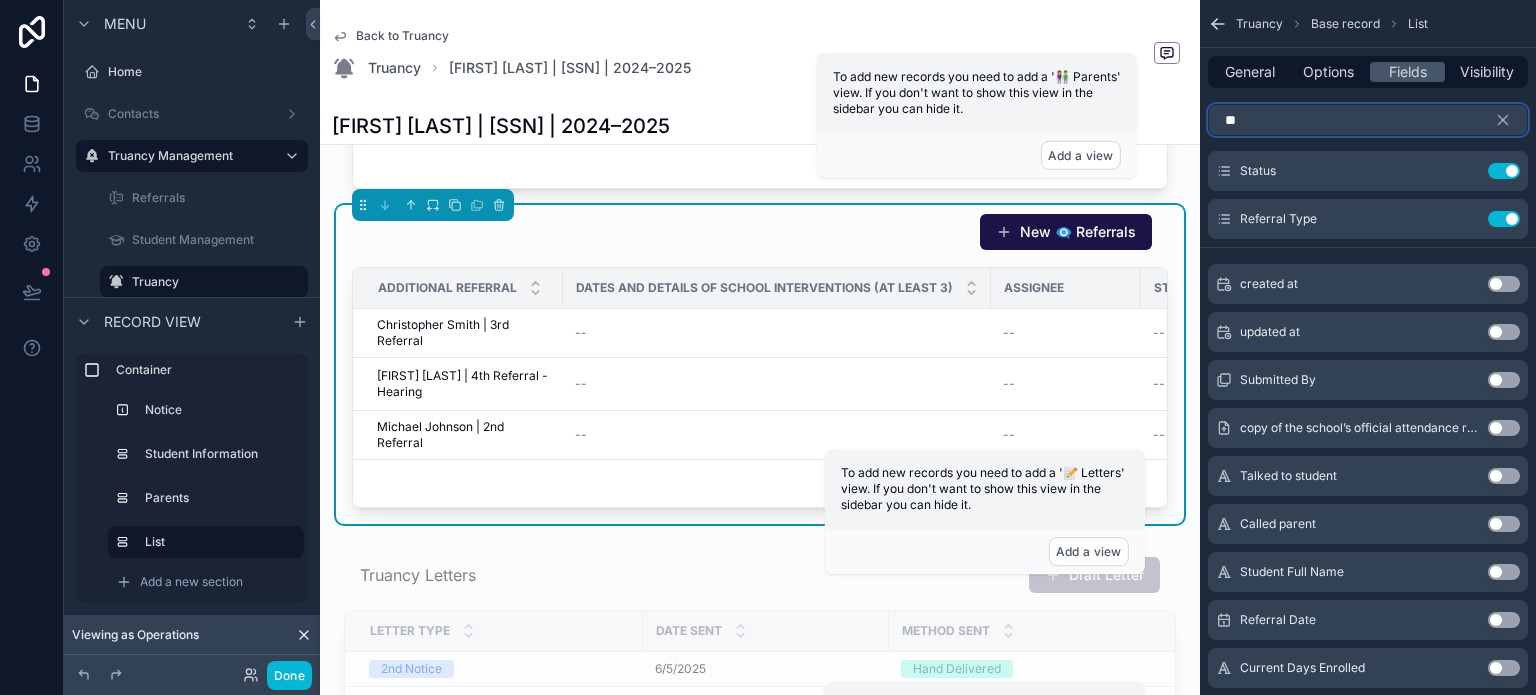 scroll, scrollTop: 0, scrollLeft: 0, axis: both 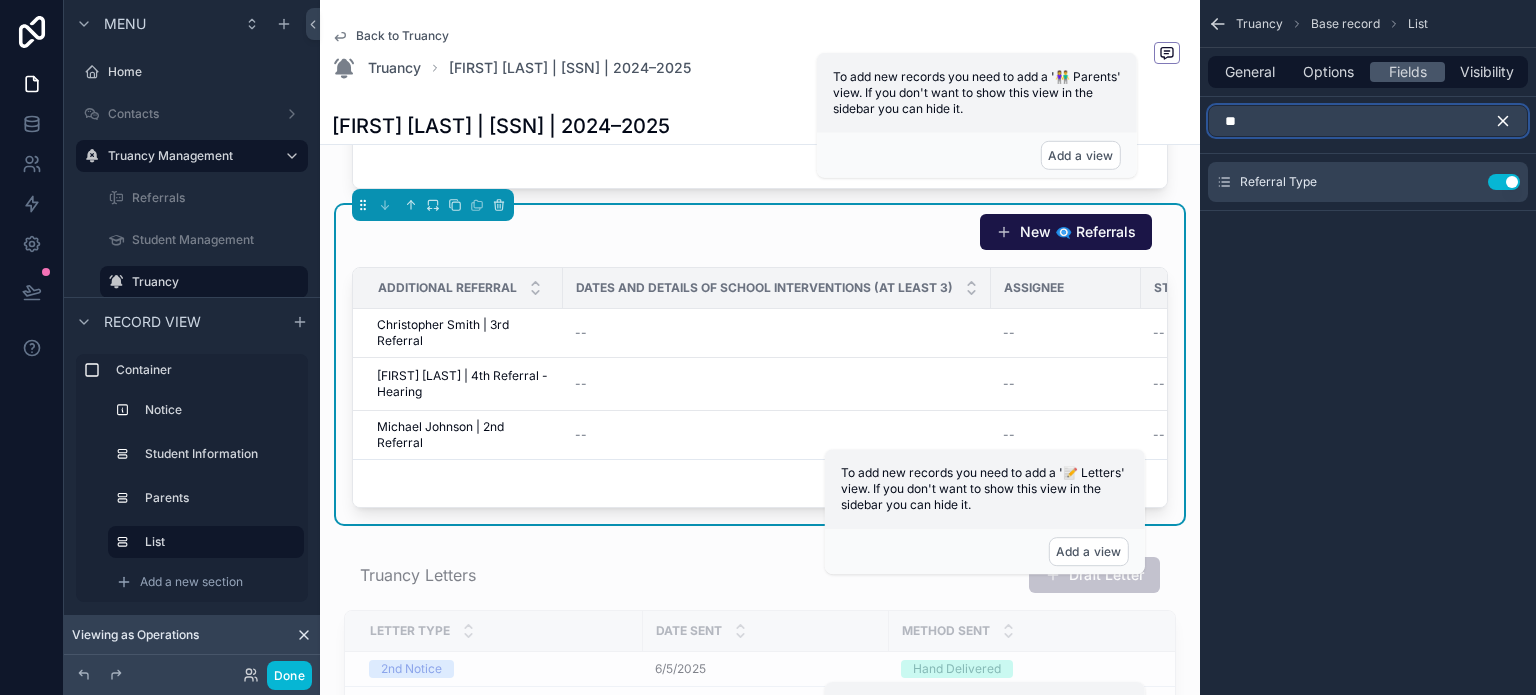 type on "**" 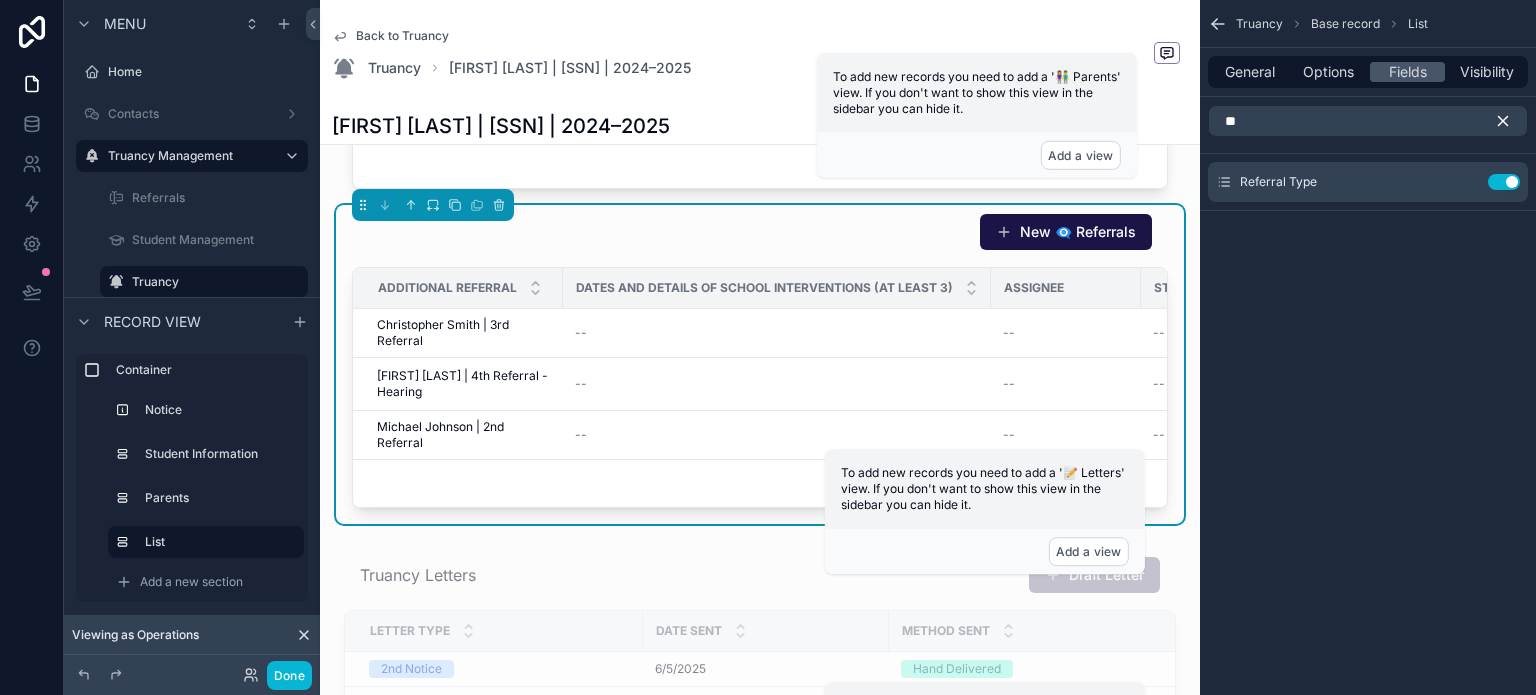 click 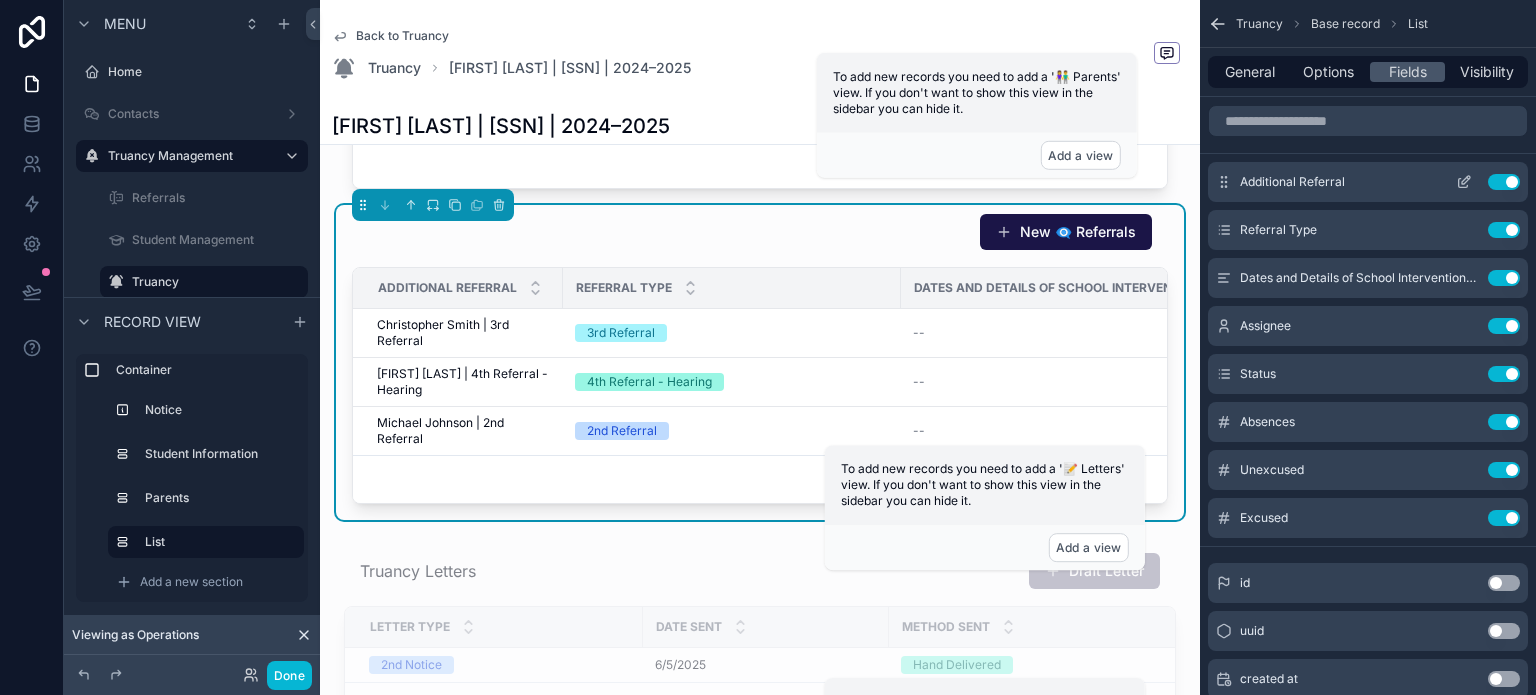 click on "Use setting" at bounding box center [1504, 182] 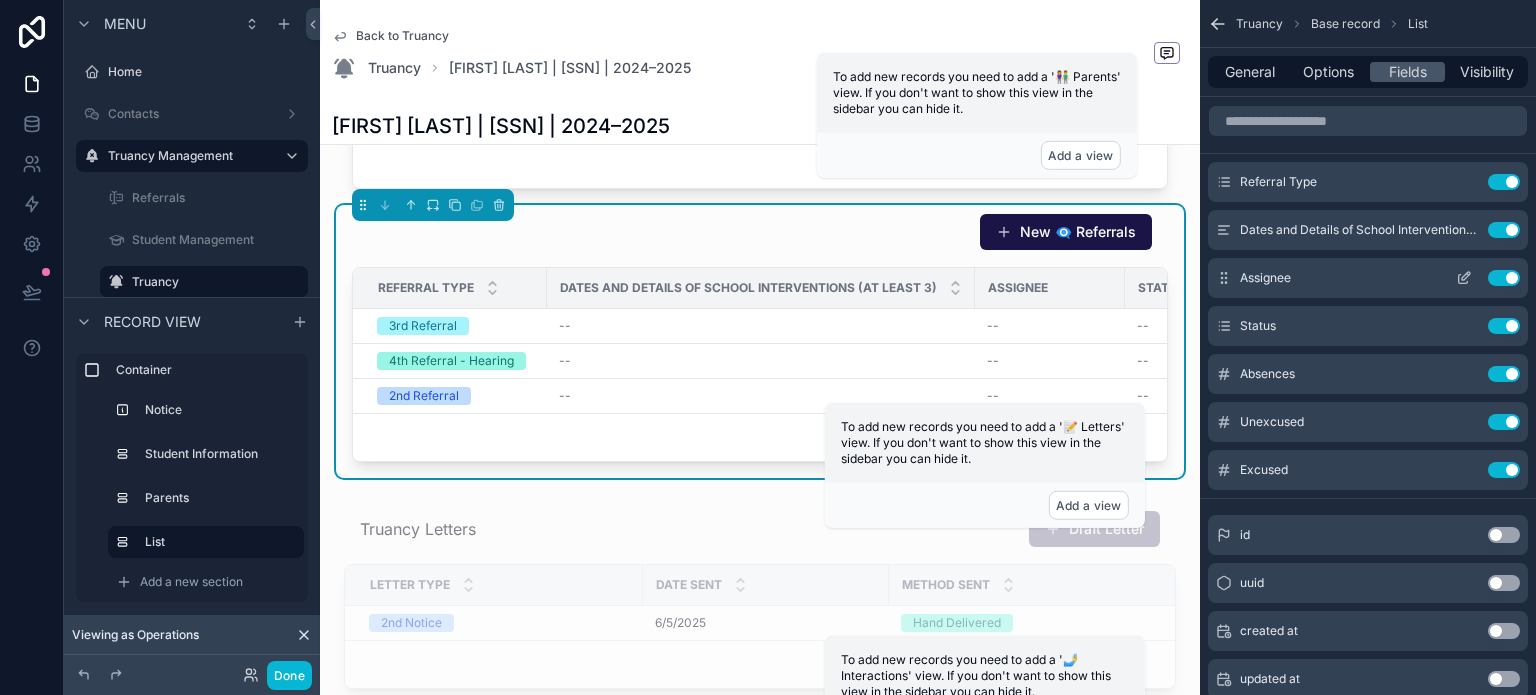 click on "Use setting" at bounding box center [1504, 278] 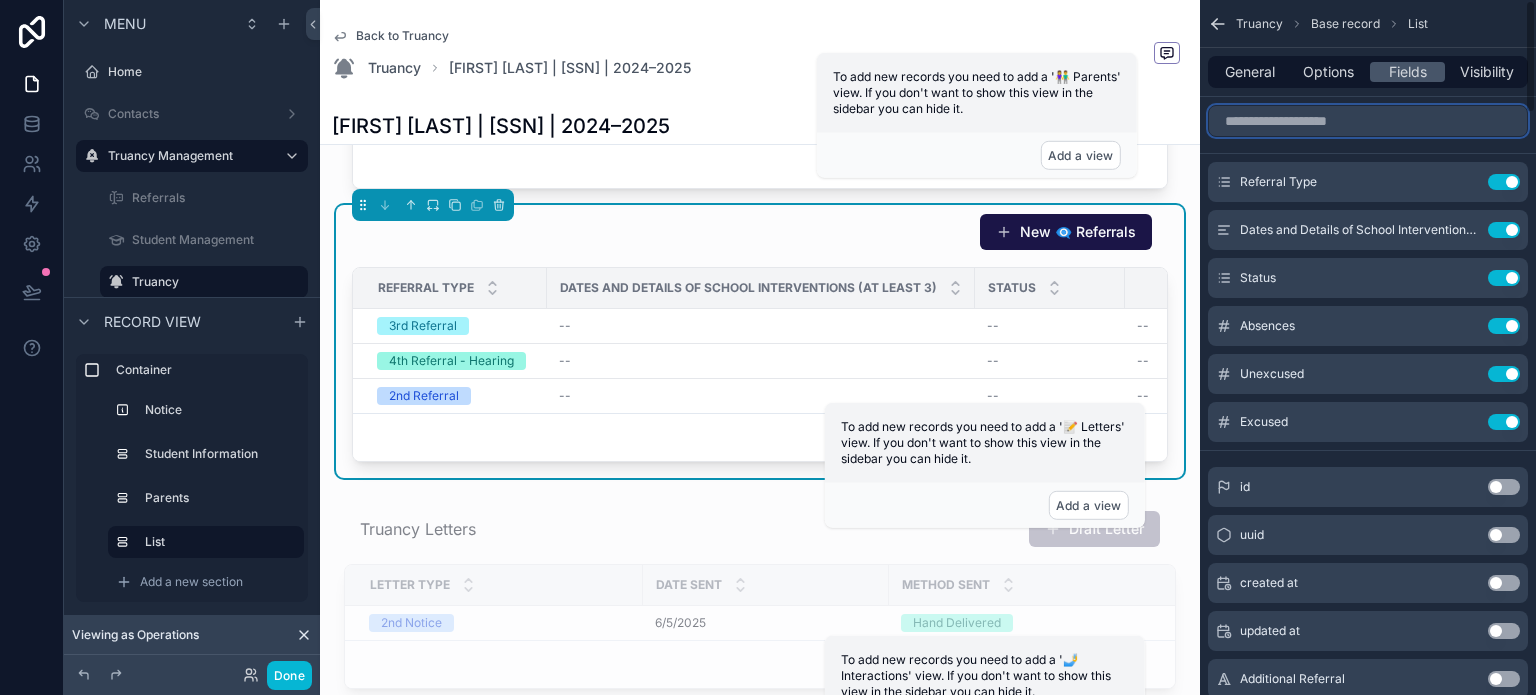 click at bounding box center [1368, 121] 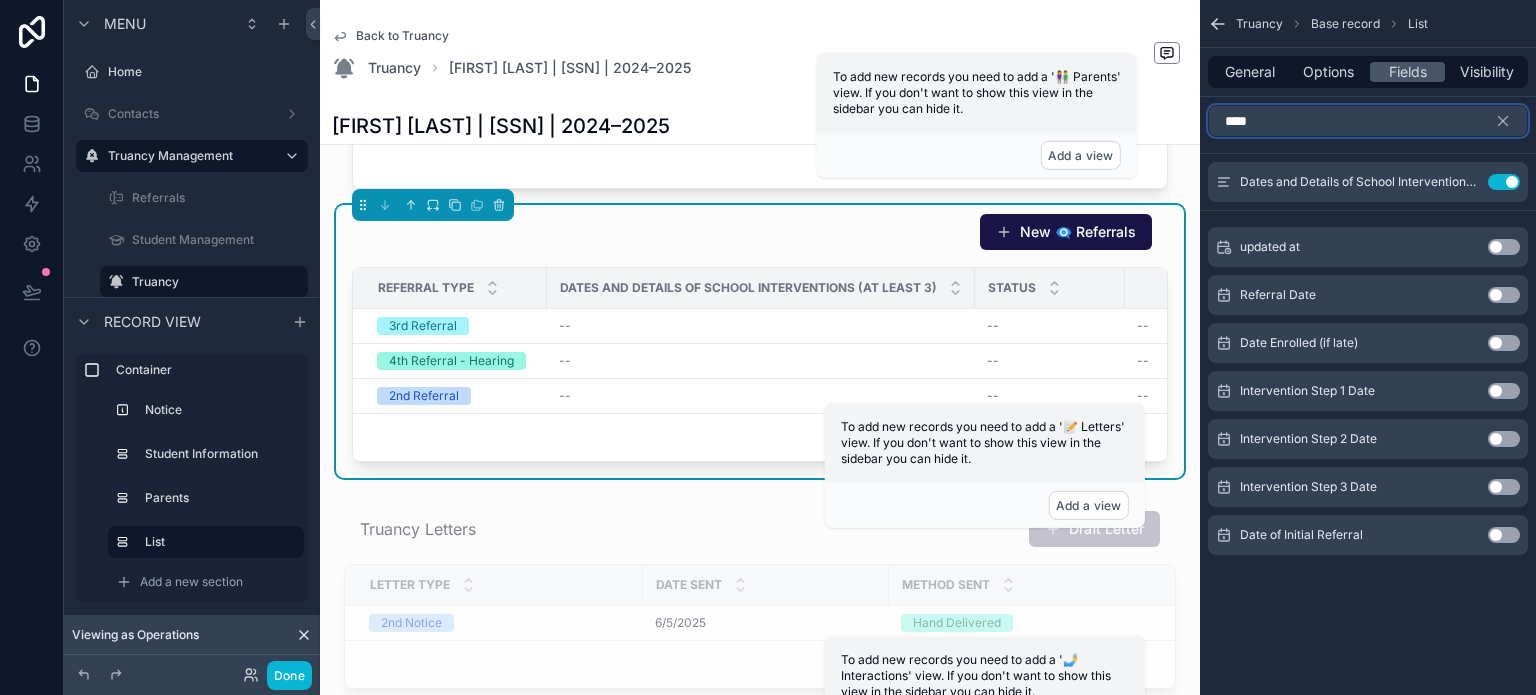 type on "****" 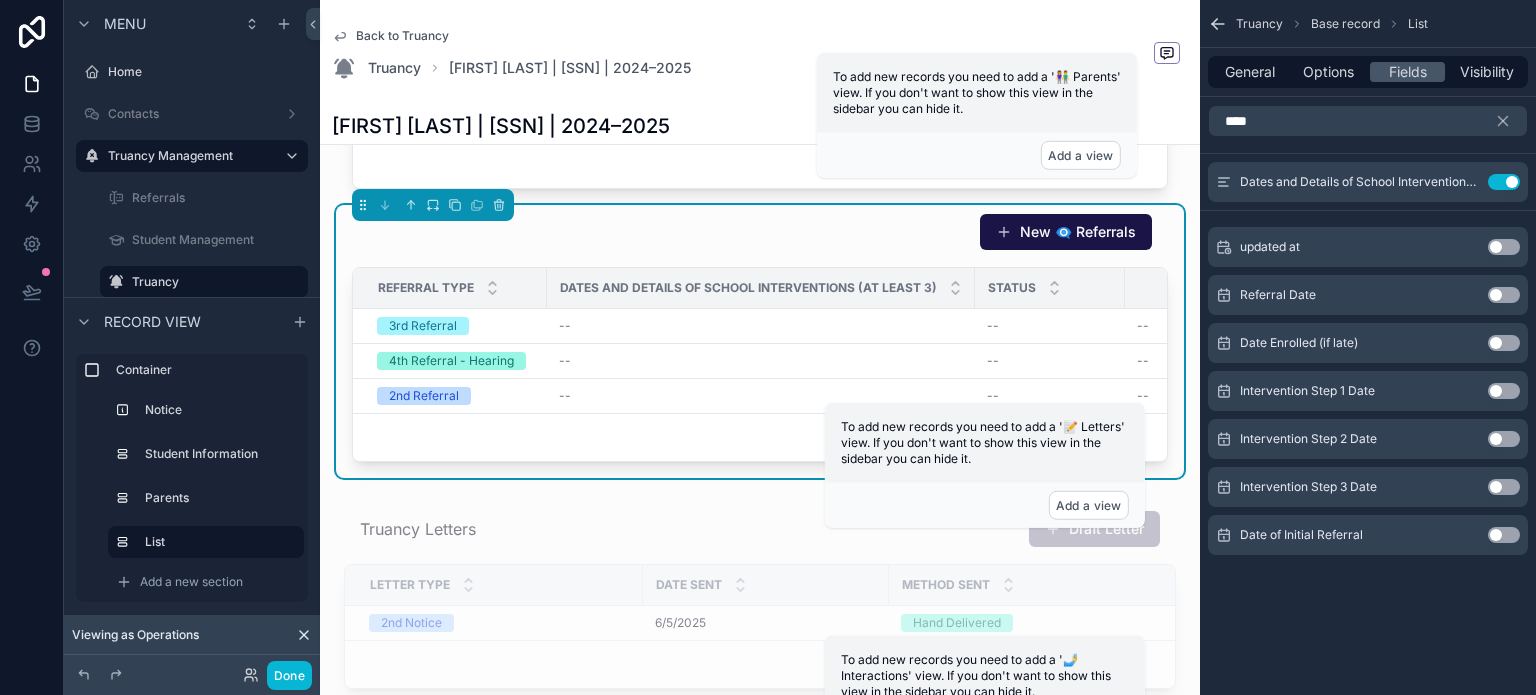 click on "Use setting" at bounding box center (1504, 295) 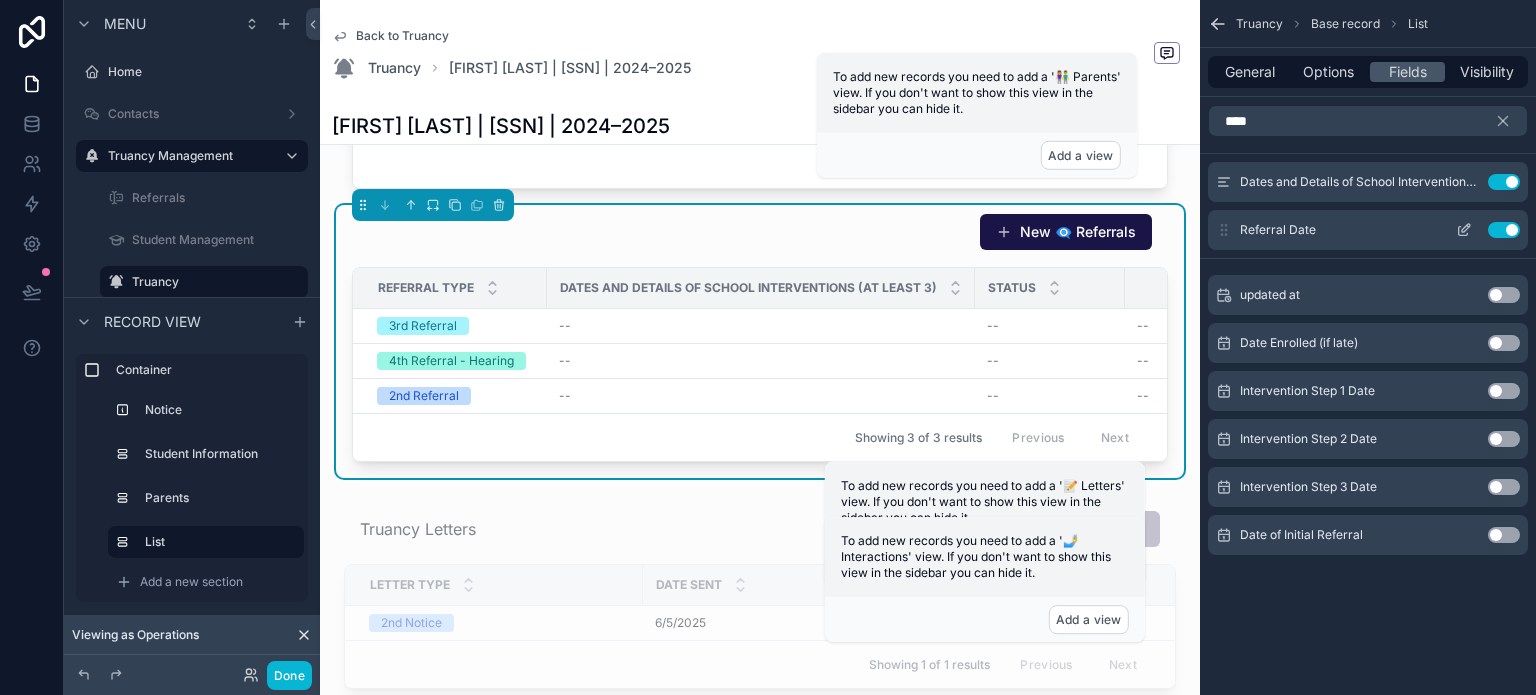 drag, startPoint x: 1221, startPoint y: 234, endPoint x: 1223, endPoint y: 216, distance: 18.110771 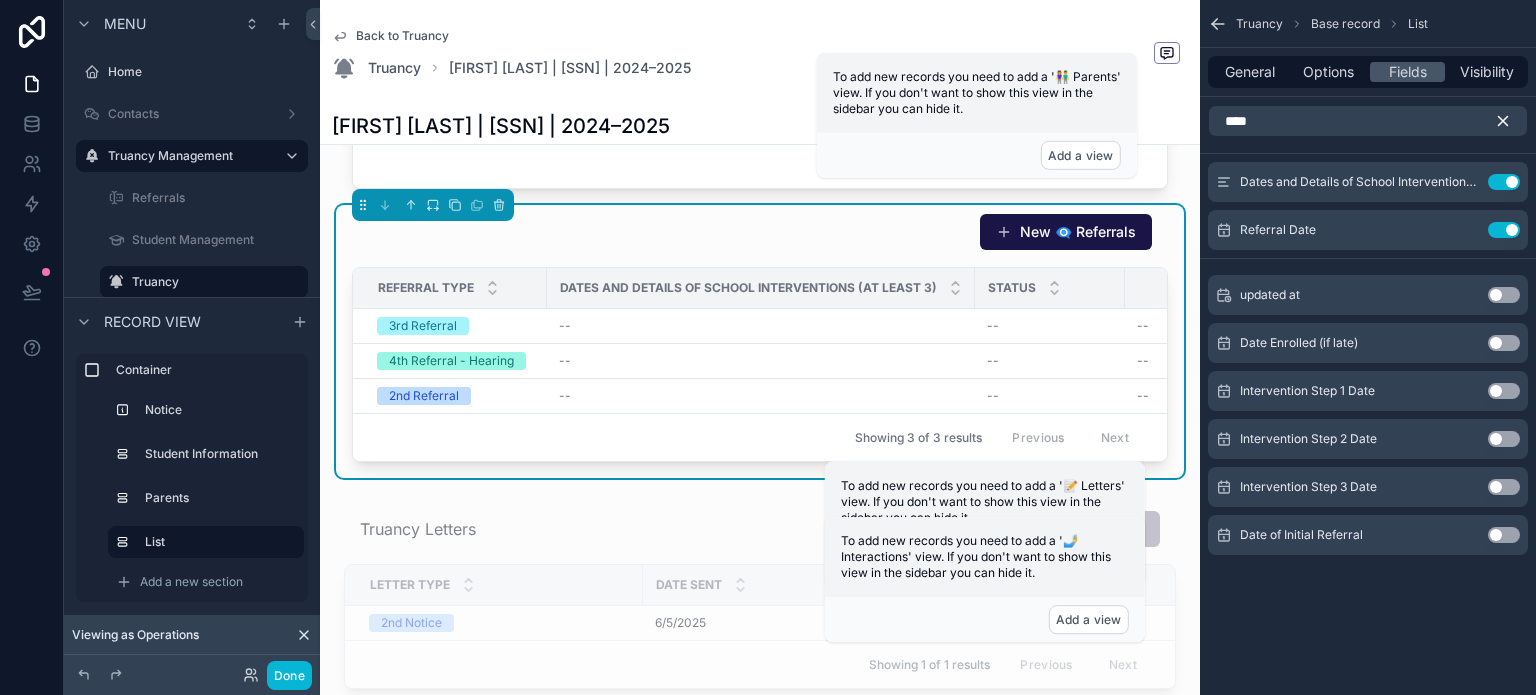 click 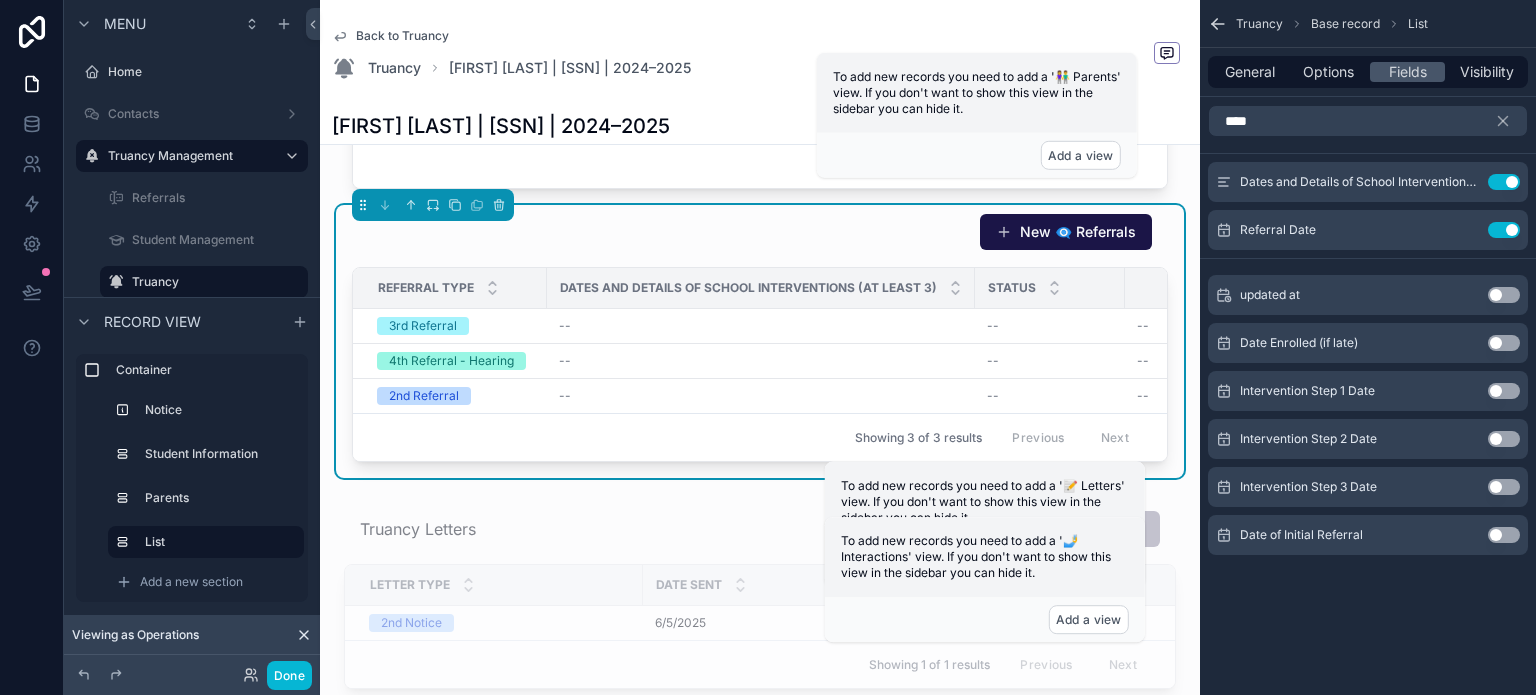 type 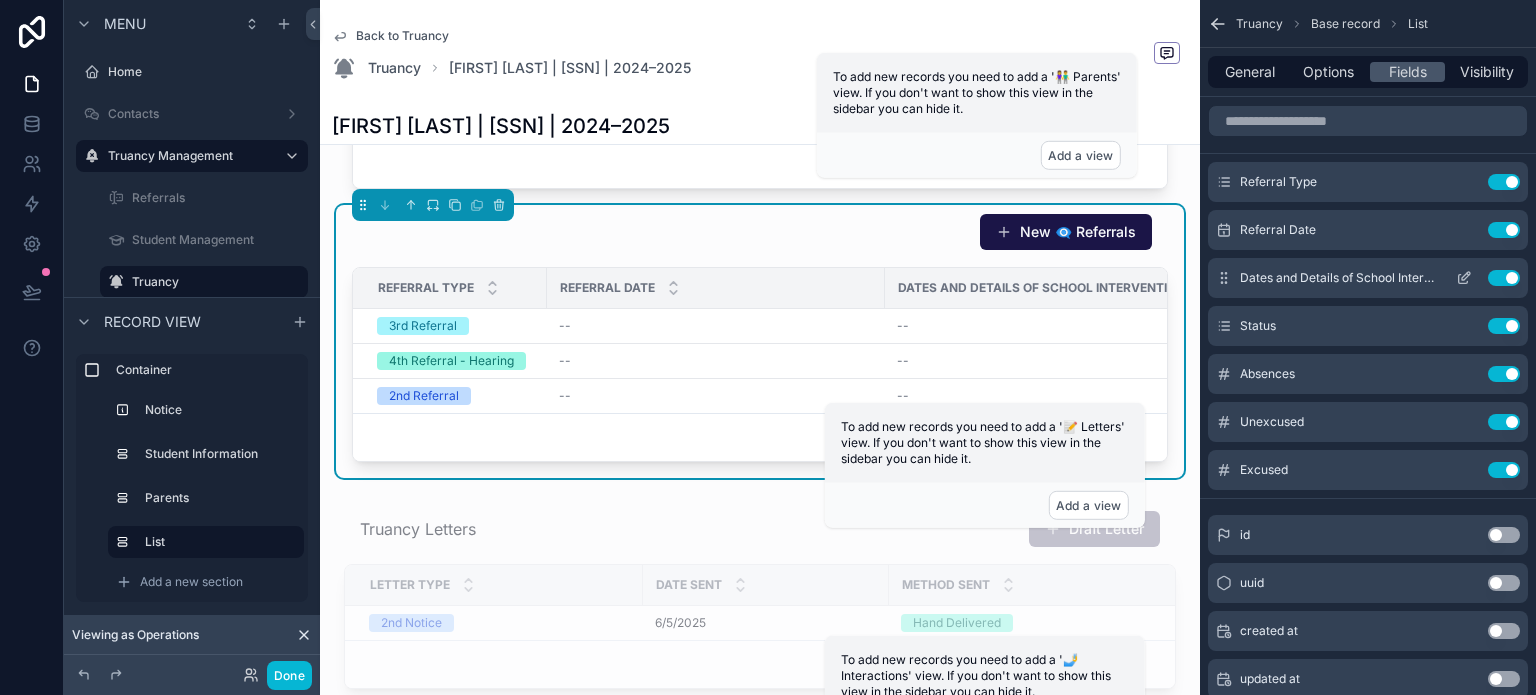 click on "Use setting" at bounding box center (1504, 278) 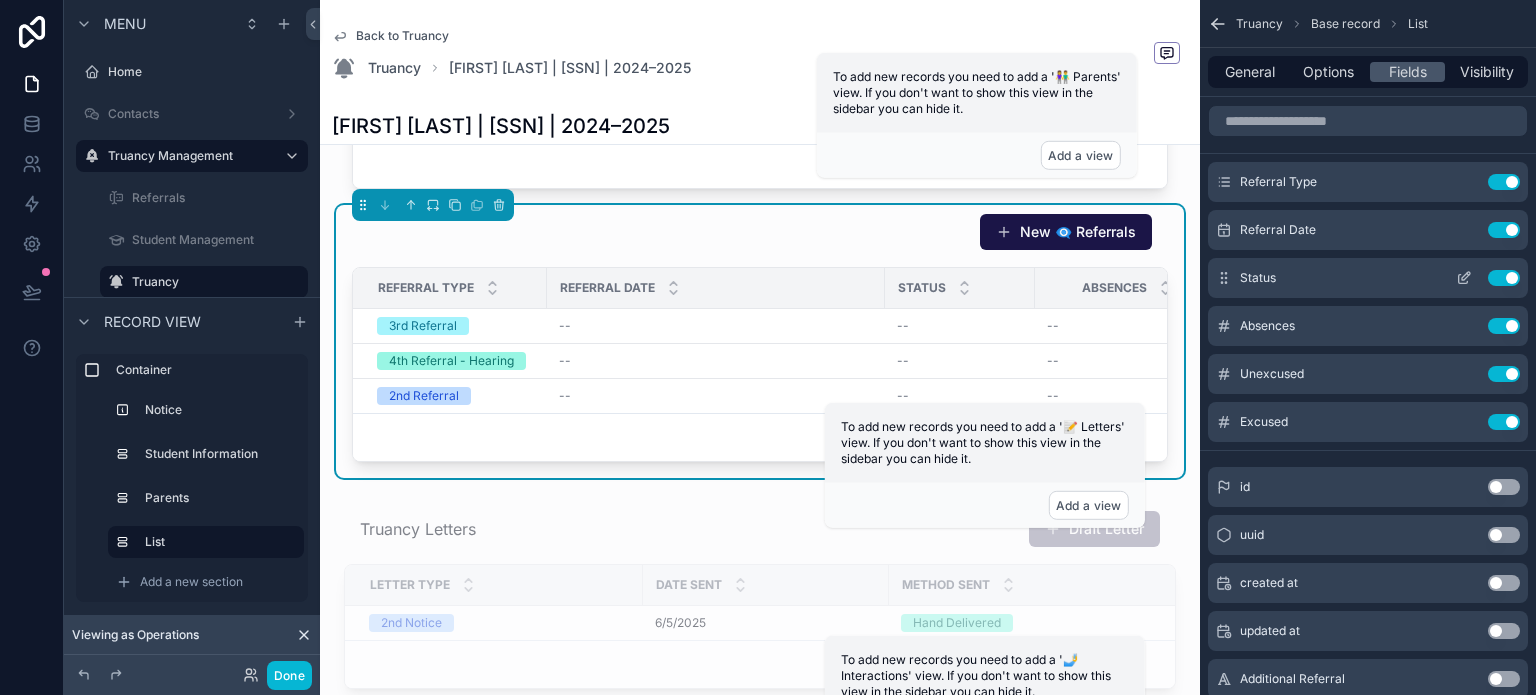 click on "Use setting" at bounding box center (1504, 278) 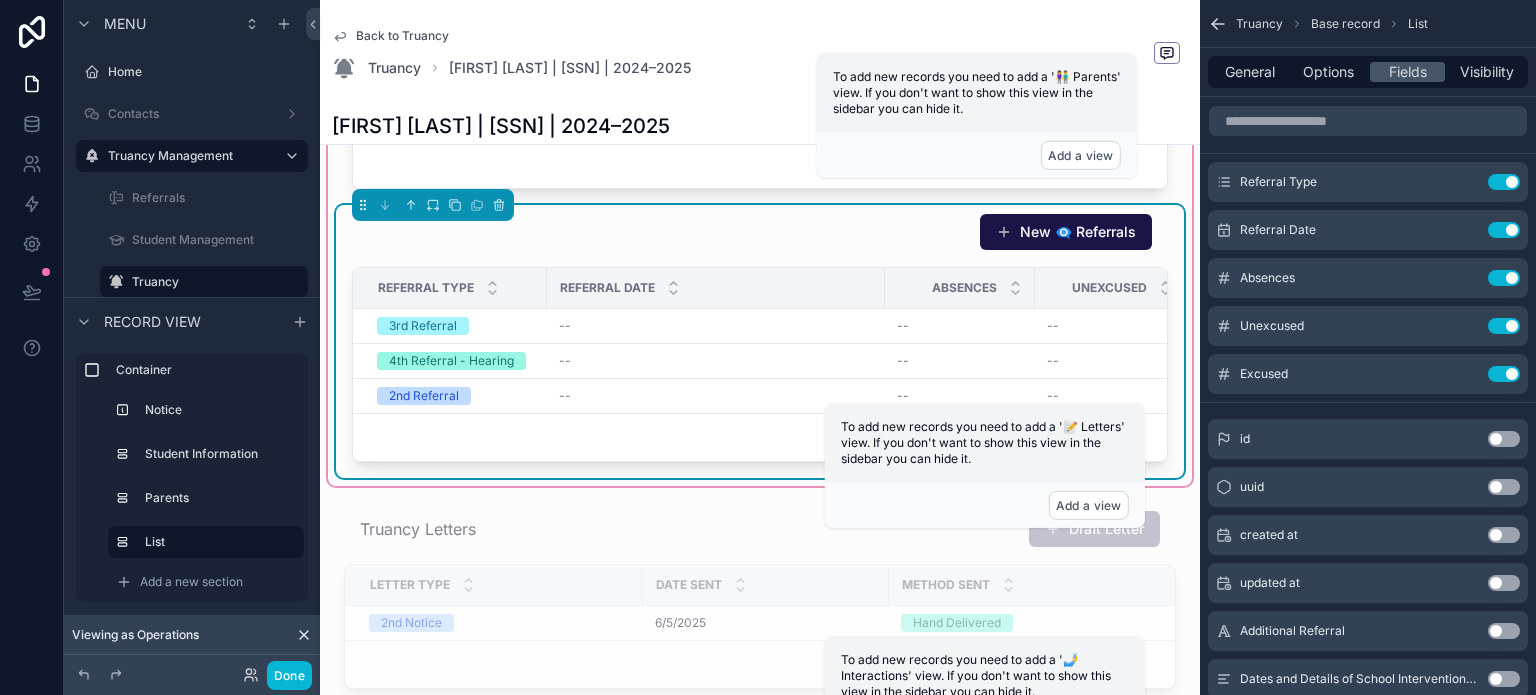 click on "Referral Date" at bounding box center [716, 288] 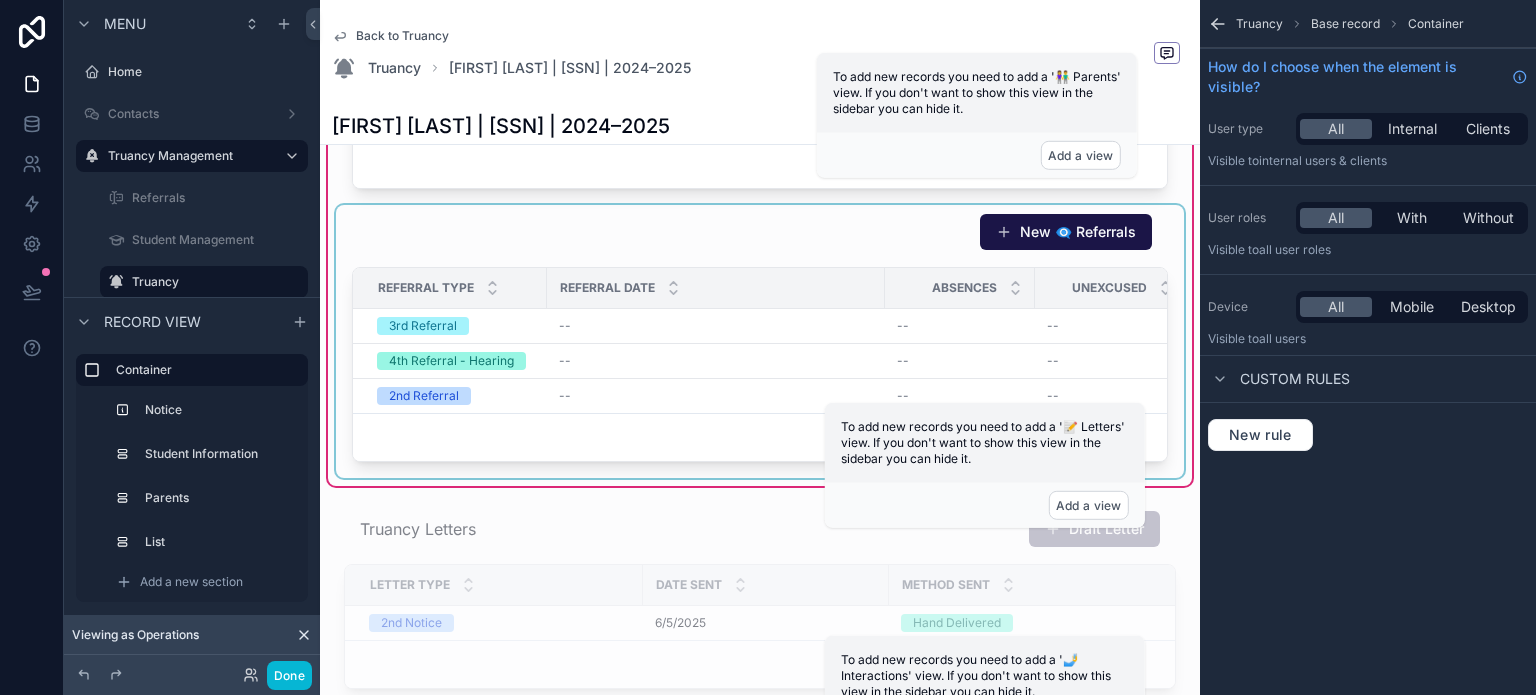 click on "Absences" at bounding box center [960, 288] 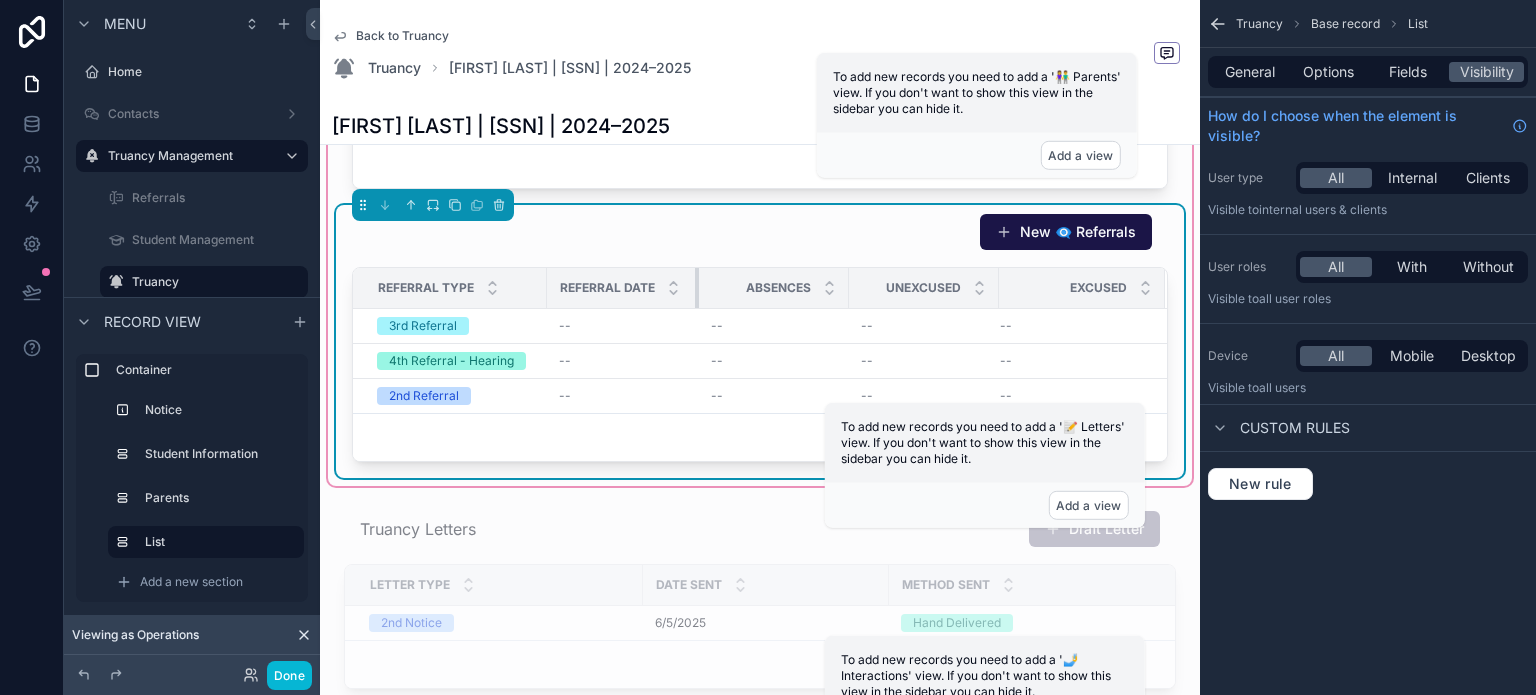 drag, startPoint x: 881, startPoint y: 305, endPoint x: 695, endPoint y: 309, distance: 186.043 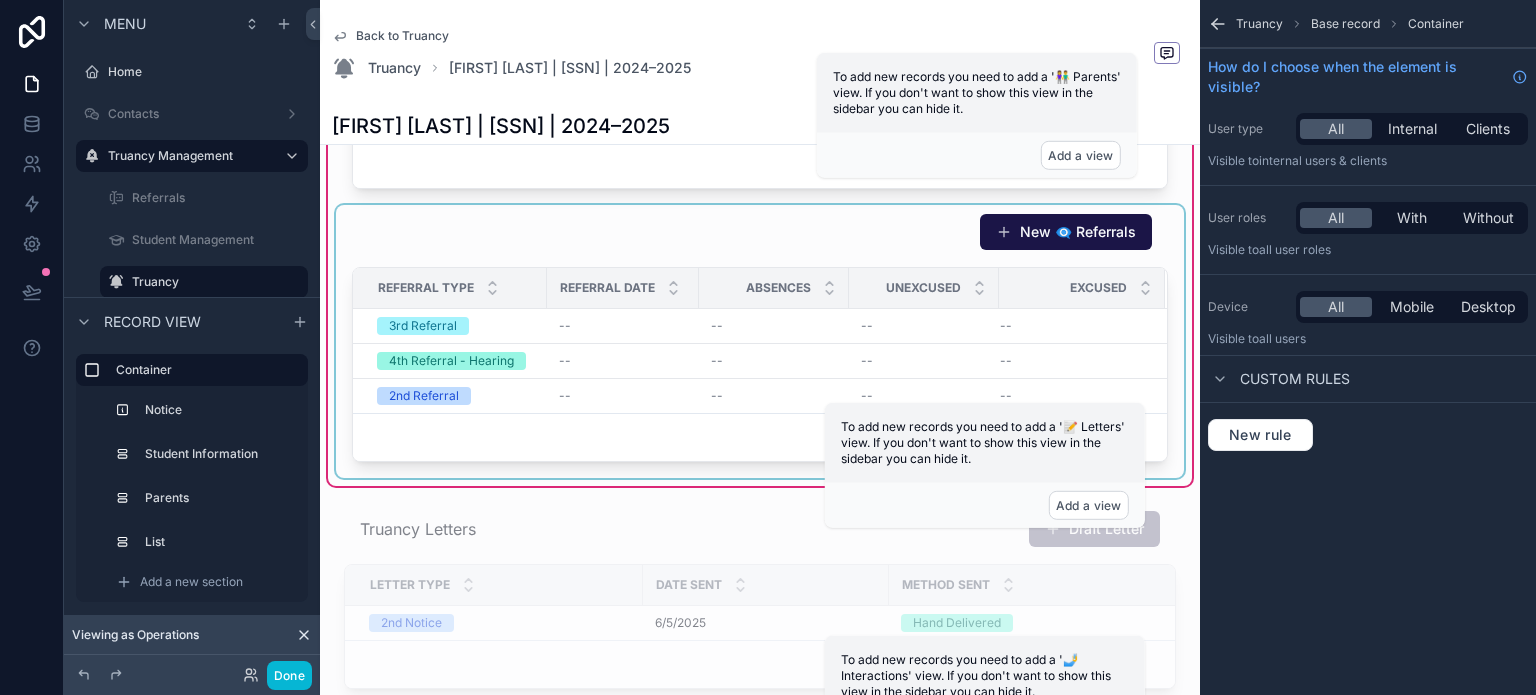 click at bounding box center [760, 341] 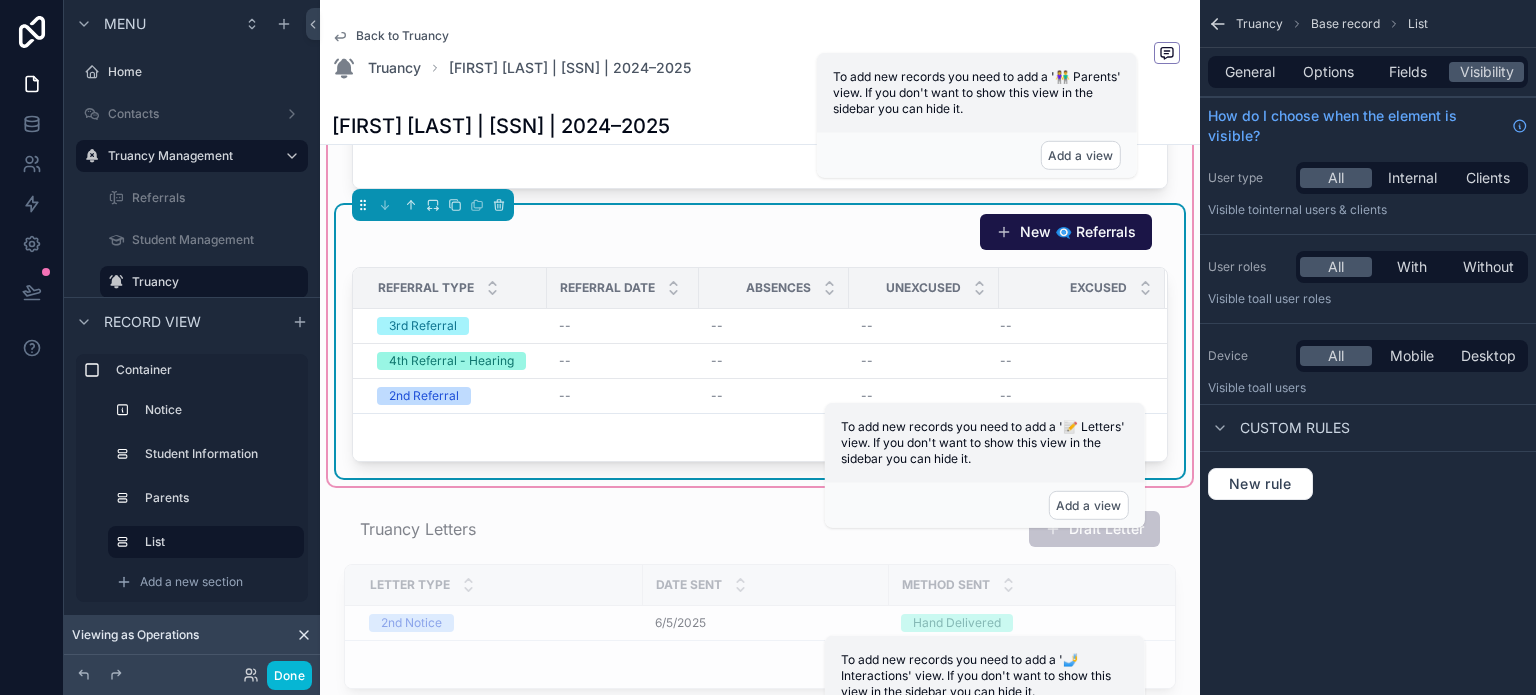 click on "New 👁️‍🗨️ Referrals" at bounding box center (760, 232) 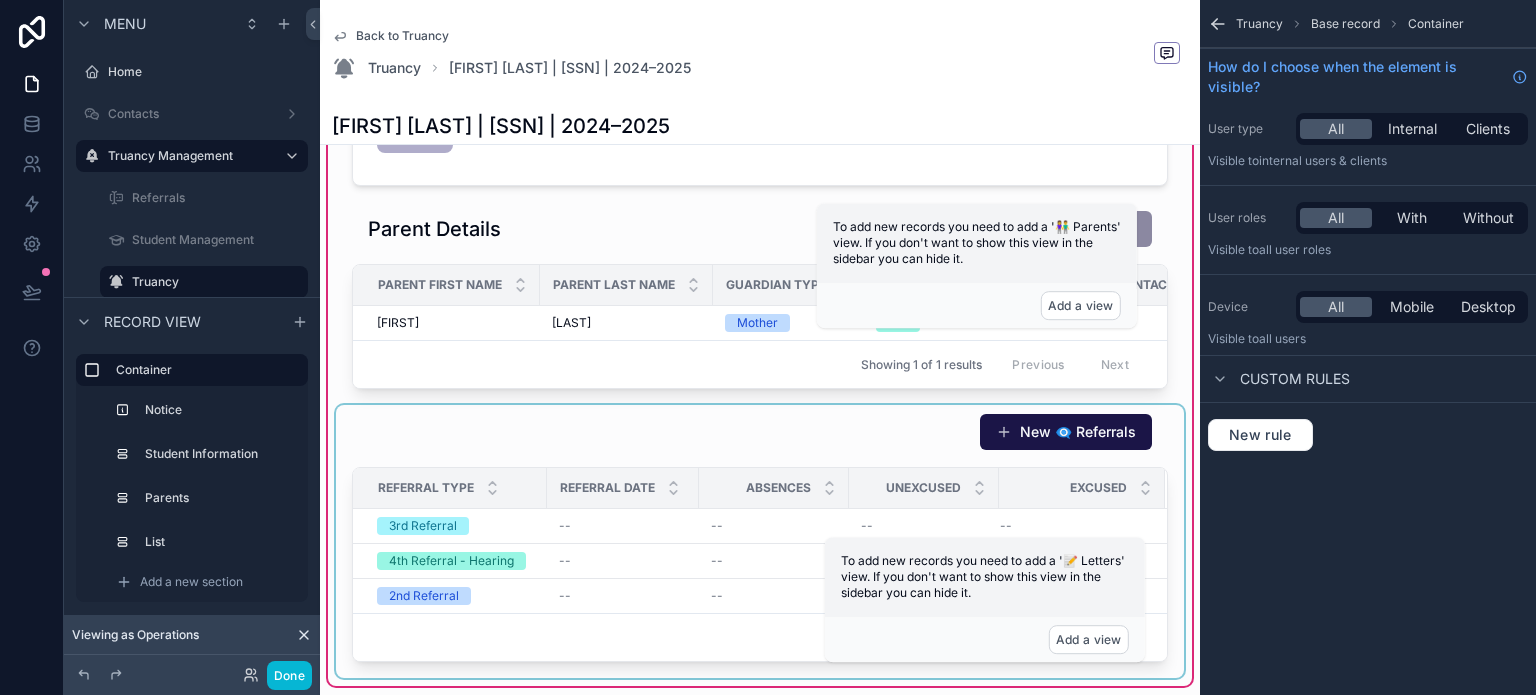 scroll, scrollTop: 532, scrollLeft: 0, axis: vertical 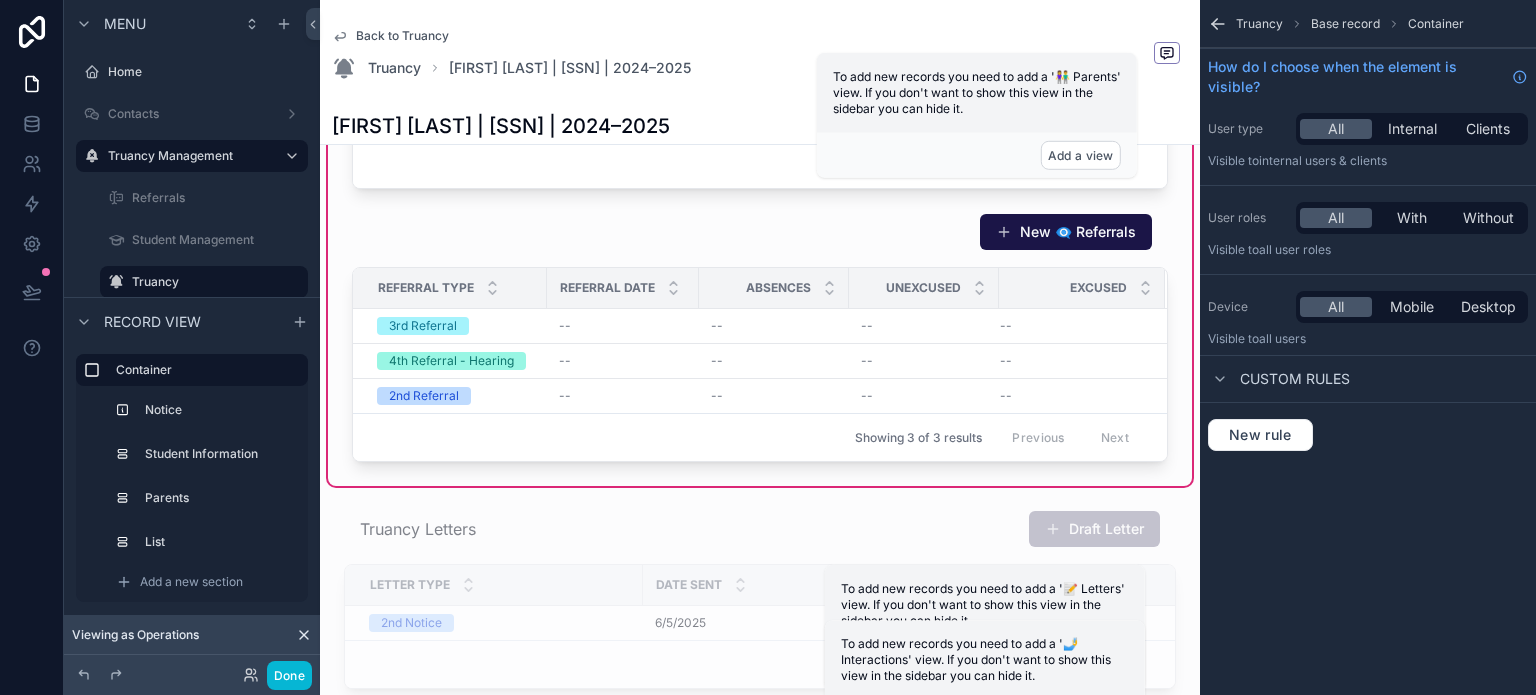 click 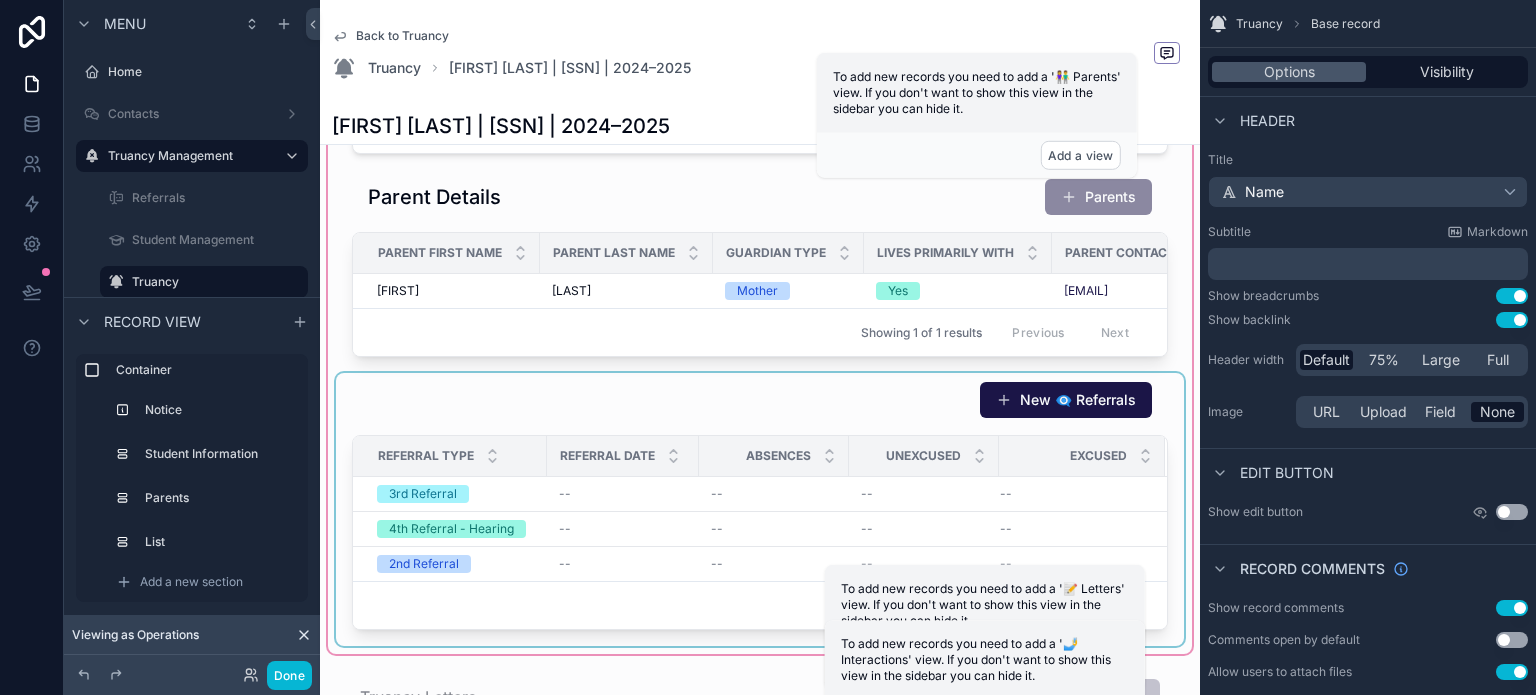 scroll, scrollTop: 332, scrollLeft: 0, axis: vertical 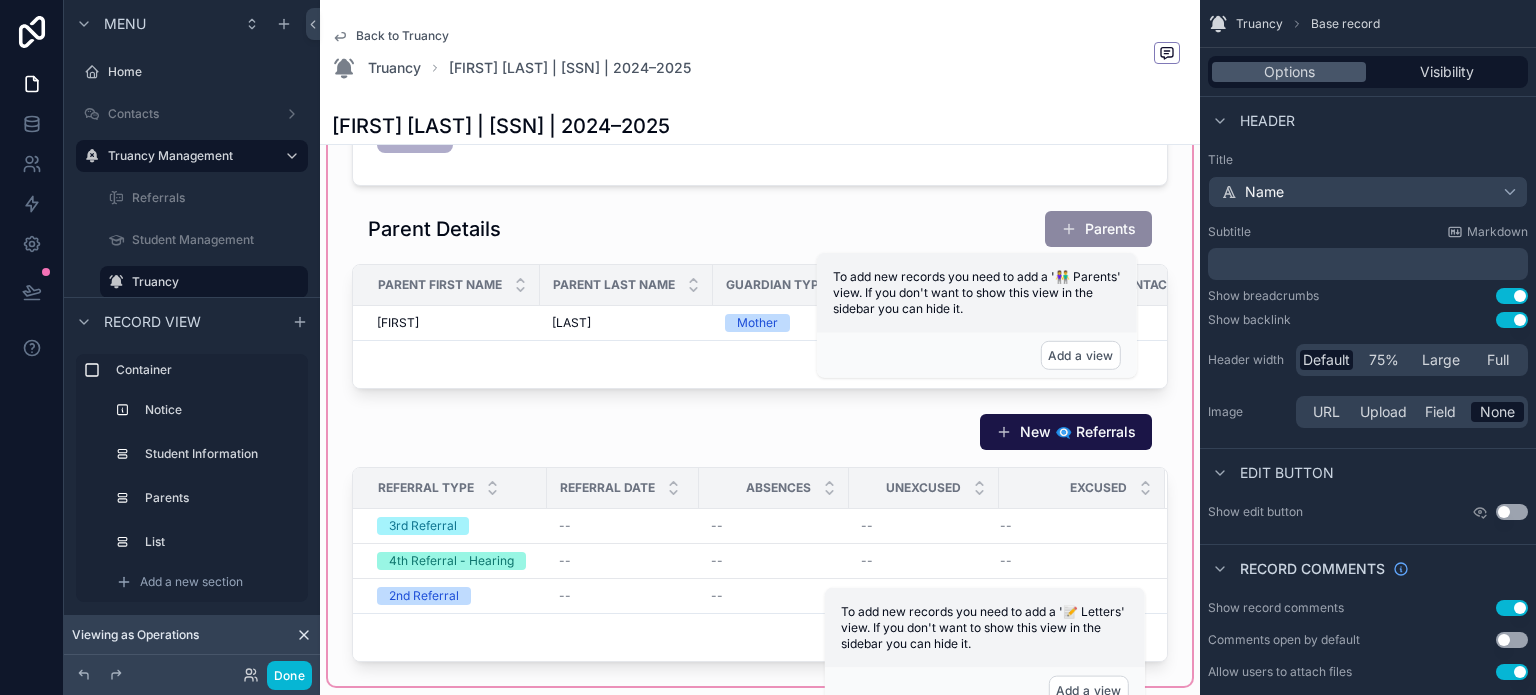 click at bounding box center (760, 261) 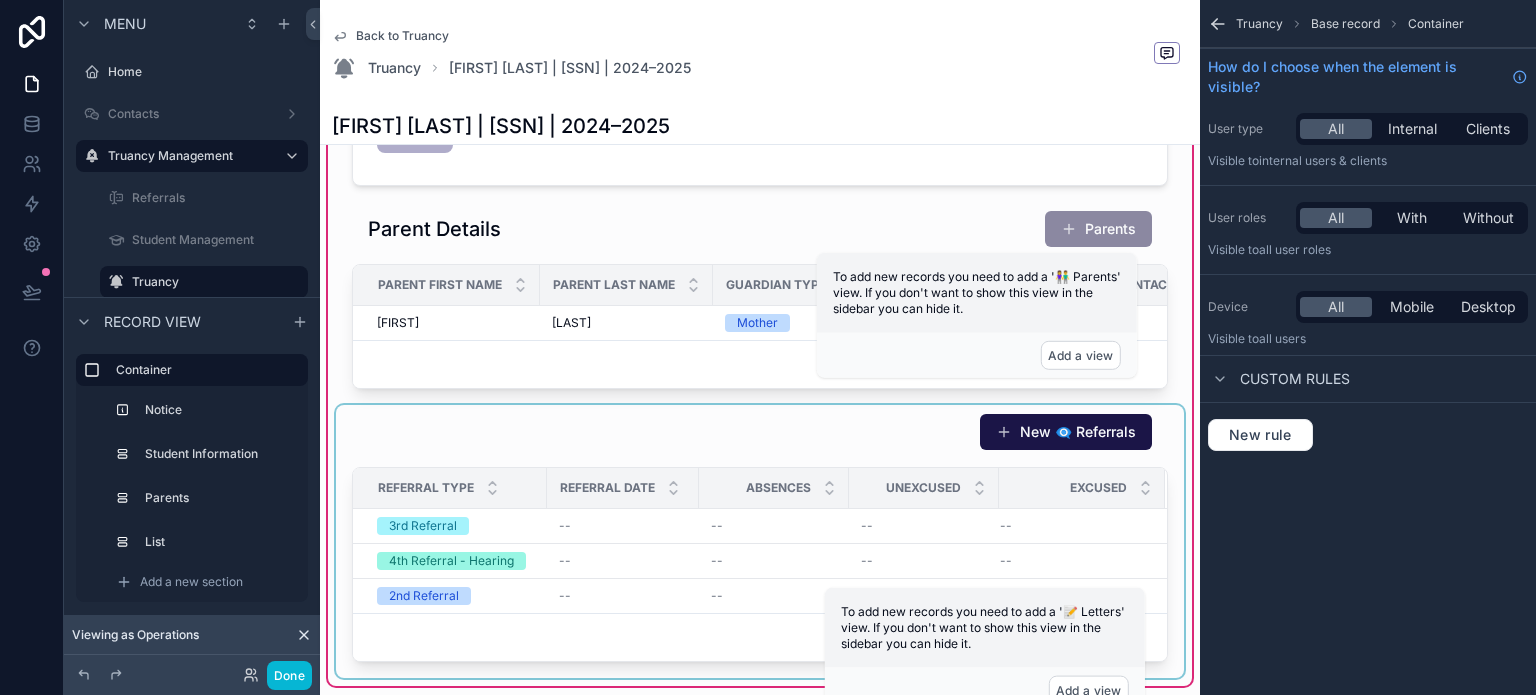 click at bounding box center [760, 541] 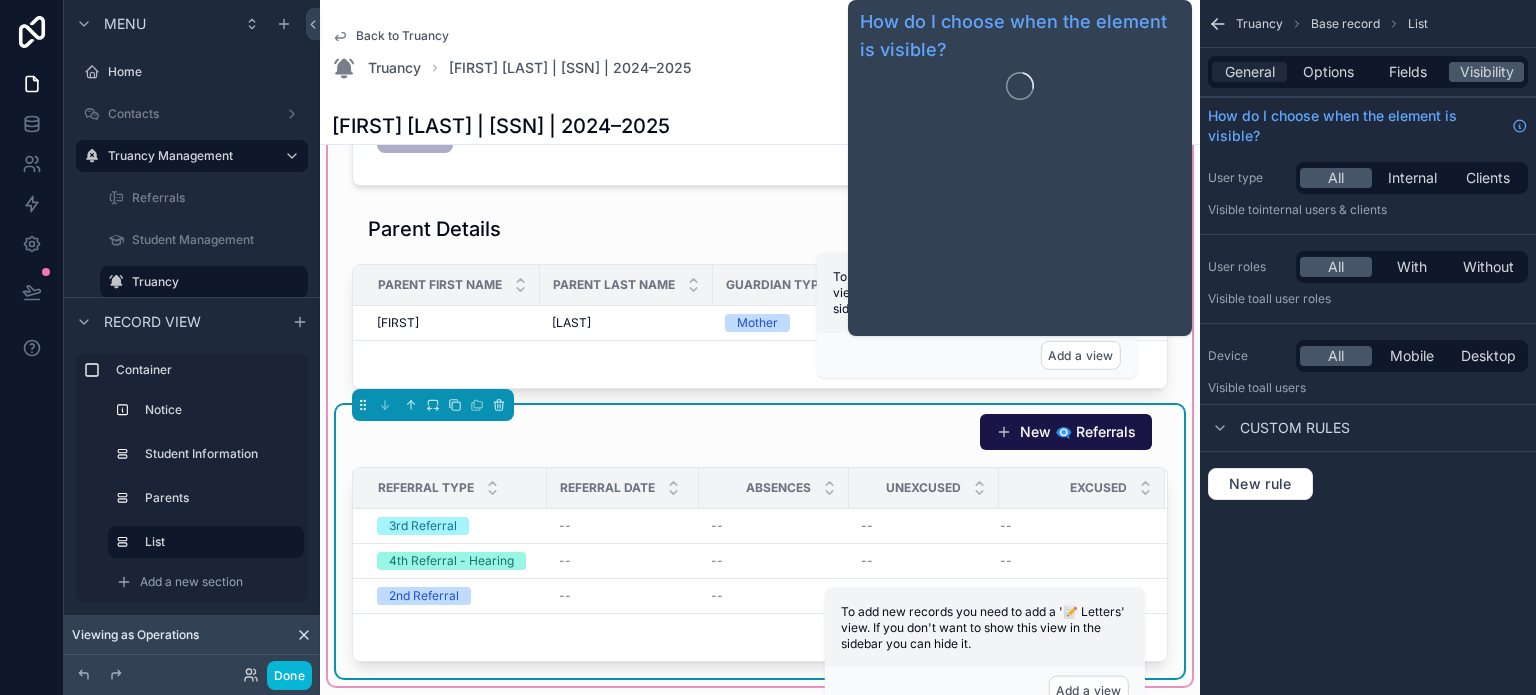 click on "General" at bounding box center [1250, 72] 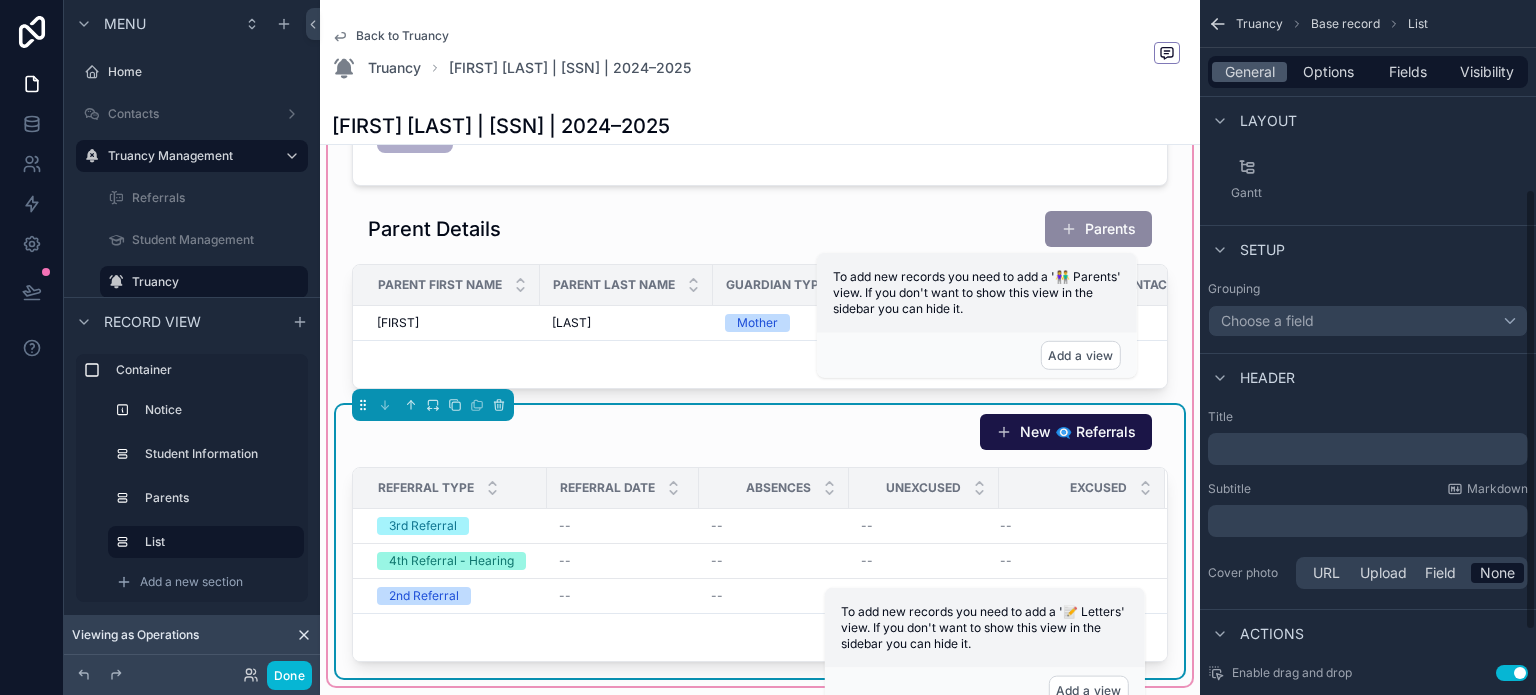 scroll, scrollTop: 300, scrollLeft: 0, axis: vertical 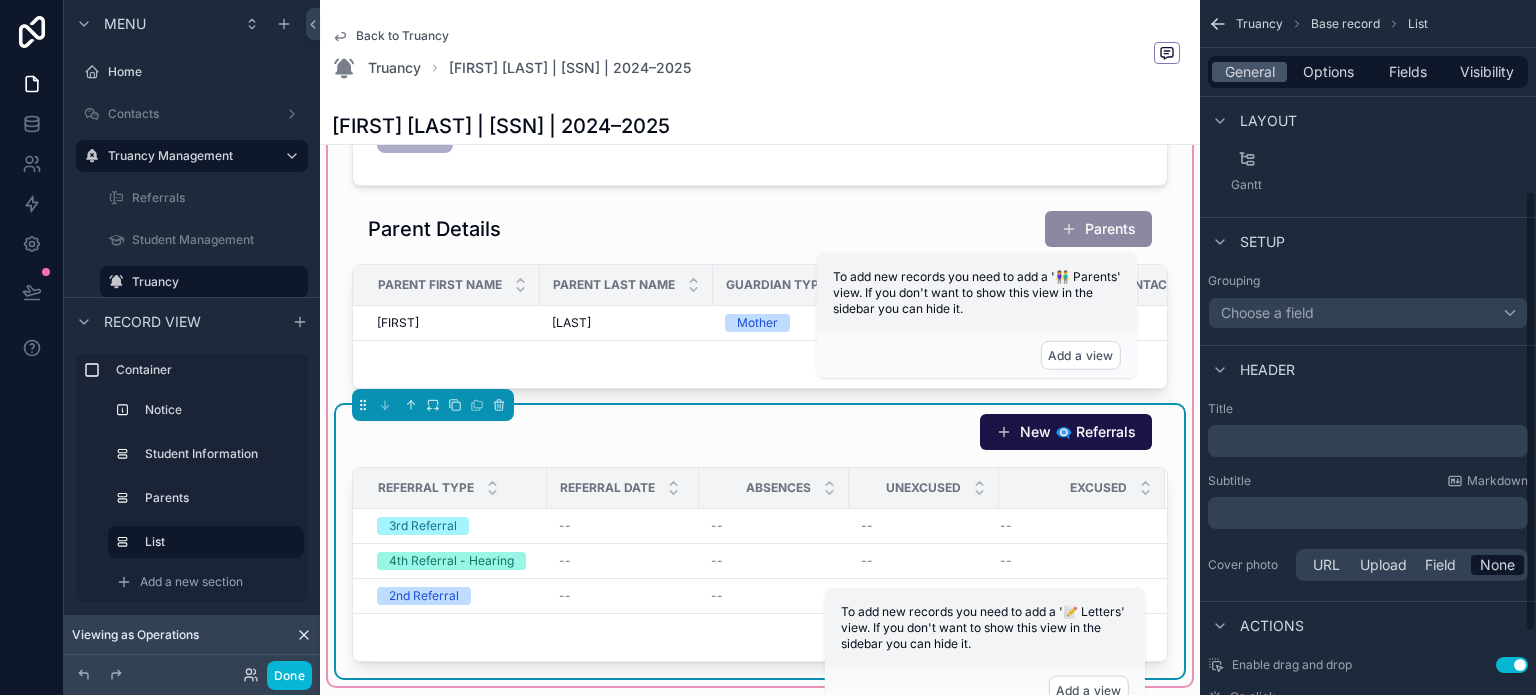 click on "﻿" at bounding box center [1368, 513] 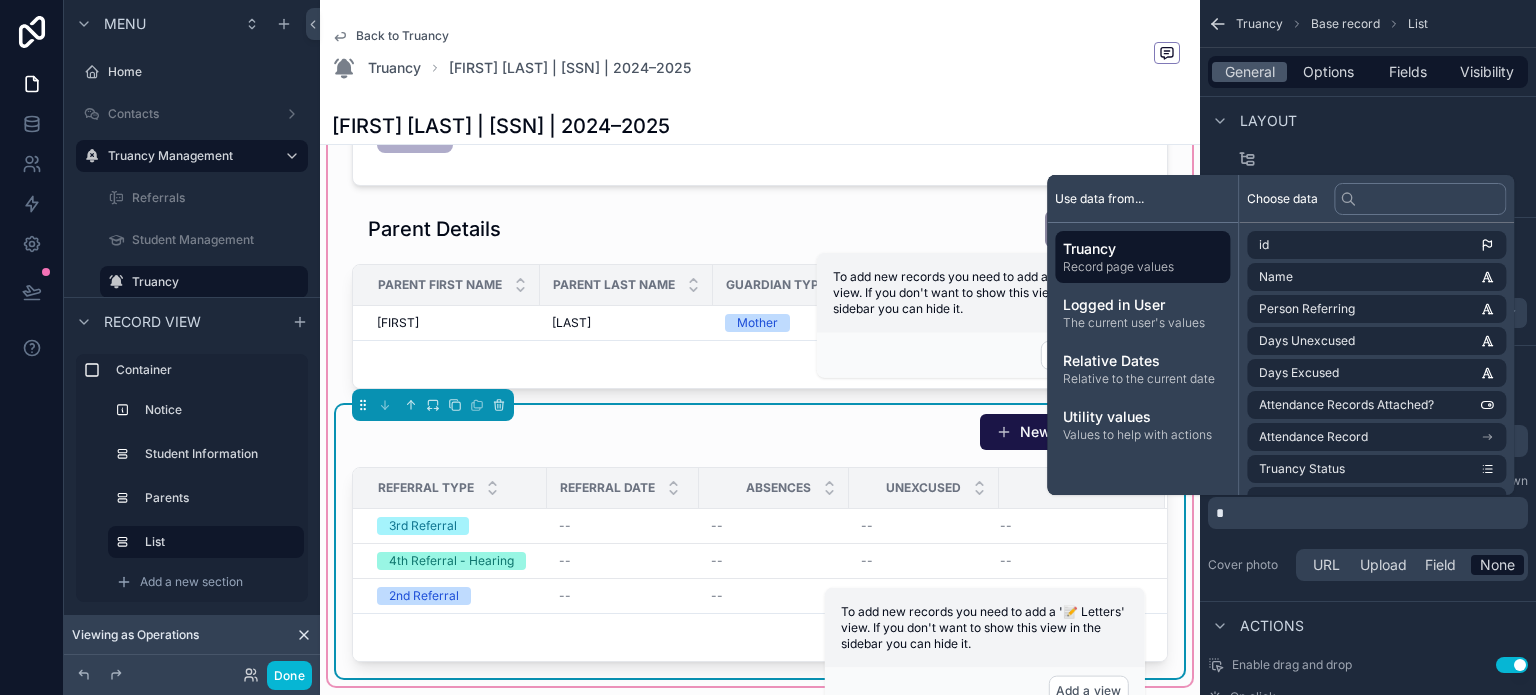 type 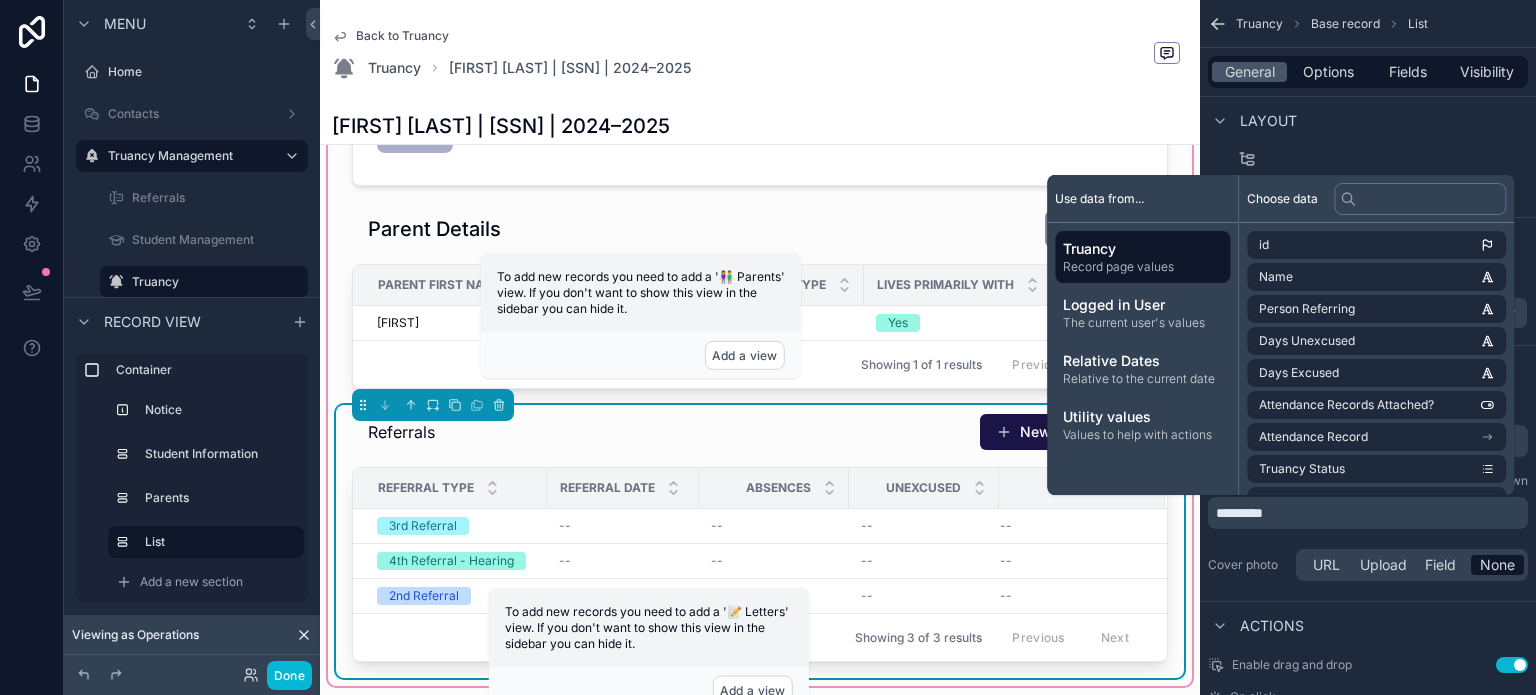 click on "Referrals New 👁️‍🗨️ Referrals" at bounding box center (760, 436) 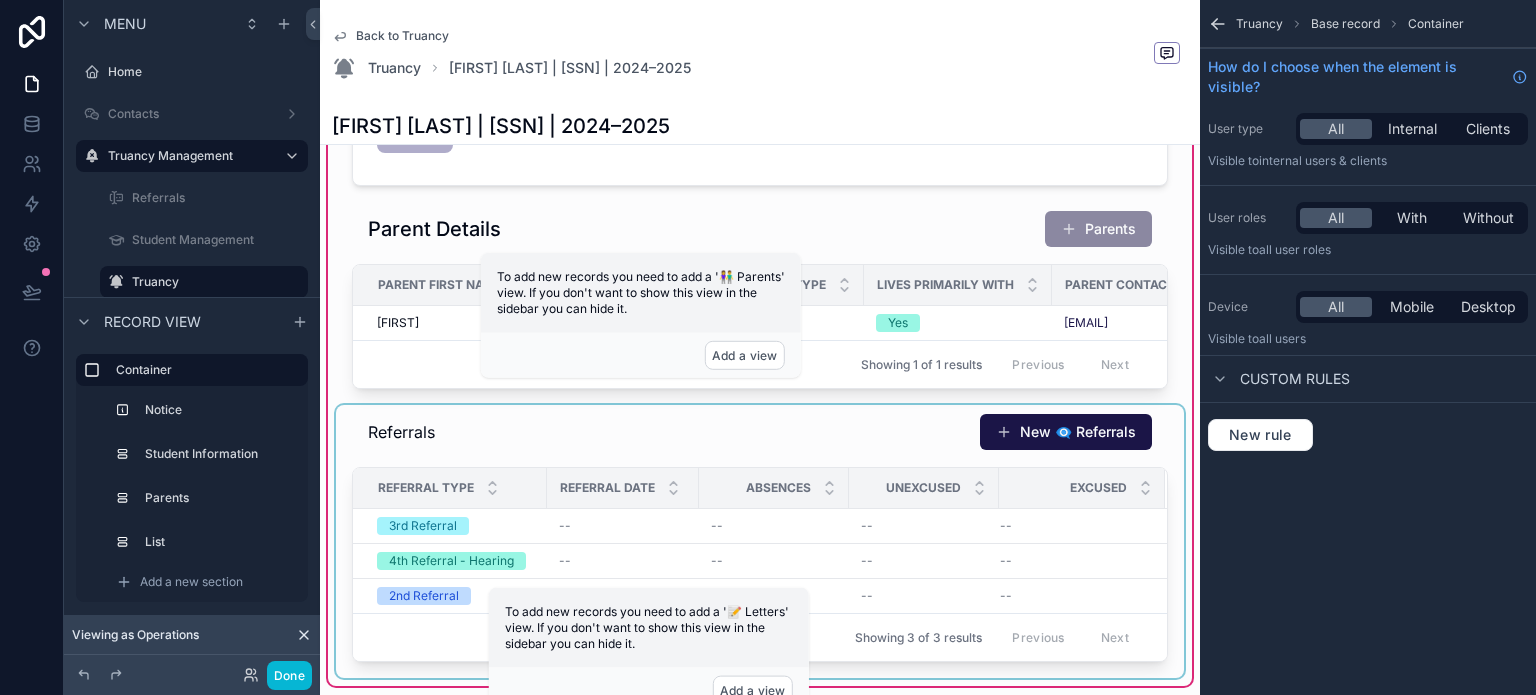 scroll, scrollTop: 0, scrollLeft: 0, axis: both 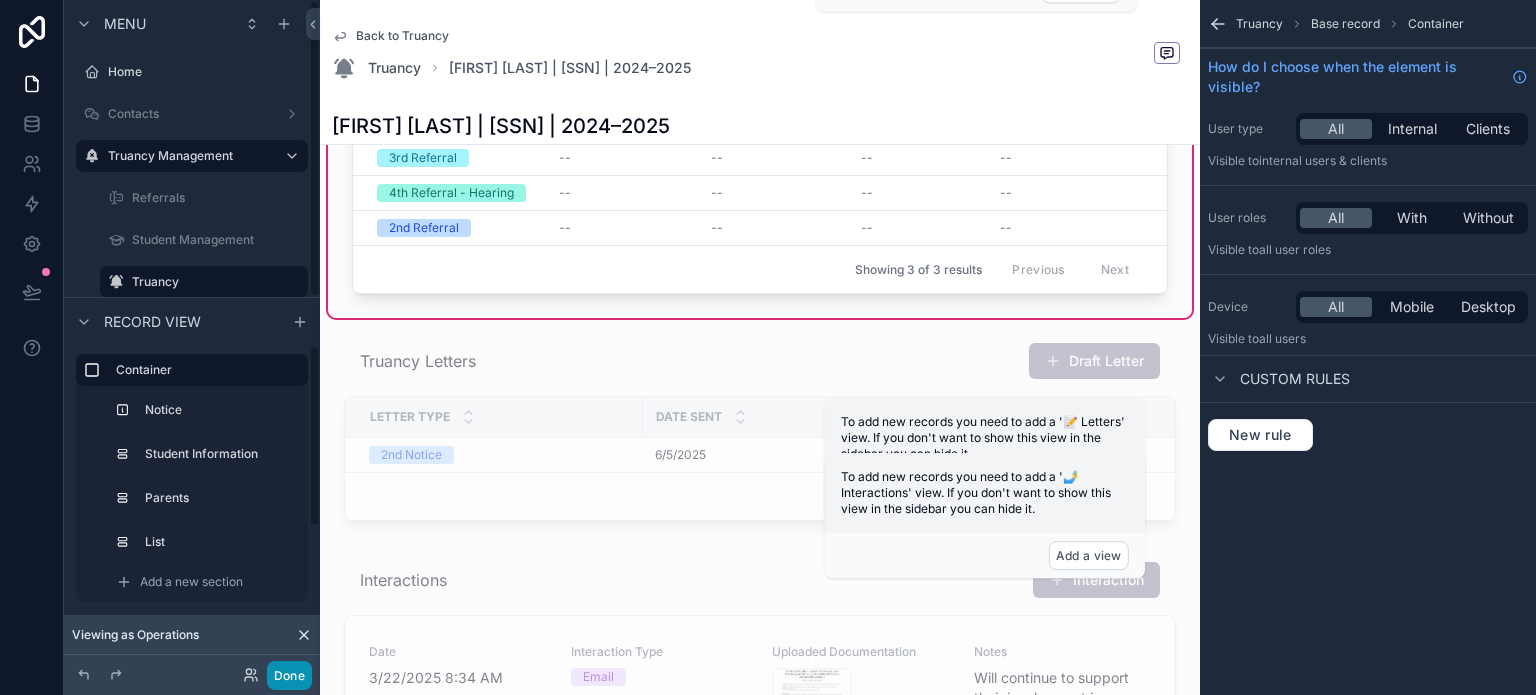 click on "Done" at bounding box center (289, 675) 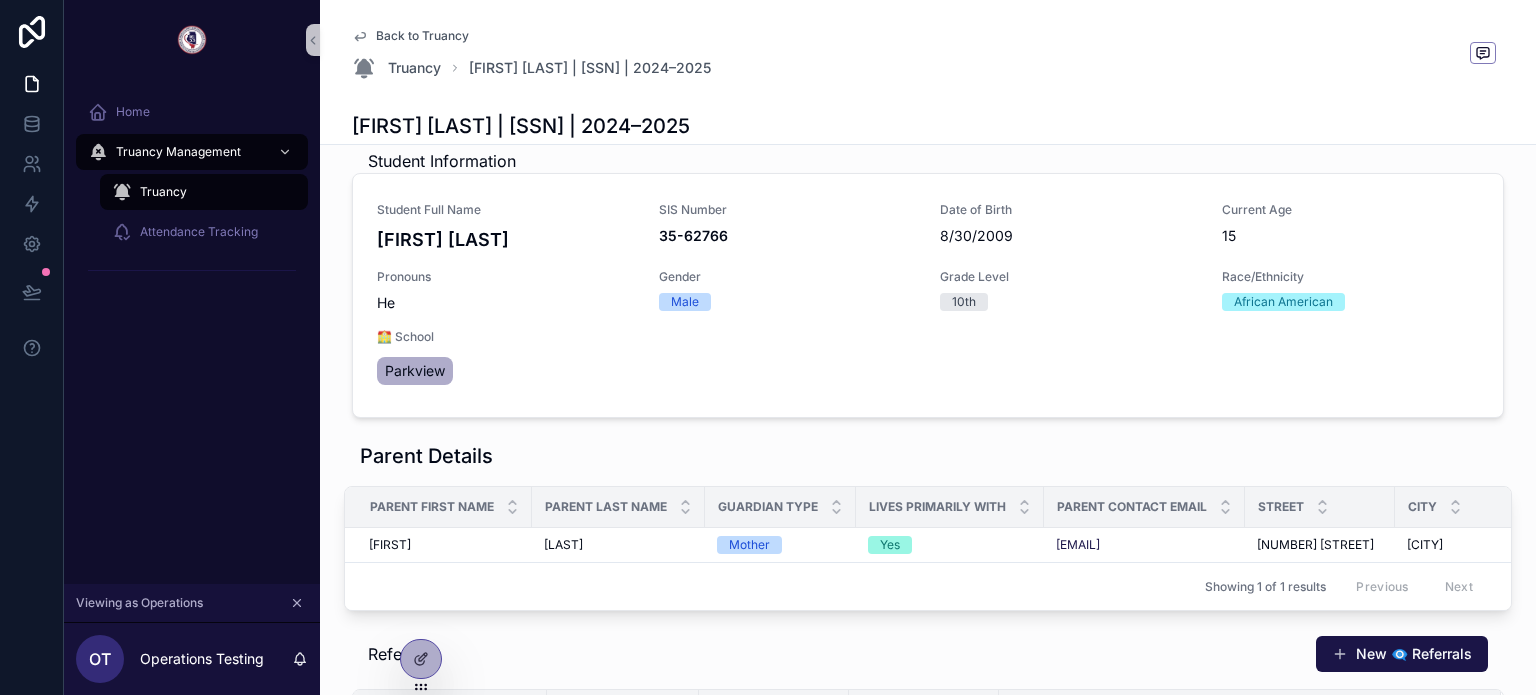 scroll, scrollTop: 100, scrollLeft: 0, axis: vertical 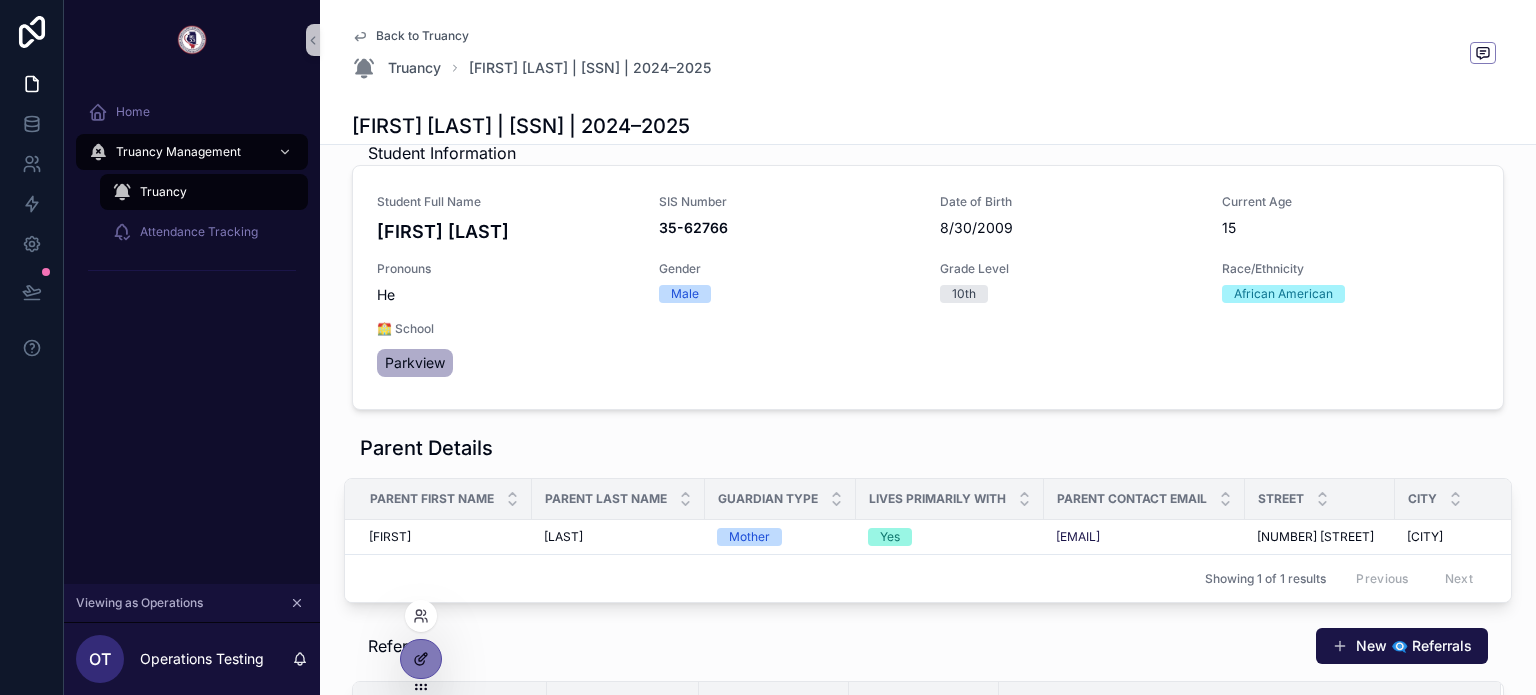 click at bounding box center (421, 659) 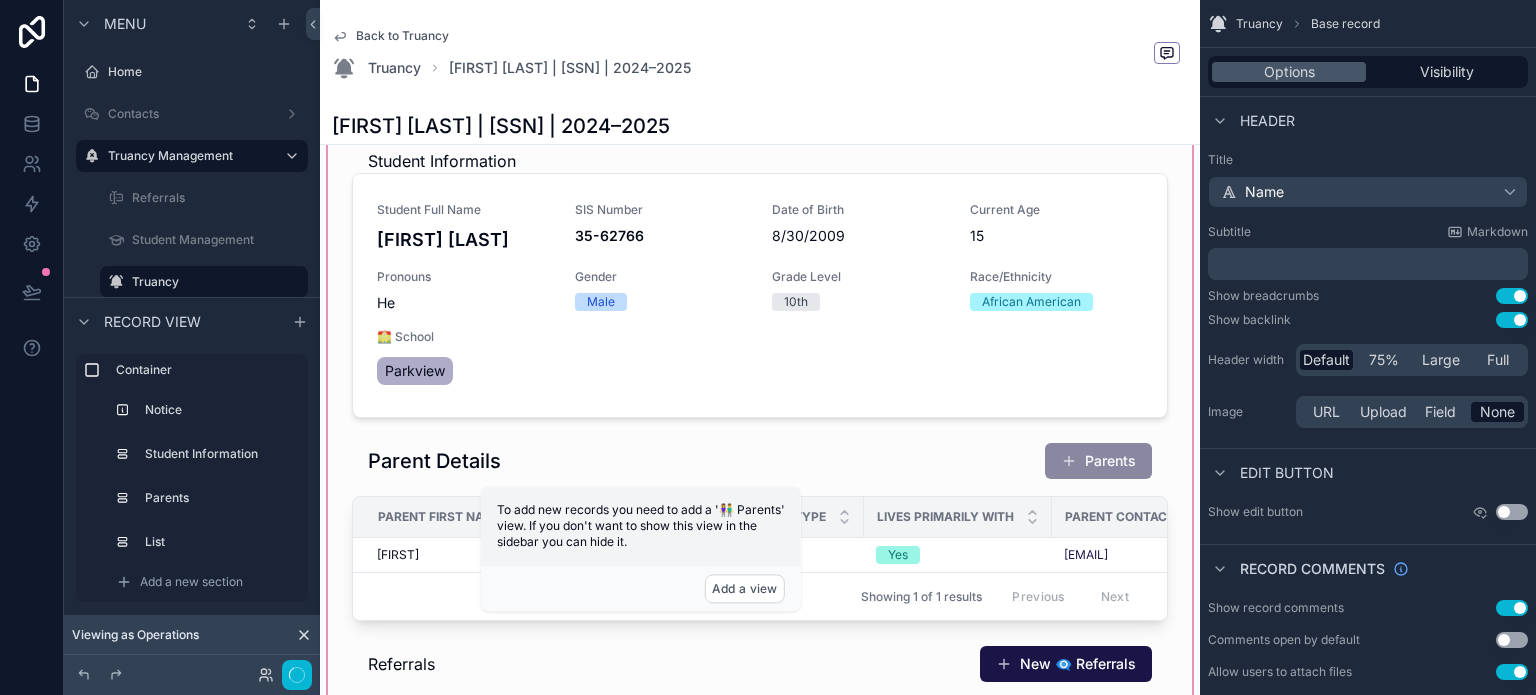 click at bounding box center [760, 493] 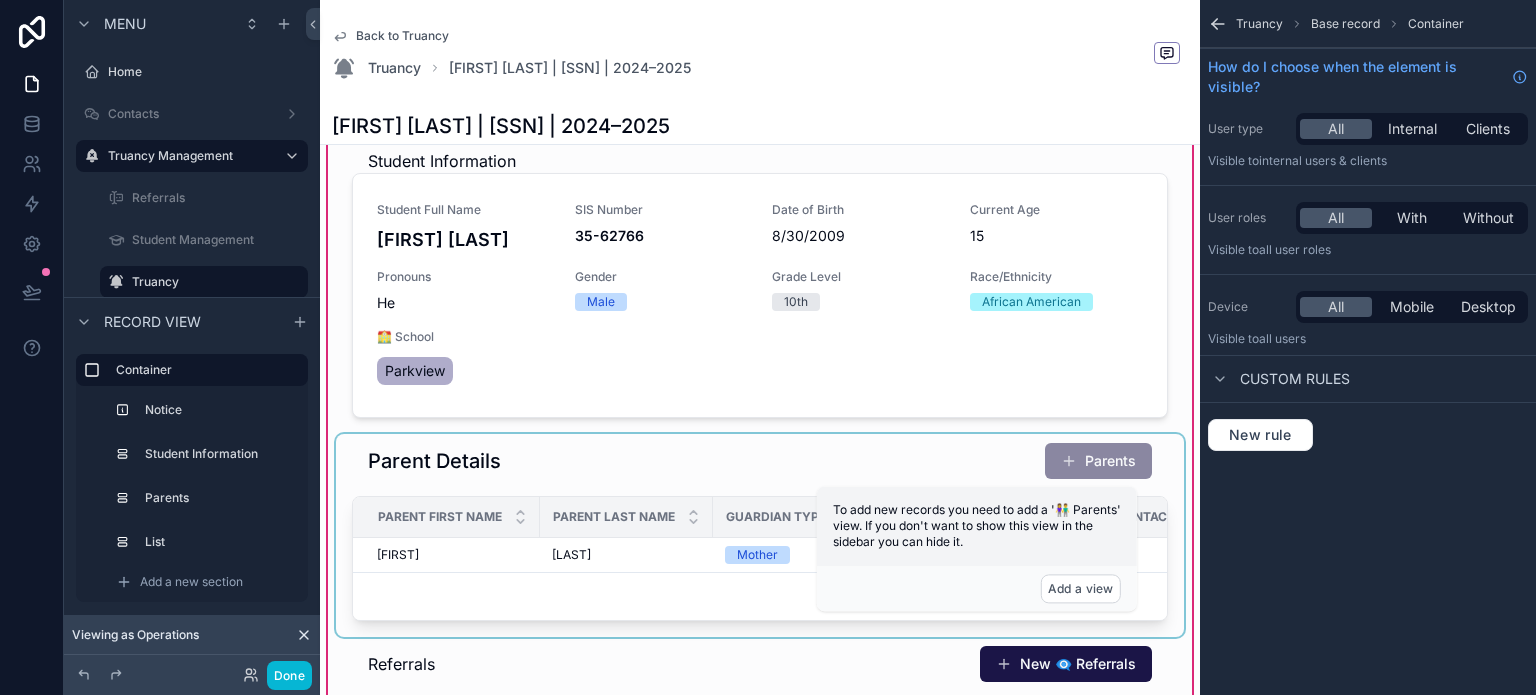 click at bounding box center (760, 535) 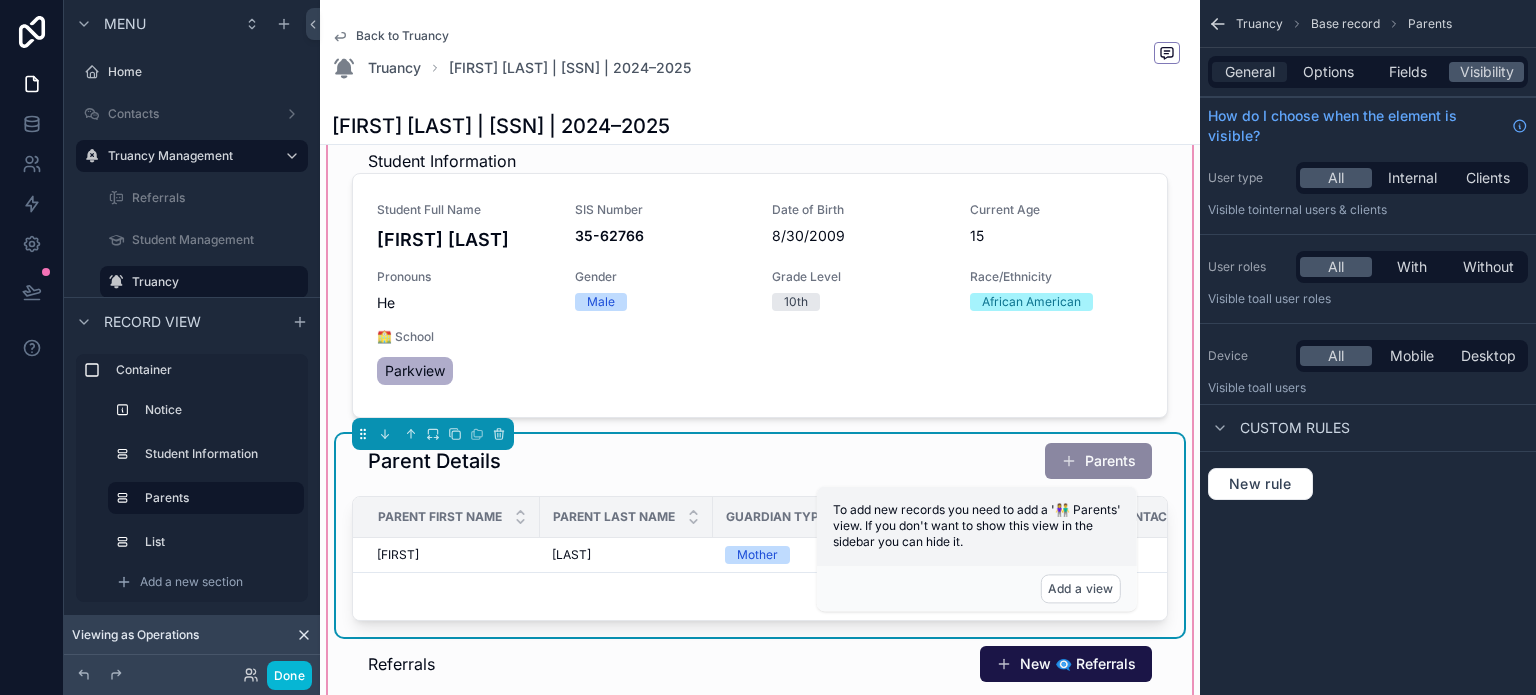 click on "General" at bounding box center (1249, 72) 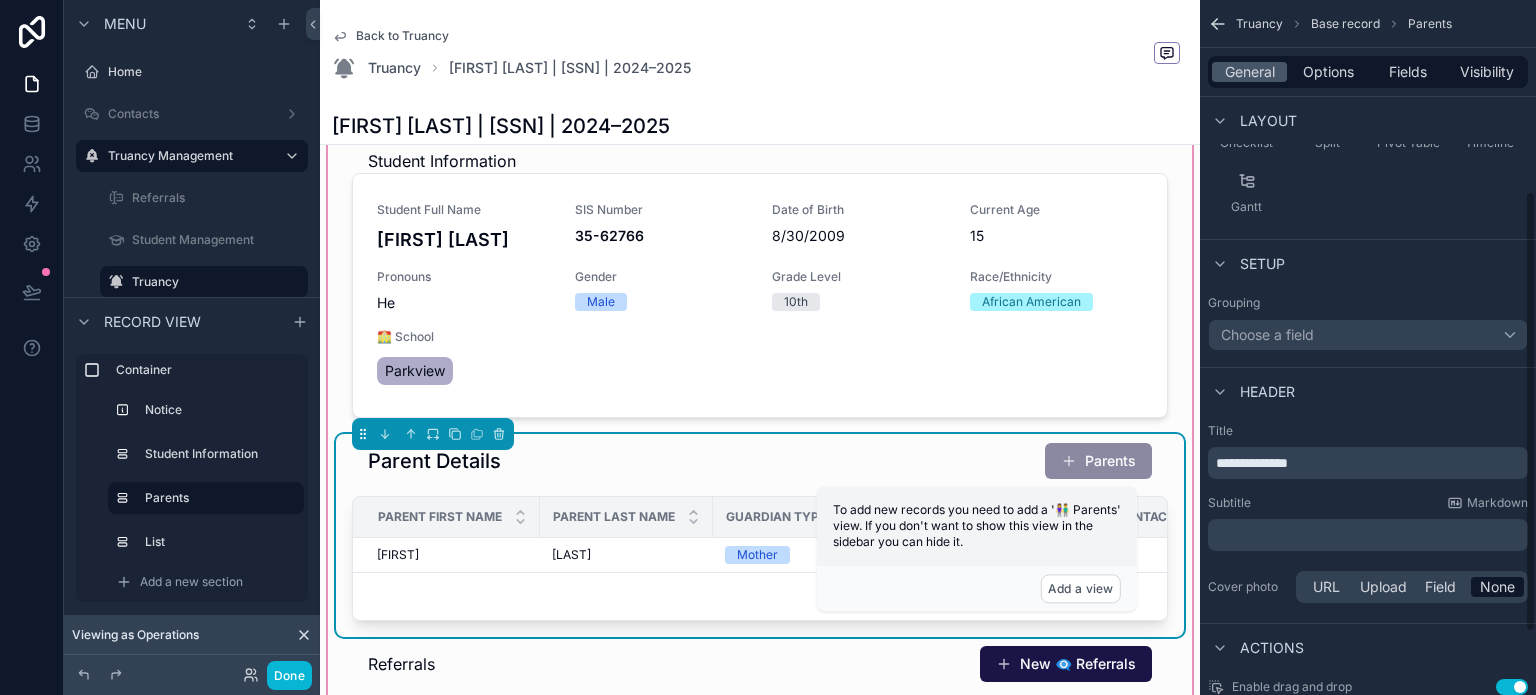 scroll, scrollTop: 300, scrollLeft: 0, axis: vertical 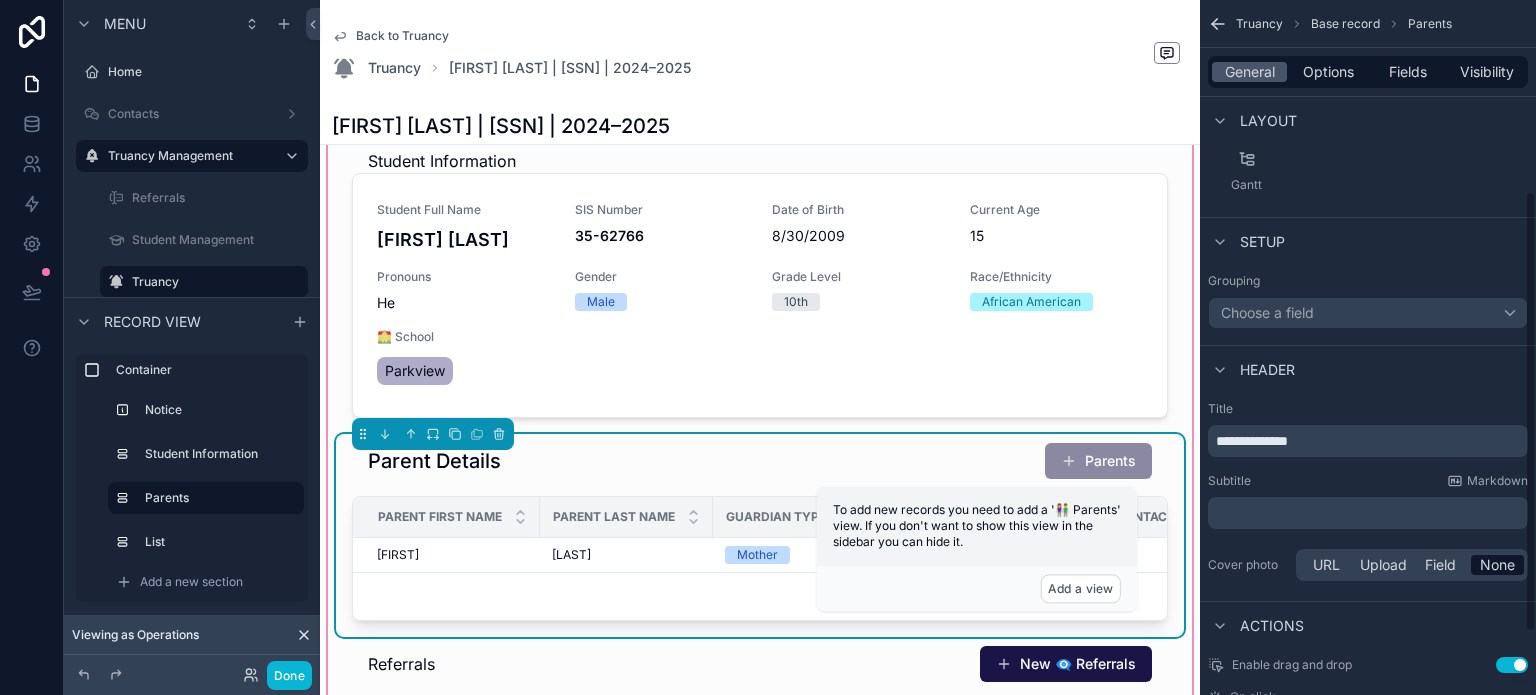 click on "**********" at bounding box center (1252, 441) 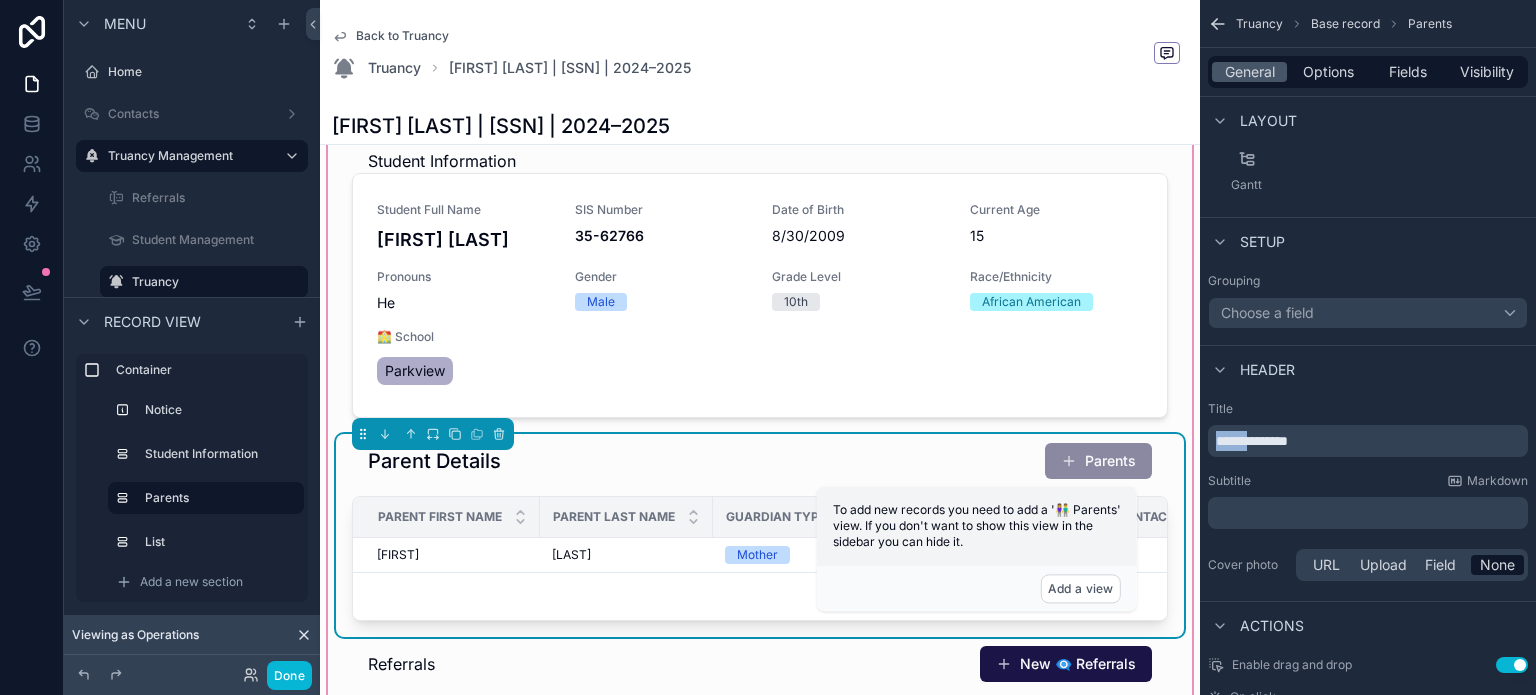 click on "**********" at bounding box center [1252, 441] 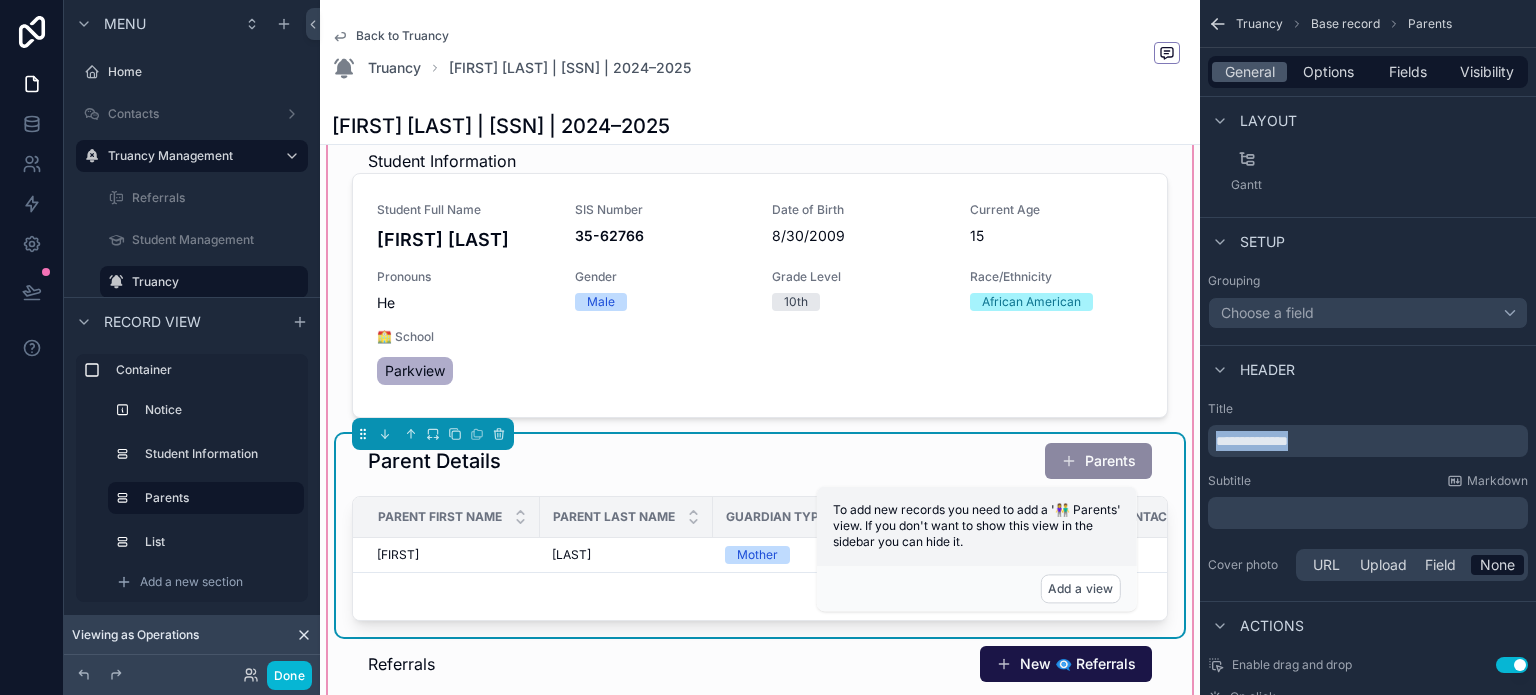 click on "**********" at bounding box center (1252, 441) 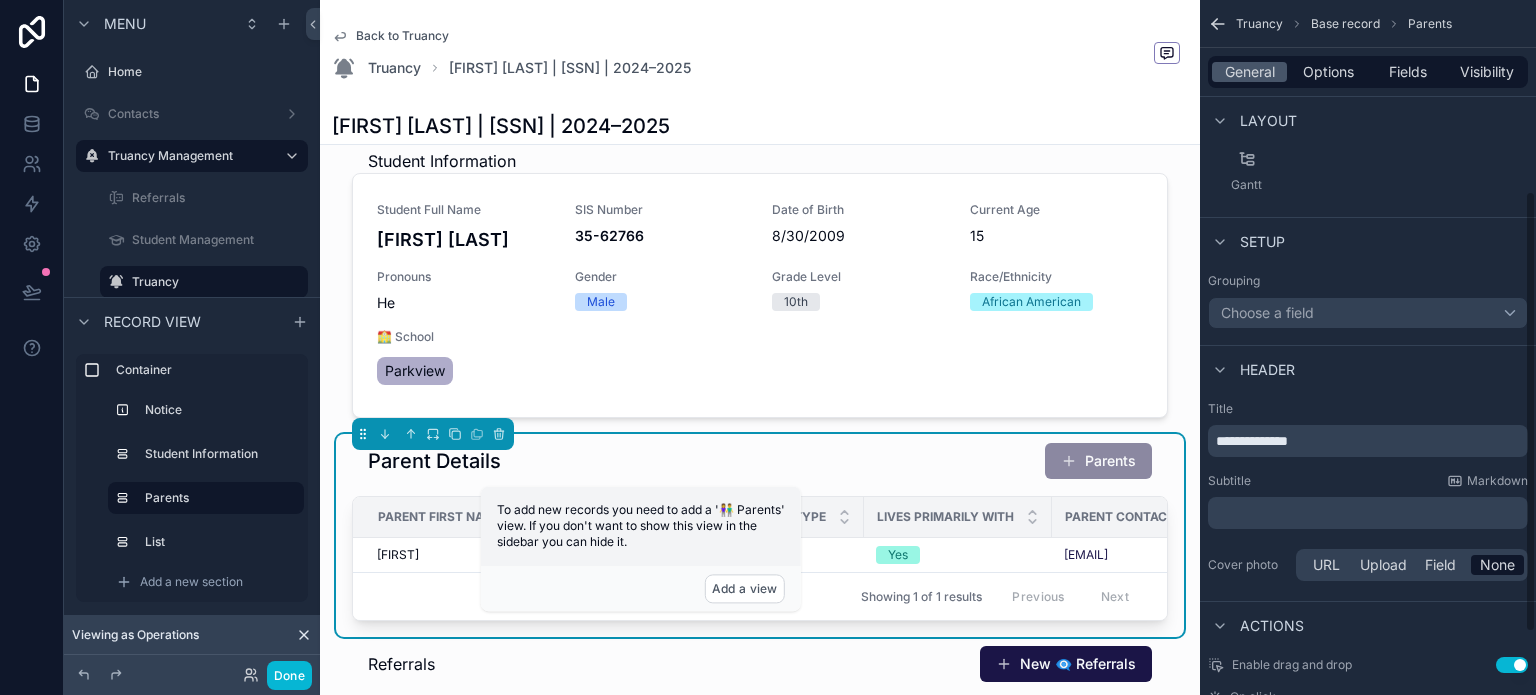 click on "﻿" at bounding box center (1370, 513) 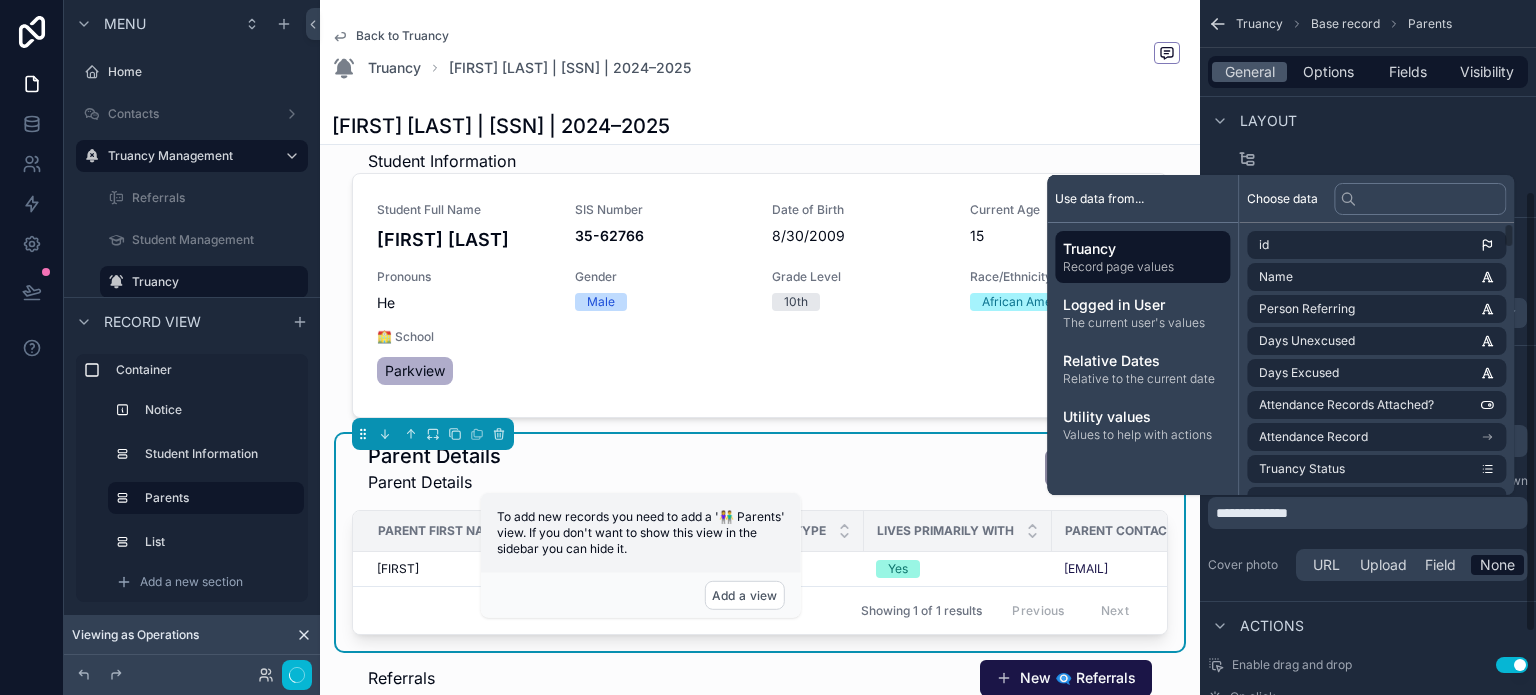 click on "**********" at bounding box center [1368, 493] 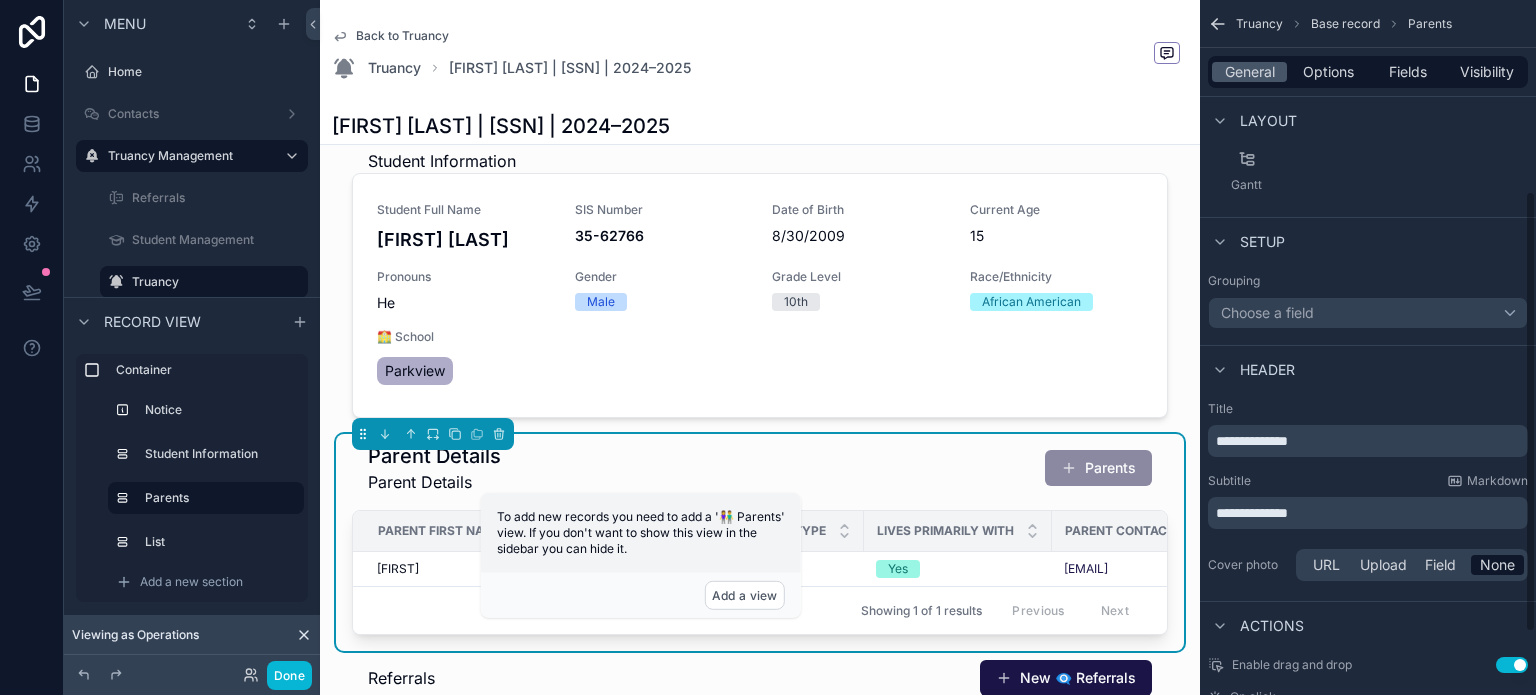 click on "**********" at bounding box center (1368, 441) 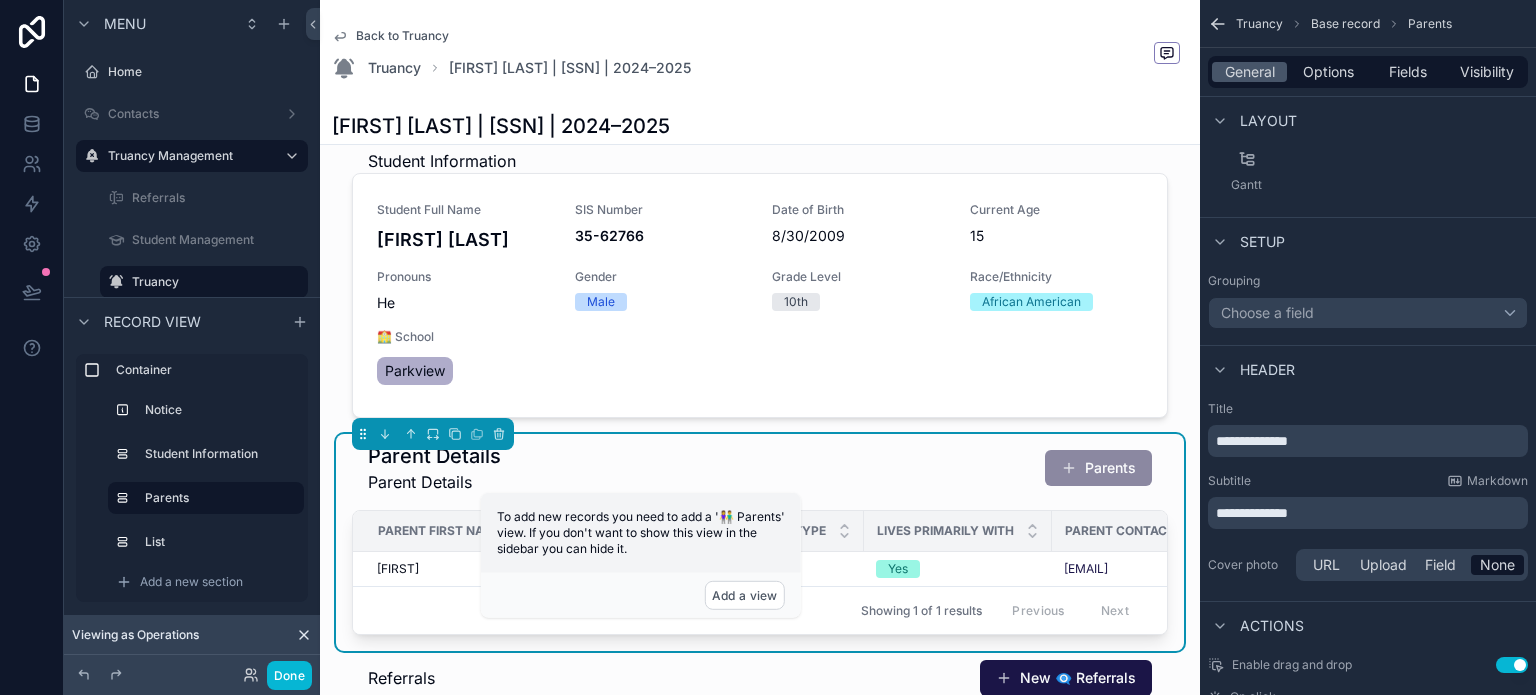 click on "**********" at bounding box center [1252, 441] 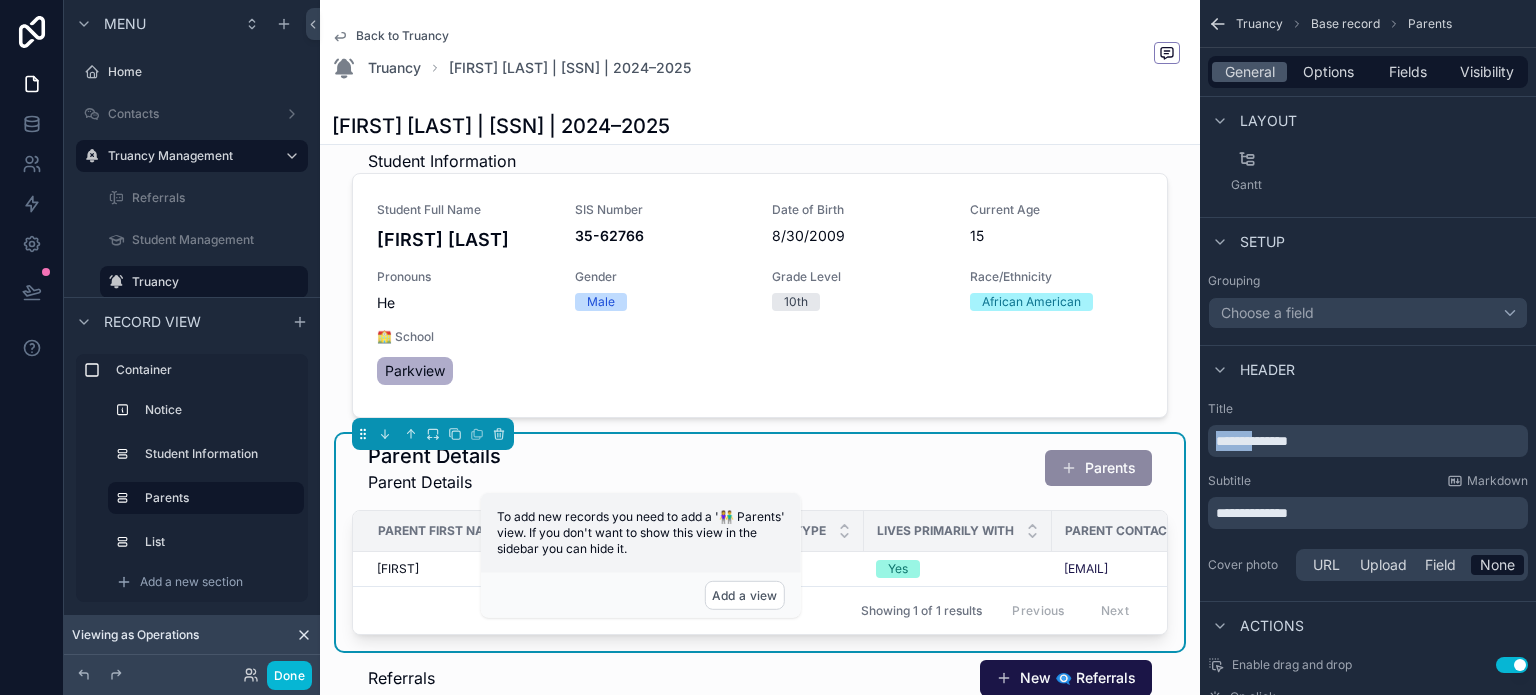 click on "**********" at bounding box center [1252, 441] 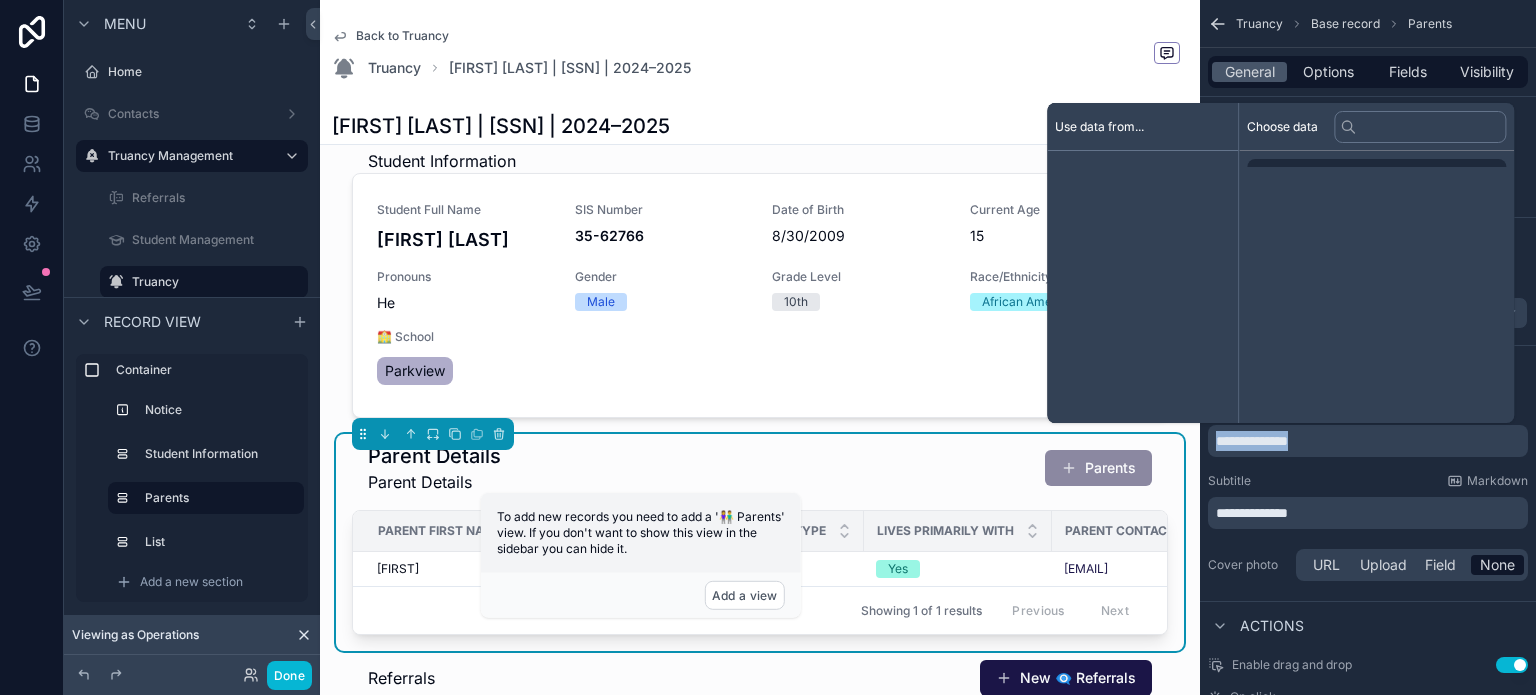 click on "**********" at bounding box center [1252, 441] 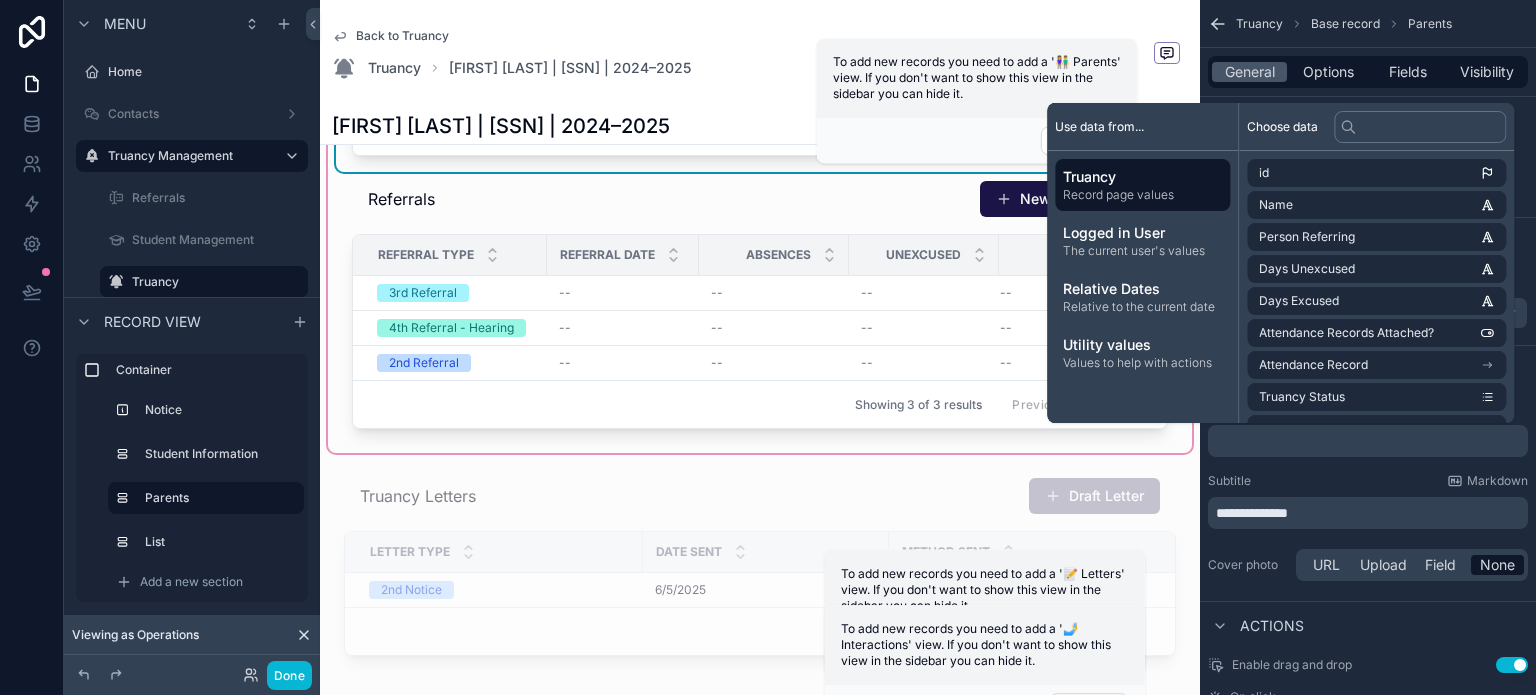 scroll, scrollTop: 600, scrollLeft: 0, axis: vertical 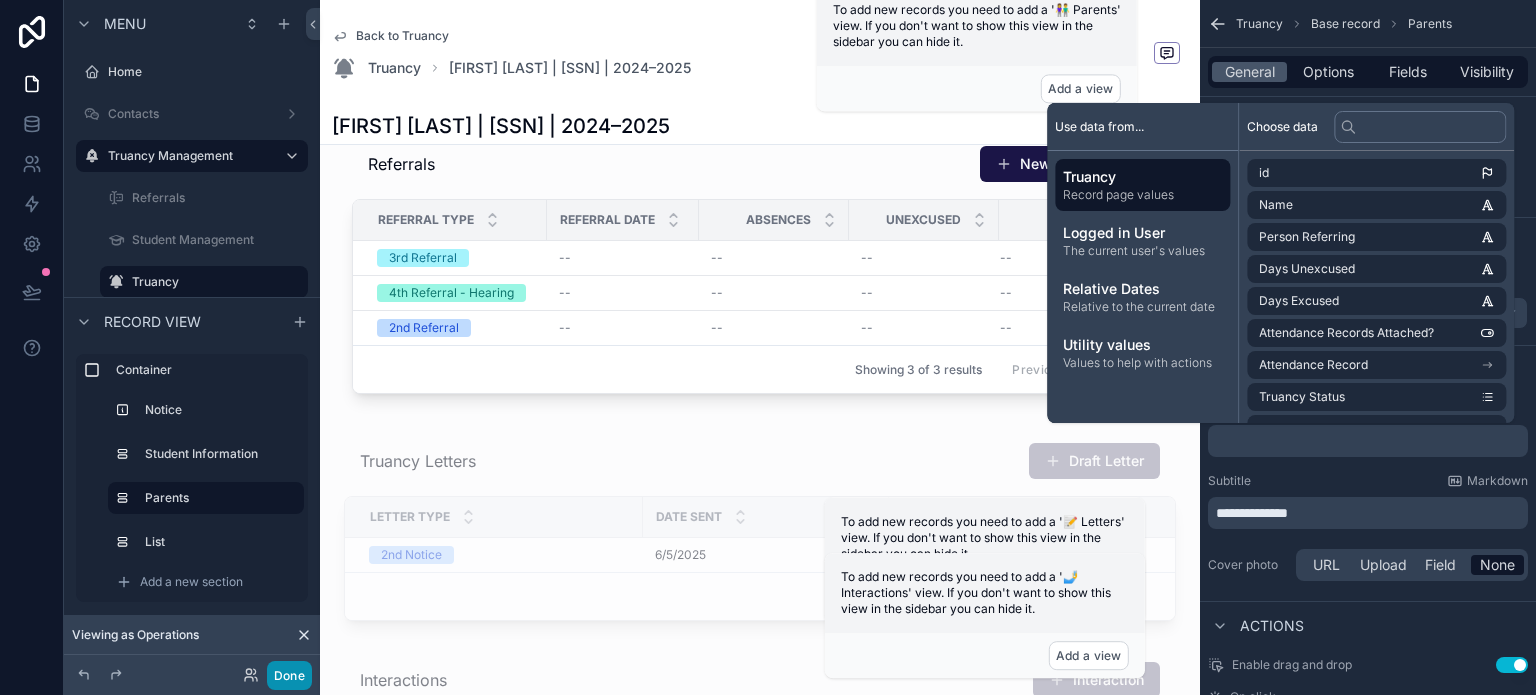 drag, startPoint x: 280, startPoint y: 677, endPoint x: 282, endPoint y: 659, distance: 18.110771 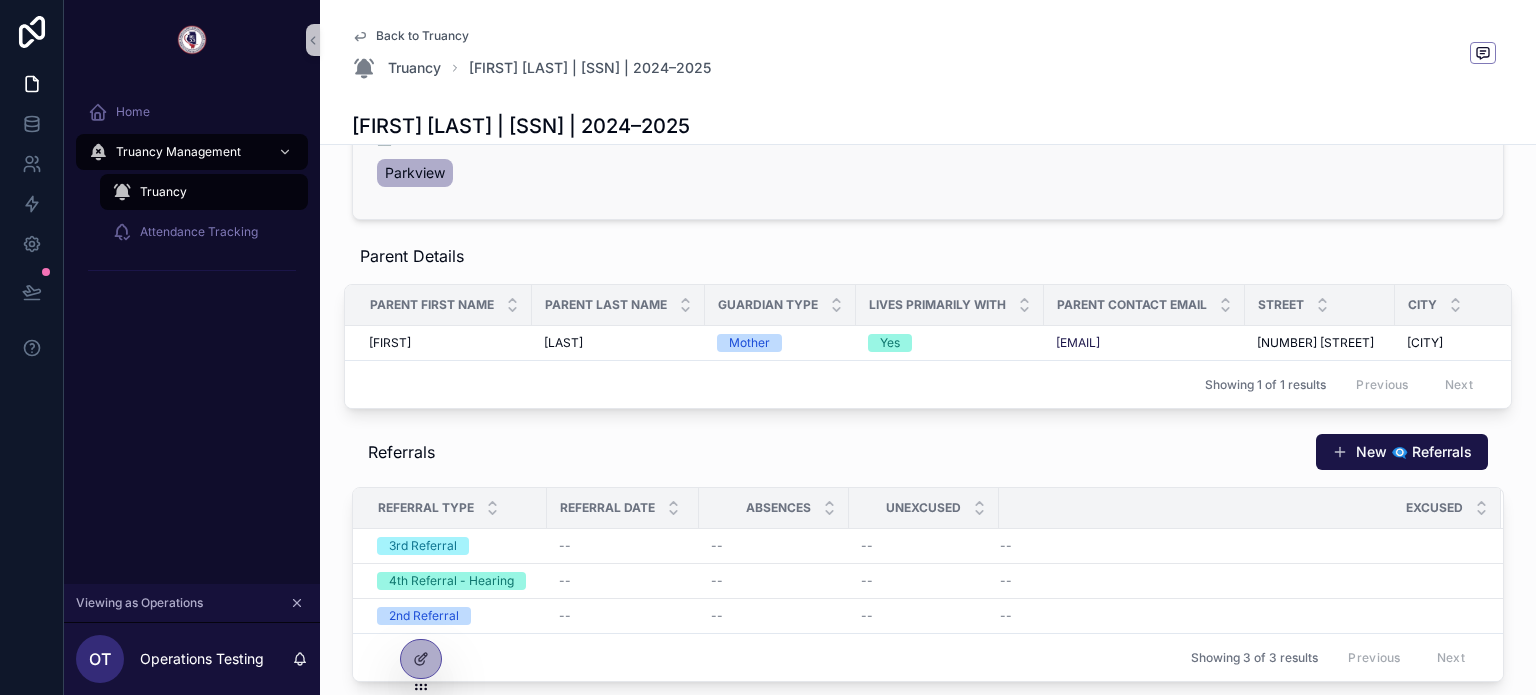 scroll, scrollTop: 300, scrollLeft: 0, axis: vertical 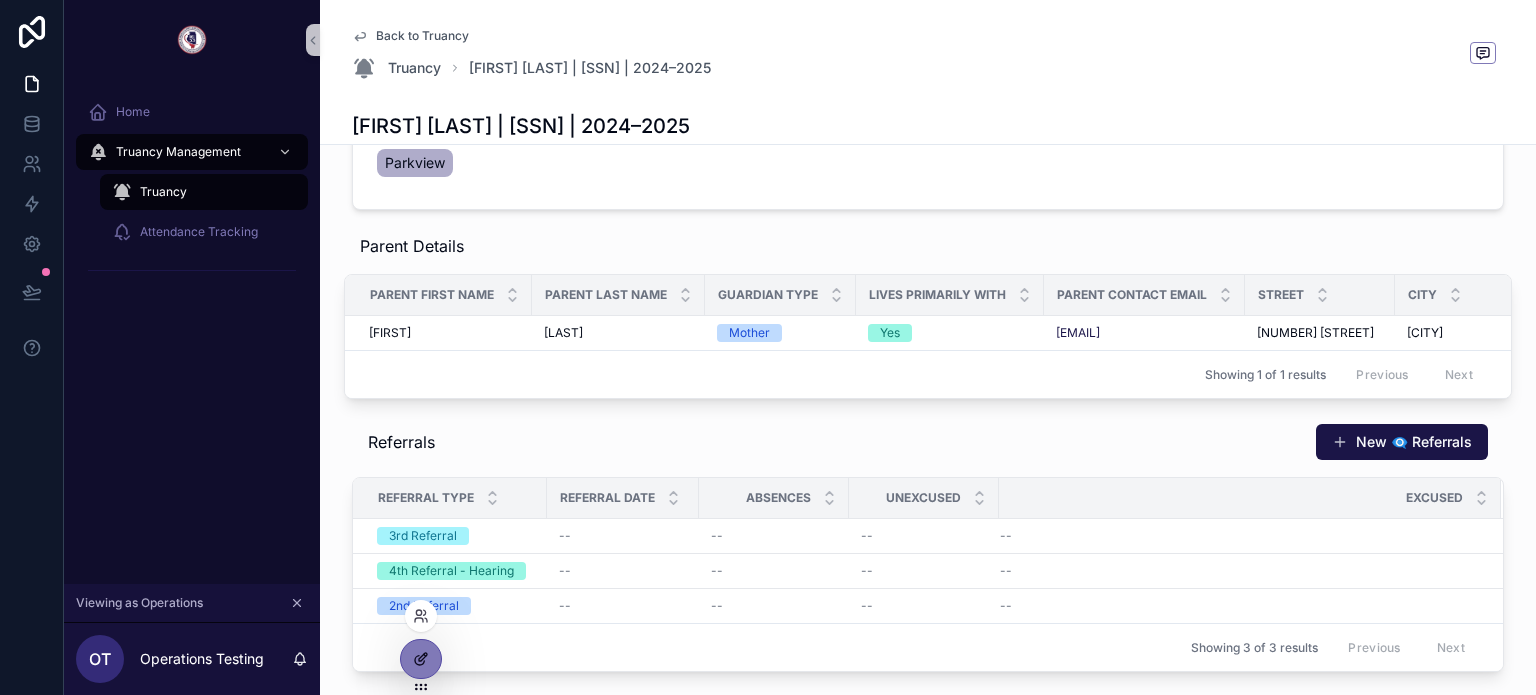 click 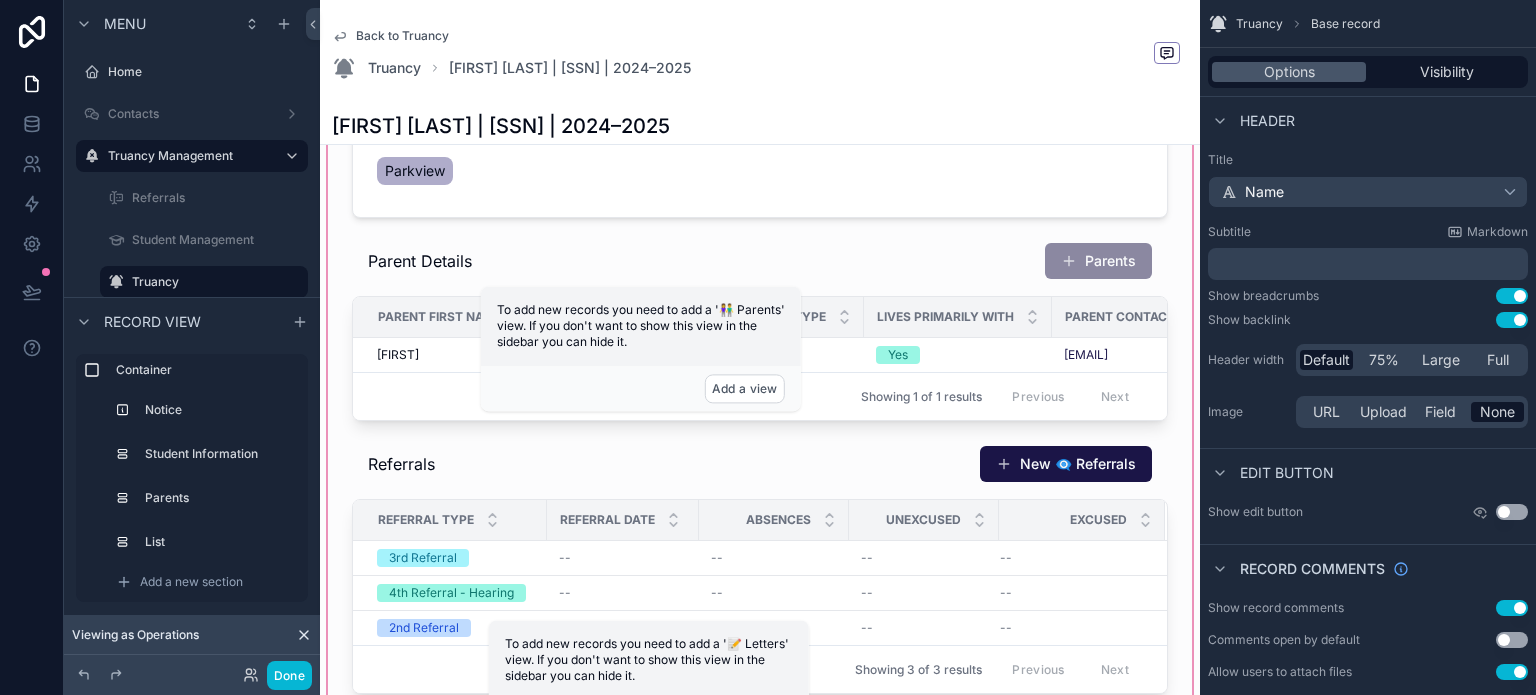 click at bounding box center (760, 293) 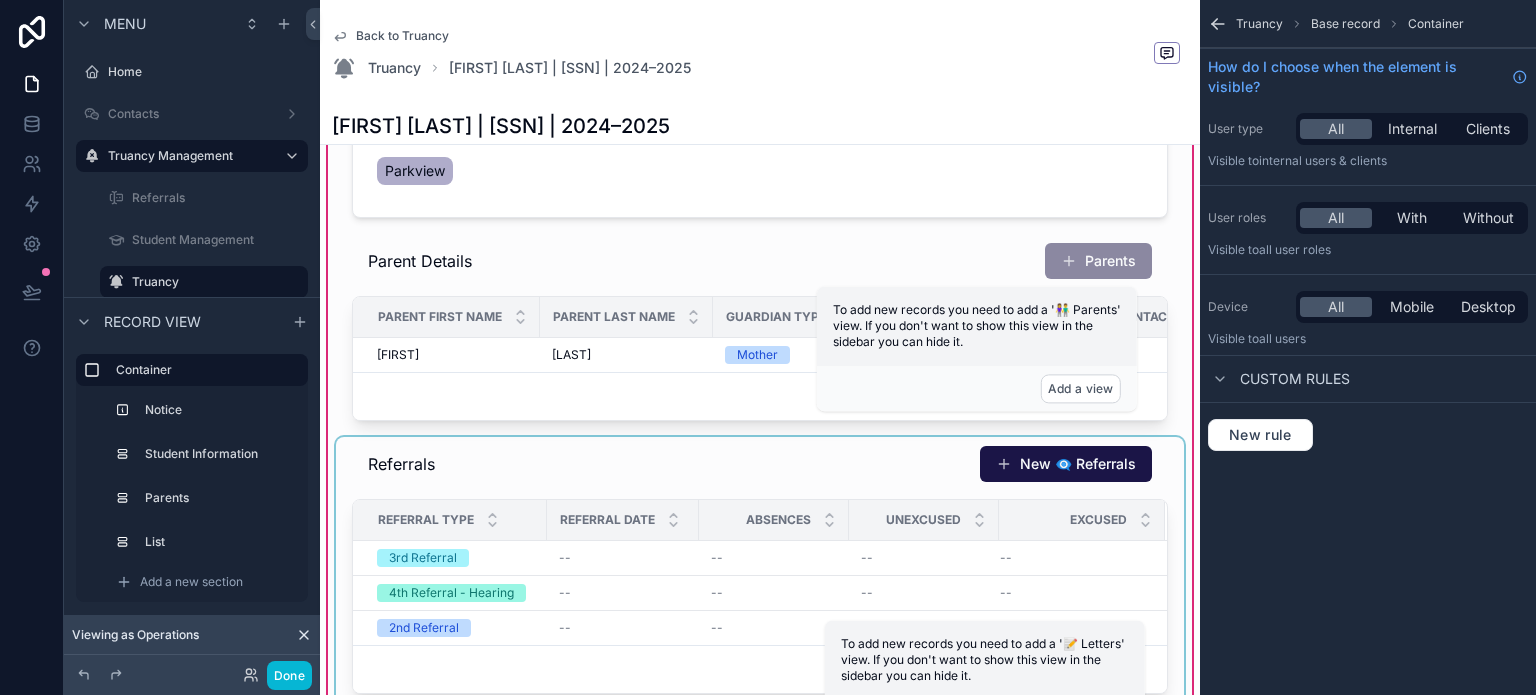click at bounding box center (760, 573) 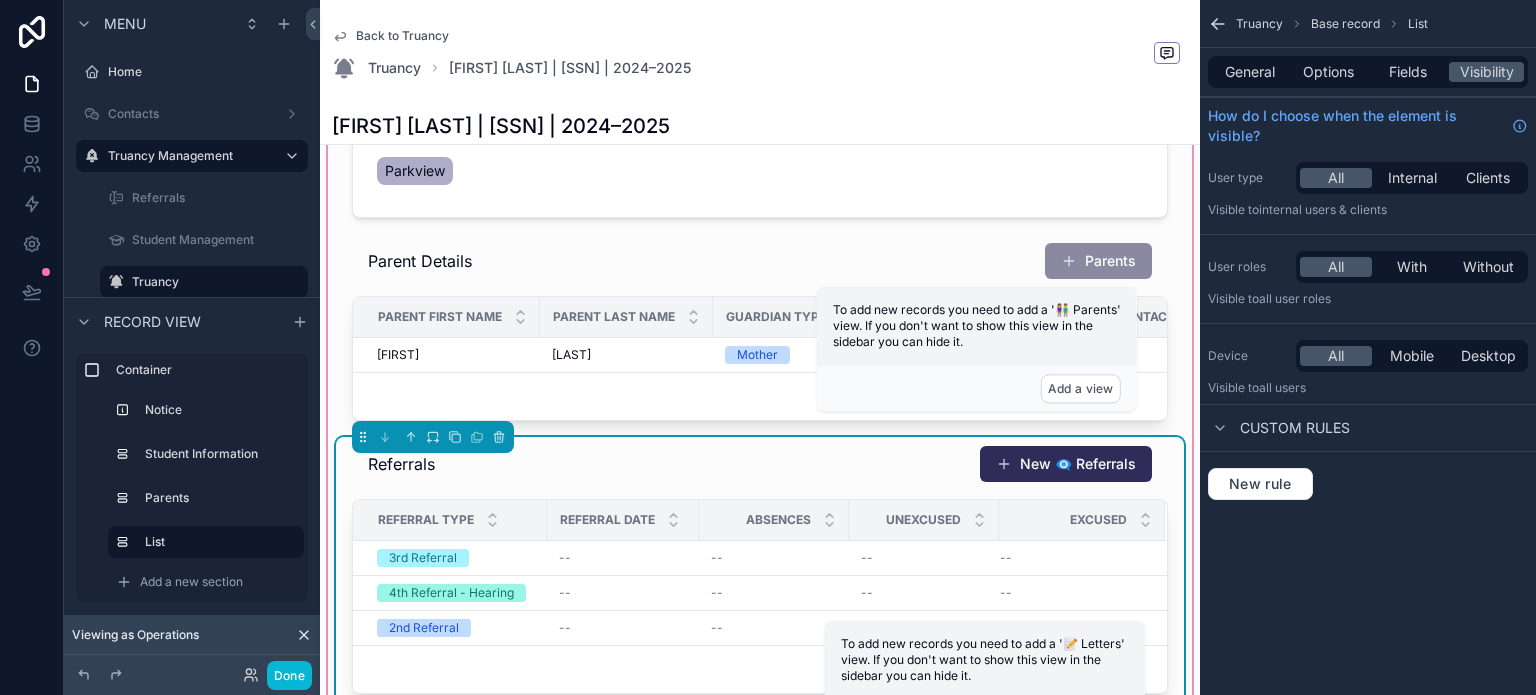 click on "New 👁️‍🗨️ Referrals" at bounding box center (1066, 464) 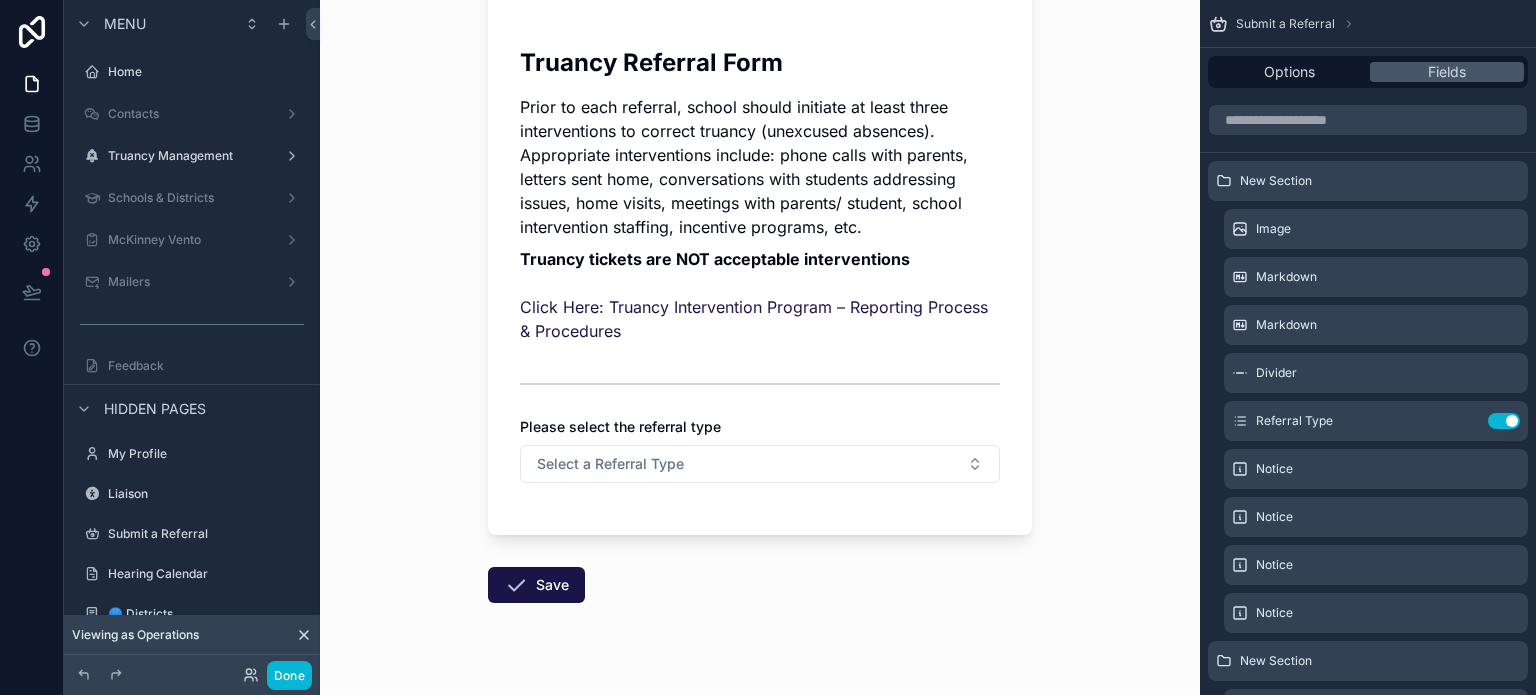 scroll, scrollTop: 300, scrollLeft: 0, axis: vertical 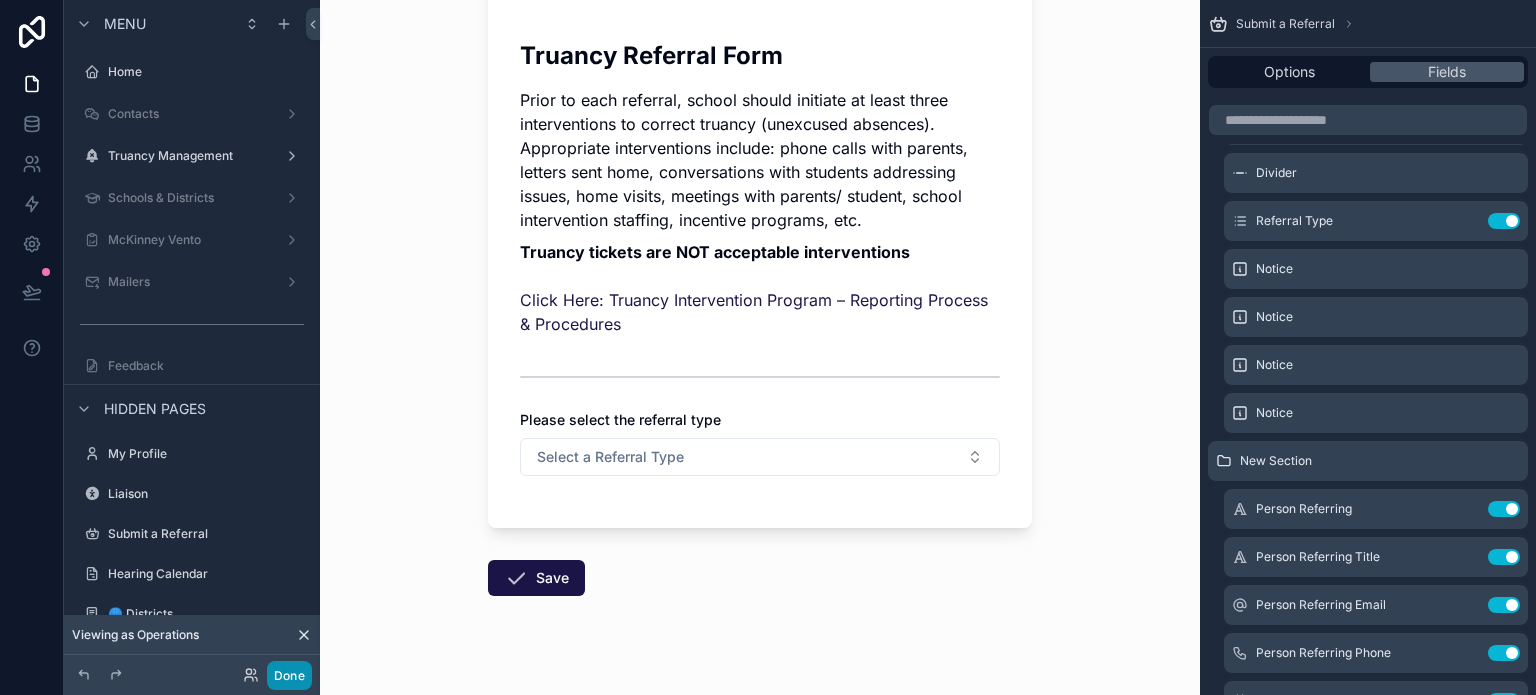 click on "Done" at bounding box center [289, 675] 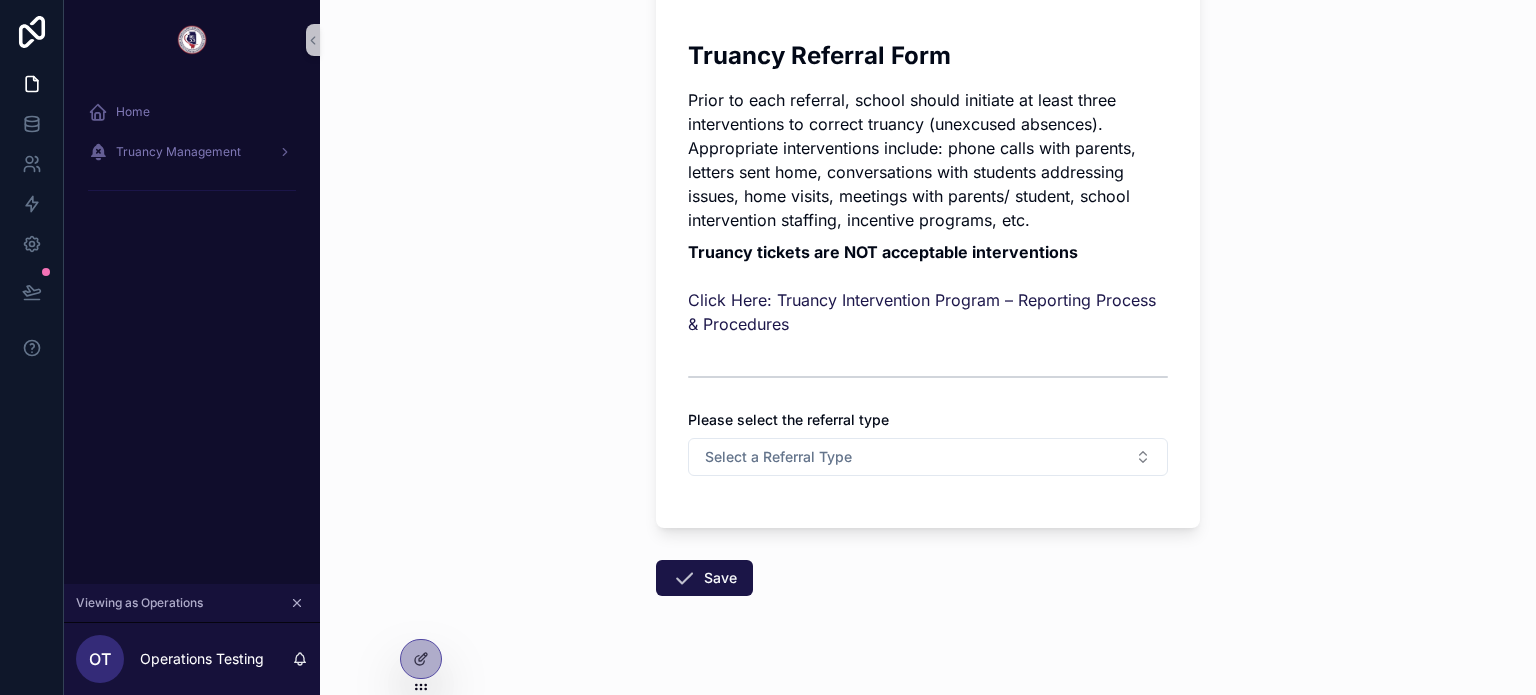 scroll, scrollTop: 0, scrollLeft: 0, axis: both 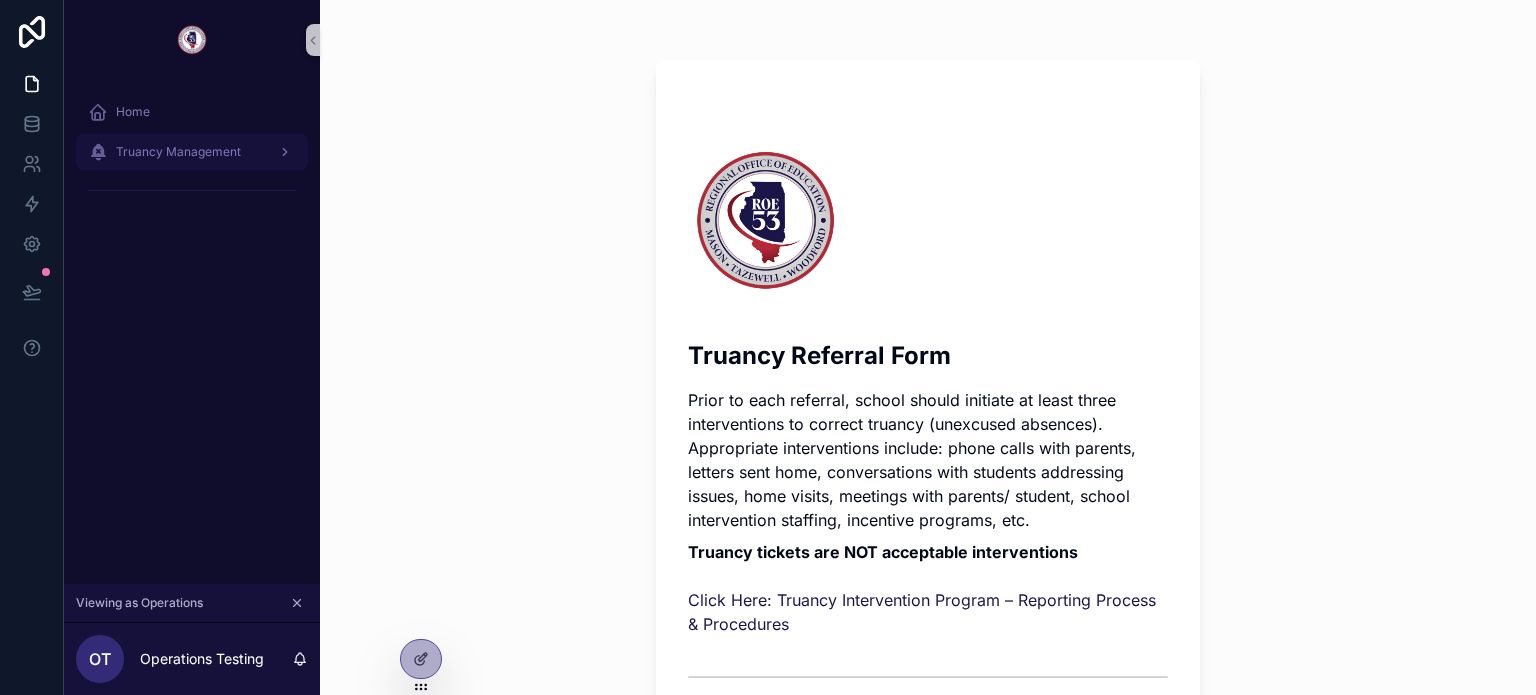 click on "Truancy Management" at bounding box center (192, 152) 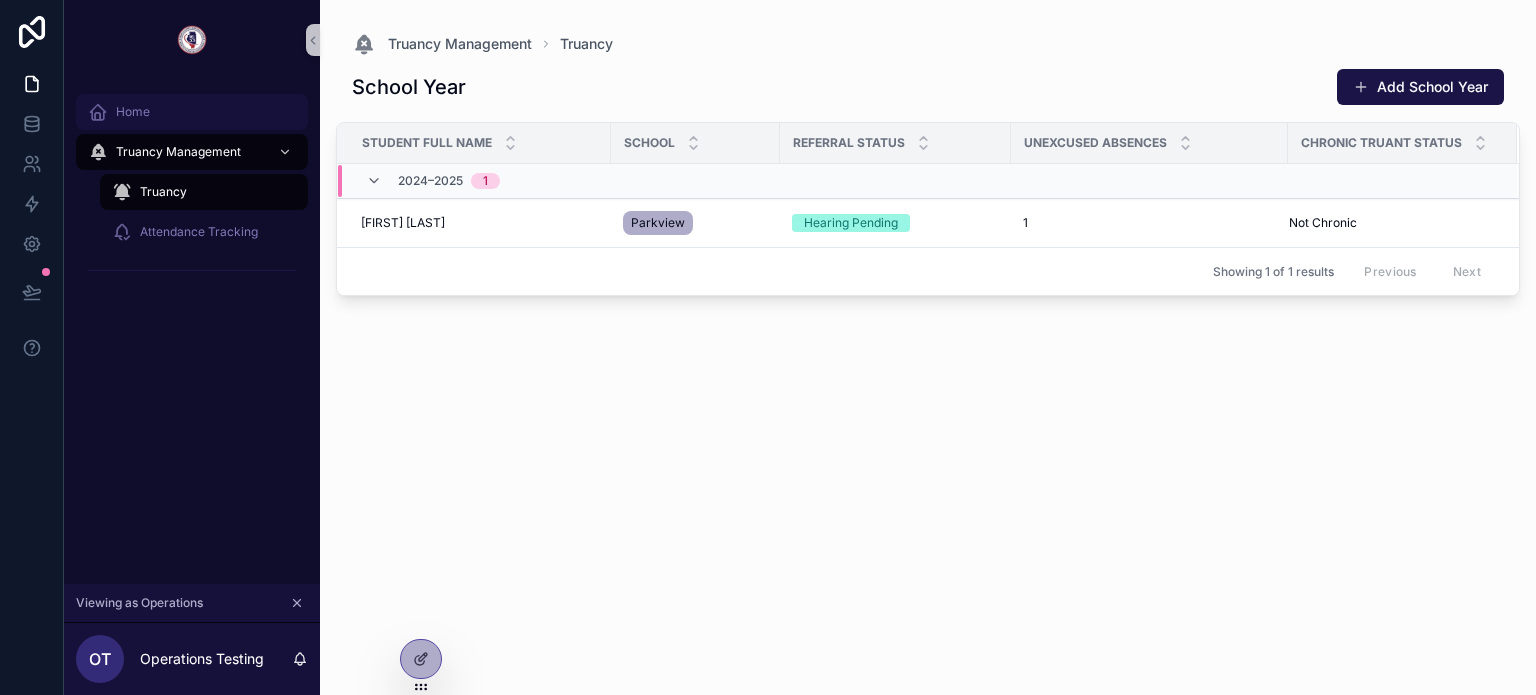 click on "Home" at bounding box center (192, 112) 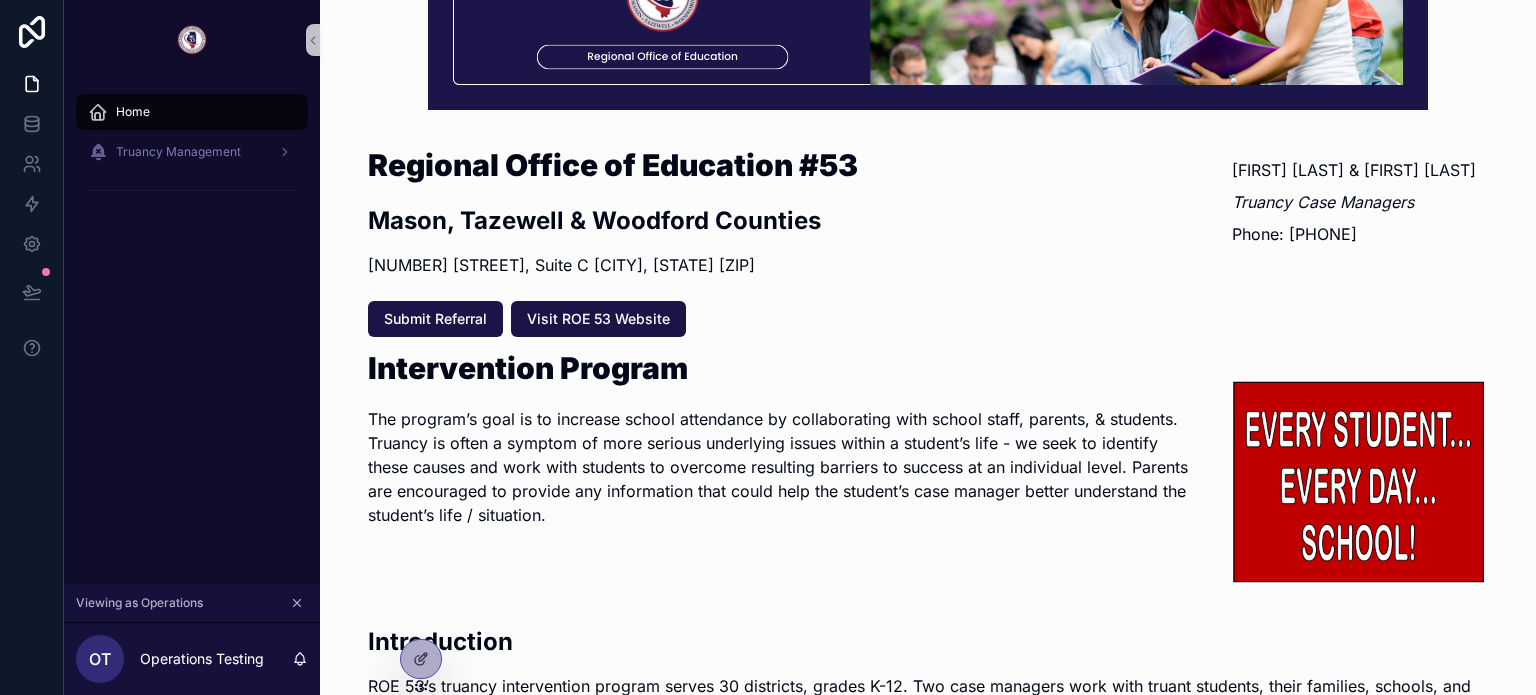 scroll, scrollTop: 172, scrollLeft: 0, axis: vertical 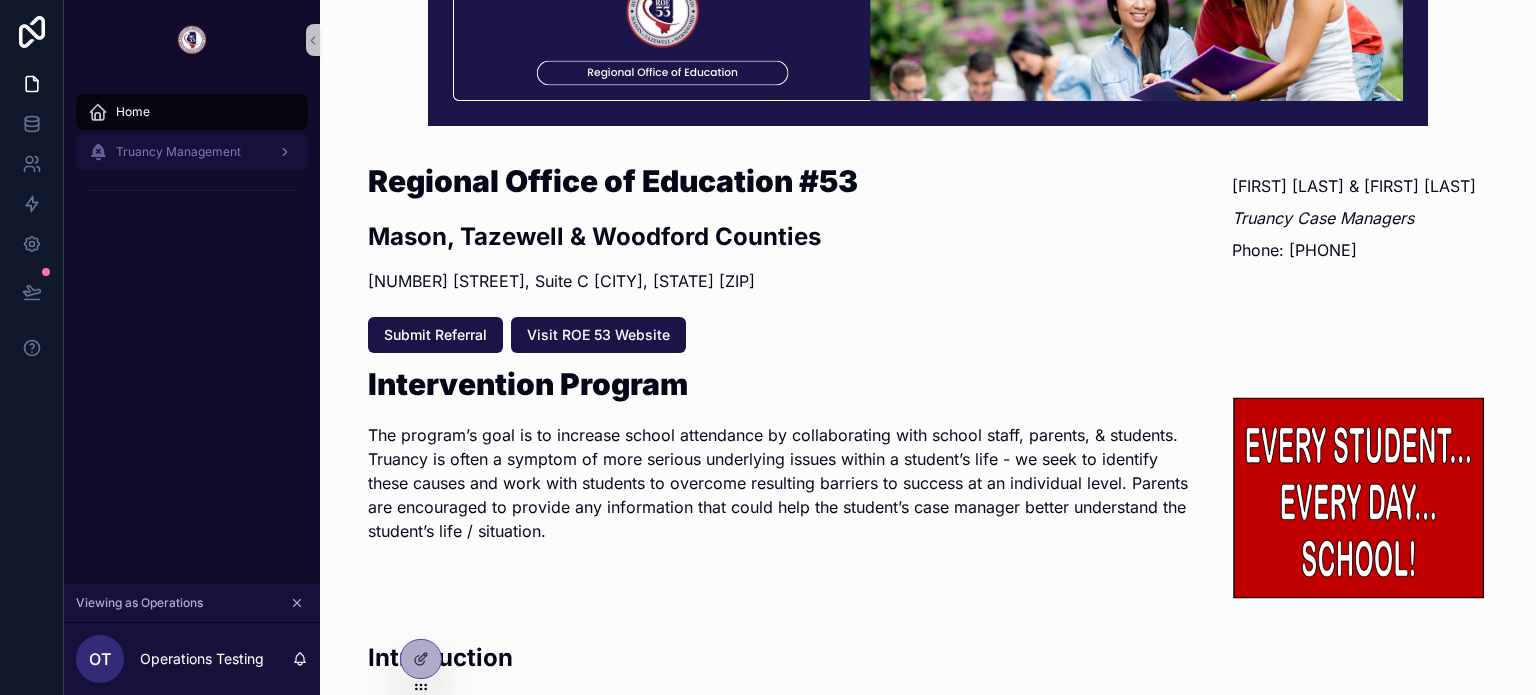 click on "Truancy Management" at bounding box center [178, 152] 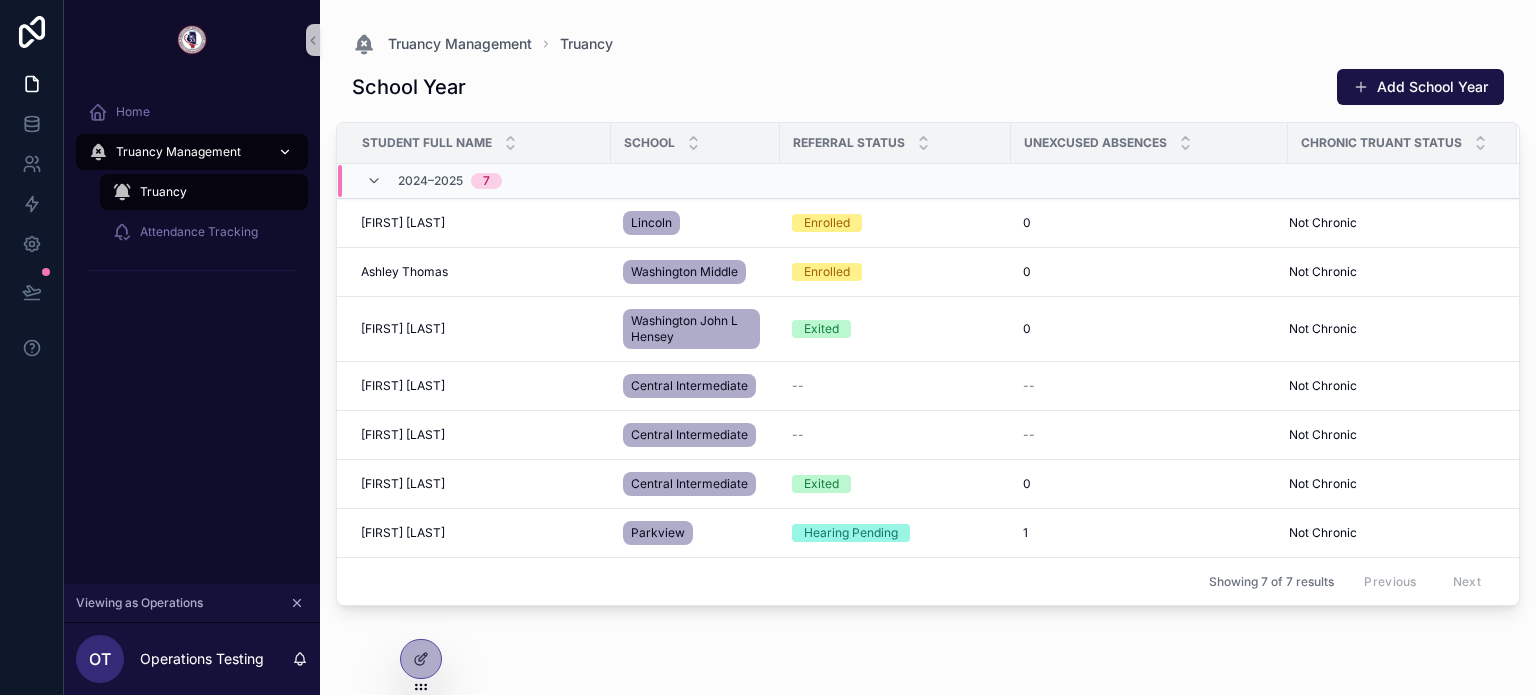 scroll, scrollTop: 0, scrollLeft: 0, axis: both 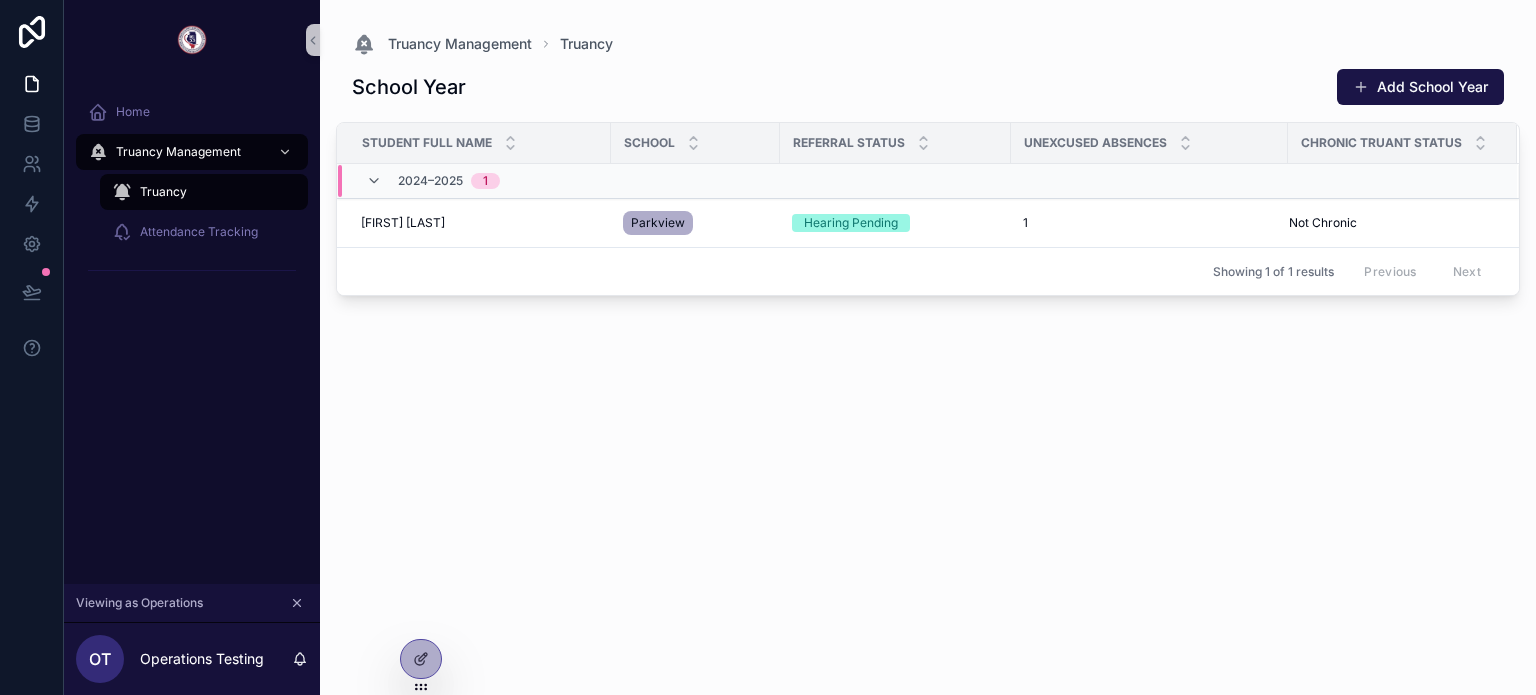 click on "Truancy" at bounding box center [163, 192] 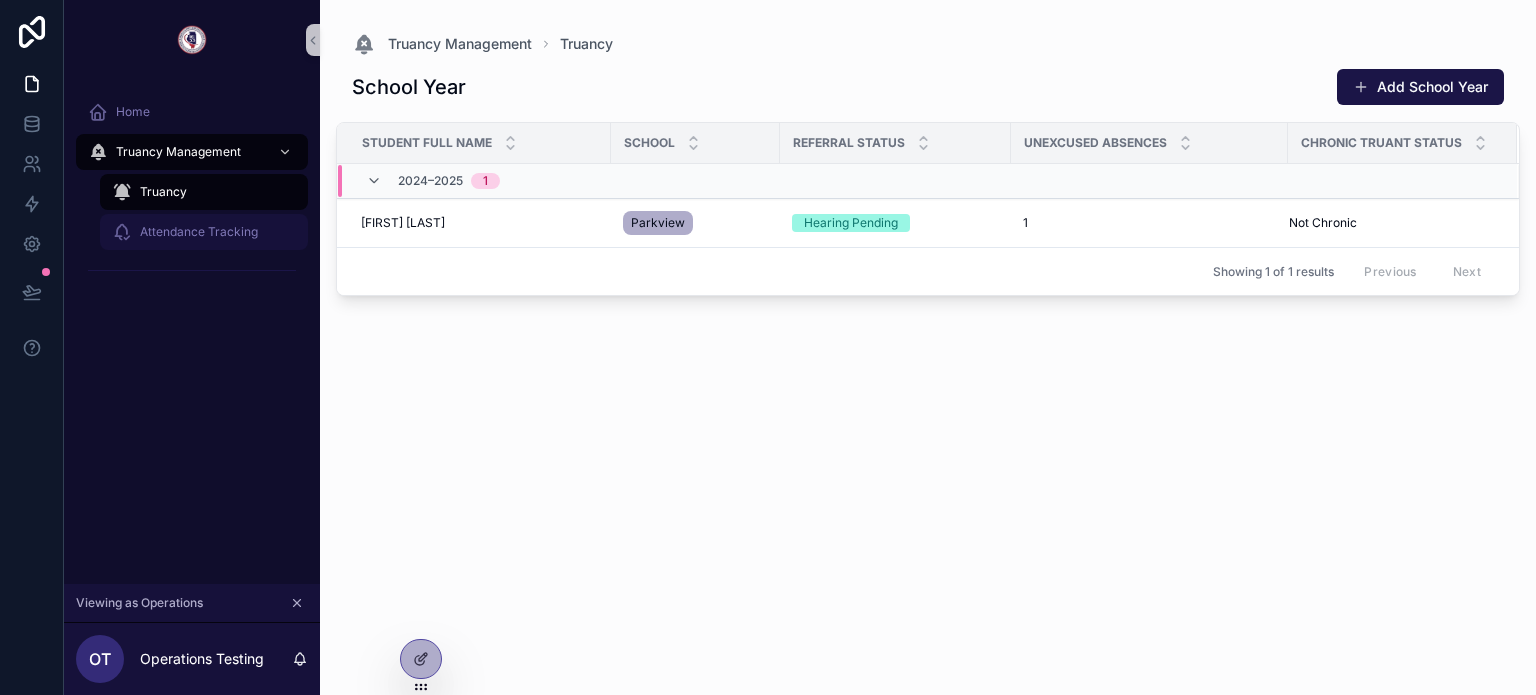 click on "Attendance Tracking" at bounding box center (199, 232) 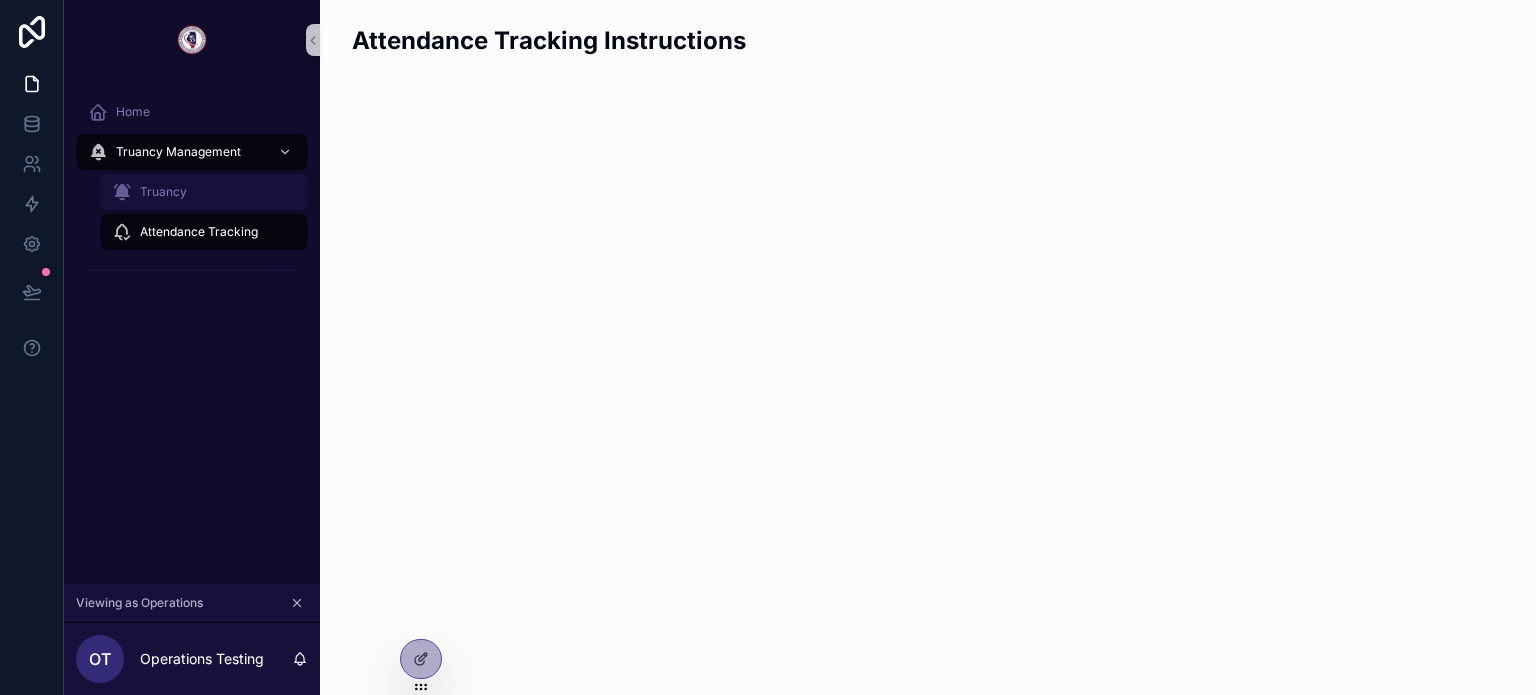 click on "Truancy" at bounding box center (204, 192) 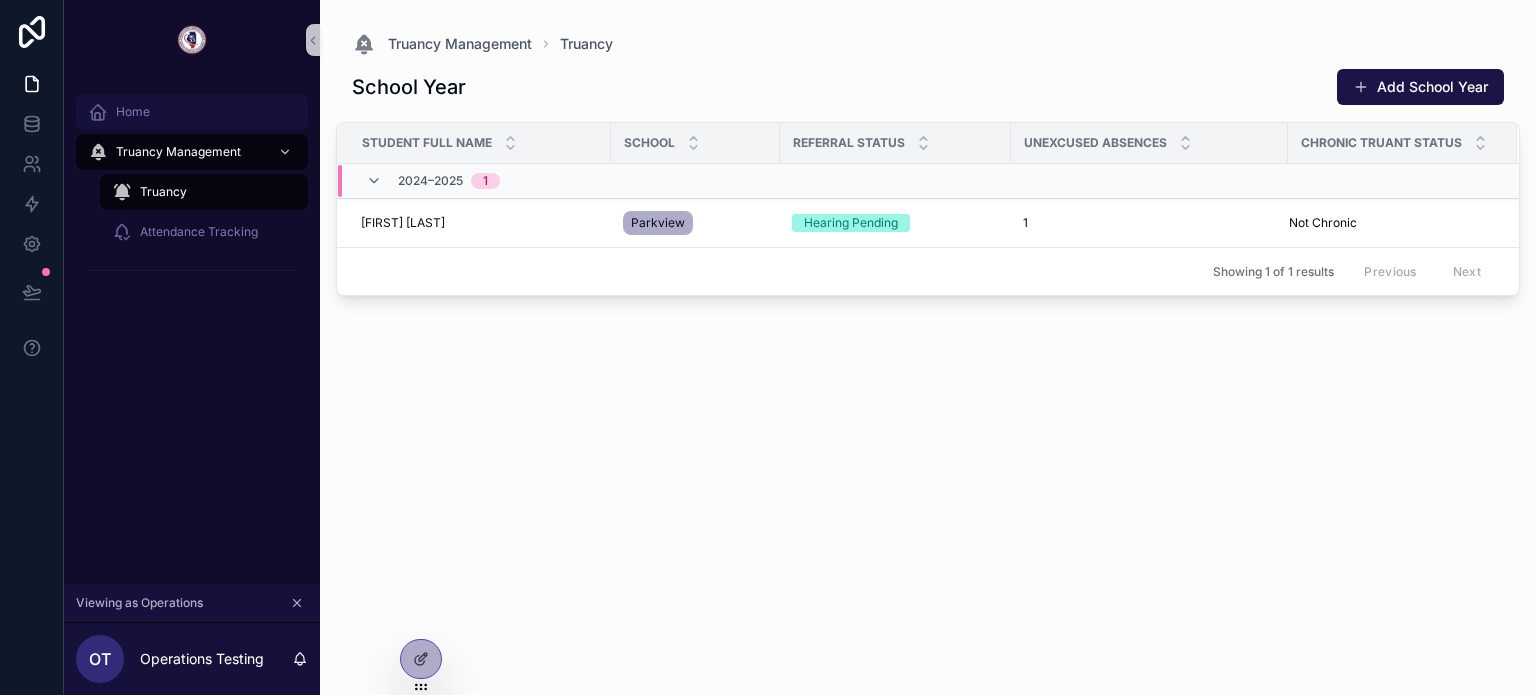 click on "Home" at bounding box center [192, 112] 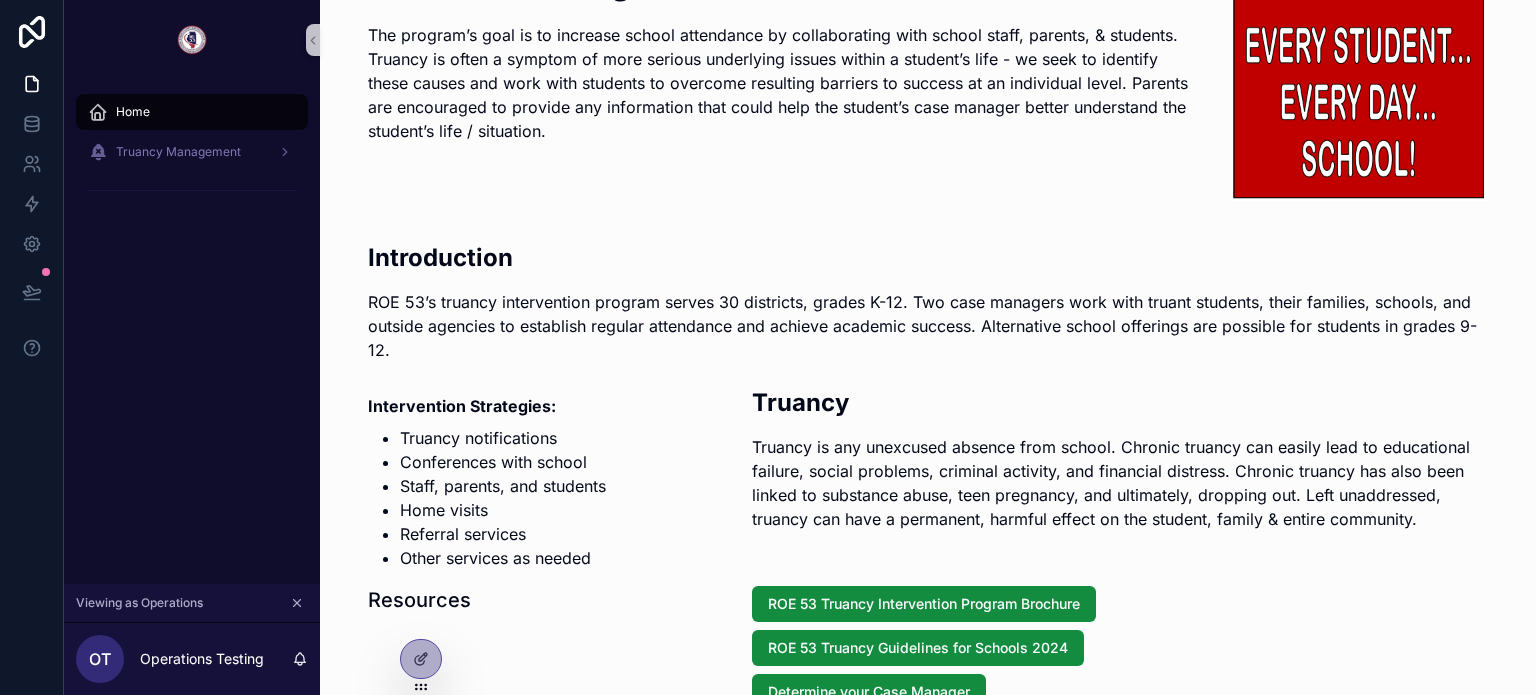 scroll, scrollTop: 872, scrollLeft: 0, axis: vertical 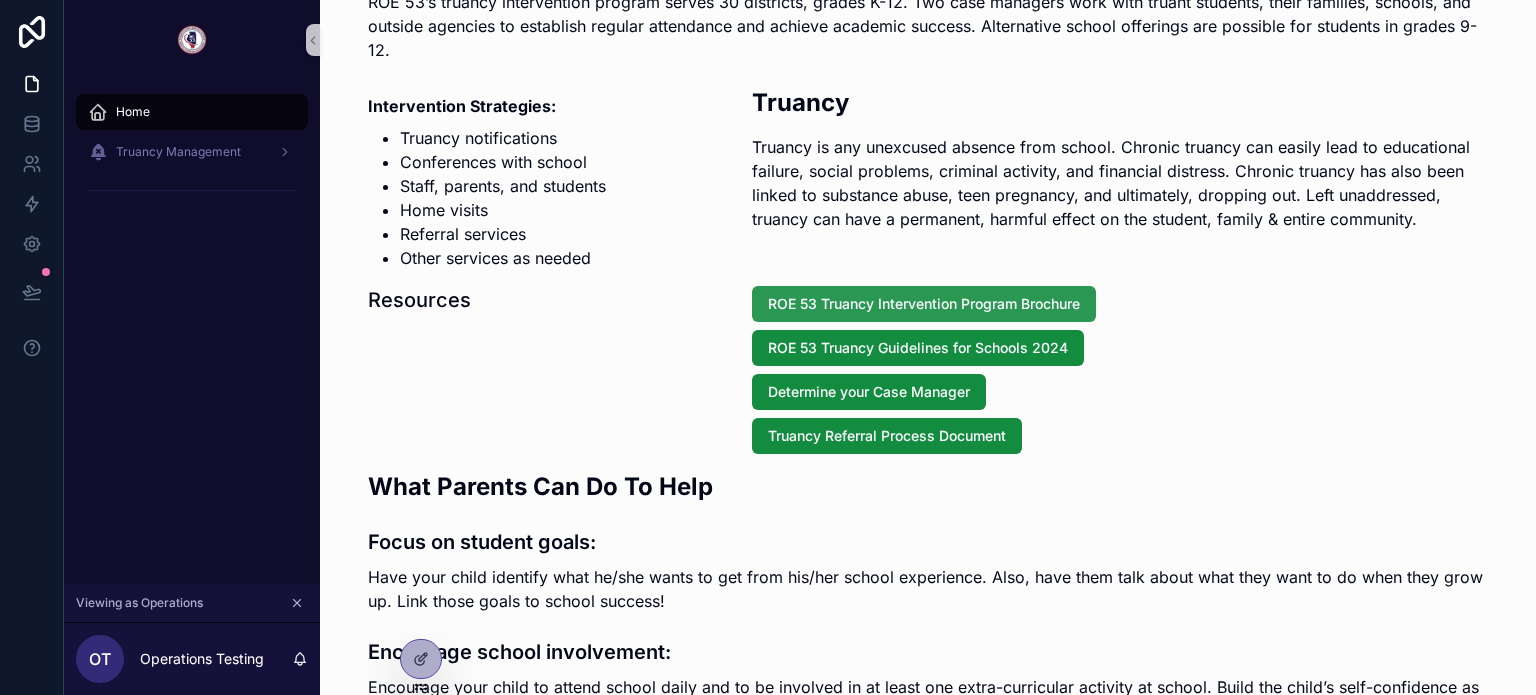 click on "ROE 53 Truancy Intervention Program Brochure" at bounding box center (924, 304) 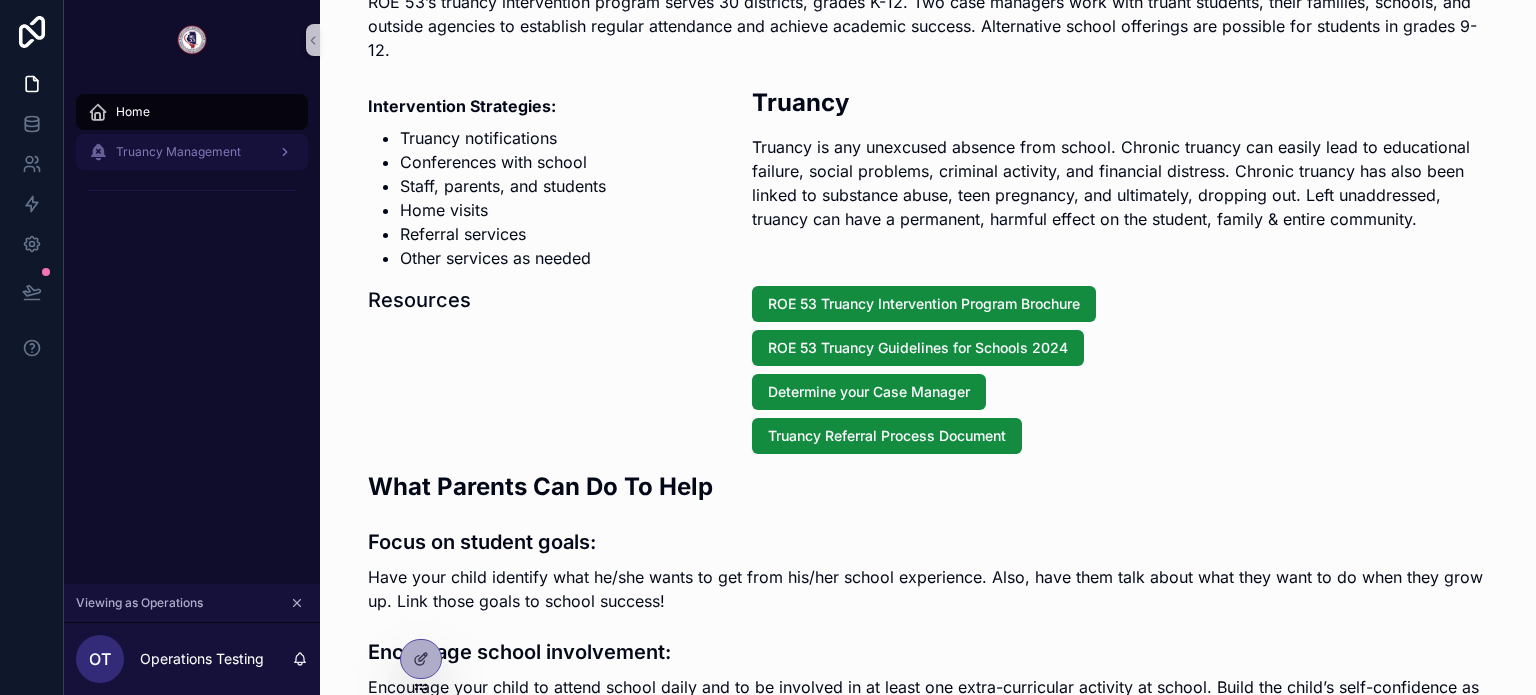 click on "Truancy Management" at bounding box center [192, 152] 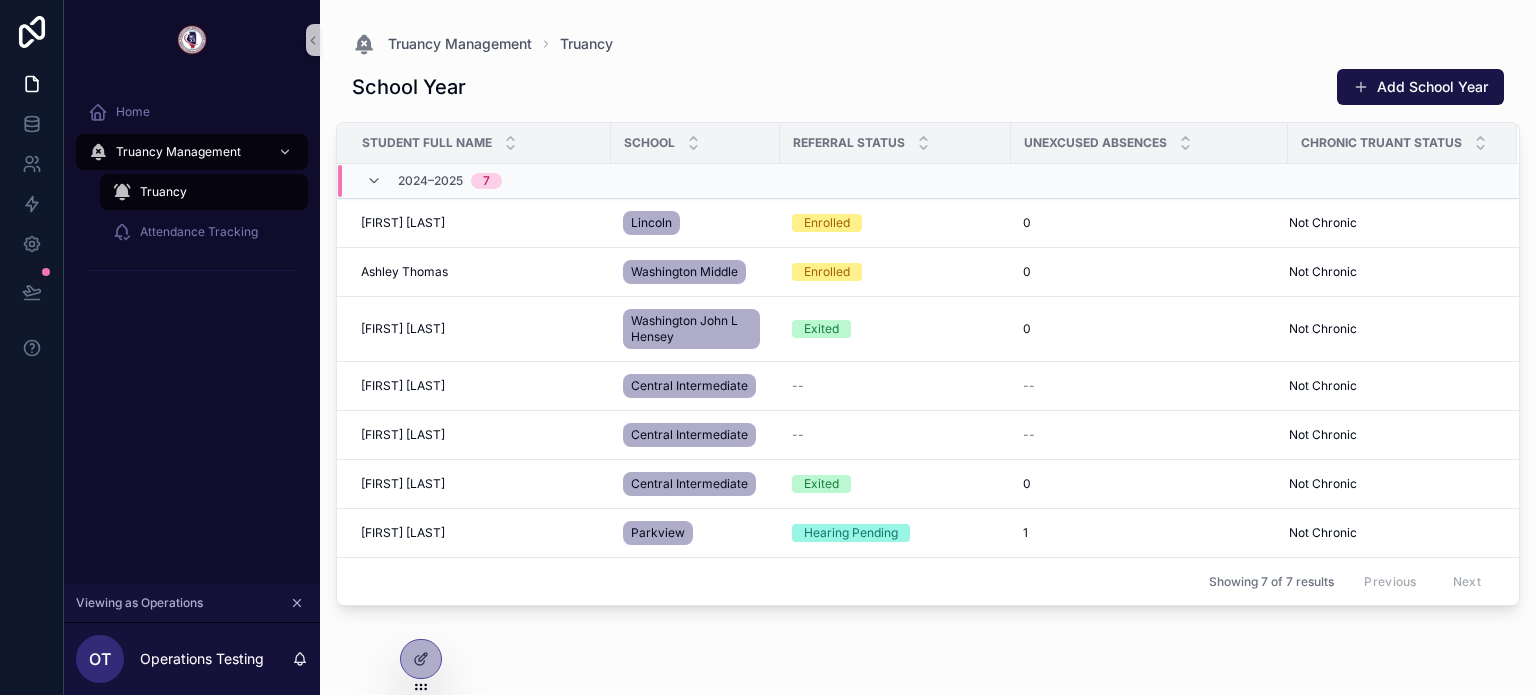 scroll, scrollTop: 0, scrollLeft: 0, axis: both 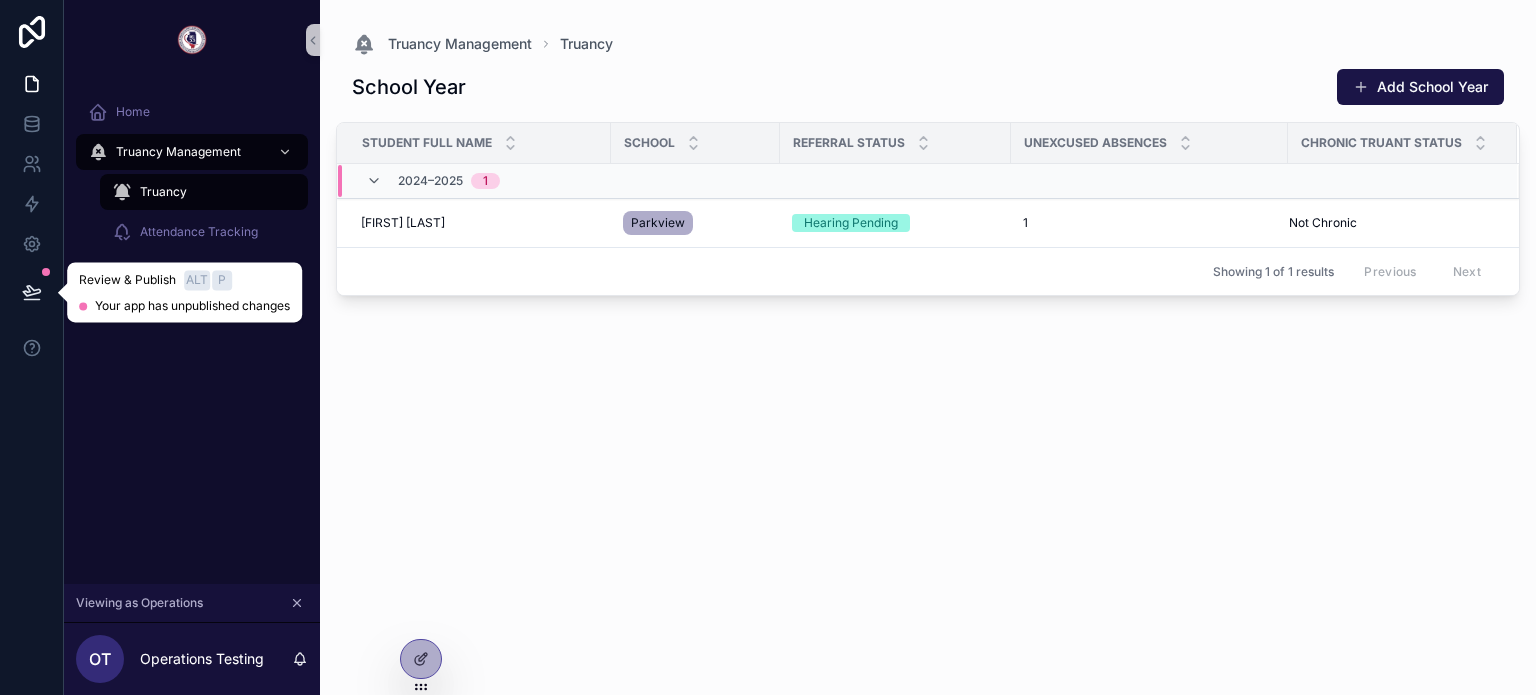 click 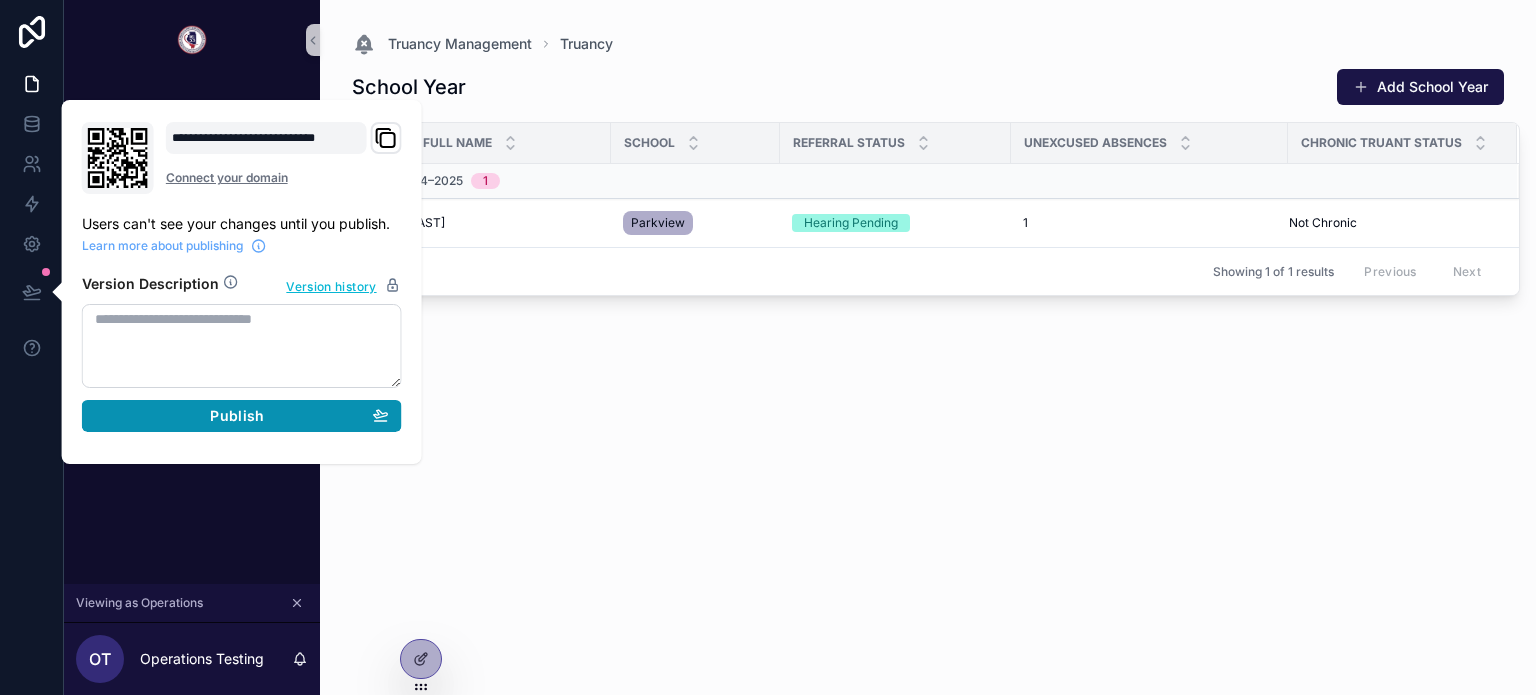 click on "Publish" at bounding box center (242, 416) 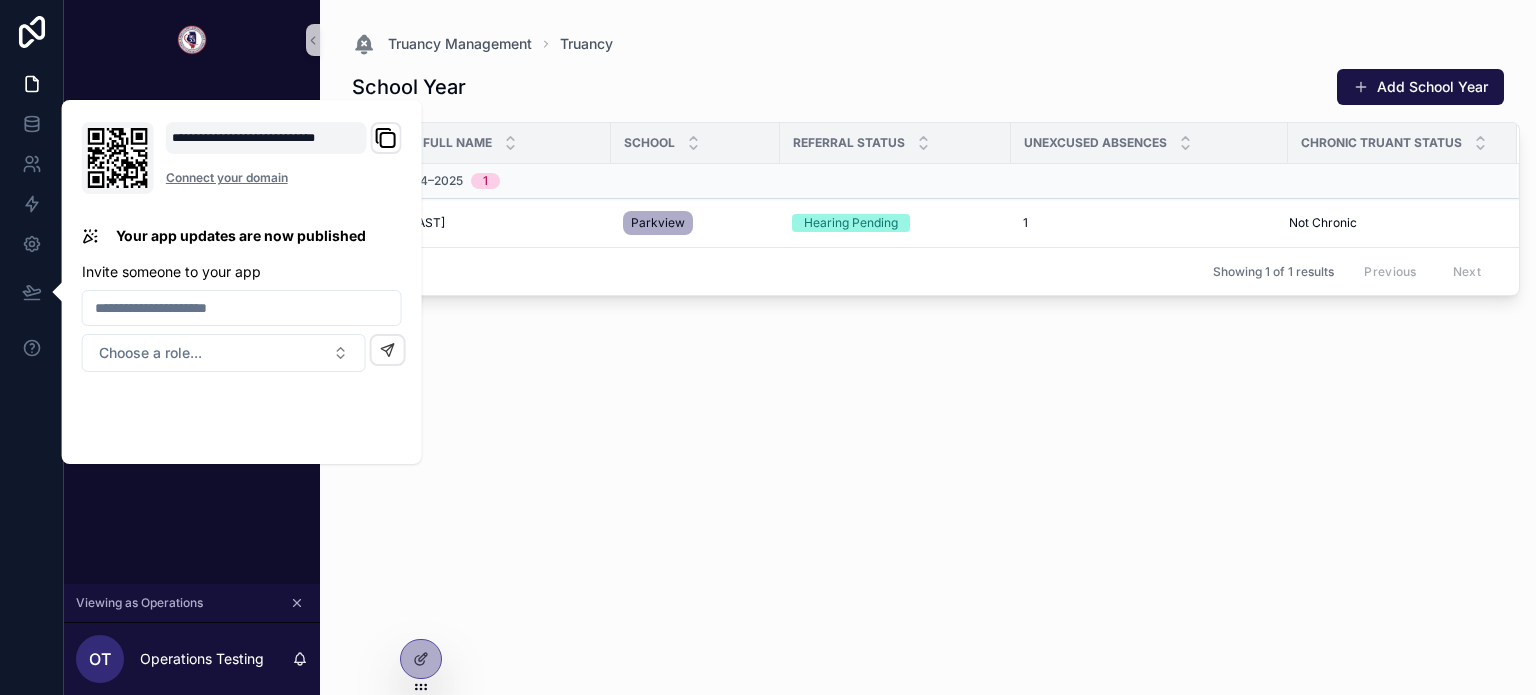 click on "School Year  Add School Year Student Full Name school  Referral Status  Unexcused Absences  Chronic Truant Status  2024–2025 1 James Taylor James Taylor     Parkview Hearing Pending 1 1 Not Chronic Not Chronic Showing 1 of 1 results Previous Next" at bounding box center [928, 369] 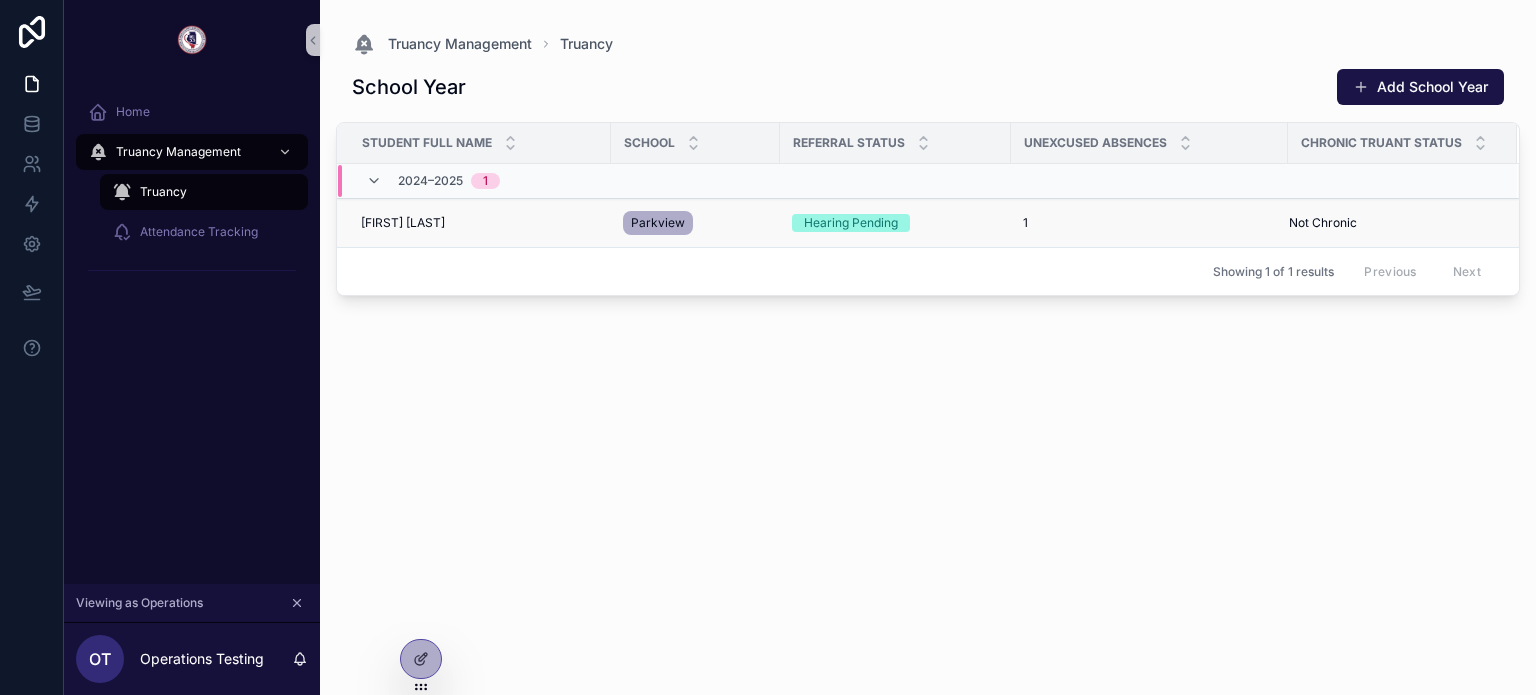 click on "[FIRST] [LAST]" at bounding box center [403, 223] 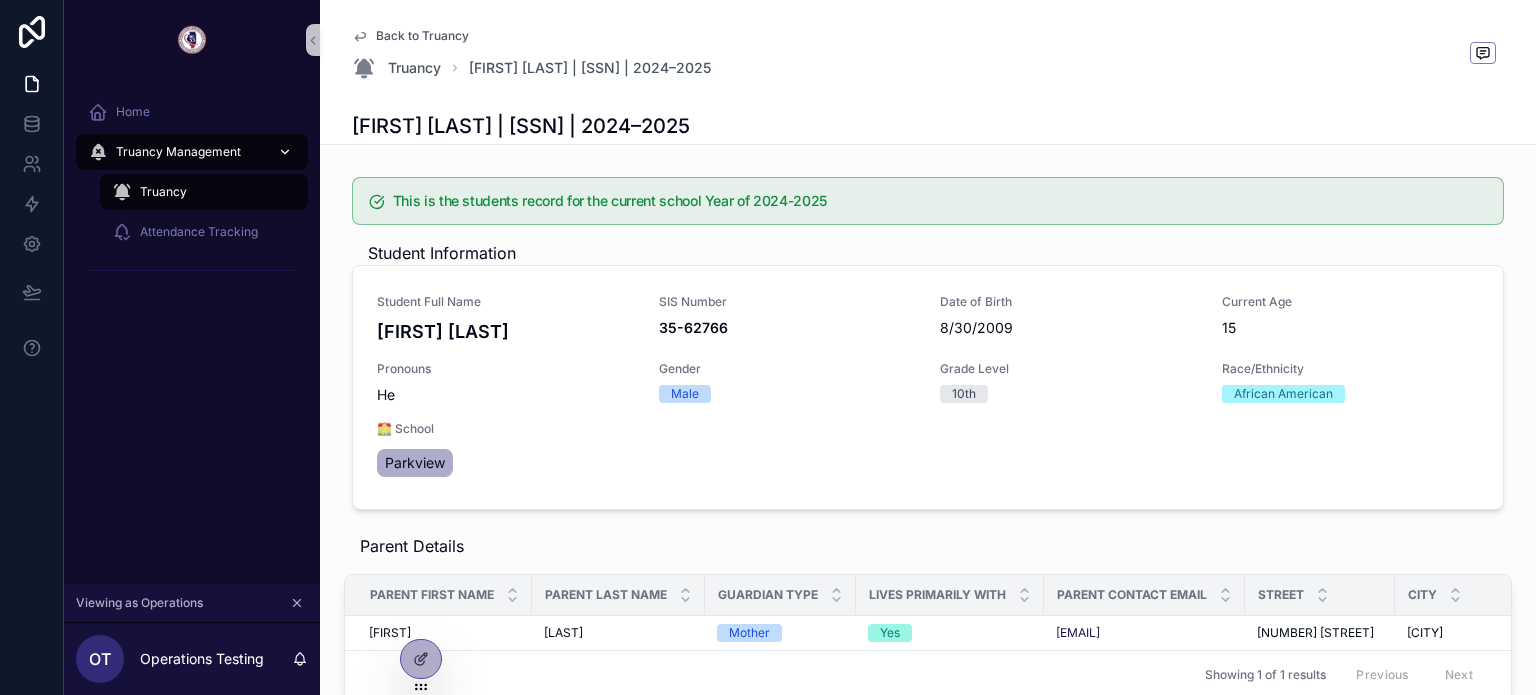 click on "Truancy Management" at bounding box center (178, 152) 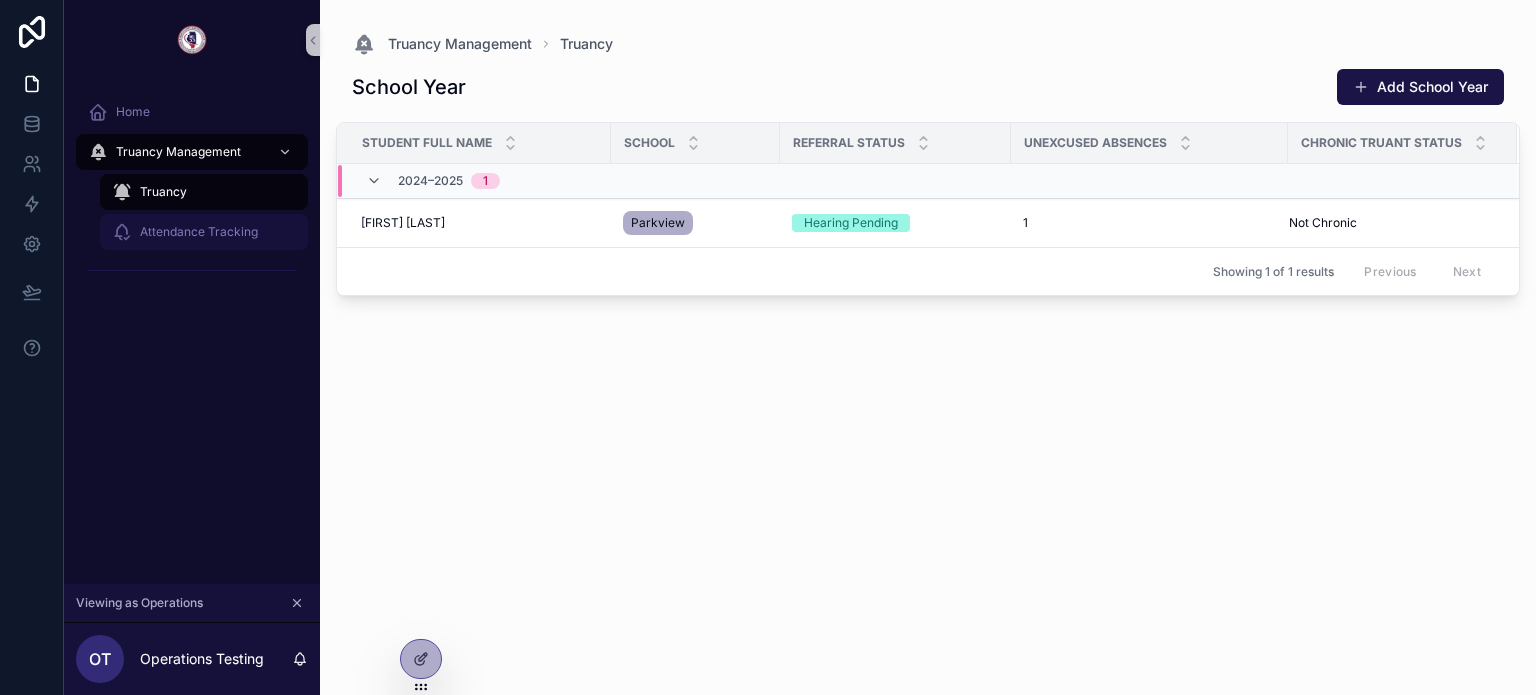 click on "Attendance Tracking" at bounding box center (199, 232) 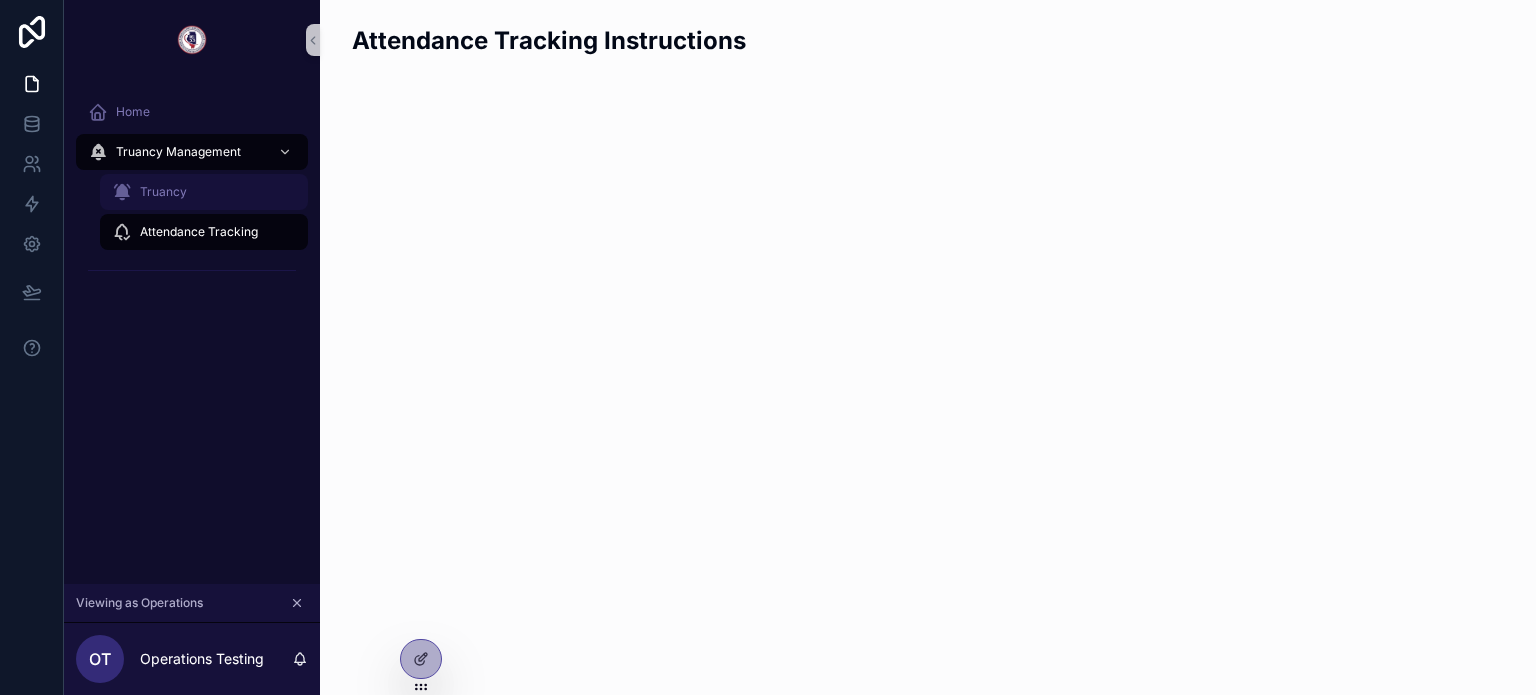 click on "Truancy" at bounding box center [204, 192] 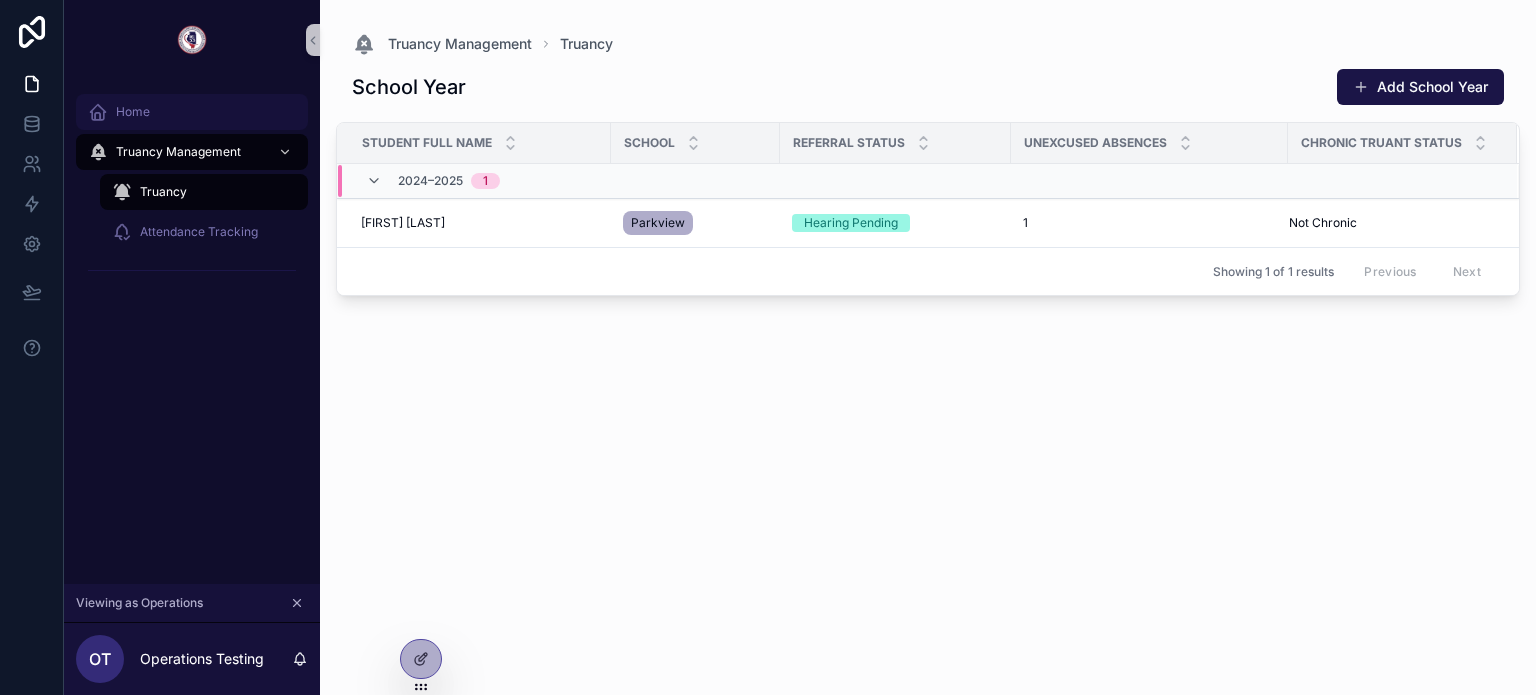 click on "Home" at bounding box center [192, 112] 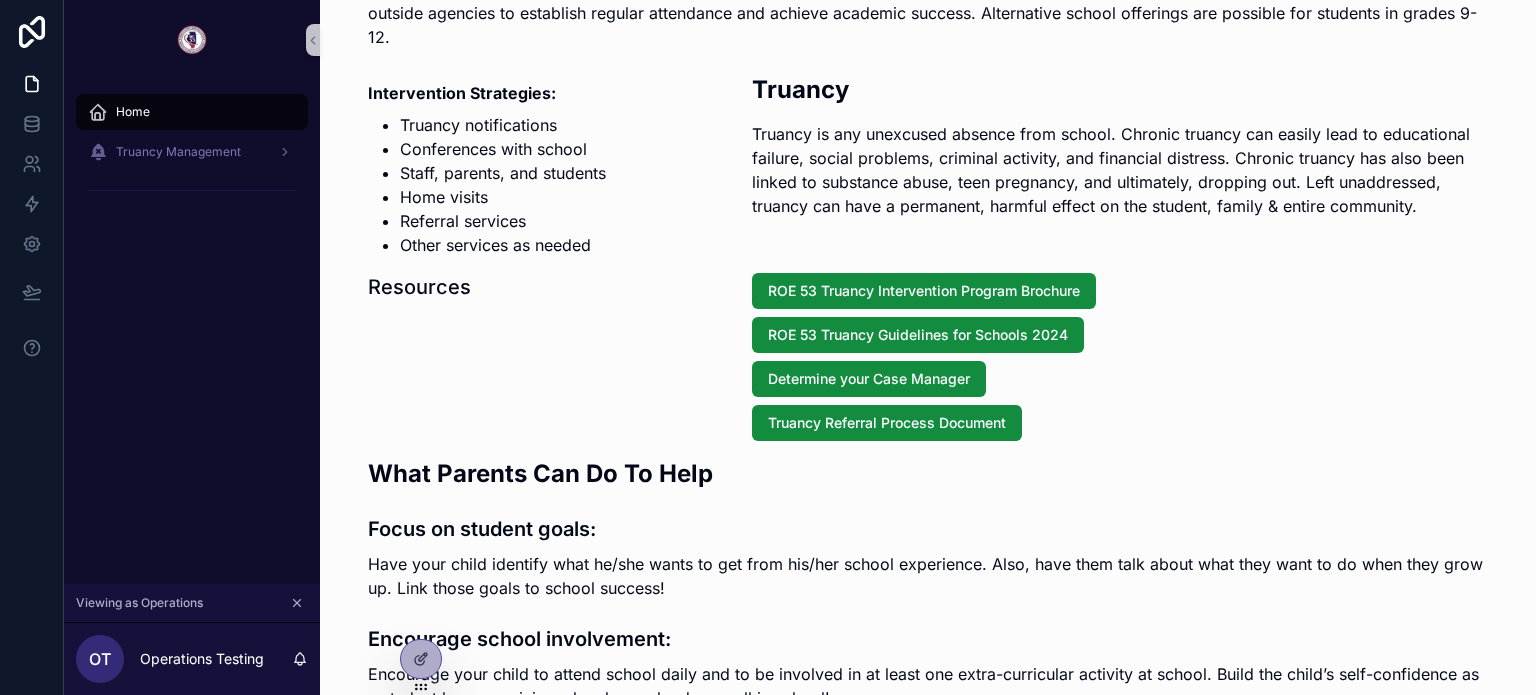 scroll, scrollTop: 872, scrollLeft: 0, axis: vertical 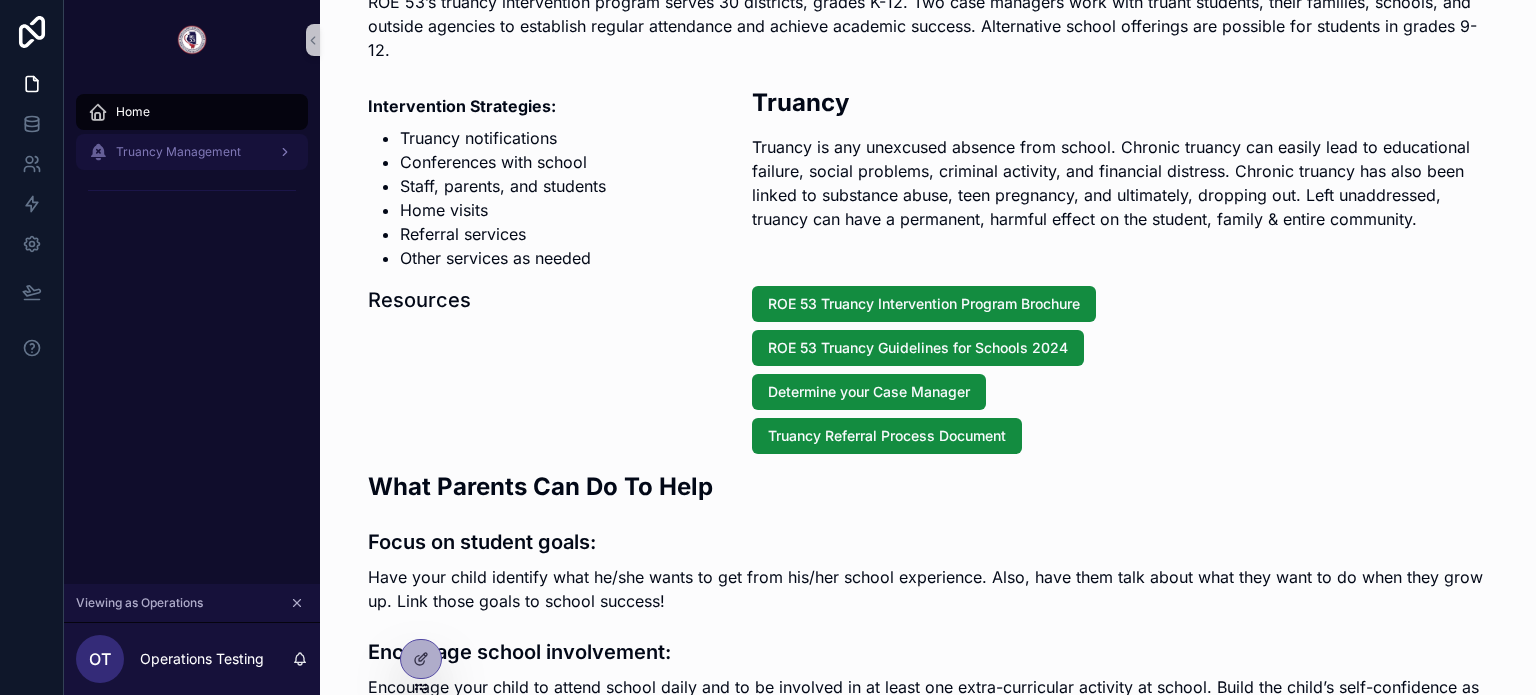click on "Truancy Management" at bounding box center [178, 152] 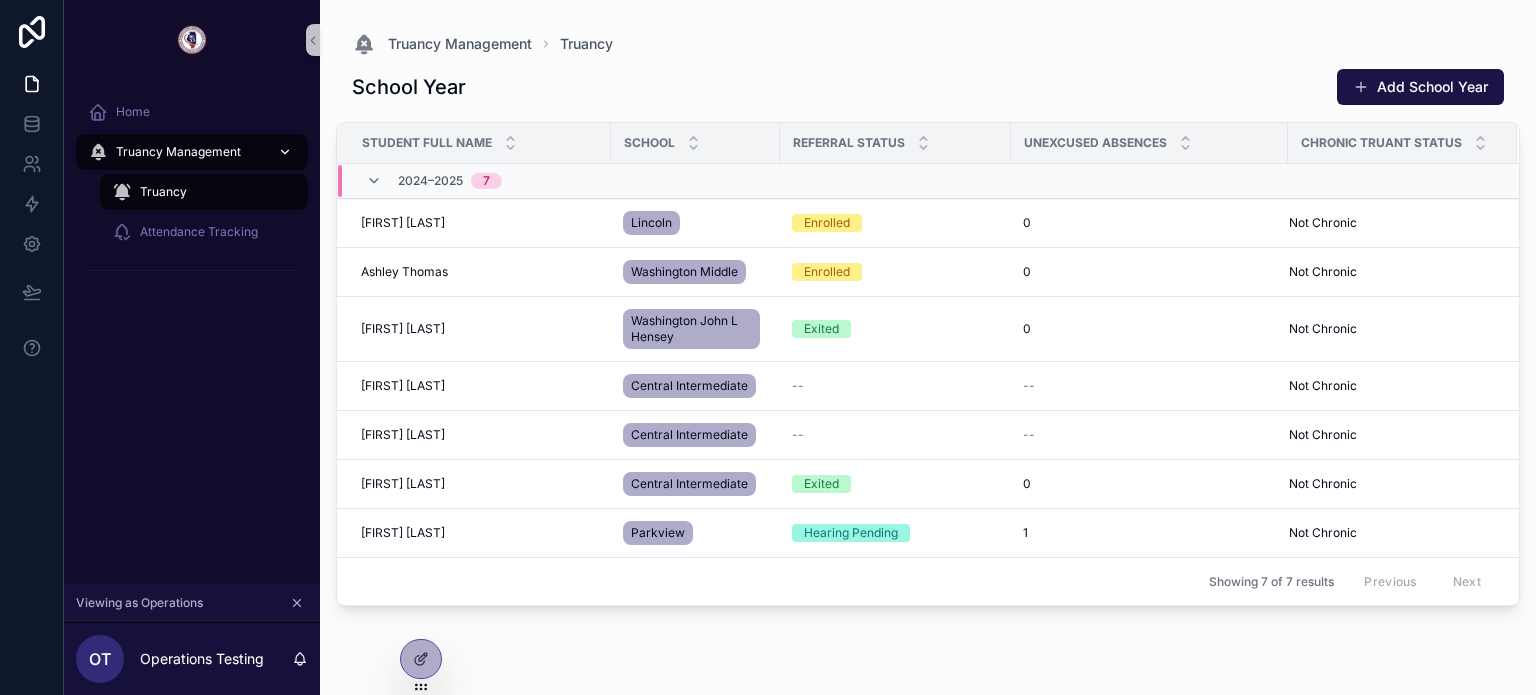 scroll, scrollTop: 0, scrollLeft: 0, axis: both 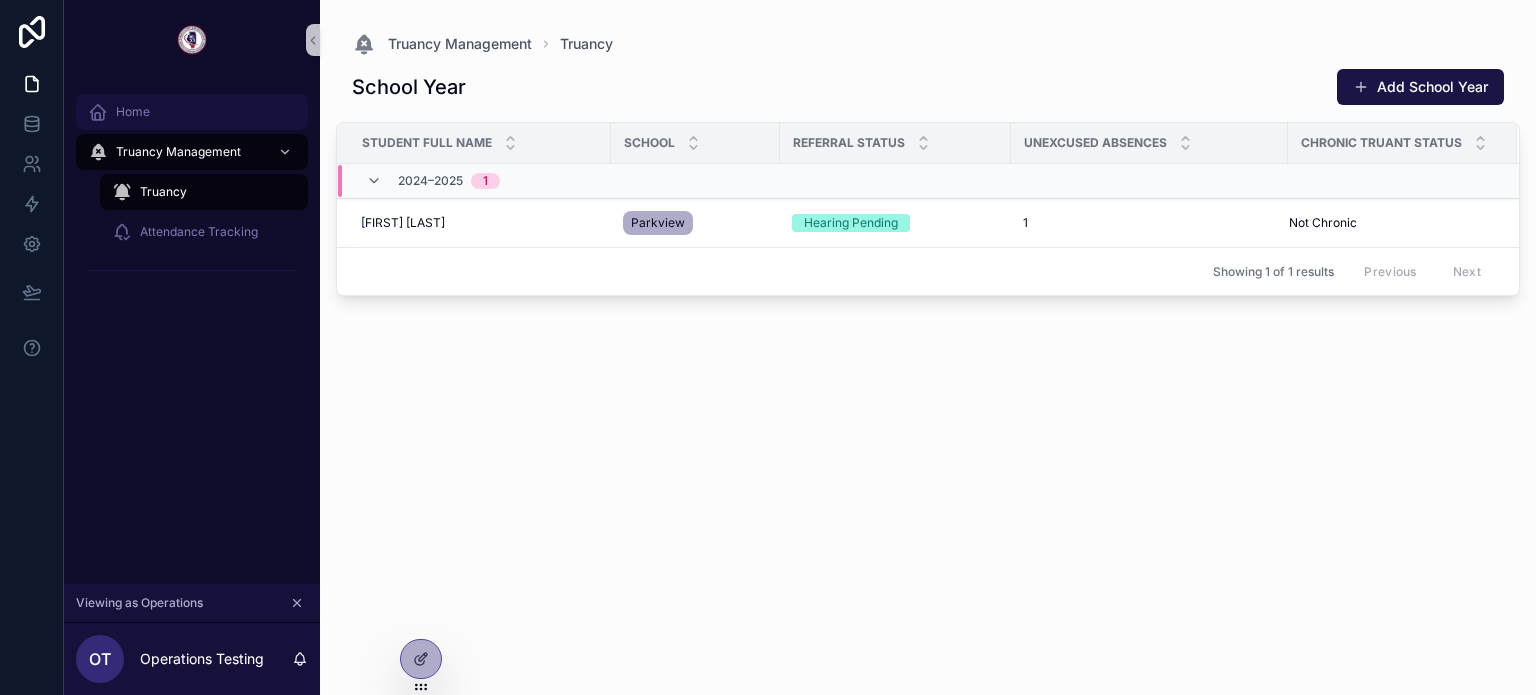 click on "Home" at bounding box center [192, 112] 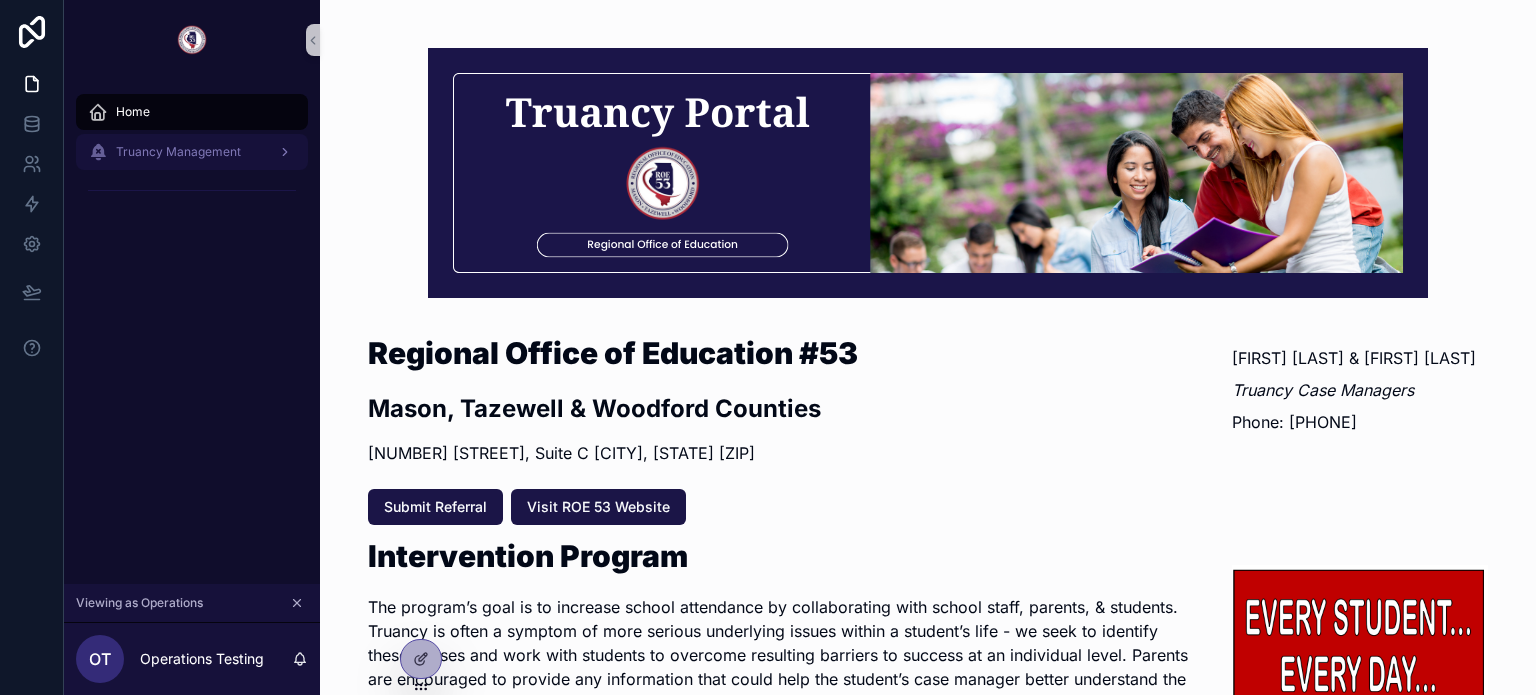 click on "Truancy Management" at bounding box center (192, 152) 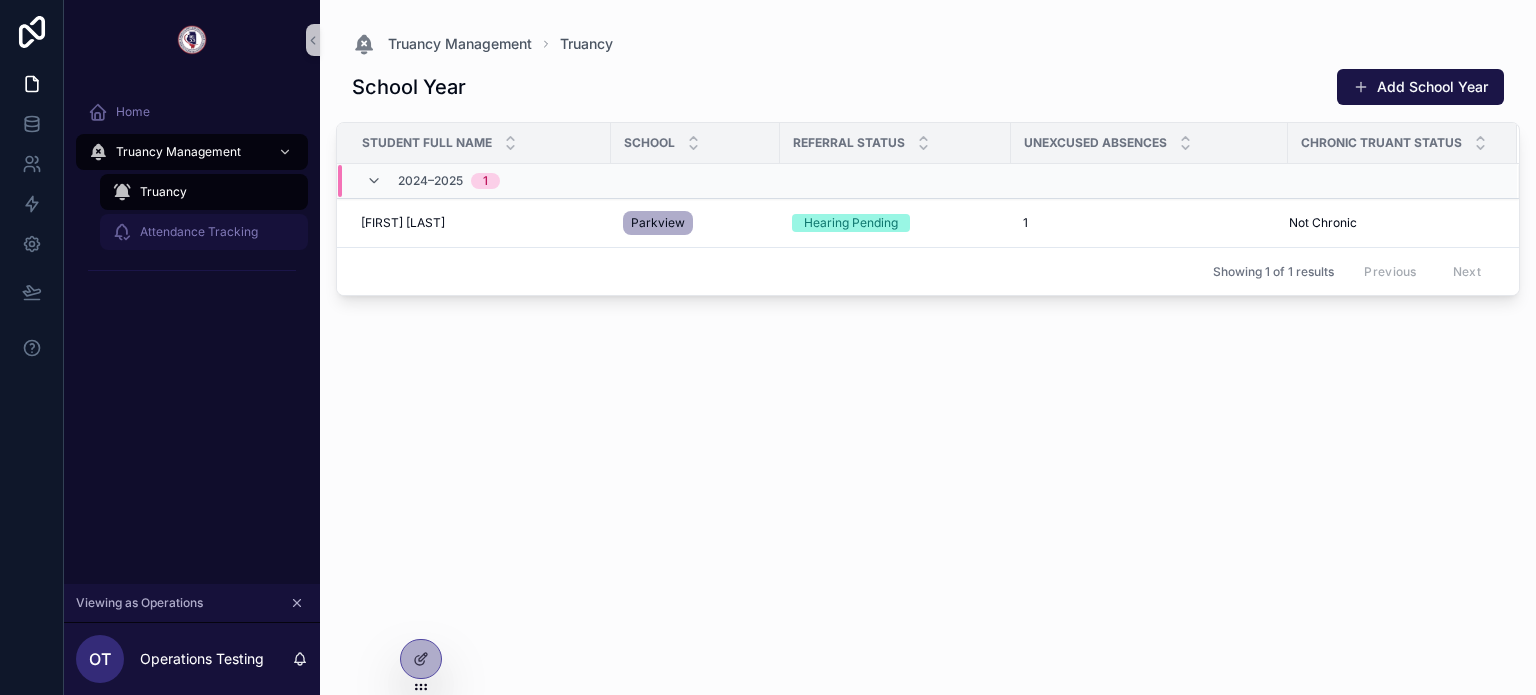 click on "Attendance Tracking" at bounding box center (199, 232) 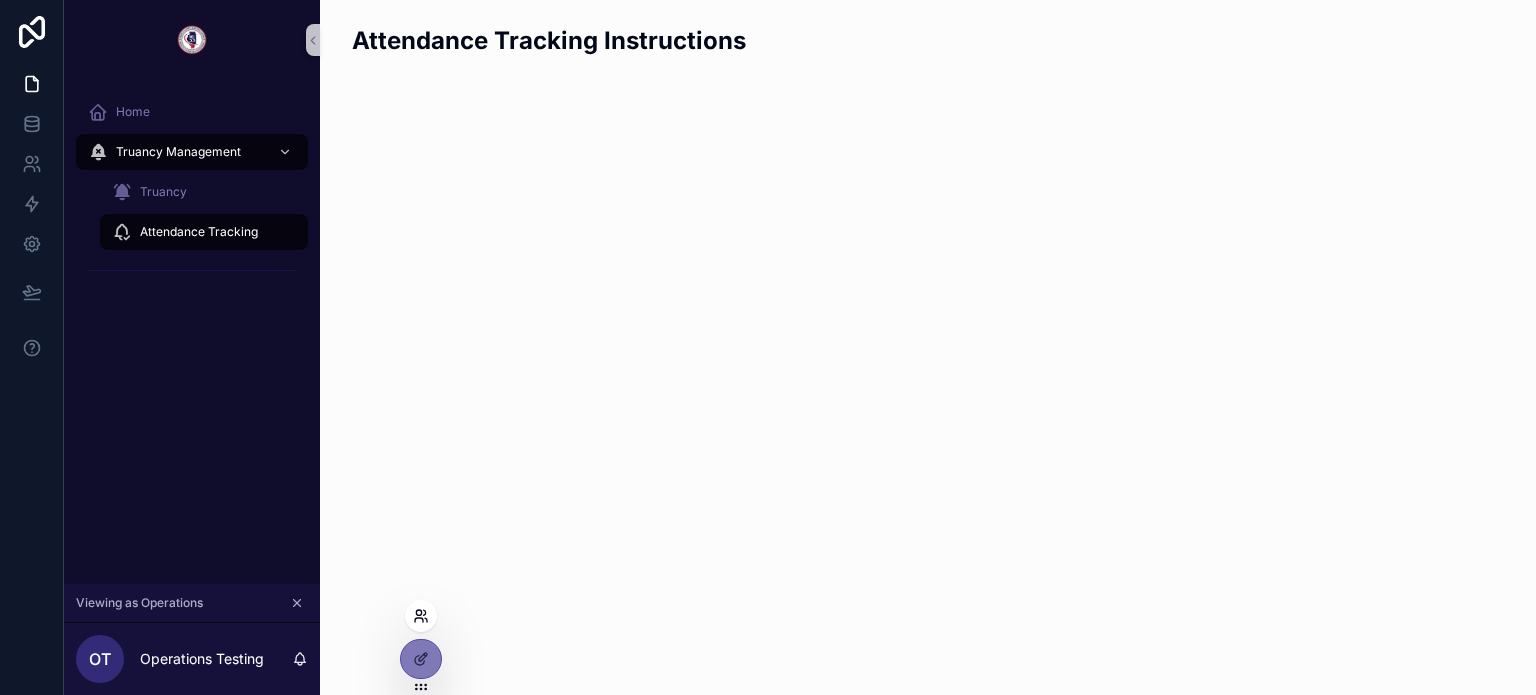 click 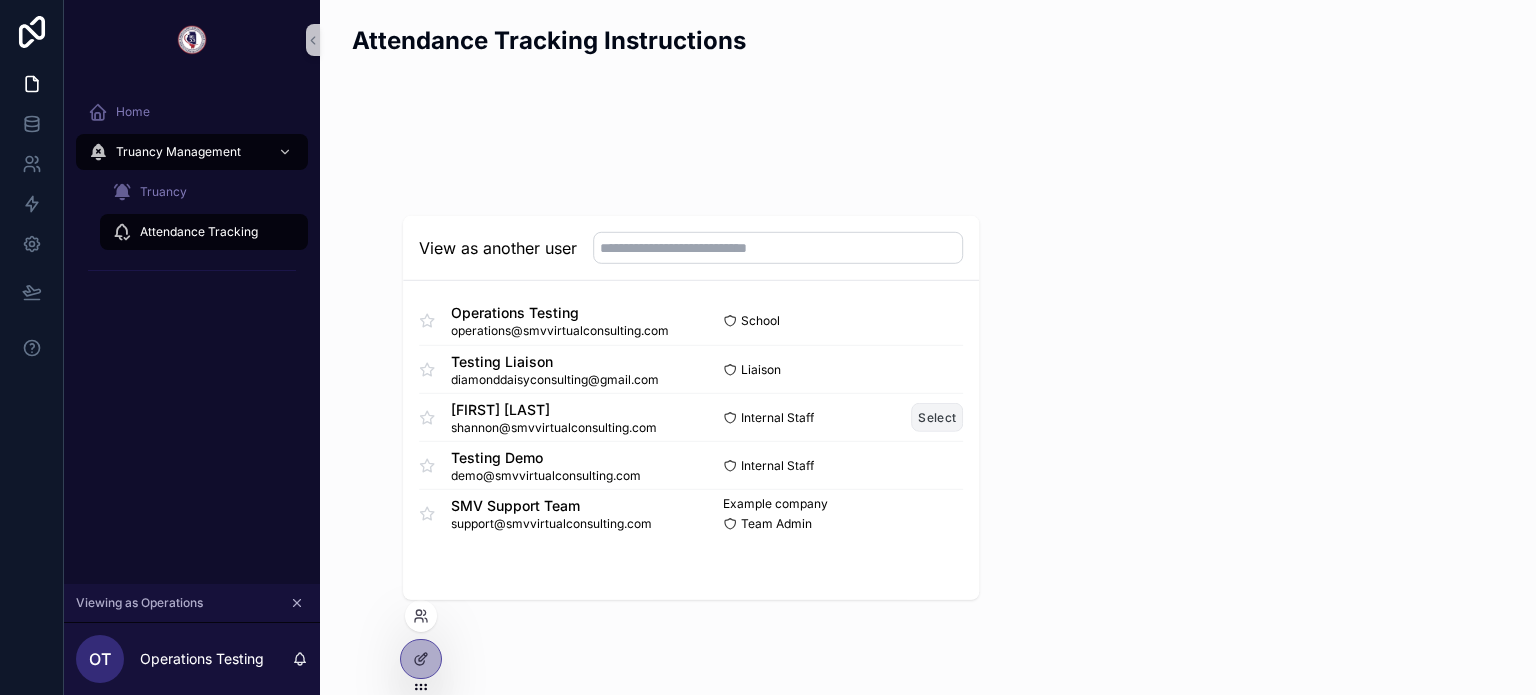 click on "Select" at bounding box center [937, 417] 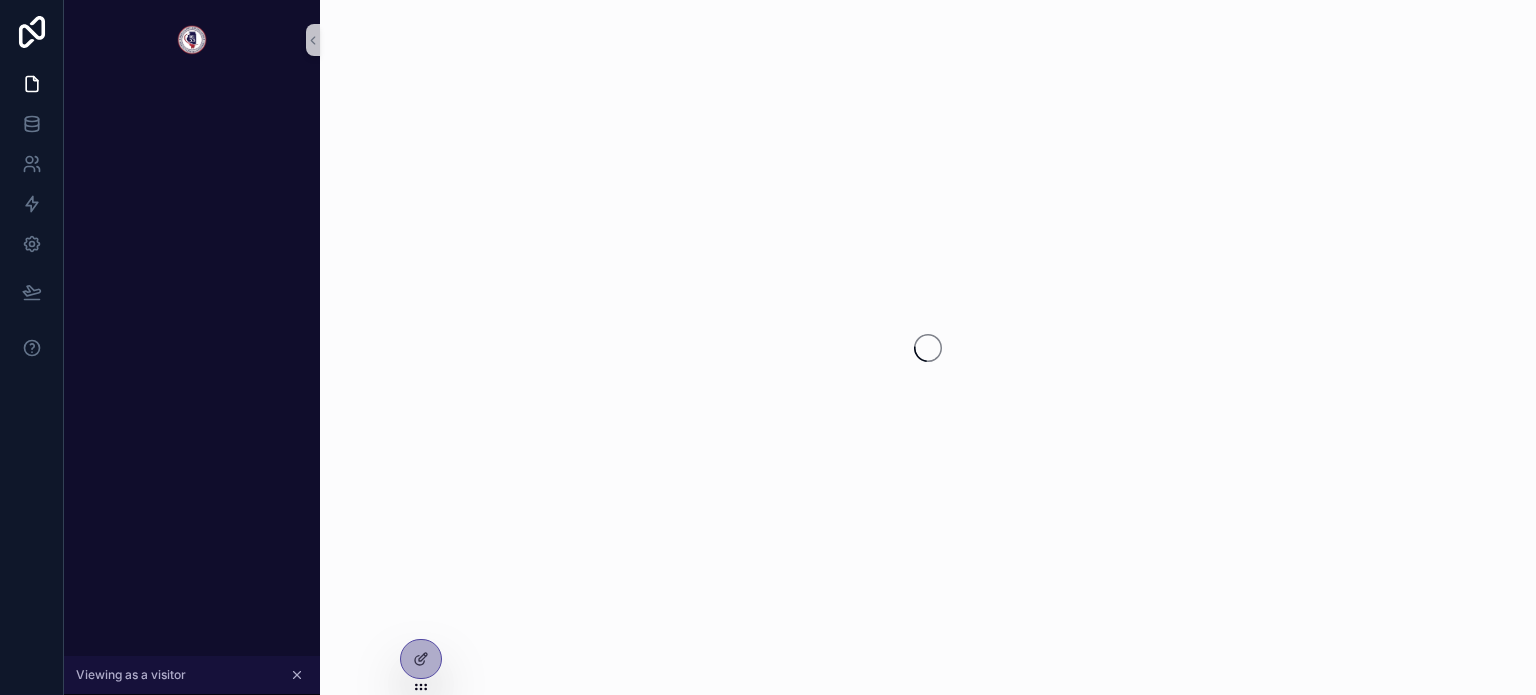 scroll, scrollTop: 0, scrollLeft: 0, axis: both 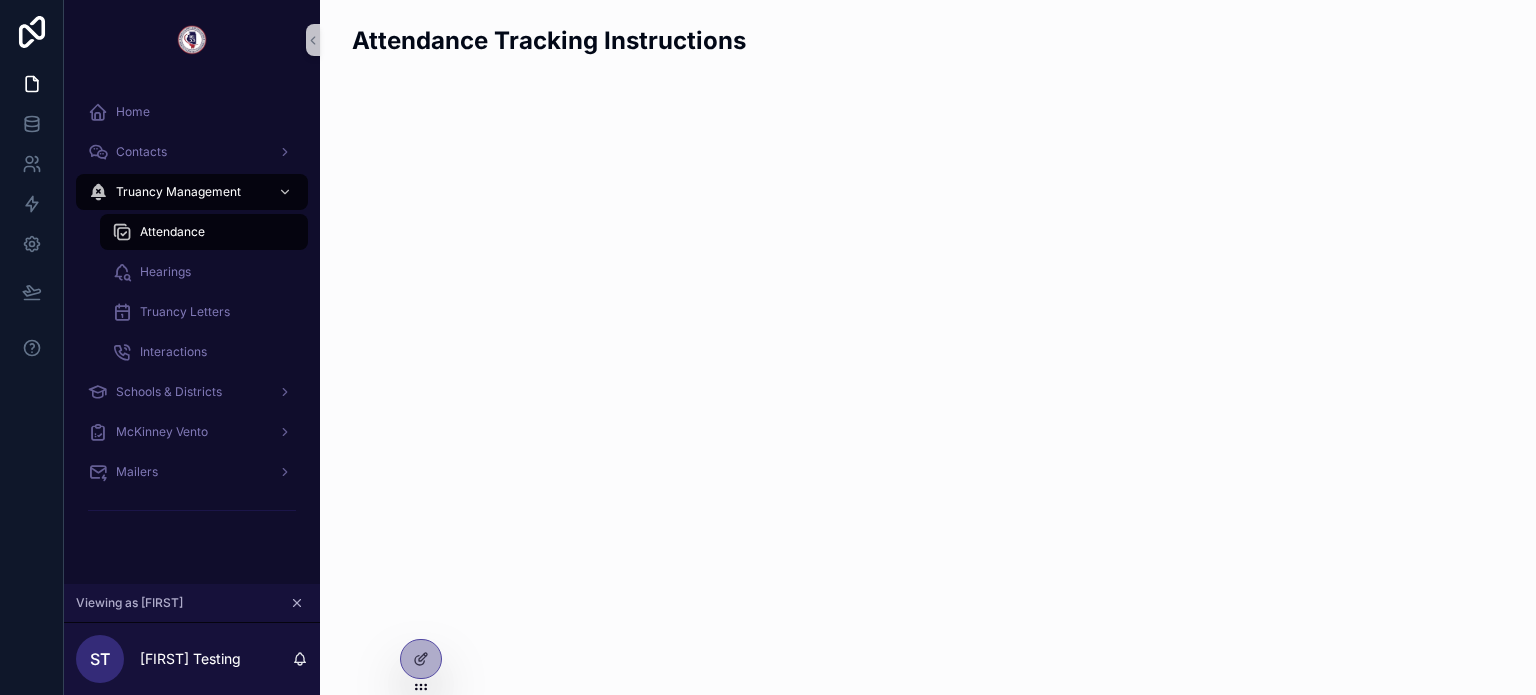 click on "Attendance" at bounding box center (204, 232) 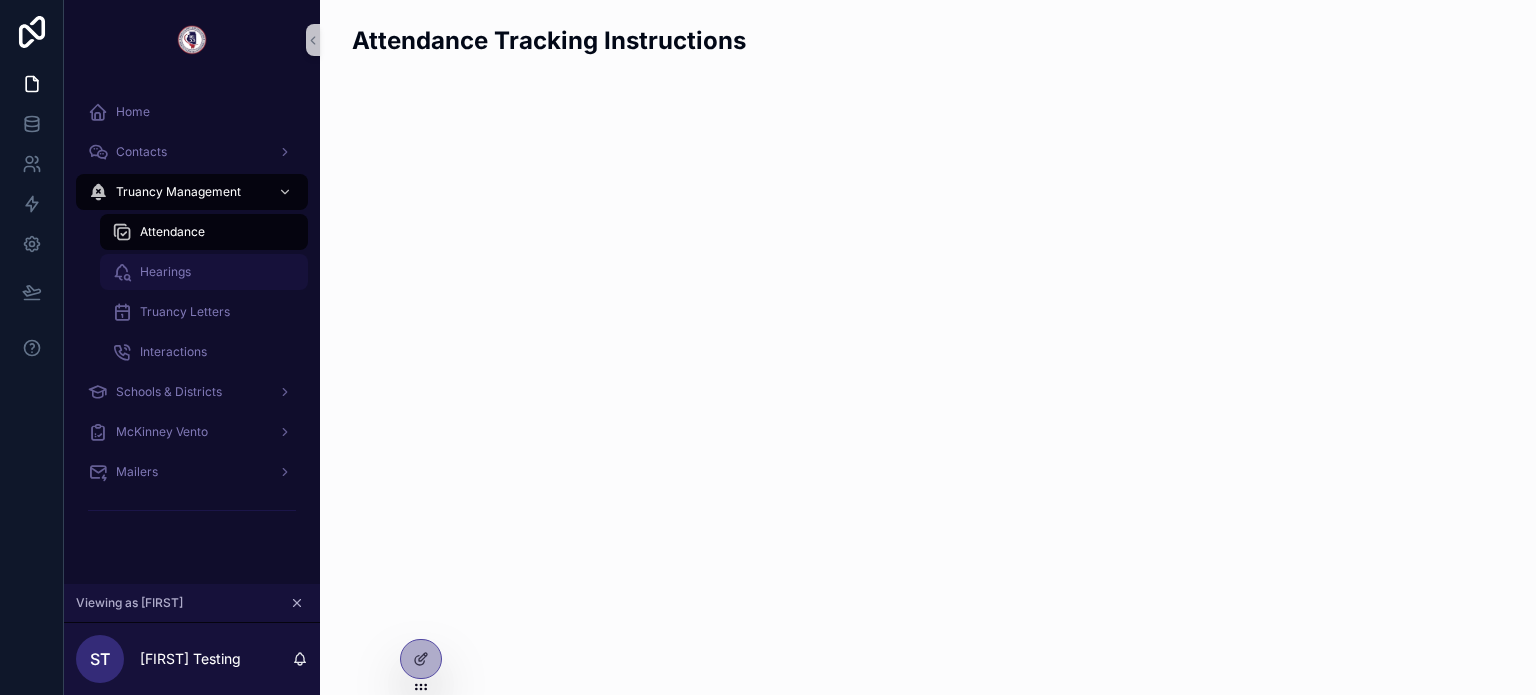click on "Hearings" at bounding box center (204, 272) 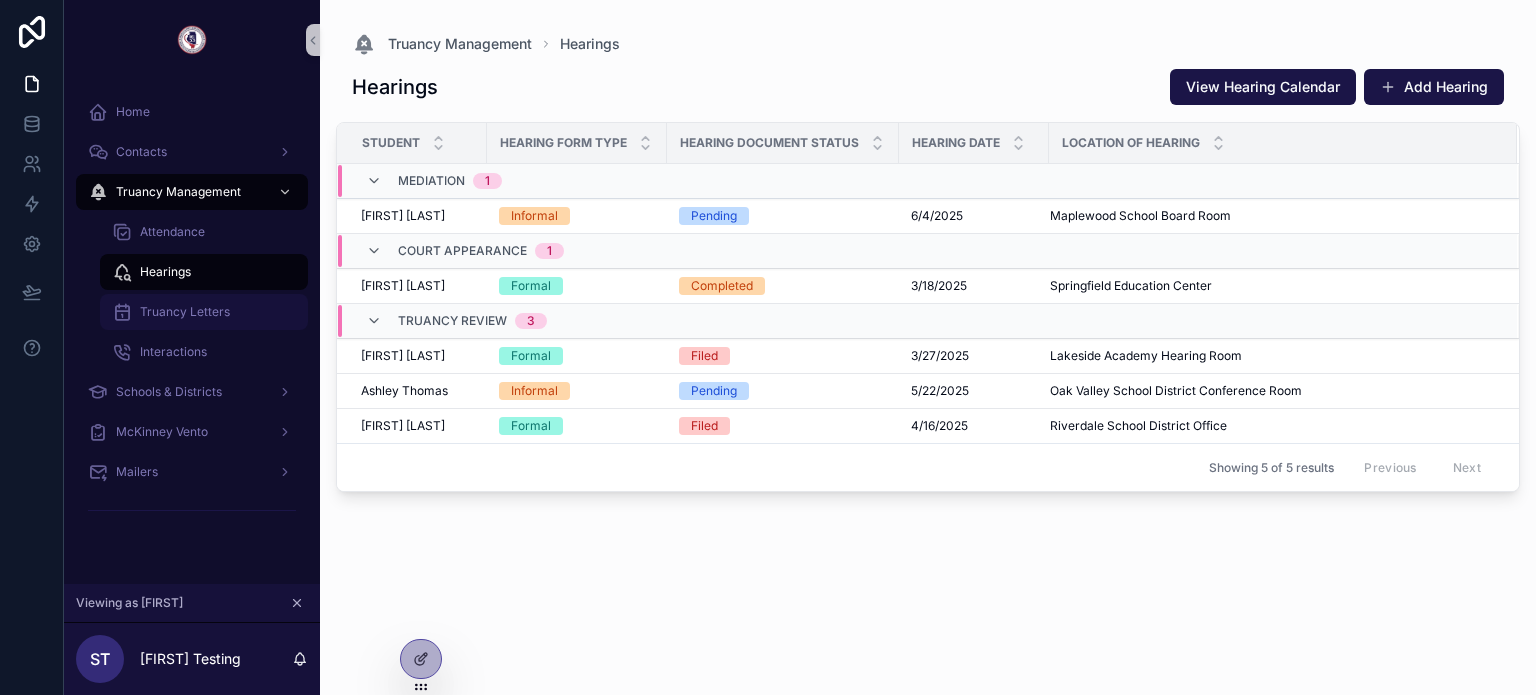 click on "Truancy Letters" at bounding box center [204, 312] 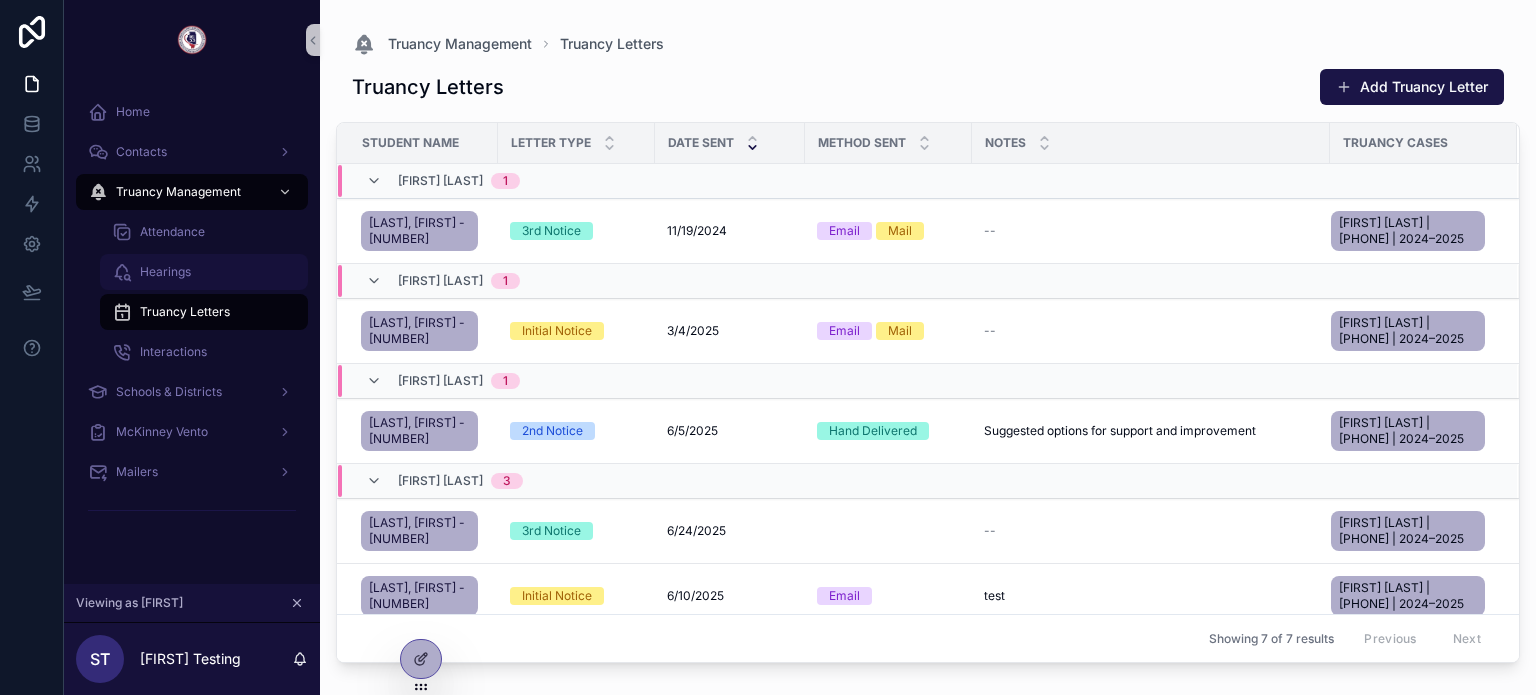 click on "Hearings" at bounding box center [204, 272] 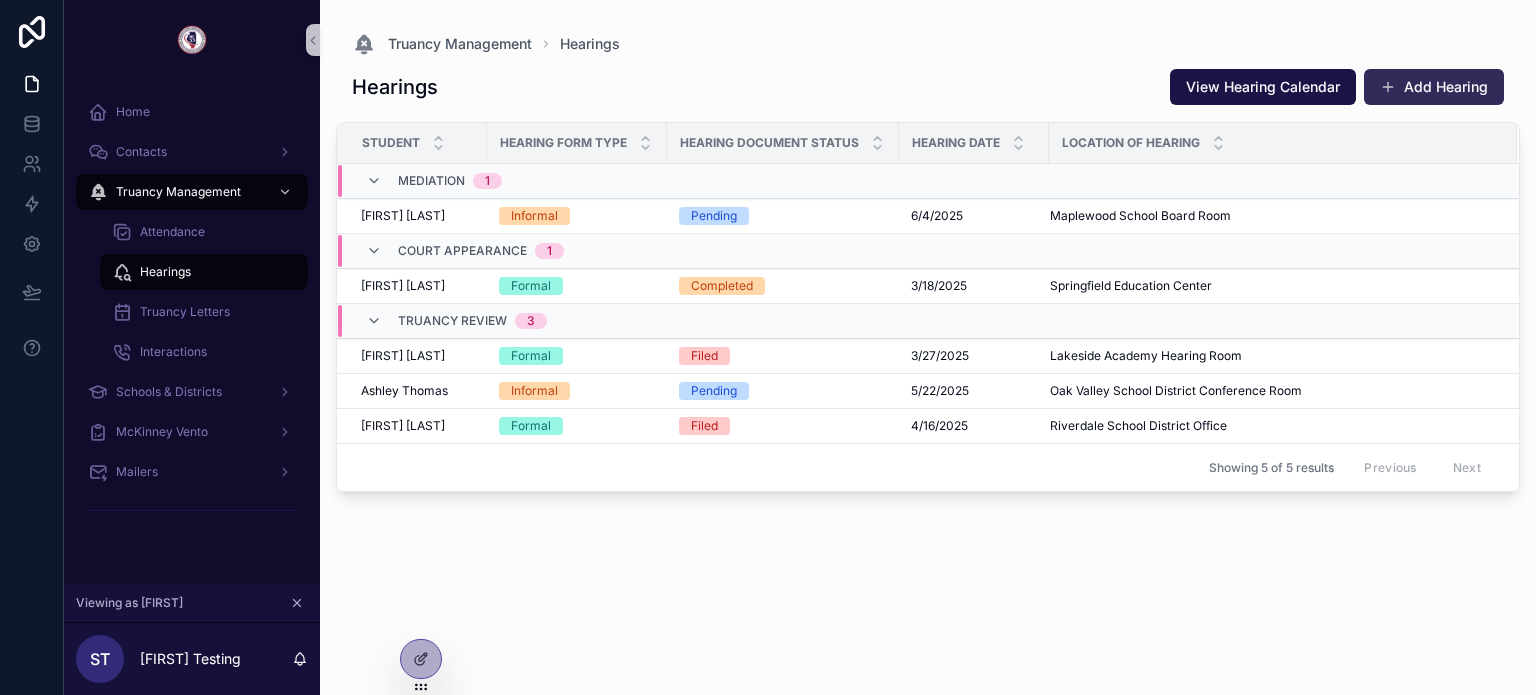 click on "Add Hearing" at bounding box center (1434, 87) 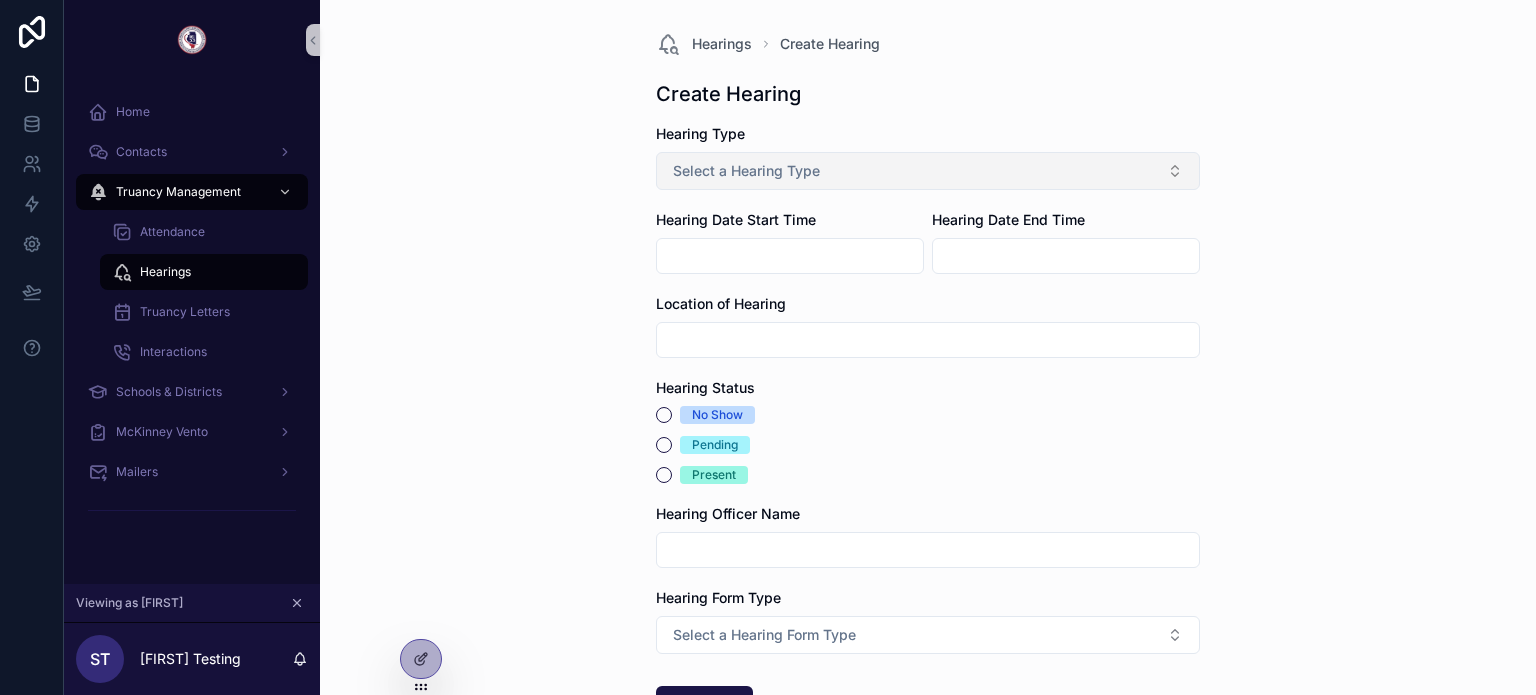 click on "Select a Hearing Type" at bounding box center (928, 171) 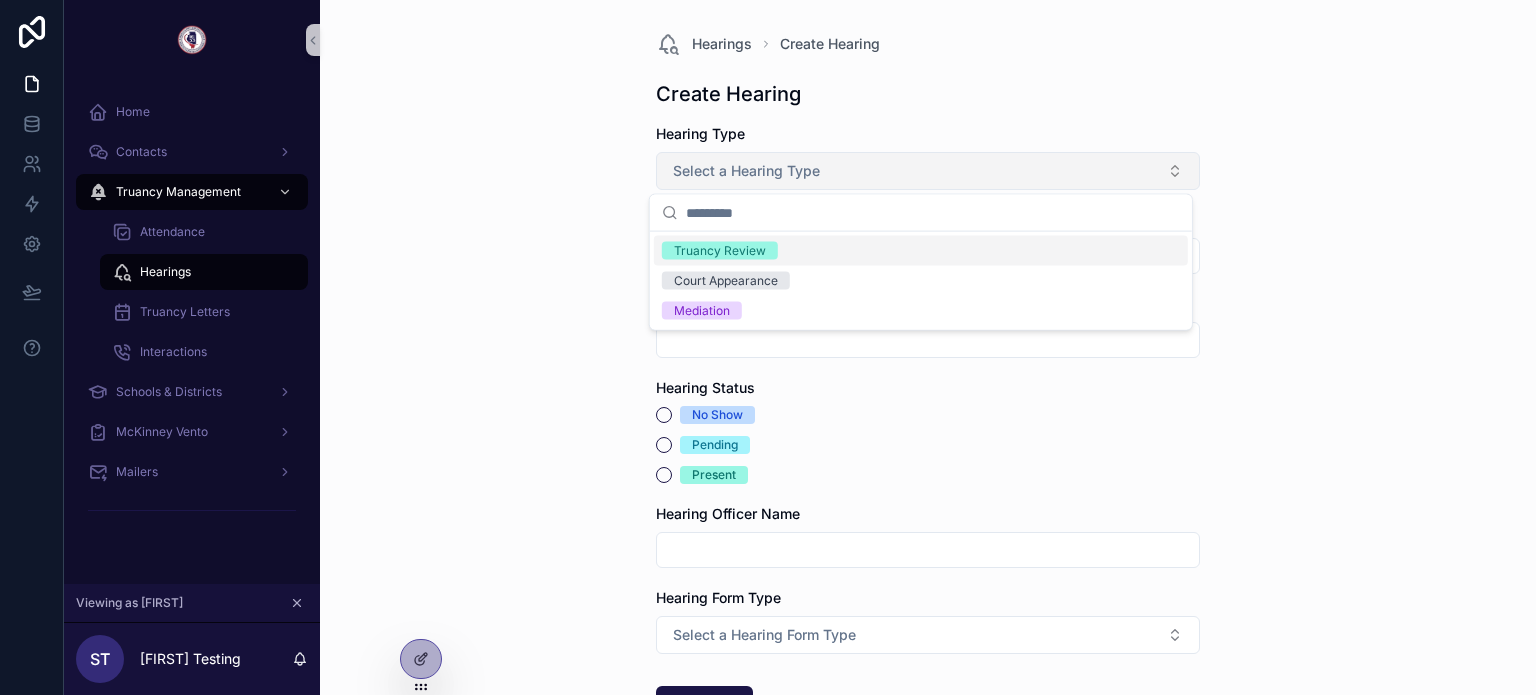 click on "Select a Hearing Type" at bounding box center (928, 171) 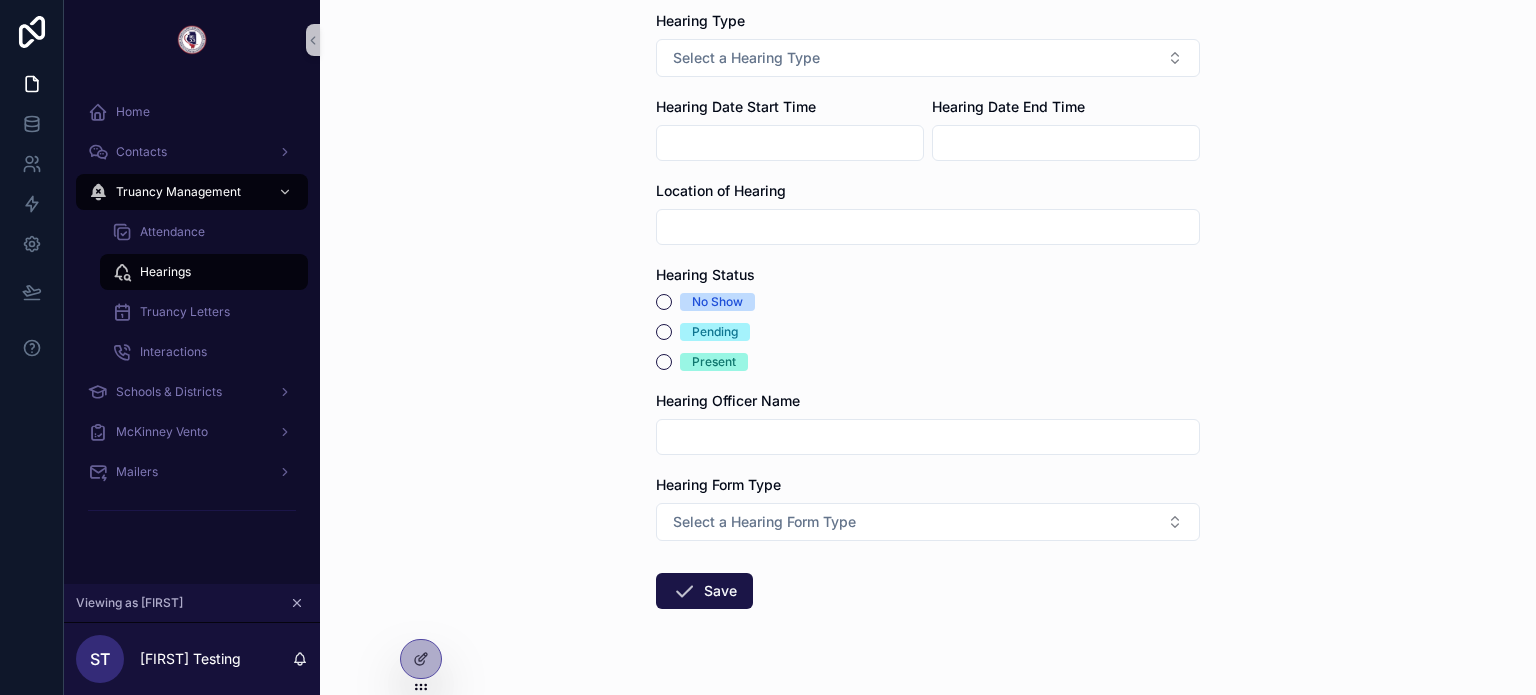 scroll, scrollTop: 154, scrollLeft: 0, axis: vertical 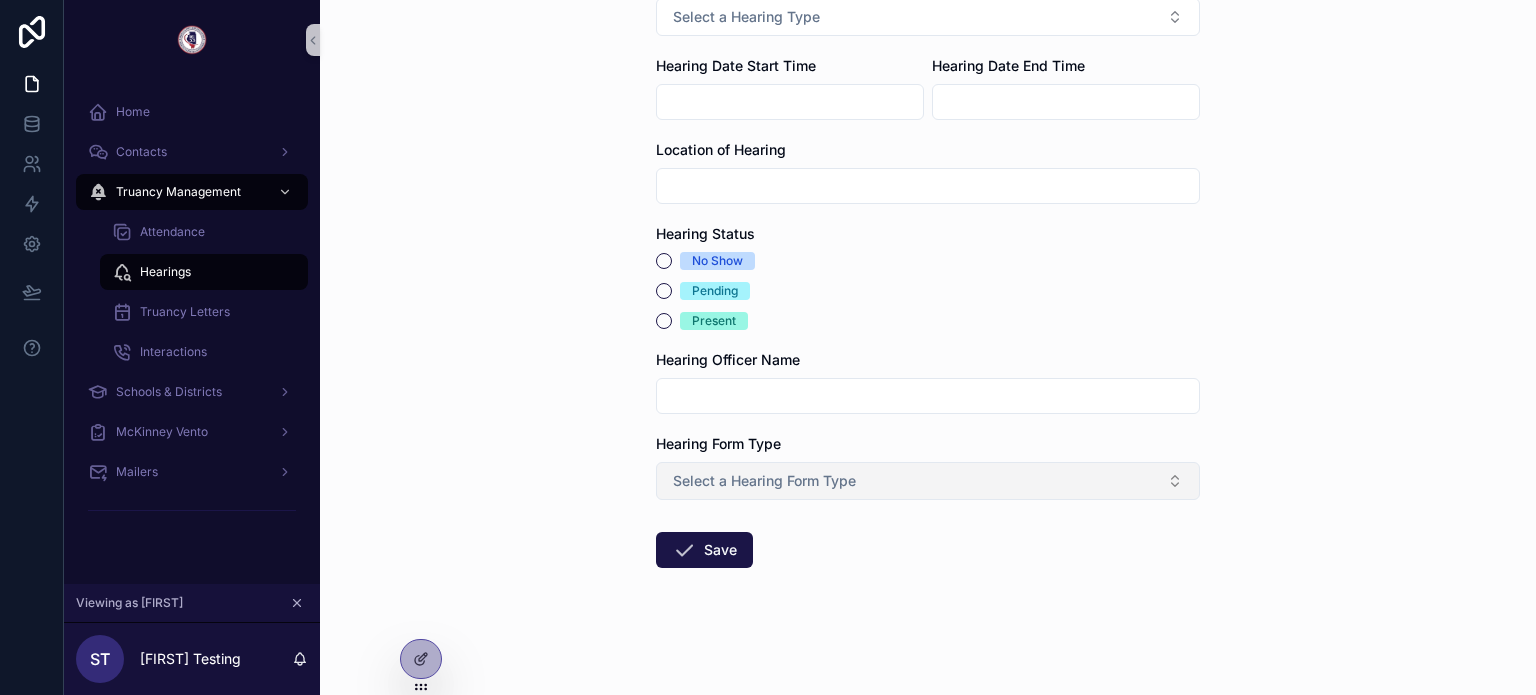 click on "Select a Hearing Form Type" at bounding box center (764, 481) 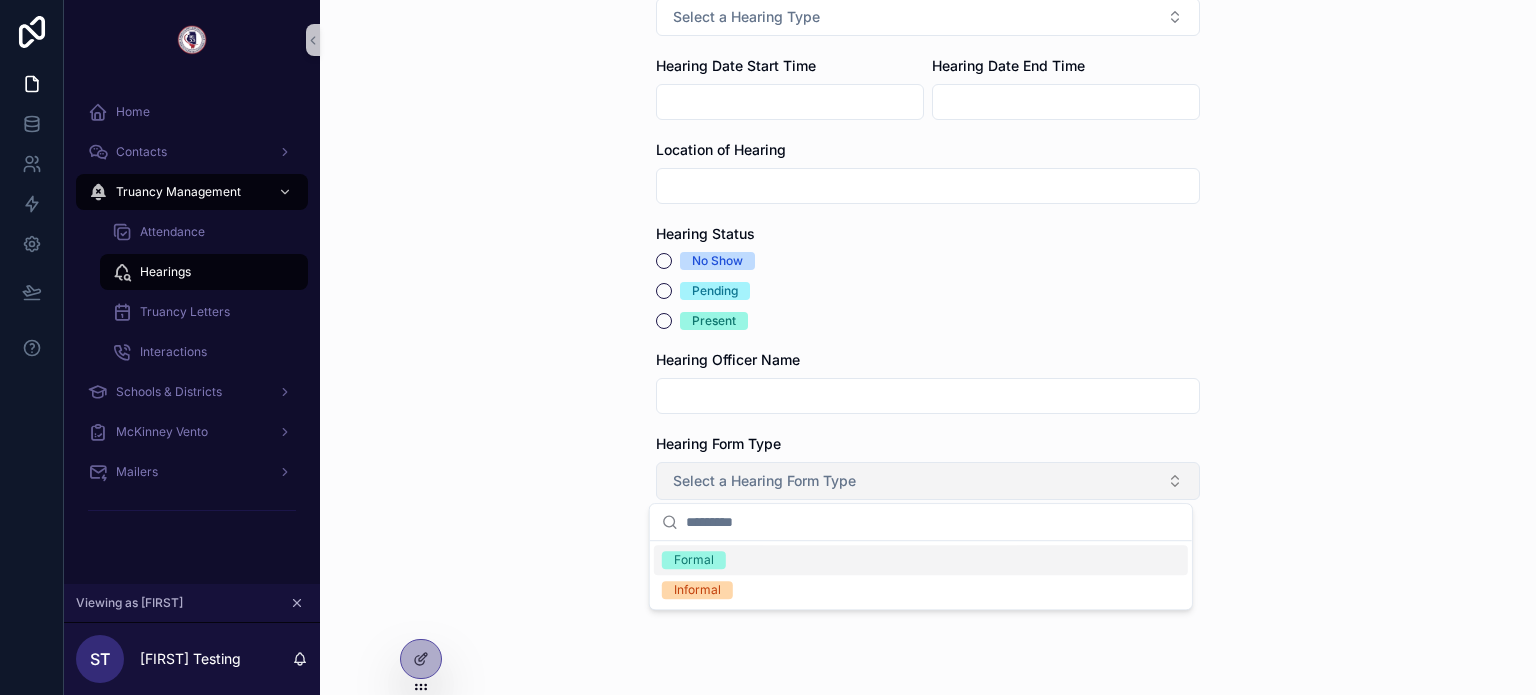 click on "Select a Hearing Form Type" at bounding box center (764, 481) 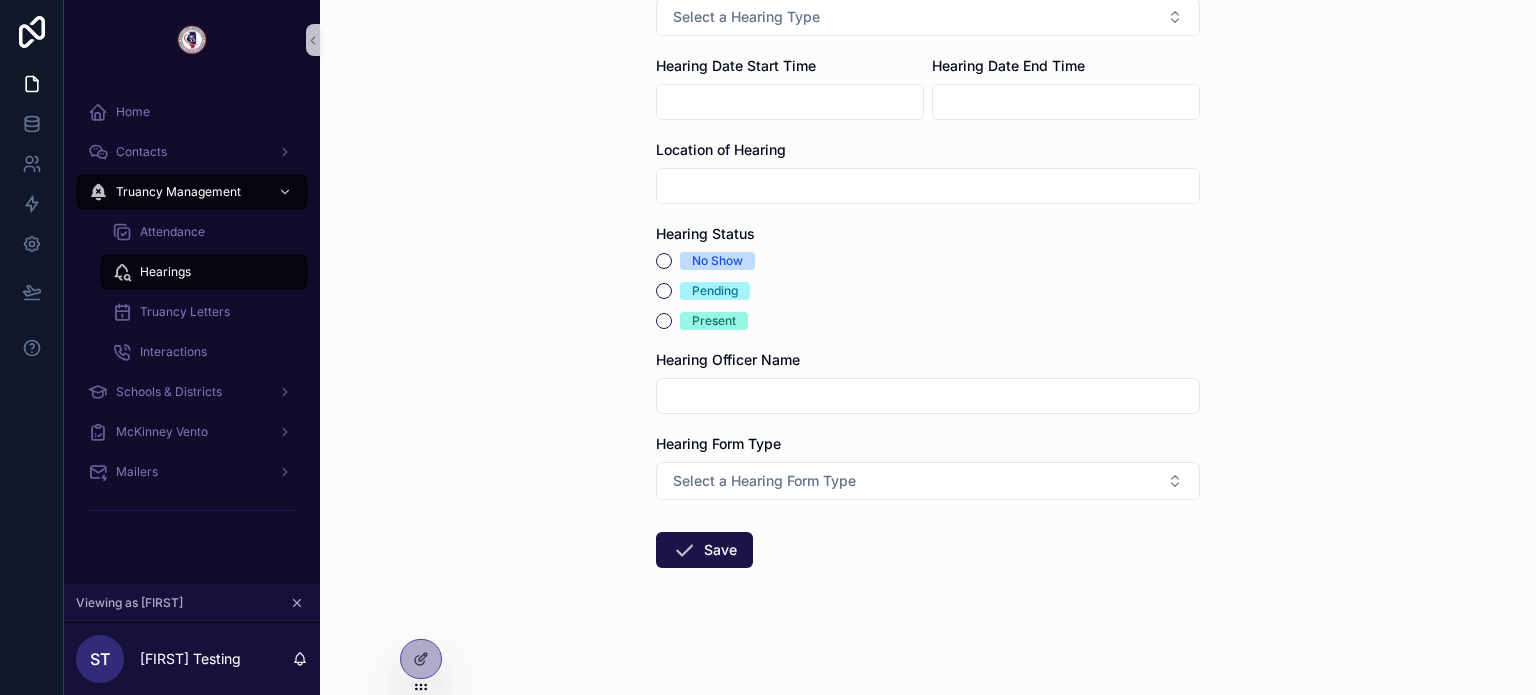 click at bounding box center (928, 396) 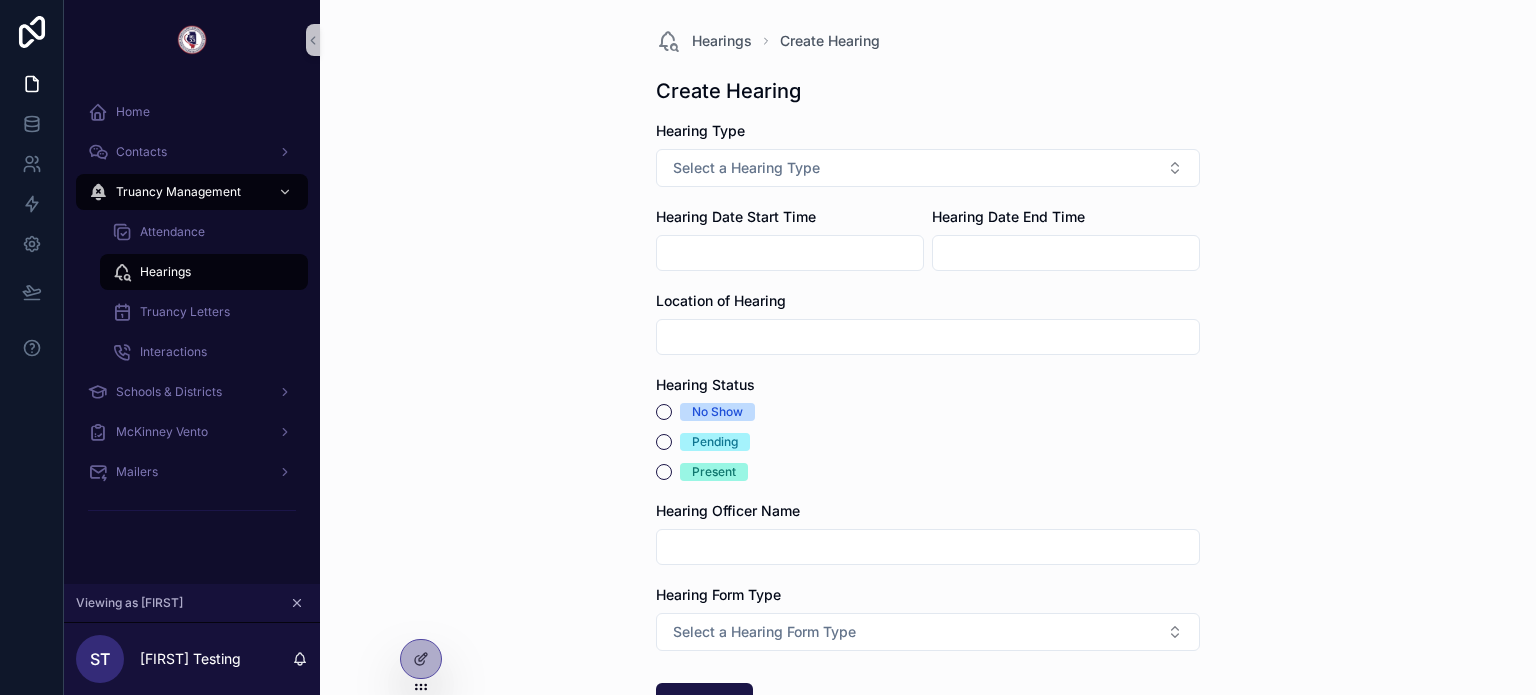scroll, scrollTop: 0, scrollLeft: 0, axis: both 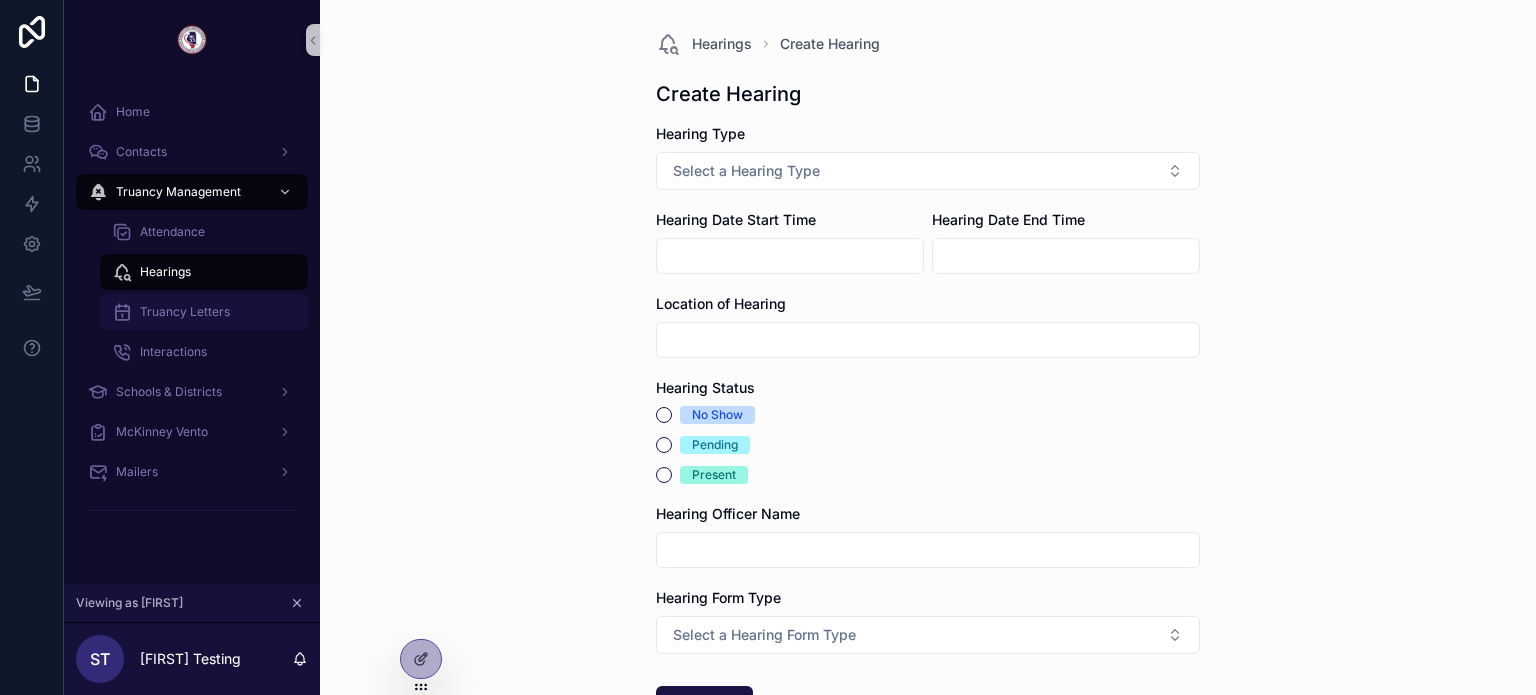 click on "Truancy Letters" at bounding box center [185, 312] 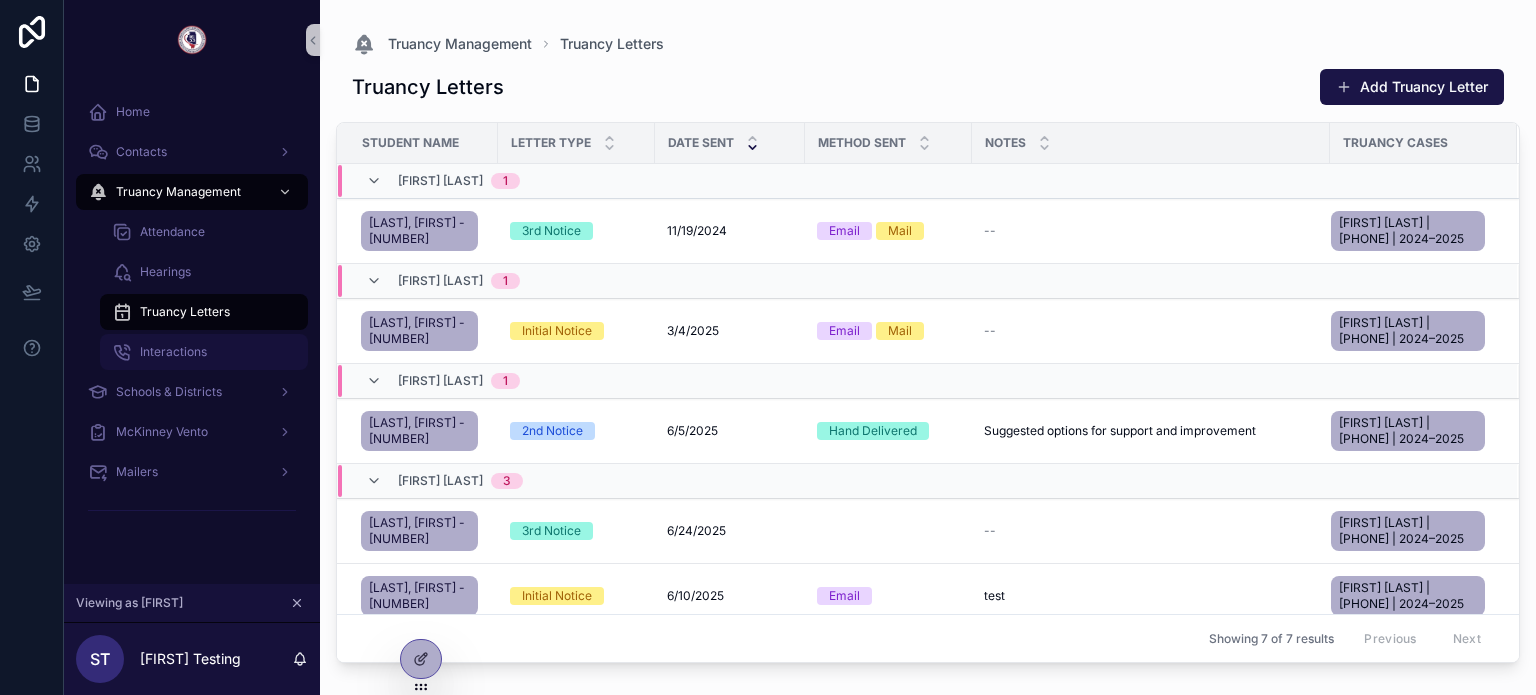 click on "Interactions" at bounding box center (204, 352) 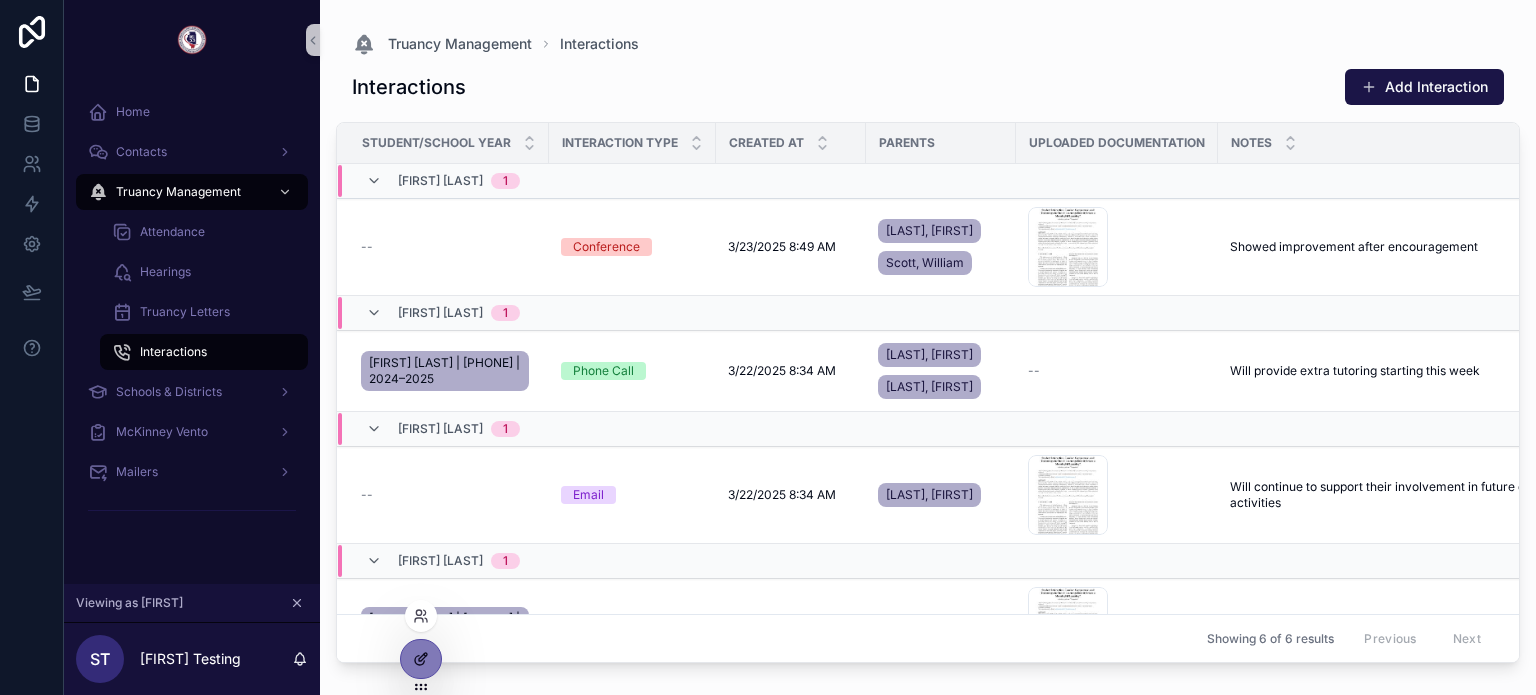 click at bounding box center (421, 659) 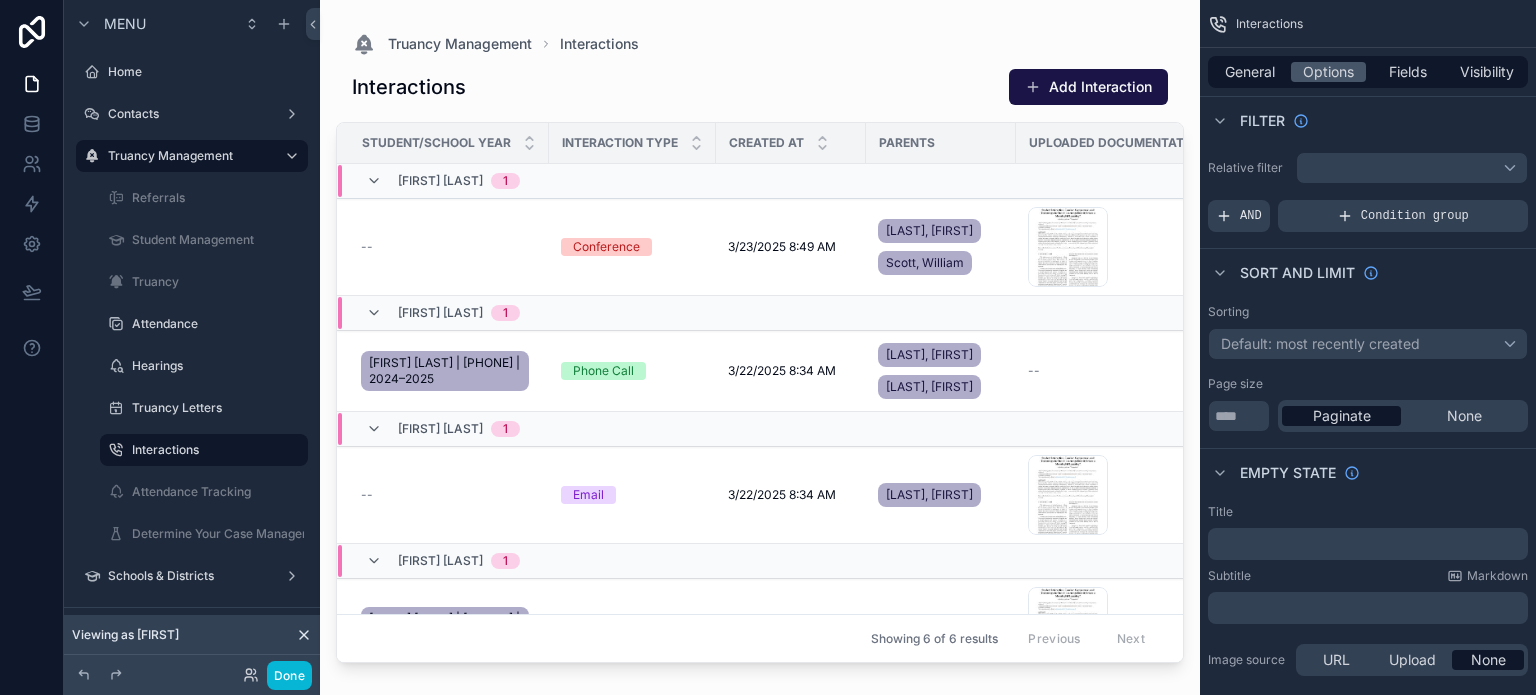 click at bounding box center [760, 335] 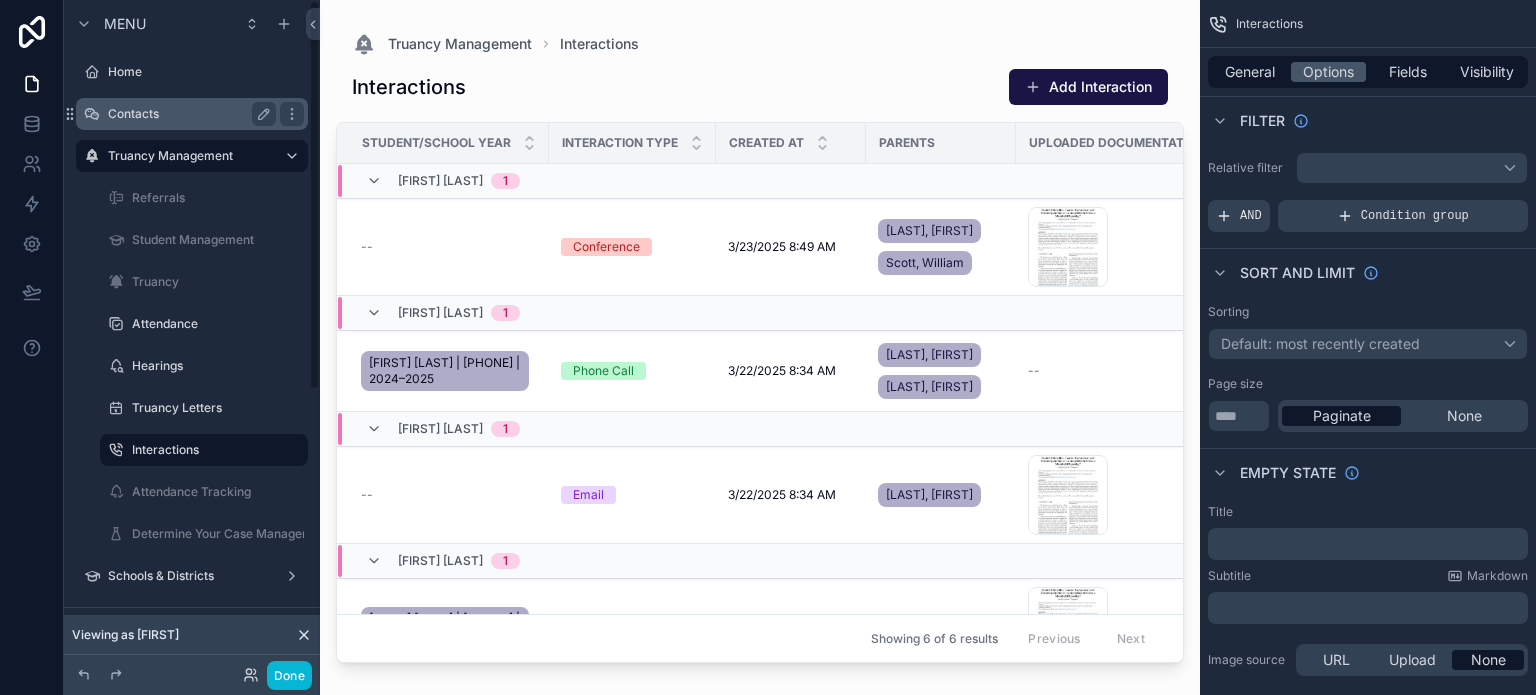 click on "Contacts" at bounding box center [188, 114] 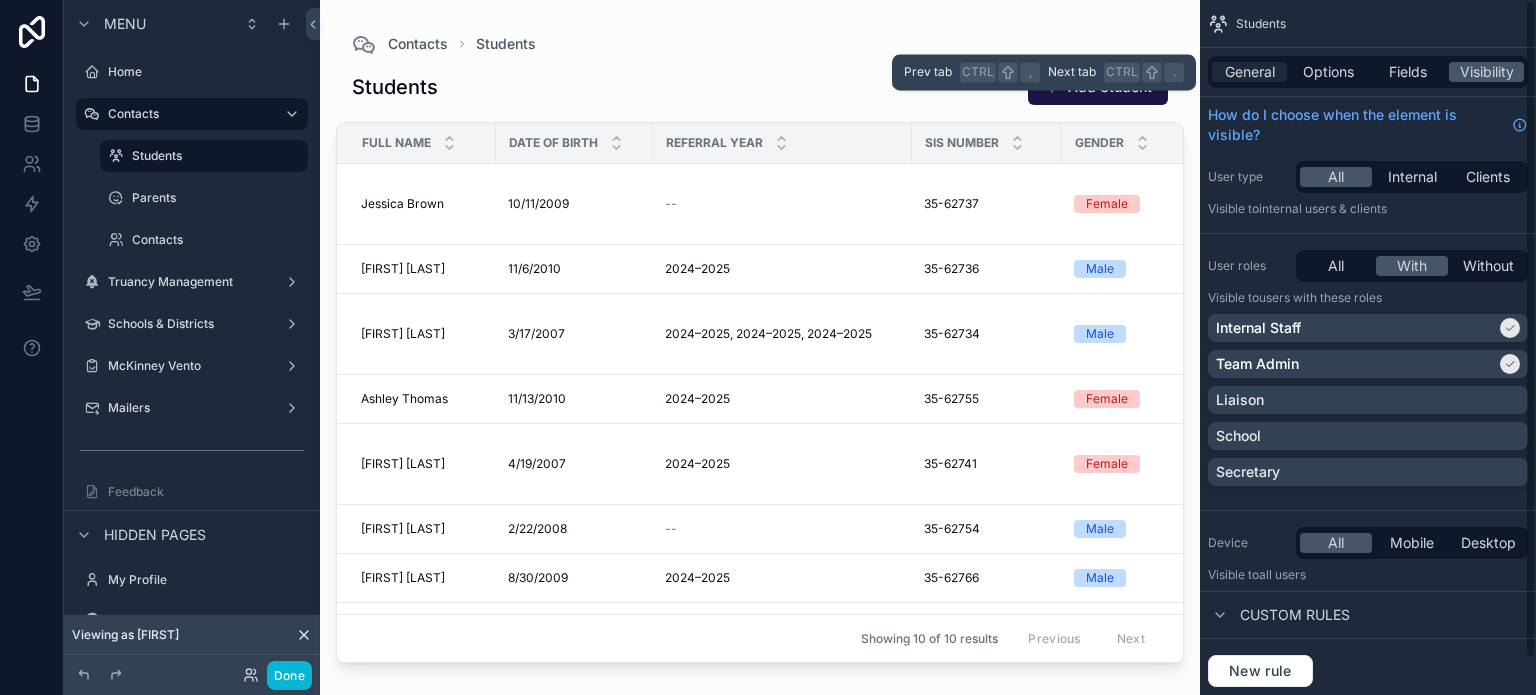 click on "General" at bounding box center (1250, 72) 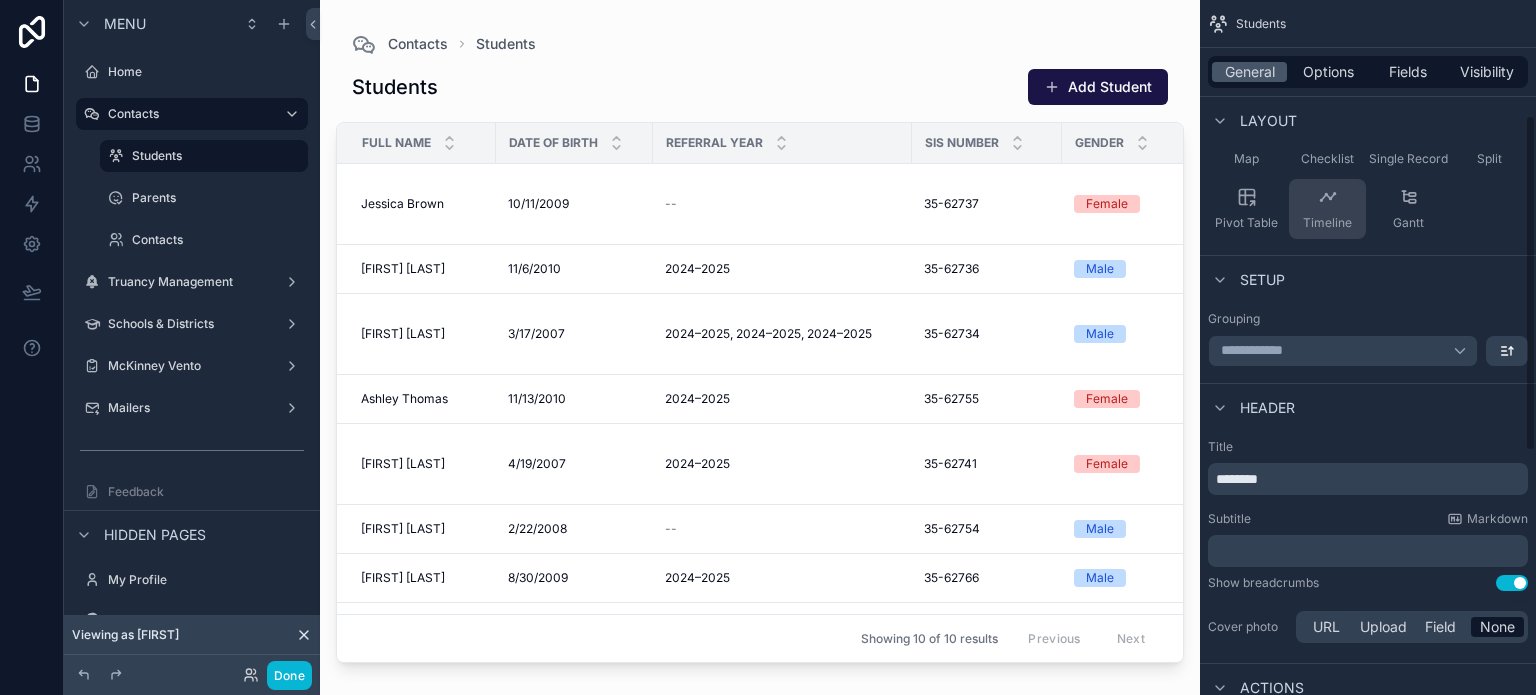 scroll, scrollTop: 300, scrollLeft: 0, axis: vertical 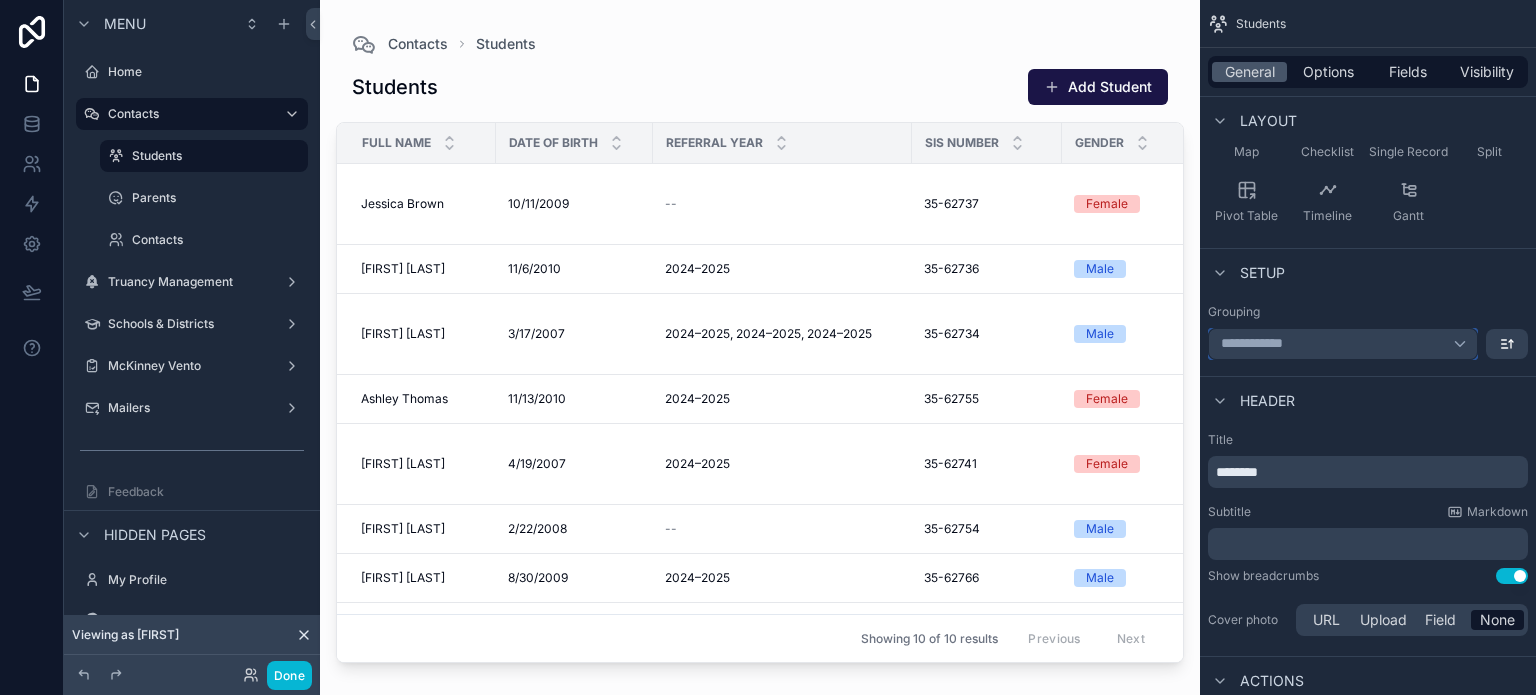 click on "**********" at bounding box center [1343, 344] 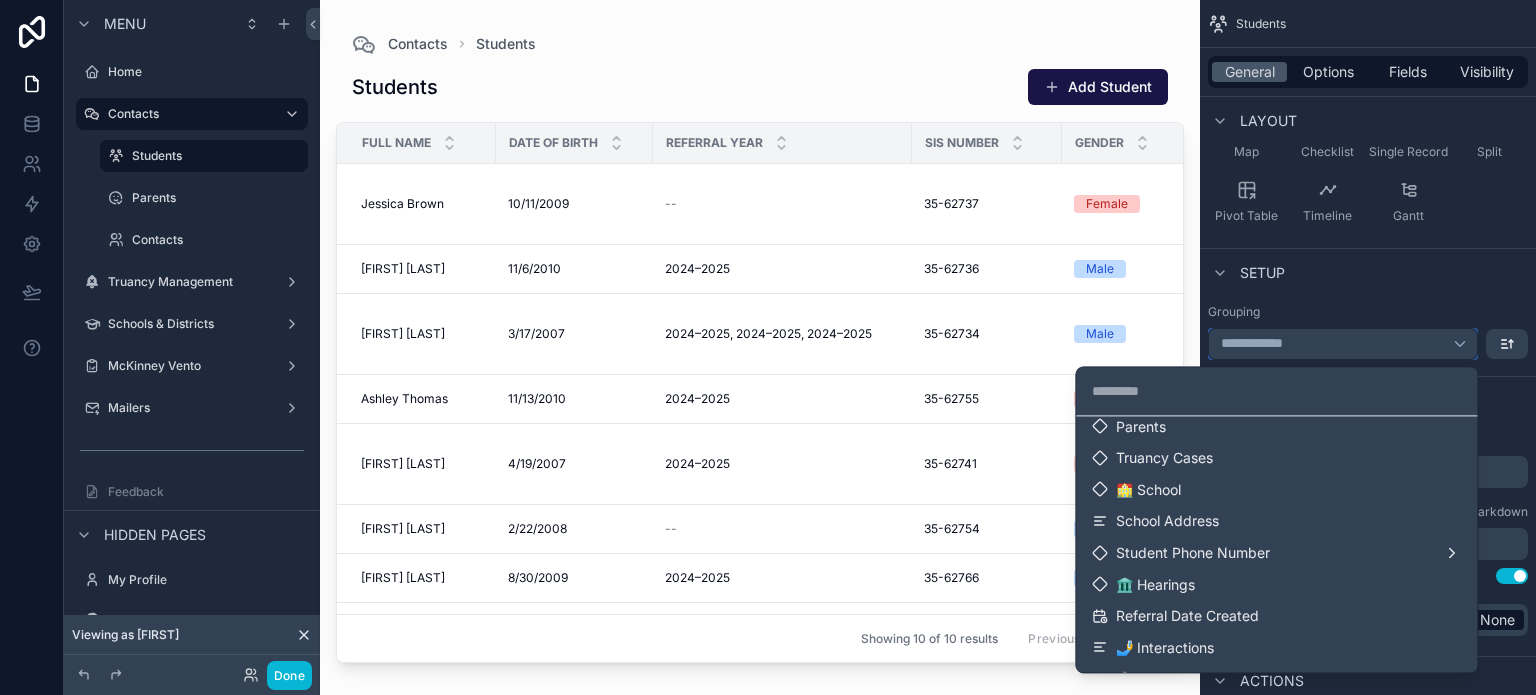 scroll, scrollTop: 500, scrollLeft: 0, axis: vertical 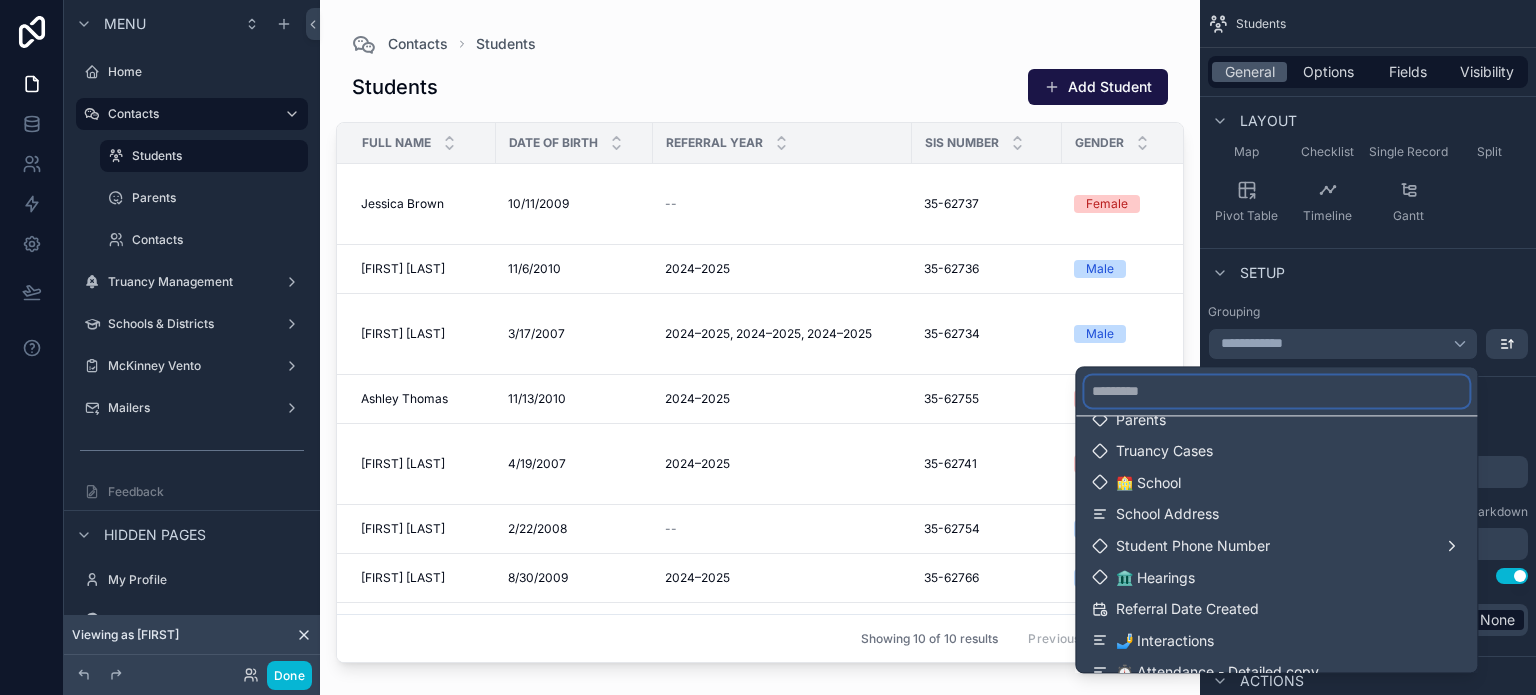 click at bounding box center [1276, 391] 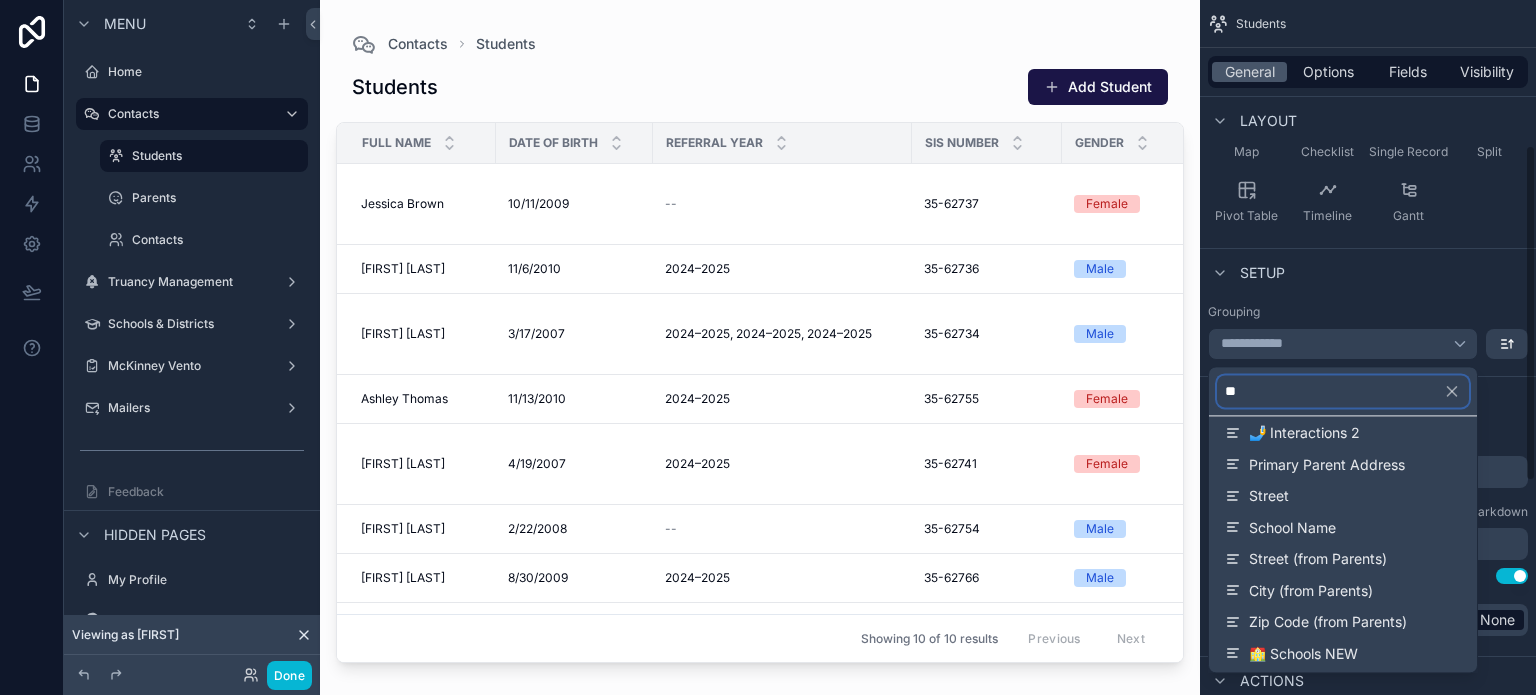 scroll, scrollTop: 0, scrollLeft: 0, axis: both 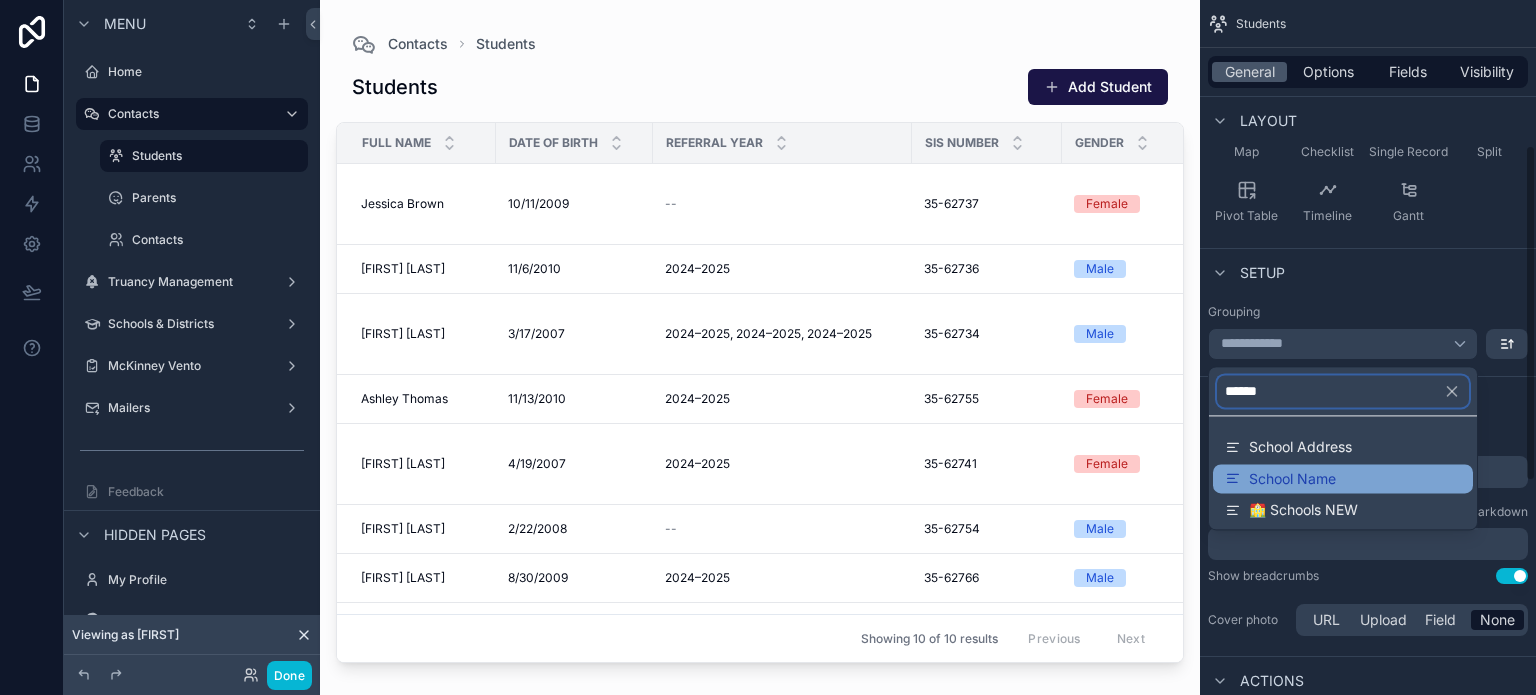 type on "******" 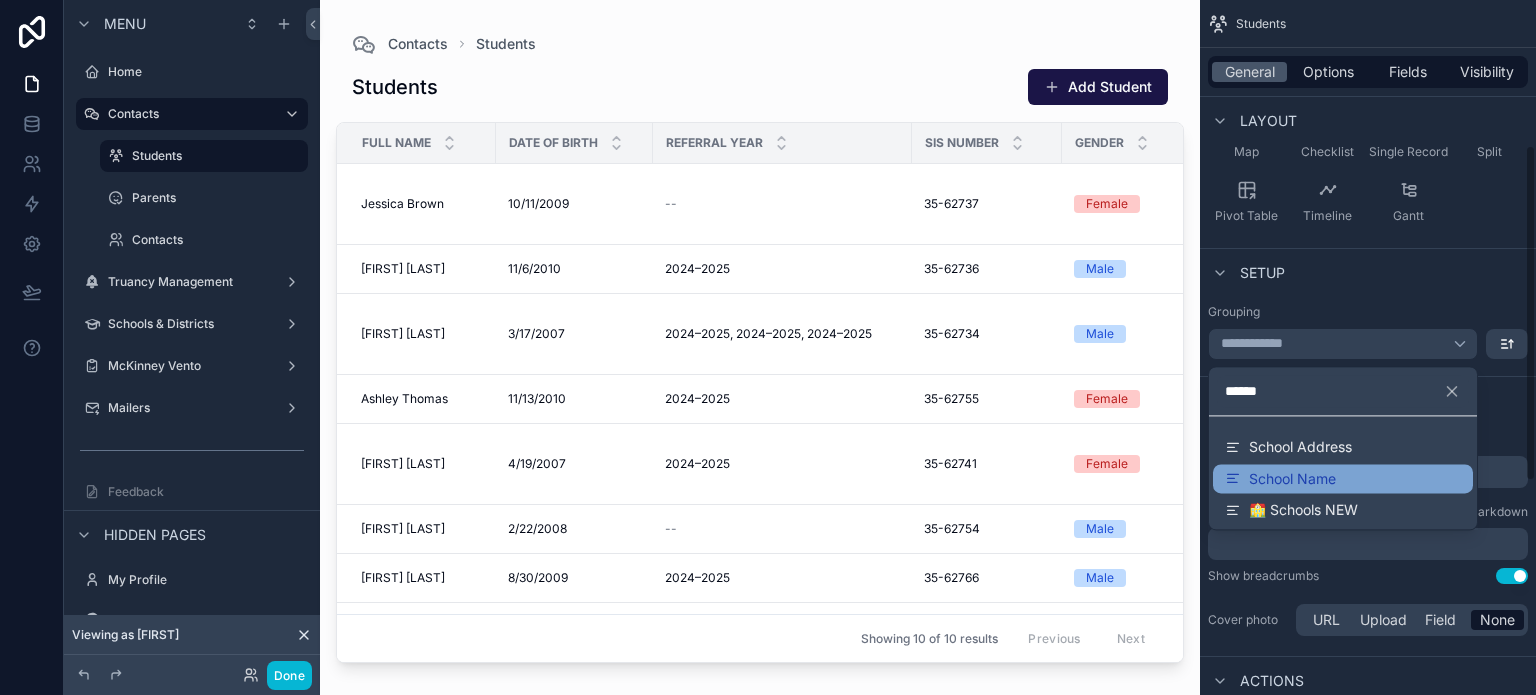 click on "School Name" at bounding box center [1292, 479] 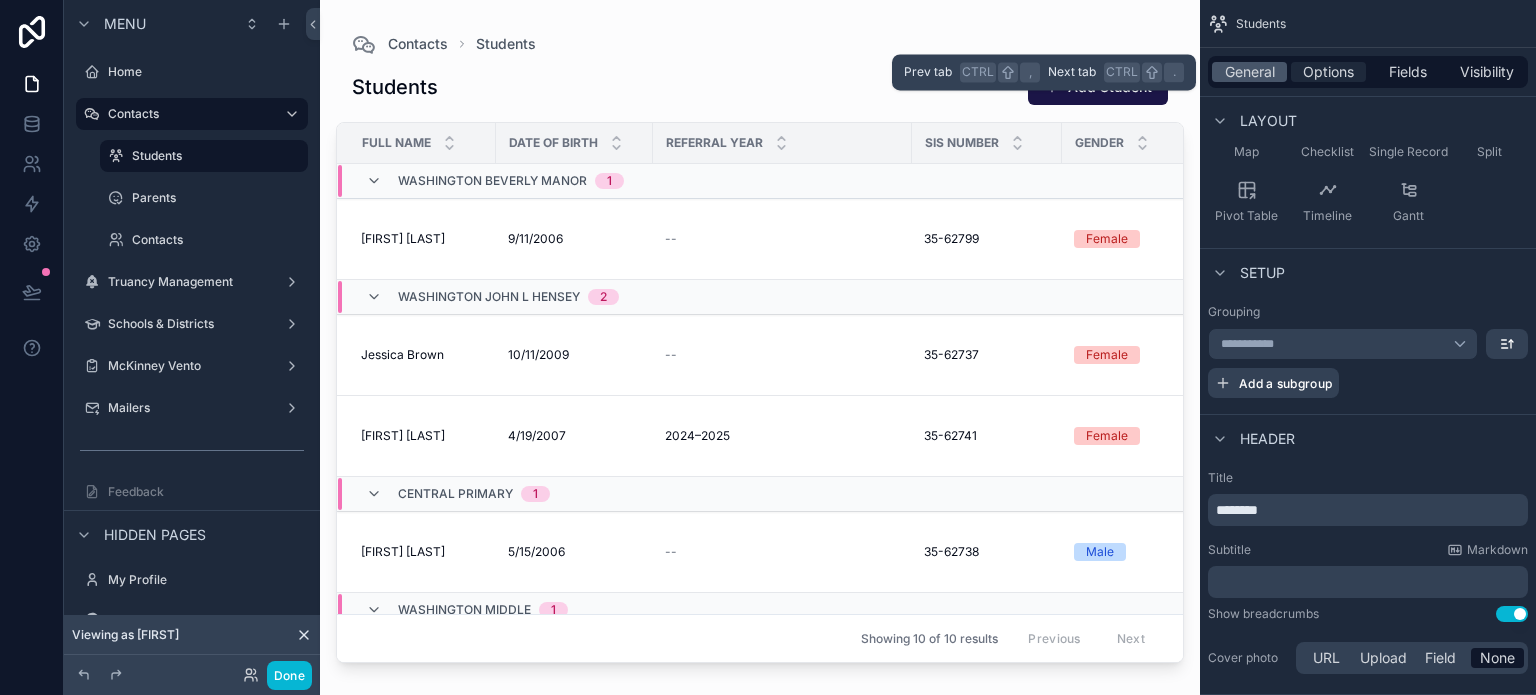 click on "Options" at bounding box center [1328, 72] 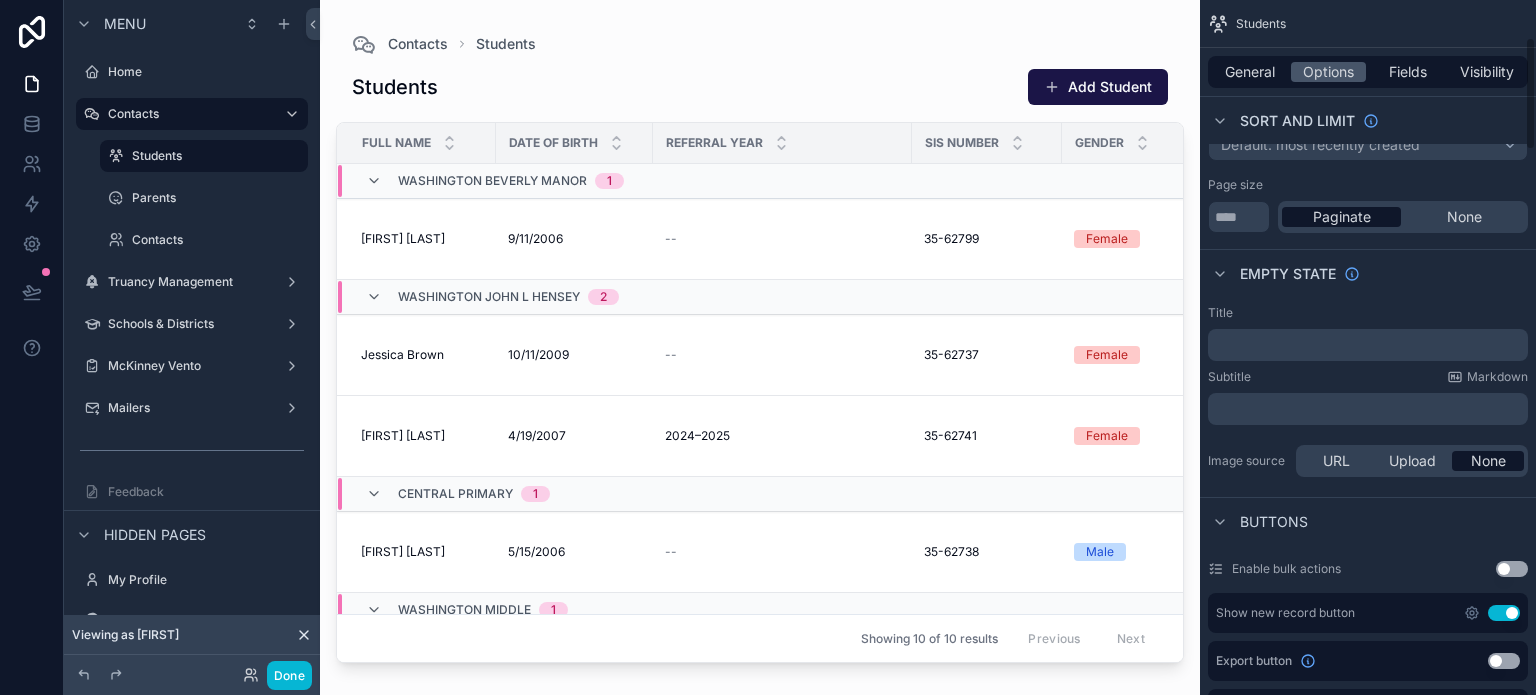 scroll, scrollTop: 100, scrollLeft: 0, axis: vertical 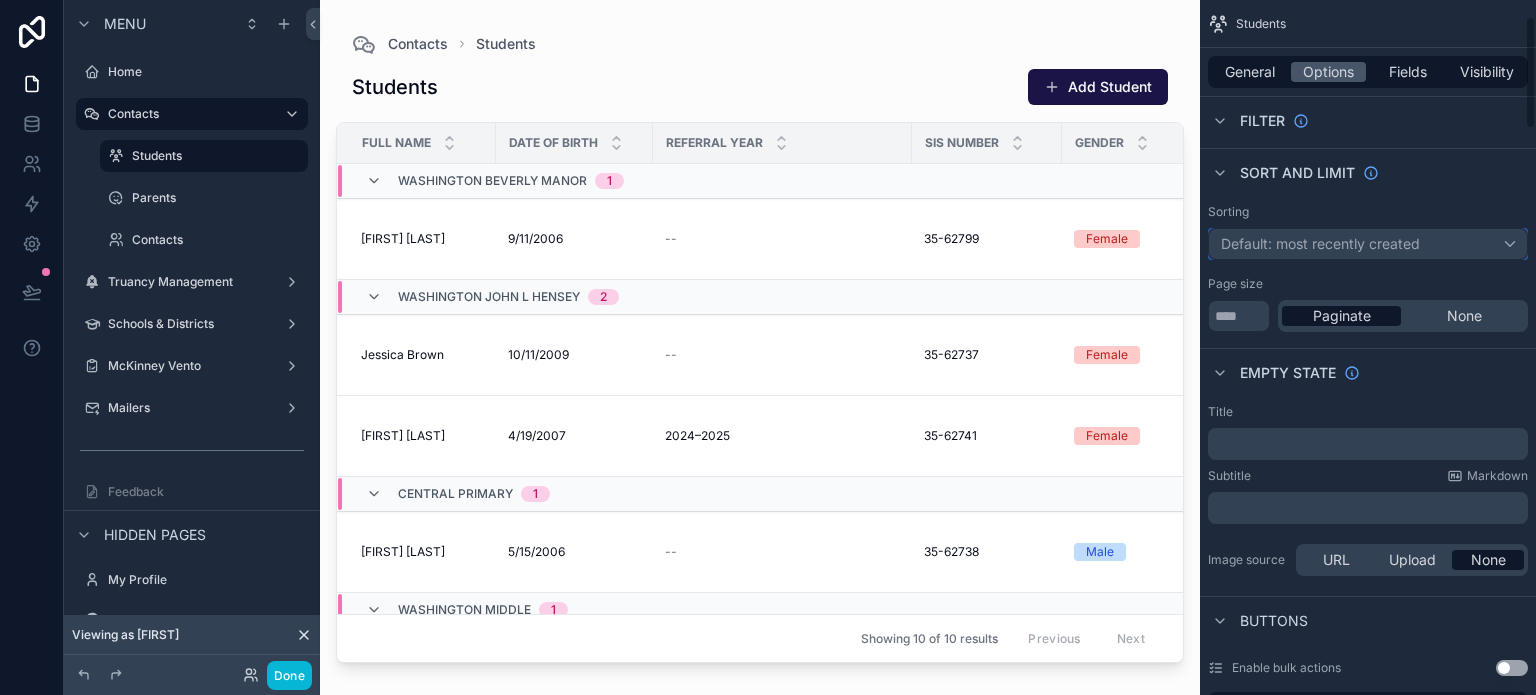 click on "Default: most recently created" at bounding box center (1320, 243) 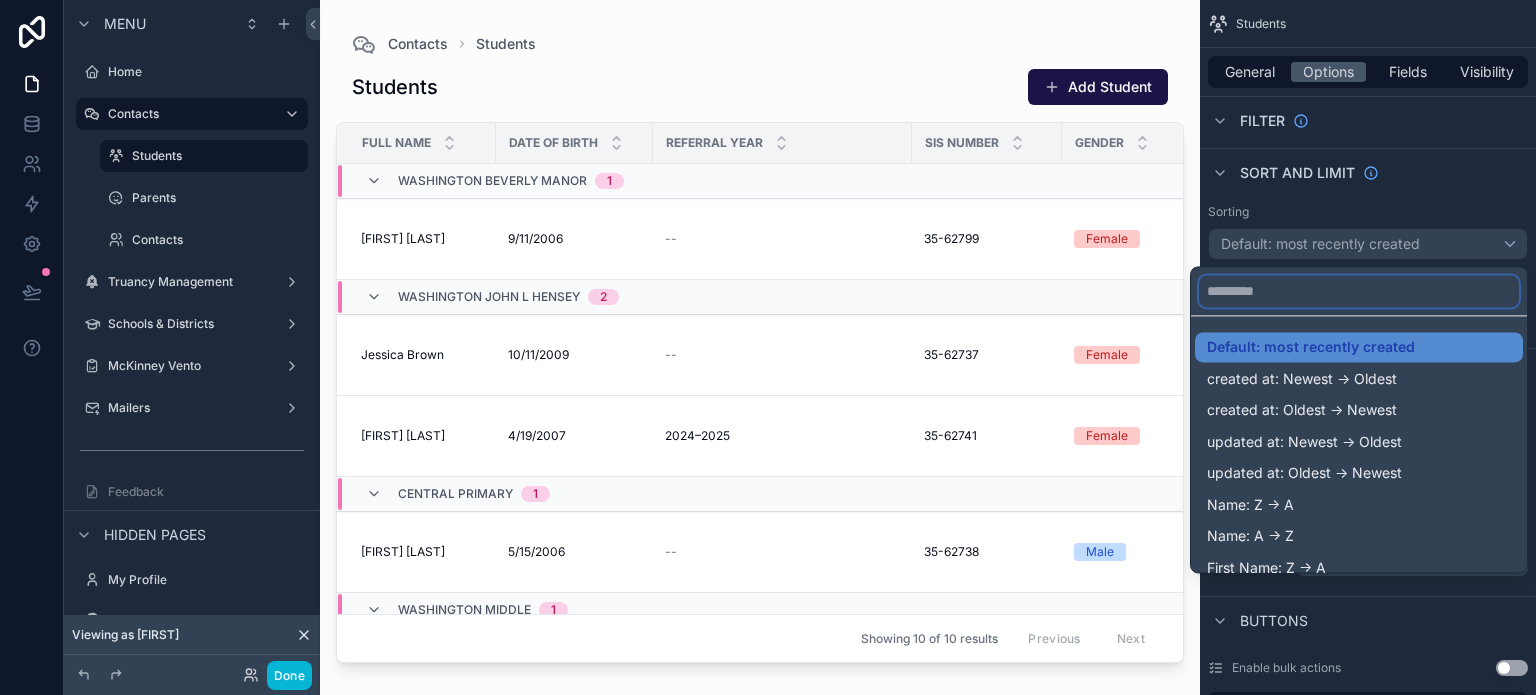 click at bounding box center [1359, 291] 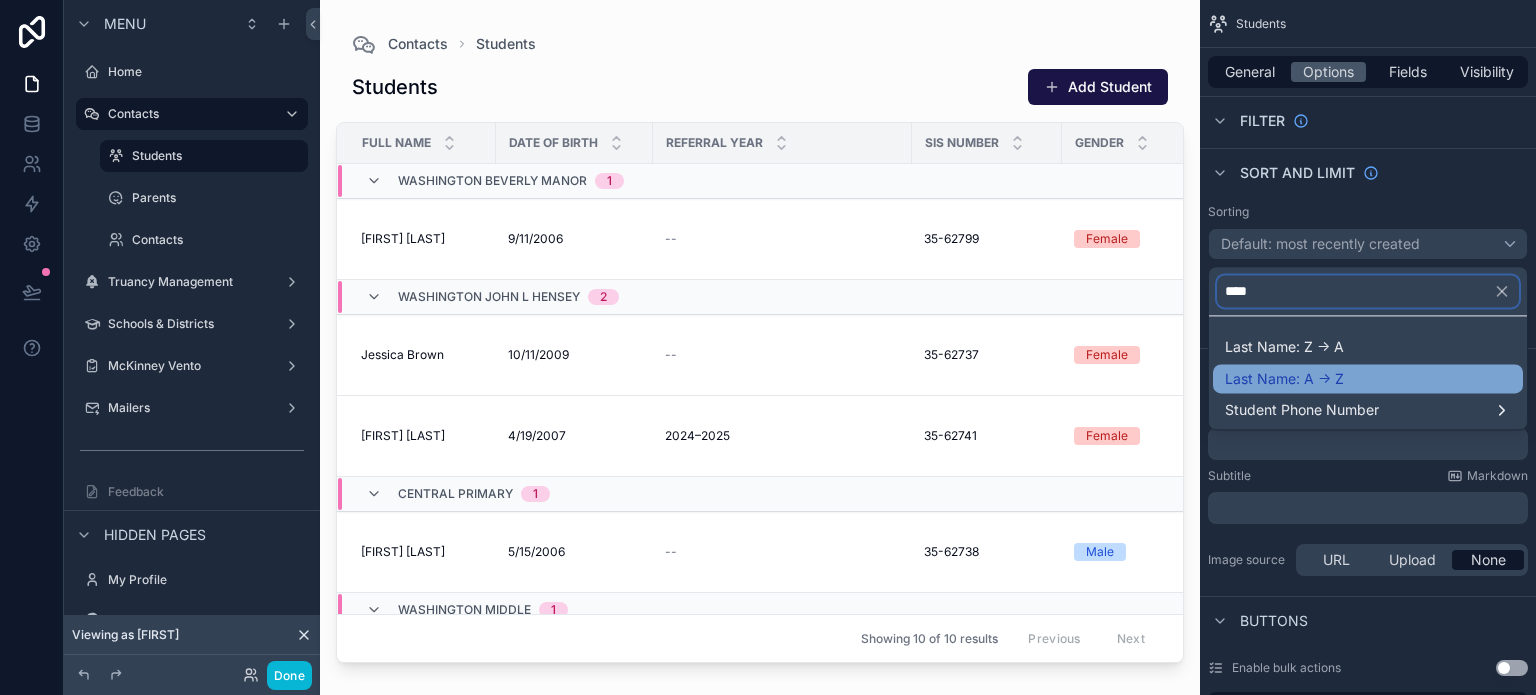type on "****" 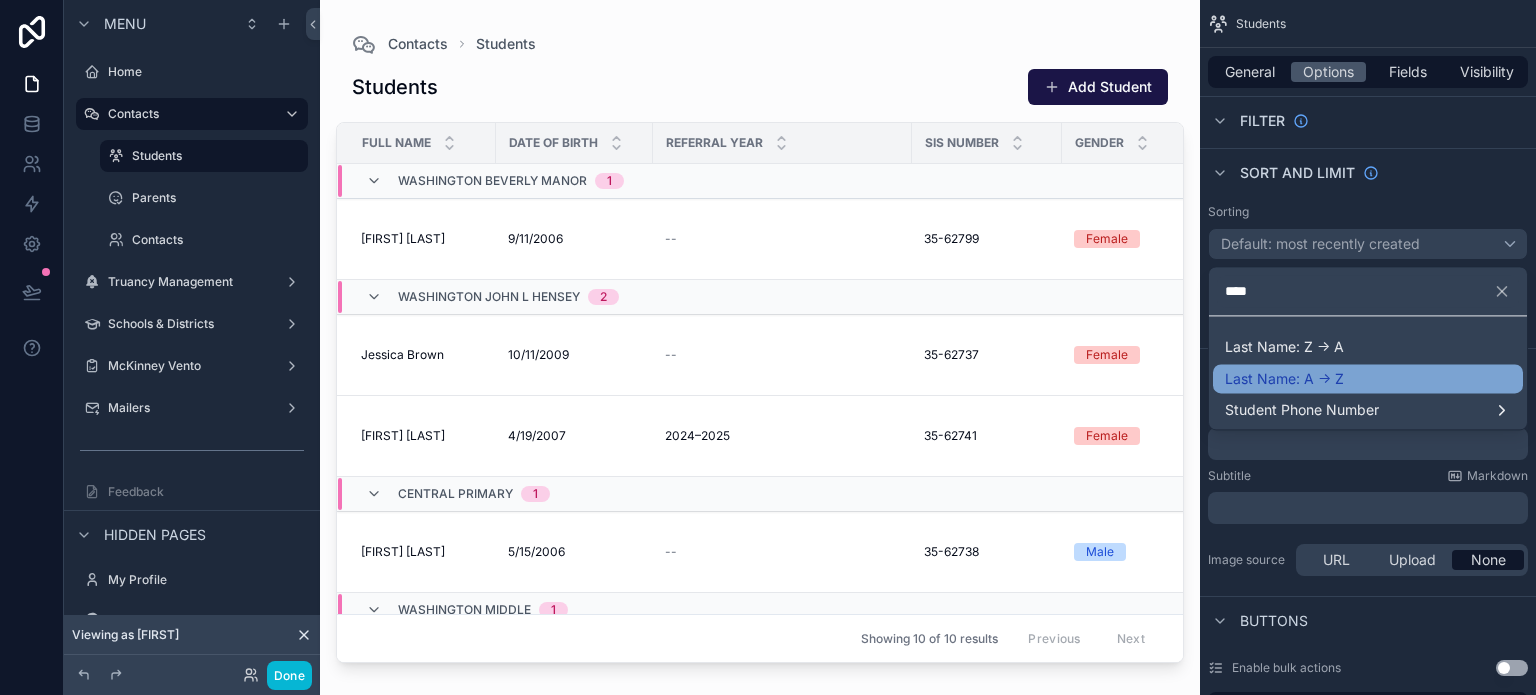 click on "Last Name: A -> Z" at bounding box center (1284, 379) 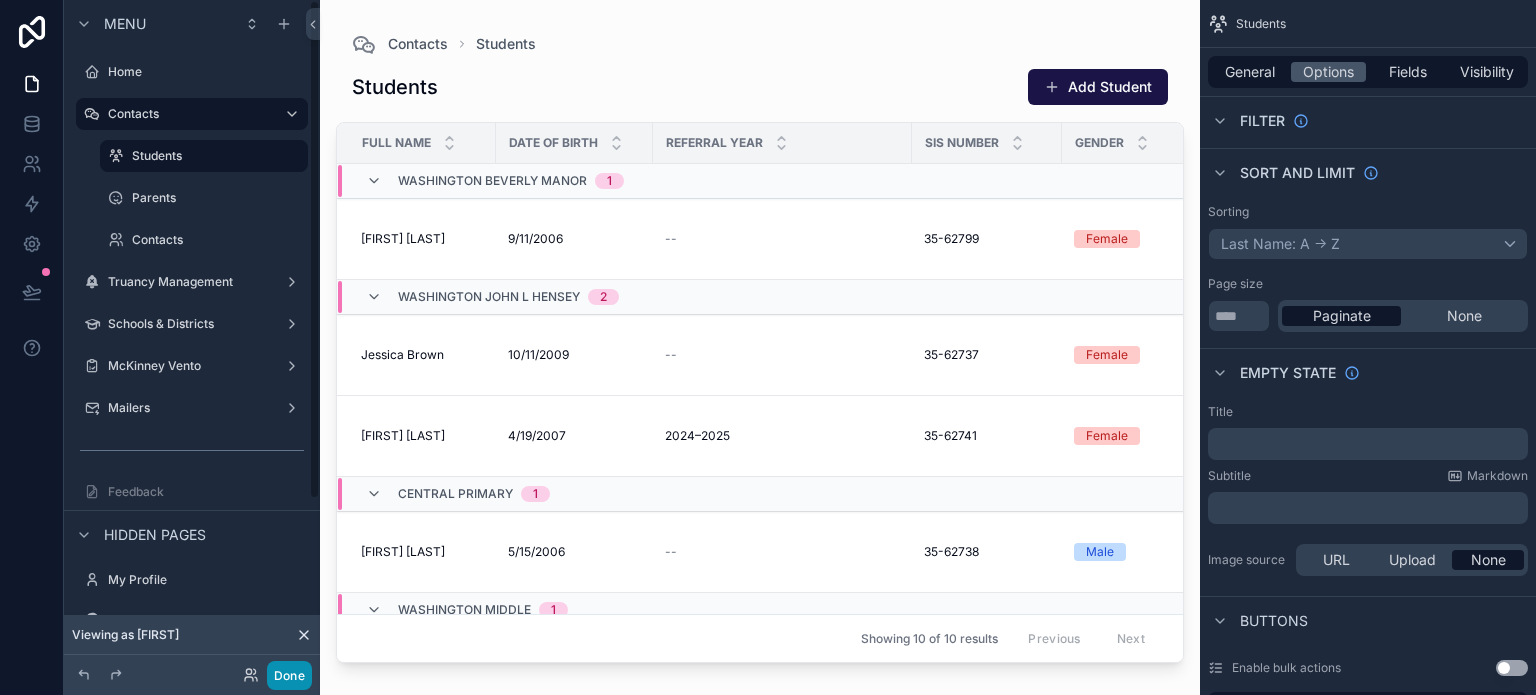 click on "Done" at bounding box center (289, 675) 